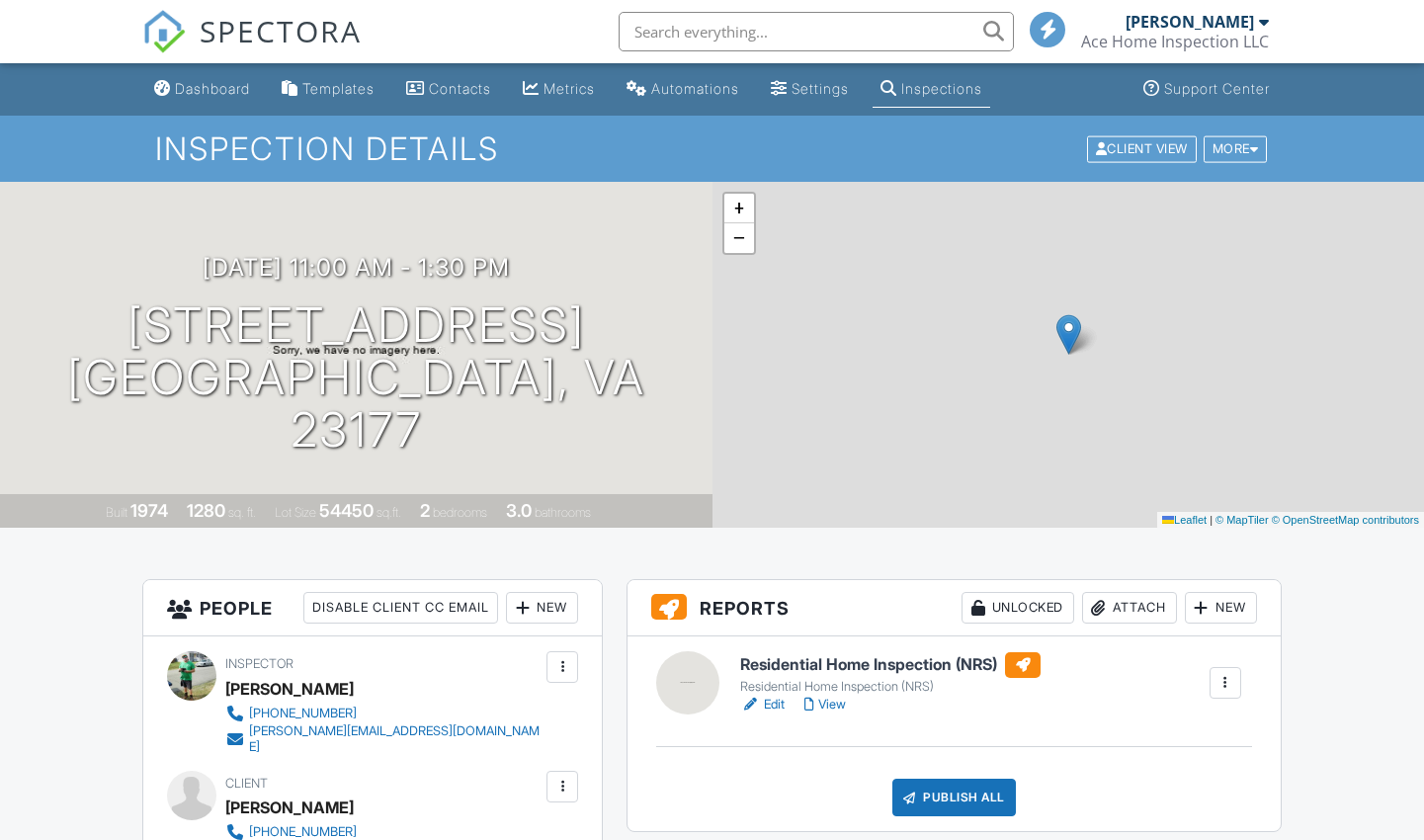 scroll, scrollTop: 354, scrollLeft: 0, axis: vertical 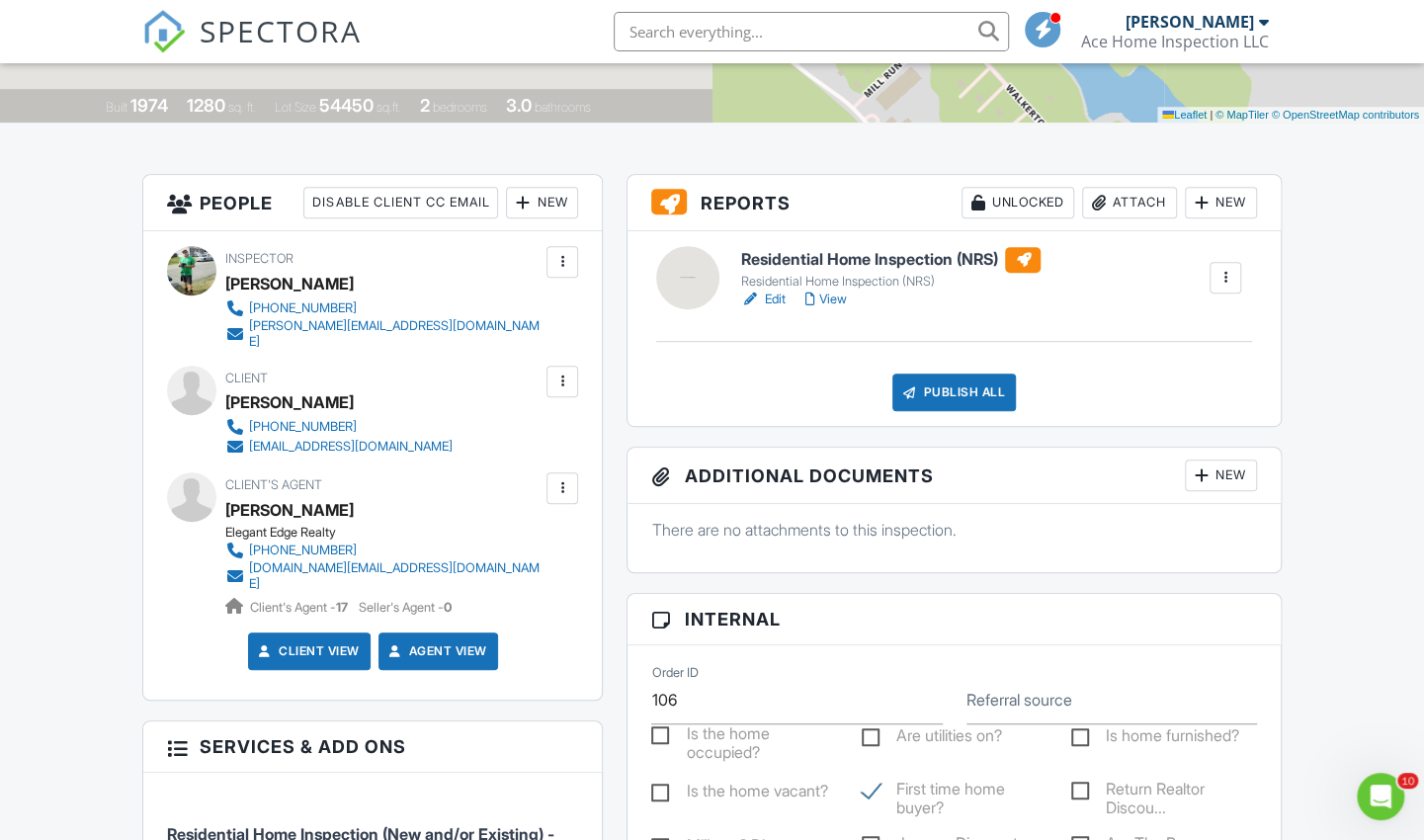 click on "Edit" at bounding box center [762, 299] 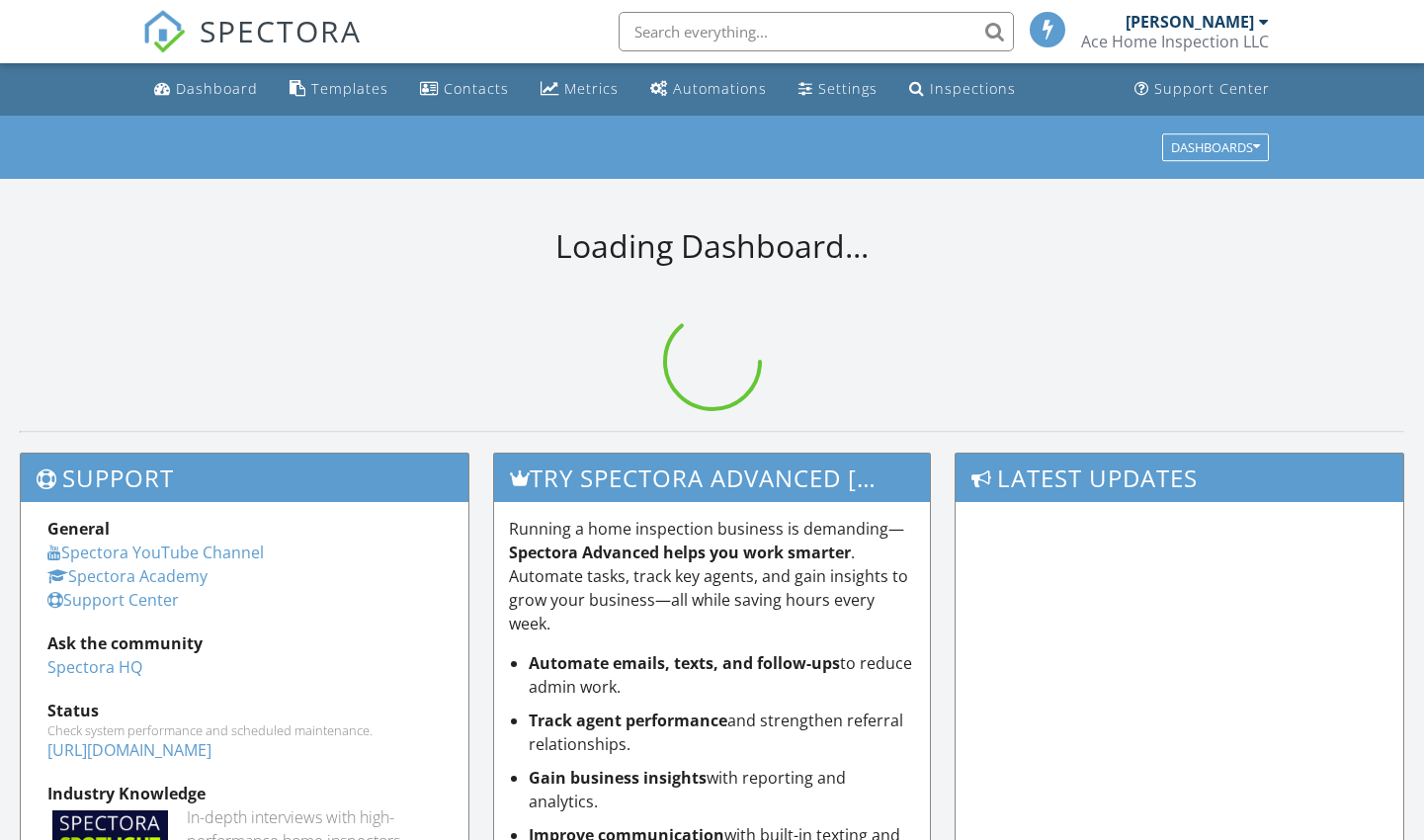 scroll, scrollTop: 0, scrollLeft: 0, axis: both 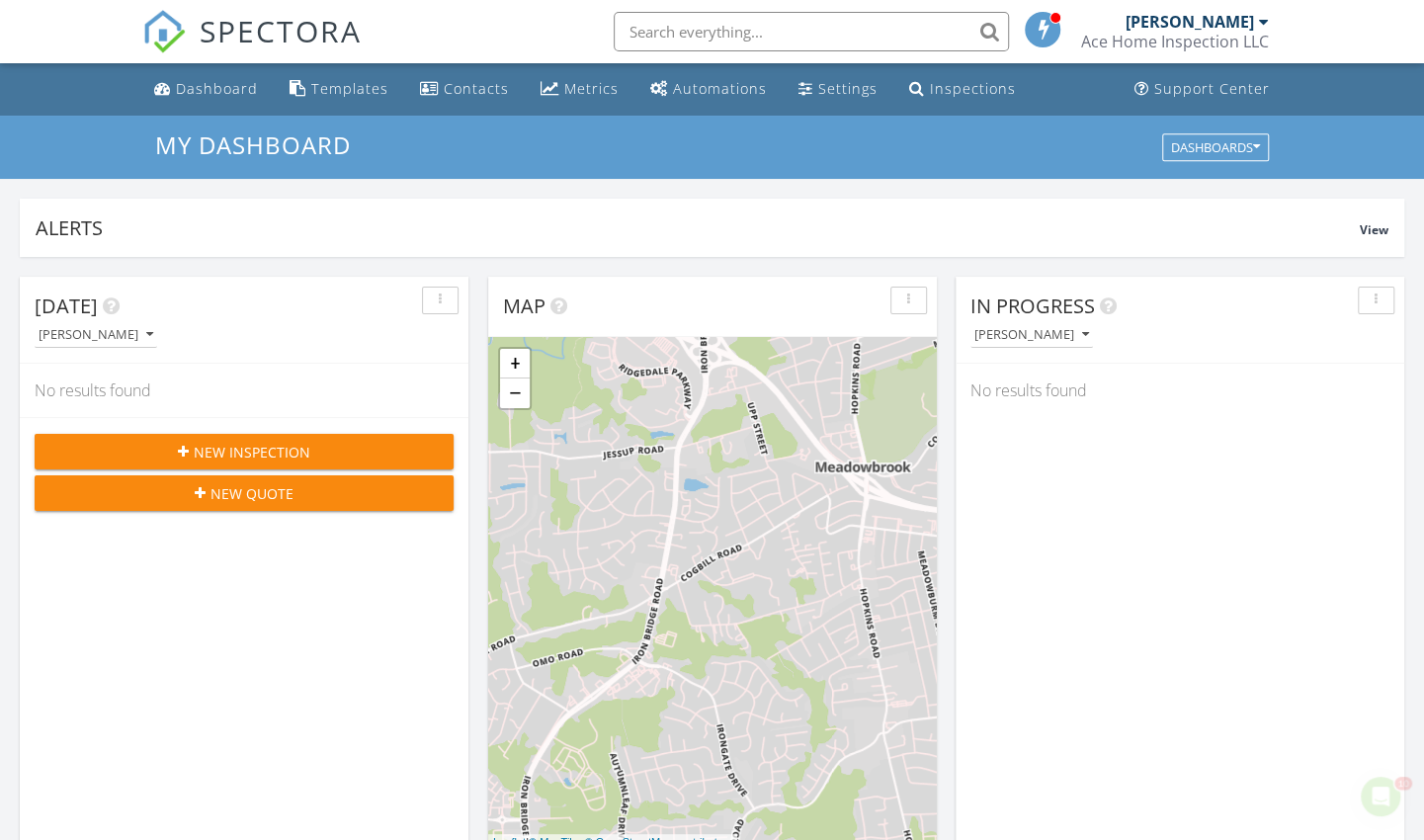 click on "Templates" at bounding box center (339, 89) 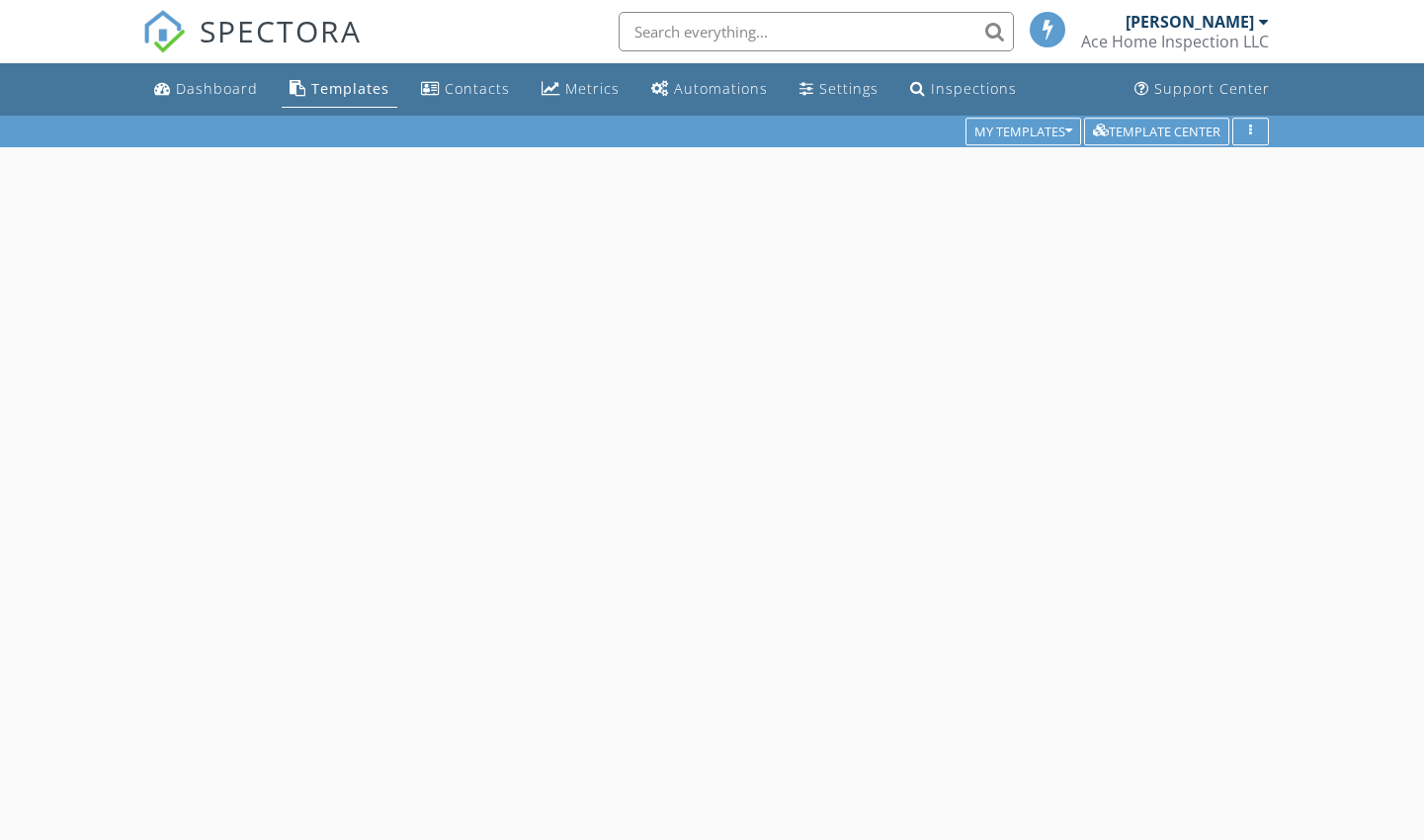 scroll, scrollTop: 0, scrollLeft: 0, axis: both 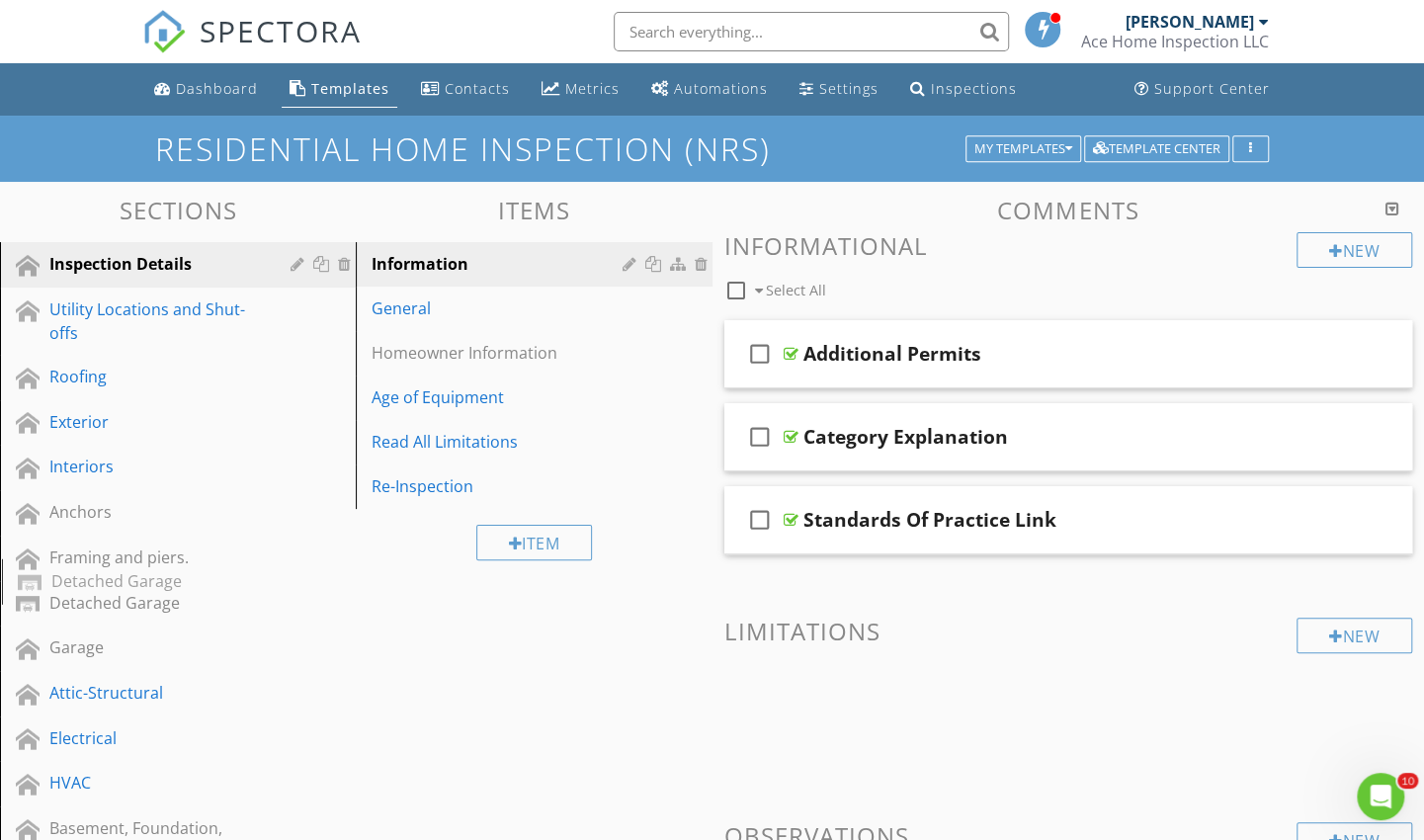 type 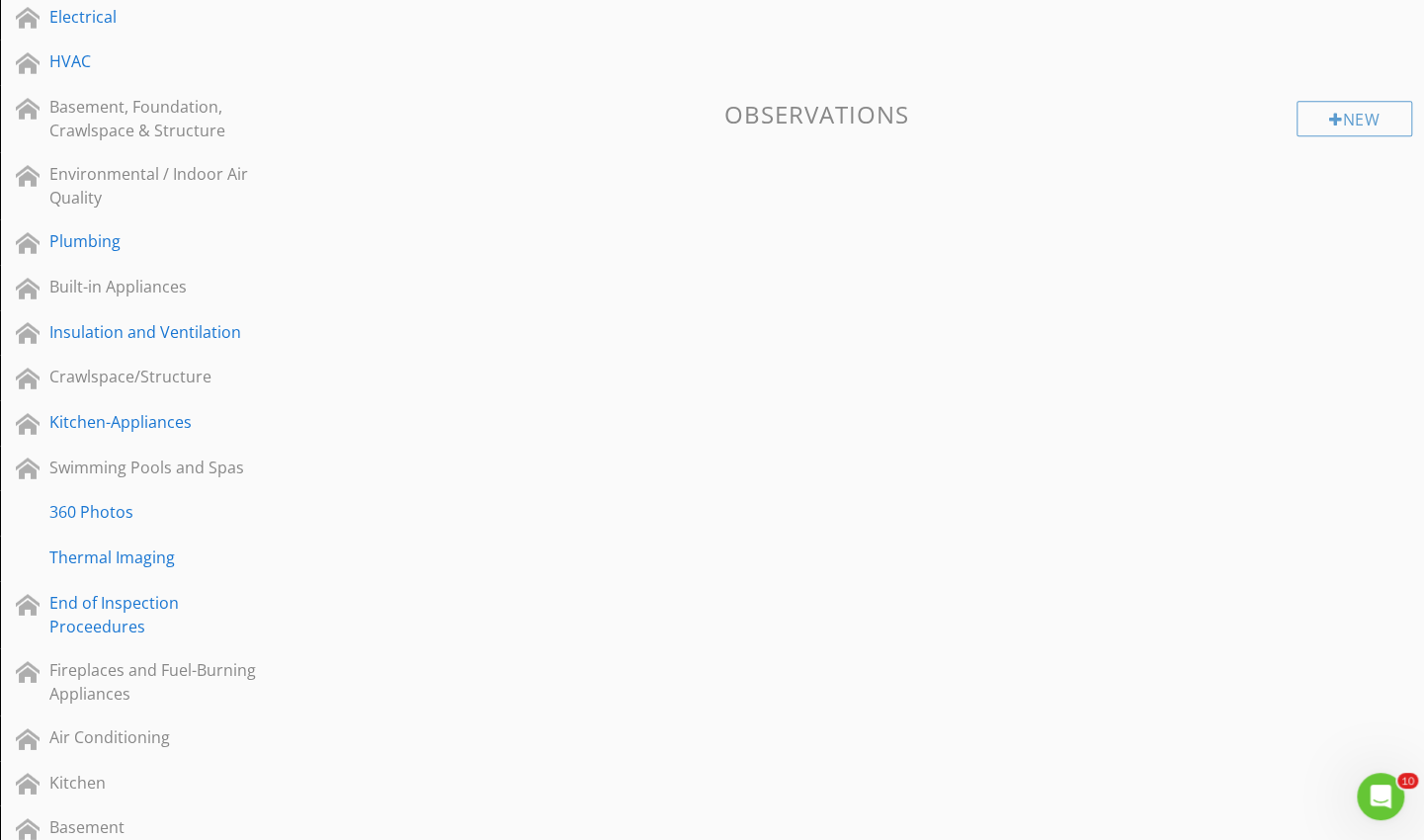 scroll, scrollTop: 769, scrollLeft: 0, axis: vertical 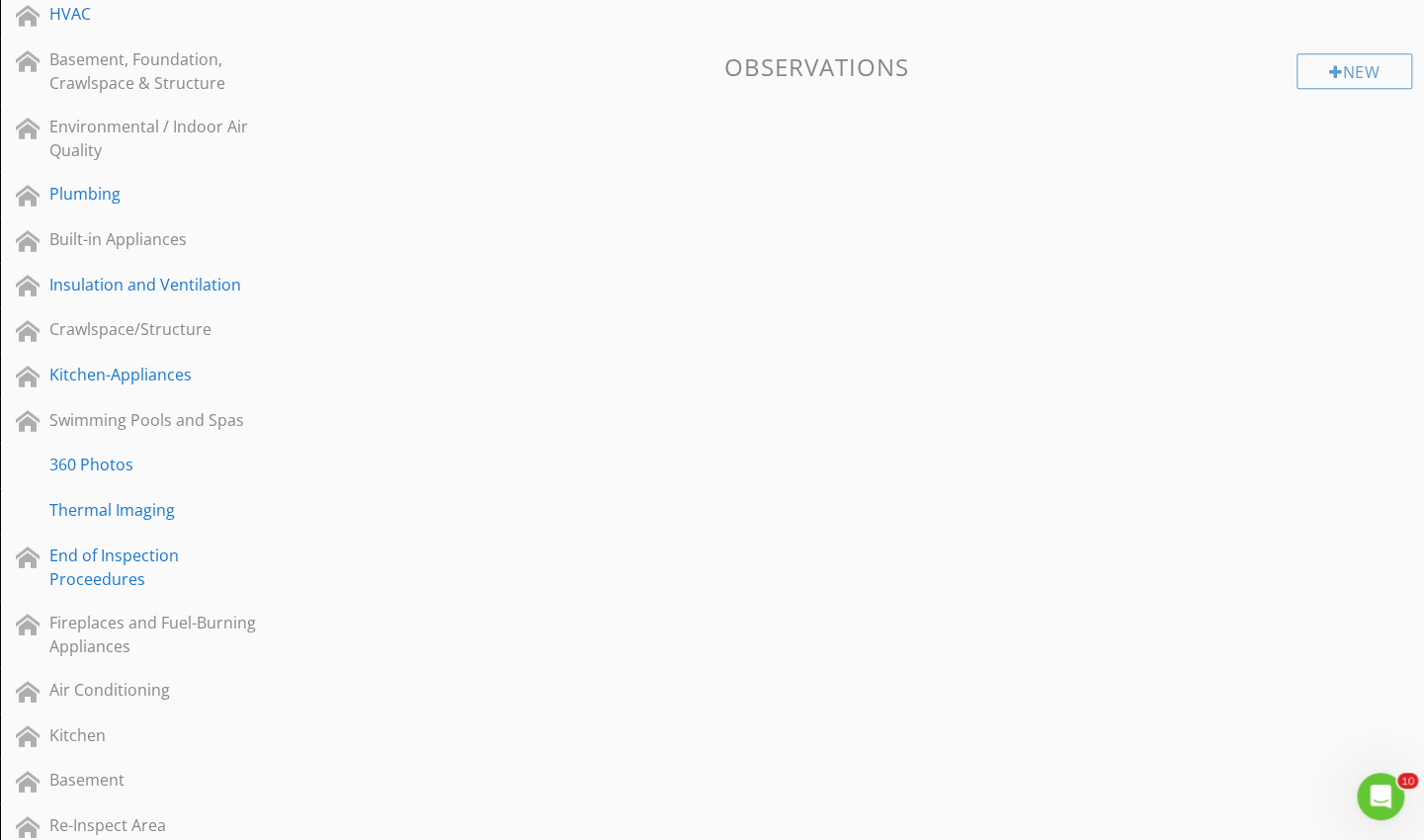 click on "Kitchen-Appliances" at bounding box center (181, 376) 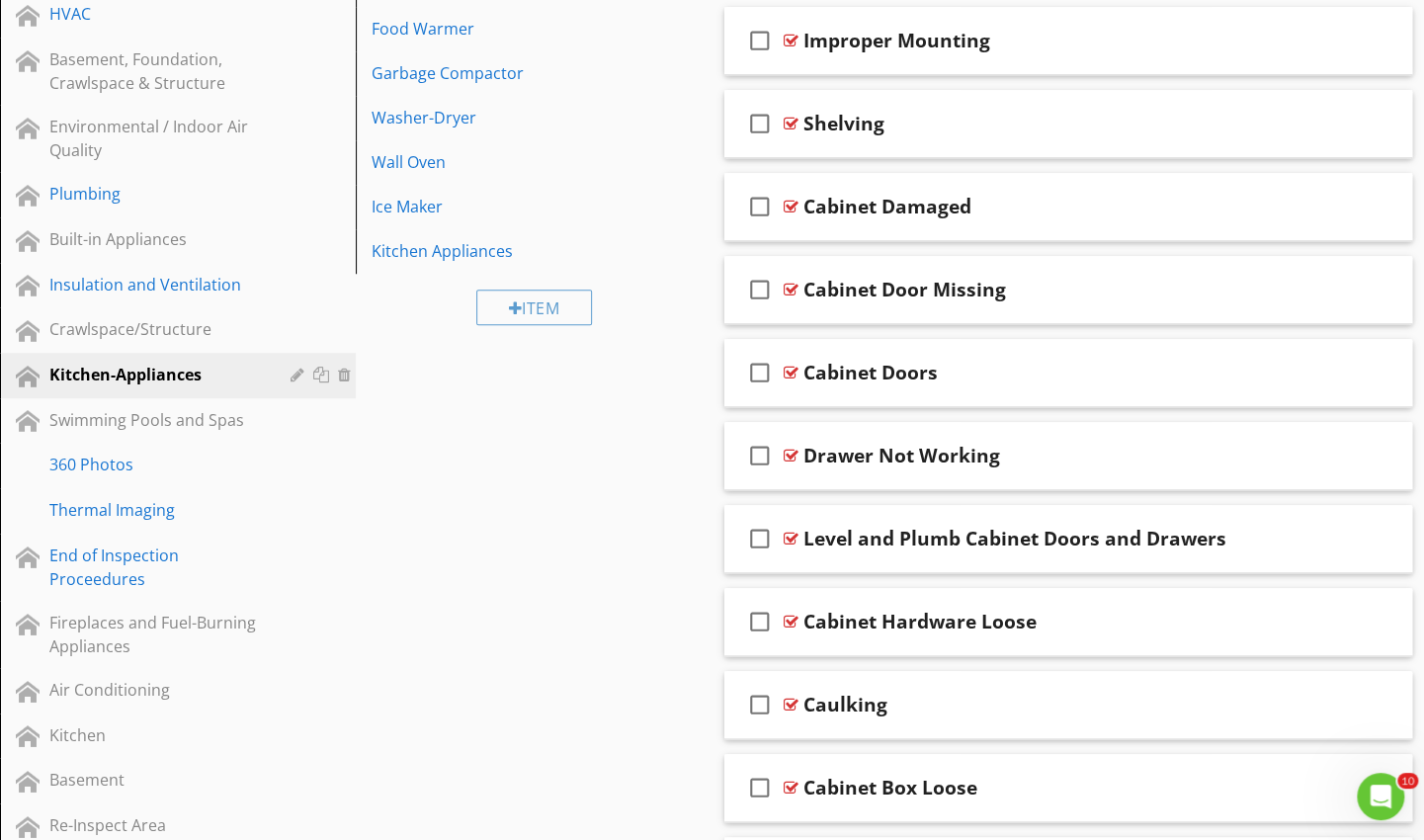 click on "Washer-Dryer" at bounding box center (499, 118) 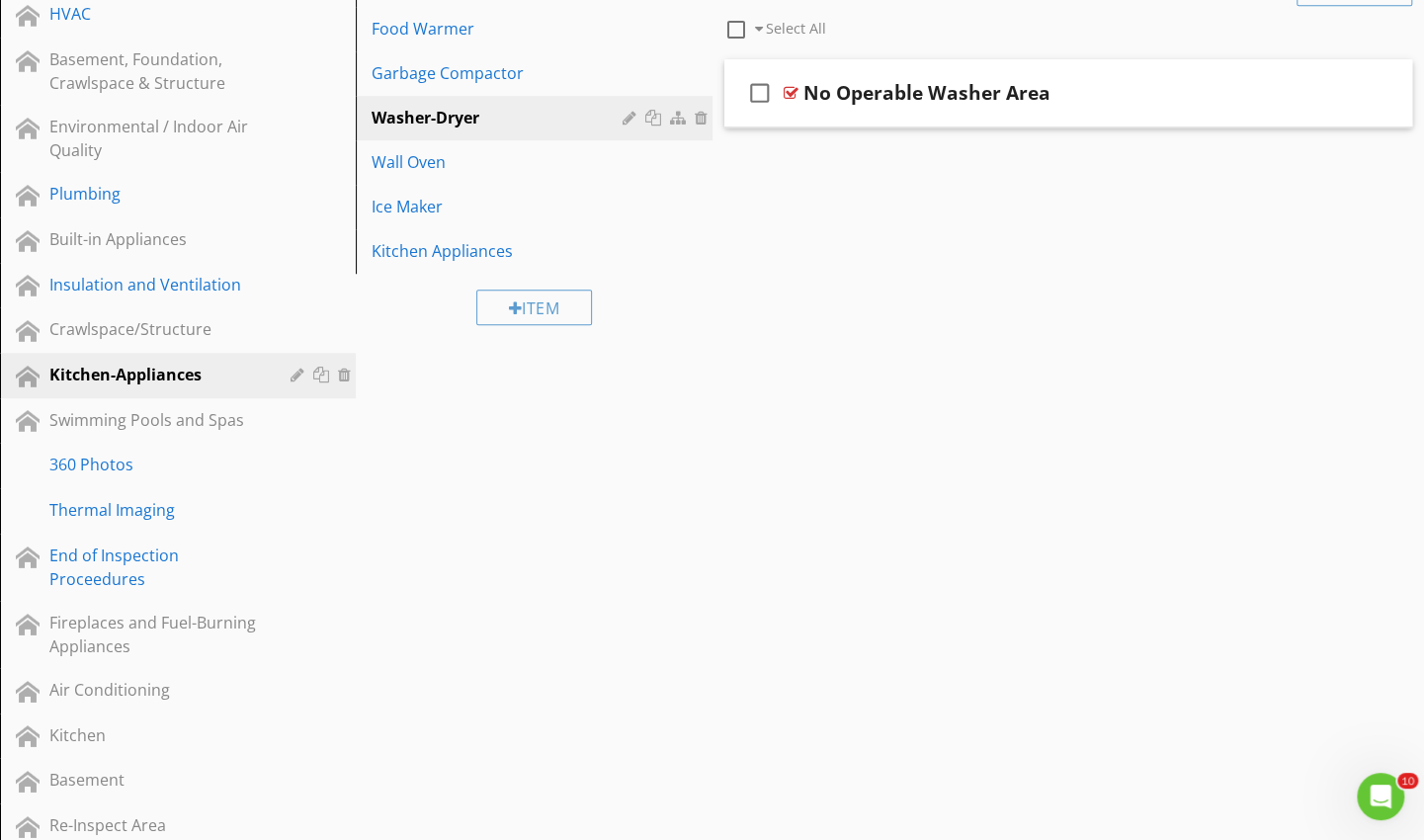 click on "Washer-Dryer" at bounding box center (537, 118) 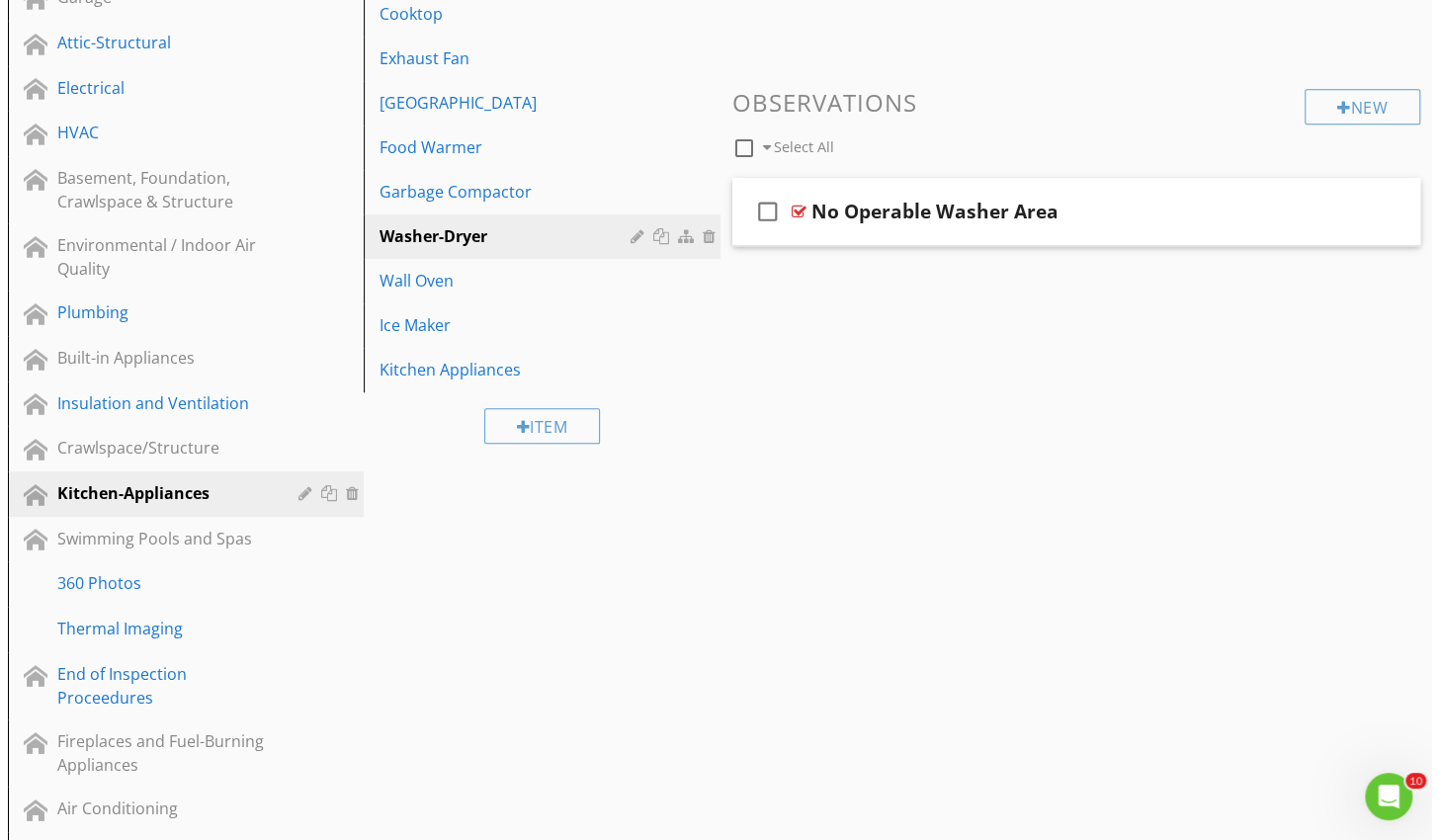 scroll, scrollTop: 629, scrollLeft: 0, axis: vertical 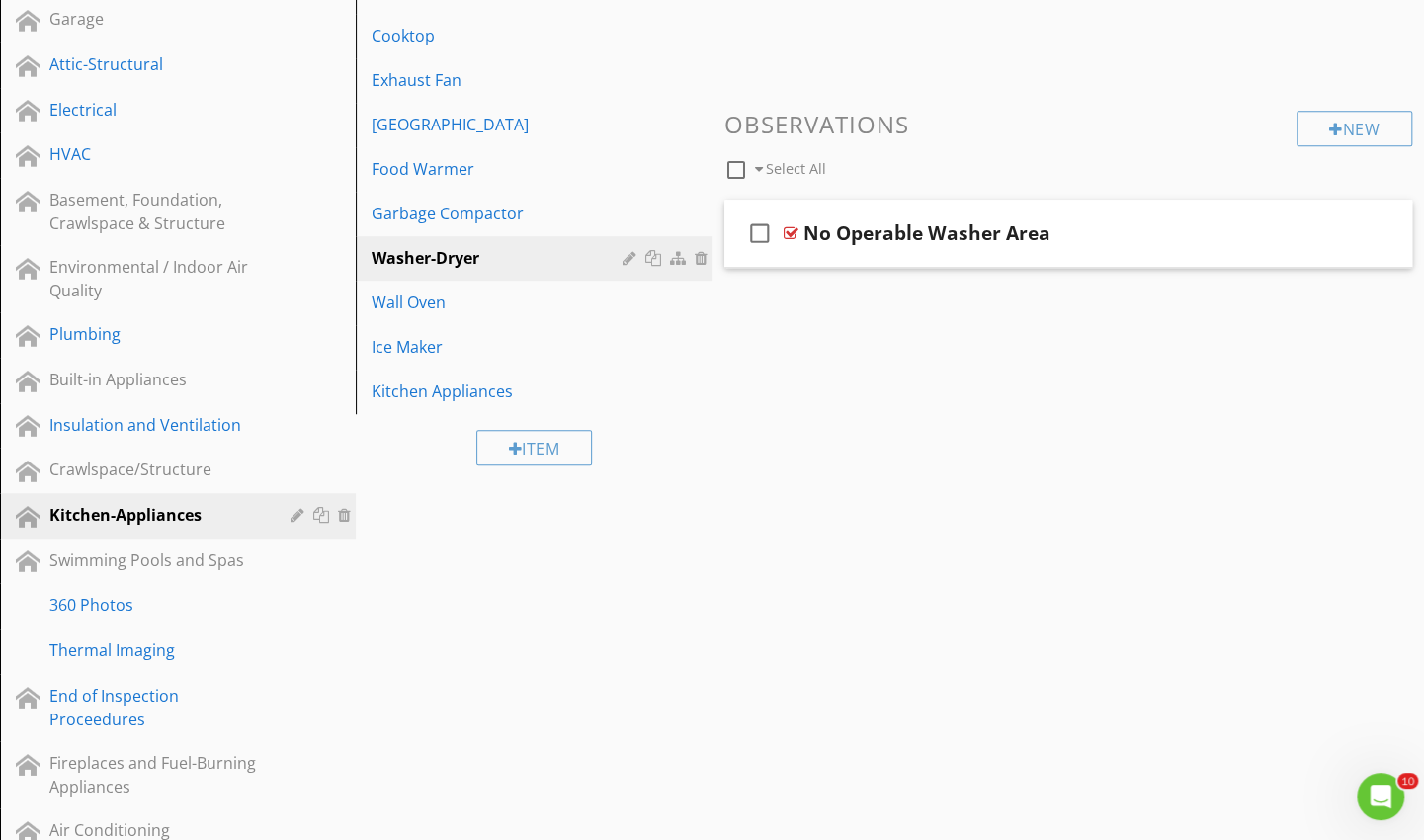 click on "Washer-Dryer" at bounding box center (537, 258) 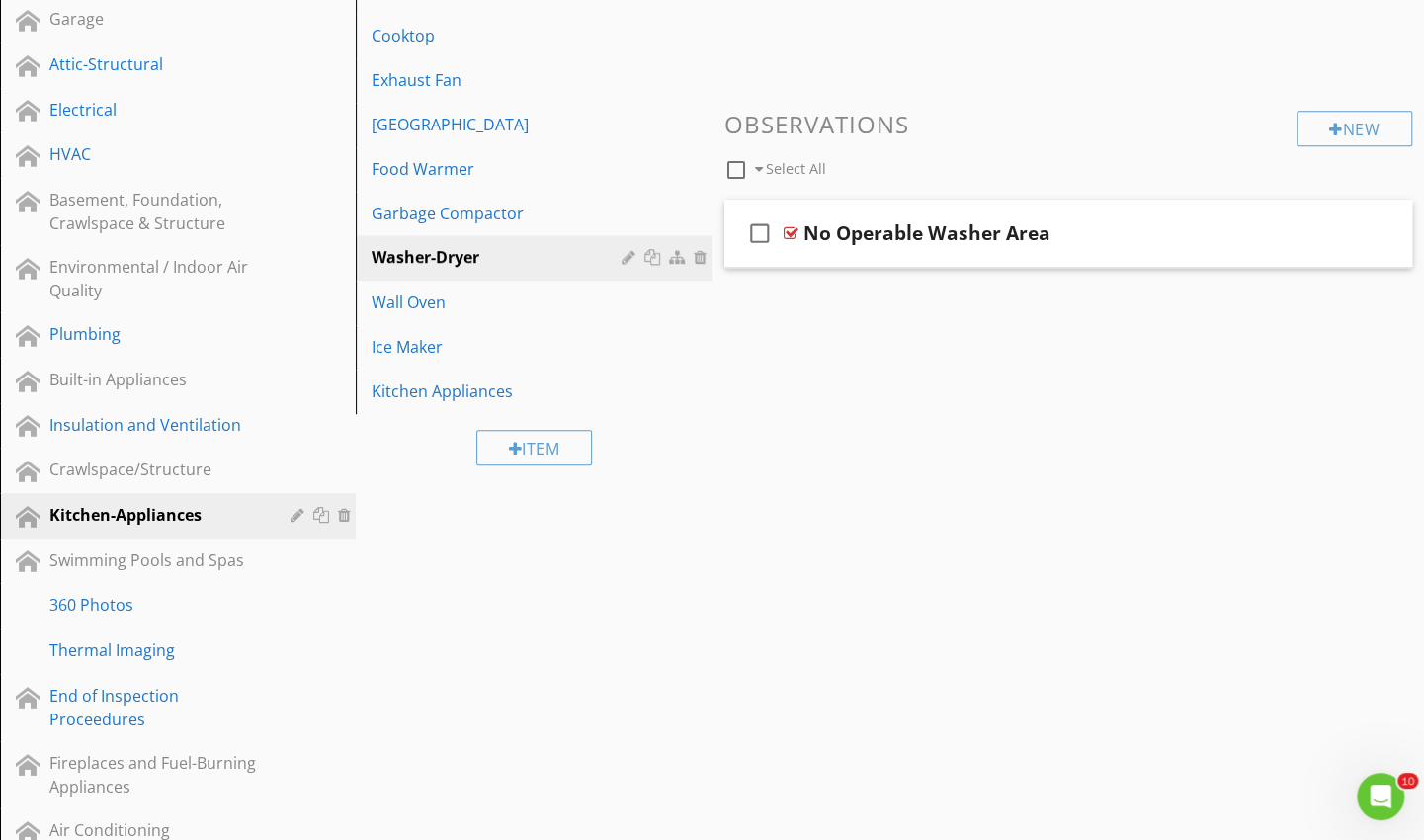 click on "Washer-Dryer" at bounding box center (537, 258) 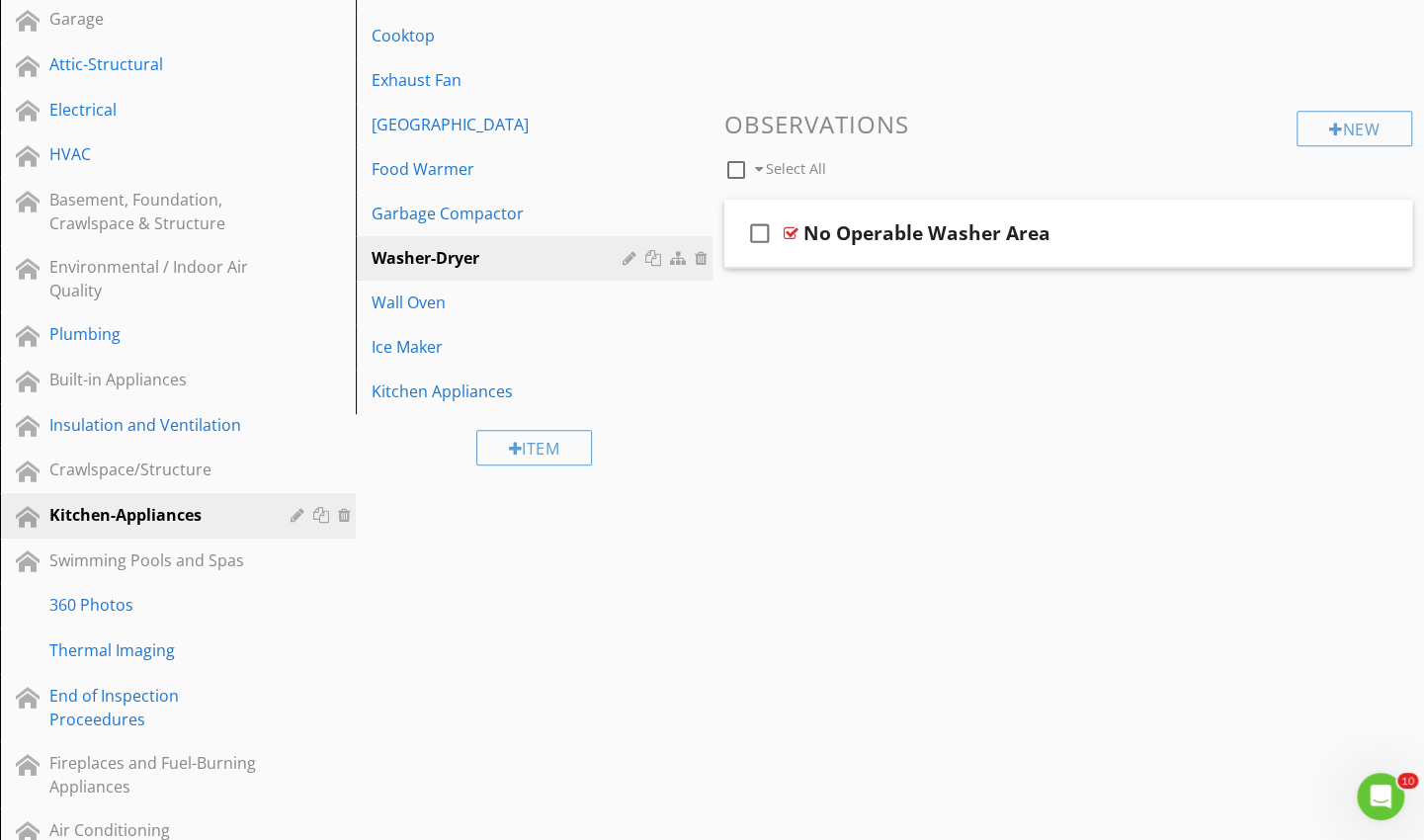 click on "Wall Oven" at bounding box center [537, 302] 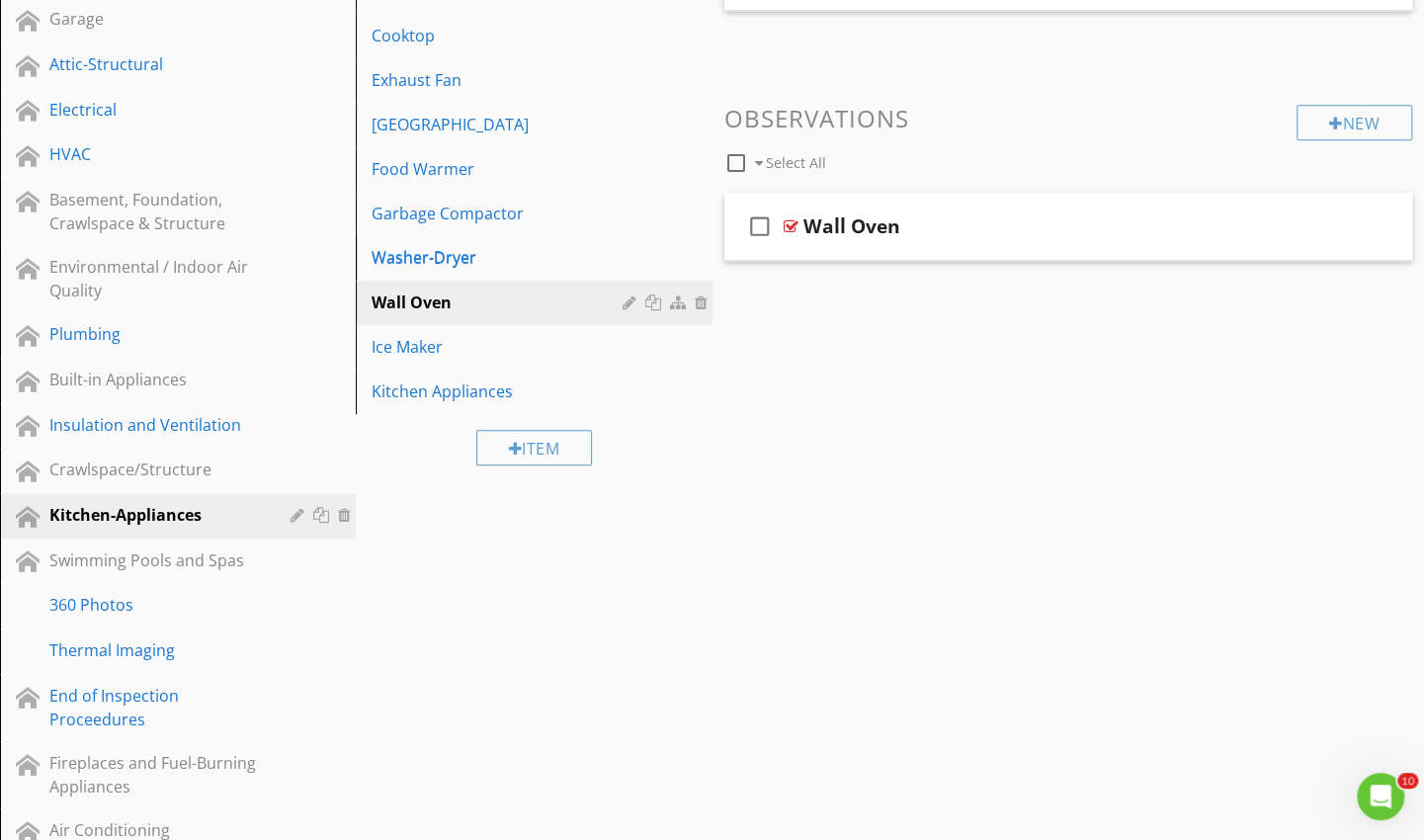 click on "Washer-Dryer" at bounding box center [537, 258] 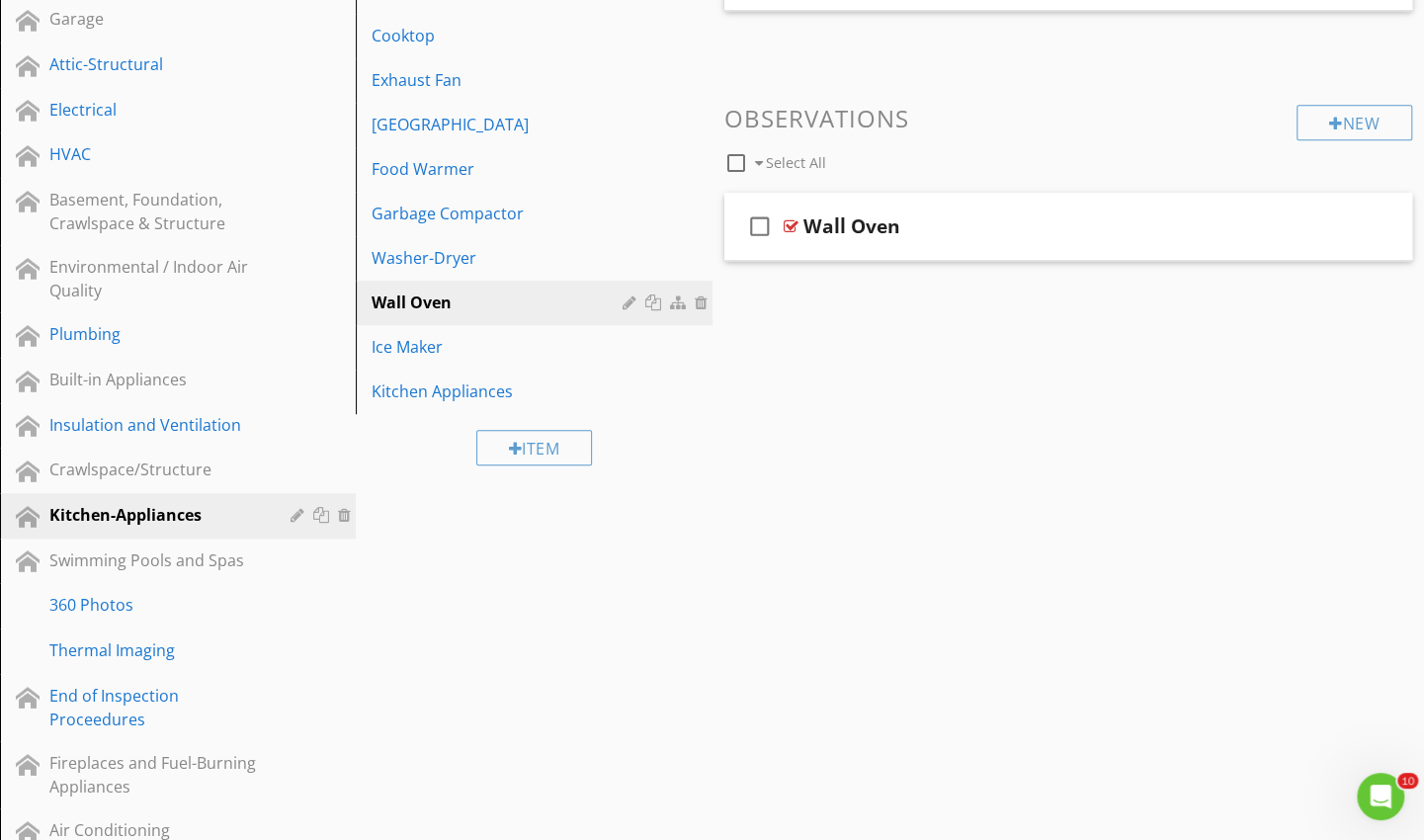 click on "Washer-Dryer" at bounding box center [537, 258] 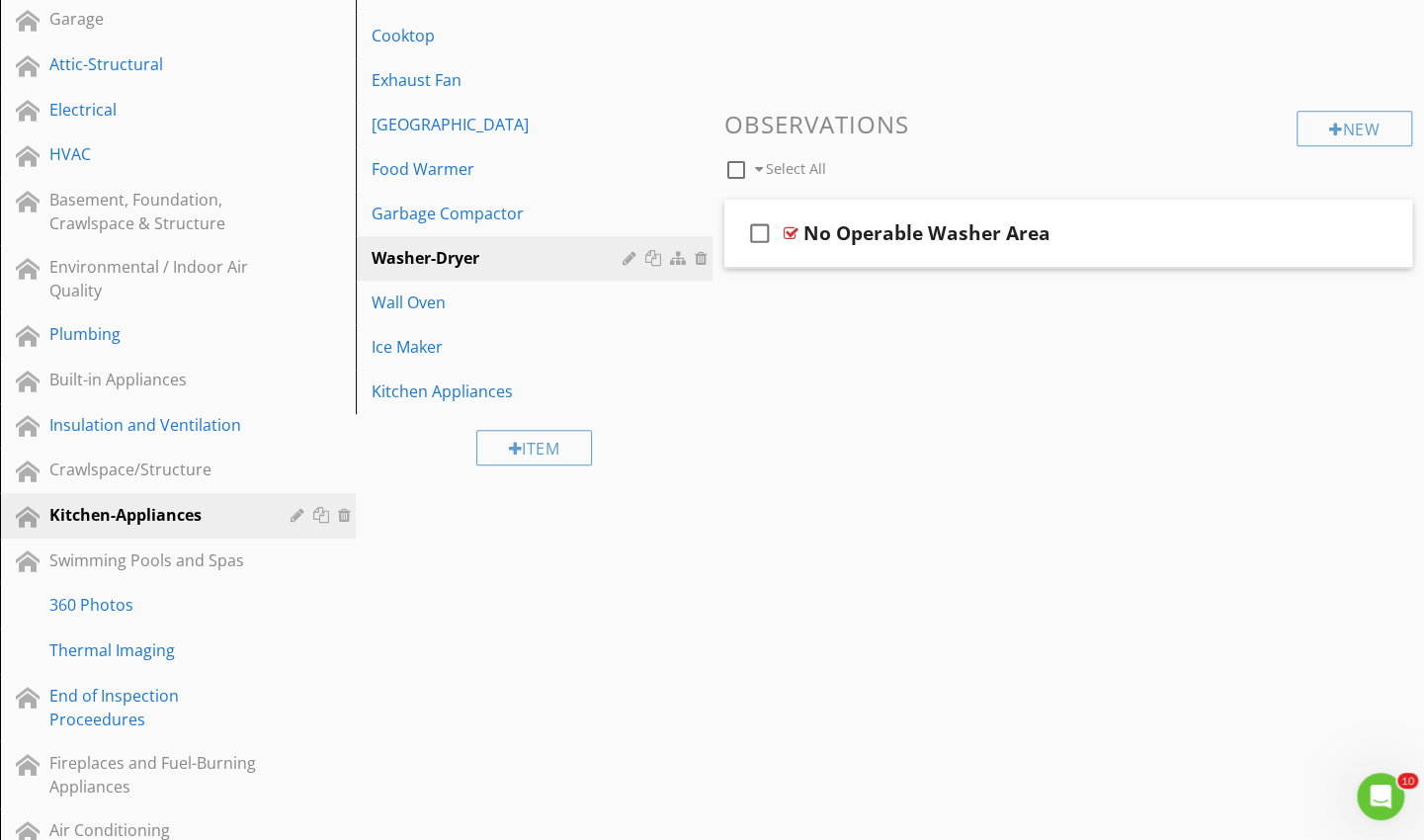 click on "Washer-Dryer" at bounding box center [499, 258] 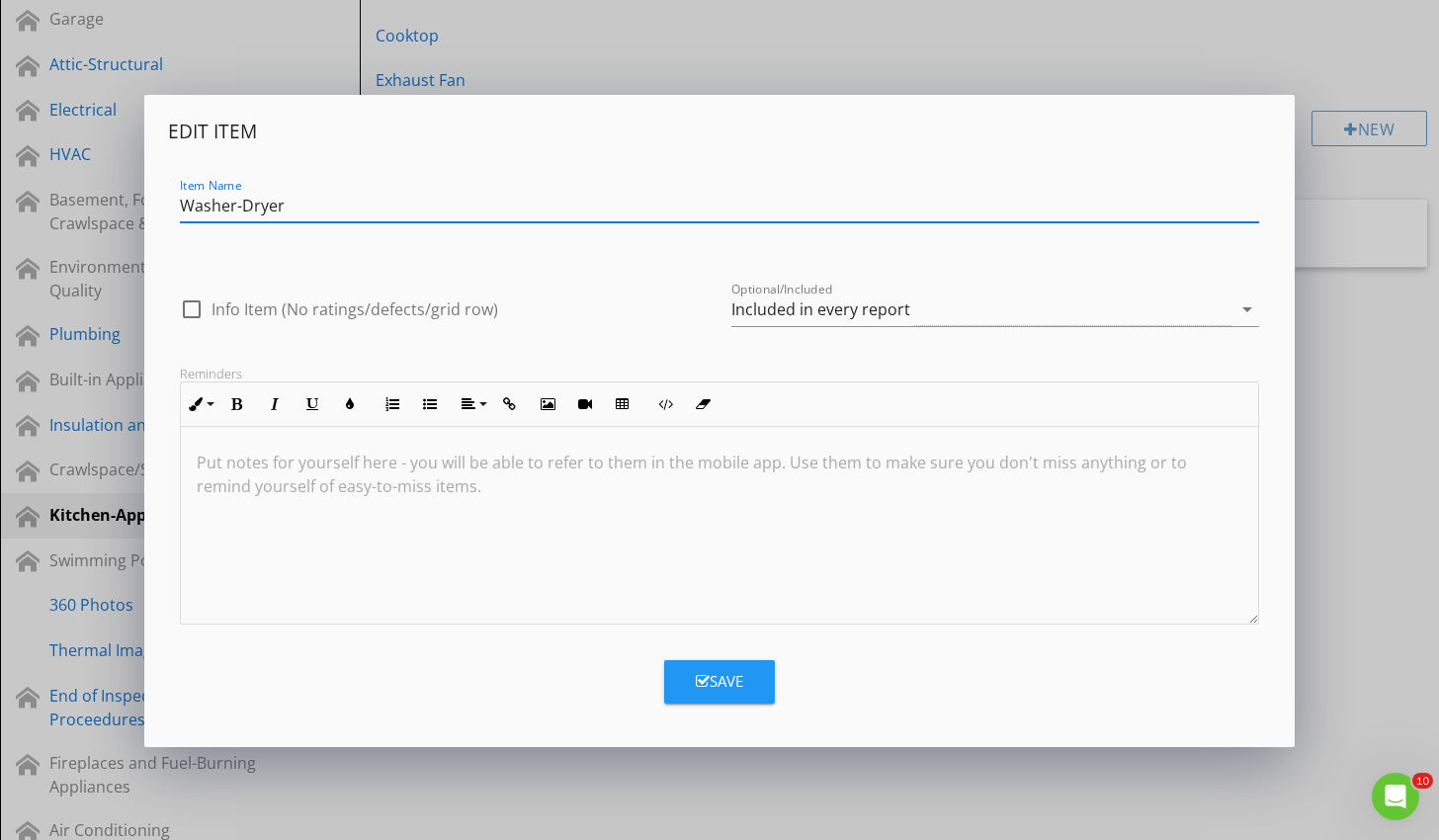 click at bounding box center (720, 526) 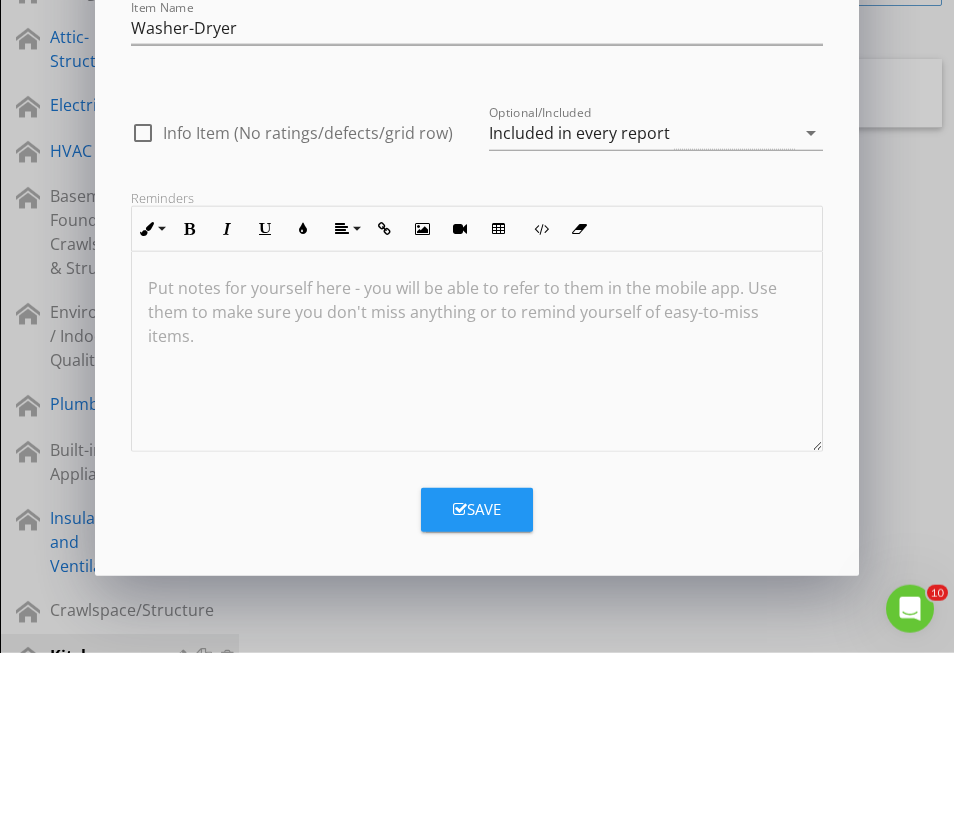 scroll, scrollTop: 636, scrollLeft: 0, axis: vertical 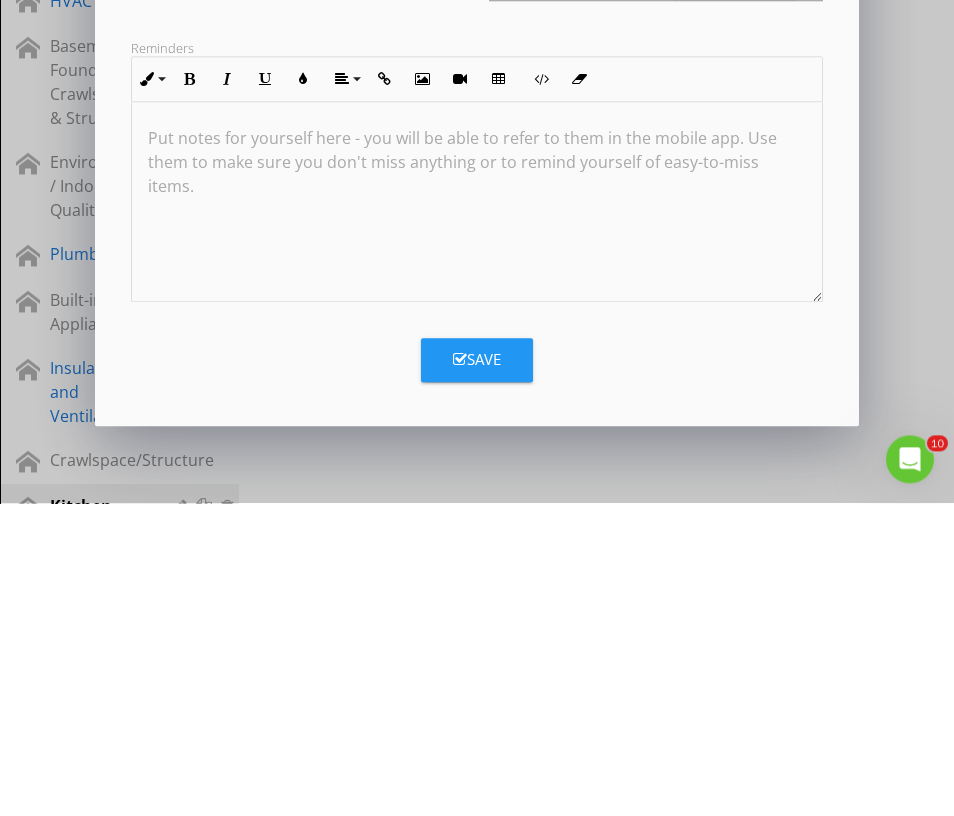 click at bounding box center (476, 515) 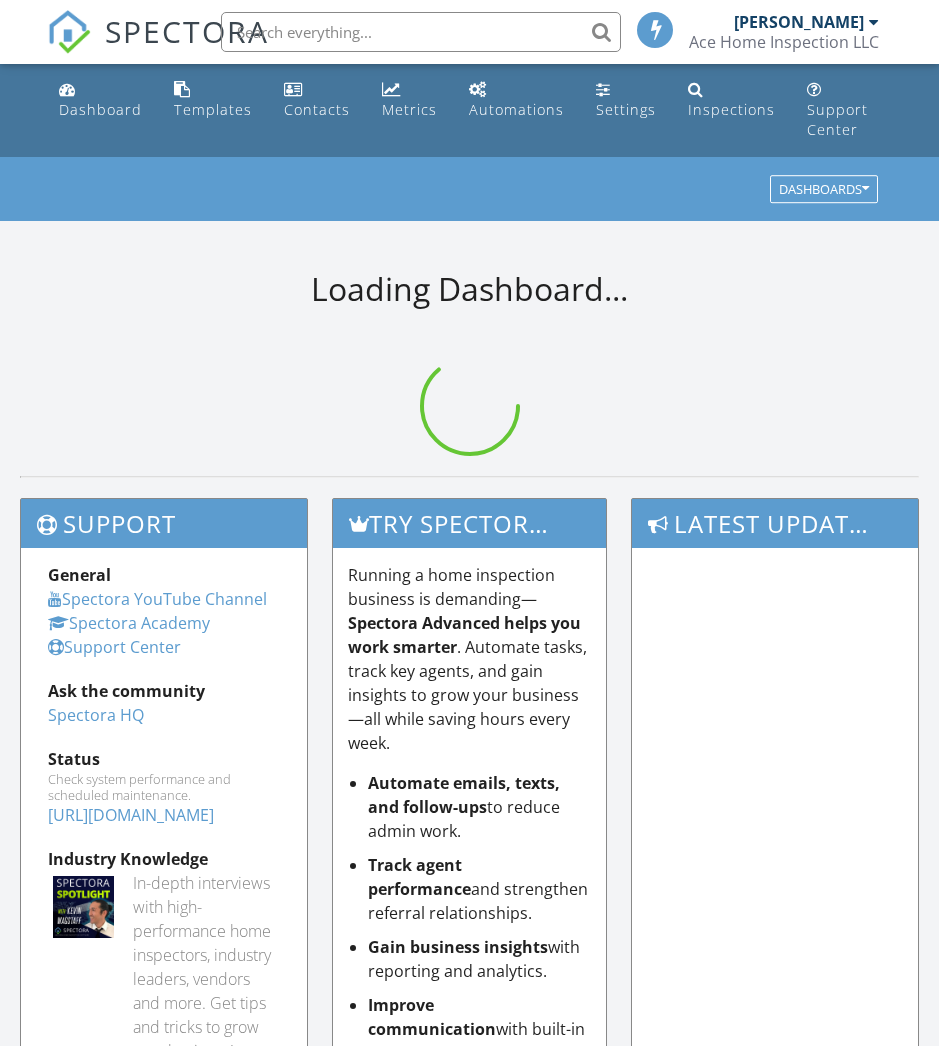 scroll, scrollTop: 0, scrollLeft: 0, axis: both 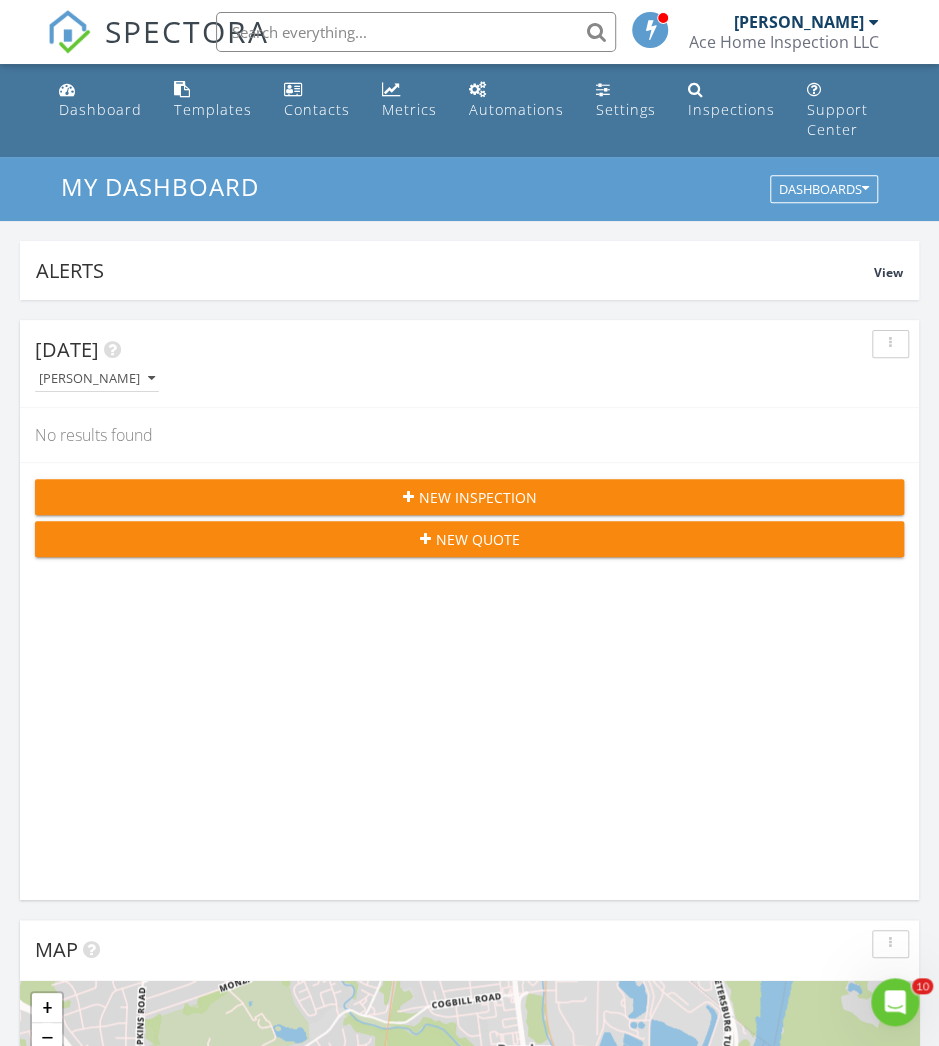 click on "Settings" at bounding box center [626, 109] 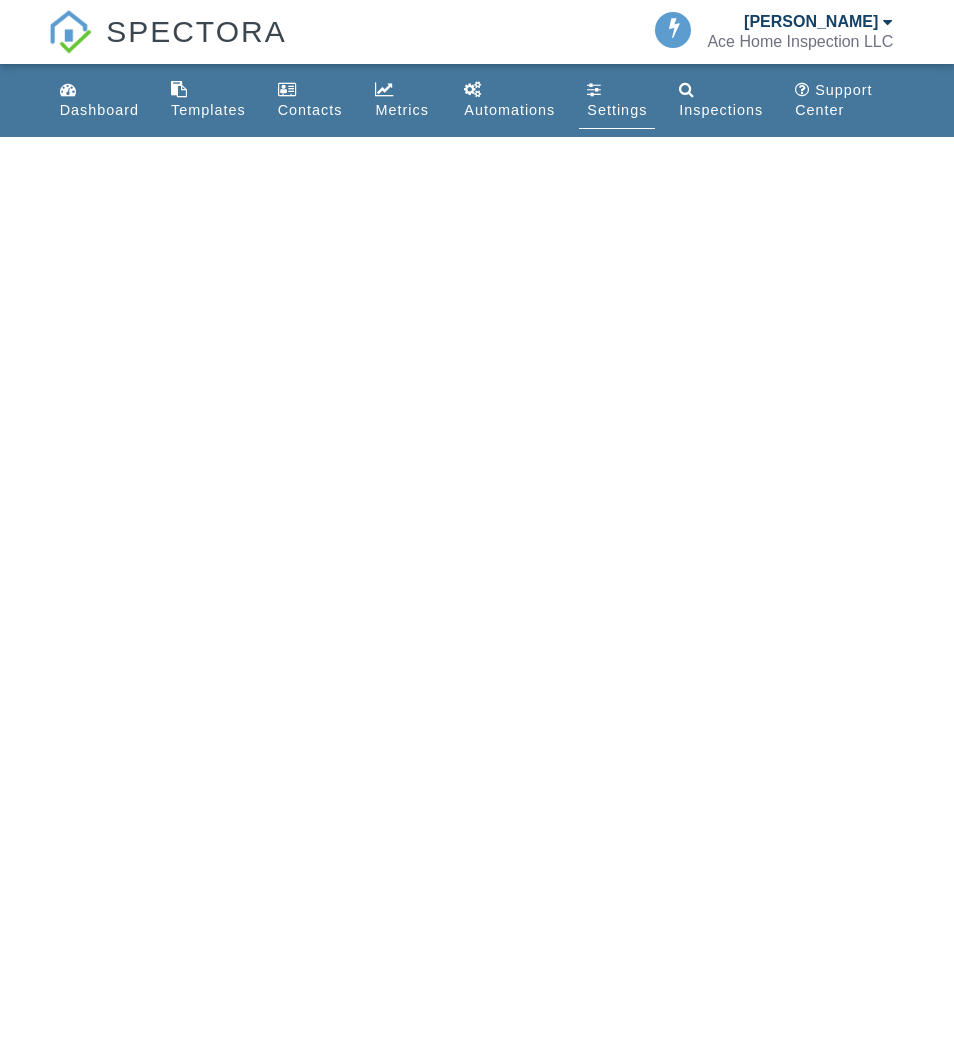 scroll, scrollTop: 0, scrollLeft: 0, axis: both 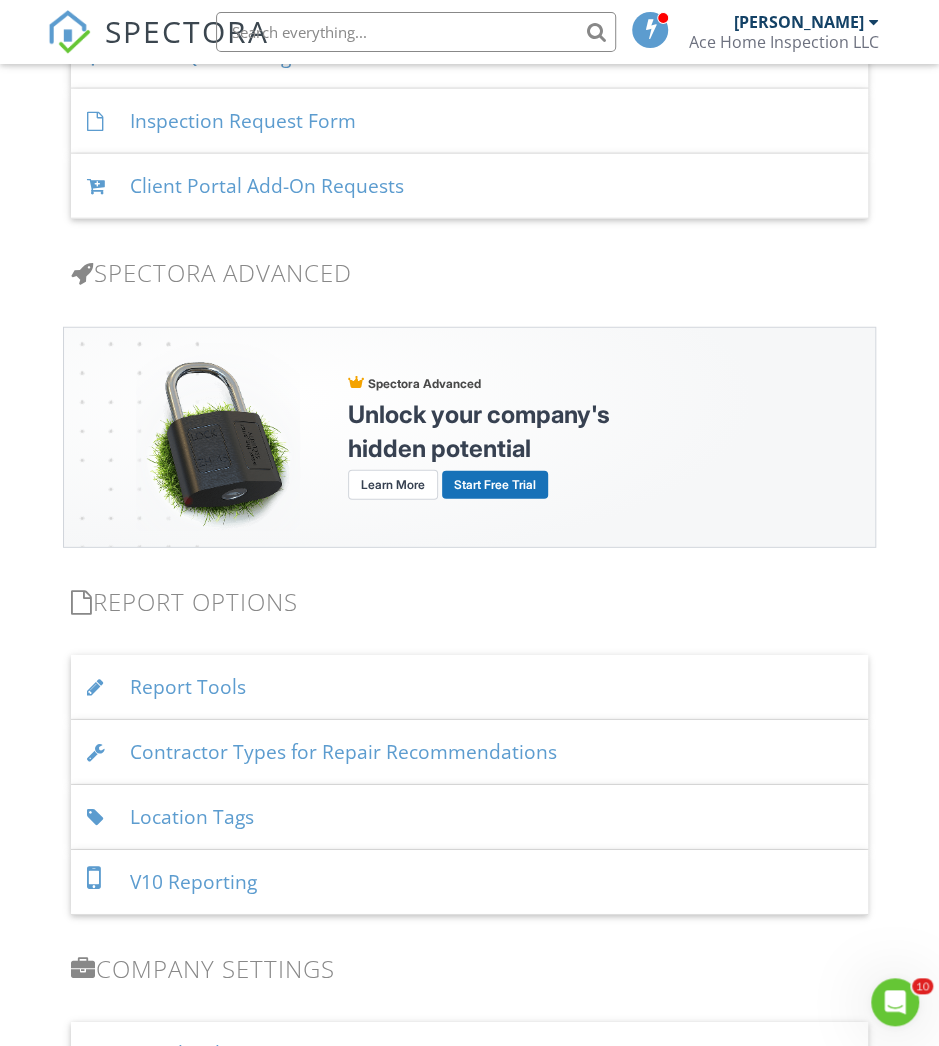 click on "Report Tools" at bounding box center (469, 687) 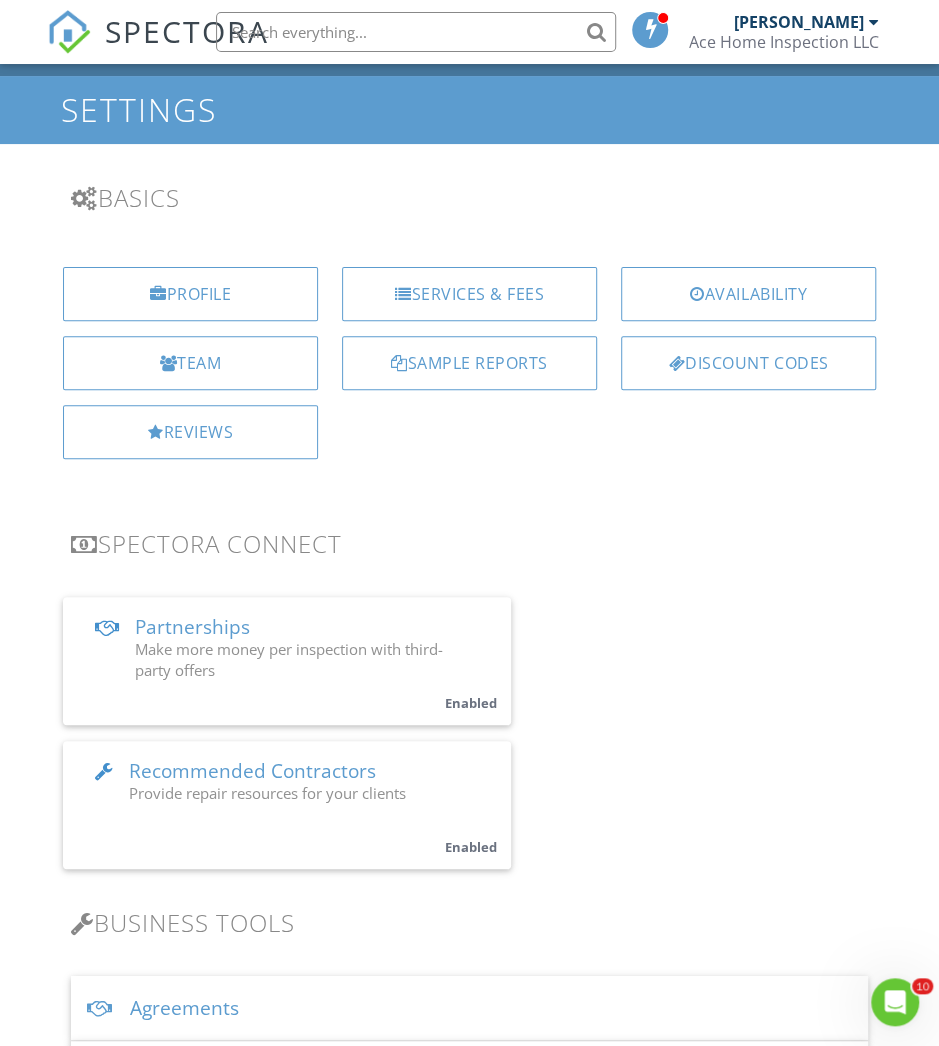 scroll, scrollTop: 0, scrollLeft: 0, axis: both 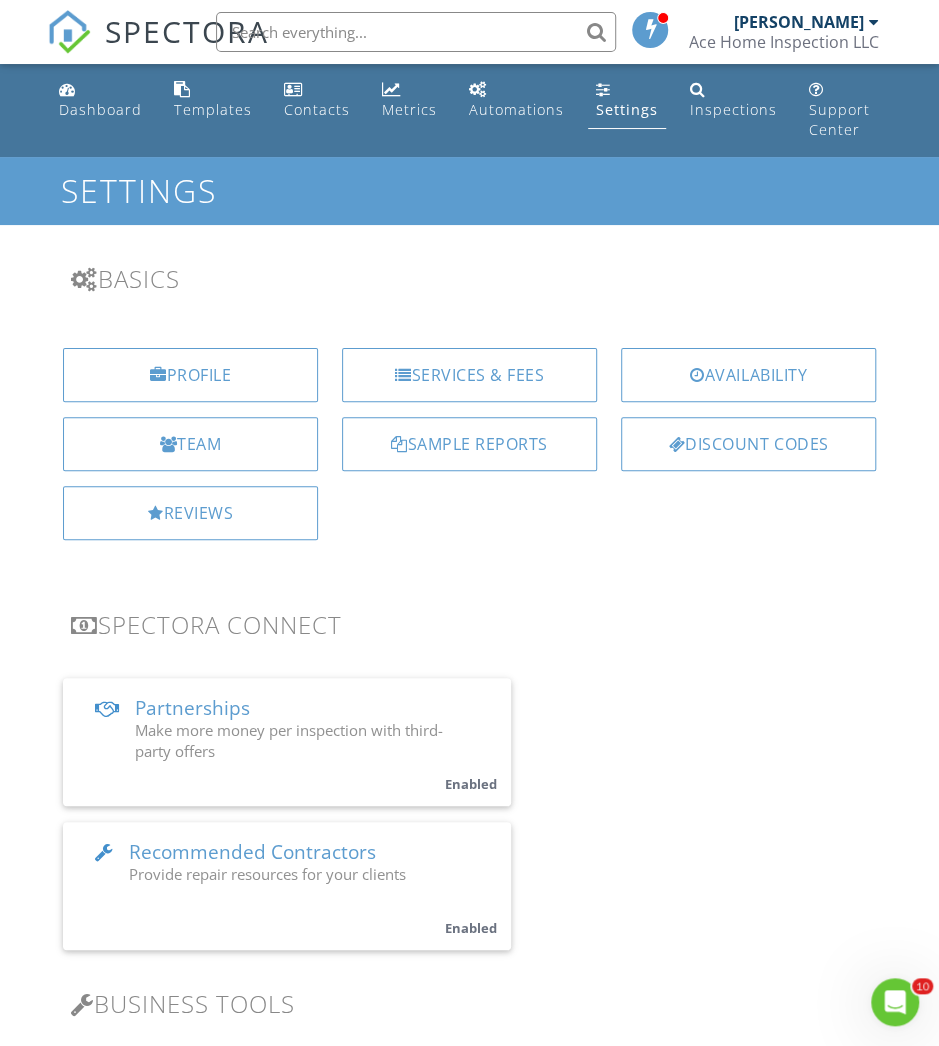 click on "Support Center" at bounding box center (844, 110) 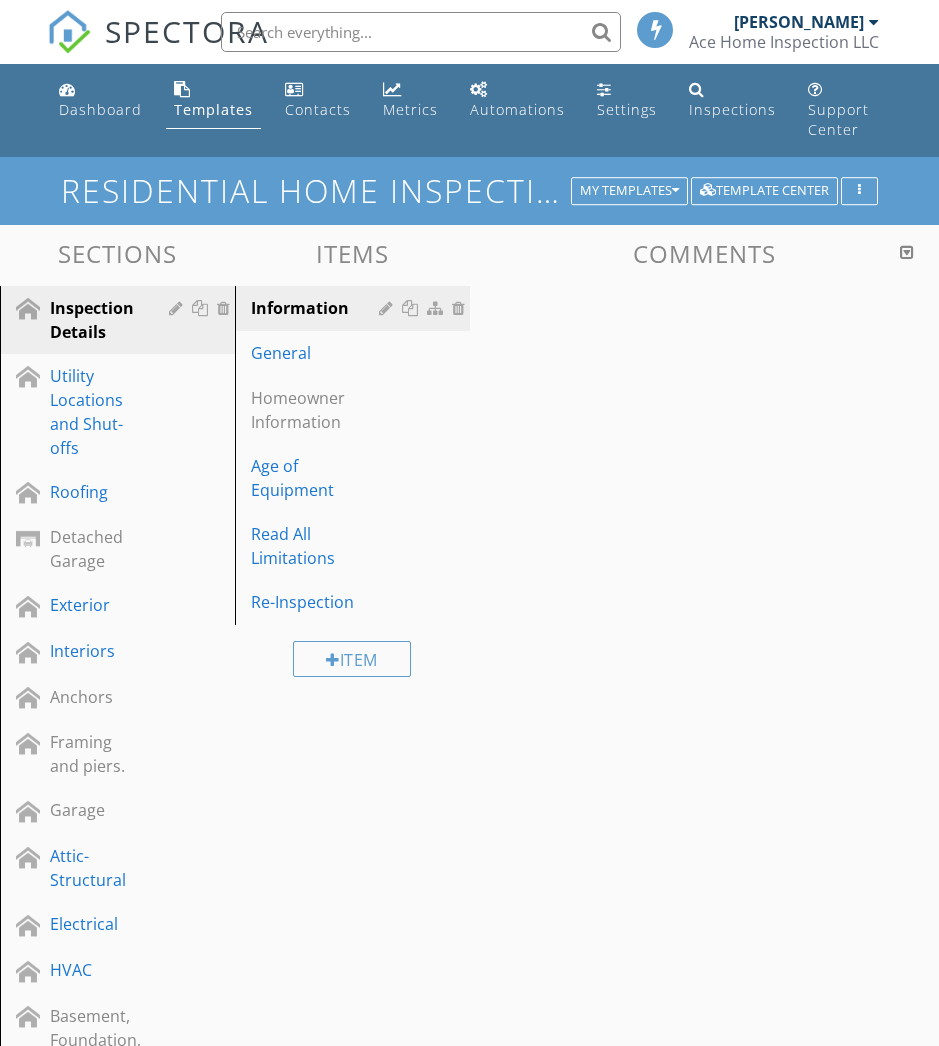 scroll, scrollTop: 0, scrollLeft: 0, axis: both 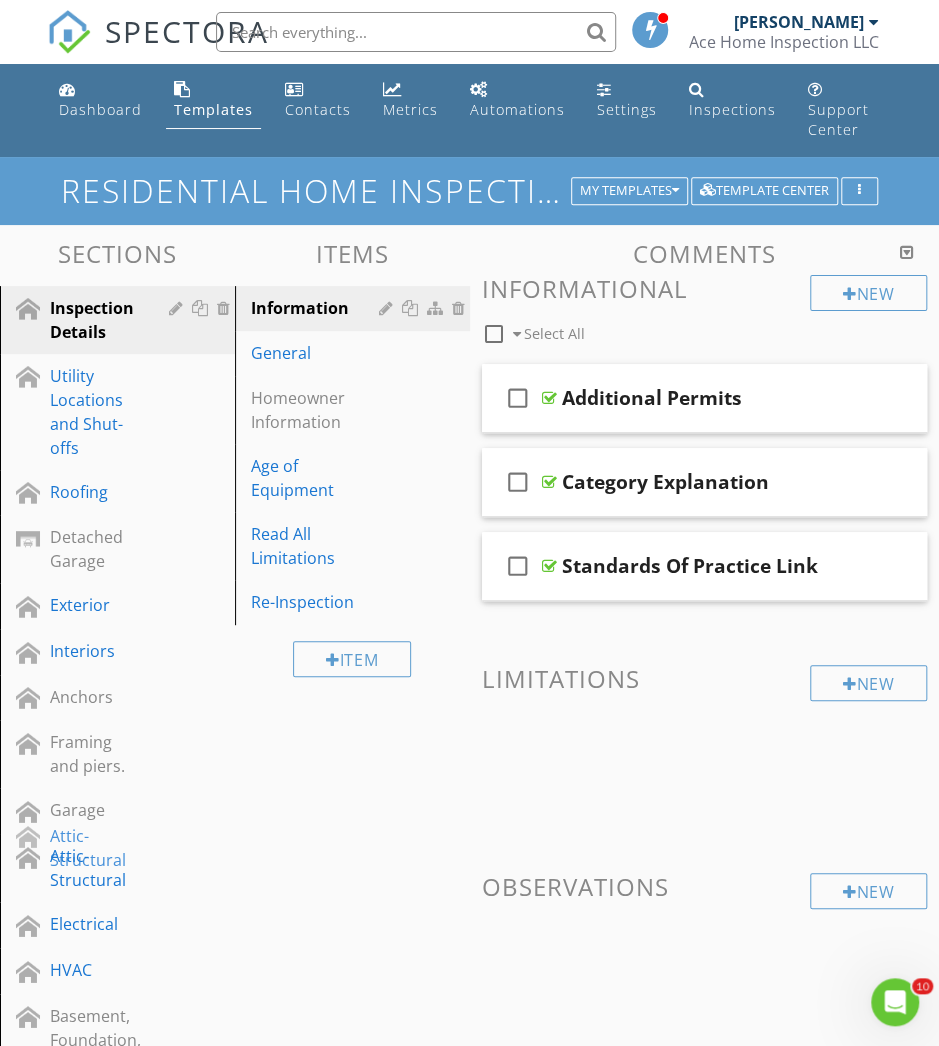 type 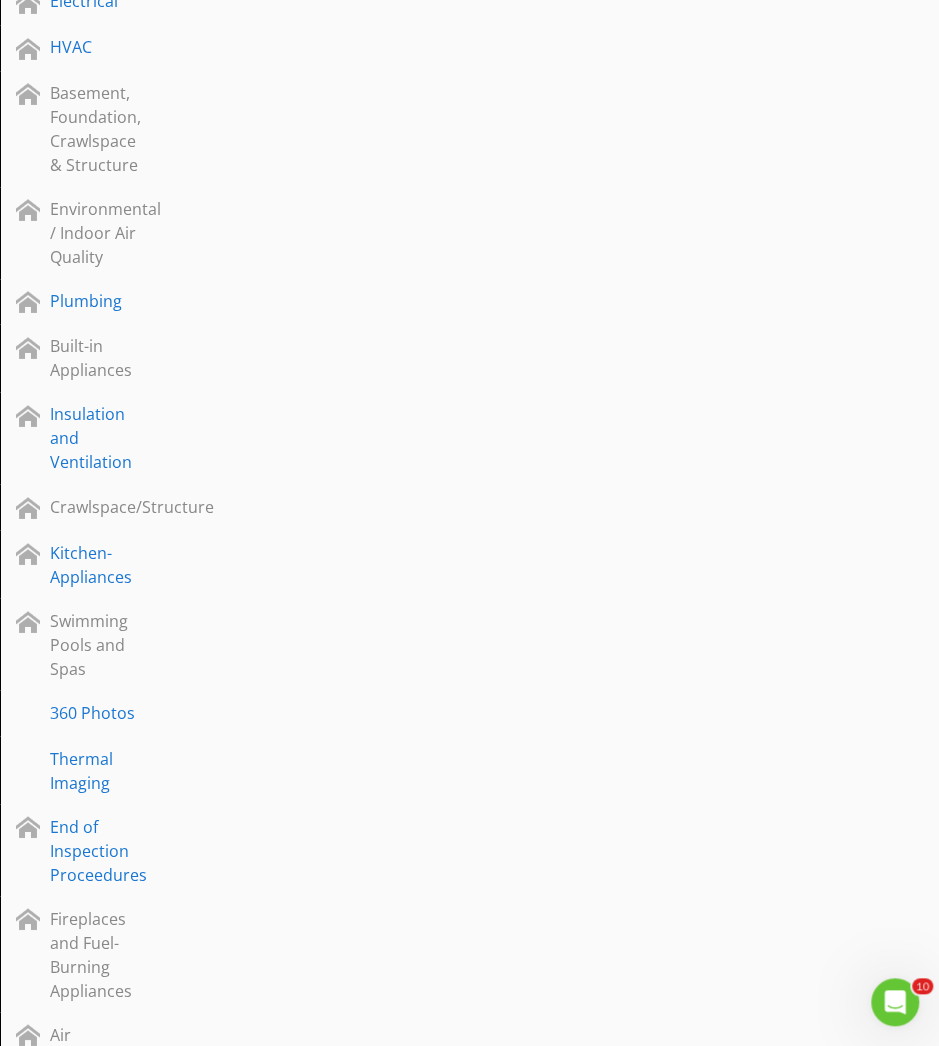 scroll, scrollTop: 924, scrollLeft: 0, axis: vertical 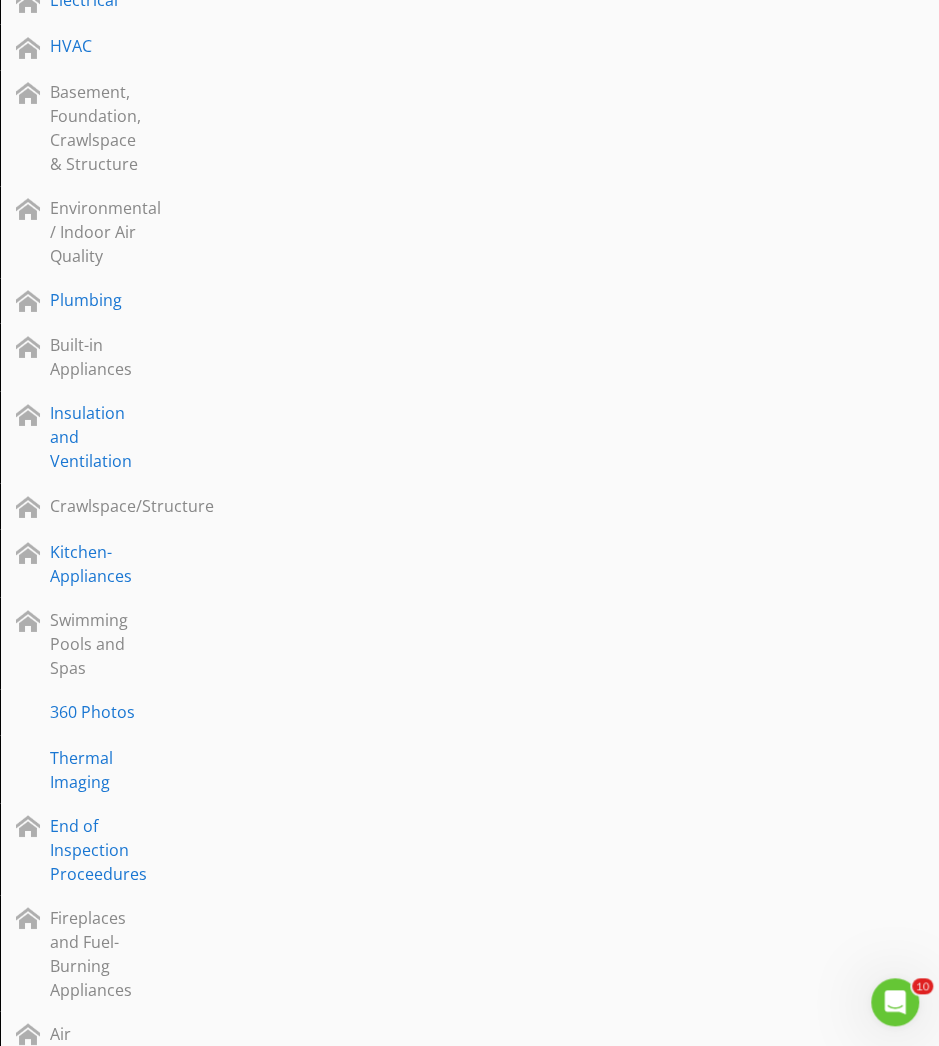 click on "Crawlspace/Structure" at bounding box center [169, 506] 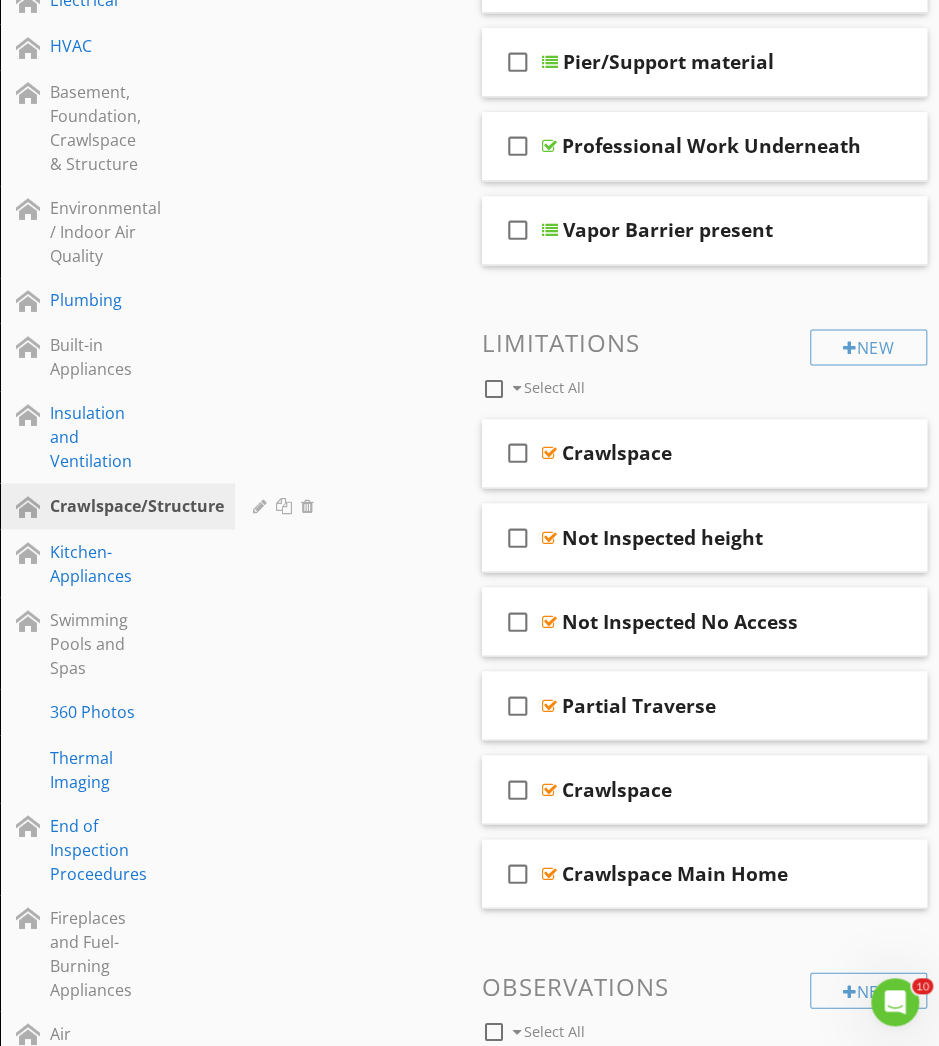 click on "Crawlspace/Structure" at bounding box center [174, 506] 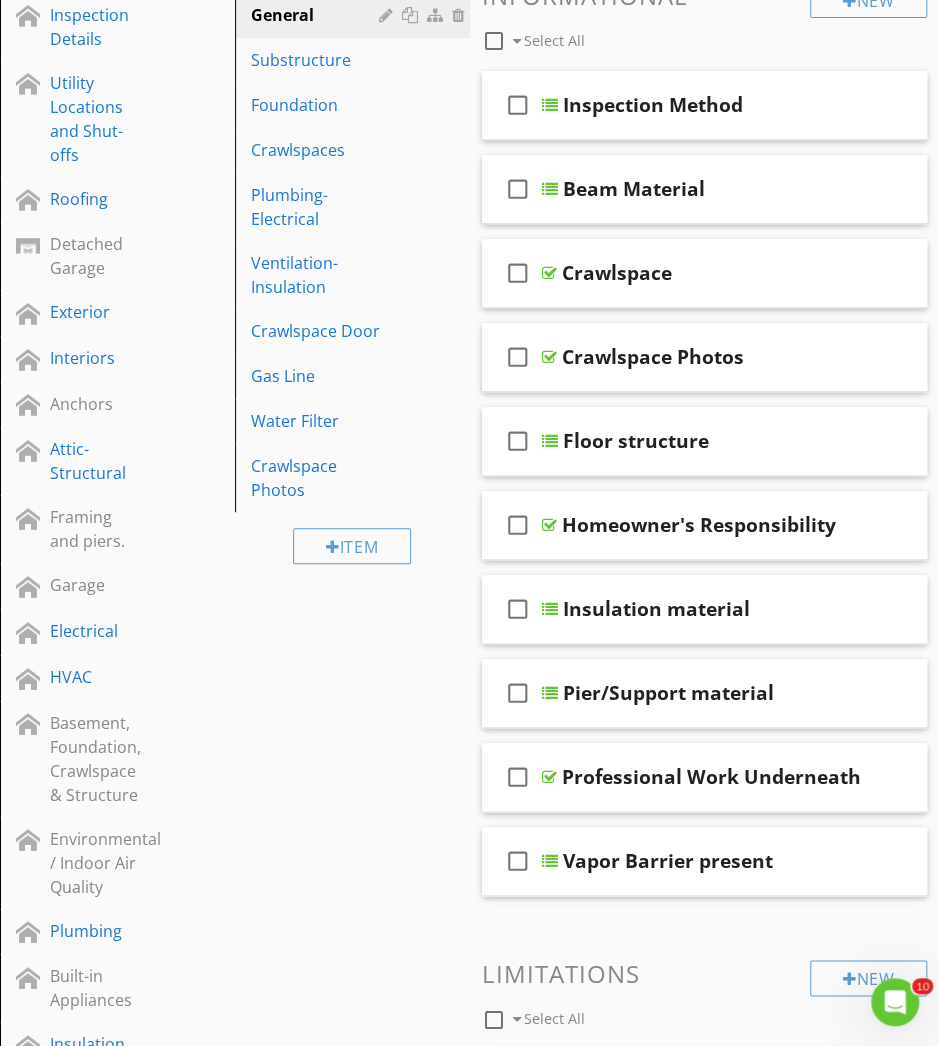 scroll, scrollTop: 287, scrollLeft: 0, axis: vertical 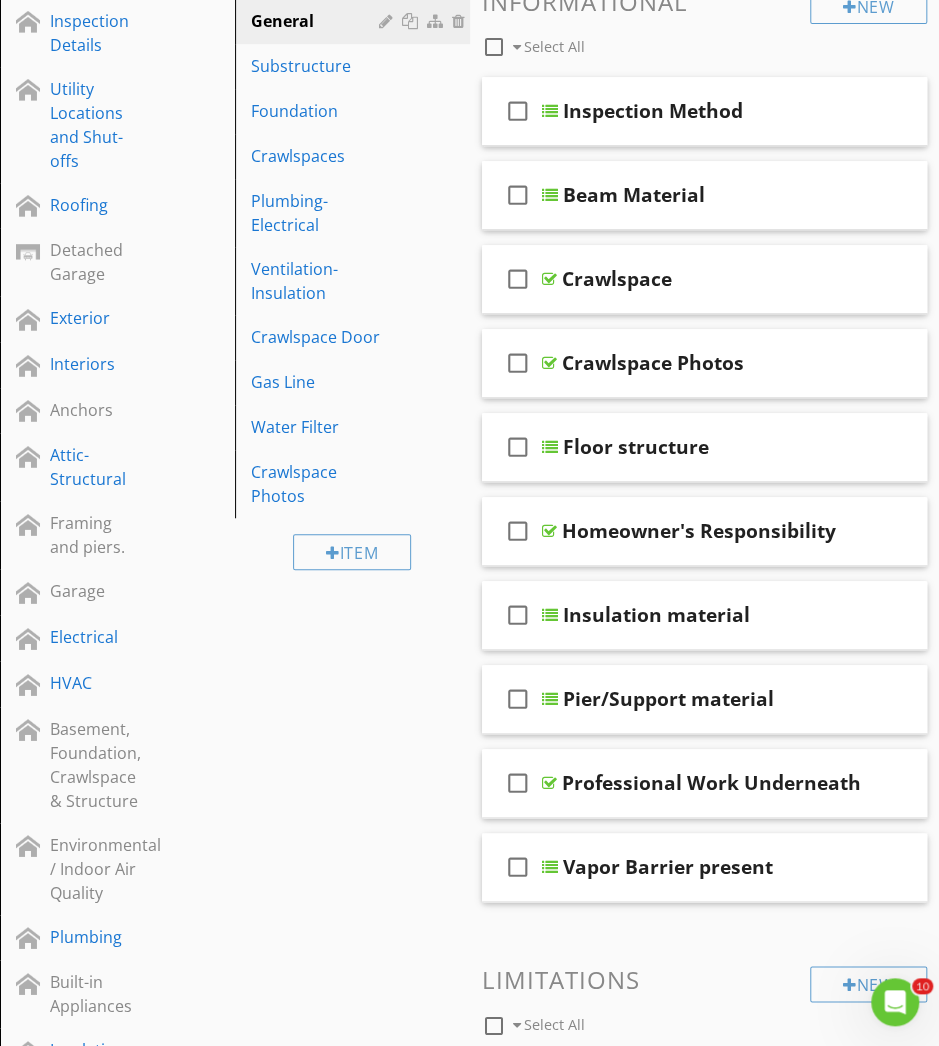 click at bounding box center (792, 278) 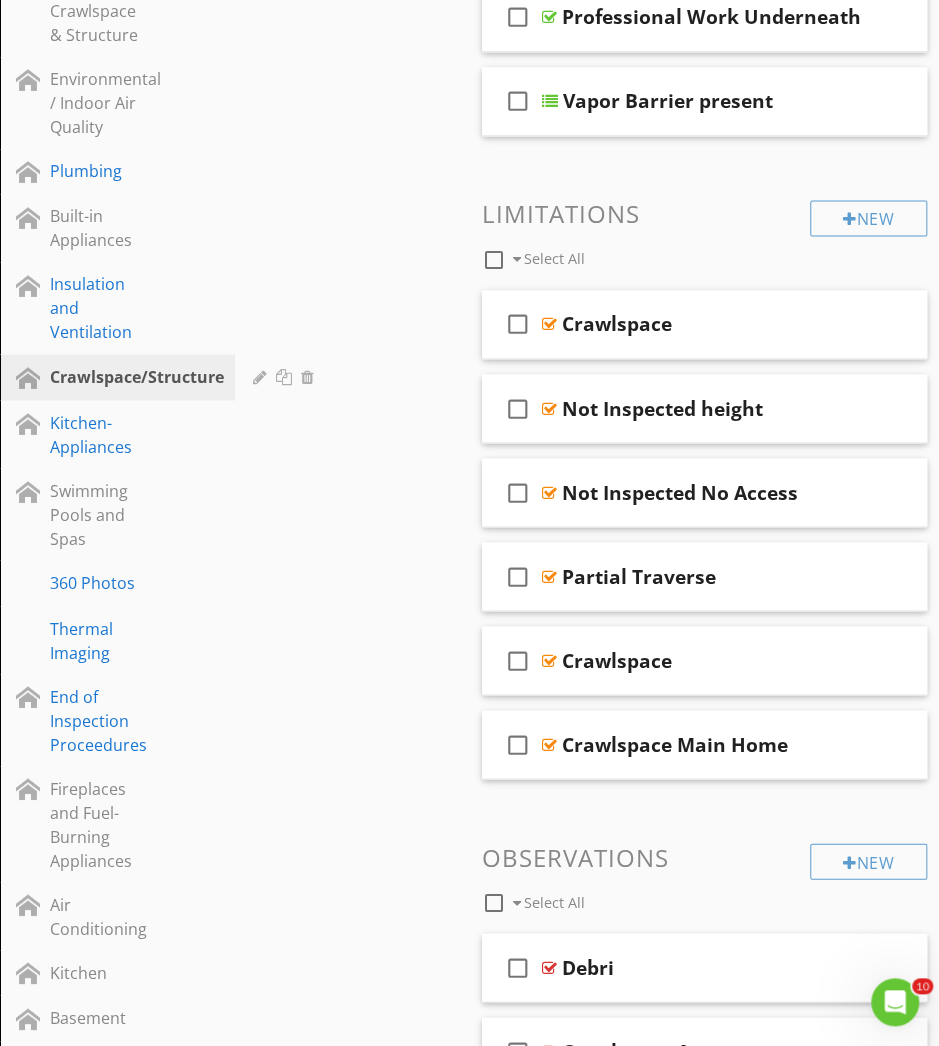 scroll, scrollTop: 0, scrollLeft: 0, axis: both 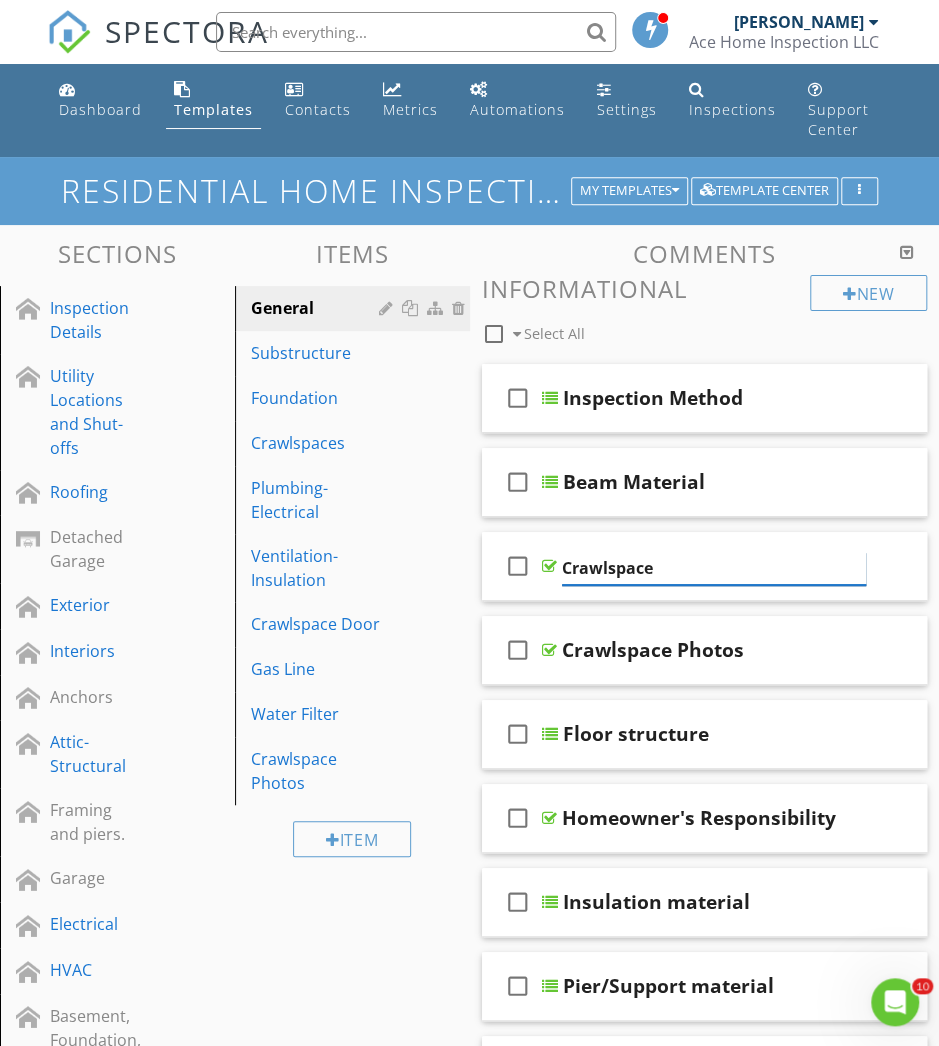 click on "Crawlspace" at bounding box center (714, 568) 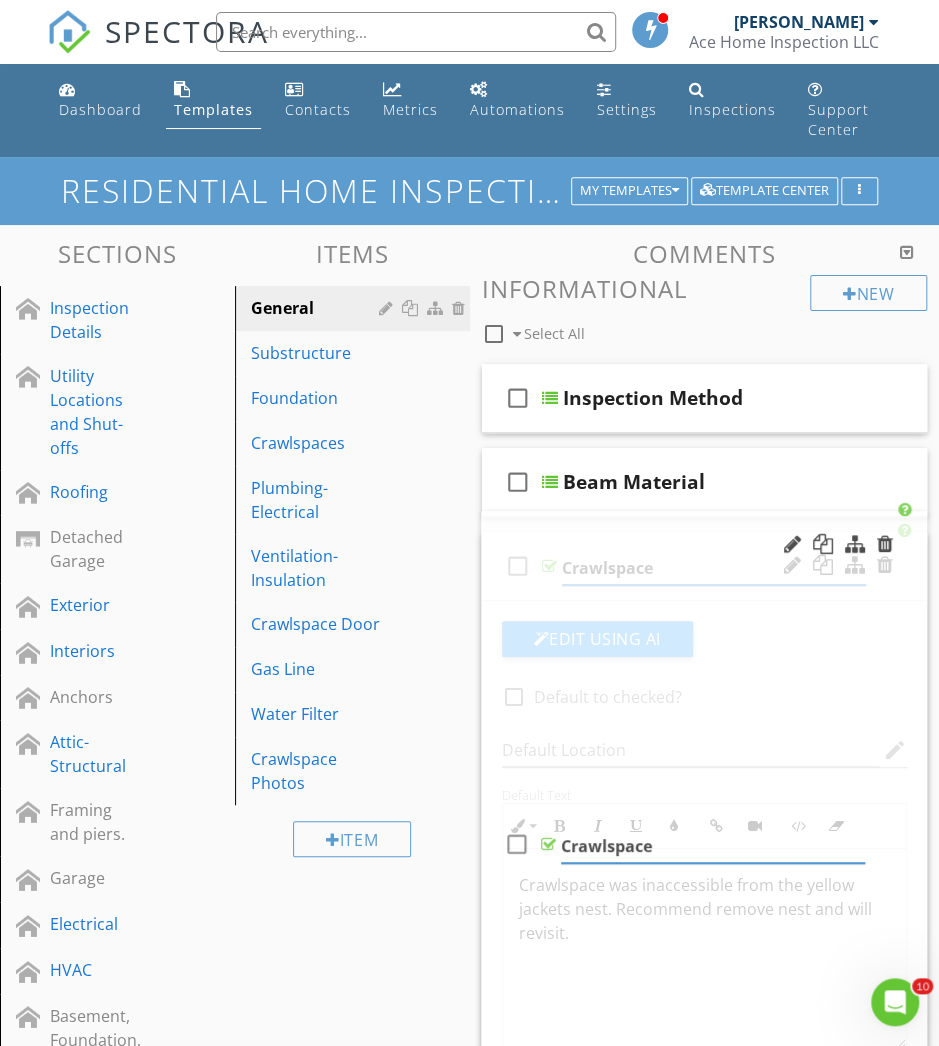 type 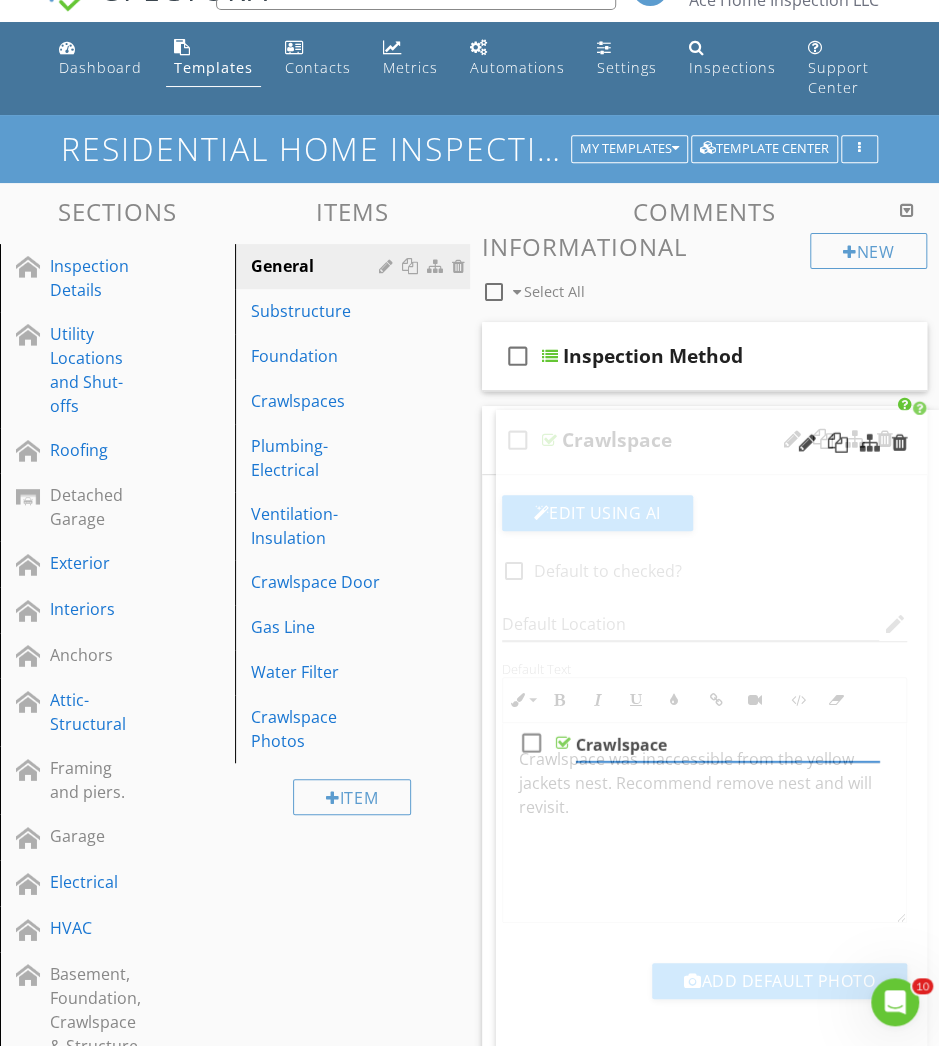 scroll, scrollTop: 36, scrollLeft: 0, axis: vertical 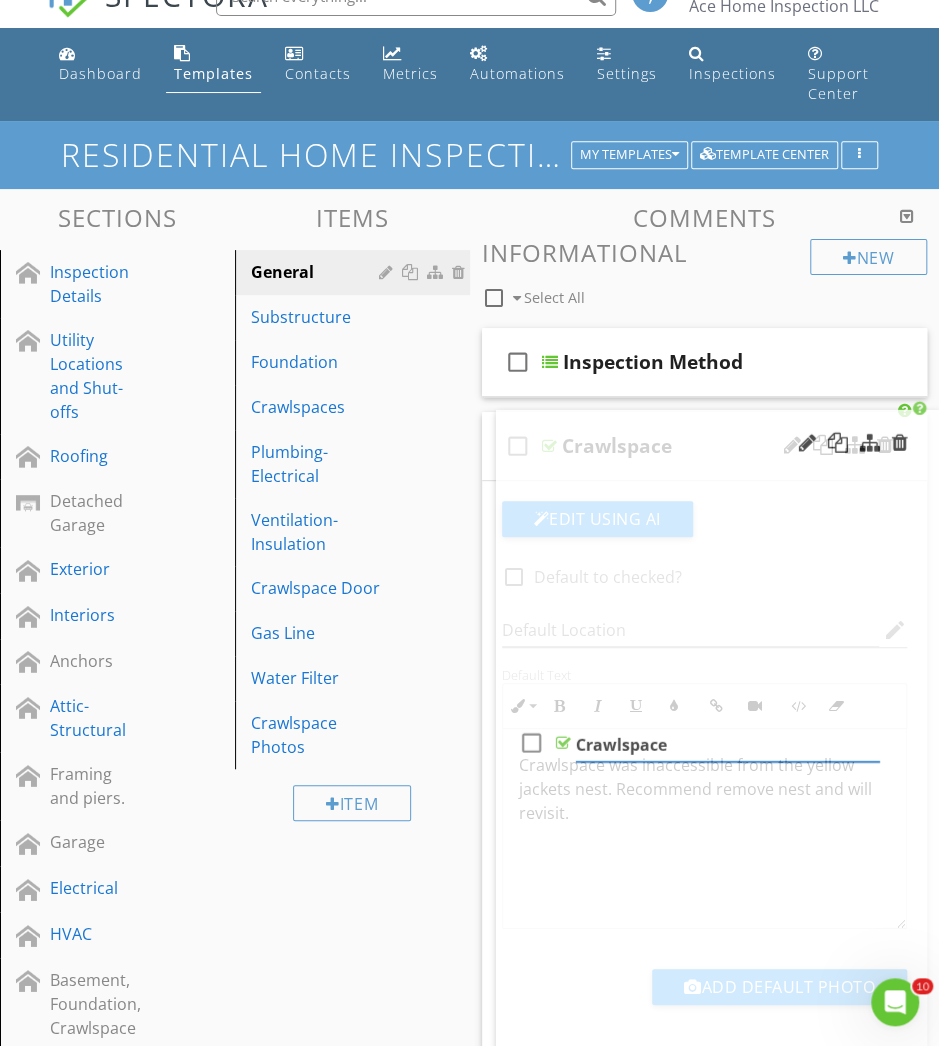 click on "Plumbing-Electrical" at bounding box center (355, 464) 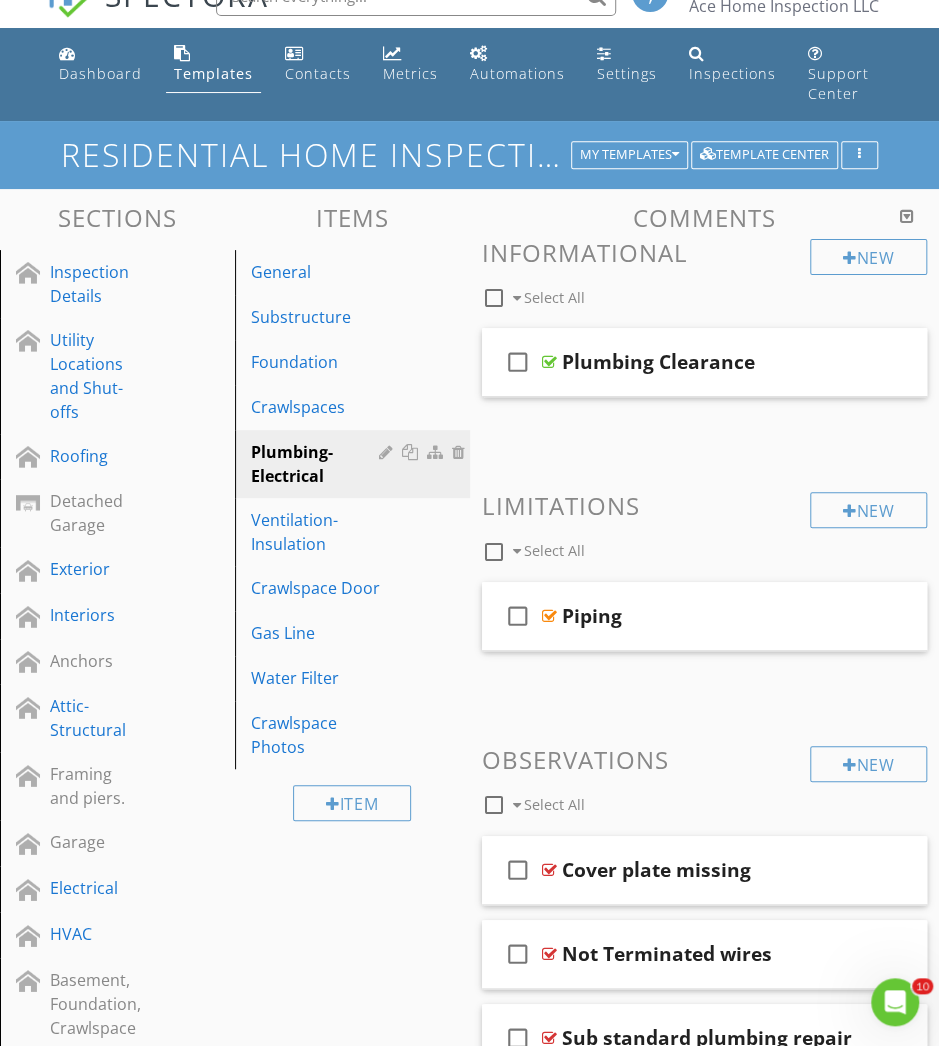 click on "Crawlspaces" at bounding box center (318, 407) 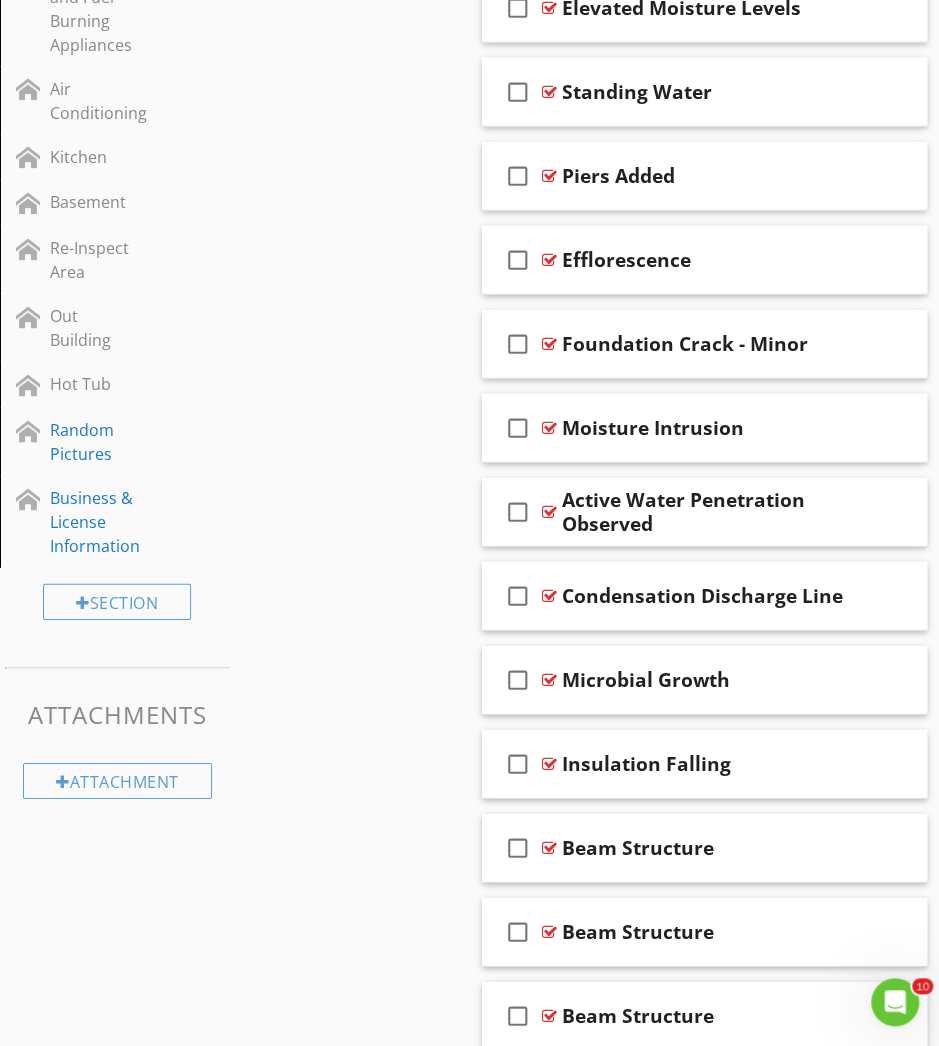 scroll, scrollTop: 1870, scrollLeft: 0, axis: vertical 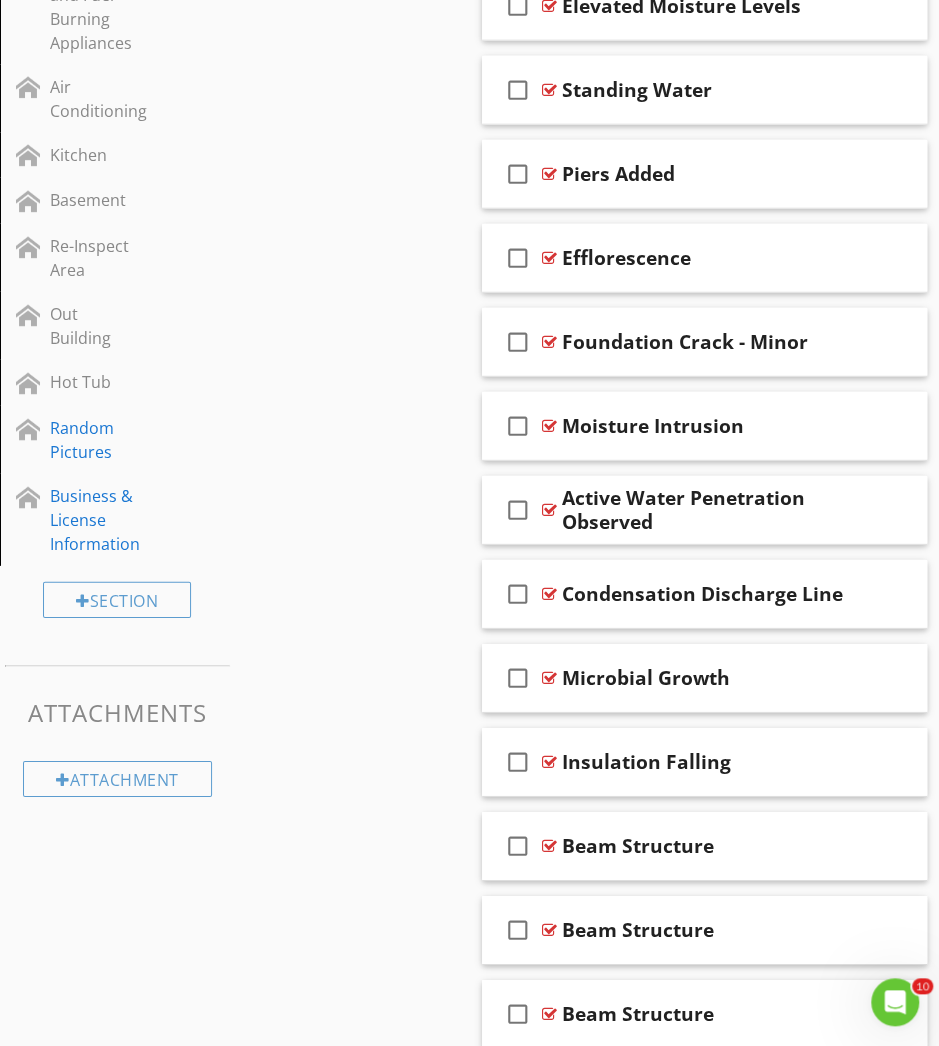 click at bounding box center [855, 593] 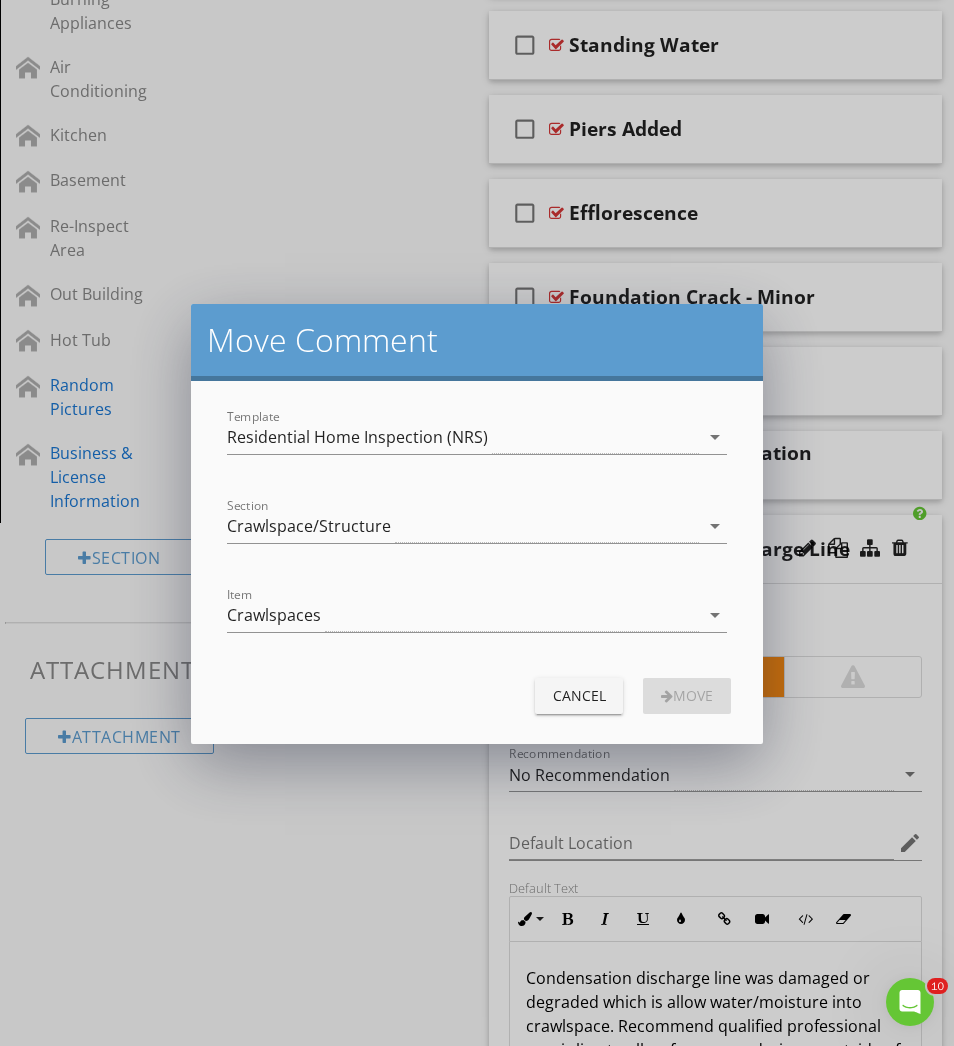 click on "Move Comment   Template  Residential Home Inspection (NRS) arrow_drop_down   Section Crawlspace/Structure arrow_drop_down   Item Crawlspaces arrow_drop_down    Cancel
Move" at bounding box center (477, 523) 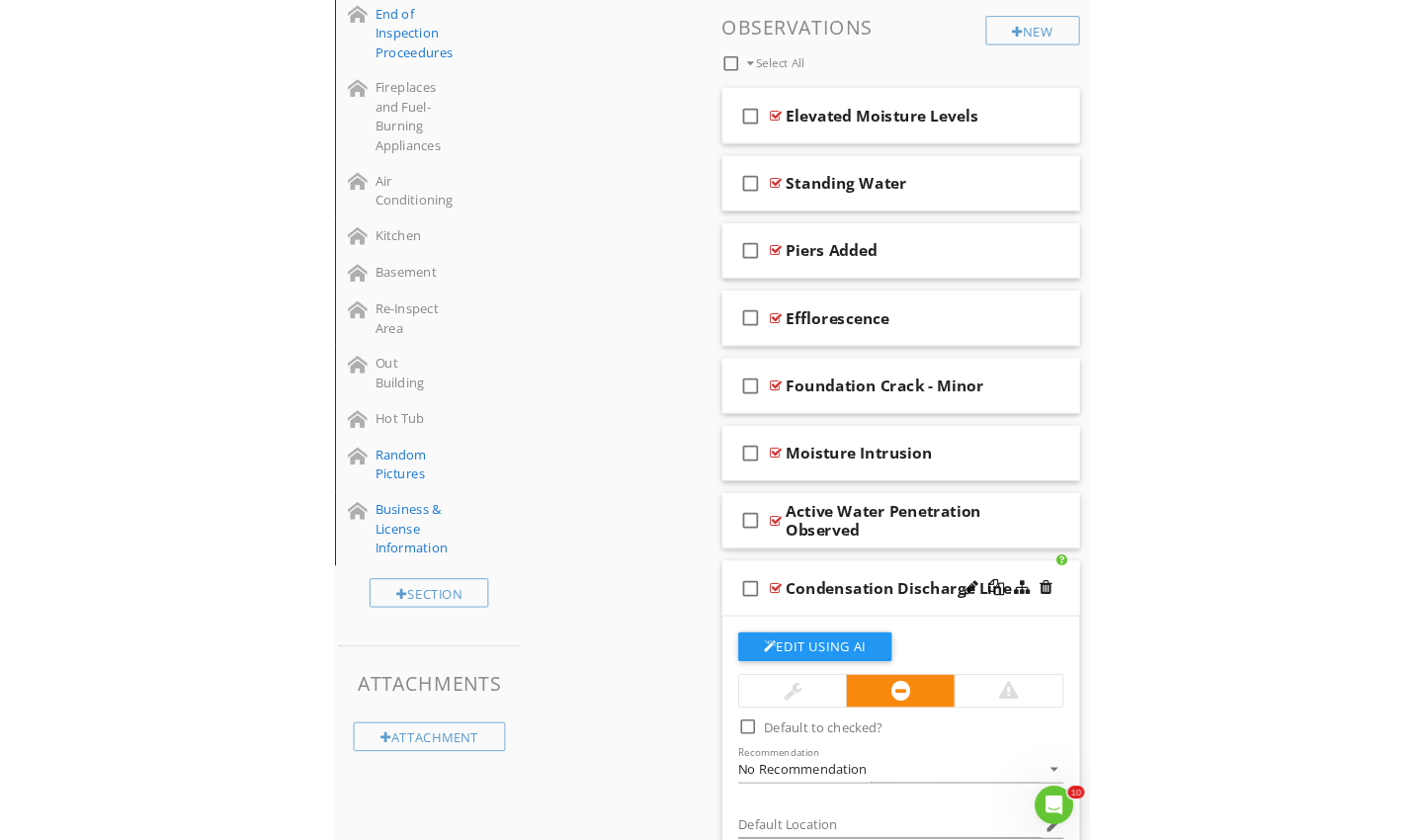 scroll, scrollTop: 1688, scrollLeft: 0, axis: vertical 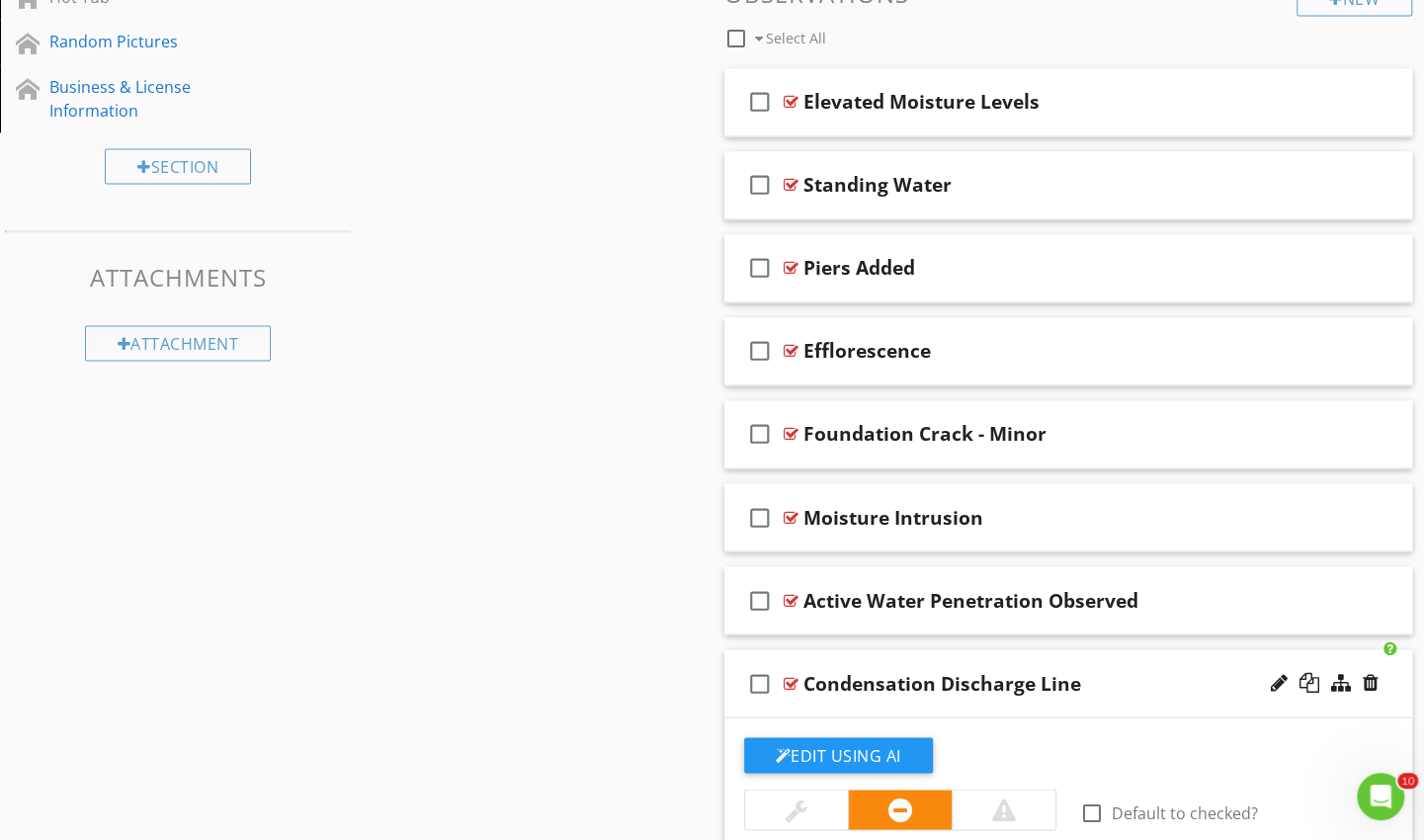 click on "Elevated Moisture Levels" at bounding box center [1047, 102] 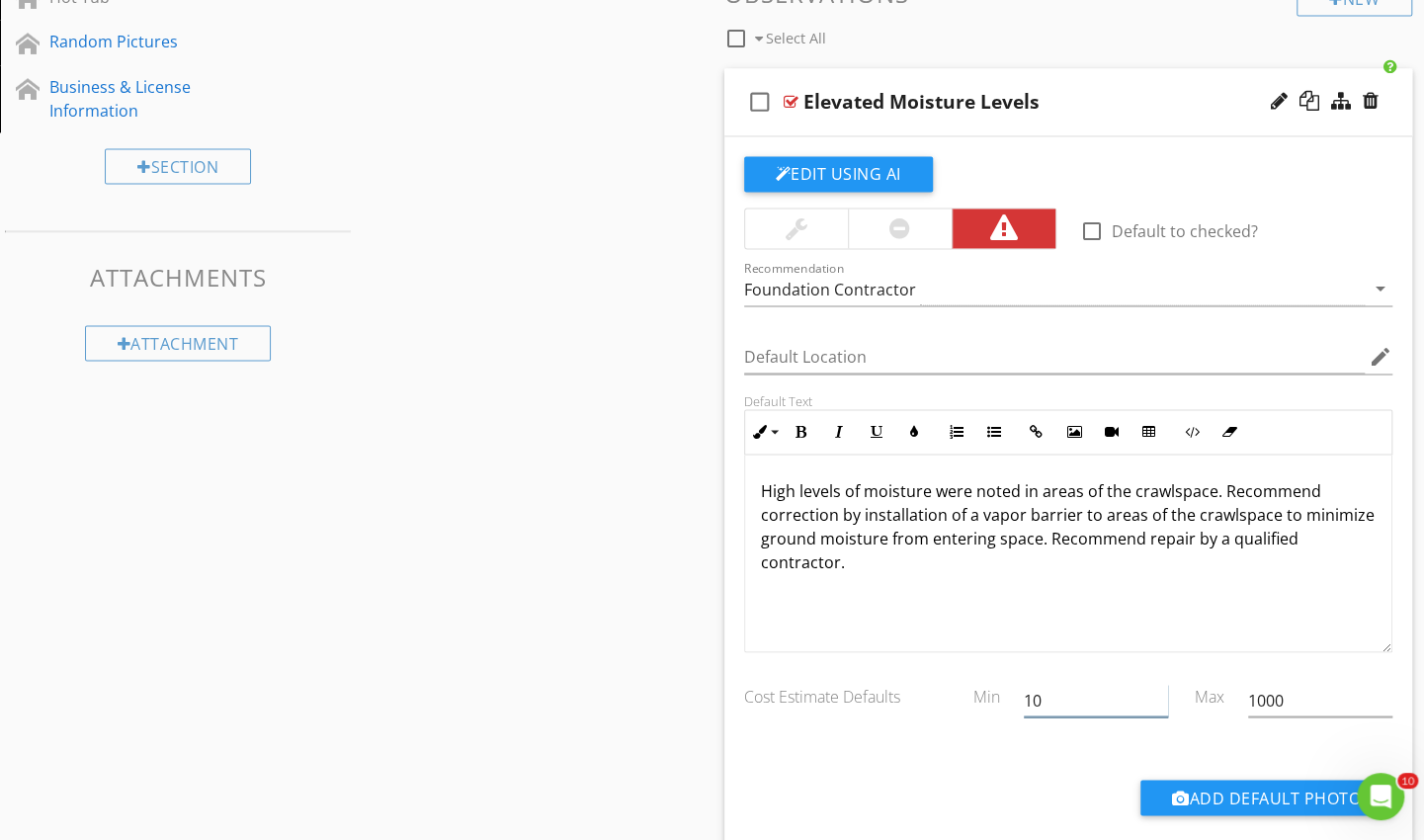 click on "10" at bounding box center (1096, 700) 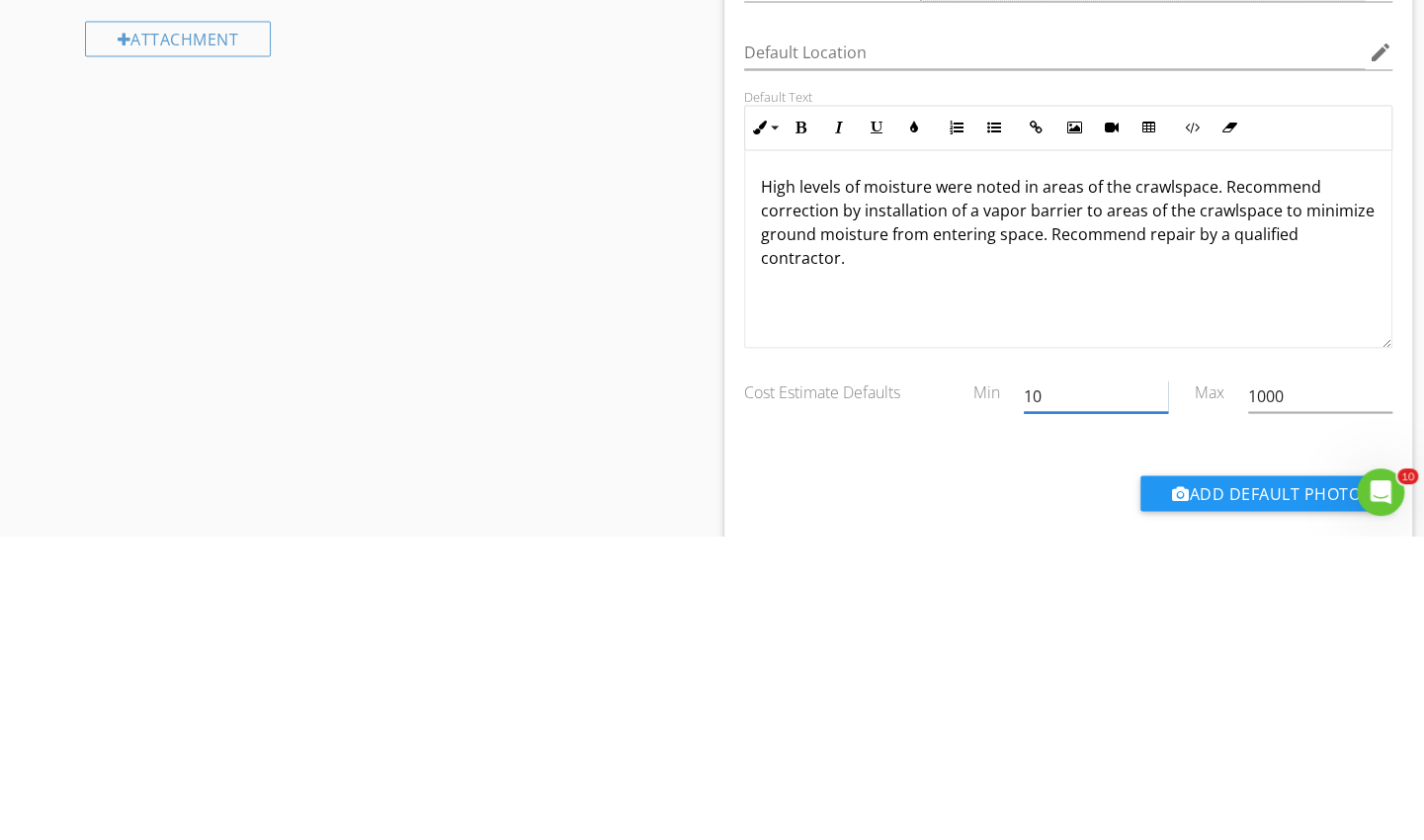 scroll, scrollTop: 1749, scrollLeft: 0, axis: vertical 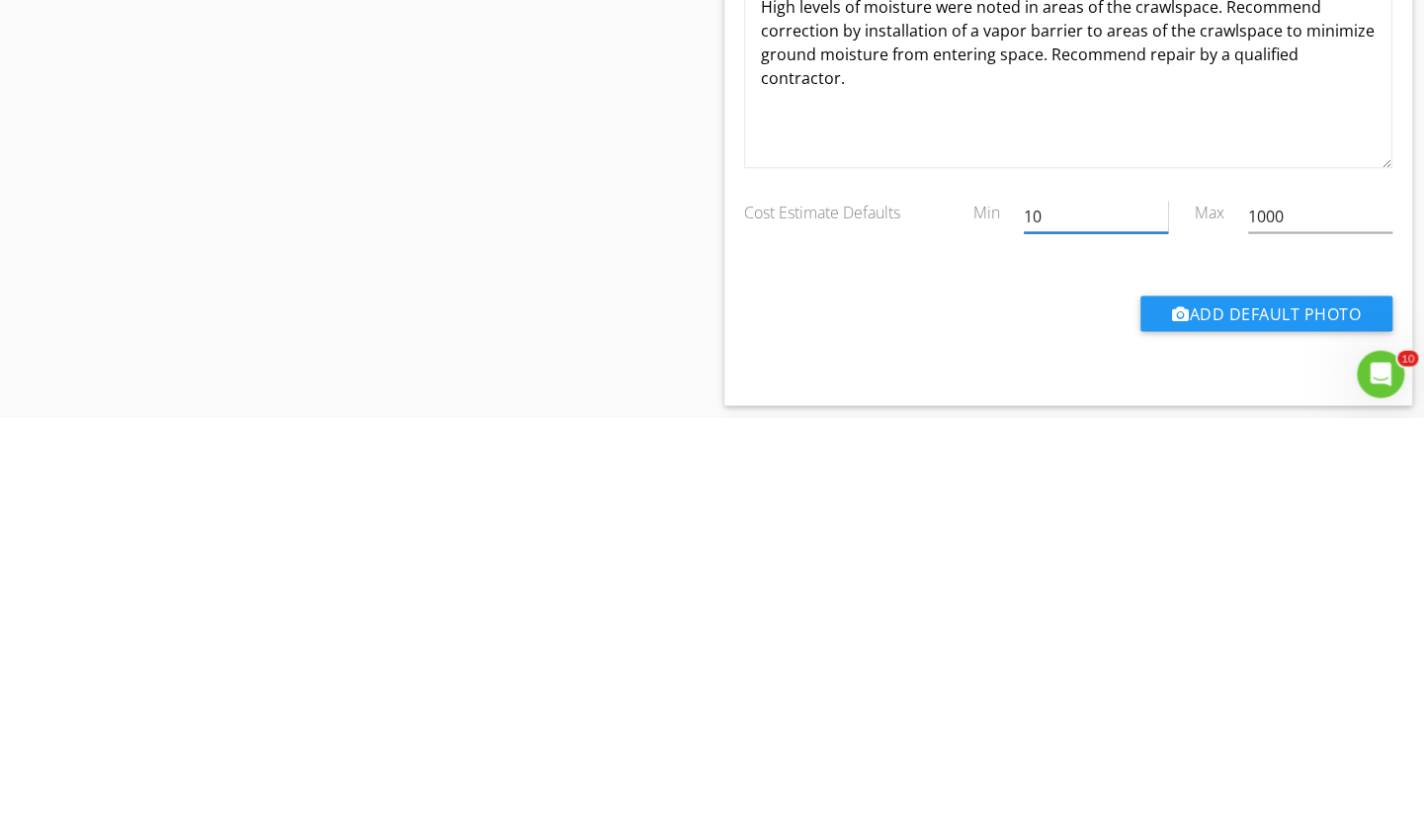 type on "1" 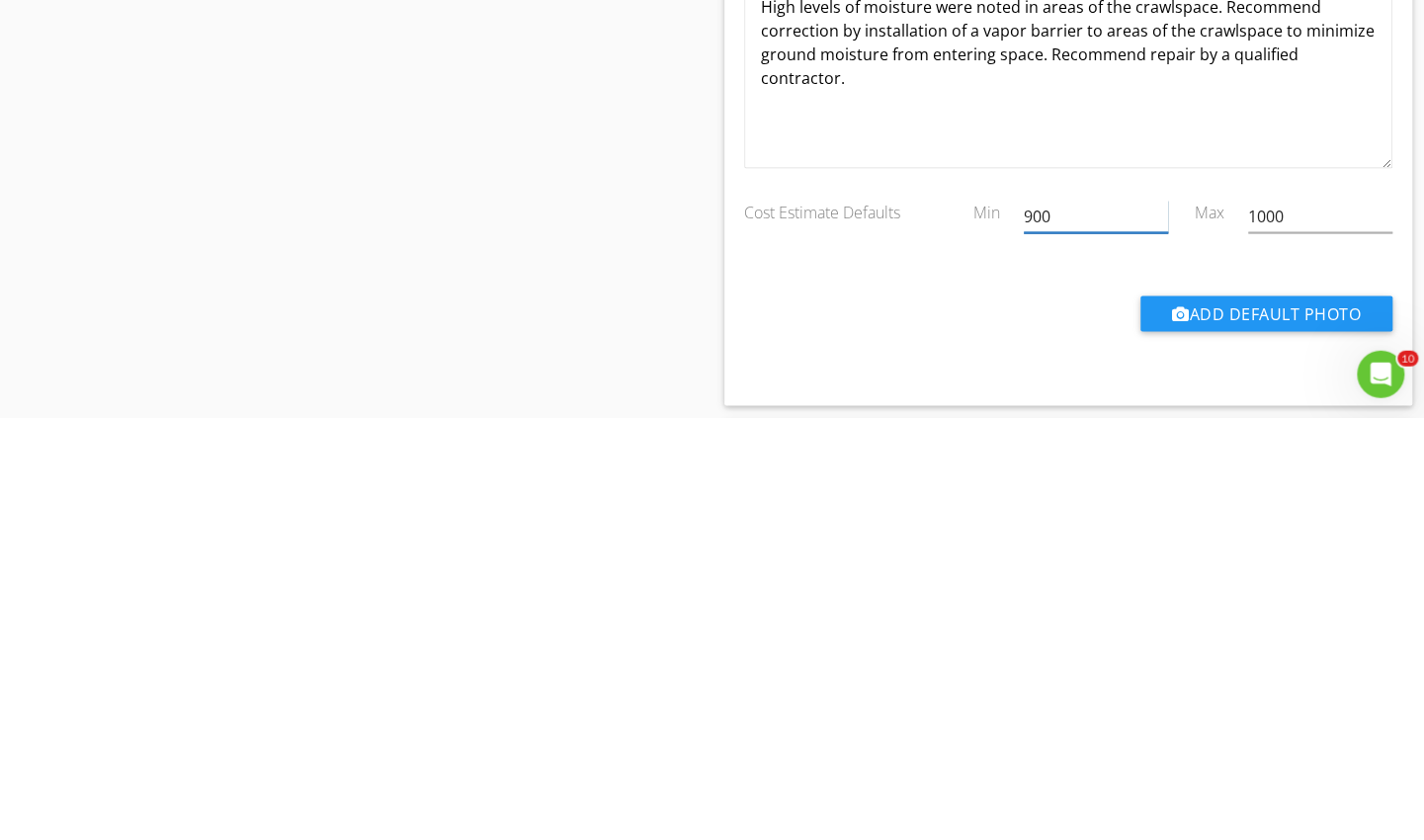 type on "900" 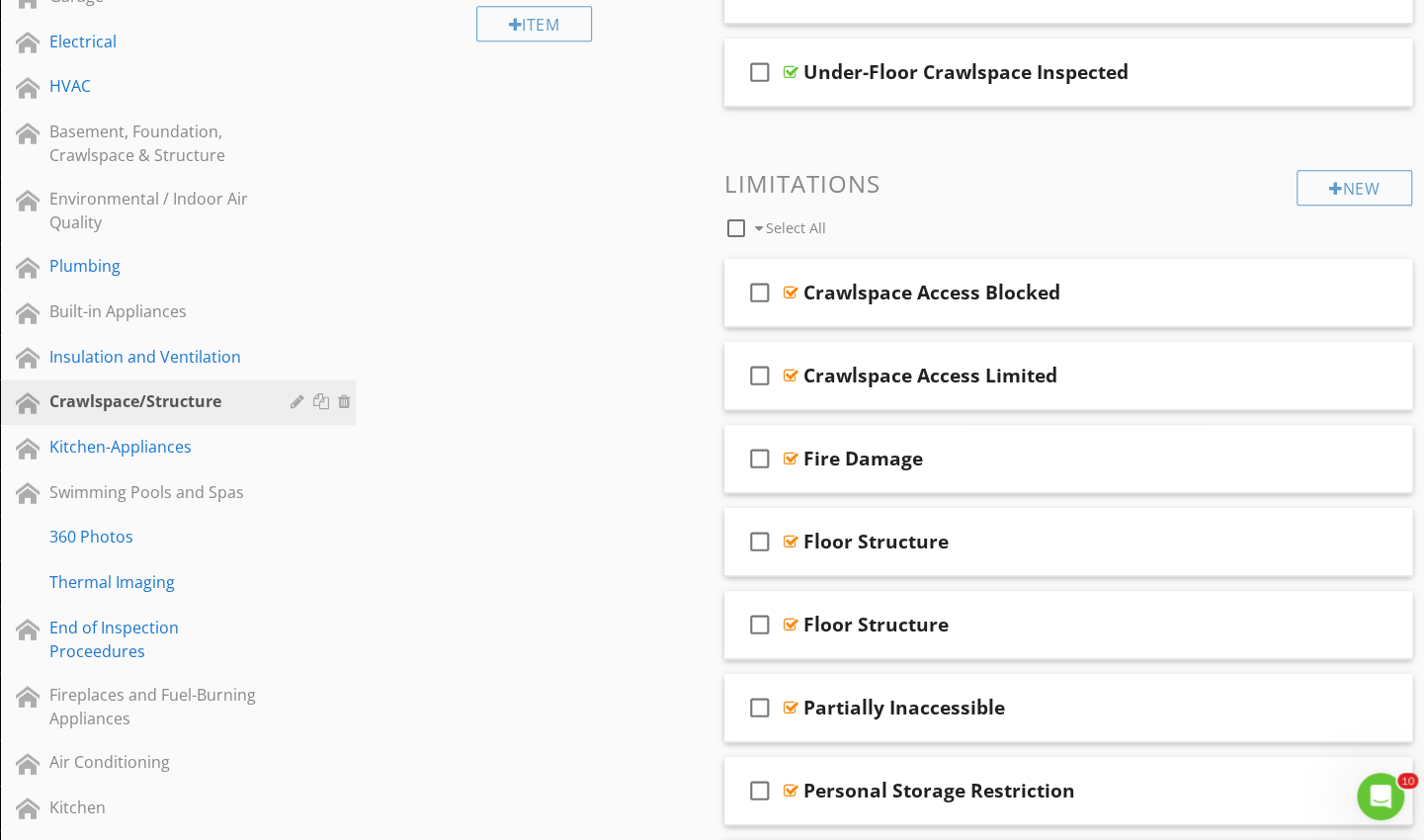 scroll, scrollTop: 693, scrollLeft: 0, axis: vertical 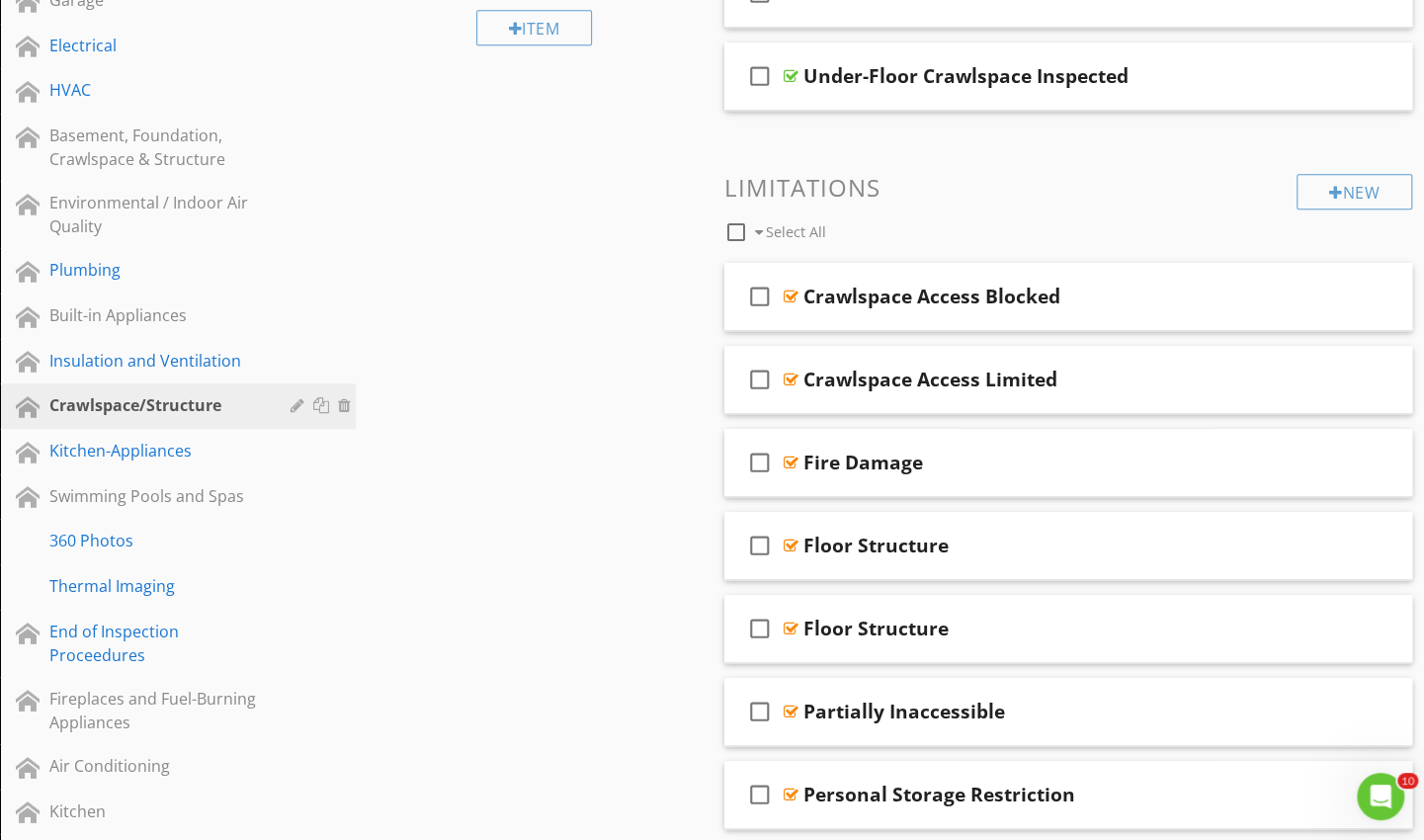 click on "Plumbing" at bounding box center (155, 270) 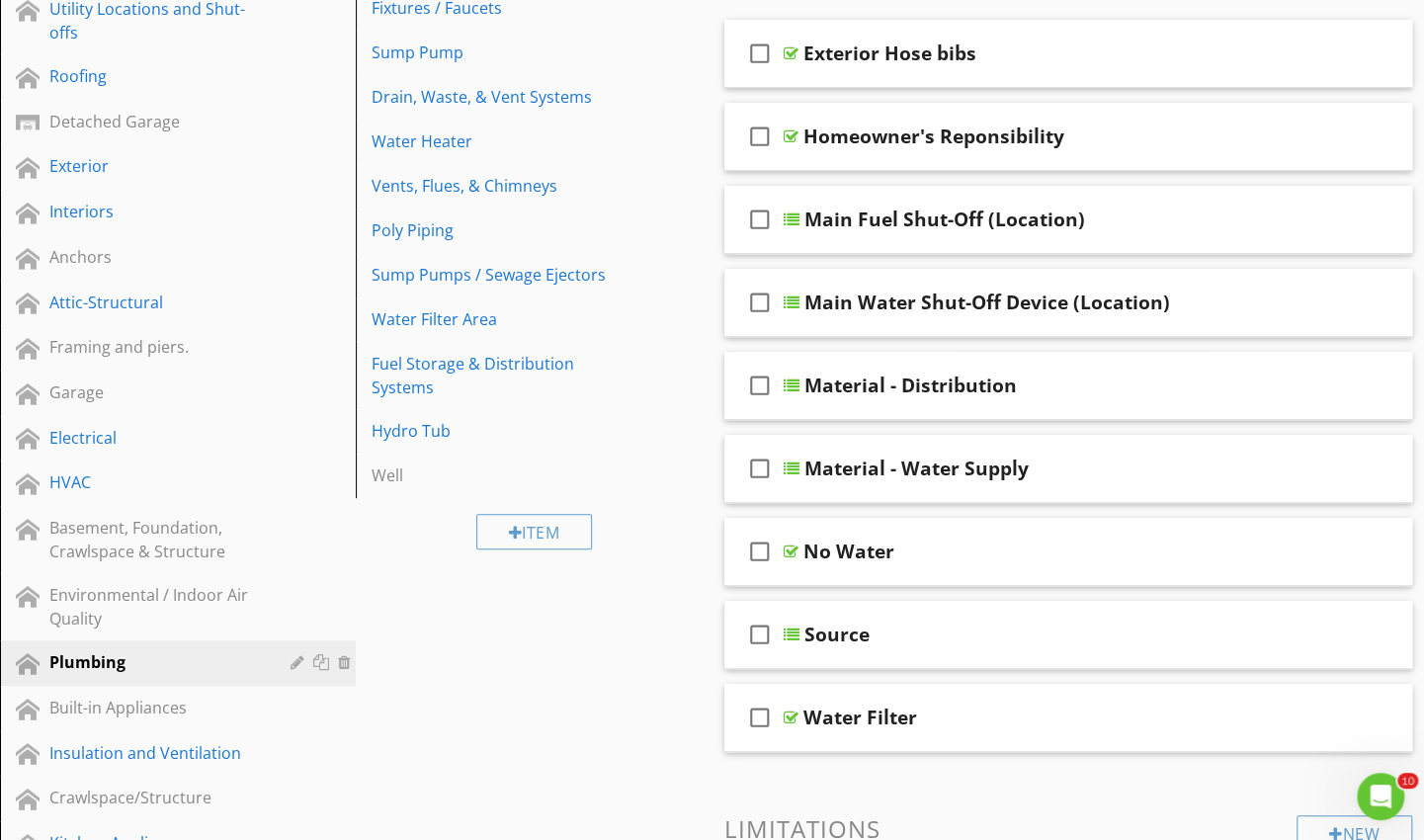 scroll, scrollTop: 299, scrollLeft: 0, axis: vertical 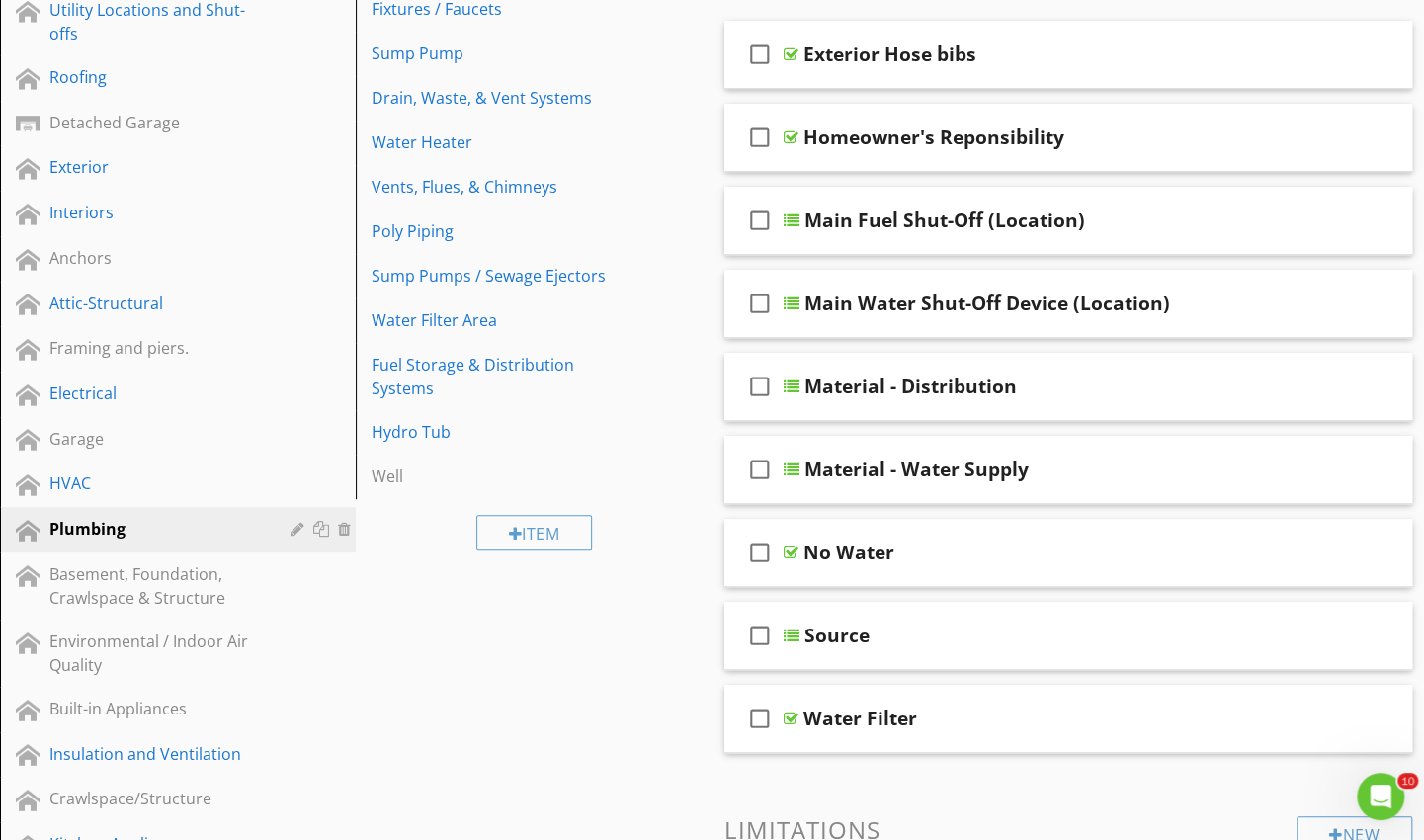 type 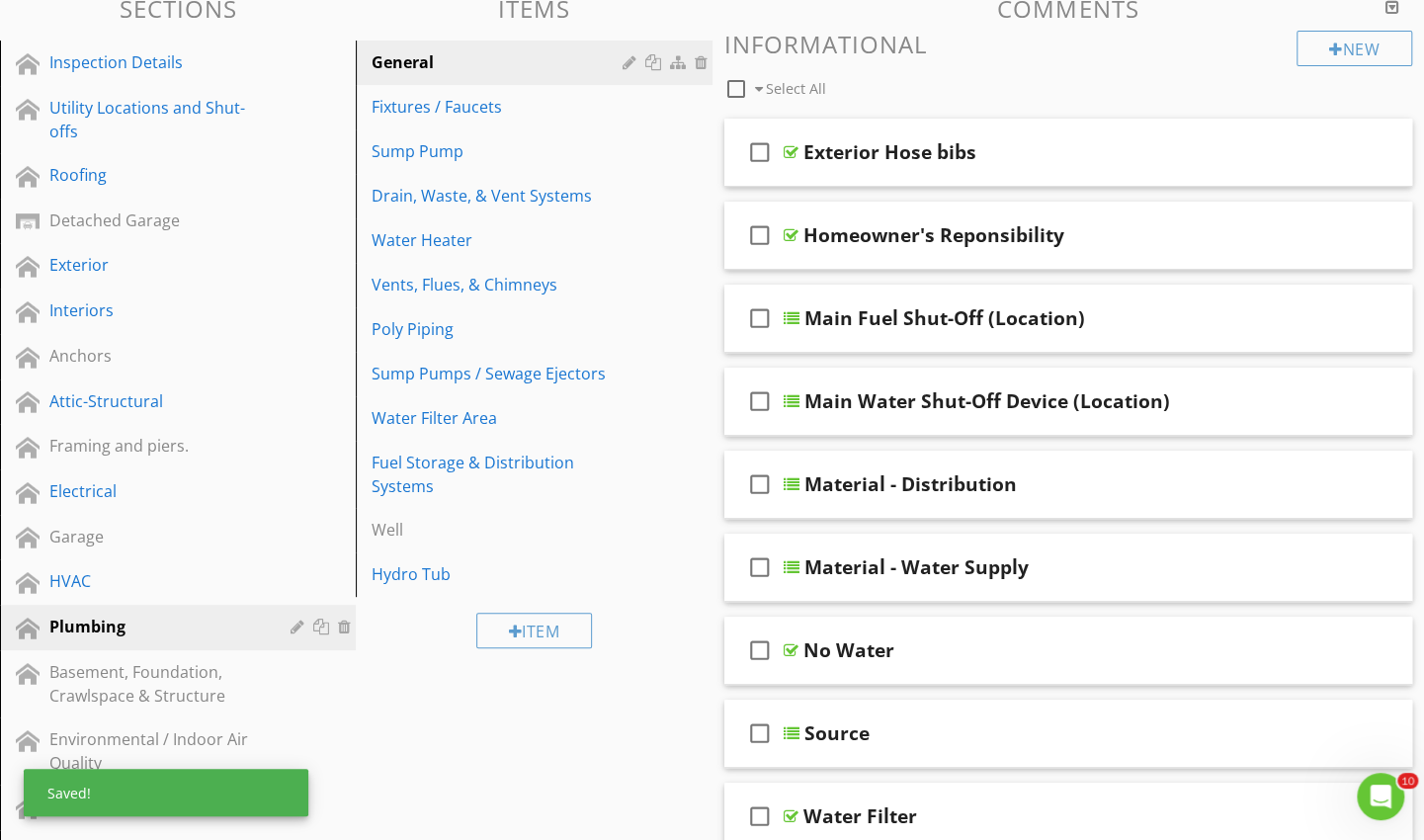 scroll, scrollTop: 191, scrollLeft: 0, axis: vertical 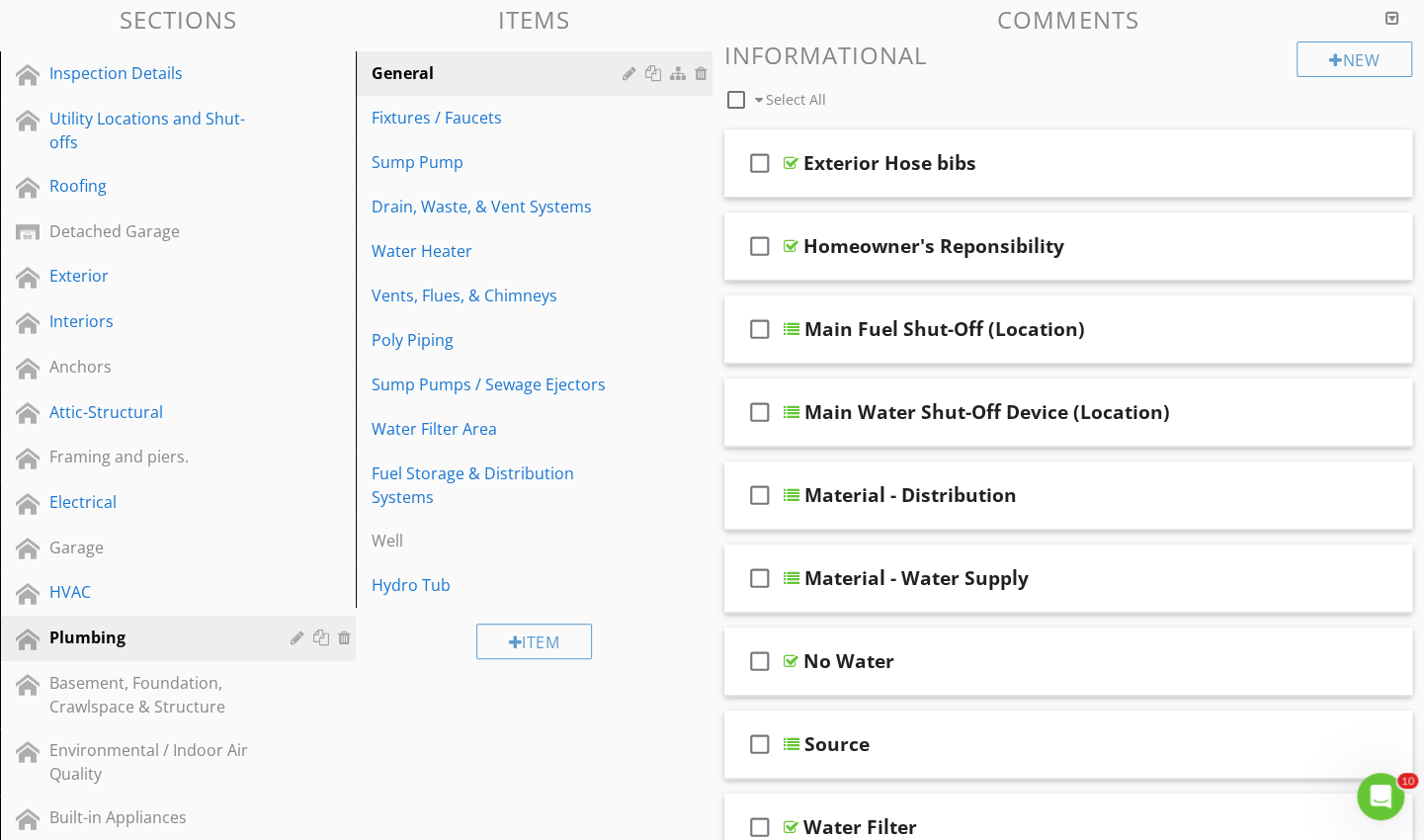 click on "Water Heater" at bounding box center [537, 251] 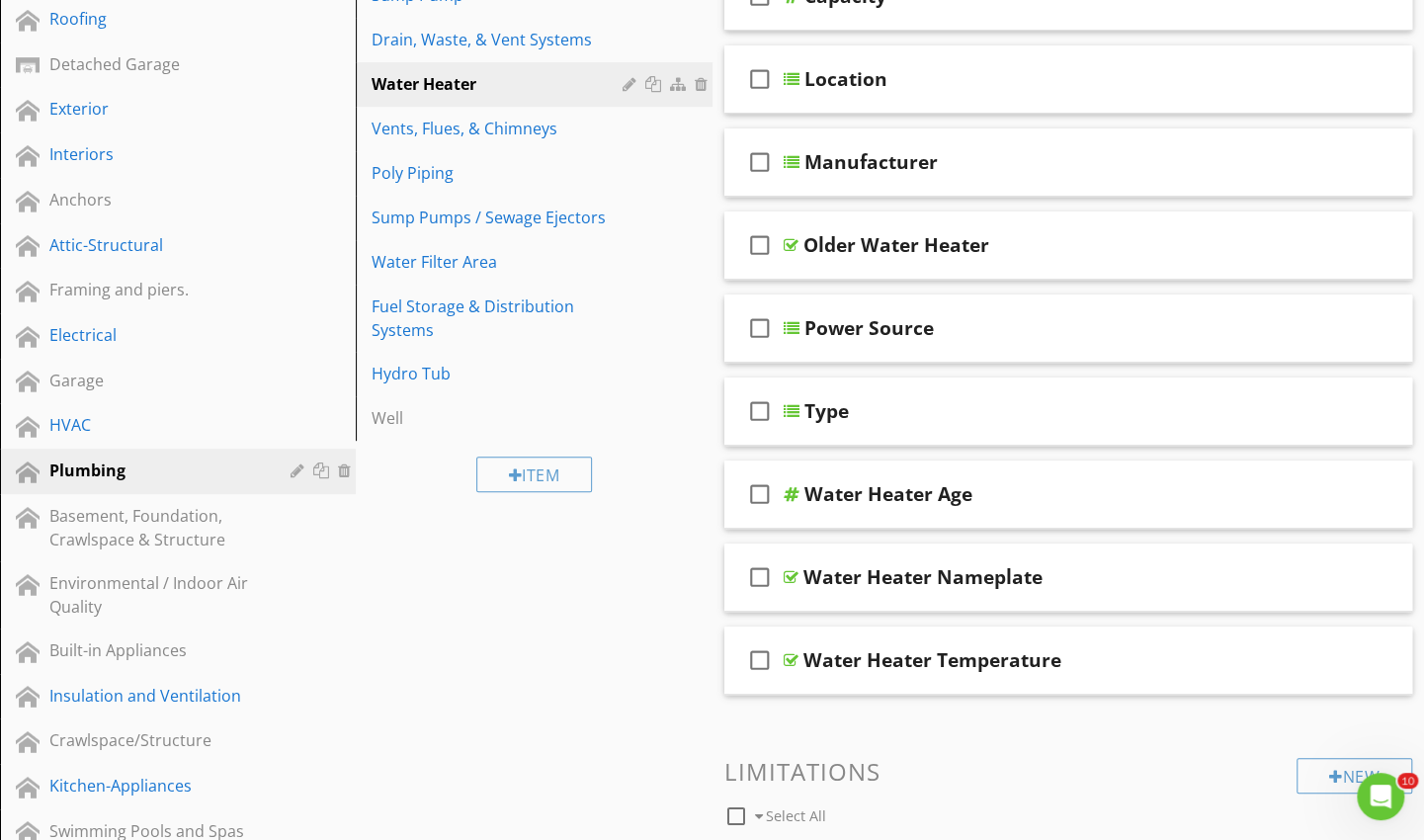 scroll, scrollTop: 359, scrollLeft: 0, axis: vertical 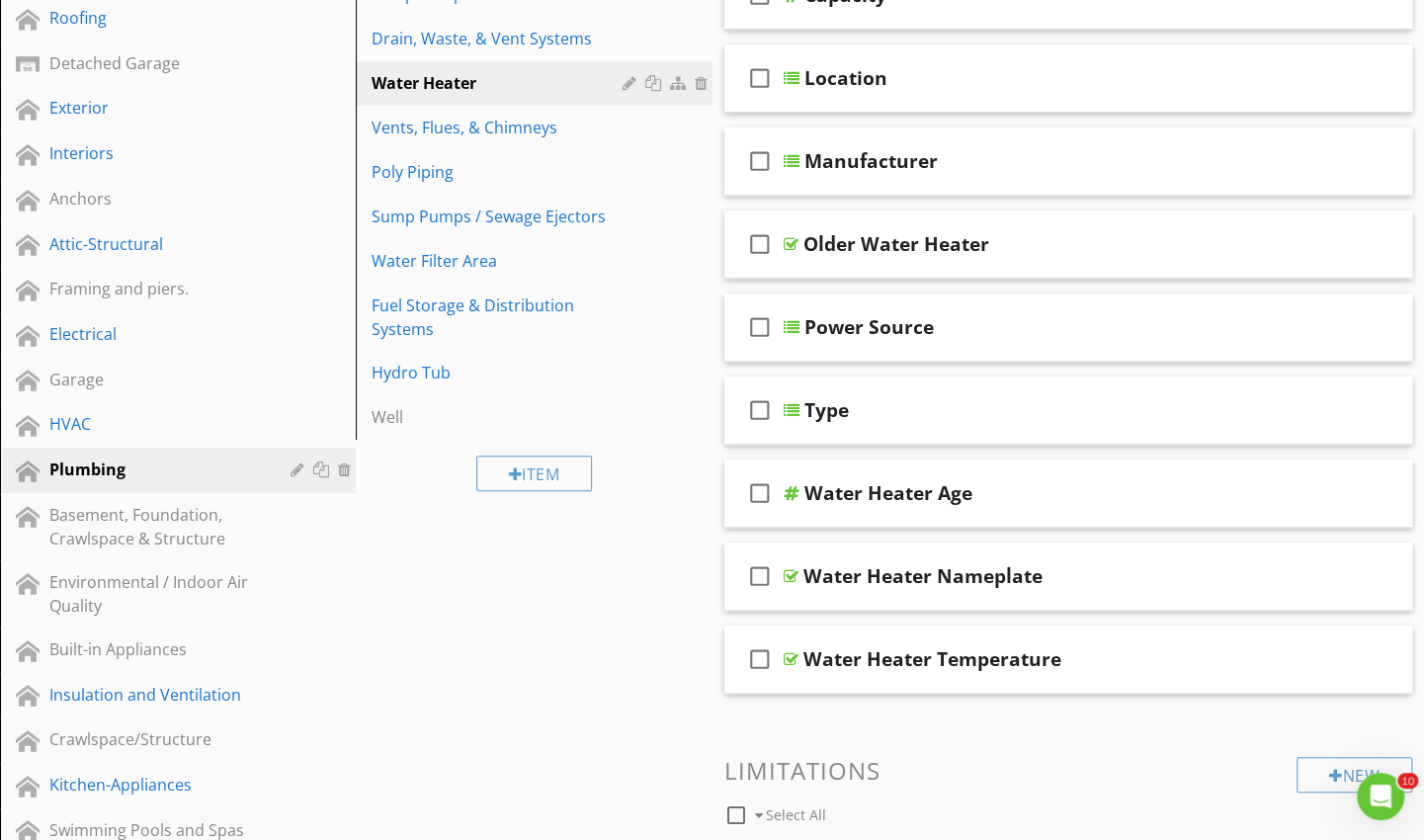 click on "Water Heater Temperature" at bounding box center [1047, 659] 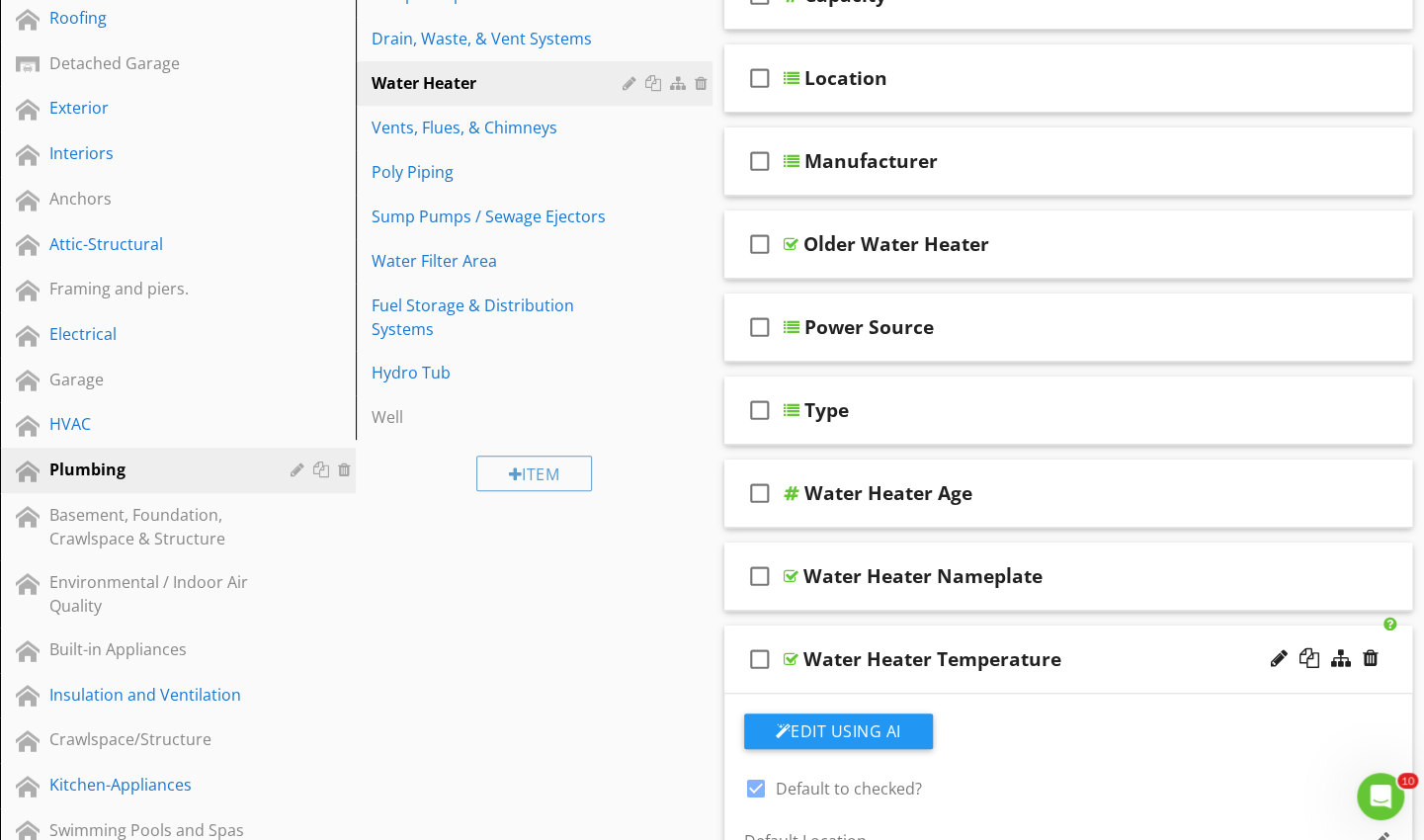 click on "Water Heater Temperature" at bounding box center [1047, 659] 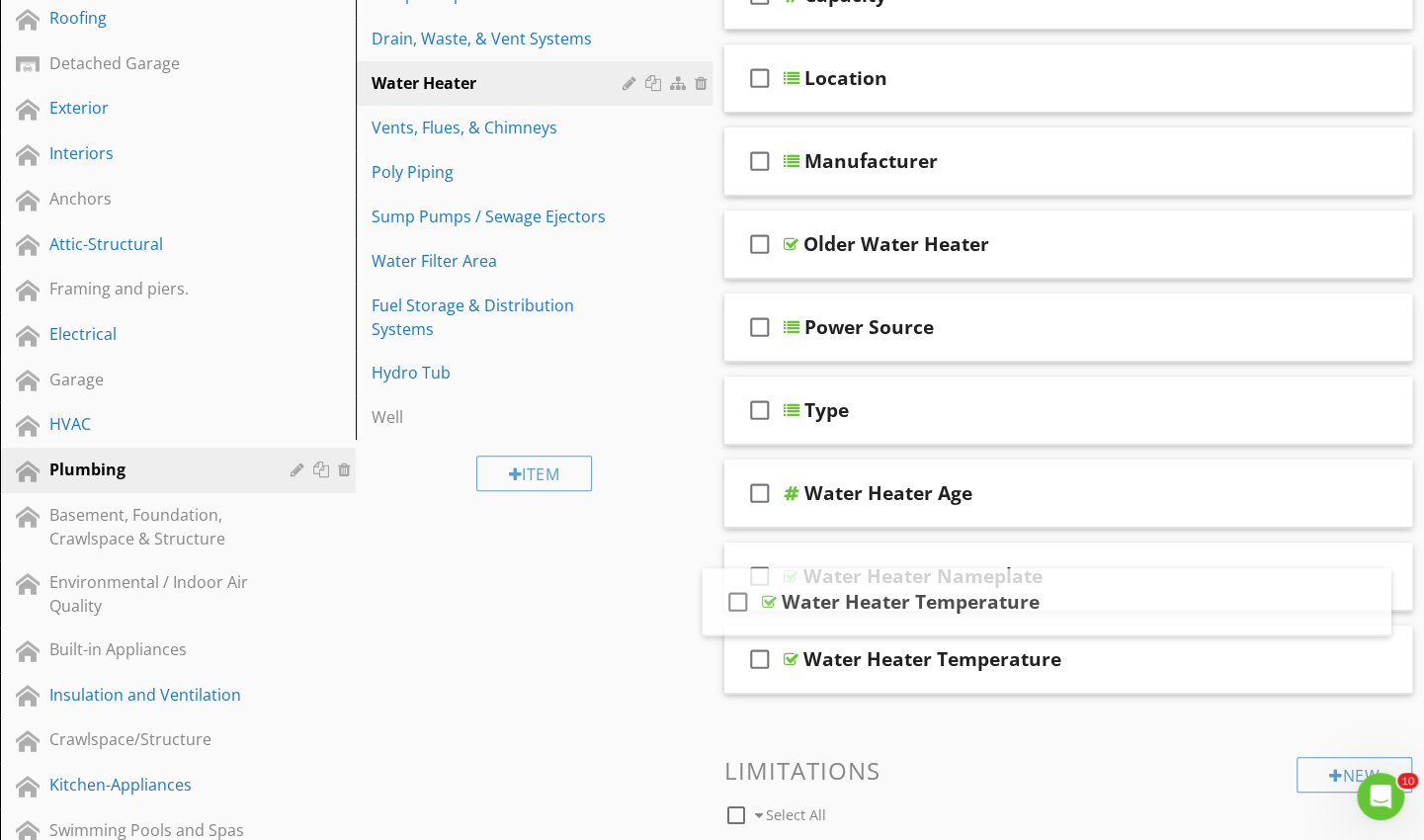 type 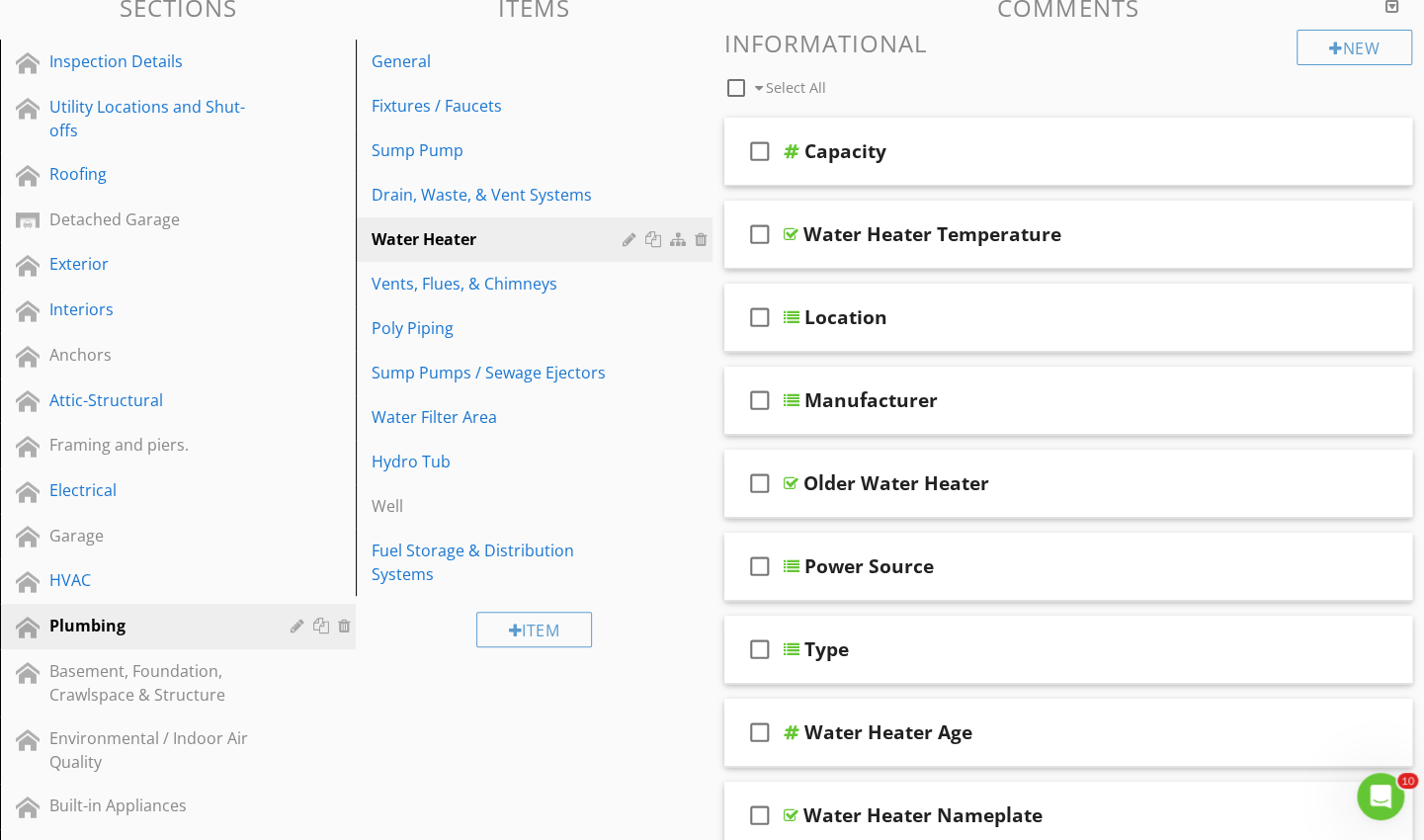 scroll, scrollTop: 202, scrollLeft: 0, axis: vertical 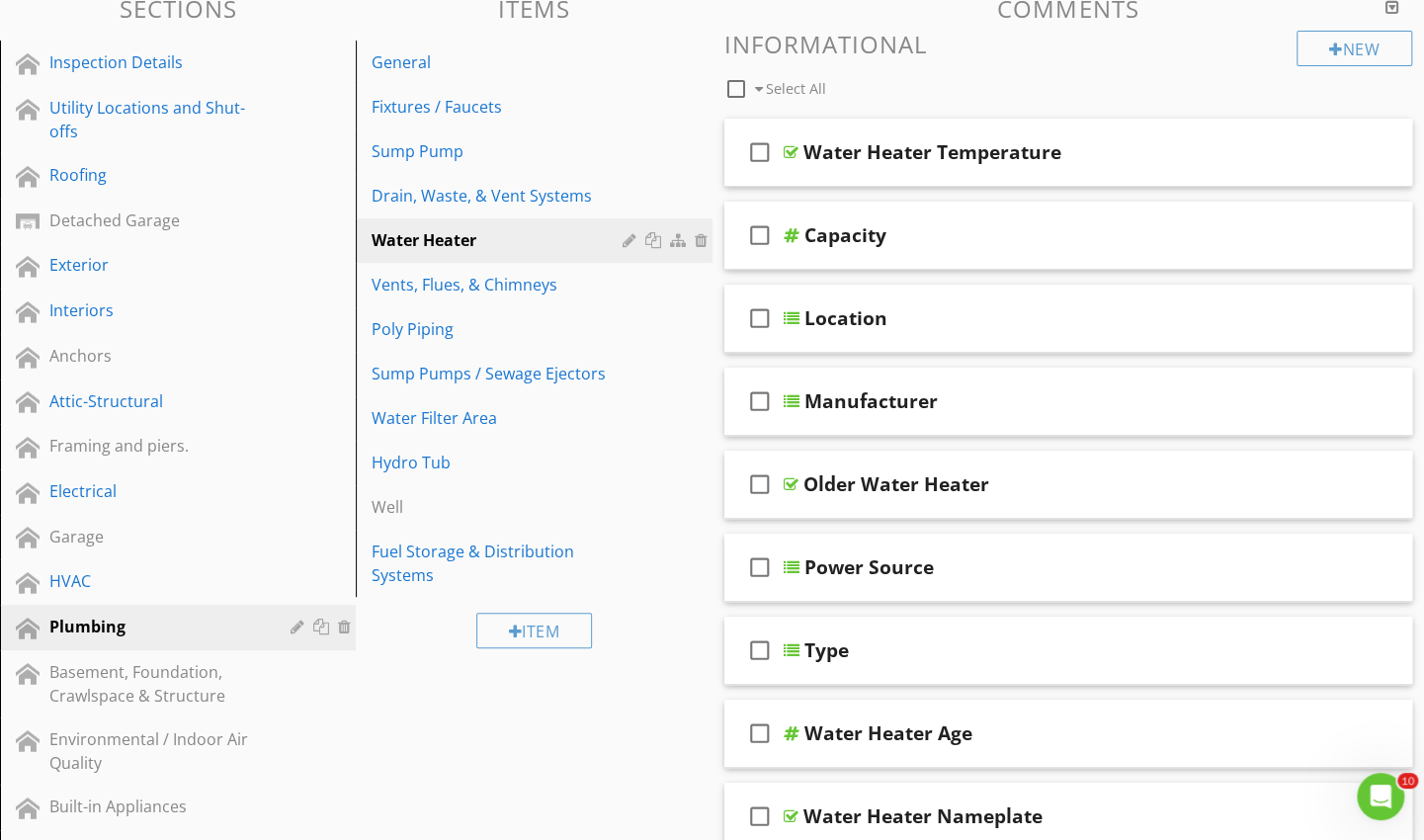 click on "Poly Piping" at bounding box center [537, 329] 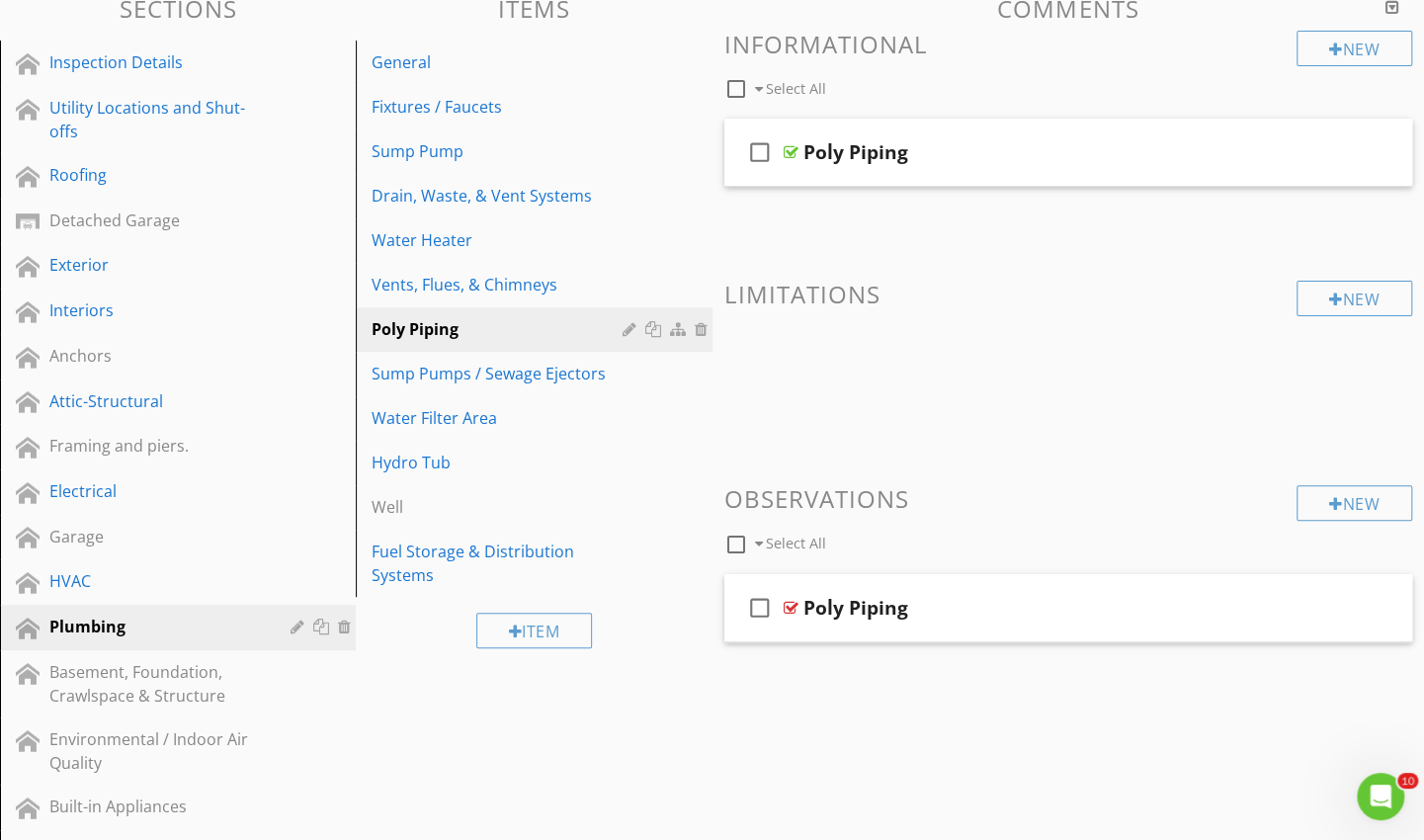 click on "Poly Piping" at bounding box center [499, 329] 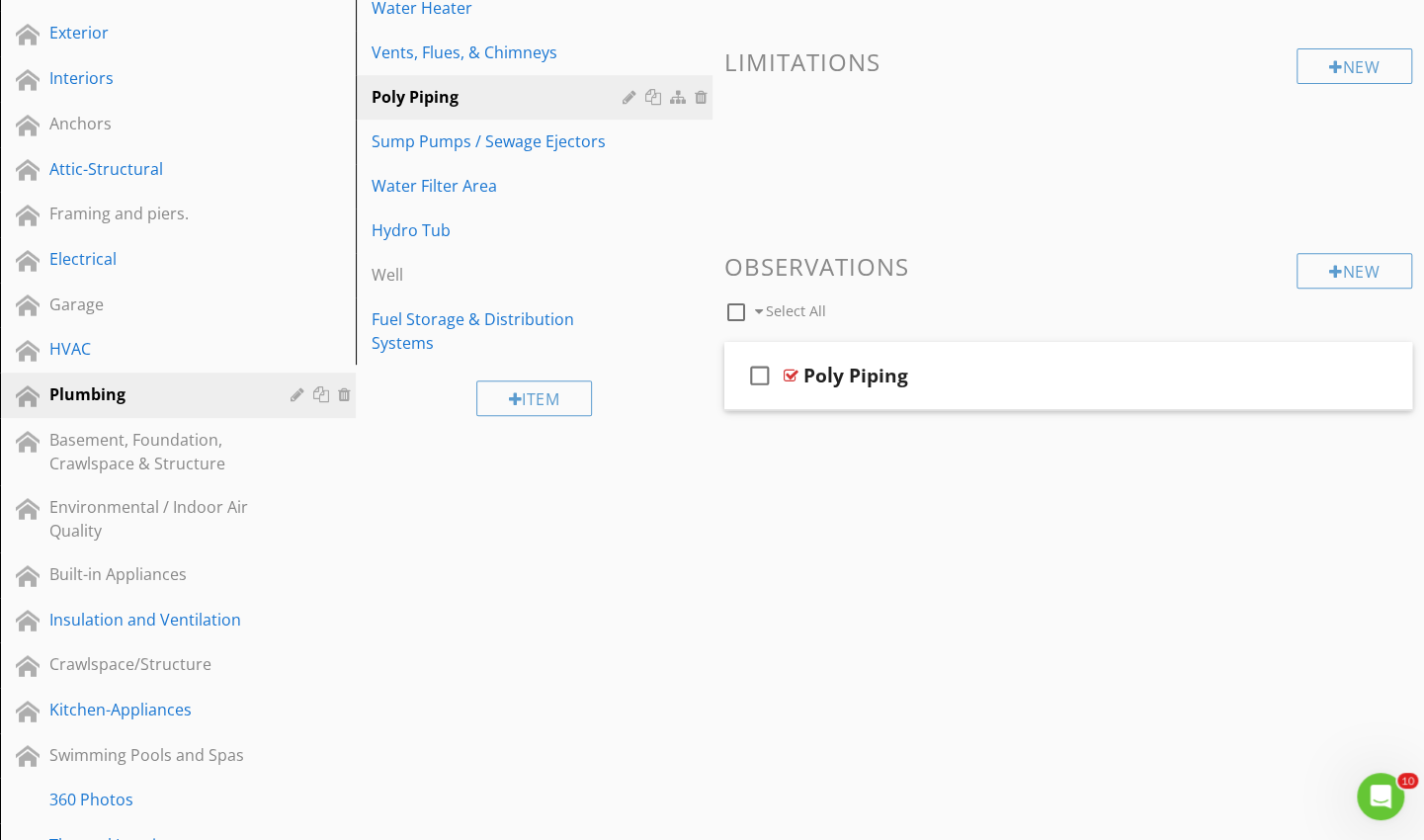 scroll, scrollTop: 435, scrollLeft: 0, axis: vertical 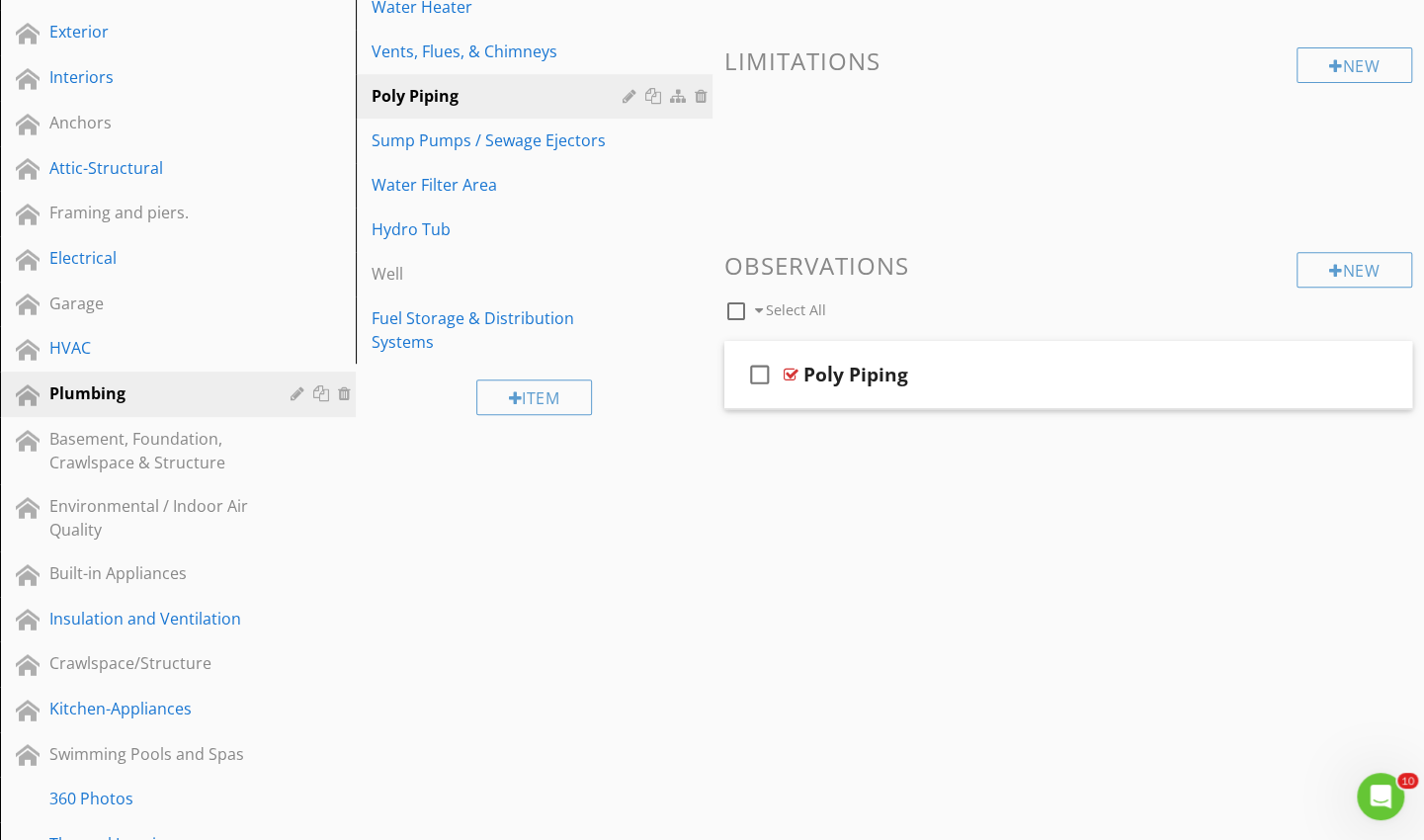 click on "check_box_outline_blank" at bounding box center (760, 375) 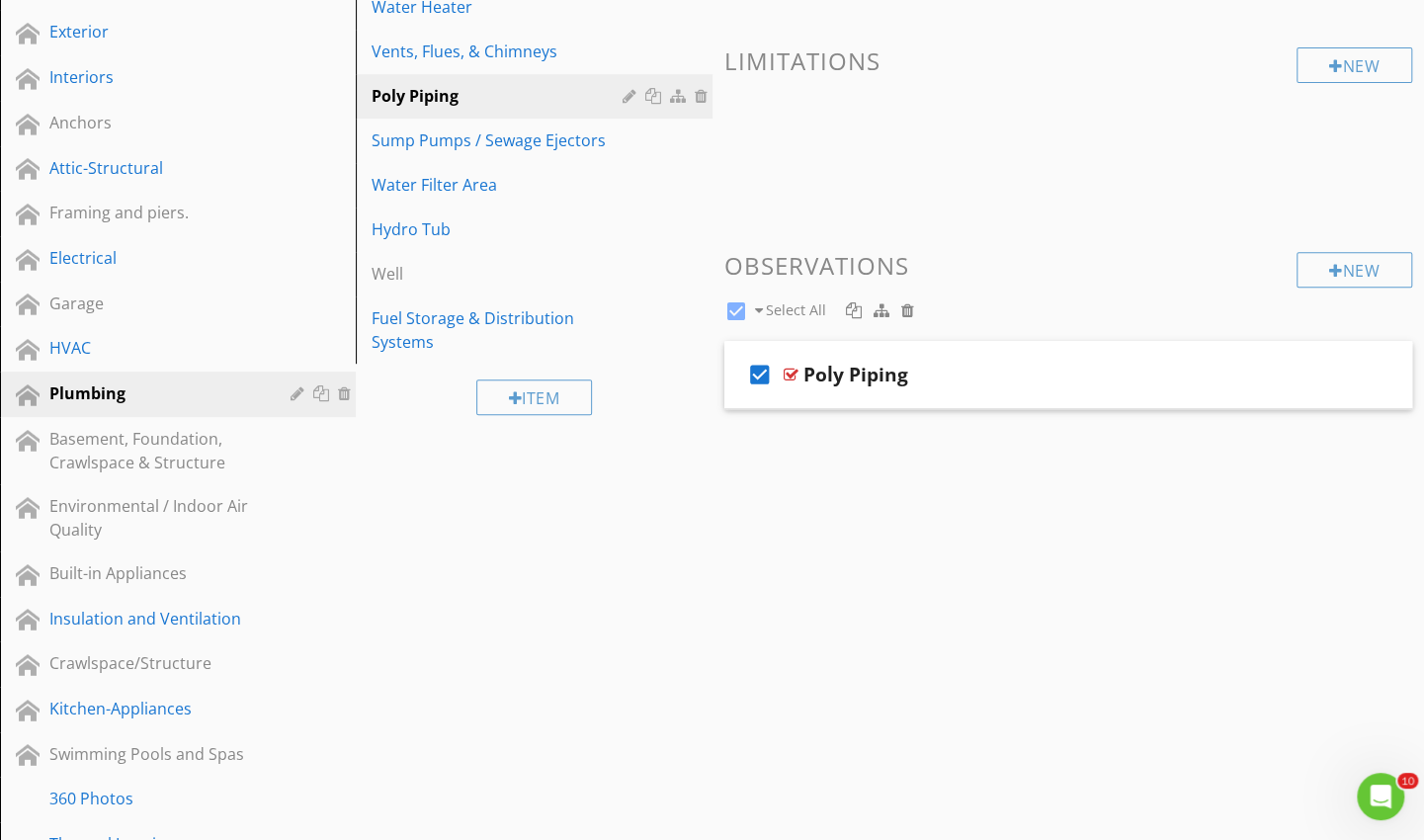 click on "Poly Piping" at bounding box center [1047, 375] 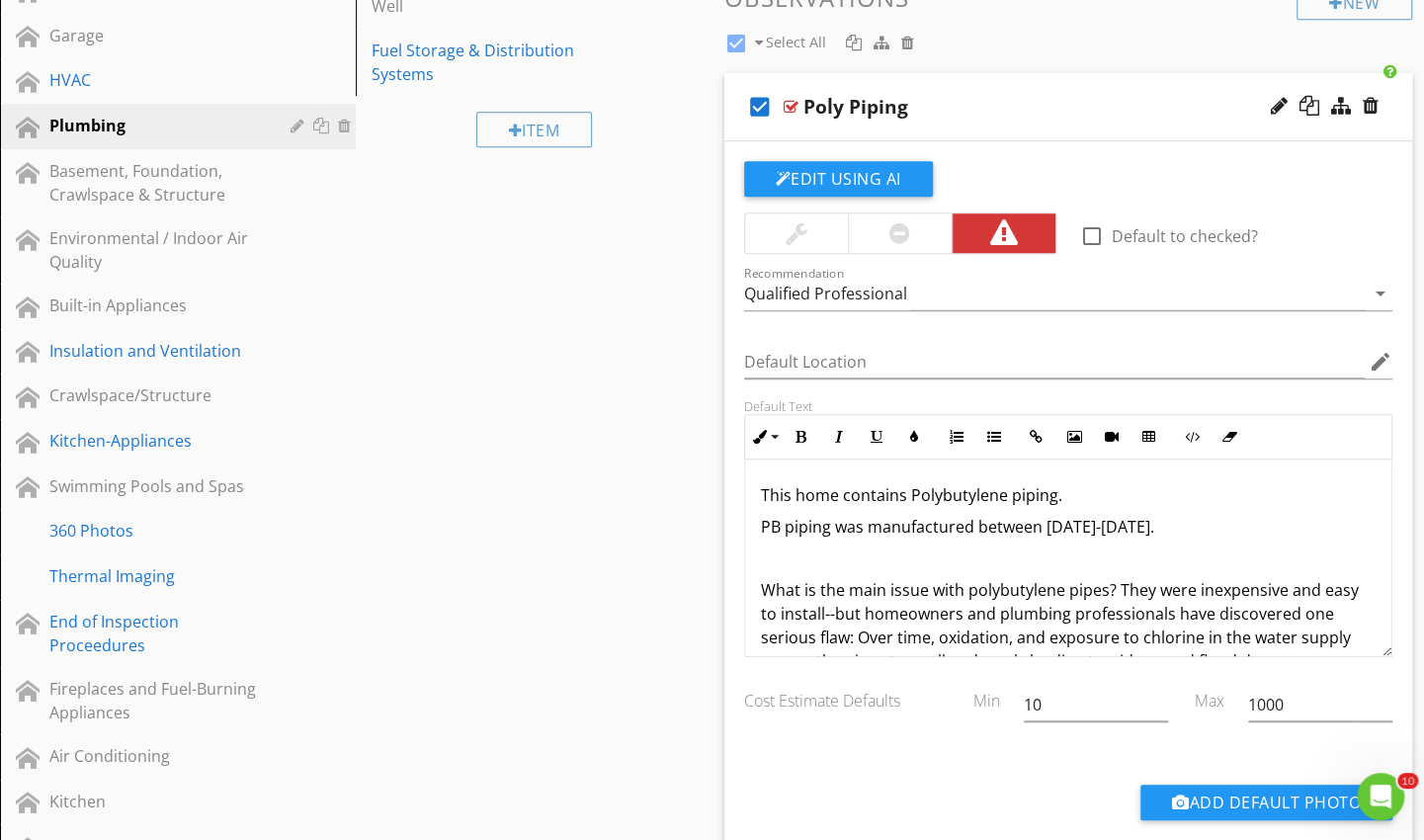 scroll, scrollTop: 704, scrollLeft: 0, axis: vertical 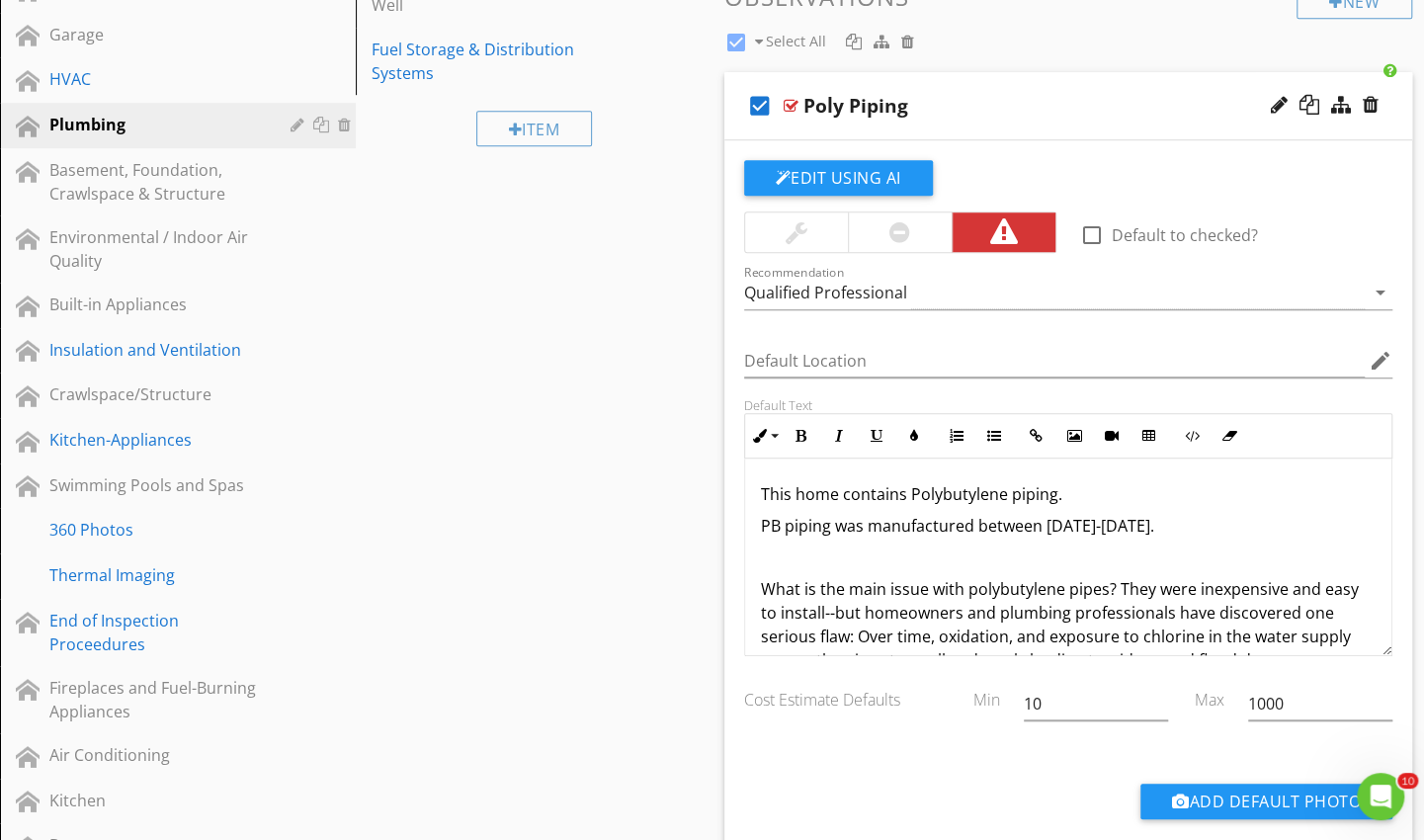 click on "What is the main issue with polybutylene pipes?
They were inexpensive and easy to install--but homeowners and plumbing professionals have discovered one serious flaw: Over time, oxidation, and exposure to chlorine in the water supply causes the pipes to swell and crack, leading to widespread flood damage throughout the home, usually without any warning. Recommend monitoring in the future." at bounding box center (1068, 648) 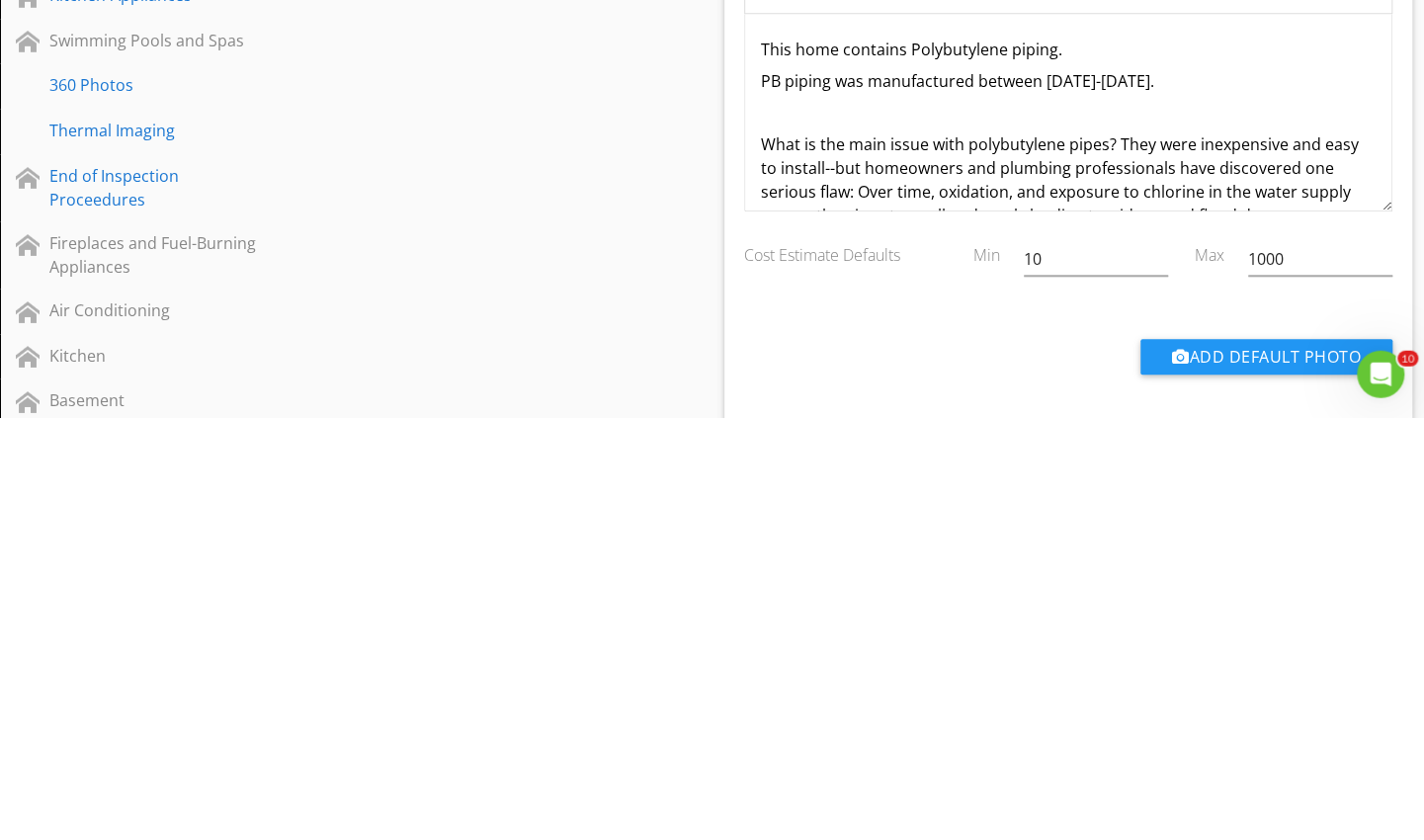 scroll, scrollTop: 726, scrollLeft: 0, axis: vertical 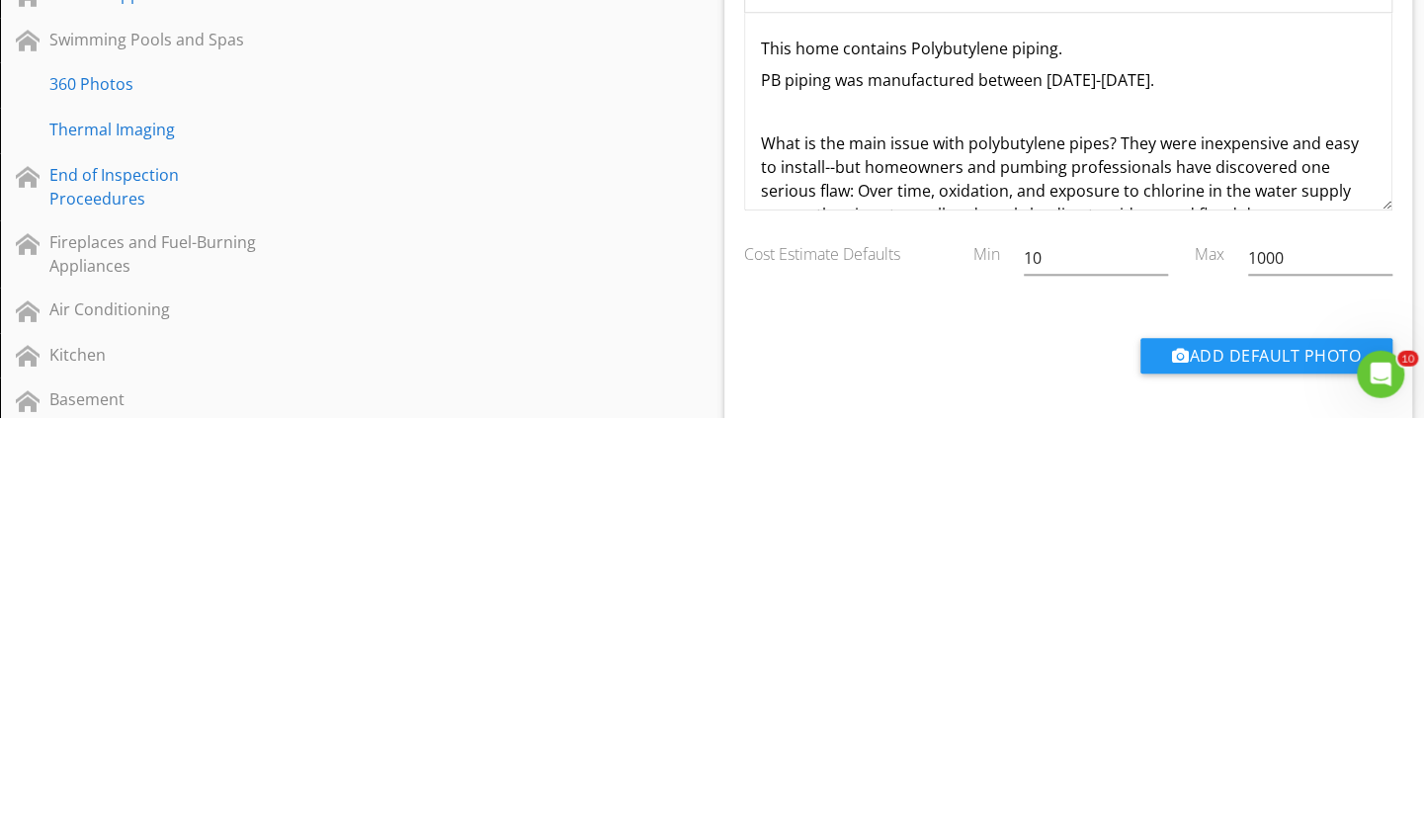 type 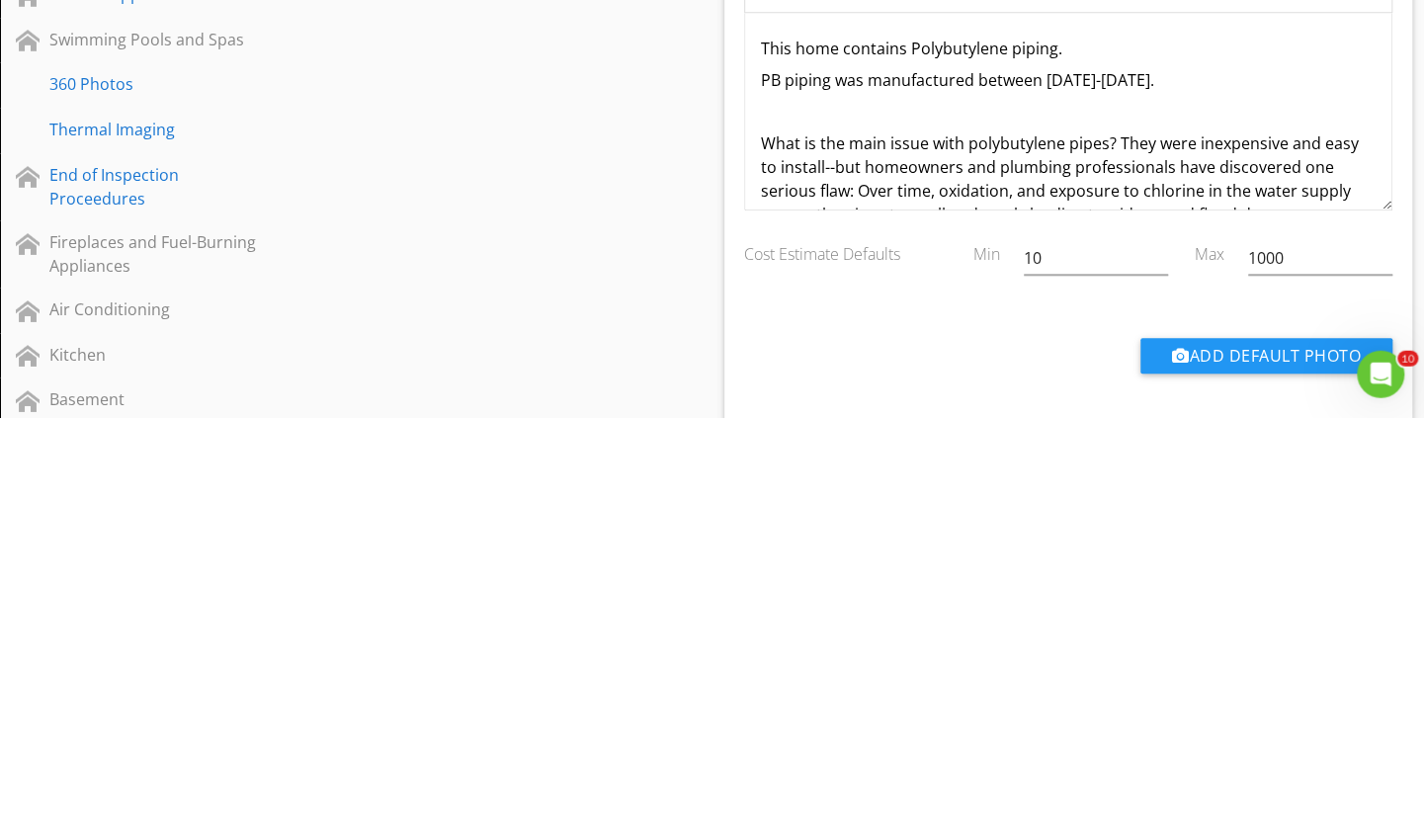 click on "Add Default Photo" at bounding box center (1068, 786) 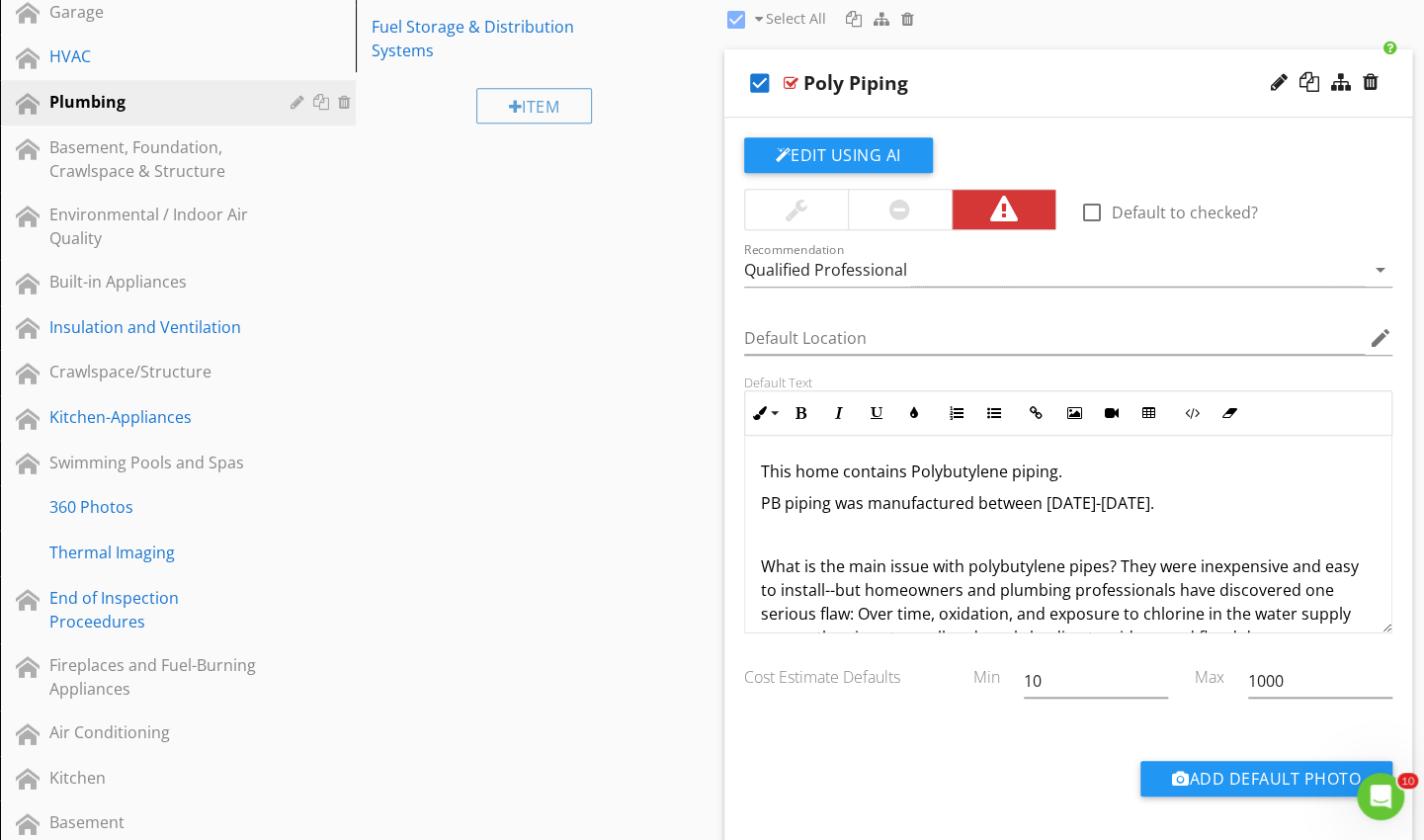 click on "Edit Using AI" at bounding box center (838, 155) 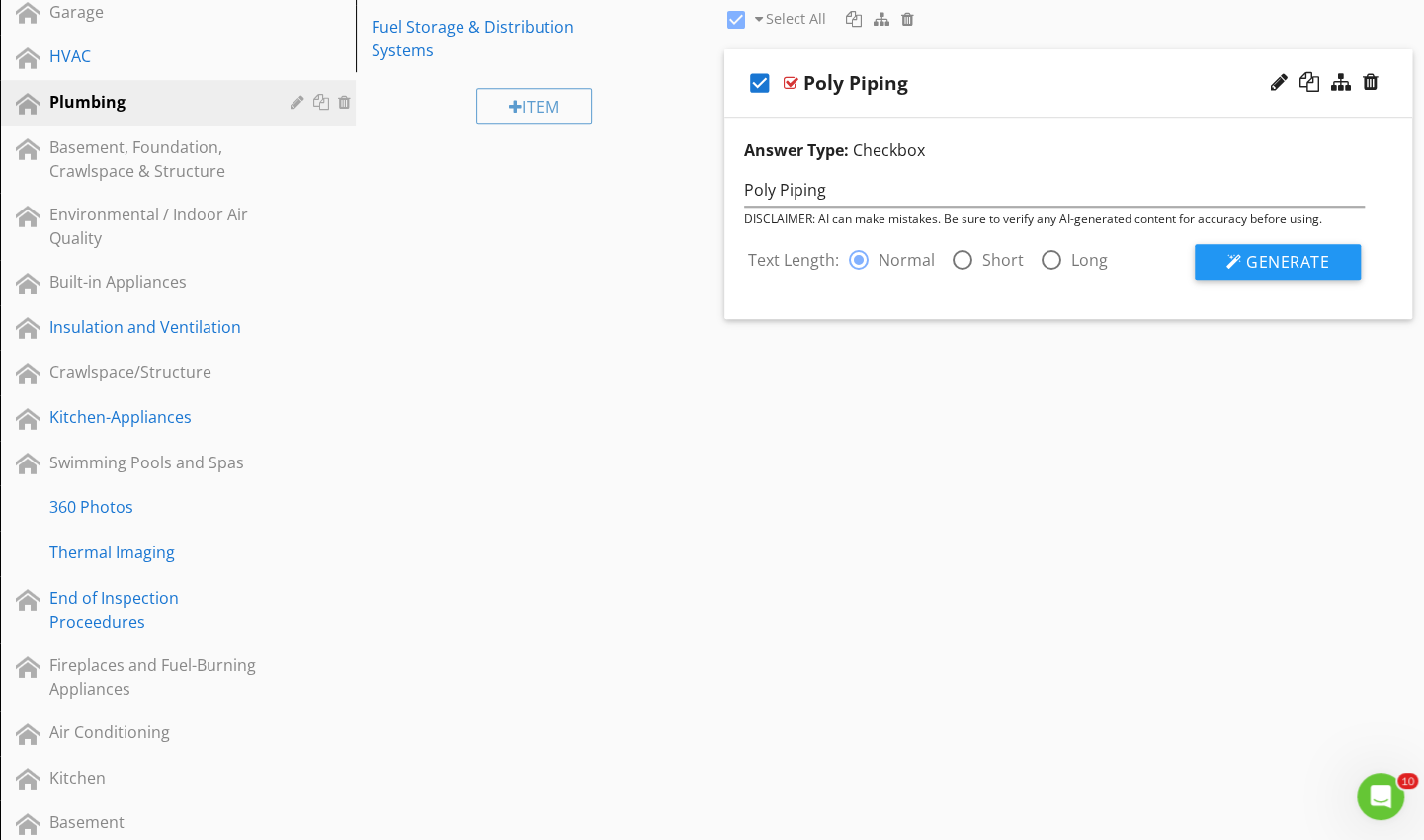 click on "Generate" at bounding box center (1288, 262) 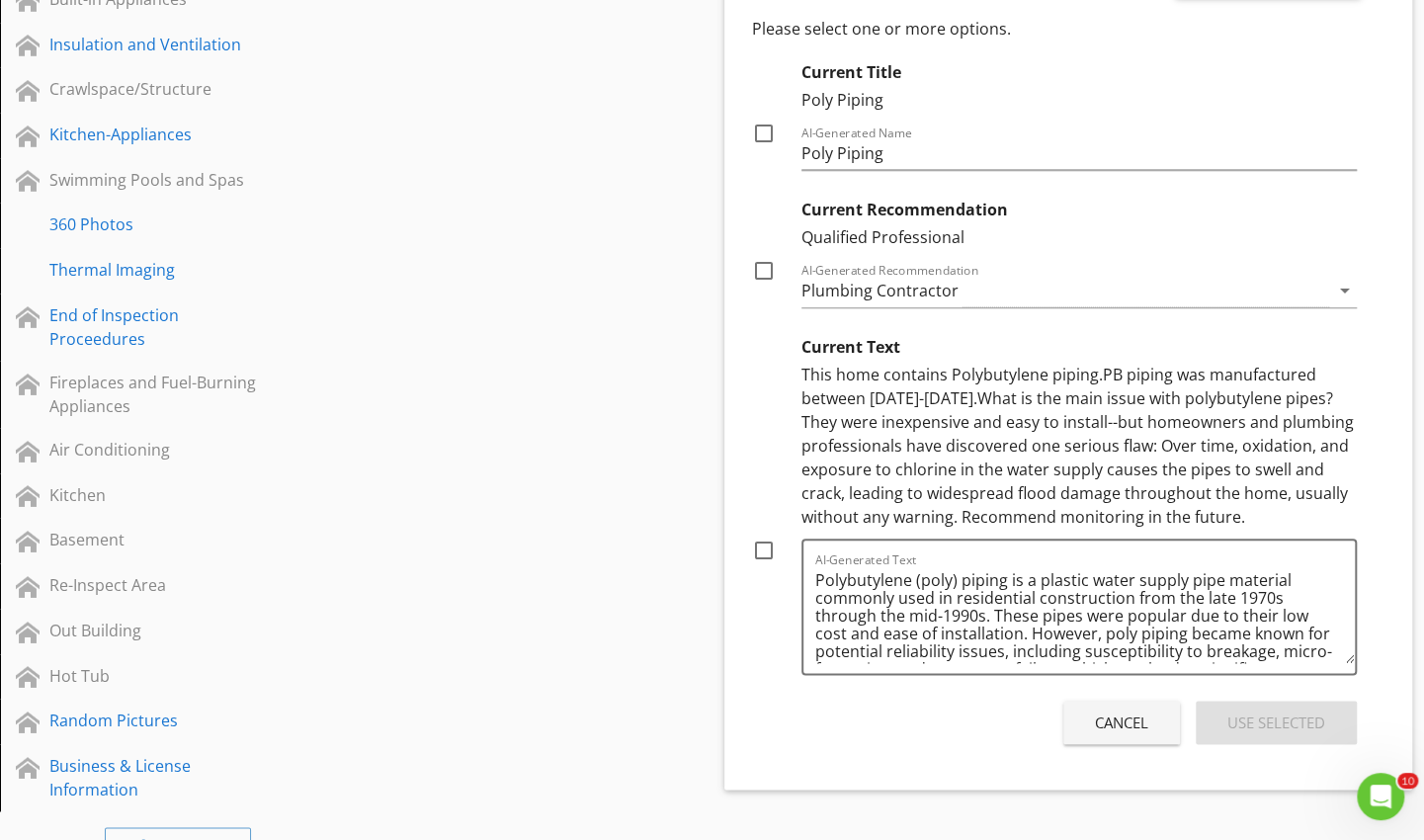 scroll, scrollTop: 1016, scrollLeft: 0, axis: vertical 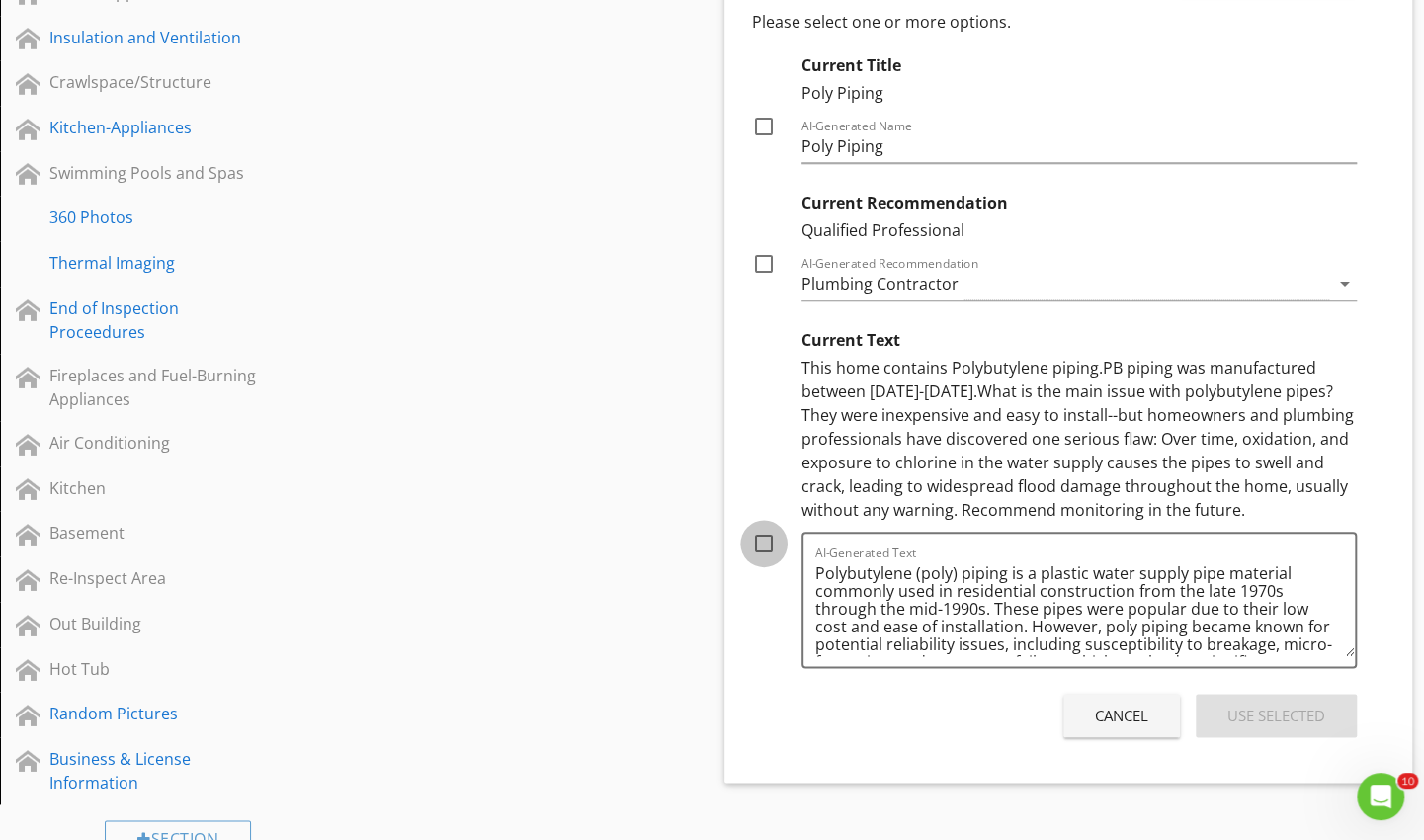 click at bounding box center [764, 544] 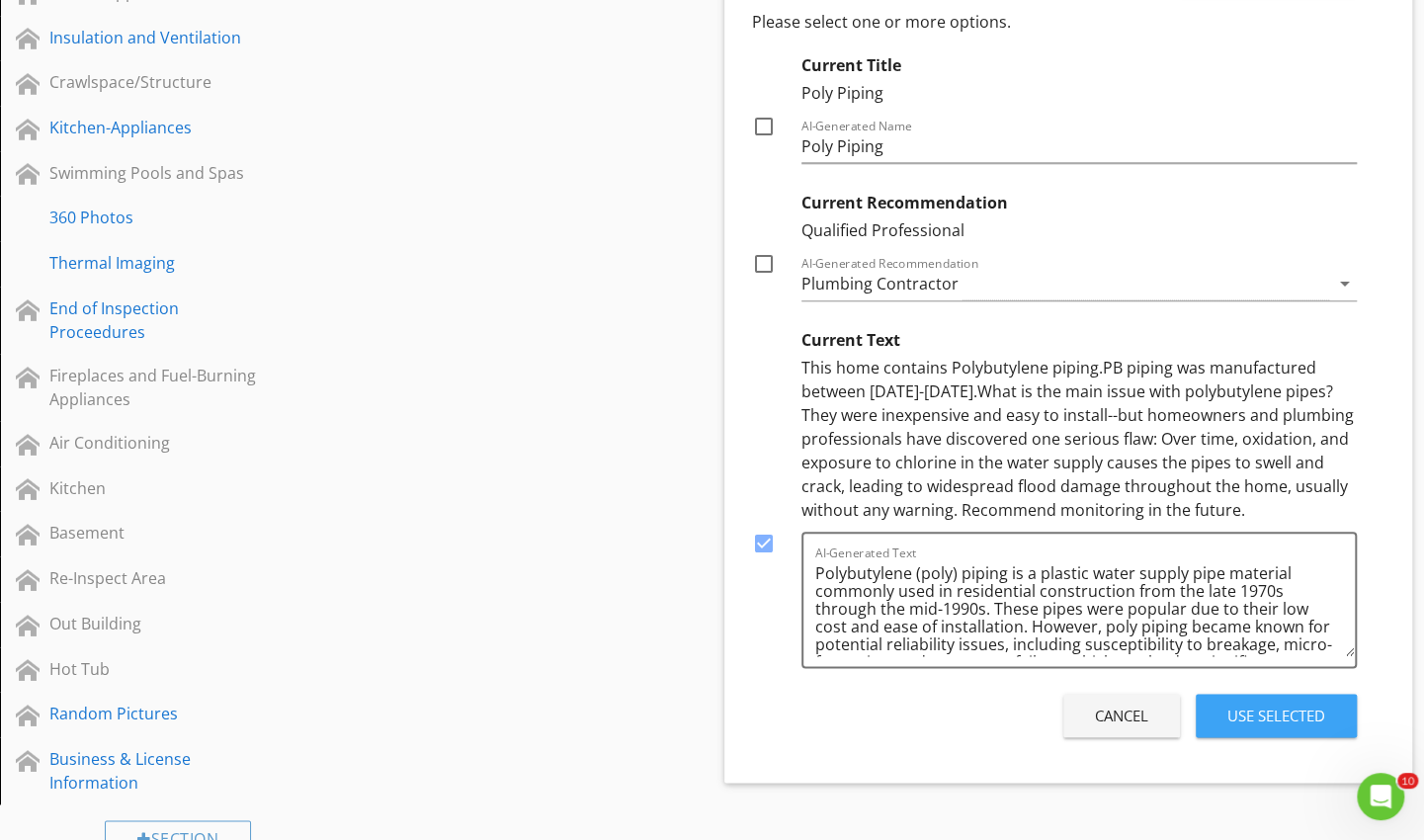 click on "Use Selected" at bounding box center (1276, 715) 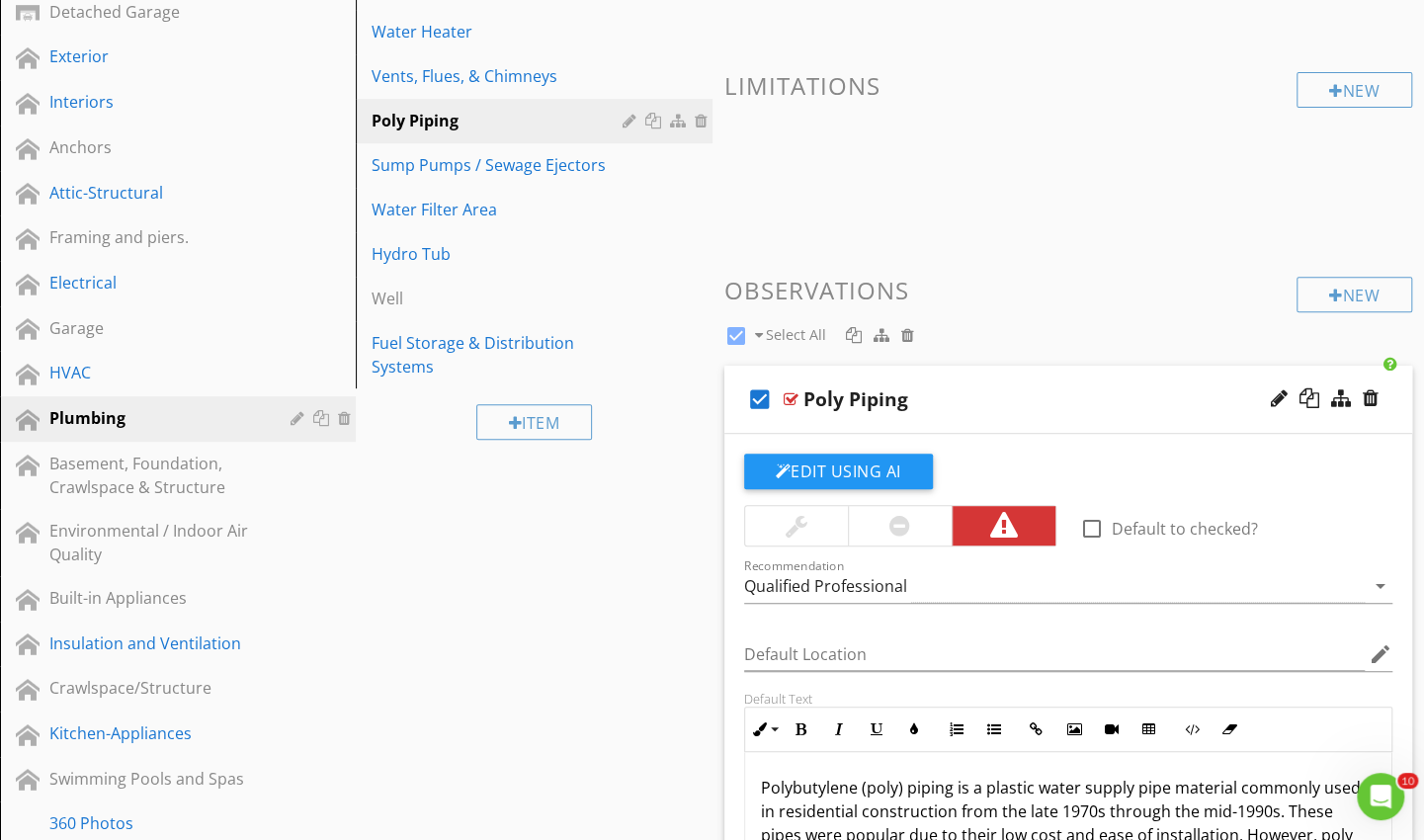 scroll, scrollTop: 406, scrollLeft: 0, axis: vertical 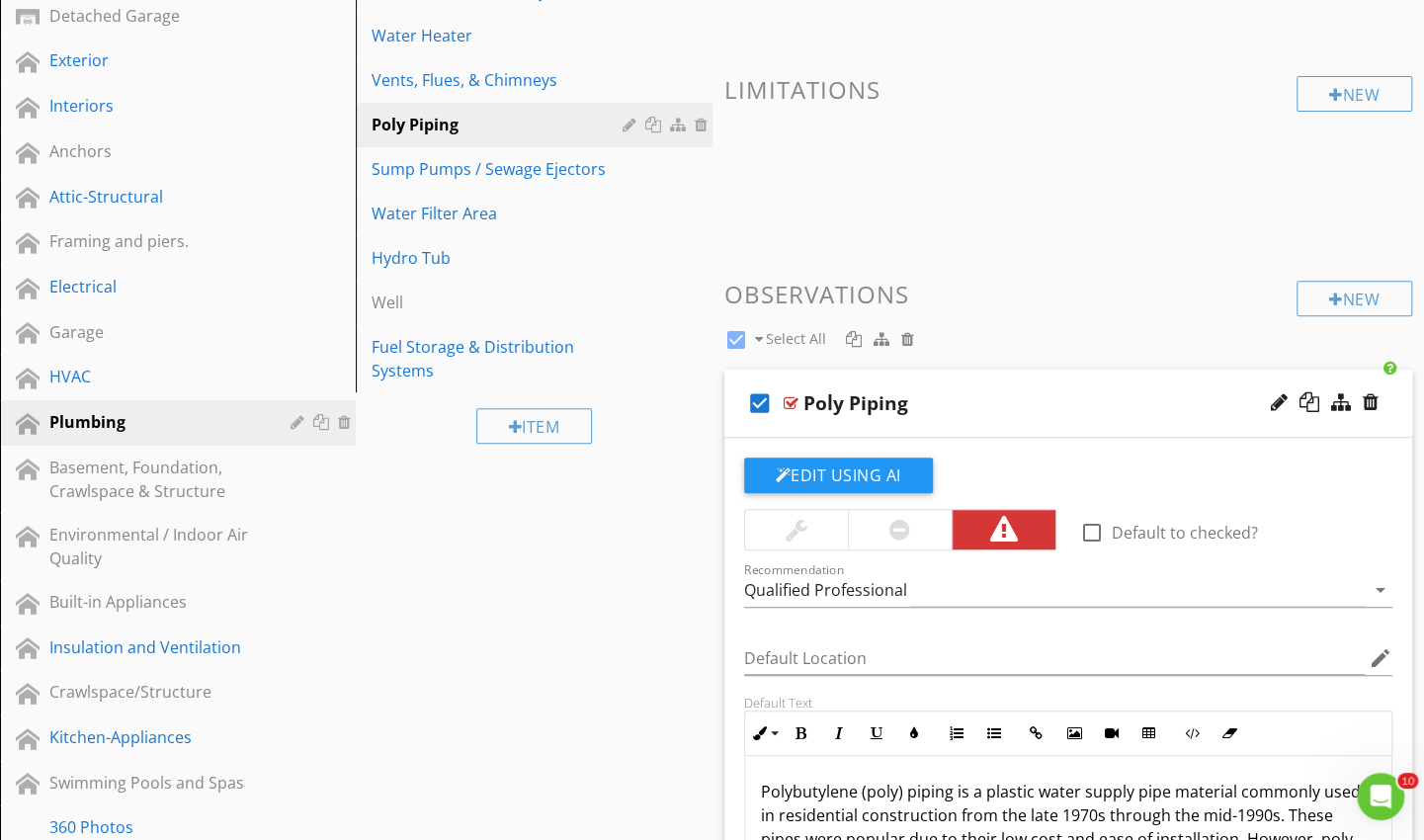 click on "Sump Pumps / Sewage Ejectors" at bounding box center [537, 169] 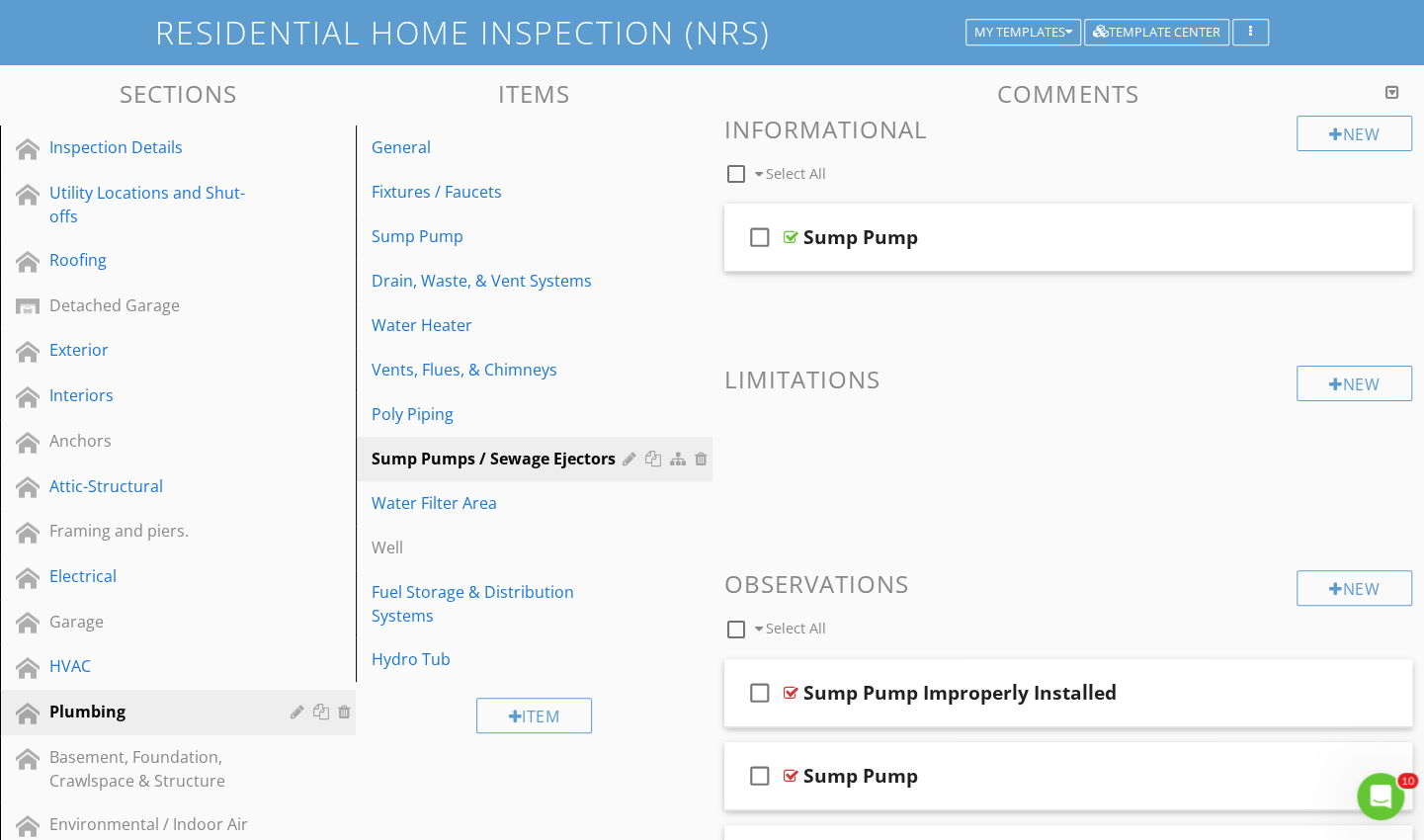 scroll, scrollTop: 115, scrollLeft: 0, axis: vertical 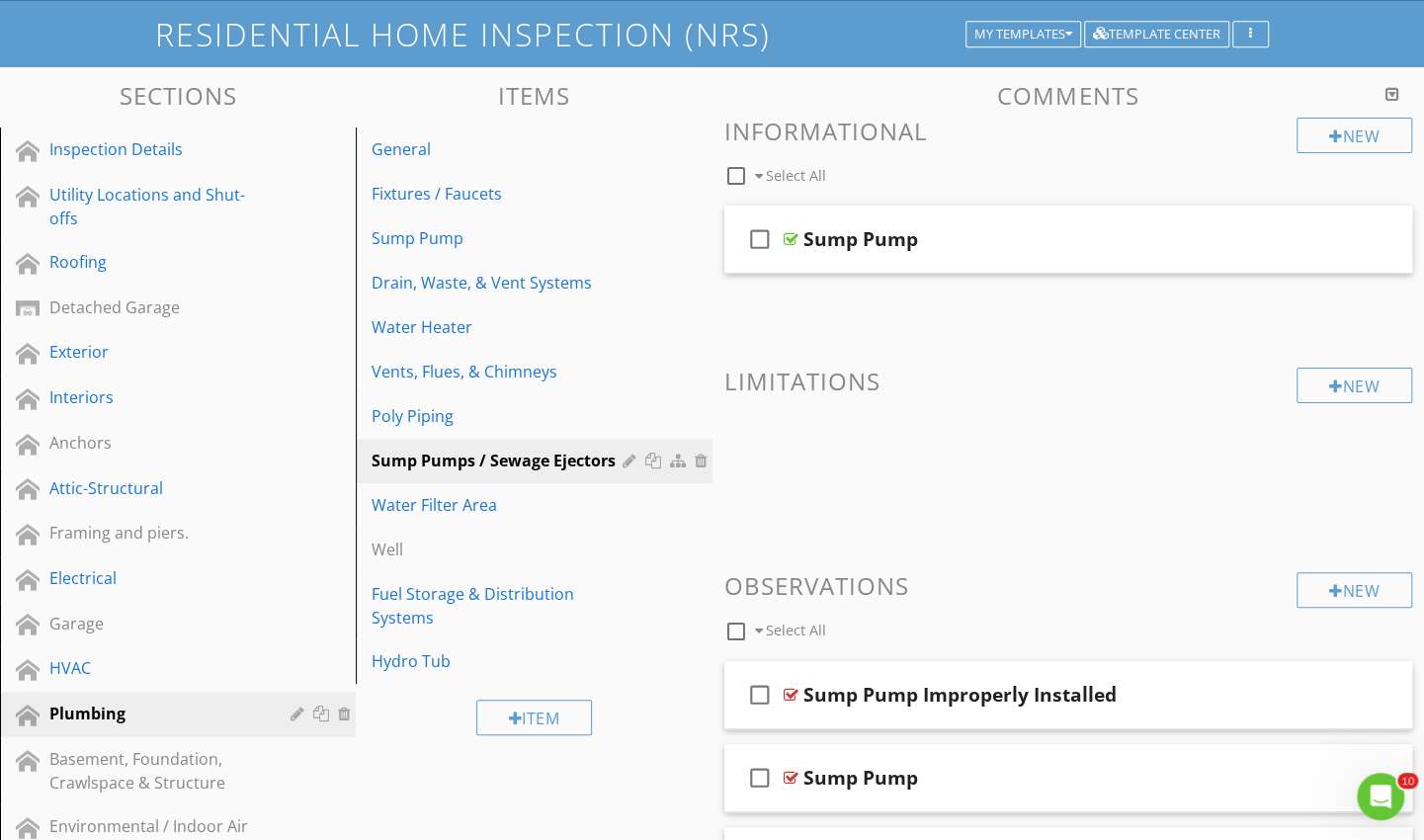 click on "Fixtures / Faucets" at bounding box center [537, 194] 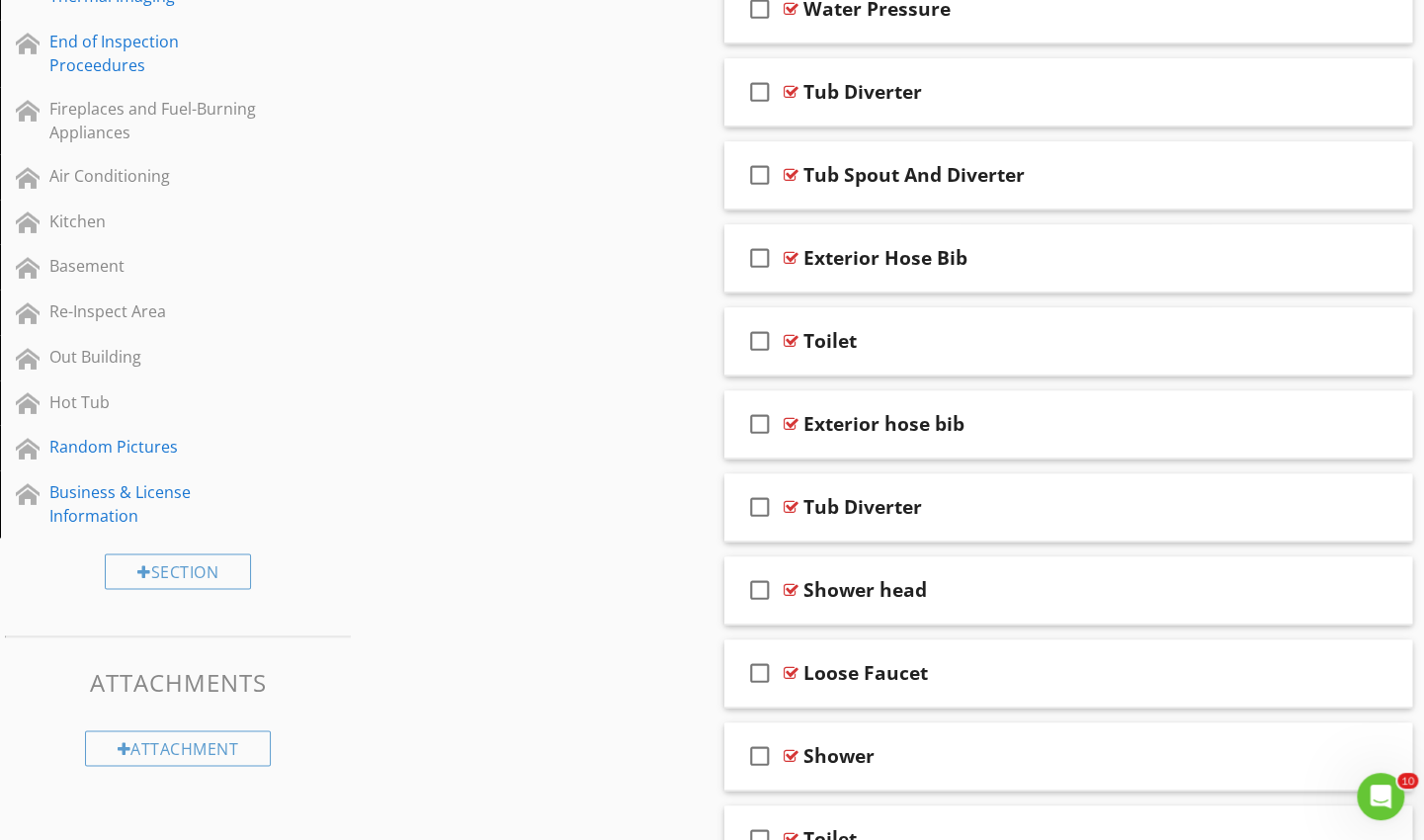 scroll, scrollTop: 1283, scrollLeft: 0, axis: vertical 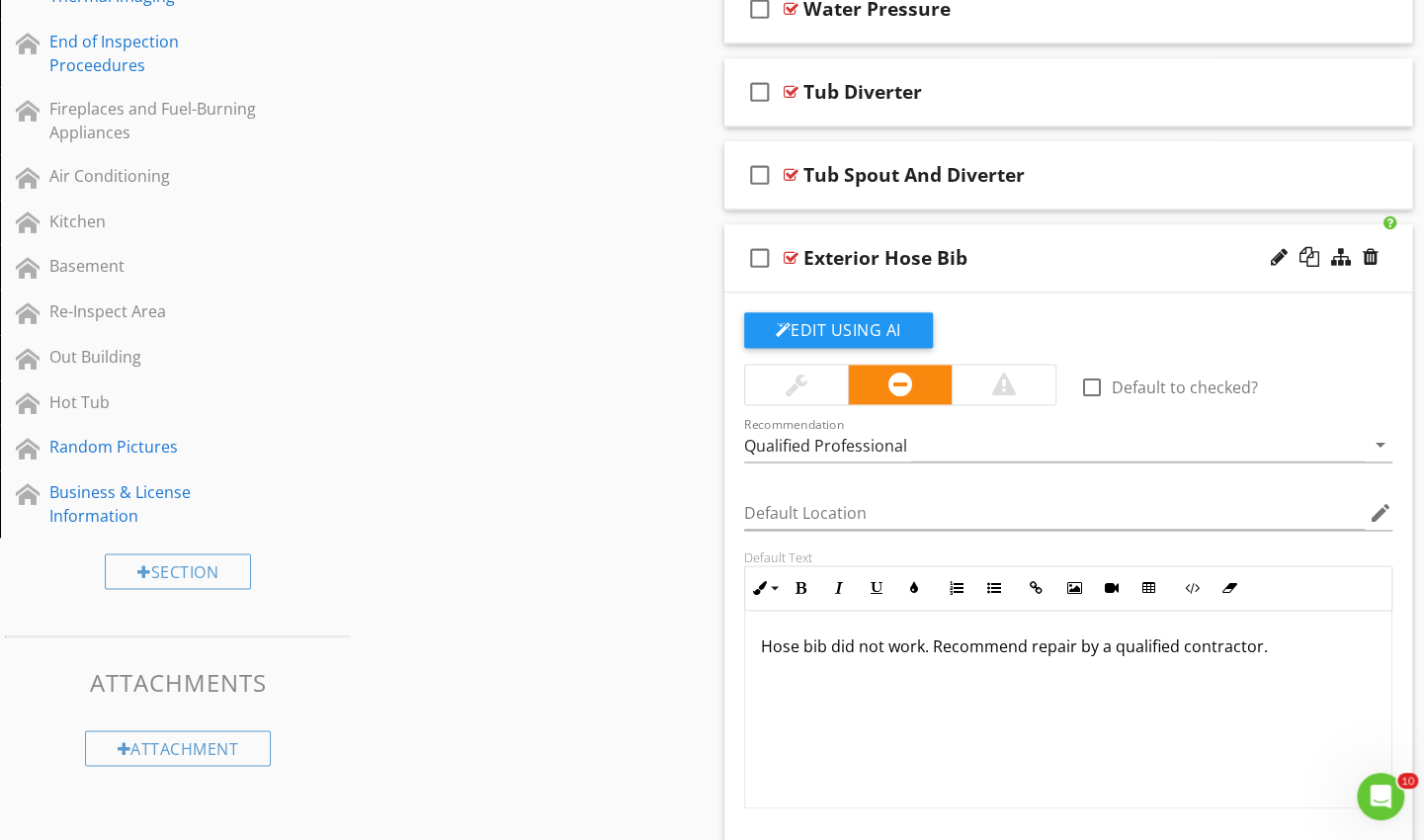 click on "Edit Using AI" at bounding box center (838, 330) 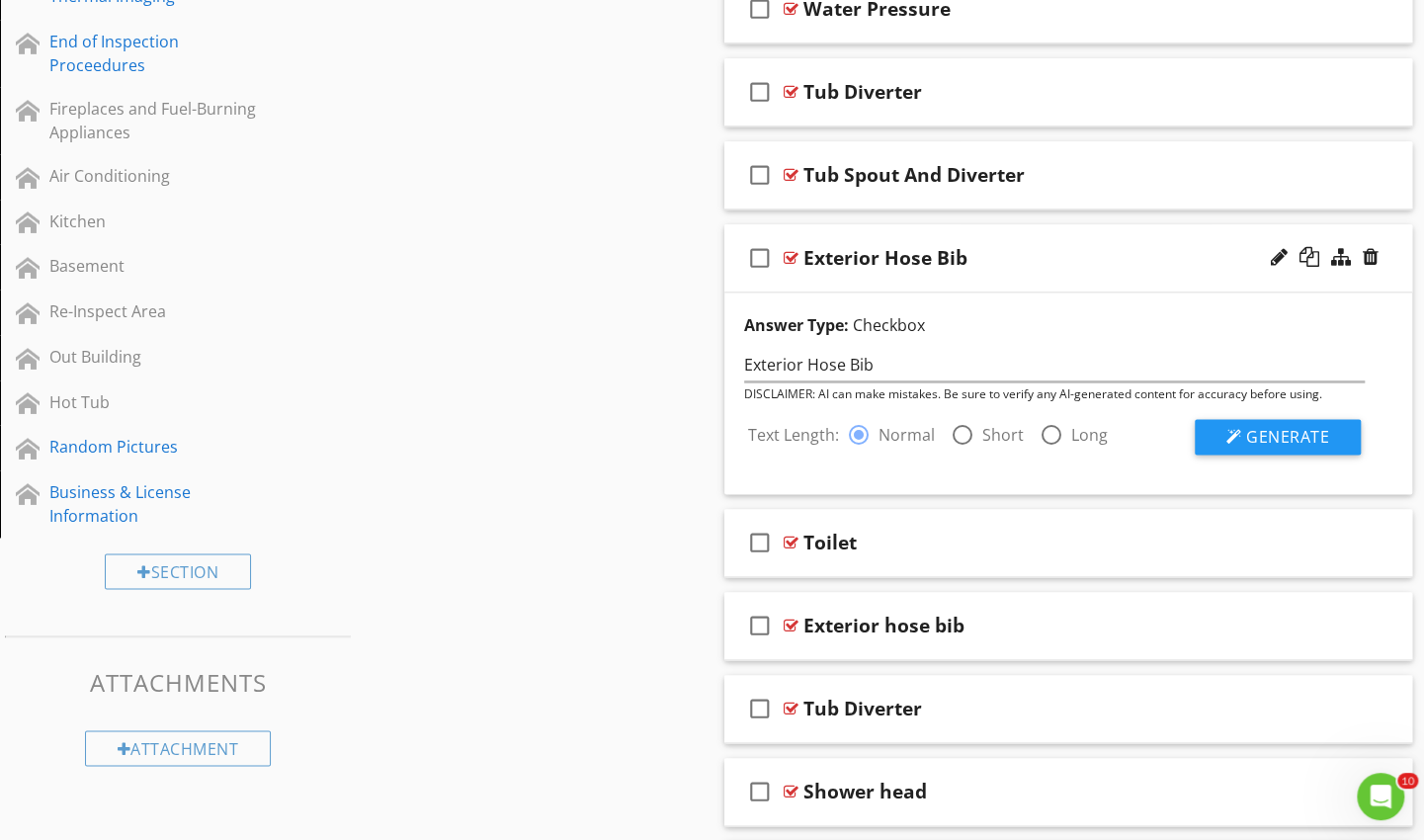click on "Generate" at bounding box center (1288, 437) 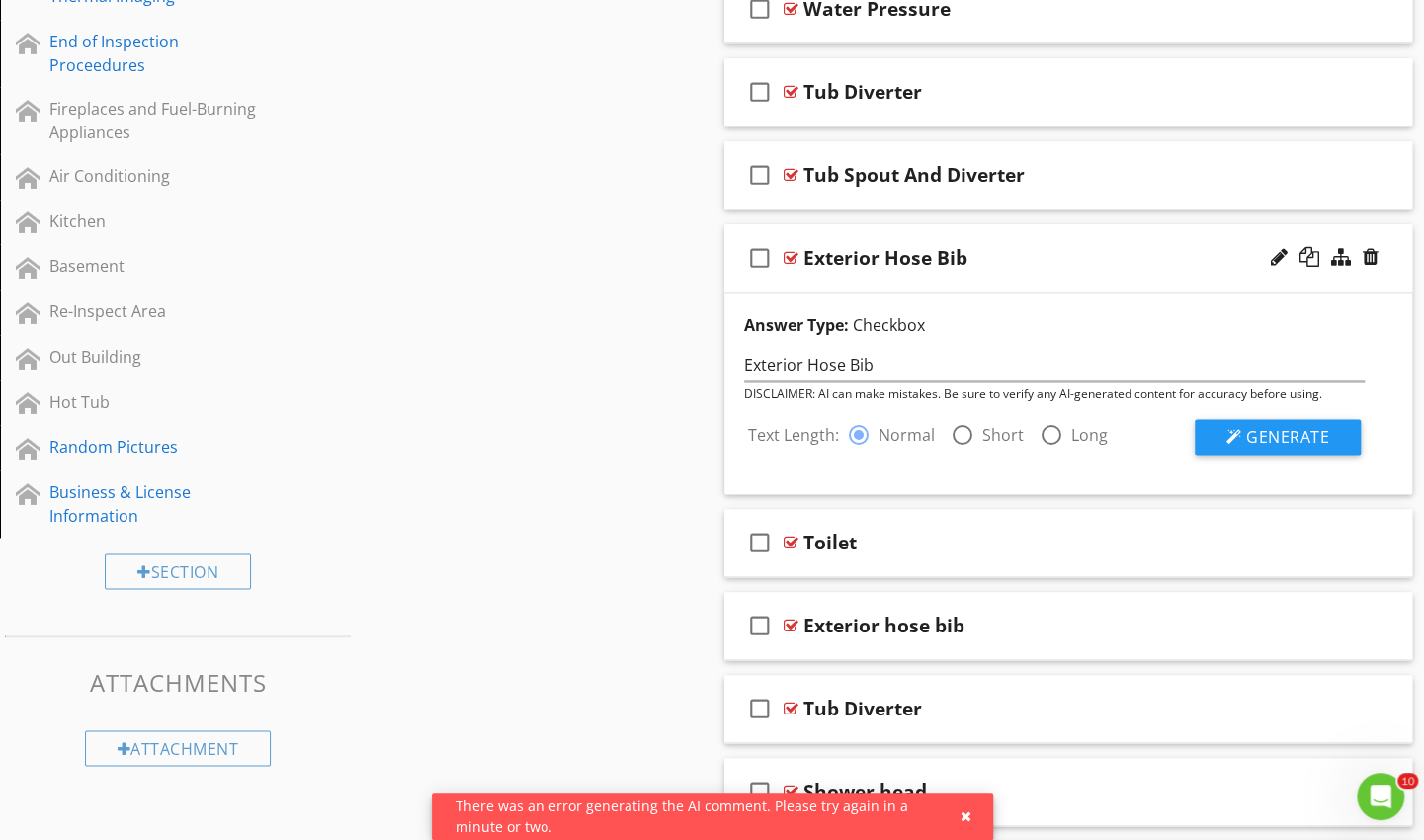 click on "Generate" at bounding box center (1278, 437) 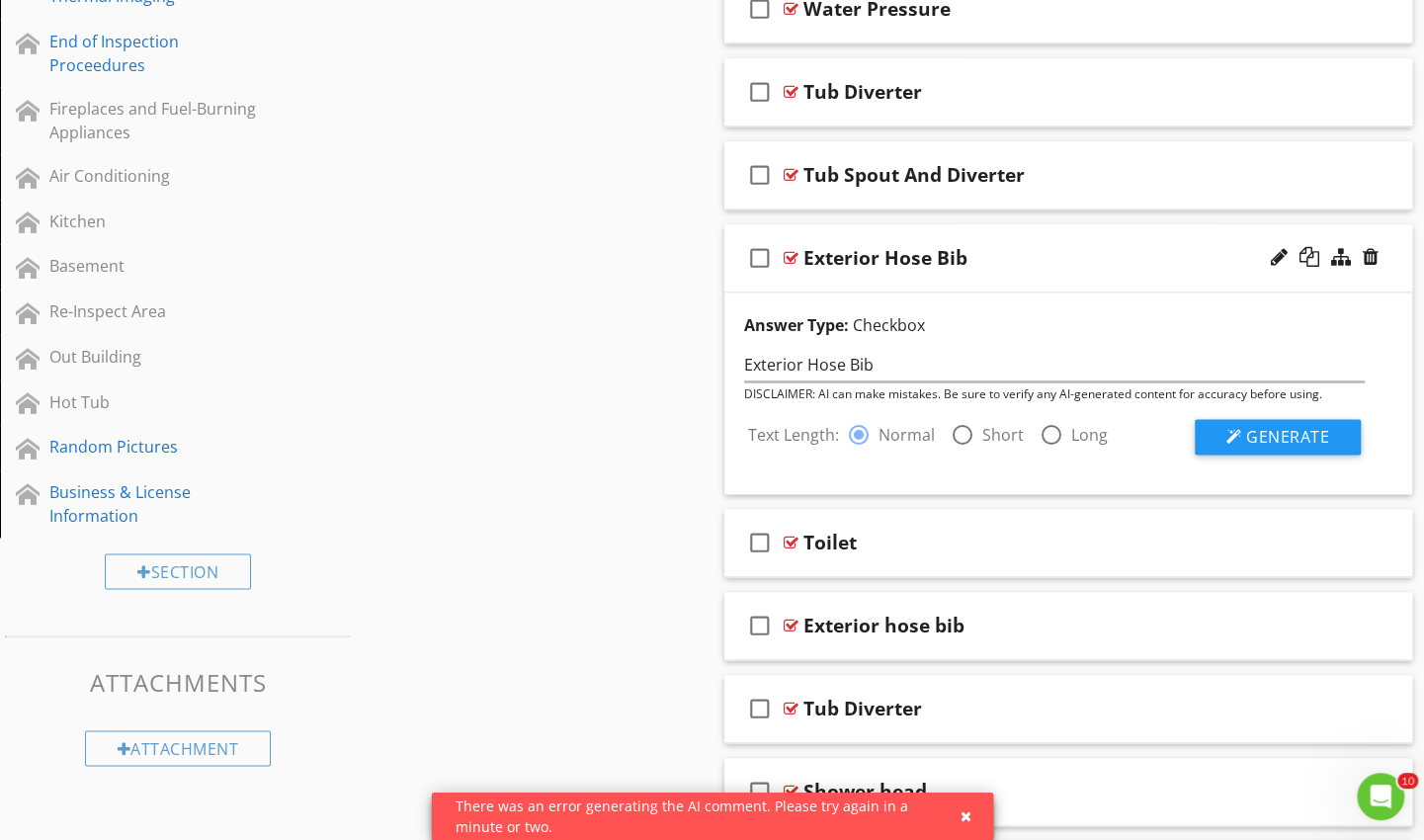 click on "Generate" at bounding box center [1278, 437] 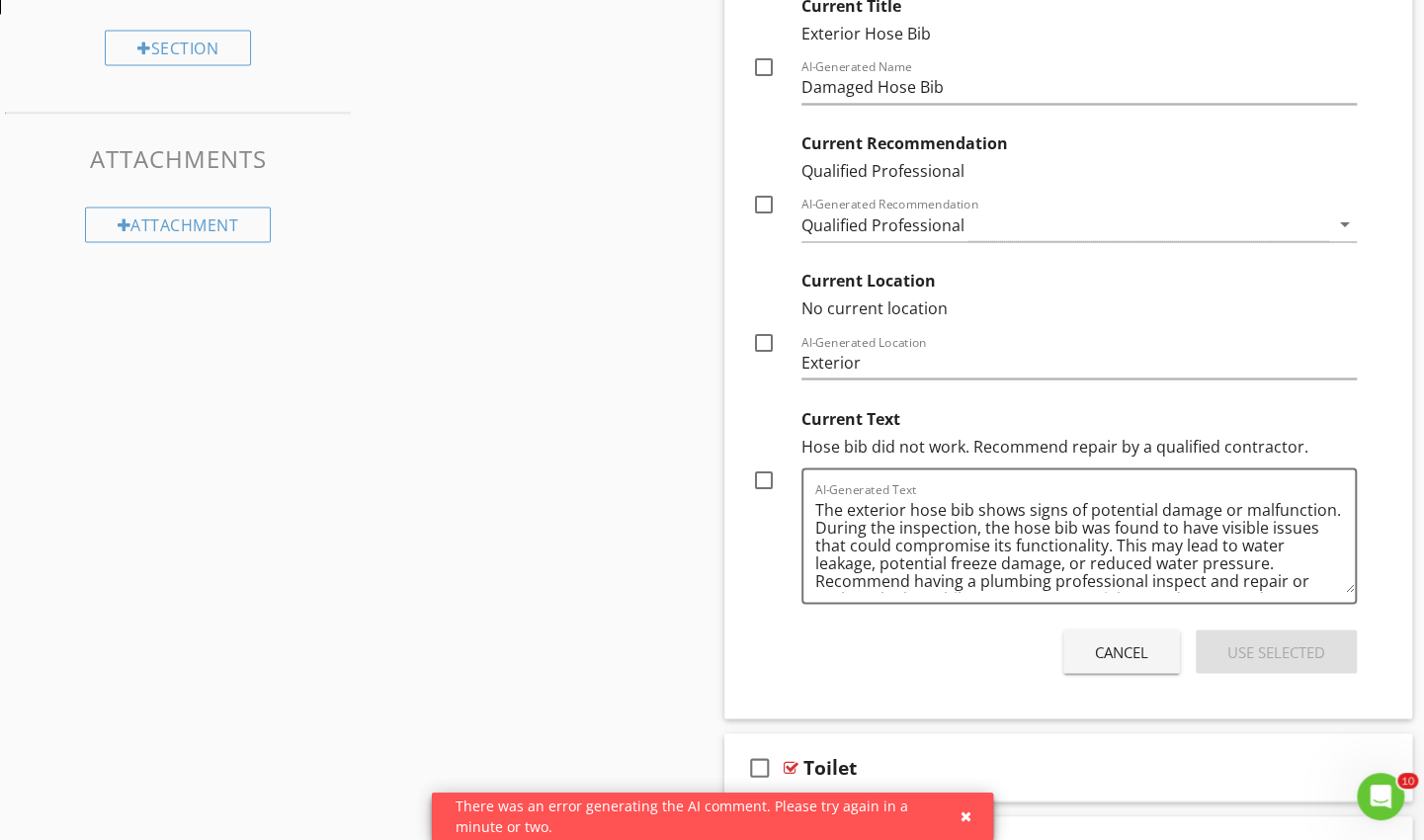 scroll, scrollTop: 1818, scrollLeft: 0, axis: vertical 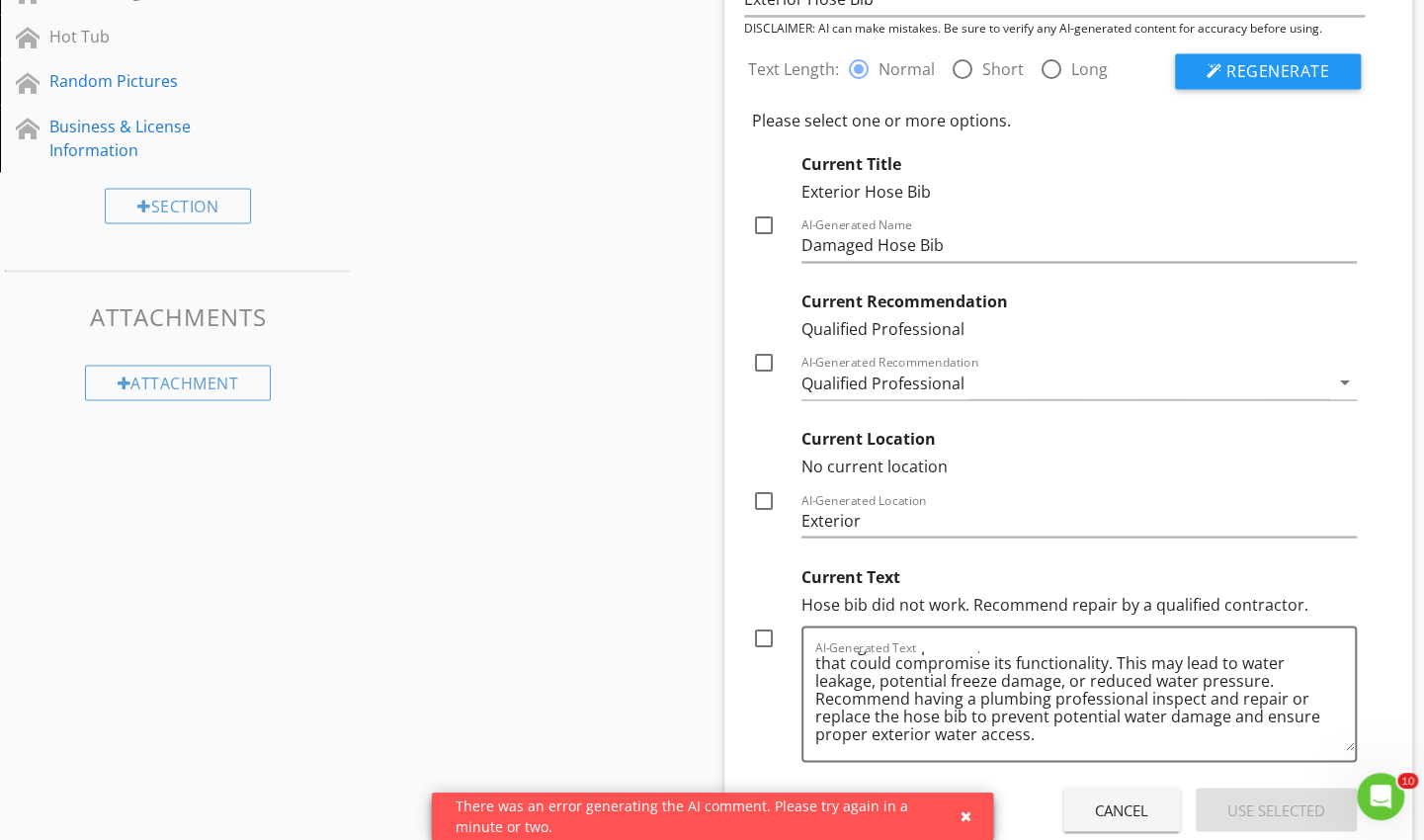 click at bounding box center [963, 69] 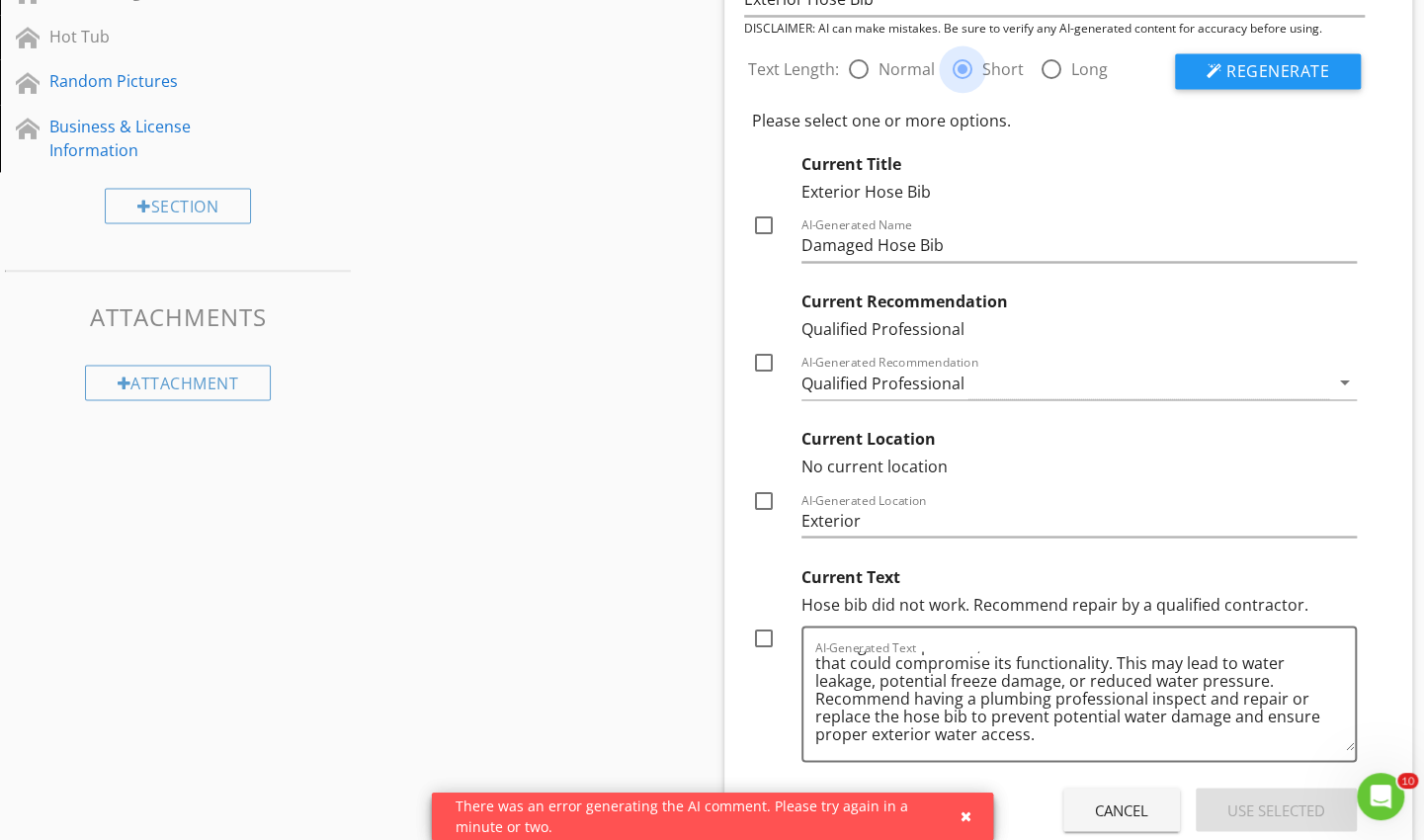 radio on "false" 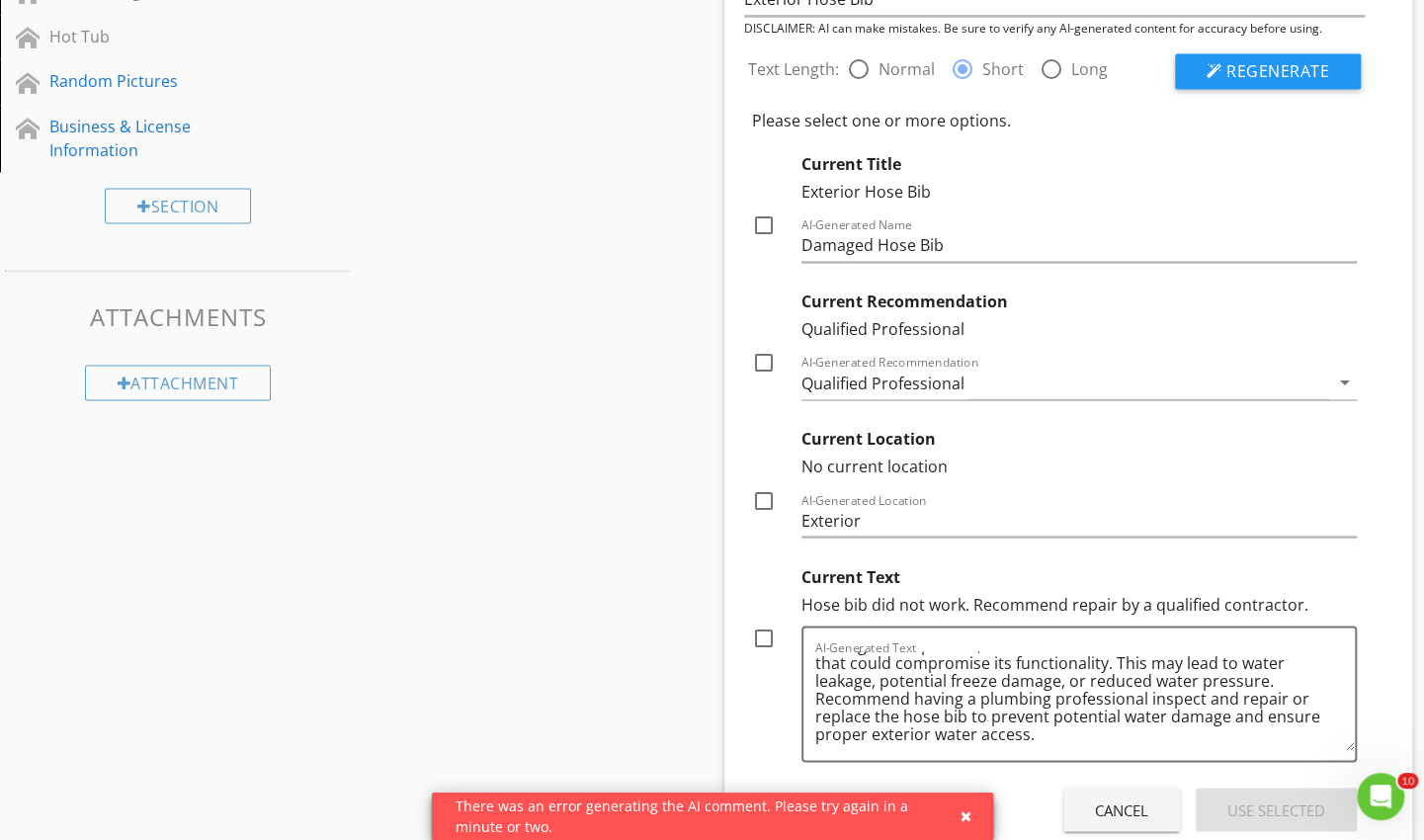 click on "Regenerate" at bounding box center [1278, 71] 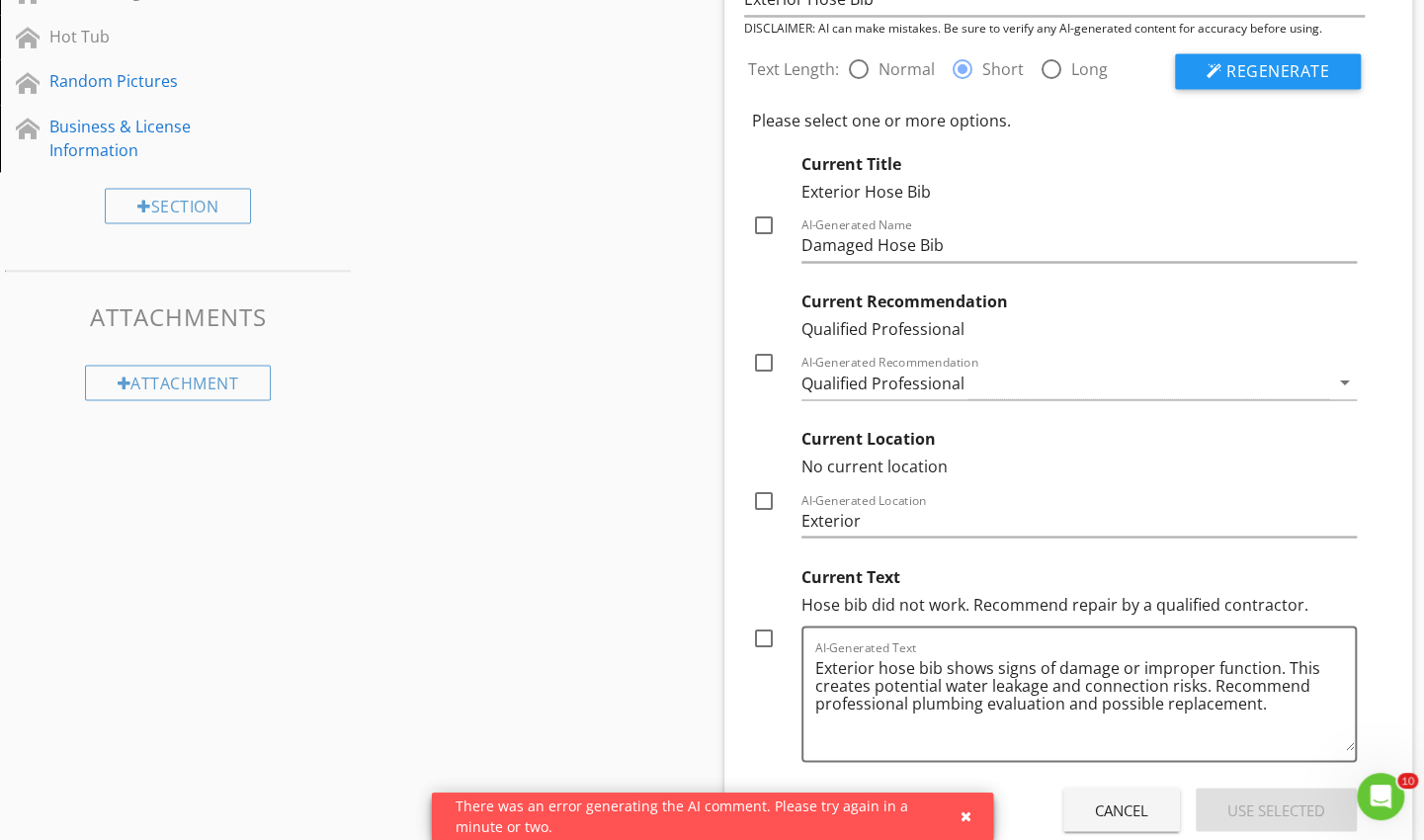 click at bounding box center (764, 637) 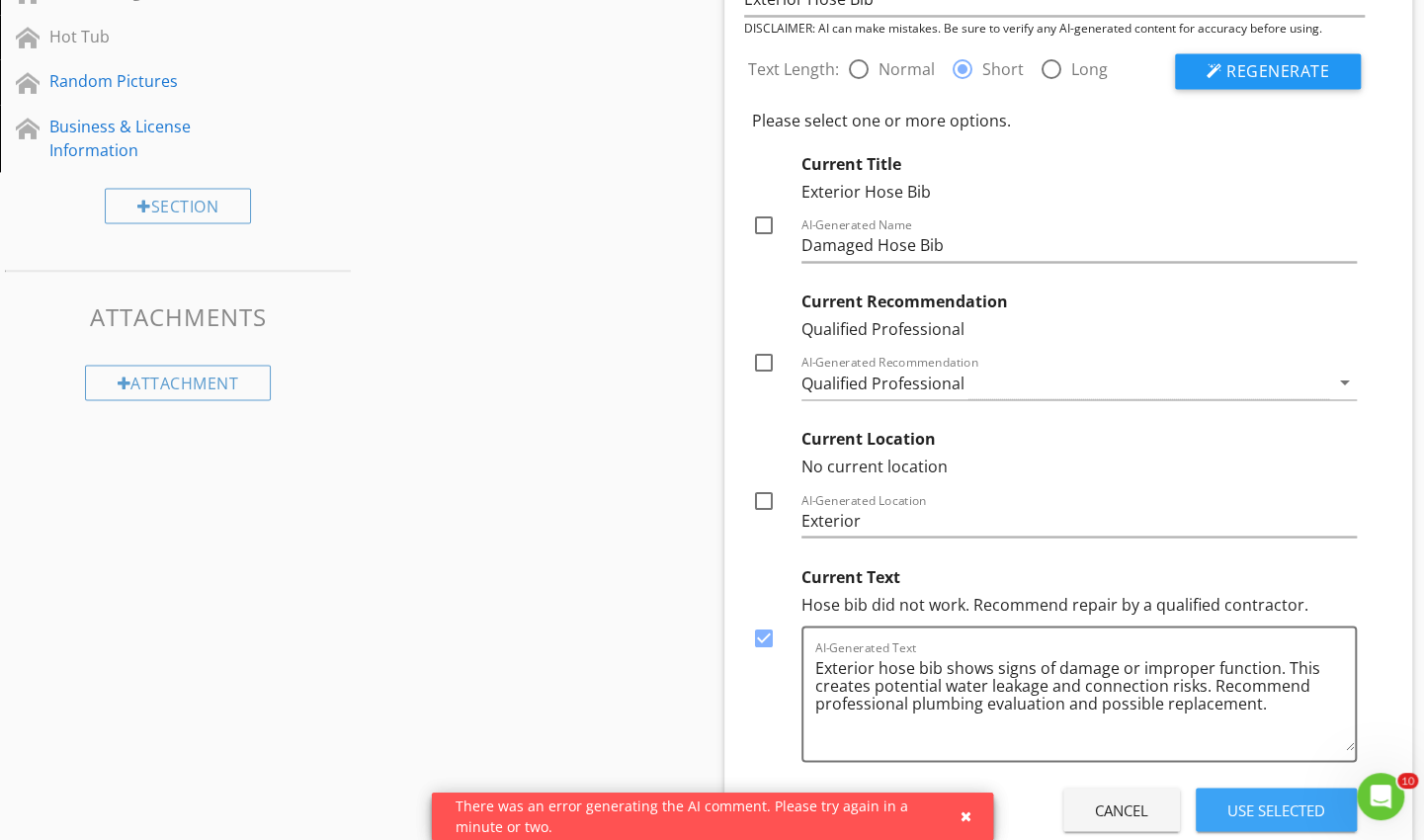click on "Use Selected" at bounding box center (1276, 809) 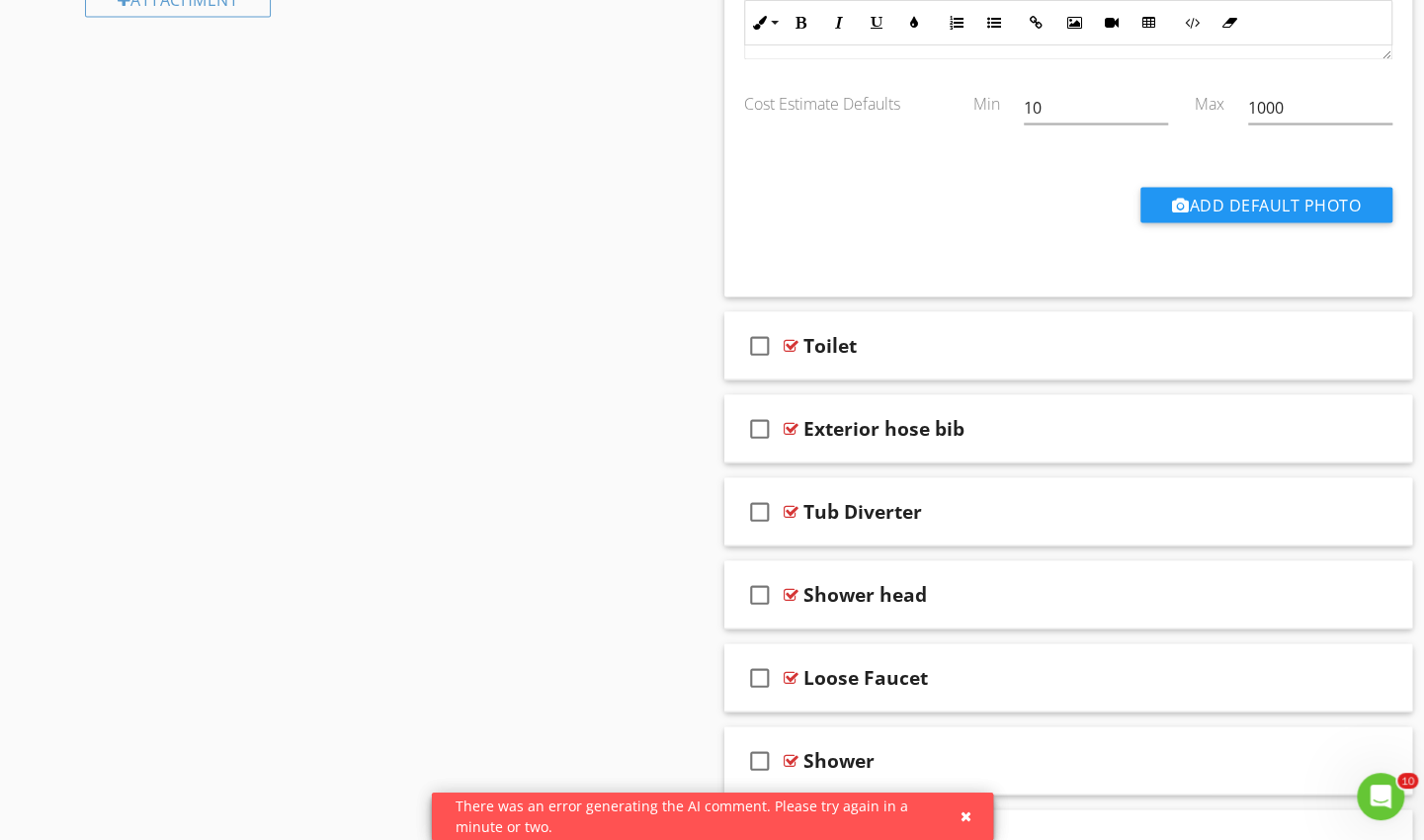 scroll, scrollTop: 2032, scrollLeft: 0, axis: vertical 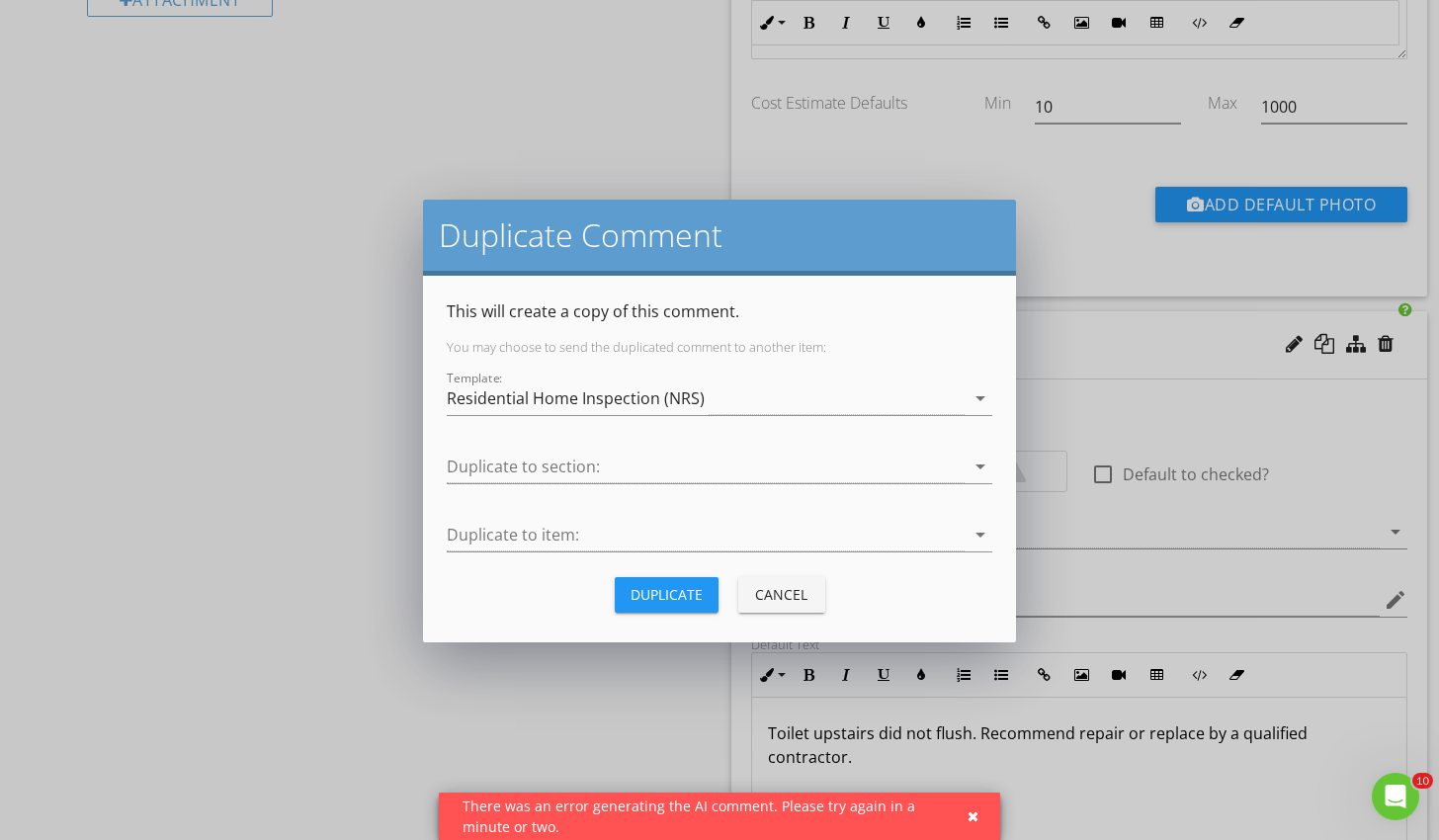 click on "Duplicate Comment     This will create a copy of this comment.   You may choose to send the duplicated comment to another item:   Template:  Residential Home Inspection (NRS) arrow_drop_down   Duplicate to section: arrow_drop_down   Duplicate to item: arrow_drop_down     Duplicate   Cancel" at bounding box center [720, 420] 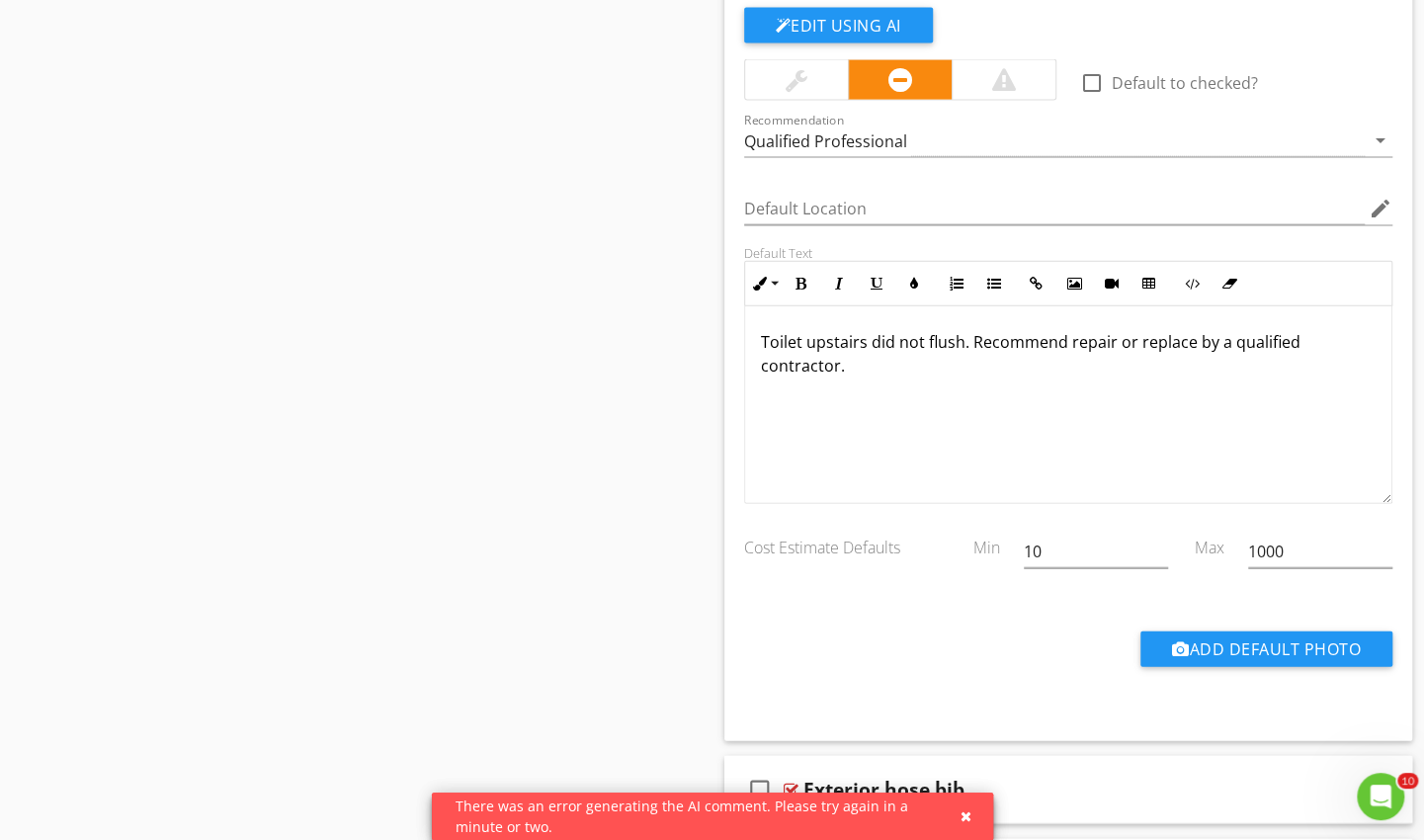 scroll, scrollTop: 2430, scrollLeft: 0, axis: vertical 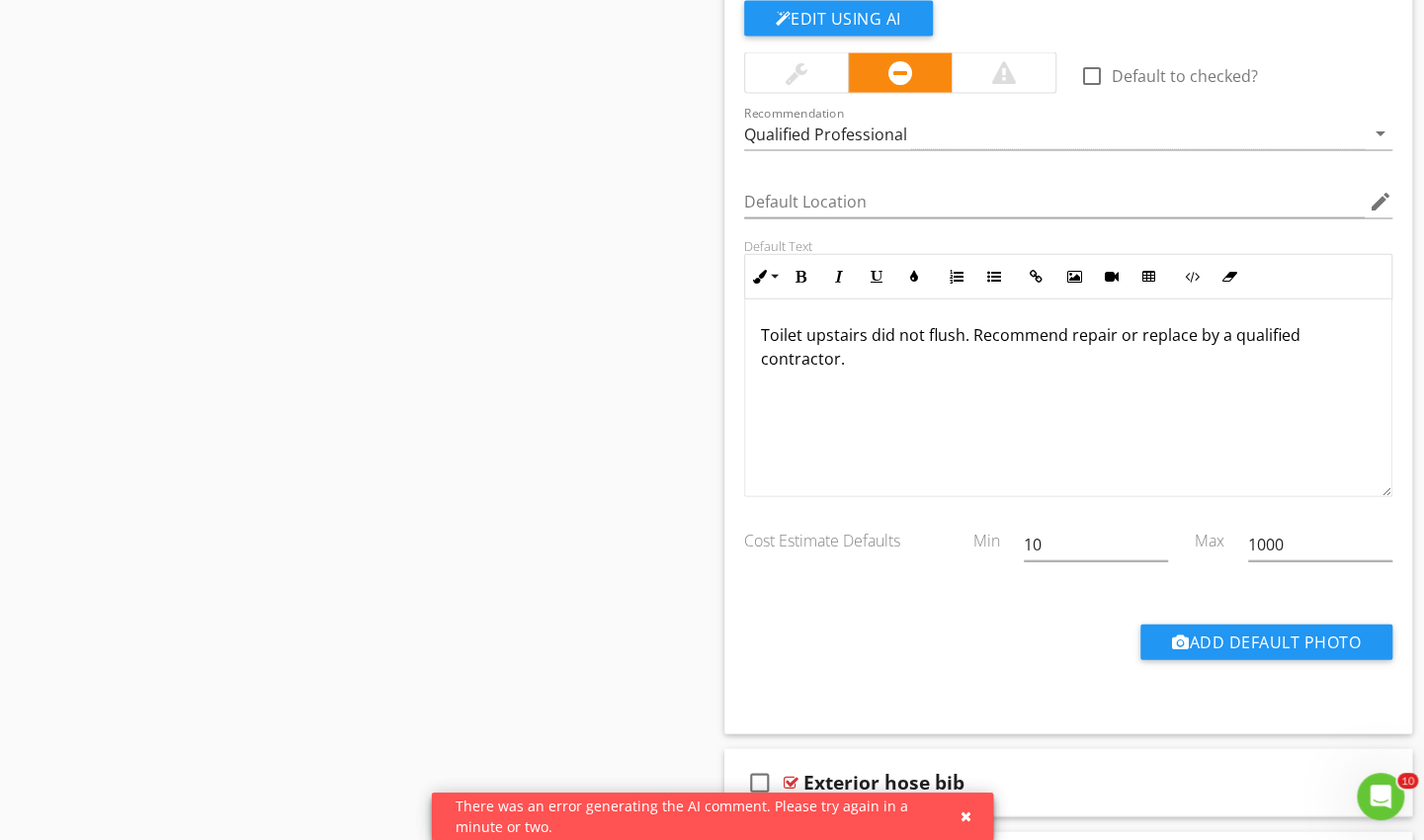 click on "Edit Using AI" at bounding box center [838, -817] 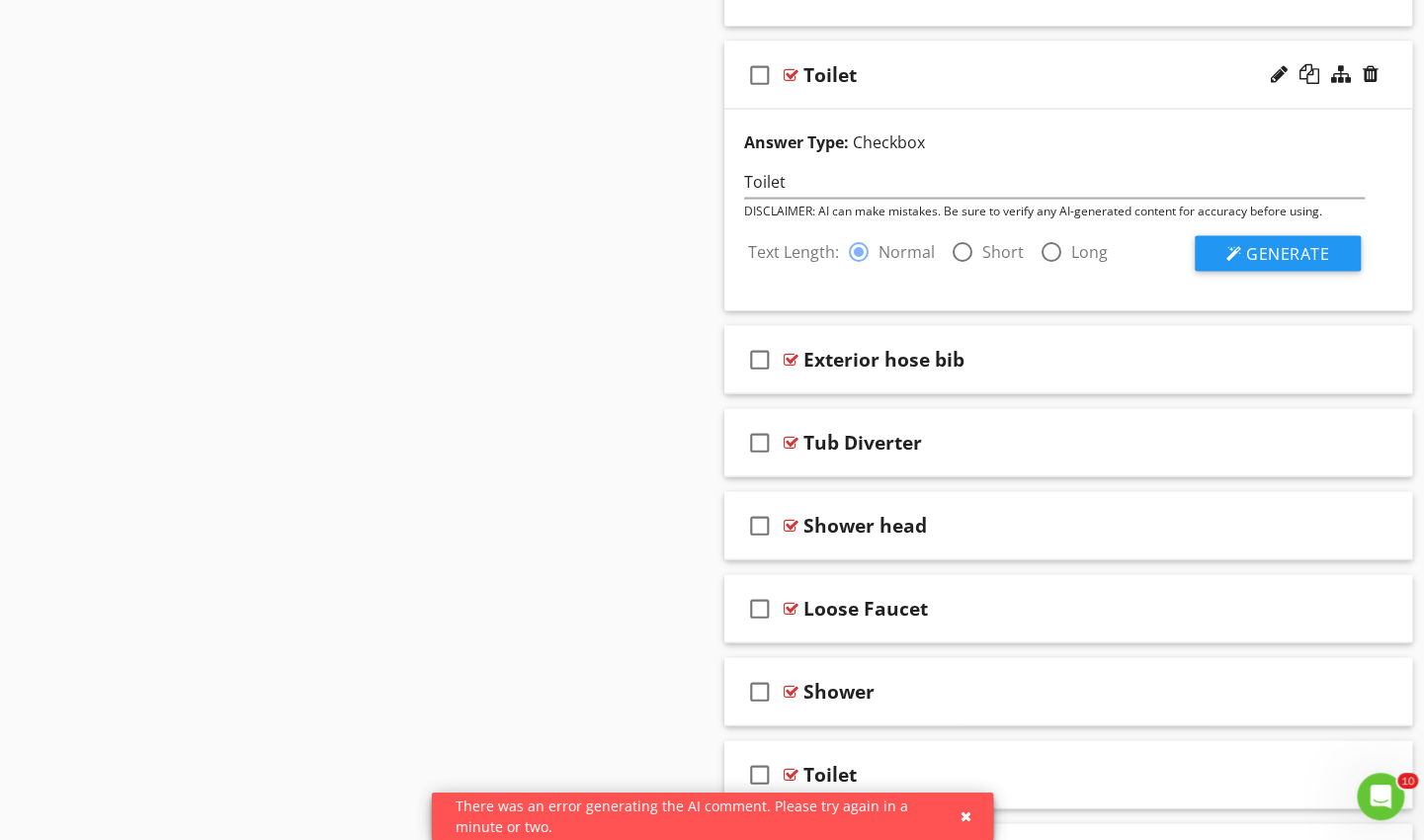 scroll, scrollTop: 2293, scrollLeft: 0, axis: vertical 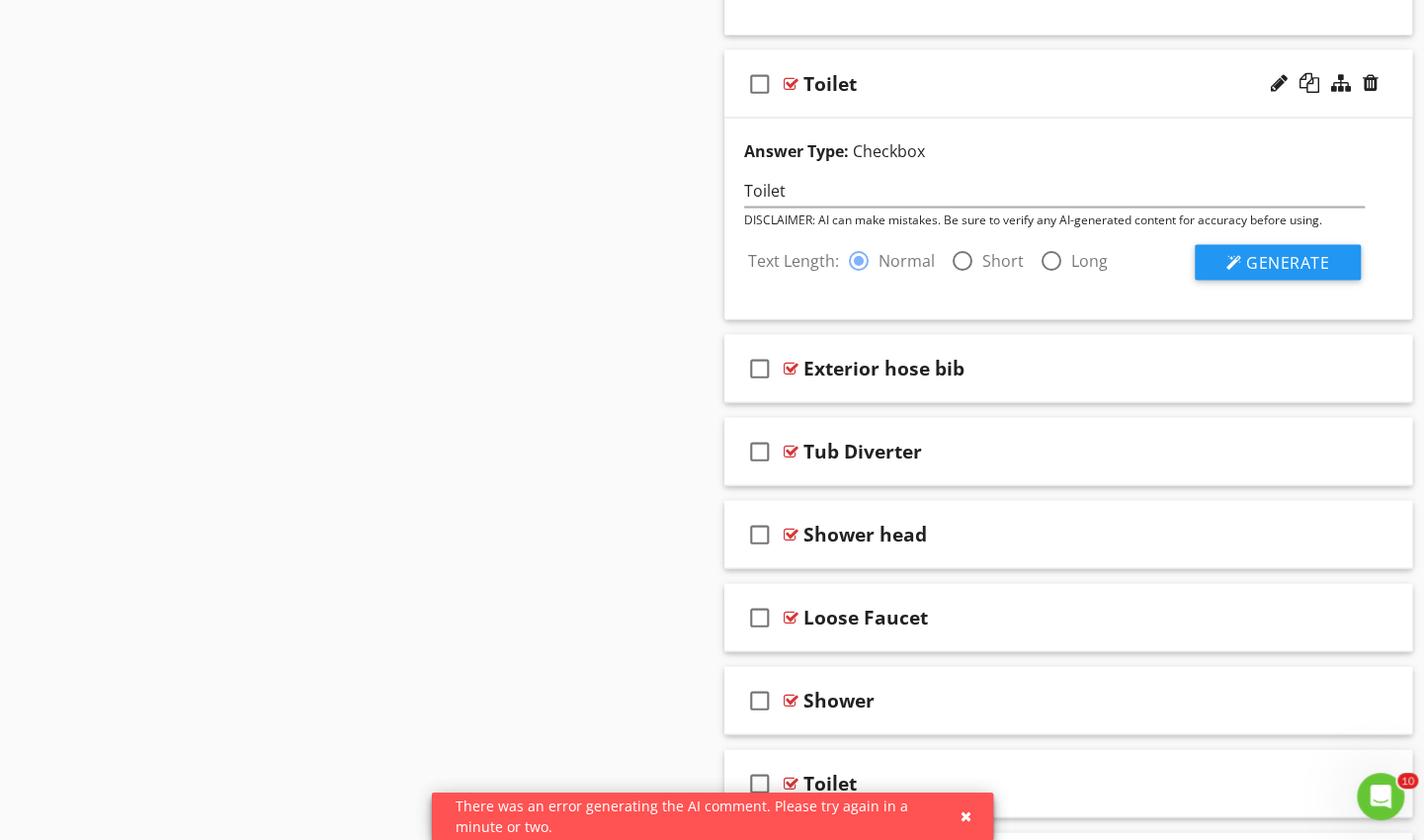 click on "Generate" at bounding box center [1288, 263] 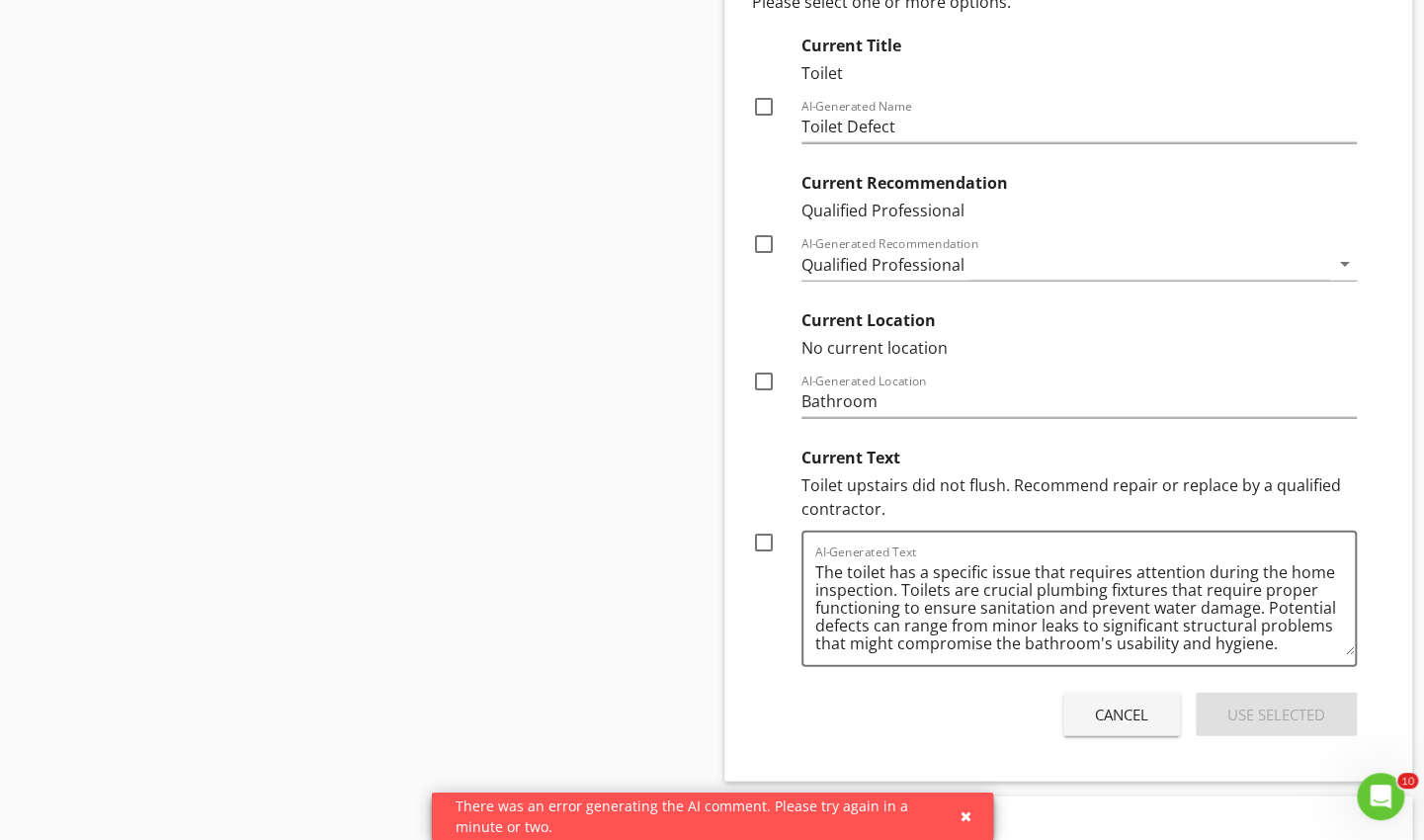 scroll, scrollTop: 2605, scrollLeft: 0, axis: vertical 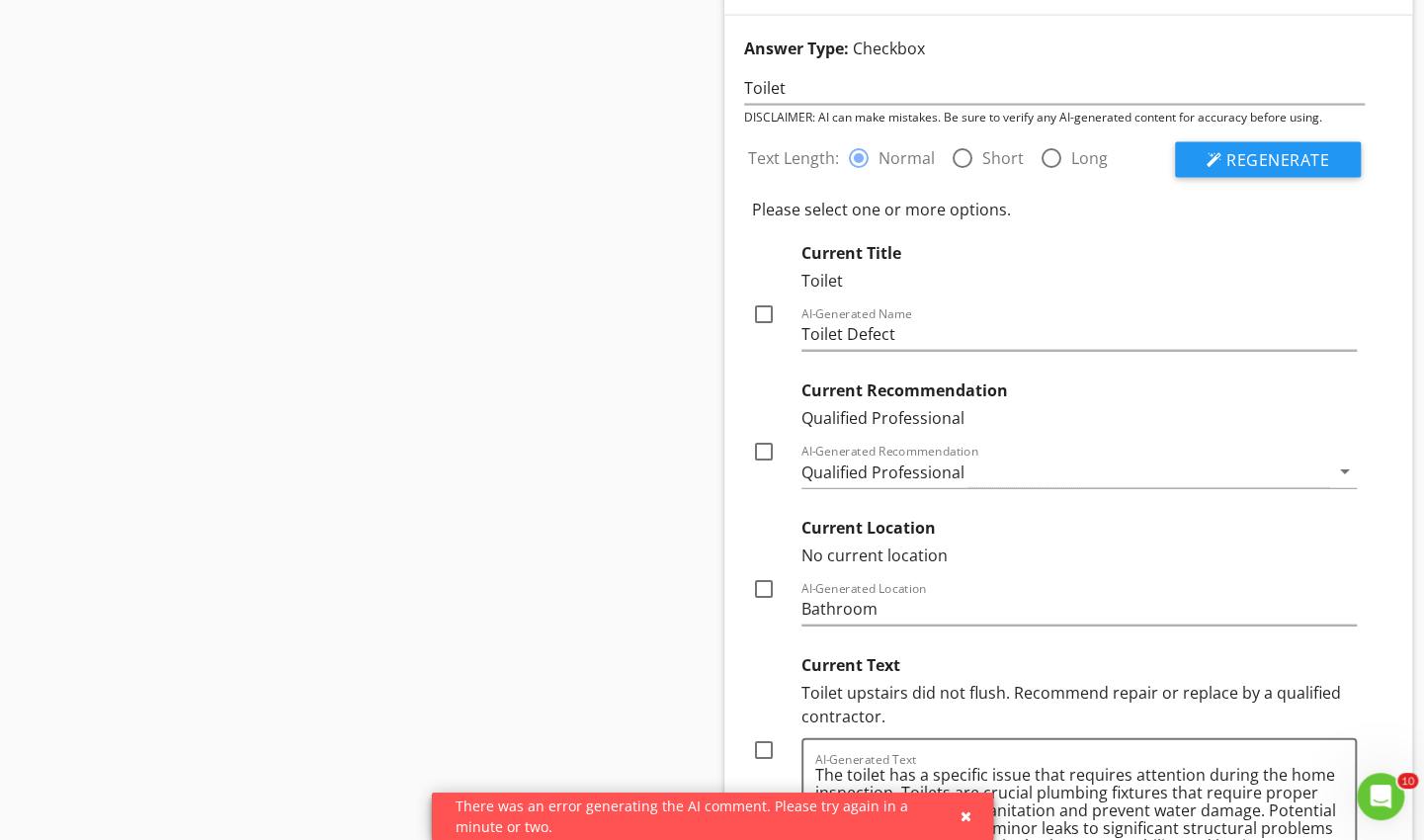 click at bounding box center (963, 158) 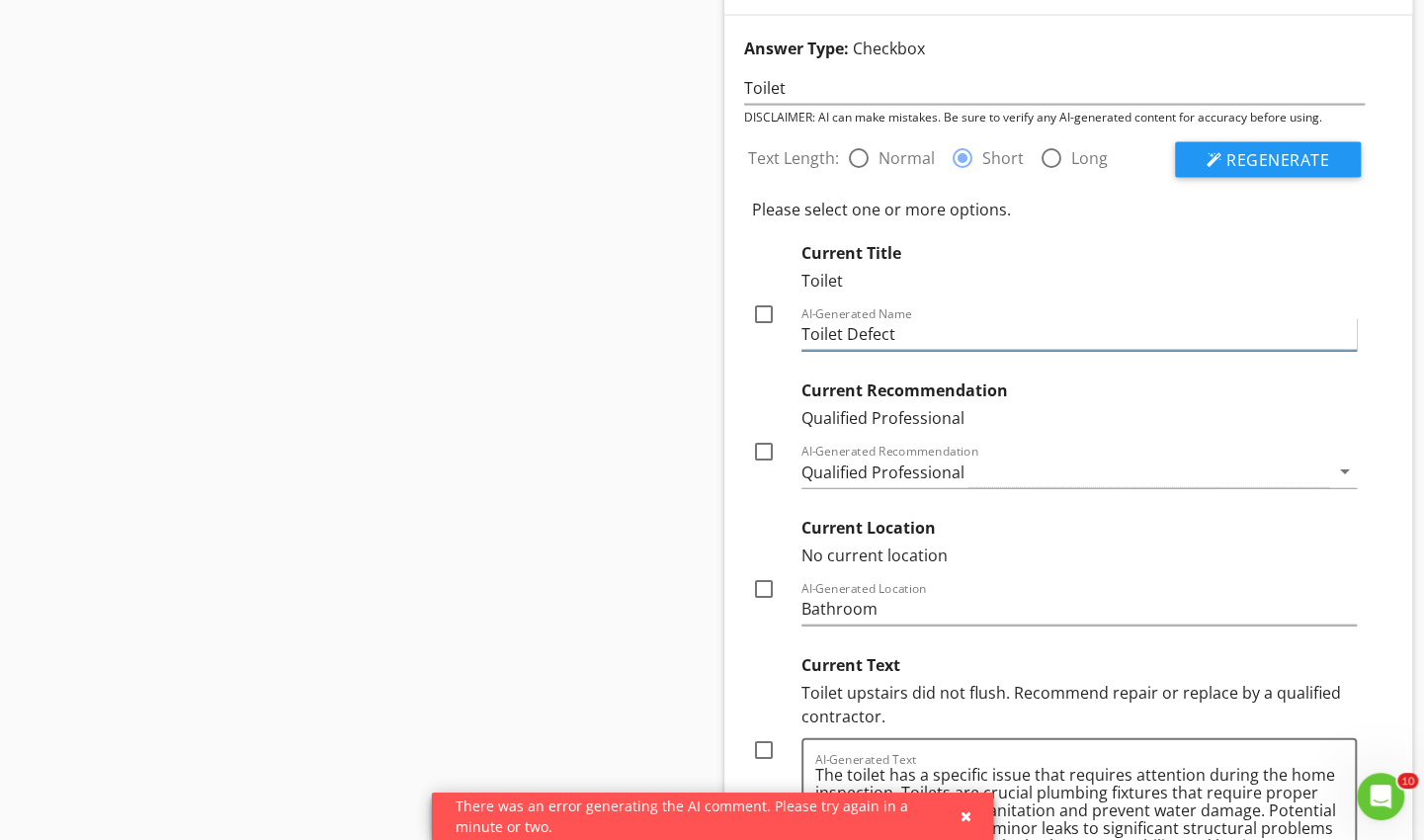 click on "Toilet Defect" at bounding box center (1079, 334) 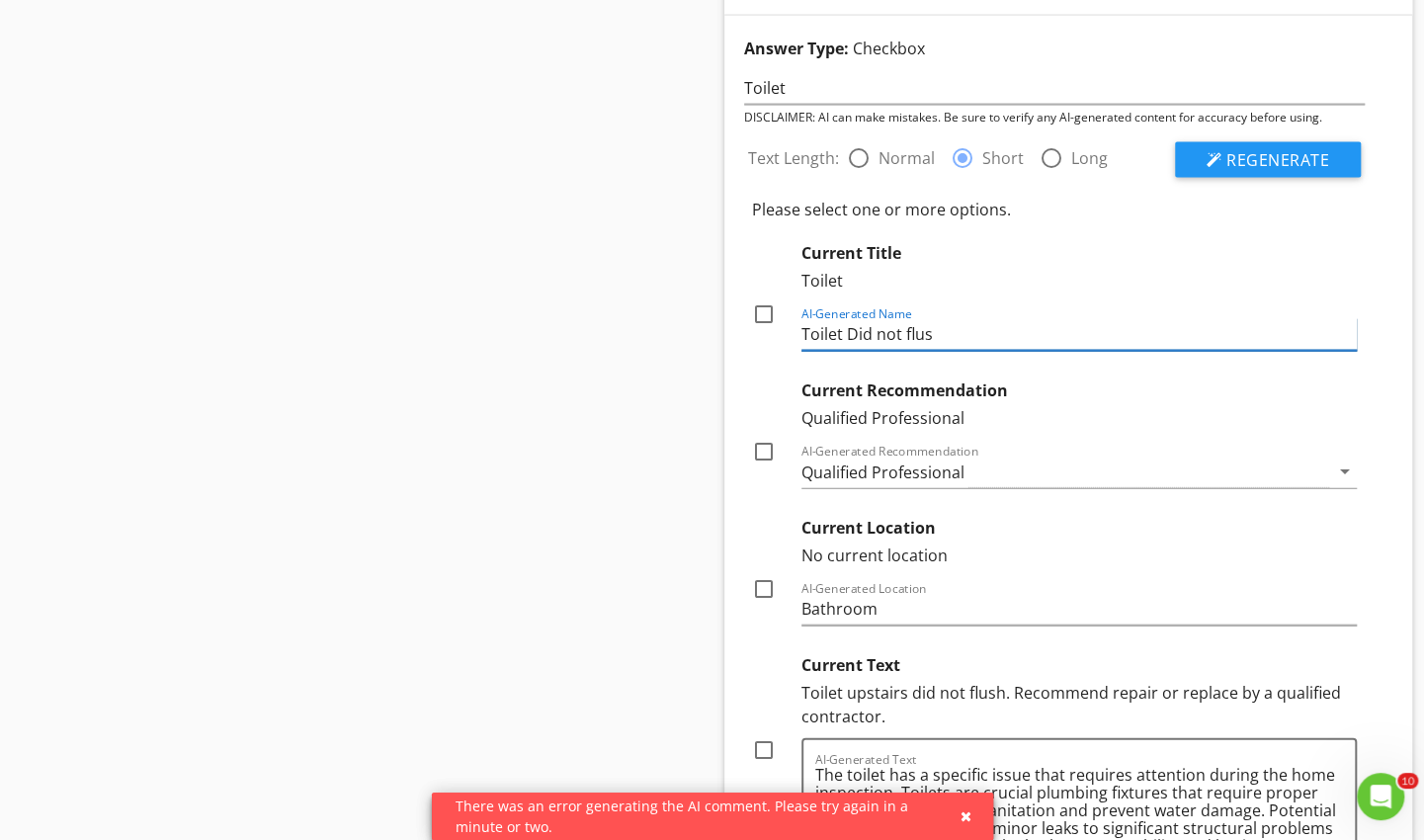 type on "Toilet Did not flush" 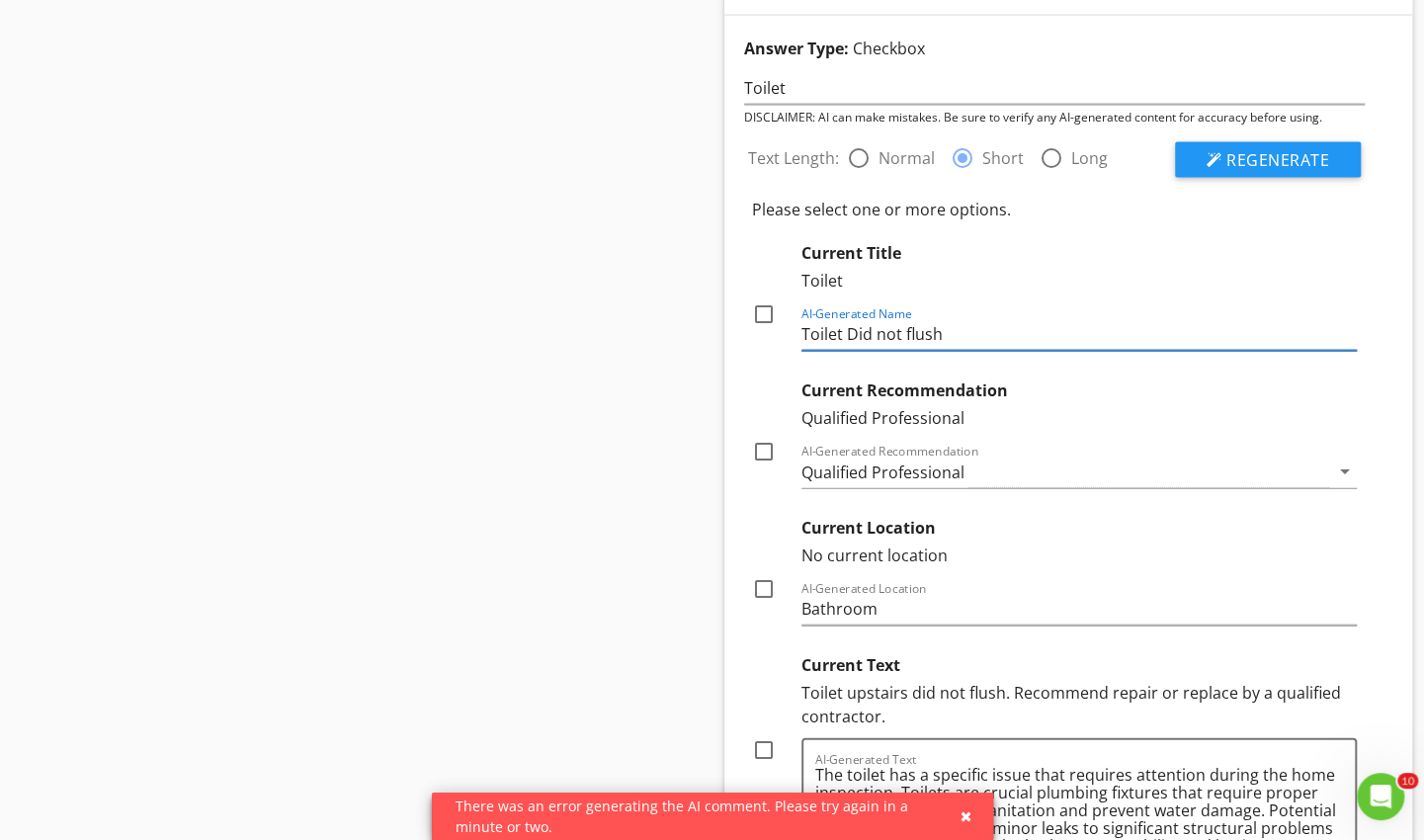 click on "Regenerate" at bounding box center [1268, 160] 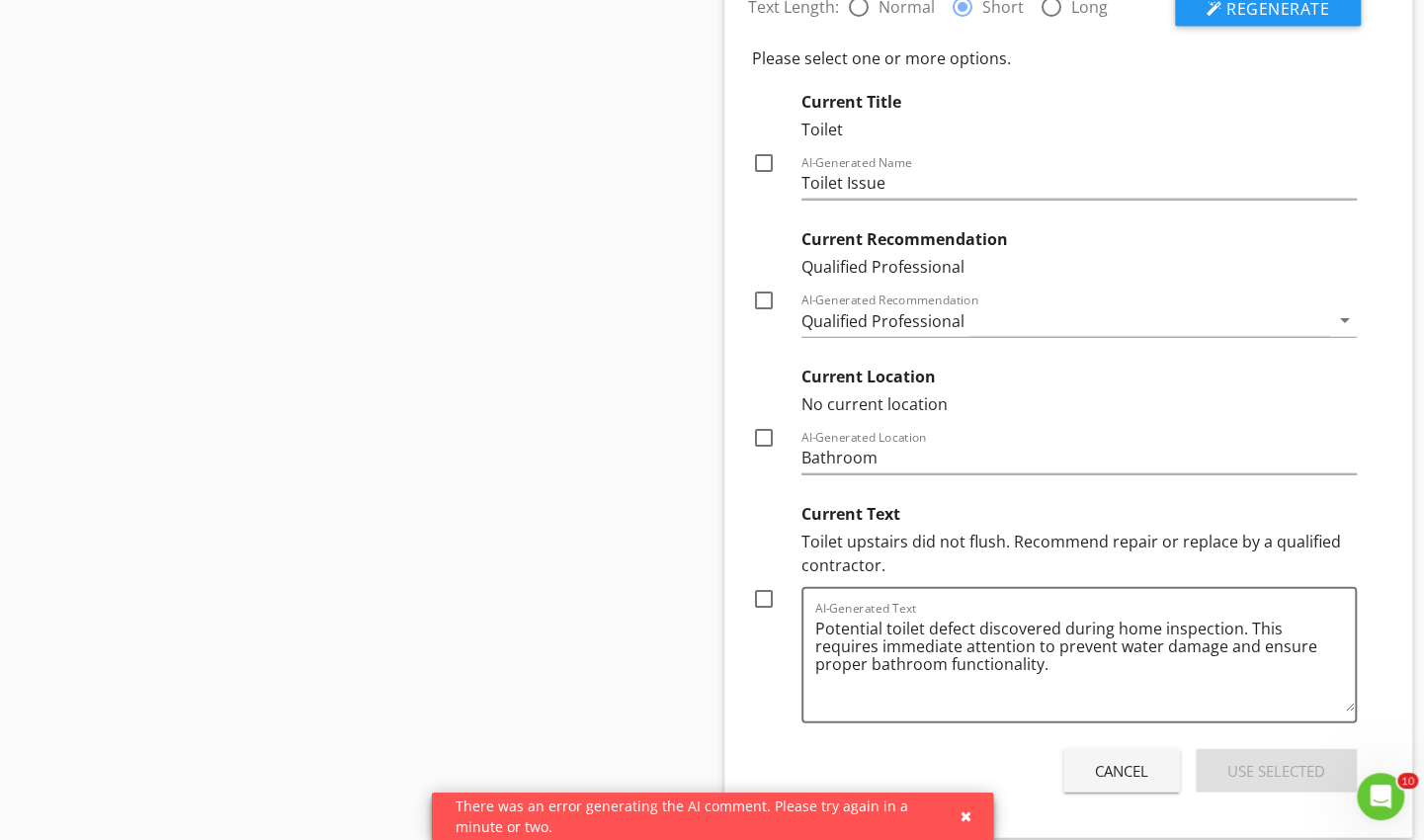scroll, scrollTop: 2557, scrollLeft: 0, axis: vertical 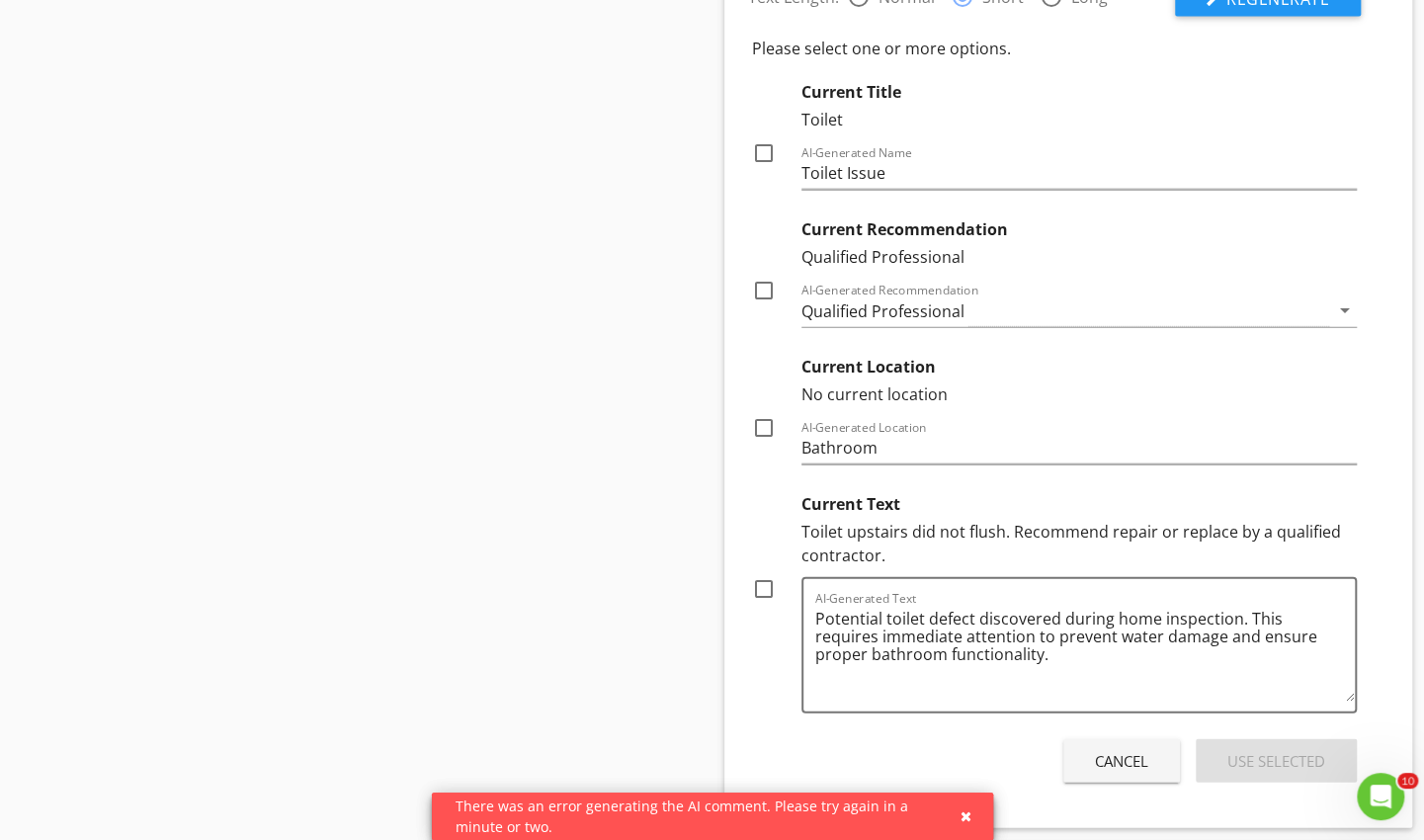 click on "arrow_drop_down" at bounding box center [1345, 310] 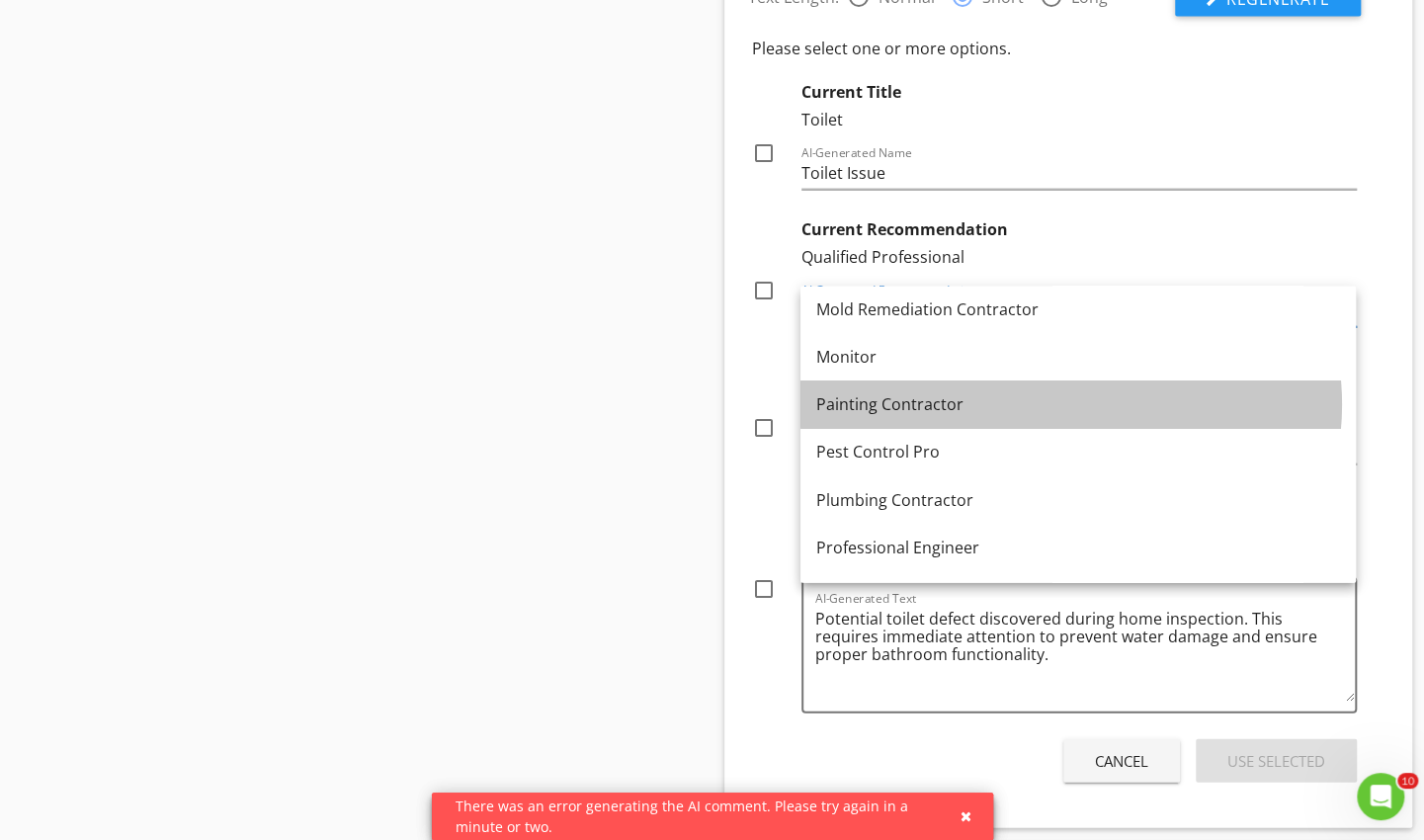 scroll, scrollTop: 1947, scrollLeft: 0, axis: vertical 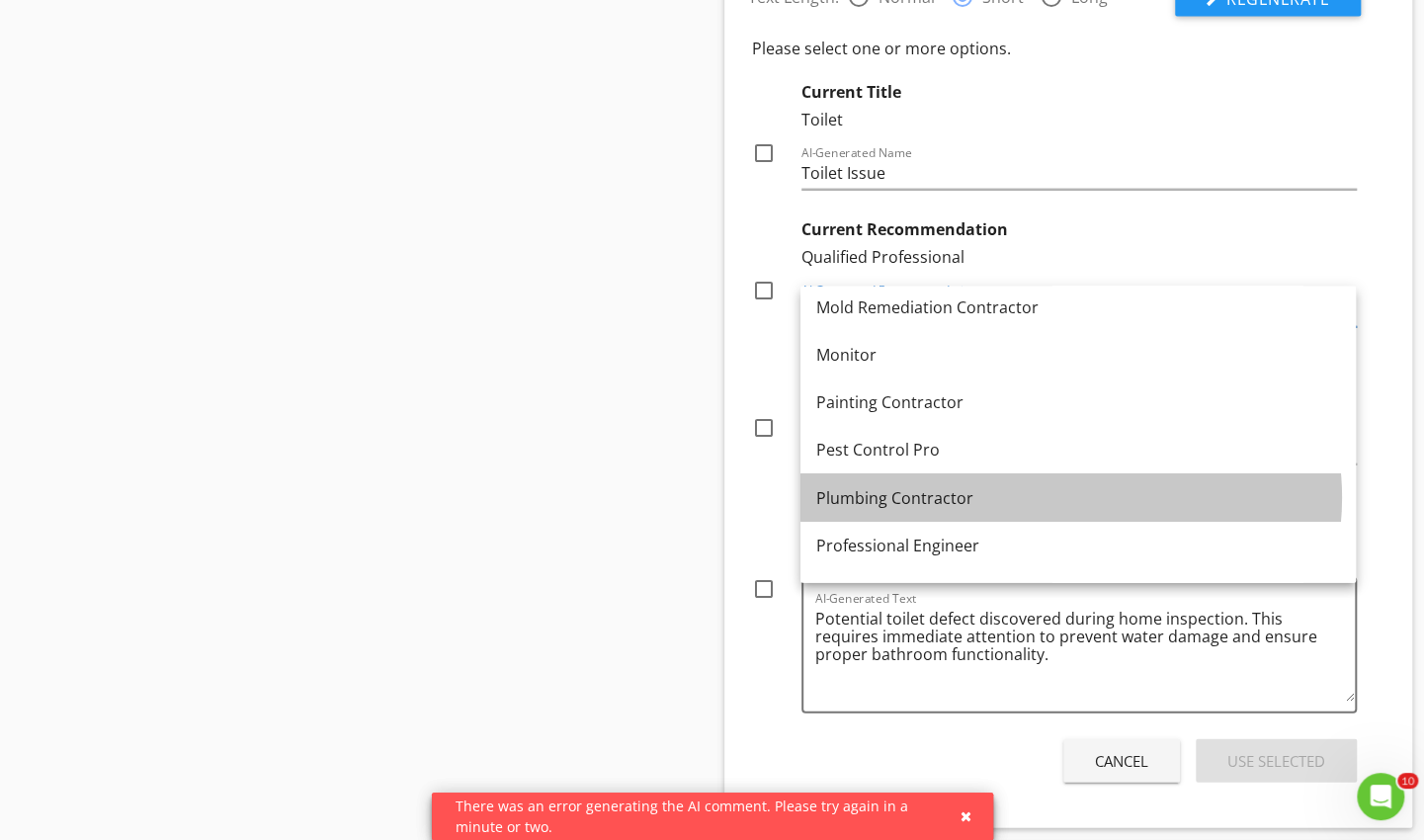 click on "Plumbing Contractor" at bounding box center (1078, 498) 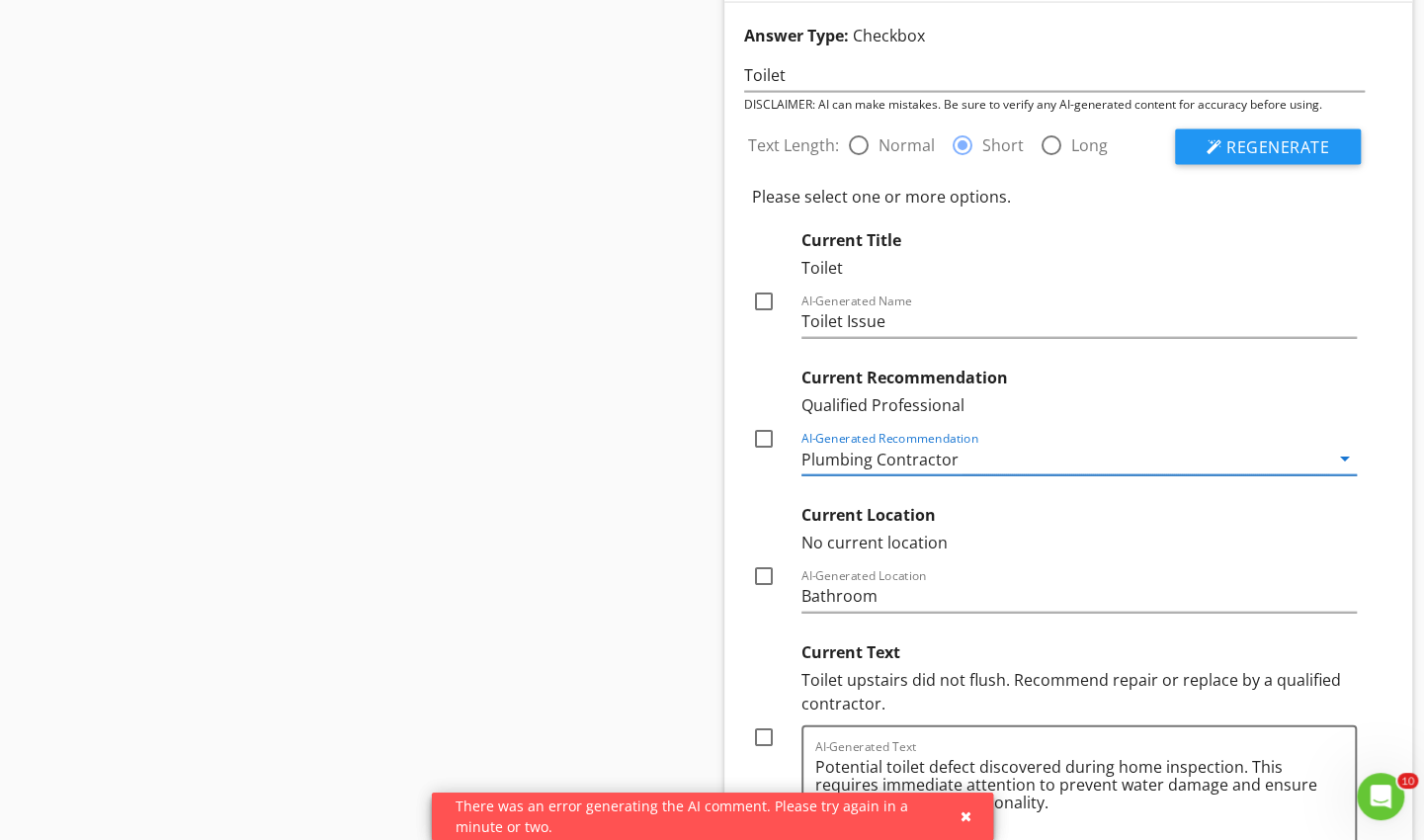 scroll, scrollTop: 2405, scrollLeft: 0, axis: vertical 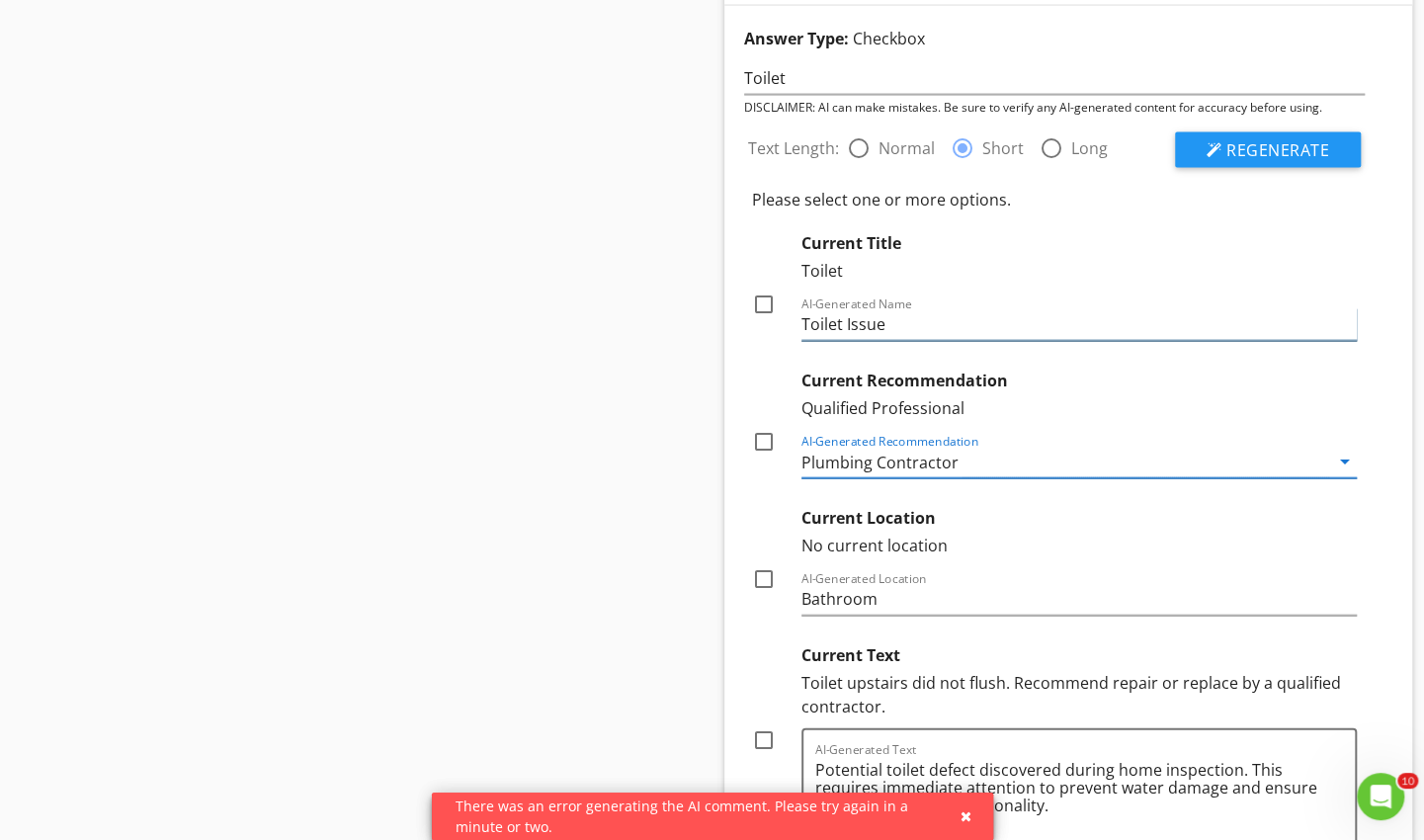 click on "AI-Generated Name Toilet Issue" at bounding box center [1079, 324] 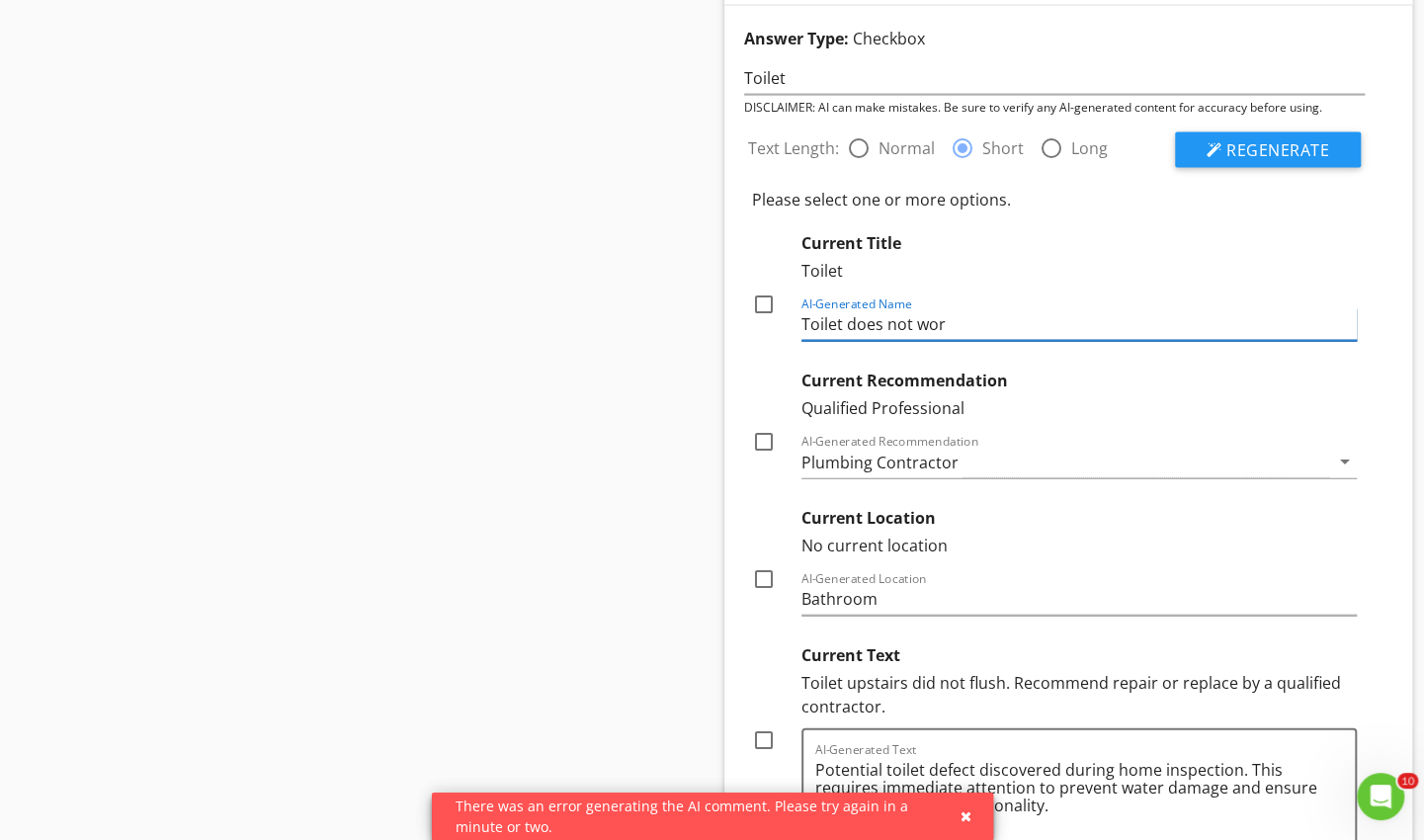 type on "Toilet does not work" 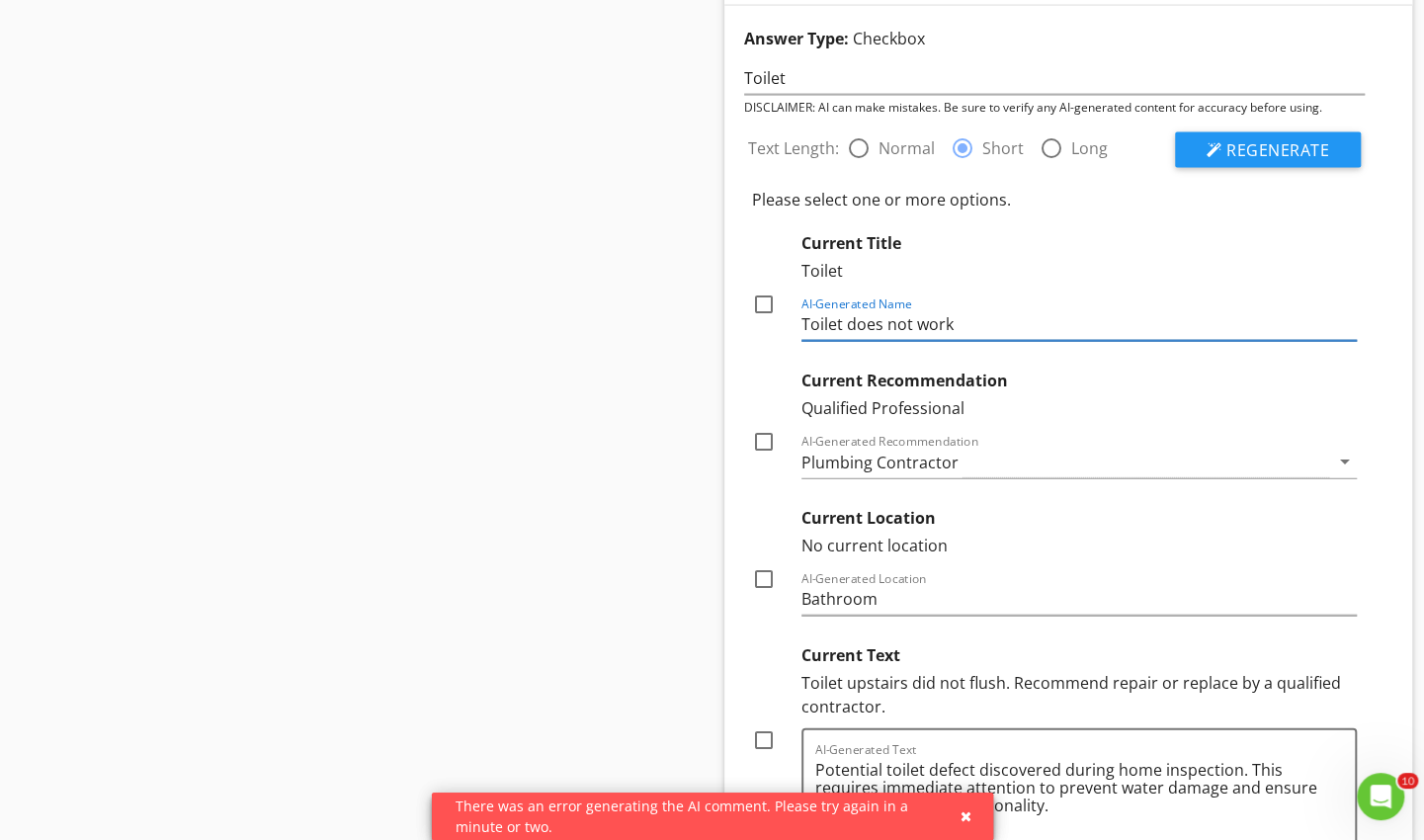 click on "Regenerate" at bounding box center [1268, 150] 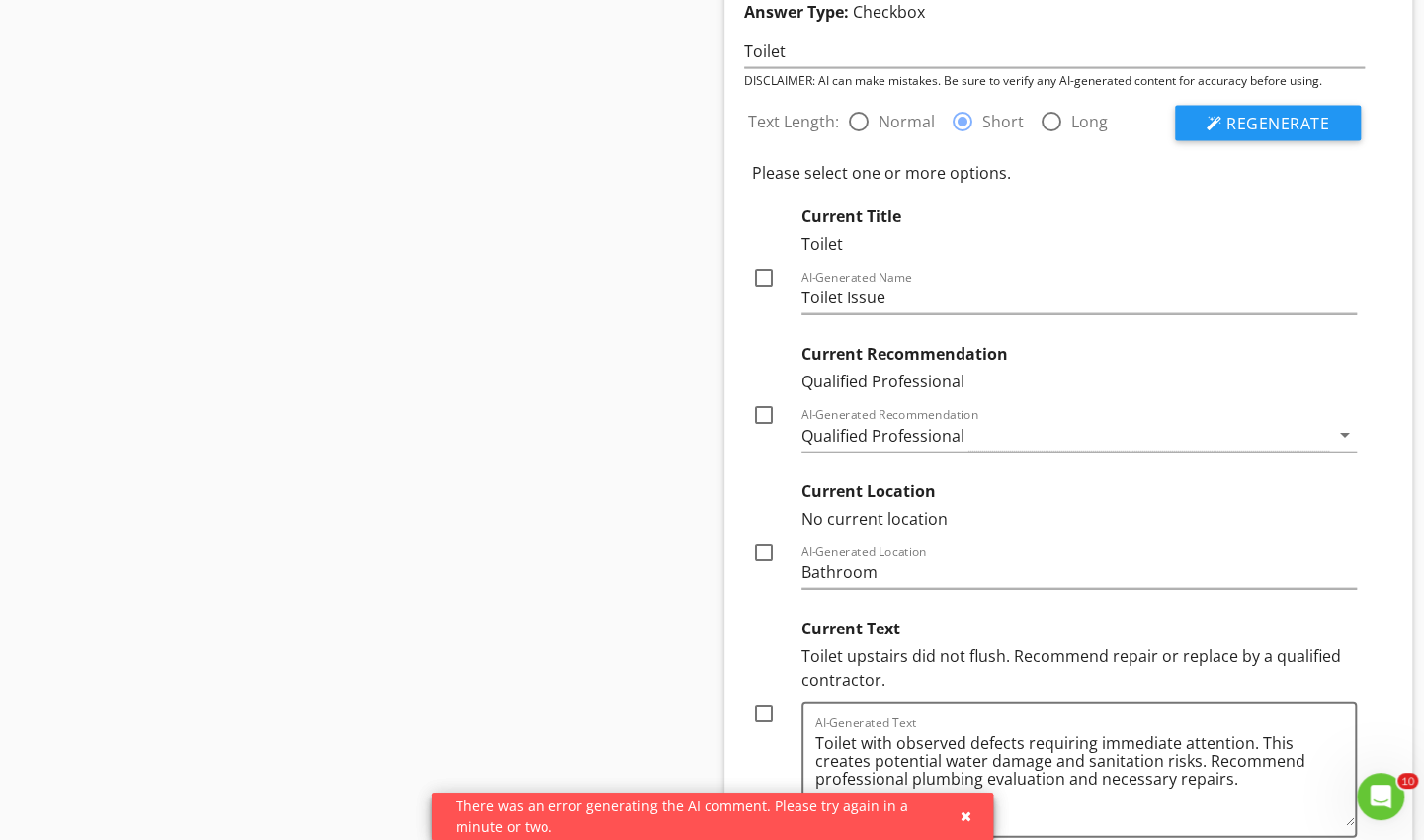 scroll, scrollTop: 2429, scrollLeft: 0, axis: vertical 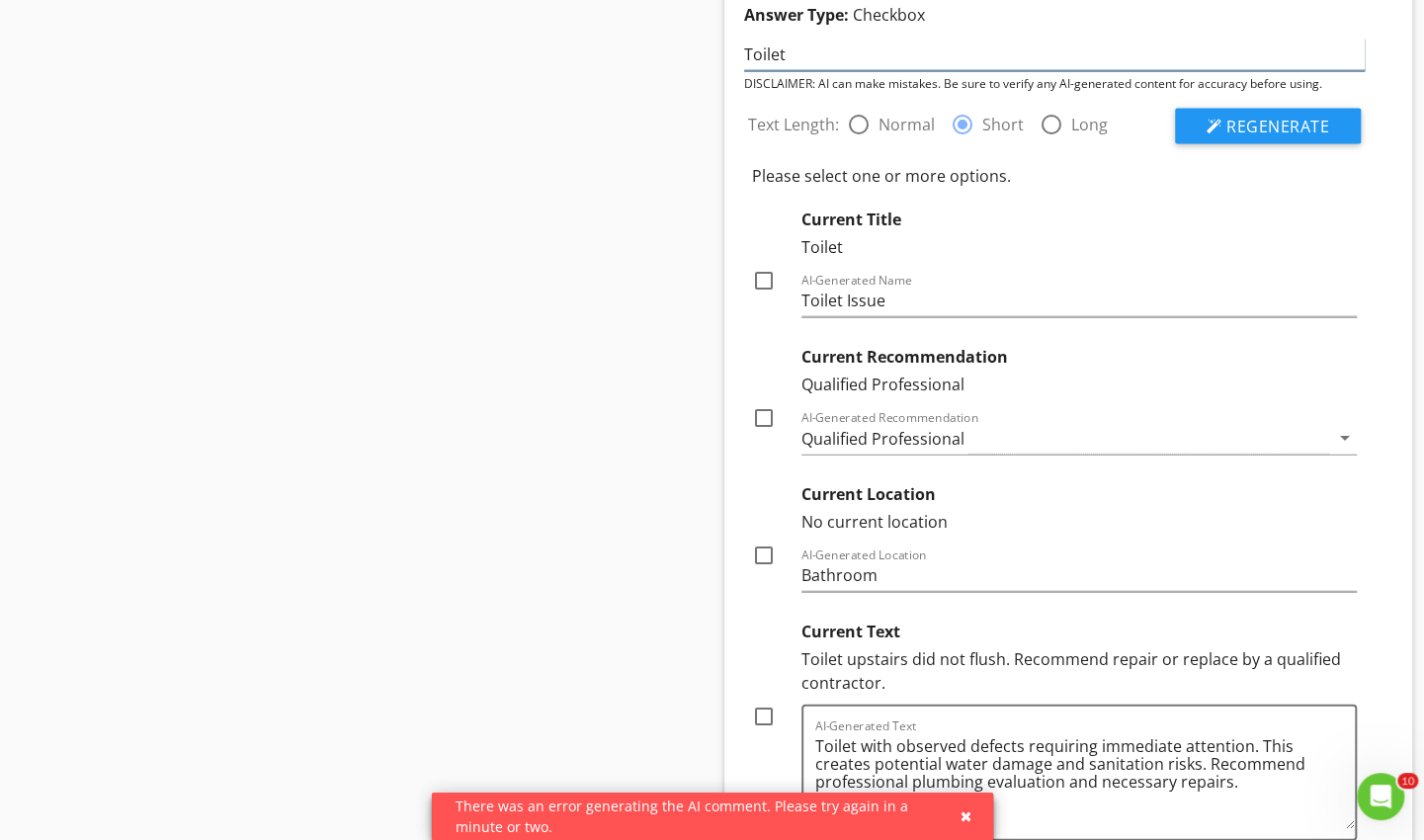 click on "Toilet" at bounding box center (1054, 54) 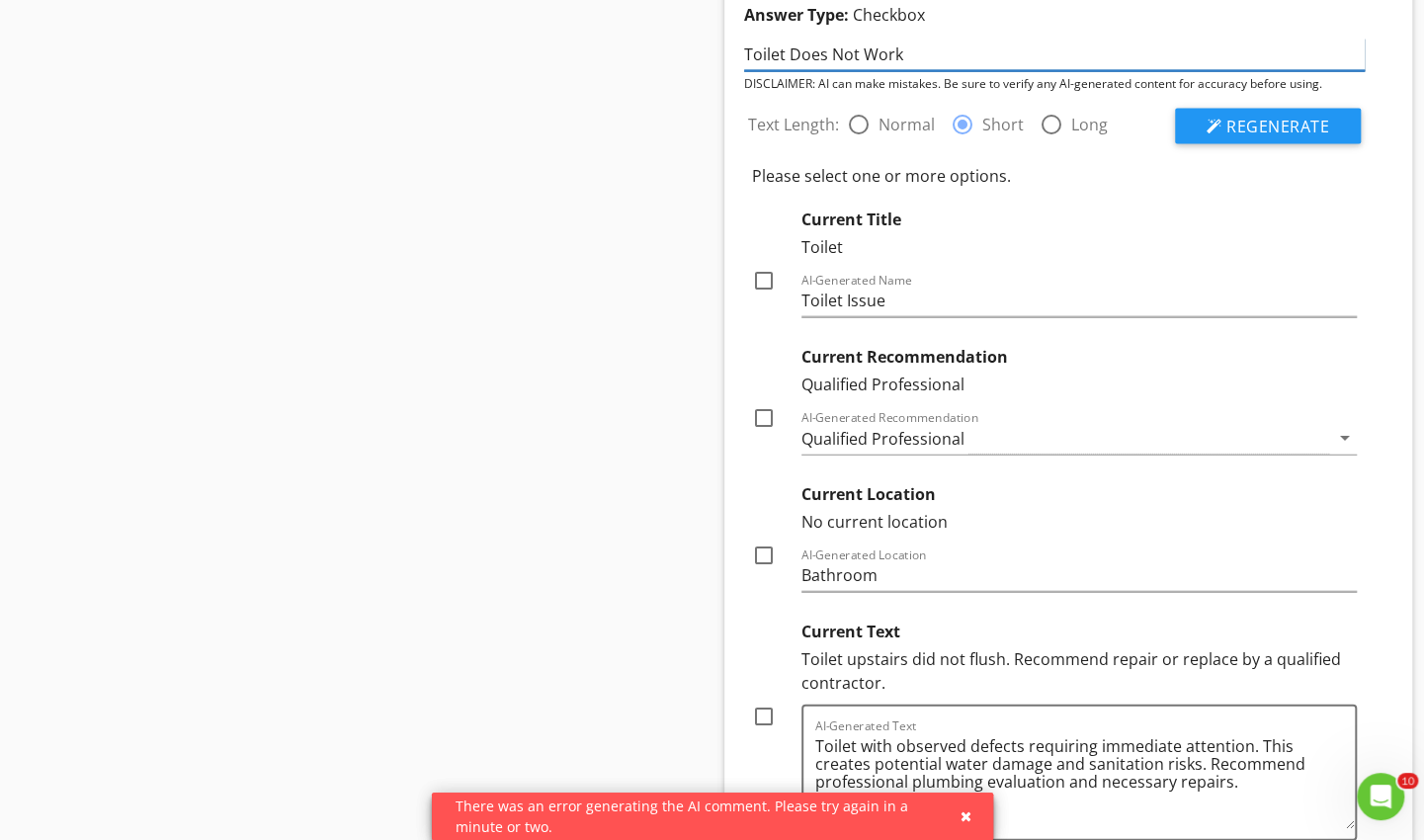 type on "Toilet Does Not Work" 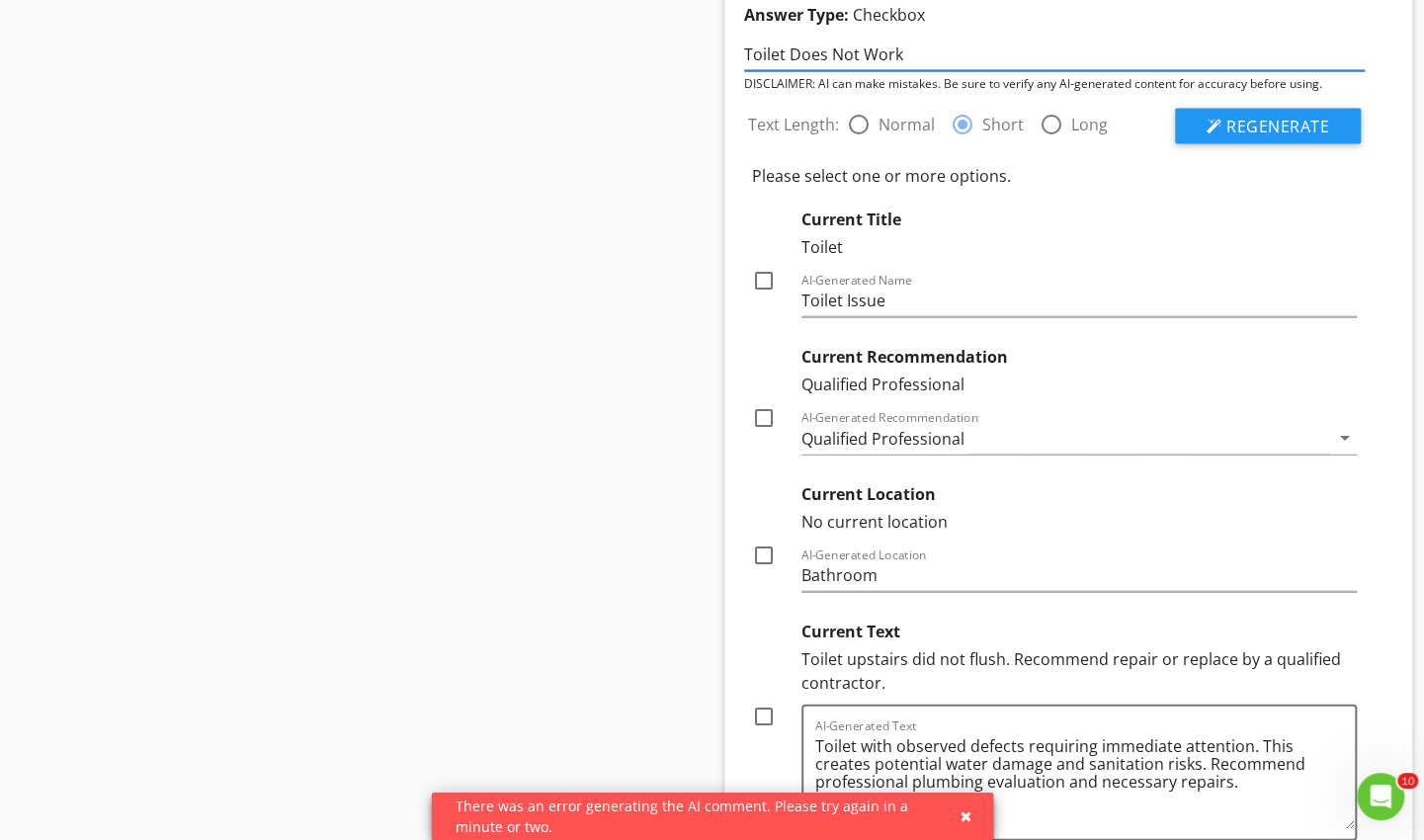 click on "Regenerate" at bounding box center (1278, 126) 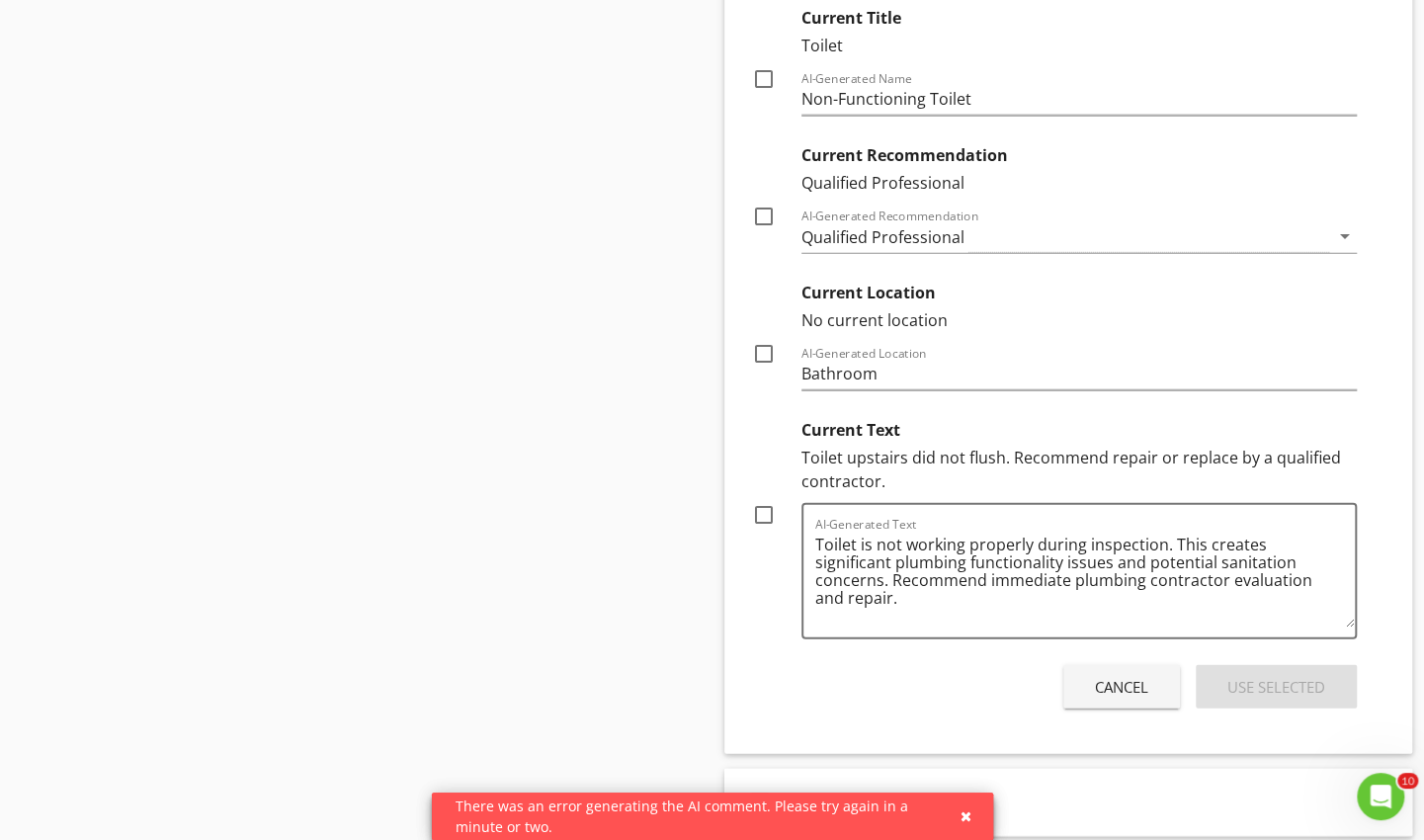 scroll, scrollTop: 2646, scrollLeft: 0, axis: vertical 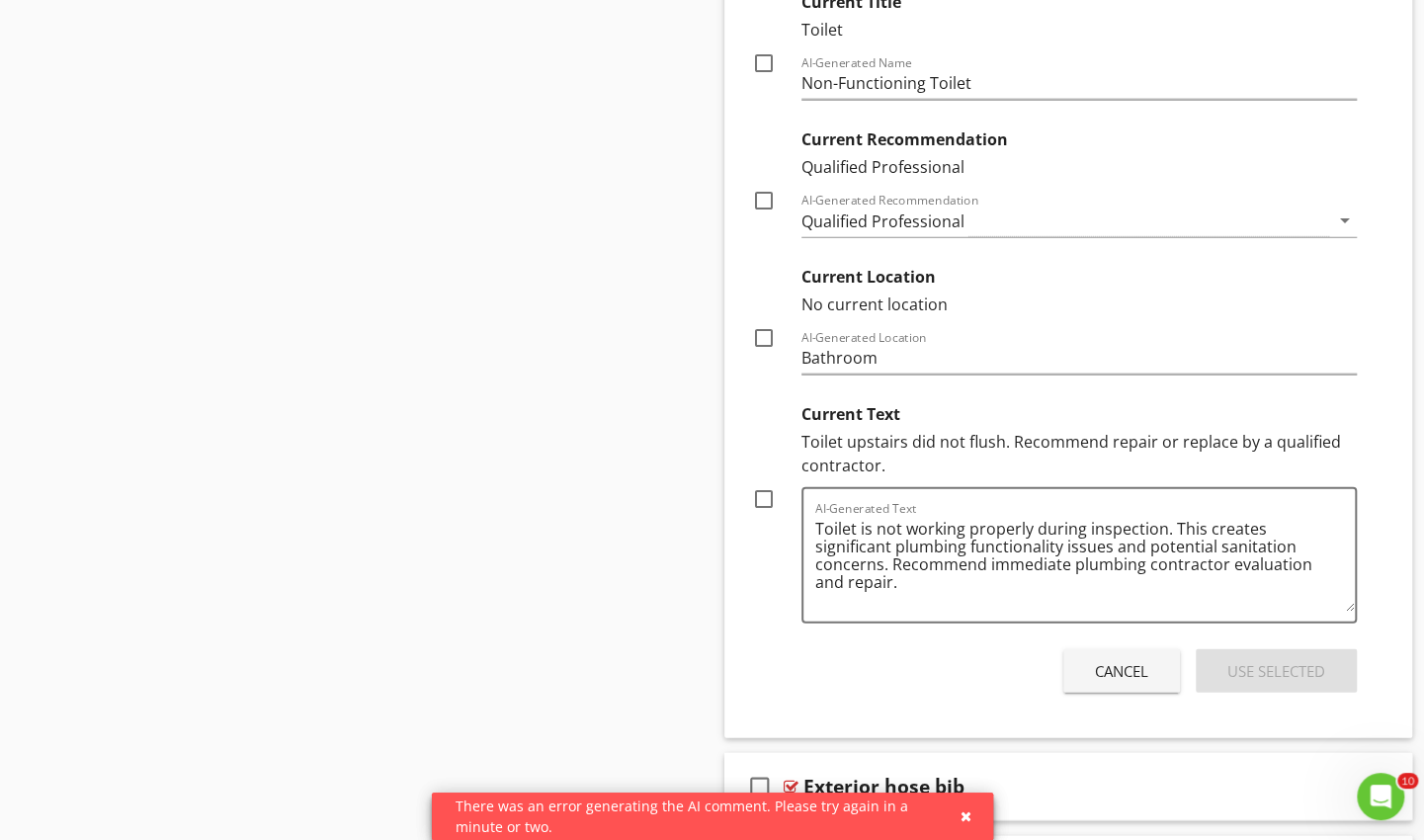 click at bounding box center [764, 499] 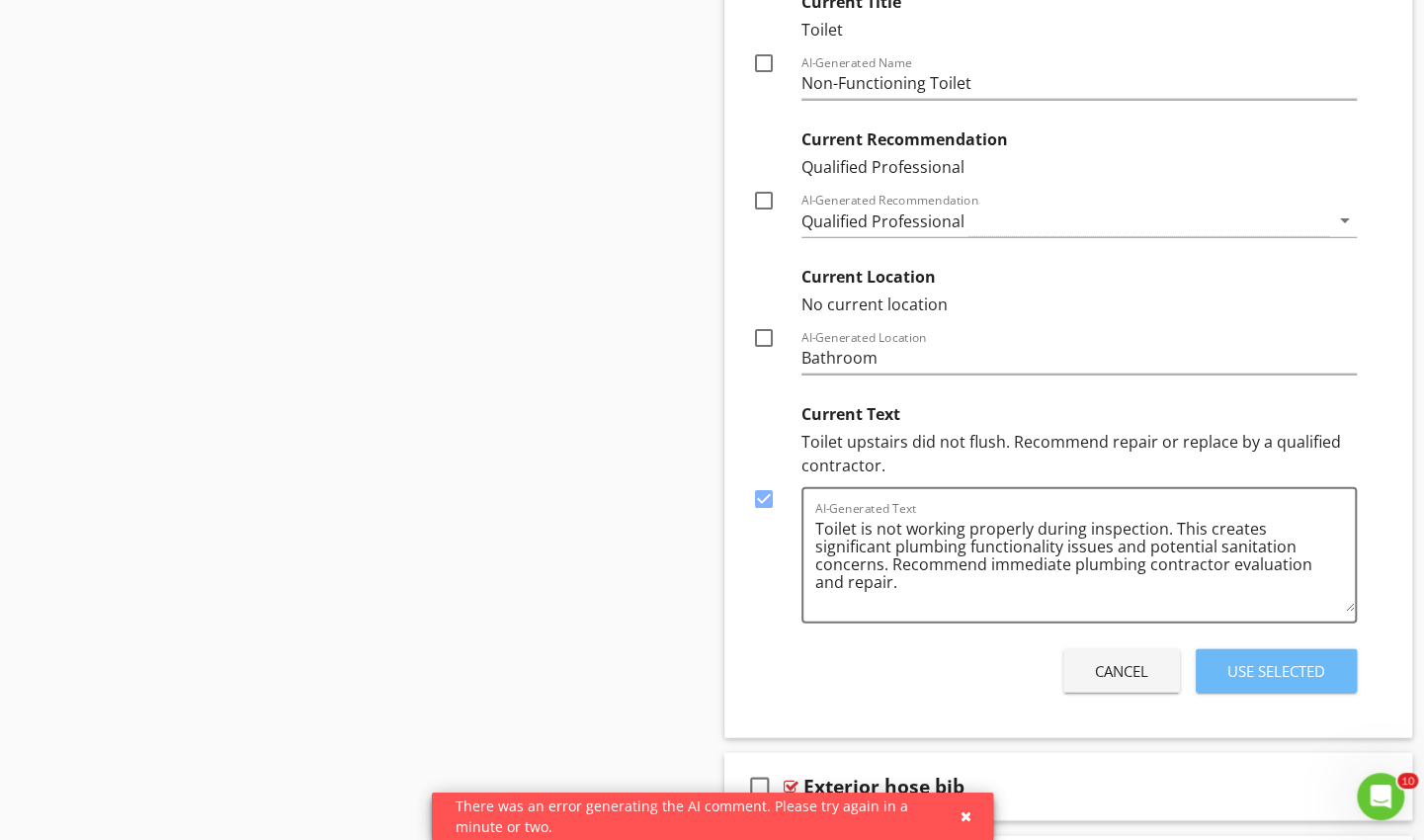 click on "Use Selected" at bounding box center (1276, 671) 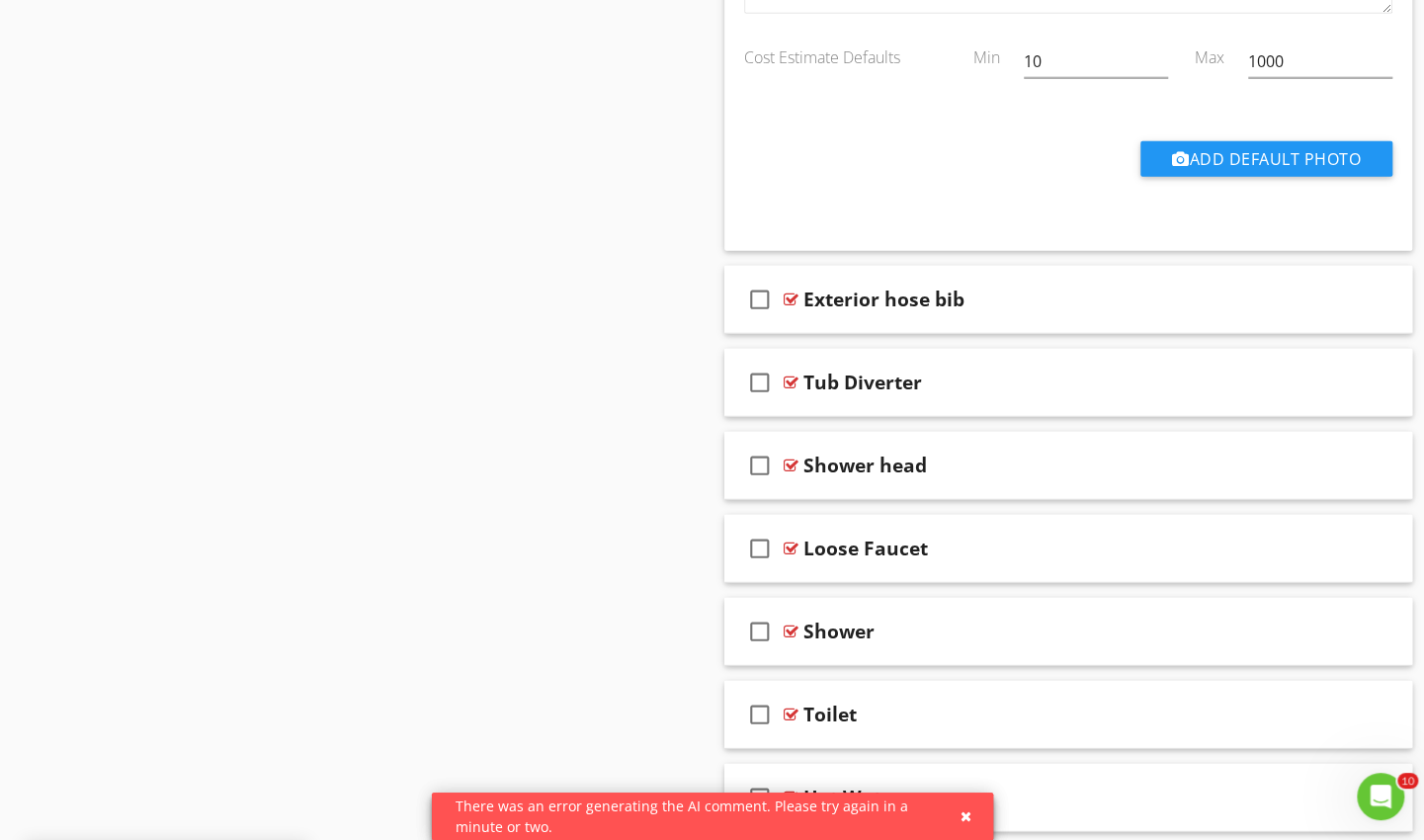 scroll, scrollTop: 2919, scrollLeft: 0, axis: vertical 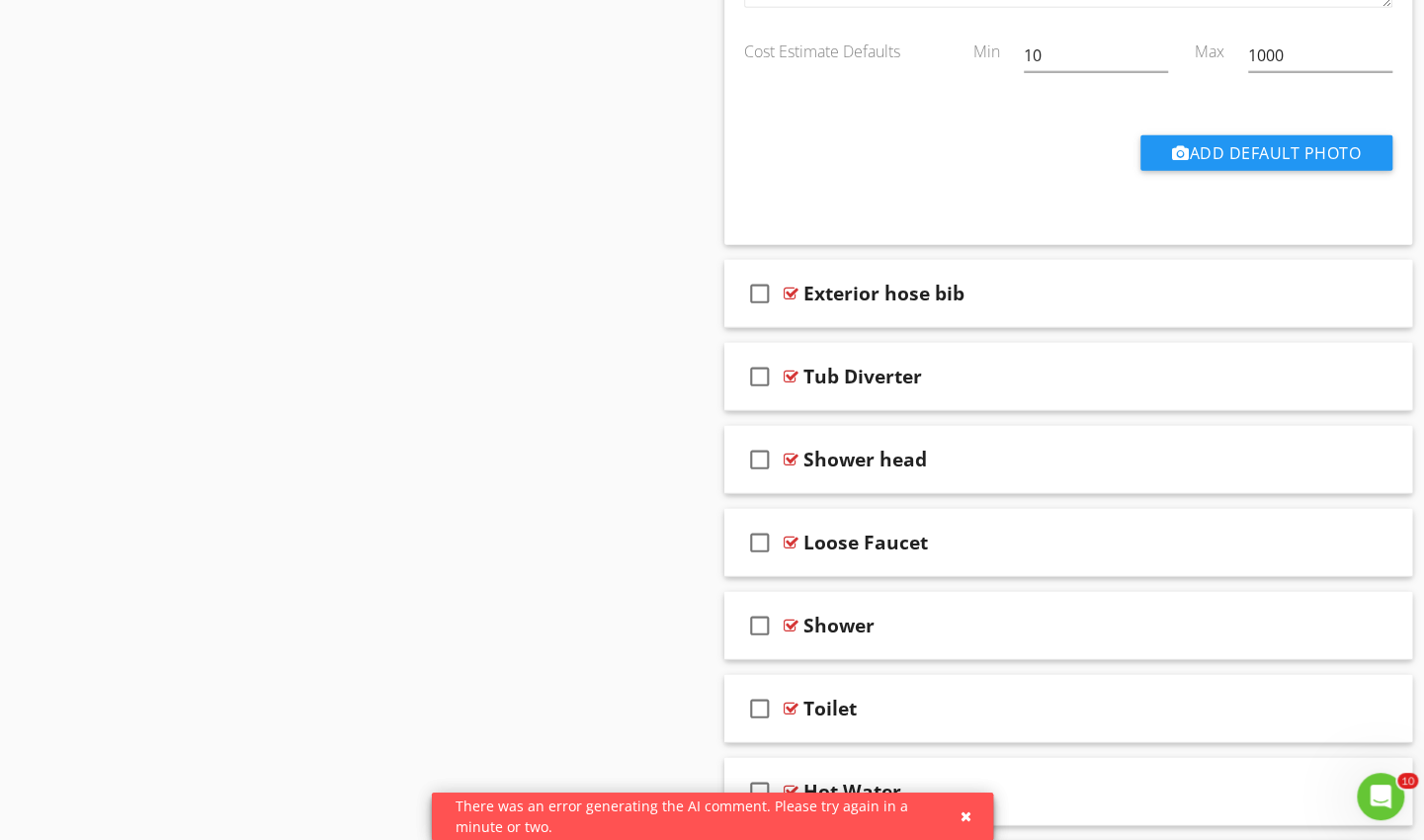 click on "check_box_outline_blank
Exterior hose bib" at bounding box center [1068, 294] 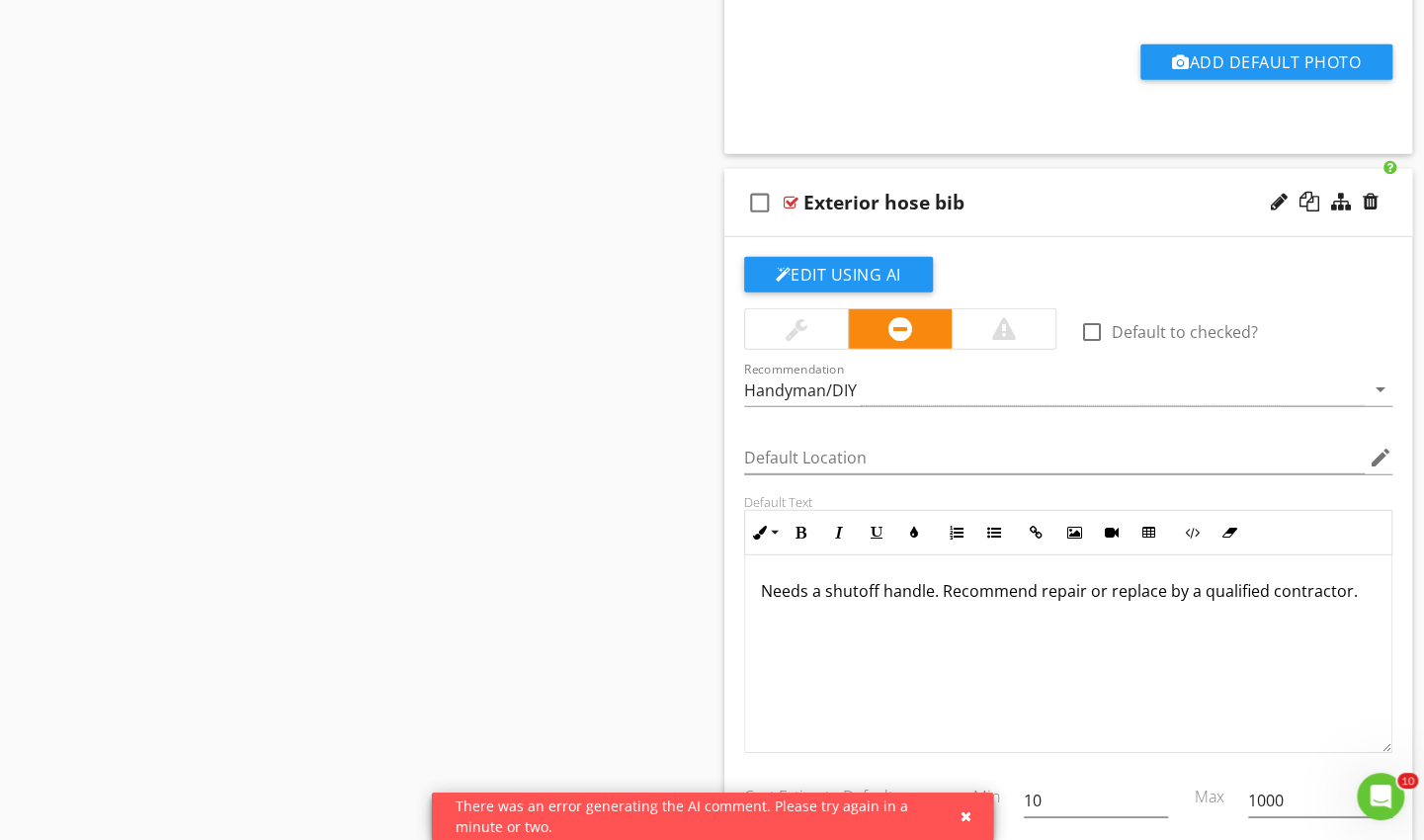 scroll, scrollTop: 3008, scrollLeft: 0, axis: vertical 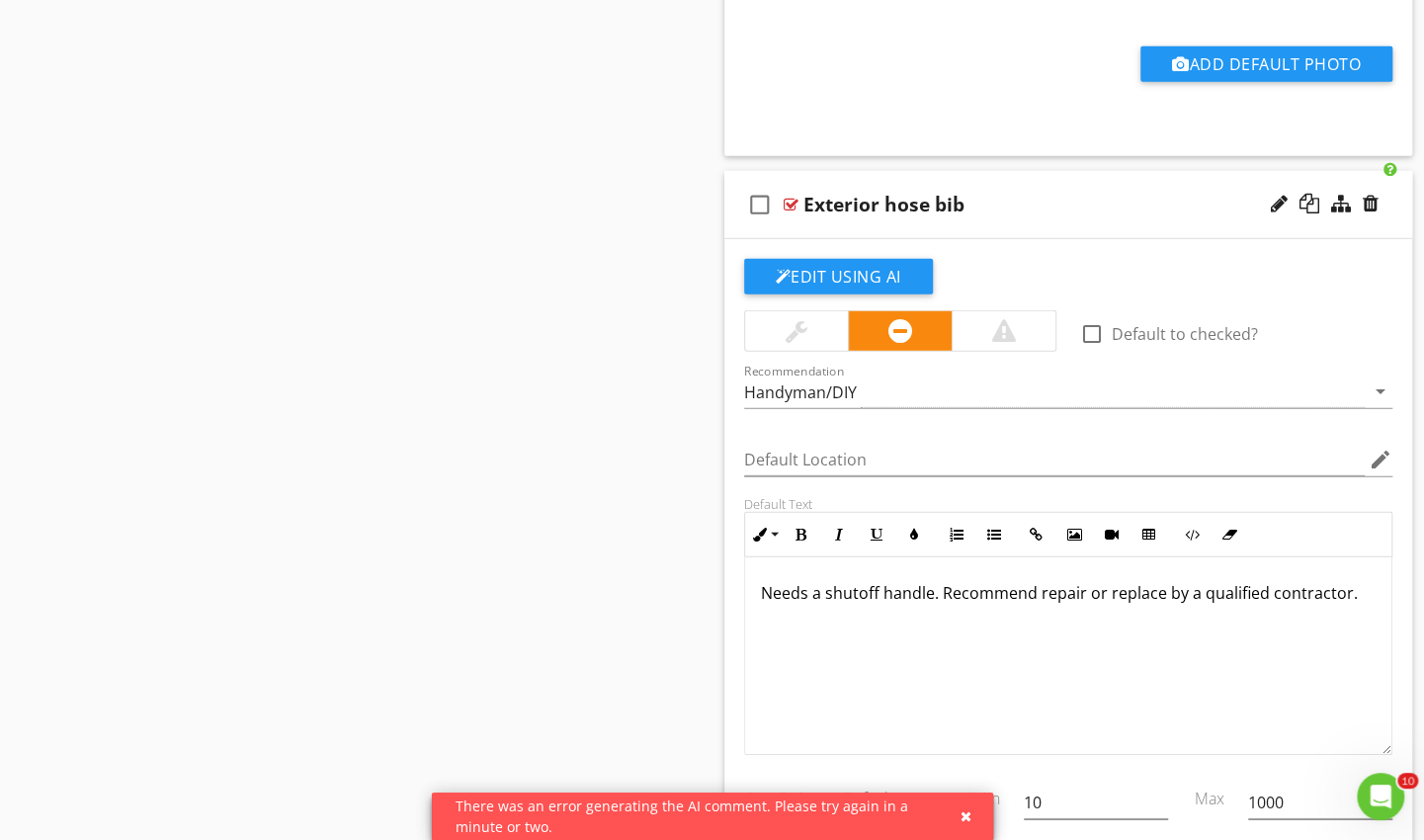 click on "check_box_outline_blank
Exterior hose bib" at bounding box center [1068, 205] 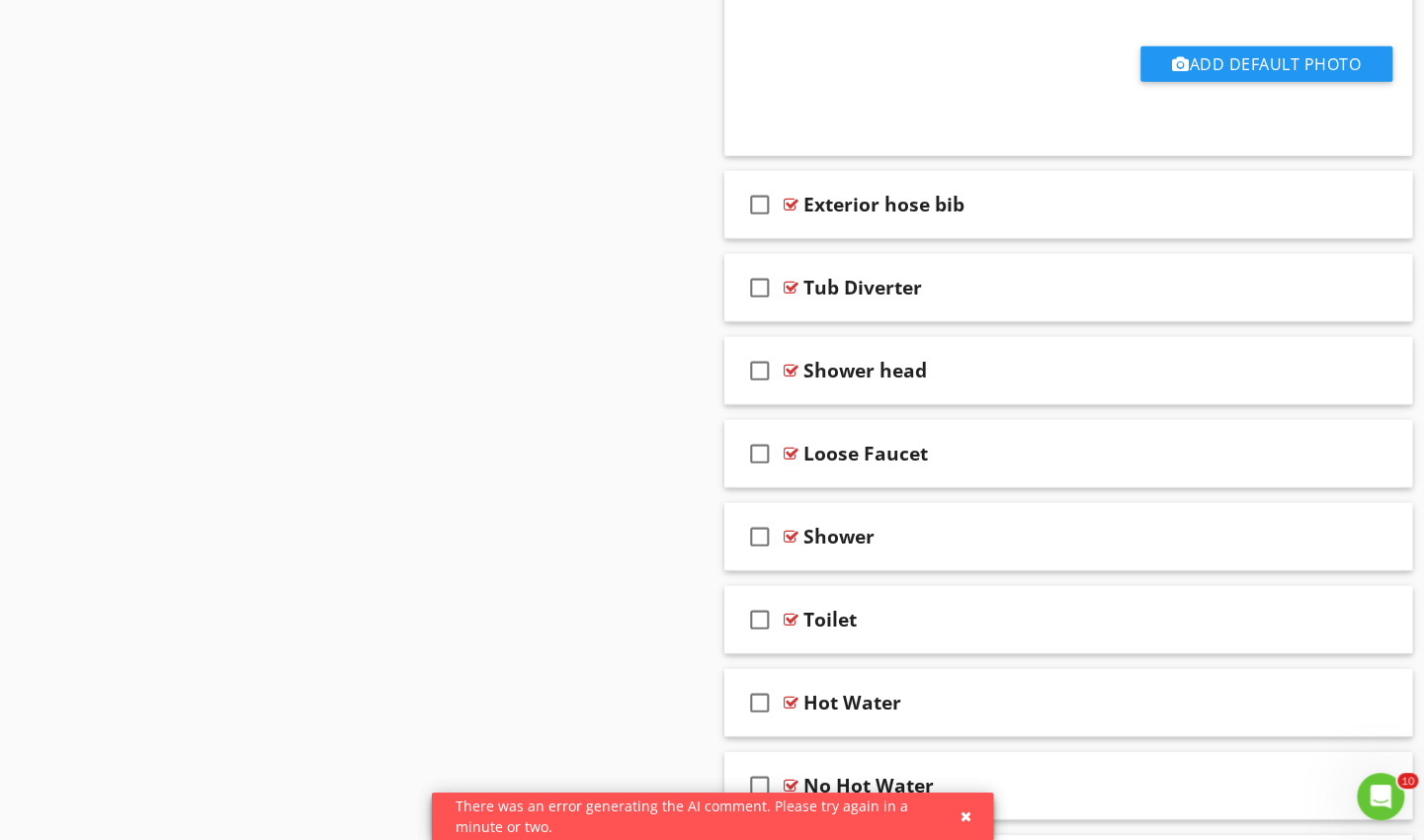 click on "Exterior hose bib" at bounding box center (1047, 205) 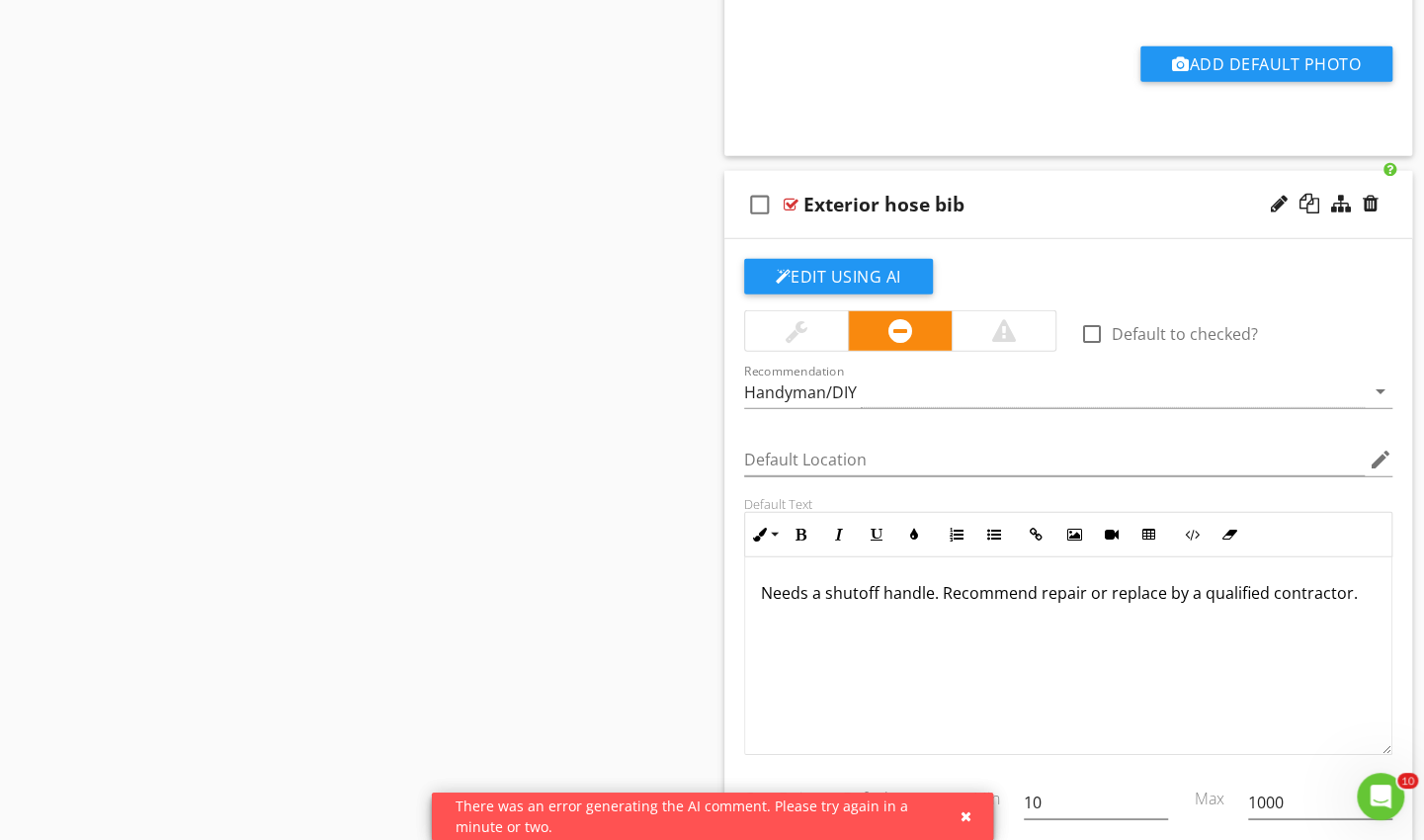 click on "Edit Using AI" at bounding box center (838, -1395) 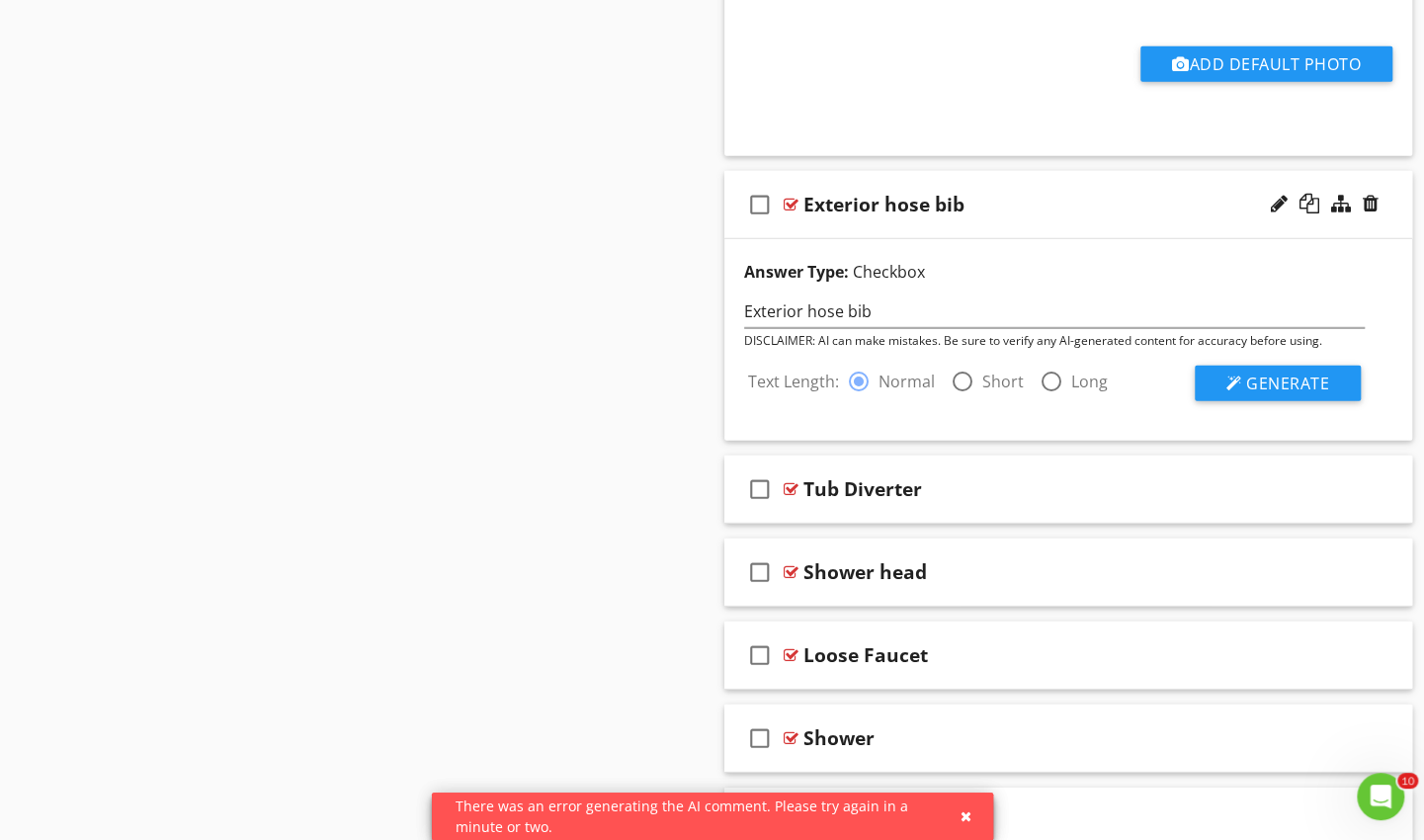 click on "Text Length: radio_button_checked Normal   radio_button_unchecked Short   radio_button_unchecked Long" at bounding box center [954, 383] 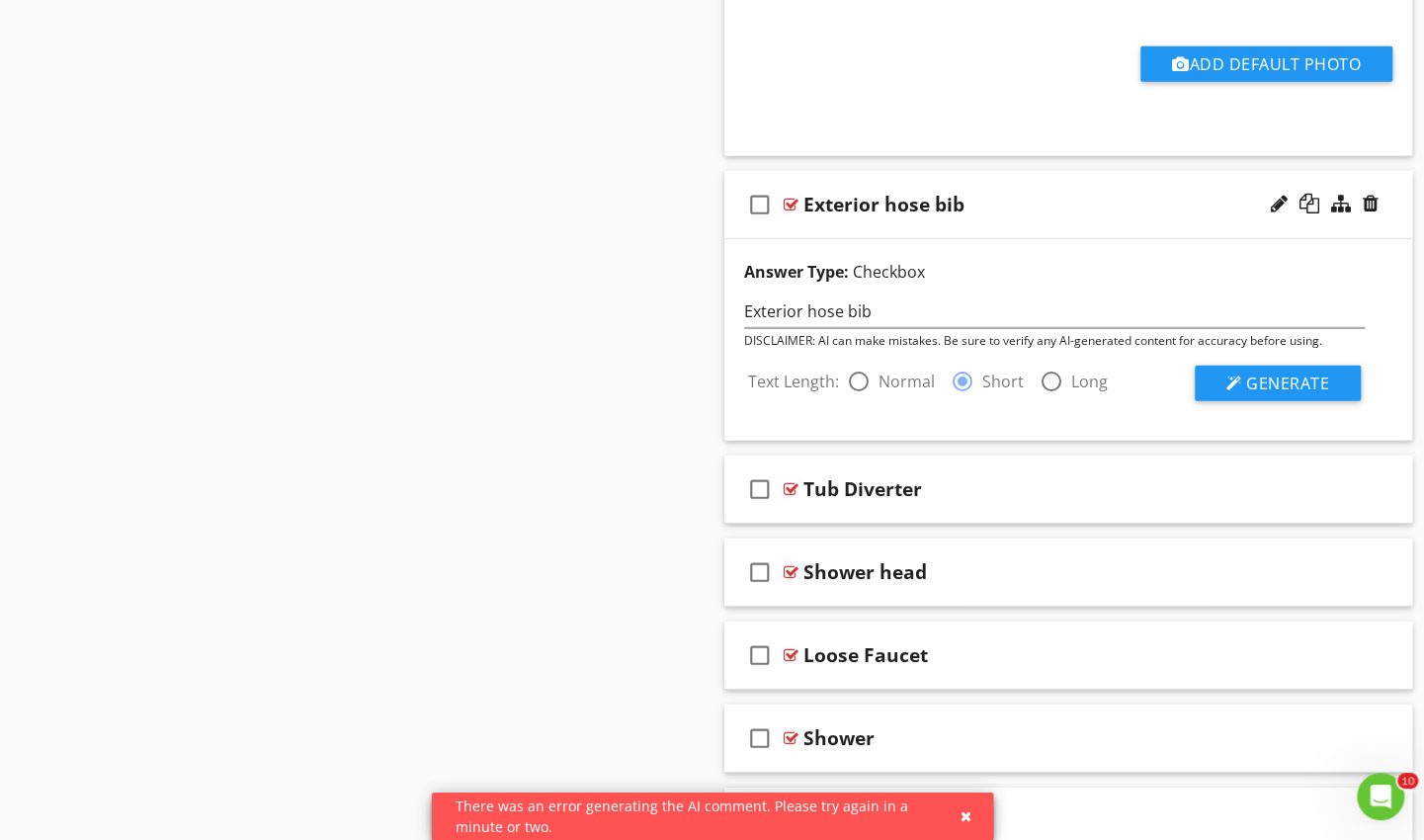 click on "Generate" at bounding box center (1288, 383) 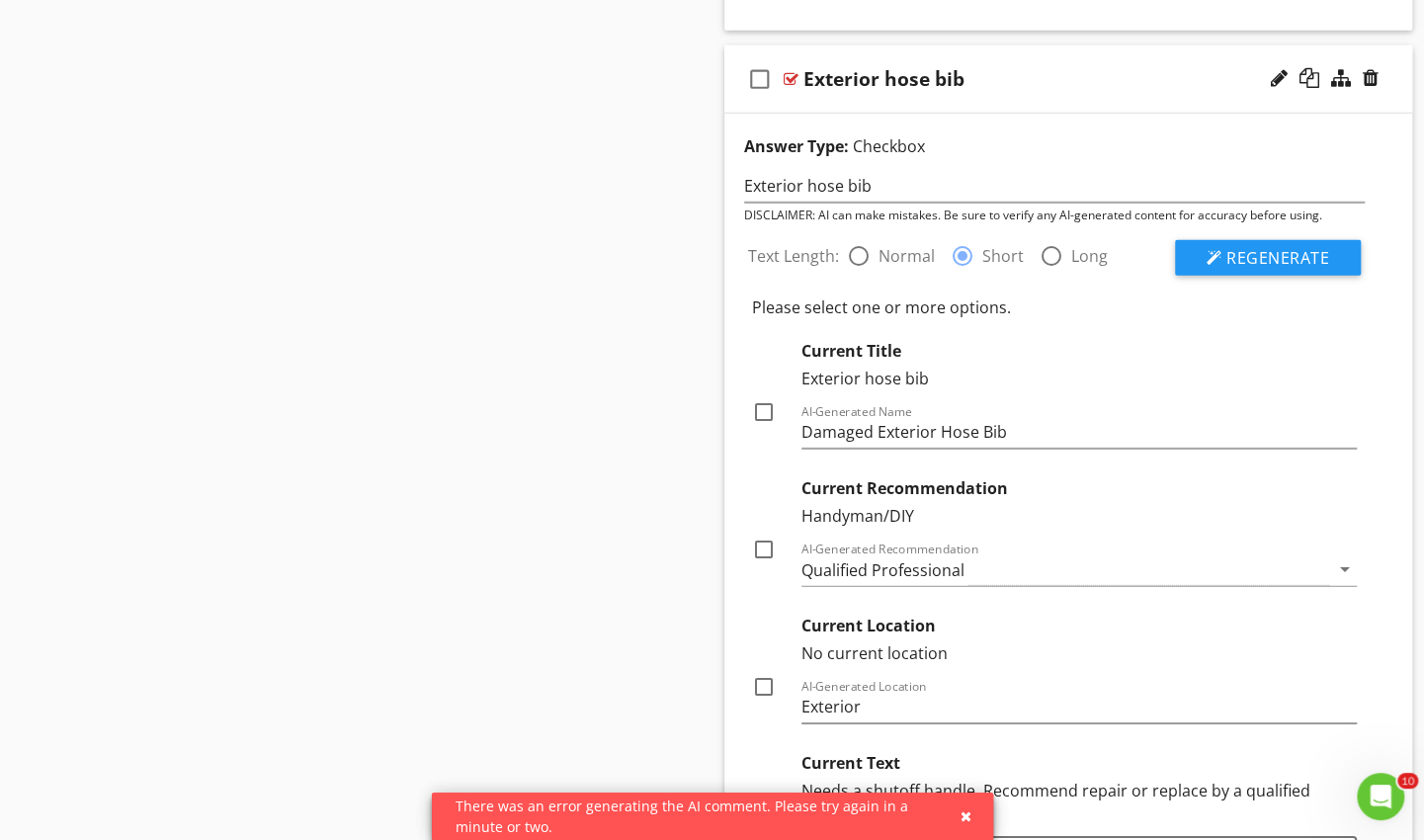 scroll, scrollTop: 3126, scrollLeft: 0, axis: vertical 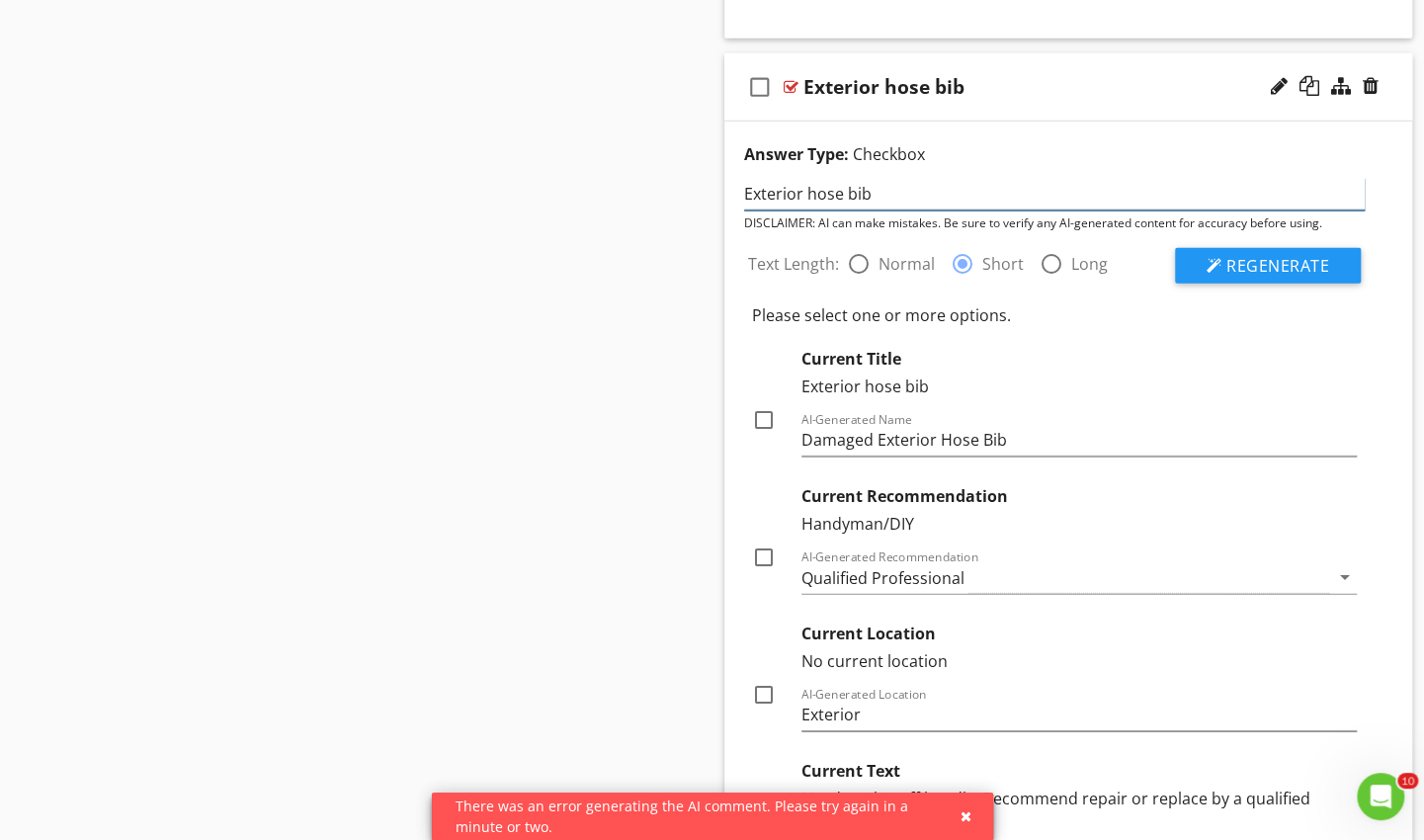 click on "Exterior hose bib" at bounding box center [1054, 194] 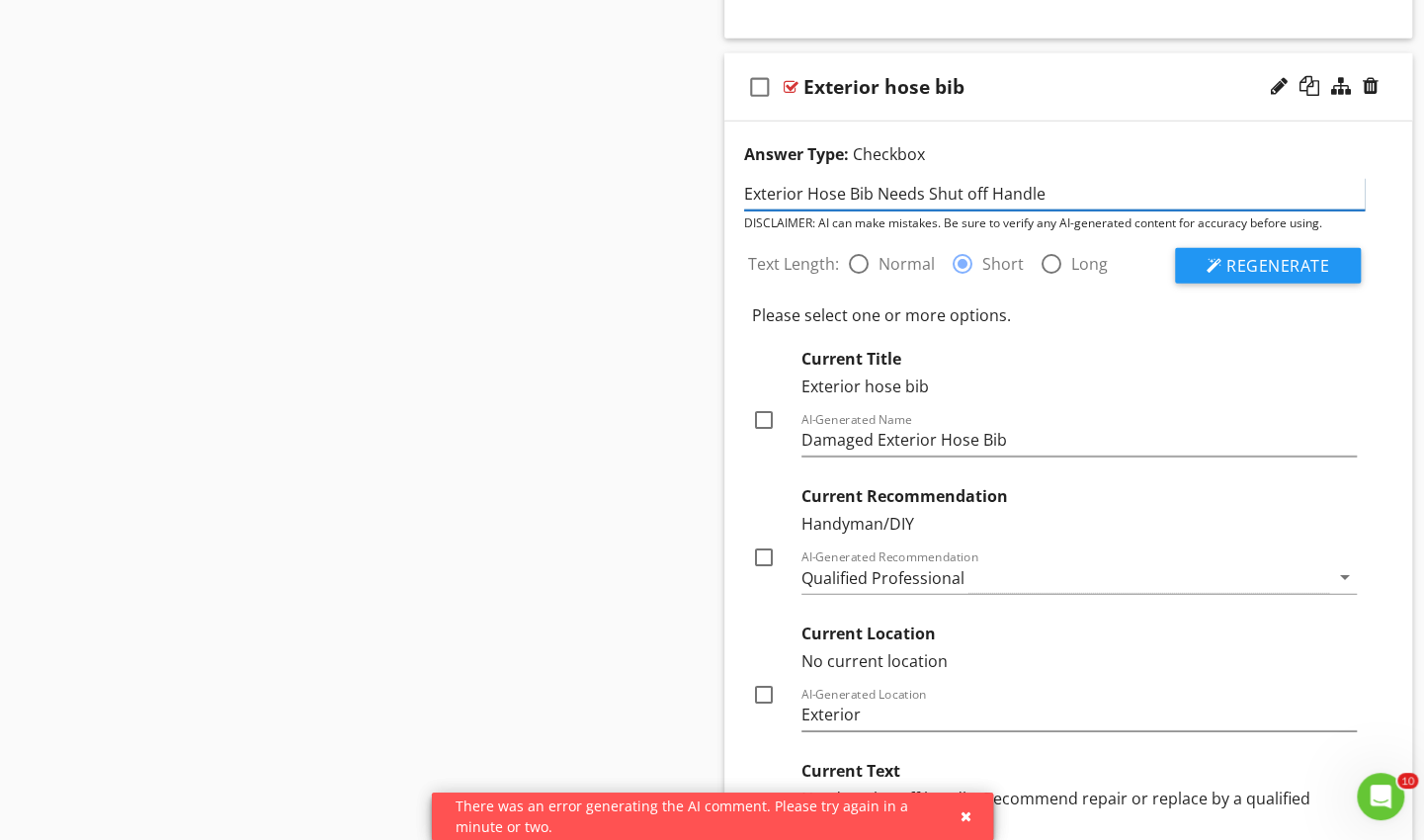 type on "Exterior Hose Bib Needs Shut off Handle" 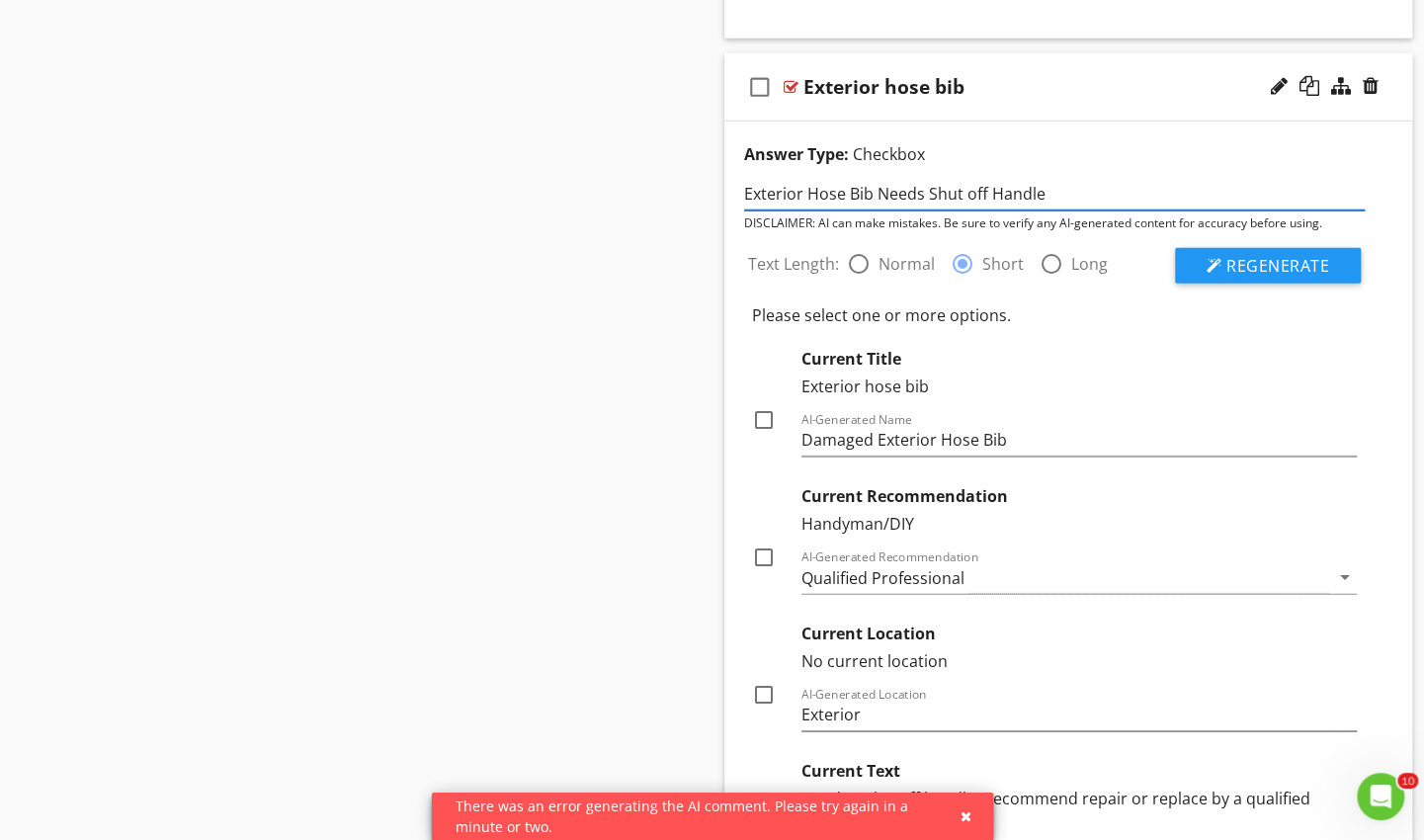 click on "Regenerate" at bounding box center (1268, 266) 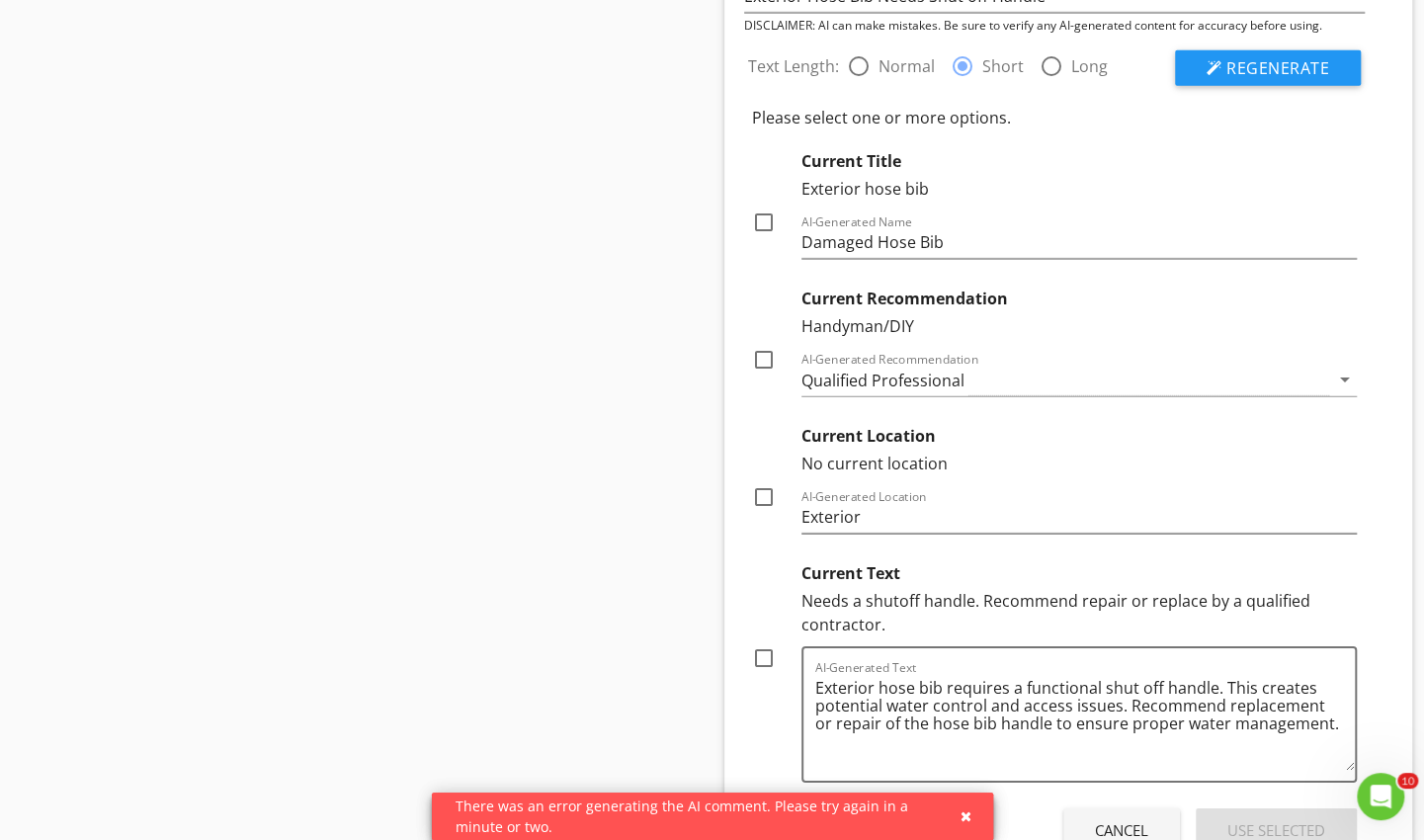 scroll, scrollTop: 3322, scrollLeft: 0, axis: vertical 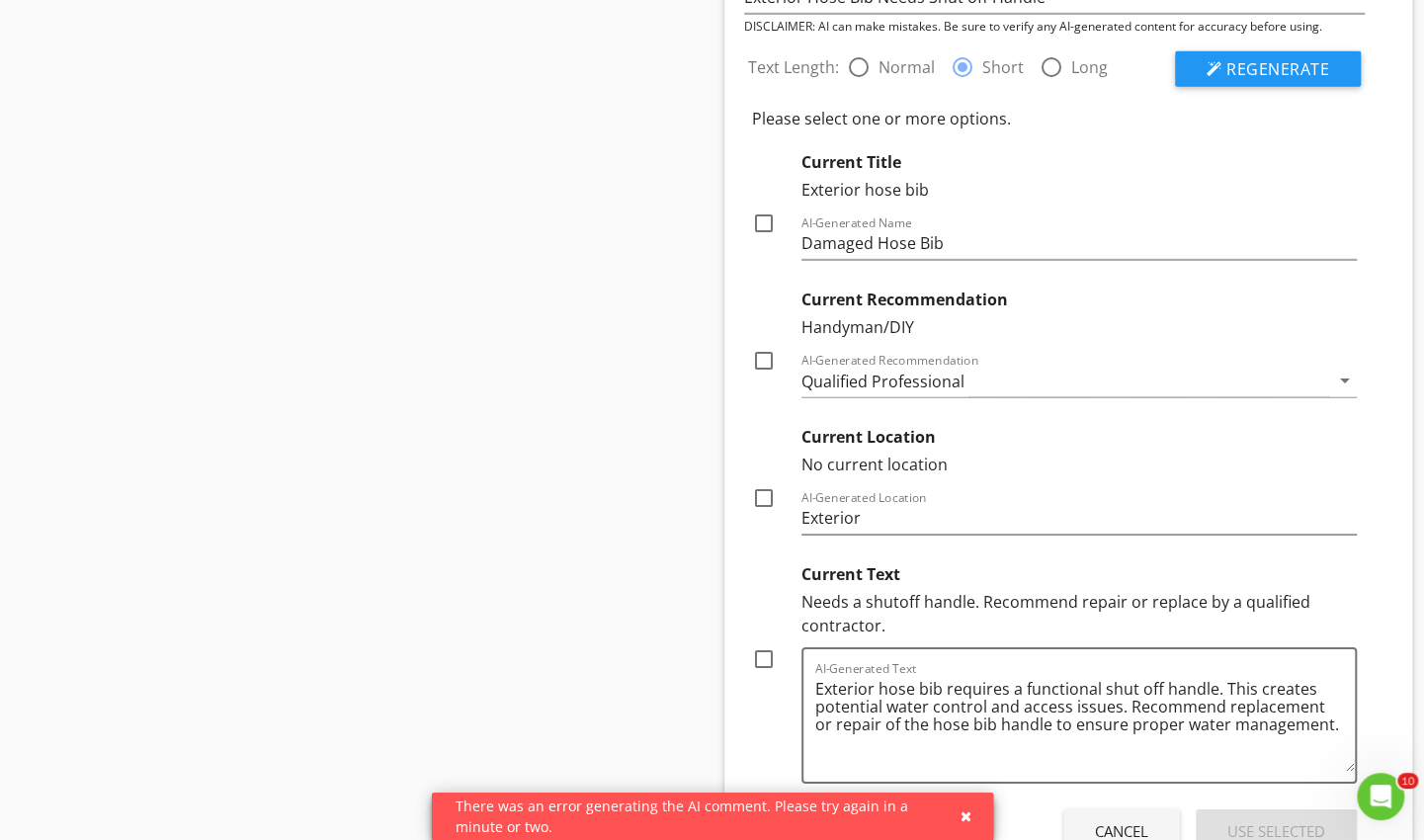 click on "There was an error generating the AI comment. Please try again in a minute or two." at bounding box center [712, 816] 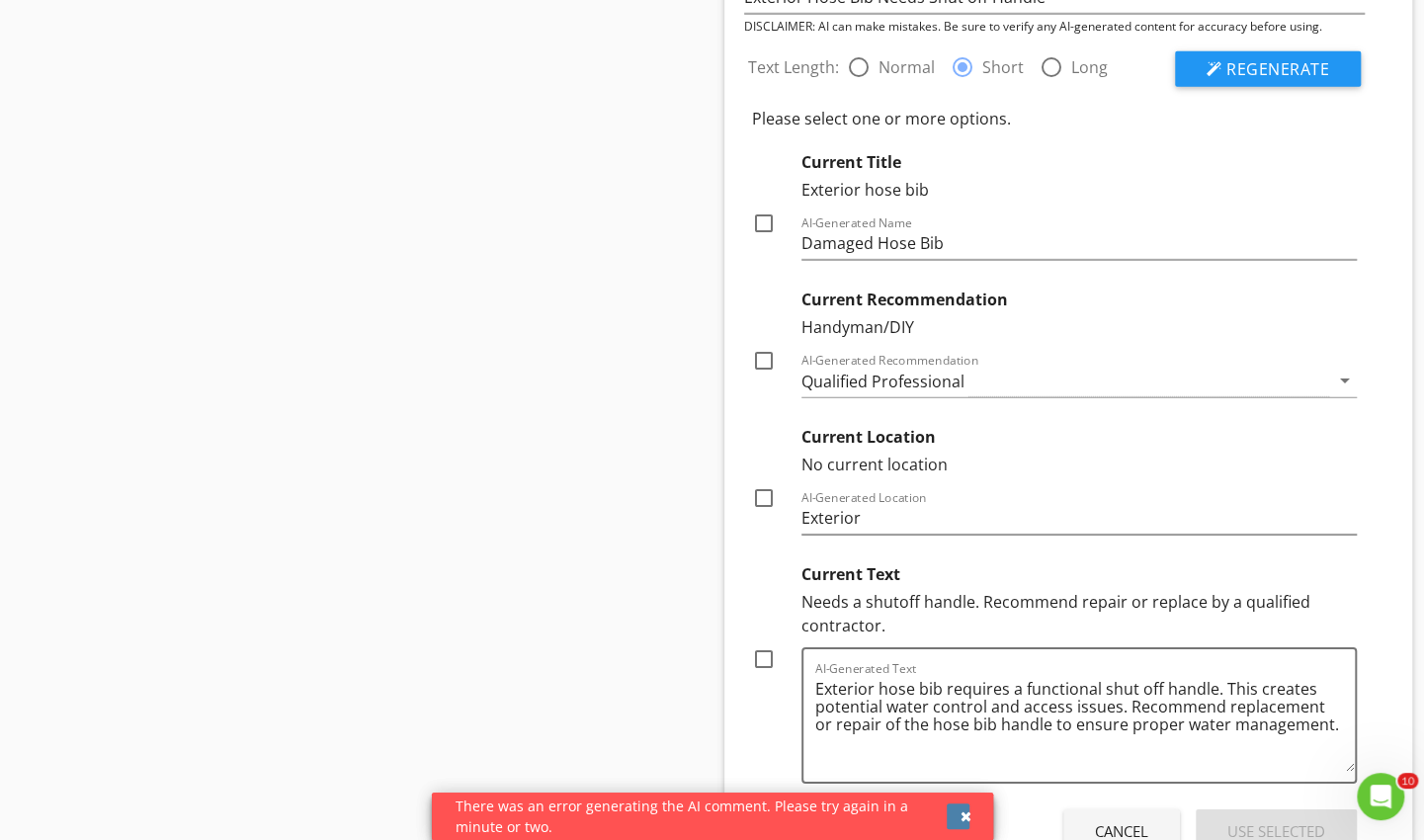 click at bounding box center (965, 816) 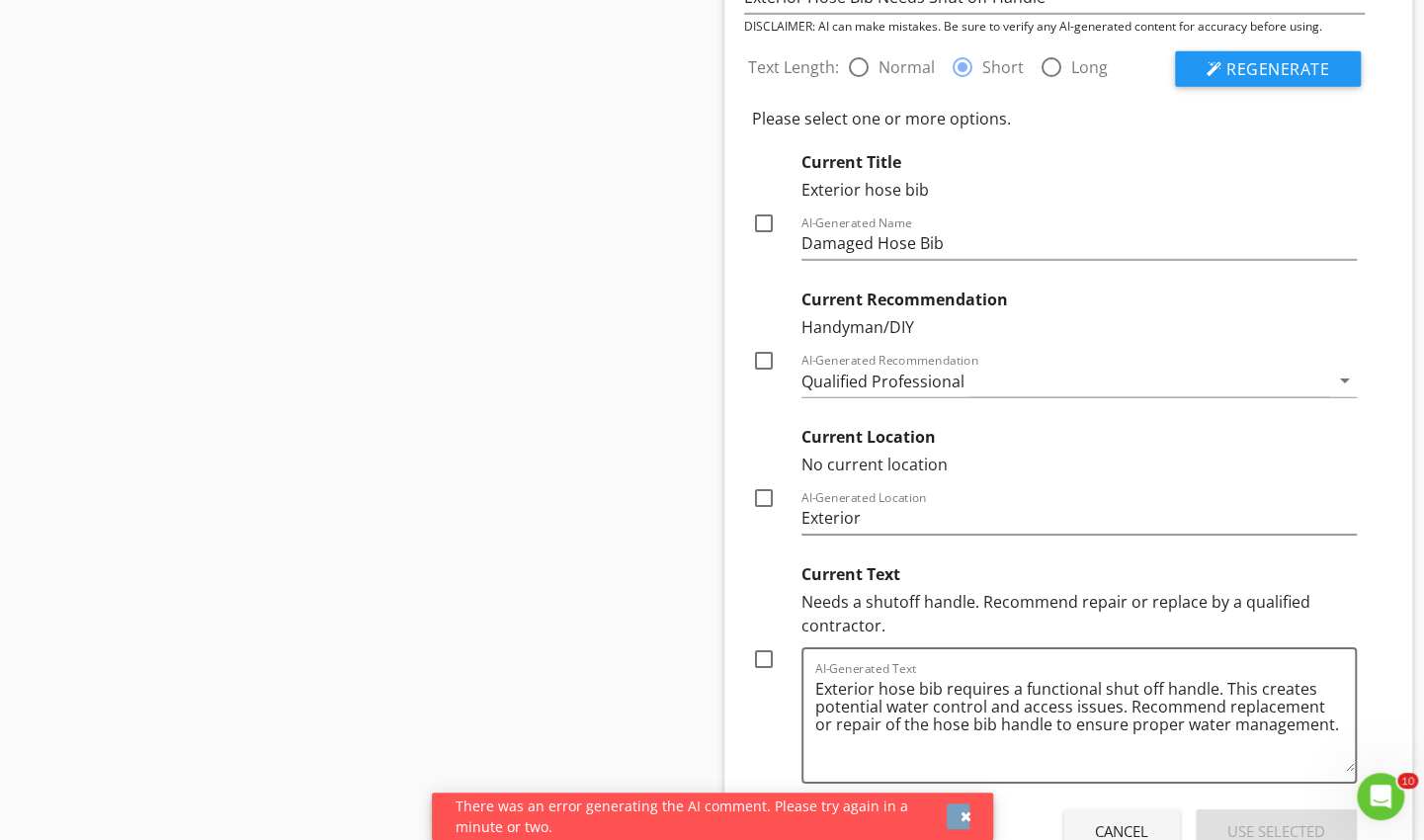 click at bounding box center (965, 816) 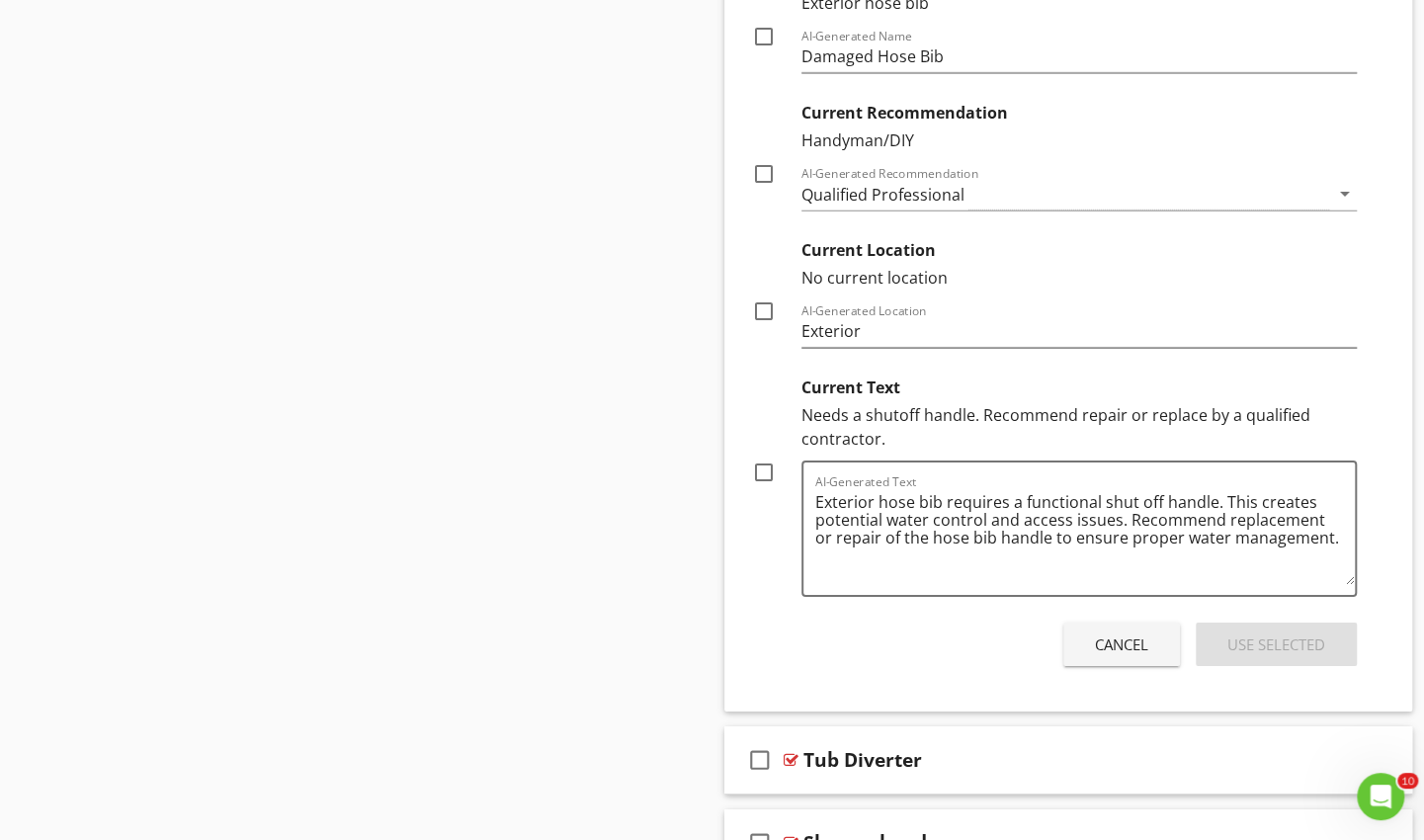 scroll, scrollTop: 3593, scrollLeft: 0, axis: vertical 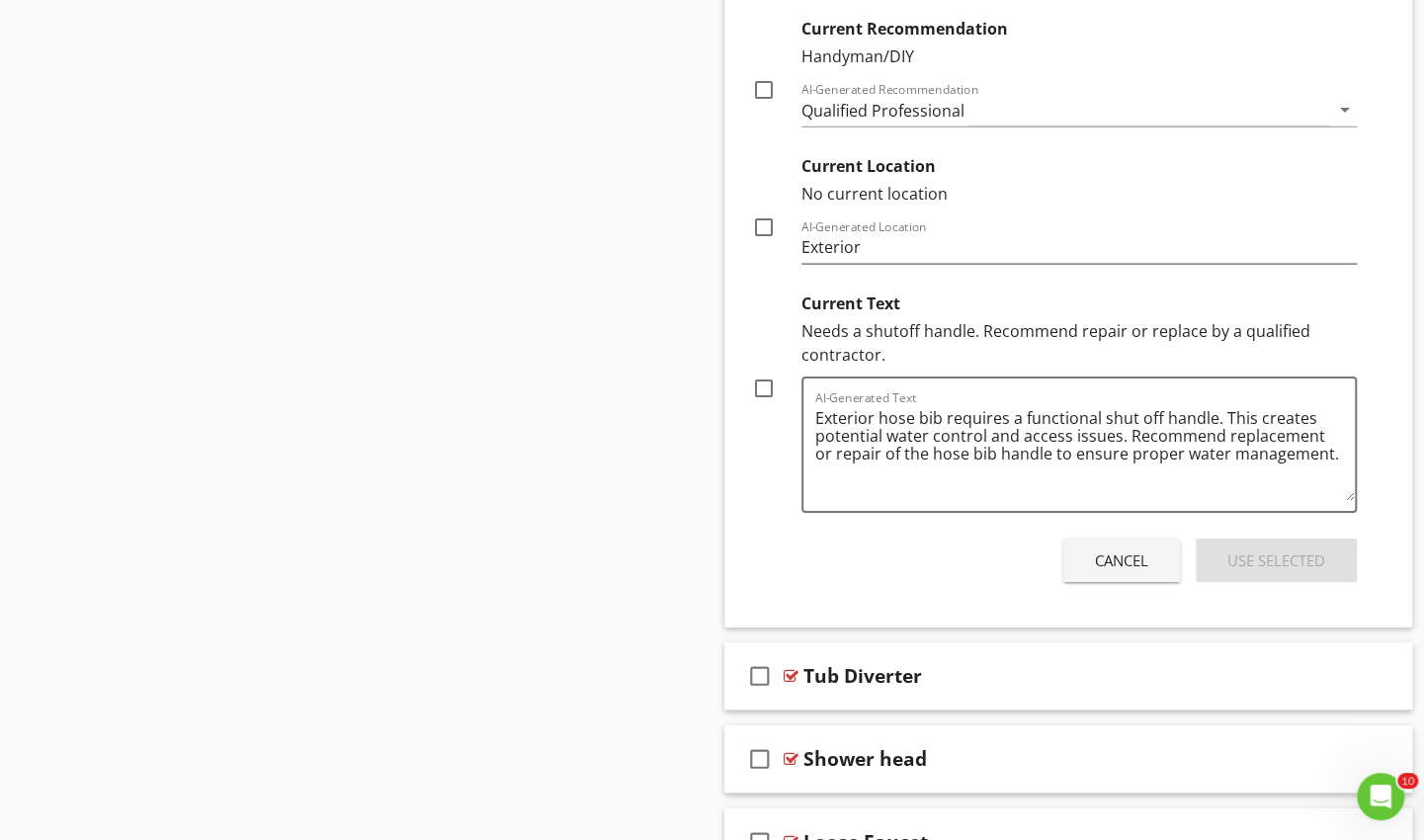 click at bounding box center [764, 388] 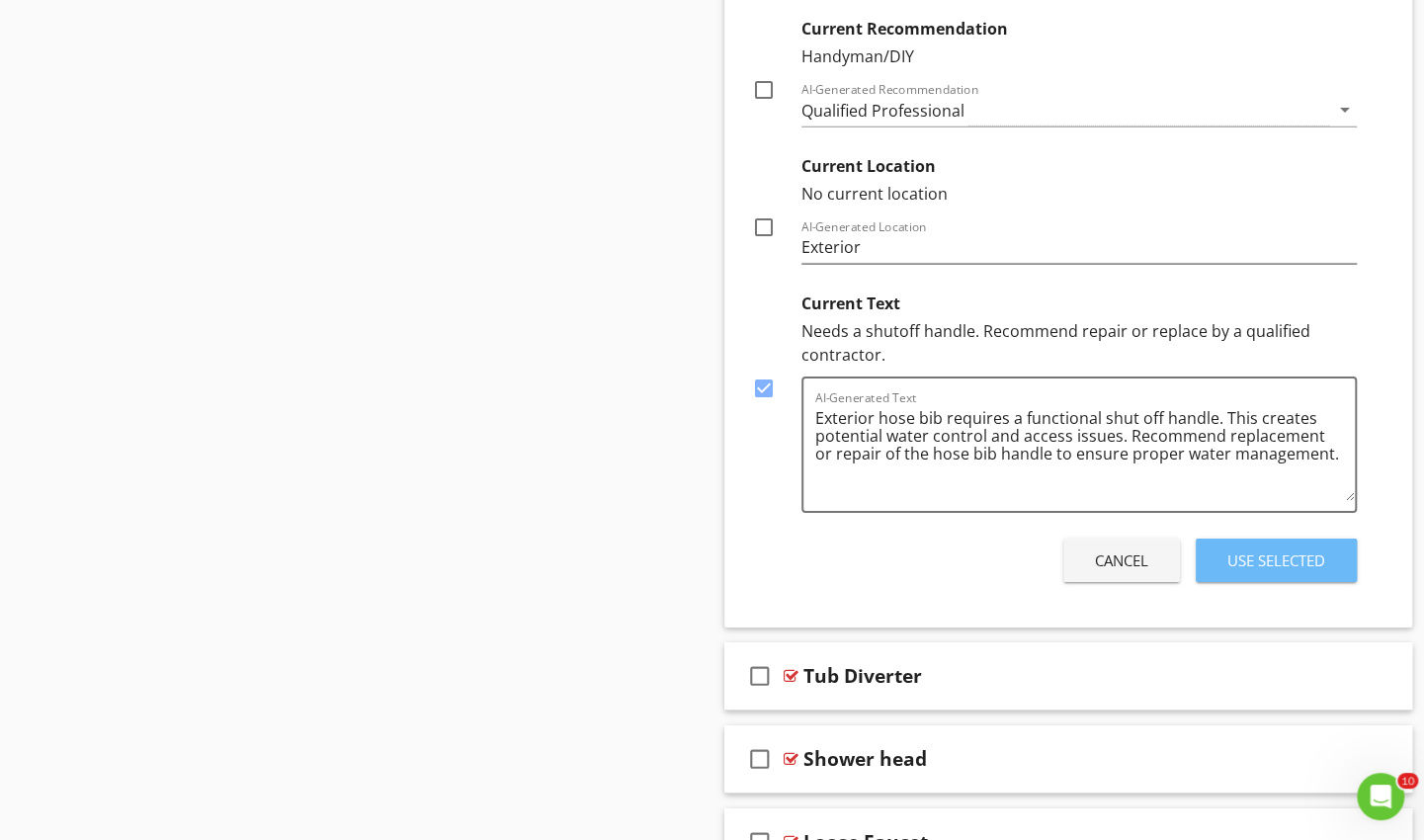 click on "Use Selected" at bounding box center [1276, 560] 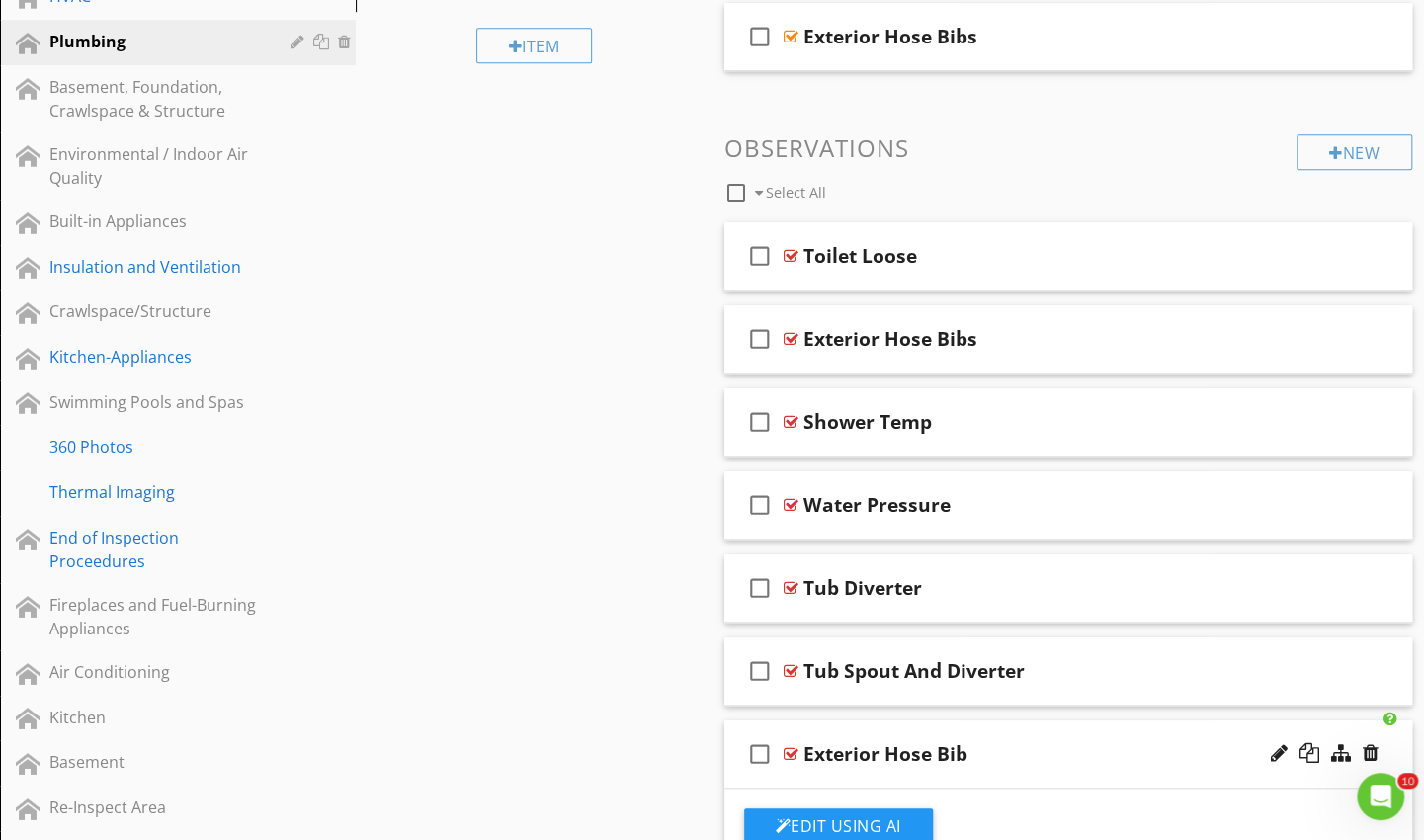 scroll, scrollTop: 781, scrollLeft: 0, axis: vertical 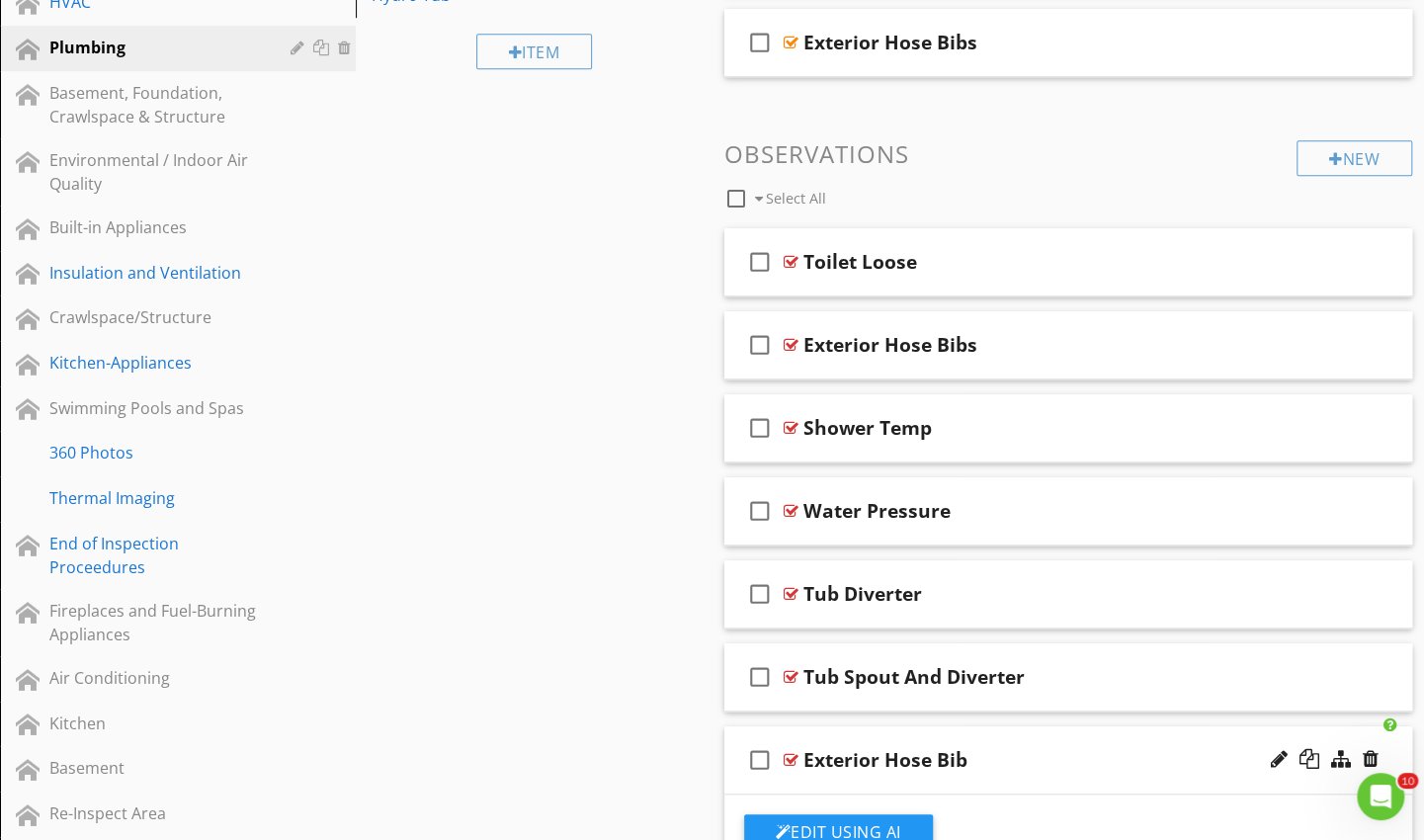click on "Exterior Hose Bibs" at bounding box center [1047, 345] 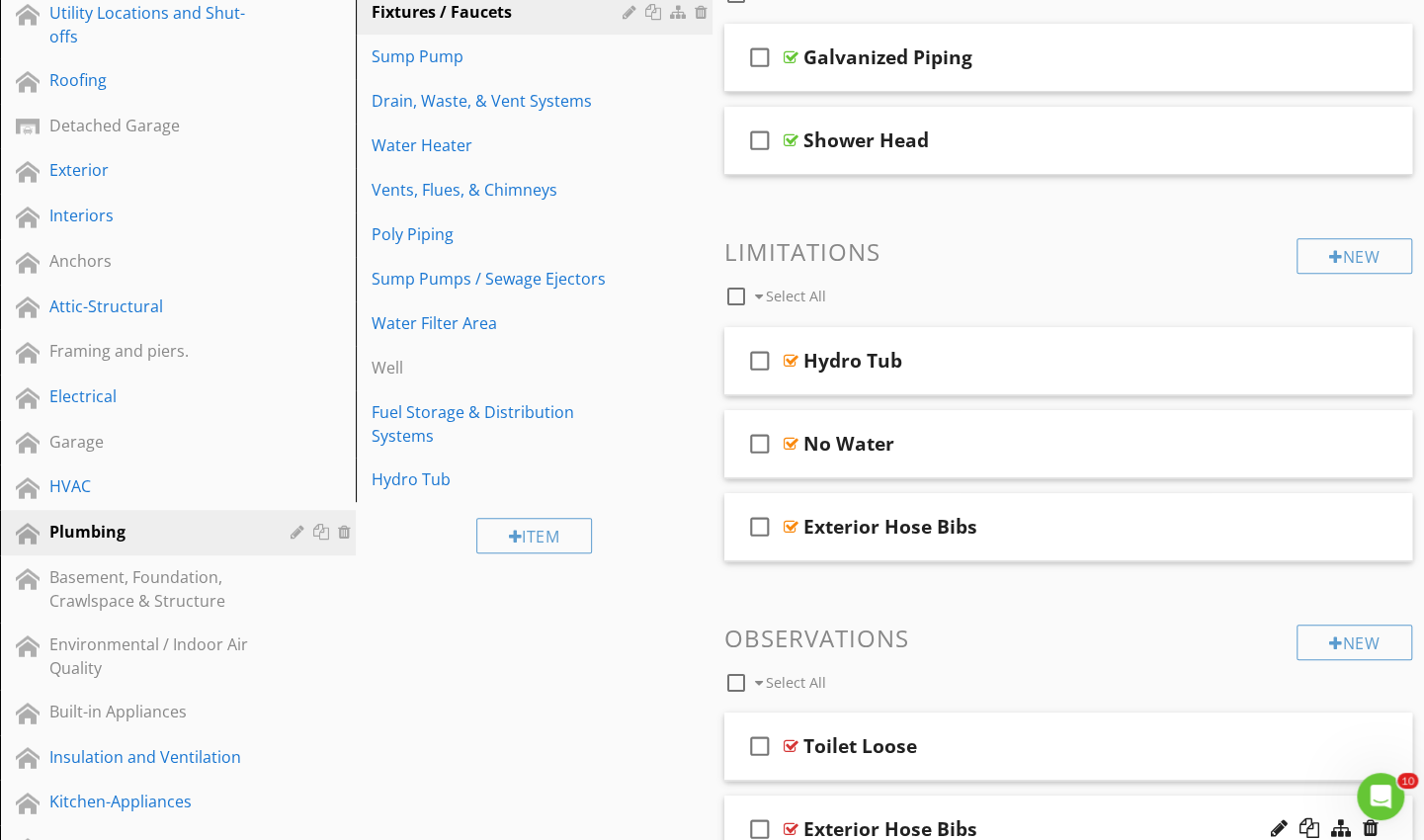 scroll, scrollTop: 282, scrollLeft: 0, axis: vertical 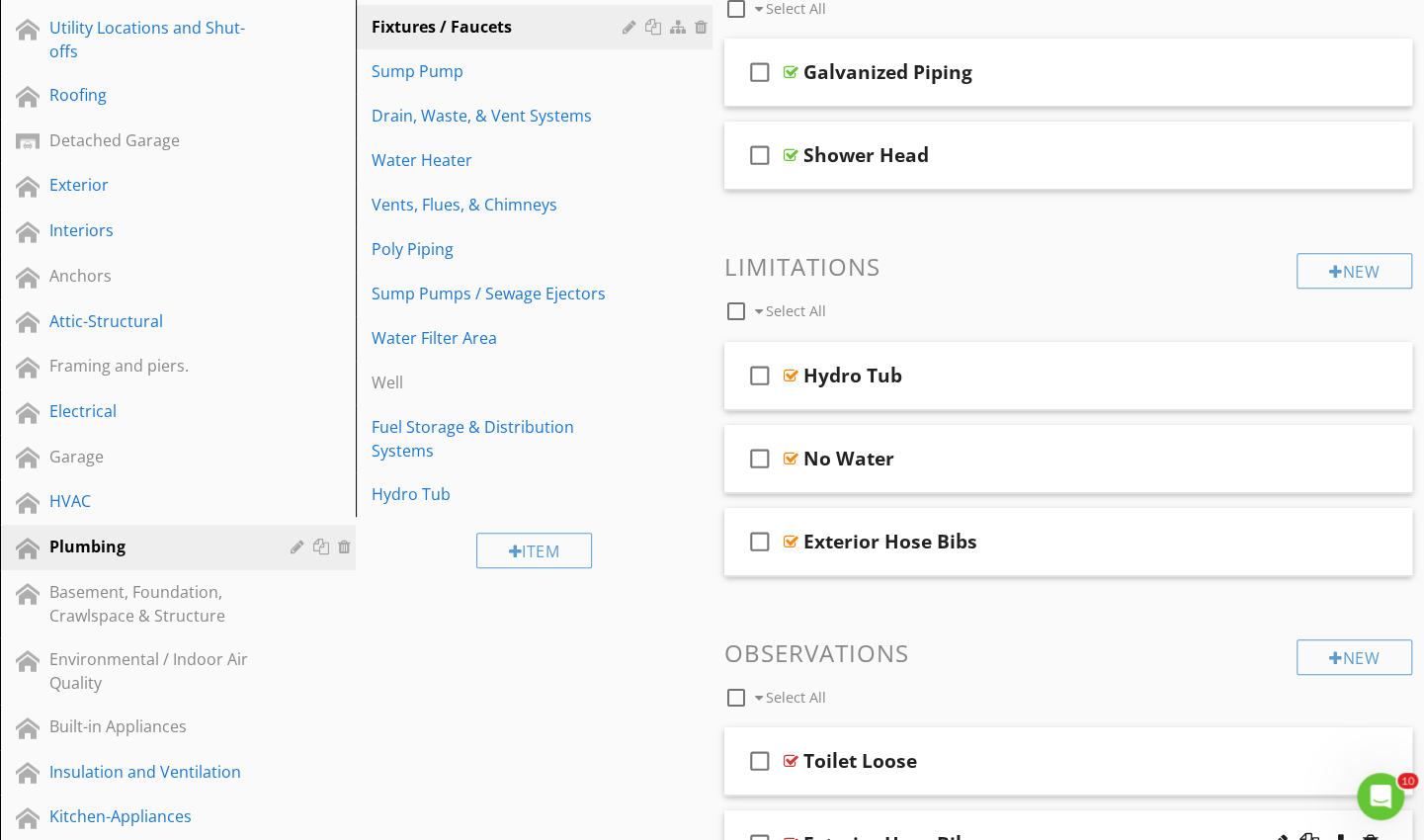 click on "Roofing" at bounding box center [155, 95] 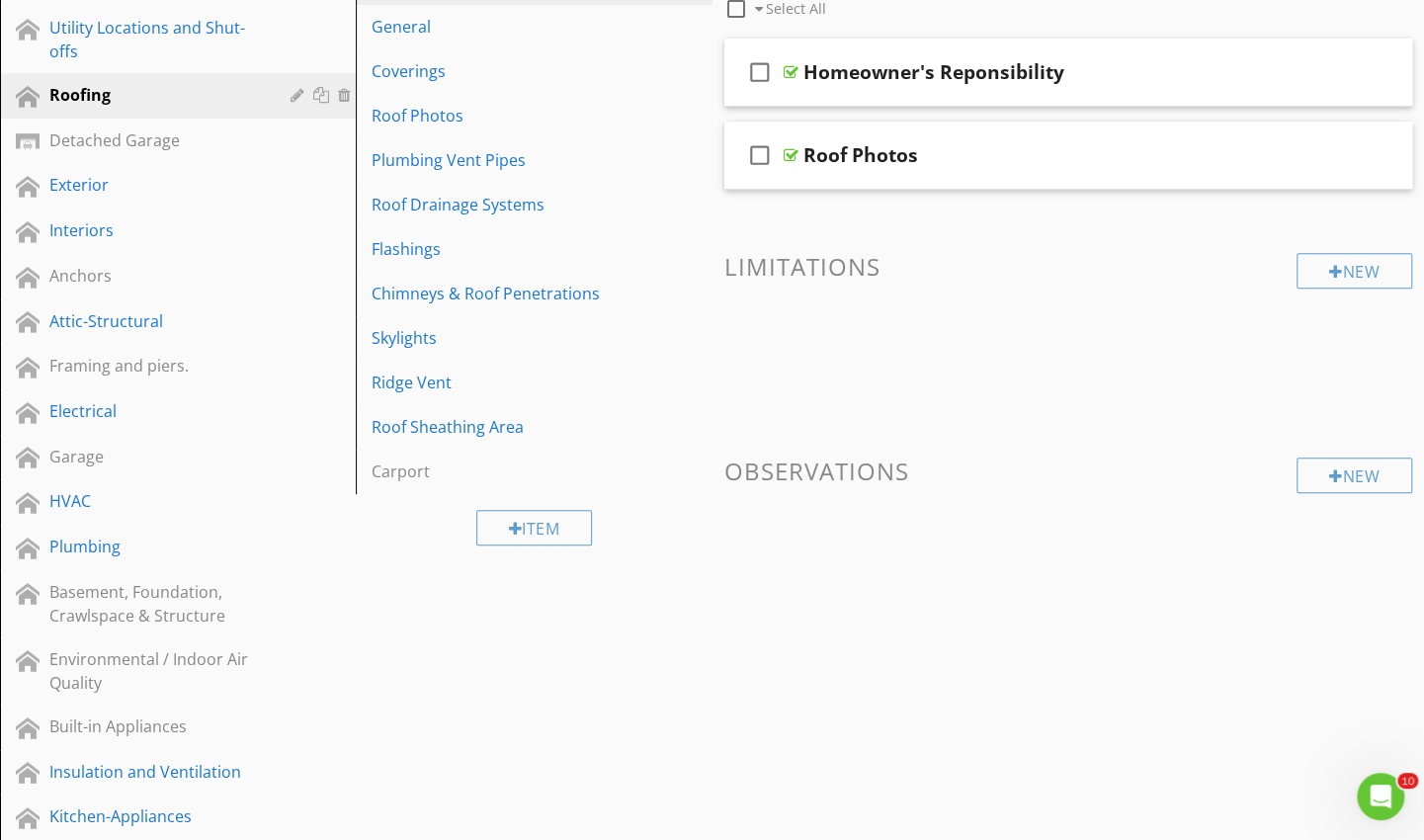 click on "Coverings" at bounding box center (499, 71) 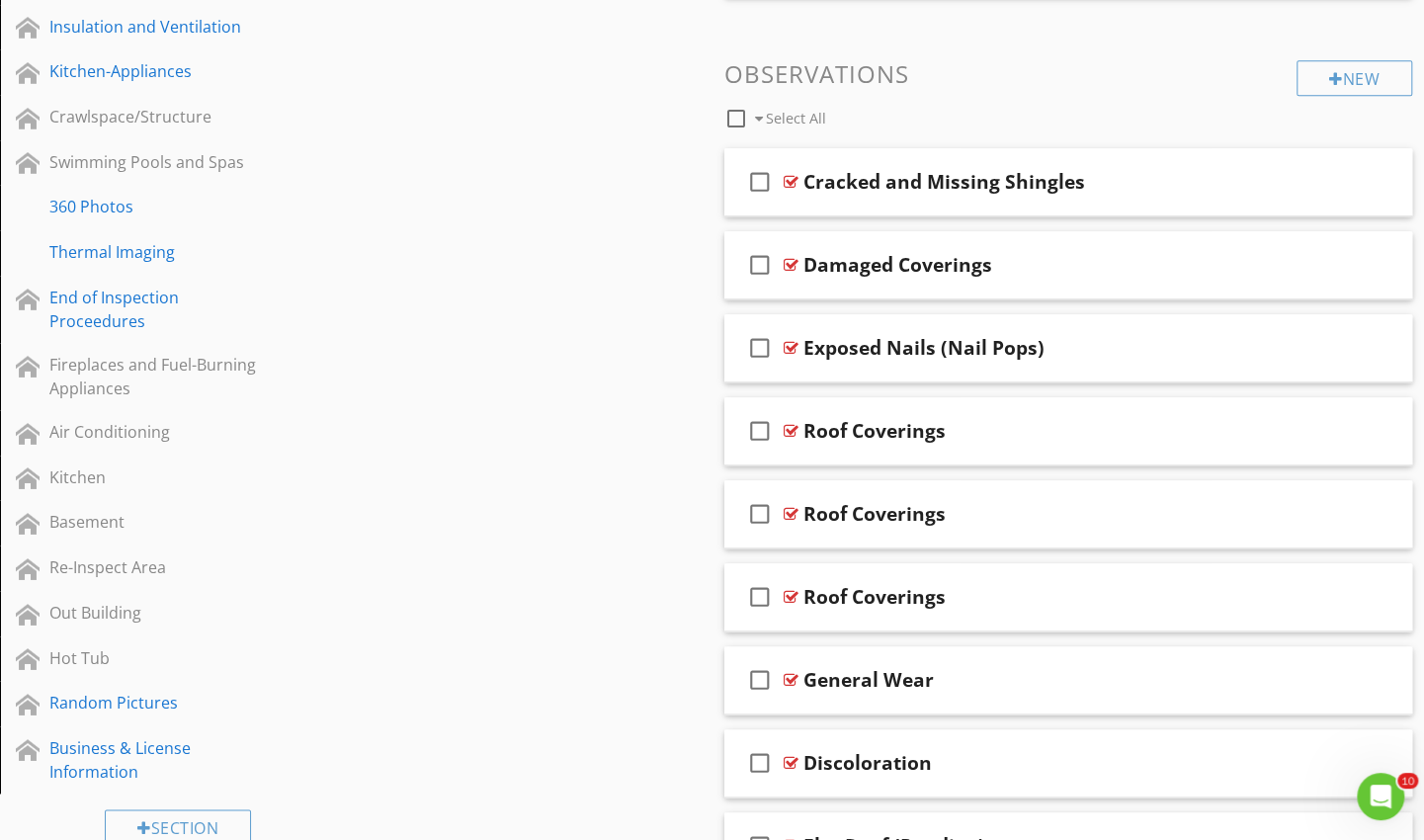 scroll, scrollTop: 1036, scrollLeft: 0, axis: vertical 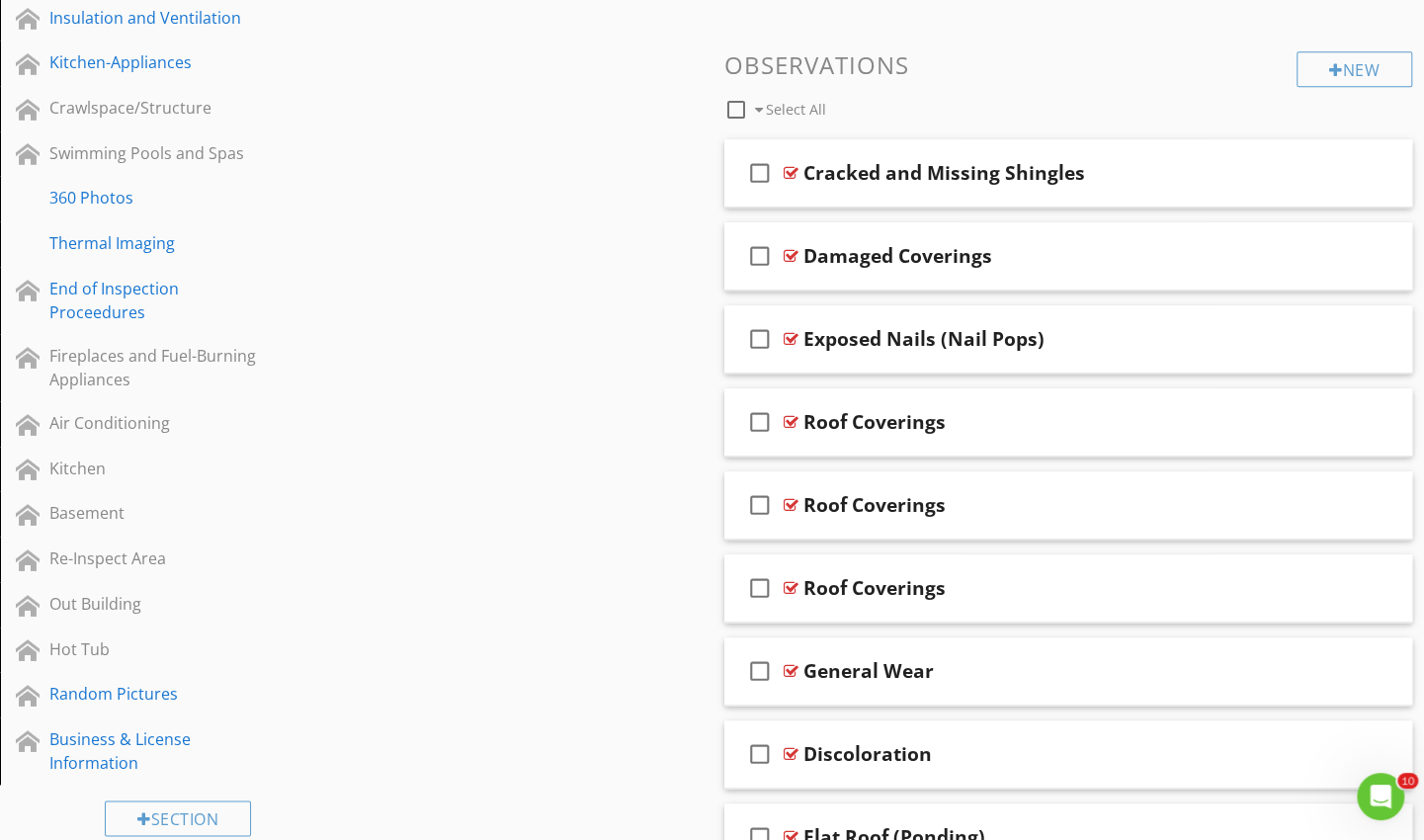 click on "check_box_outline_blank
Roof Coverings" at bounding box center [1068, 422] 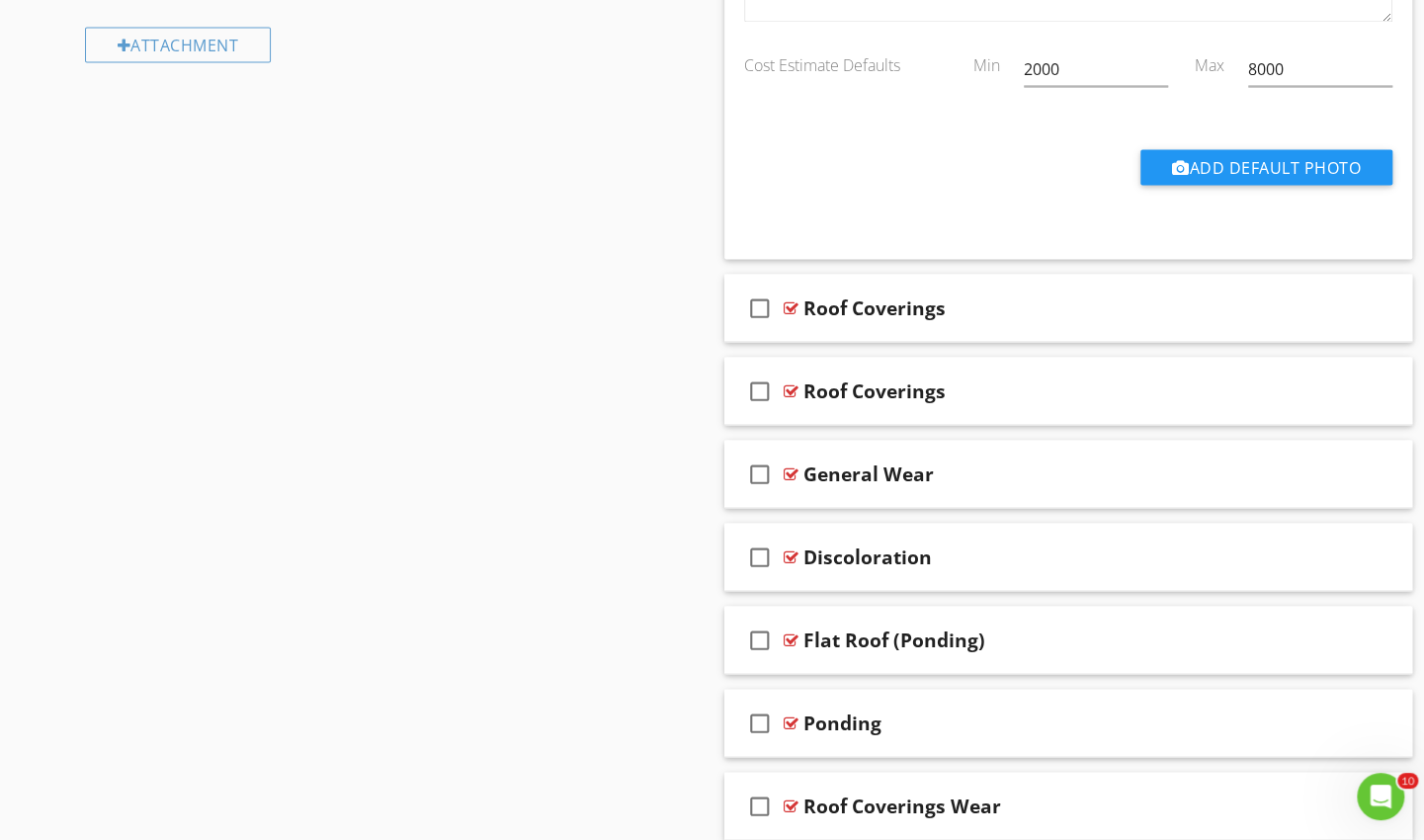 scroll, scrollTop: 1987, scrollLeft: 0, axis: vertical 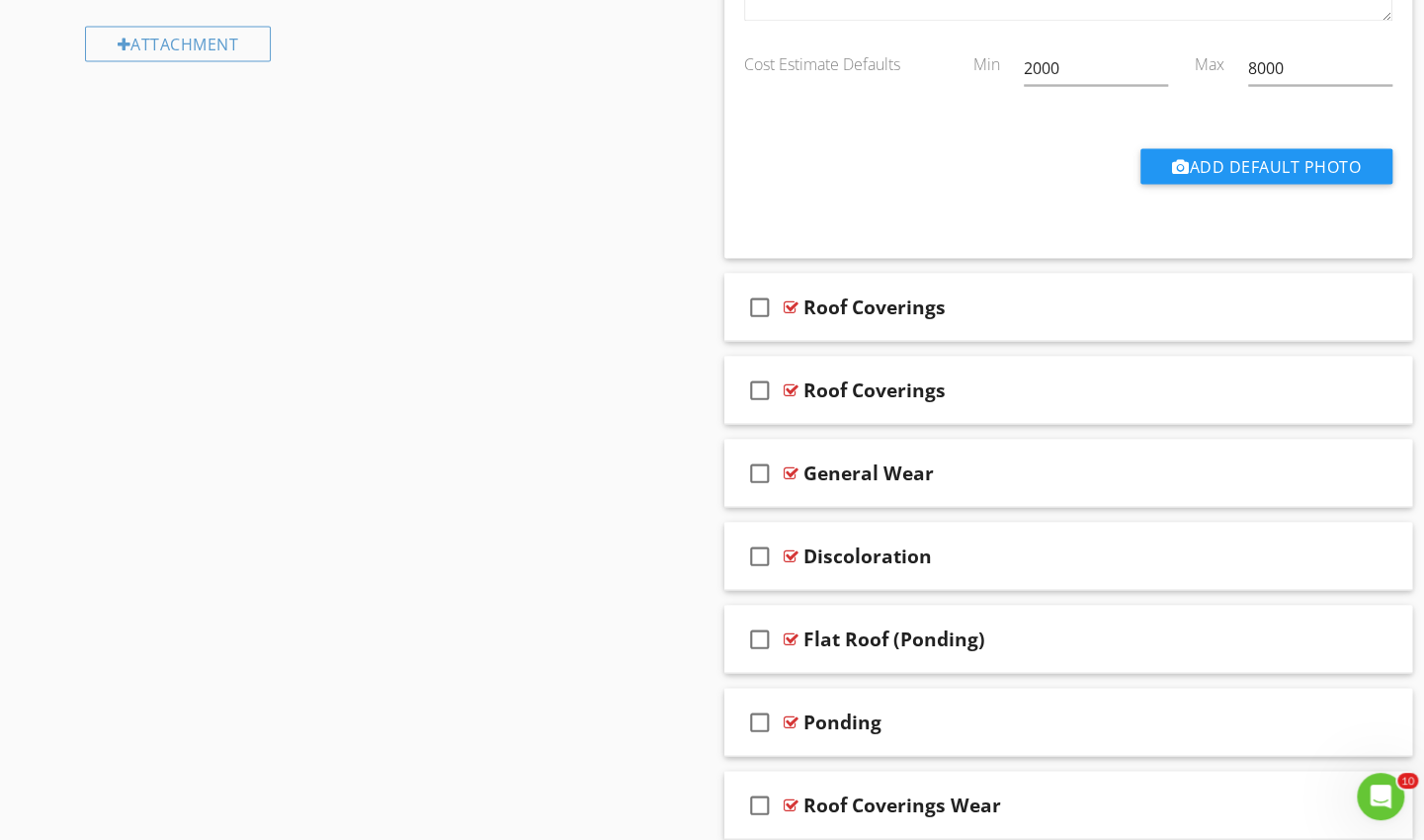 click on "check_box_outline_blank
Roof Coverings" at bounding box center [1068, 306] 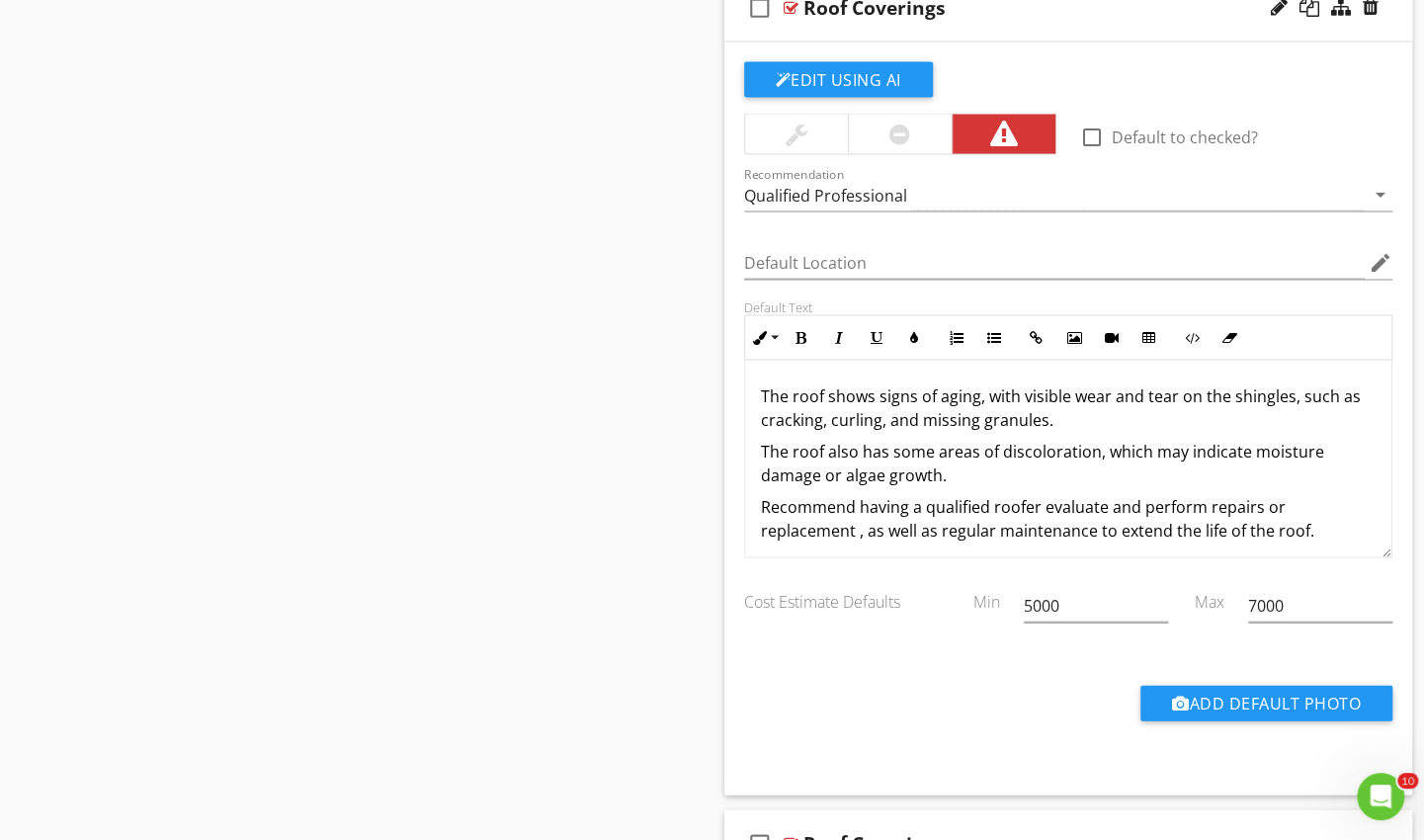scroll, scrollTop: 2294, scrollLeft: 0, axis: vertical 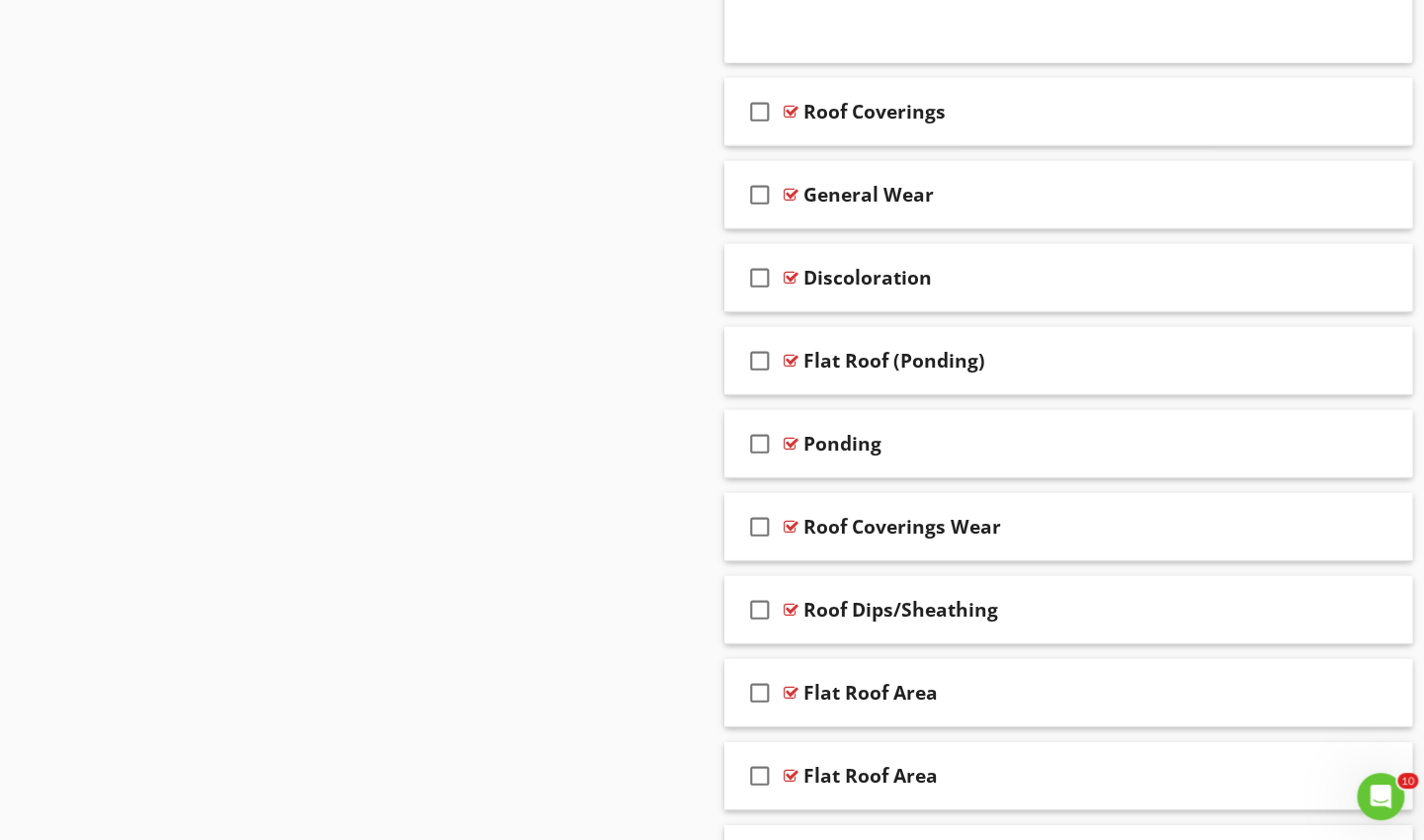click on "General Wear" at bounding box center [1047, 195] 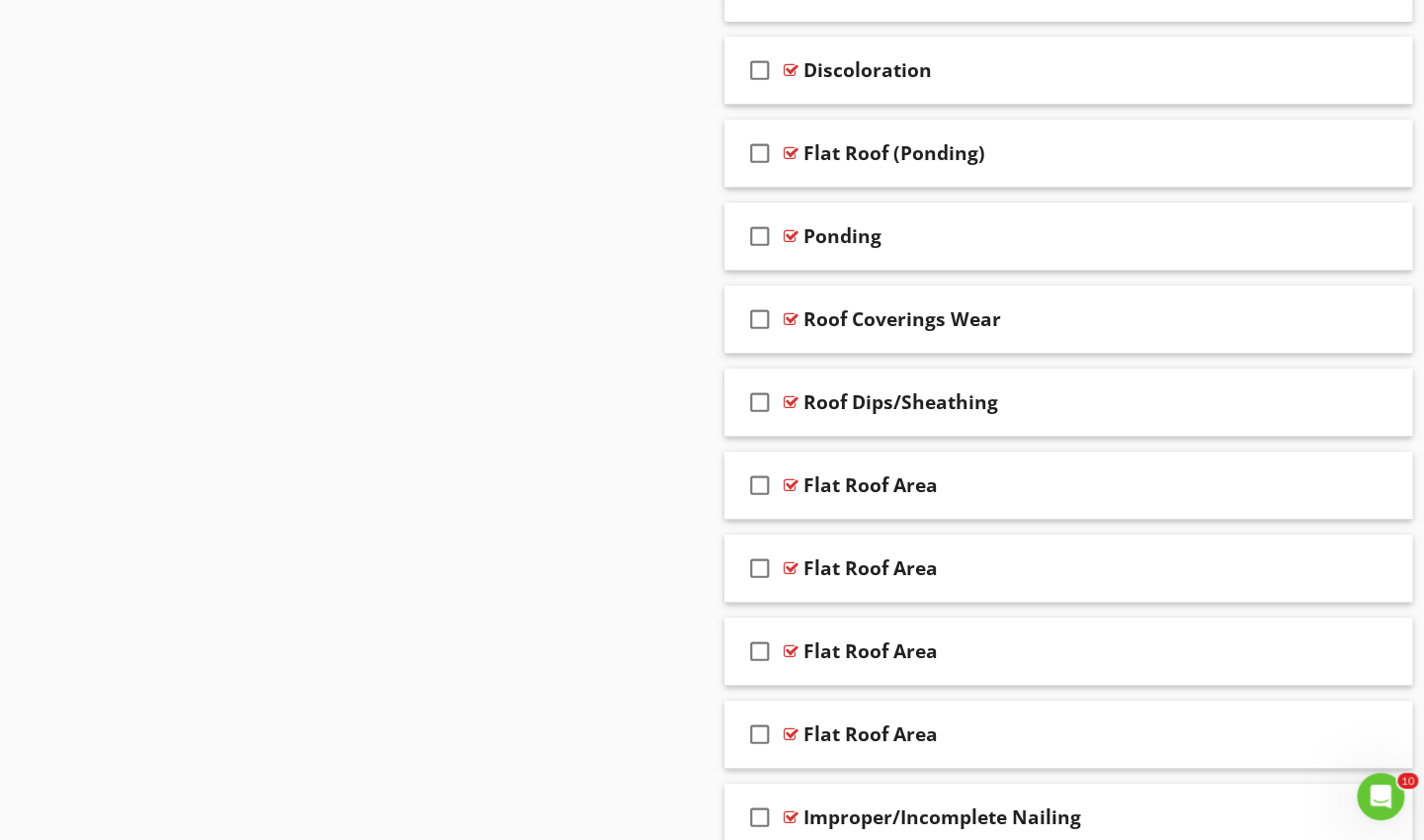 scroll, scrollTop: 3981, scrollLeft: 0, axis: vertical 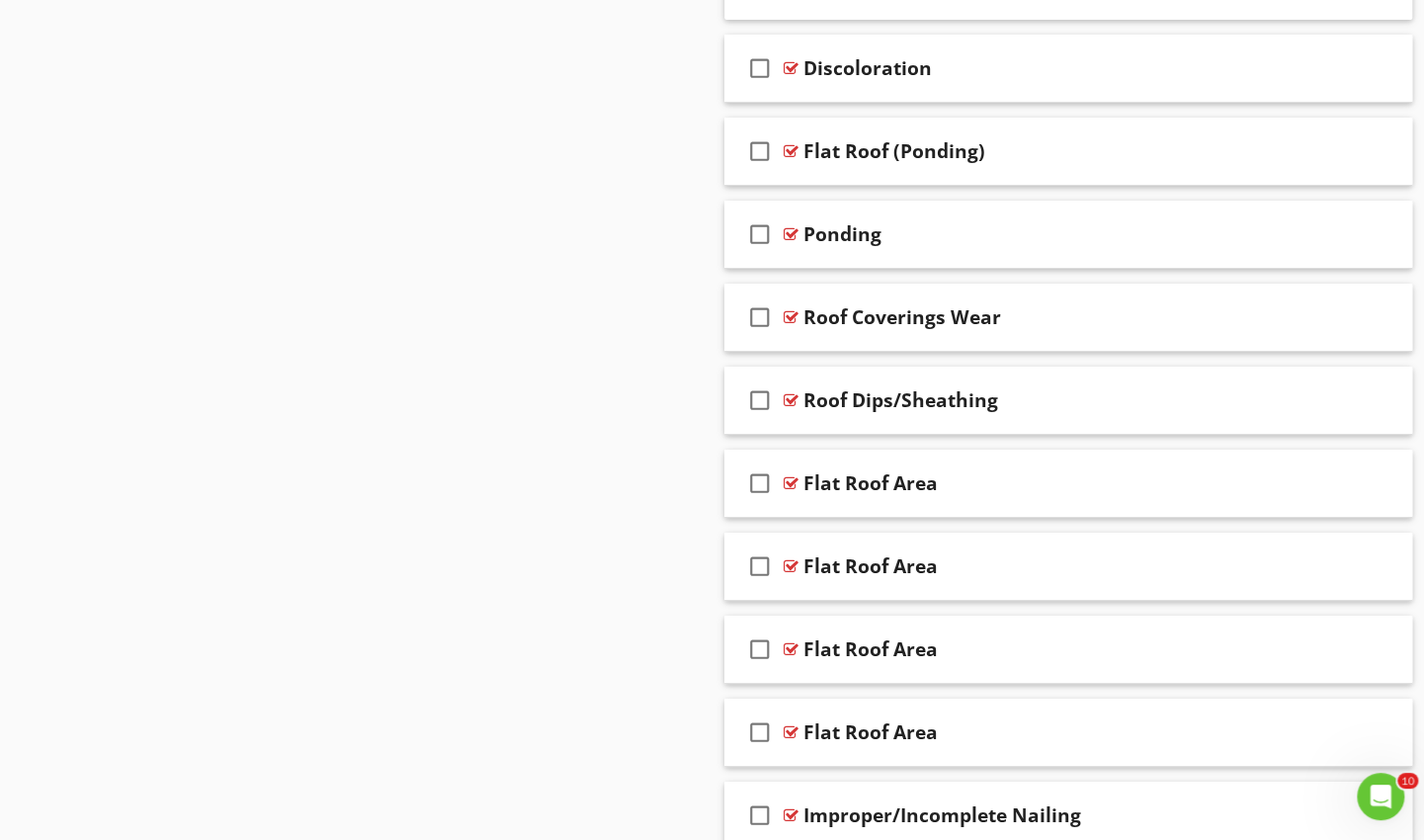 click at bounding box center (1309, 233) 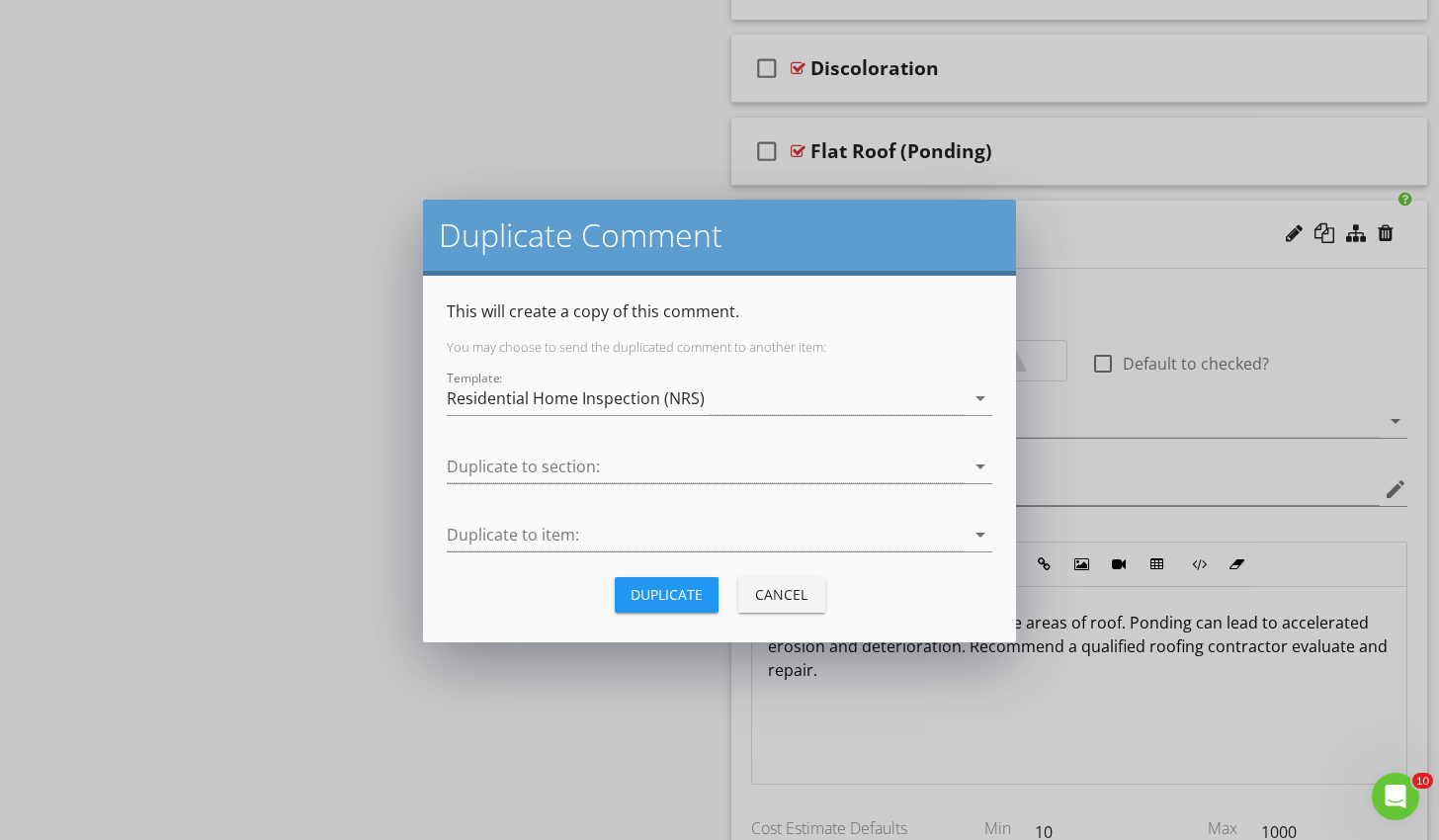 click on "Duplicate Comment     This will create a copy of this comment.   You may choose to send the duplicated comment to another item:   Template:  Residential Home Inspection (NRS) arrow_drop_down   Duplicate to section: arrow_drop_down   Duplicate to item: arrow_drop_down     Duplicate   Cancel" at bounding box center [720, 420] 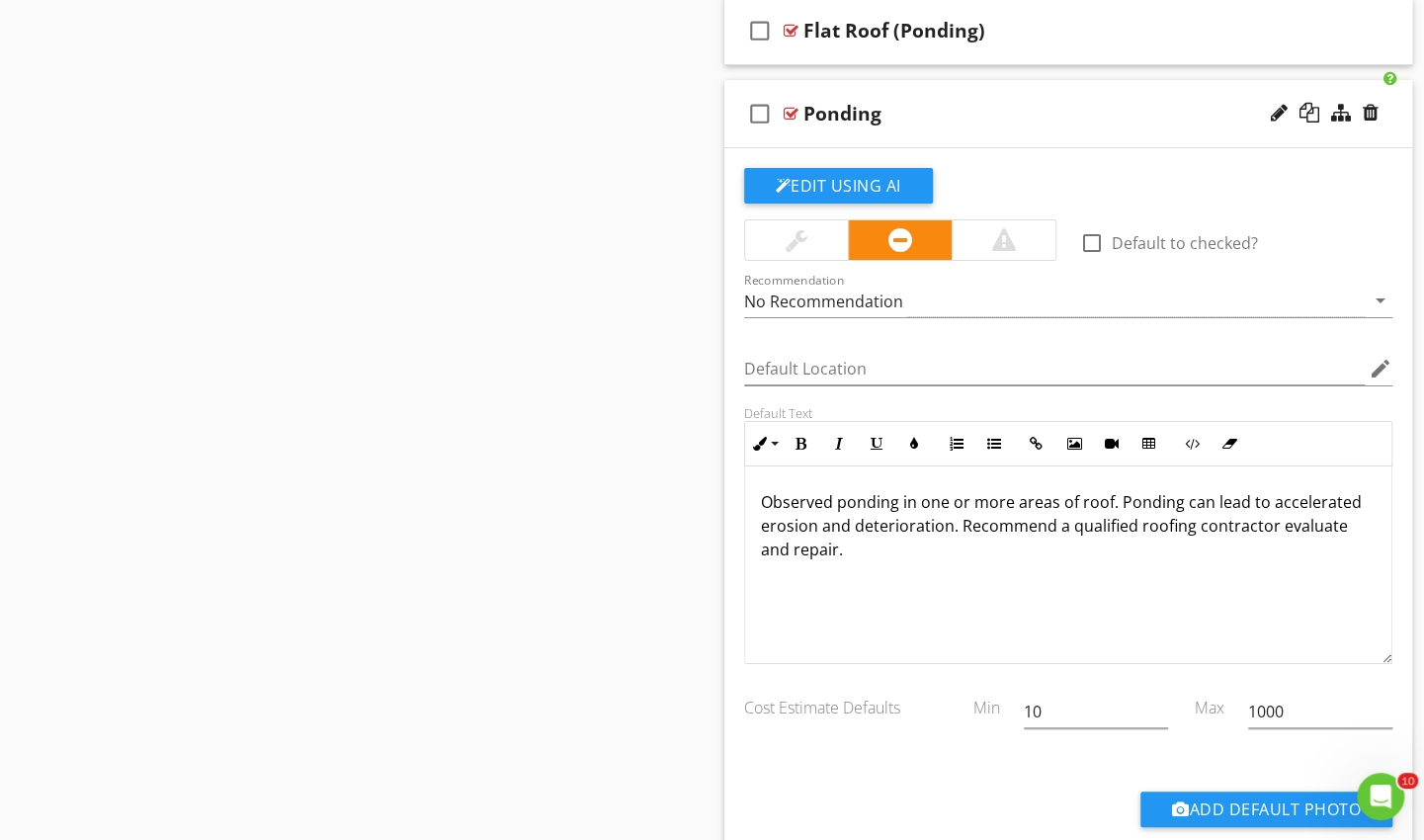 scroll, scrollTop: 4105, scrollLeft: 0, axis: vertical 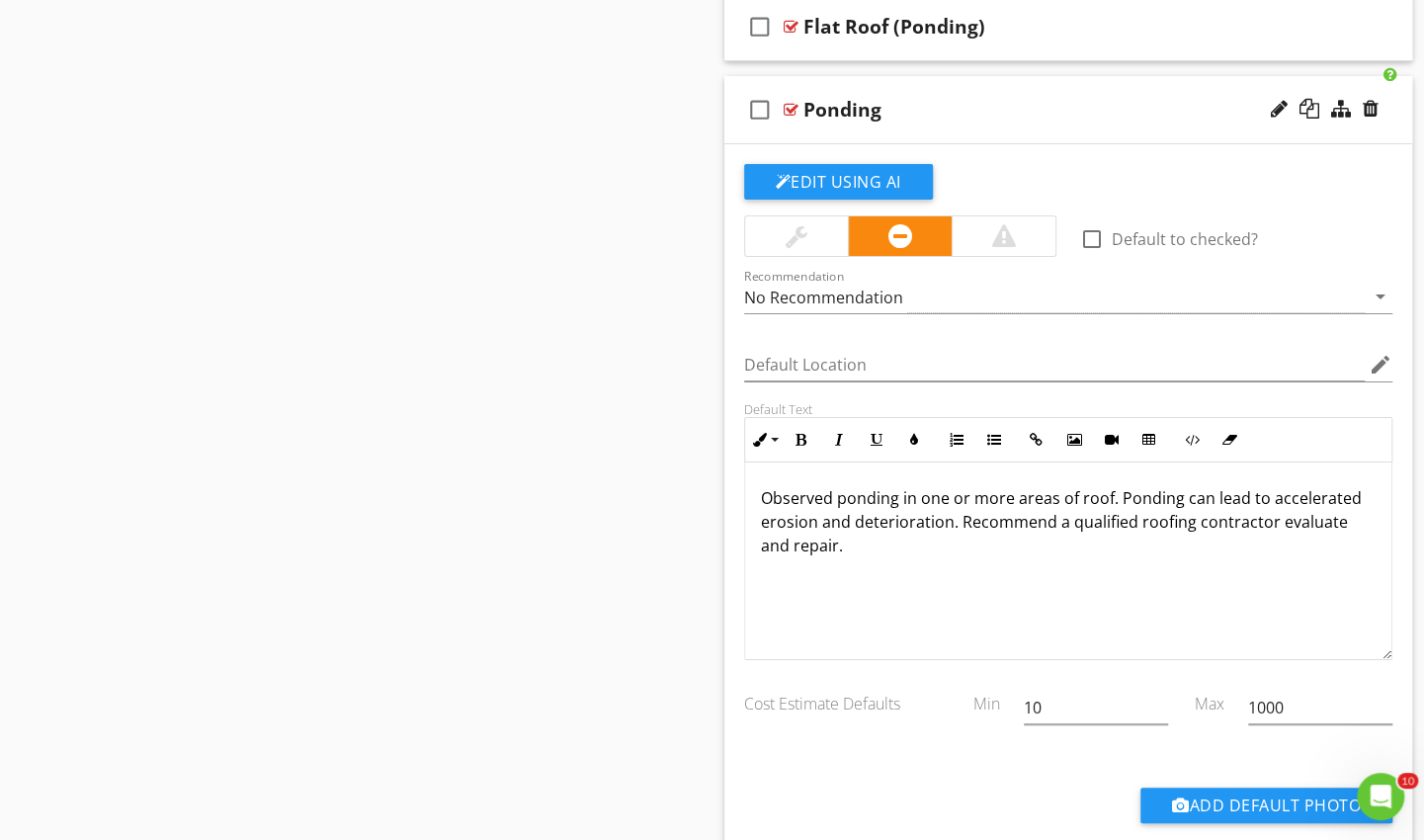 click on "arrow_drop_down" at bounding box center (1381, 296) 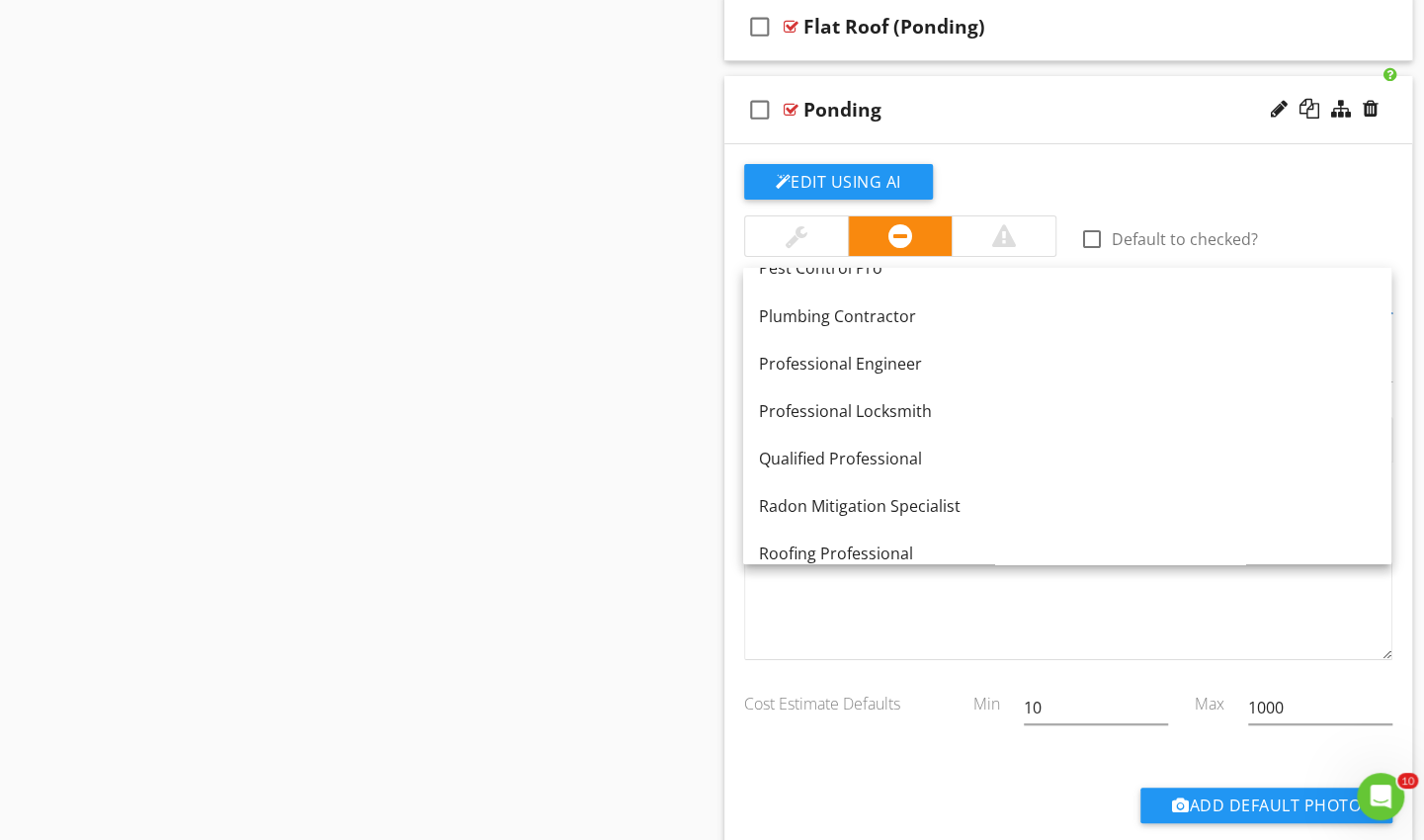 scroll, scrollTop: 2113, scrollLeft: 0, axis: vertical 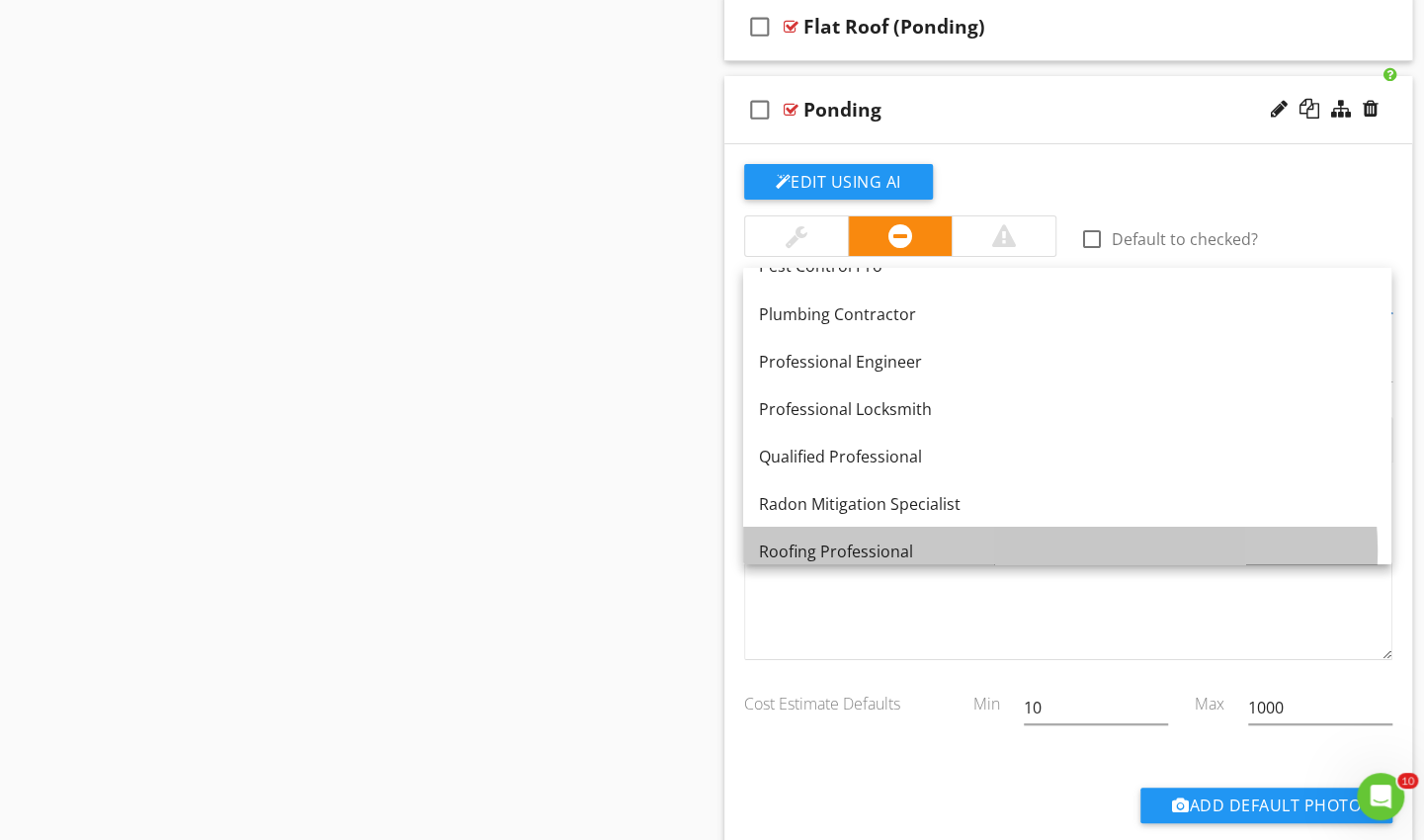click on "Roofing Professional" at bounding box center (1067, 550) 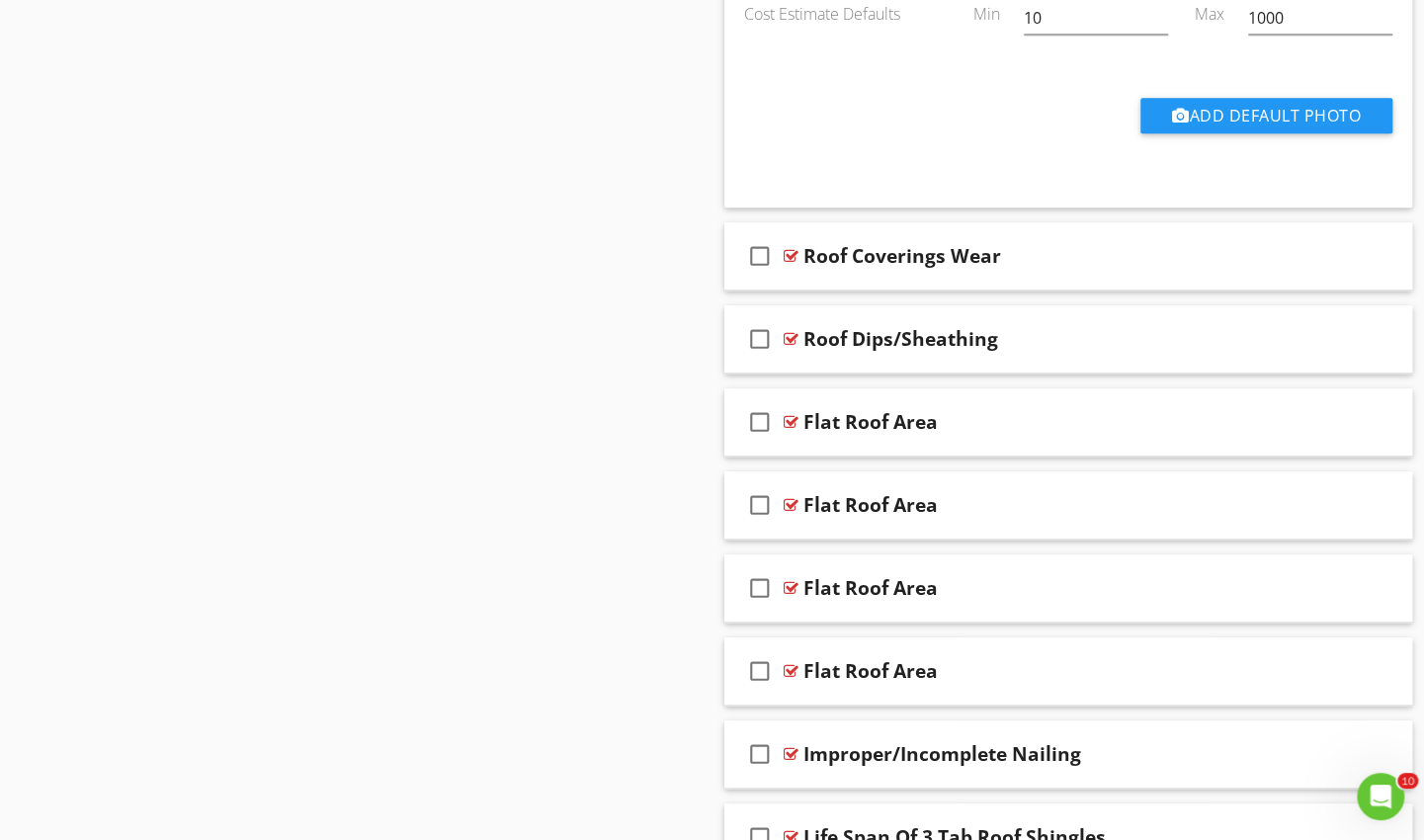 scroll, scrollTop: 4796, scrollLeft: 0, axis: vertical 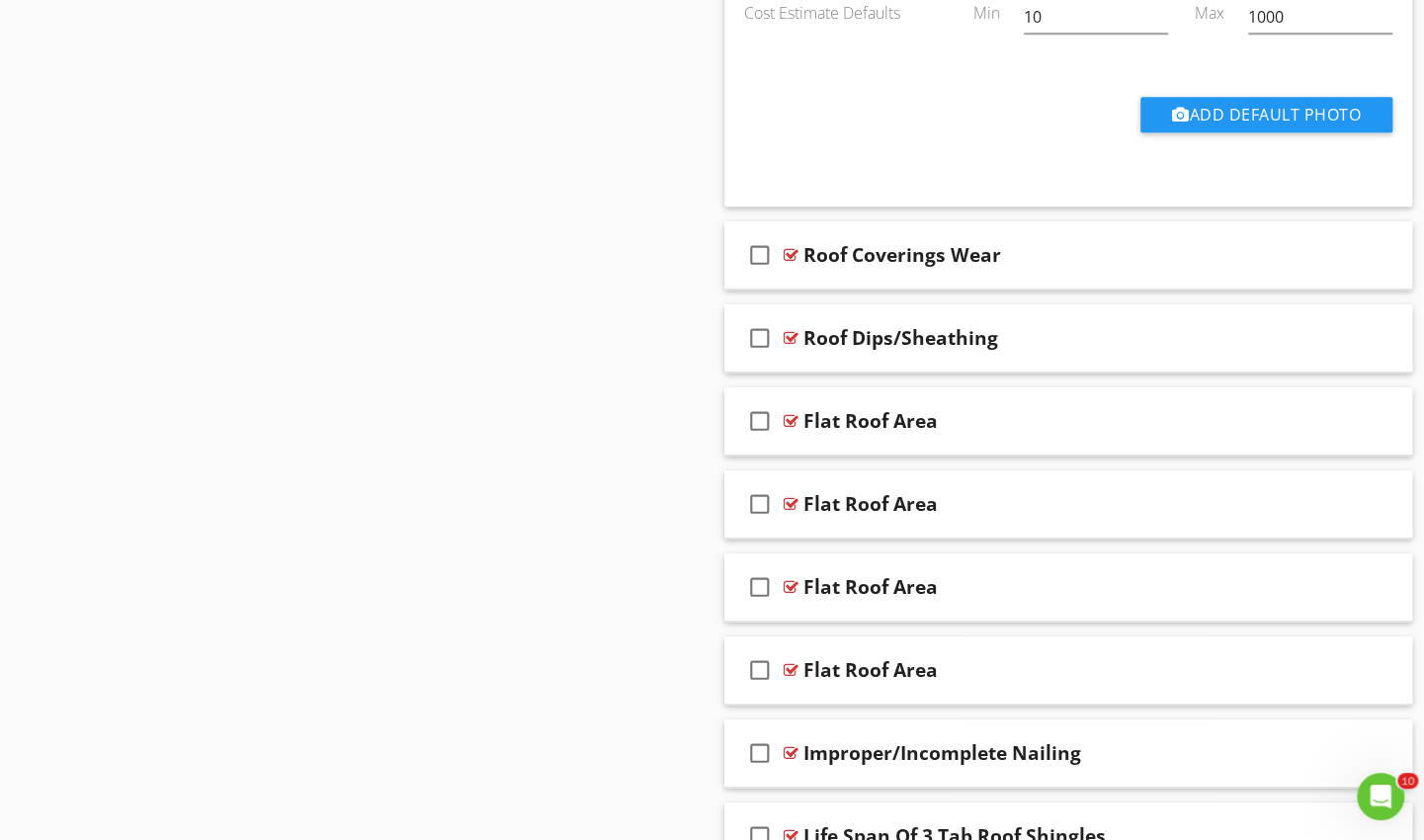 click at bounding box center (1309, 254) 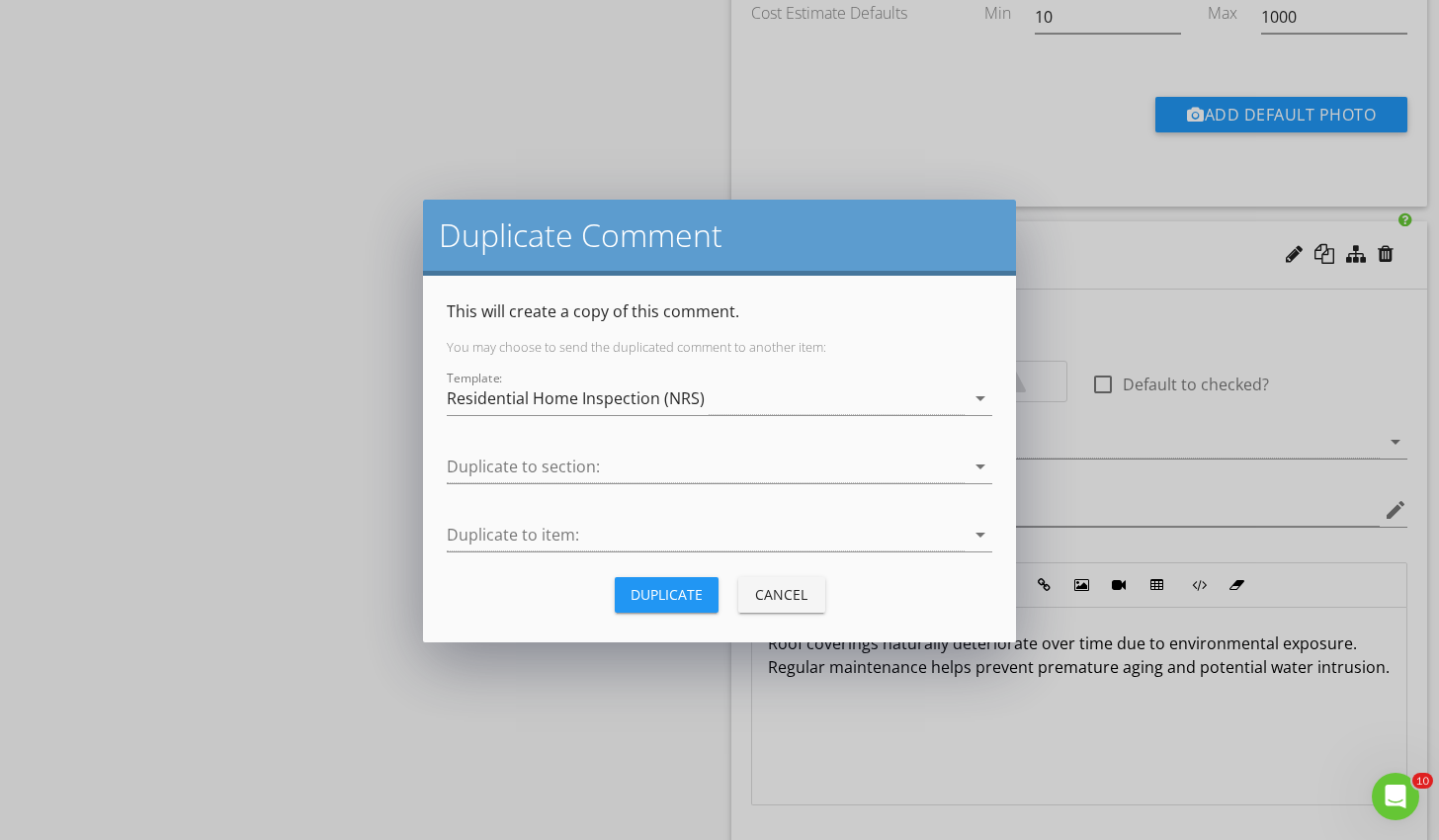 click on "Duplicate Comment     This will create a copy of this comment.   You may choose to send the duplicated comment to another item:   Template:  Residential Home Inspection (NRS) arrow_drop_down   Duplicate to section: arrow_drop_down   Duplicate to item: arrow_drop_down     Duplicate   Cancel" at bounding box center (720, 420) 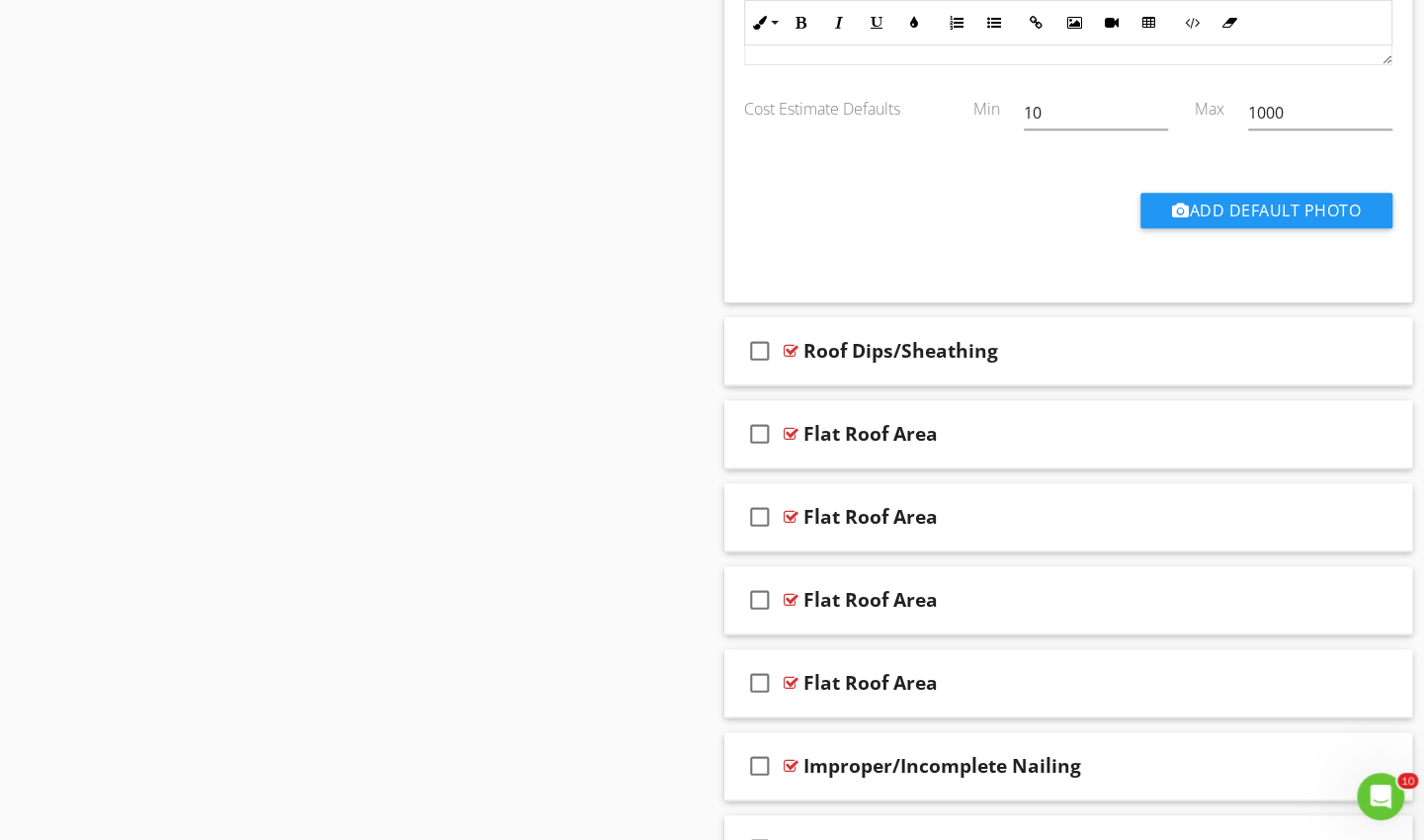 scroll, scrollTop: 5538, scrollLeft: 0, axis: vertical 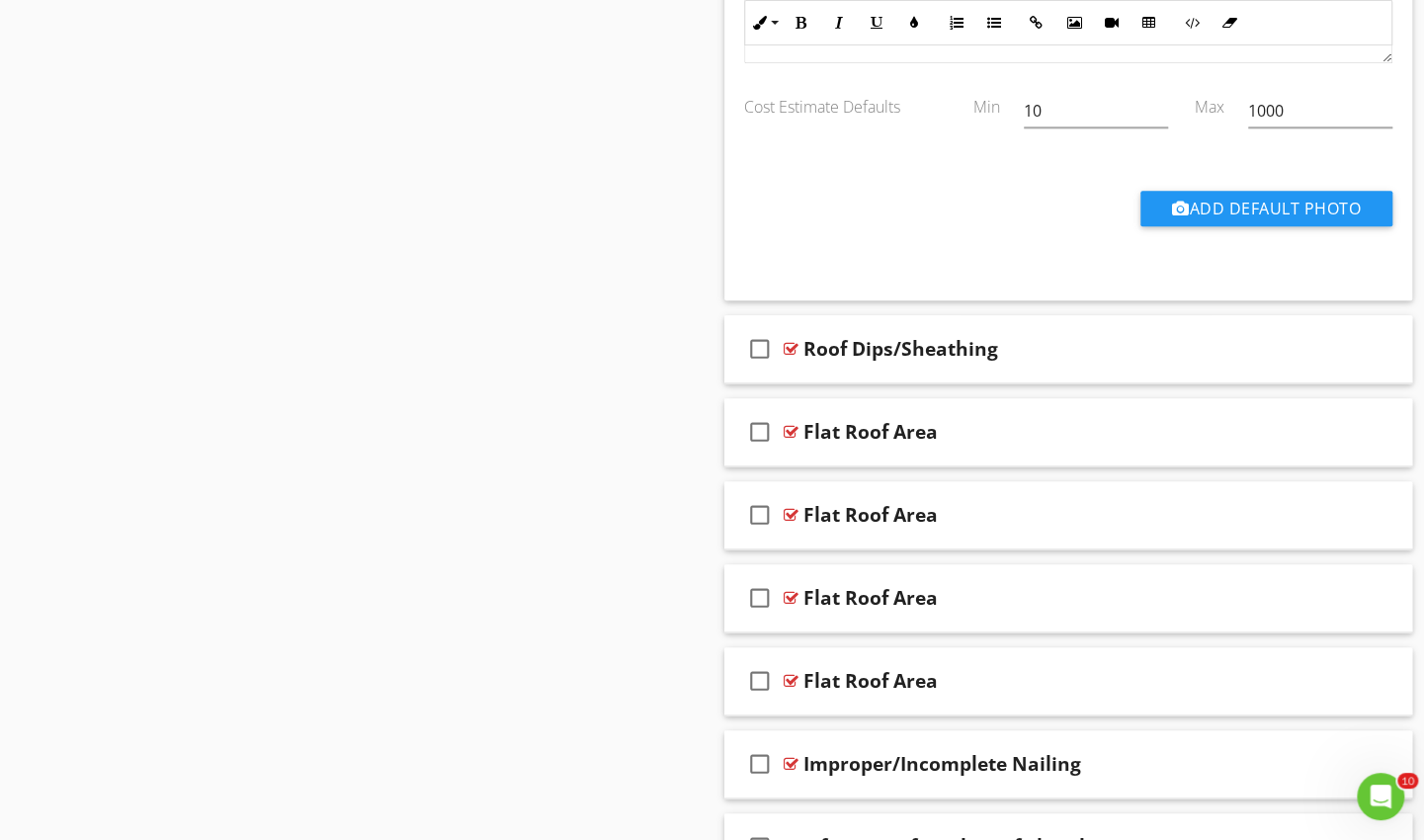 click on "Roof Dips/Sheathing" at bounding box center [1047, 349] 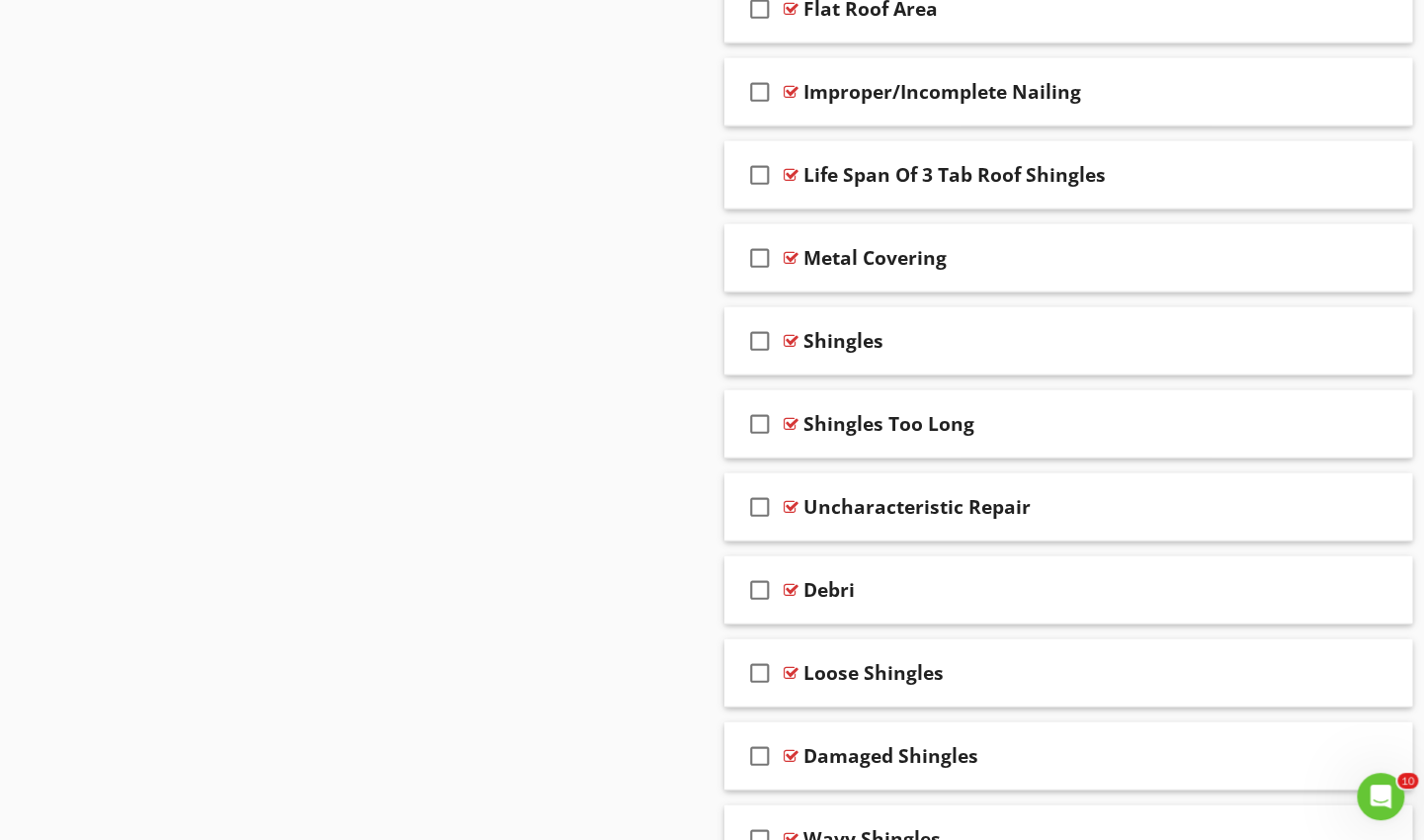 scroll, scrollTop: 6961, scrollLeft: 0, axis: vertical 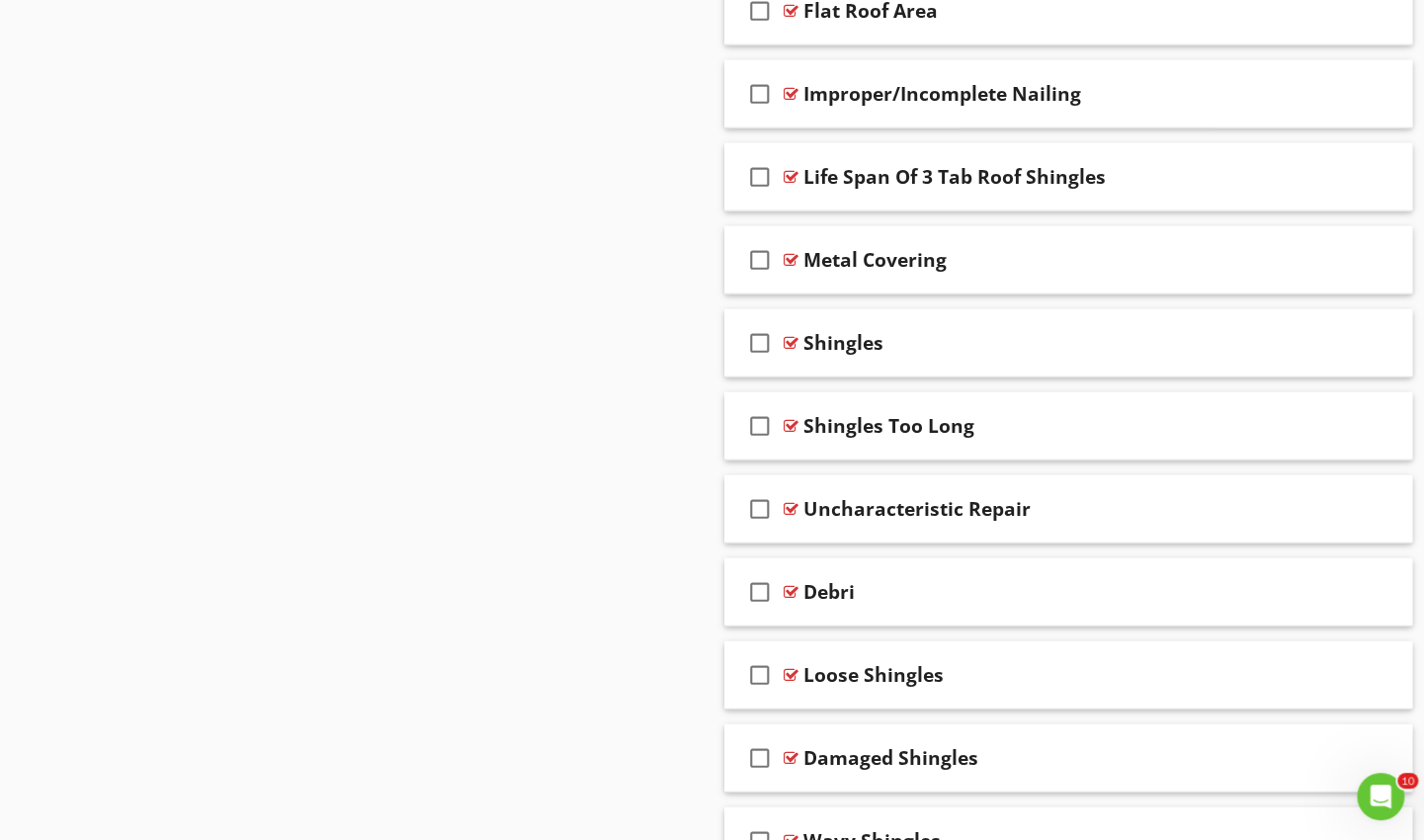 click on "Uncharacteristic Repair" at bounding box center (1047, 509) 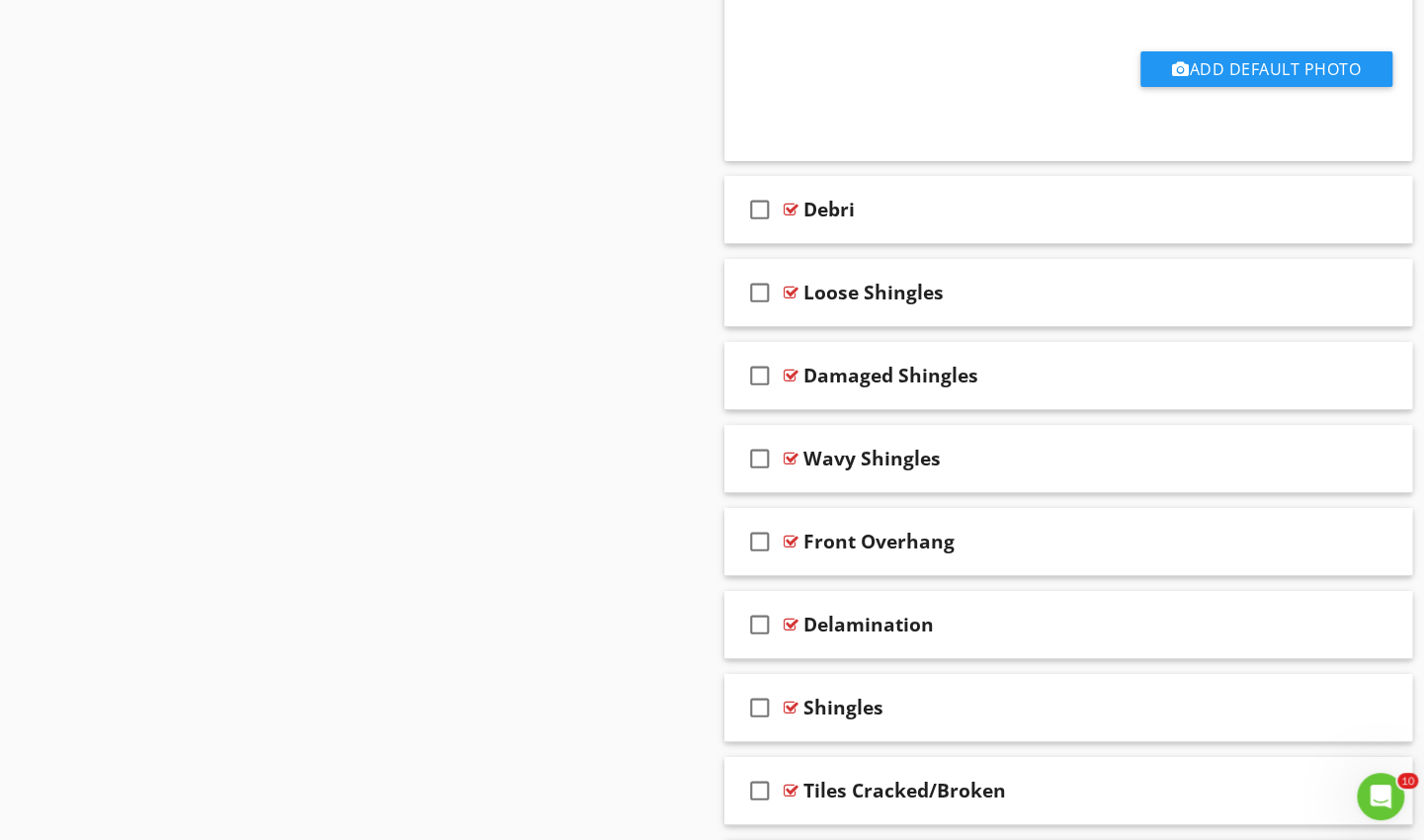 scroll, scrollTop: 8102, scrollLeft: 0, axis: vertical 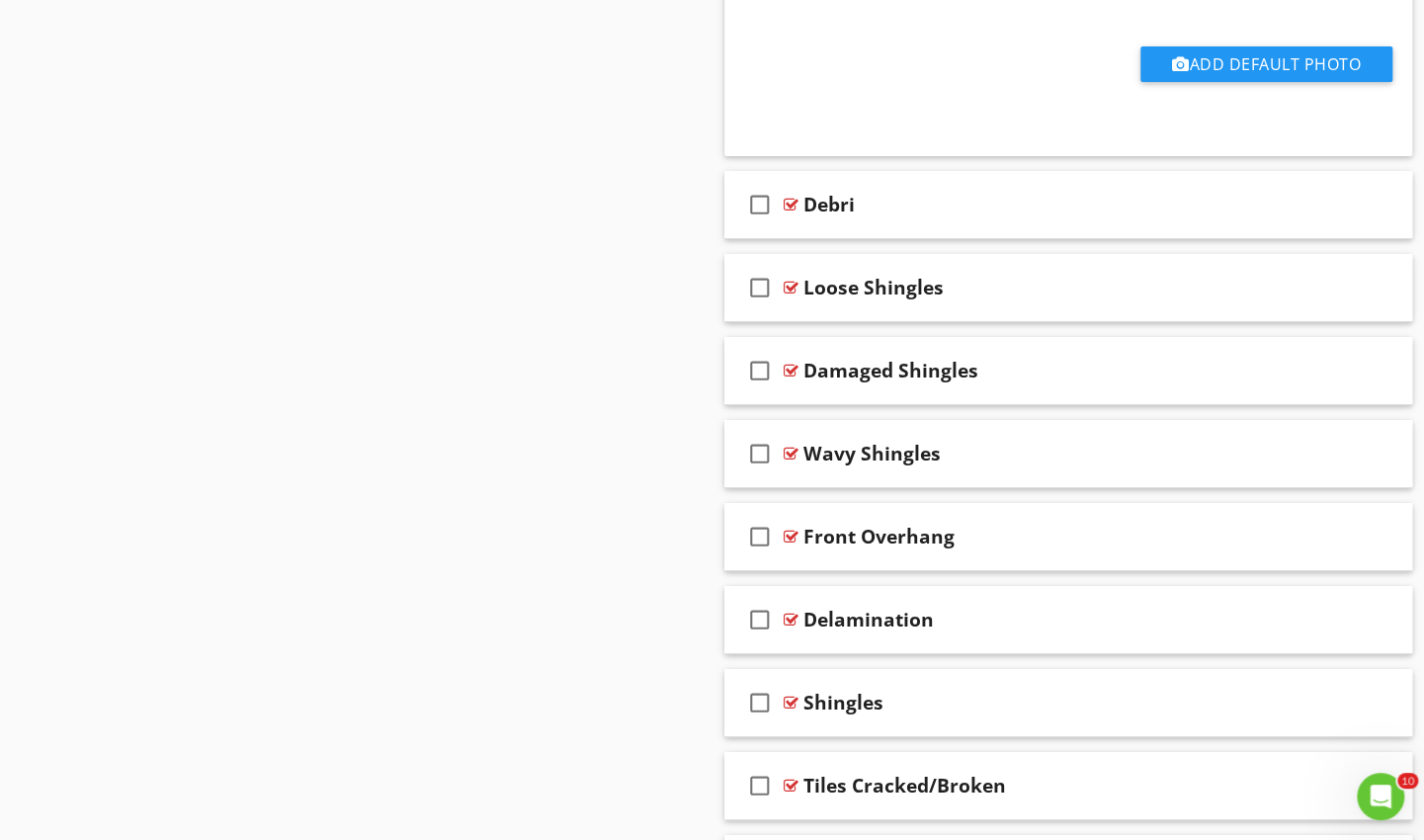 click on "Wavy Shingles" at bounding box center [1047, 454] 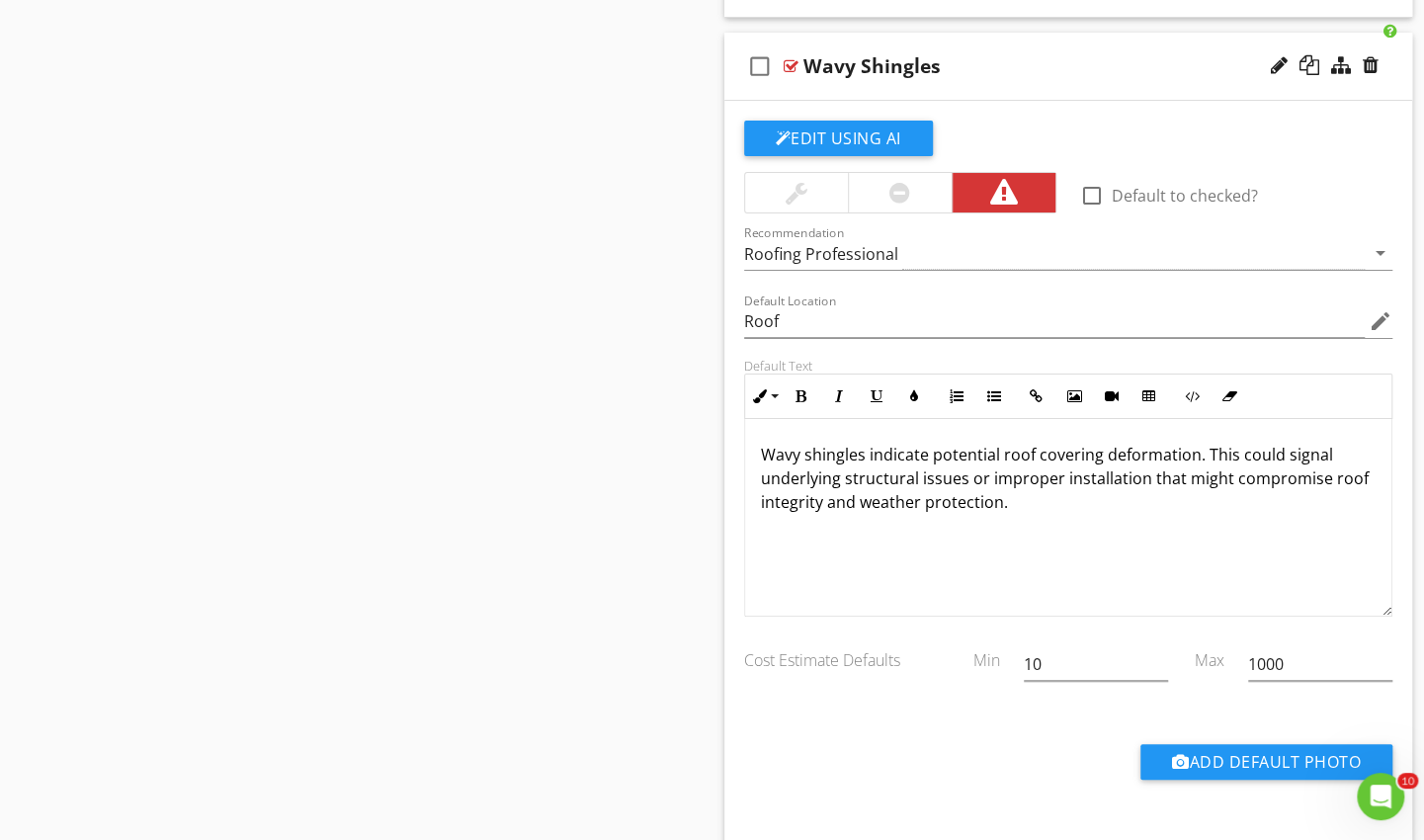 scroll, scrollTop: 8491, scrollLeft: 0, axis: vertical 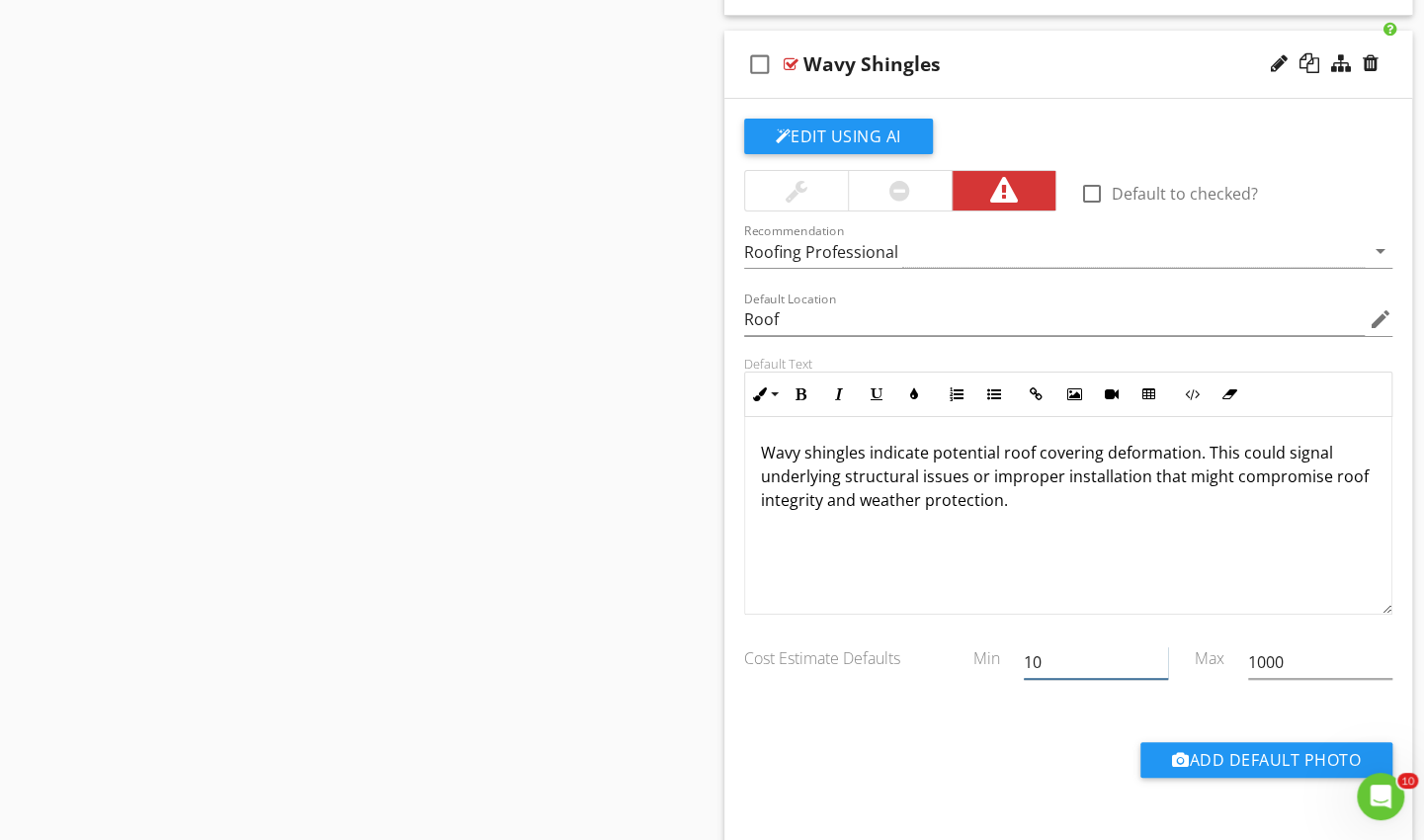 click on "10" at bounding box center (1096, 662) 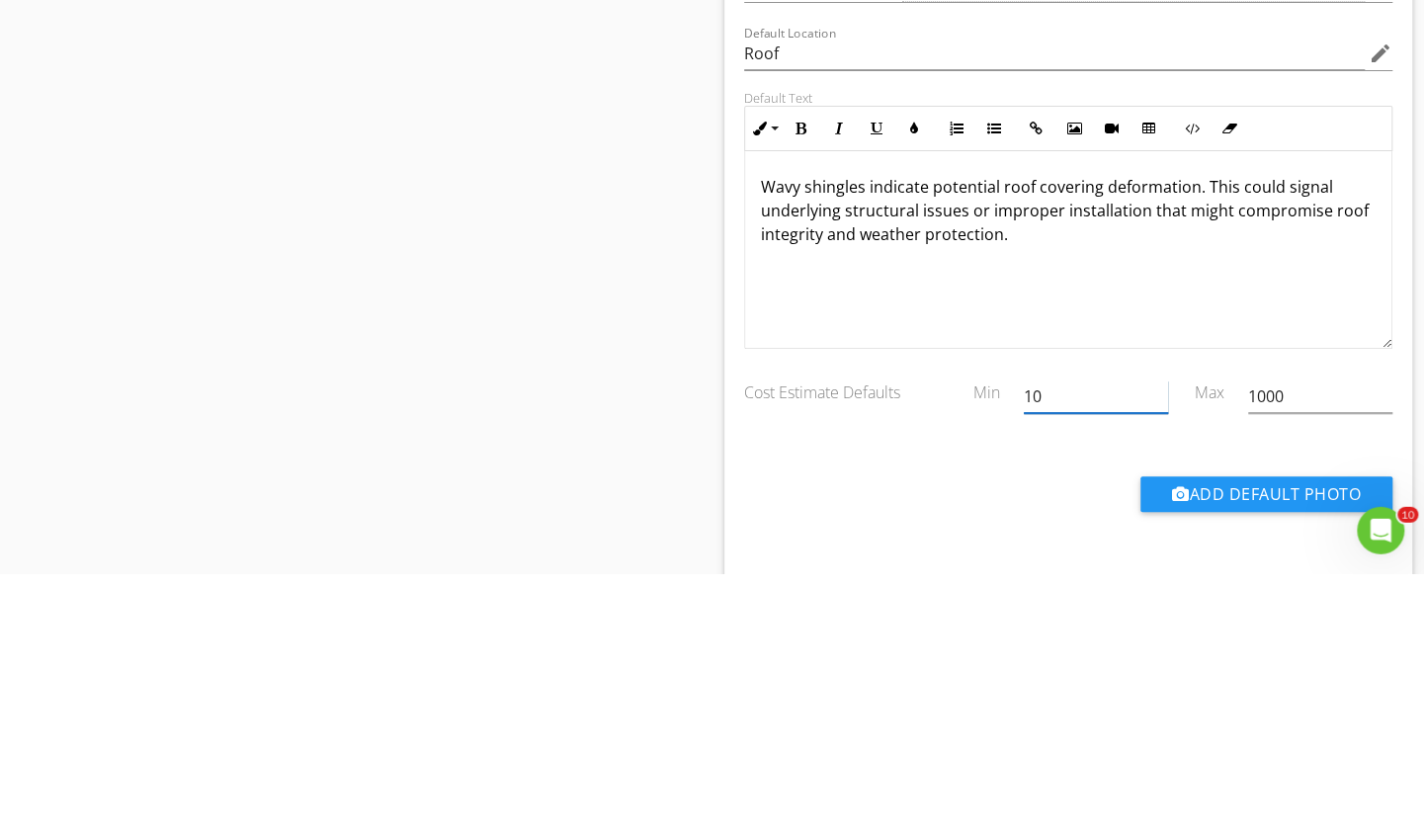 scroll, scrollTop: 8492, scrollLeft: 0, axis: vertical 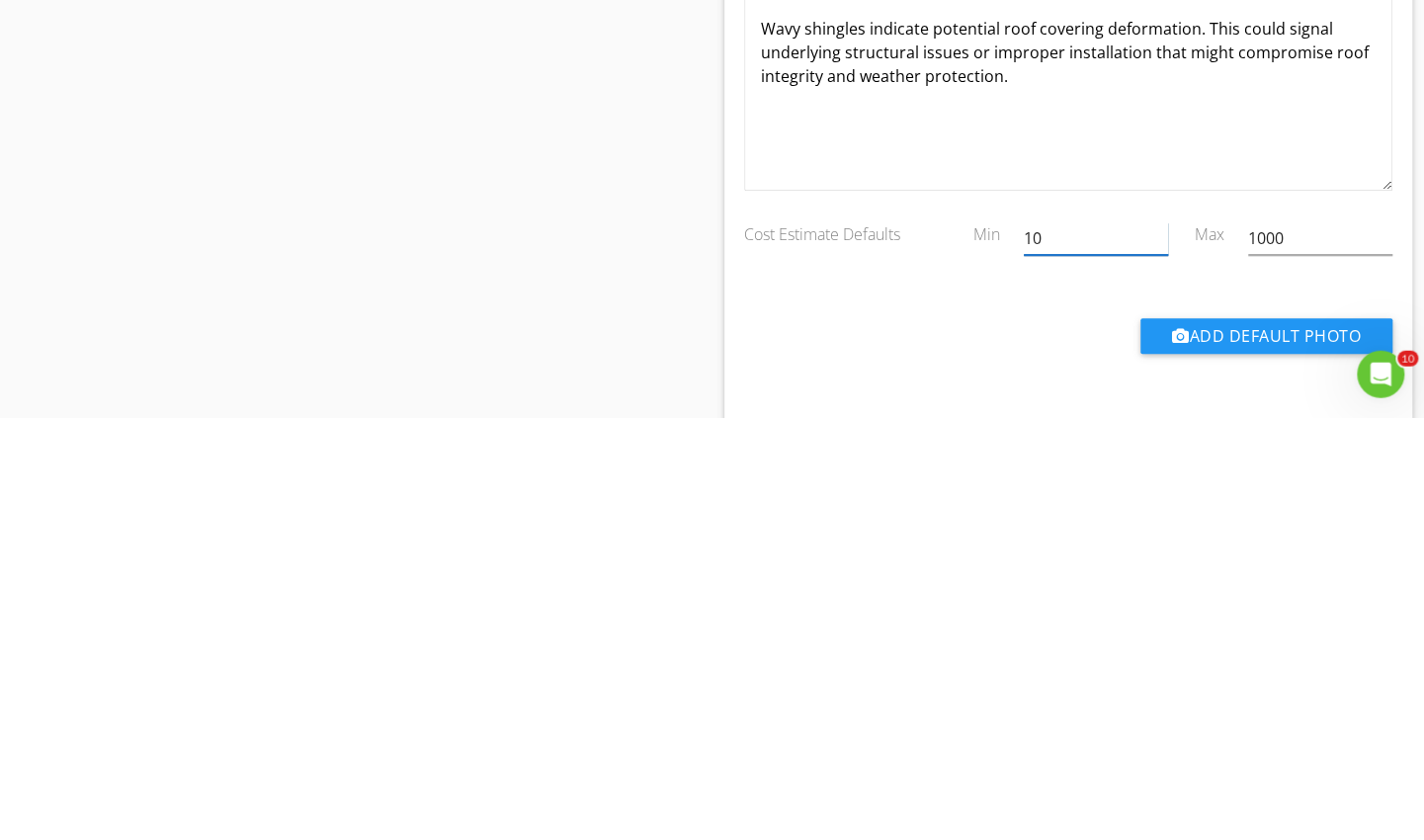 type on "1" 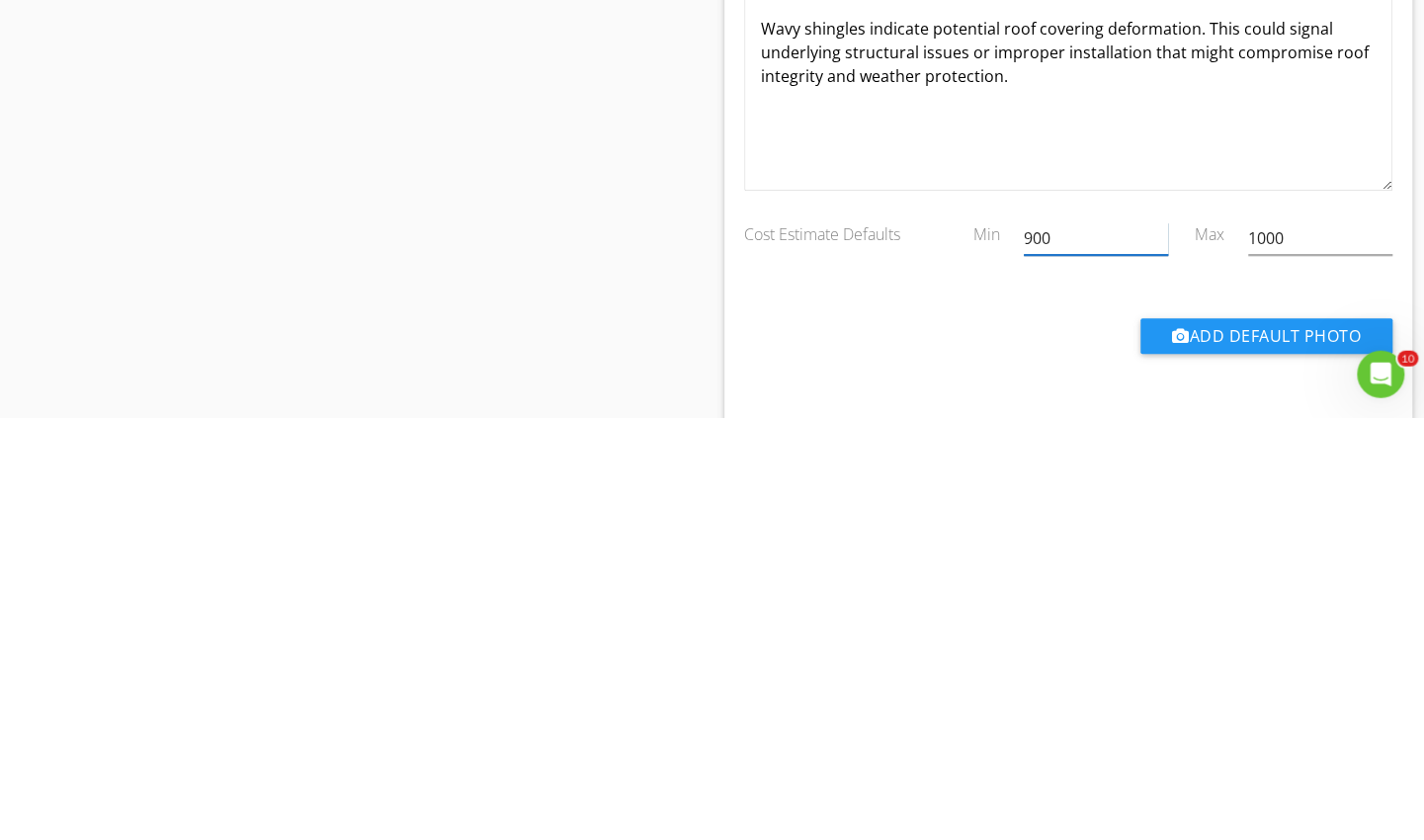 scroll, scrollTop: 8493, scrollLeft: 0, axis: vertical 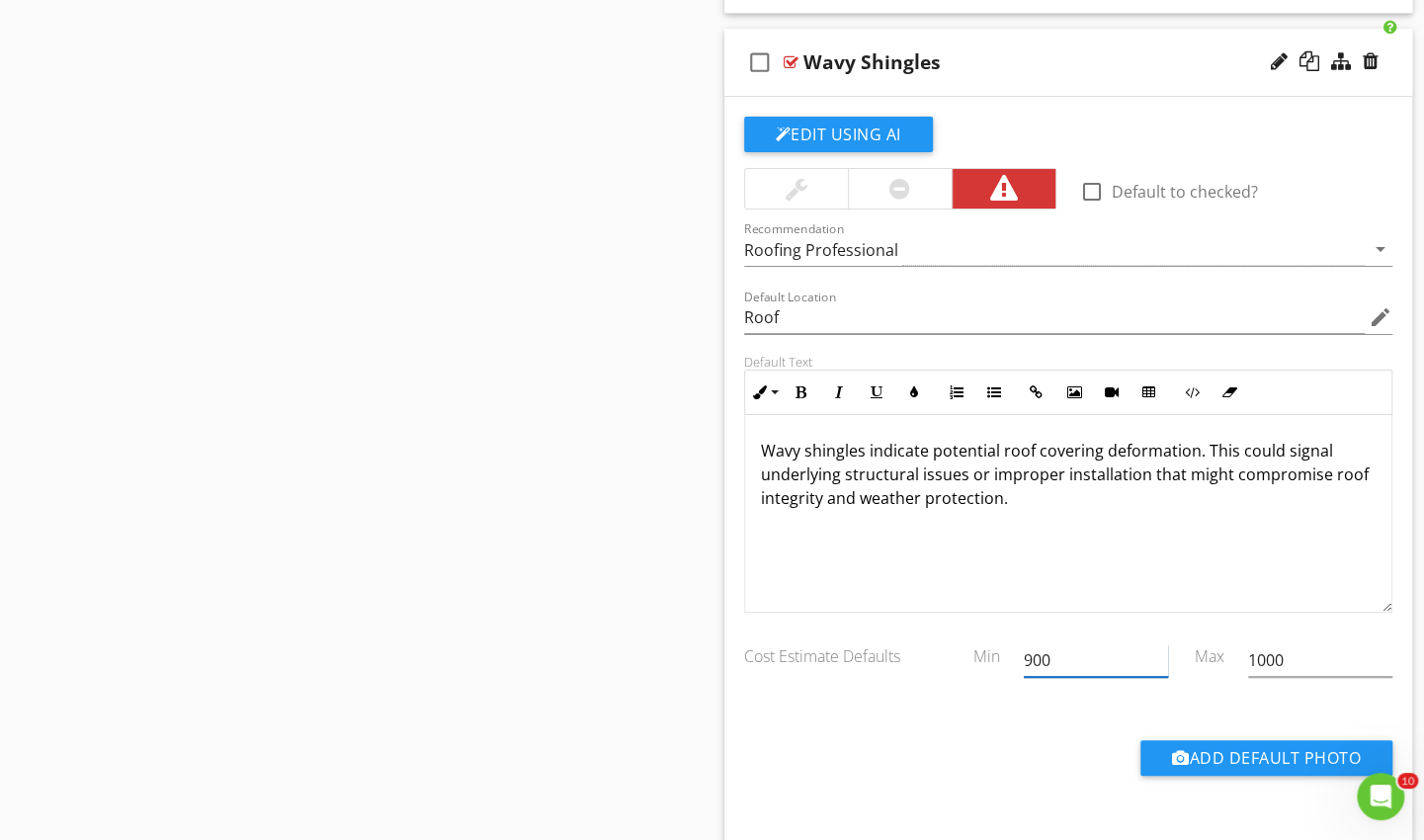 type on "900" 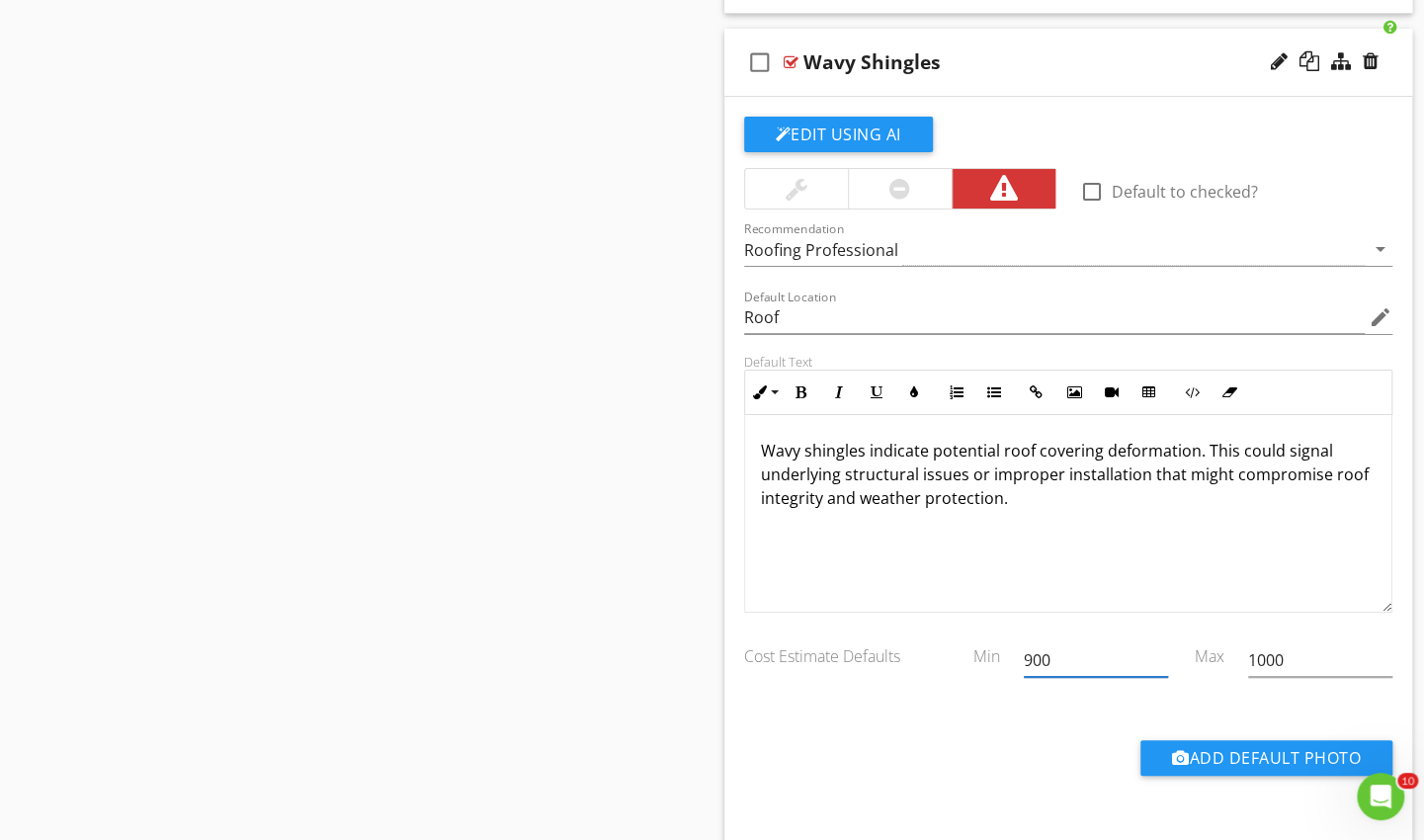 click on "Wavy shingles indicate potential roof covering deformation. This could signal underlying structural issues or improper installation that might compromise roof integrity and weather protection." at bounding box center [1068, 514] 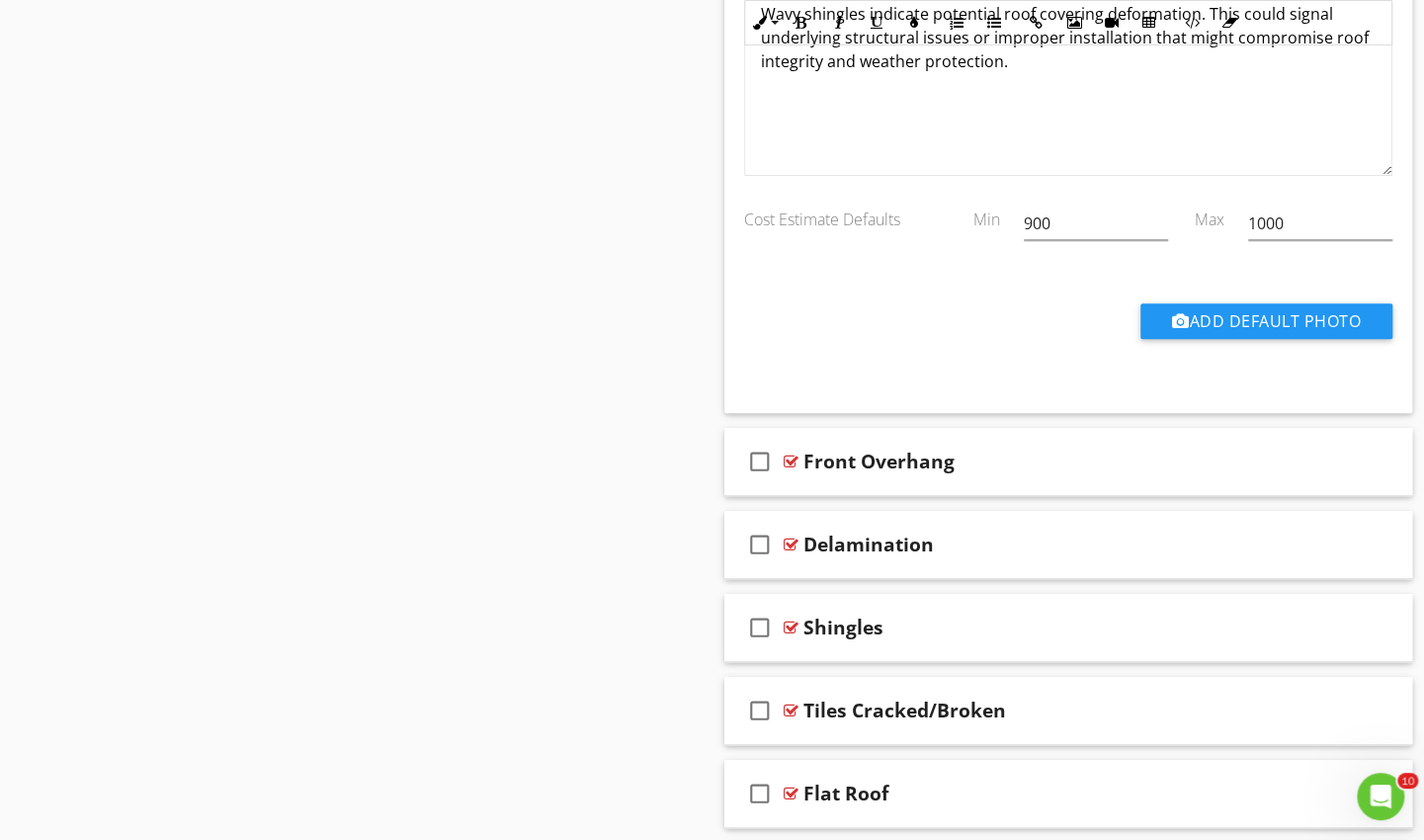 scroll, scrollTop: 8938, scrollLeft: 0, axis: vertical 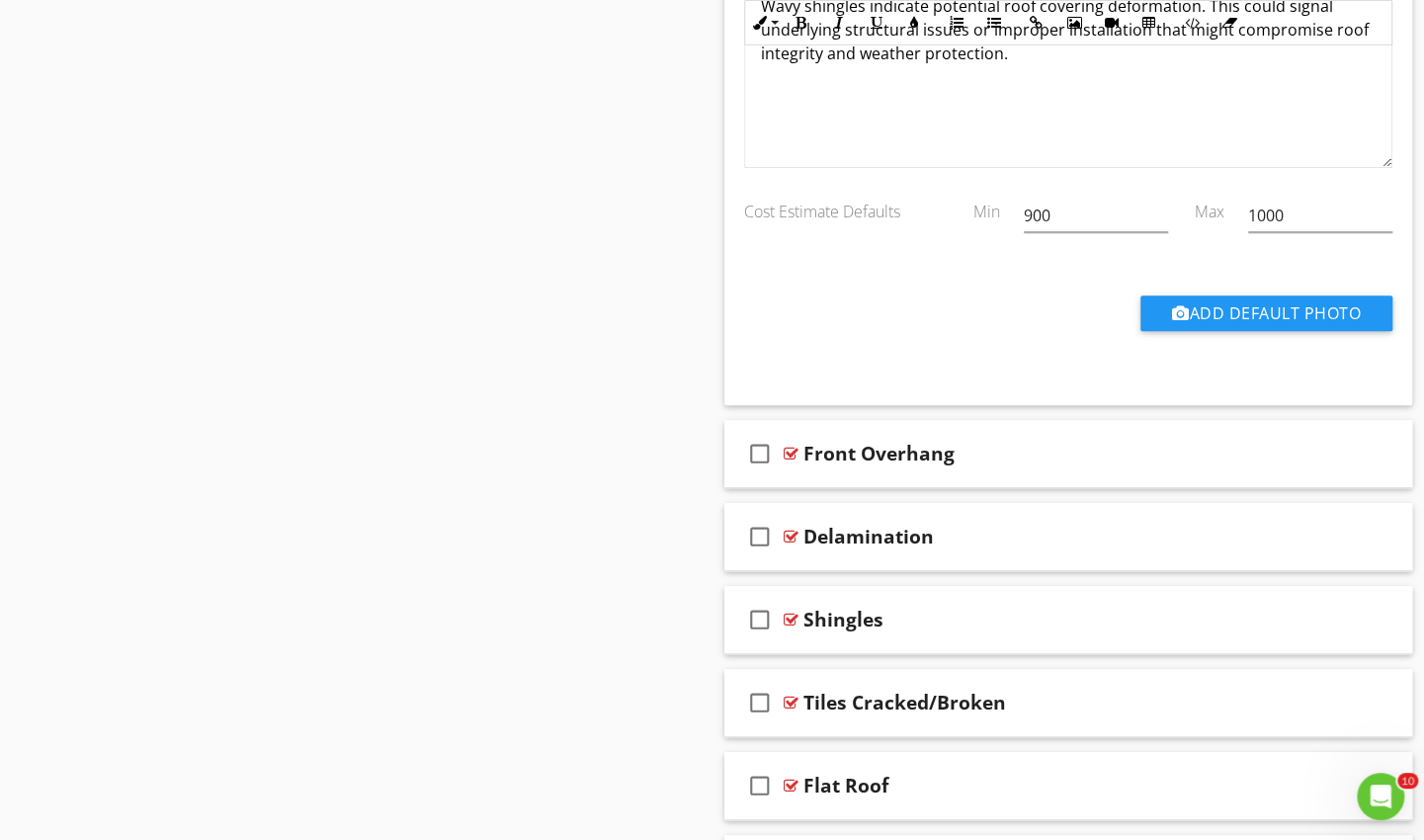 click on "Front Overhang" at bounding box center [1047, 454] 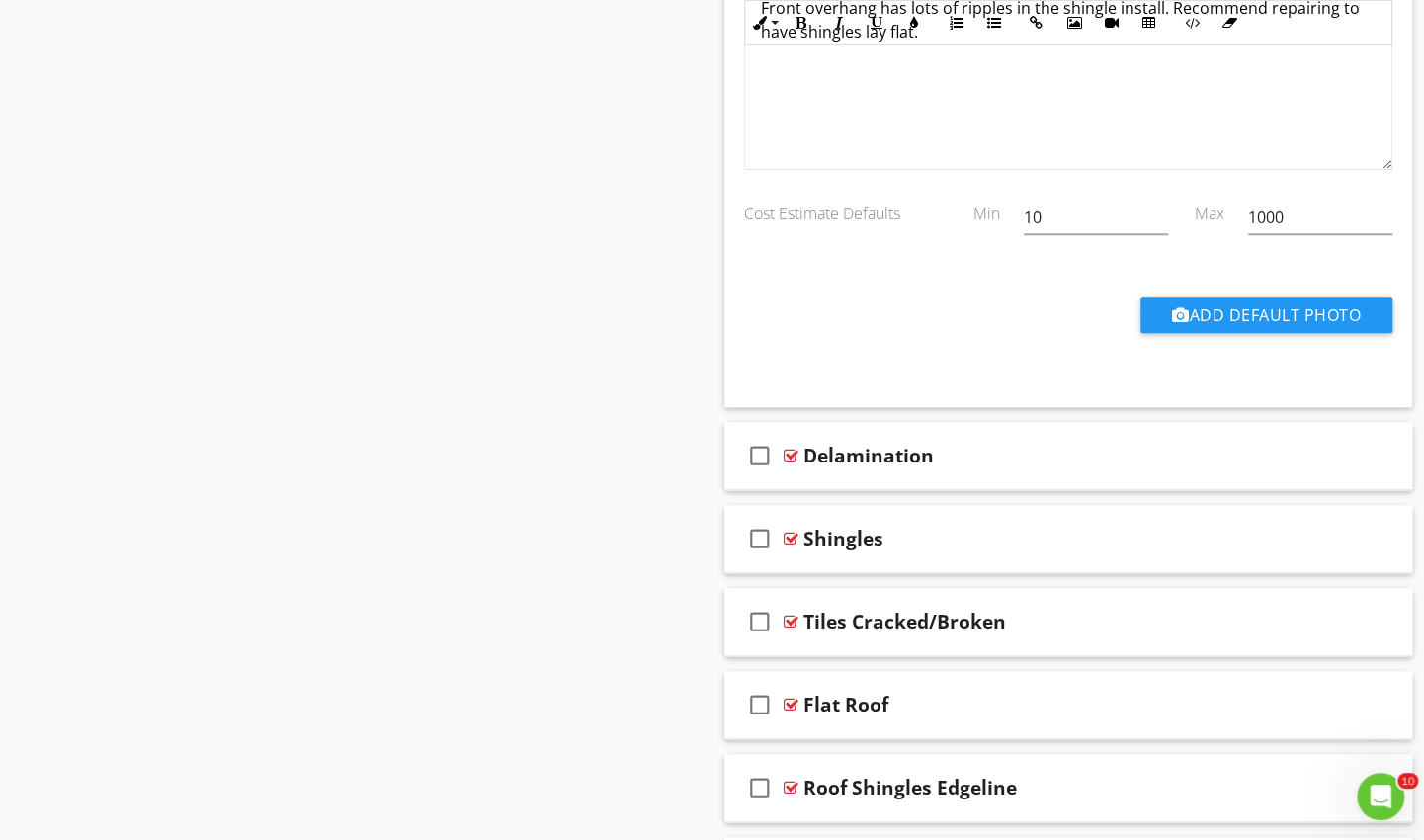 scroll, scrollTop: 9773, scrollLeft: 0, axis: vertical 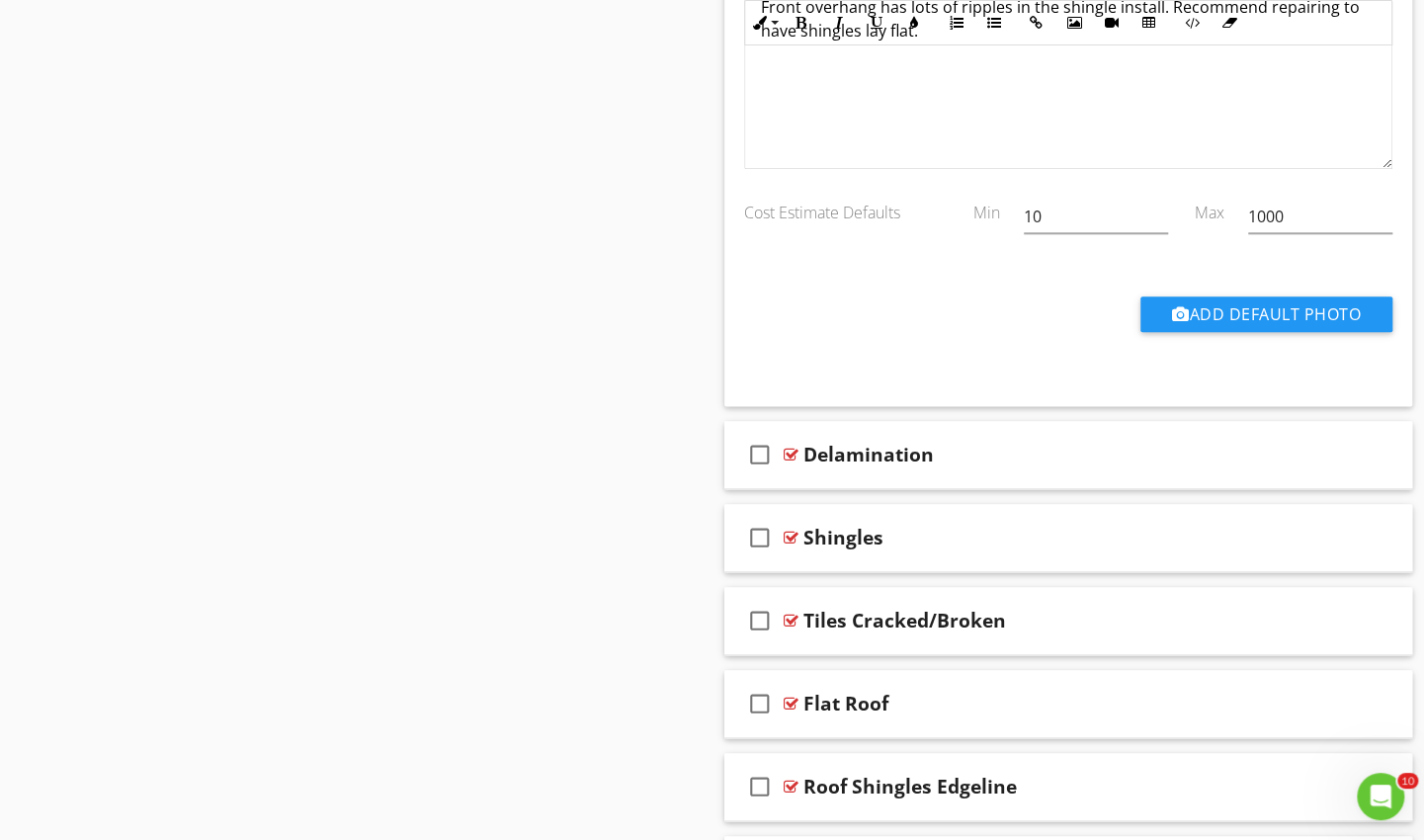 click on "check_box_outline_blank
Delamination" at bounding box center (1068, 455) 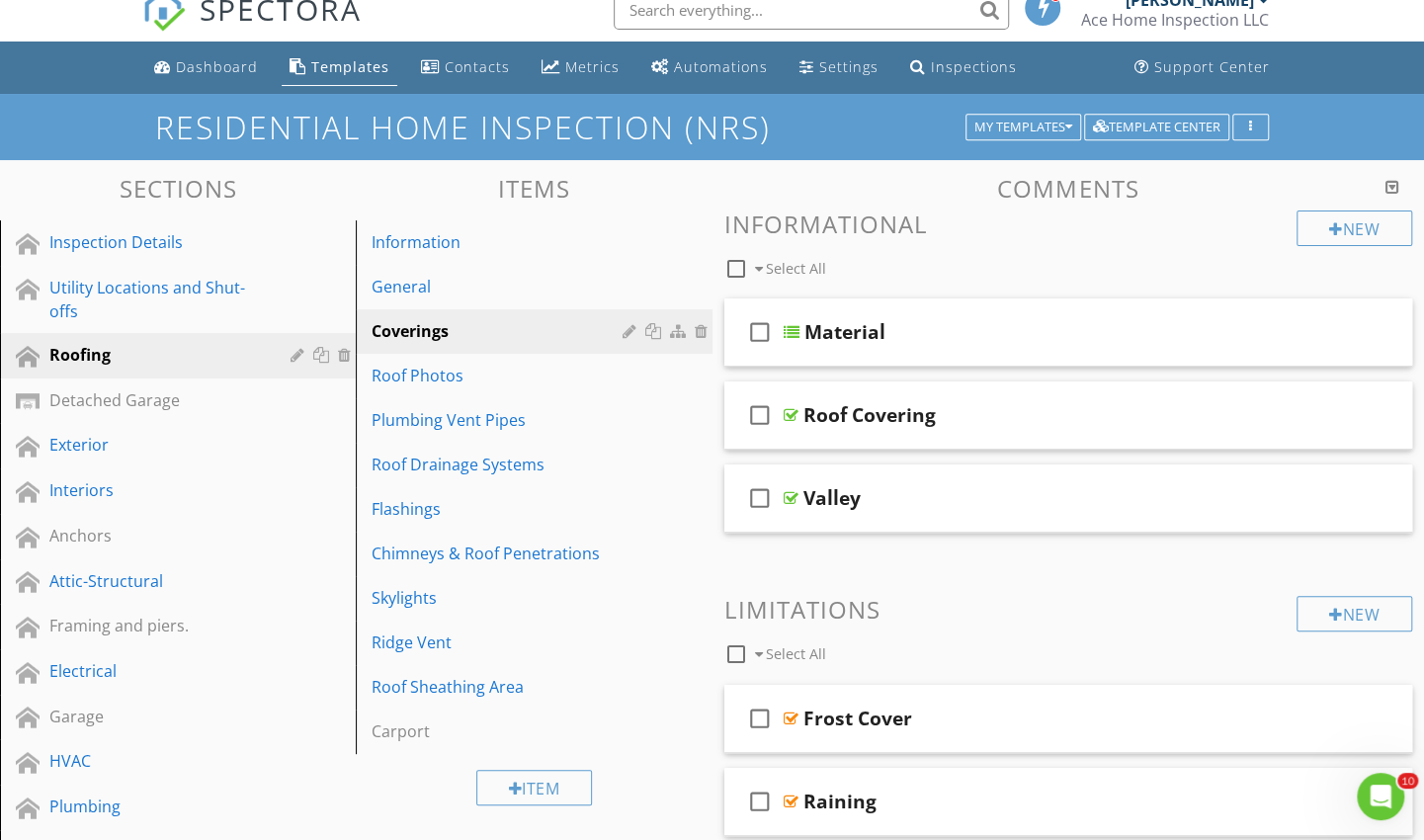 scroll, scrollTop: 0, scrollLeft: 0, axis: both 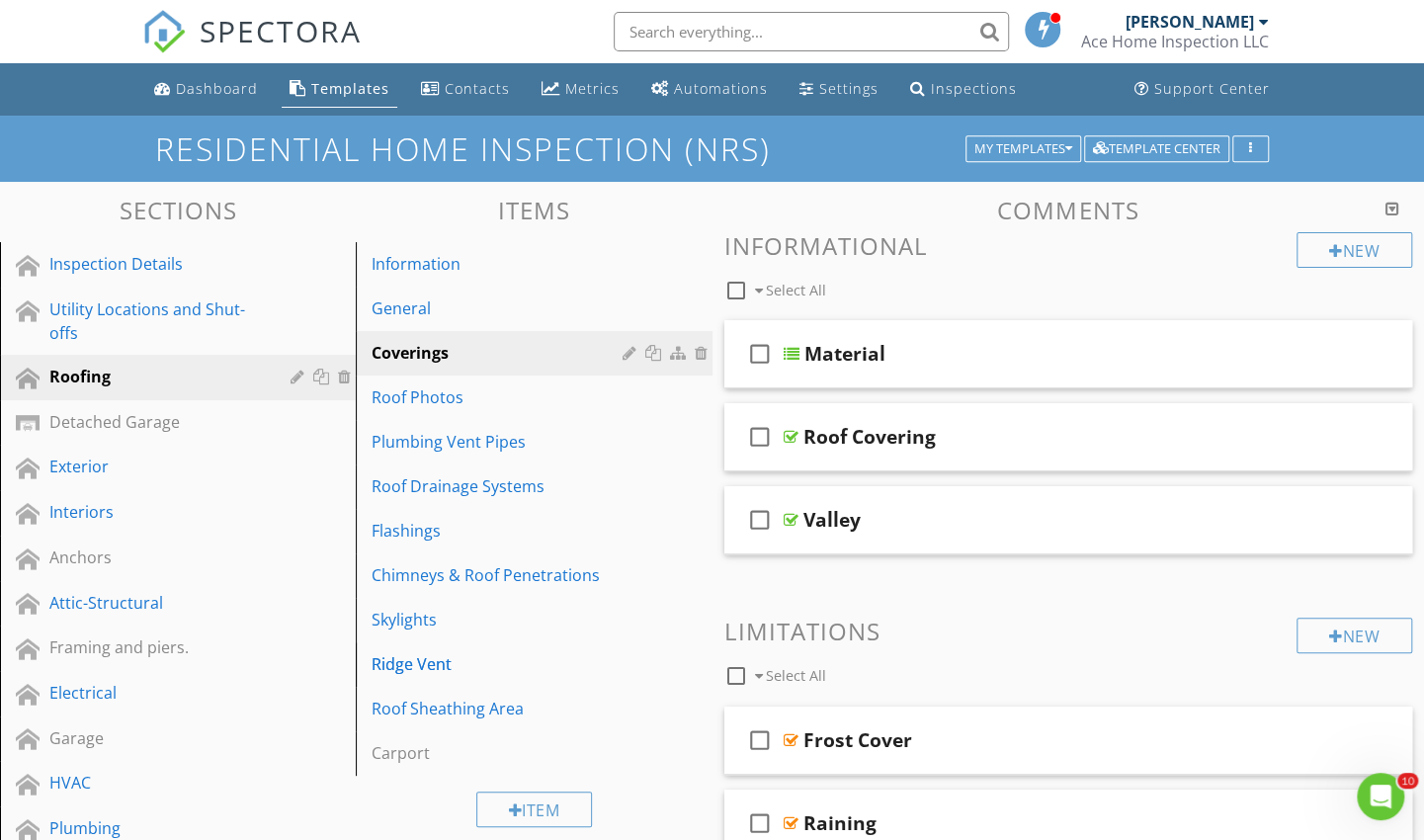 type 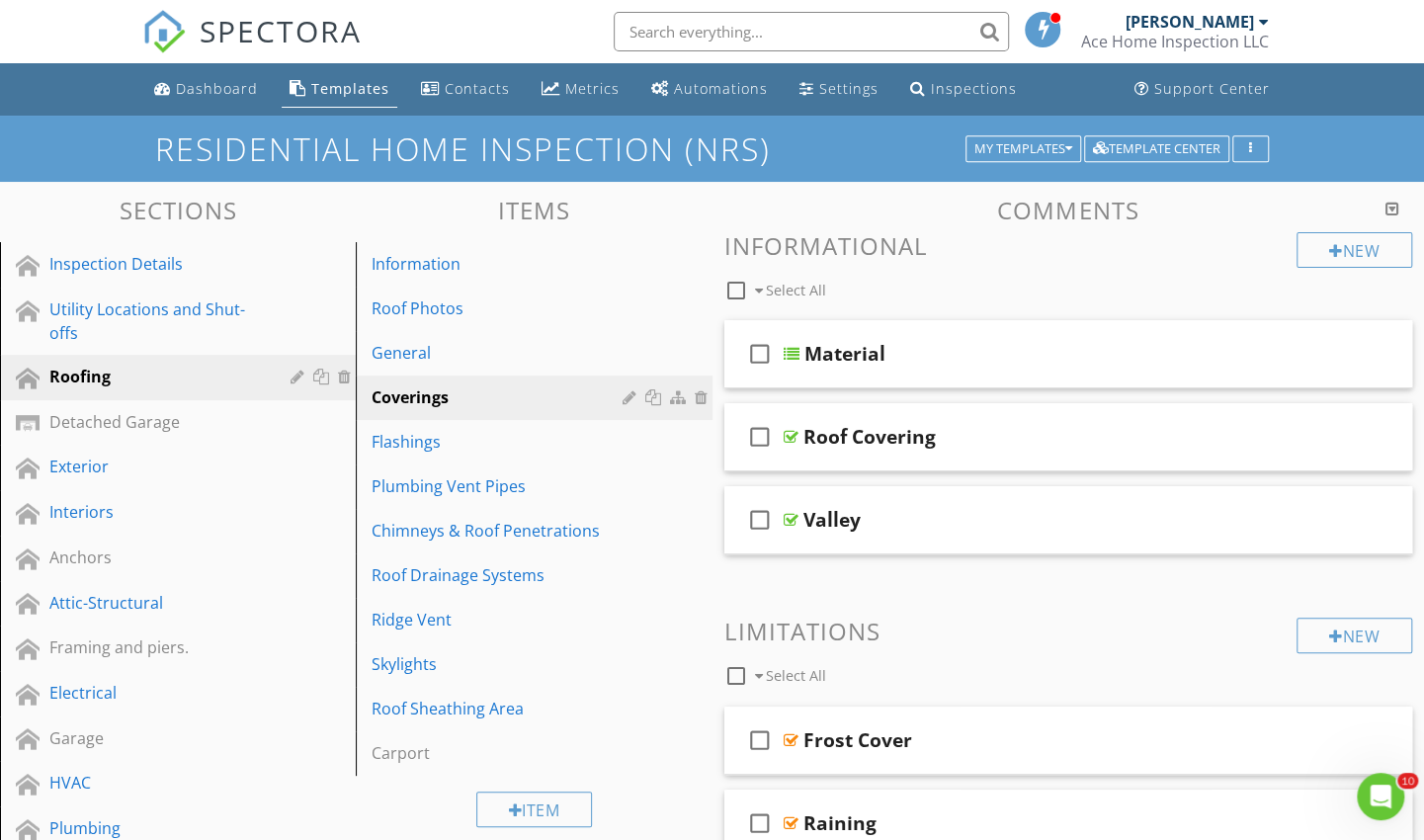 click on "Utility Locations and Shut-offs" at bounding box center [155, 321] 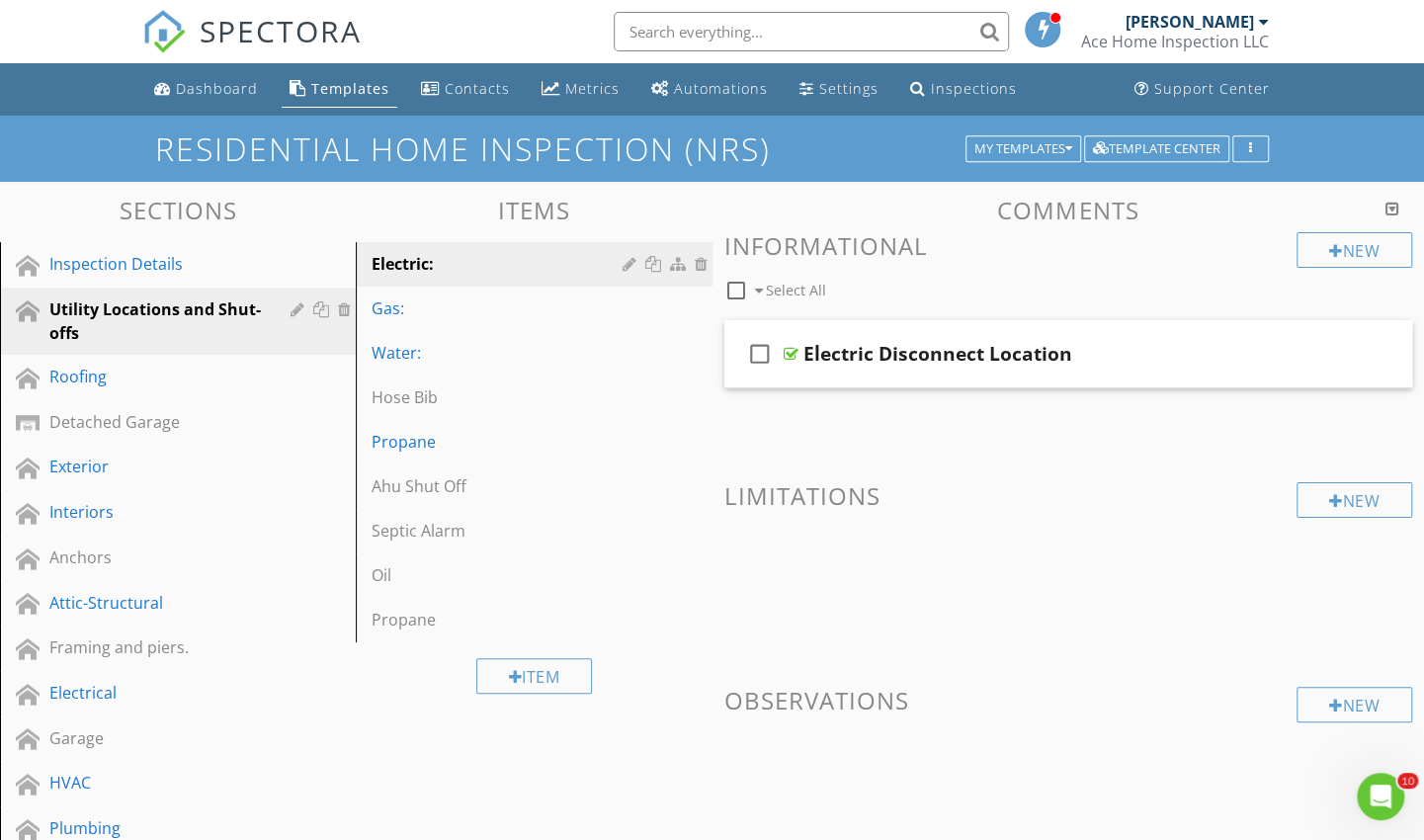 click on "Inspection Details" at bounding box center (155, 264) 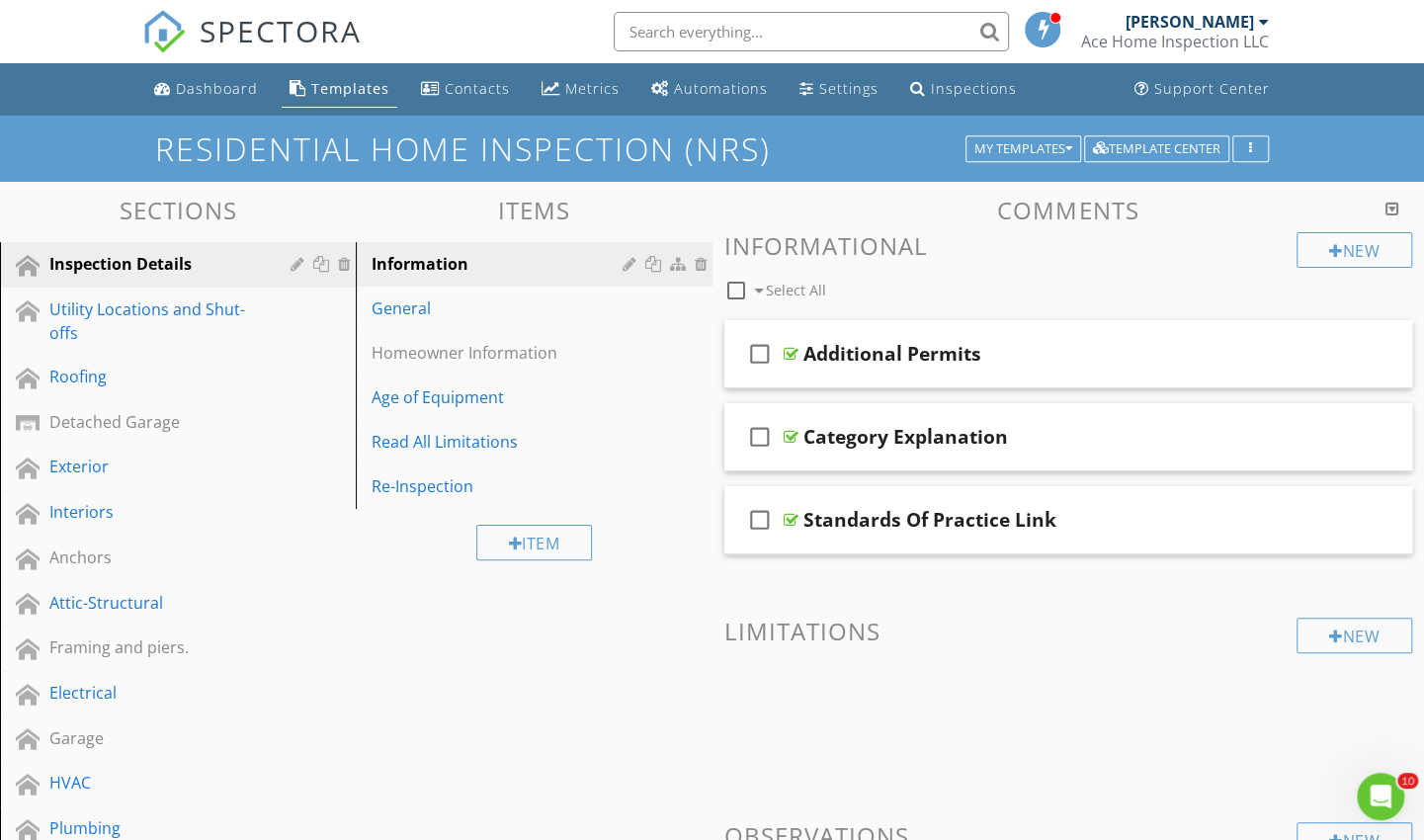 click on "General" at bounding box center [537, 308] 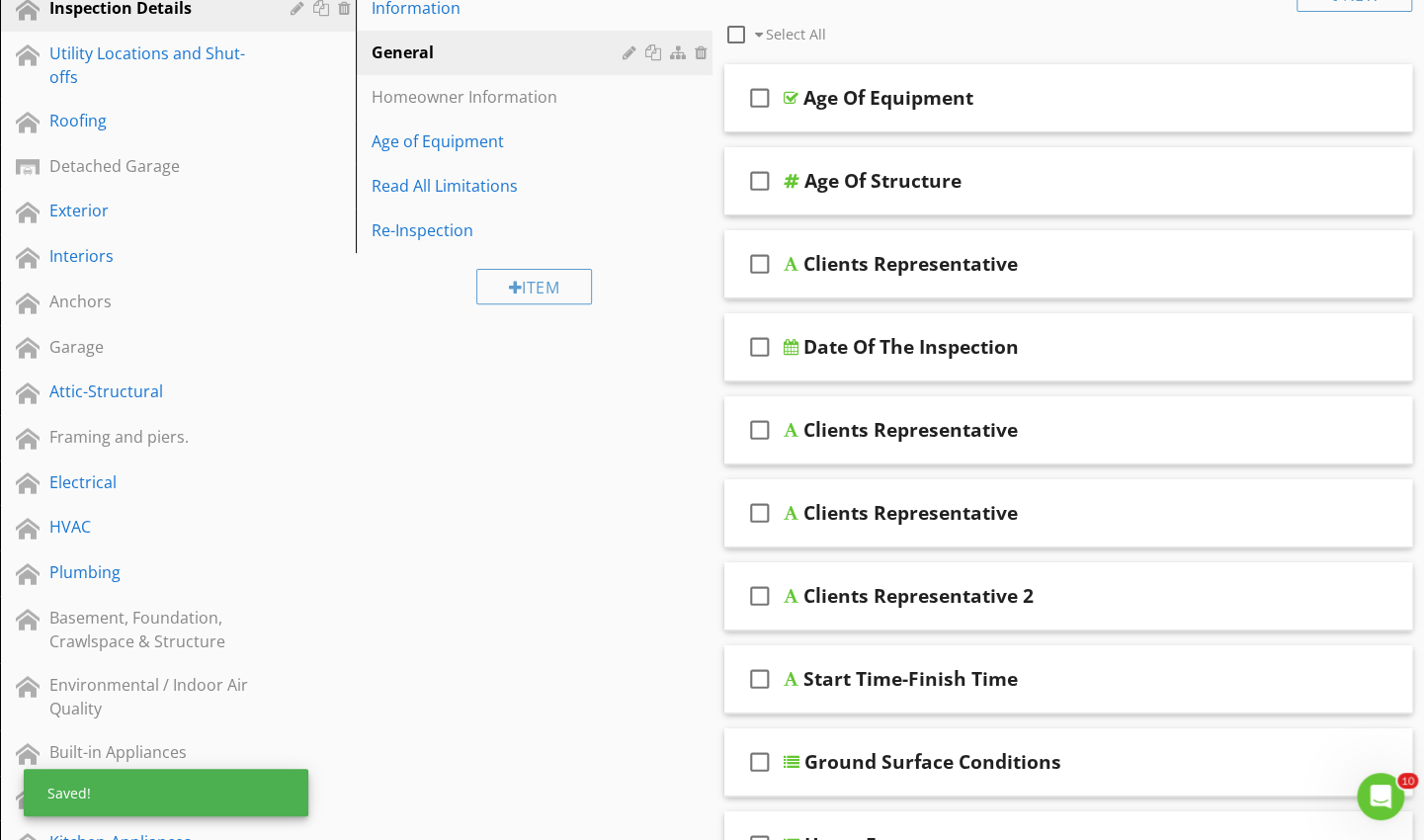 scroll, scrollTop: 260, scrollLeft: 0, axis: vertical 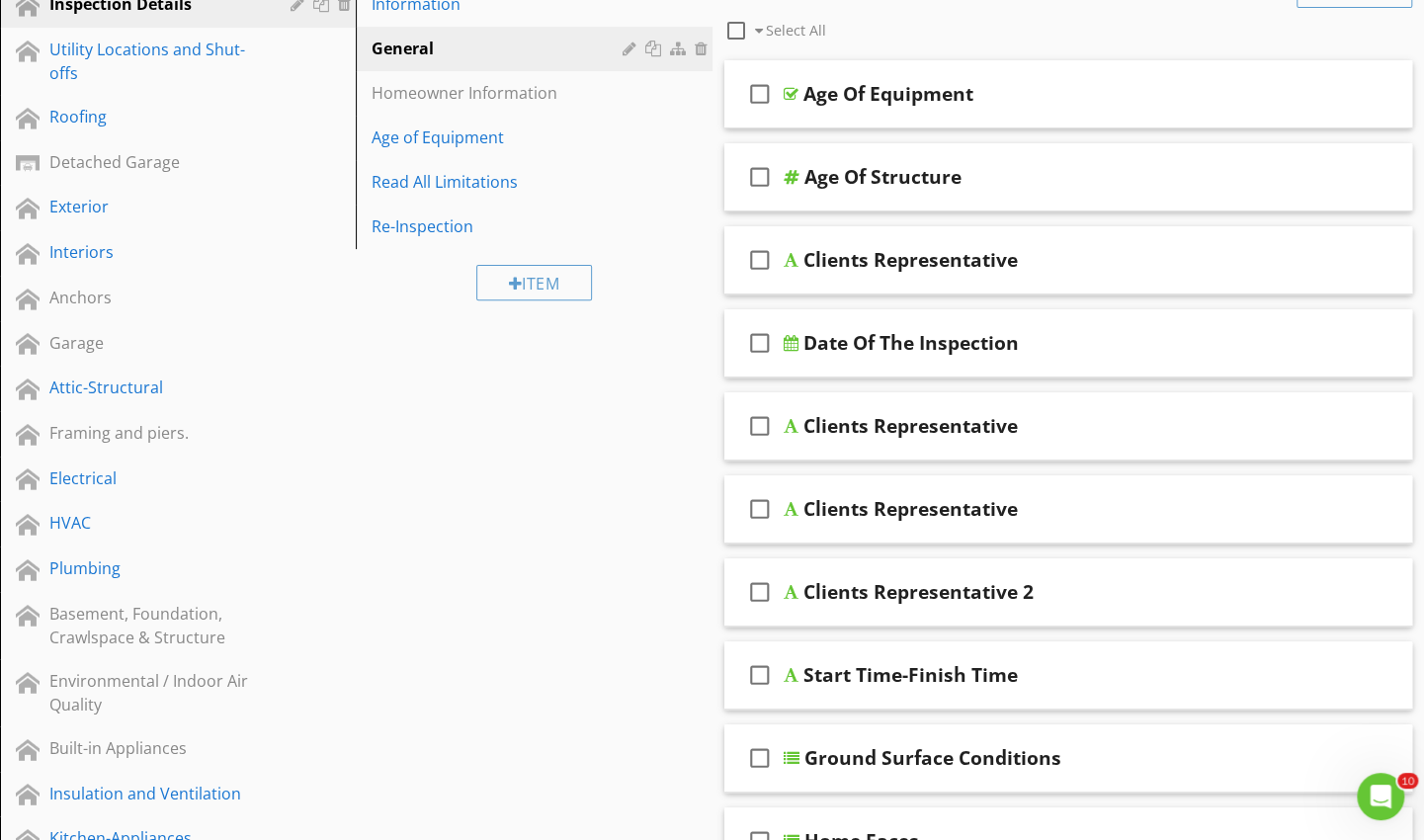 click on "Clients Representative" at bounding box center (1047, 260) 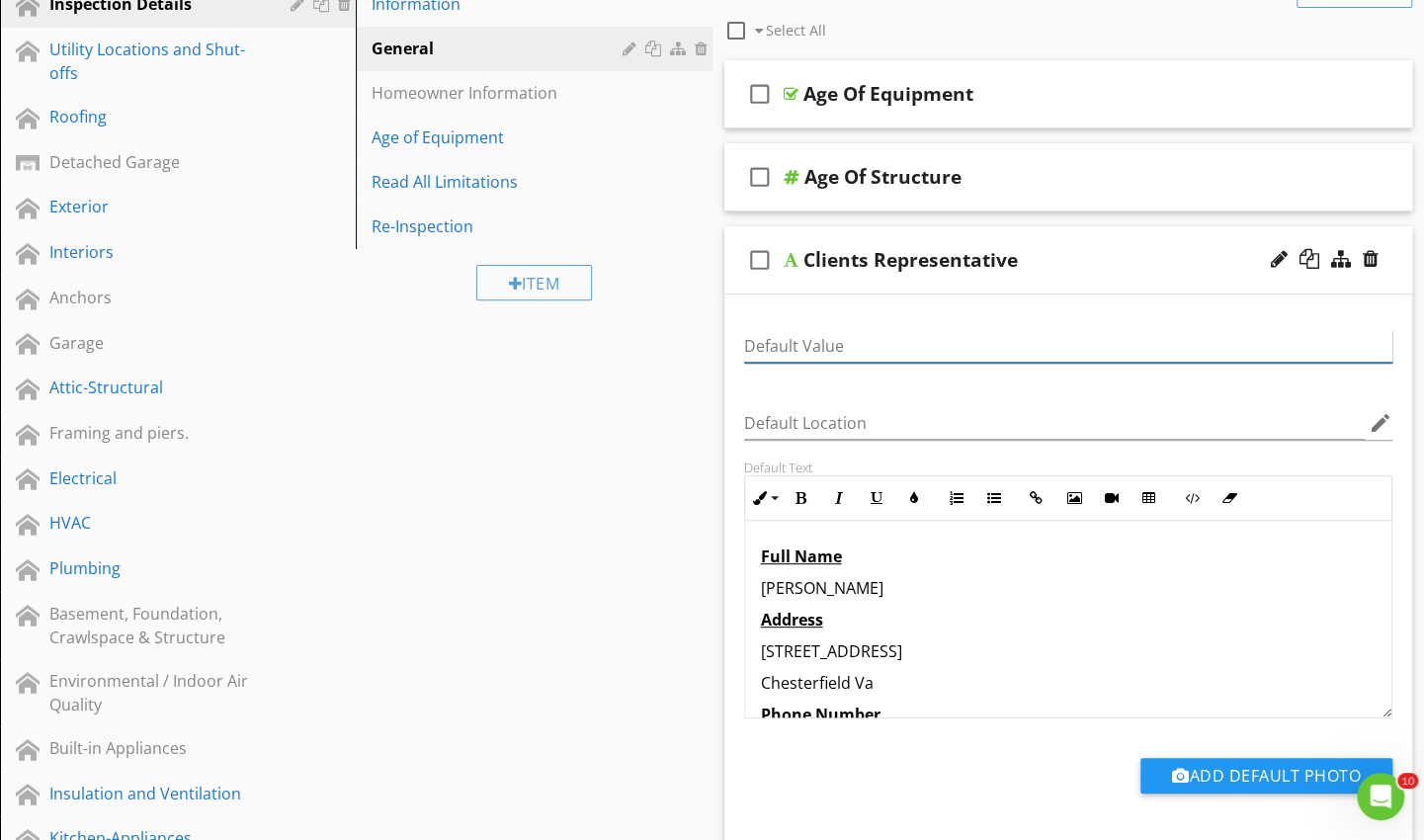 click on "Default Value" at bounding box center (1068, 346) 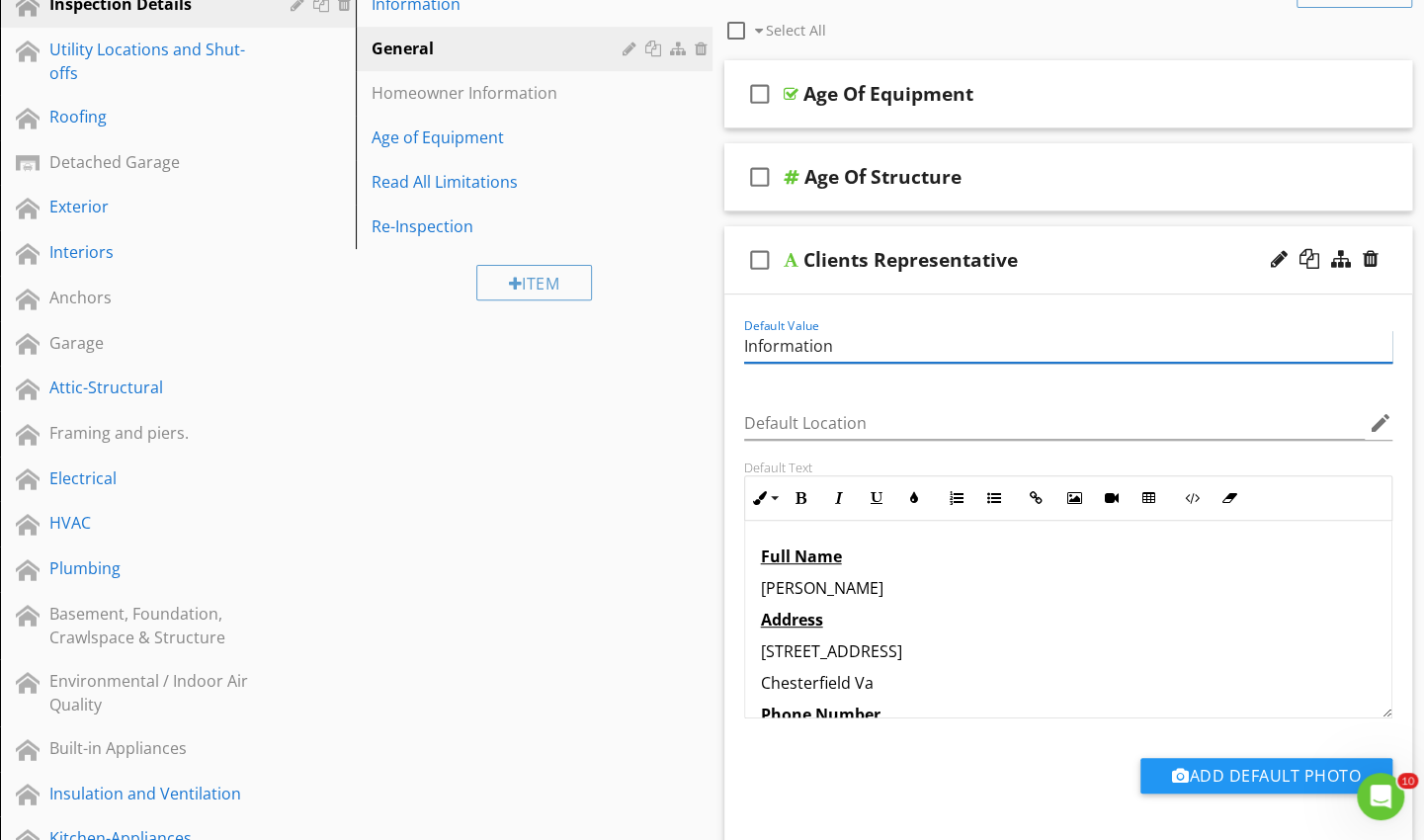 type on "Information" 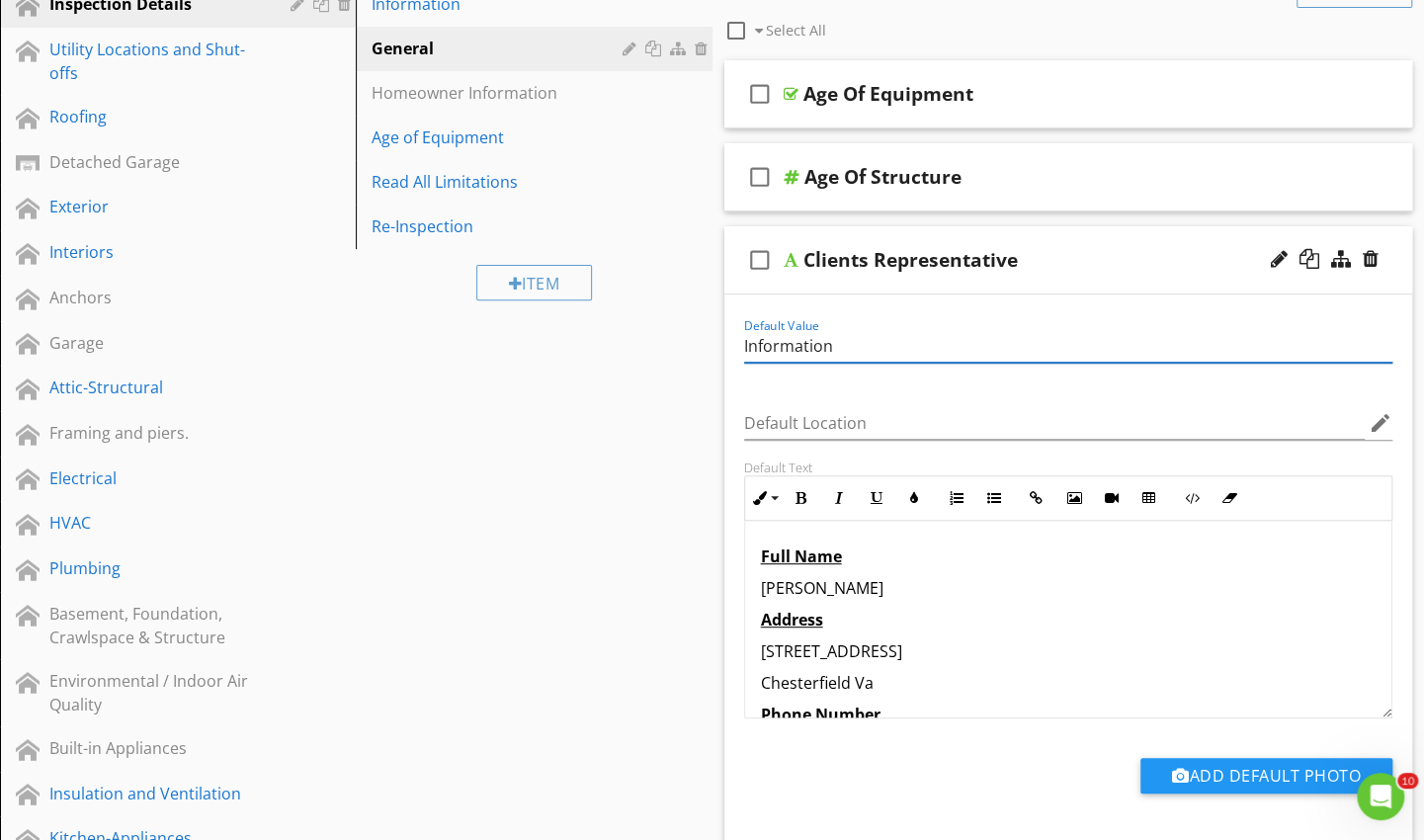 click on "Clients Representative" at bounding box center (1047, 260) 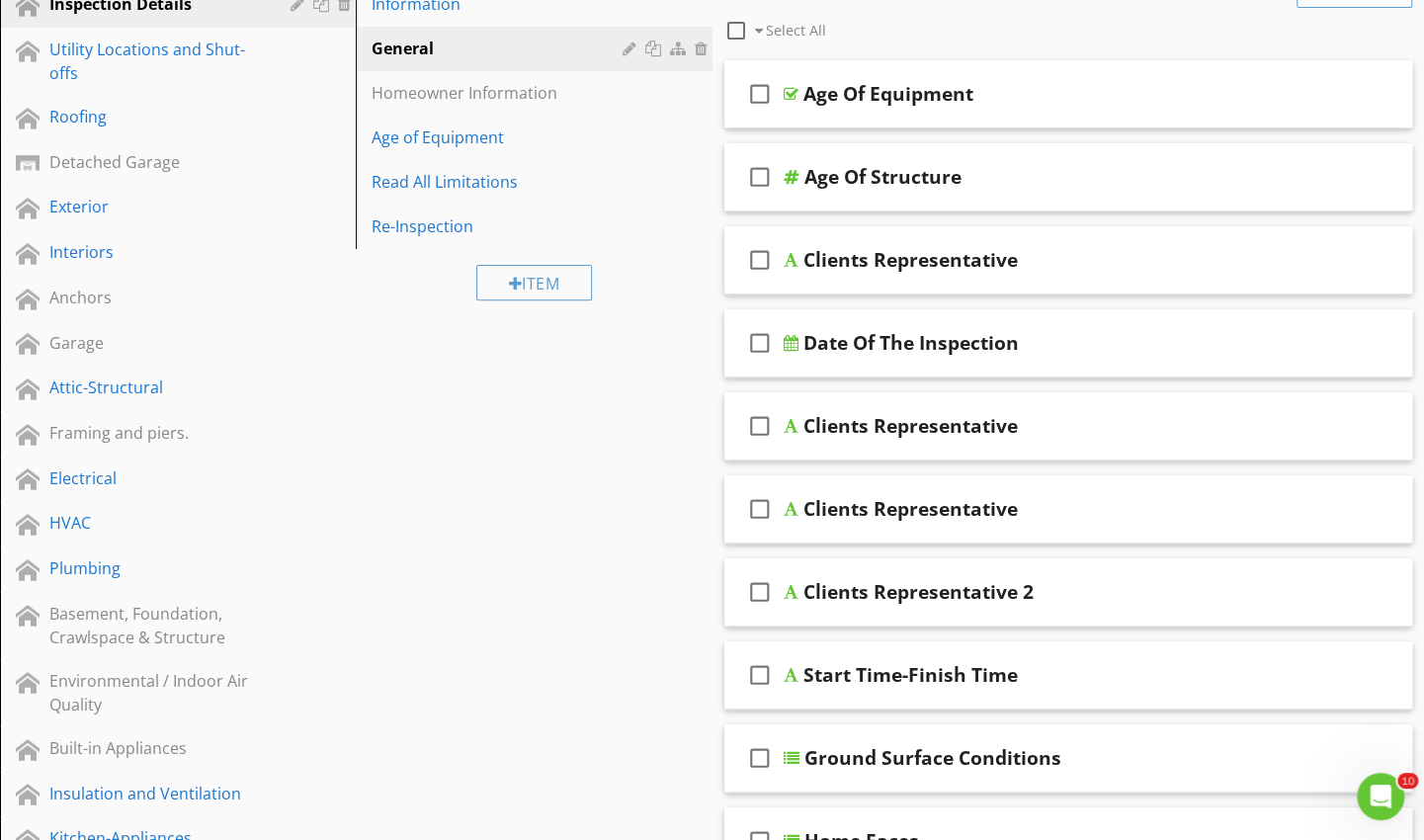 click on "Clients Representative" at bounding box center (1047, 426) 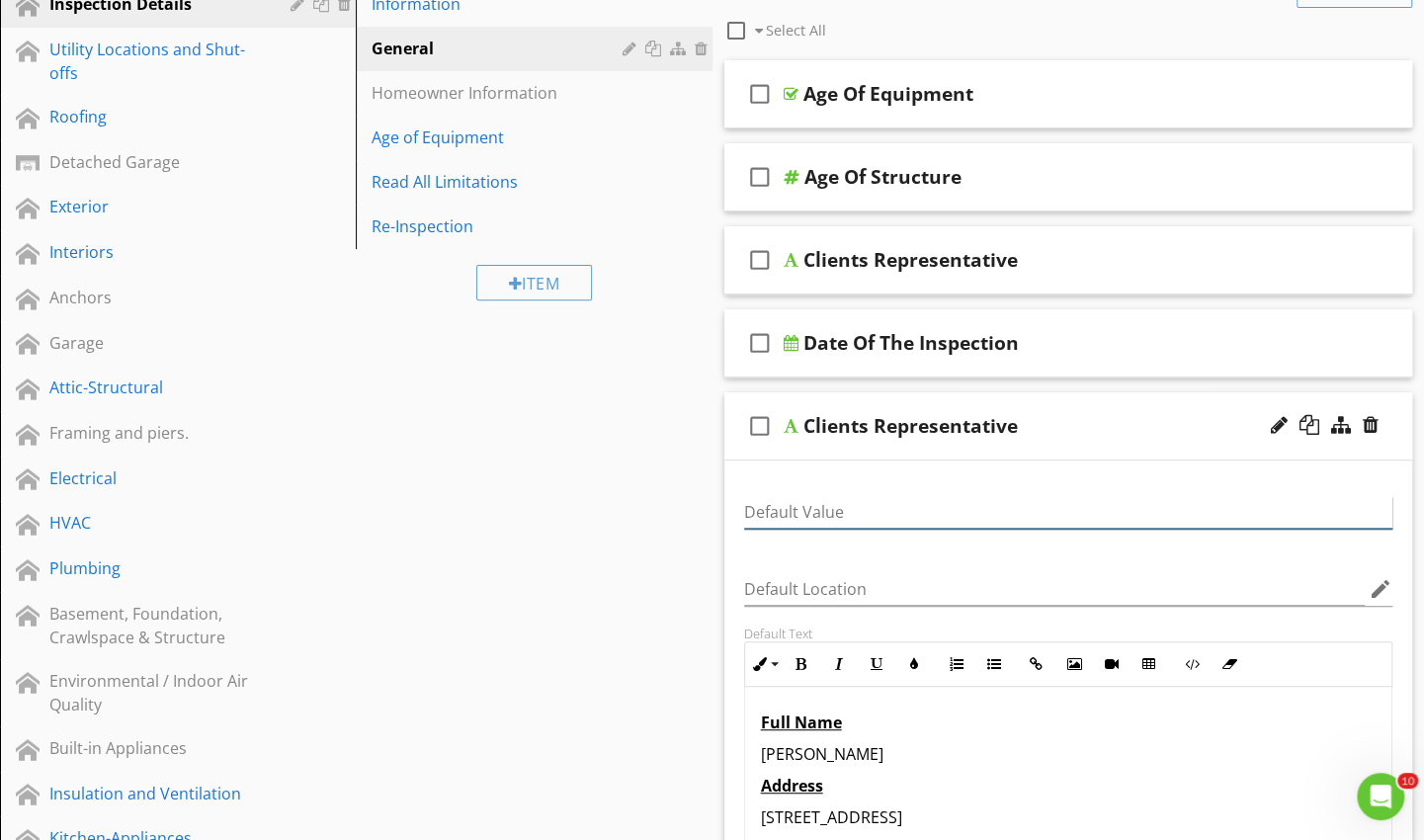 click at bounding box center (1068, 512) 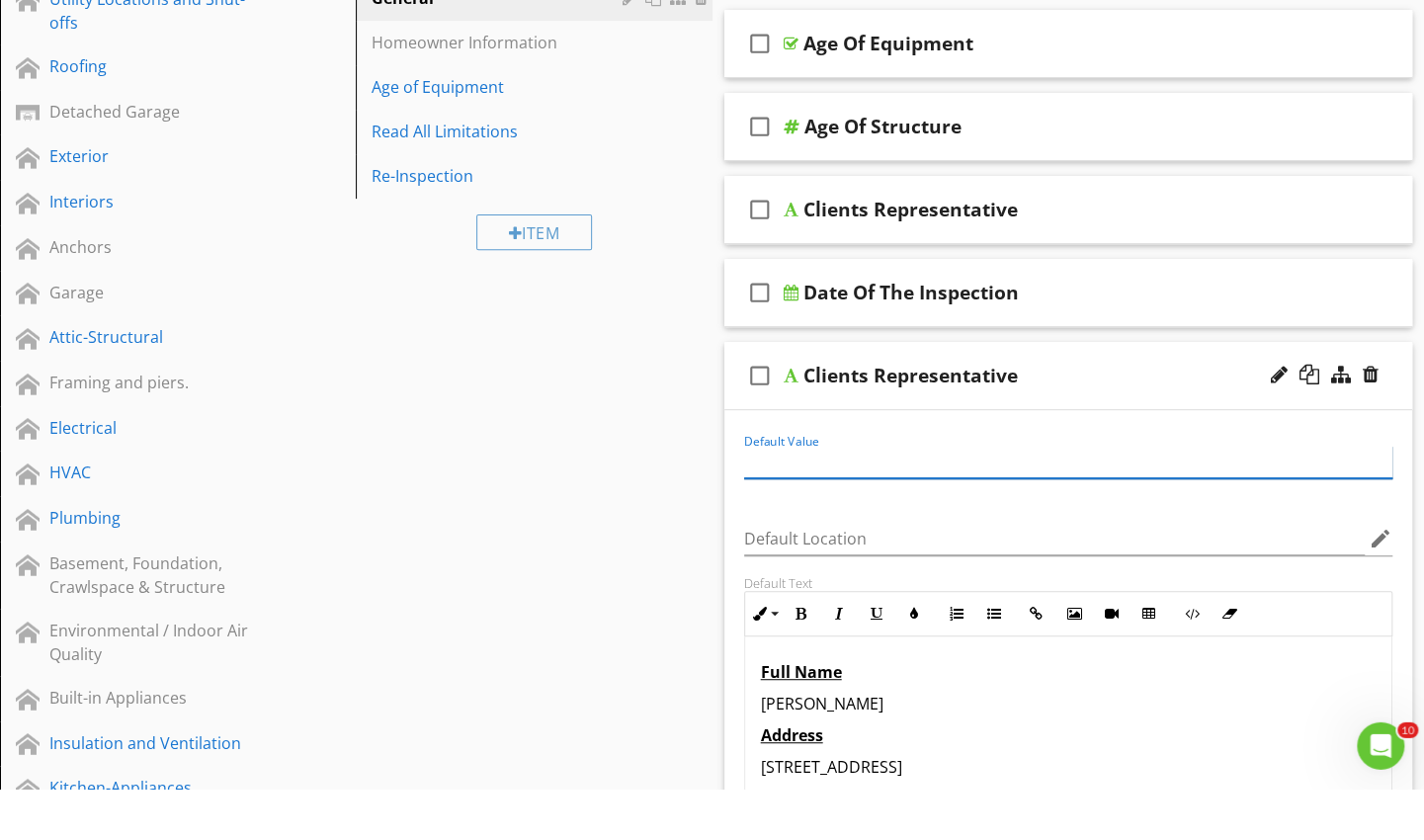 scroll, scrollTop: 260, scrollLeft: 0, axis: vertical 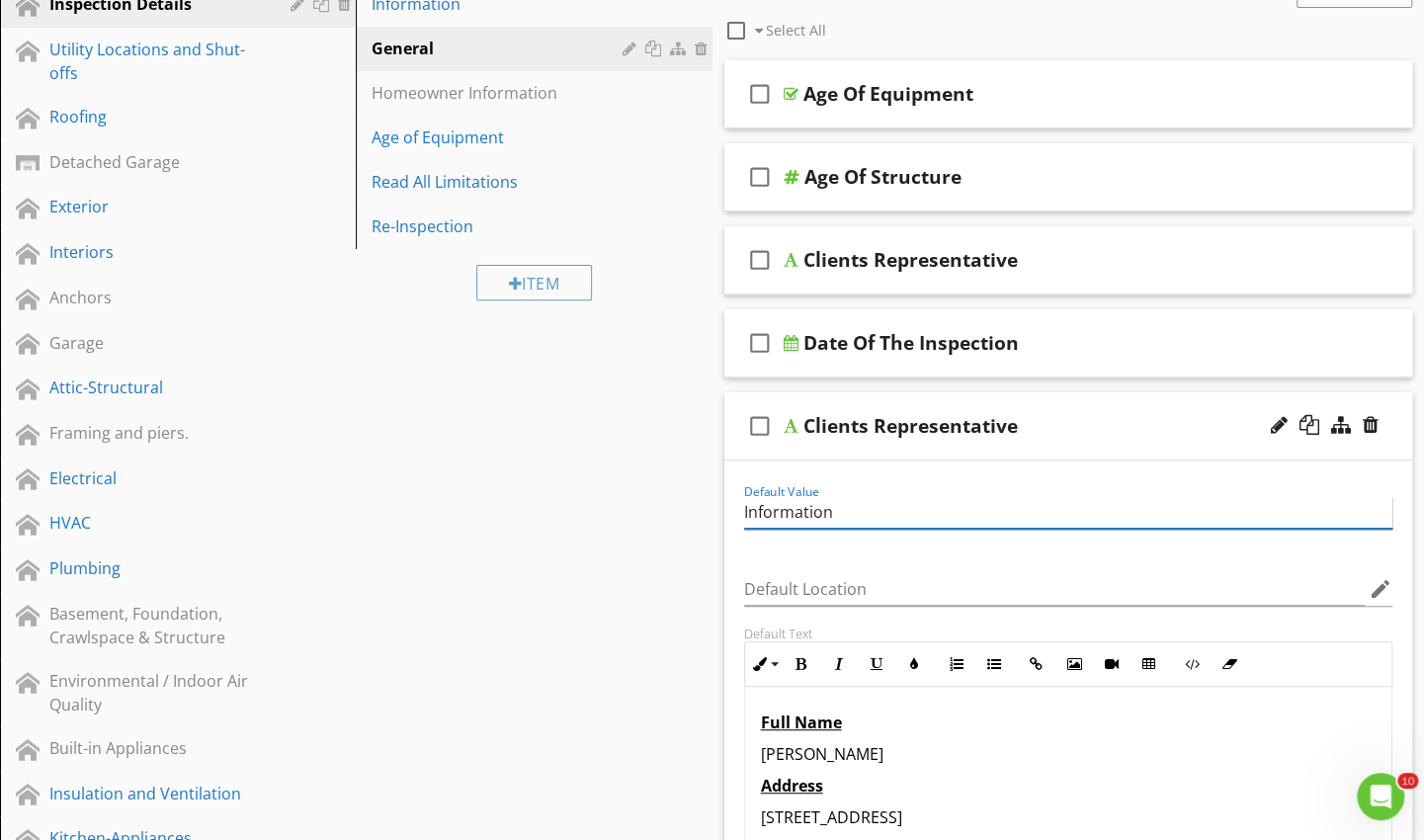 type on "Information" 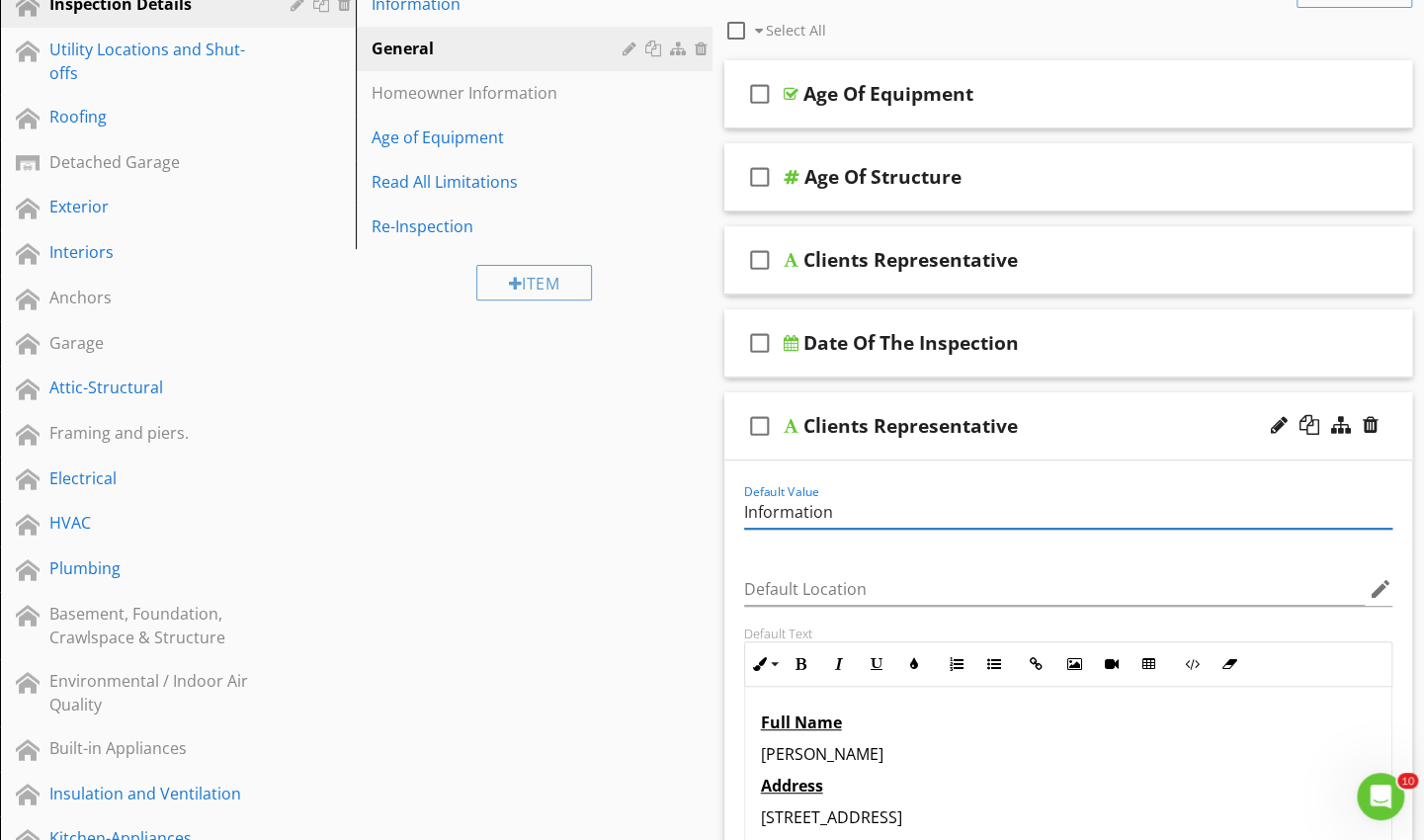 click on "Clients Representative" at bounding box center (1047, 426) 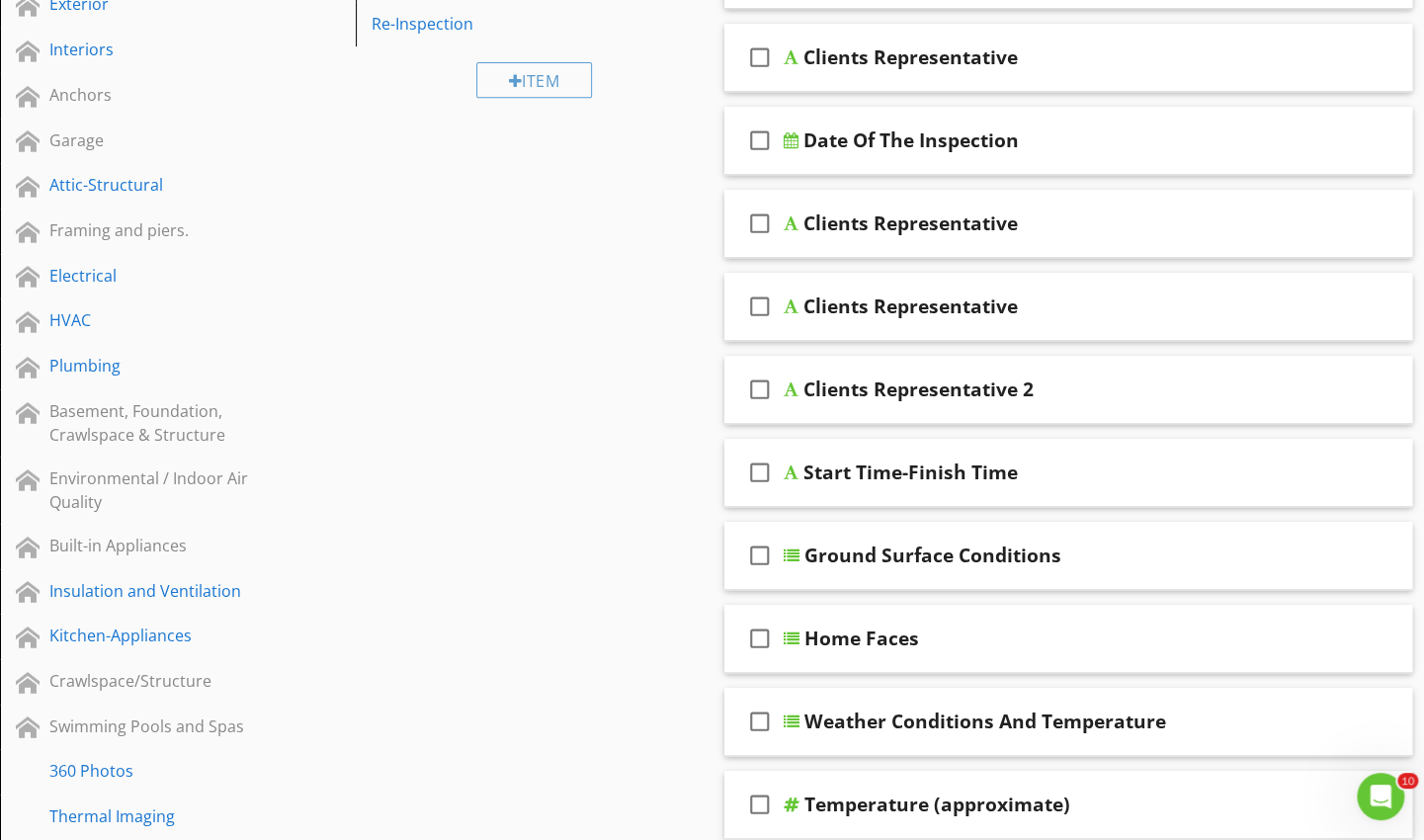 scroll, scrollTop: 463, scrollLeft: 0, axis: vertical 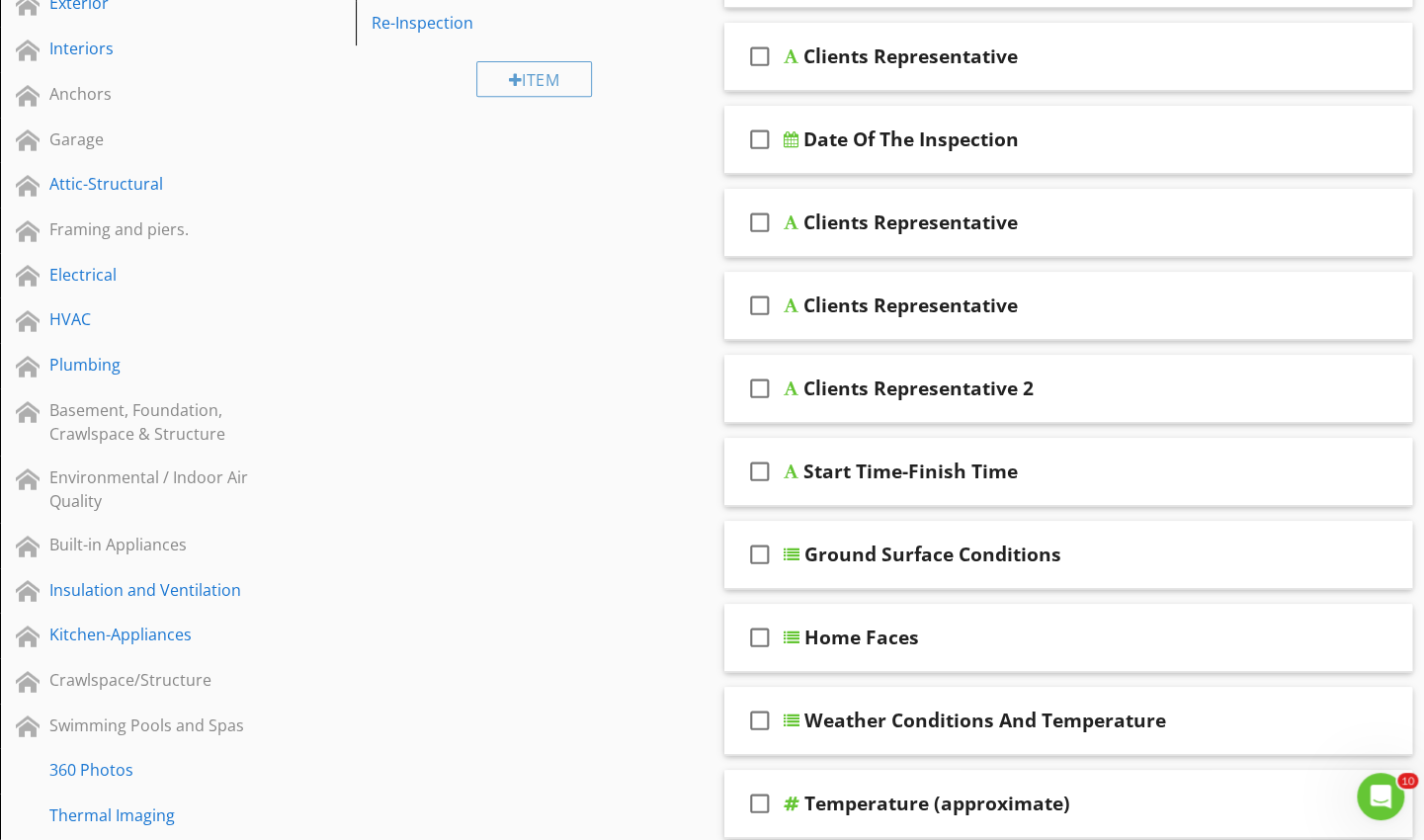 click on "Clients Representative" at bounding box center [1047, 305] 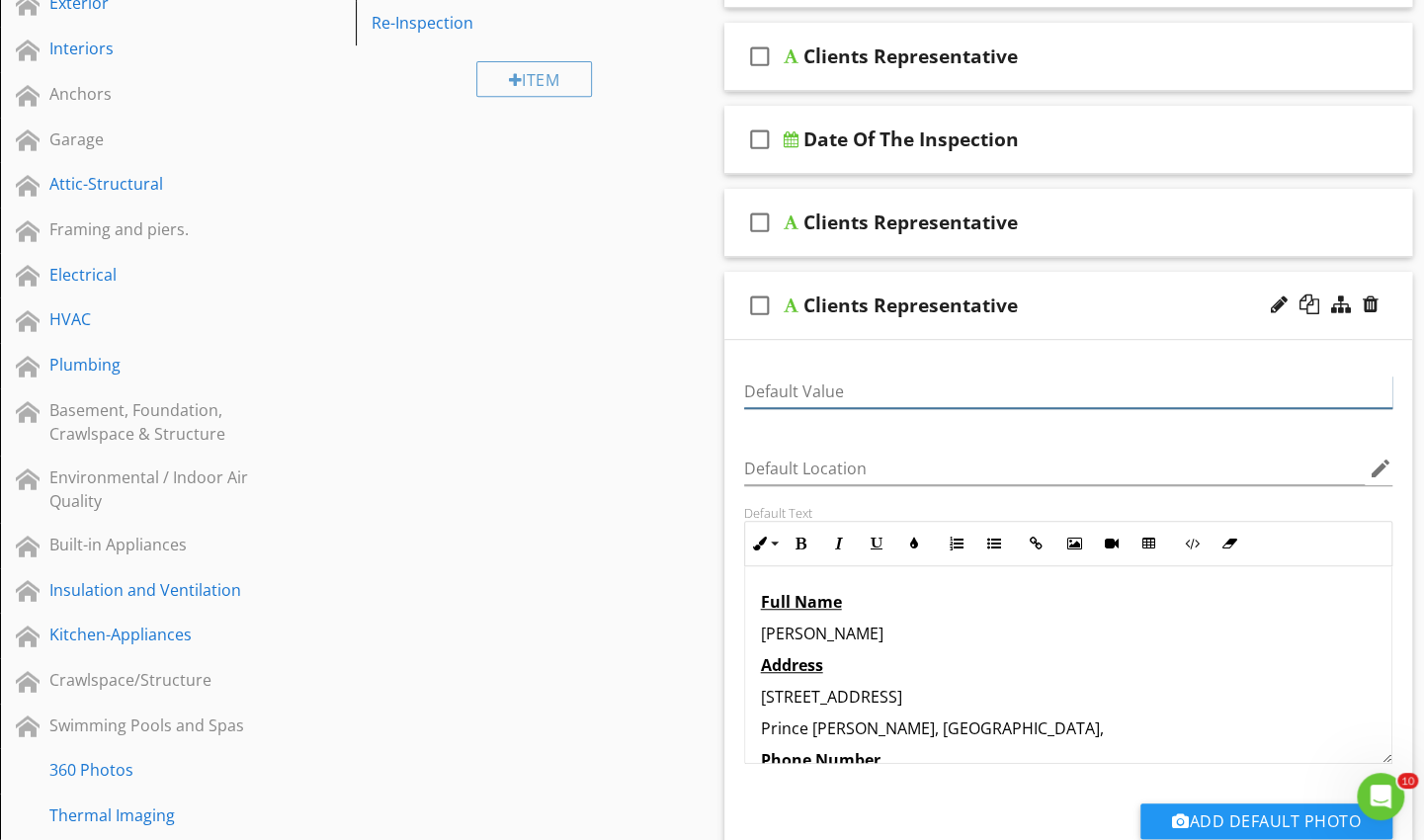click on "Default Value" at bounding box center (1068, 391) 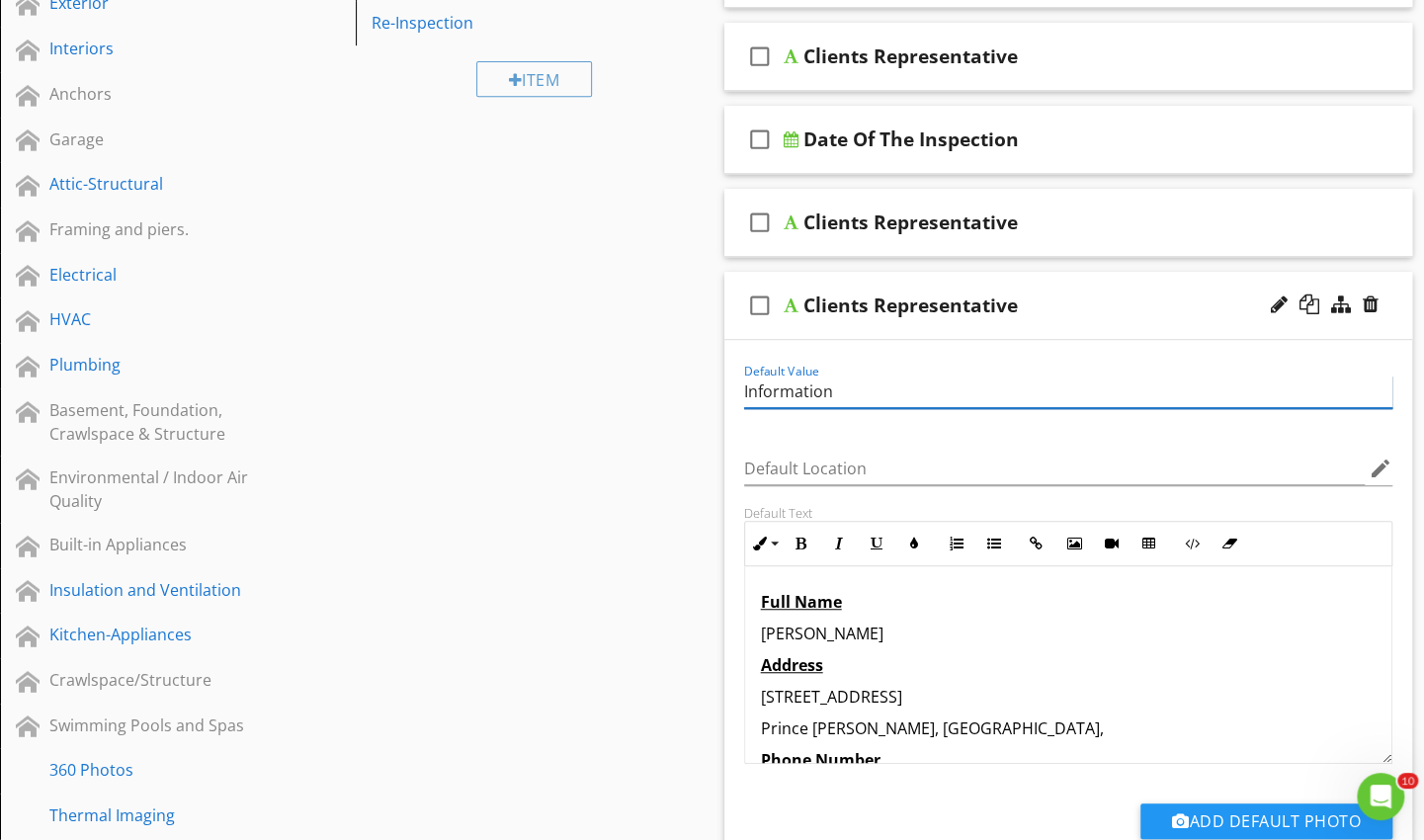 type on "Information" 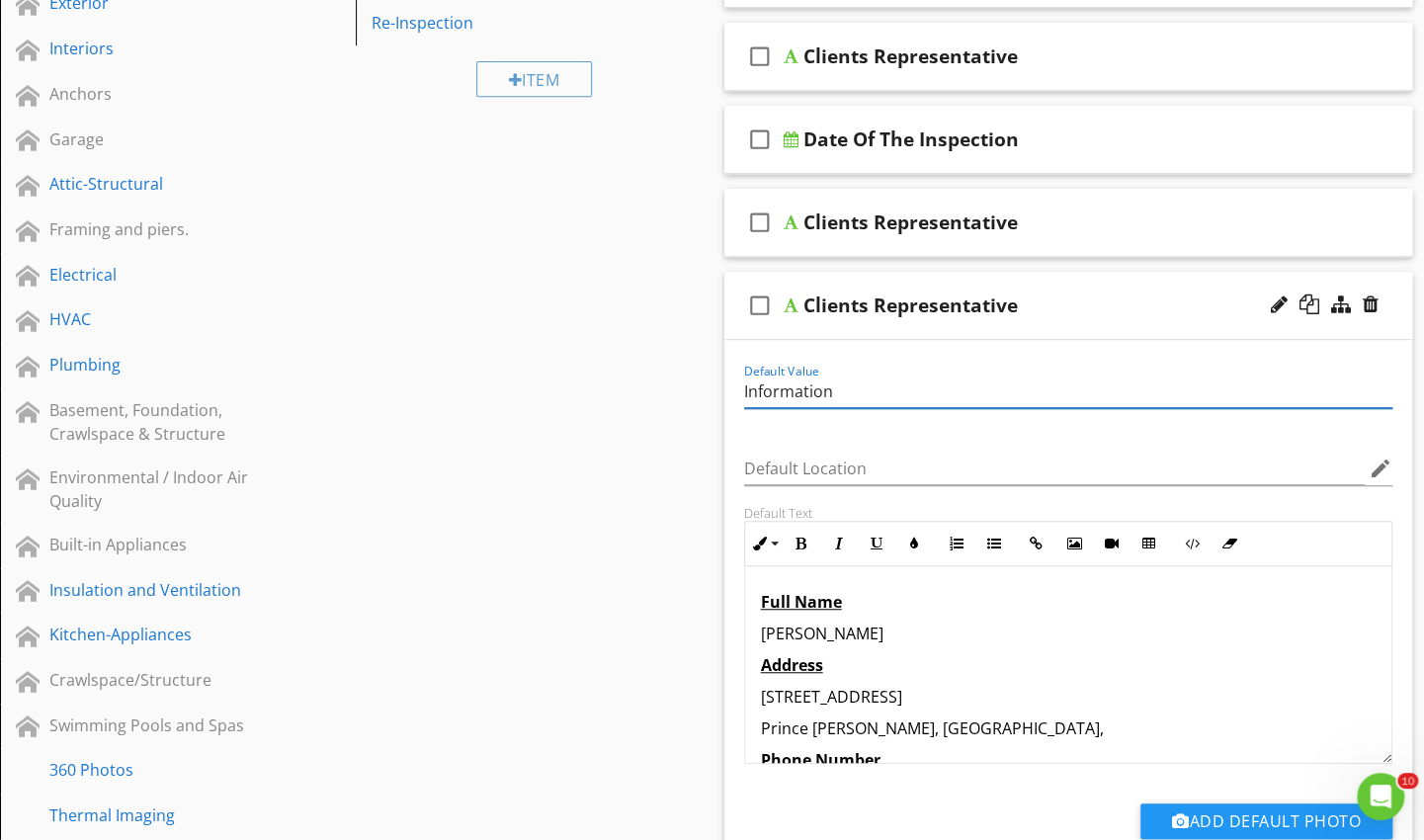 click on "Clients Representative" at bounding box center [1047, 305] 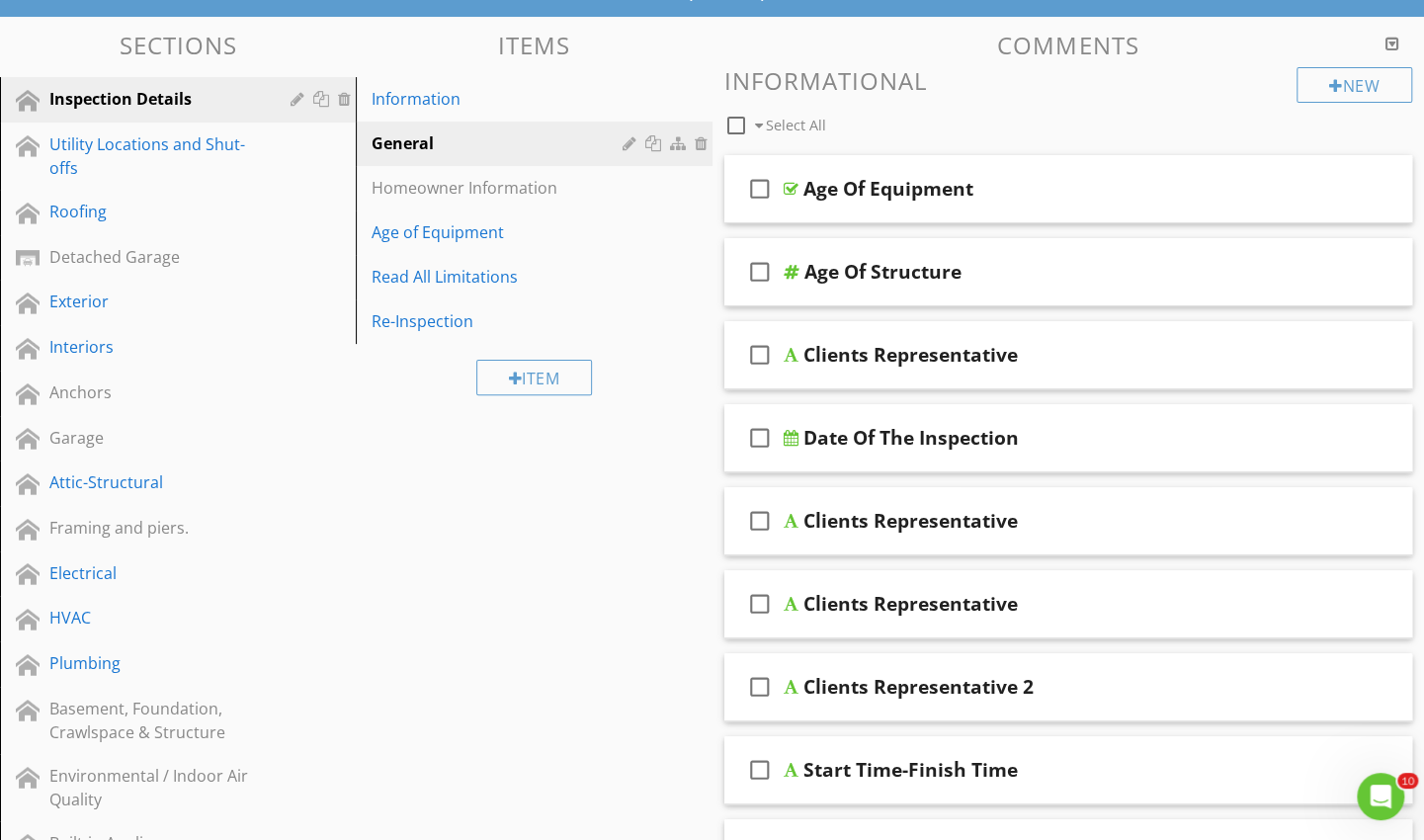 scroll, scrollTop: 163, scrollLeft: 0, axis: vertical 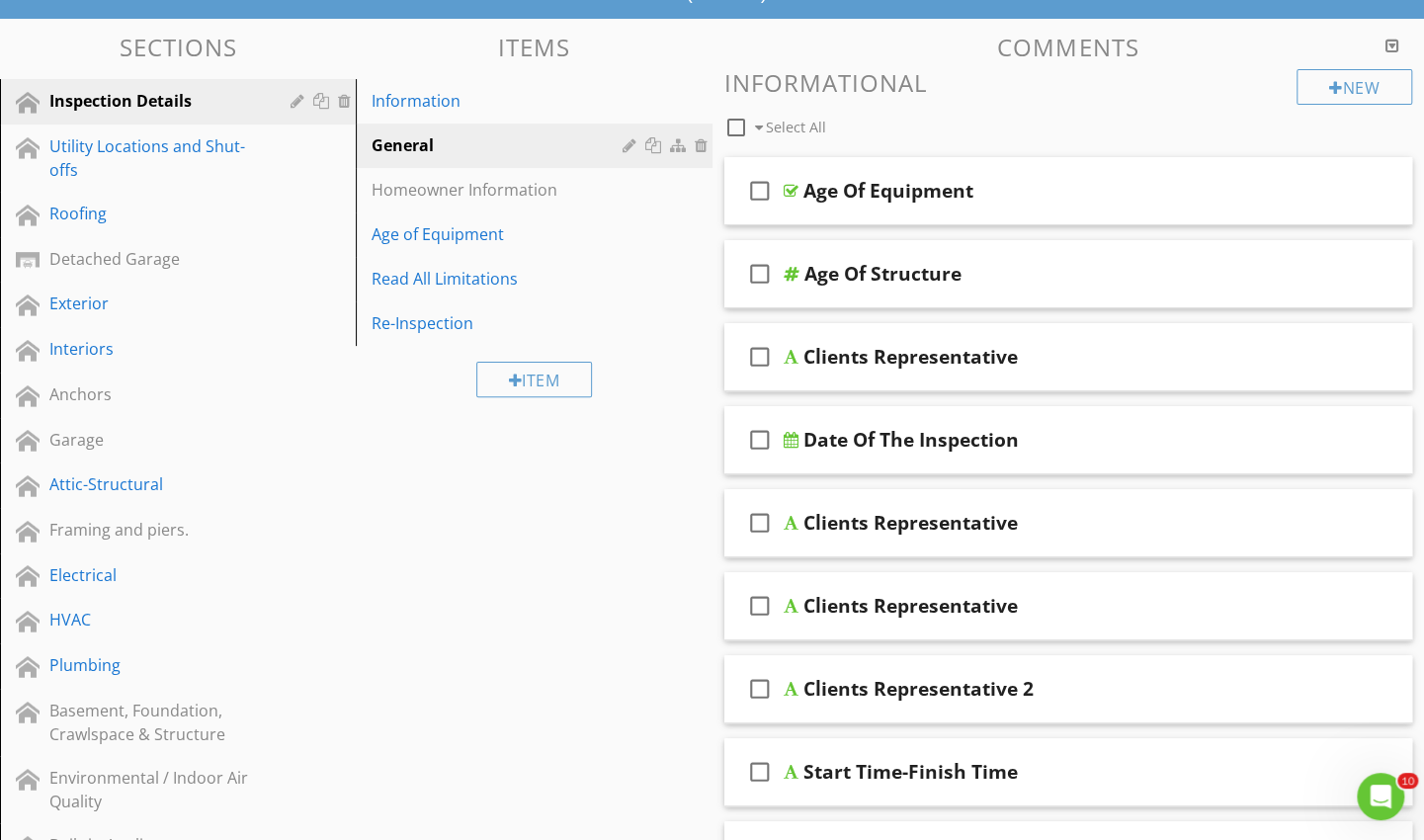 click on "Read All Limitations" at bounding box center (499, 279) 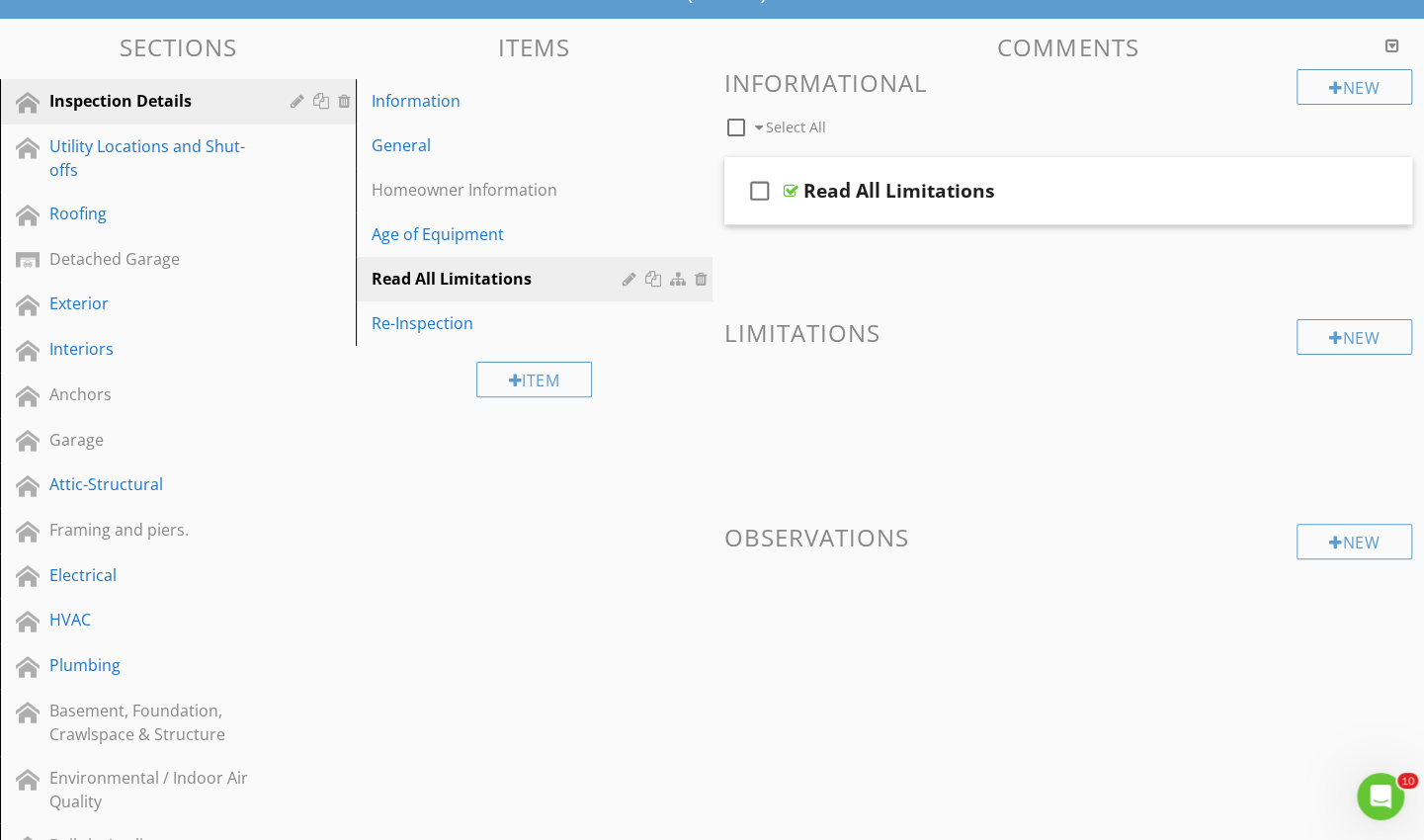 click on "check_box_outline_blank" at bounding box center (760, 191) 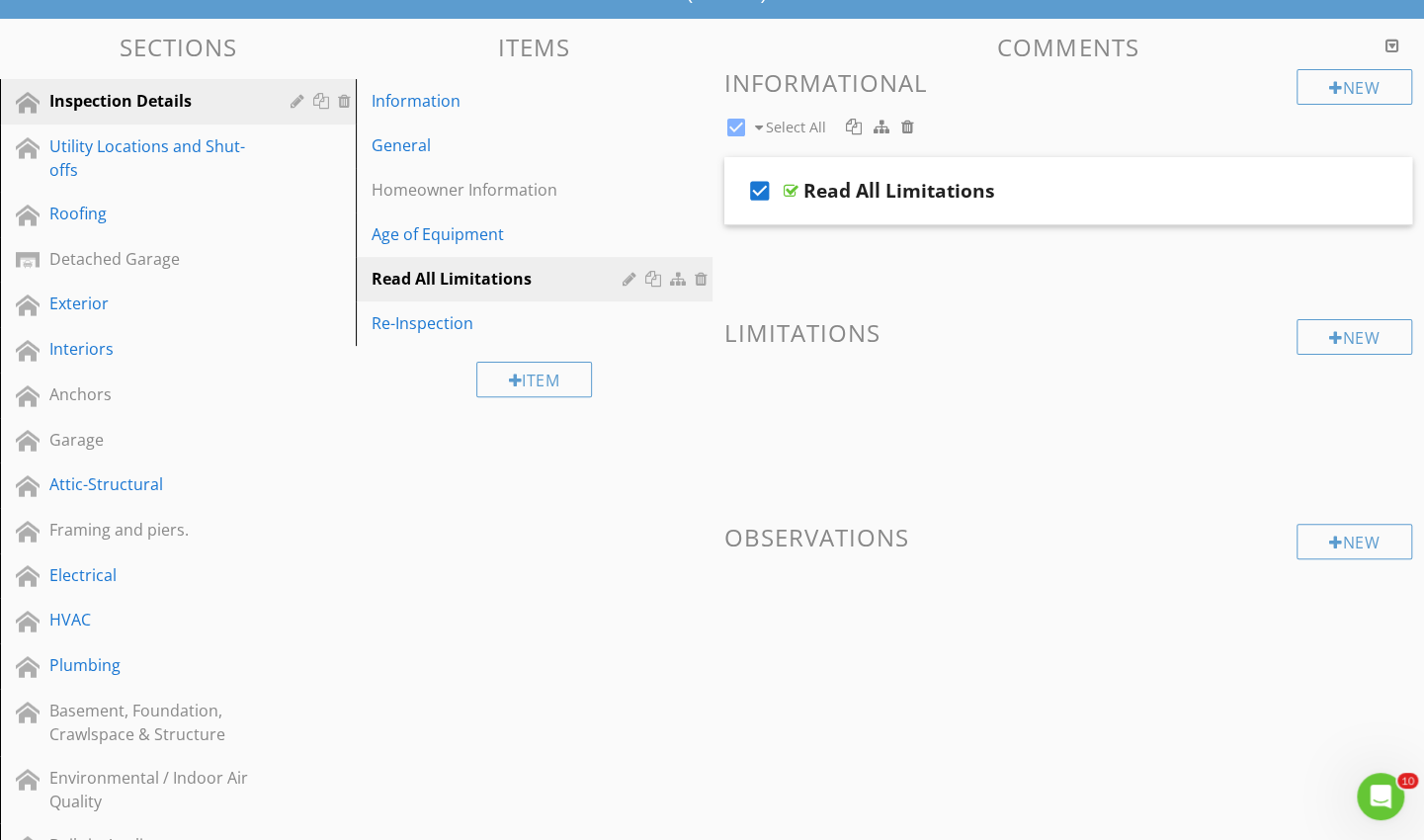 click at bounding box center [1279, 190] 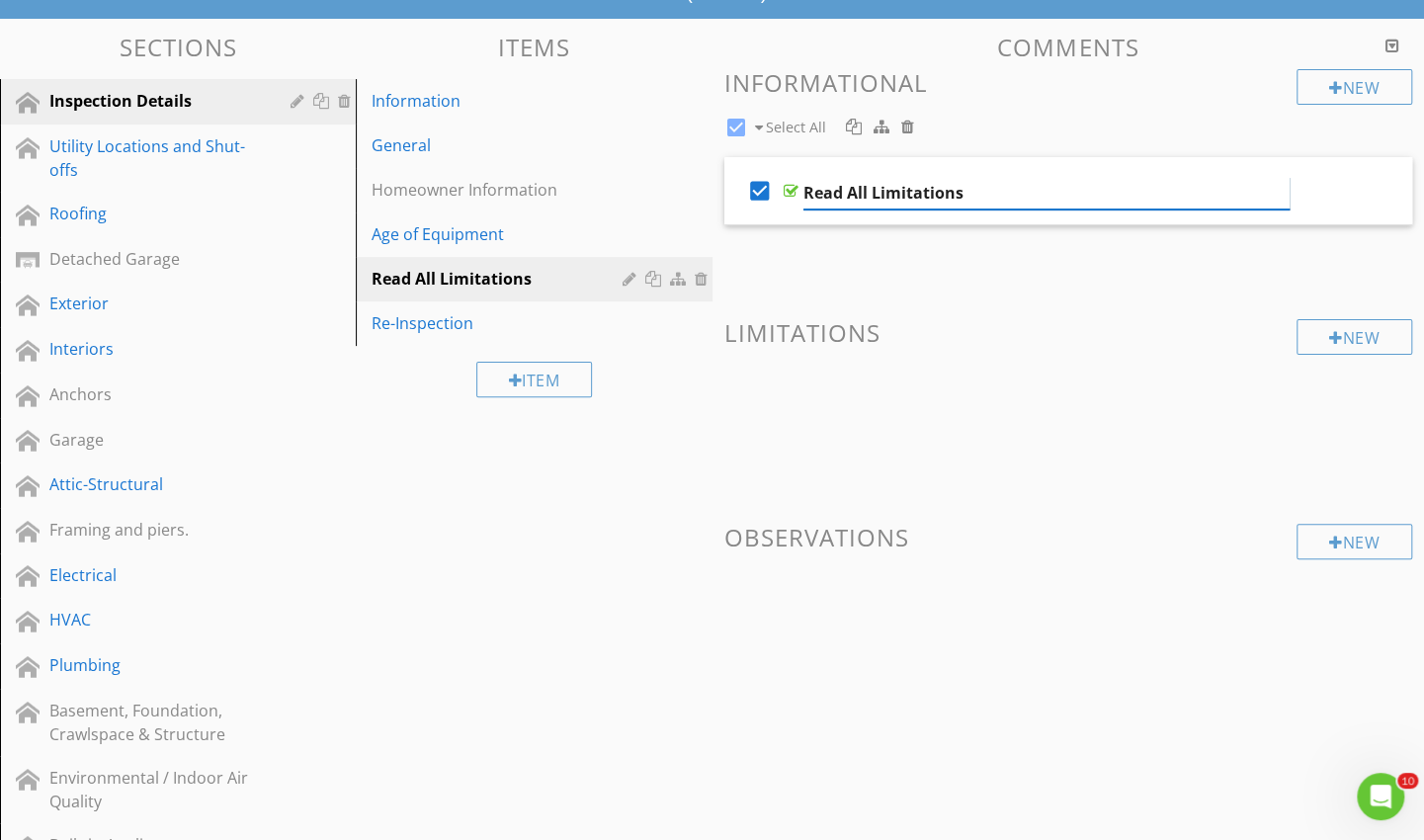 click on "Read All Limitations" at bounding box center [1047, 193] 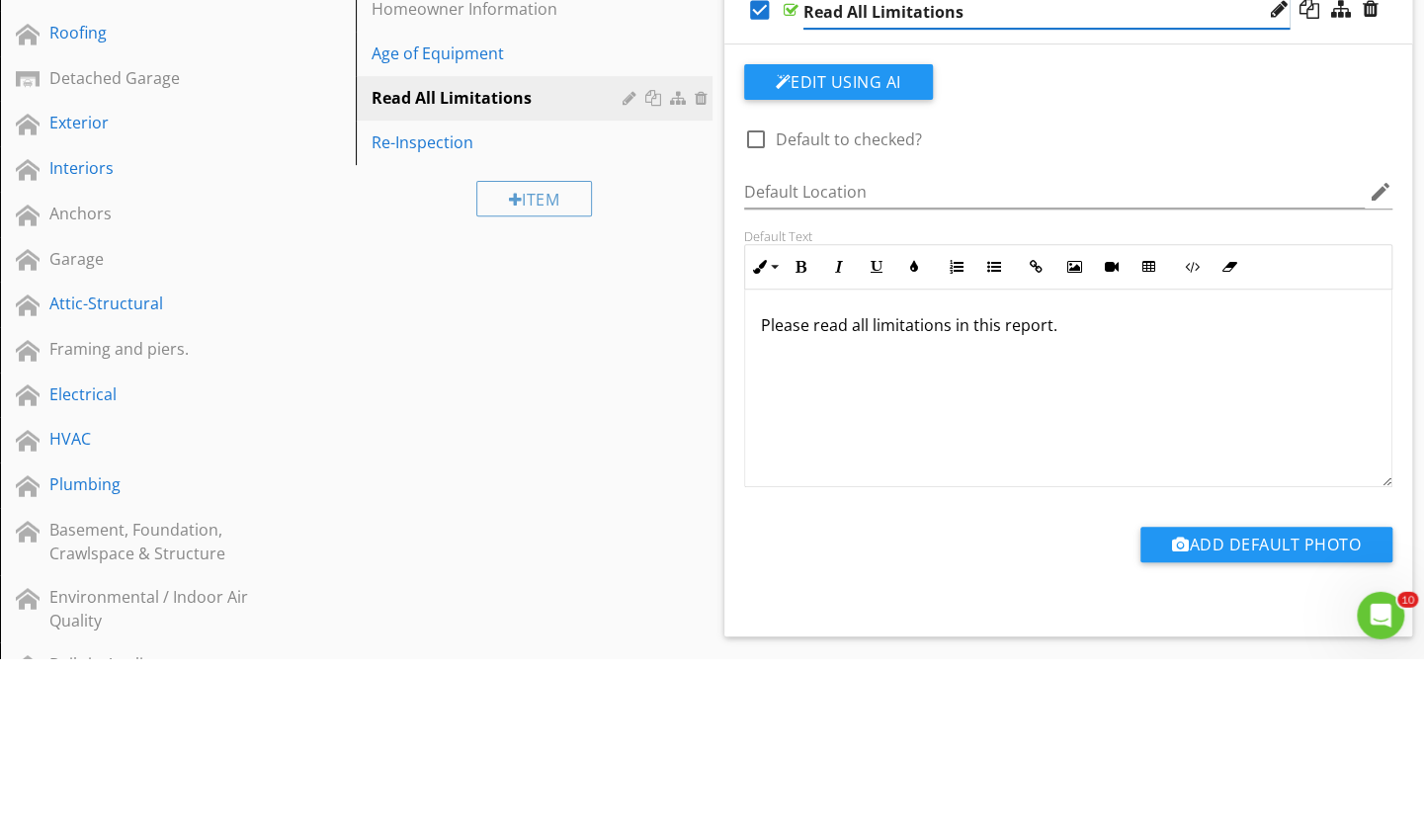 scroll, scrollTop: 163, scrollLeft: 0, axis: vertical 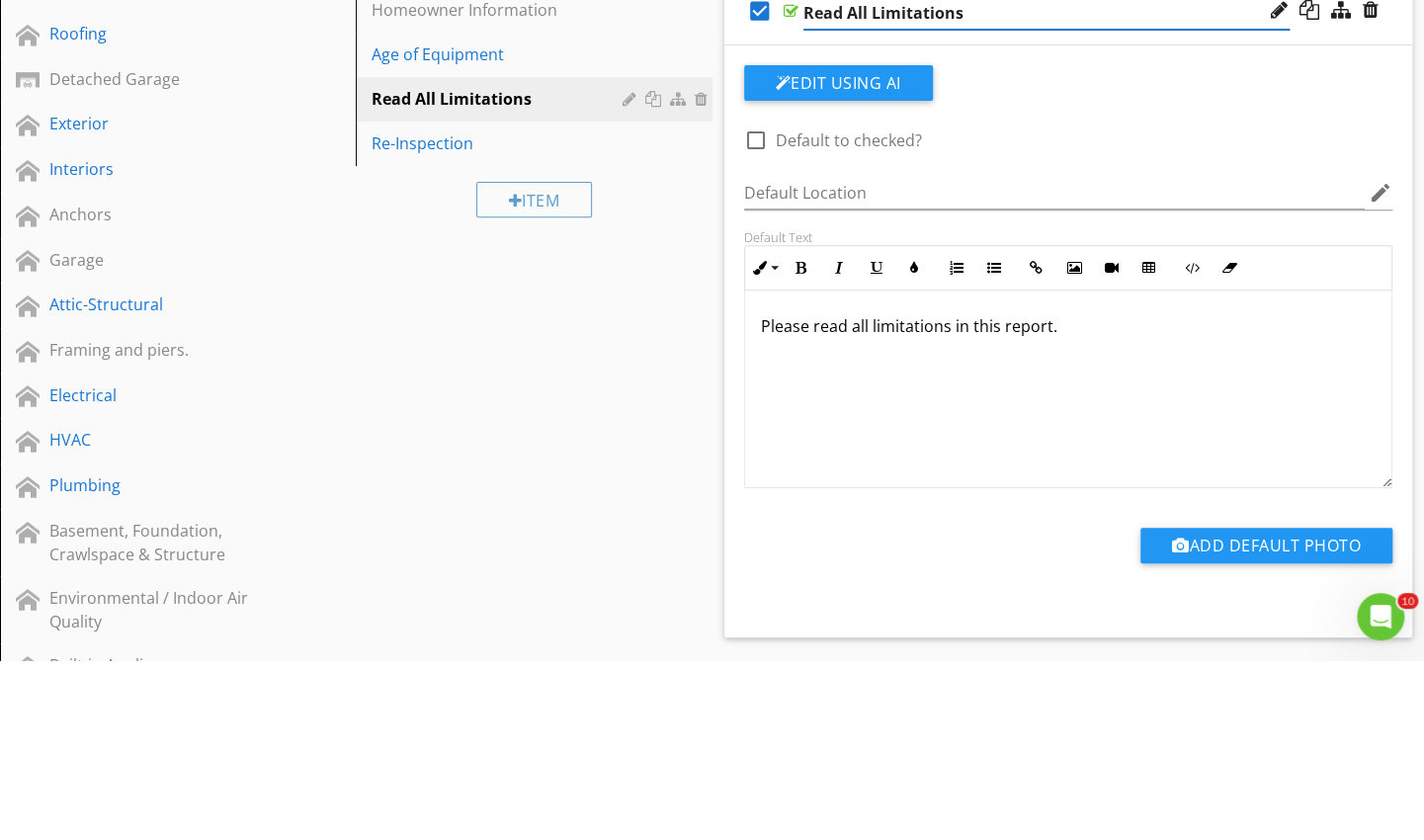 click on "Edit Using AI" at bounding box center (838, 263) 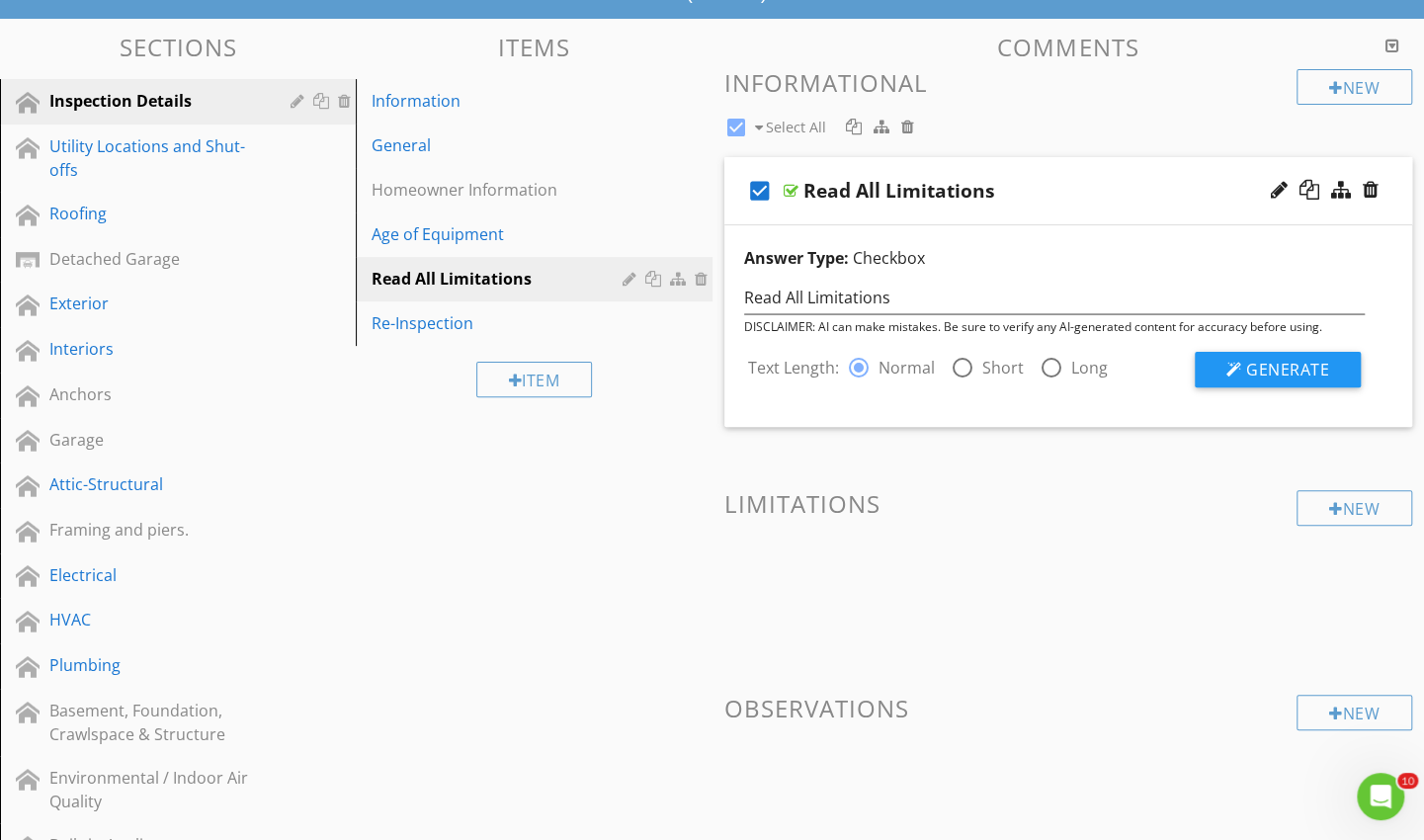 click on "Short" at bounding box center [1003, 368] 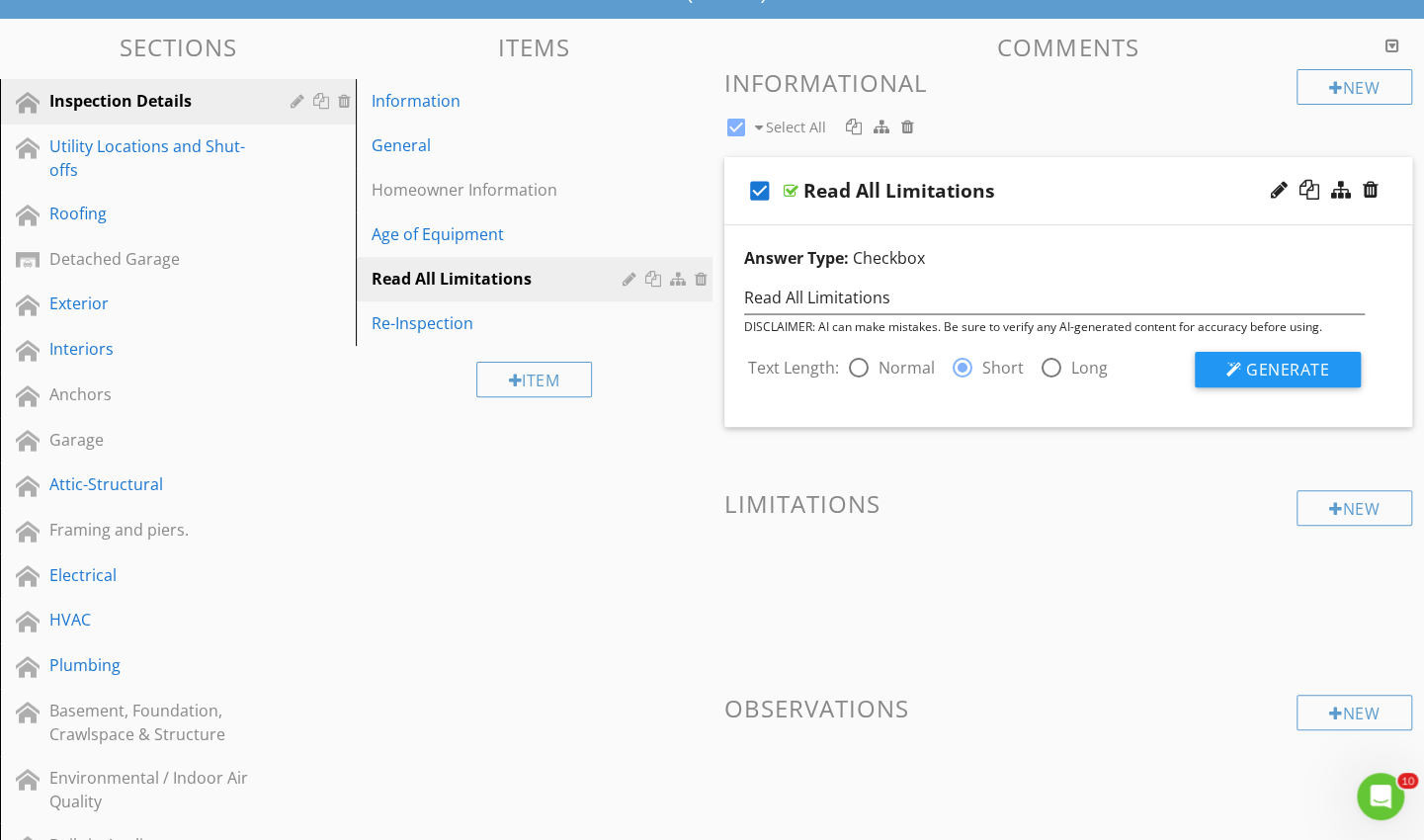 click on "Generate" at bounding box center [1288, 370] 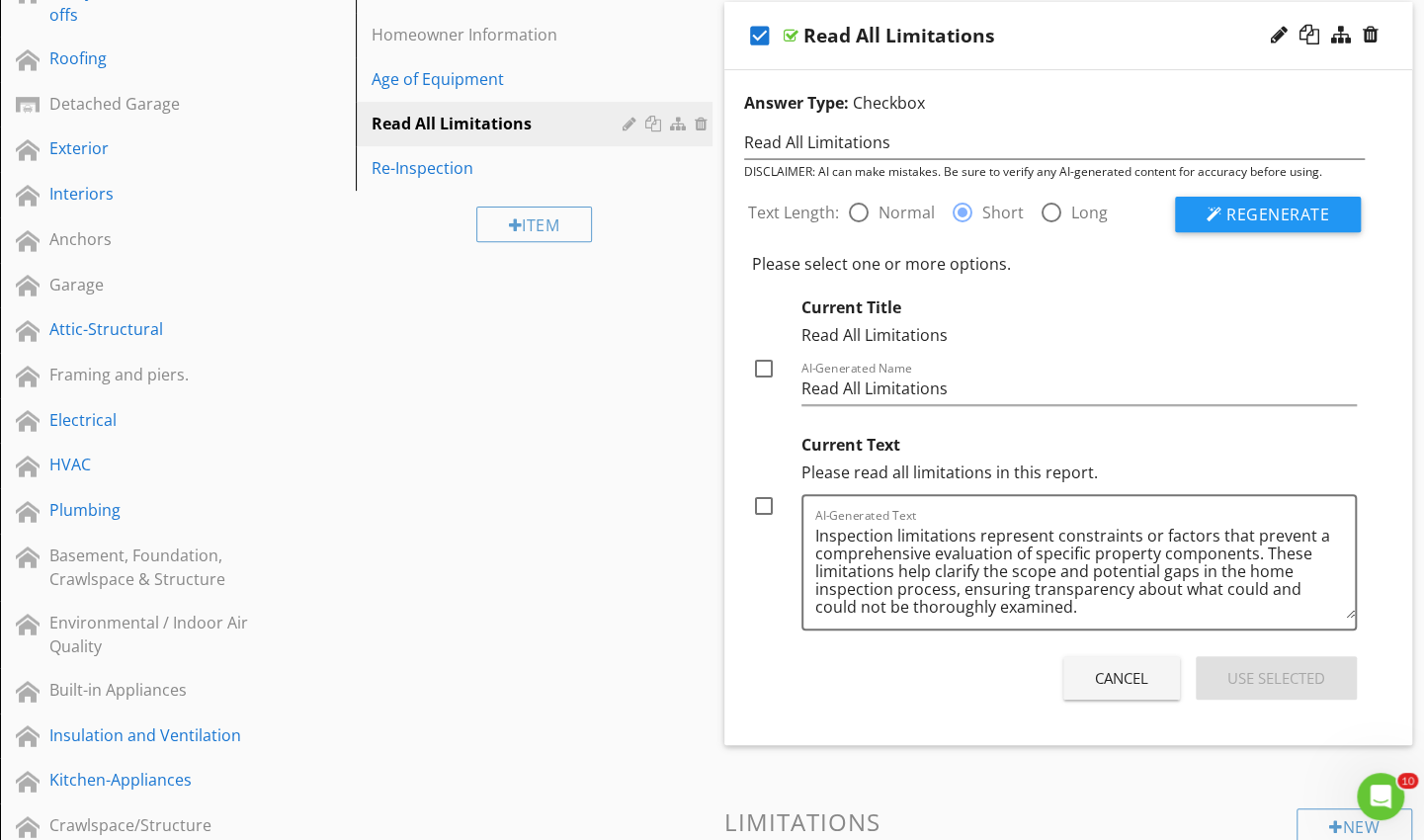 scroll, scrollTop: 322, scrollLeft: 0, axis: vertical 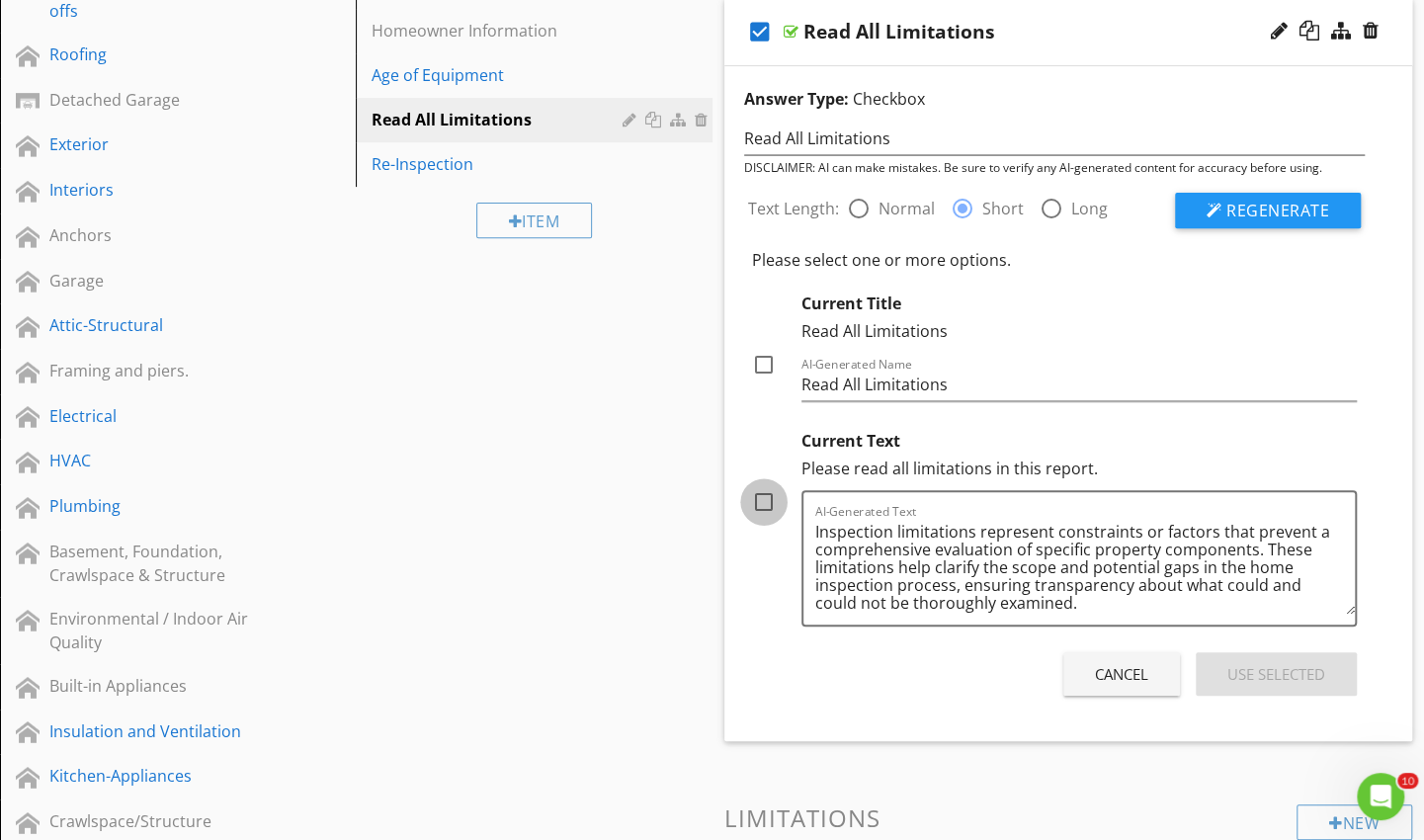 click at bounding box center (764, 502) 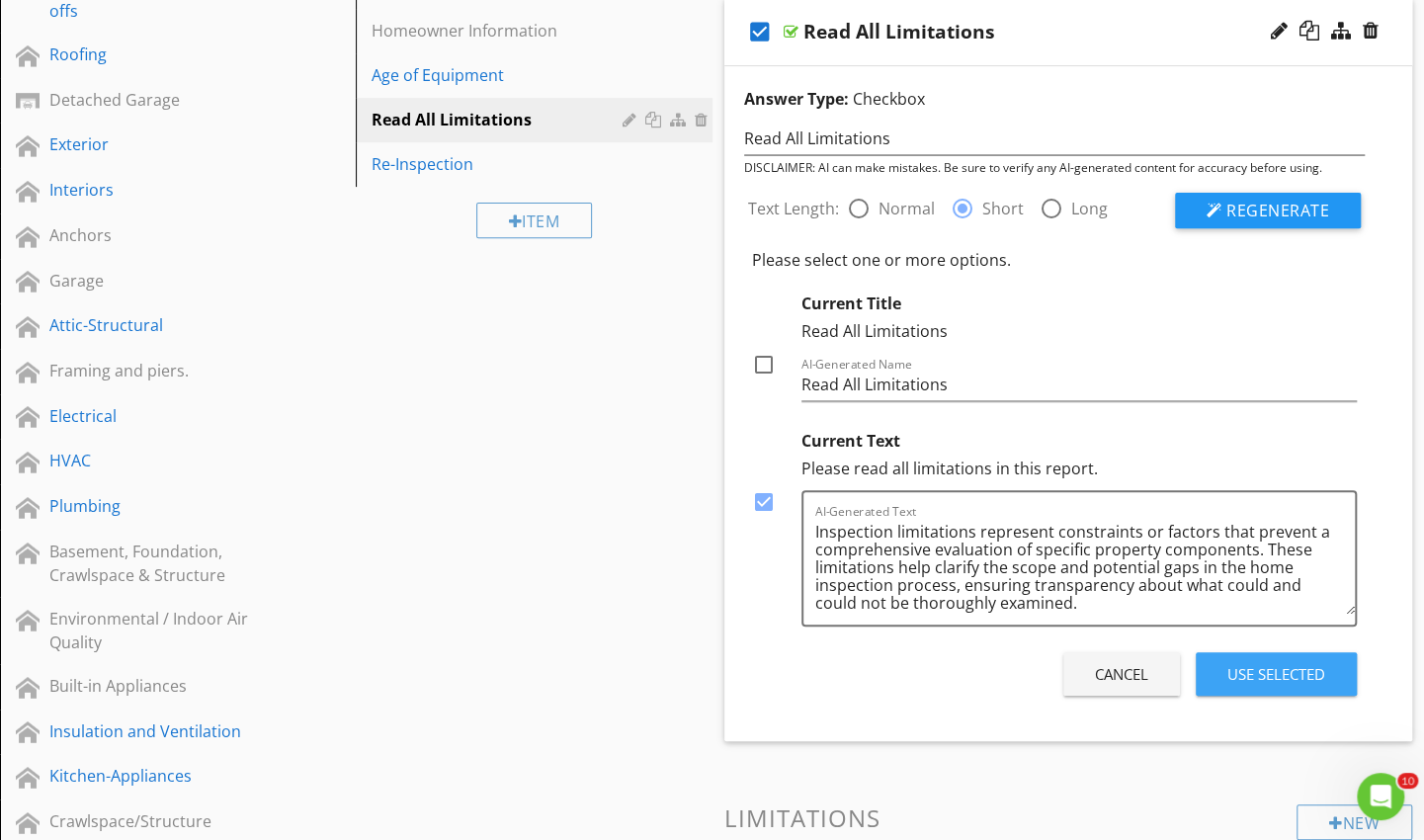click on "Use Selected" at bounding box center (1276, 674) 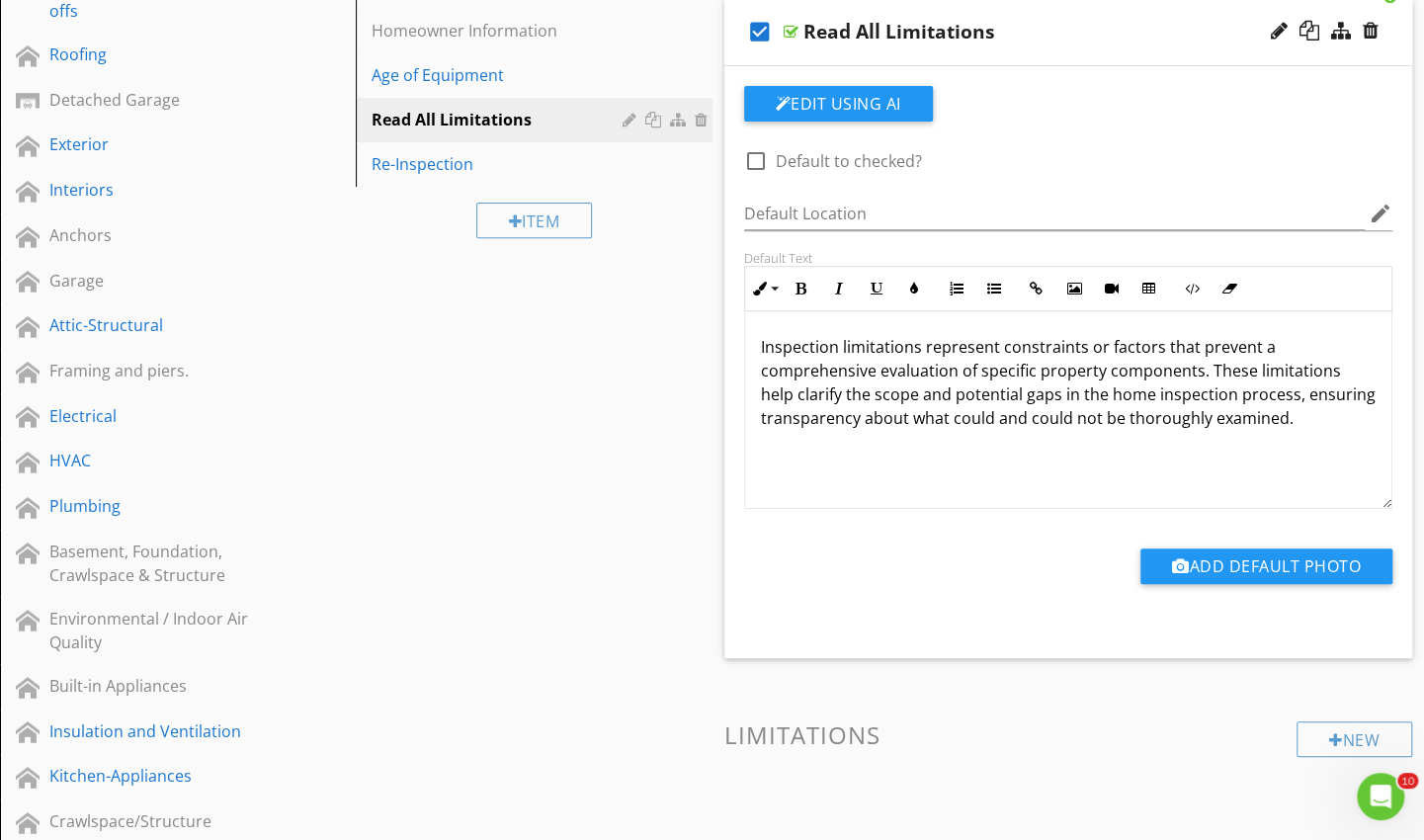 click at bounding box center [756, 161] 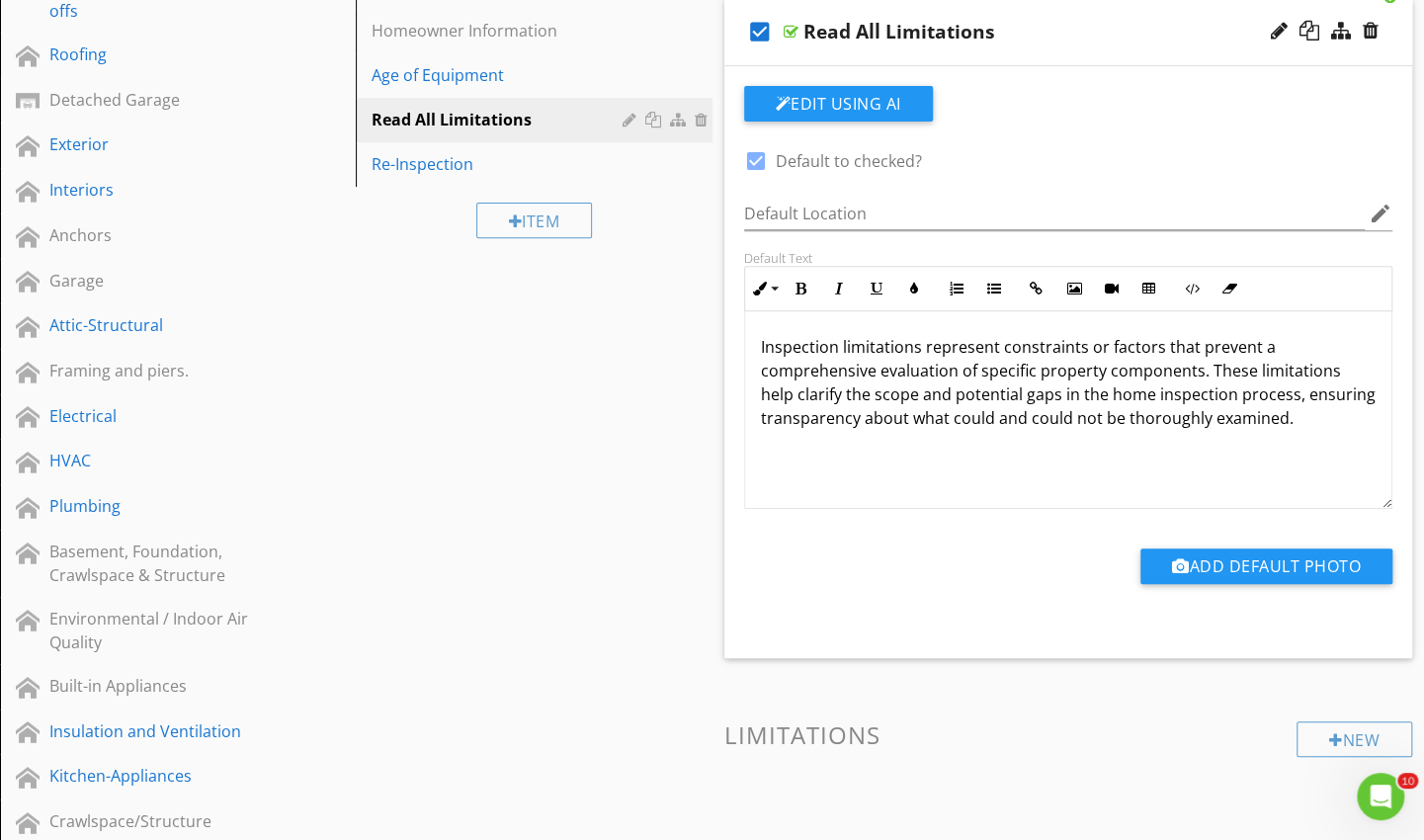 click on "Re-Inspection" at bounding box center [499, 164] 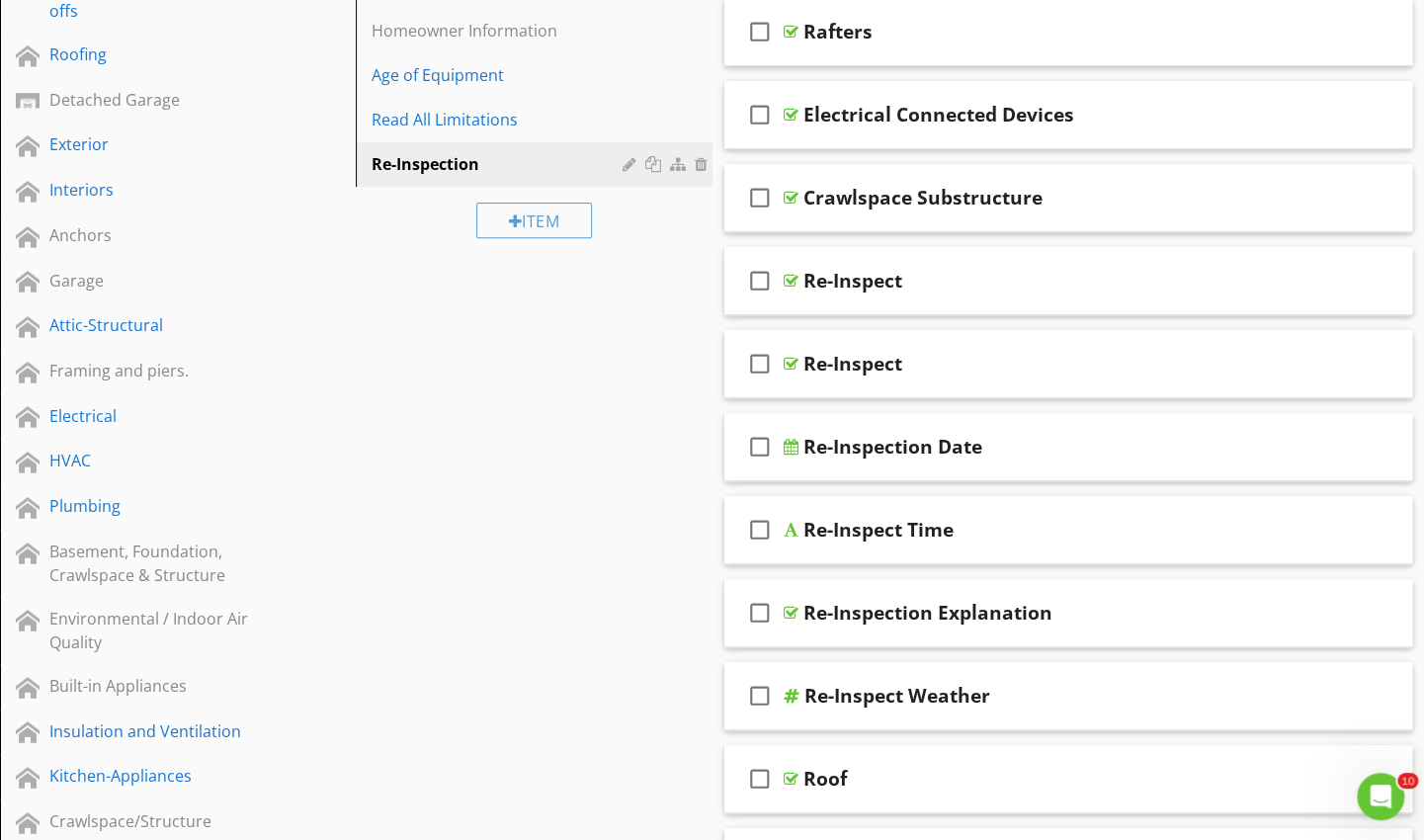 click on "Read All Limitations" at bounding box center (499, 120) 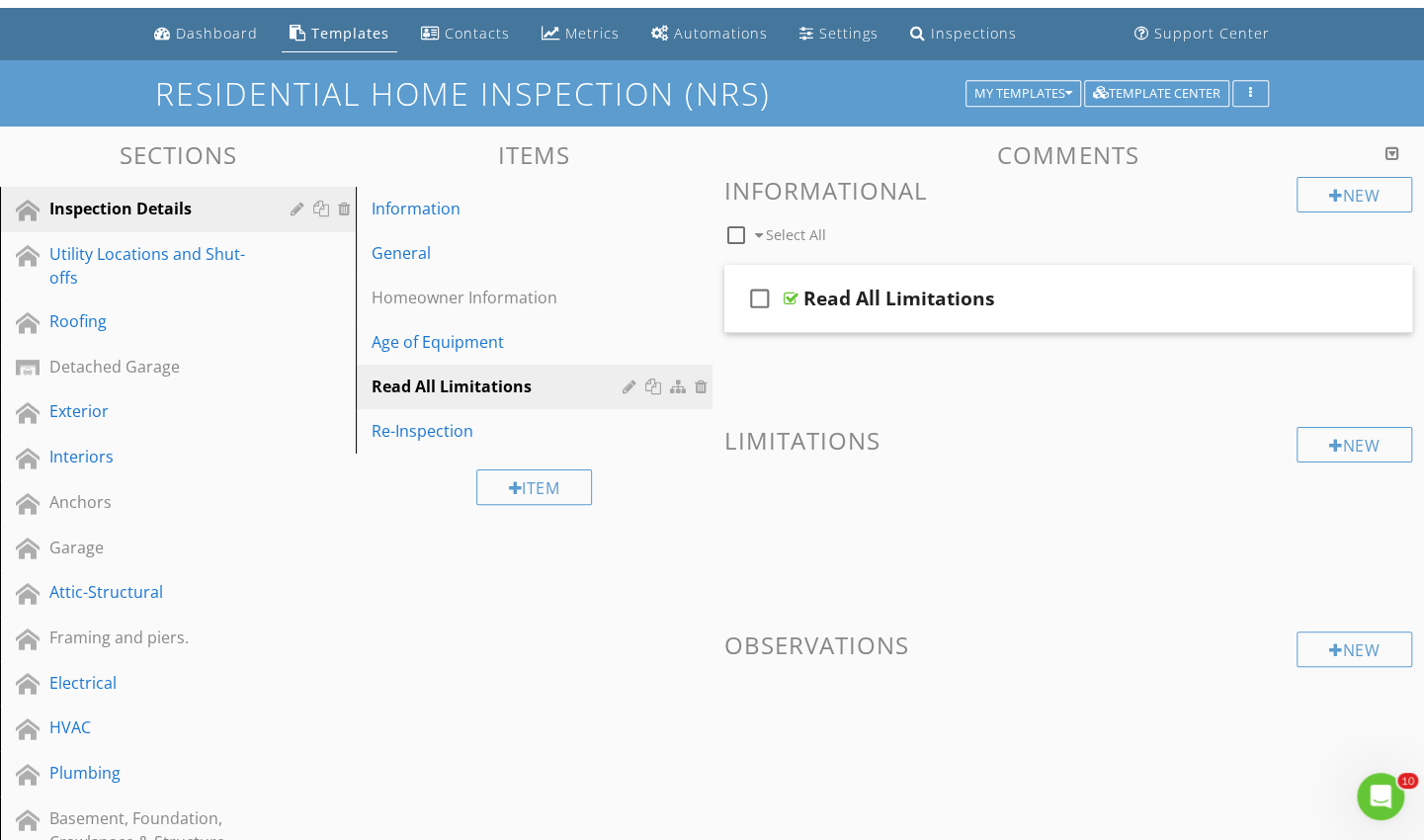 scroll, scrollTop: 53, scrollLeft: 0, axis: vertical 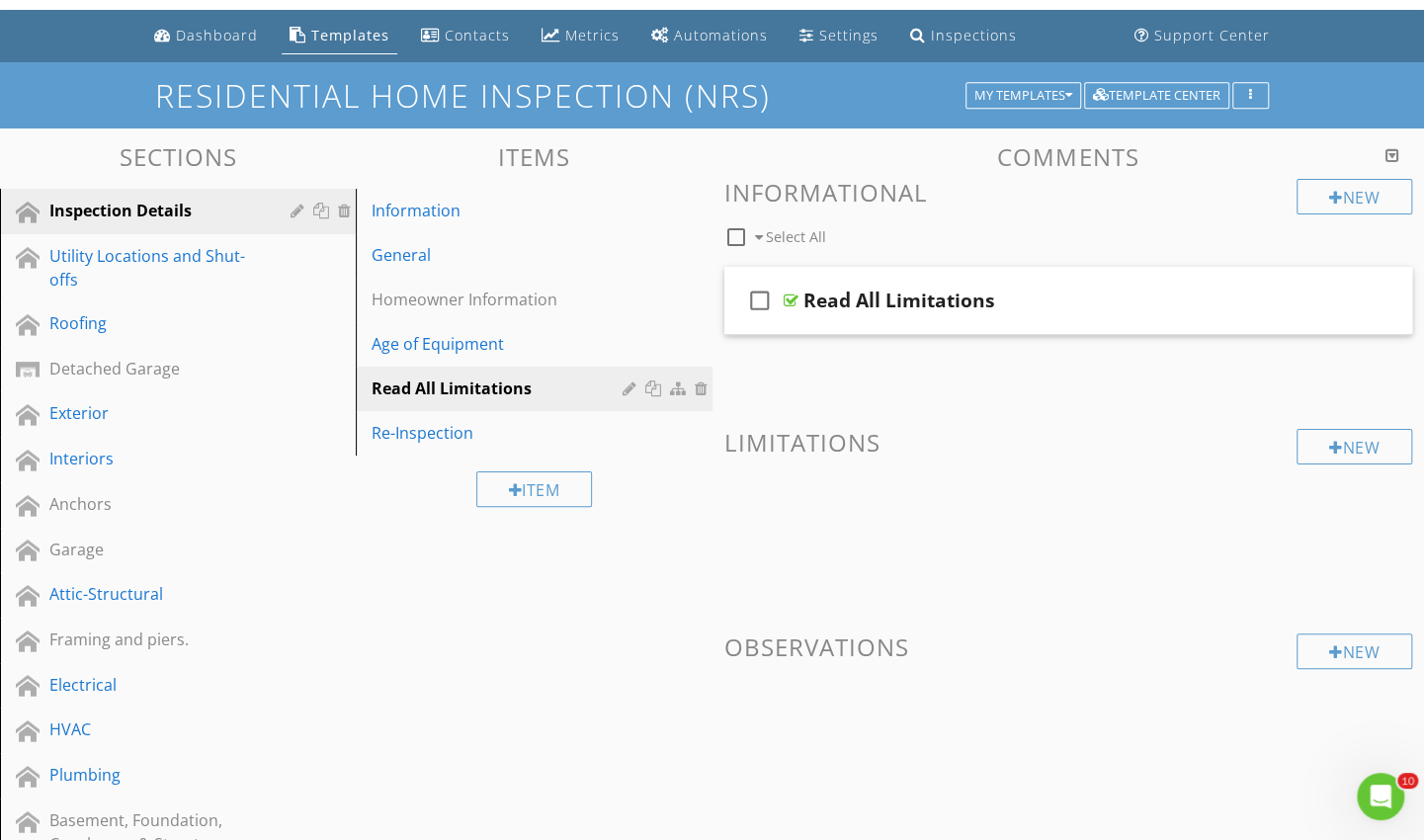 click on "Read All Limitations" at bounding box center (1047, 300) 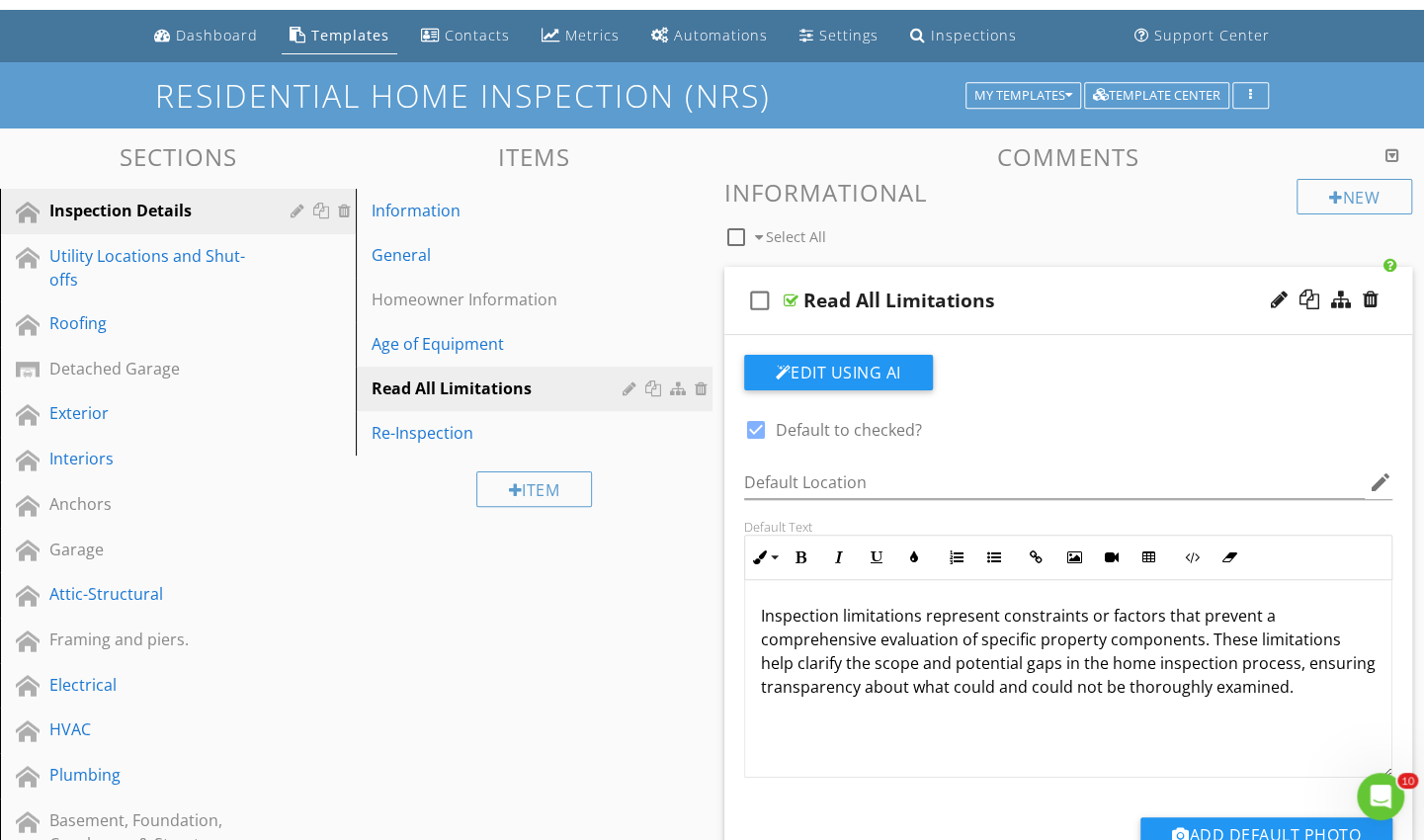 click on "Re-Inspection" at bounding box center [537, 433] 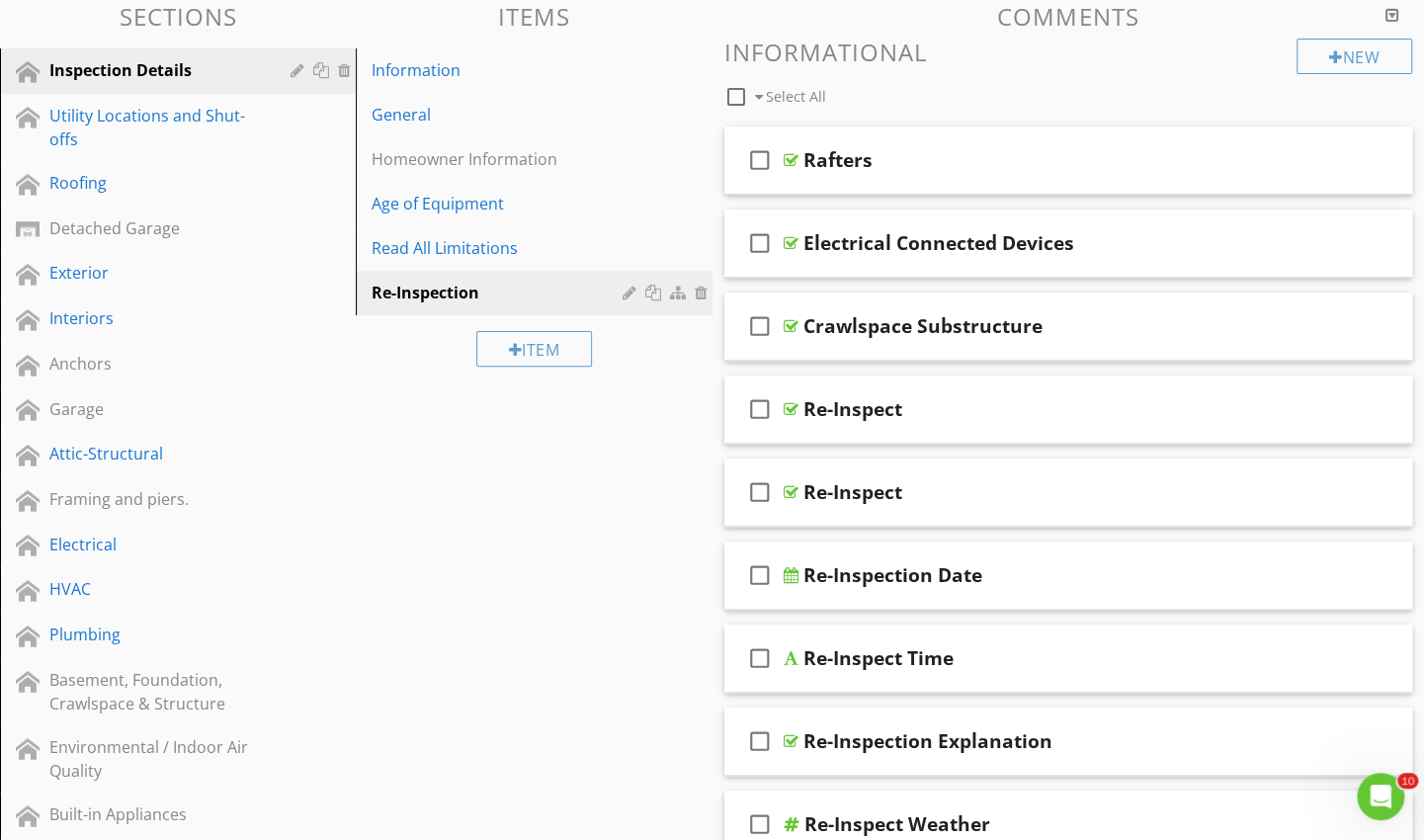 scroll, scrollTop: 195, scrollLeft: 0, axis: vertical 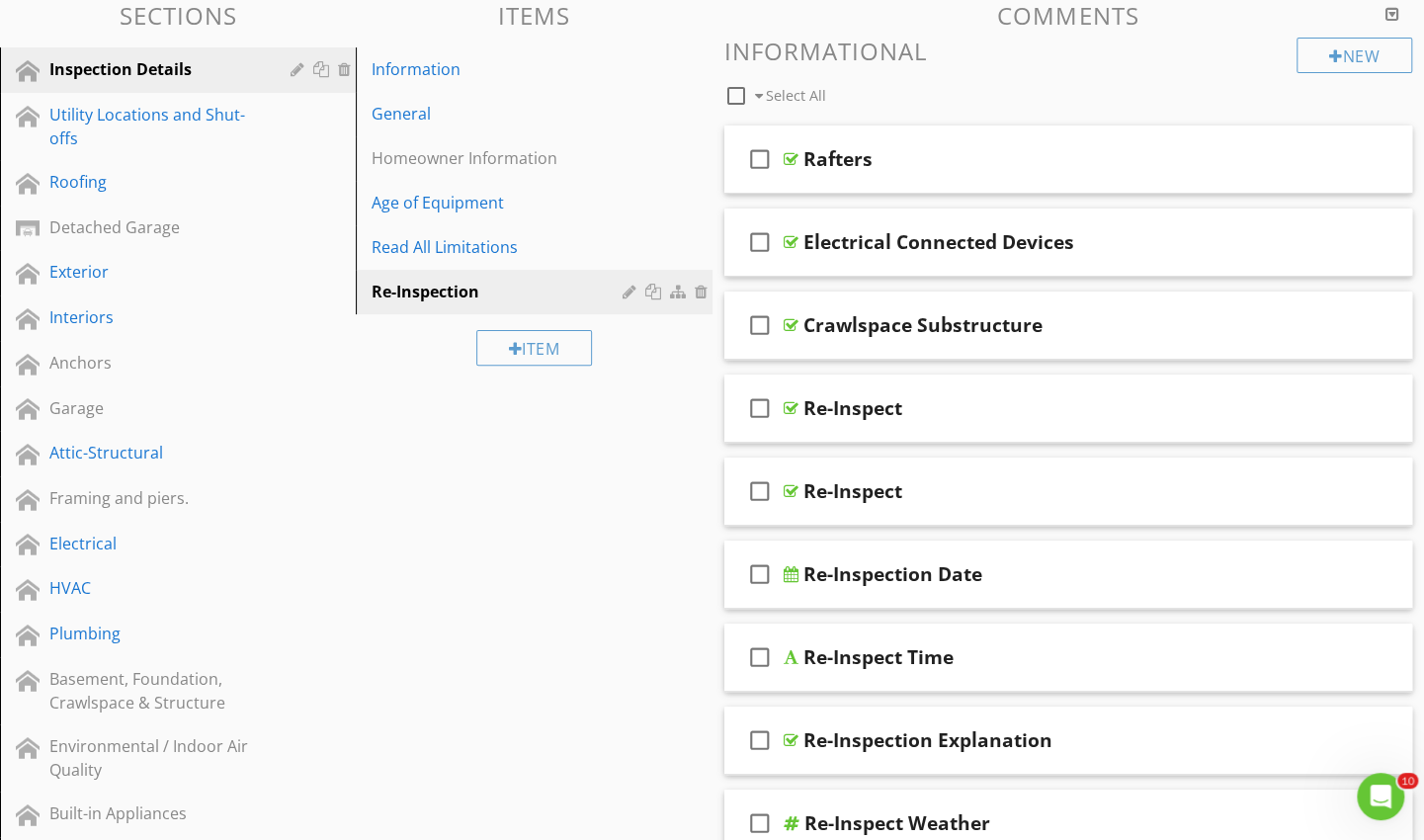click on "Interiors" at bounding box center [181, 318] 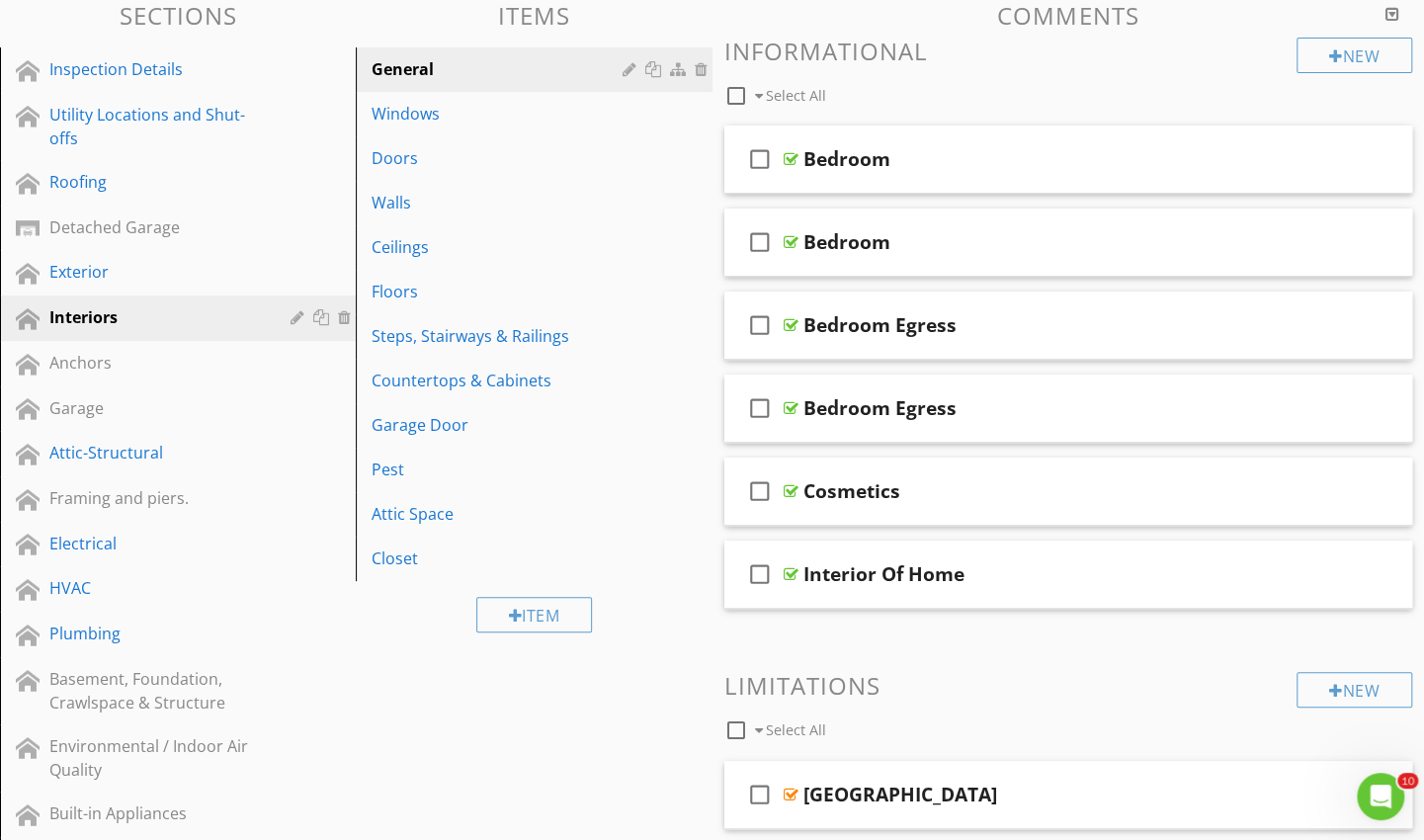 click on "Walls" at bounding box center (499, 203) 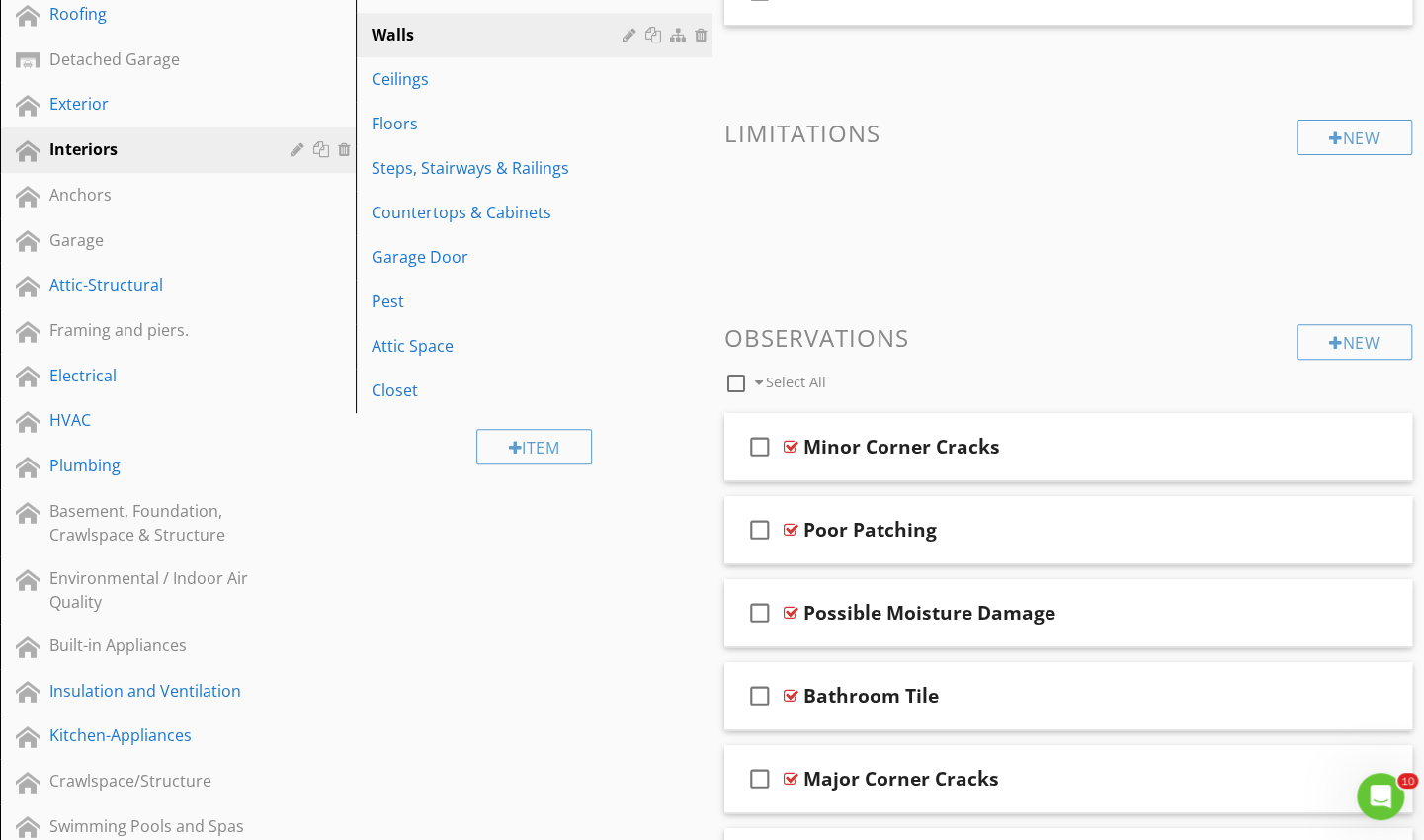 scroll, scrollTop: 362, scrollLeft: 0, axis: vertical 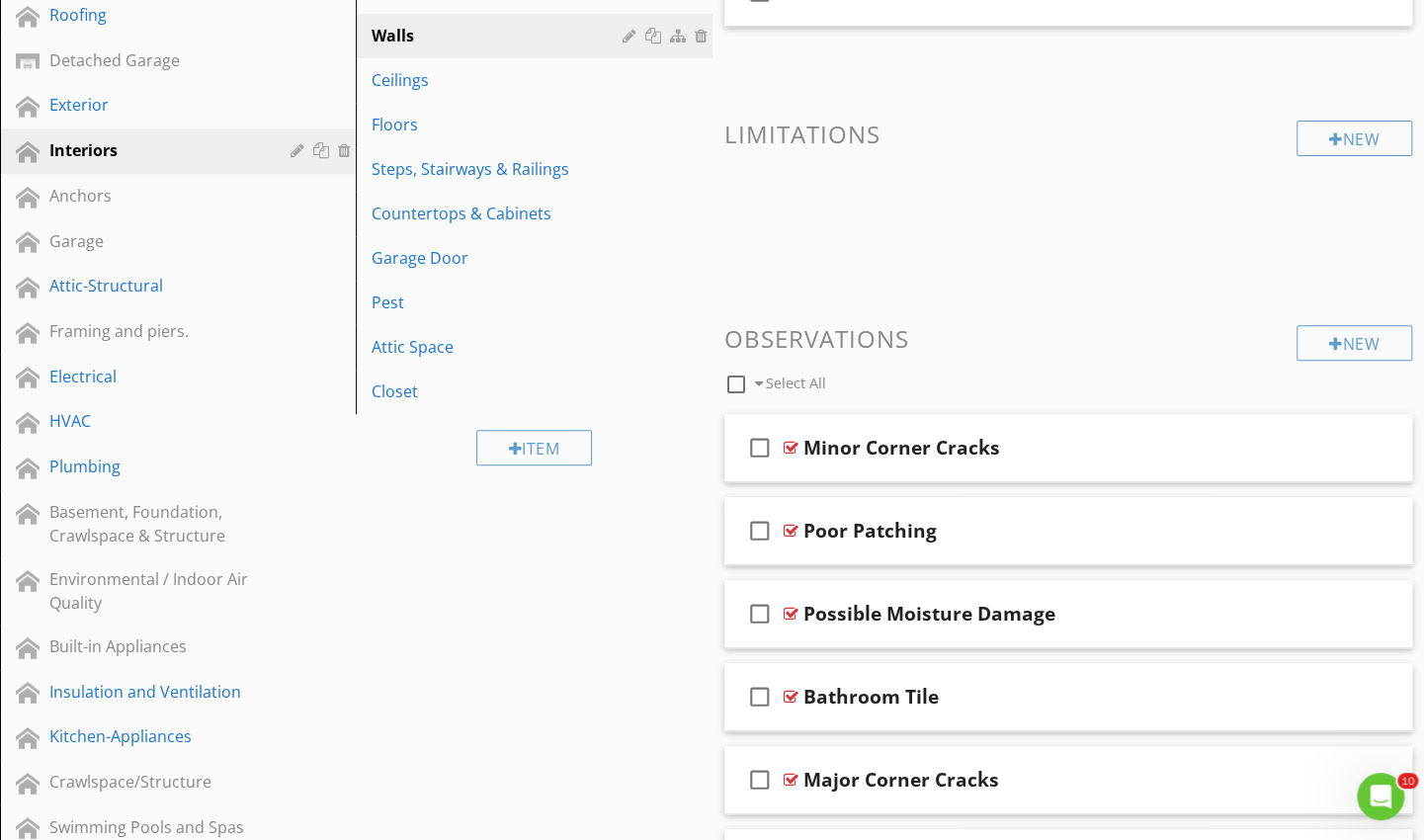 click on "Pest" at bounding box center [499, 302] 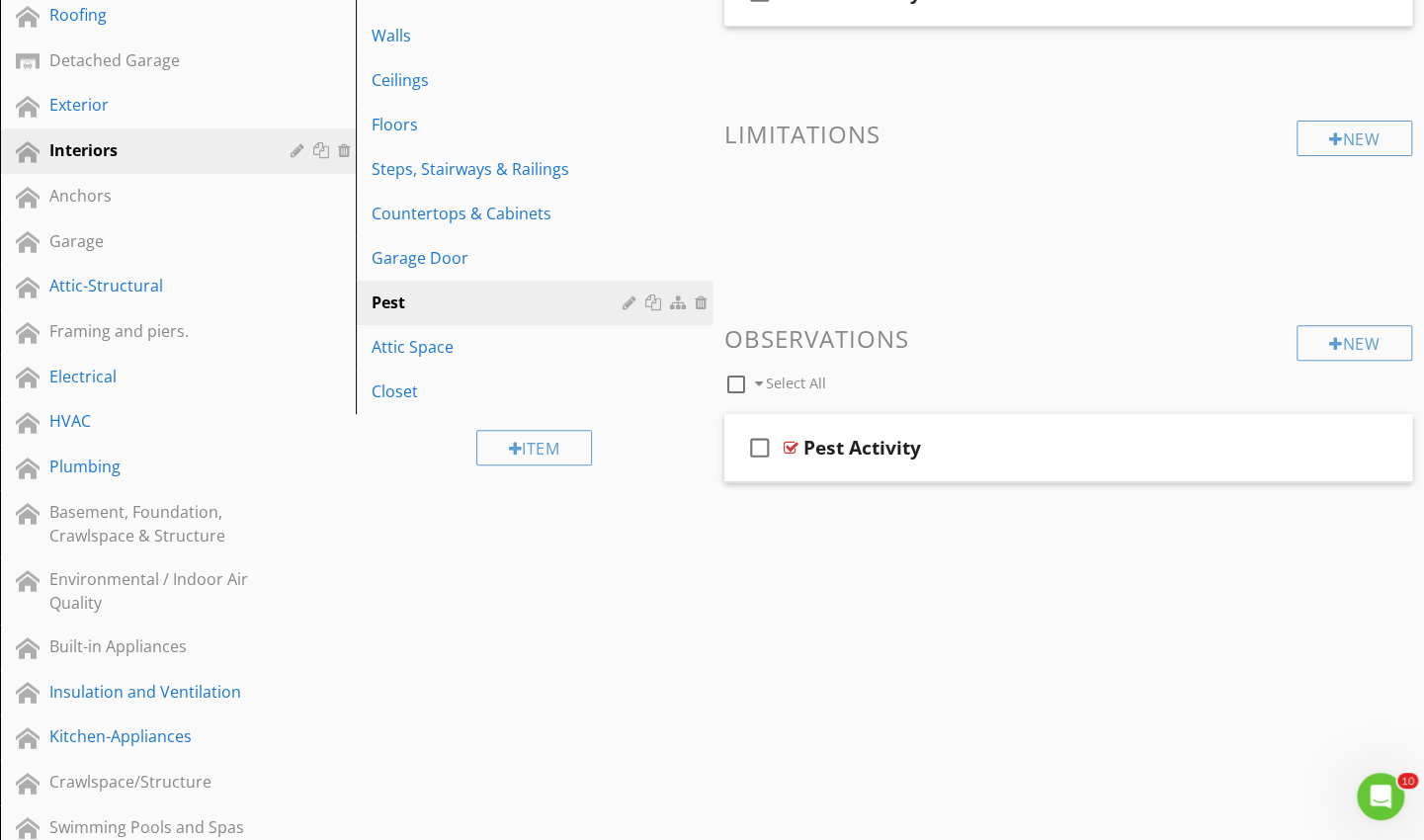 click on "Pest Activity" at bounding box center [1047, 448] 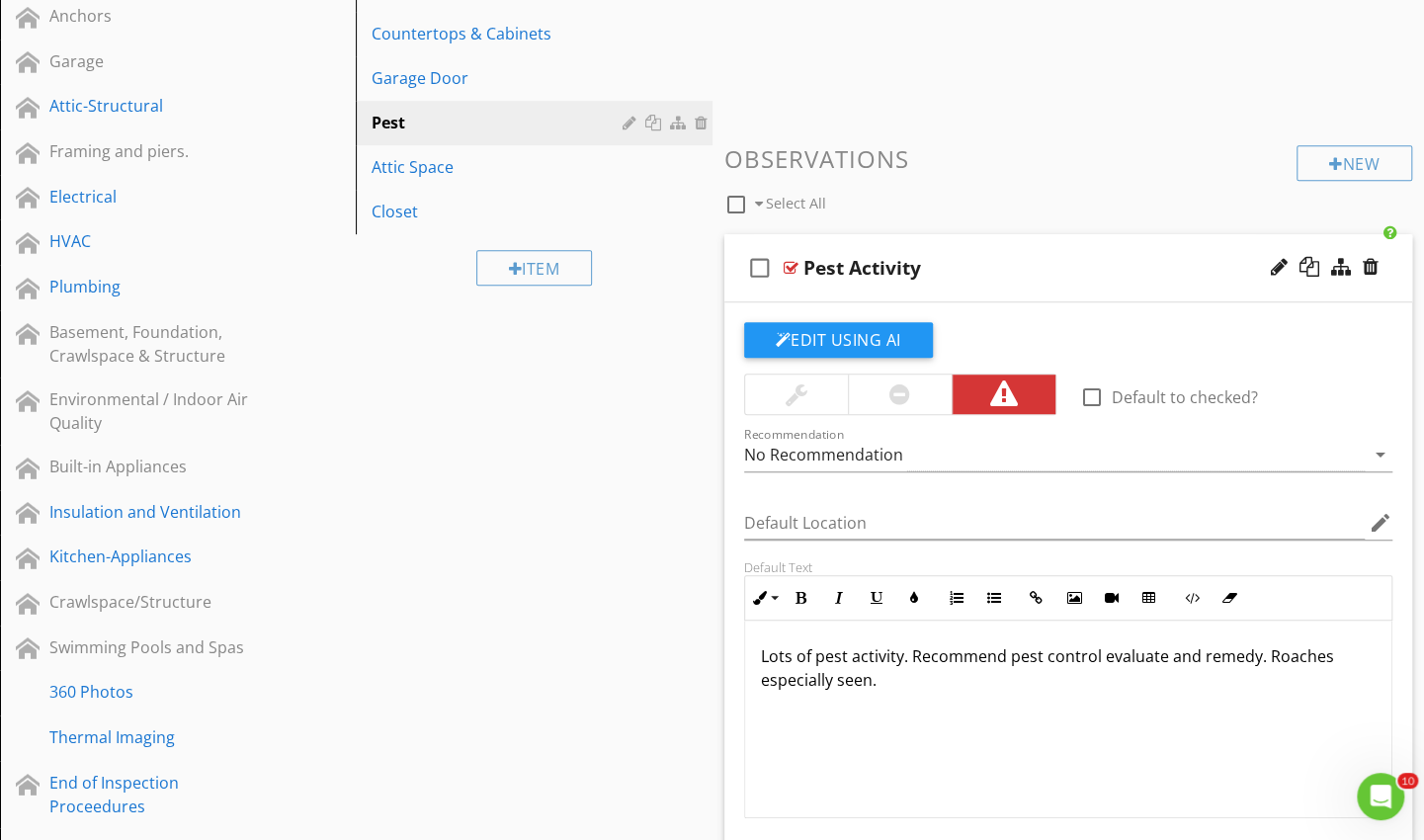 scroll, scrollTop: 572, scrollLeft: 0, axis: vertical 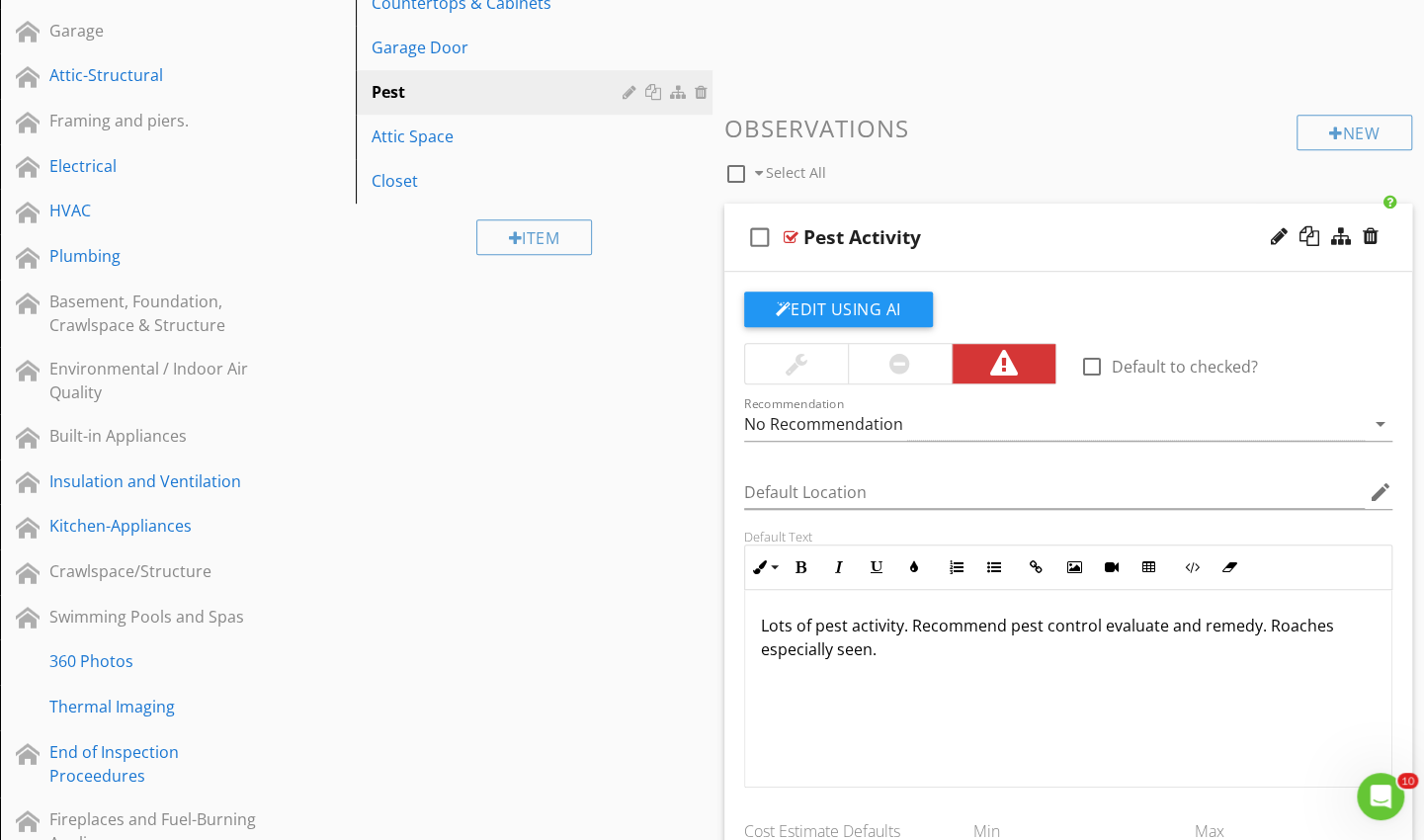 click on "Edit Using AI" at bounding box center (838, 309) 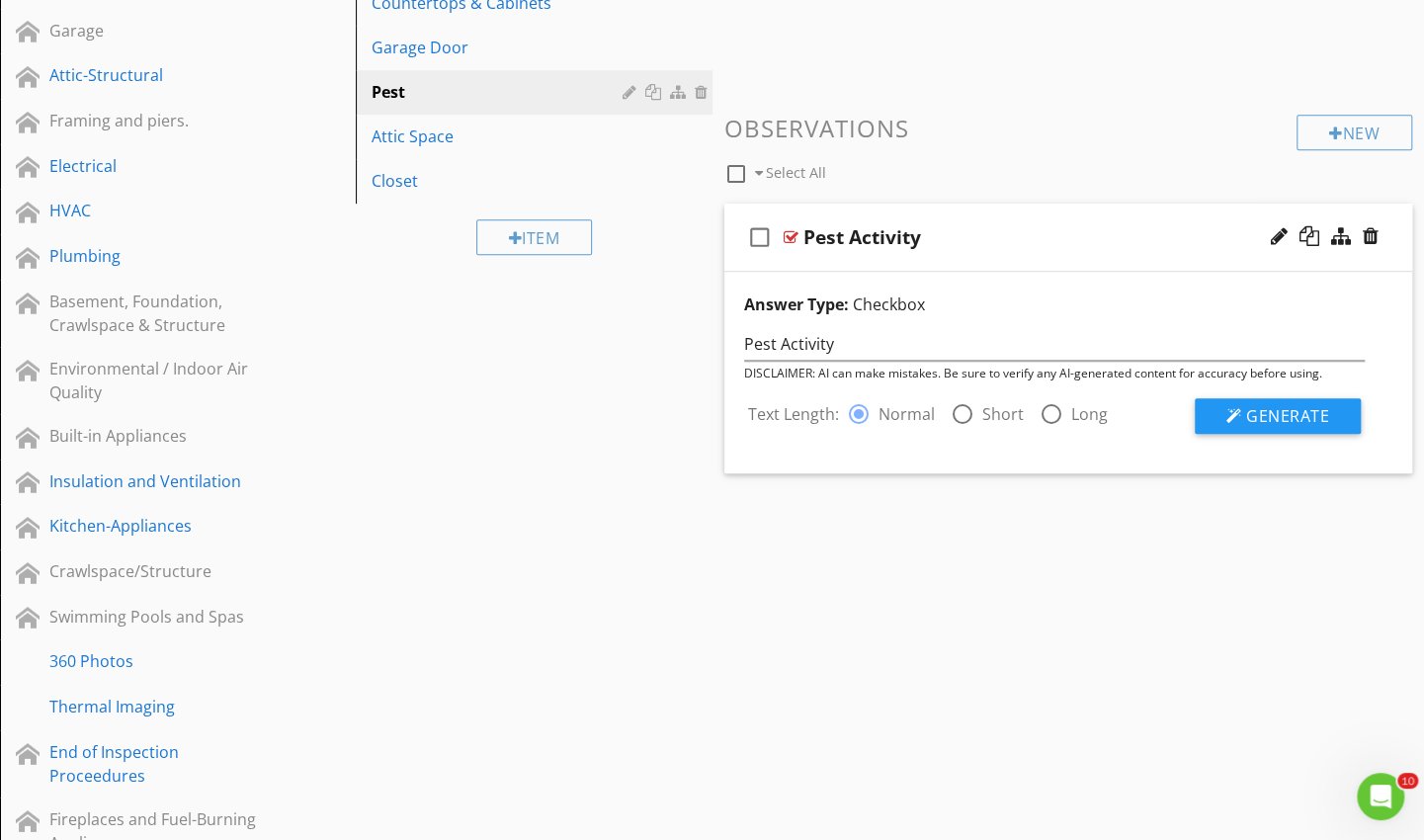 click on "Generate" at bounding box center [1288, 416] 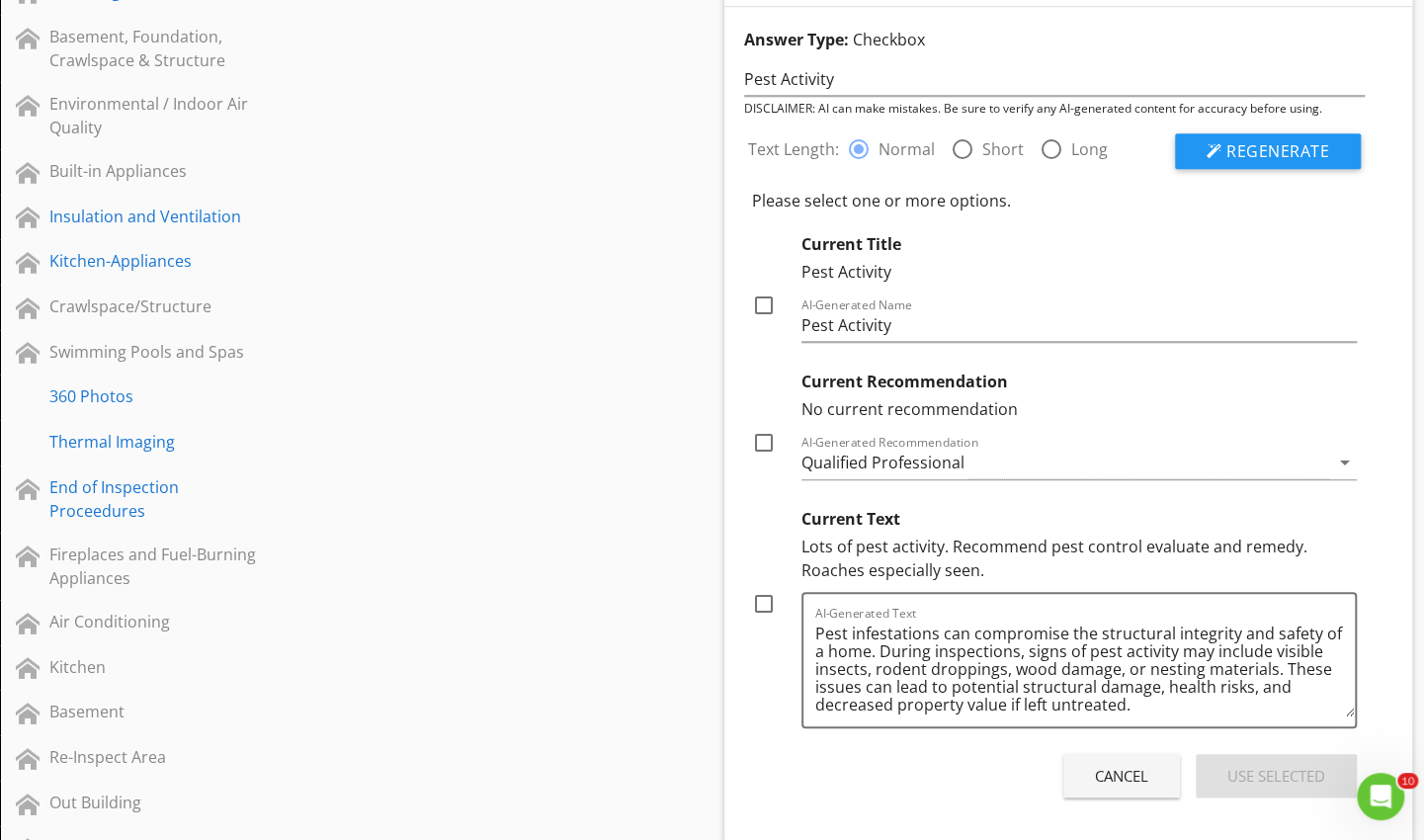 scroll, scrollTop: 849, scrollLeft: 0, axis: vertical 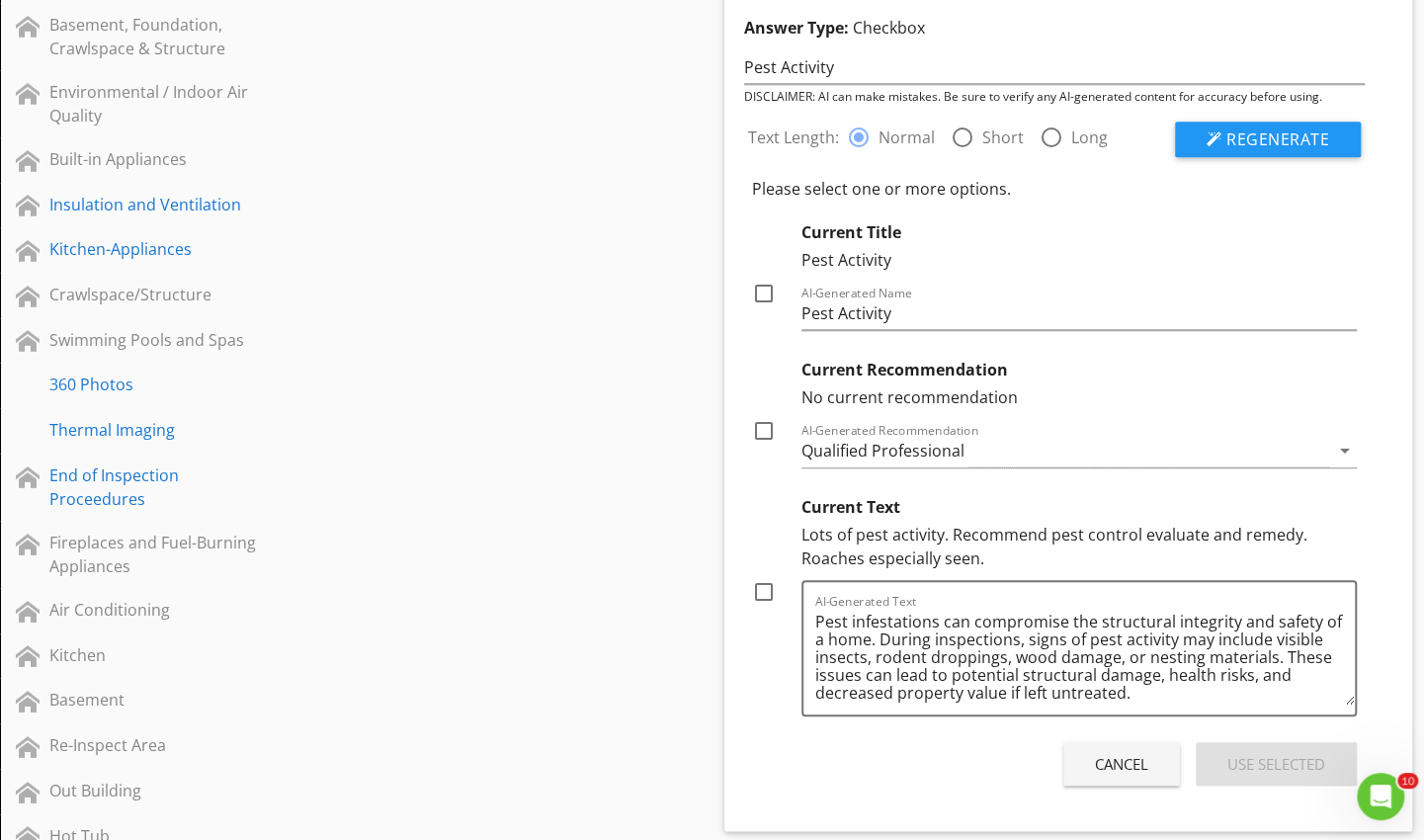 click at bounding box center (764, 600) 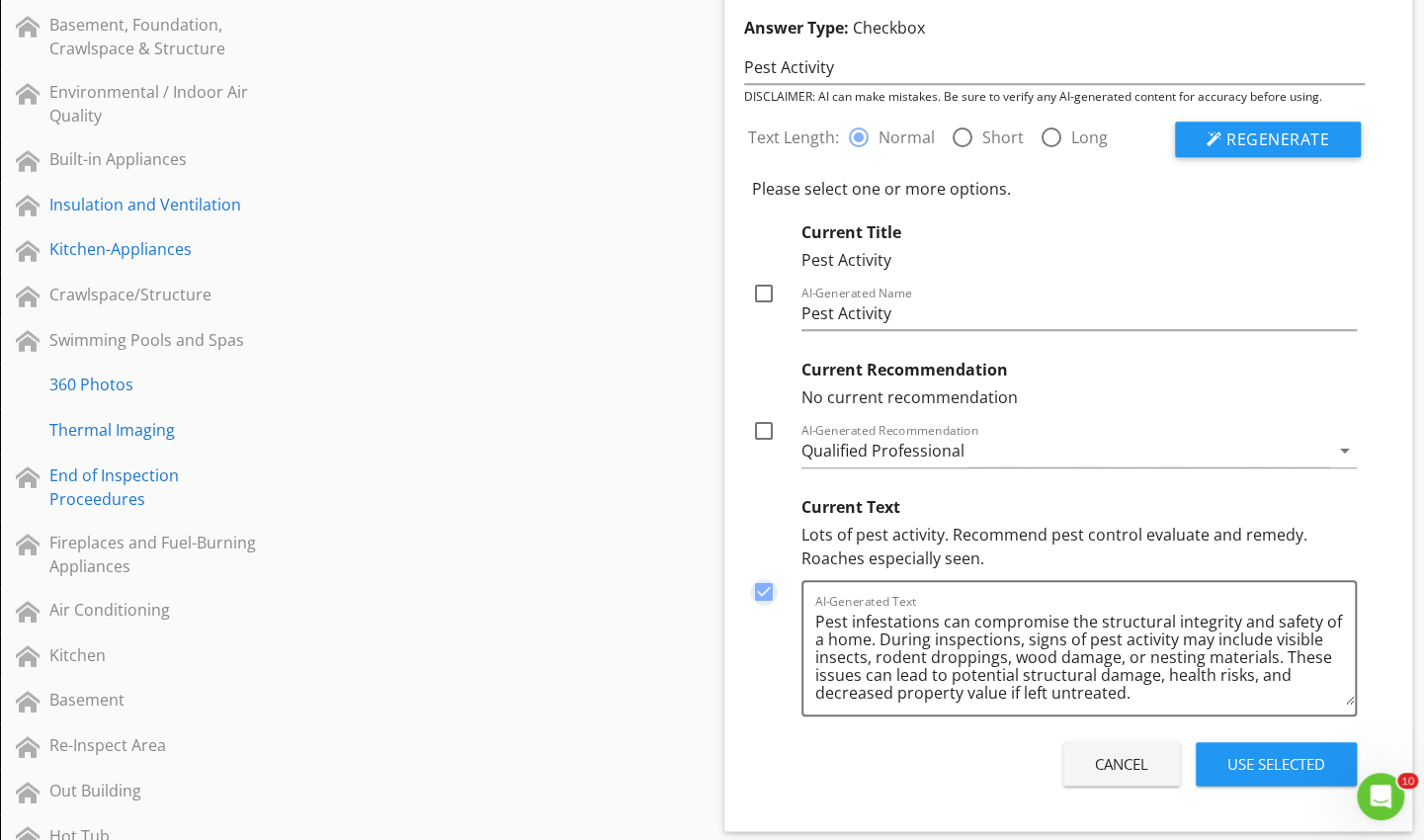 click on "Use Selected" at bounding box center (1276, 764) 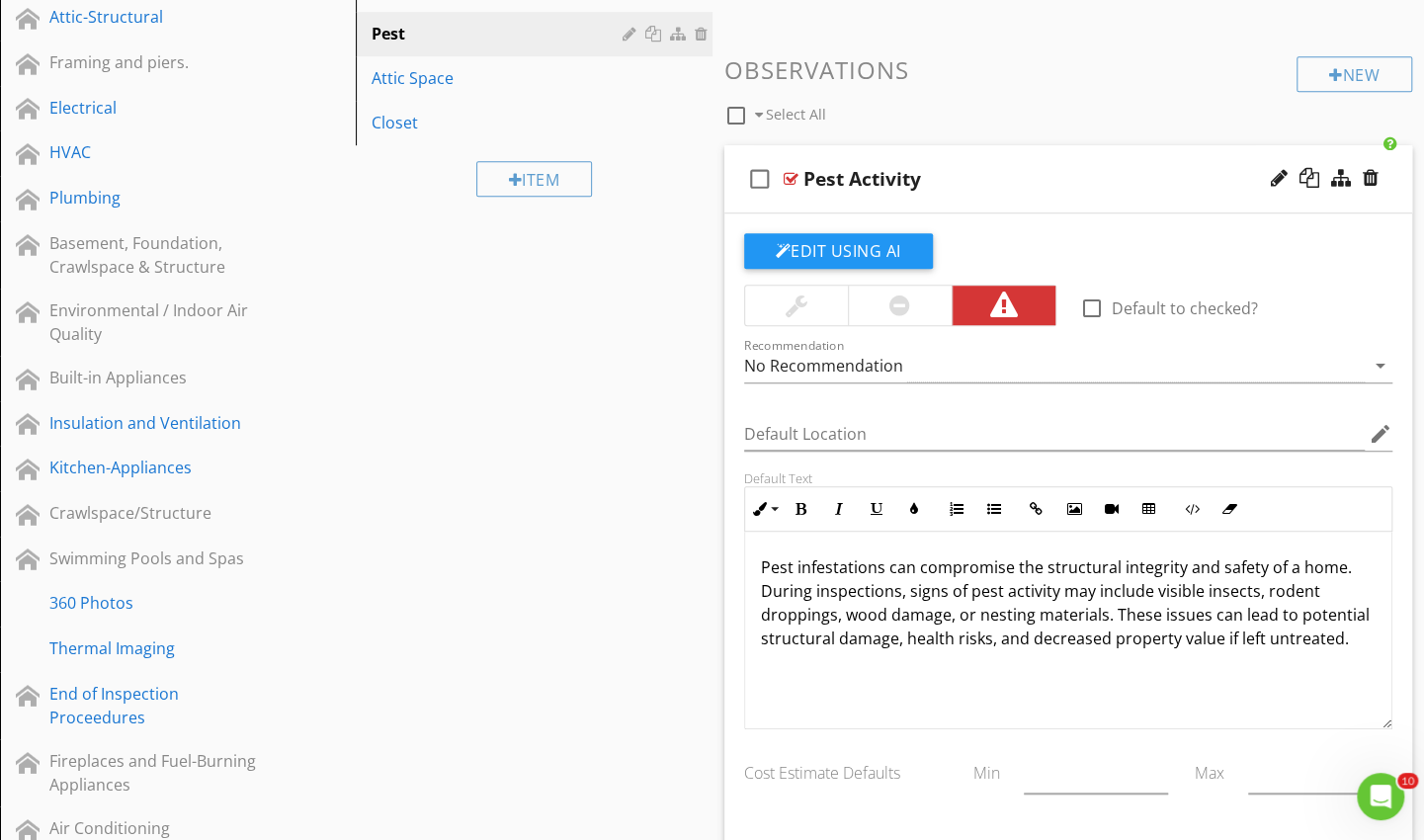 scroll, scrollTop: 634, scrollLeft: 0, axis: vertical 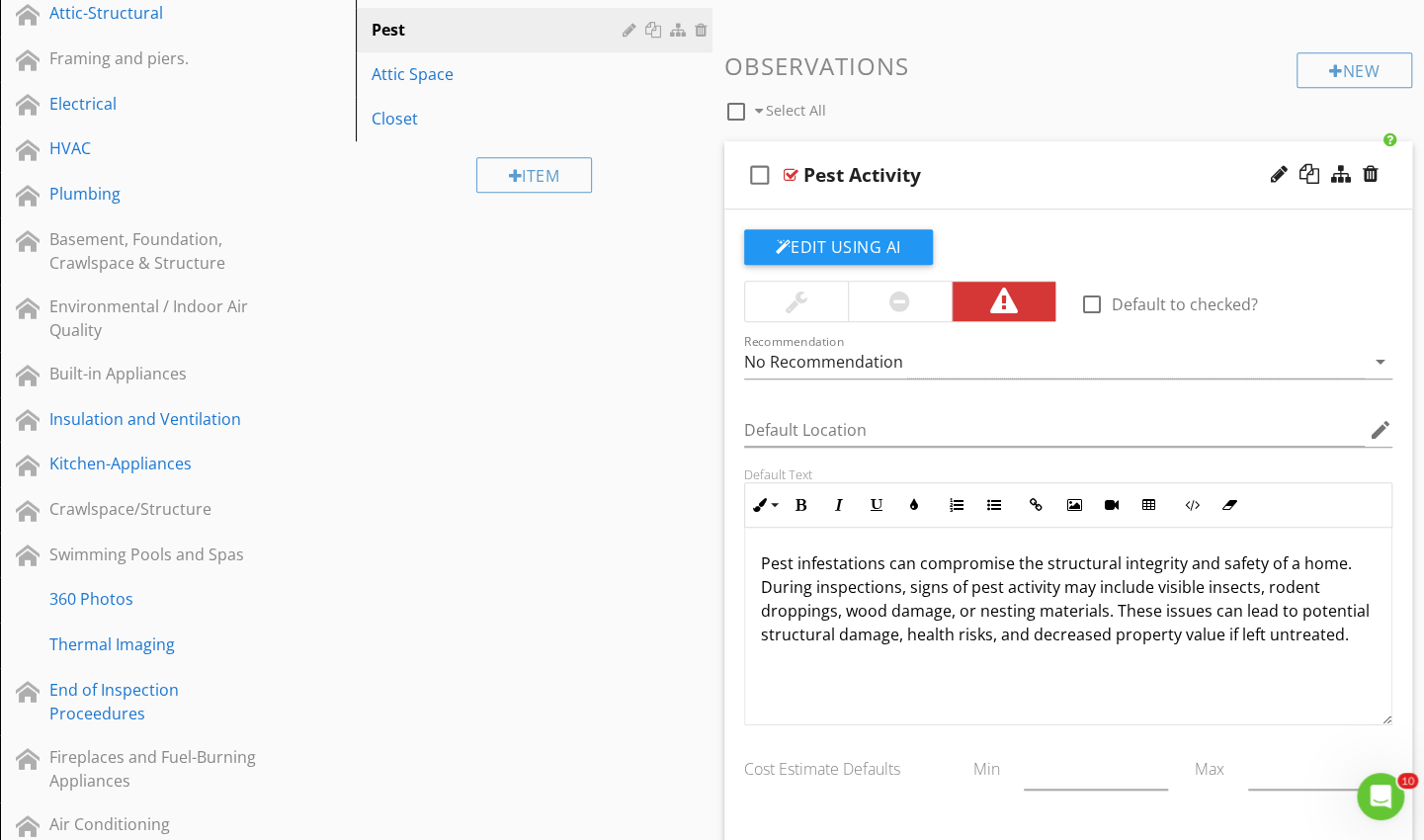 click on "Pest Activity" at bounding box center [1047, 175] 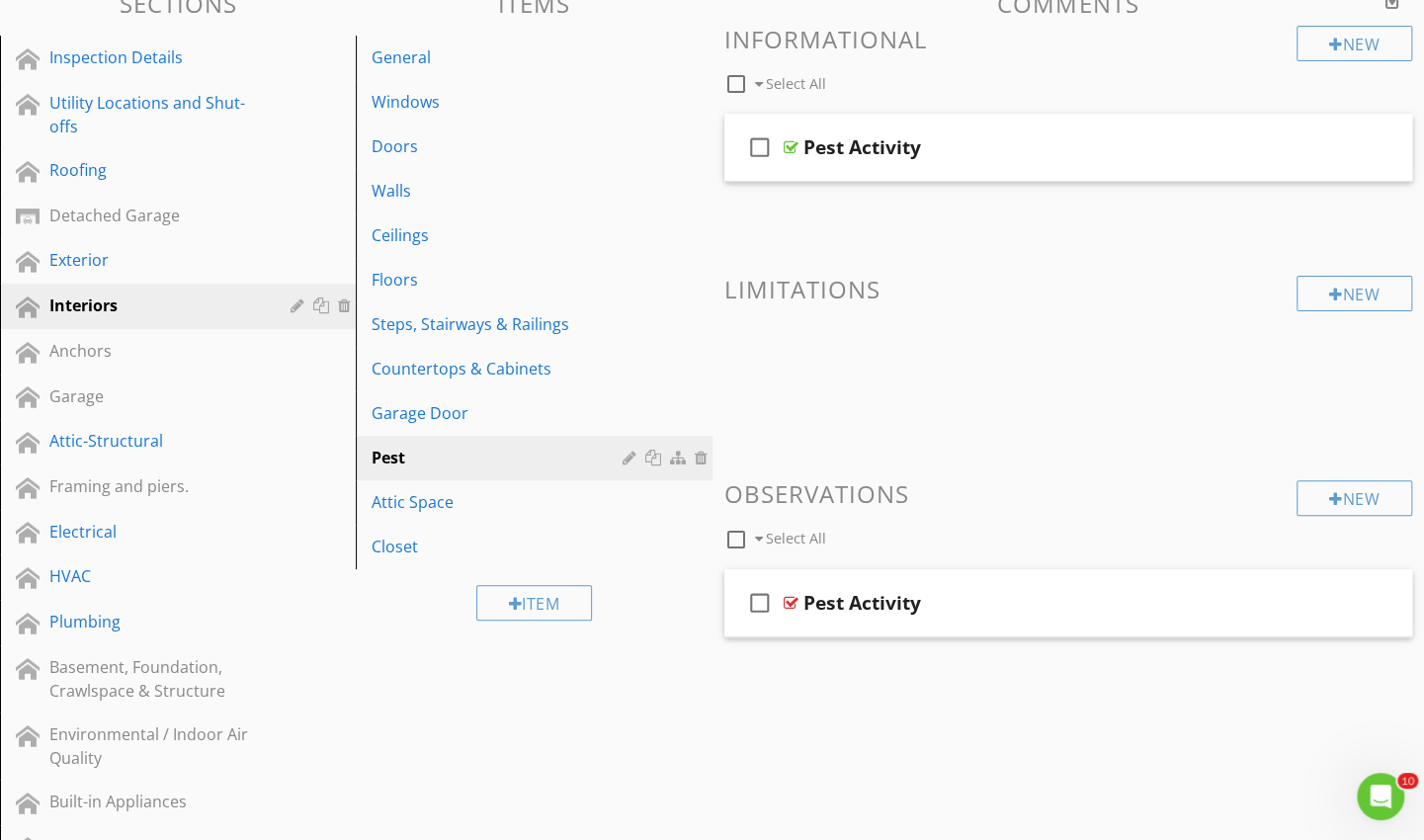 scroll, scrollTop: 203, scrollLeft: 0, axis: vertical 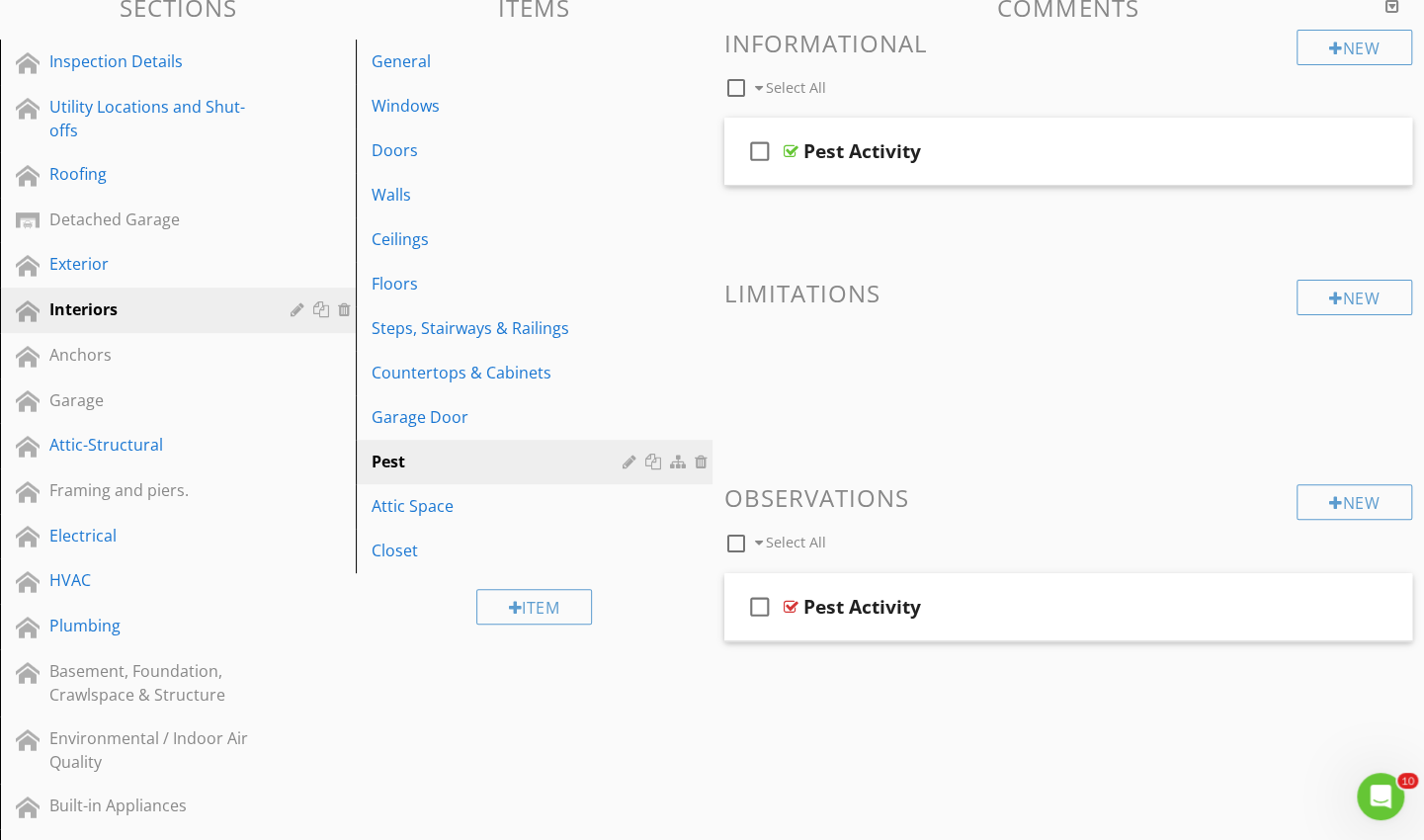 click on "Exterior" at bounding box center (155, 264) 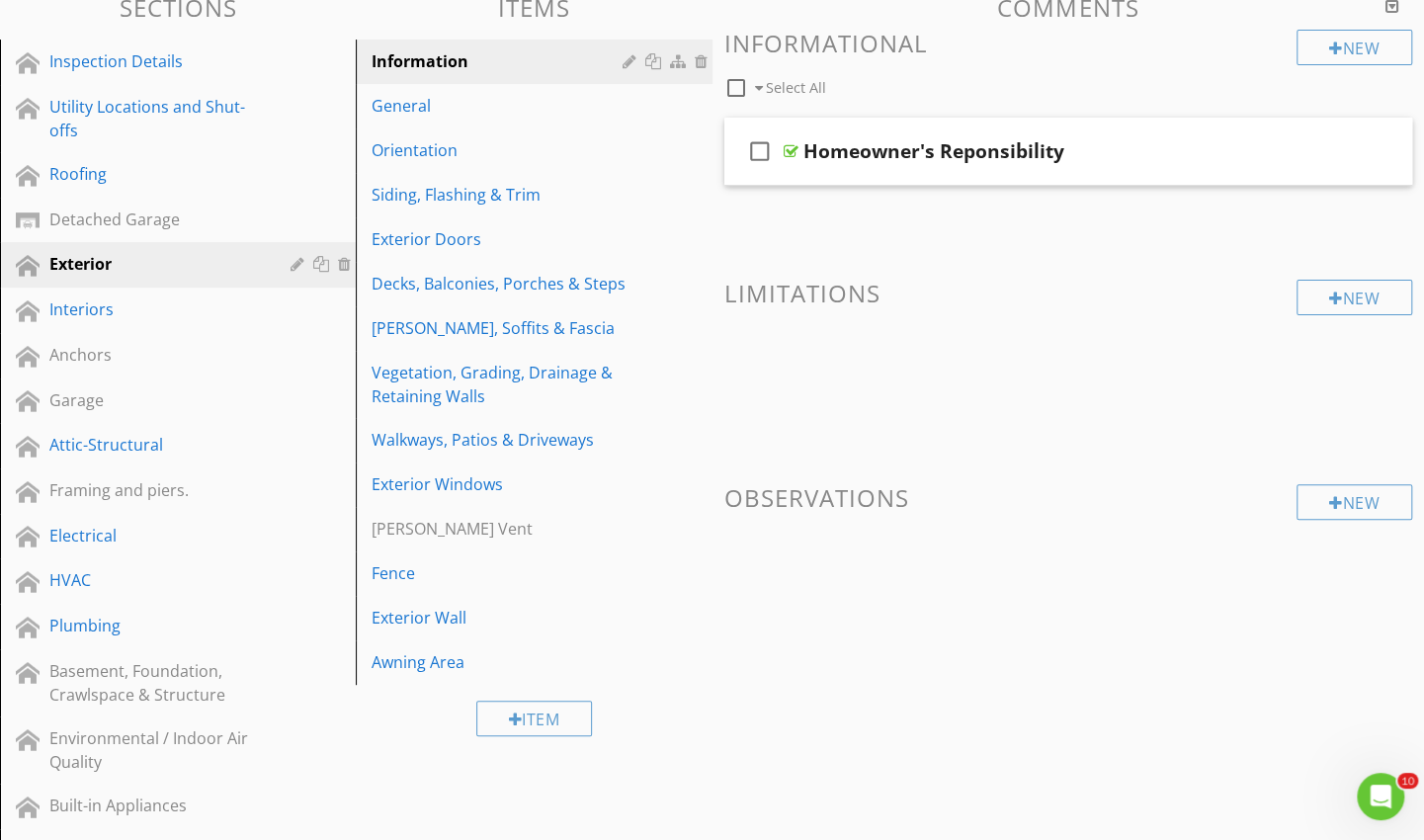click on "Siding, Flashing & Trim" at bounding box center (499, 195) 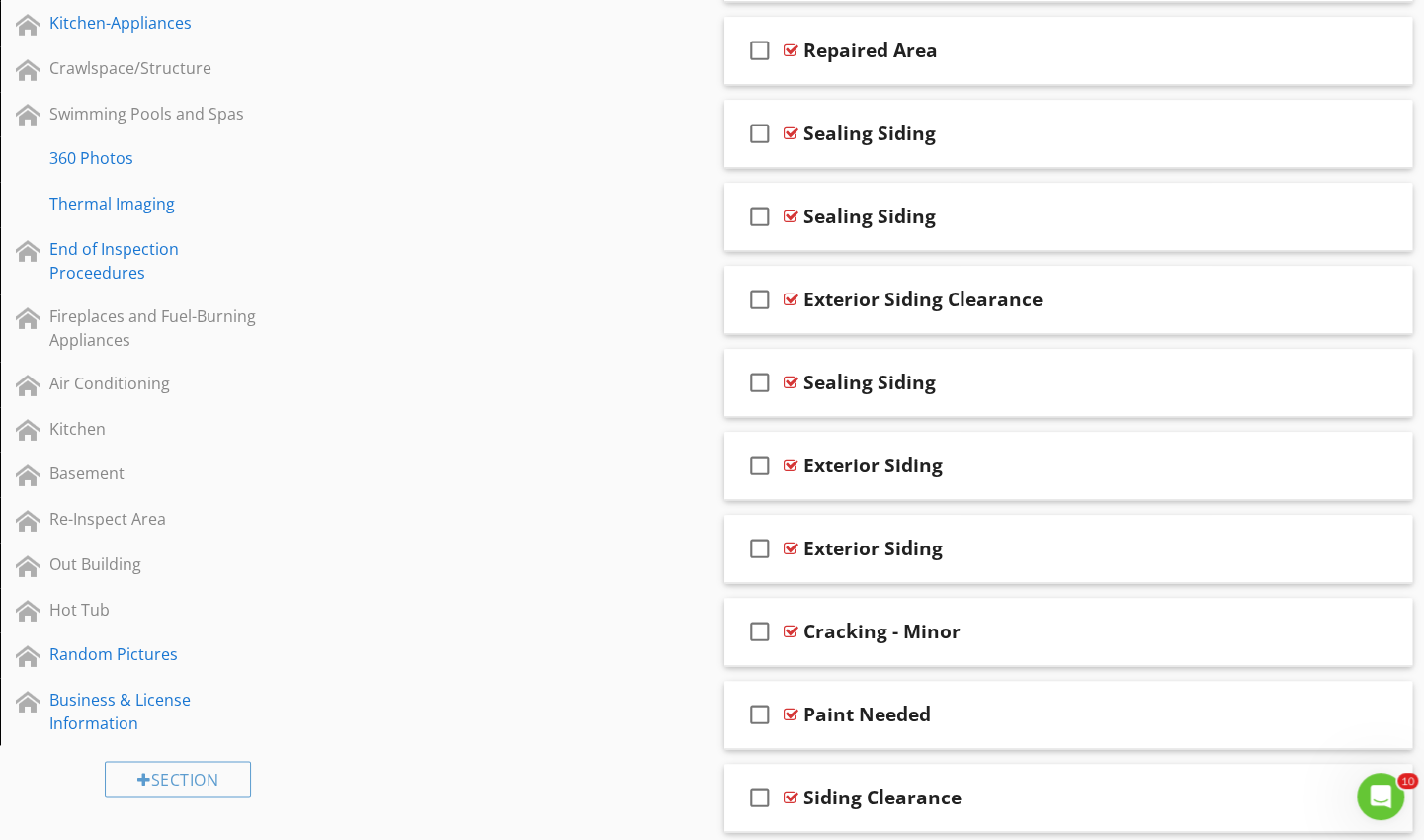 scroll, scrollTop: 1075, scrollLeft: 0, axis: vertical 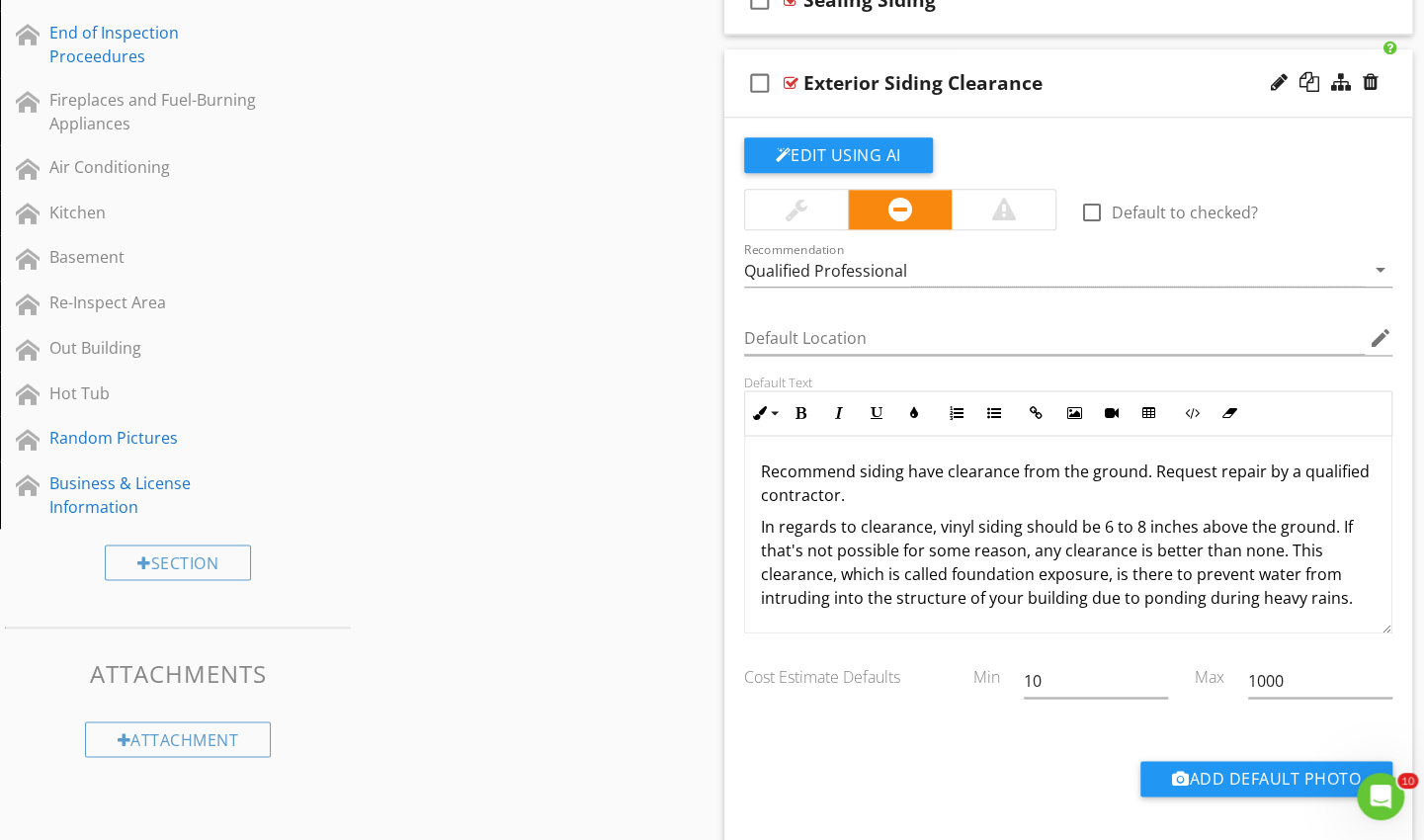 click on "Edit Using AI" at bounding box center [838, 155] 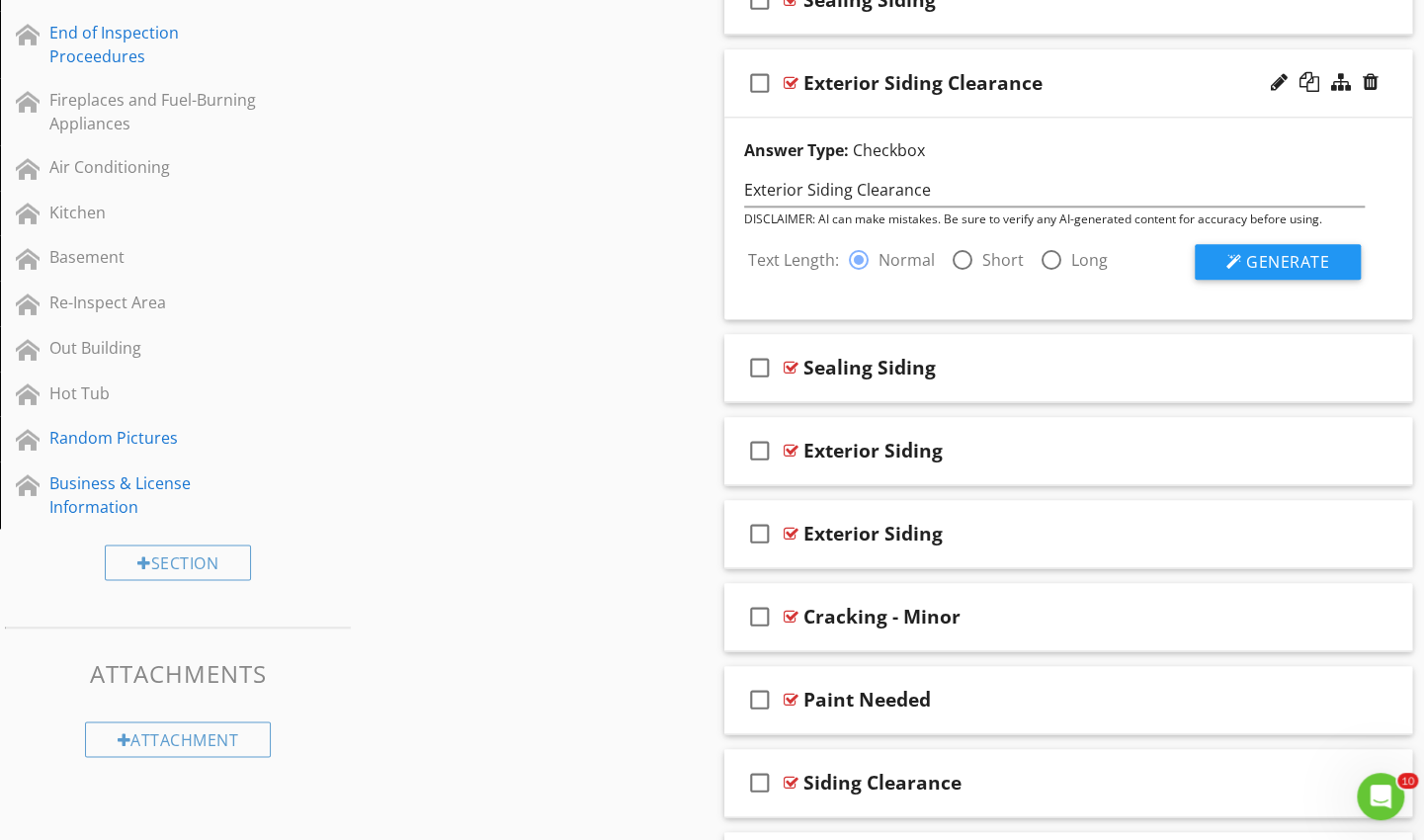click on "Generate" at bounding box center [1288, 262] 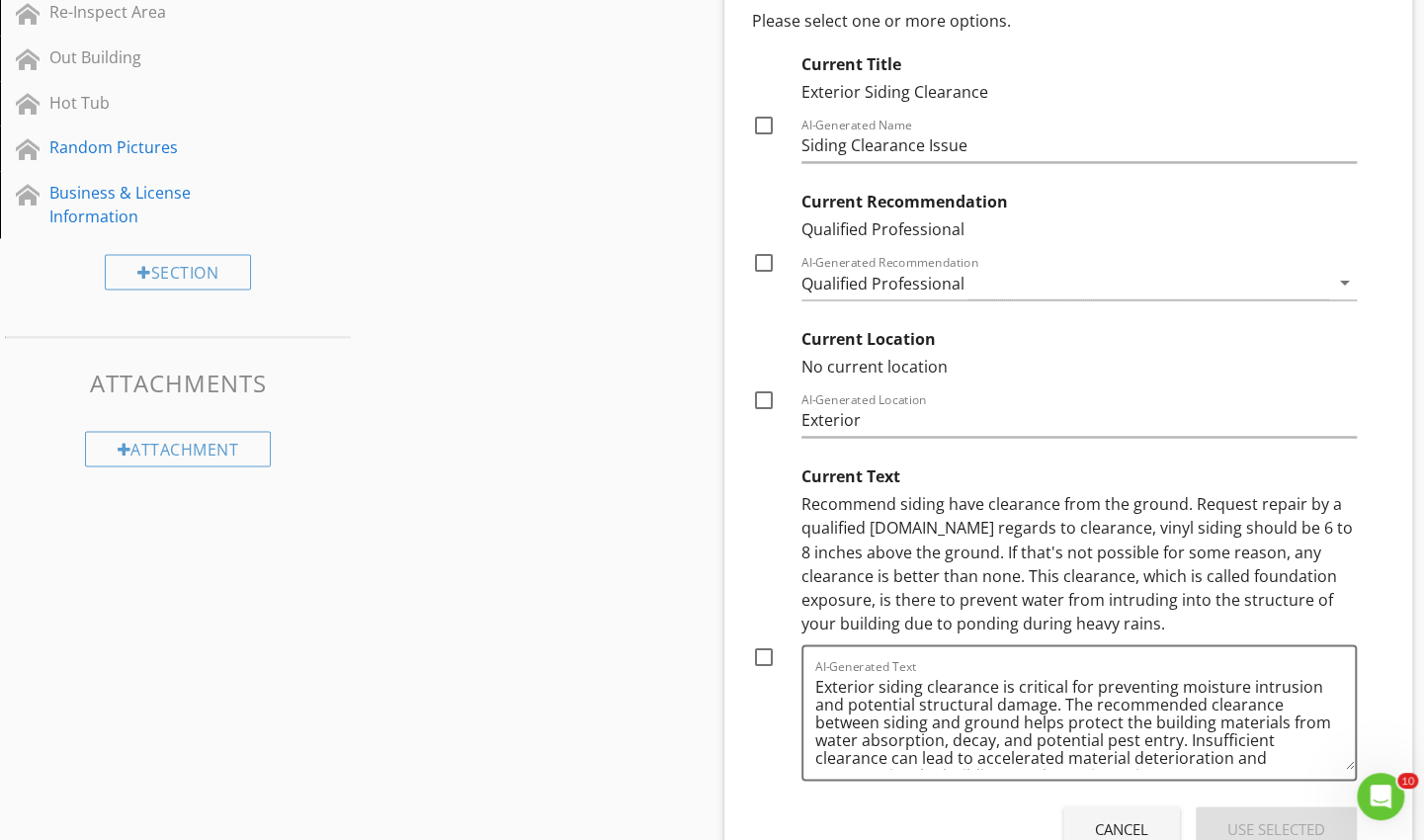 scroll, scrollTop: 1599, scrollLeft: 0, axis: vertical 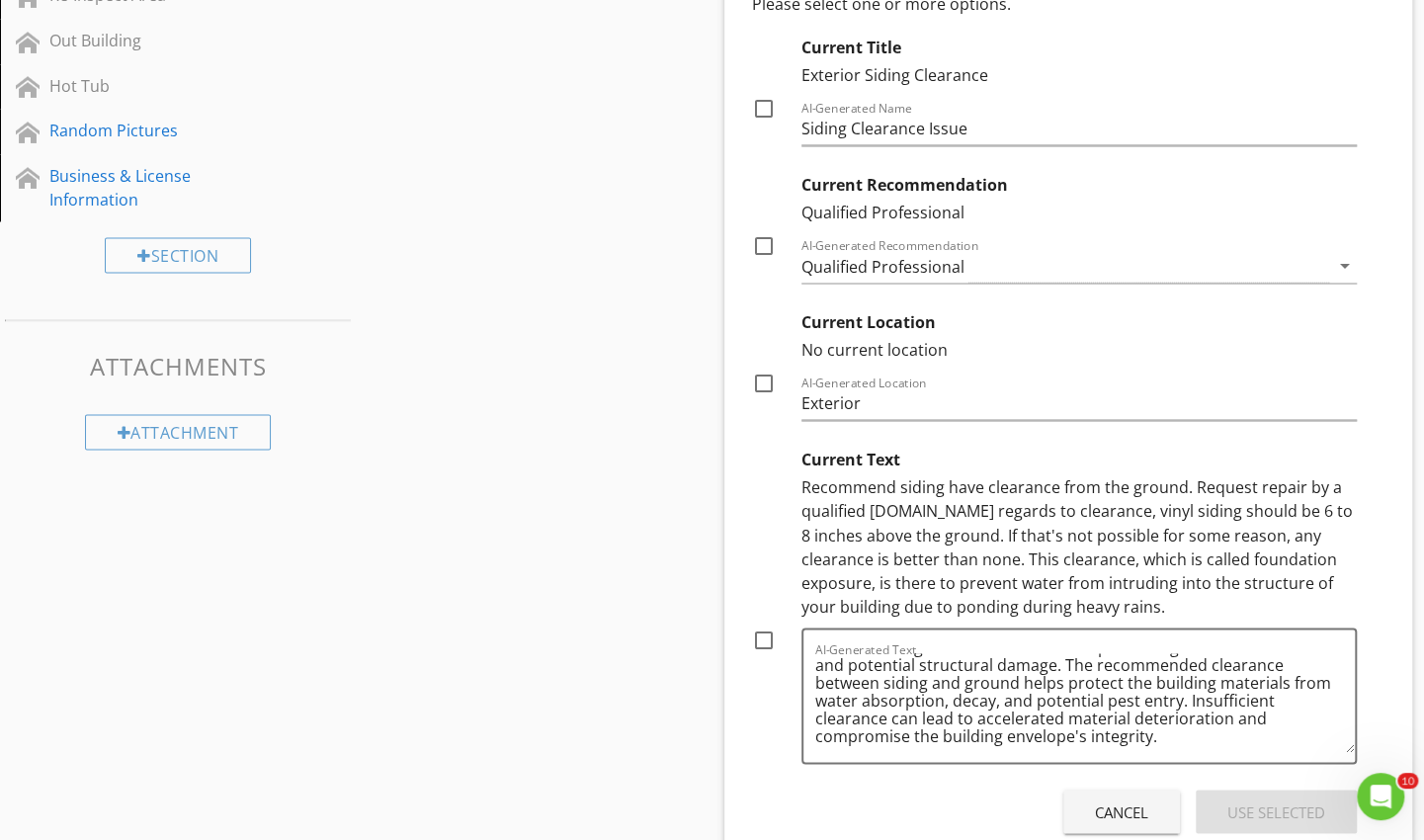 click at bounding box center [764, 647] 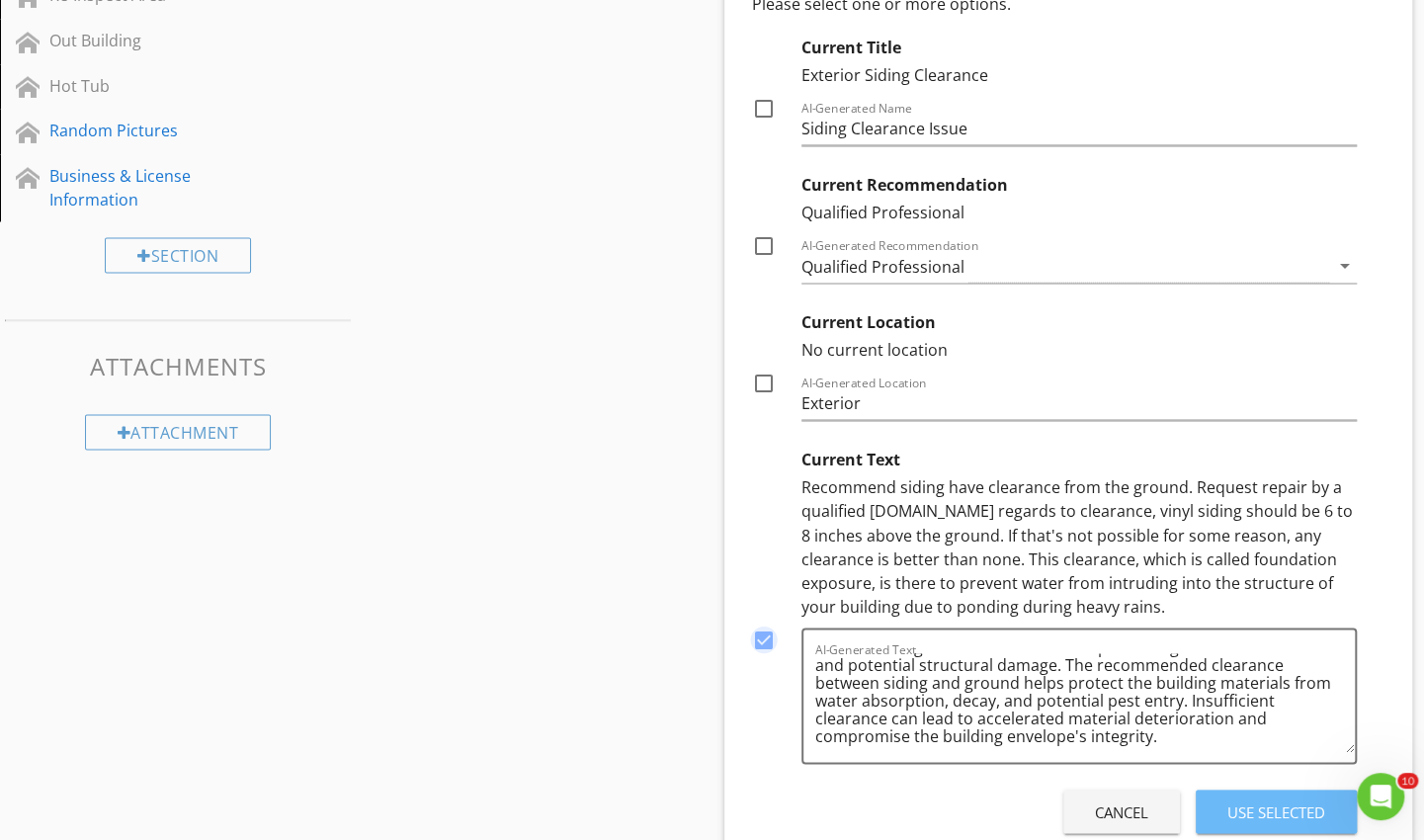 click on "Use Selected" at bounding box center (1276, 811) 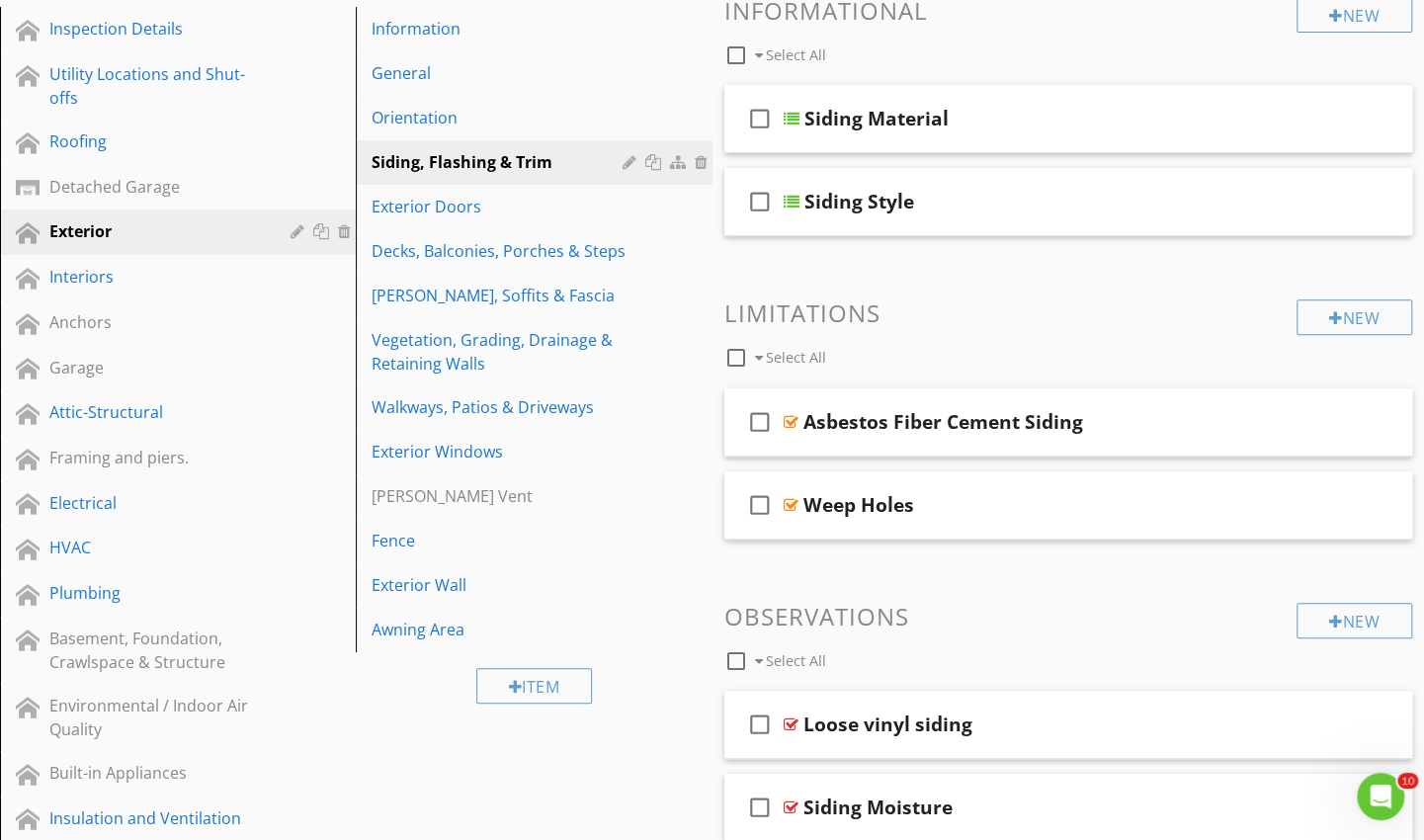 scroll, scrollTop: 0, scrollLeft: 0, axis: both 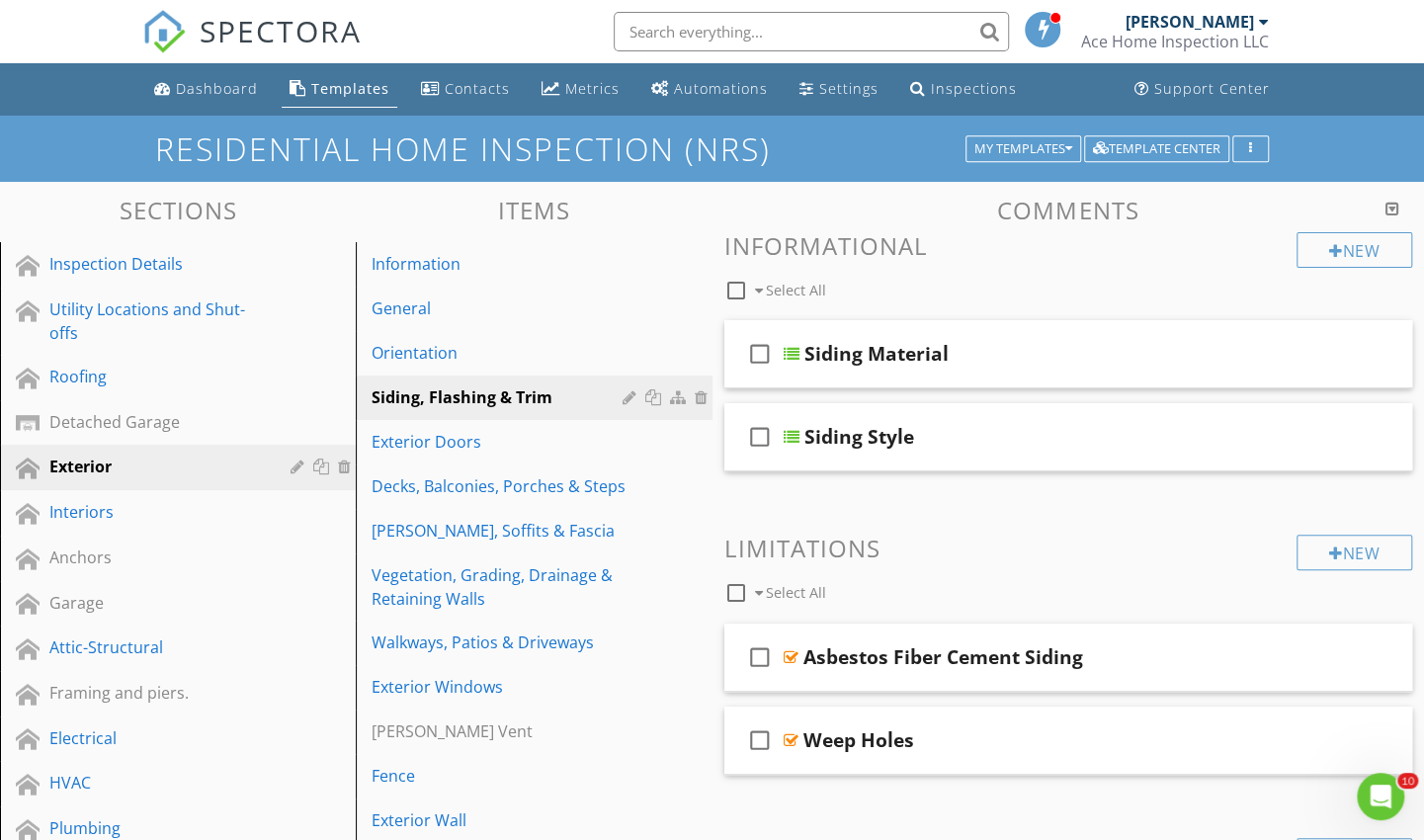 click on "Dashboard" at bounding box center [216, 88] 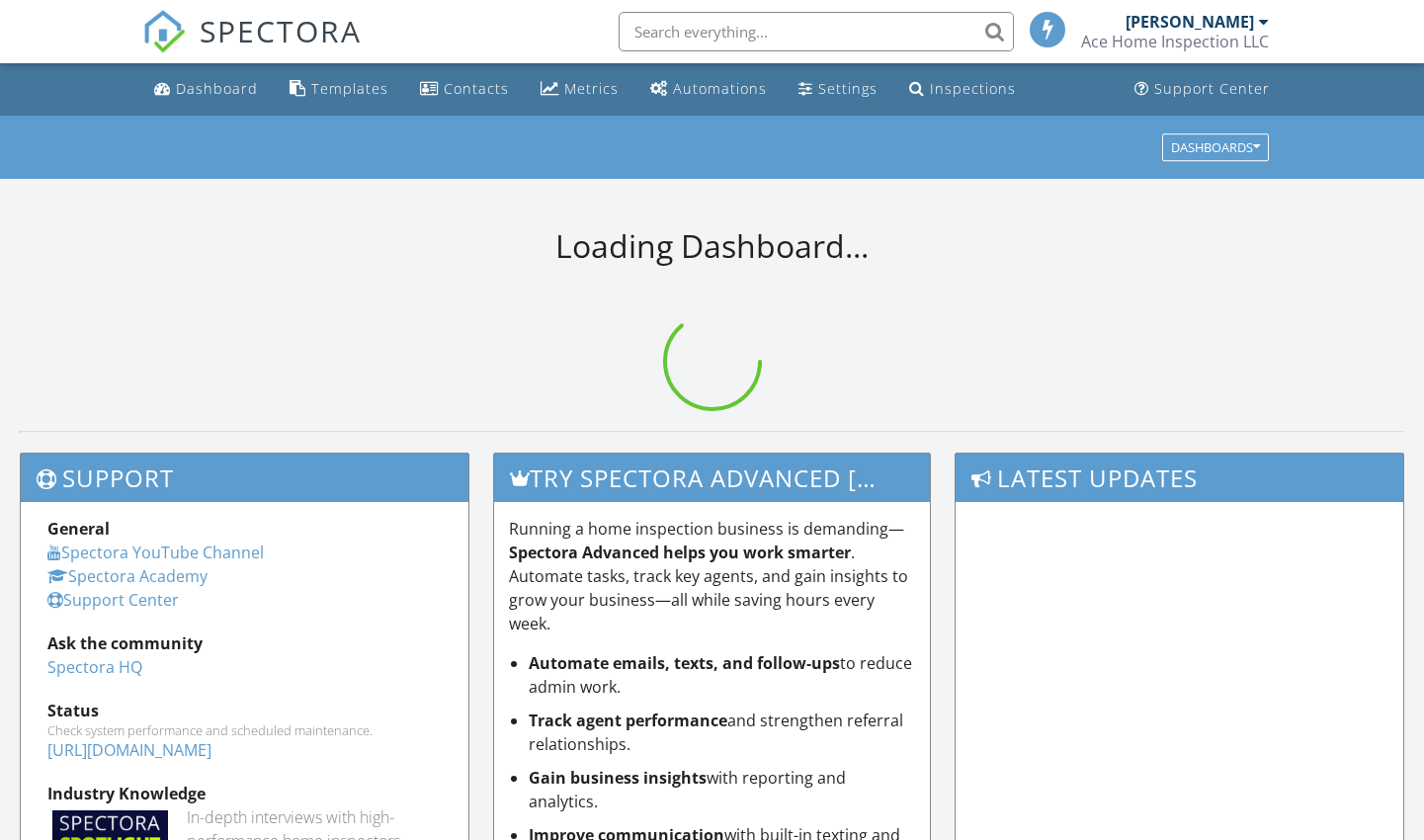scroll, scrollTop: 0, scrollLeft: 0, axis: both 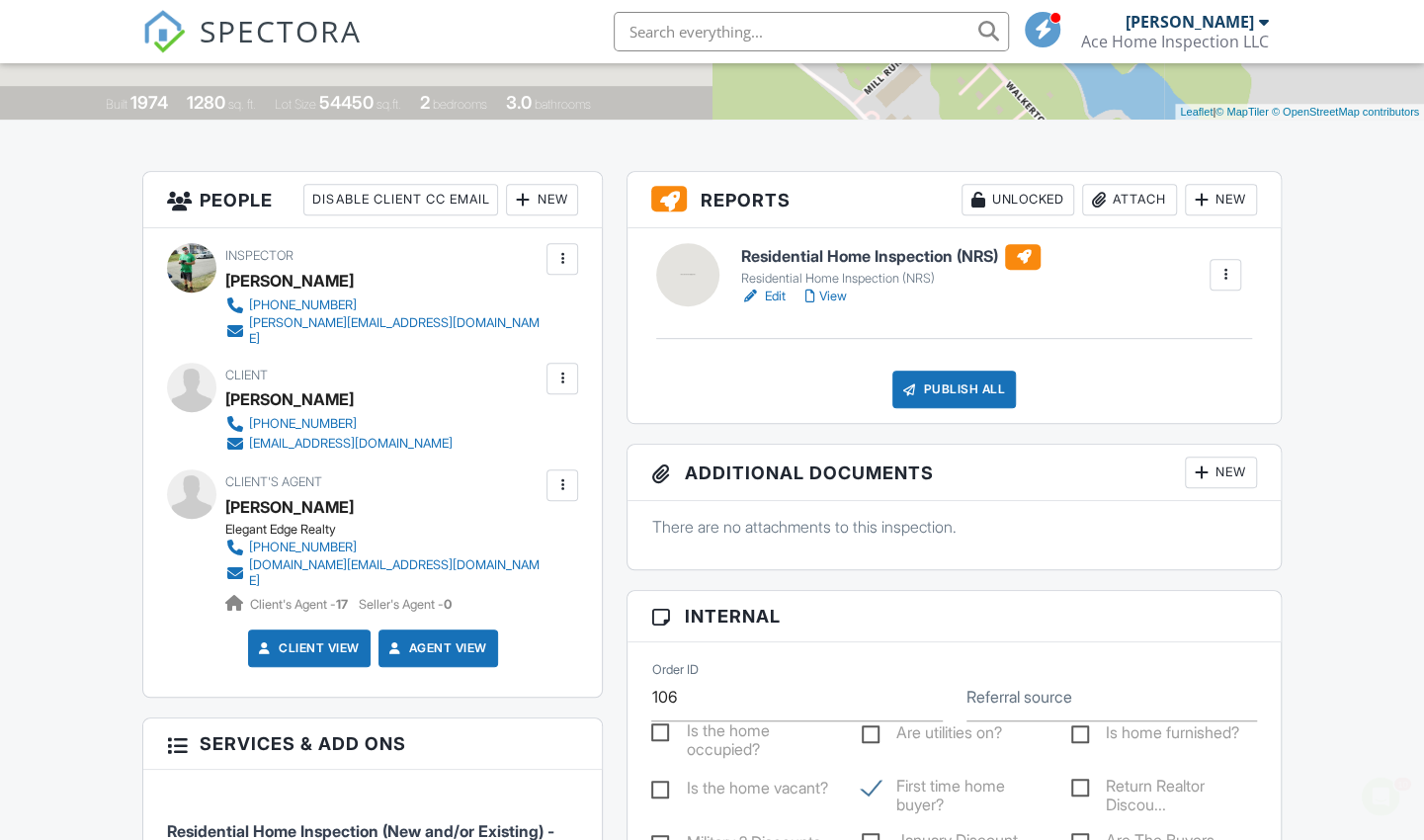 click on "Edit" at bounding box center [762, 296] 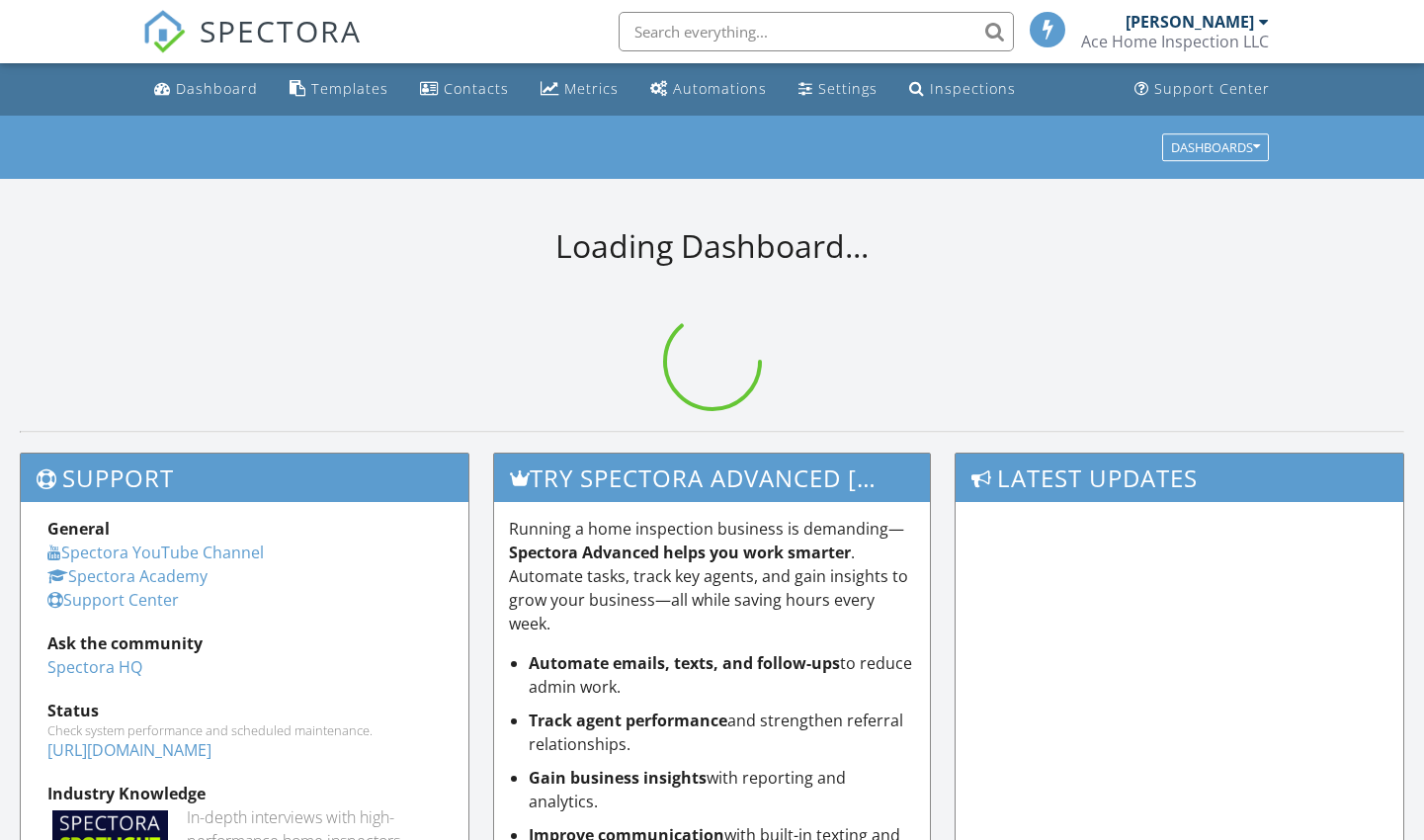scroll, scrollTop: 0, scrollLeft: 0, axis: both 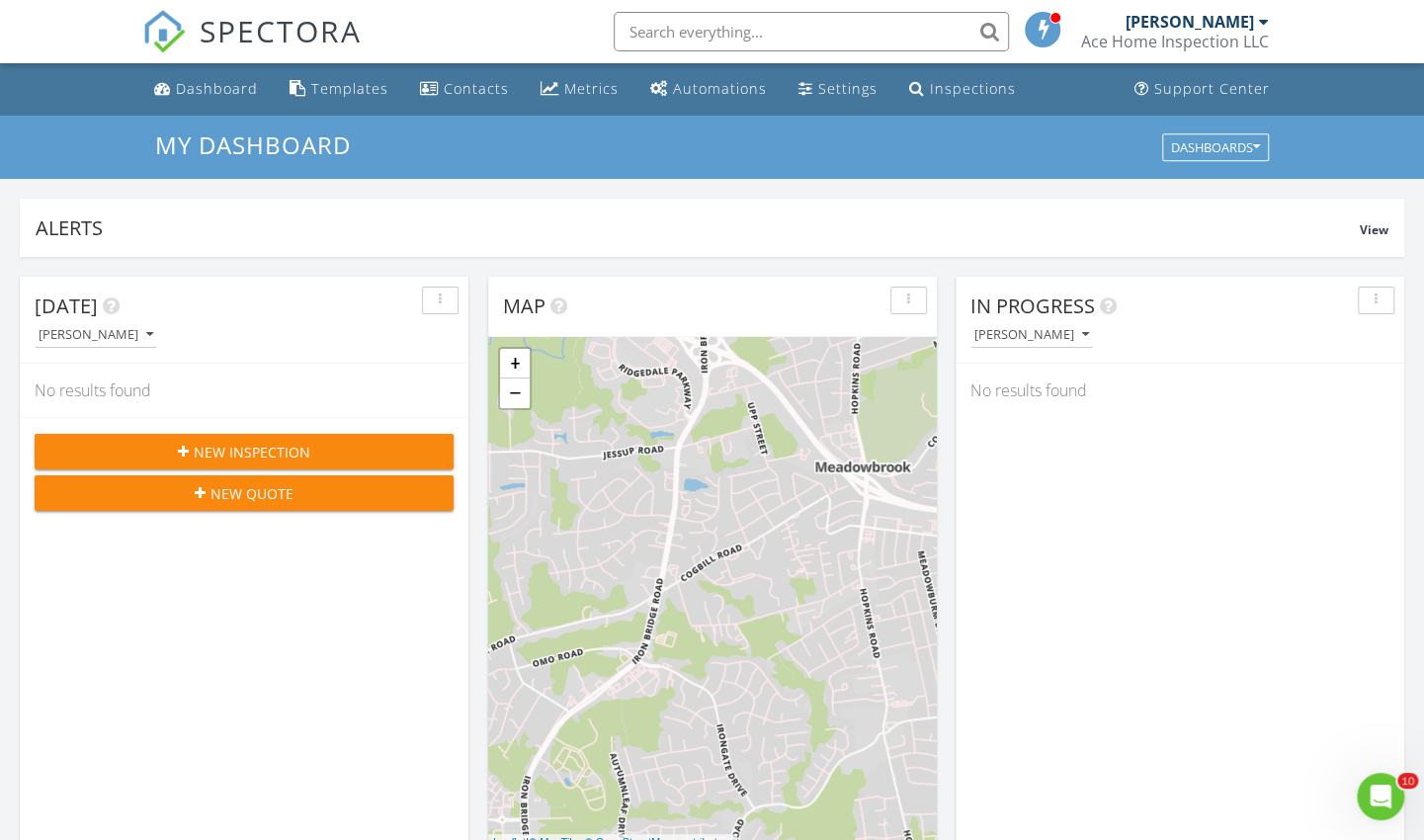 click on "Templates" at bounding box center [350, 88] 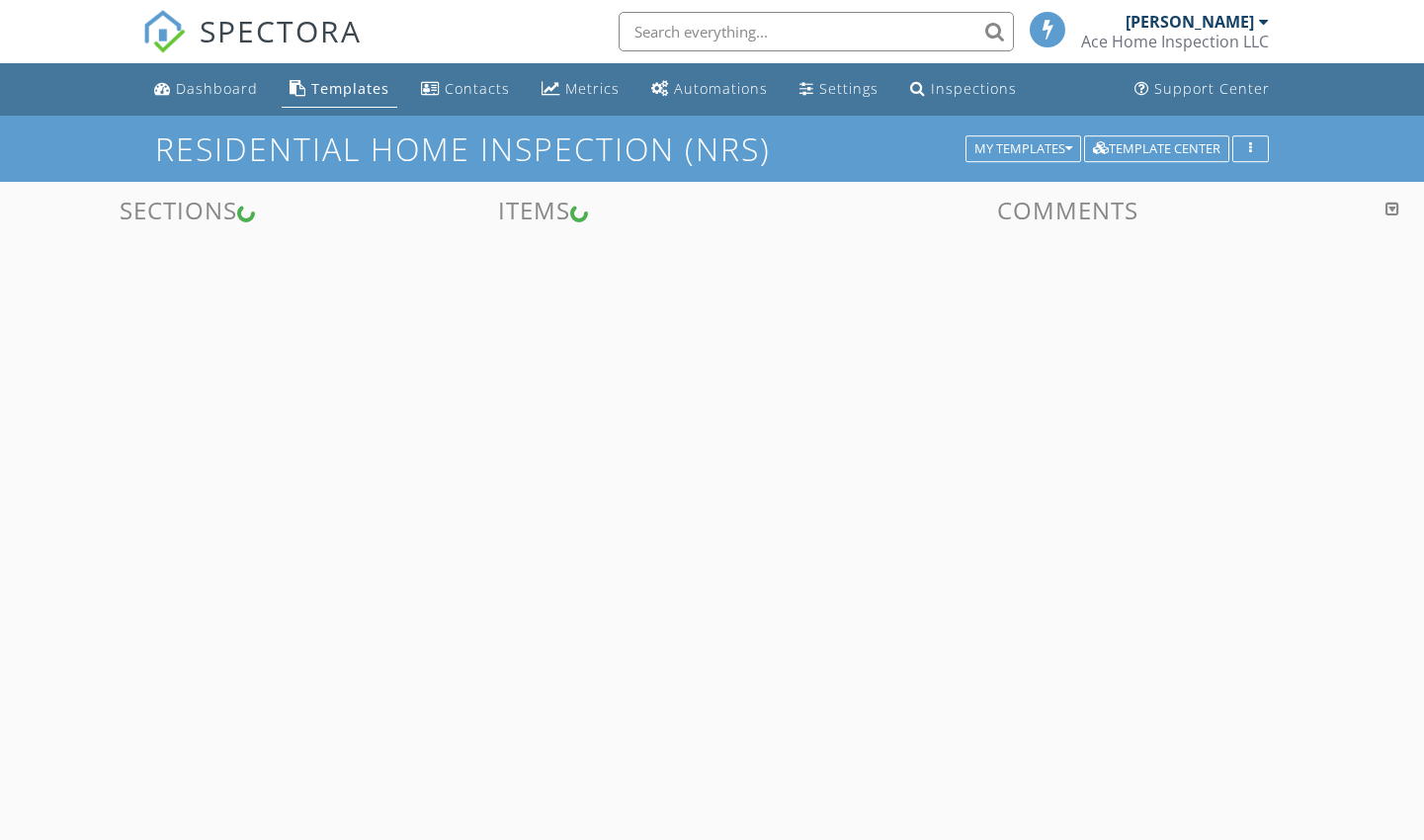 scroll, scrollTop: 0, scrollLeft: 0, axis: both 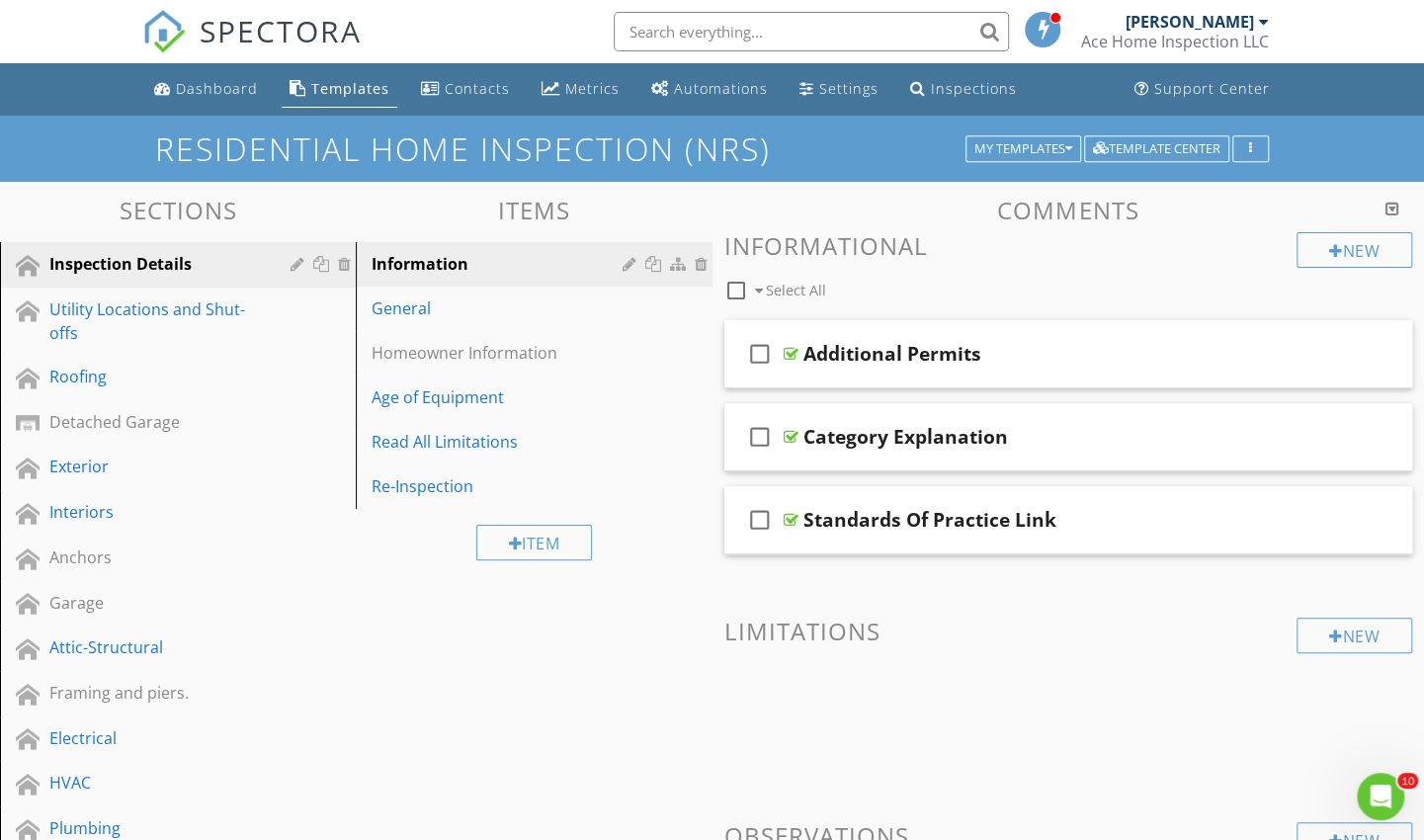 click on "Dashboard" at bounding box center (216, 88) 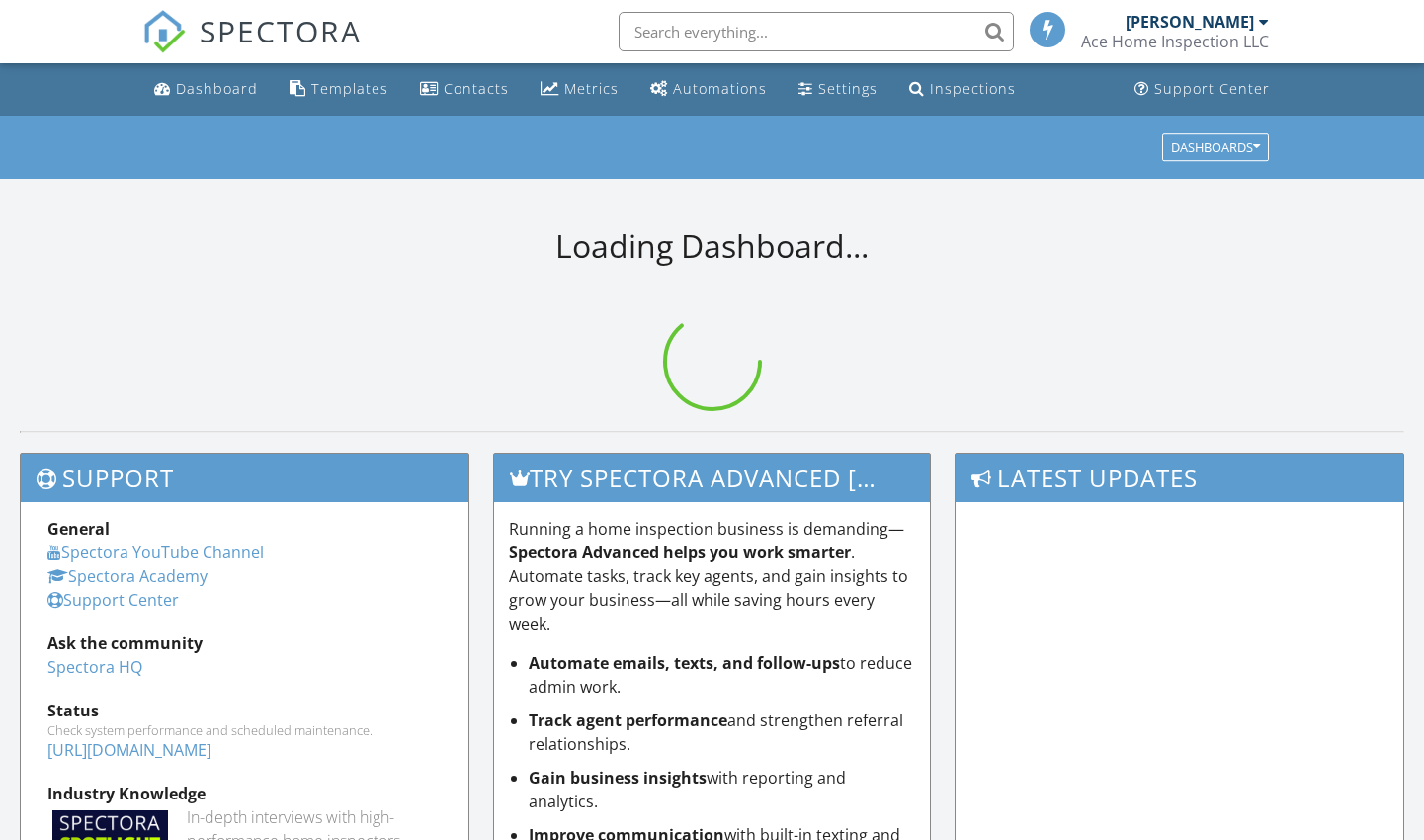 scroll, scrollTop: 0, scrollLeft: 0, axis: both 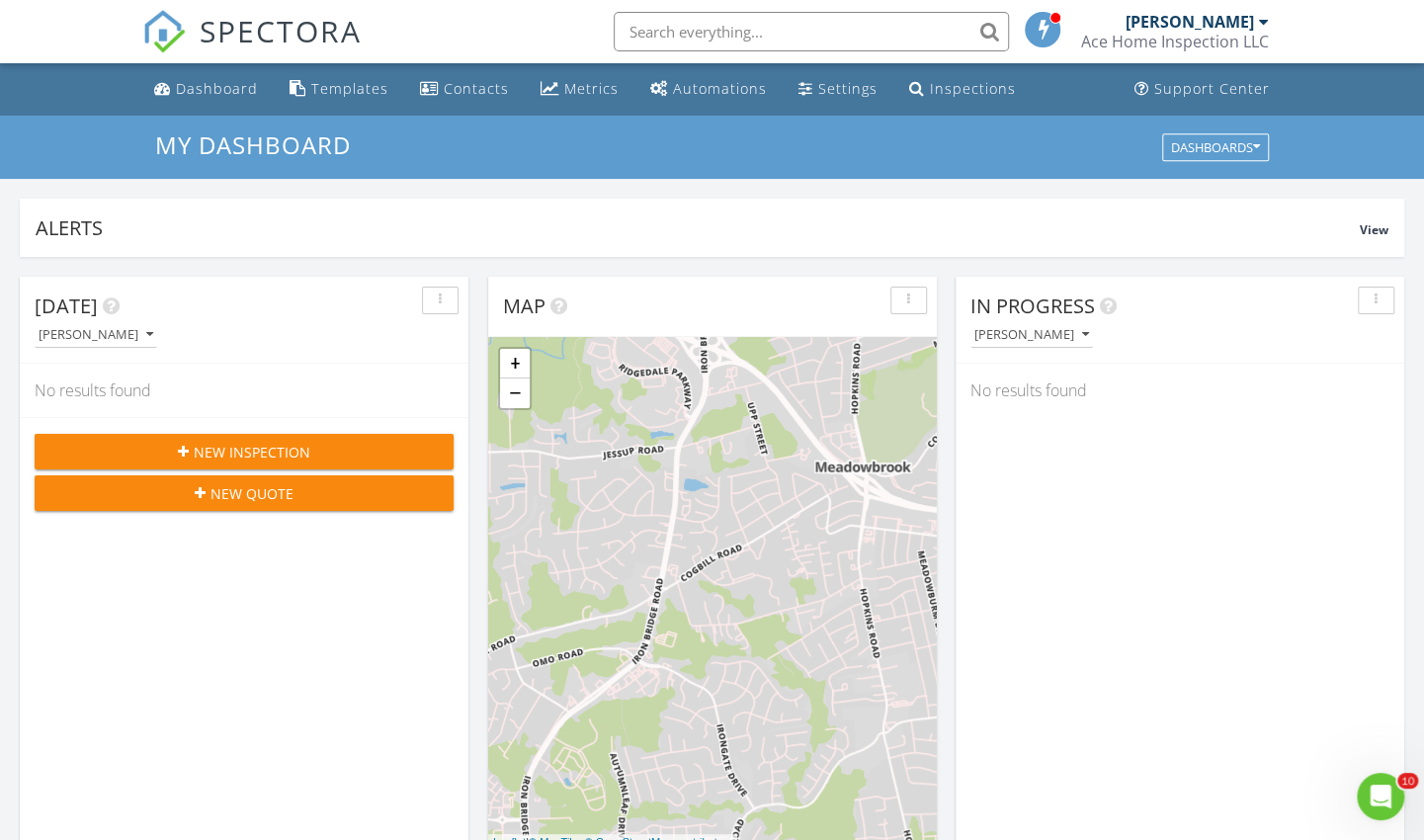 click on "Templates" at bounding box center (339, 89) 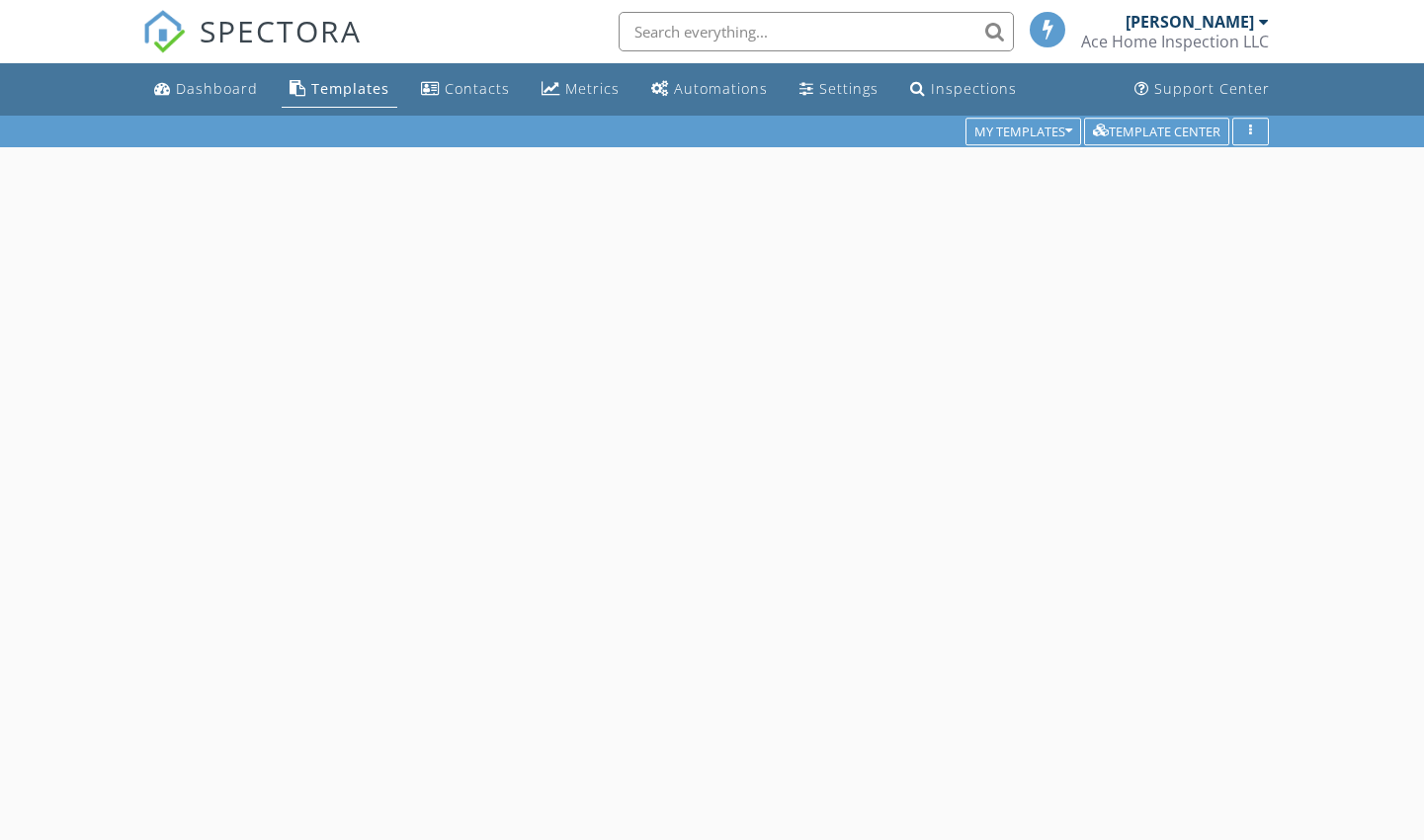 scroll, scrollTop: 0, scrollLeft: 0, axis: both 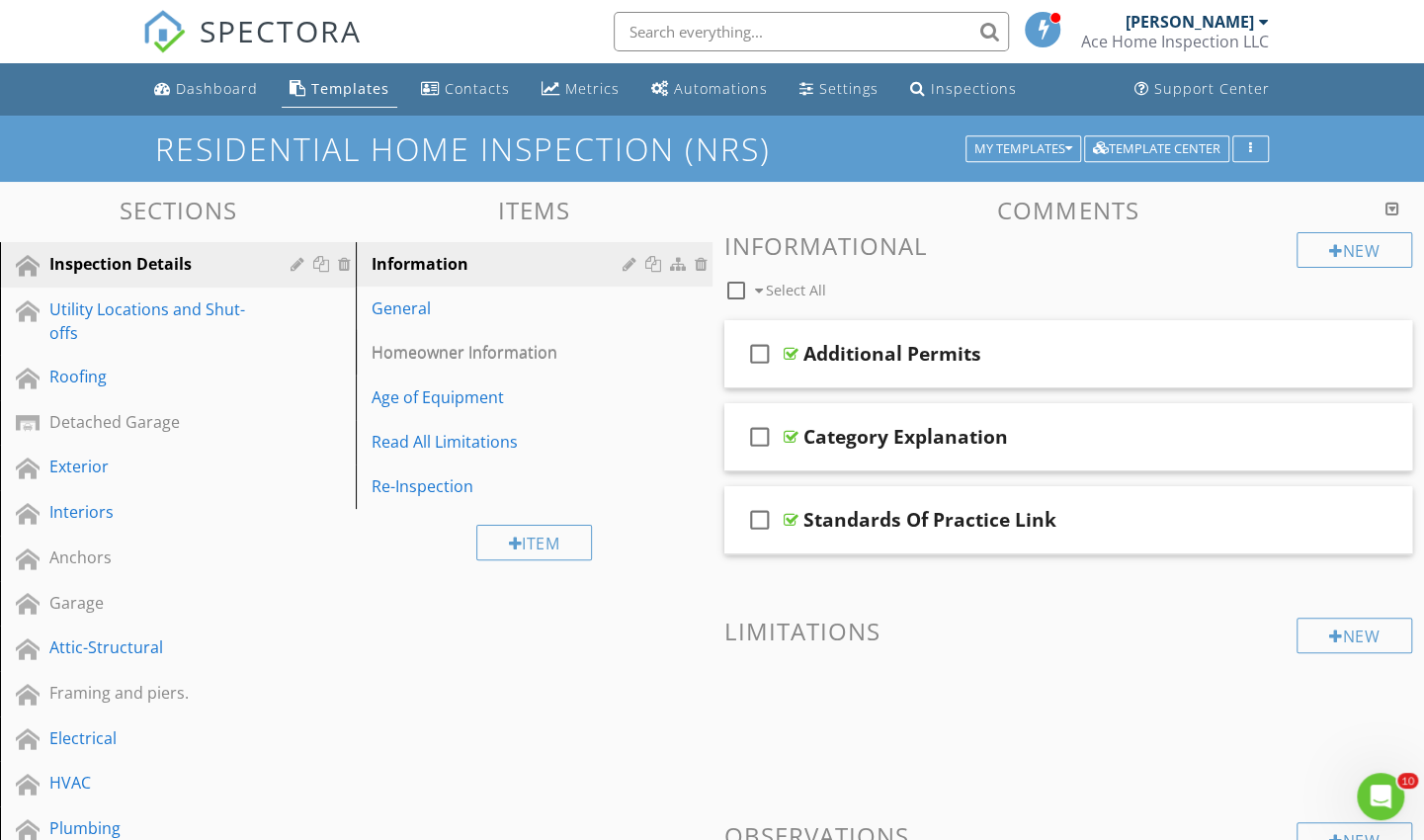 click on "Homeowner Information" at bounding box center [499, 353] 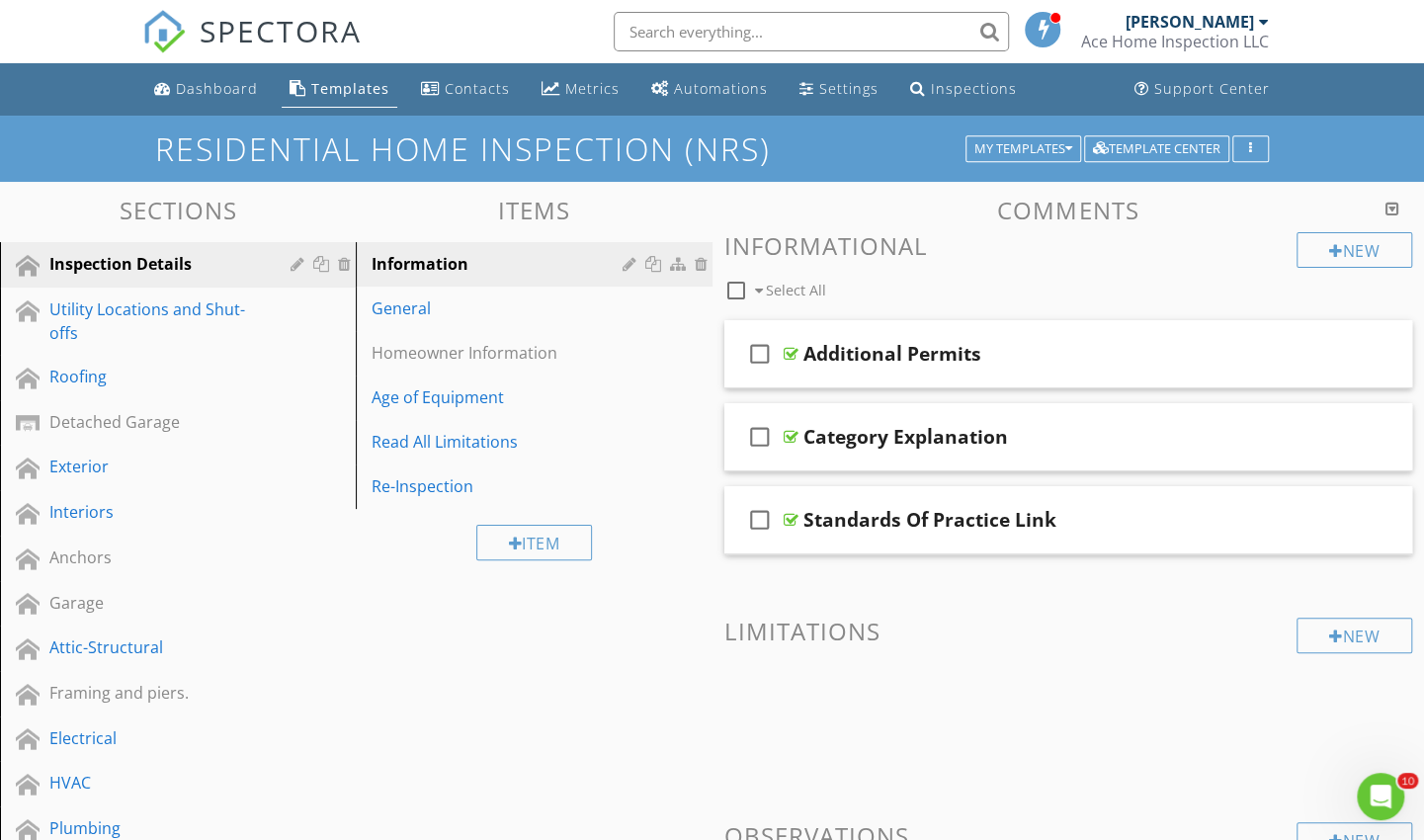 click on "Homeowner Information" at bounding box center [537, 353] 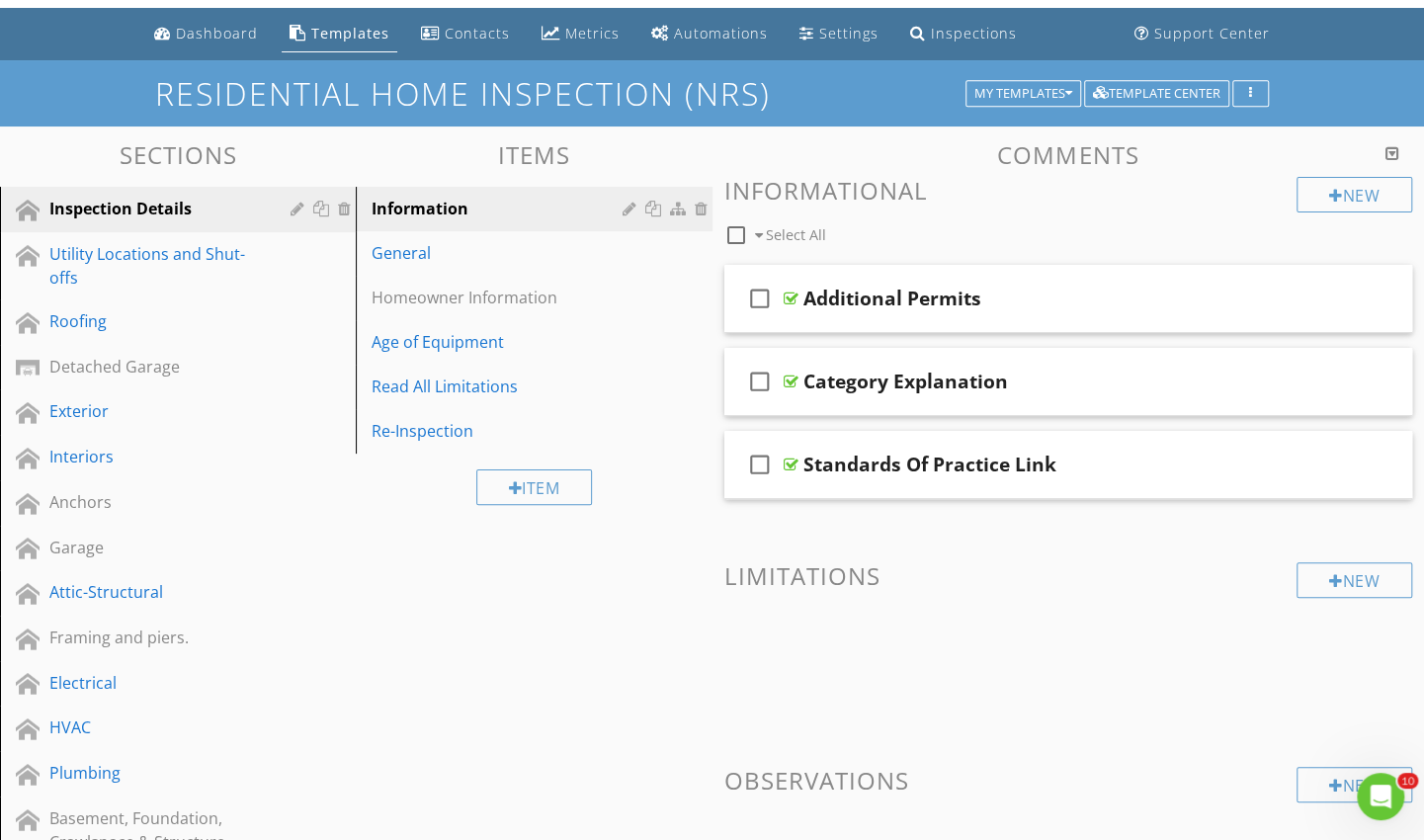 scroll, scrollTop: 57, scrollLeft: 0, axis: vertical 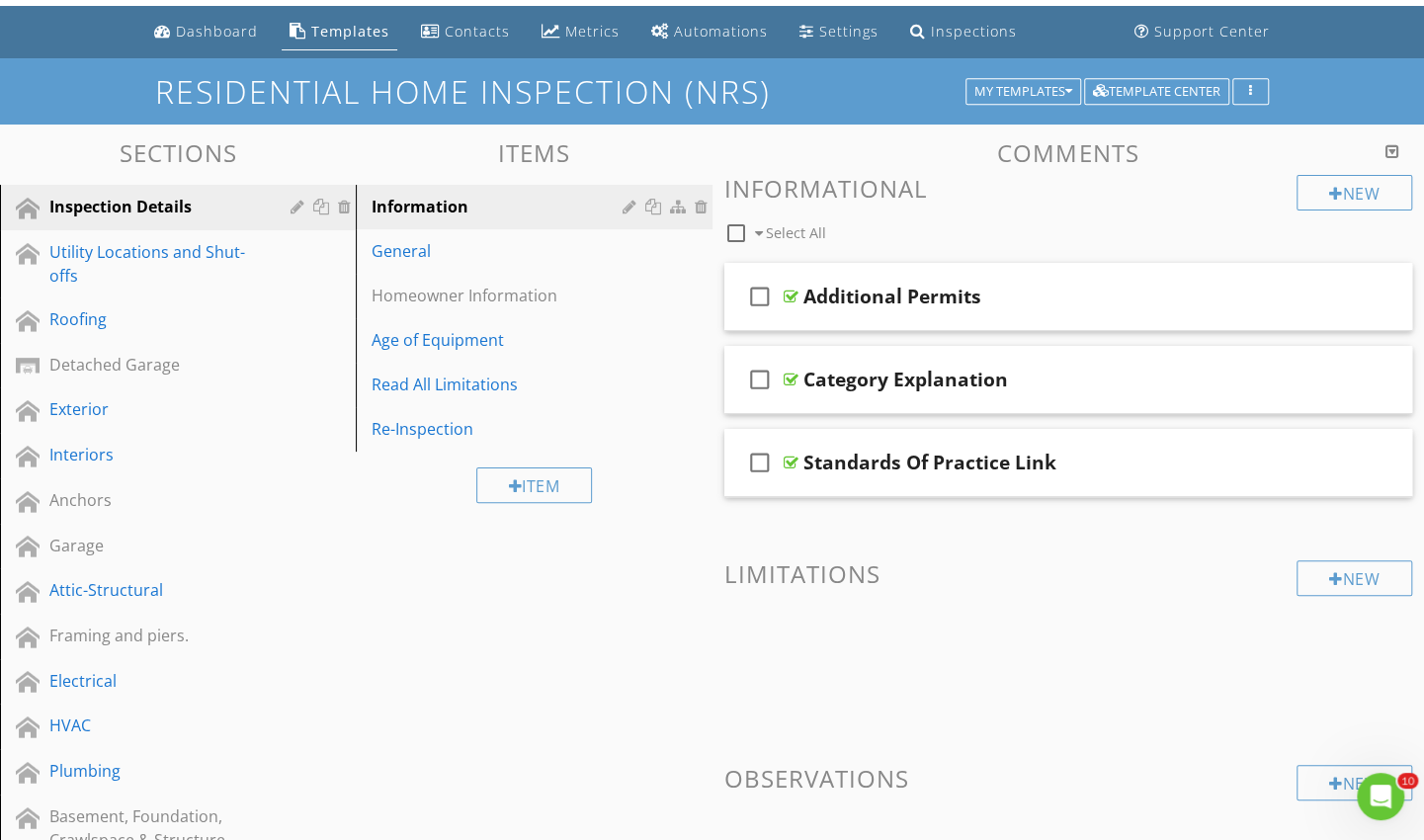 click on "Homeowner Information" at bounding box center (537, 295) 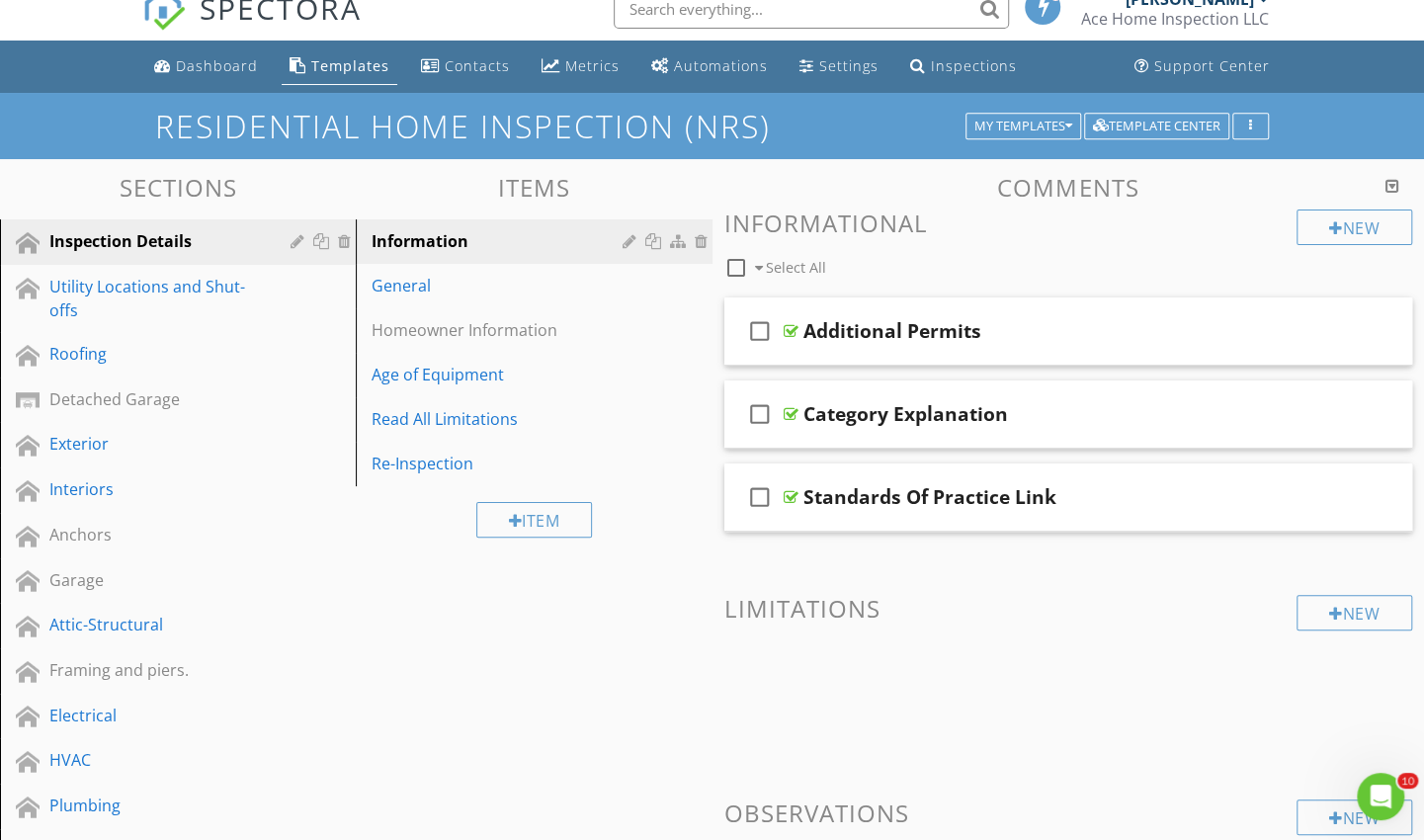 scroll, scrollTop: 0, scrollLeft: 0, axis: both 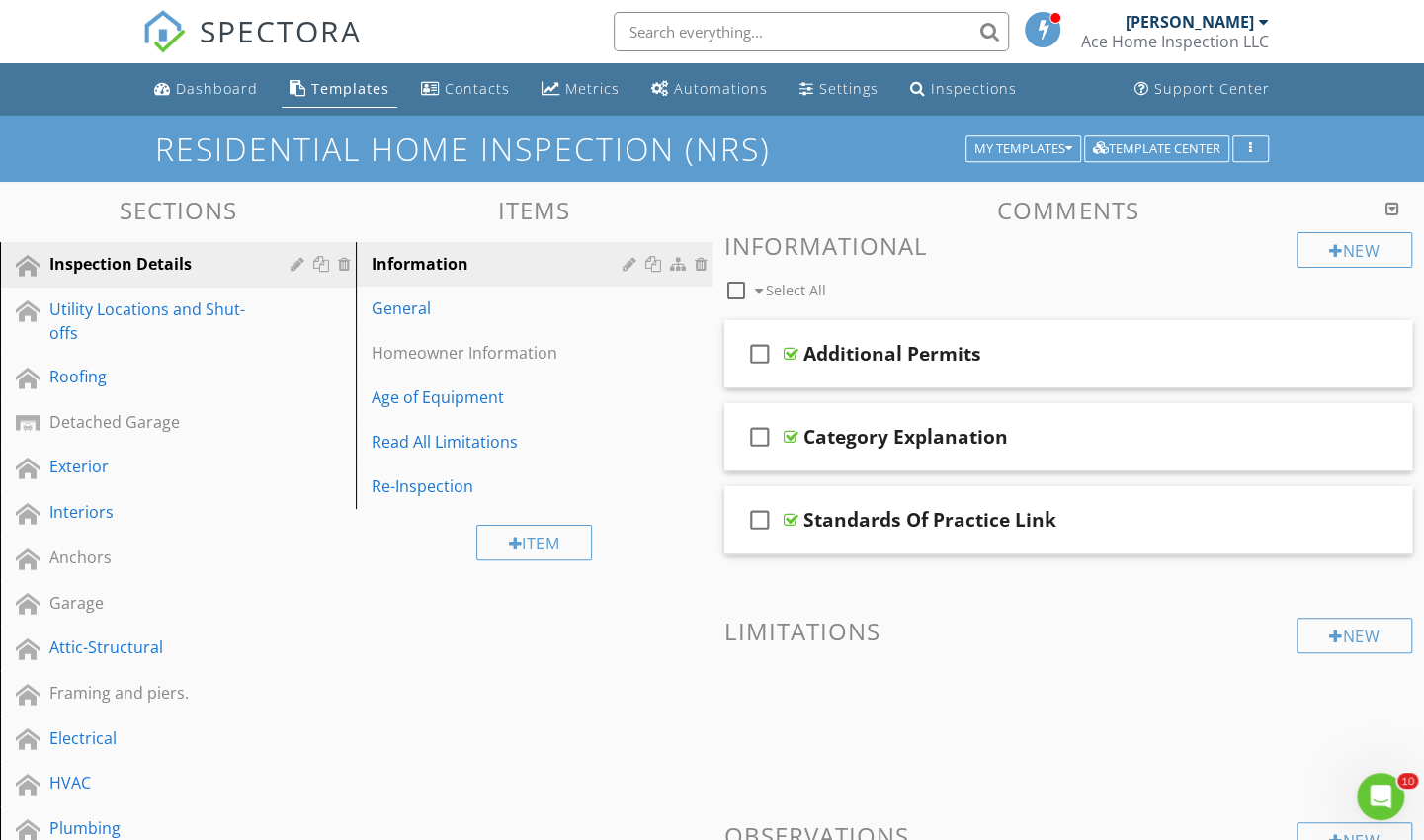 click on "Homeowner Information" at bounding box center [537, 353] 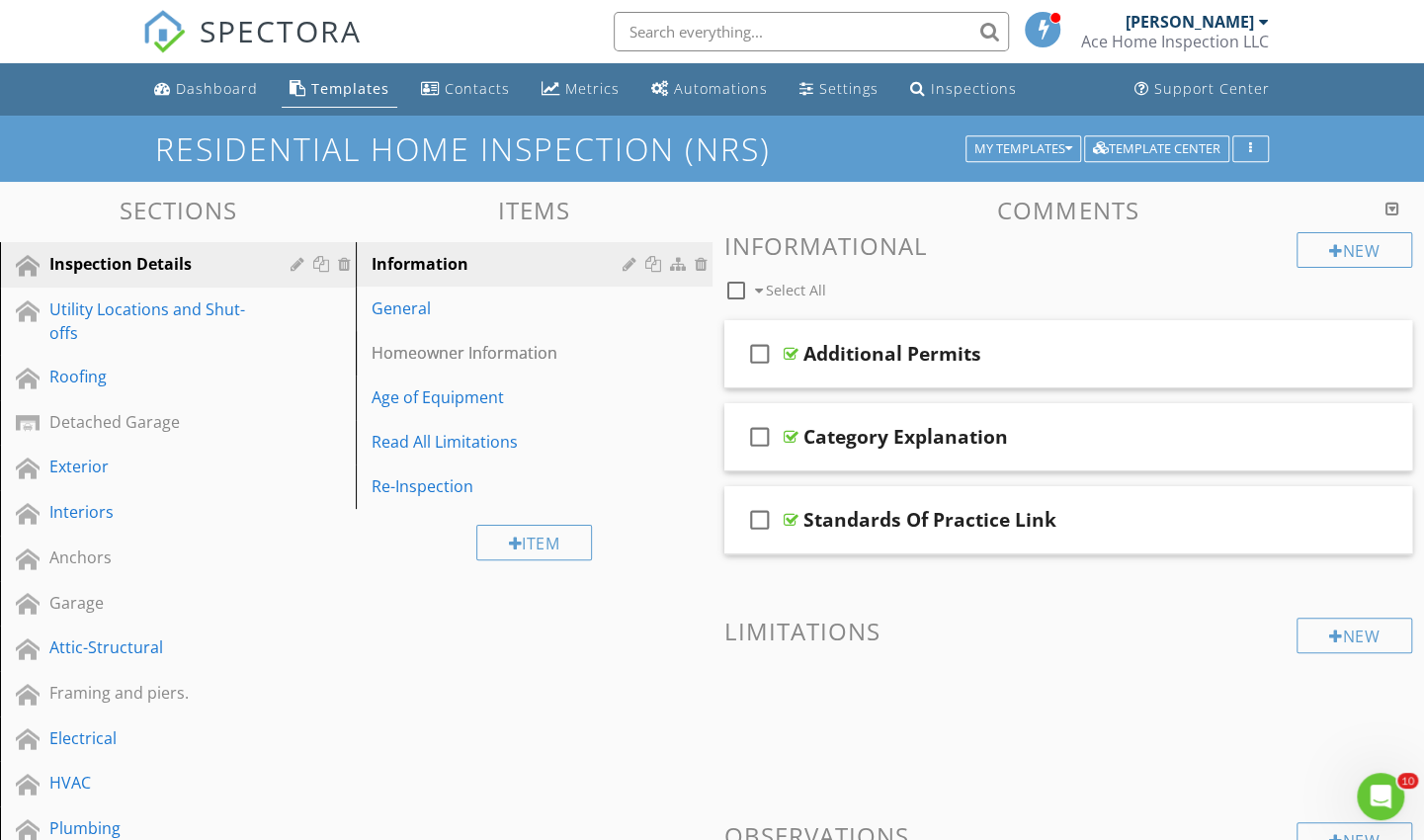 click on "Homeowner Information" at bounding box center (537, 353) 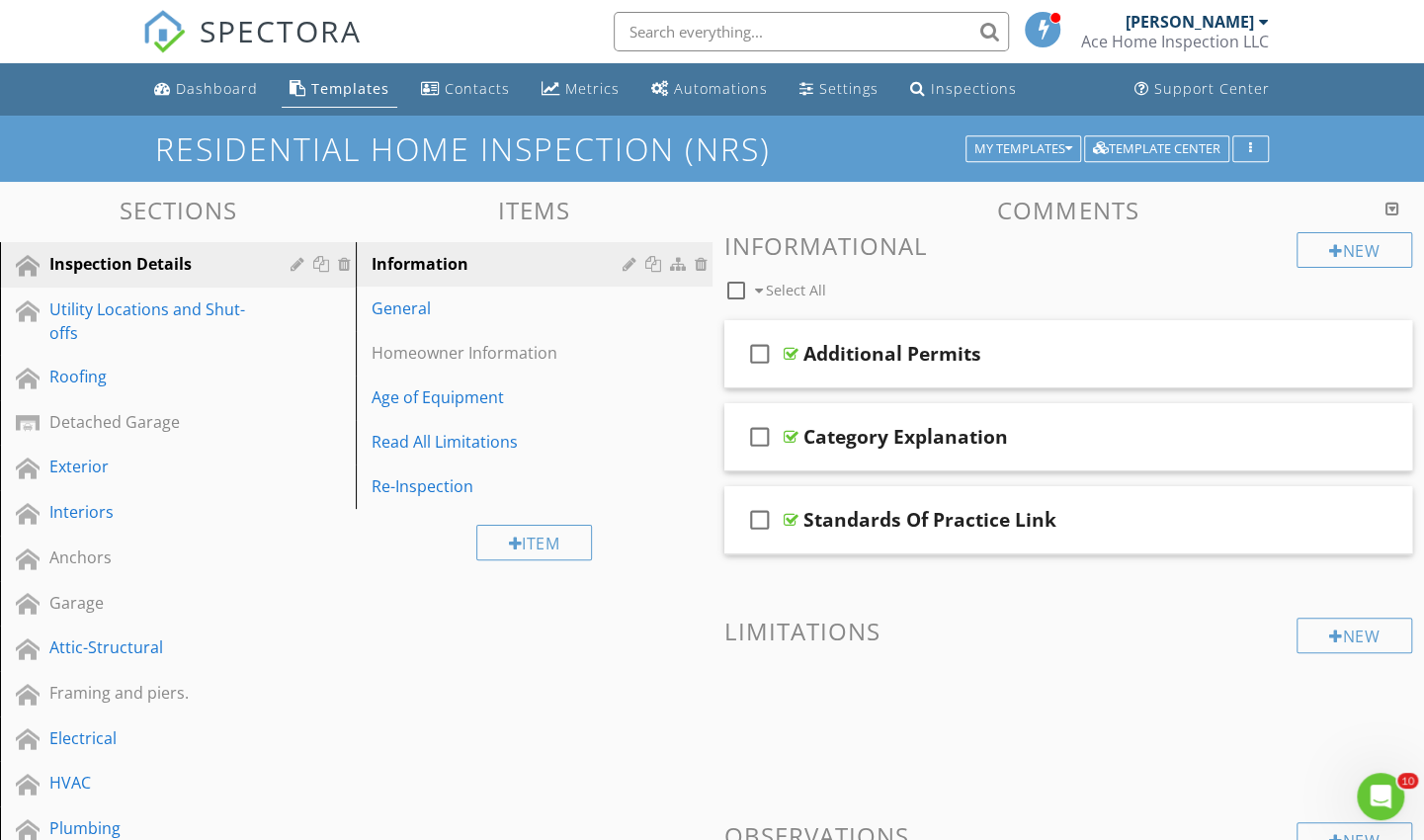 click on "Homeowner Information" at bounding box center [537, 353] 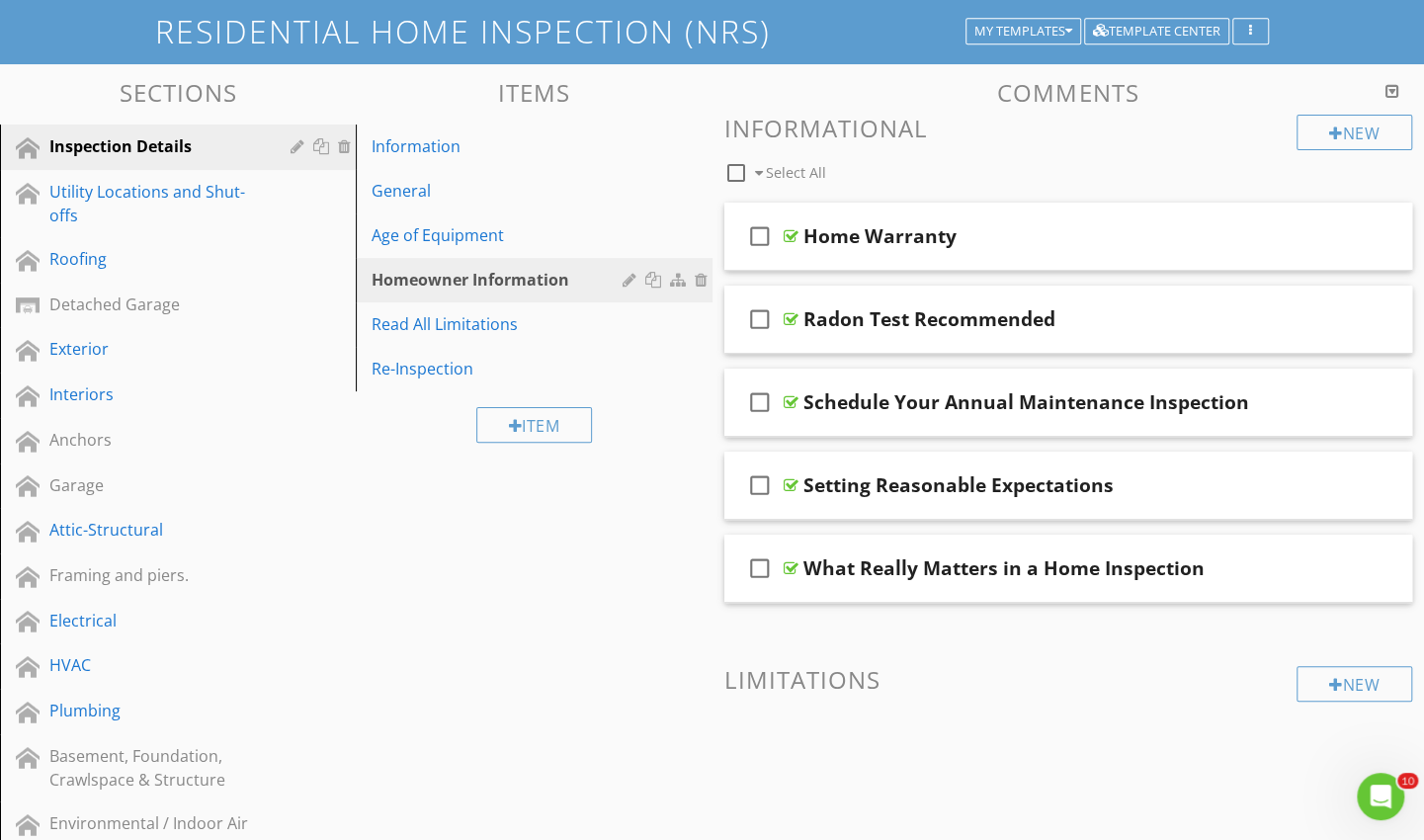 scroll, scrollTop: 132, scrollLeft: 0, axis: vertical 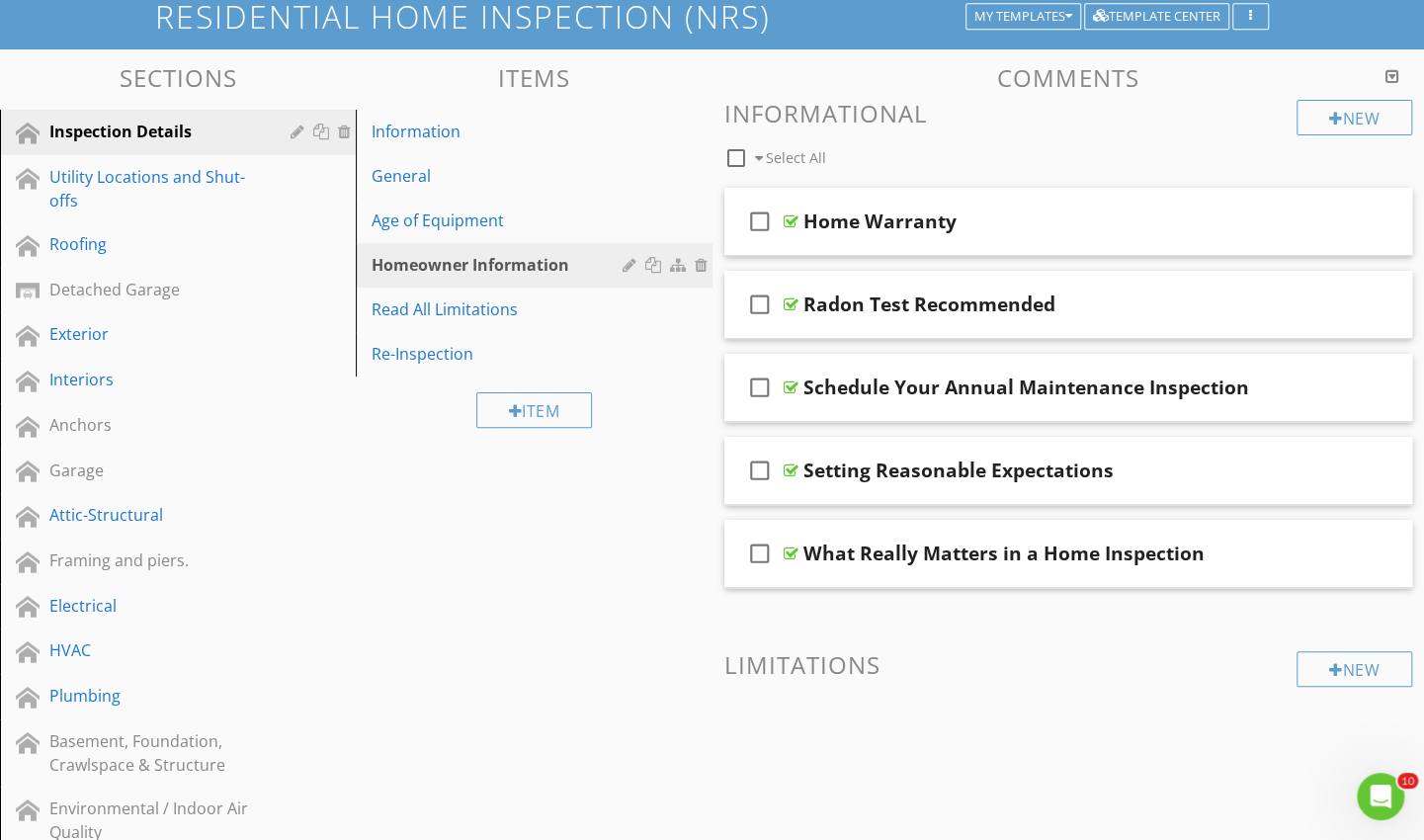 click on "check_box_outline_blank" at bounding box center [760, 387] 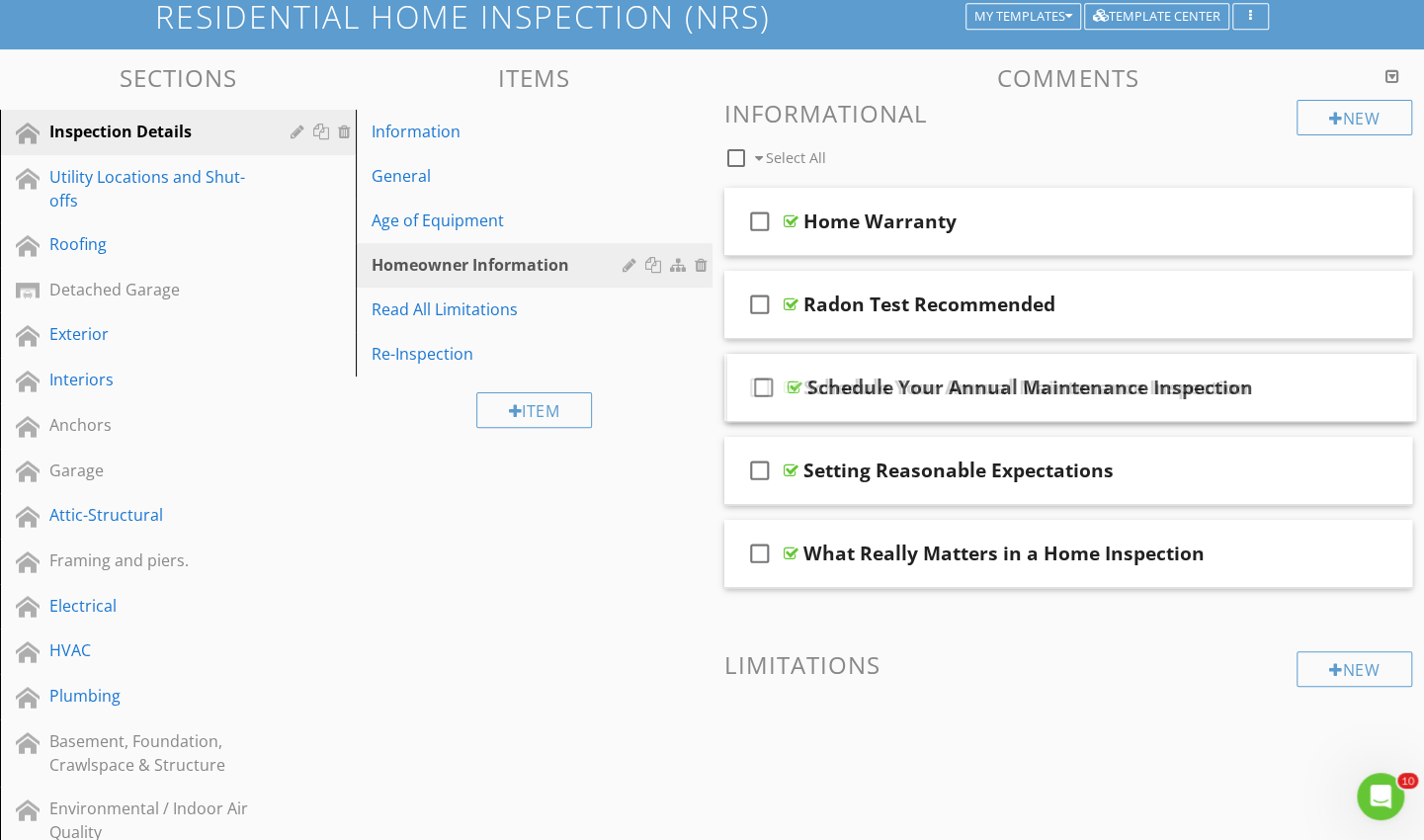 click on "Schedule Your Annual Maintenance Inspection" at bounding box center (1026, 387) 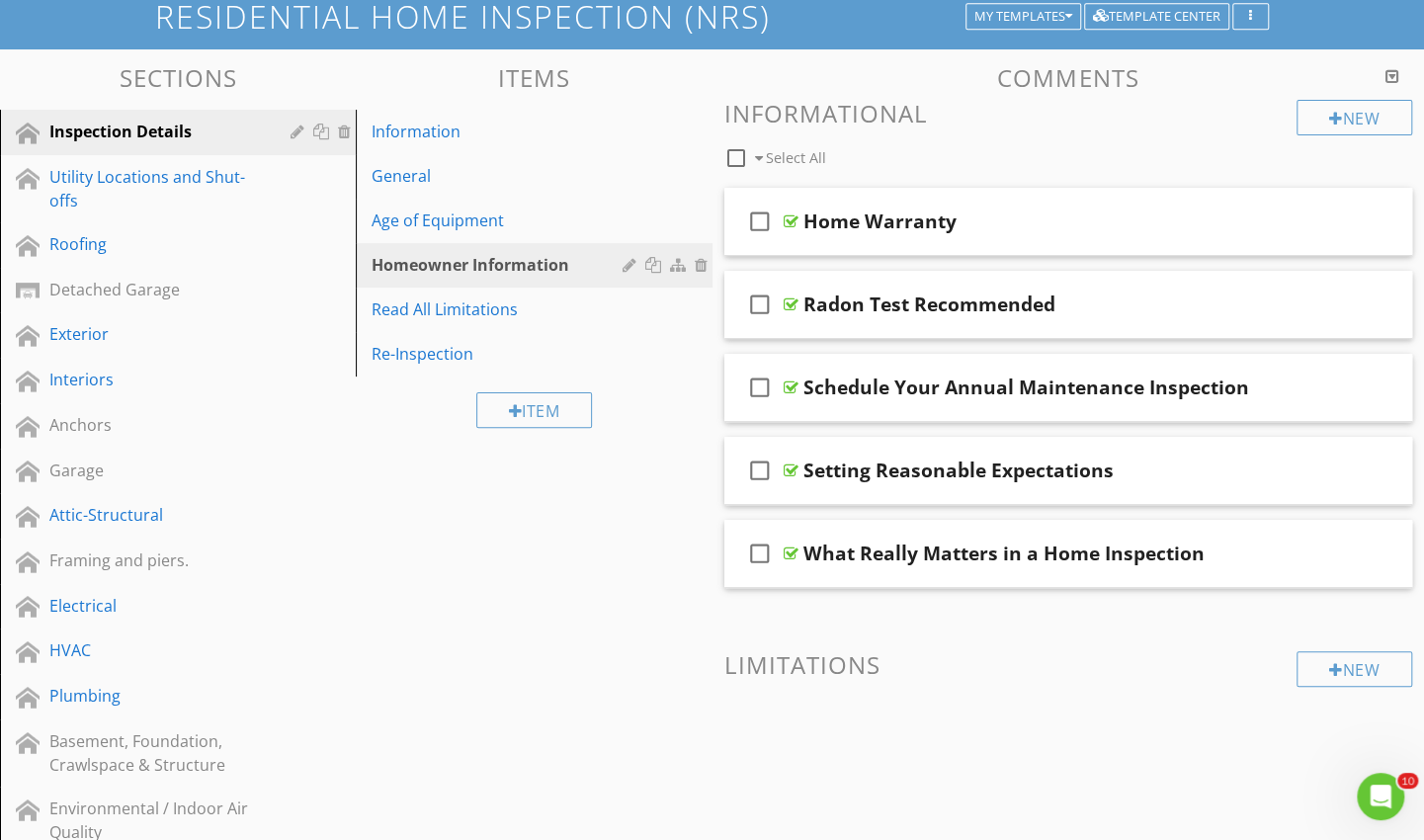 click on "Schedule Your Annual Maintenance Inspection" at bounding box center [1026, 387] 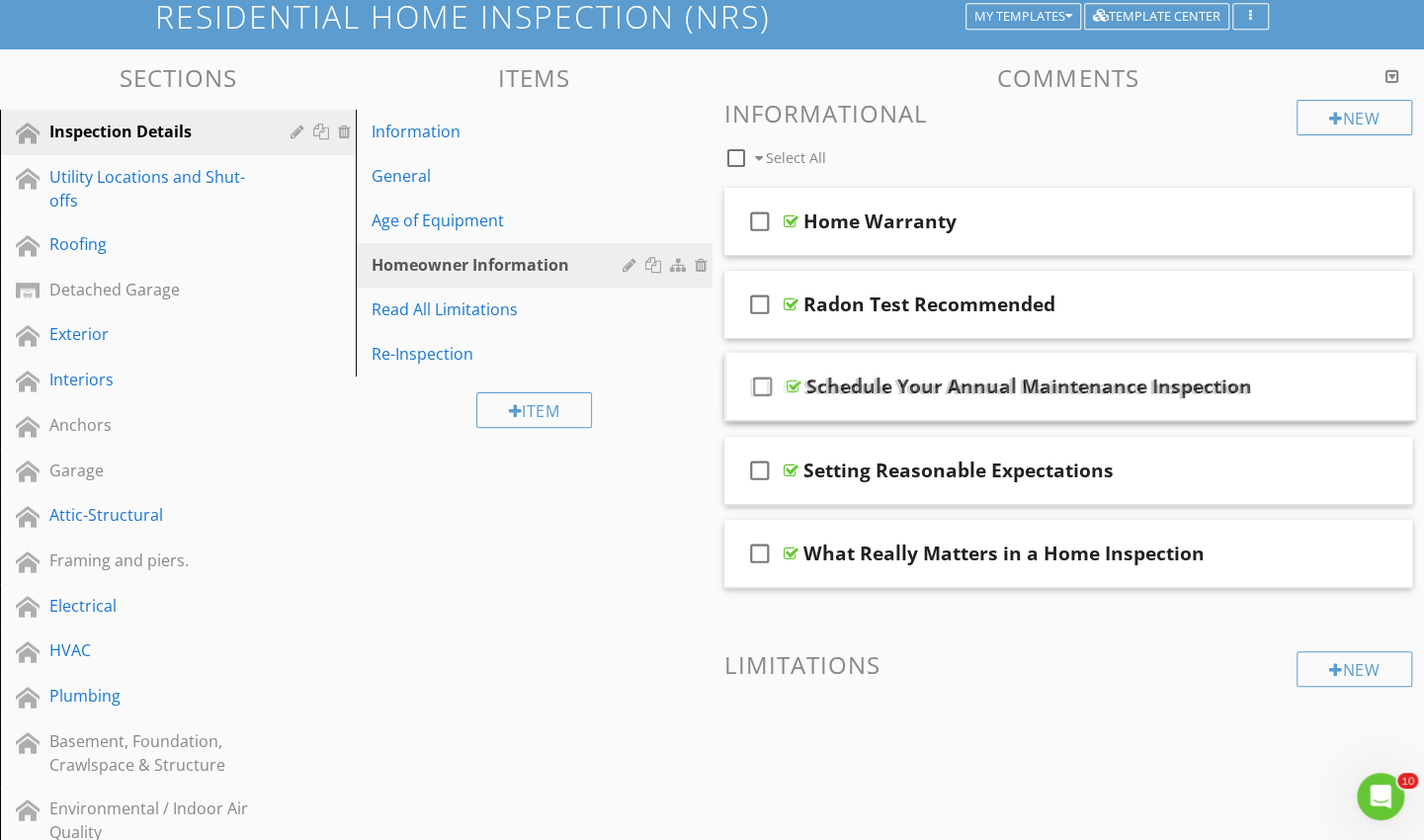 click on "check_box_outline_blank
Schedule Your Annual Maintenance Inspection" at bounding box center [1068, 387] 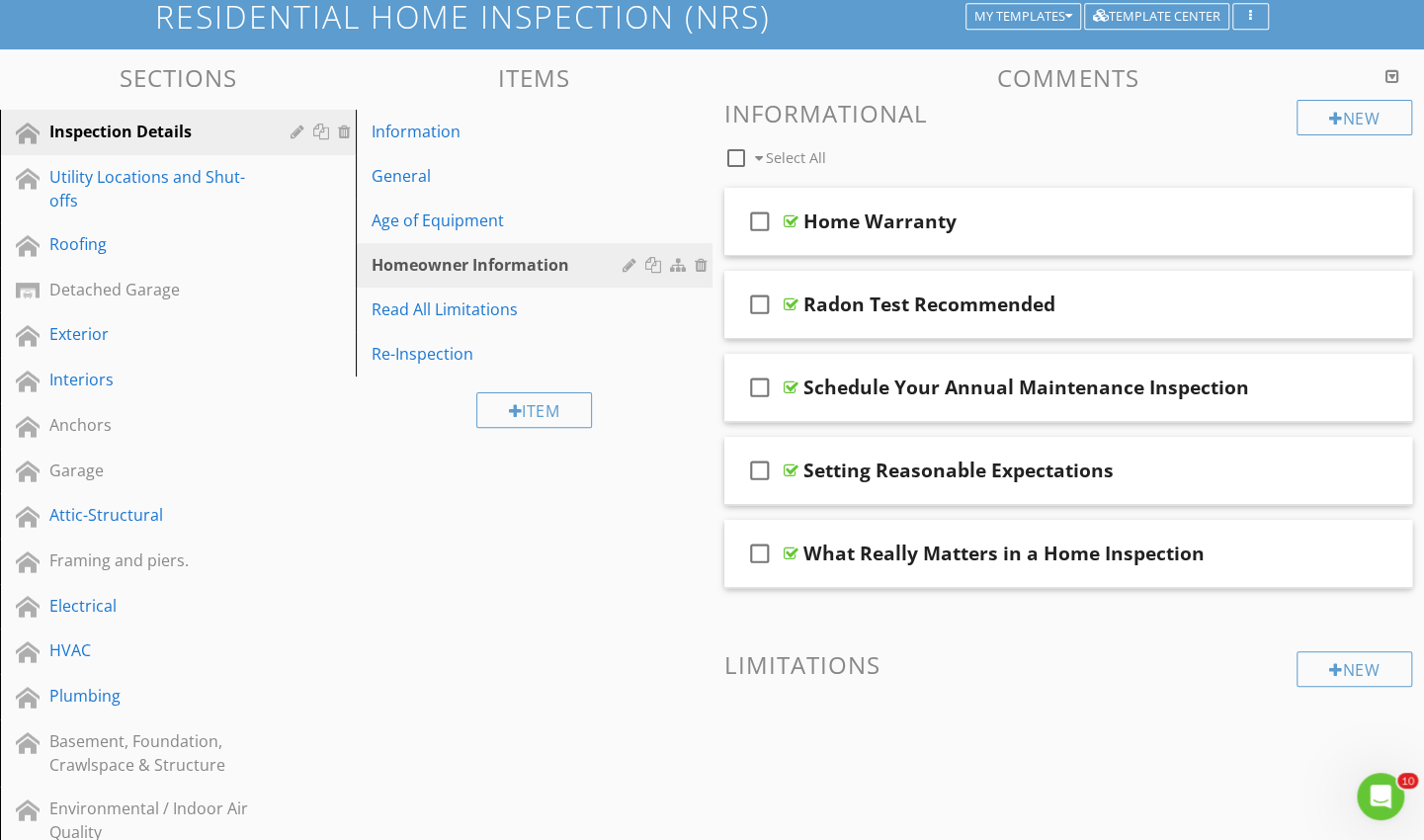 click on "Schedule Your Annual Maintenance Inspection" at bounding box center (1026, 387) 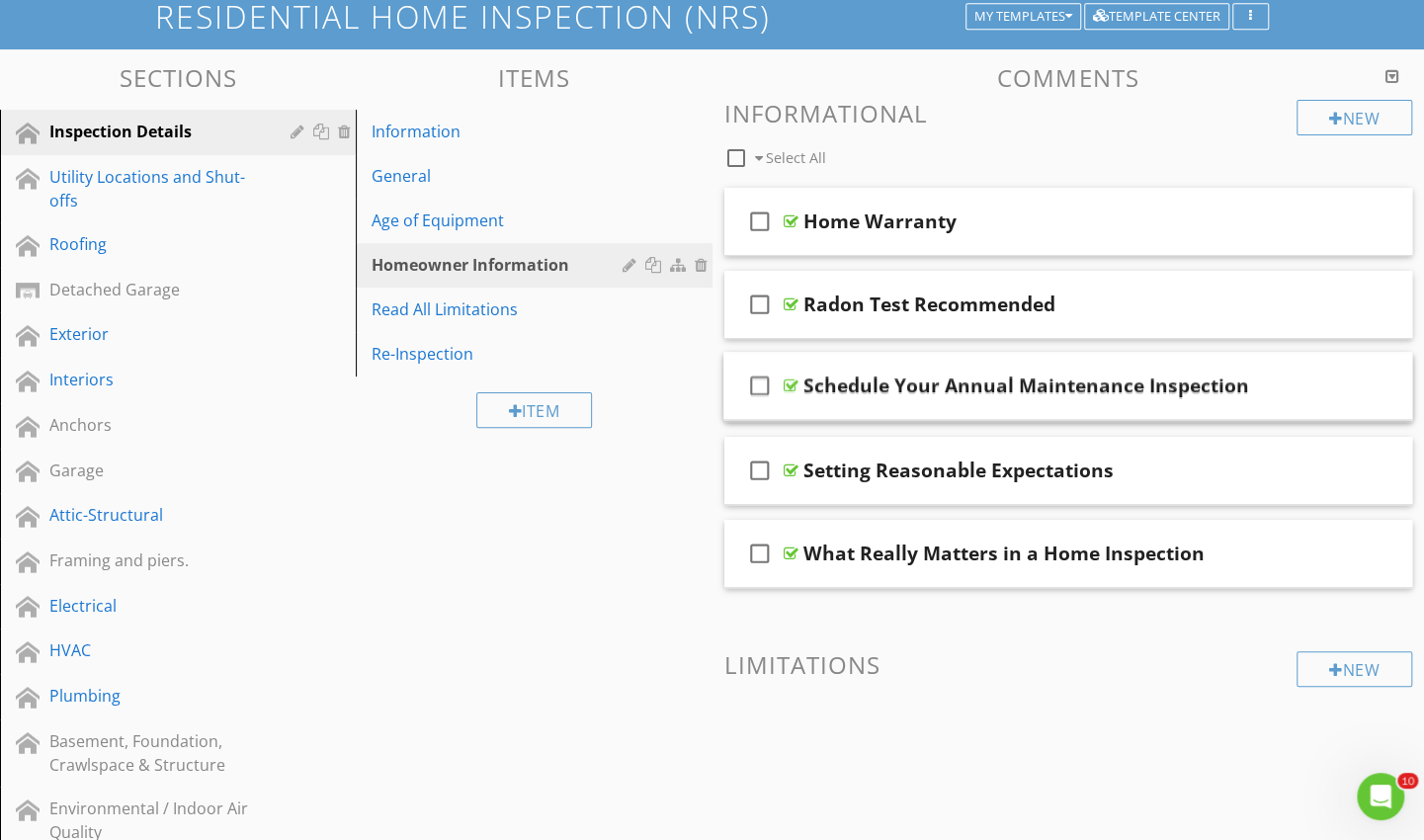 click at bounding box center (1279, 386) 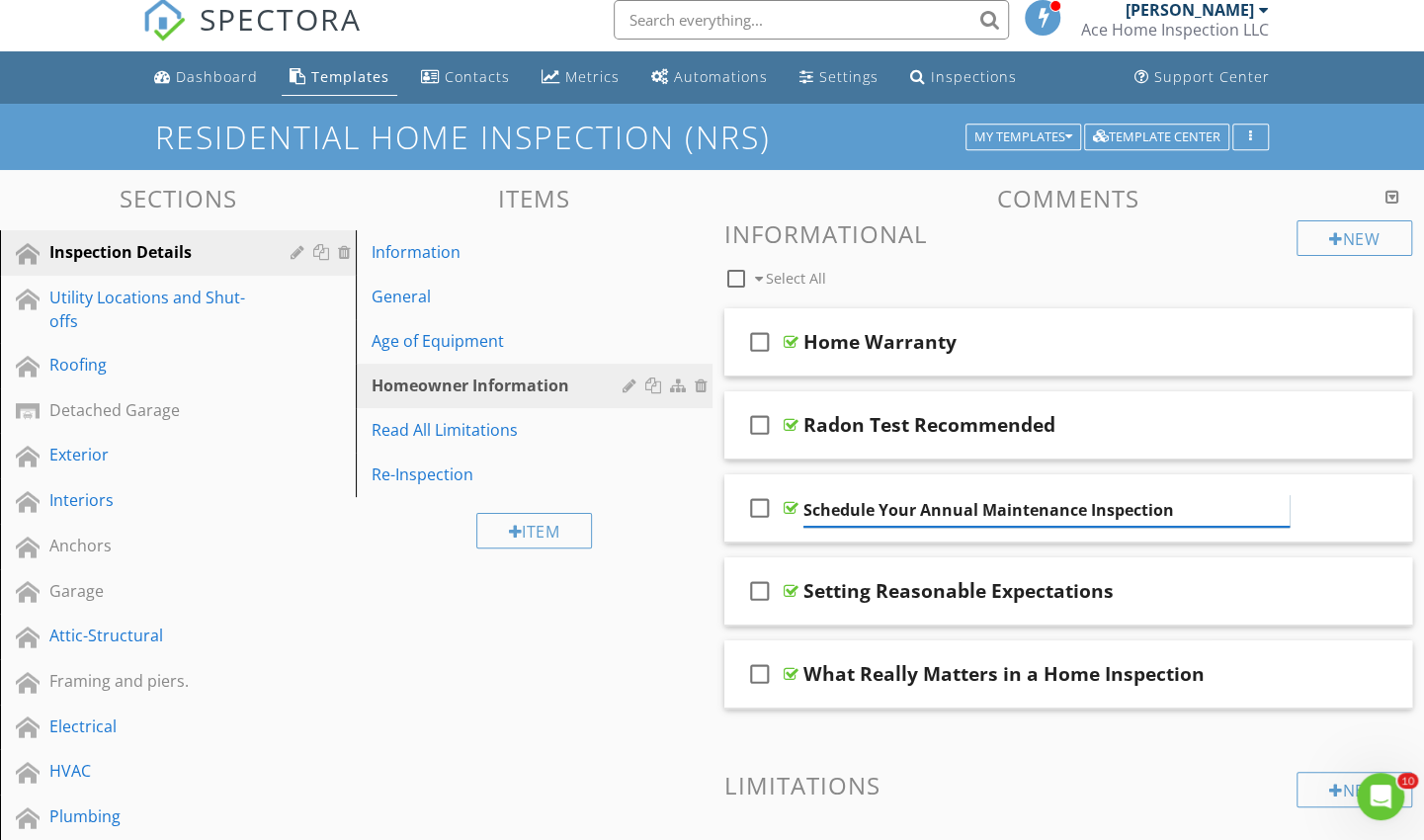 scroll, scrollTop: 11, scrollLeft: 0, axis: vertical 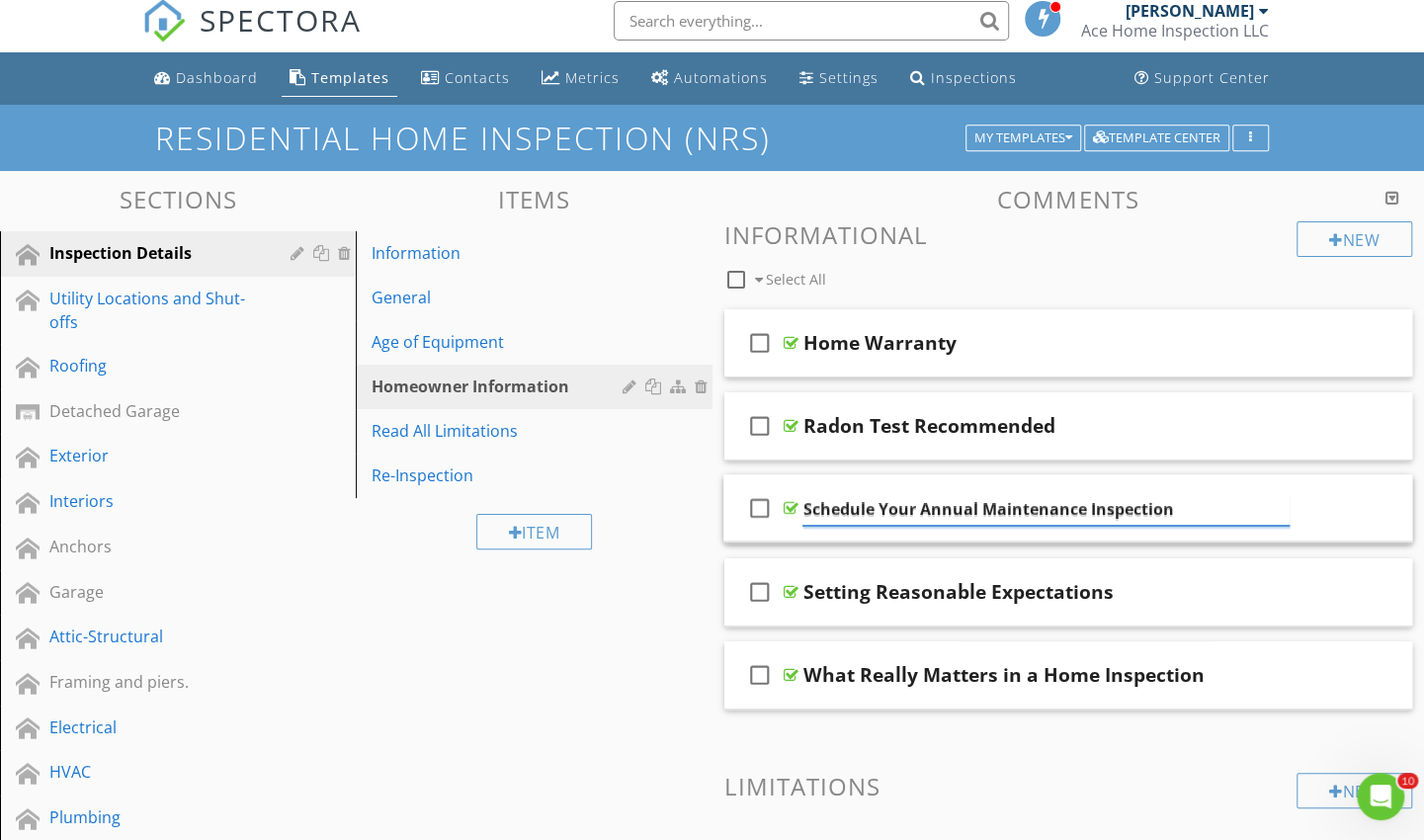 click on "Schedule Your Annual Maintenance Inspection" at bounding box center [1047, 511] 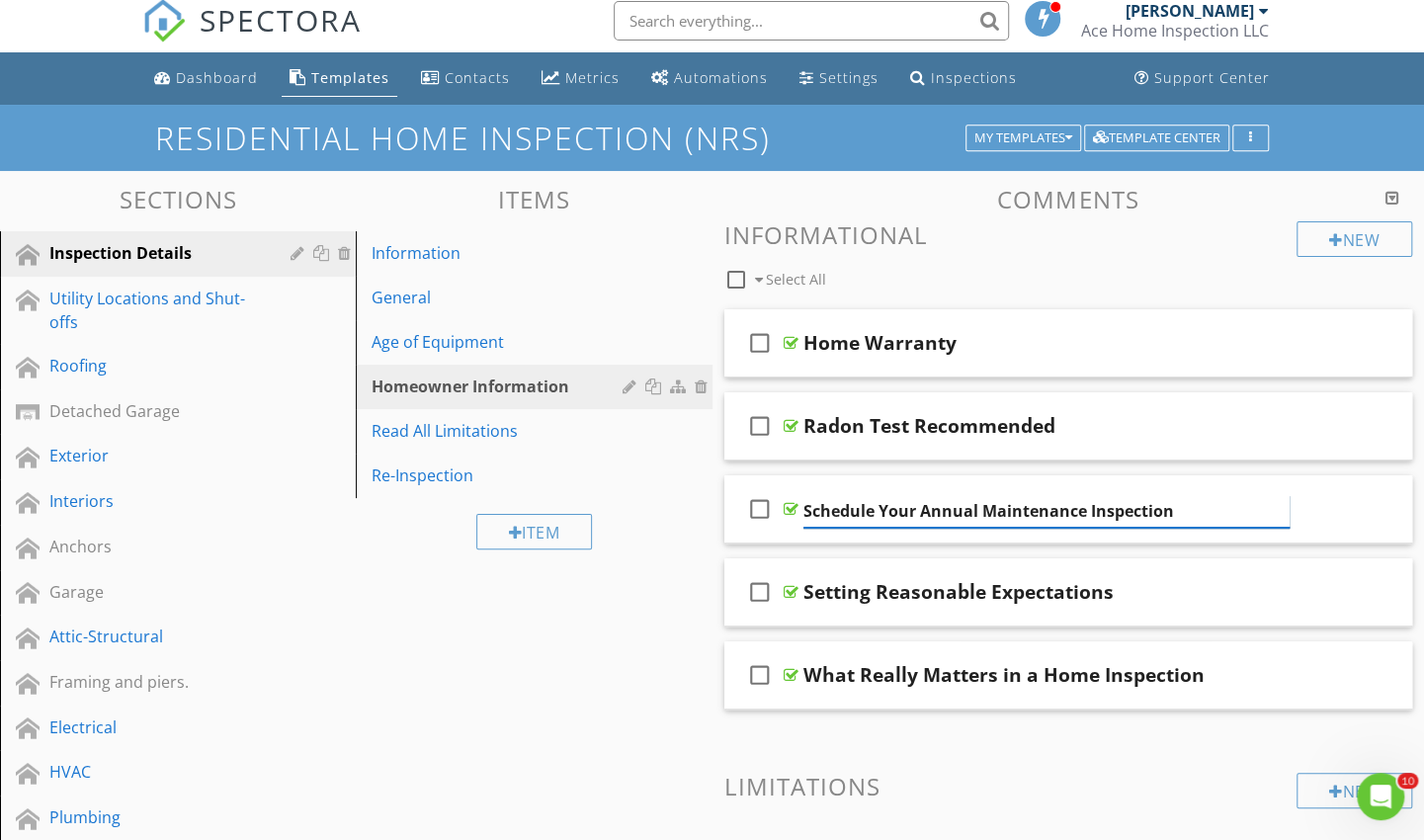 scroll, scrollTop: 11, scrollLeft: 0, axis: vertical 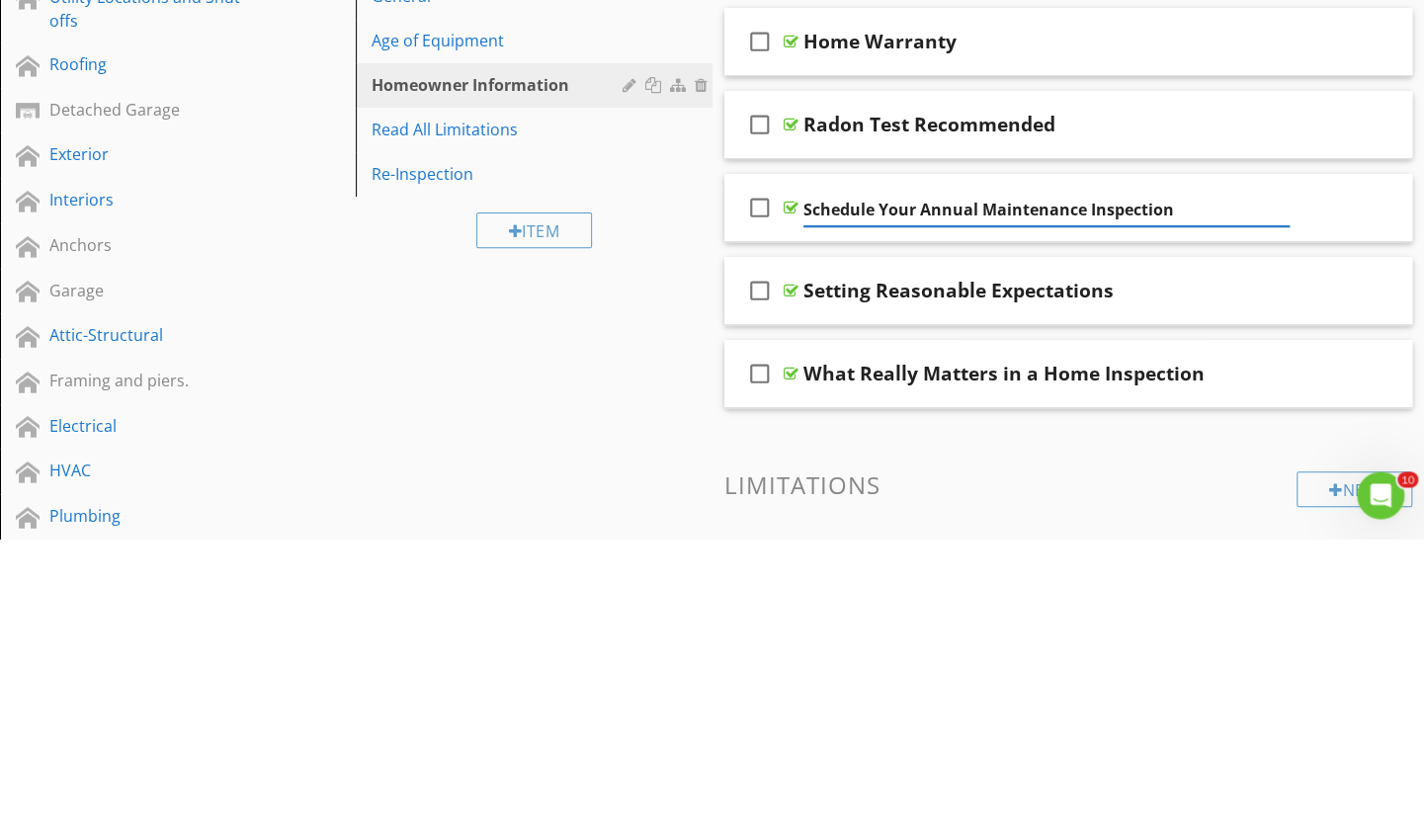 click on "check_box_outline_blank" at bounding box center (760, 509) 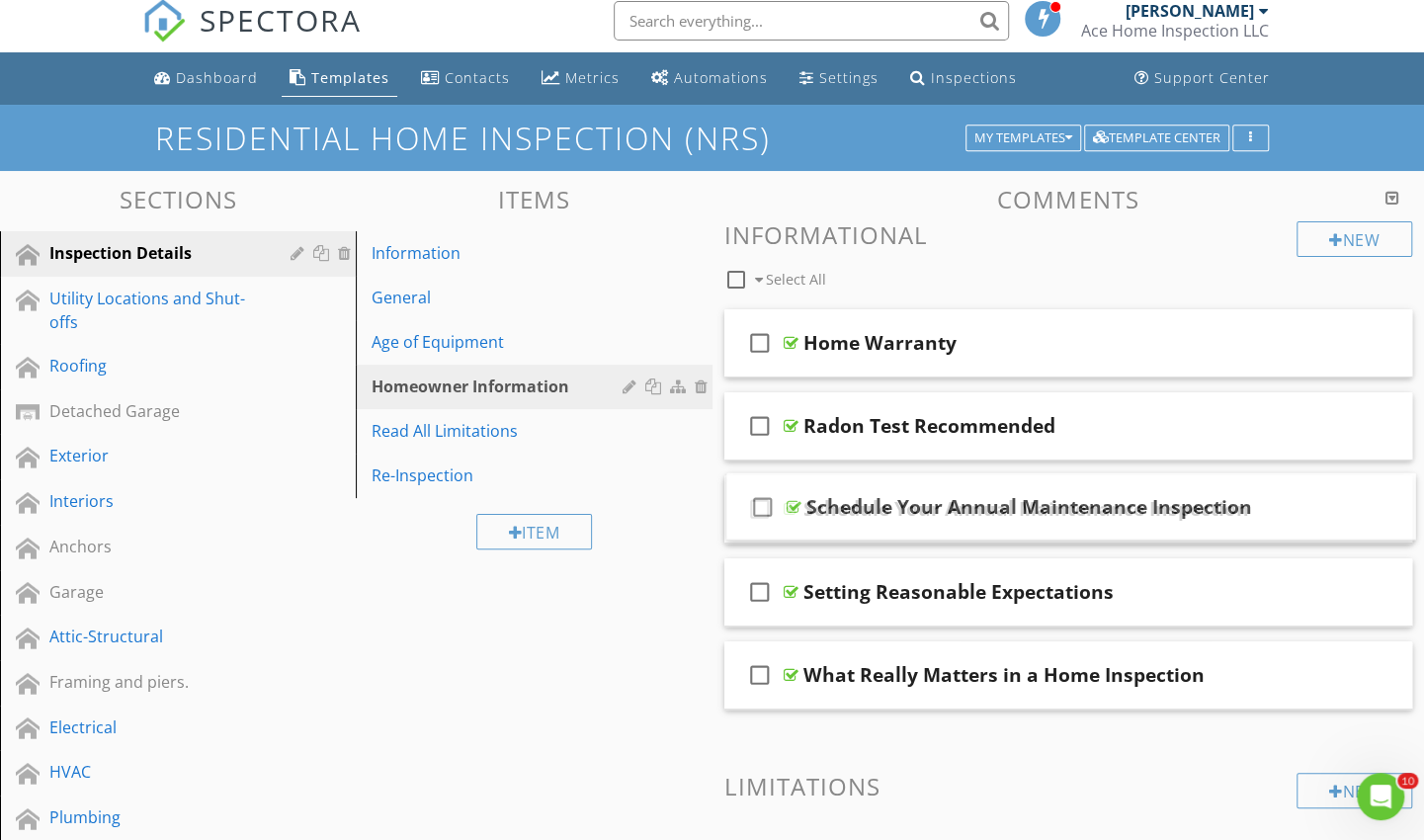 click on "check_box_outline_blank" at bounding box center (760, 509) 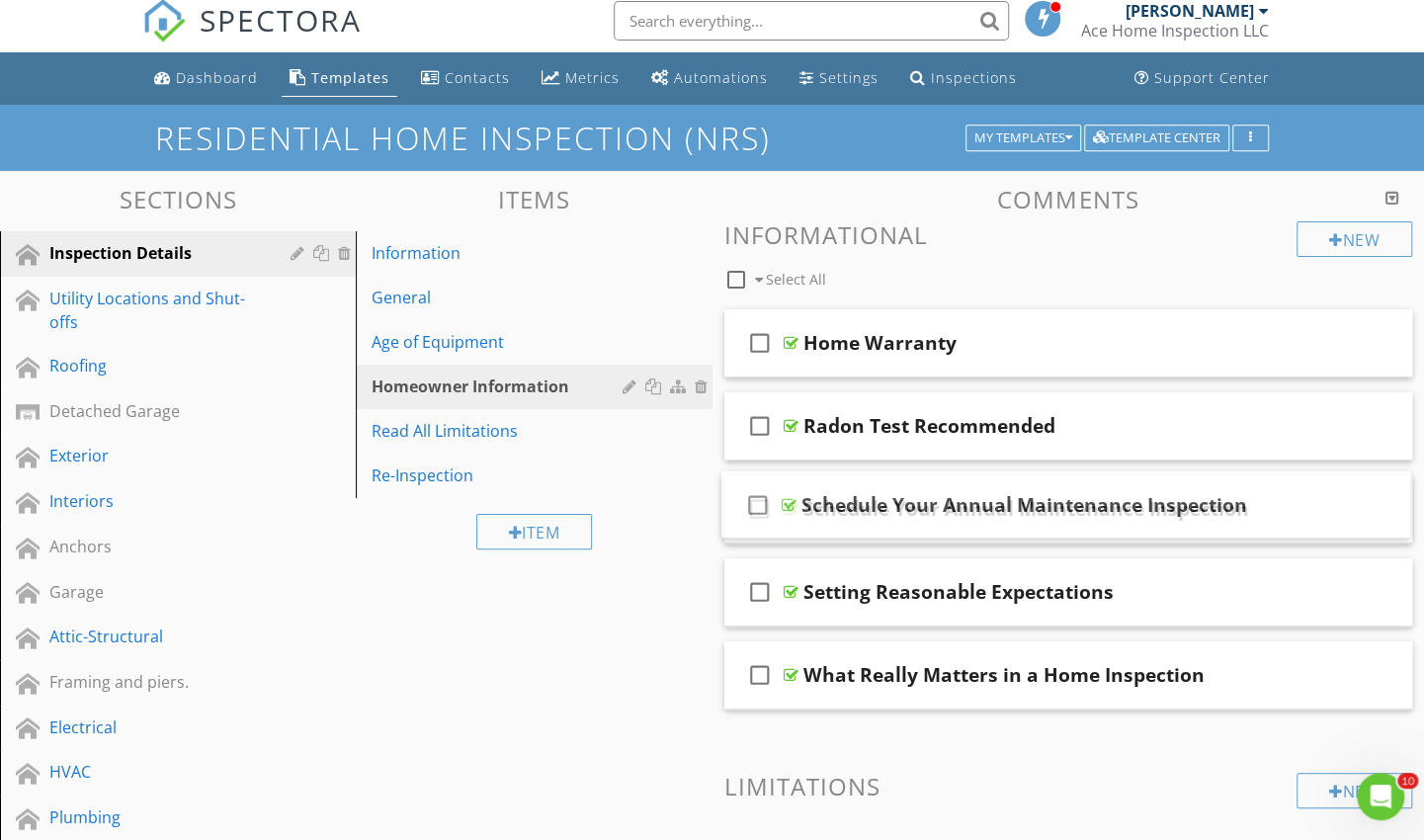 click on "check_box_outline_blank" at bounding box center (760, 509) 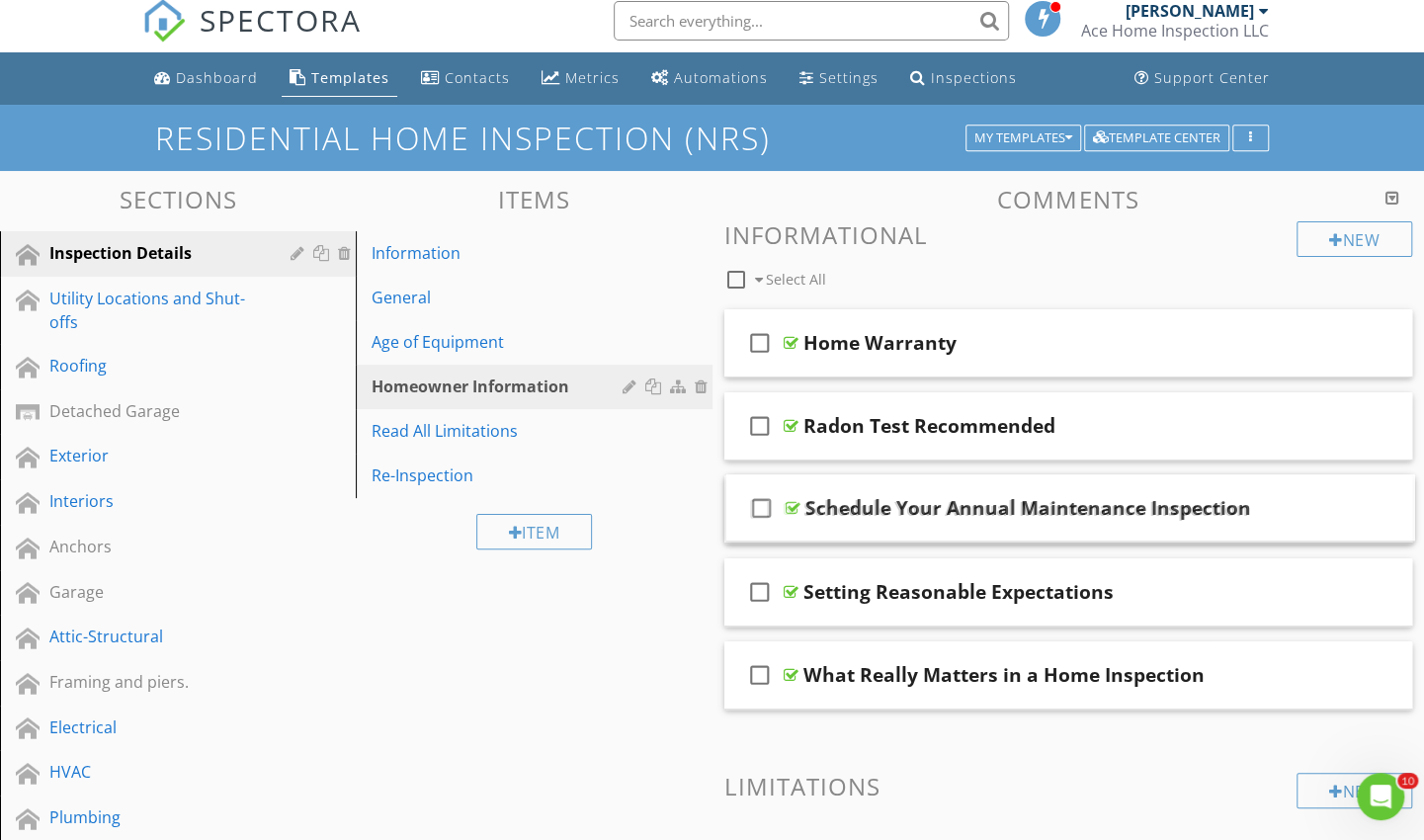 click on "check_box_outline_blank" at bounding box center [760, 509] 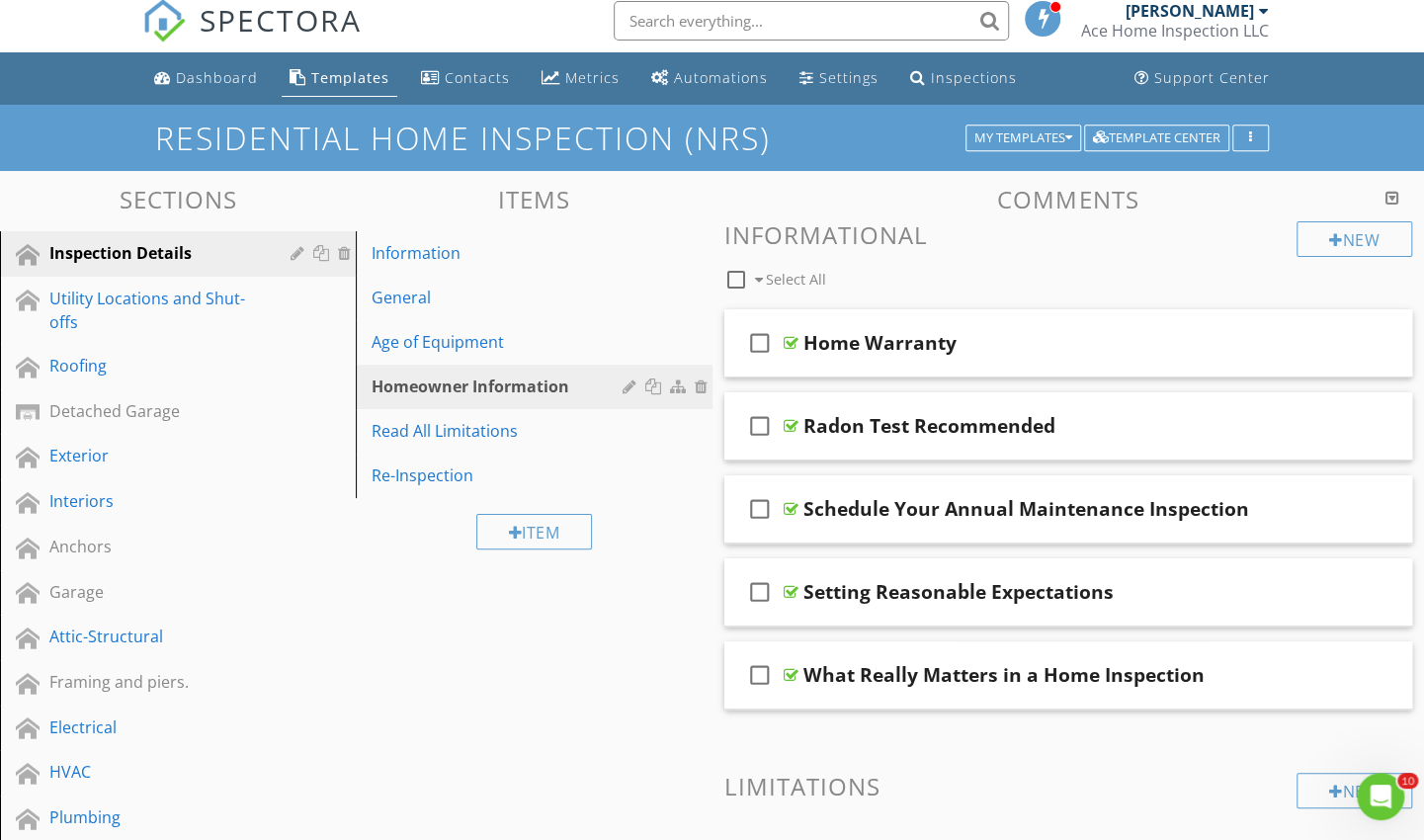 click on "Plumbing" at bounding box center (155, 817) 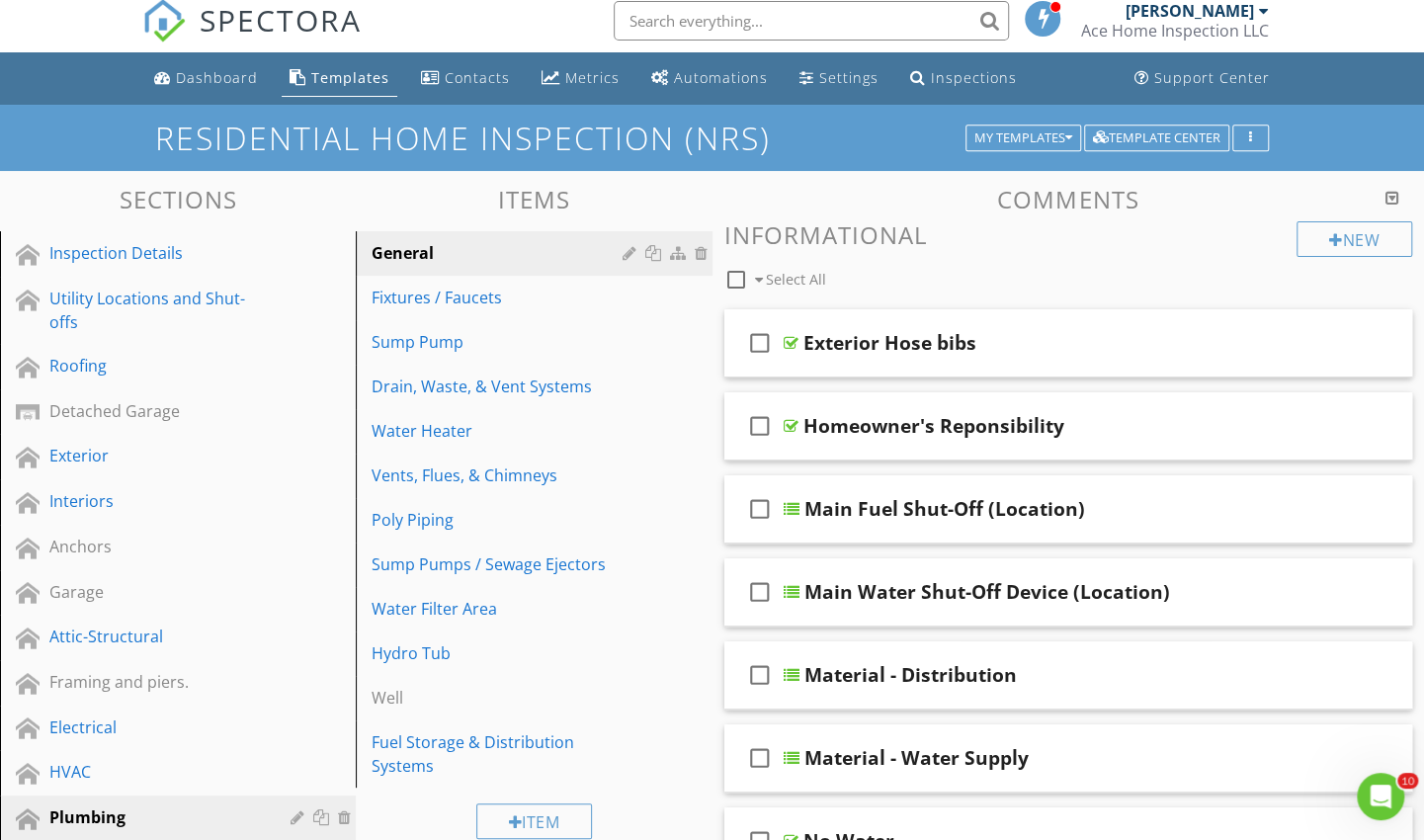 click on "Inspection Details" at bounding box center [181, 254] 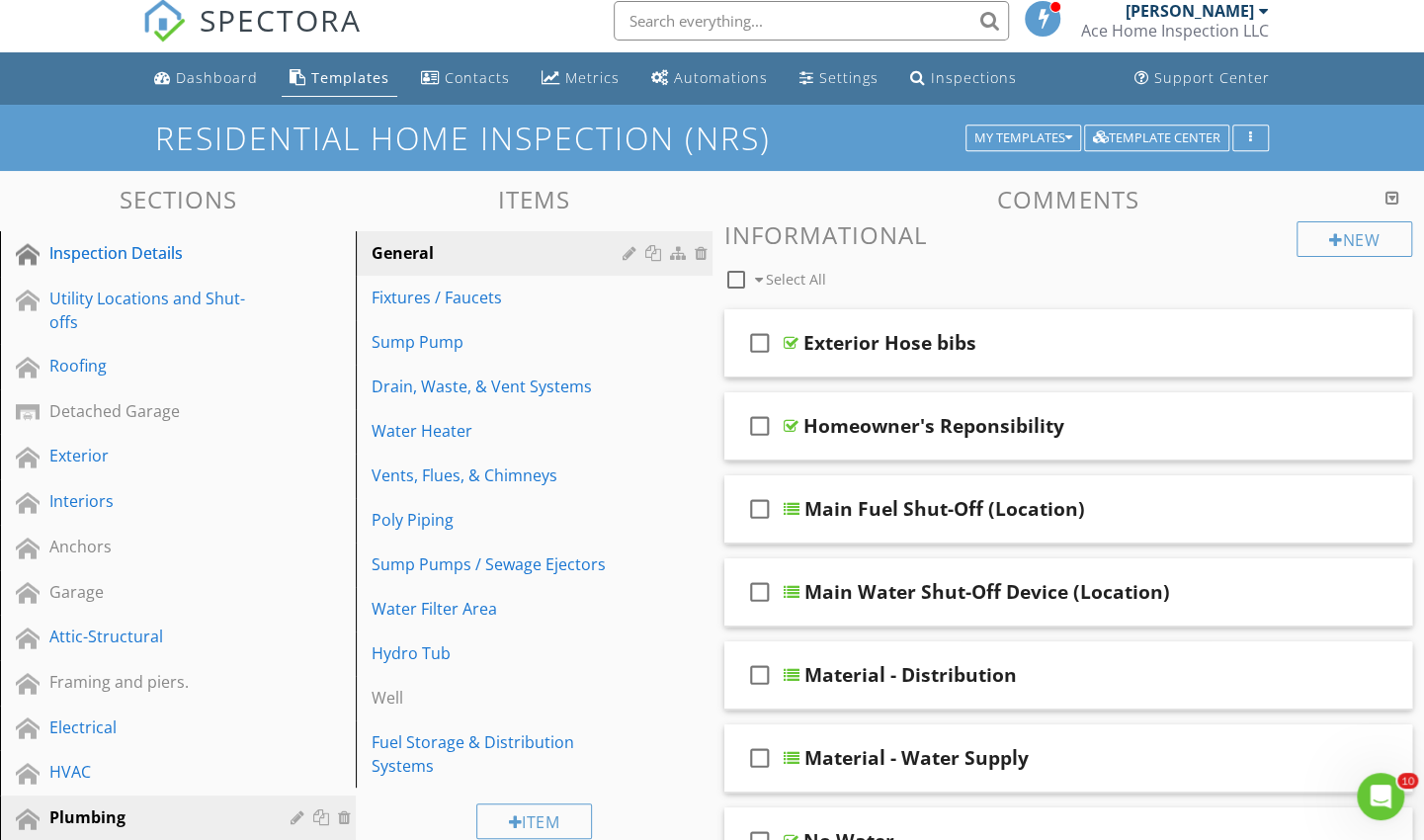 click on "Inspection Details" at bounding box center [155, 253] 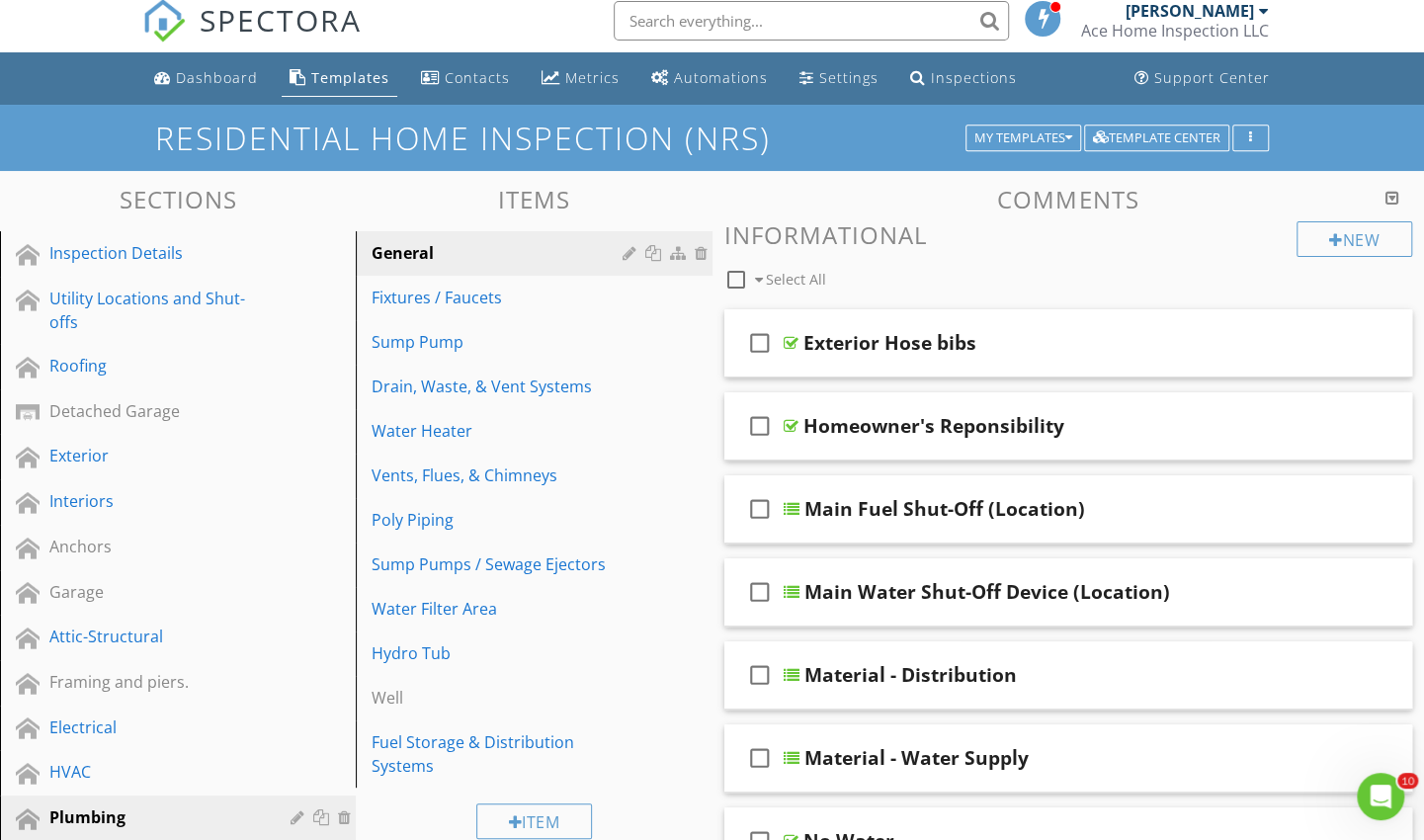 click on "Inspection Details" at bounding box center (155, 253) 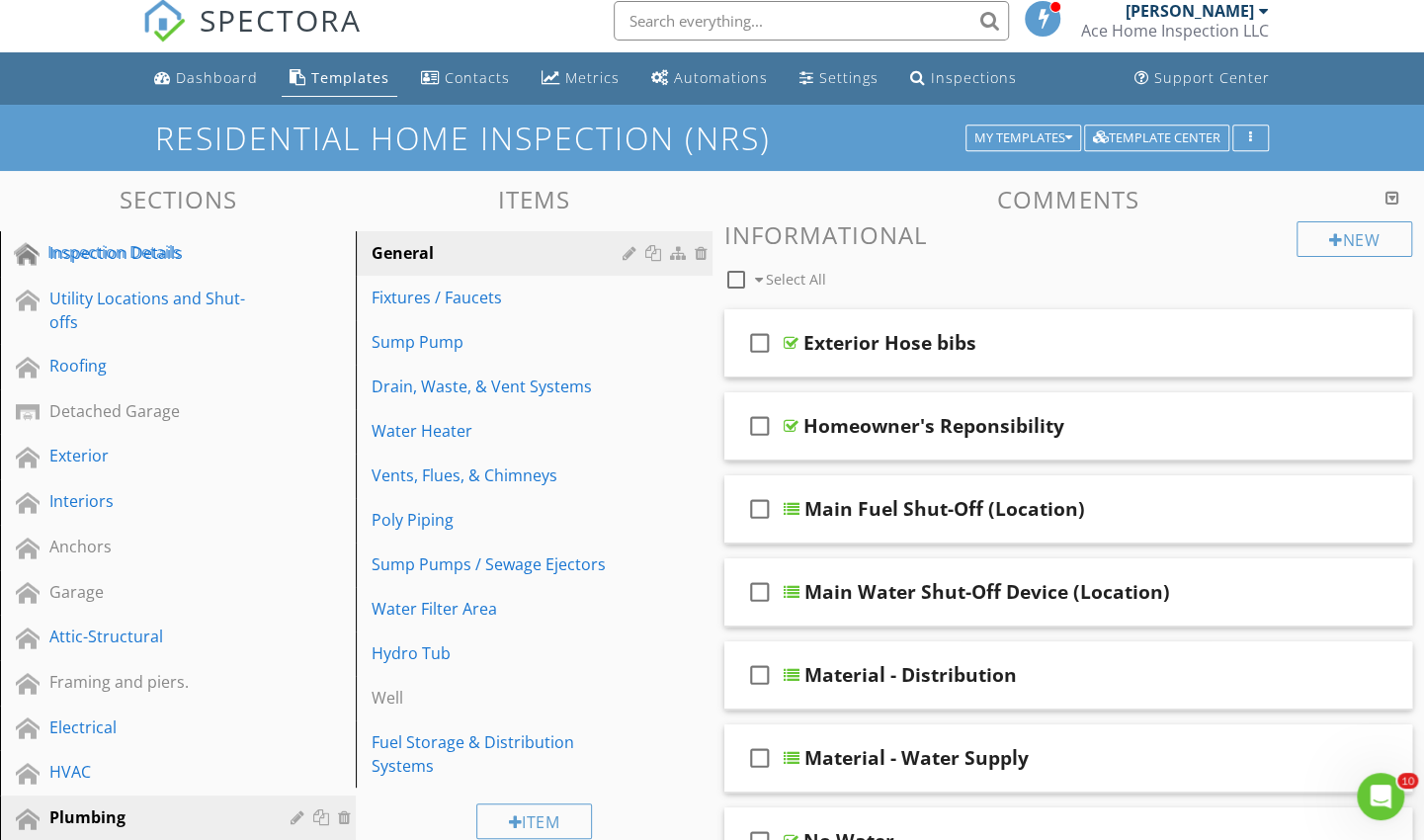 click on "Inspection Details" at bounding box center [155, 253] 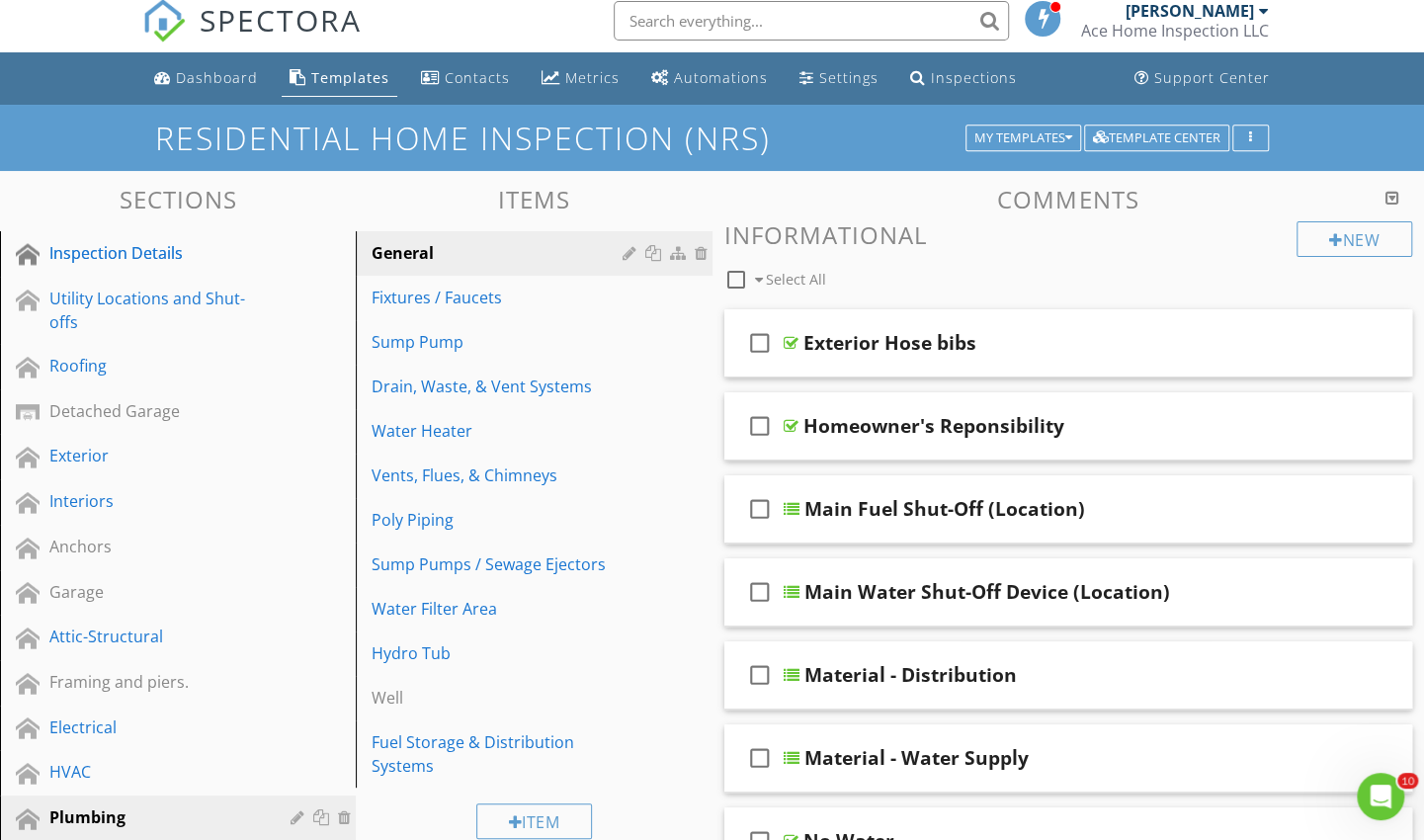click on "Inspection Details" at bounding box center (155, 253) 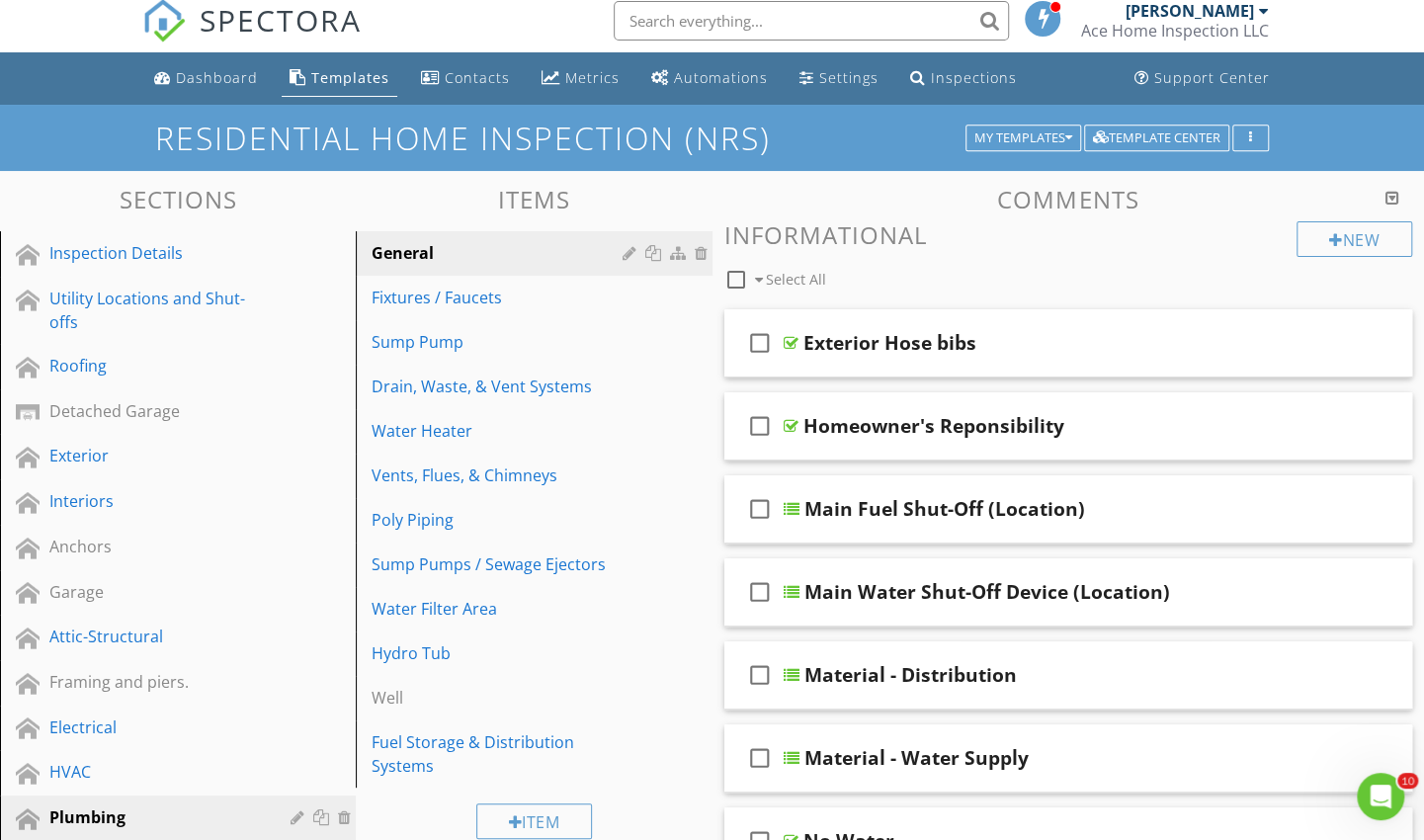 type 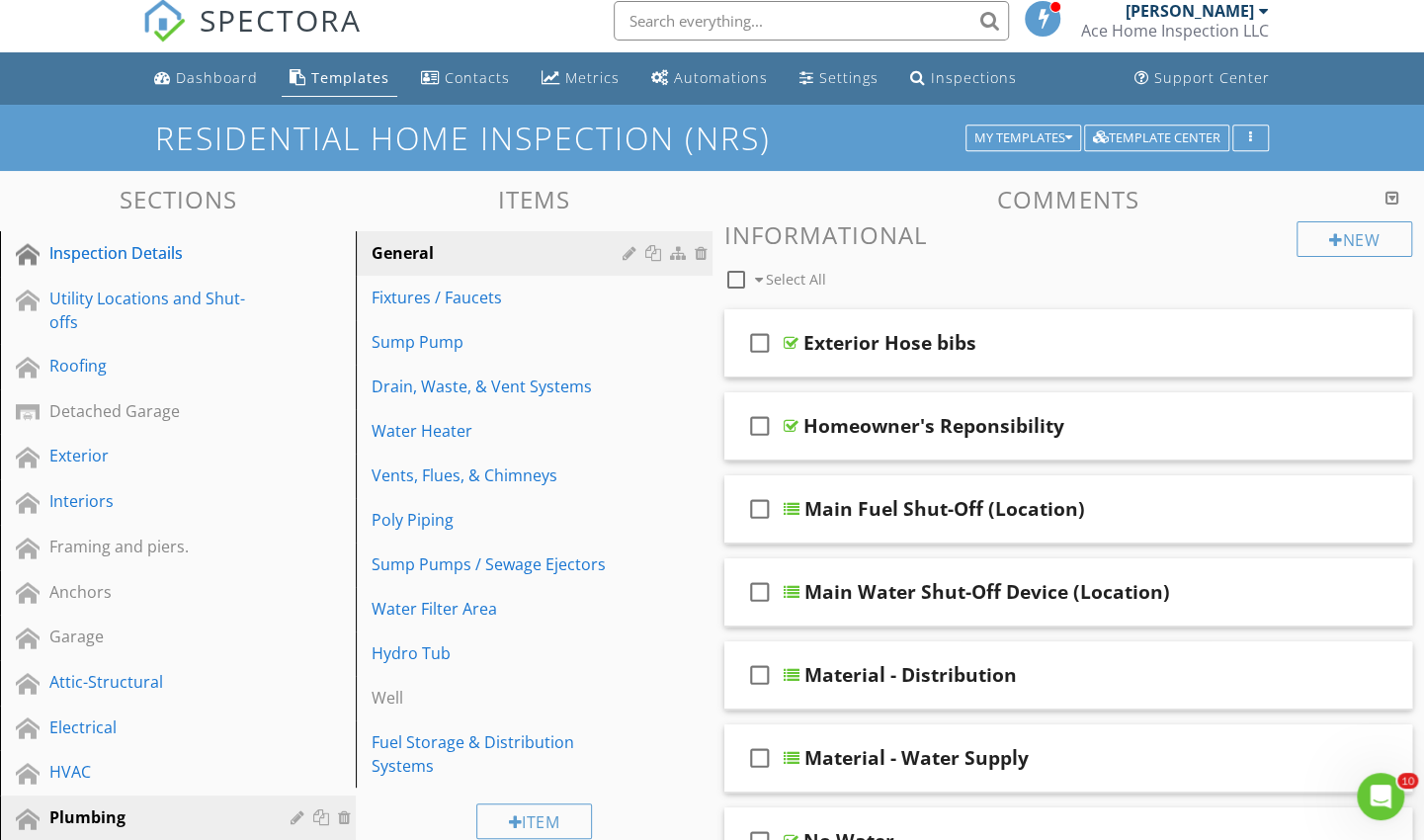 click on "Inspection Details" at bounding box center [181, 254] 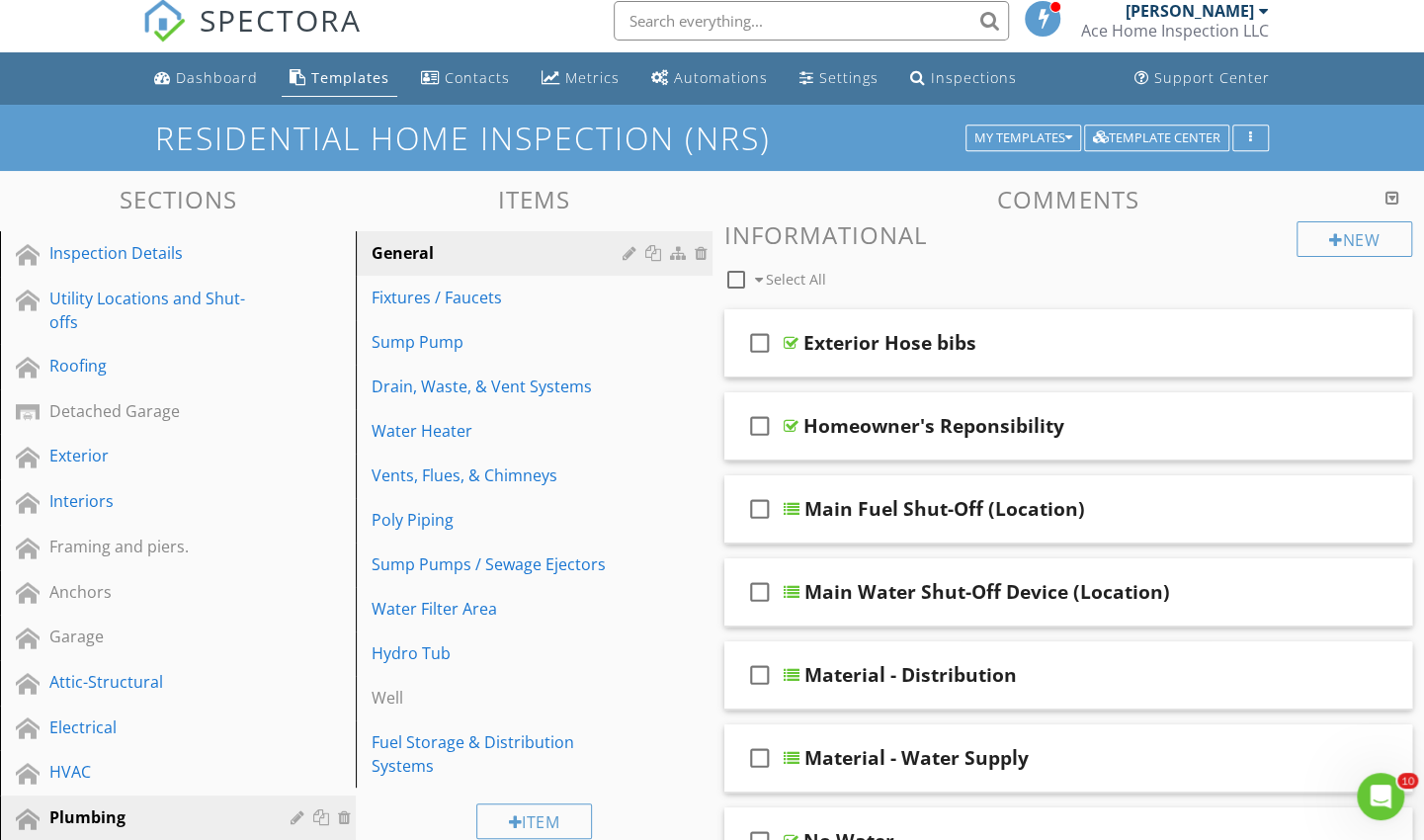 click on "Inspection Details" at bounding box center (155, 253) 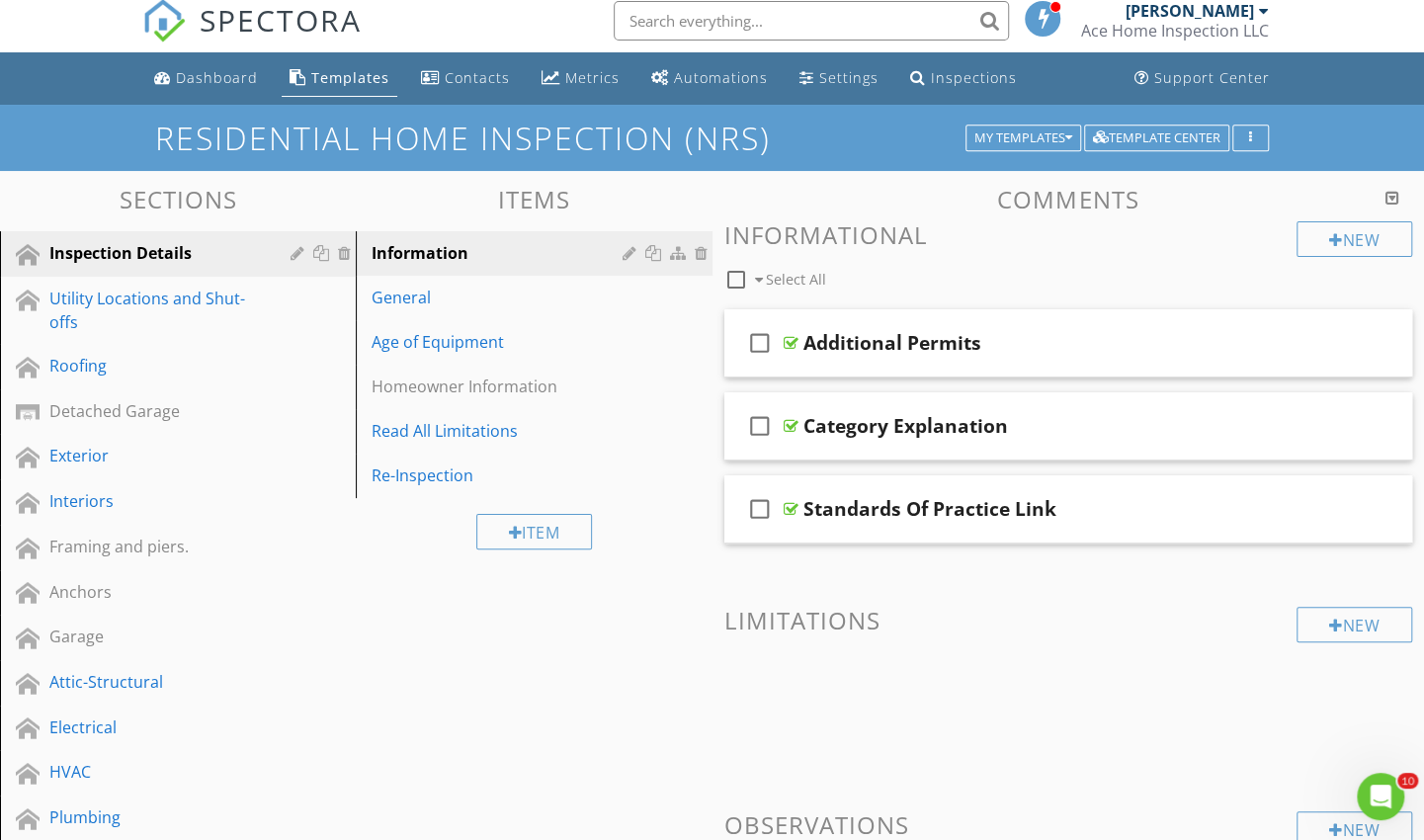 click on "Homeowner Information" at bounding box center (499, 386) 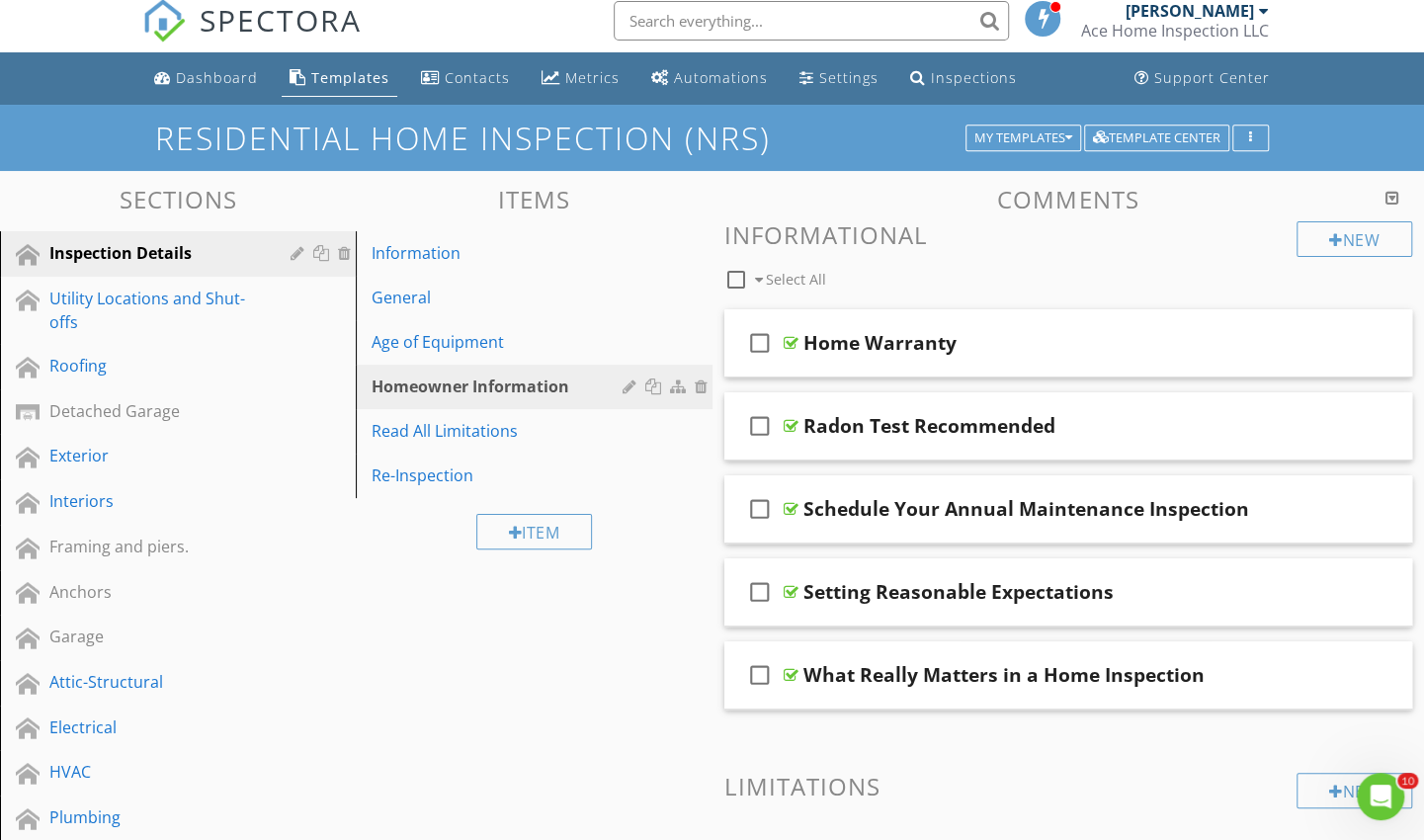 click on "check_box_outline_blank" at bounding box center (760, 509) 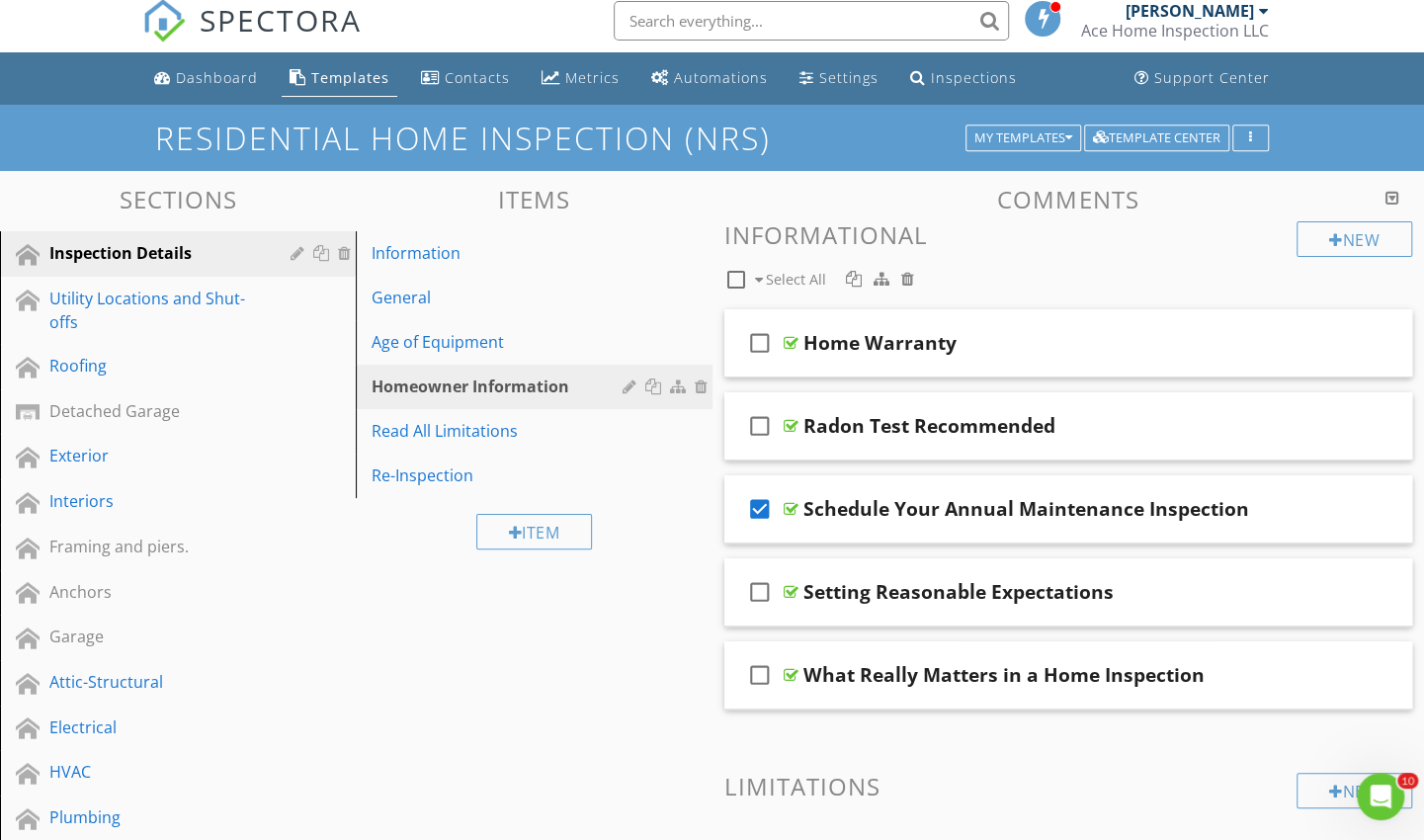 click on "check_box" at bounding box center (760, 509) 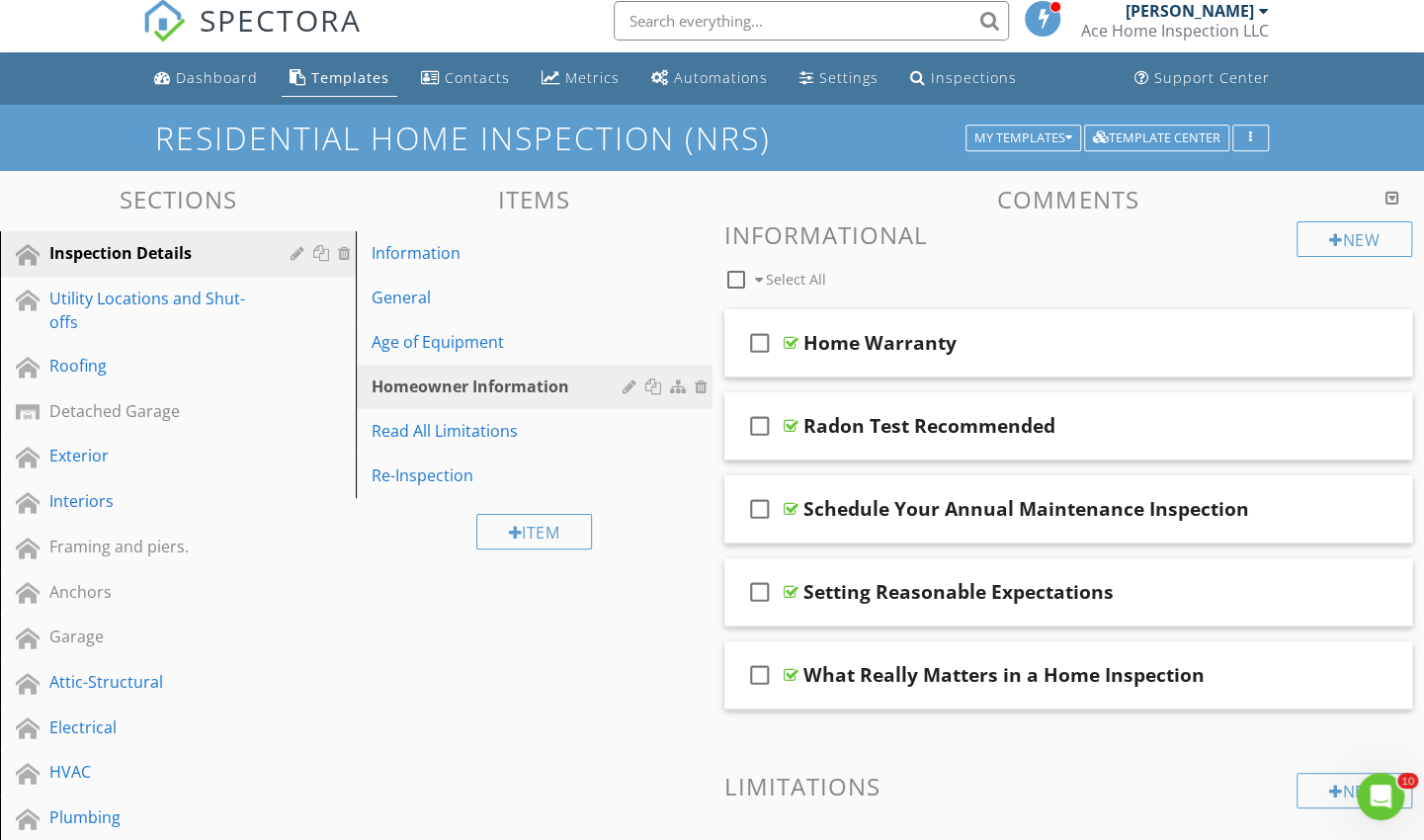 click on "Schedule Your Annual Maintenance Inspection" at bounding box center (1026, 509) 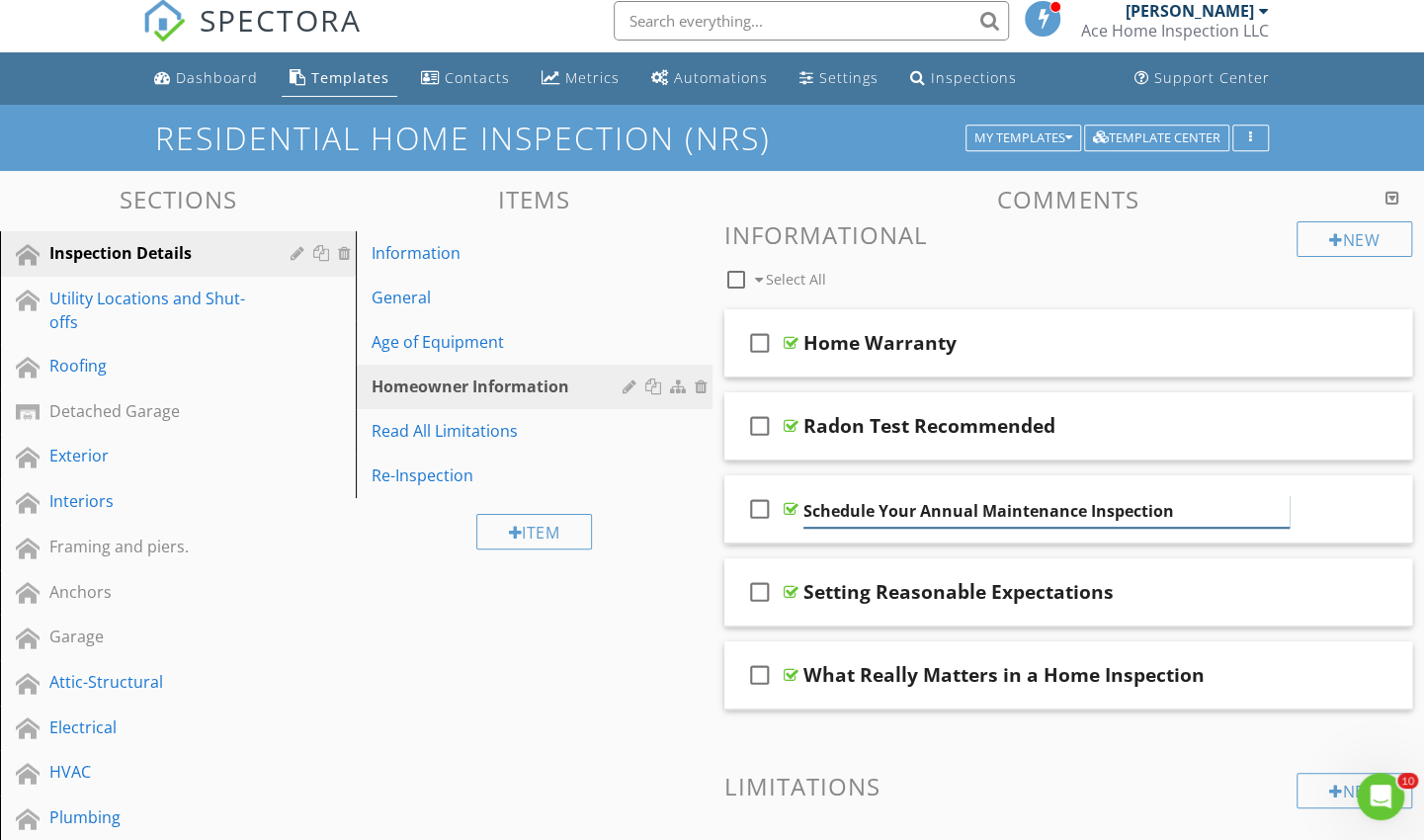 click on "Schedule Your Annual Maintenance Inspection" at bounding box center (1047, 511) 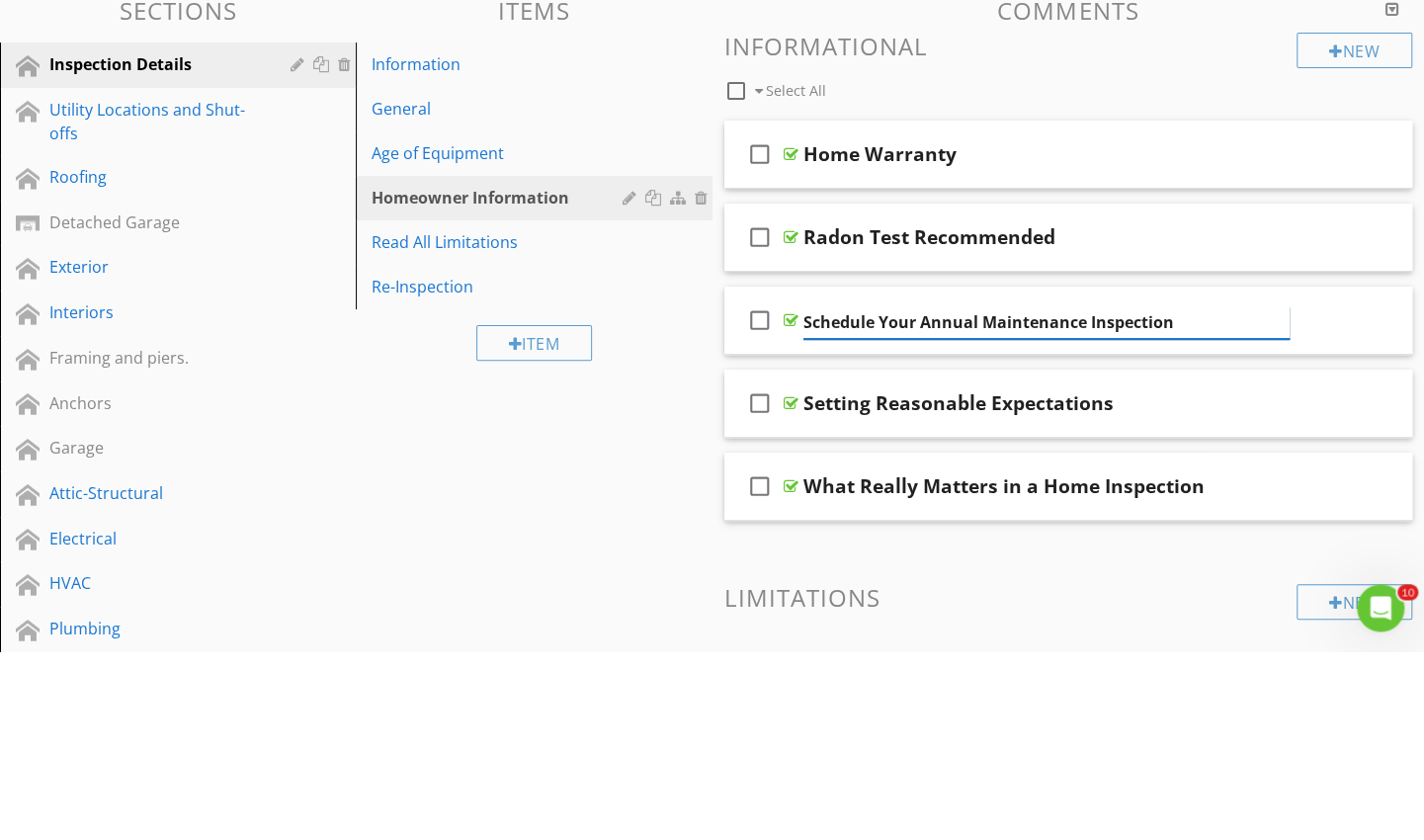 scroll, scrollTop: 11, scrollLeft: 0, axis: vertical 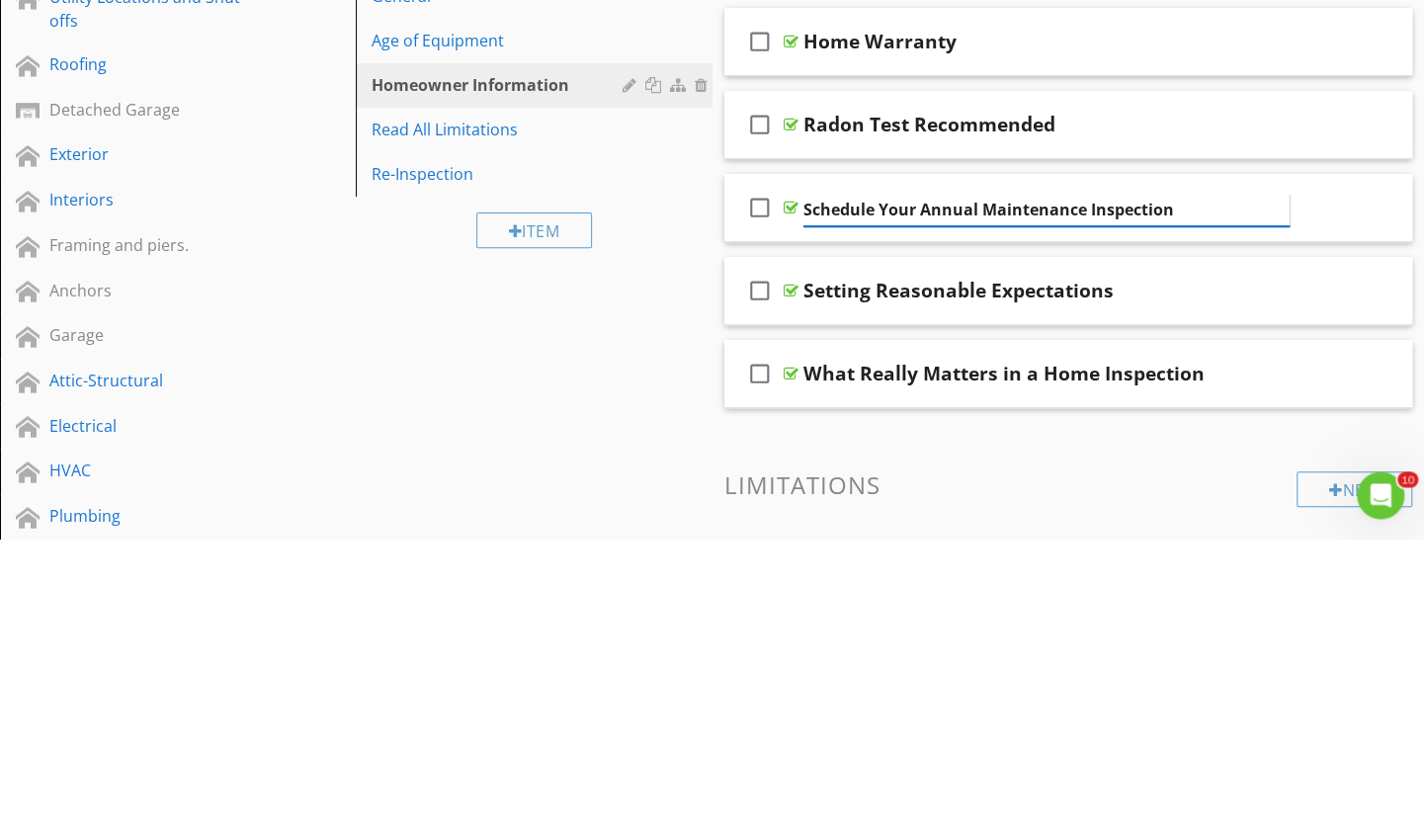 click on "Schedule Your Annual Maintenance Inspection" at bounding box center (1047, 511) 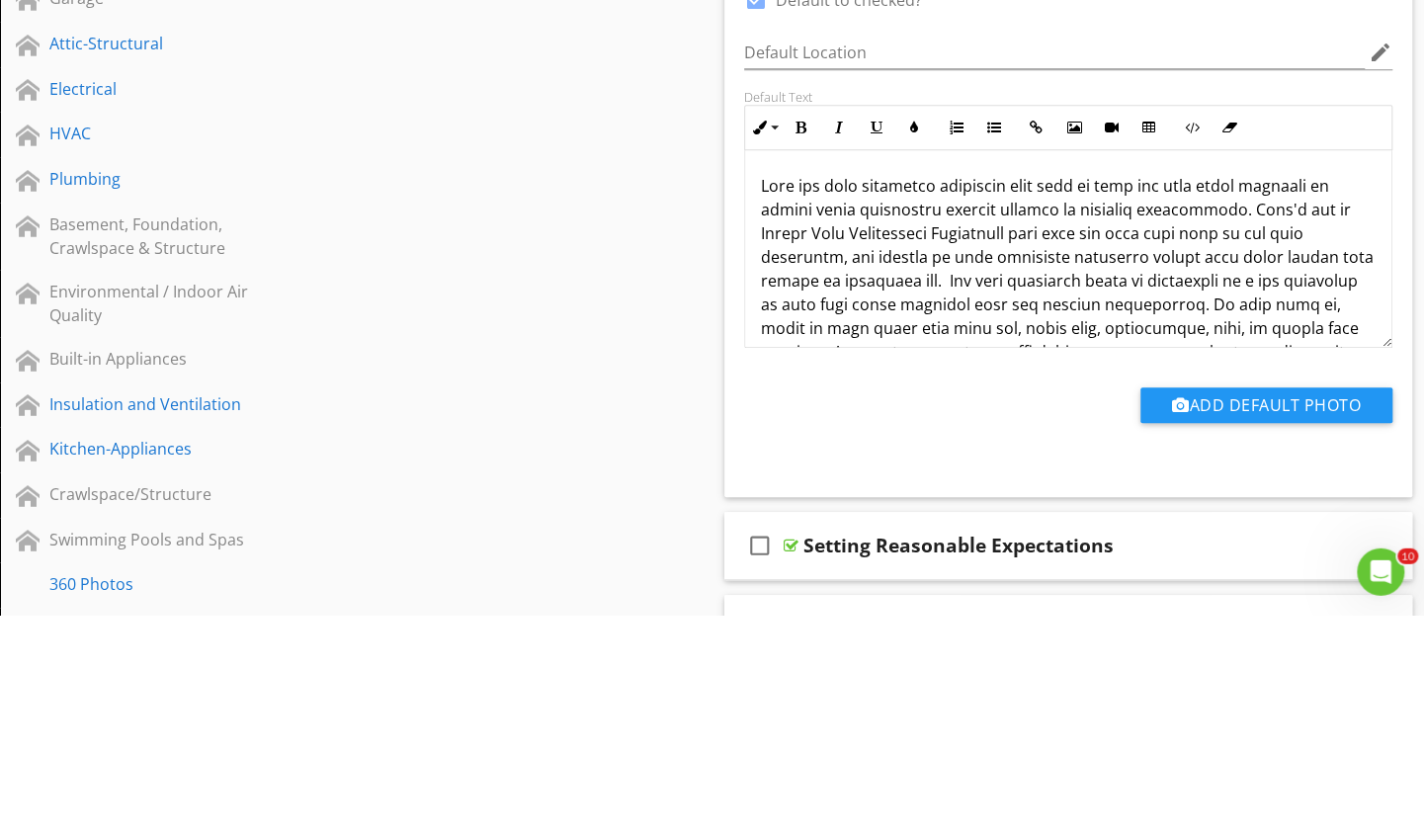 scroll, scrollTop: 425, scrollLeft: 0, axis: vertical 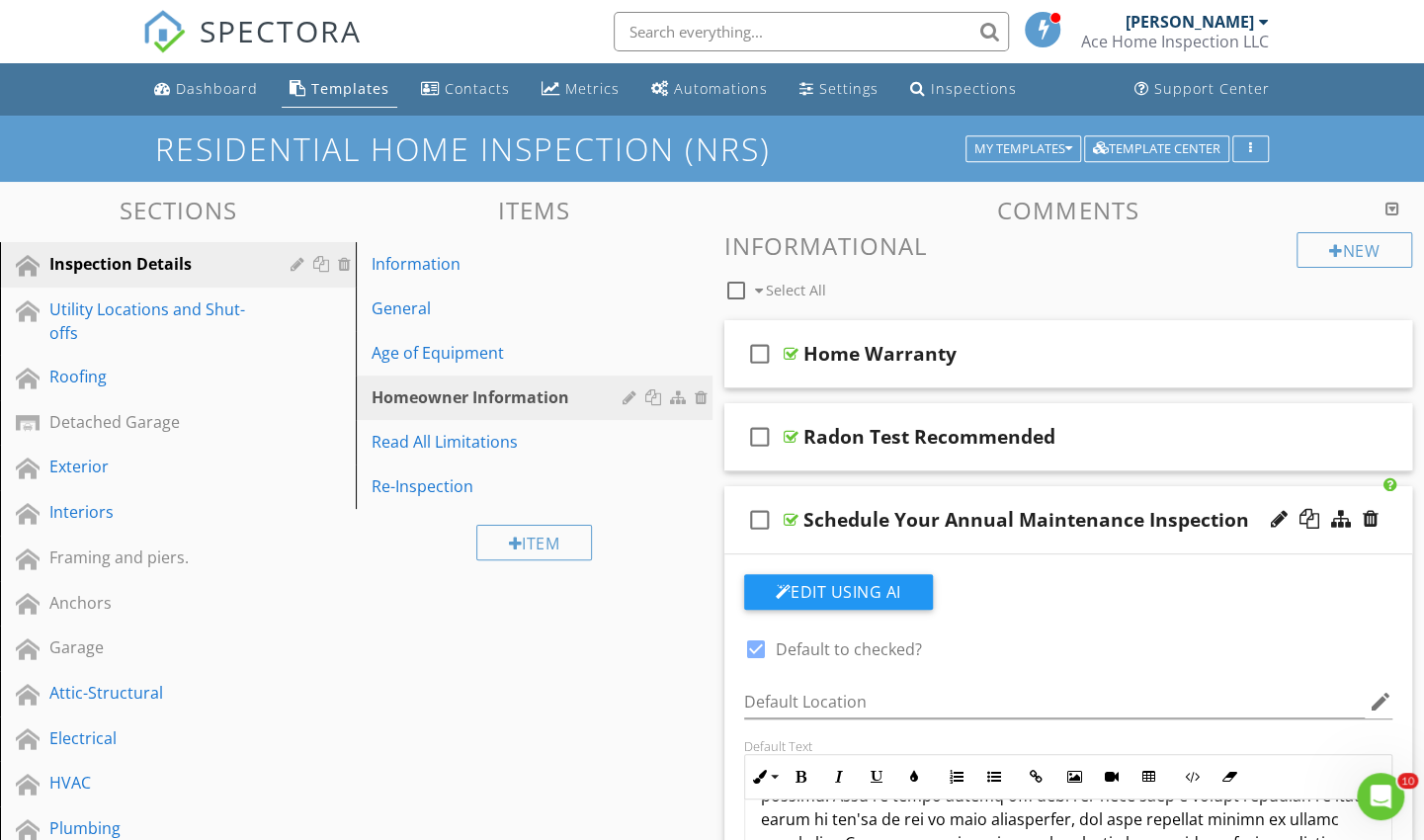 click on "Utility Locations and Shut-offs" at bounding box center [155, 321] 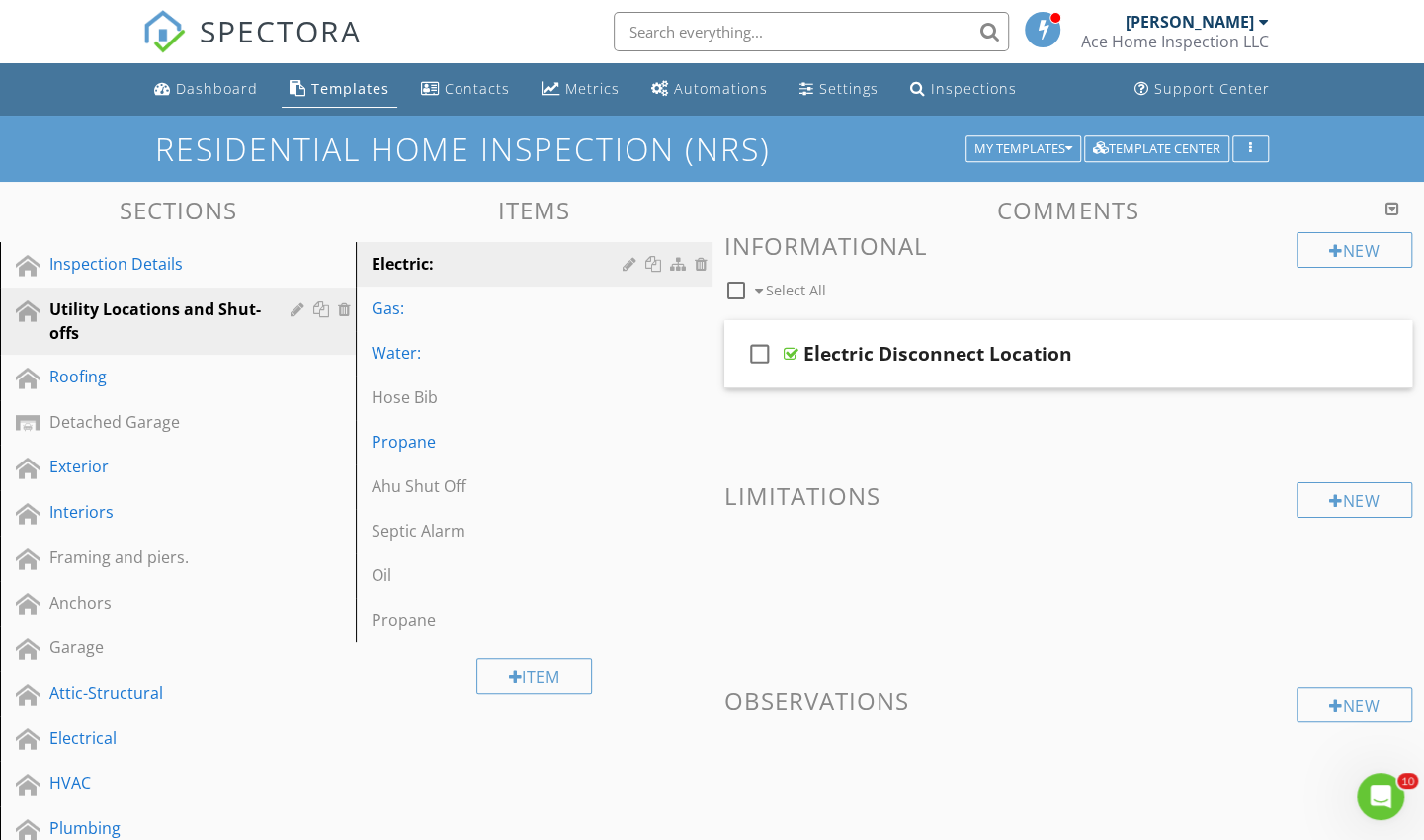 click on "Exterior" at bounding box center (155, 466) 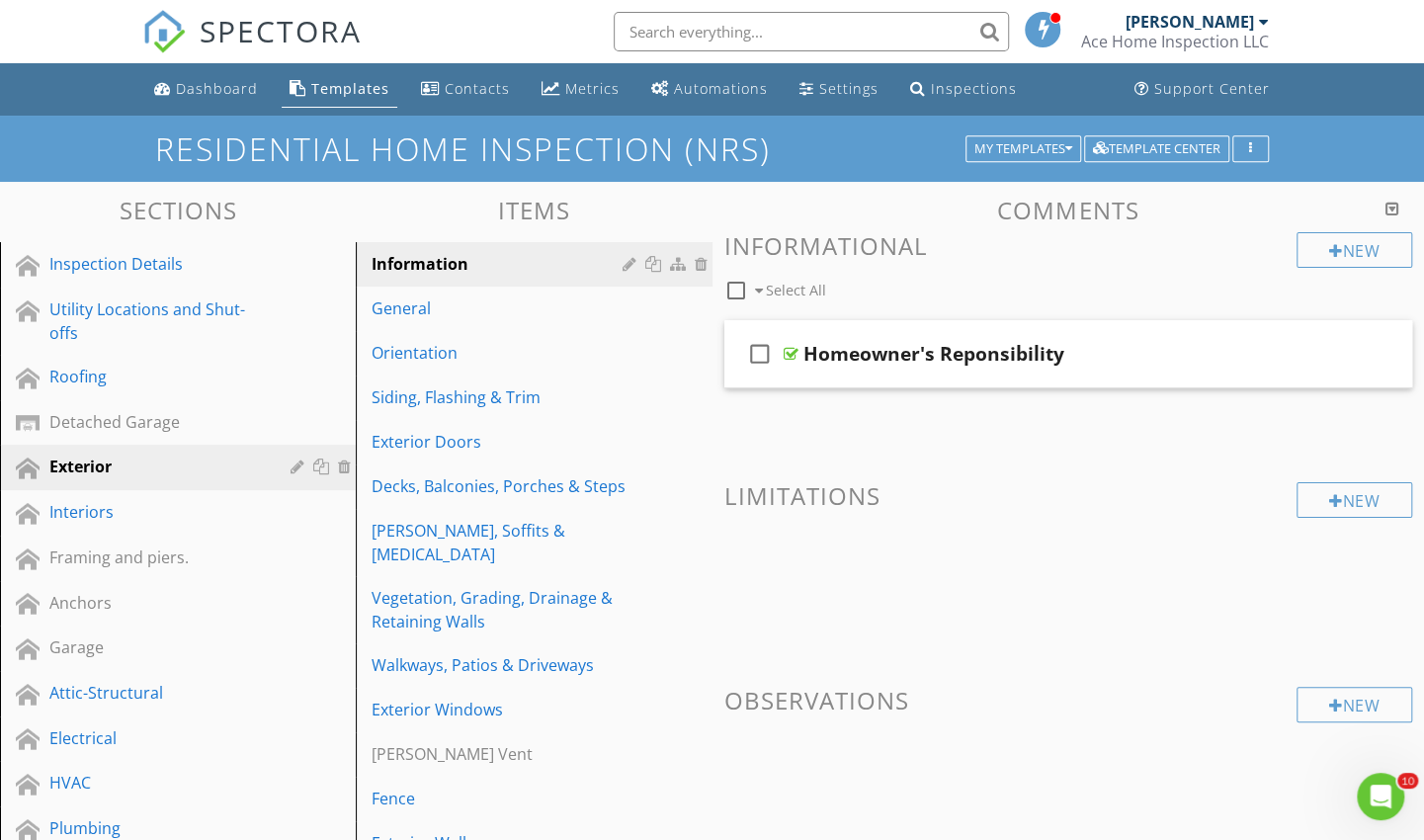 click on "Orientation" at bounding box center (499, 353) 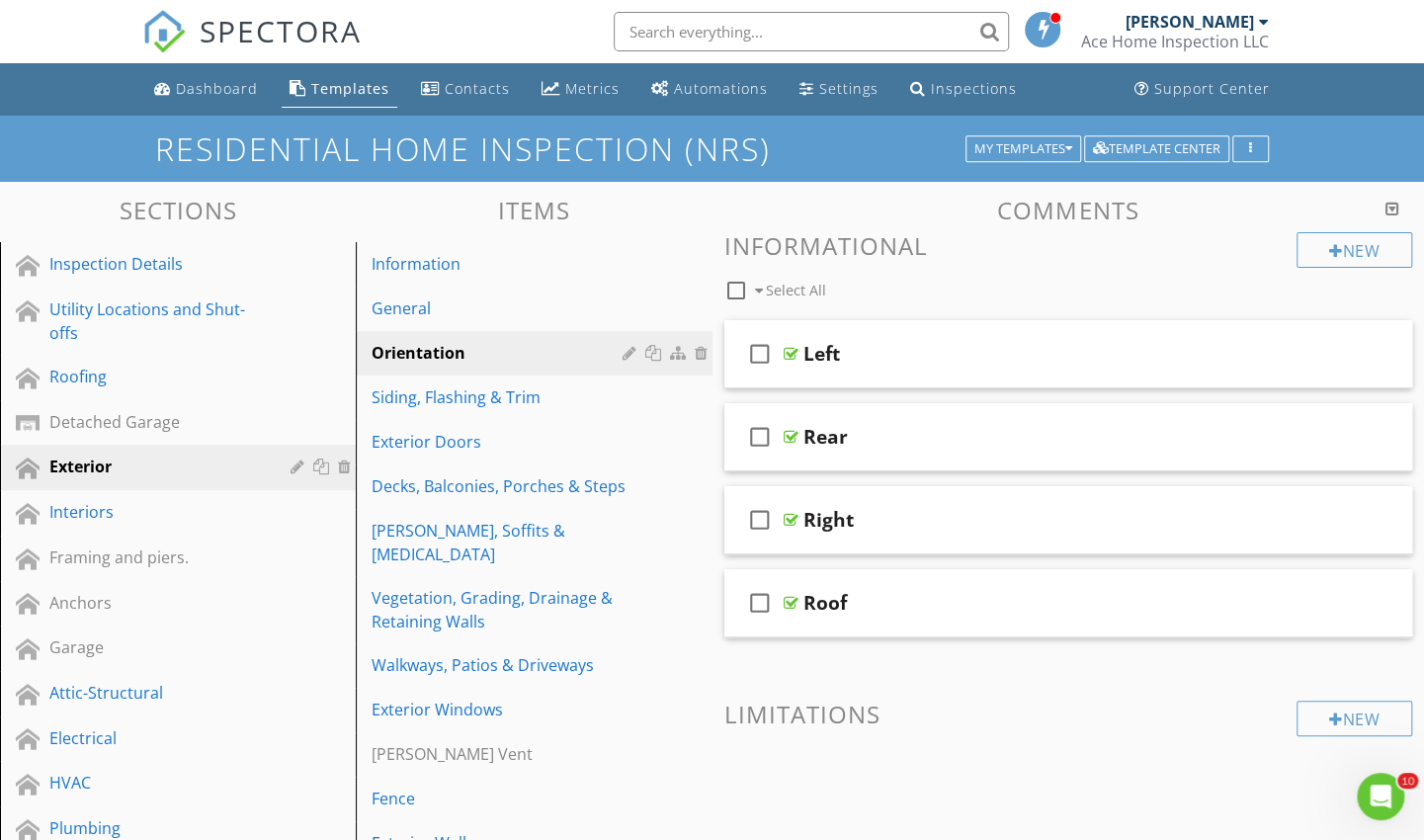 click on "check_box_outline_blank
Left" at bounding box center (1068, 354) 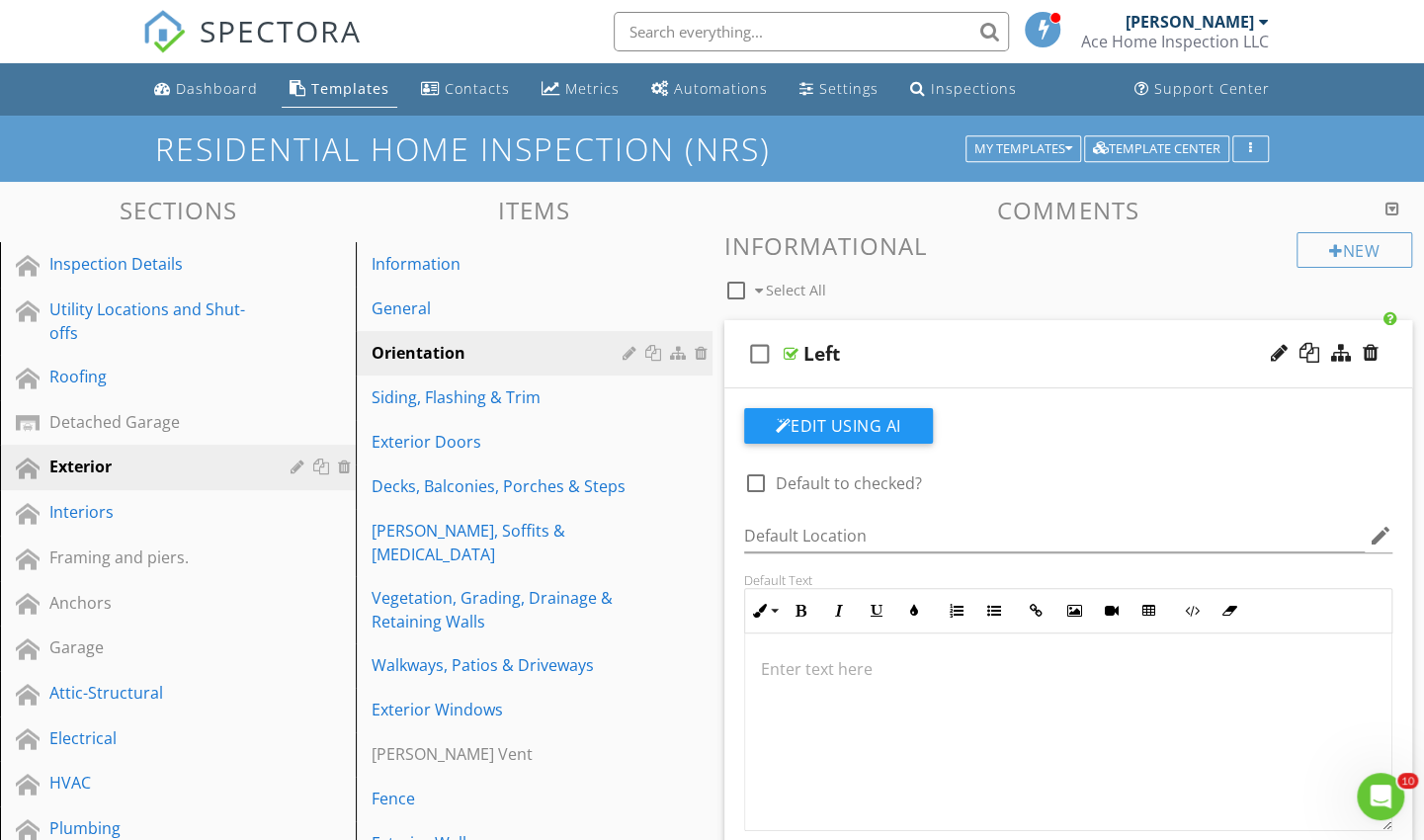 click on "Left" at bounding box center [1047, 354] 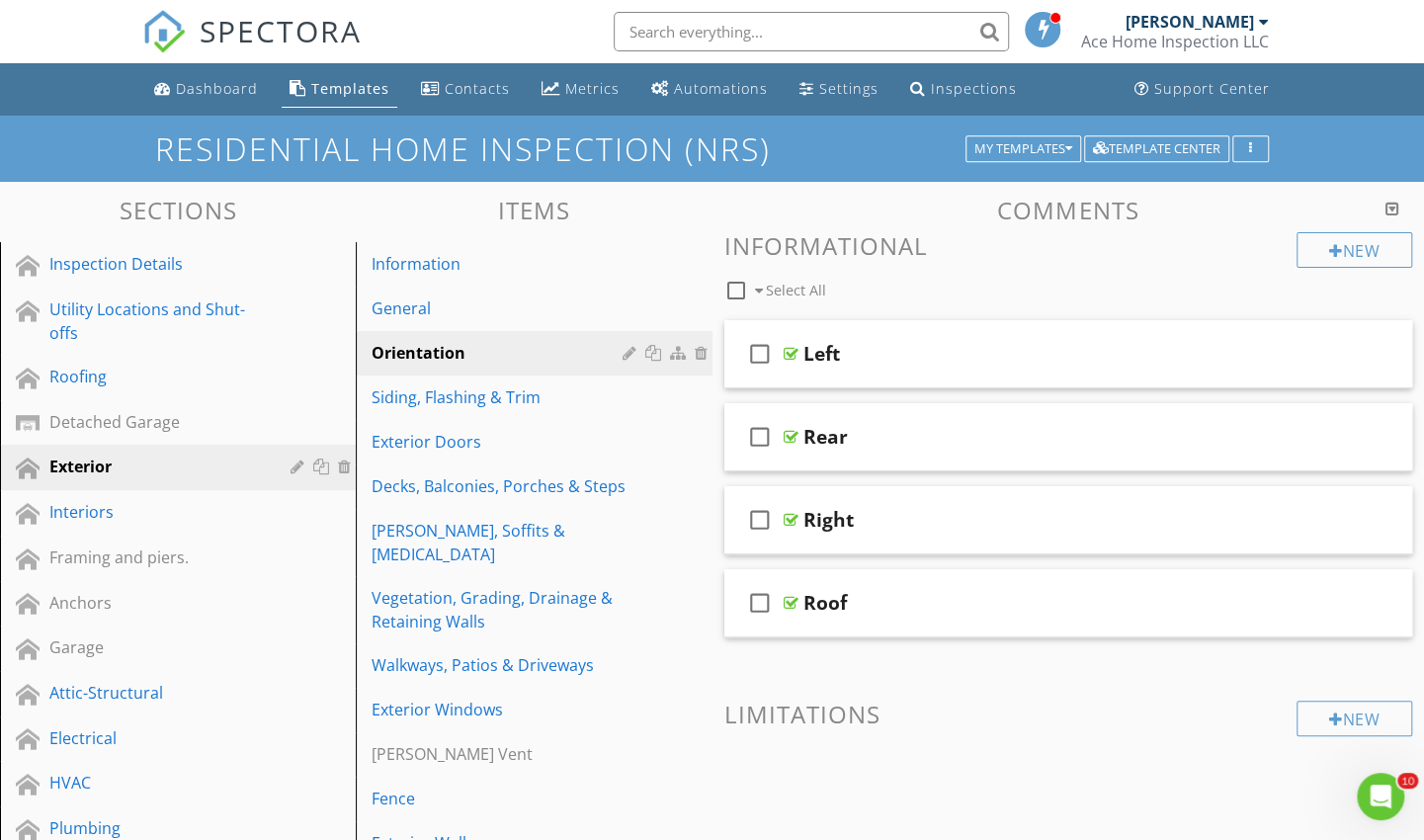 click on "Left" at bounding box center [1047, 354] 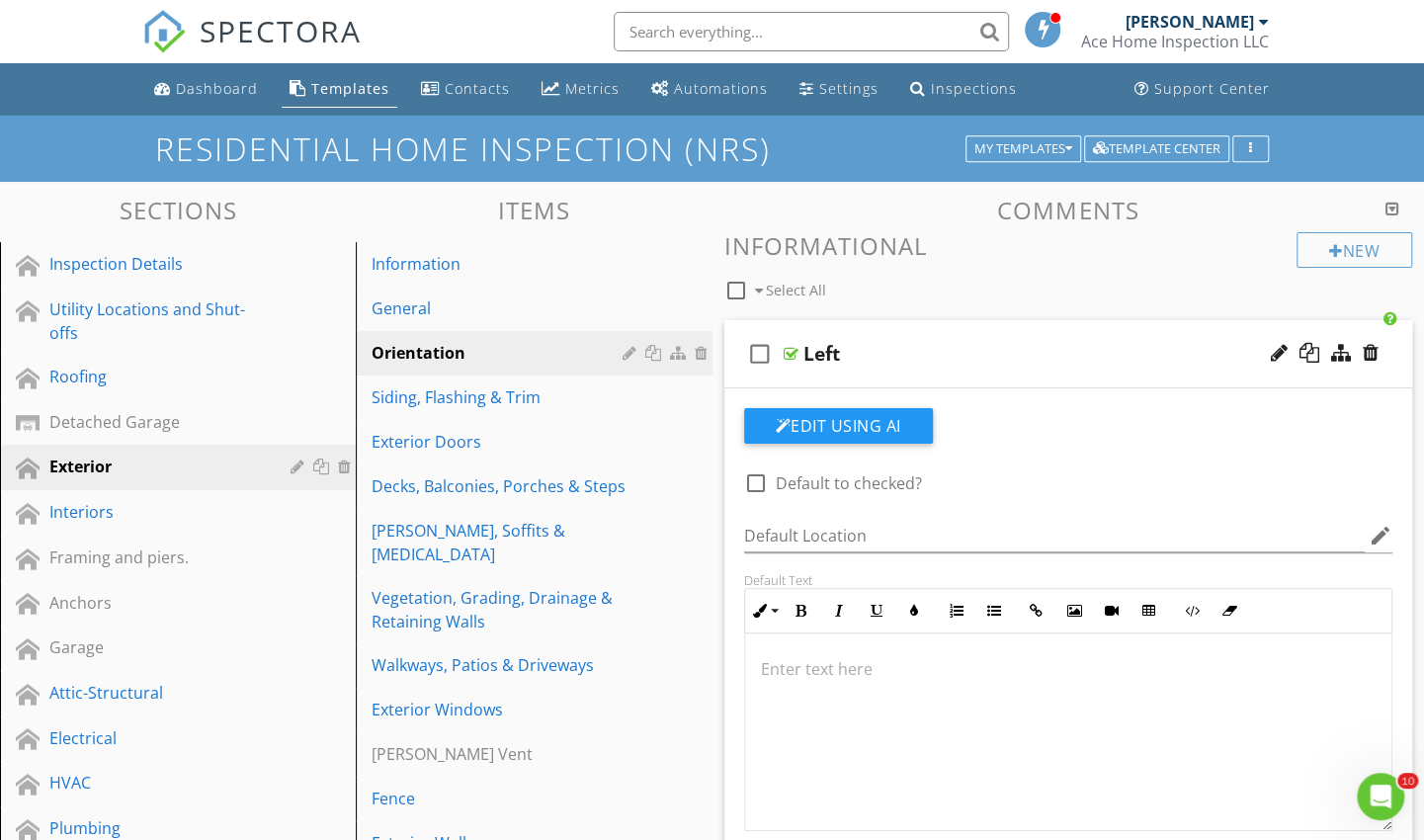 click at bounding box center (1279, 353) 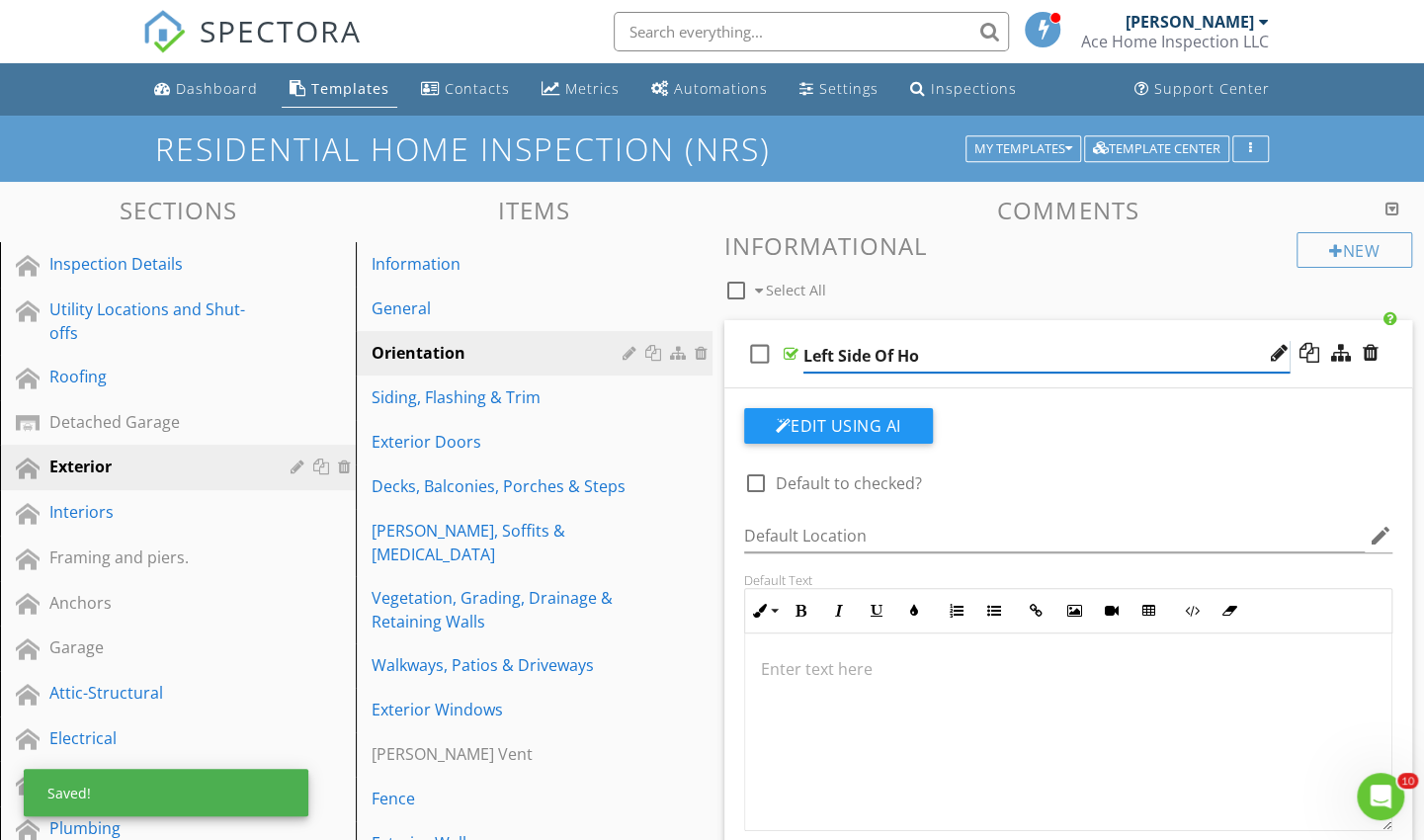 type on "Left Side Of Home" 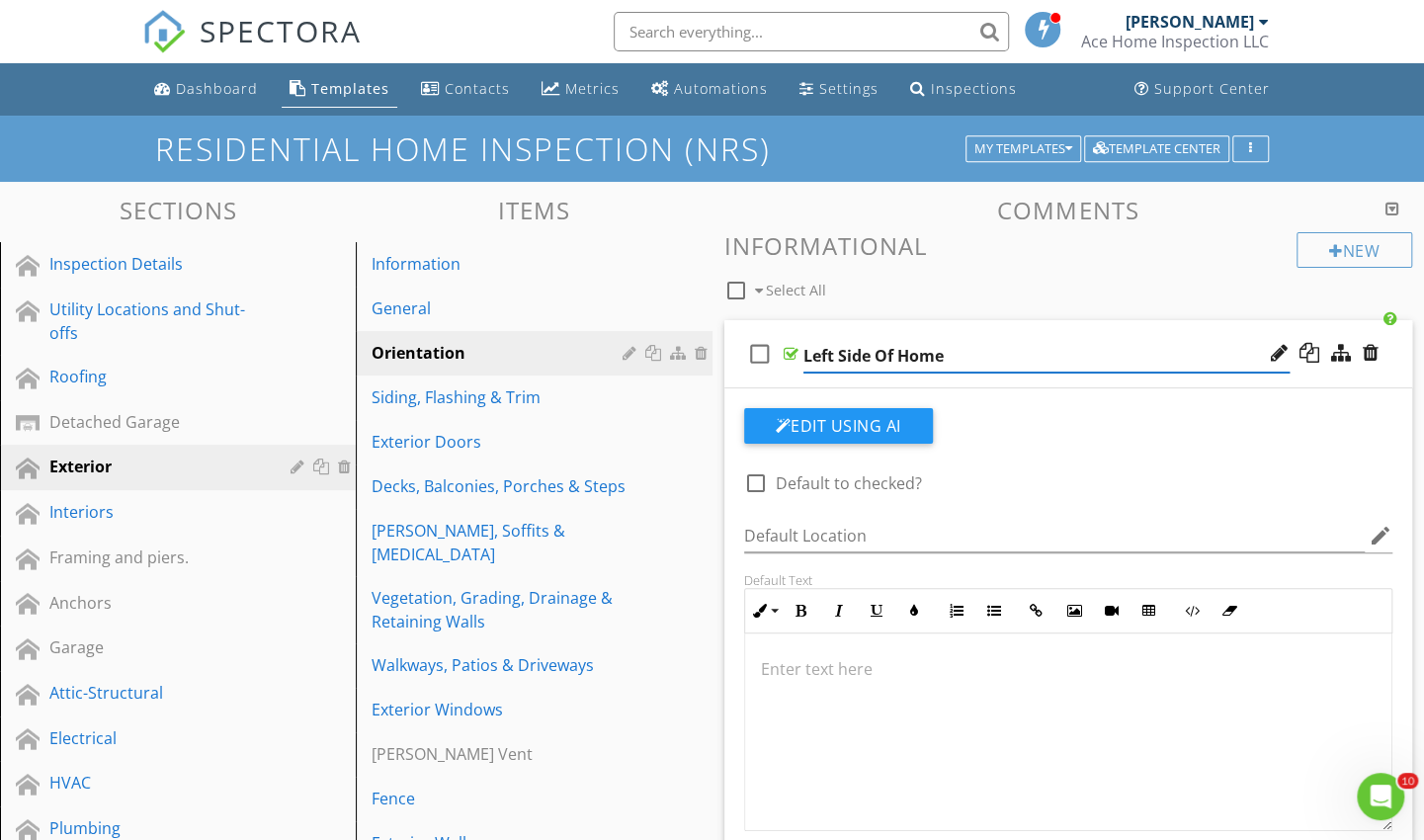 click on "check_box_outline_blank     Select All" at bounding box center [1011, 286] 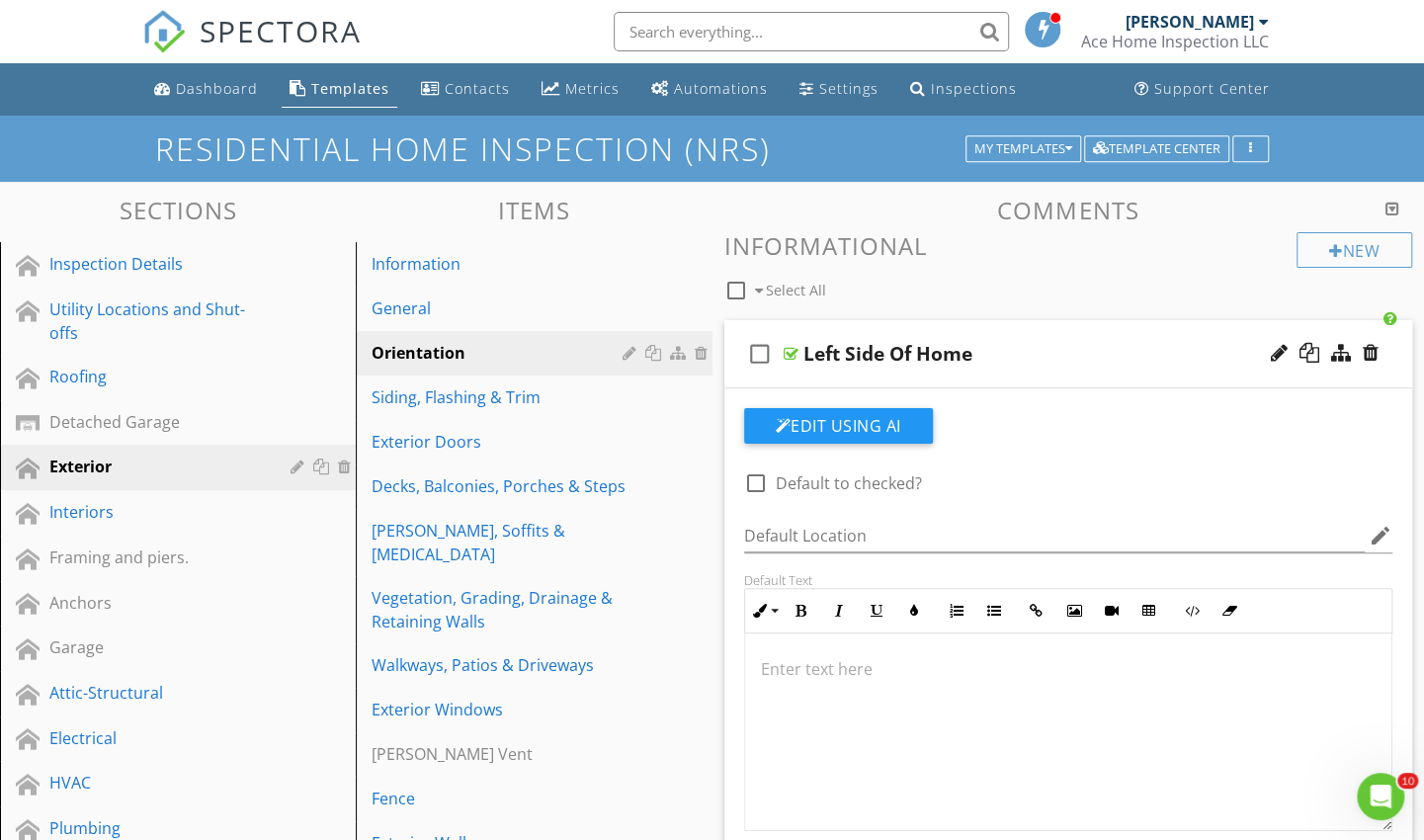 scroll, scrollTop: 0, scrollLeft: 0, axis: both 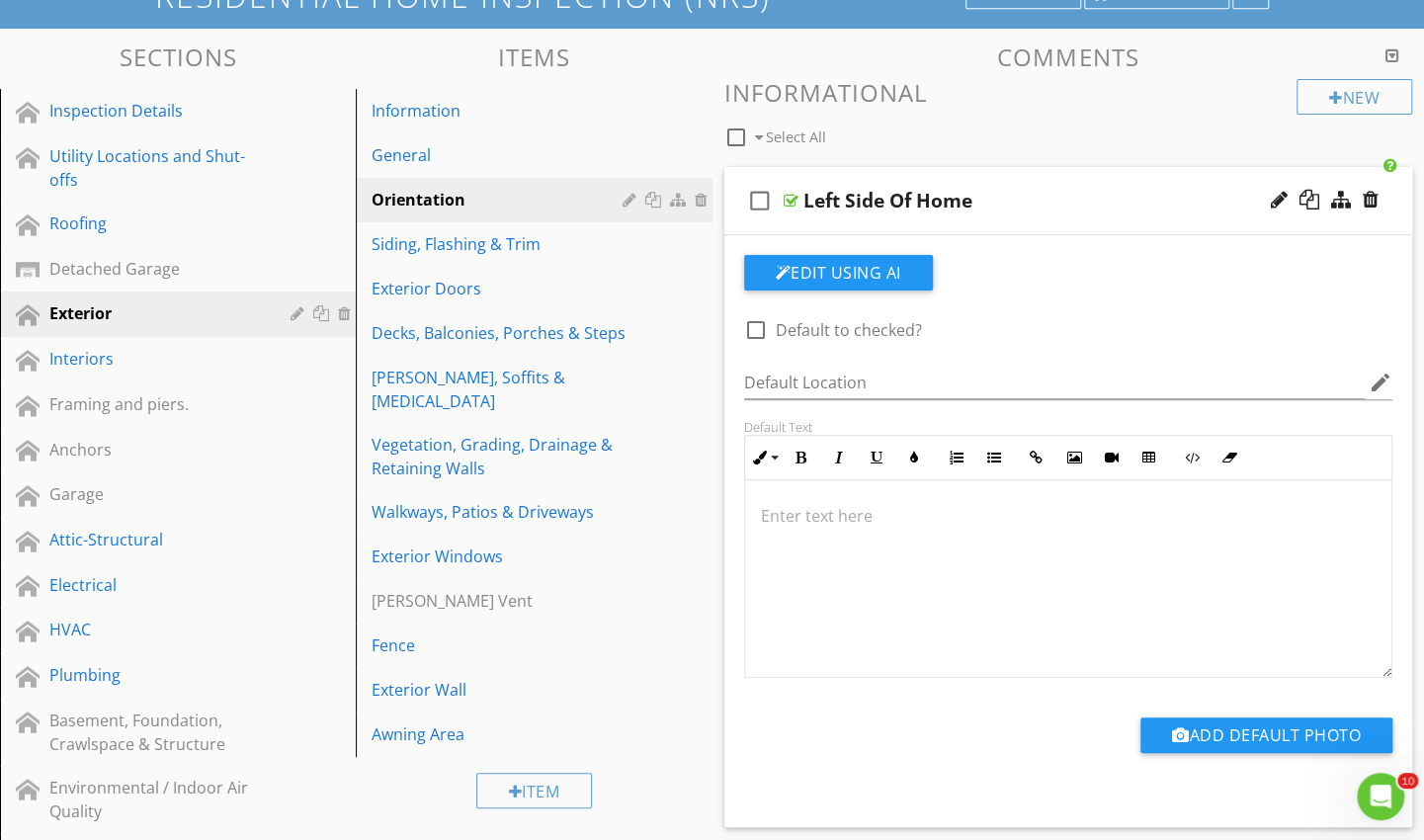 type 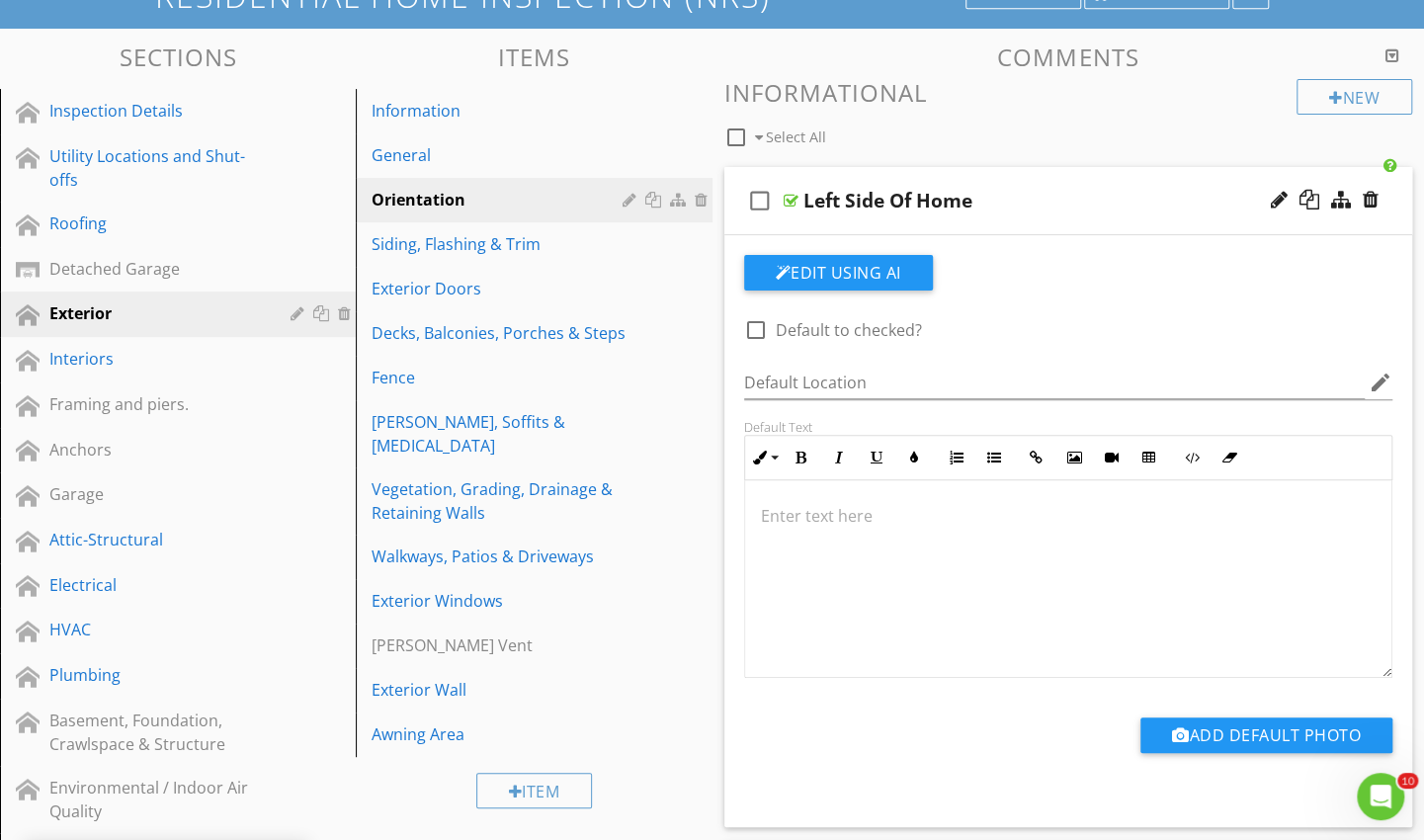click on "Left Side Of Home" at bounding box center (887, 201) 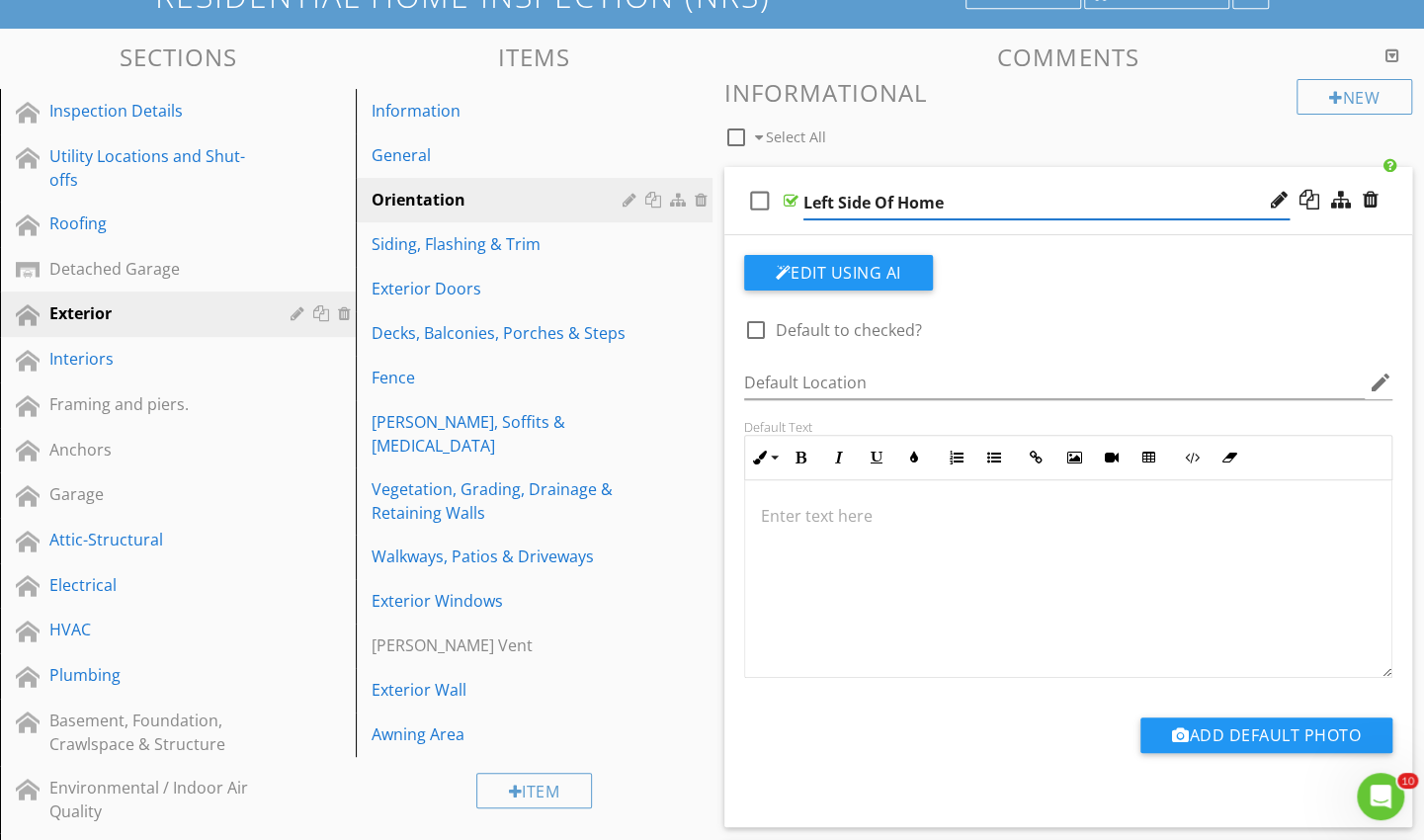 click on "check_box_outline_blank" at bounding box center (760, 201) 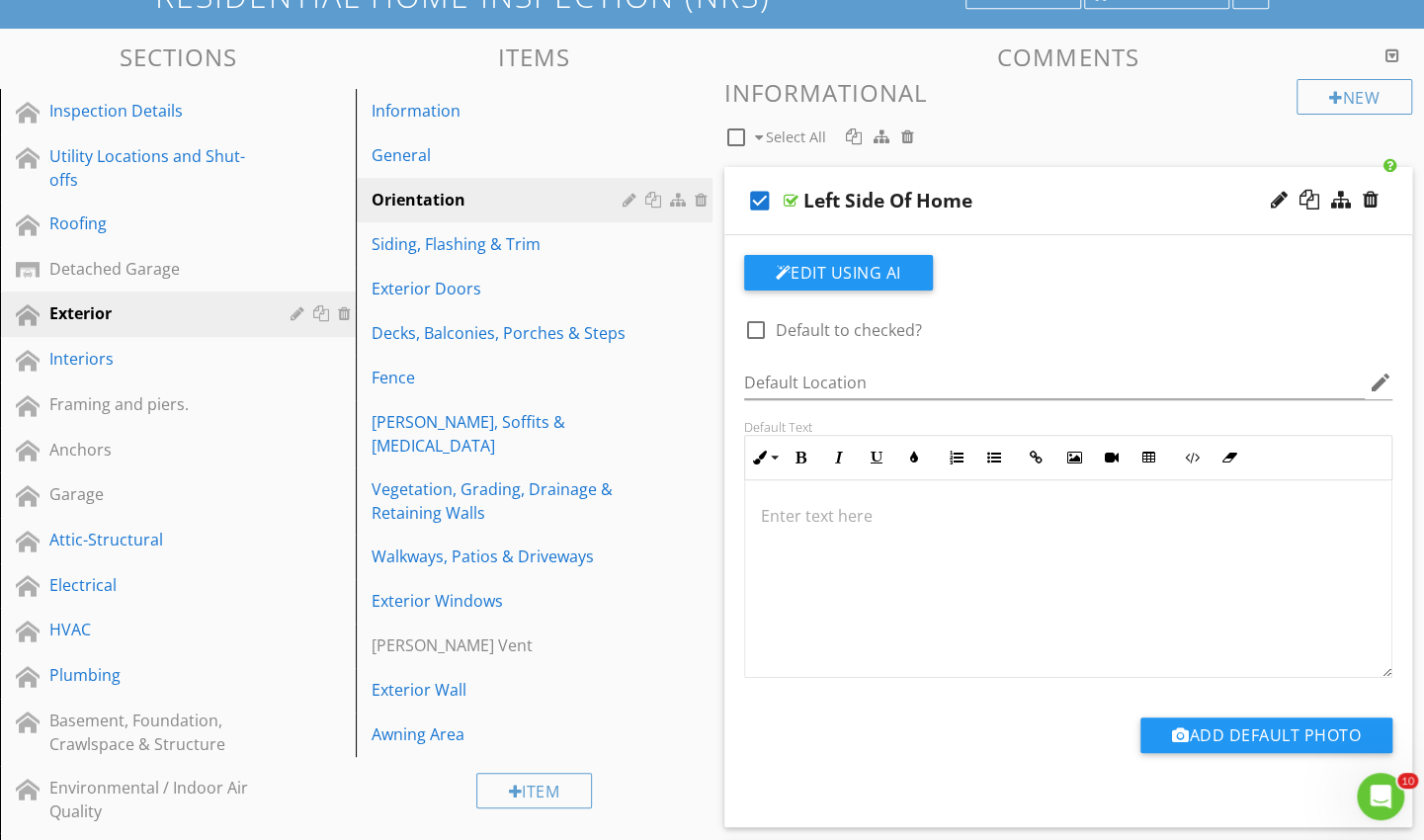 click on "check_box
Left Side Of Home" at bounding box center [1068, 201] 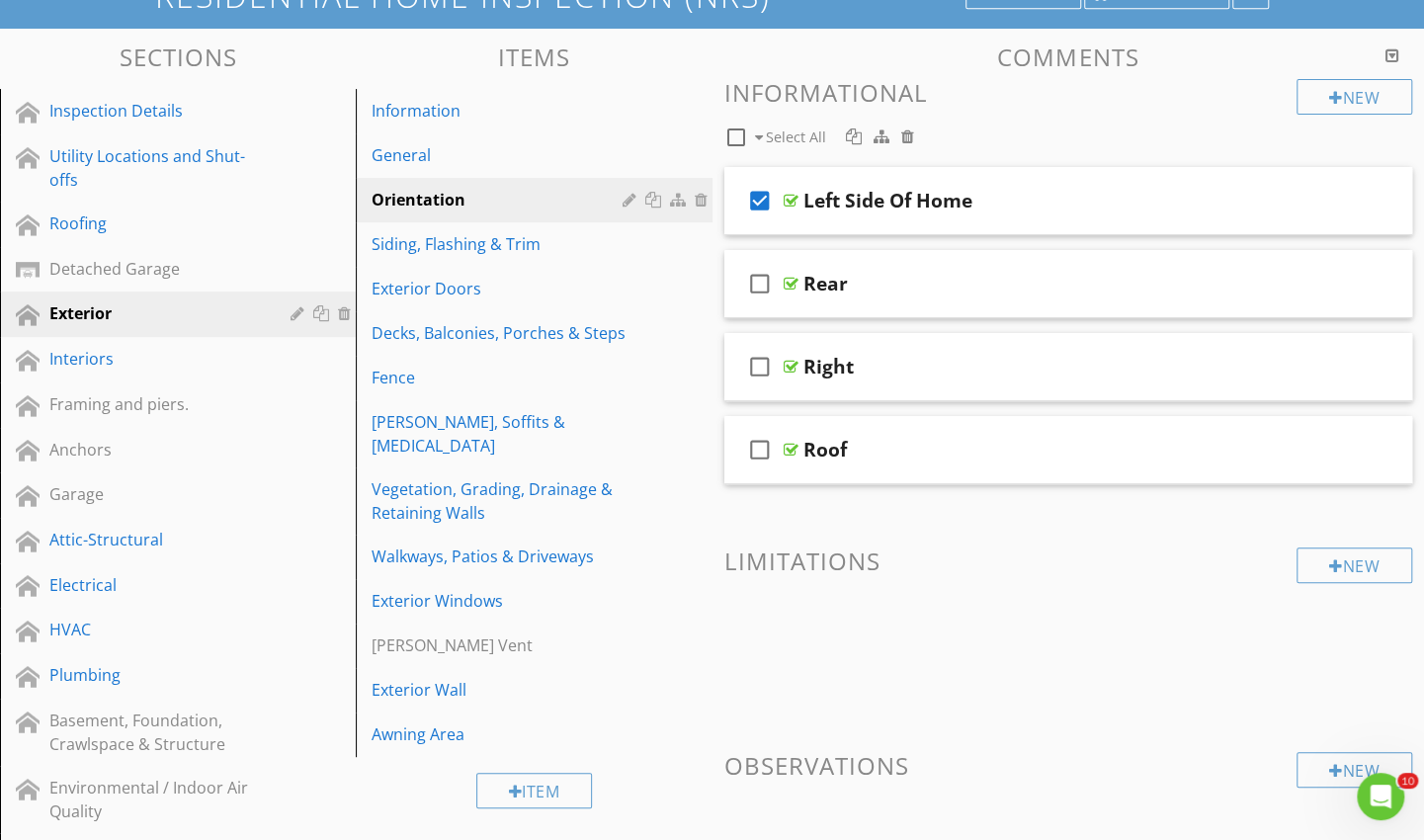 click on "check_box_outline_blank
Rear" at bounding box center [1068, 284] 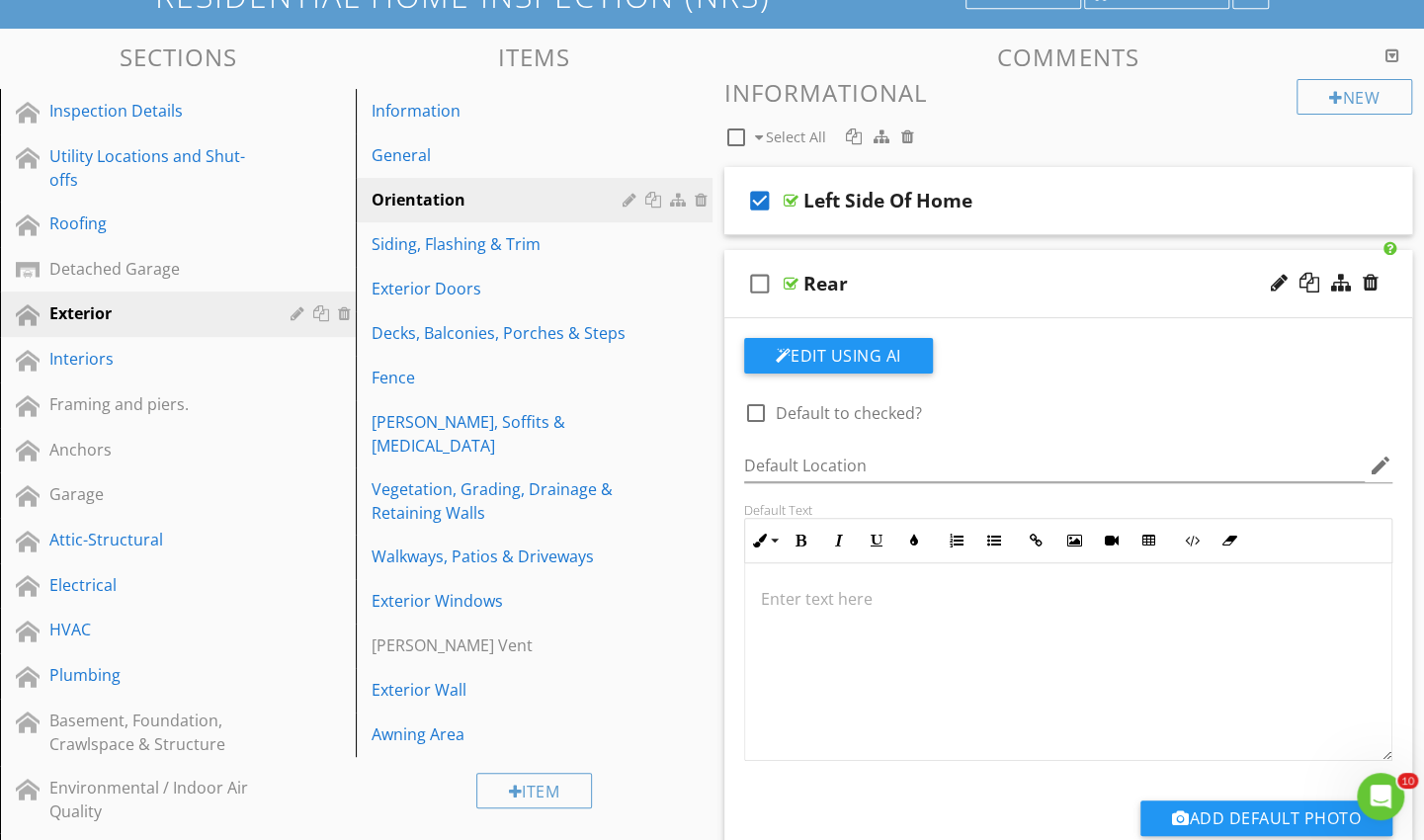 click at bounding box center [1279, 283] 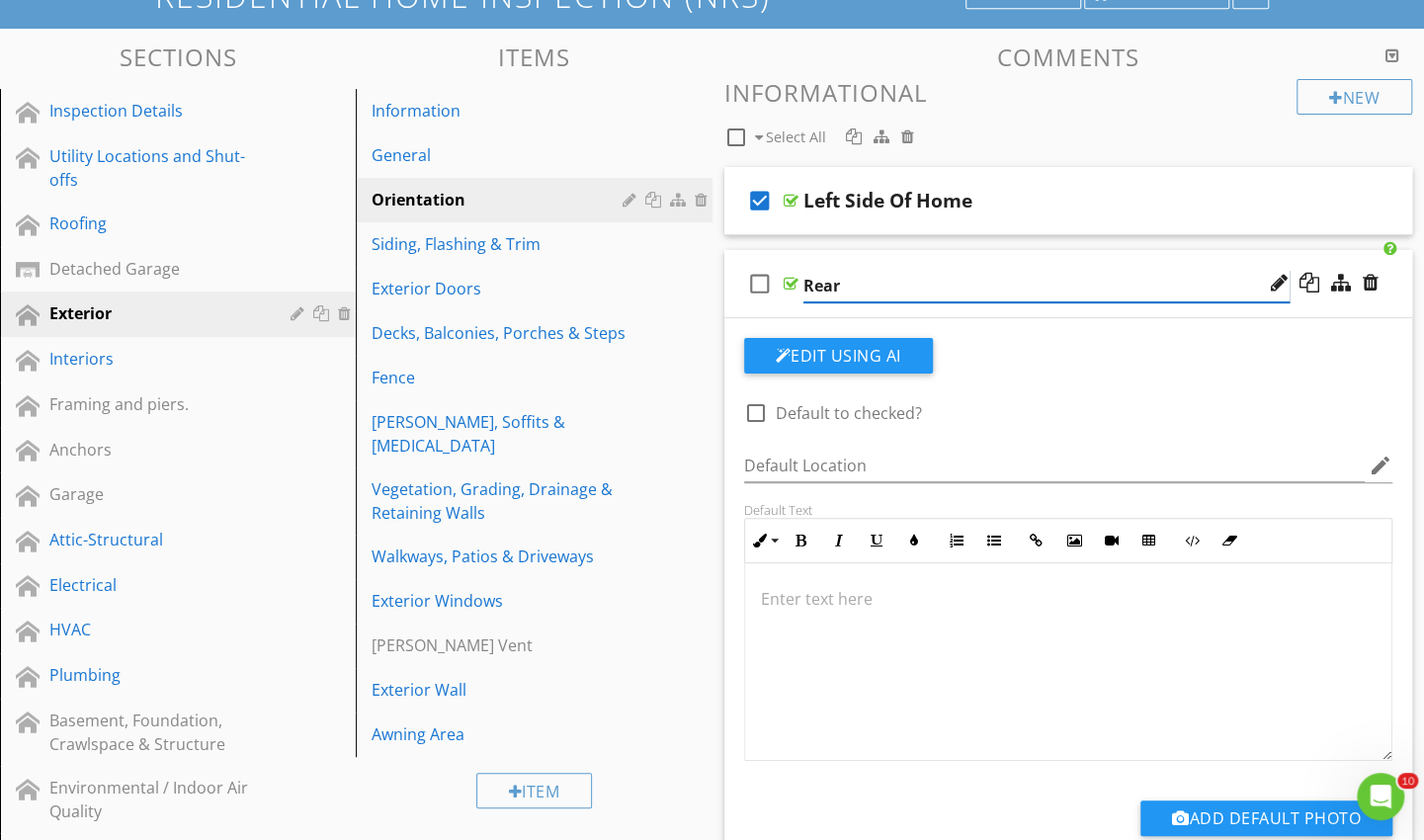 click on "Rear" at bounding box center (1047, 286) 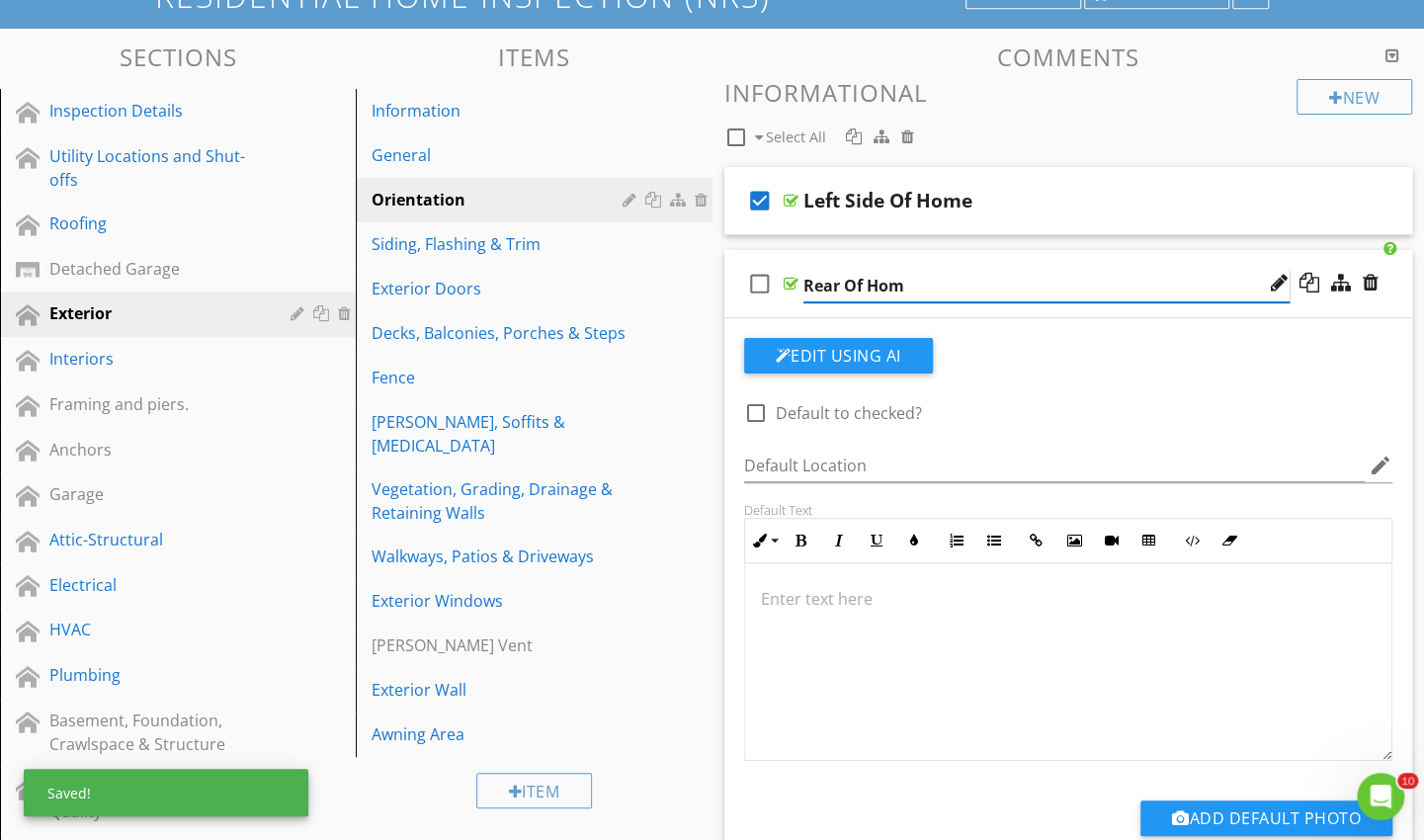 type on "Rear Of Home" 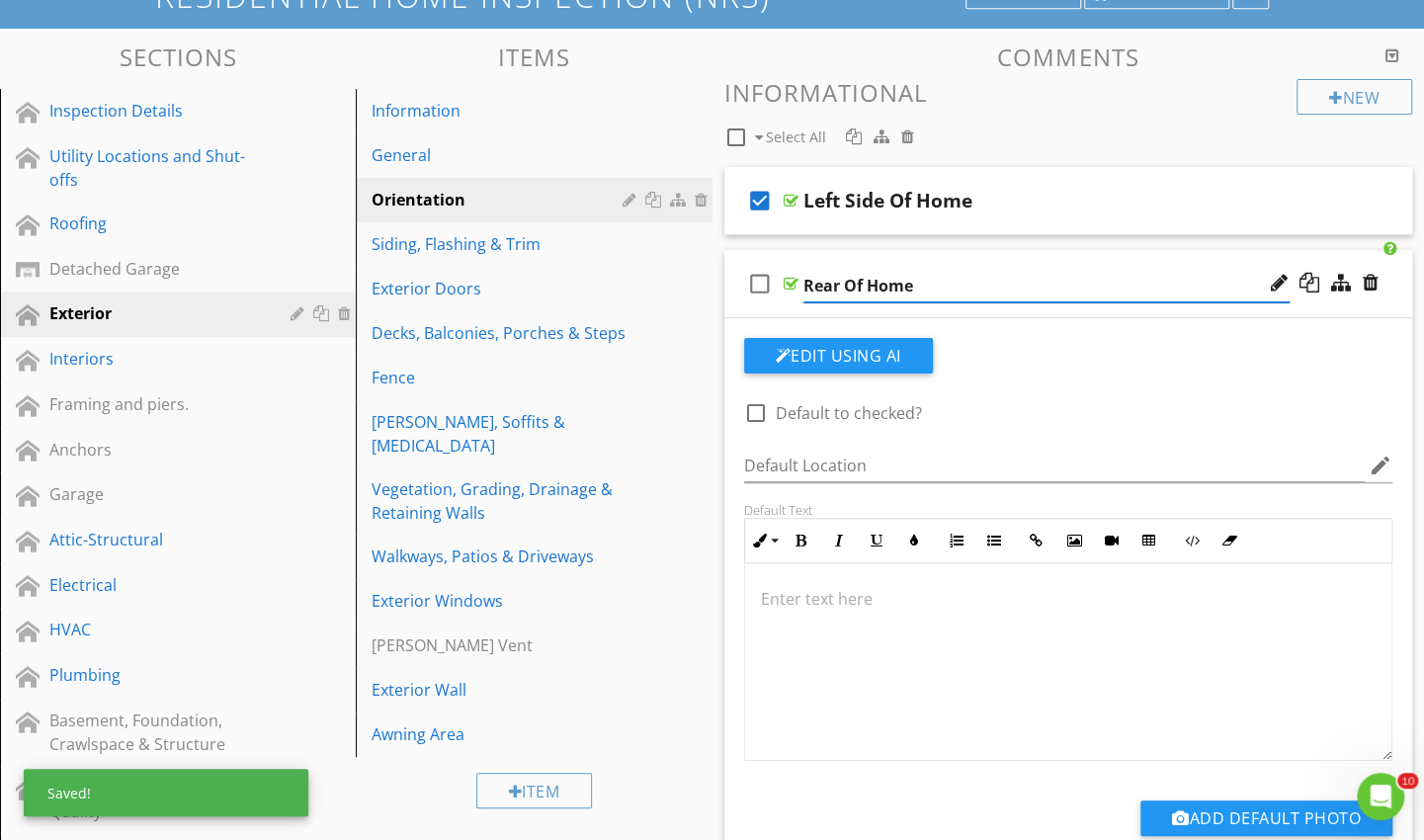 click on "check_box_outline_blank" at bounding box center (760, 284) 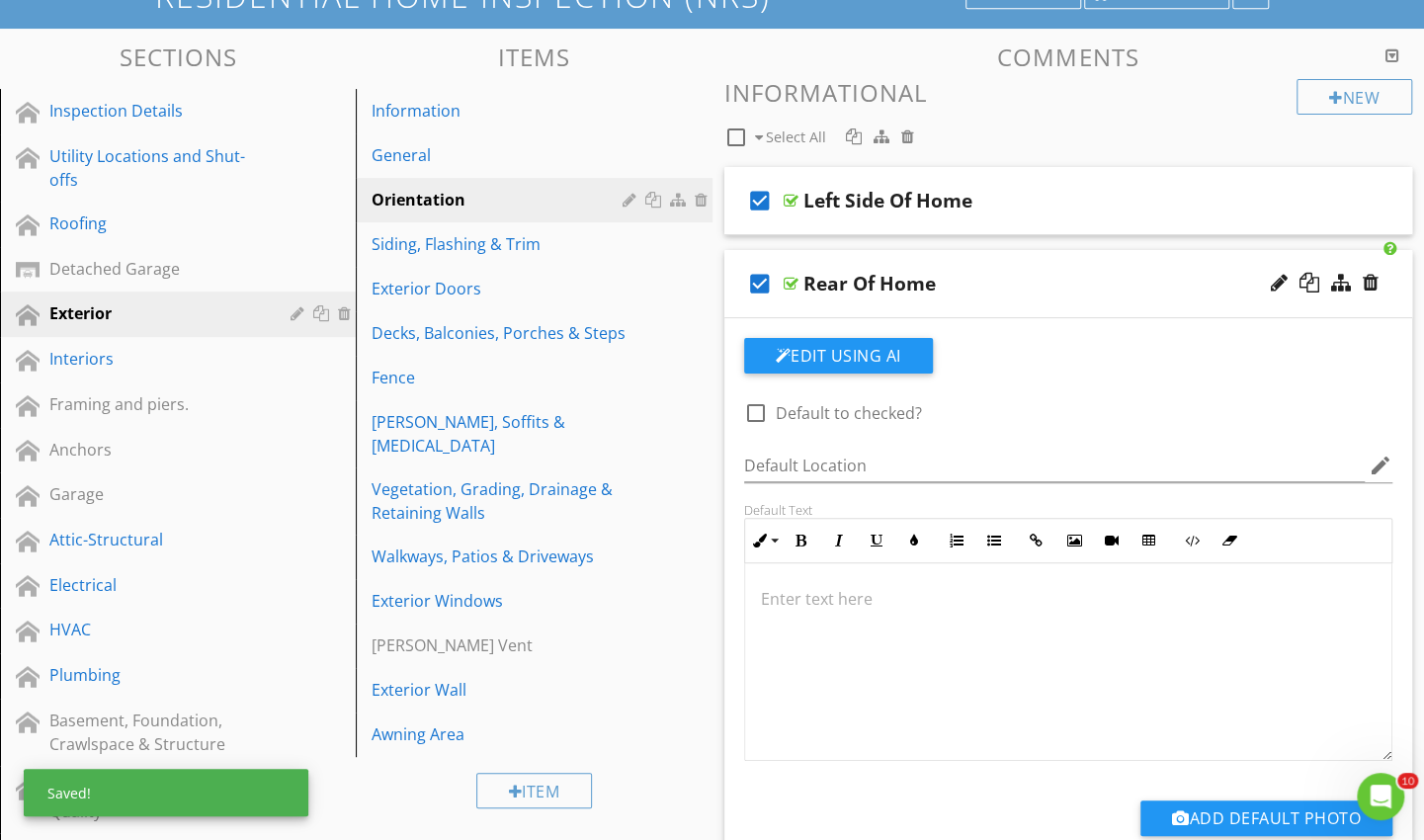 click on "Rear Of Home" at bounding box center (1047, 284) 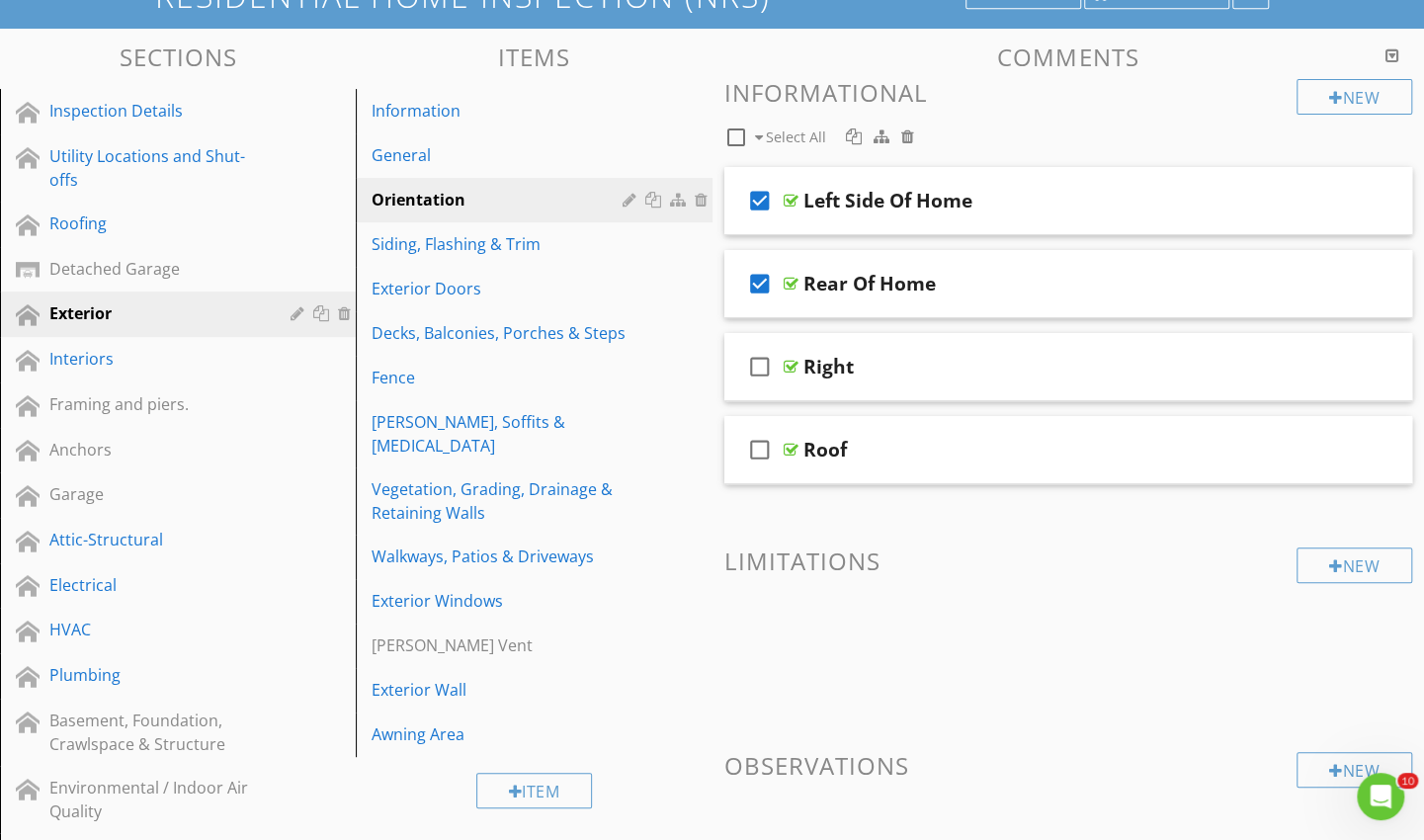 click on "Right" at bounding box center [1047, 367] 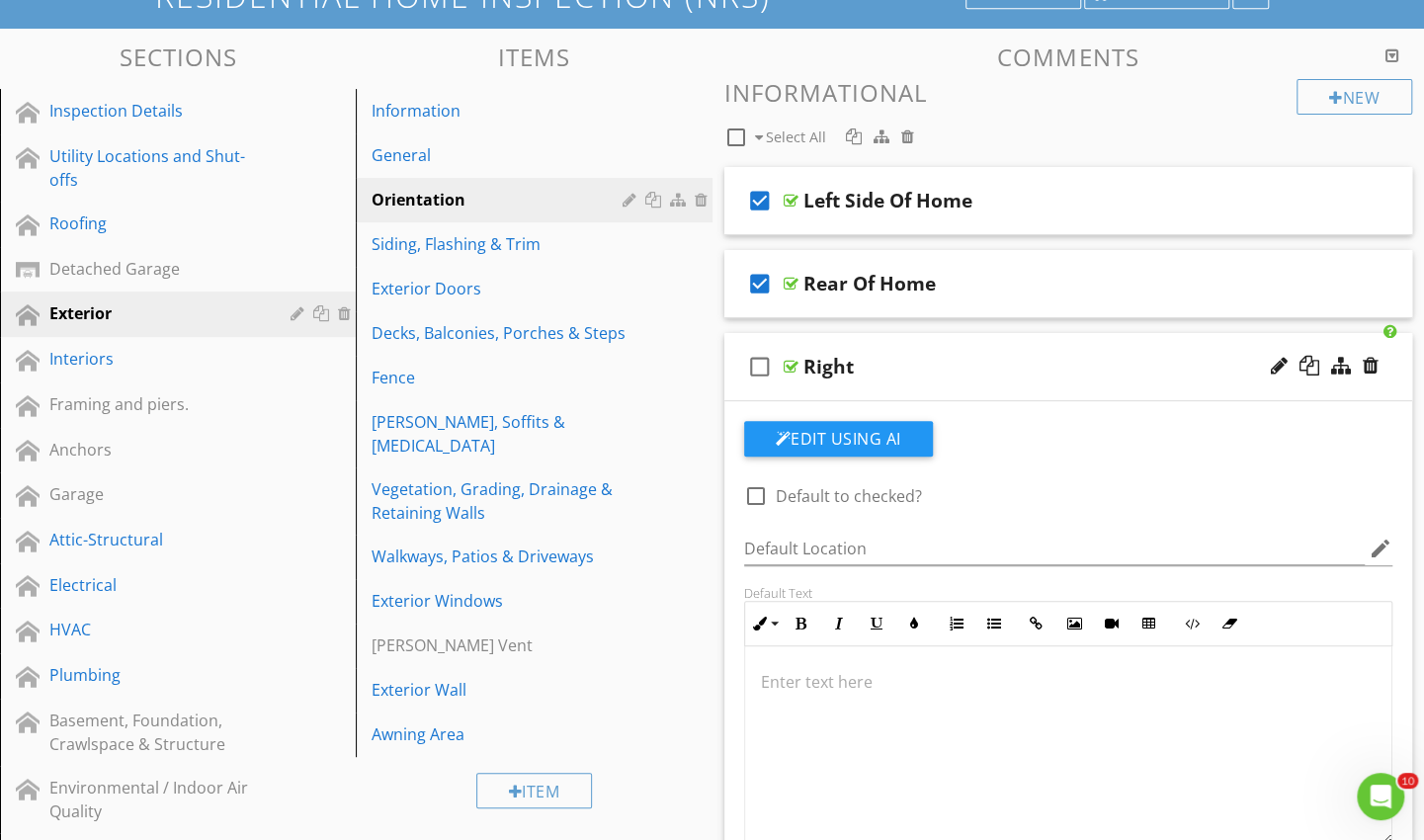 click at bounding box center [1279, 366] 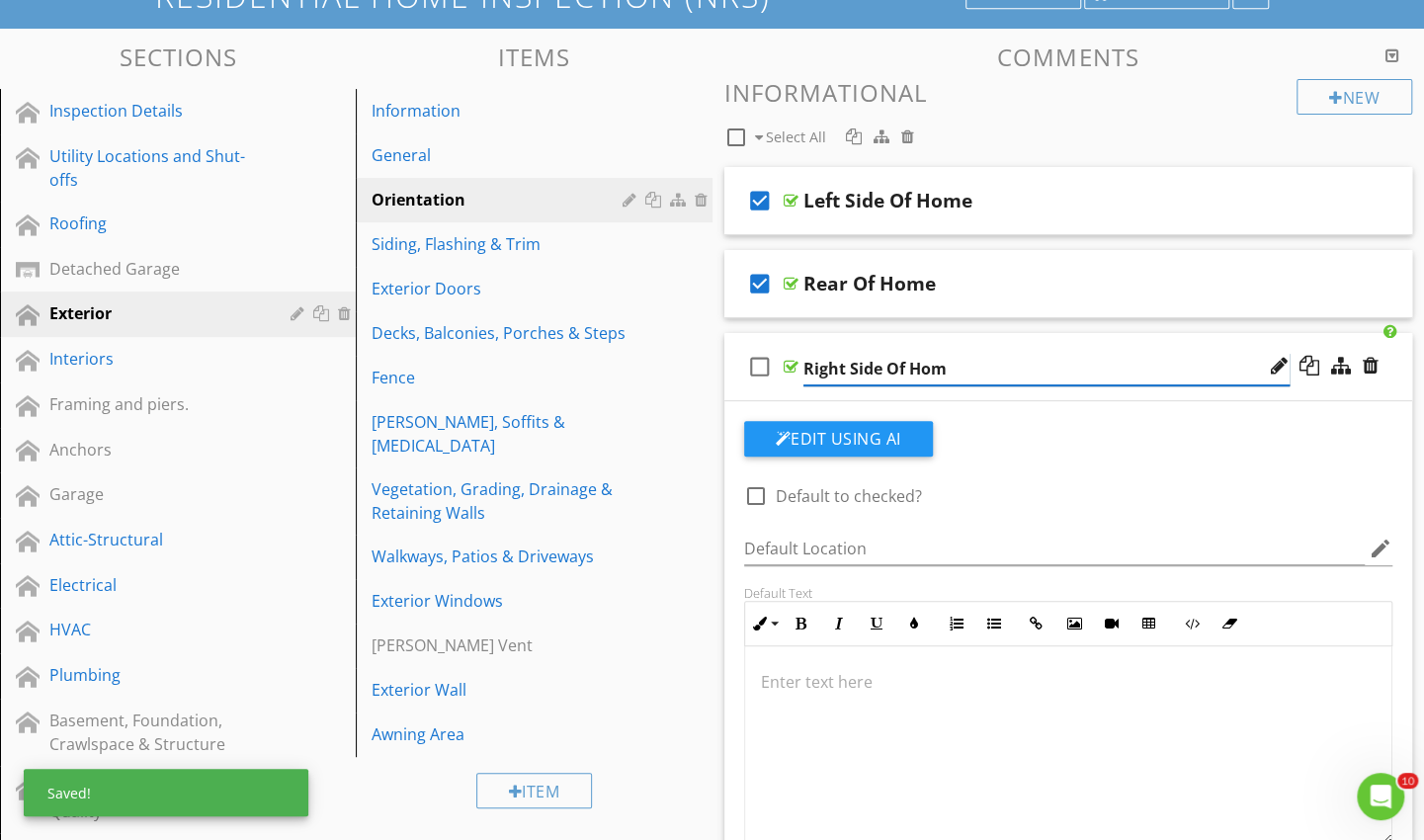 type on "Right Side Of Home" 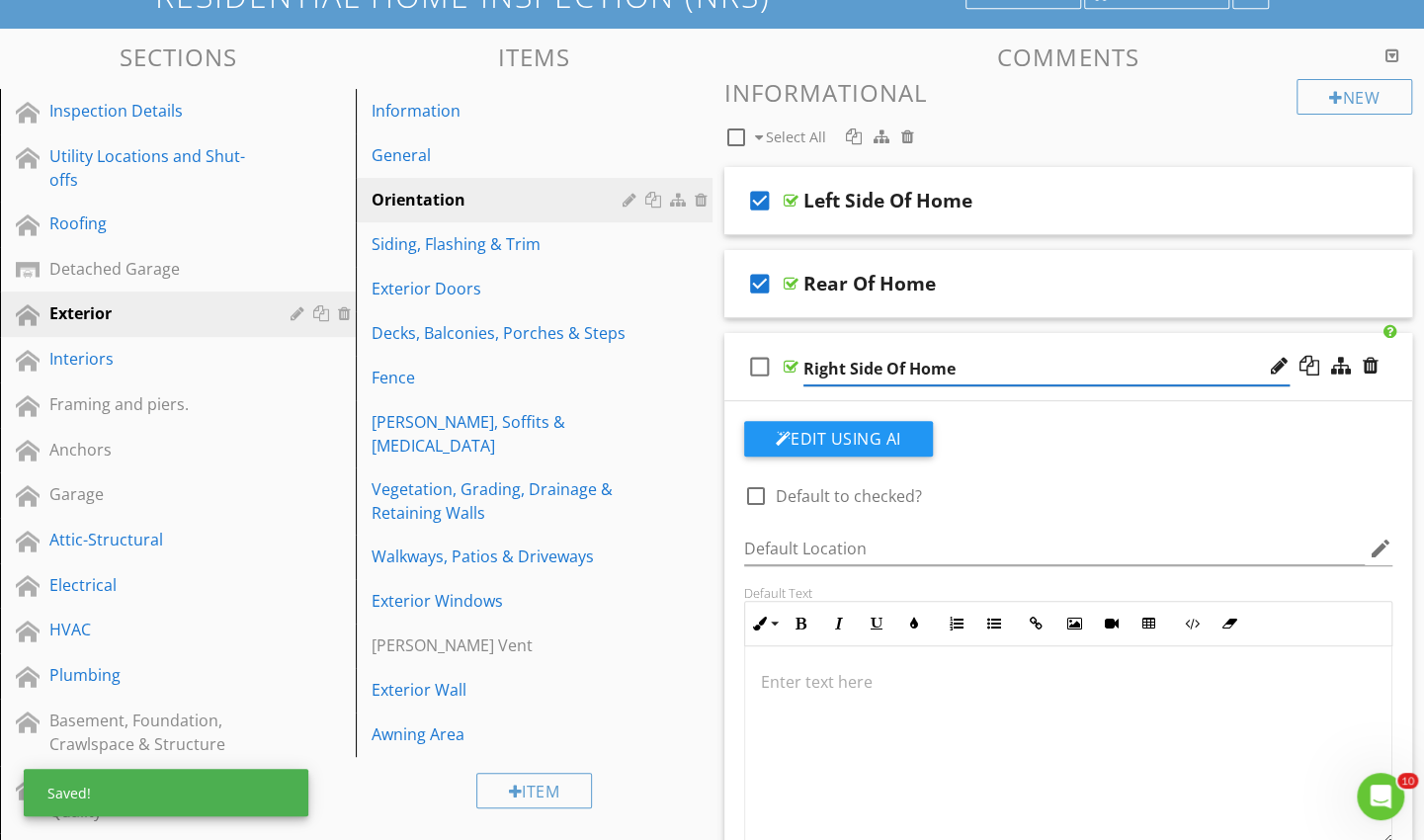 click on "check_box_outline_blank" at bounding box center [760, 367] 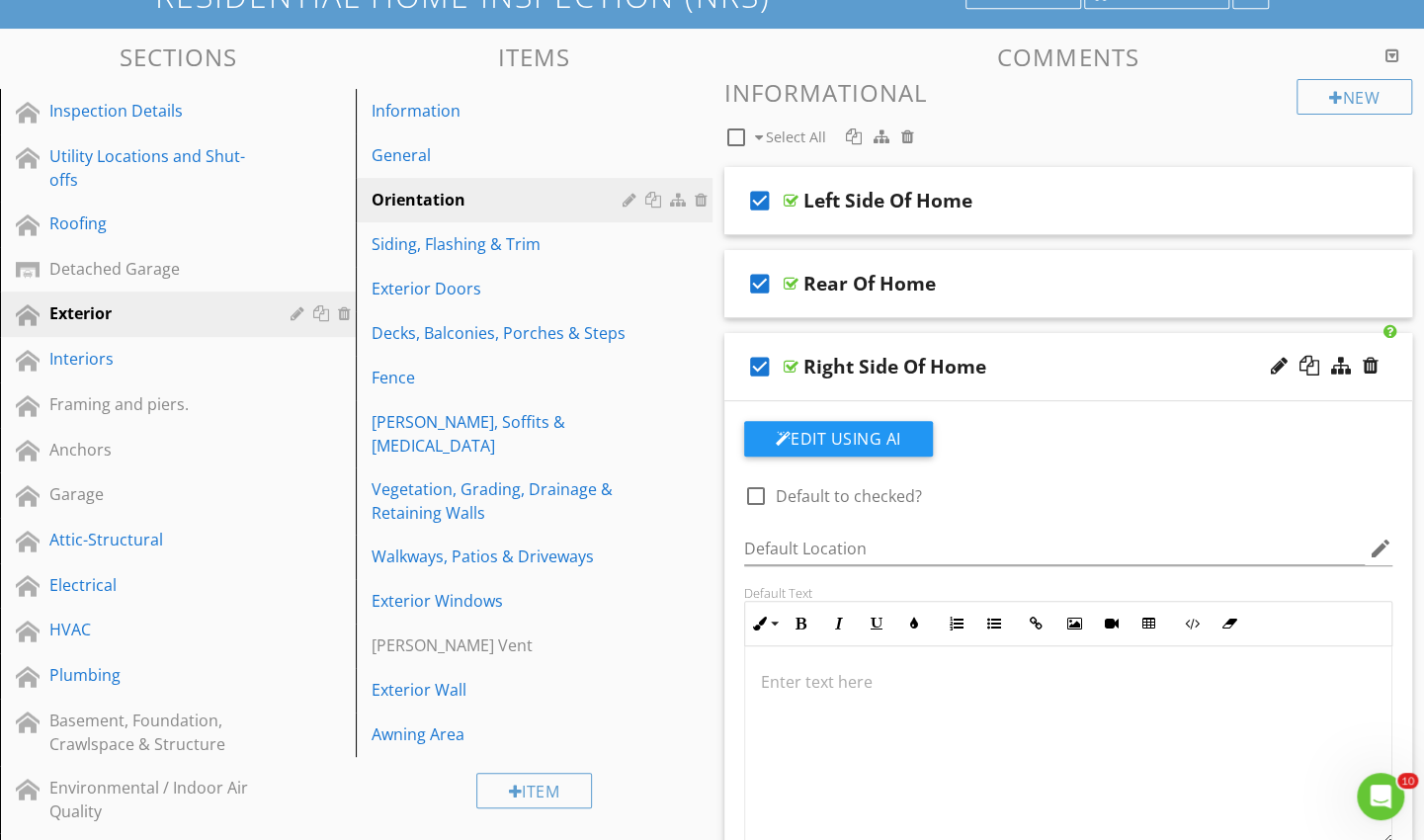 click on "Edit Using AI" at bounding box center [838, 439] 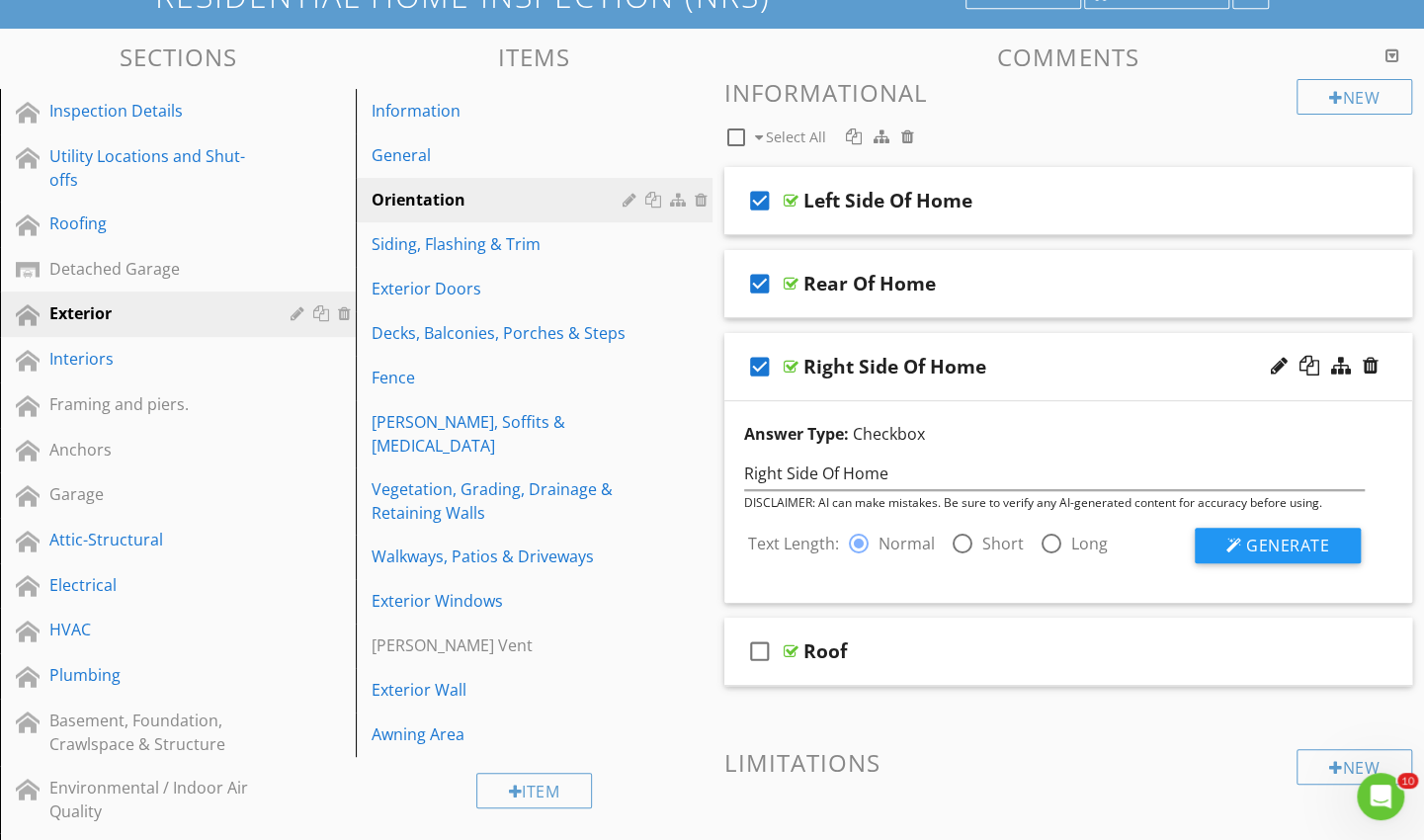 click at bounding box center (963, 544) 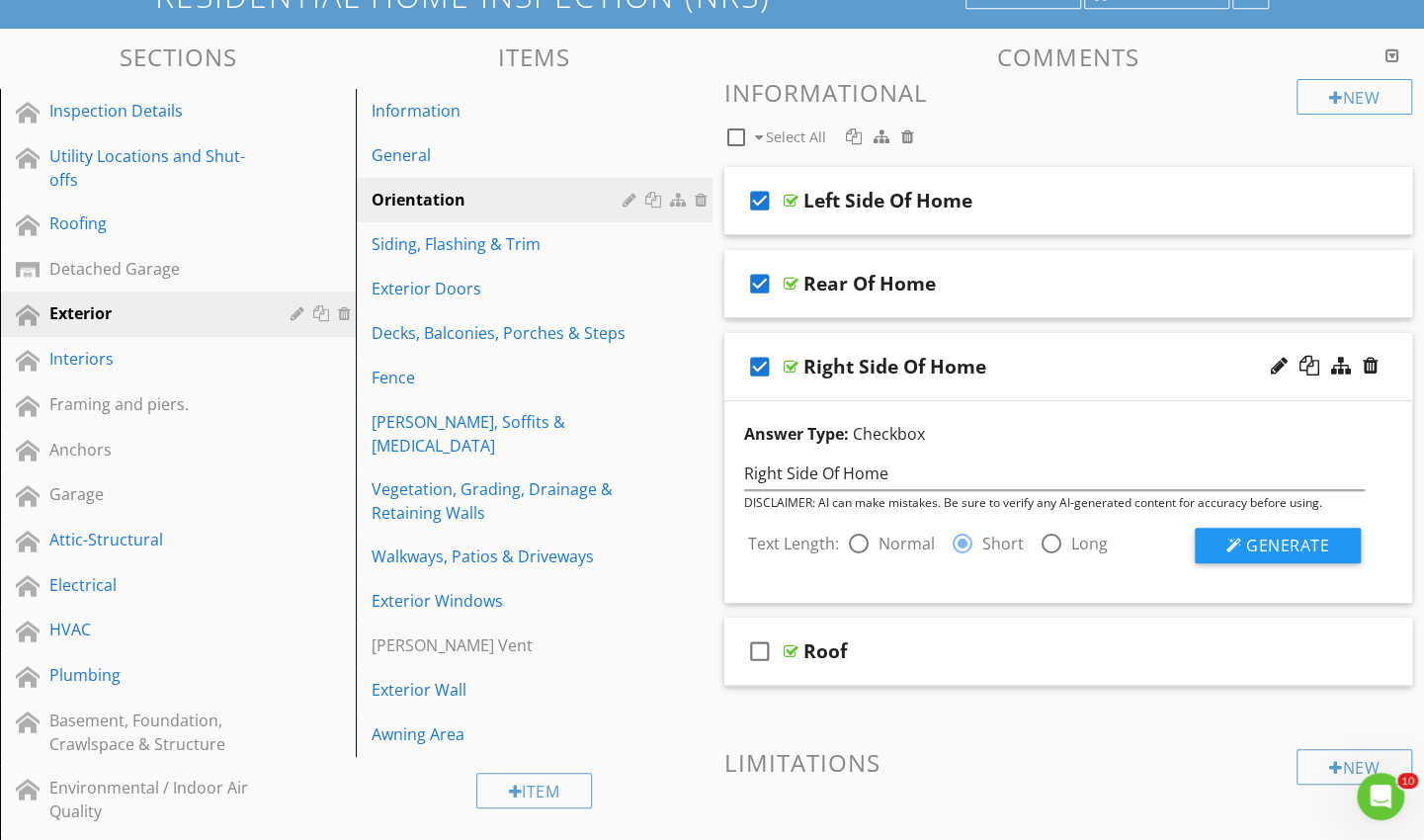 click on "Generate" at bounding box center (1288, 546) 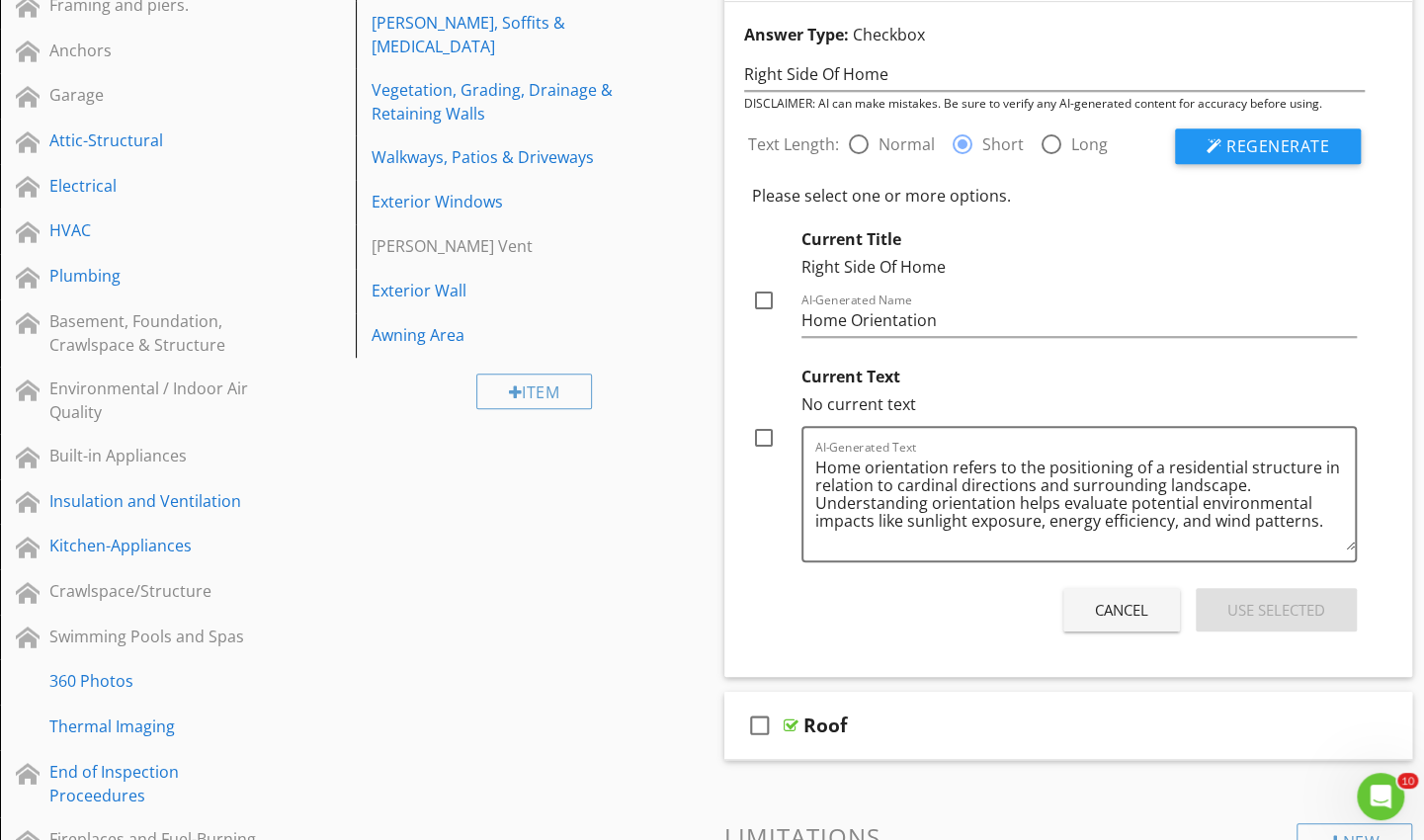 scroll, scrollTop: 555, scrollLeft: 0, axis: vertical 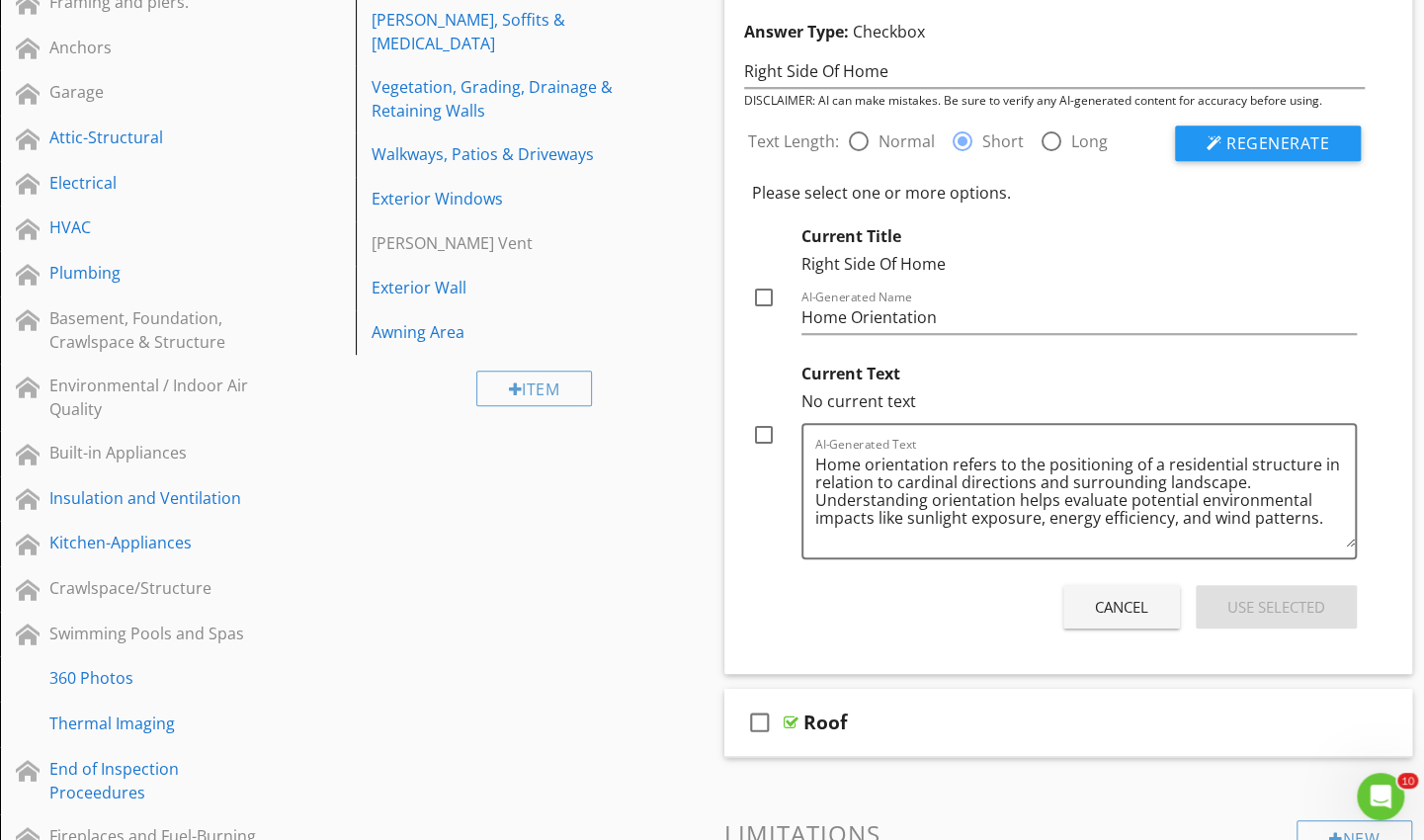 click at bounding box center [764, 435] 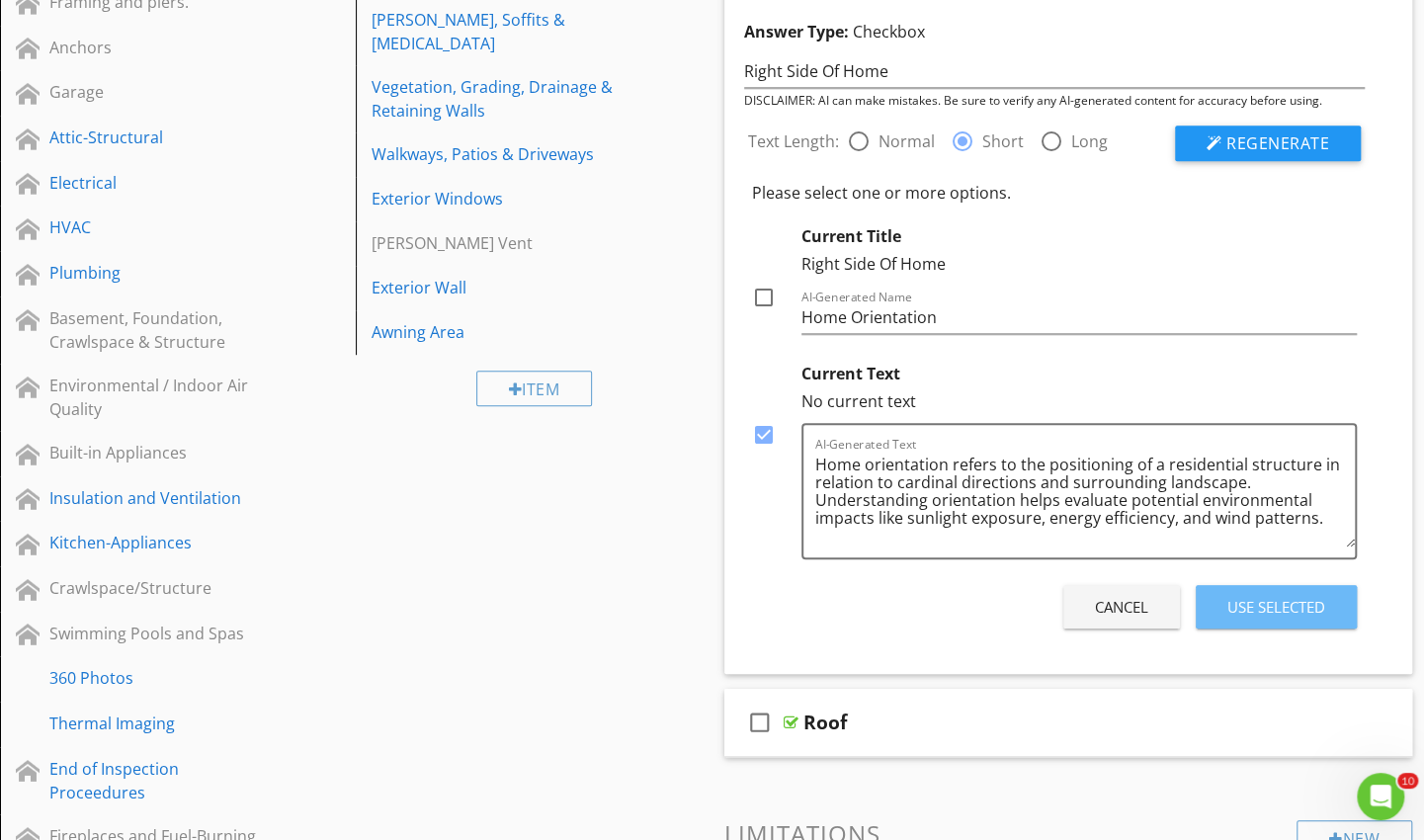click on "Use Selected" at bounding box center [1276, 607] 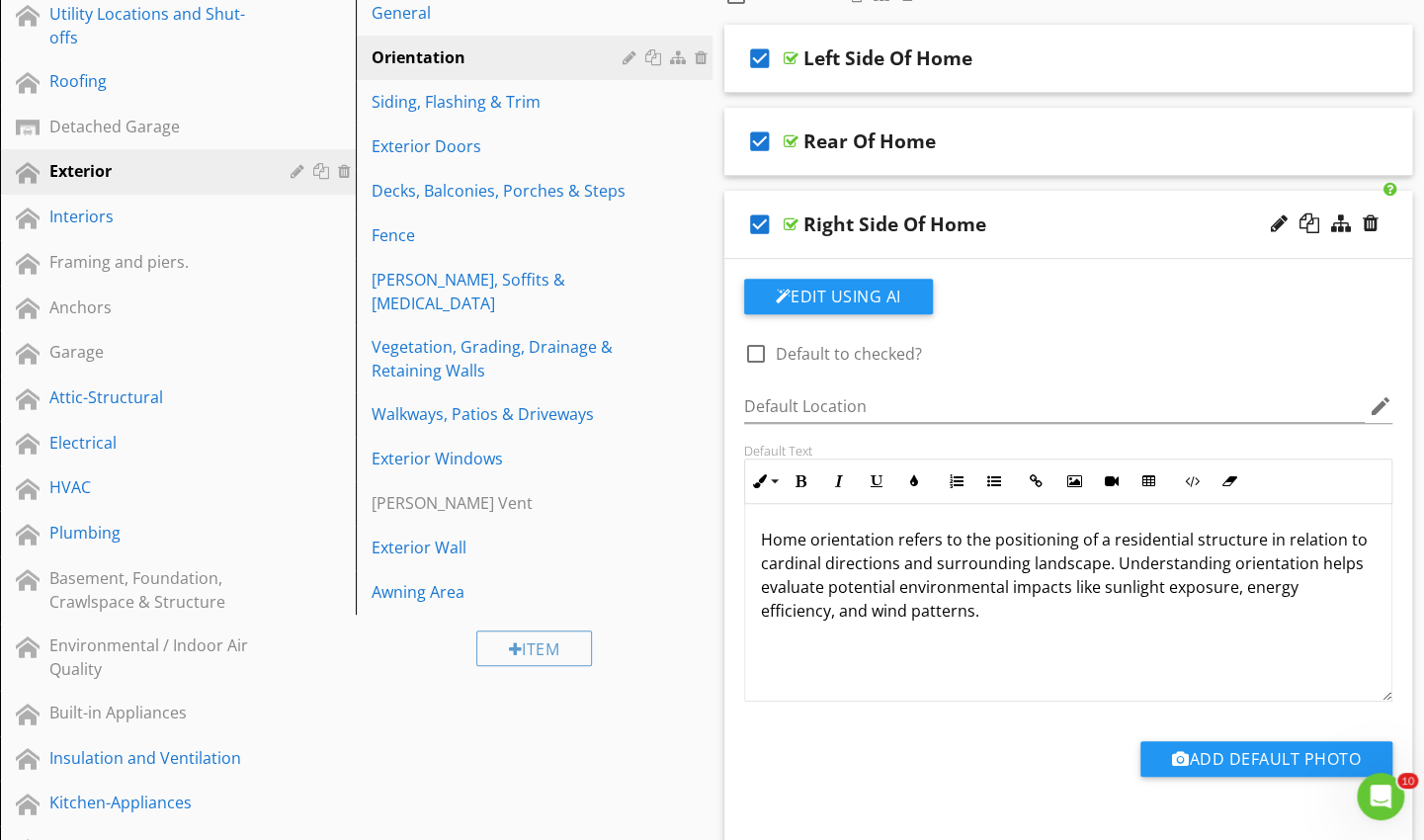 scroll, scrollTop: 294, scrollLeft: 0, axis: vertical 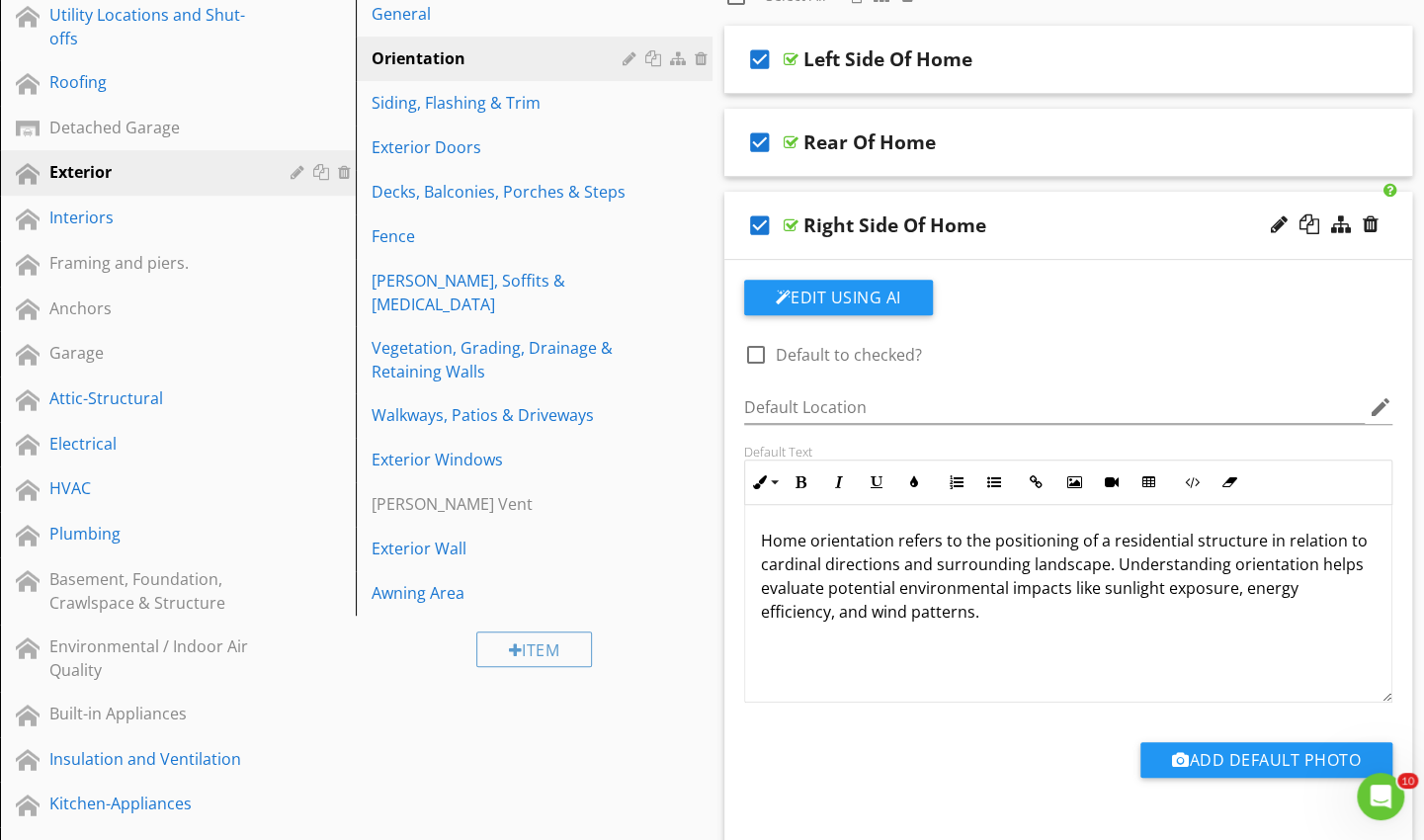 click on "check_box
Rear Of Home" at bounding box center (1068, 142) 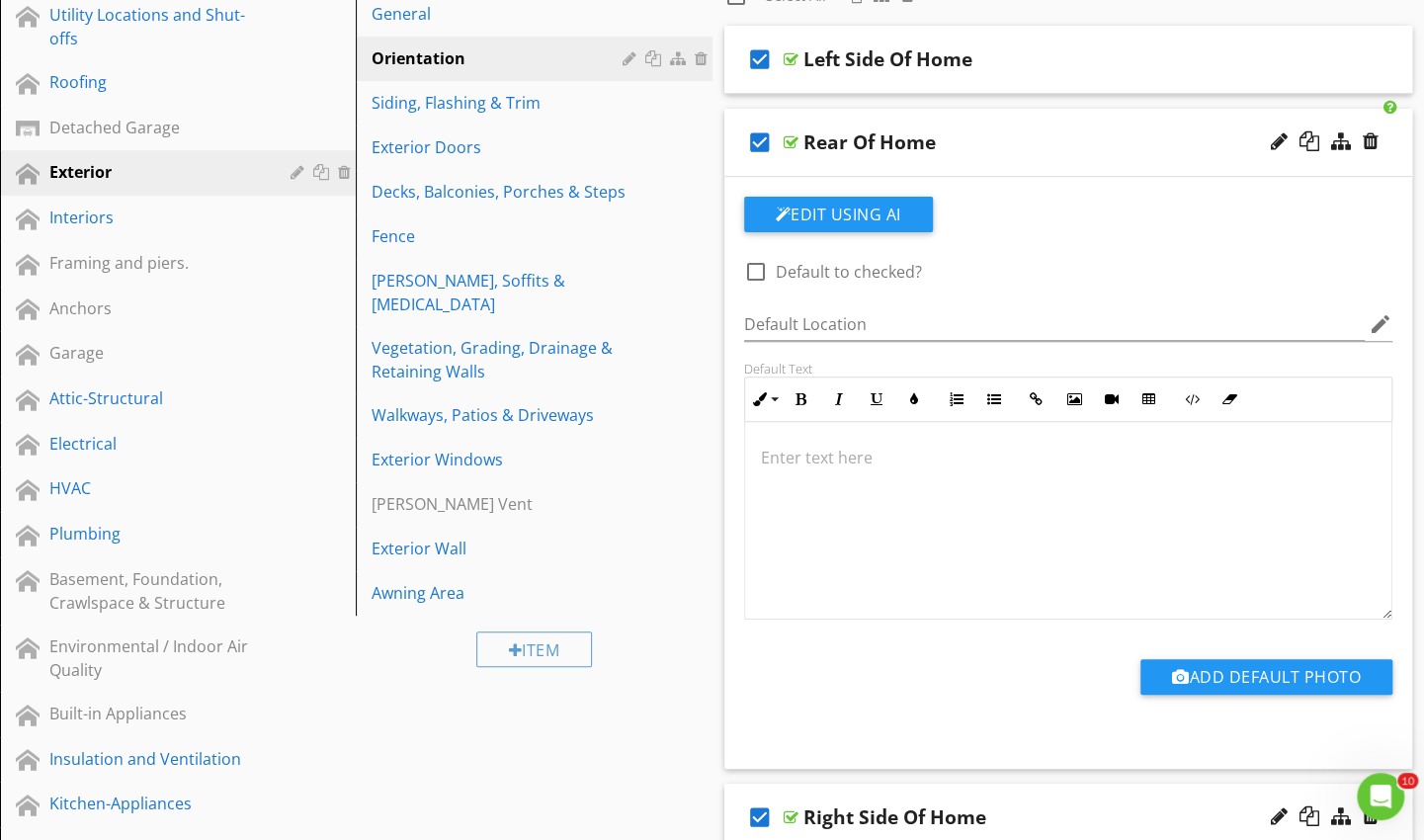 click on "Edit Using AI" at bounding box center [838, 214] 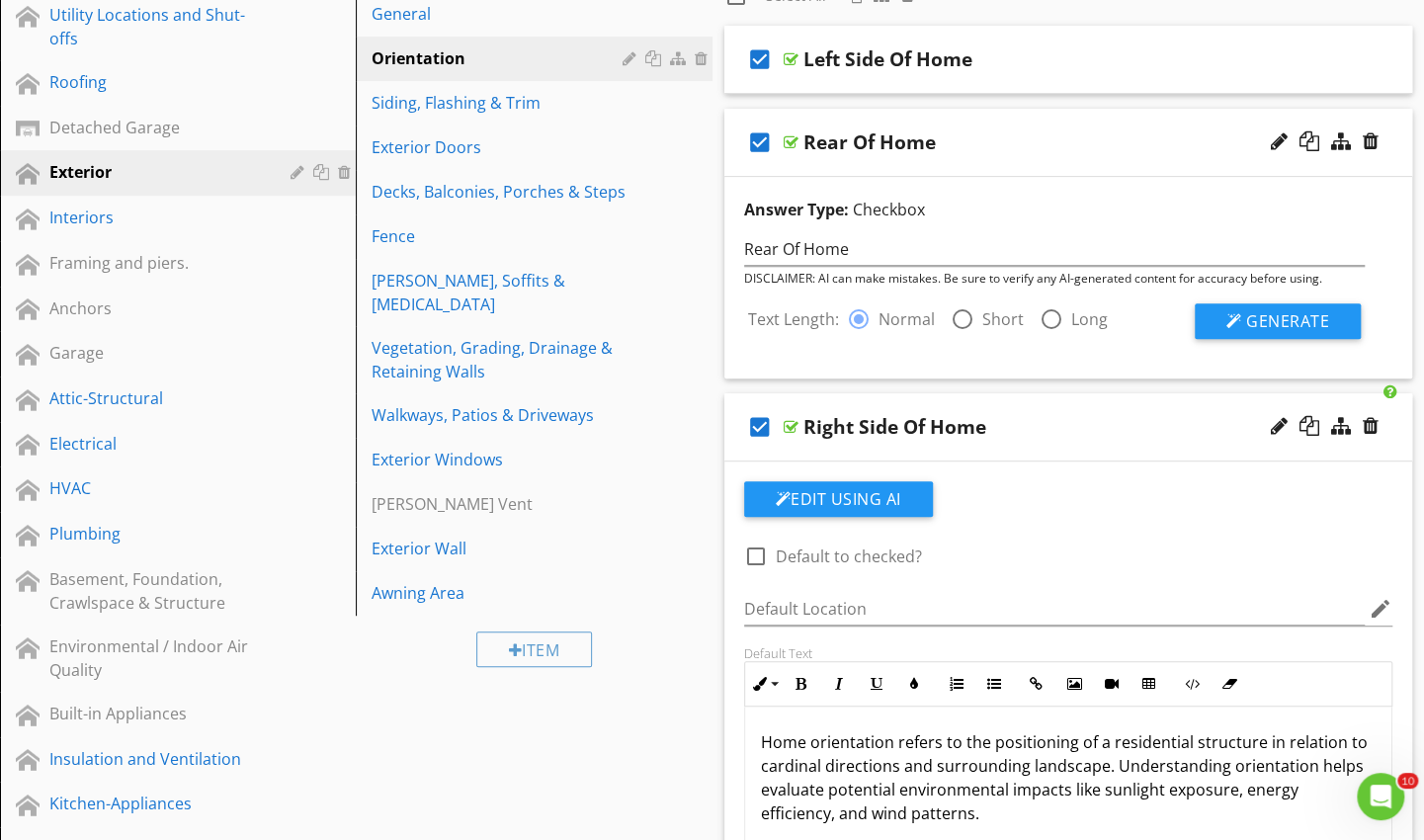 click on "radio_button_unchecked Short" at bounding box center (987, 319) 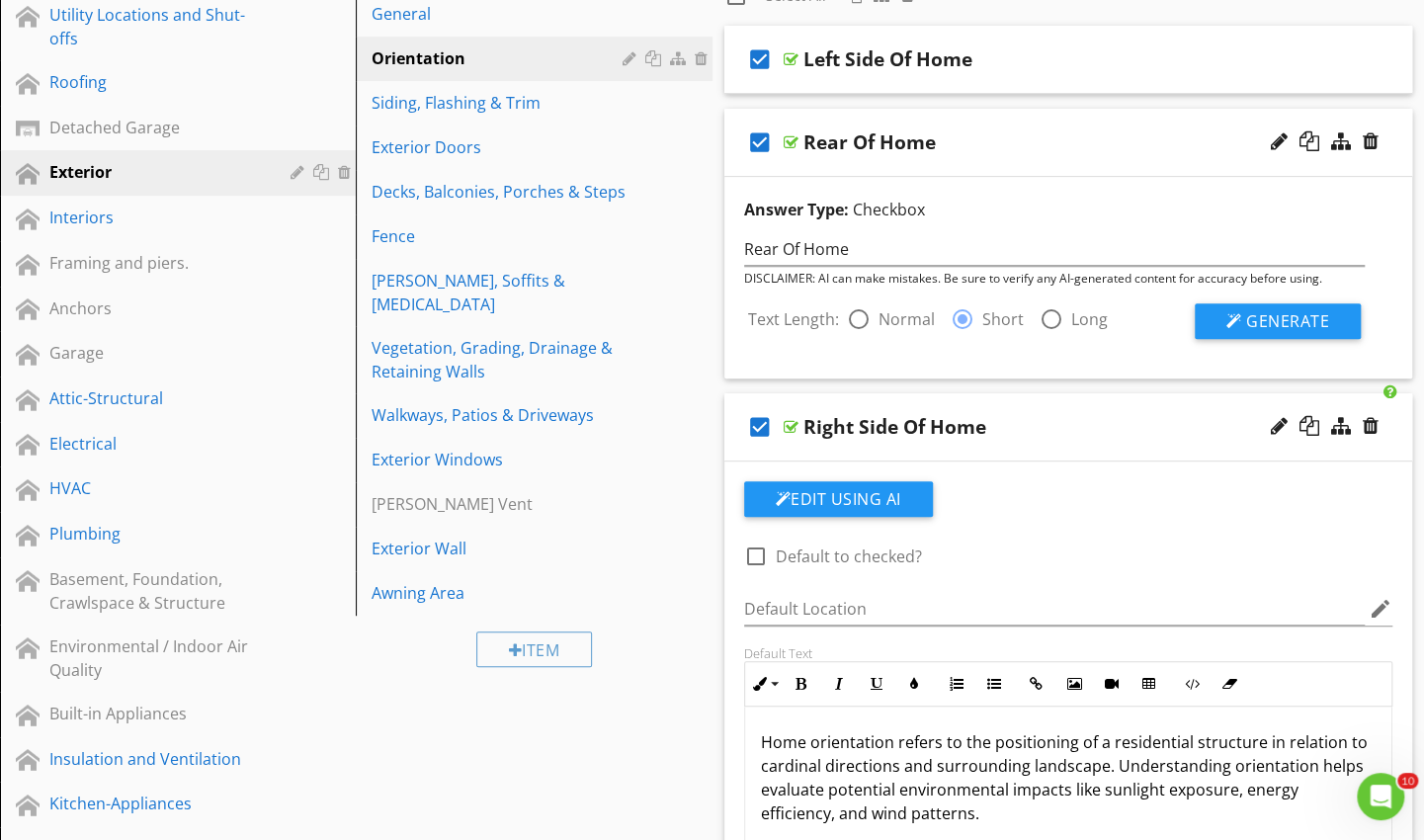 click on "check_box_outline_blank Default to checked?             Default Location edit       Default Text   Inline Style XLarge Large Normal Small Light Small/Light Bold Italic Underline Colors Ordered List Unordered List Insert Link Insert Image Insert Video Insert Table Code View Clear Formatting Home orientation refers to the positioning of a residential structure in relation to cardinal directions and surrounding landscape. Understanding orientation helps evaluate potential environmental impacts like sunlight exposure, energy efficiency, and wind patterns. Enter text here <p>Home orientation refers to the positioning of a residential structure in relation to cardinal directions and surrounding landscape. Understanding orientation helps evaluate potential environmental impacts like sunlight exposure, energy efficiency, and wind patterns.</p>
Add Default Photo" at bounding box center (1068, 747) 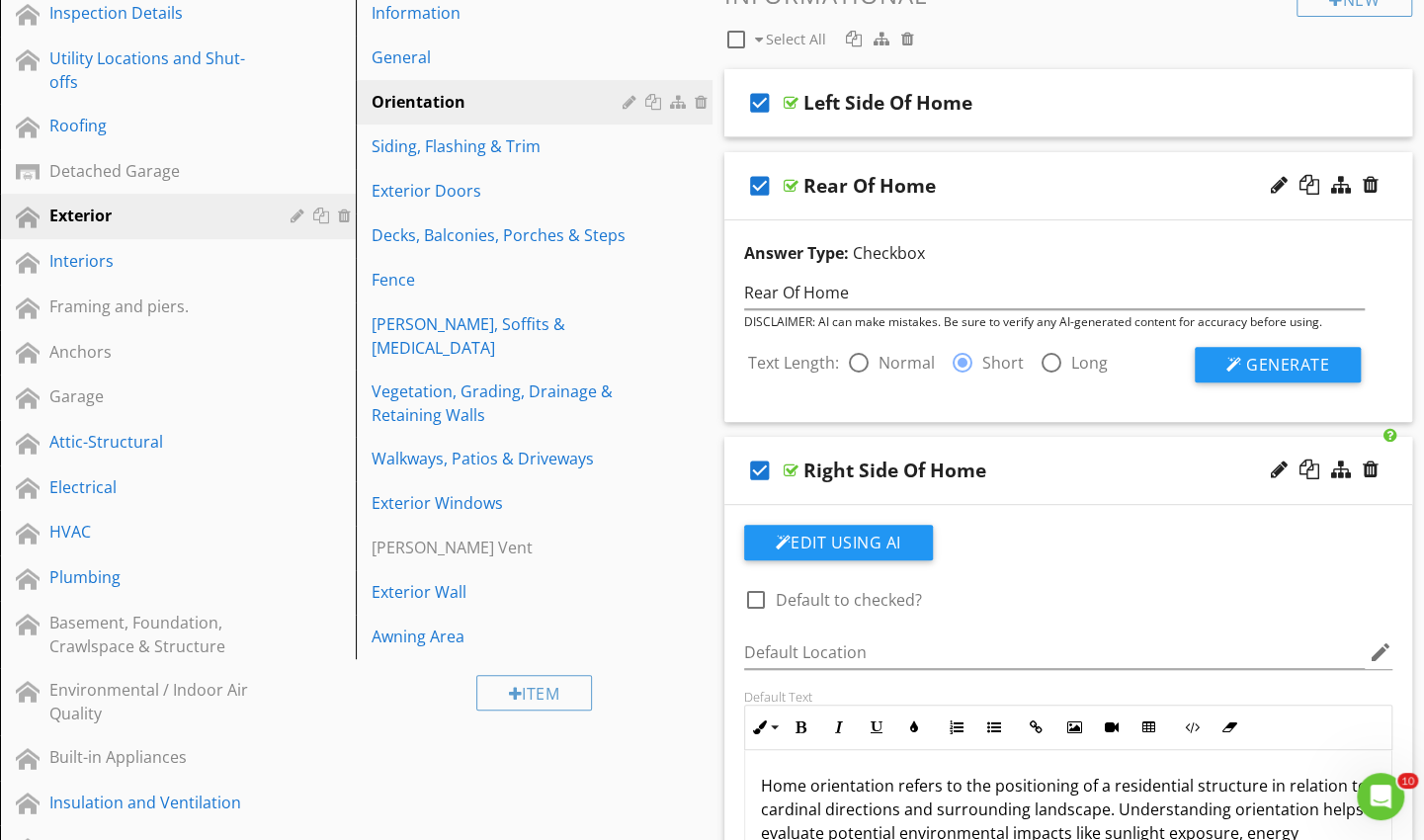 scroll, scrollTop: 248, scrollLeft: 0, axis: vertical 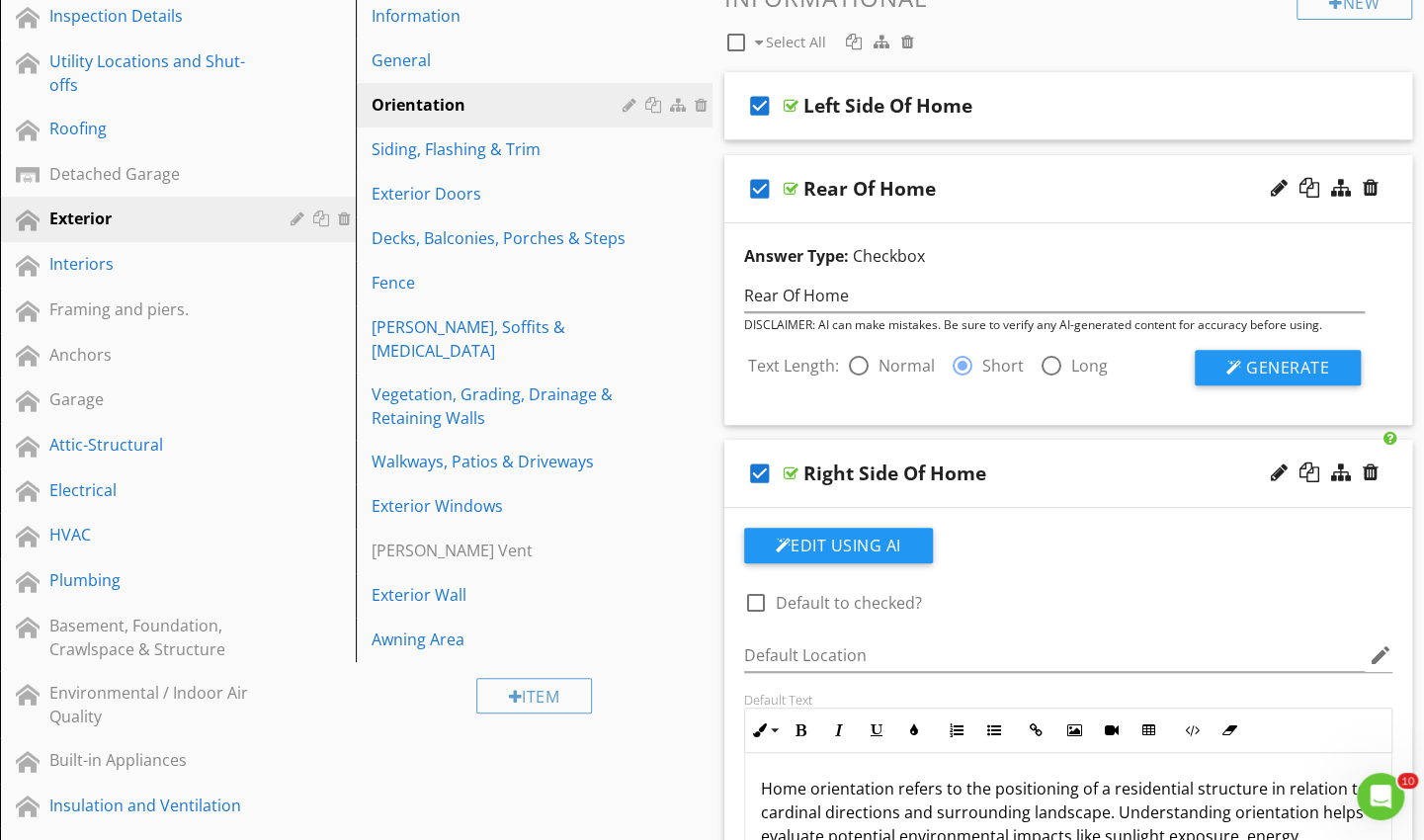 click on "Generate" at bounding box center [1288, 368] 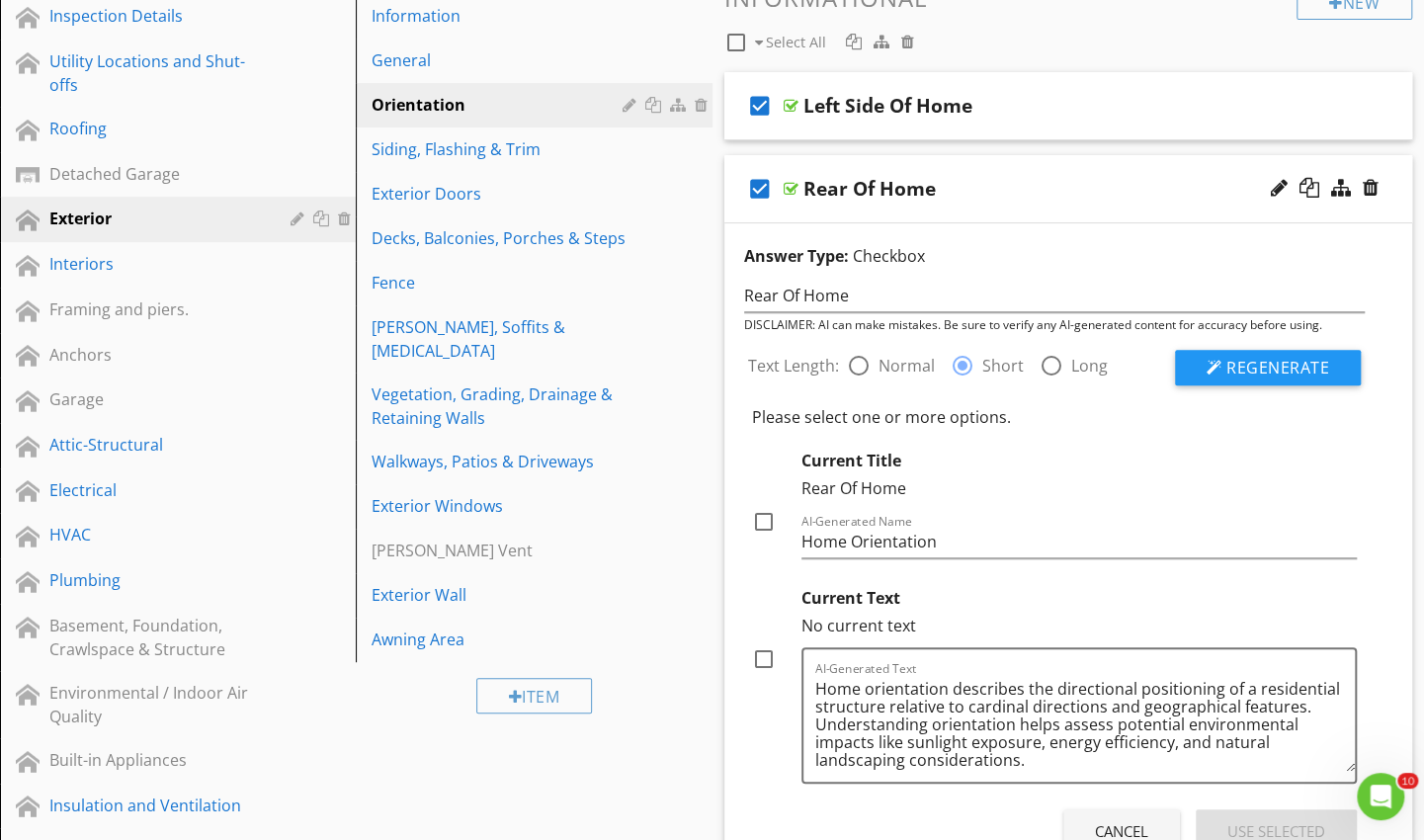 click at bounding box center [764, 659] 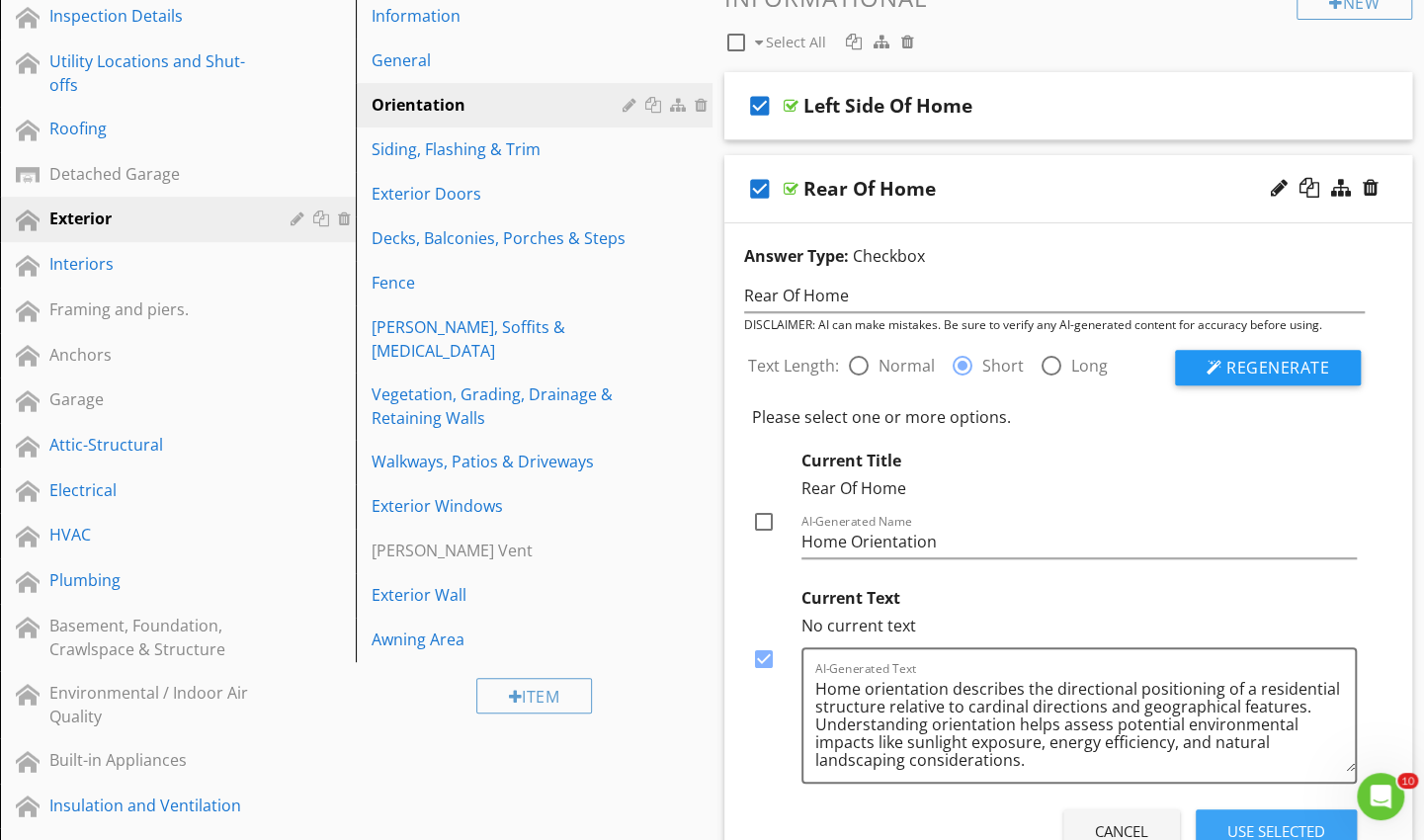 click on "Use Selected" at bounding box center (1276, 831) 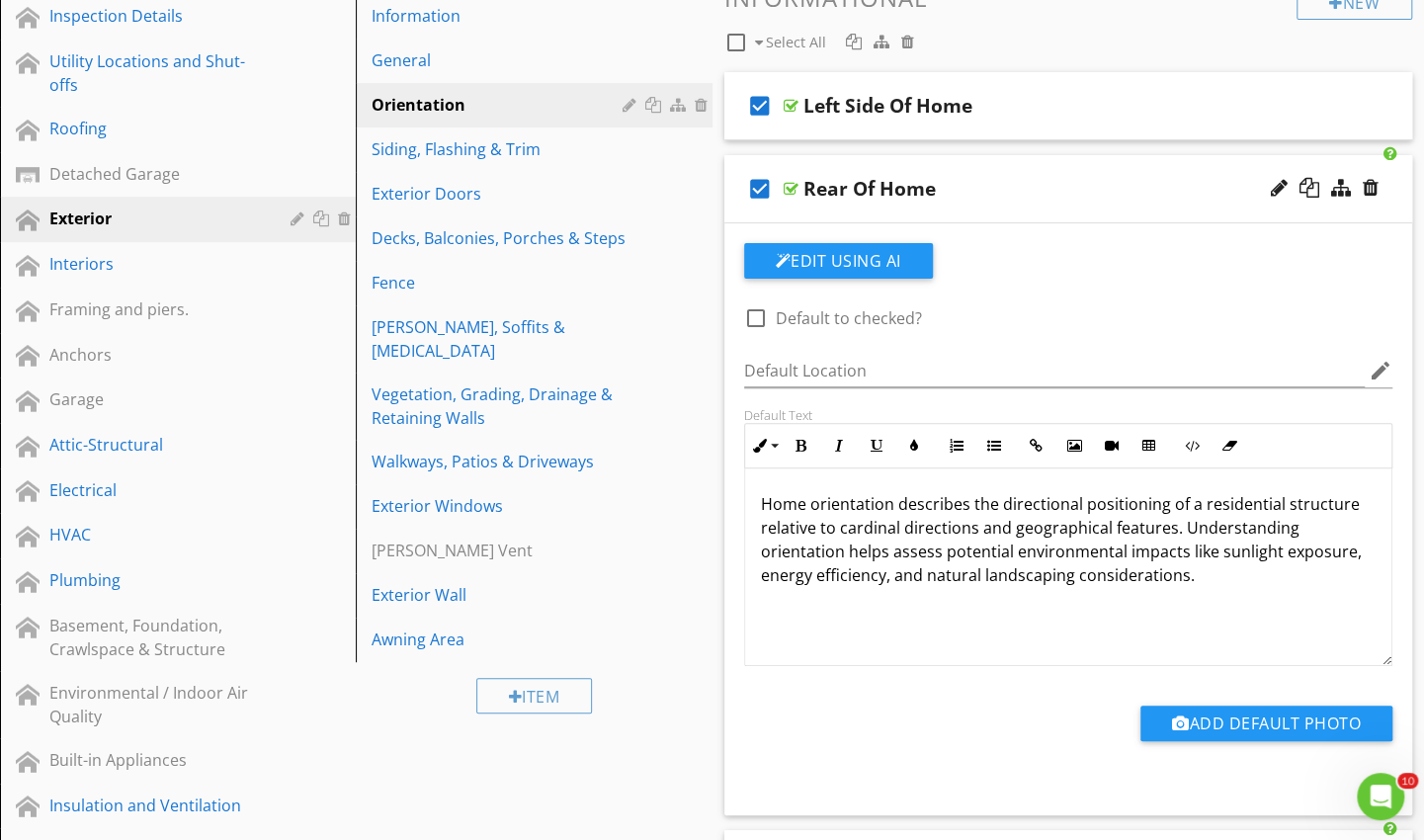 click on "Left Side Of Home" at bounding box center [1047, 106] 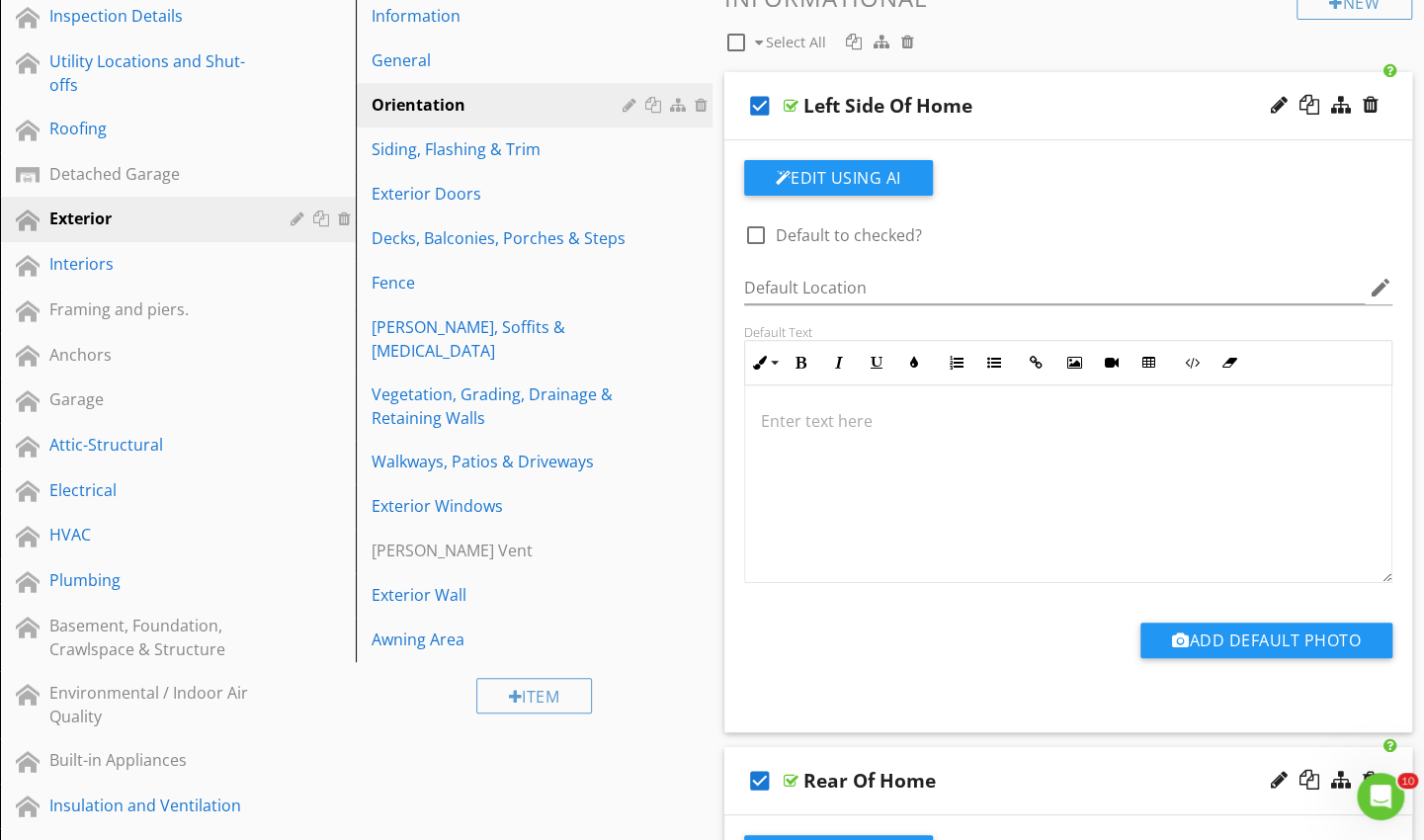 click on "Edit Using AI" at bounding box center [838, 178] 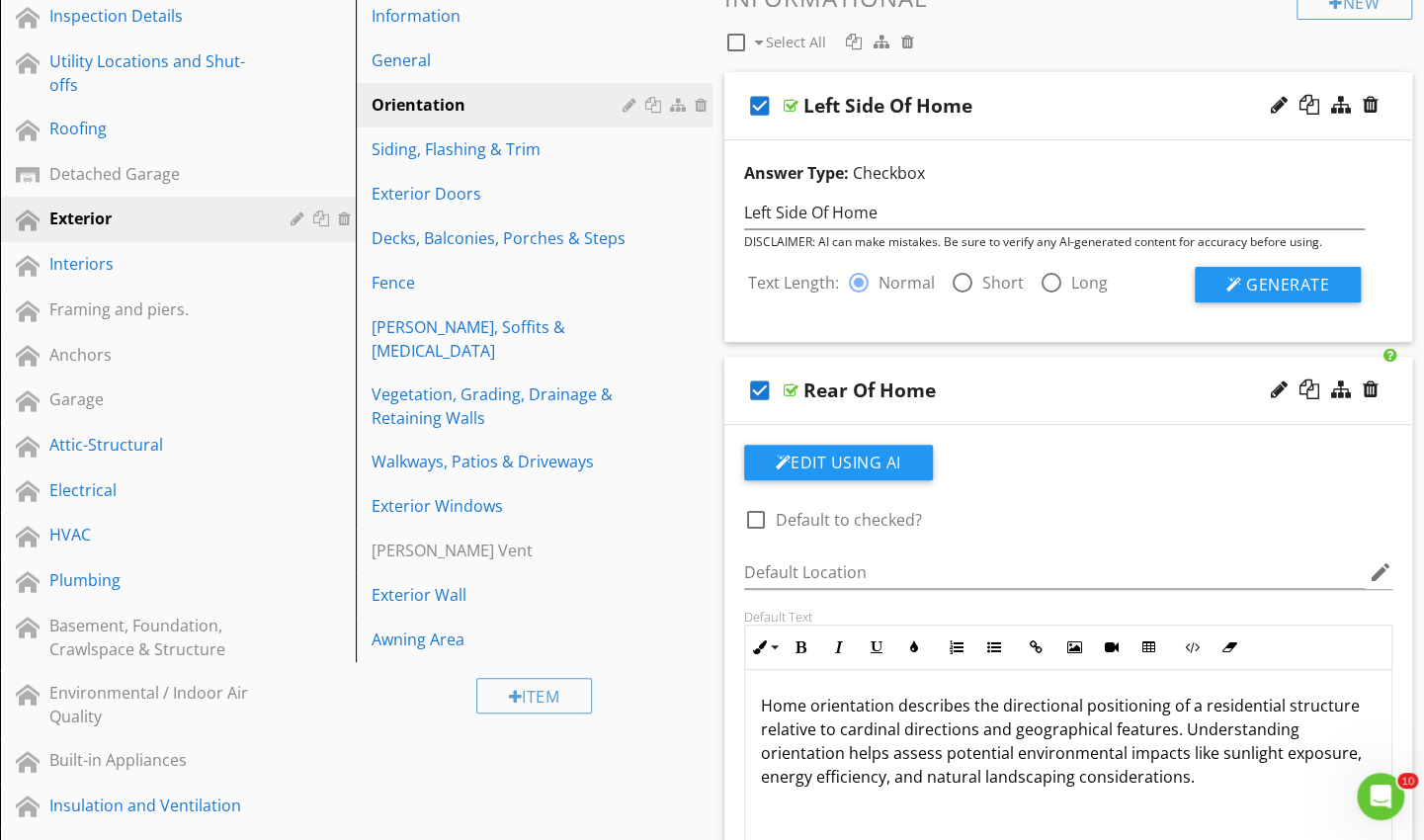 click at bounding box center [963, 283] 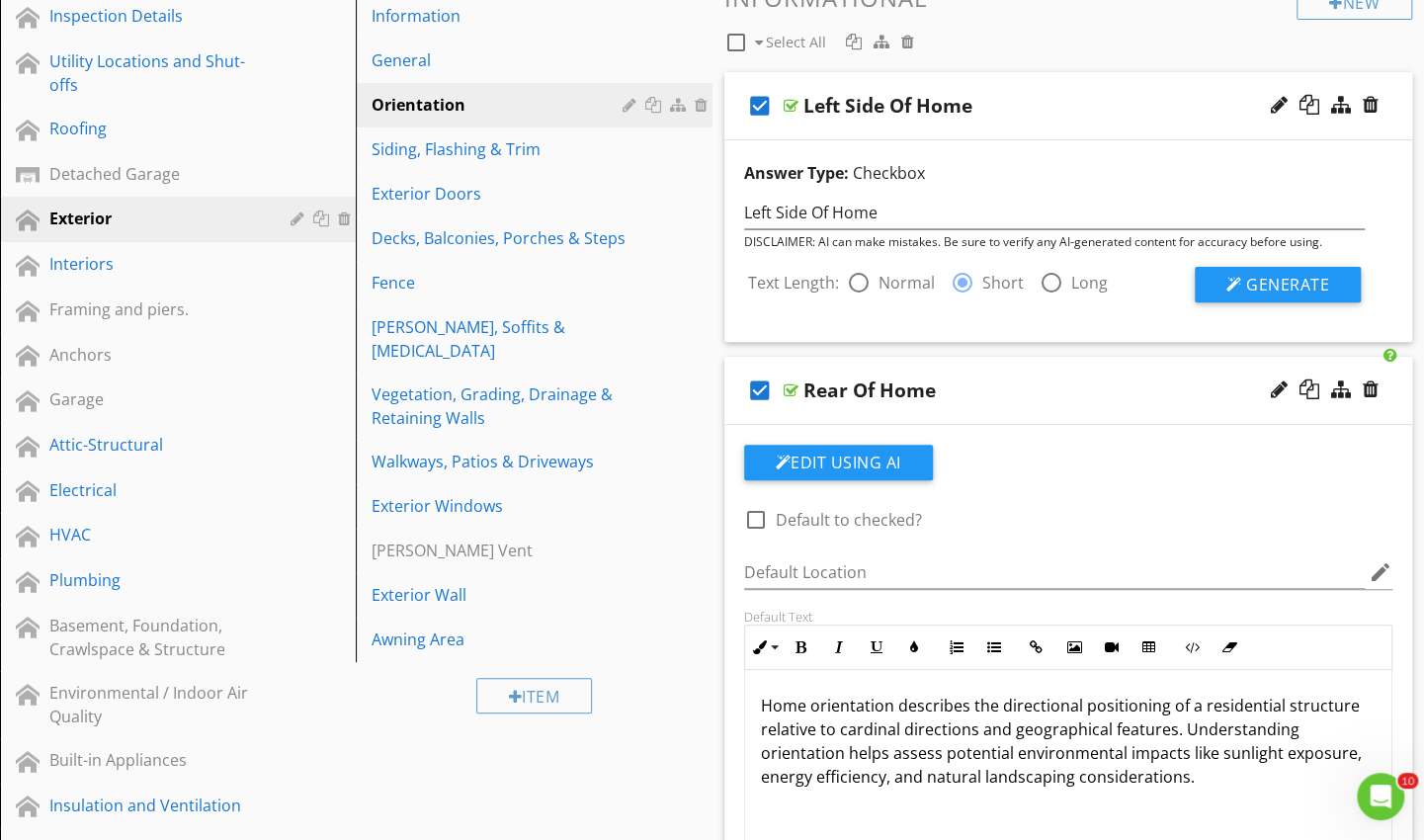 click on "Generate" at bounding box center (1288, 285) 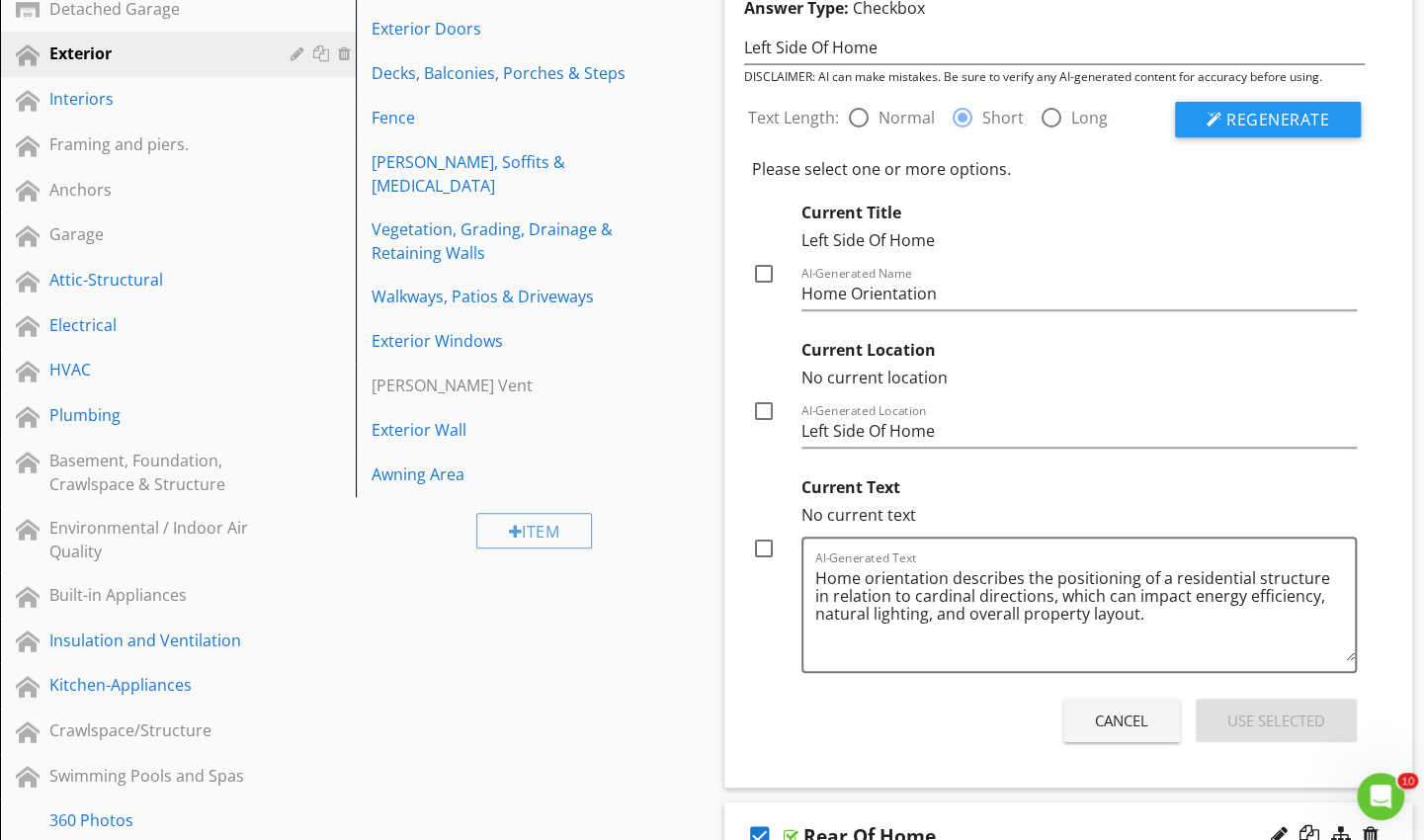 scroll, scrollTop: 450, scrollLeft: 0, axis: vertical 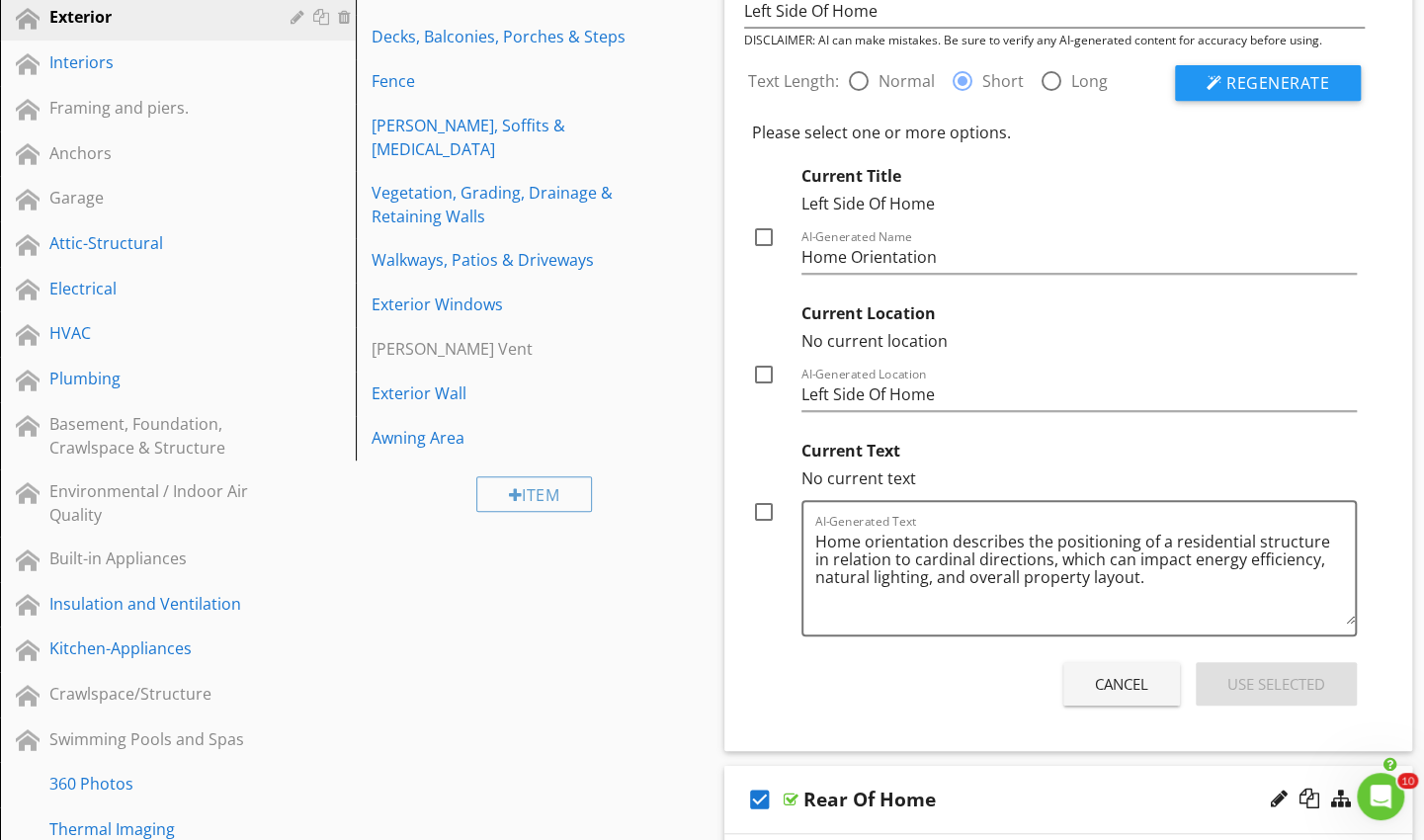 click at bounding box center [764, 512] 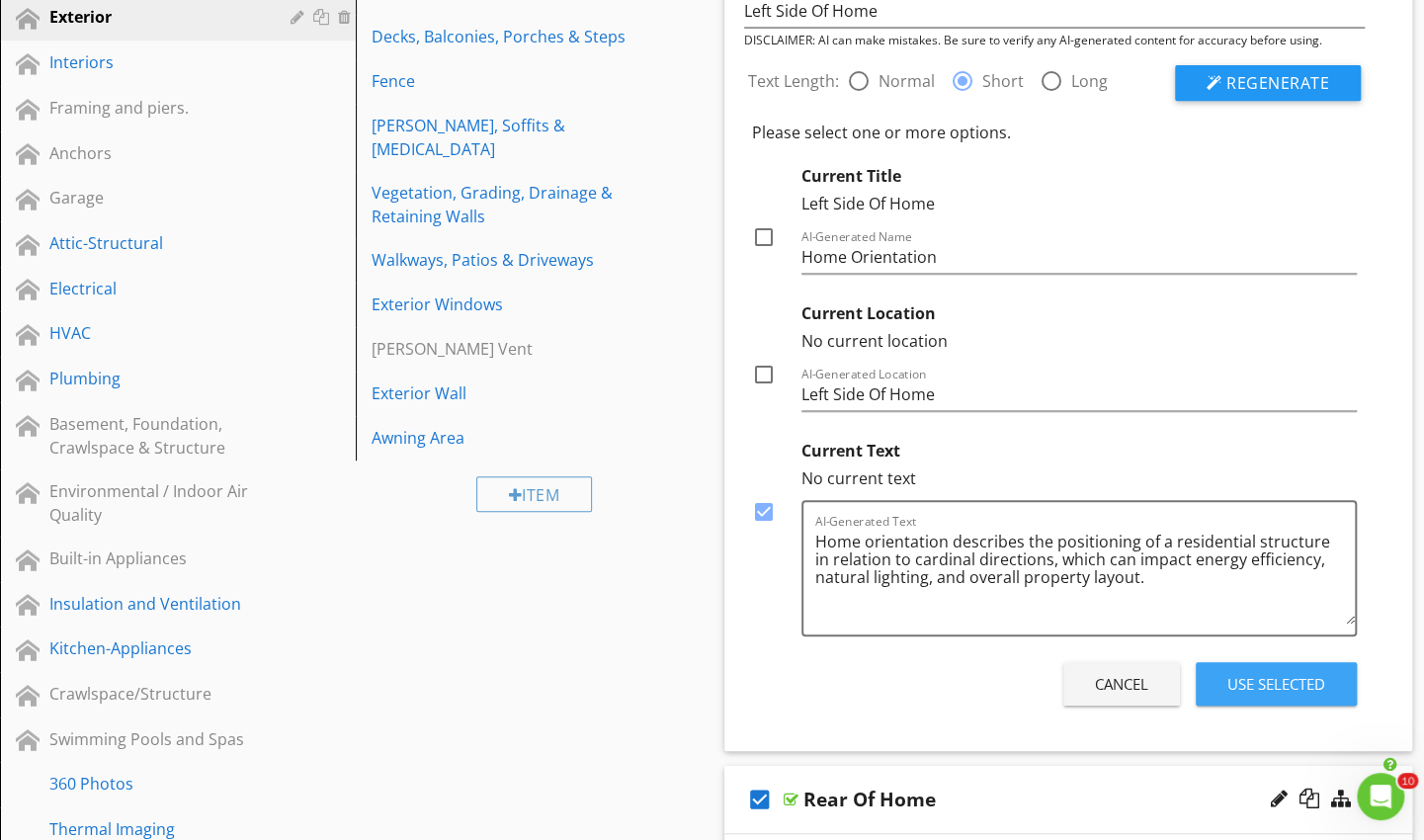 click on "Use Selected" at bounding box center [1276, 684] 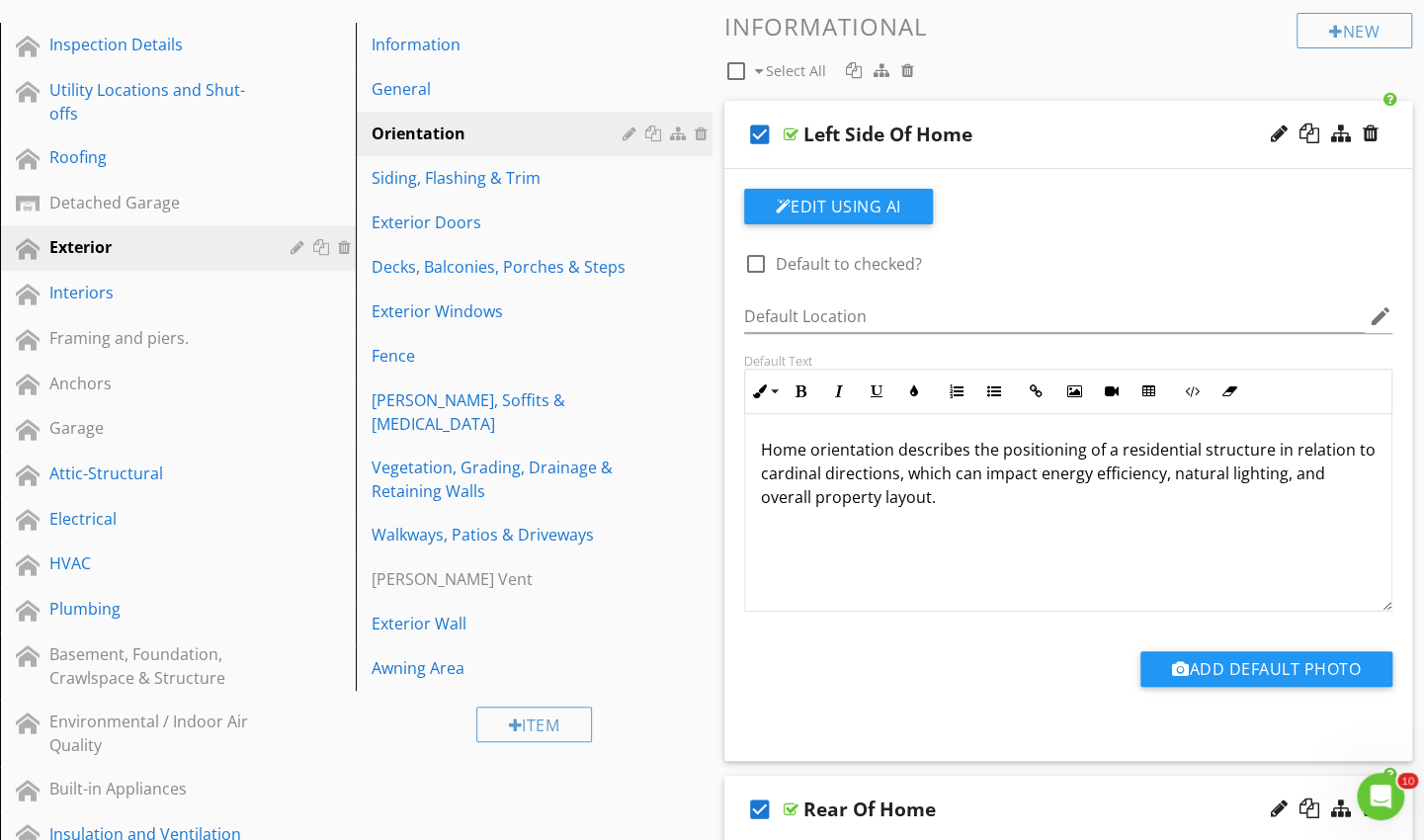 scroll, scrollTop: 211, scrollLeft: 0, axis: vertical 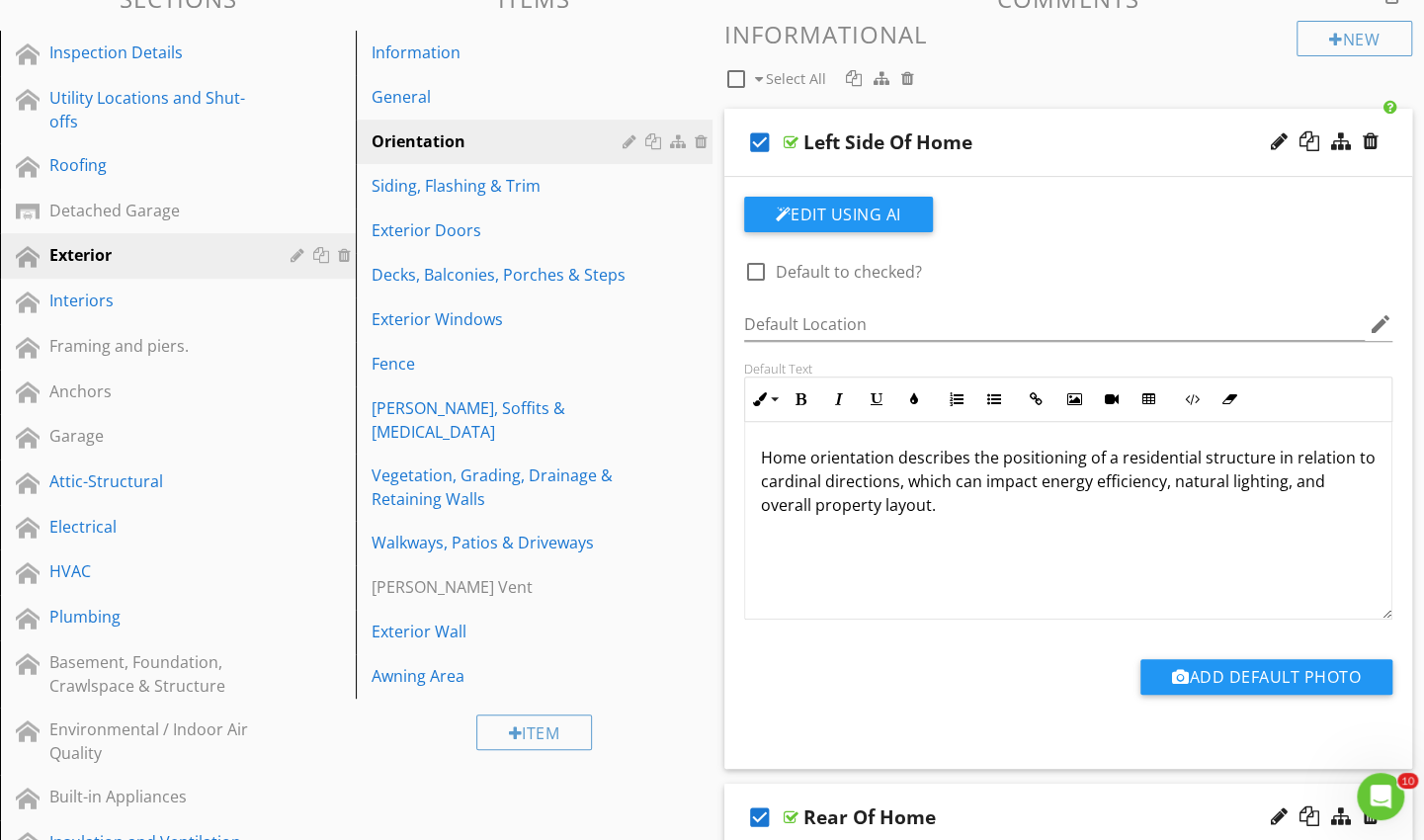 click on "Orientation" at bounding box center (537, 141) 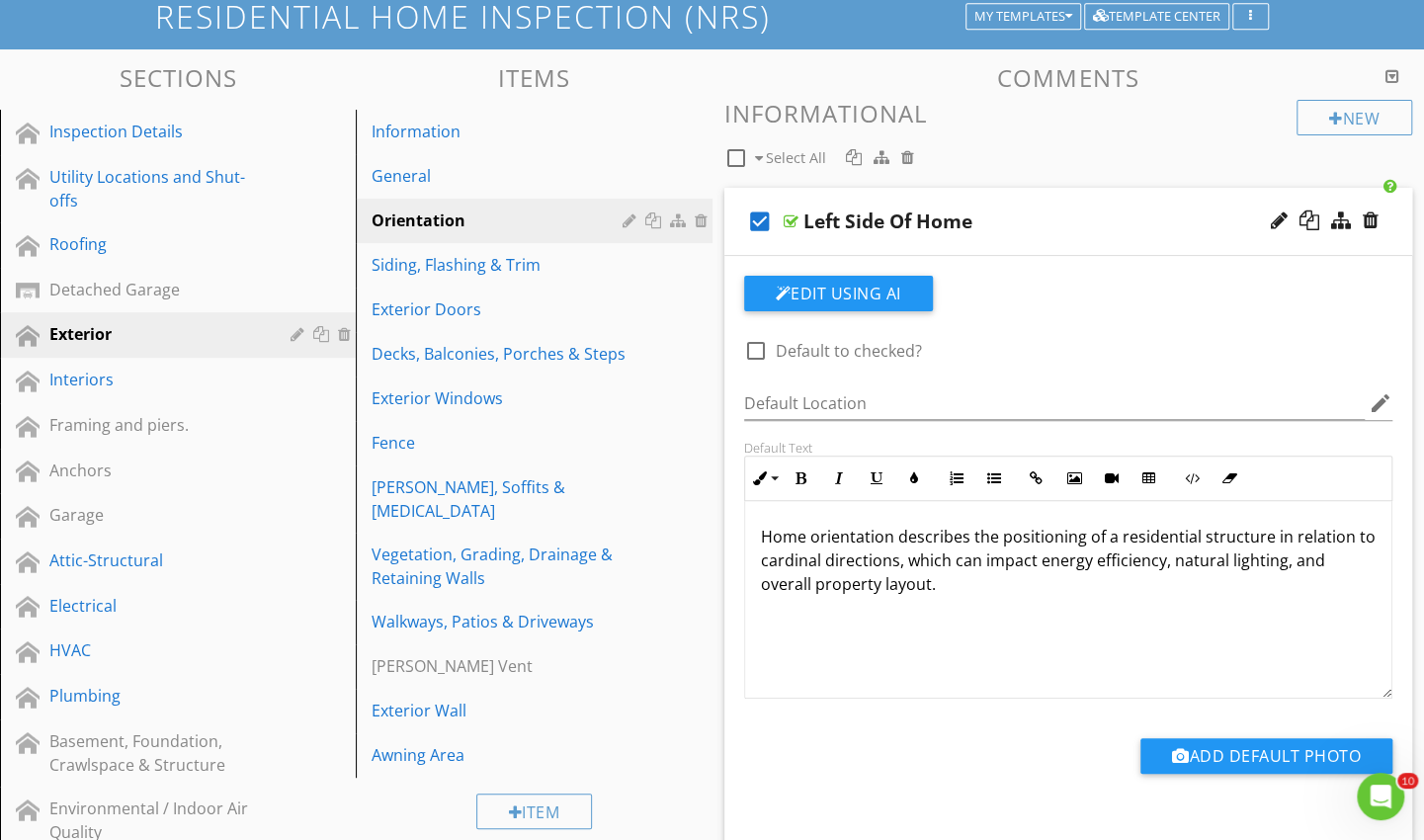 scroll, scrollTop: 144, scrollLeft: 0, axis: vertical 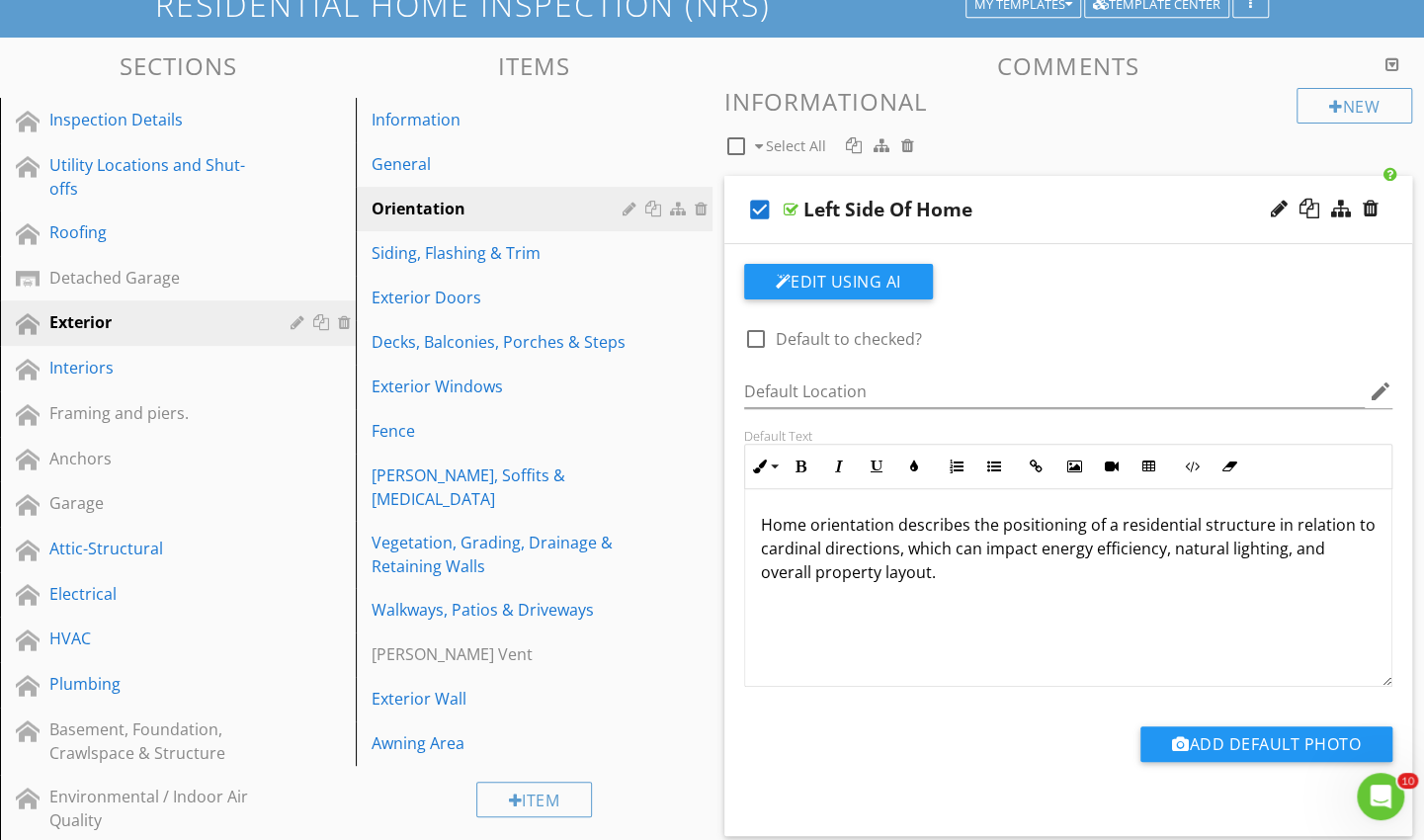 click on "General" at bounding box center (499, 164) 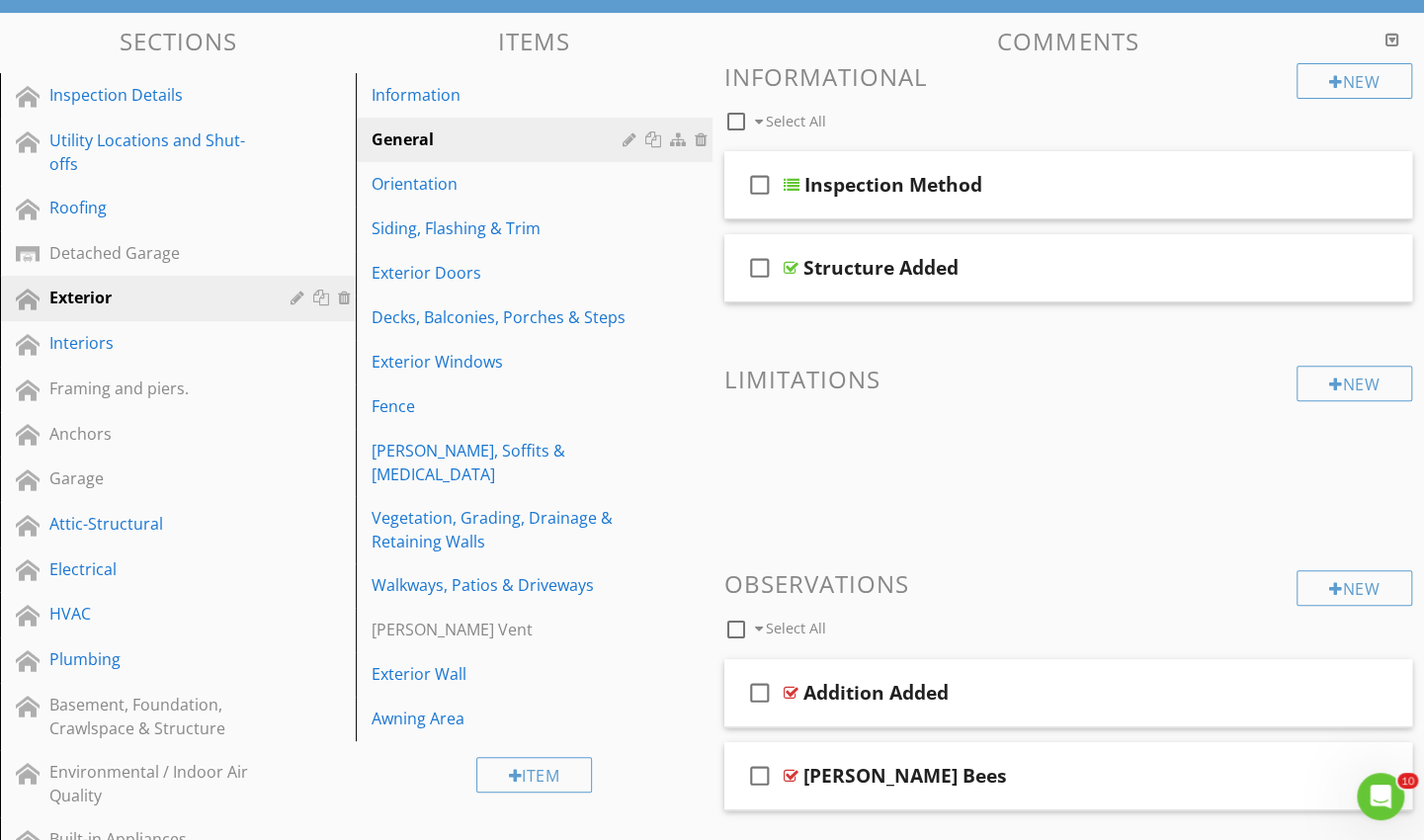 scroll, scrollTop: 166, scrollLeft: 0, axis: vertical 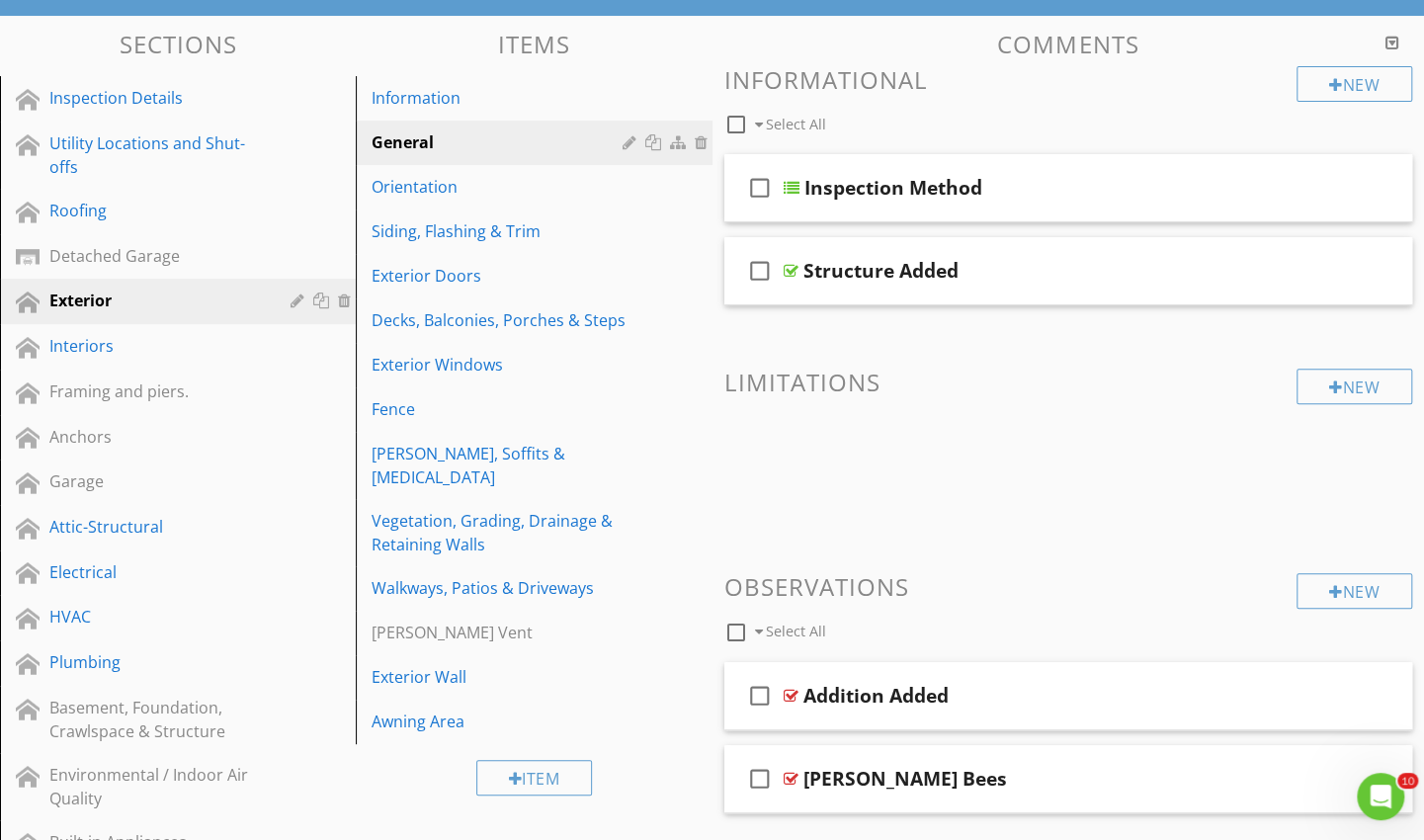 click on "Exterior Doors" at bounding box center [499, 276] 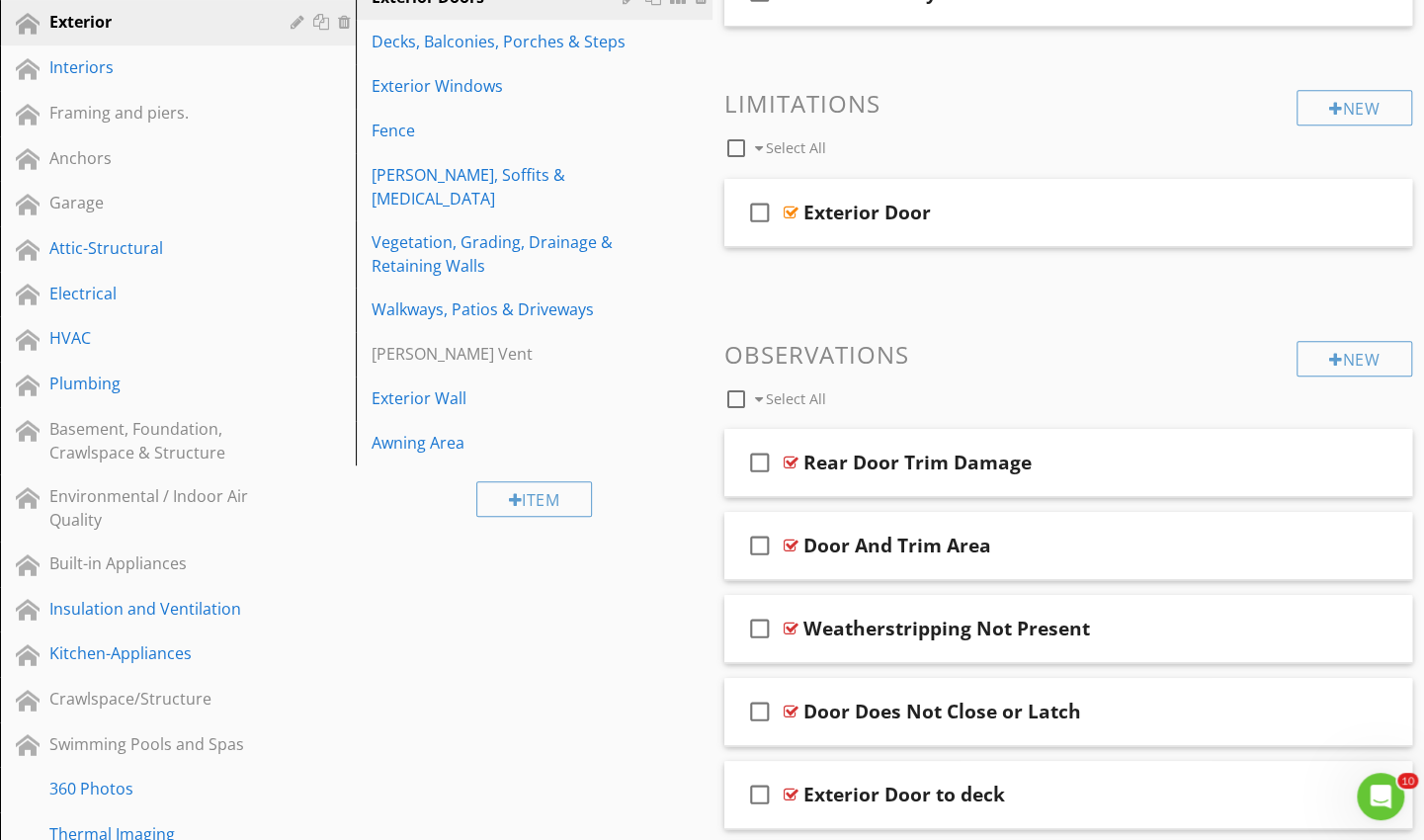 scroll, scrollTop: 453, scrollLeft: 0, axis: vertical 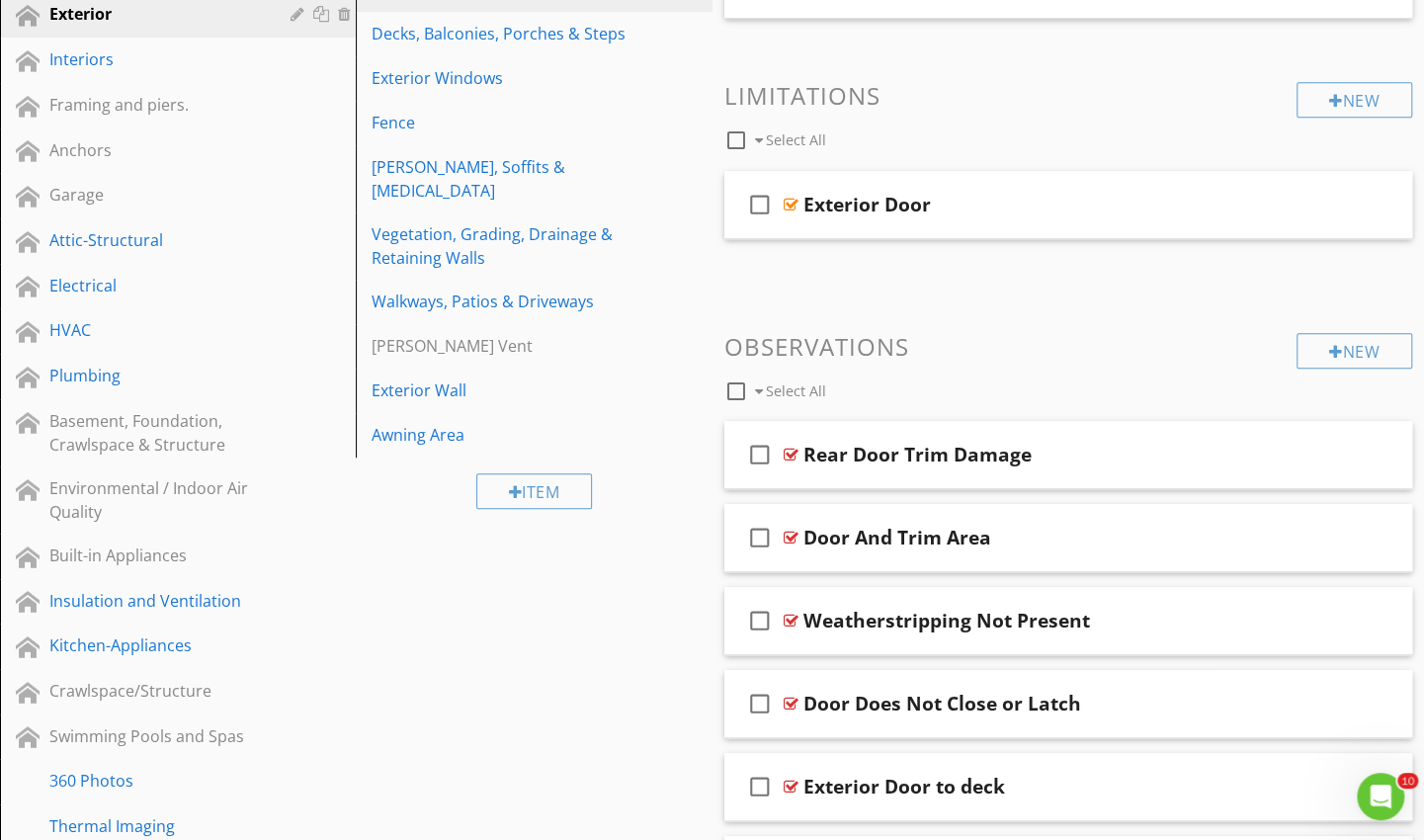 click on "check_box_outline_blank
Rear Door Trim Damage" at bounding box center [1068, 455] 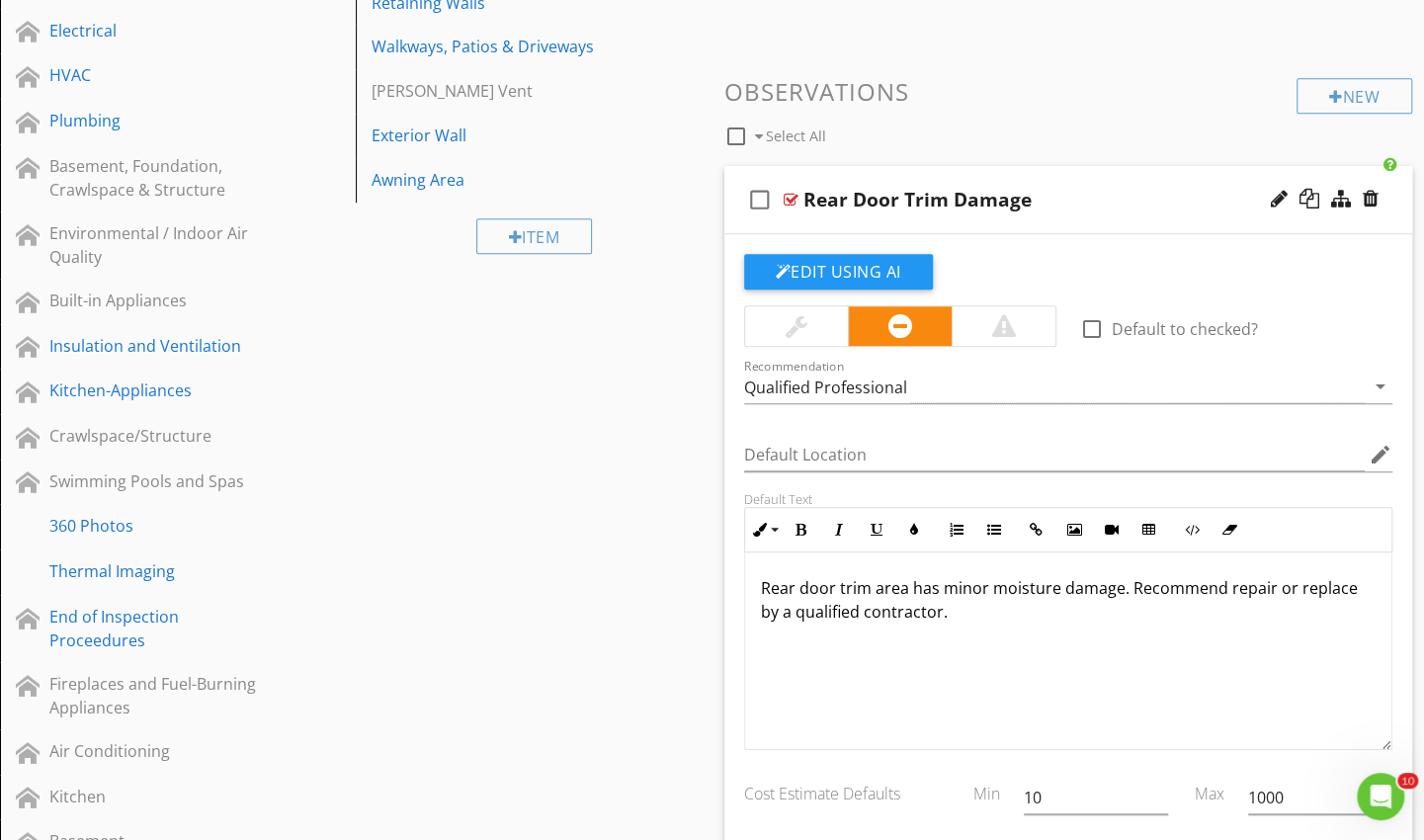 scroll, scrollTop: 718, scrollLeft: 0, axis: vertical 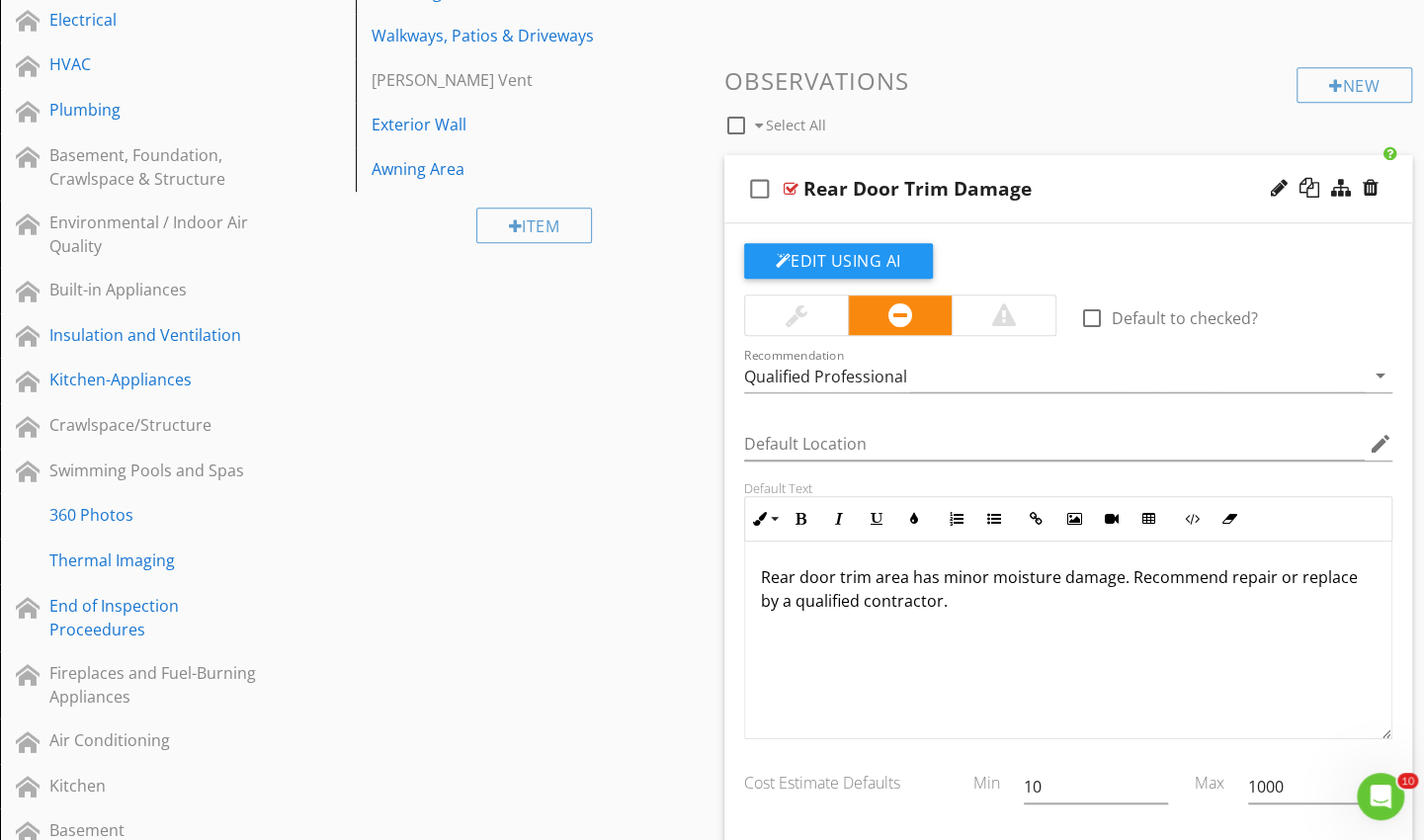 click on "Edit Using AI" at bounding box center (838, 261) 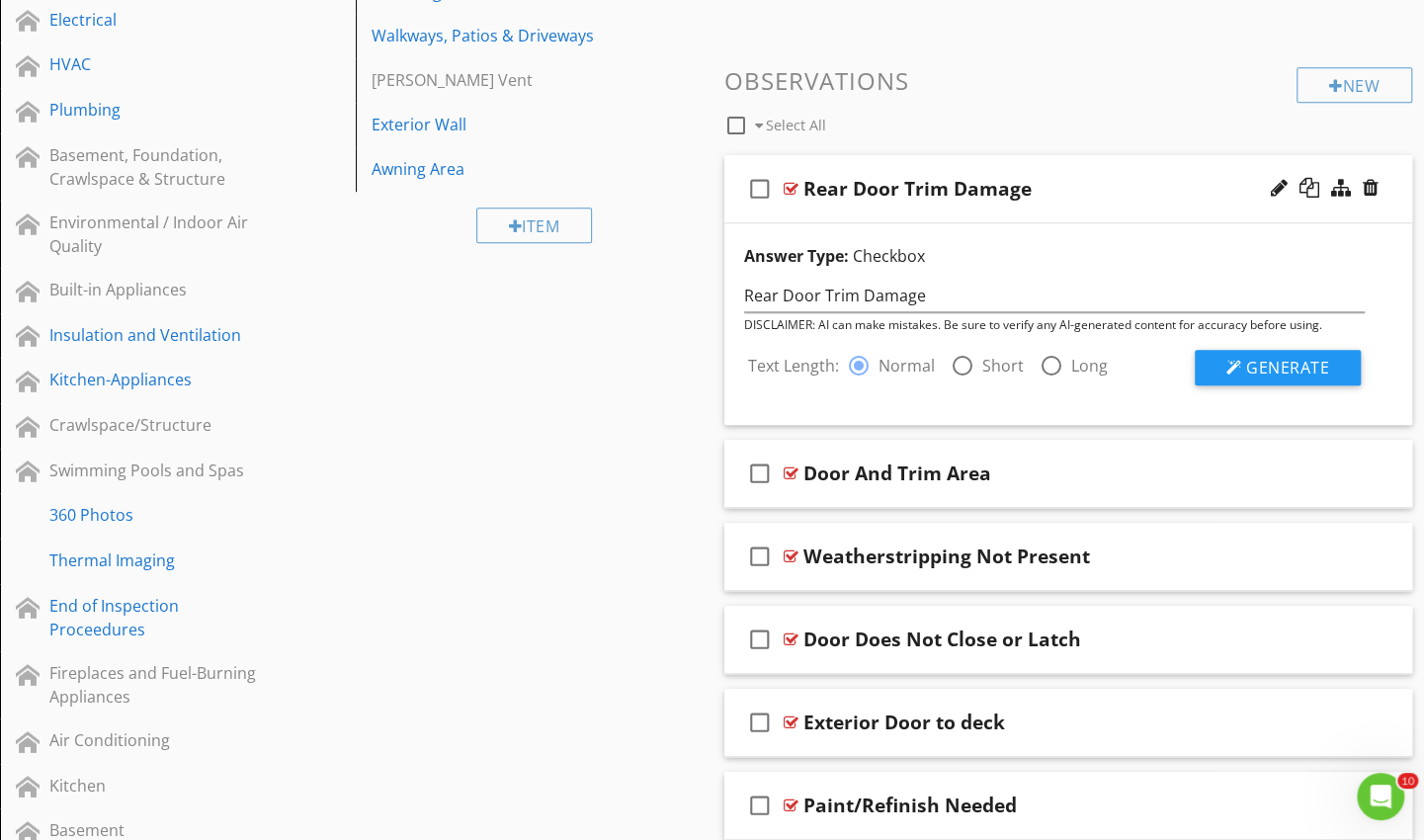 click on "Generate" at bounding box center (1288, 368) 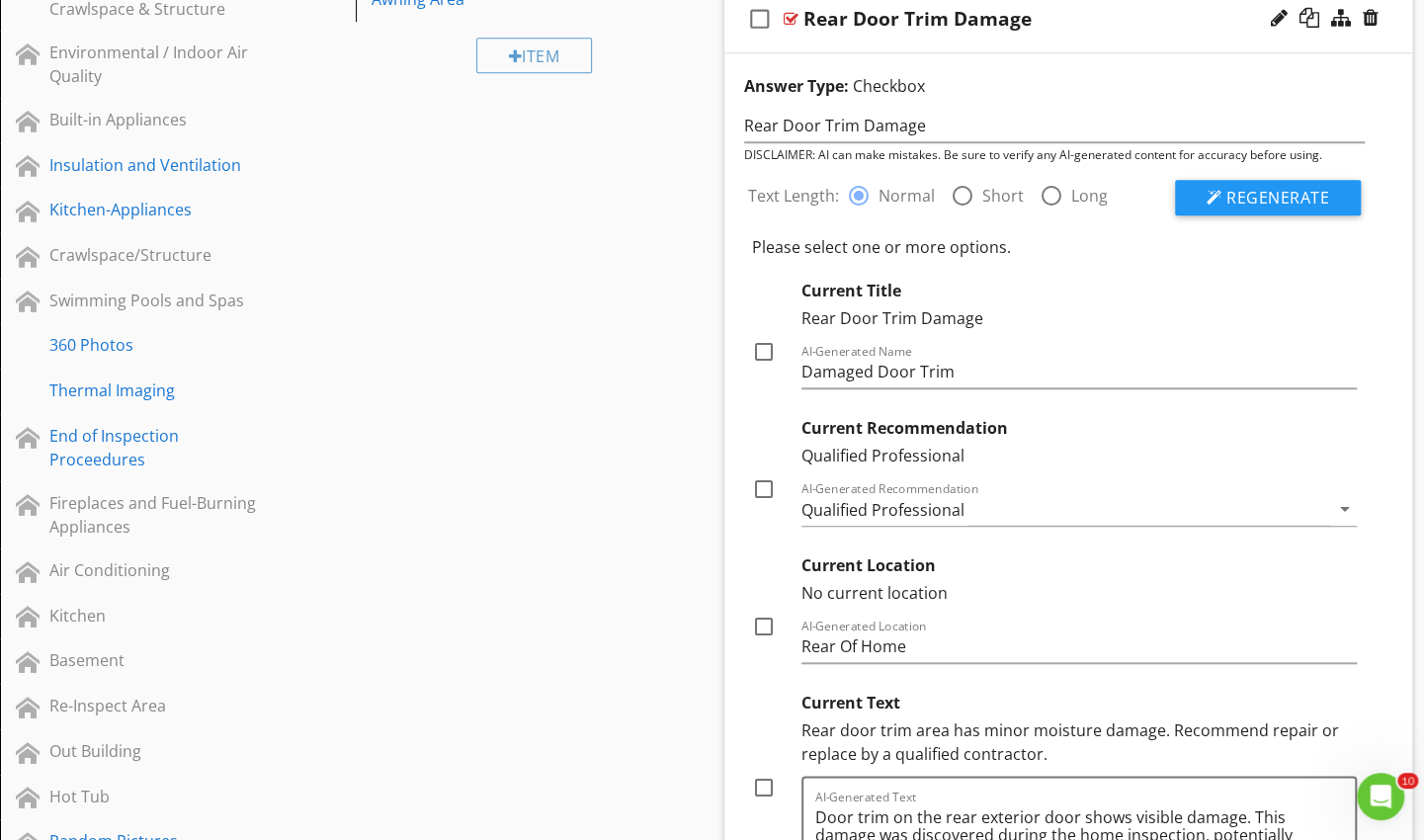 scroll, scrollTop: 987, scrollLeft: 0, axis: vertical 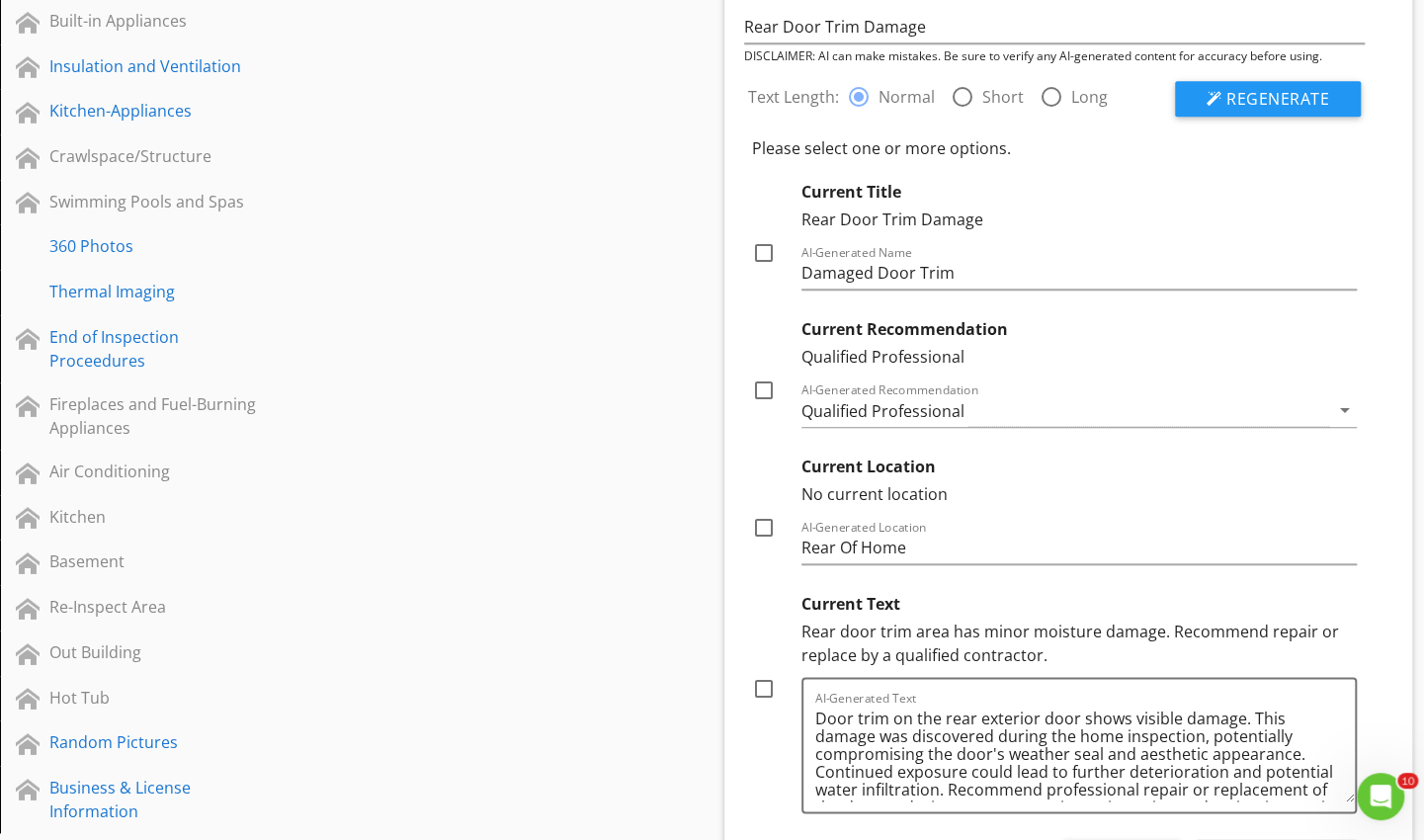 click at bounding box center [963, 97] 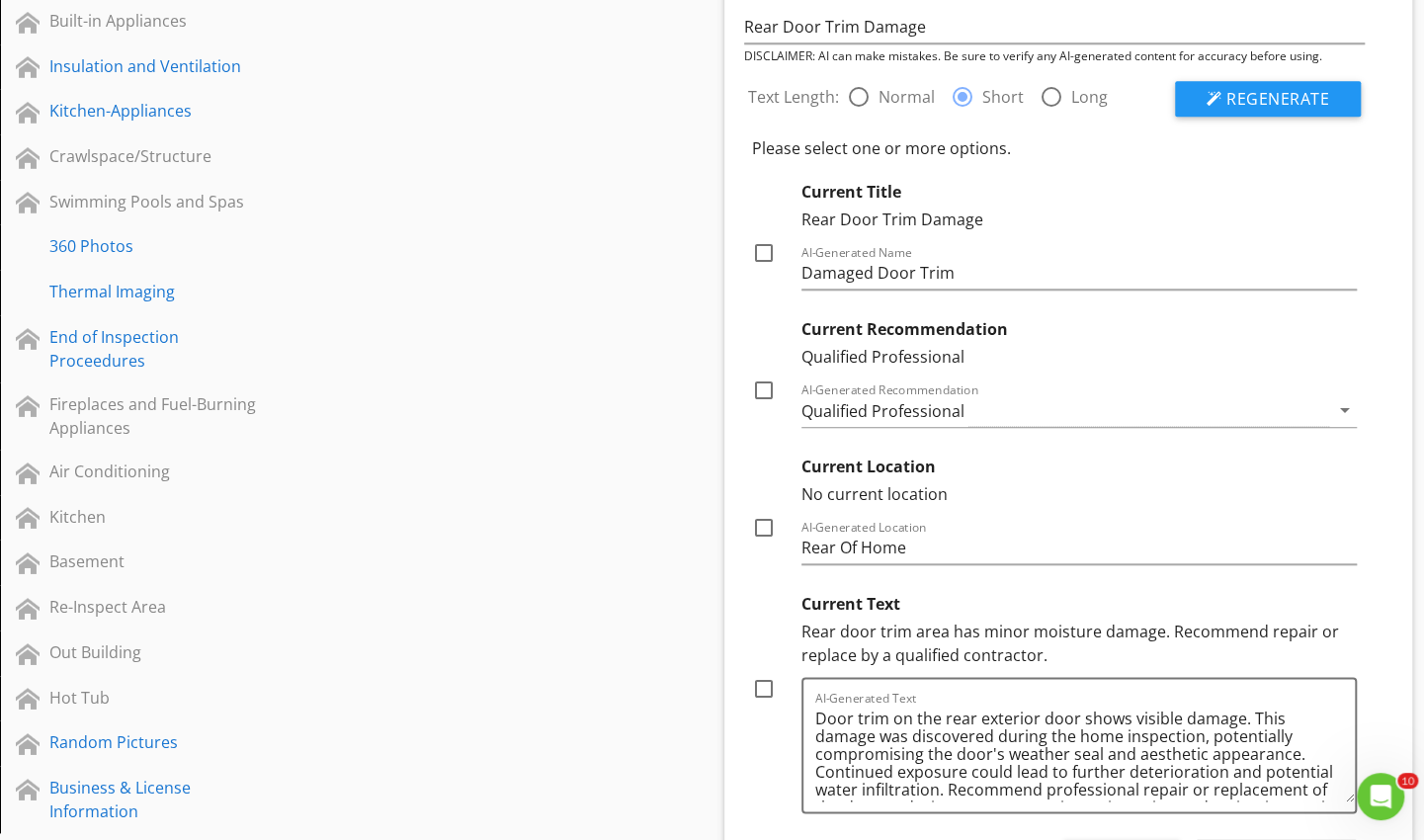 click on "Regenerate" at bounding box center [1278, 99] 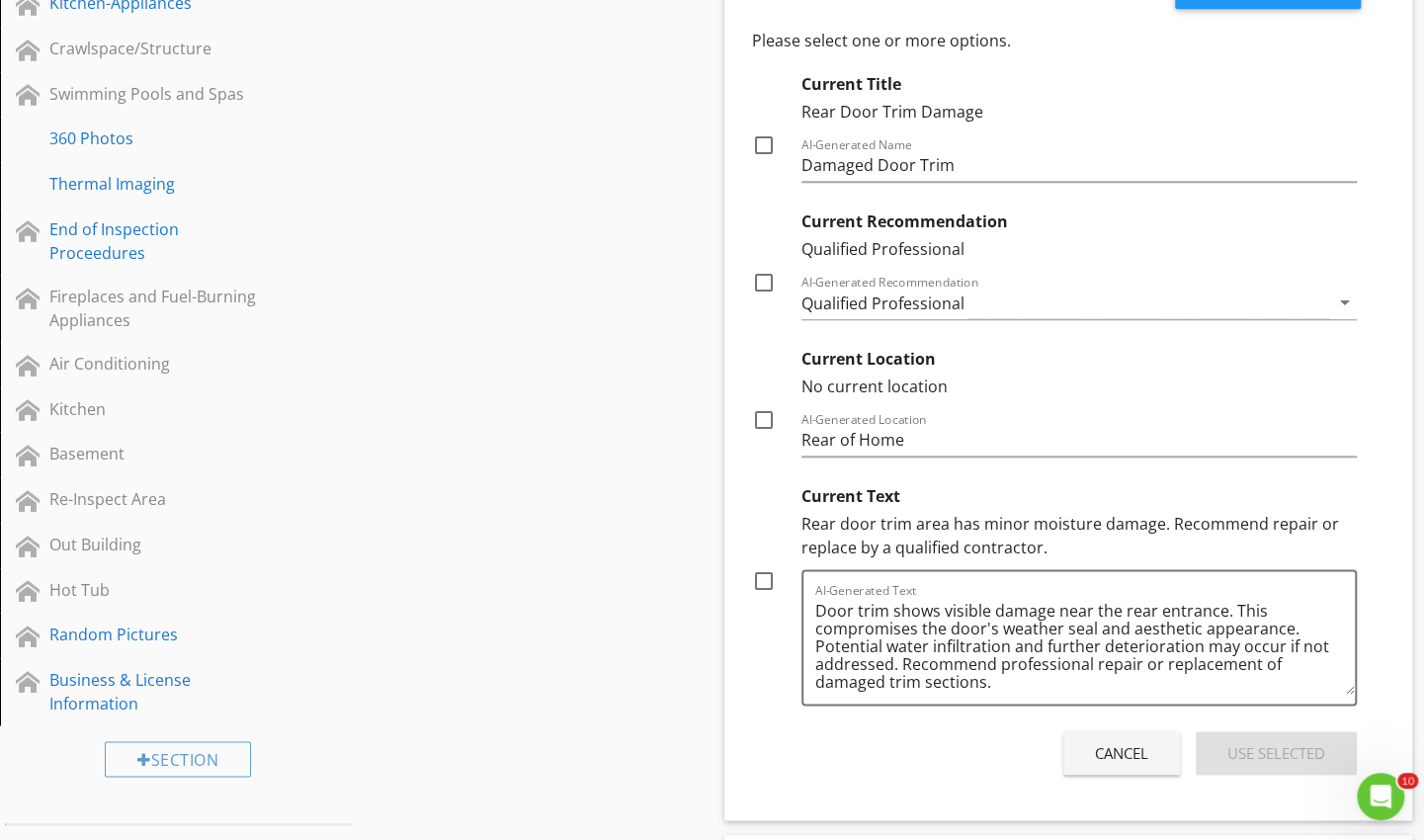 scroll, scrollTop: 1097, scrollLeft: 0, axis: vertical 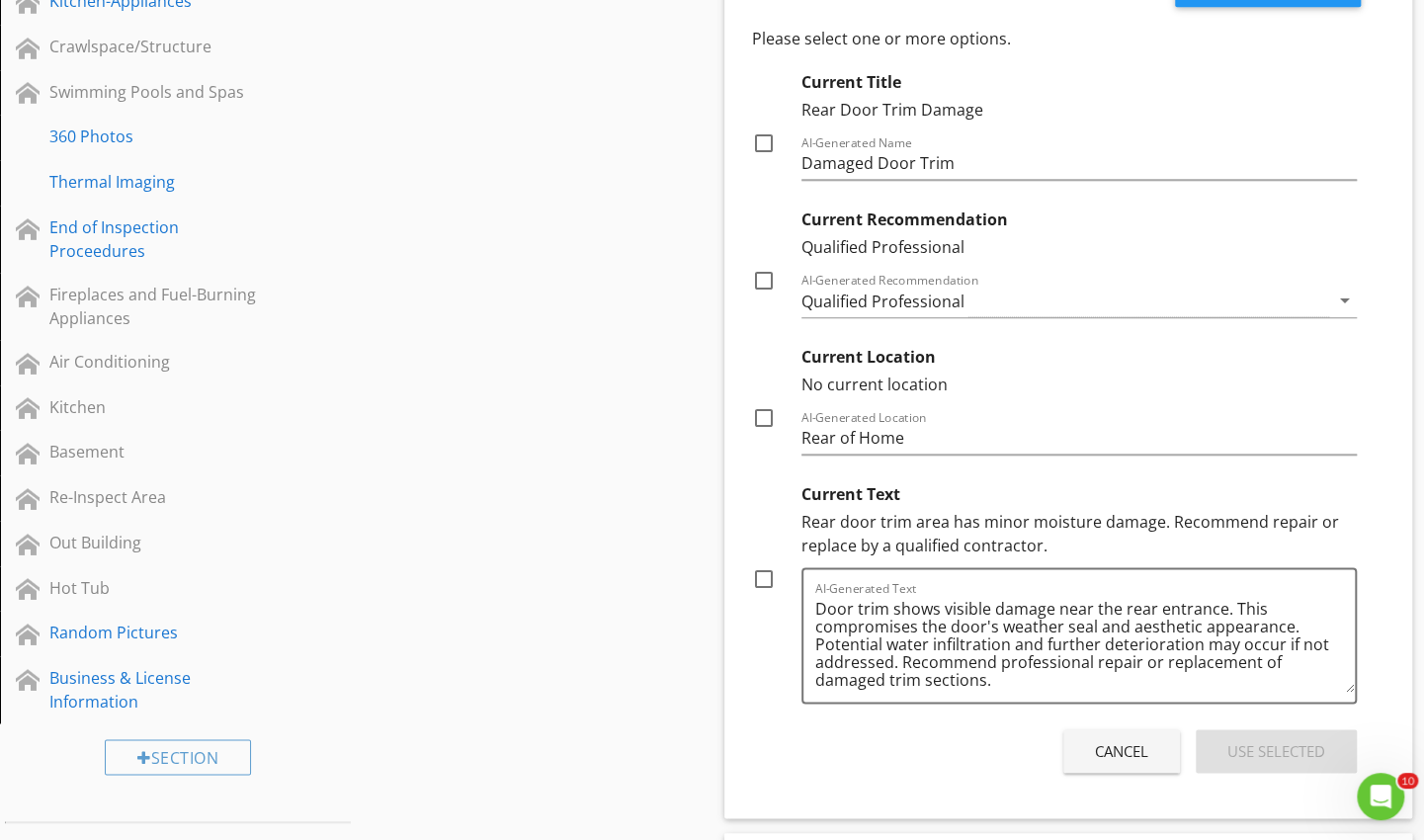 click at bounding box center (764, 579) 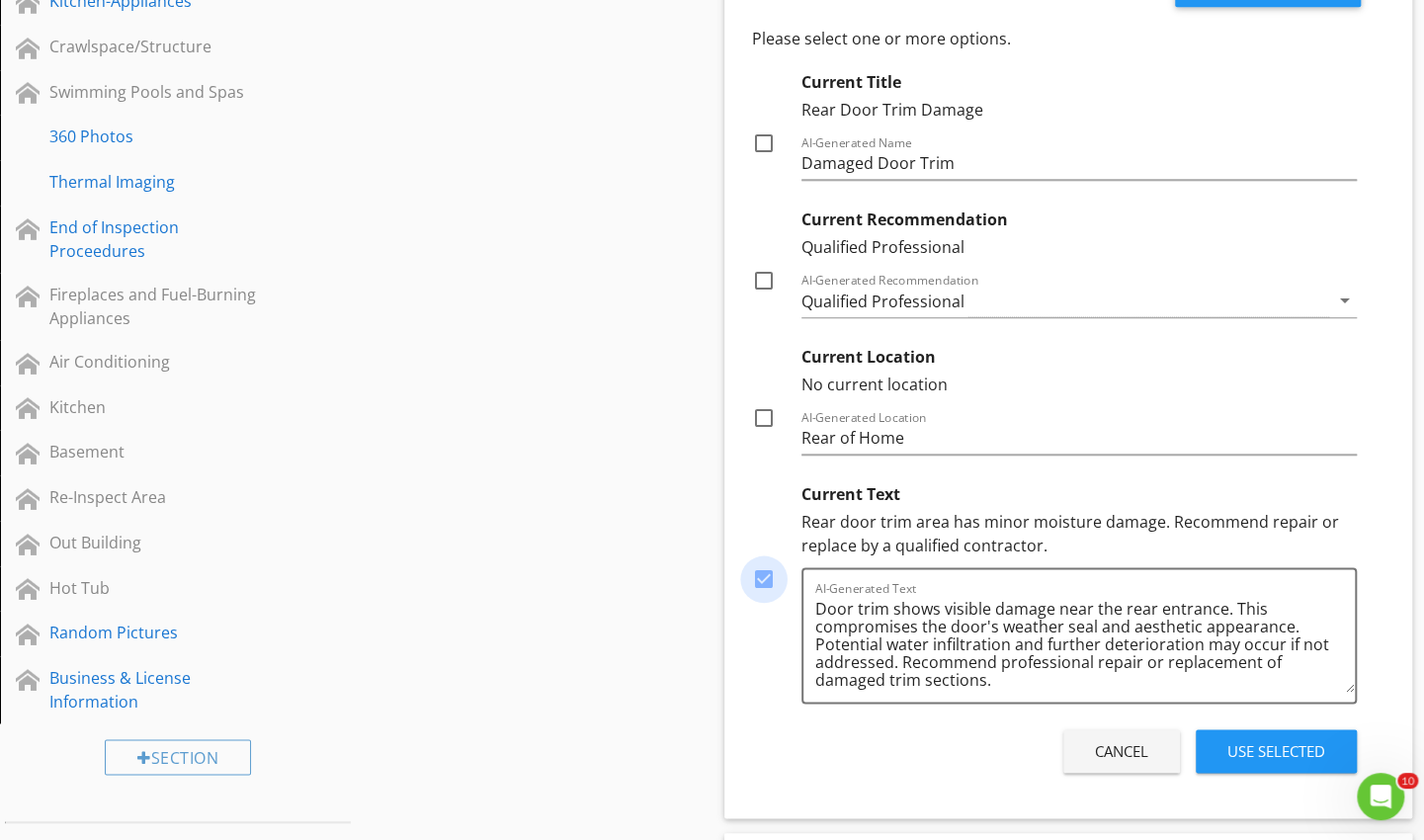 checkbox on "true" 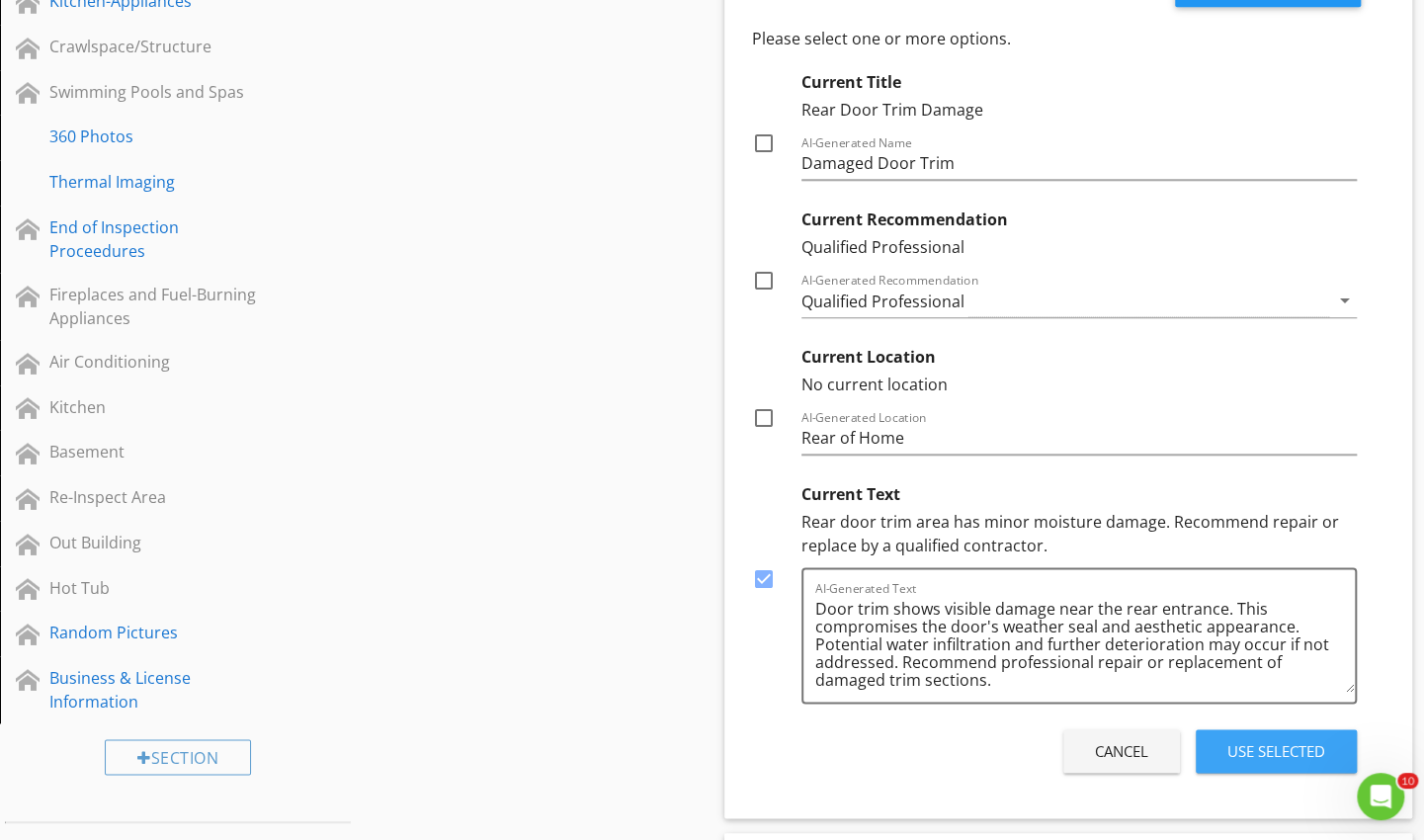 click on "Use Selected" at bounding box center (1276, 751) 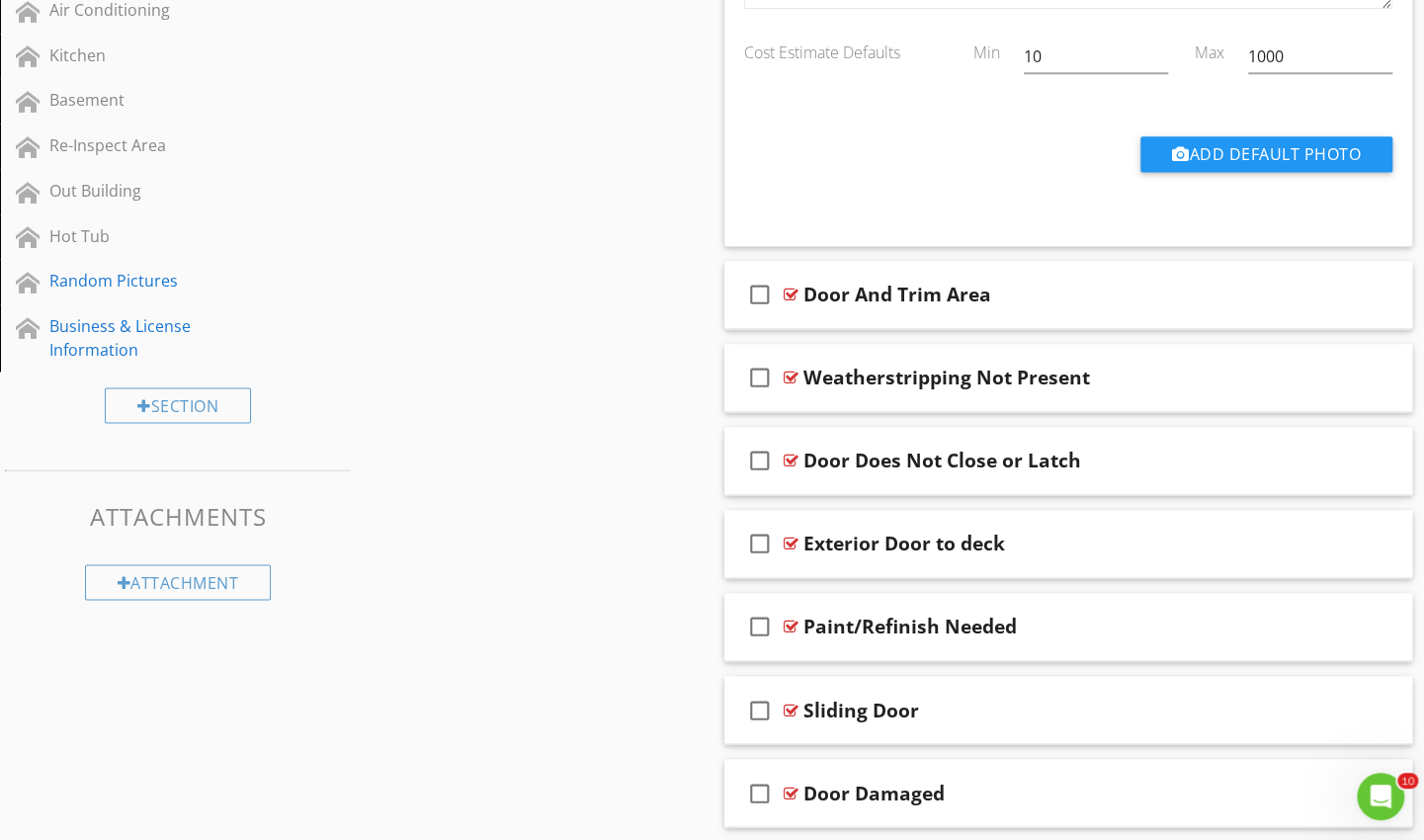 scroll, scrollTop: 1465, scrollLeft: 0, axis: vertical 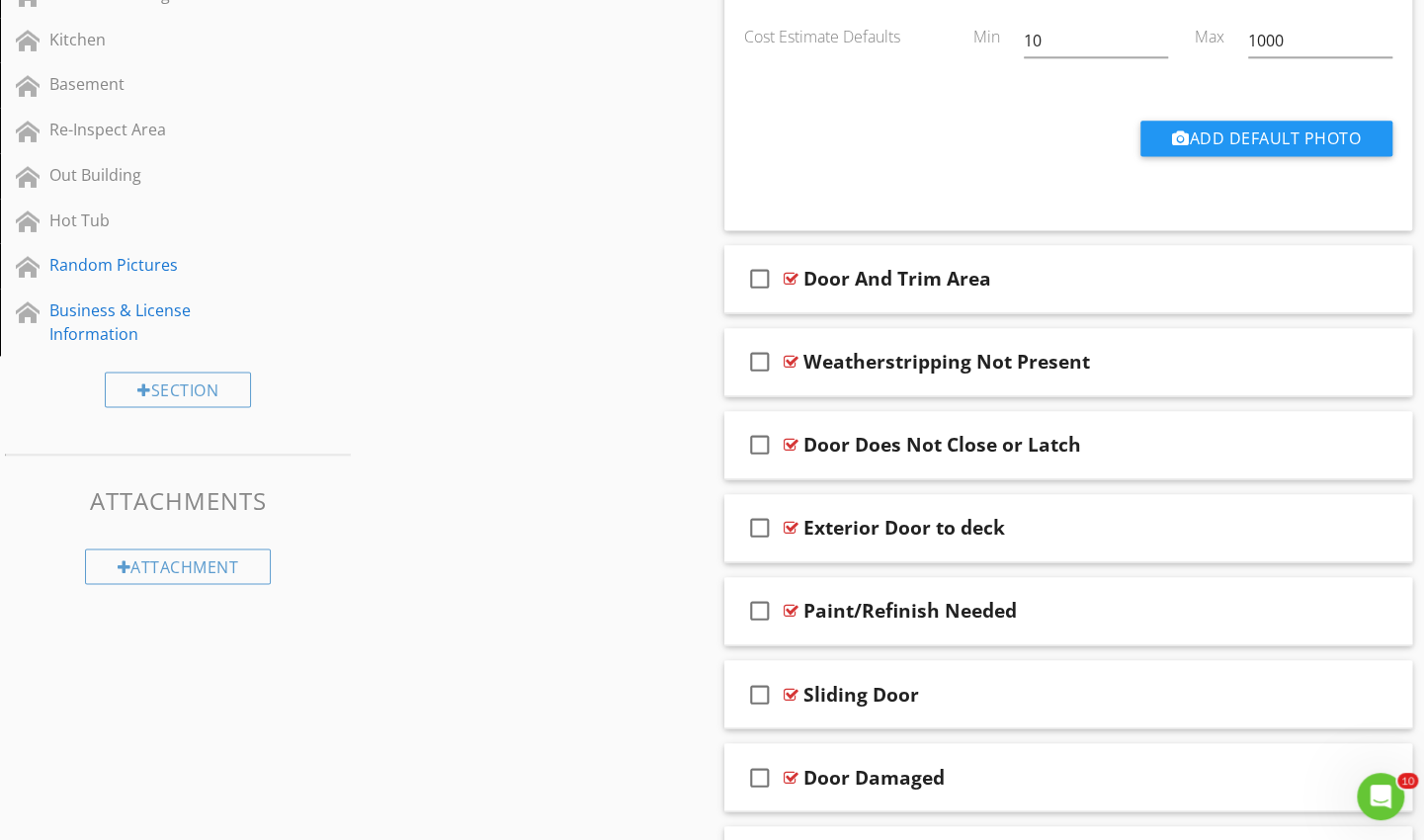 click on "Door And Trim Area" at bounding box center (1047, 279) 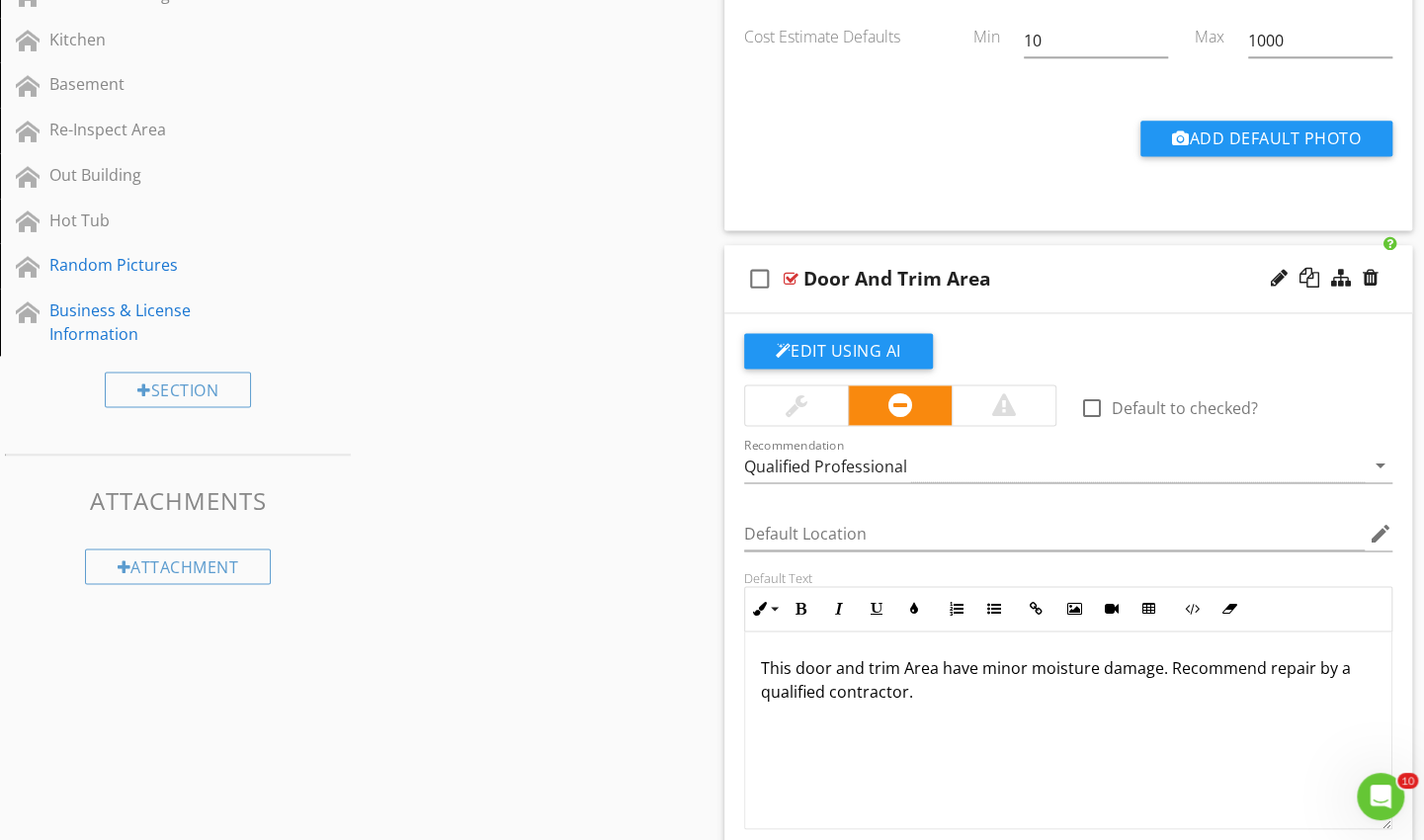 click on "Edit Using AI" at bounding box center (838, -485) 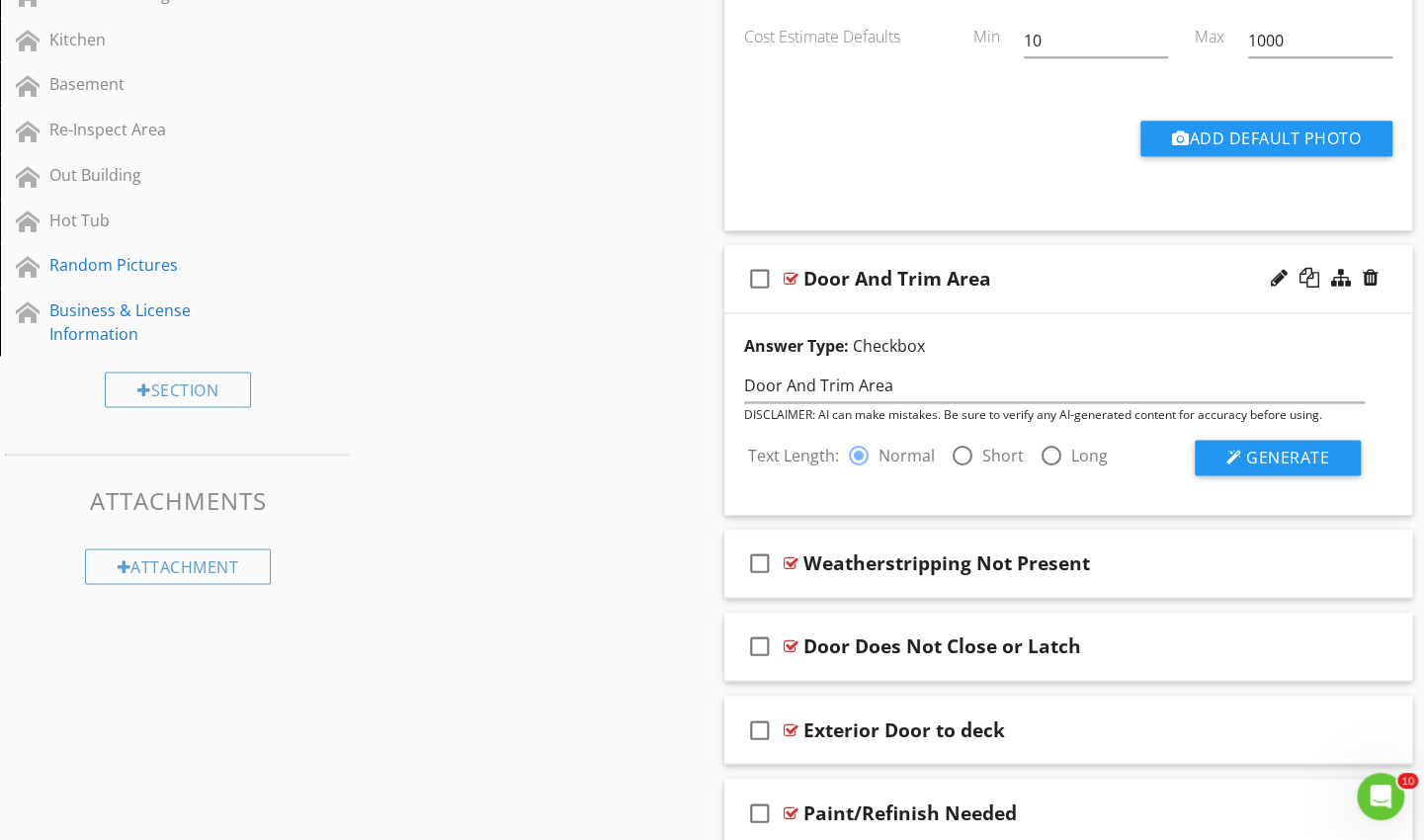 click at bounding box center [963, 456] 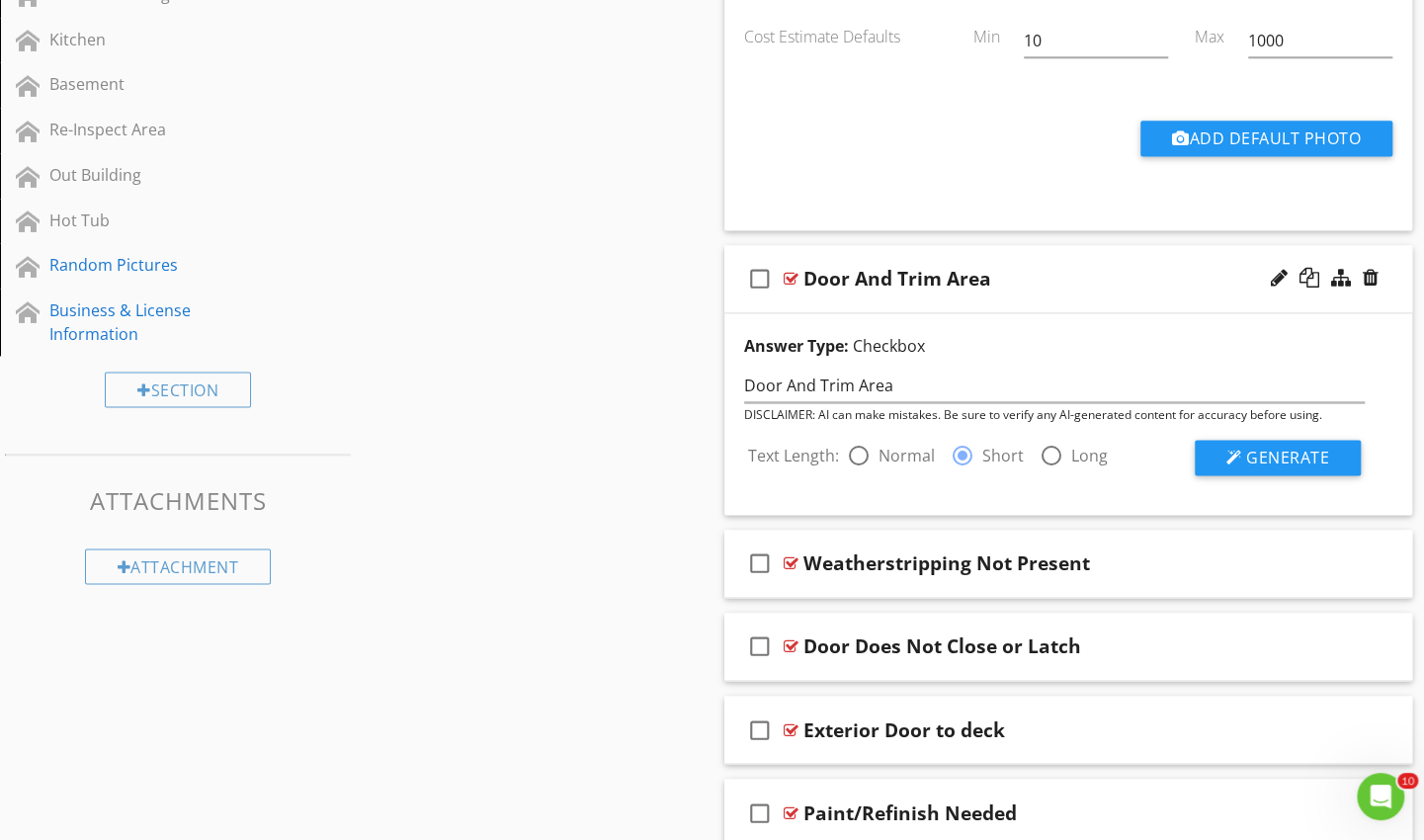 click on "Generate" at bounding box center (1278, 458) 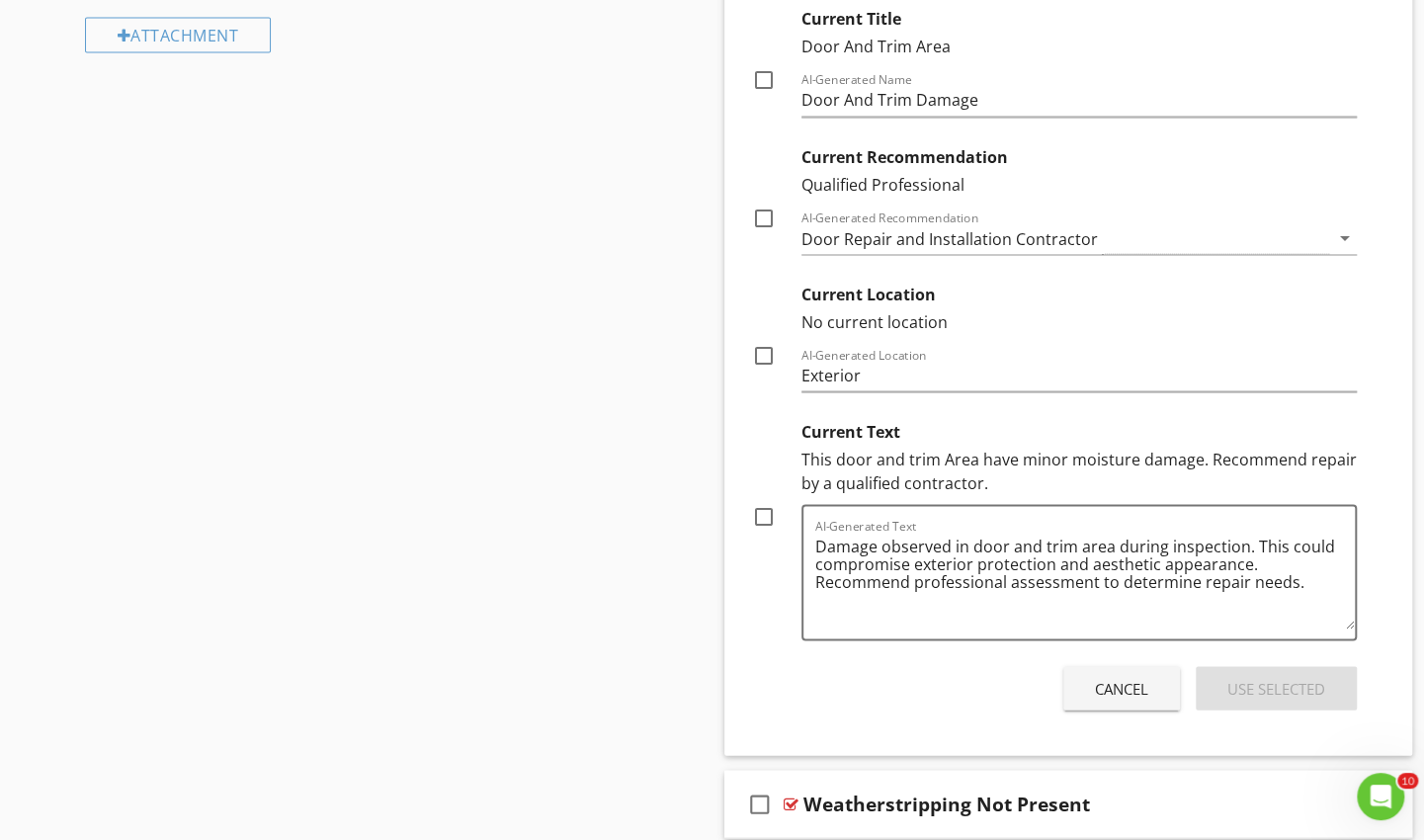 scroll, scrollTop: 1998, scrollLeft: 0, axis: vertical 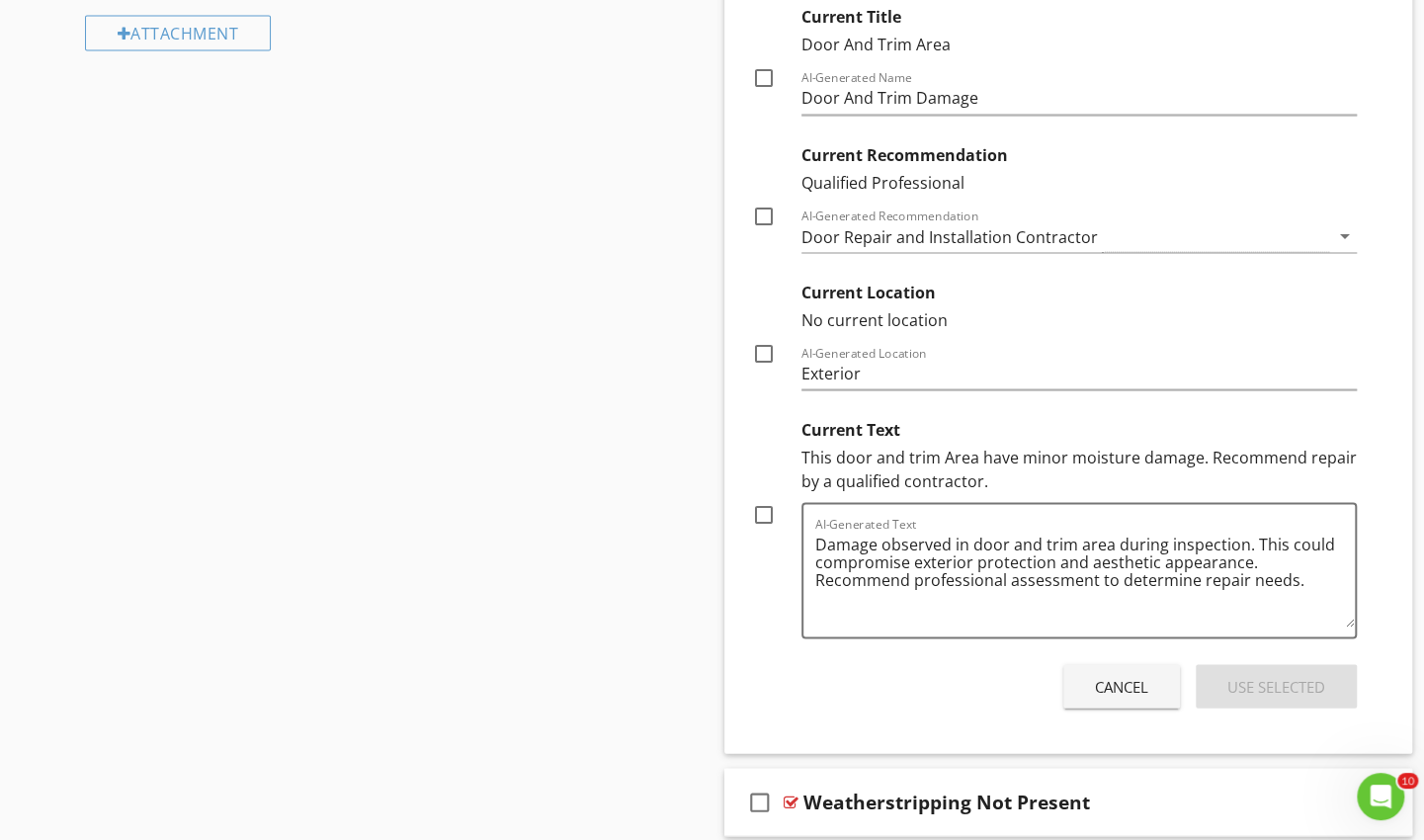 click at bounding box center (764, 514) 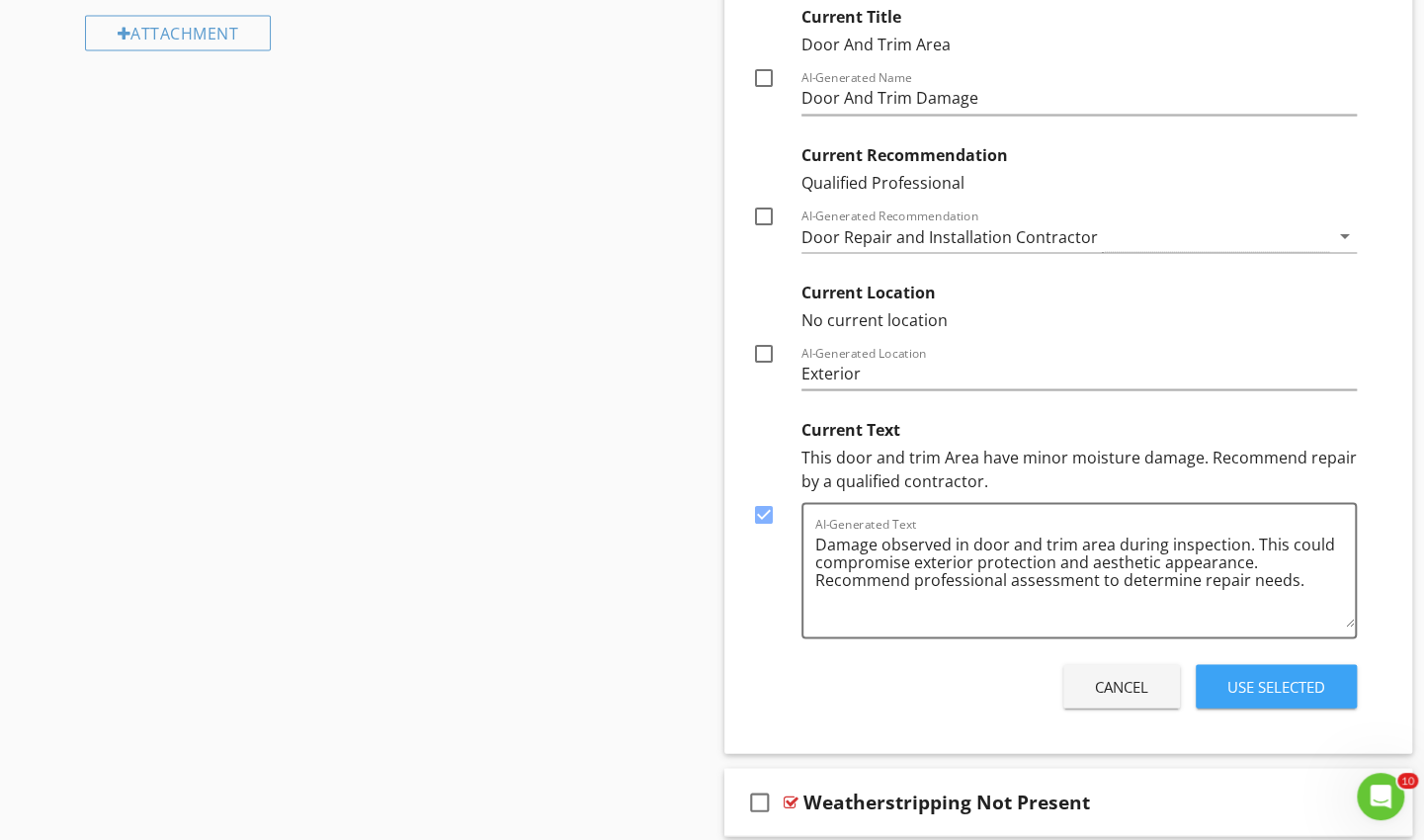 click on "Use Selected" at bounding box center (1276, 686) 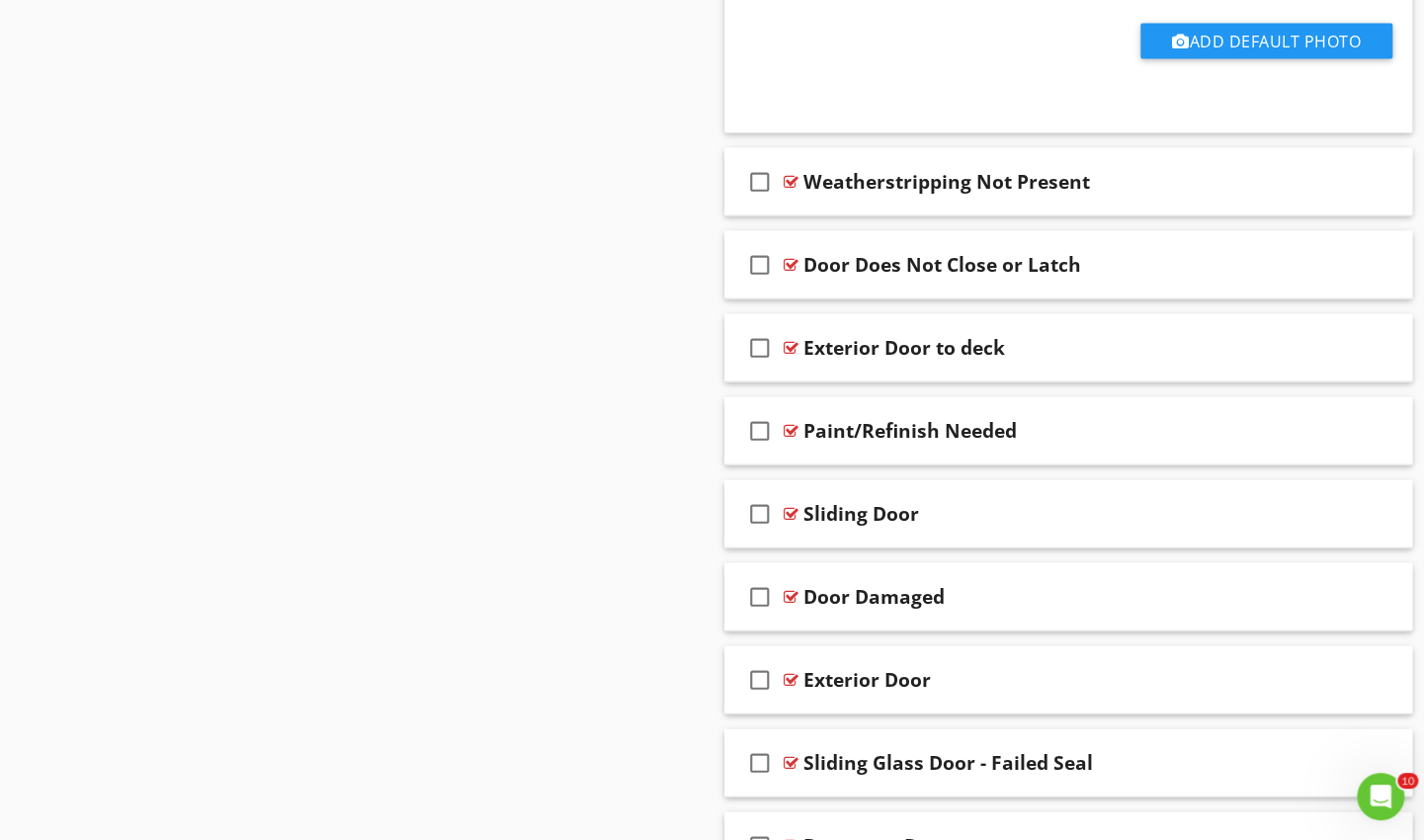 scroll, scrollTop: 2404, scrollLeft: 0, axis: vertical 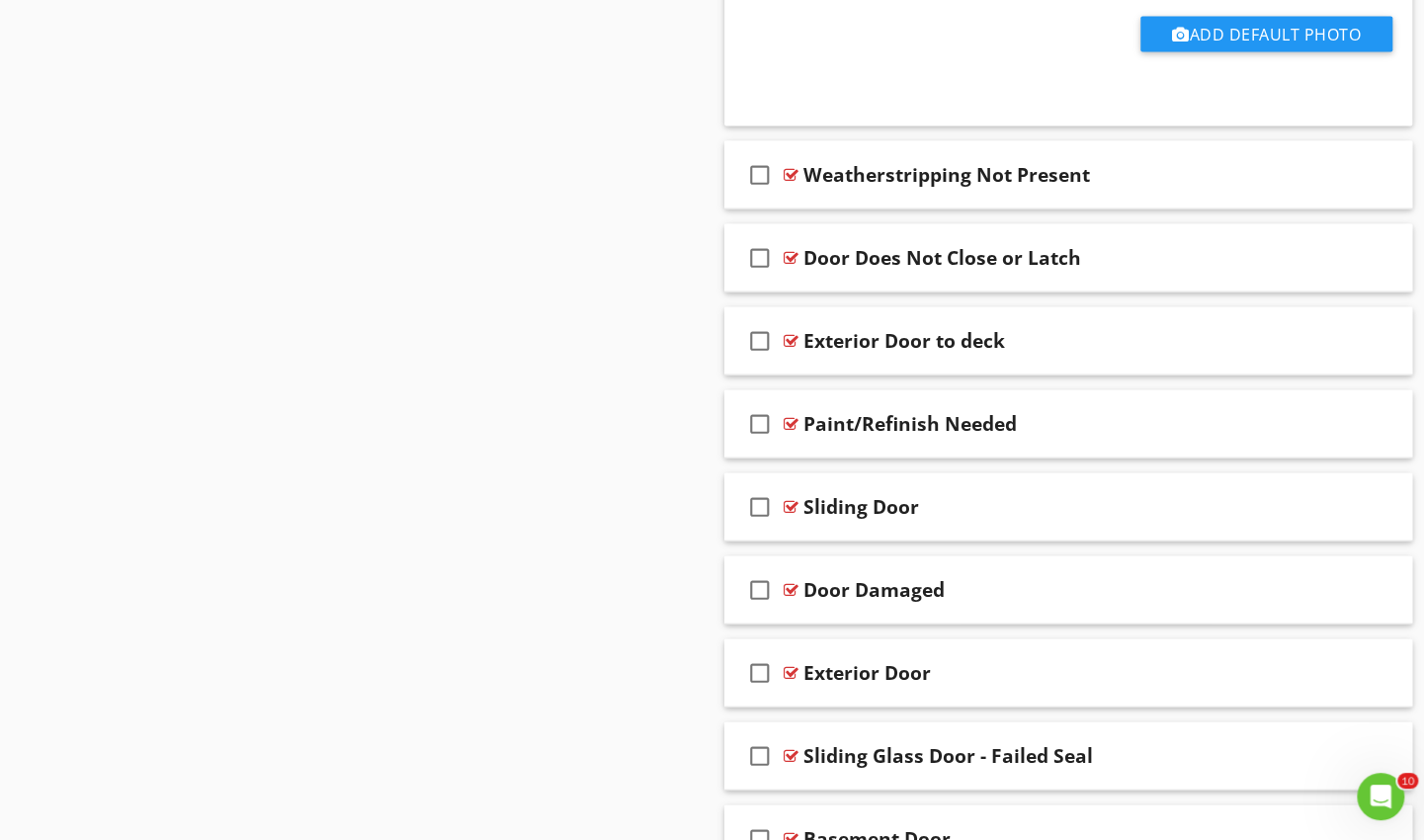 click on "Door Does Not Close or Latch" at bounding box center [1047, 258] 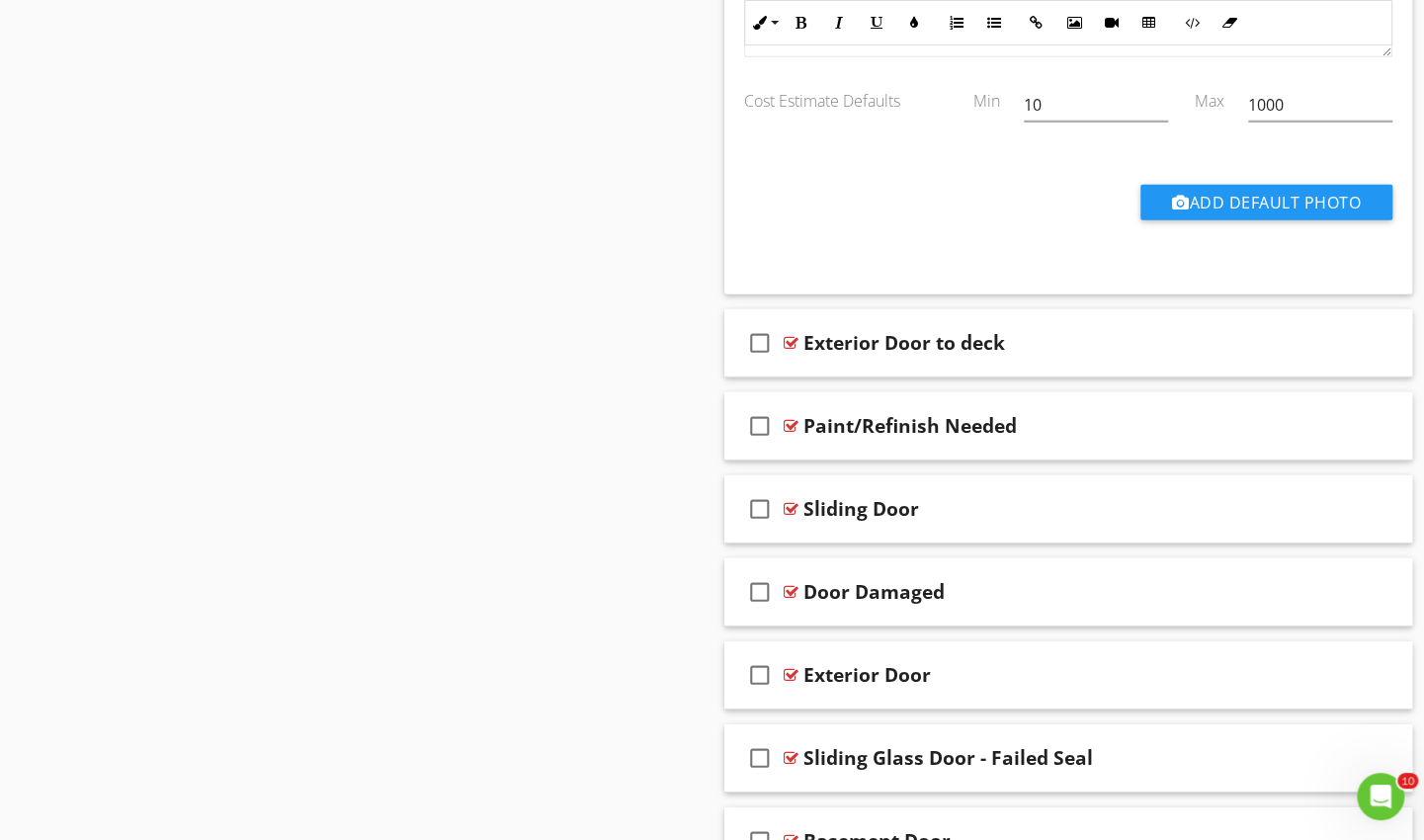 scroll, scrollTop: 3214, scrollLeft: 0, axis: vertical 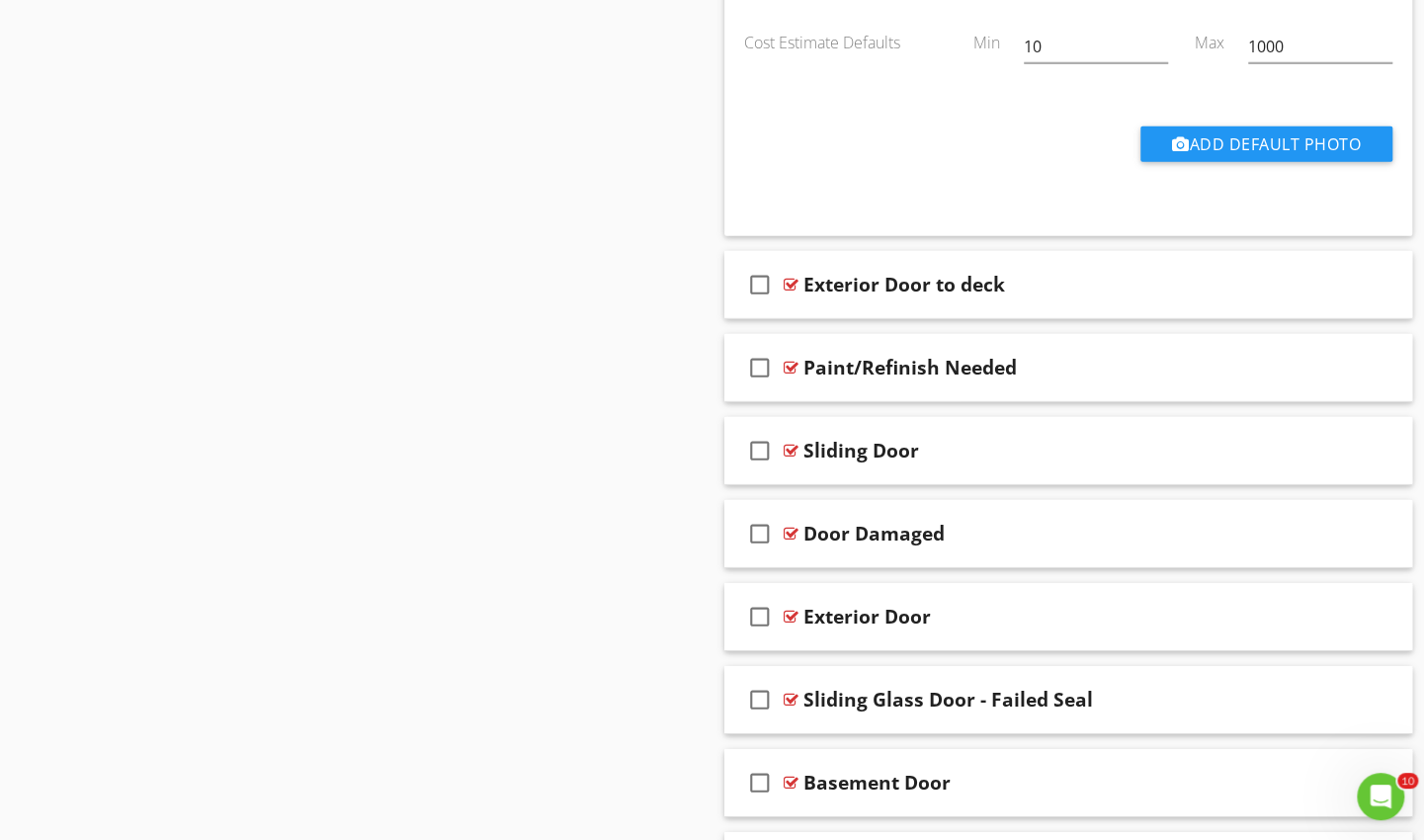 click at bounding box center (1279, 284) 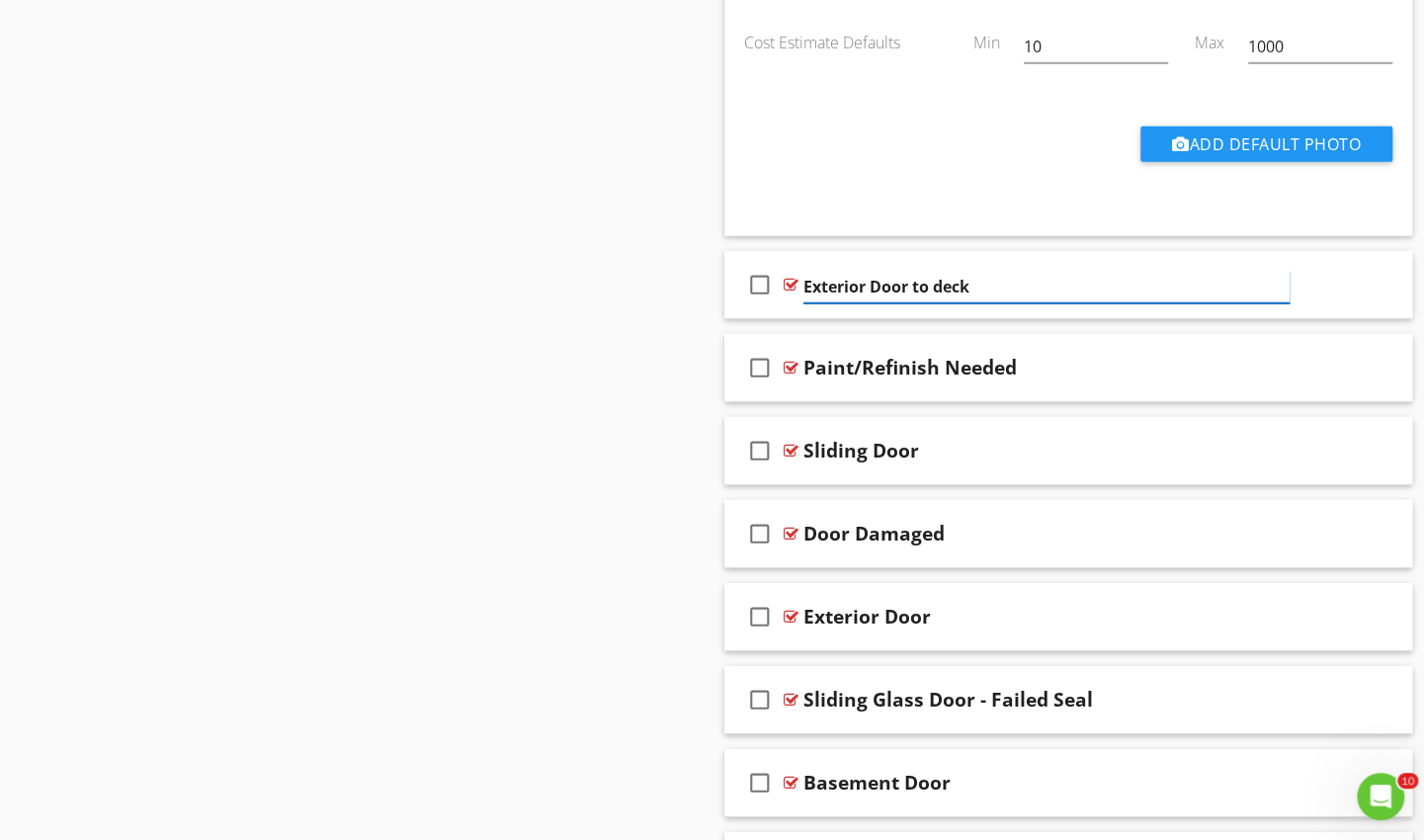 click on "Exterior Door to deck" at bounding box center [1047, 287] 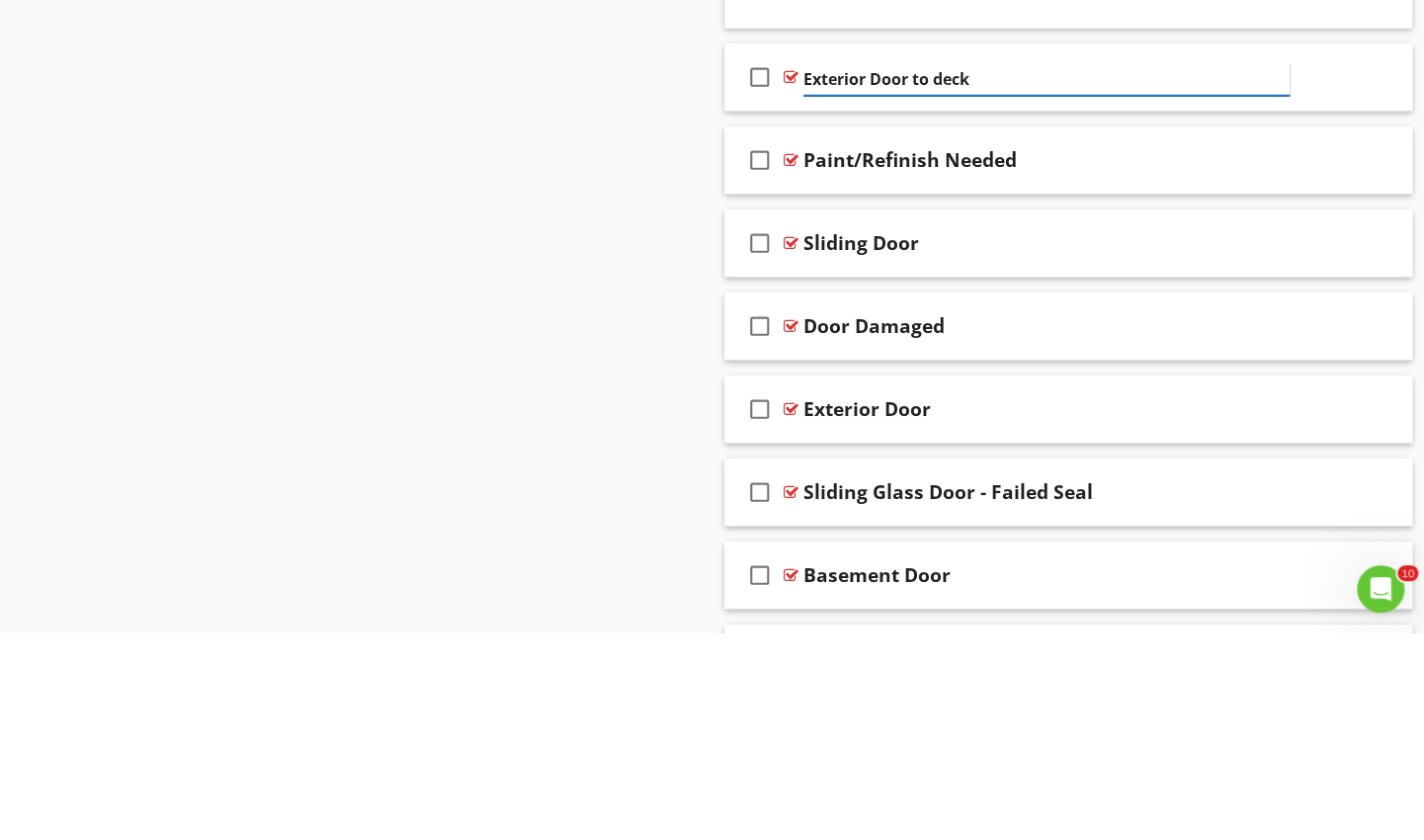 scroll, scrollTop: 3214, scrollLeft: 0, axis: vertical 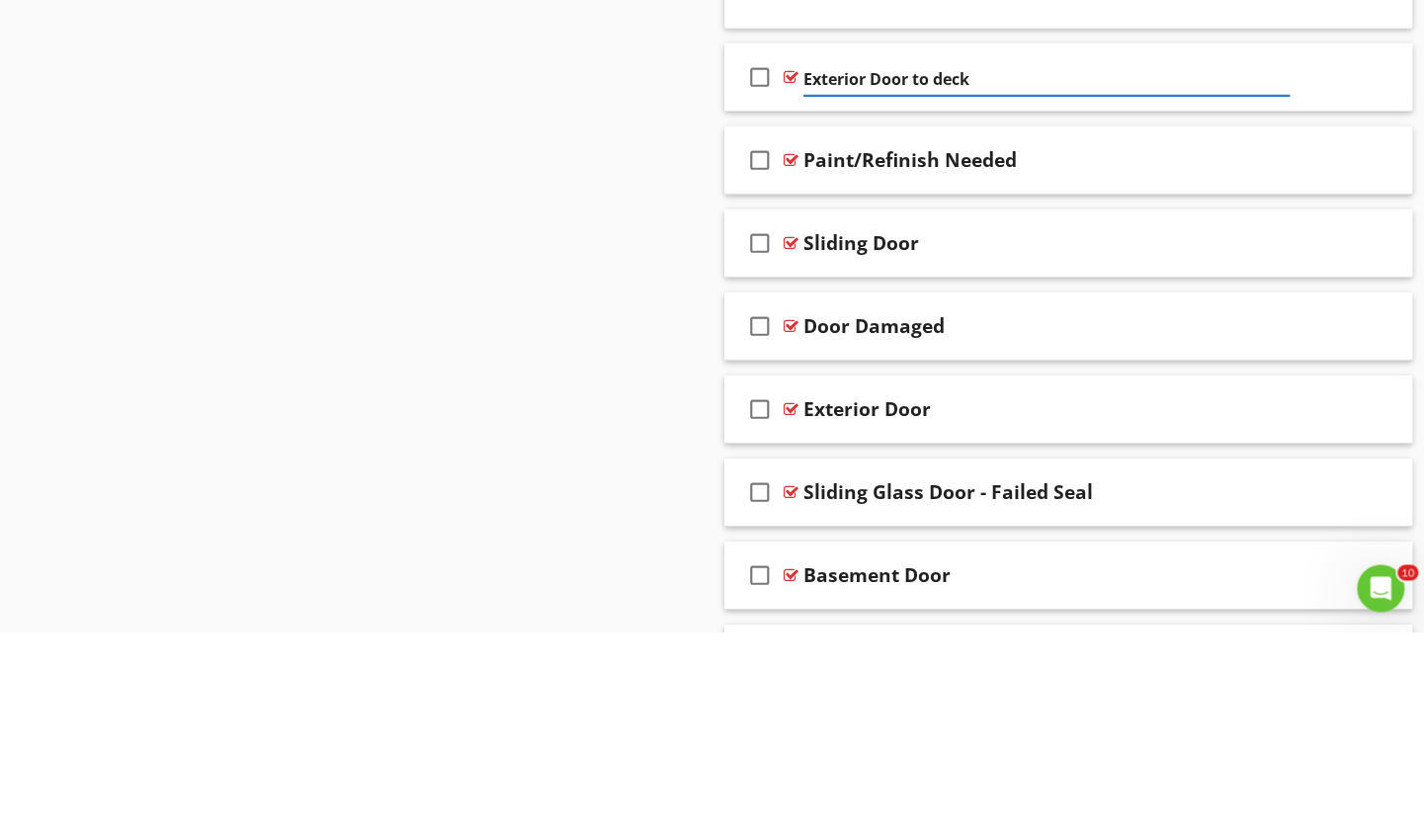 click on "check_box_outline_blank" at bounding box center (760, 285) 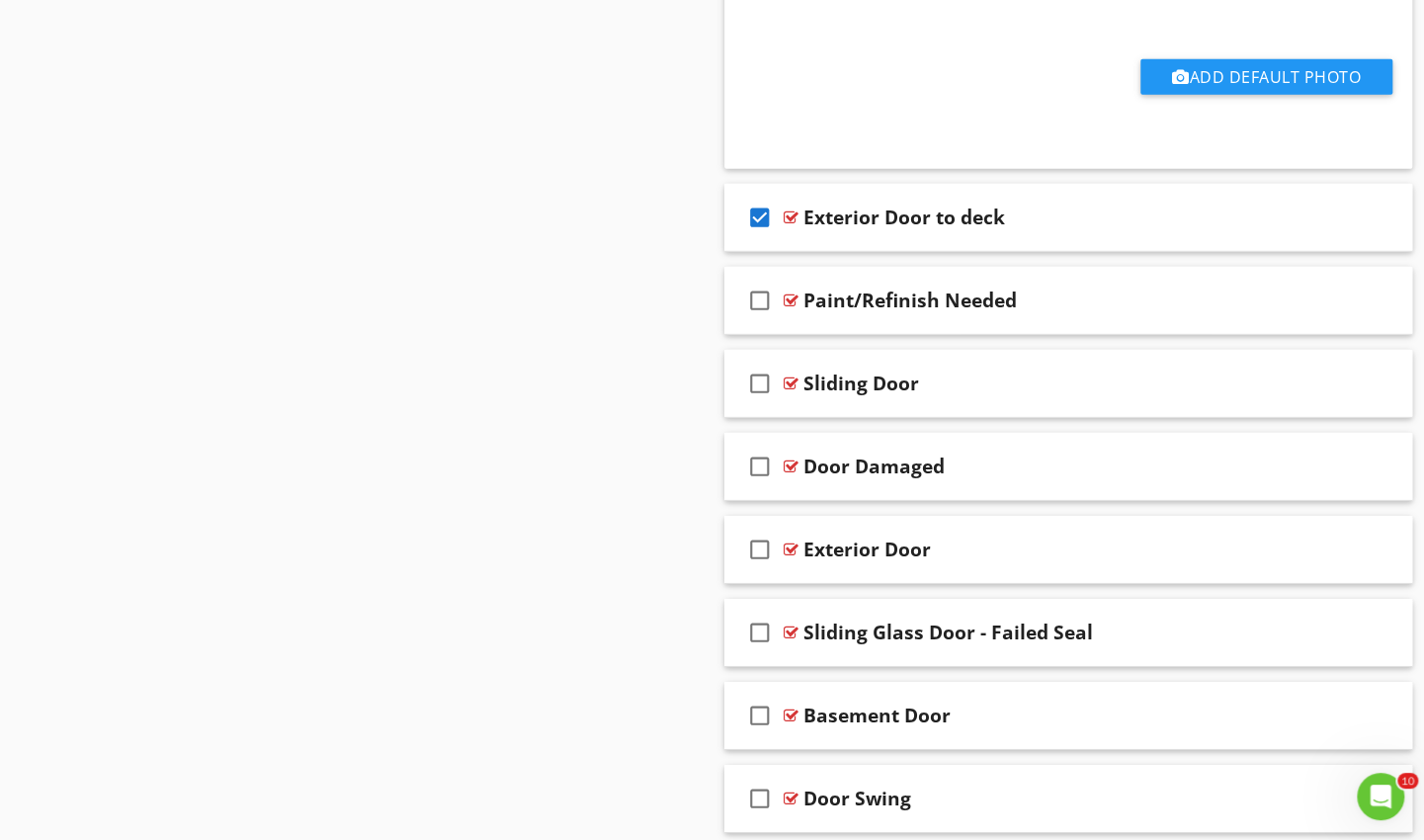 scroll, scrollTop: 3281, scrollLeft: 0, axis: vertical 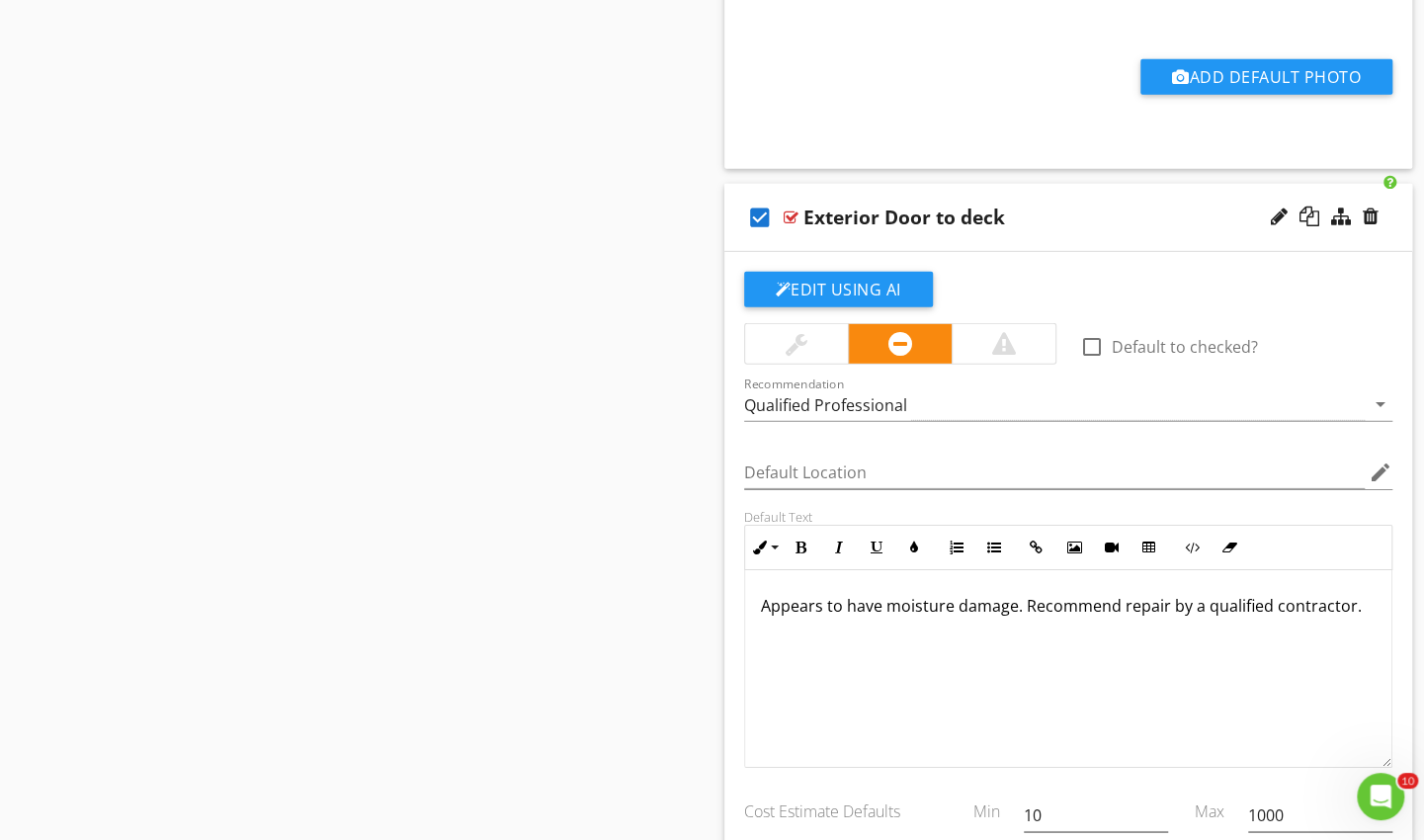 click on "Edit Using AI" at bounding box center (838, -2302) 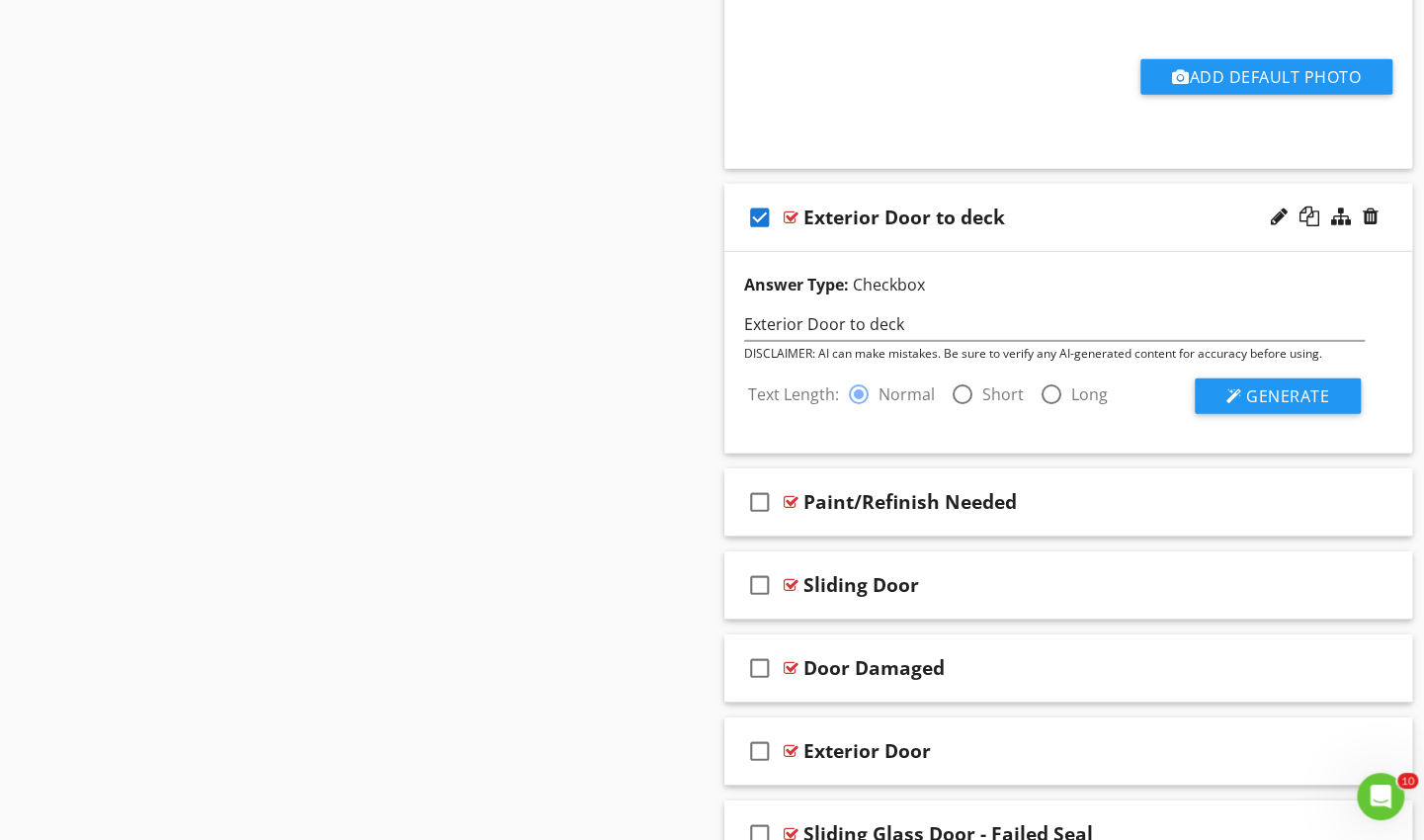 click on "Short" at bounding box center (1003, 394) 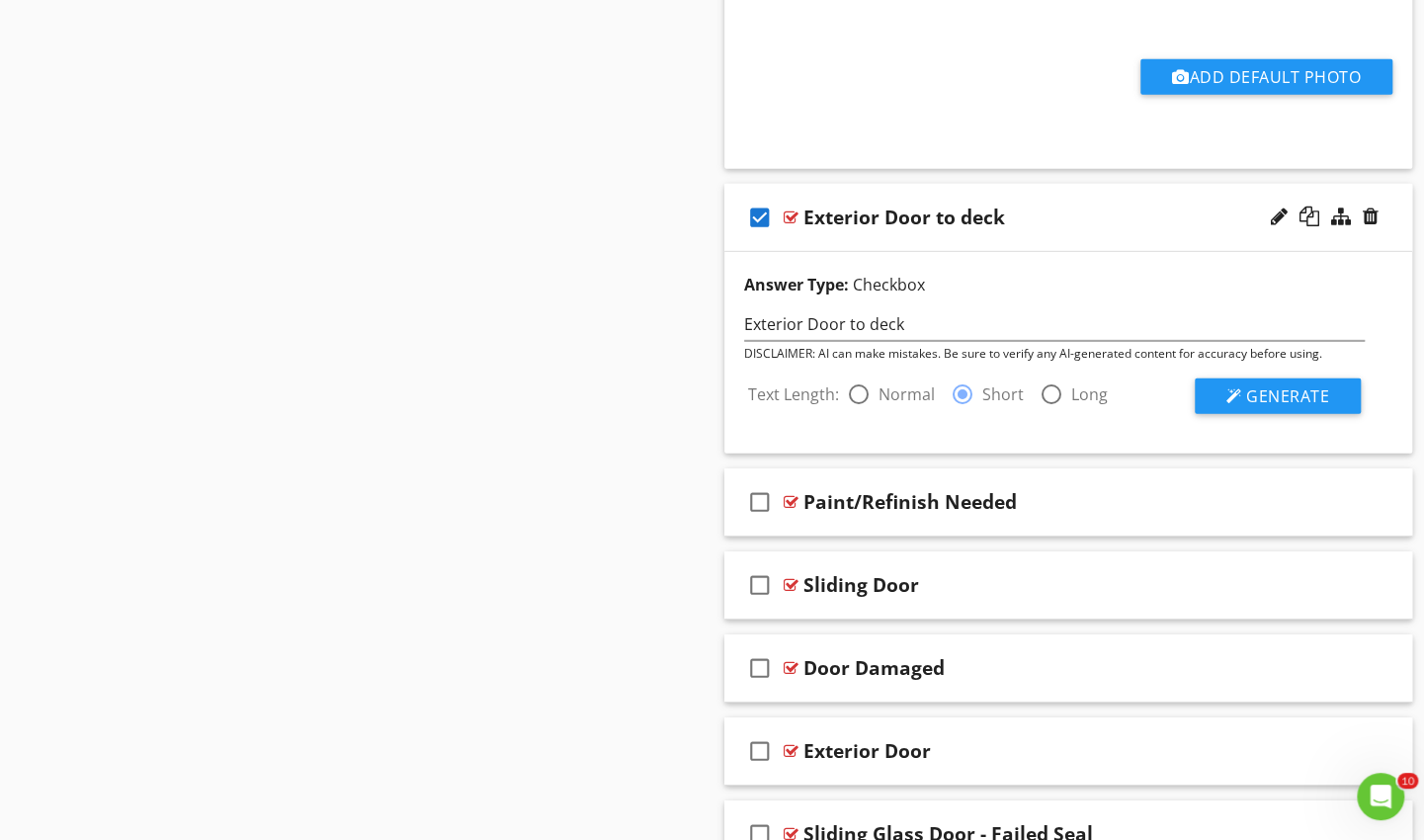 click on "Generate" at bounding box center (1288, 396) 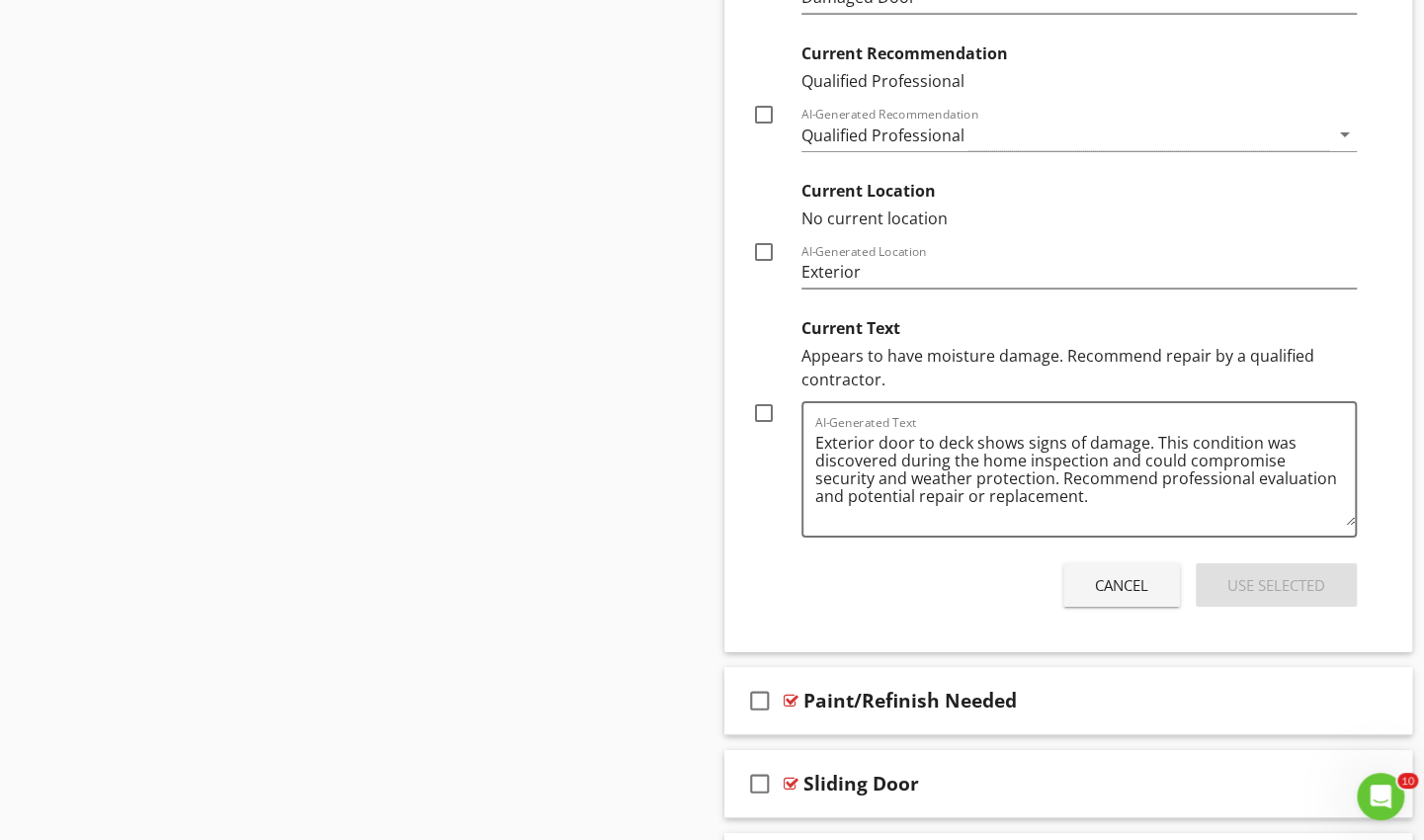 scroll, scrollTop: 3890, scrollLeft: 0, axis: vertical 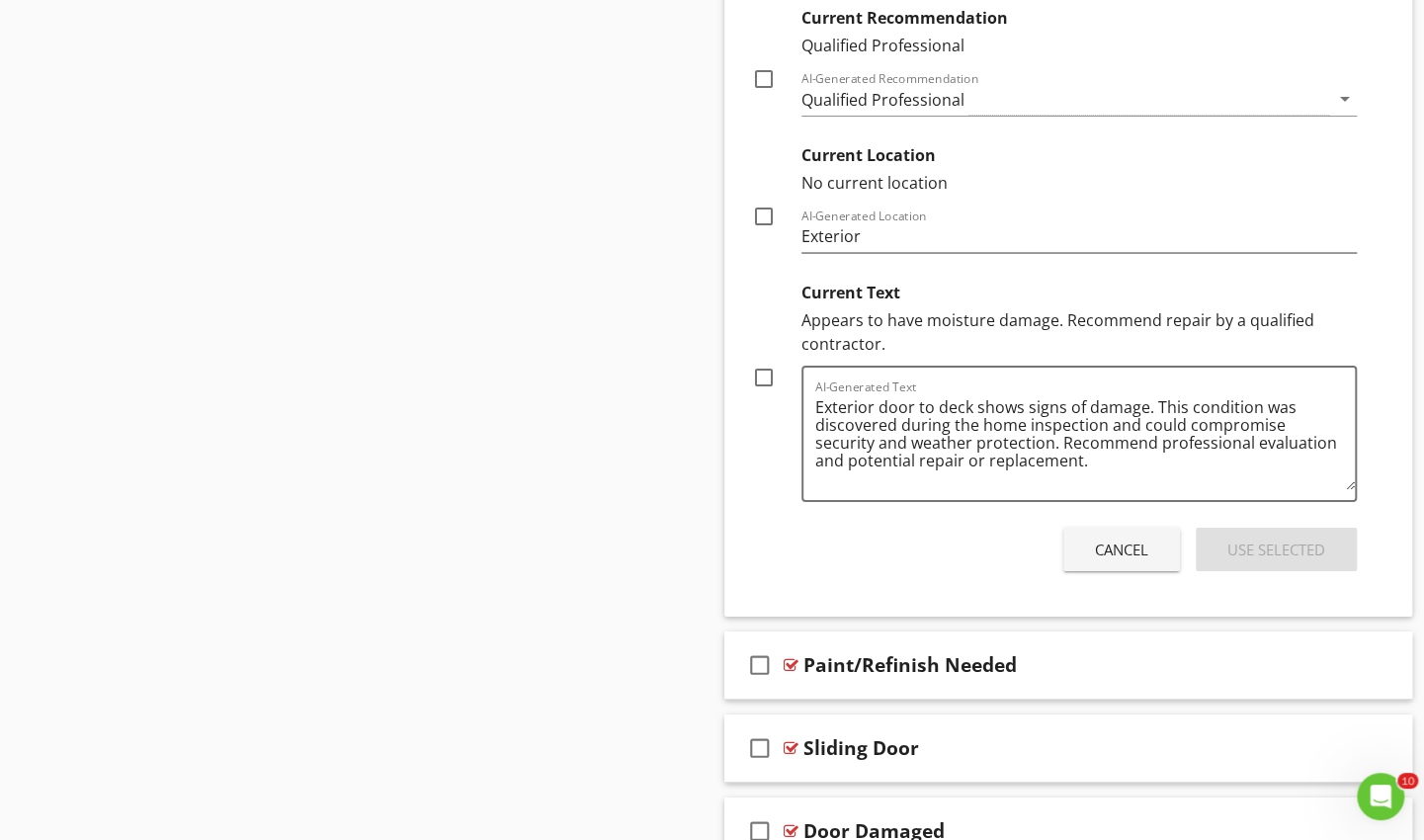 click at bounding box center [764, 378] 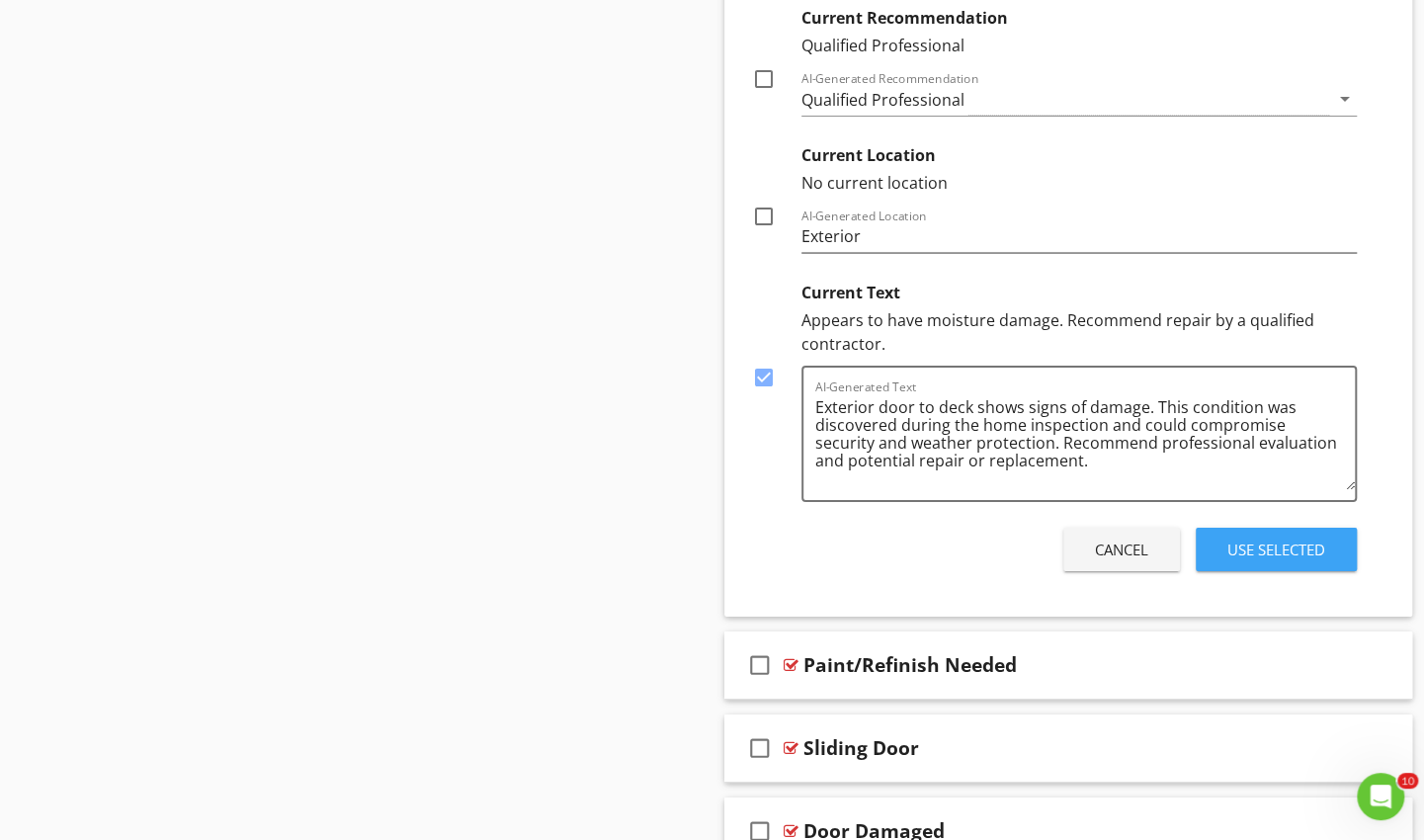 click on "Use Selected" at bounding box center (1276, 549) 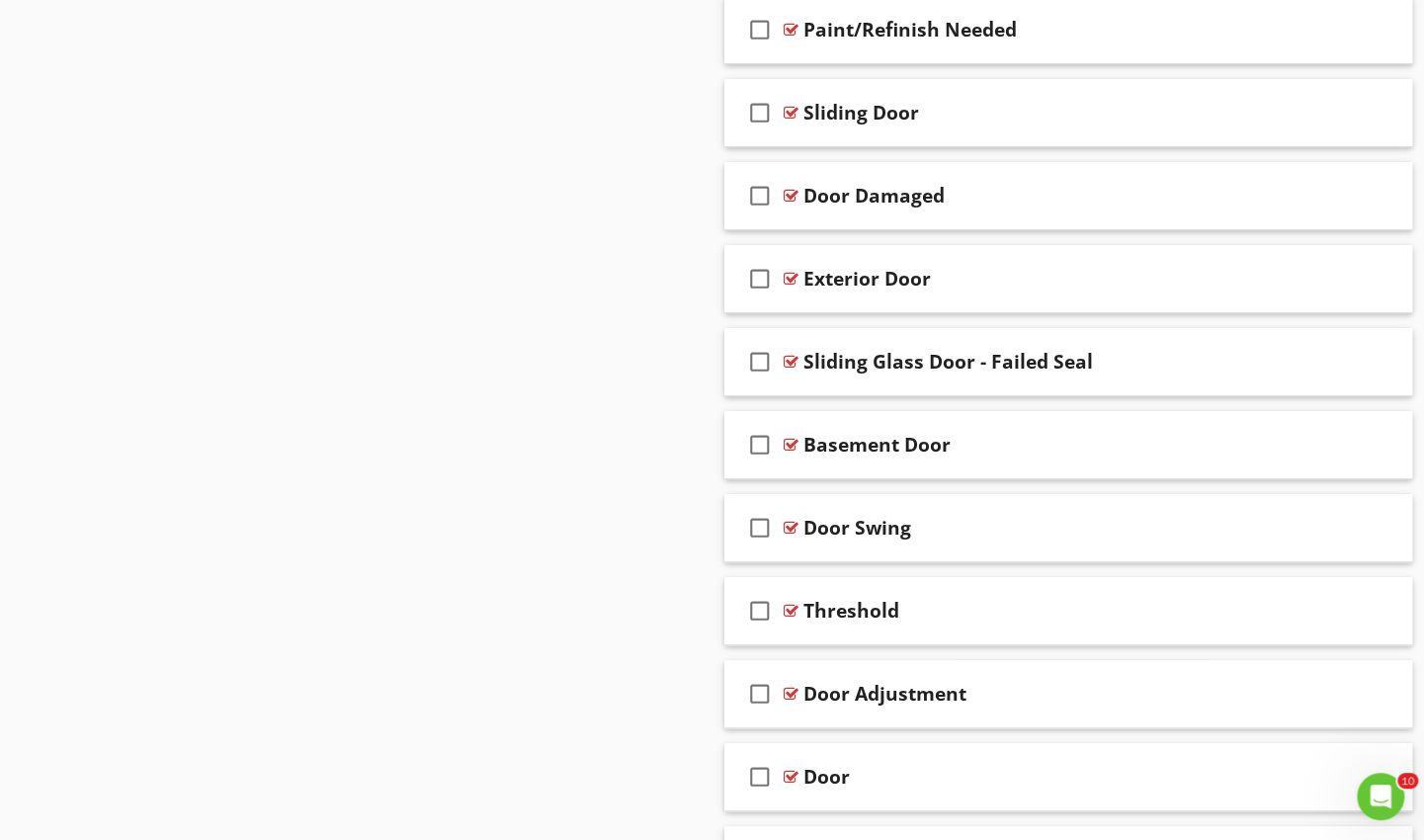 scroll, scrollTop: 4305, scrollLeft: 0, axis: vertical 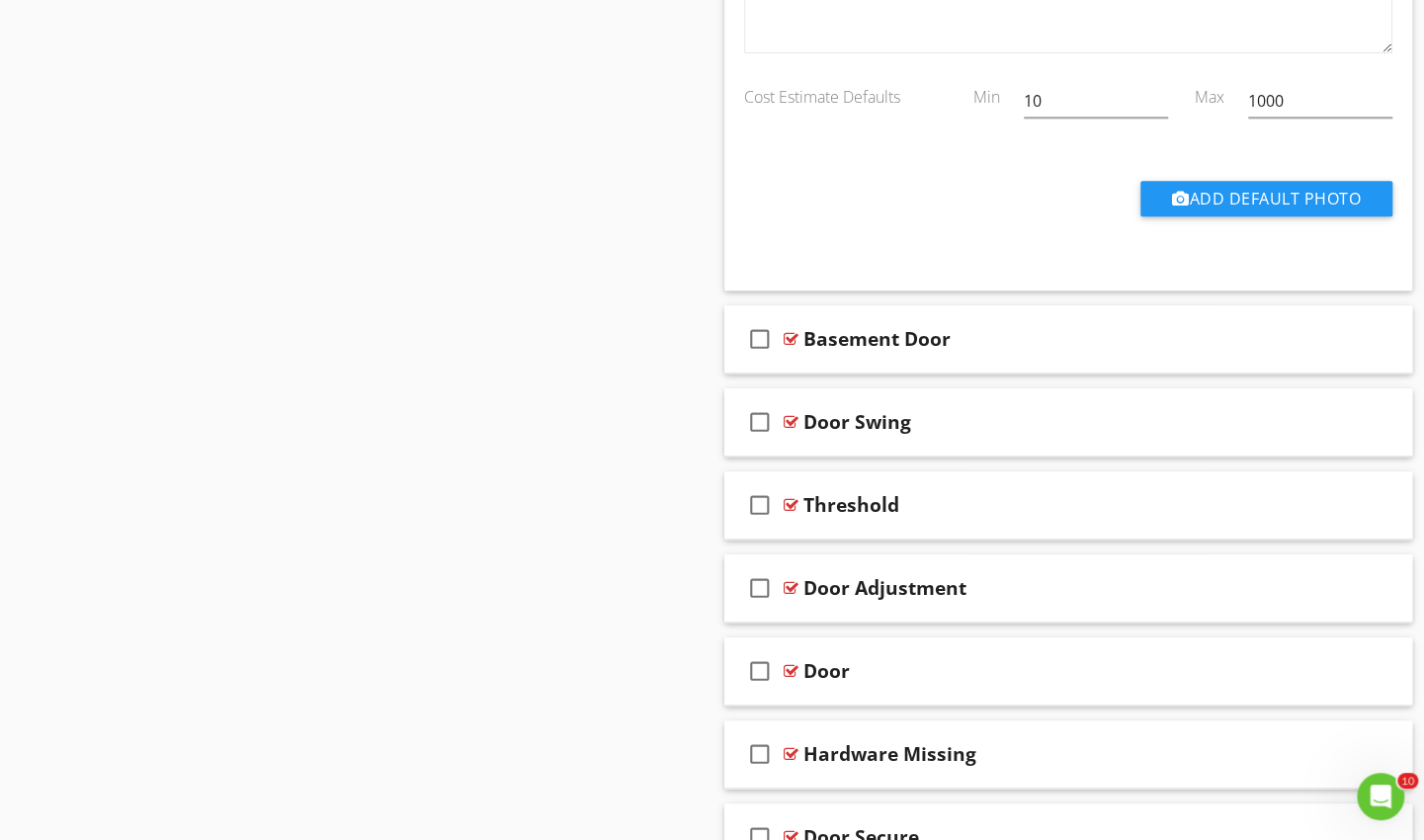 click on "Basement Door" at bounding box center (1047, 339) 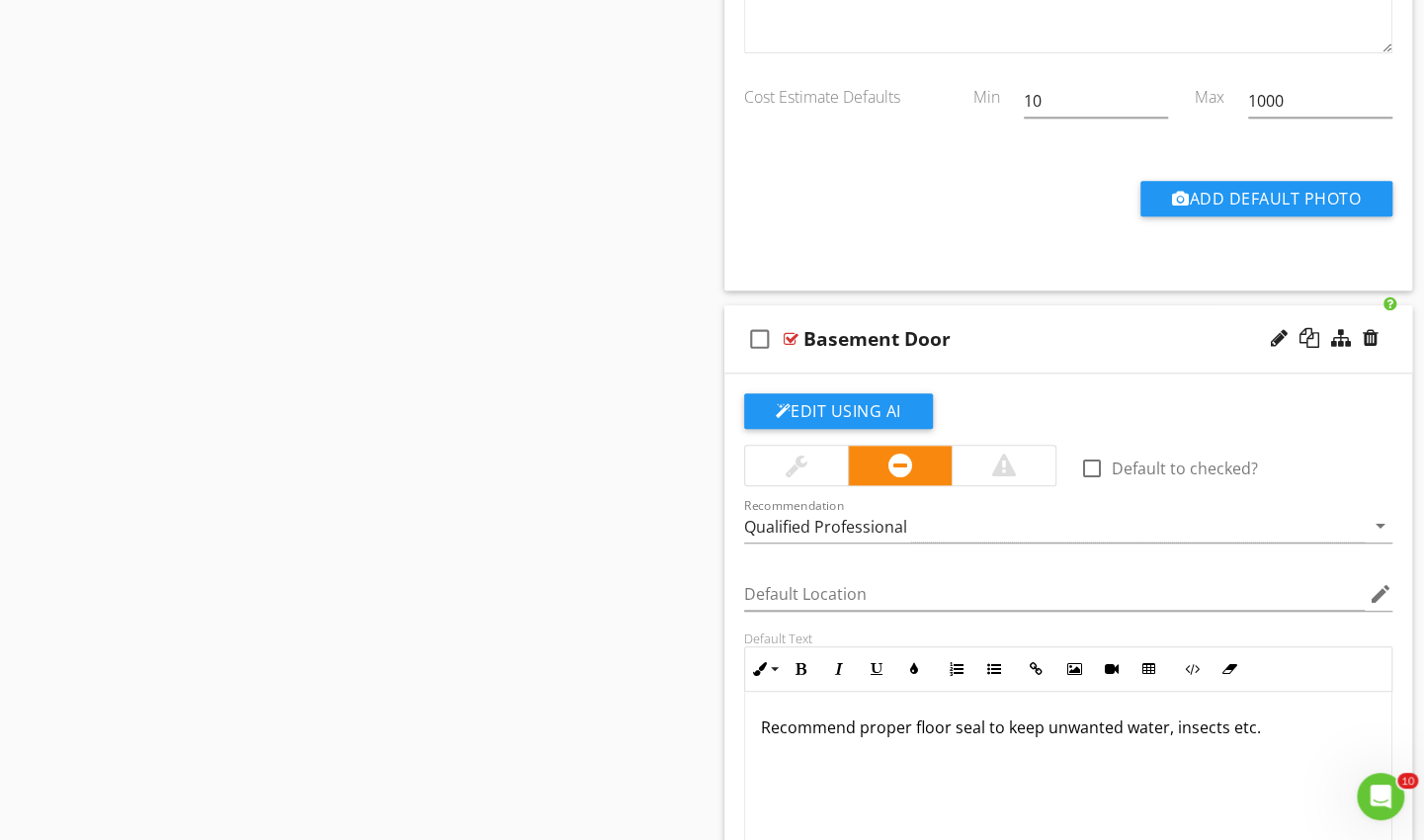 click on "Edit Using AI" at bounding box center (838, -4184) 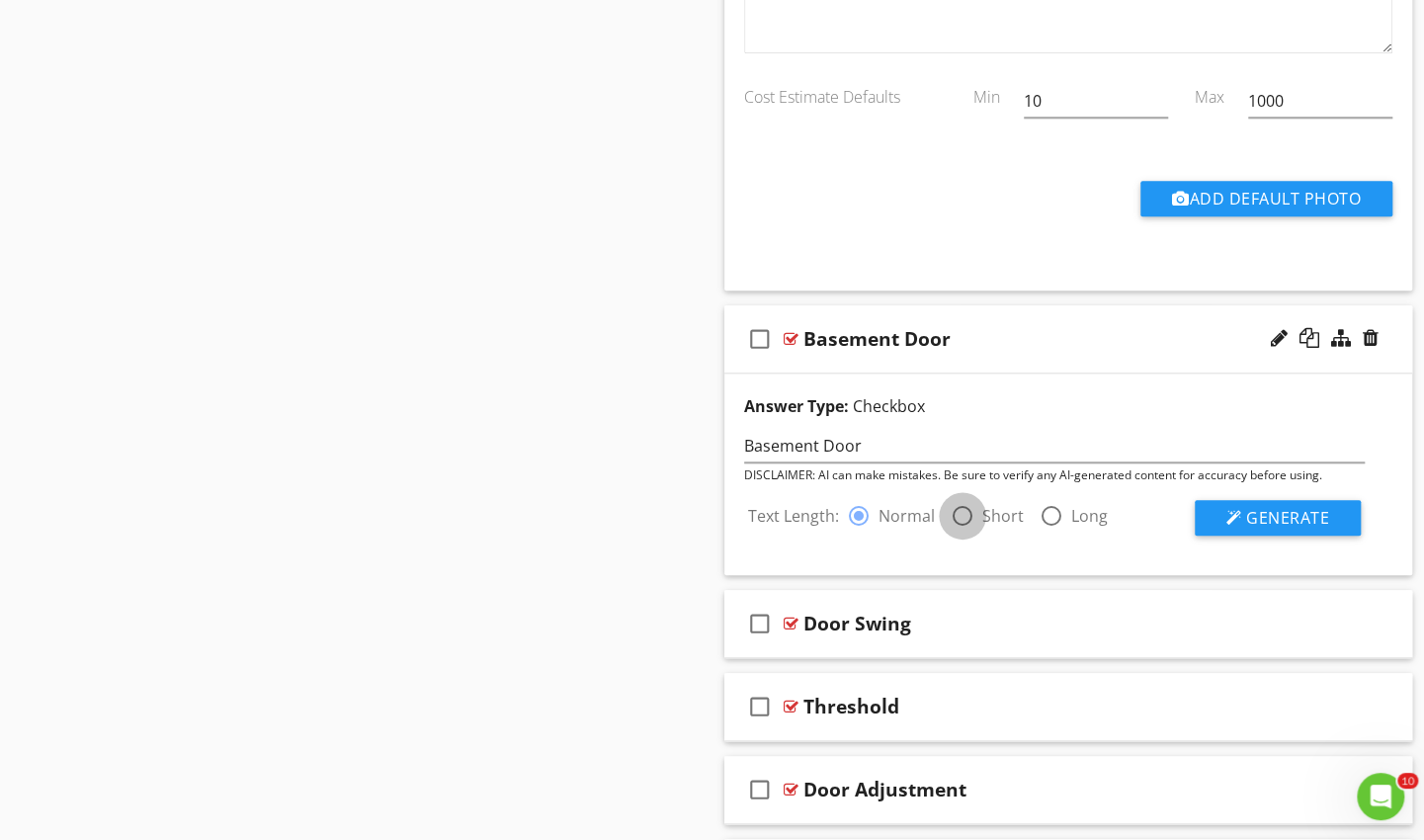 click at bounding box center [963, 516] 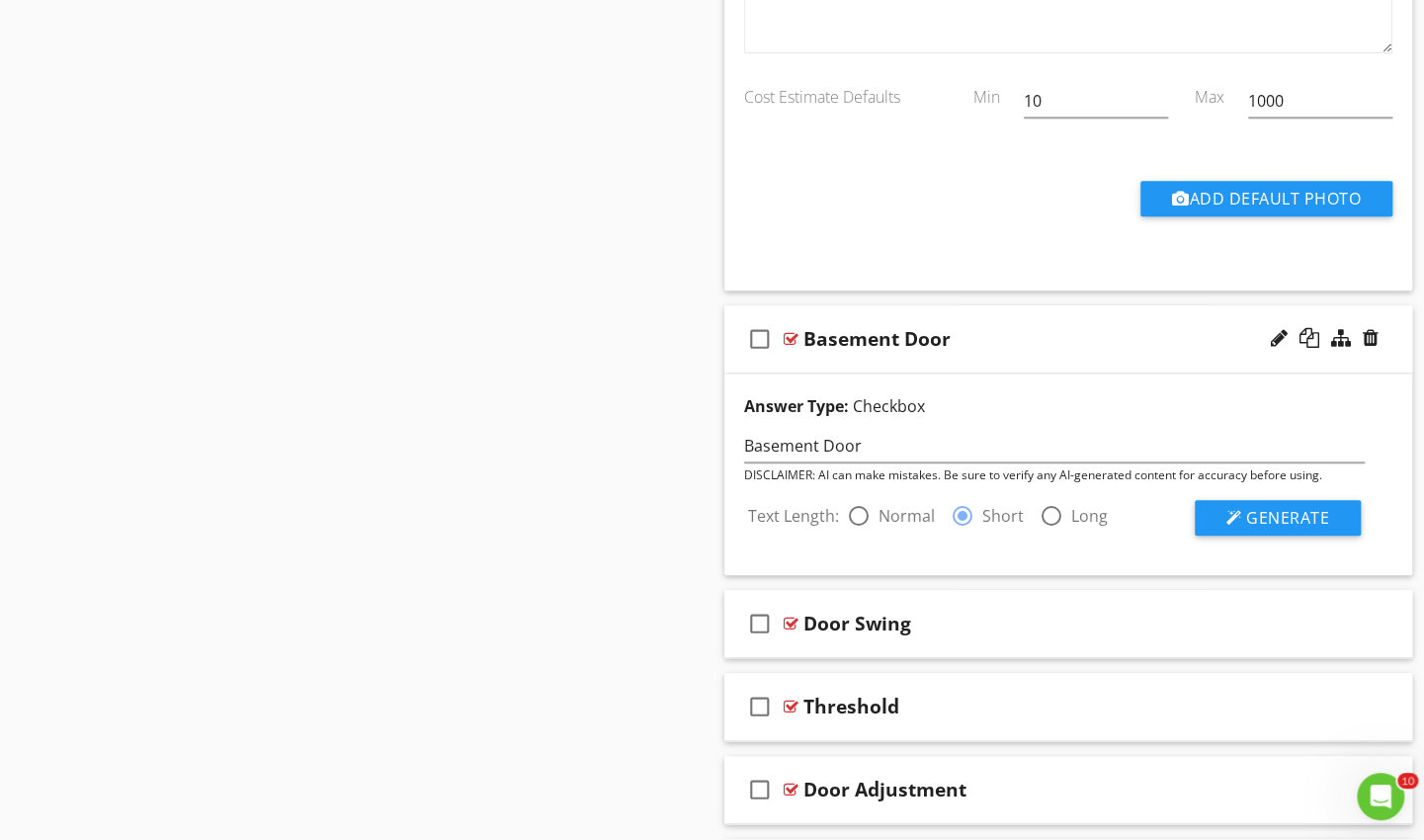 click on "Generate" at bounding box center [1288, 518] 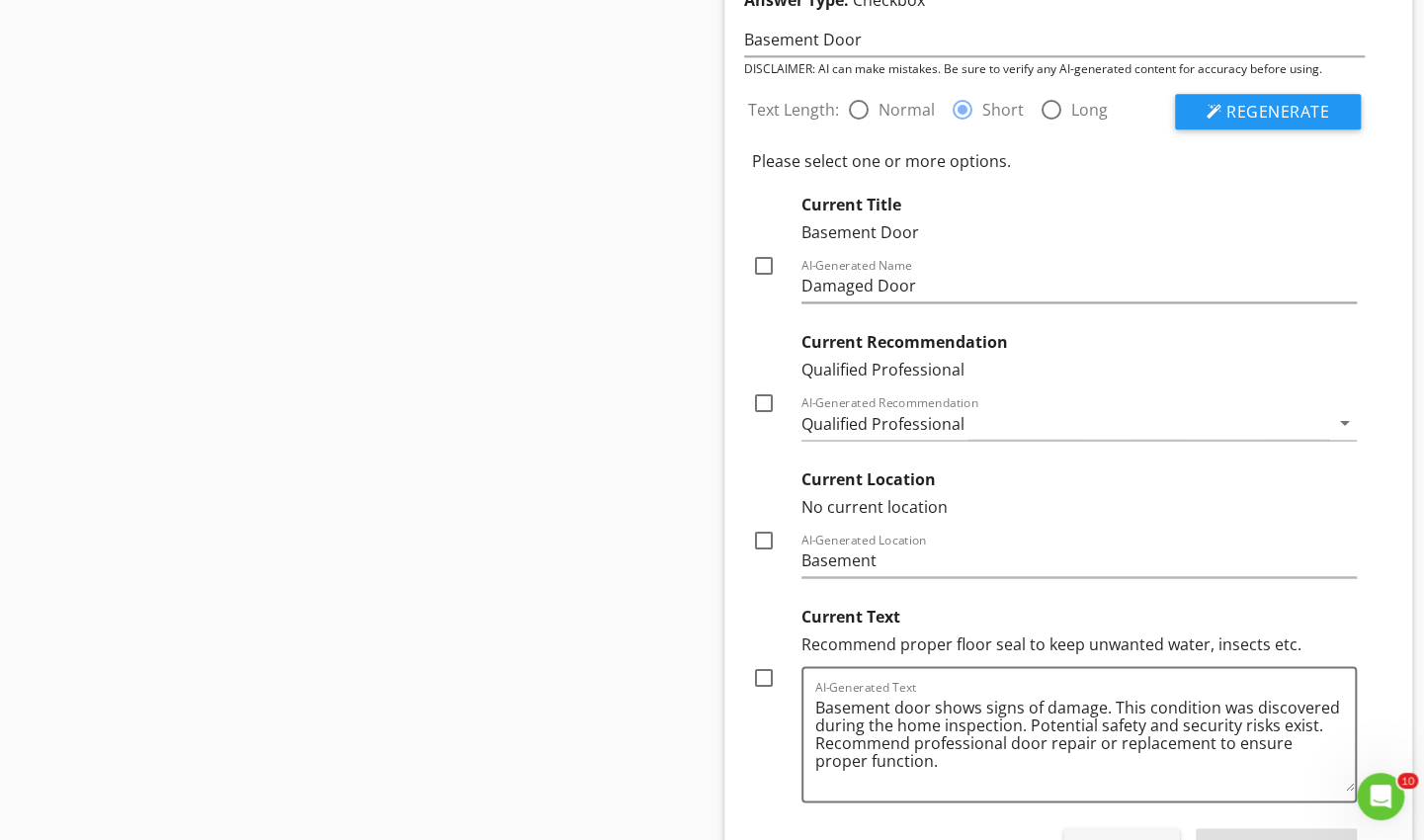 scroll, scrollTop: 5569, scrollLeft: 0, axis: vertical 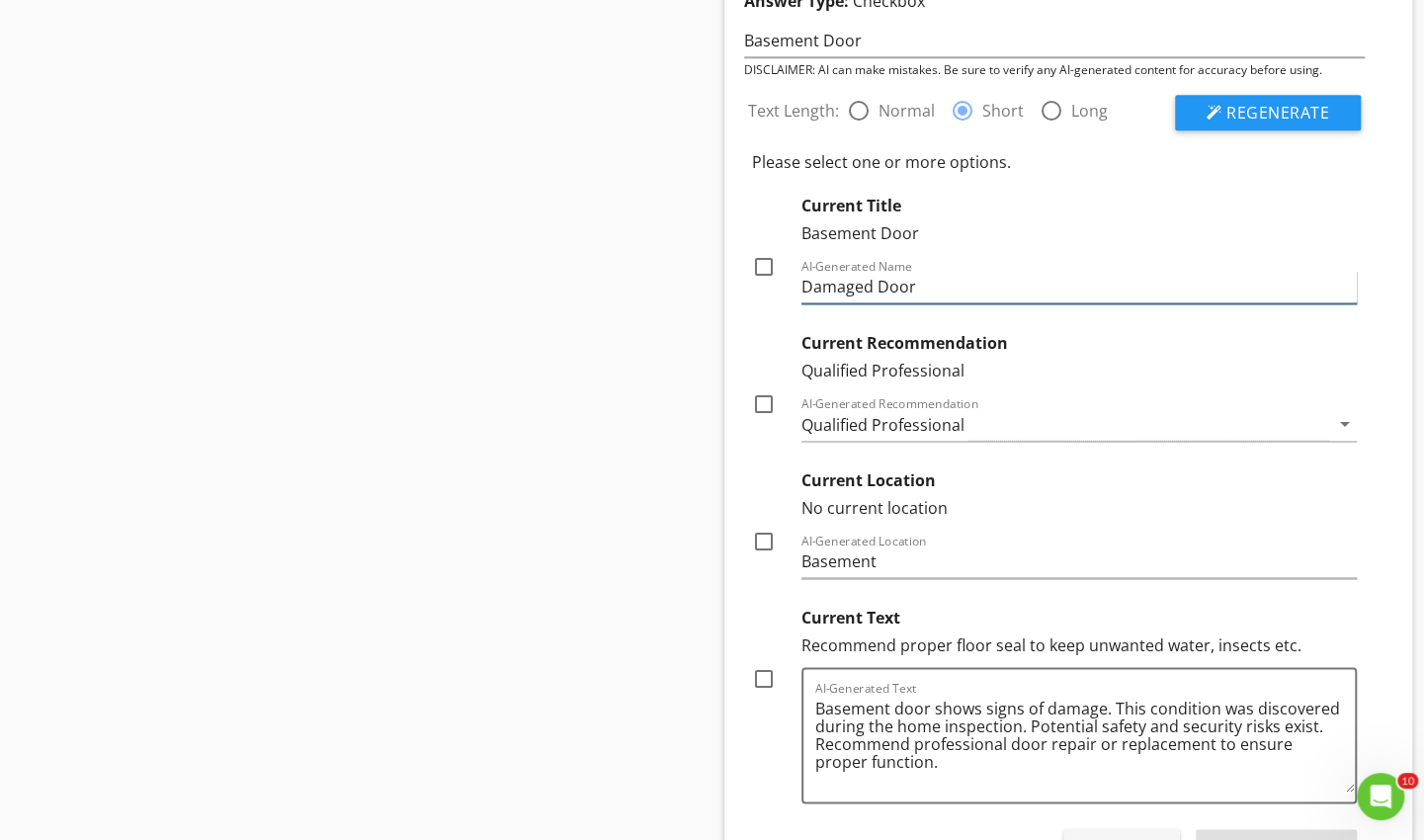 click on "AI-Generated Name Damaged Door" at bounding box center [1079, 287] 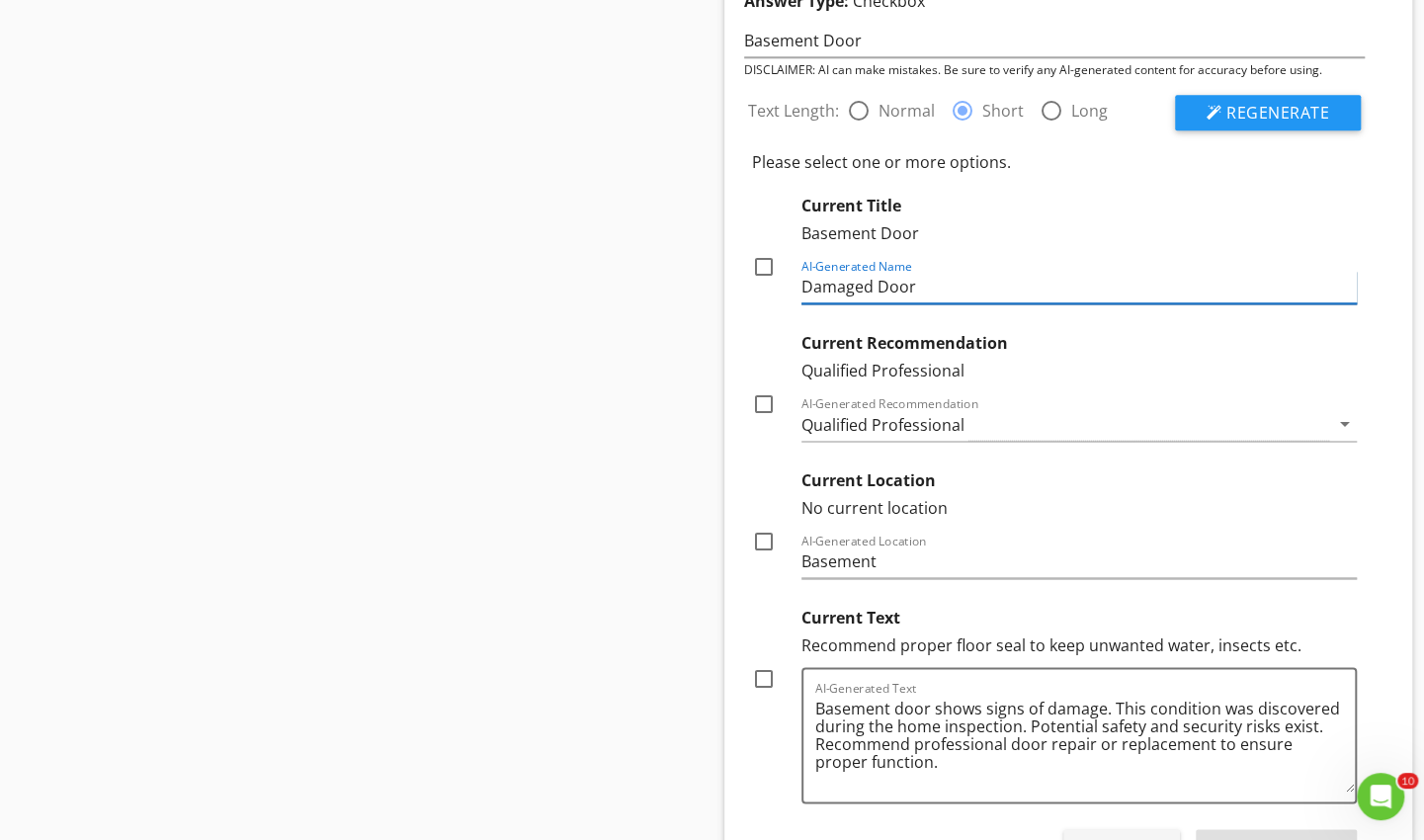 scroll, scrollTop: 4834, scrollLeft: 0, axis: vertical 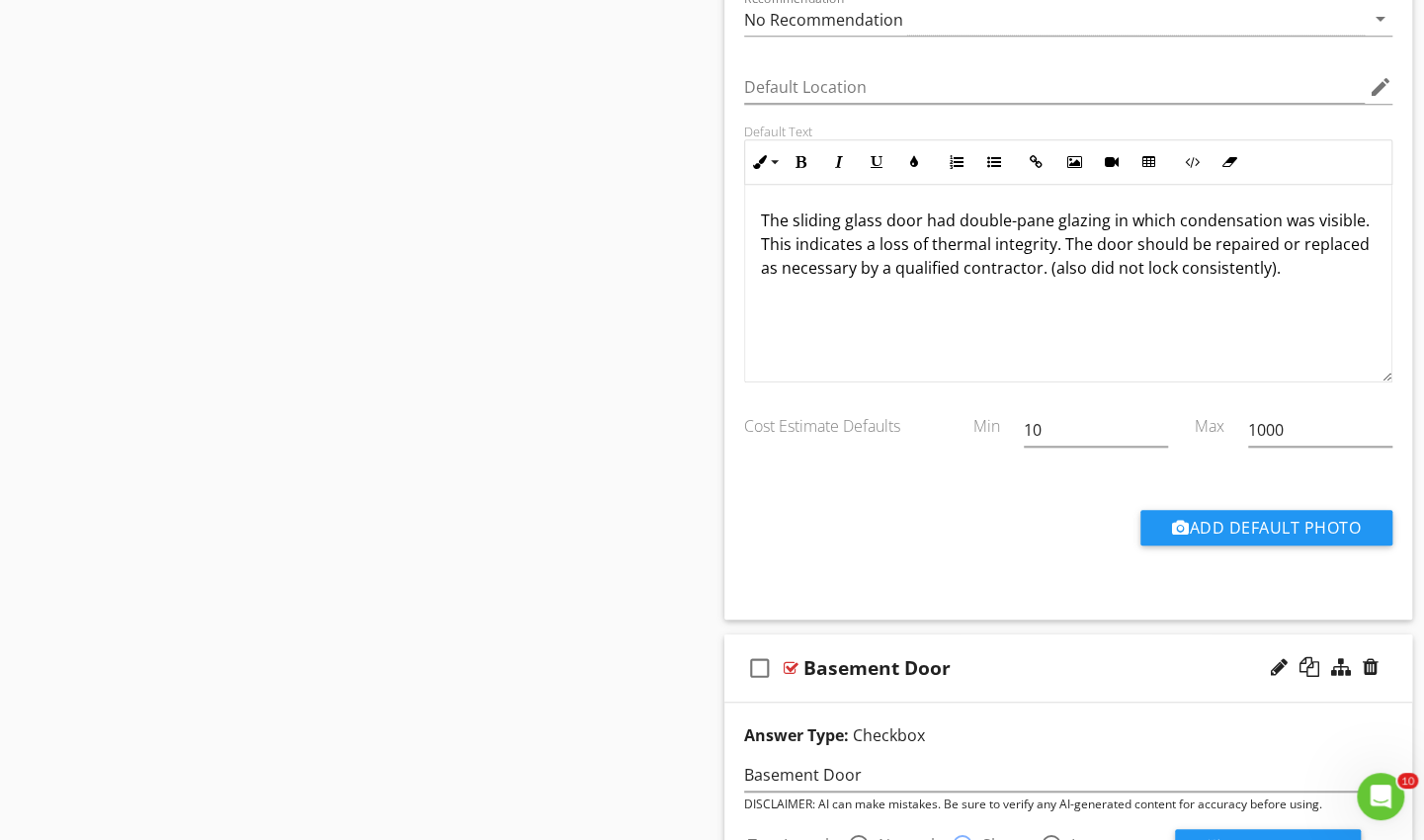click on "Comments
New
Informational   check_box_outline_blank     Select All           check_box_outline_blank
Door Images
check_box_outline_blank
Exterior Entry Door
New
Limitations   check_box_outline_blank     Select All         check_box_outline_blank
Exterior Door
New
Observations   check_box_outline_blank     Select All         check_box_outline_blank
Rear Door Trim Damage
Edit Using AI
check_box_outline_blank Default to checked?           Recommendation Qualified Professional arrow_drop_down   Default Location edit       Default Text   Inline Style XLarge Large Normal Small Light Small/Light Bold Italic Underline Colors Ordered List Unordered List Insert Link Insert Image Insert Video Insert Table Code View Clear Formatting" at bounding box center (1068, -881) 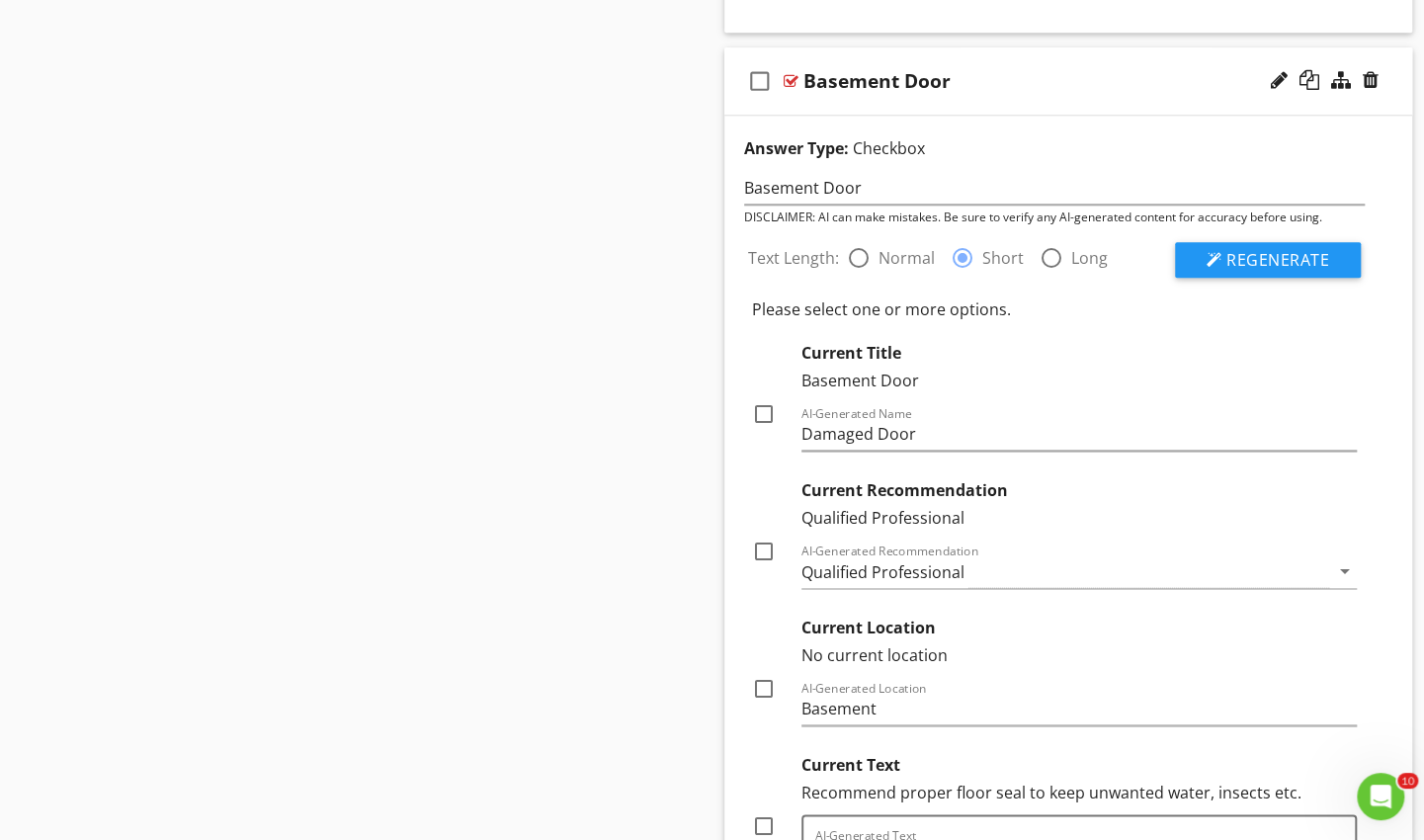 scroll, scrollTop: 5417, scrollLeft: 0, axis: vertical 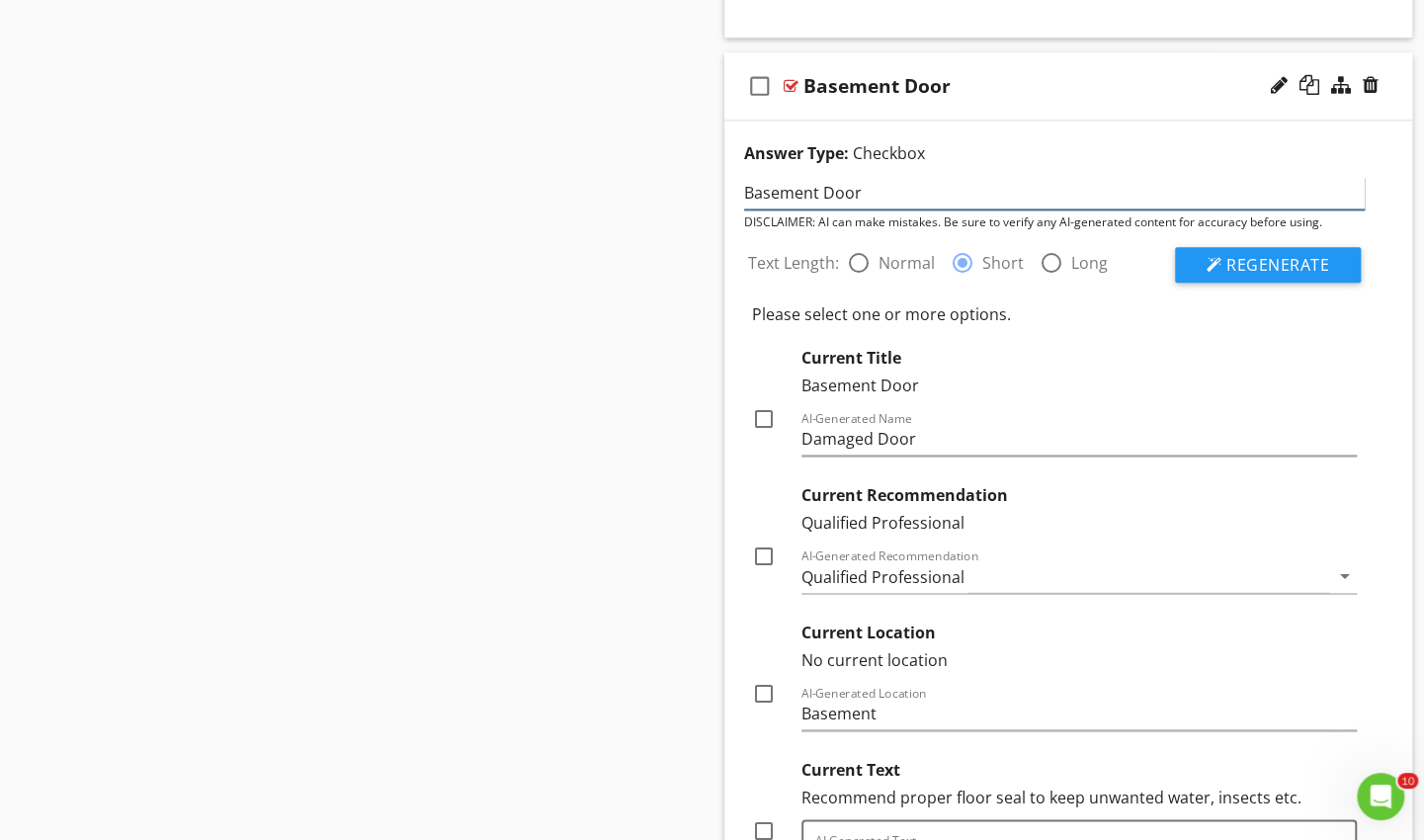 click on "Basement Door" at bounding box center (1054, 193) 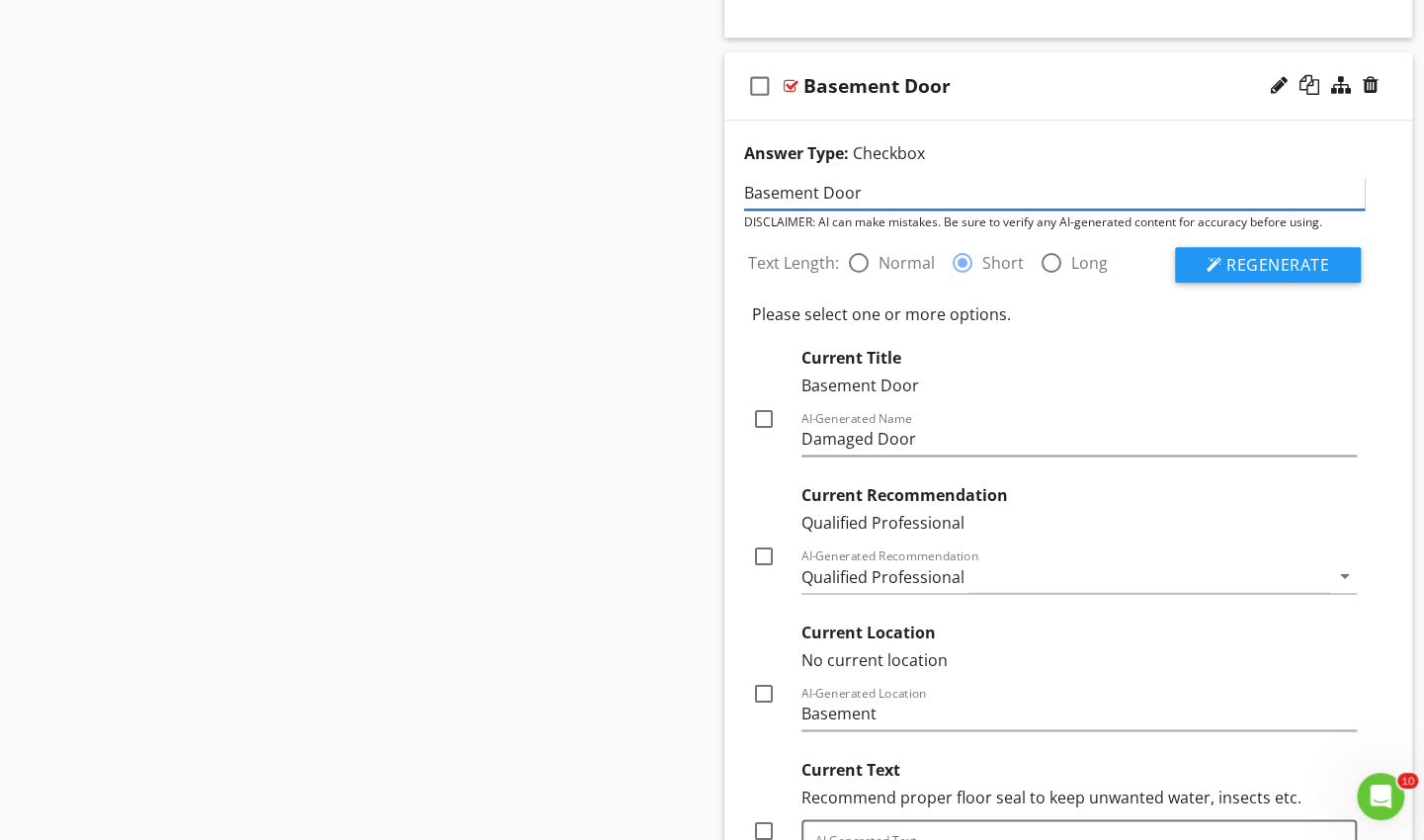 click on "Basement Door" at bounding box center [1054, 193] 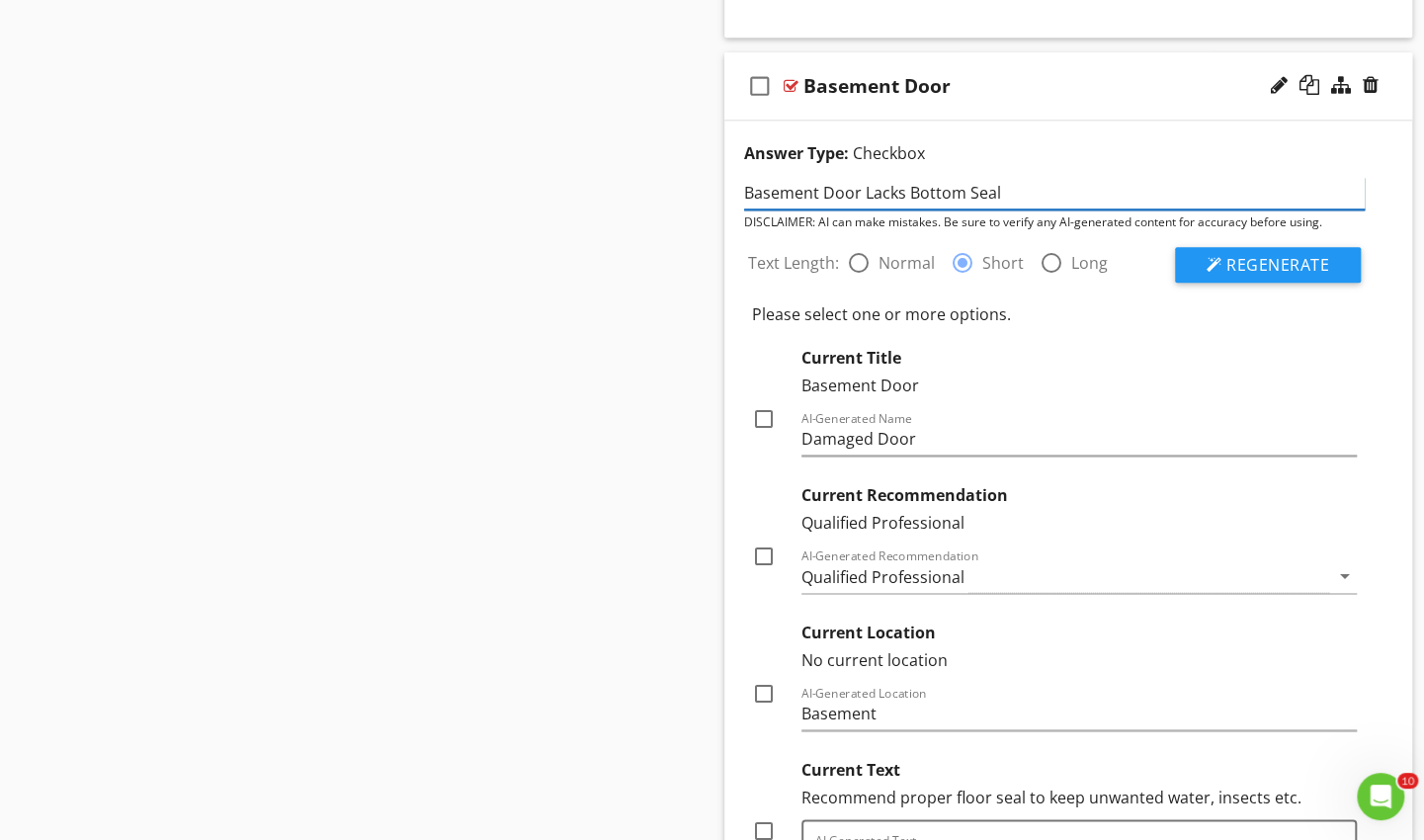 type on "Basement Door Lacks Bottom Seal" 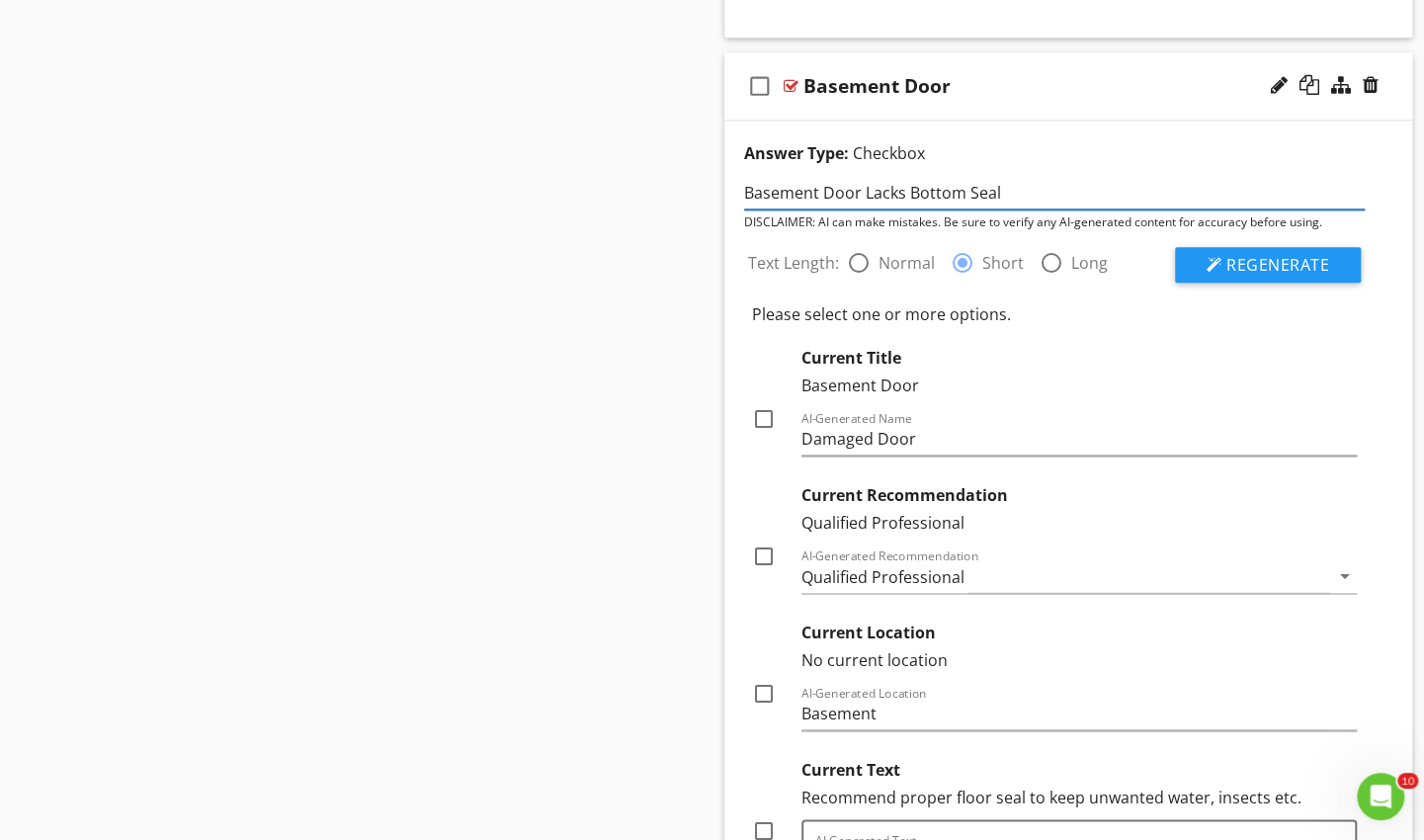 click on "Regenerate" at bounding box center [1268, 265] 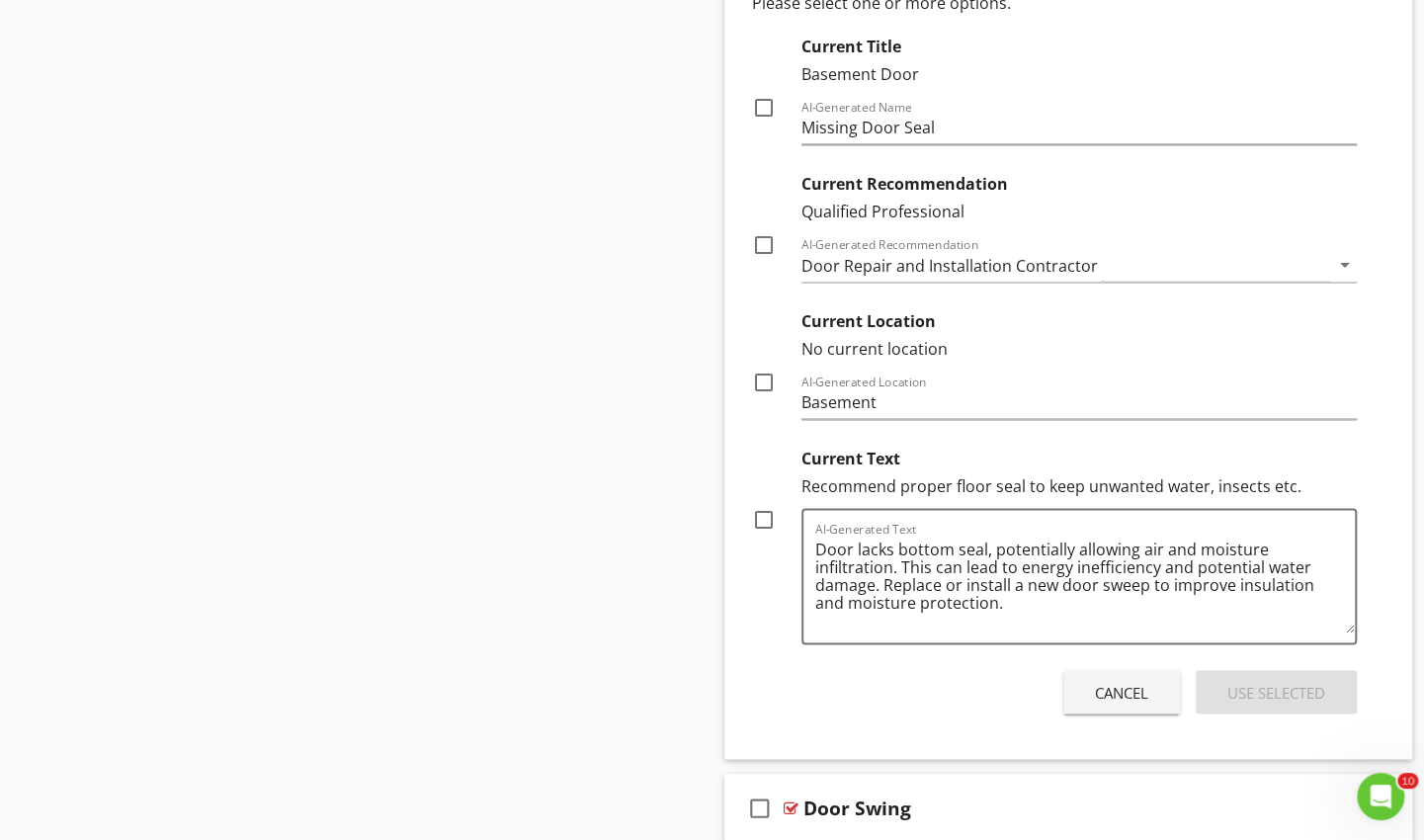 scroll, scrollTop: 5757, scrollLeft: 0, axis: vertical 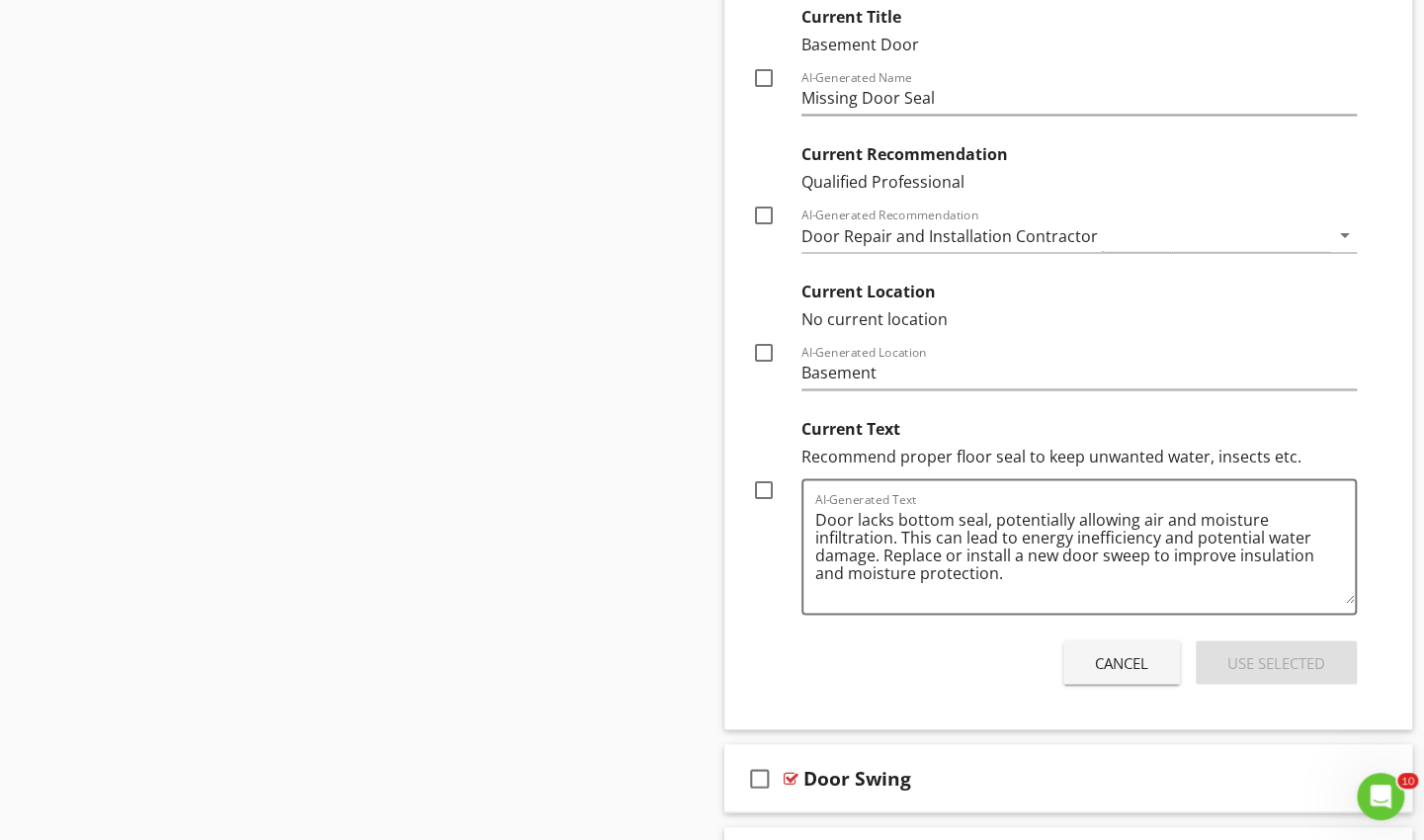 click at bounding box center [764, 498] 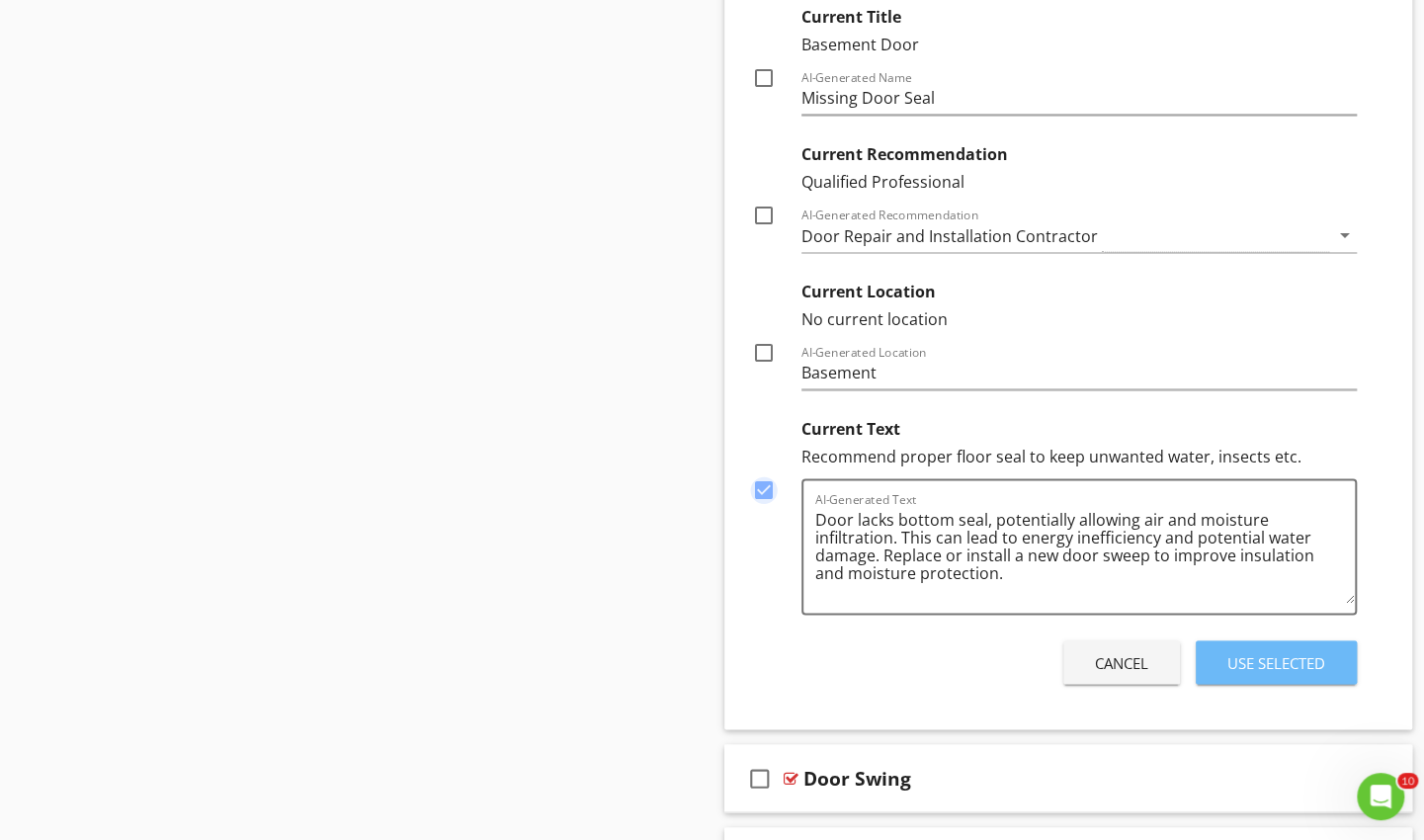 click on "Use Selected" at bounding box center [1276, 662] 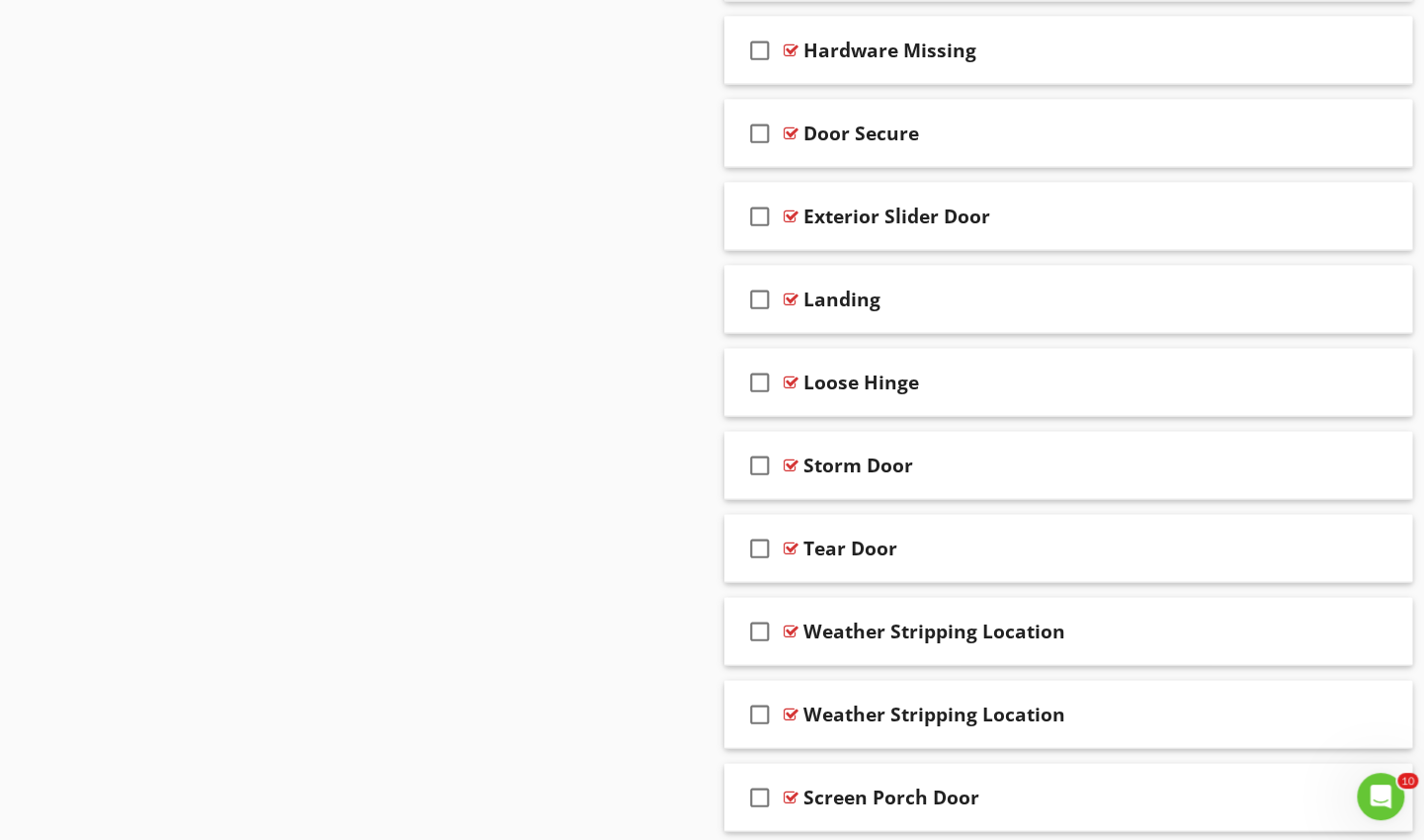 scroll, scrollTop: 6631, scrollLeft: 0, axis: vertical 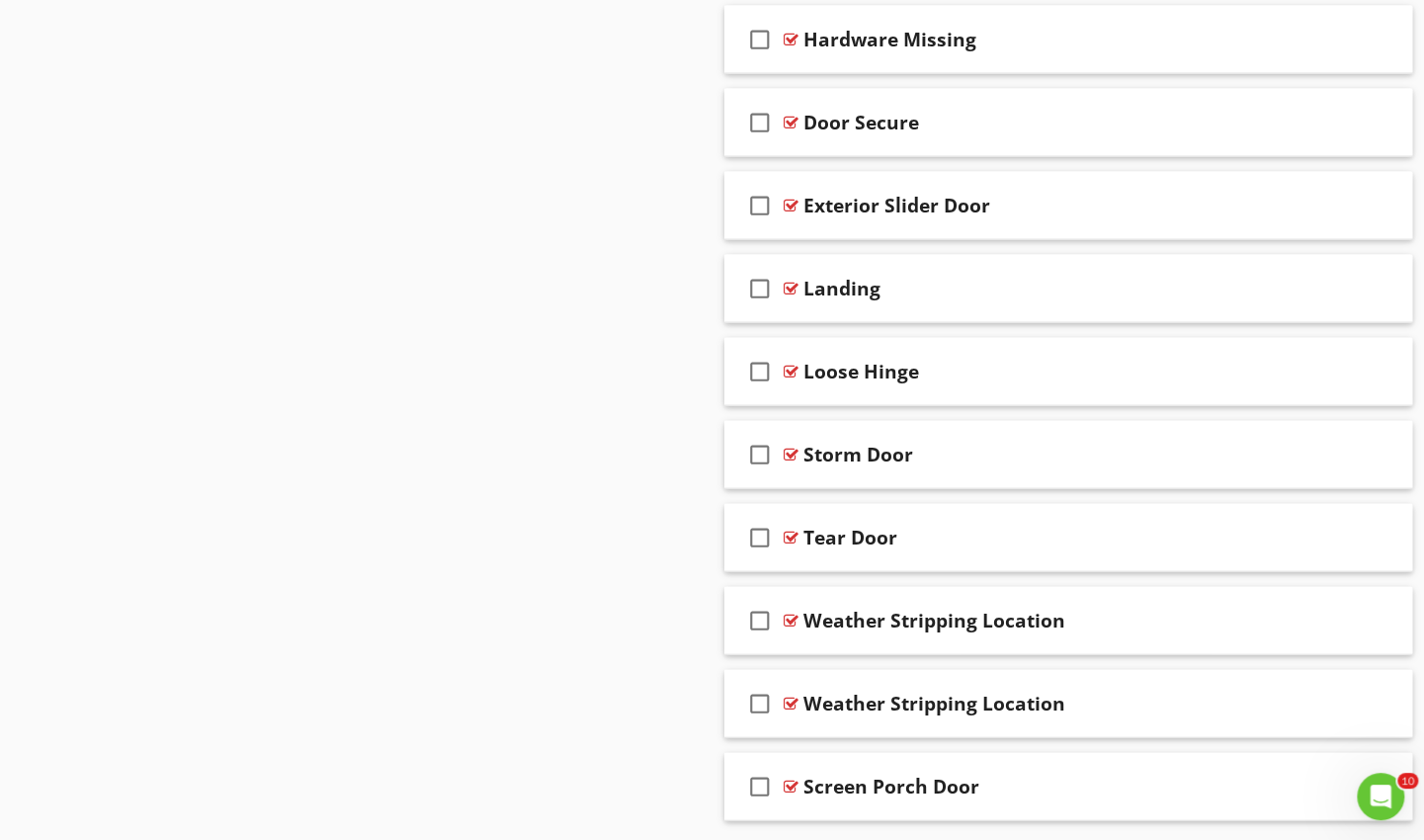 click on "Exterior Slider Door" at bounding box center [1047, 206] 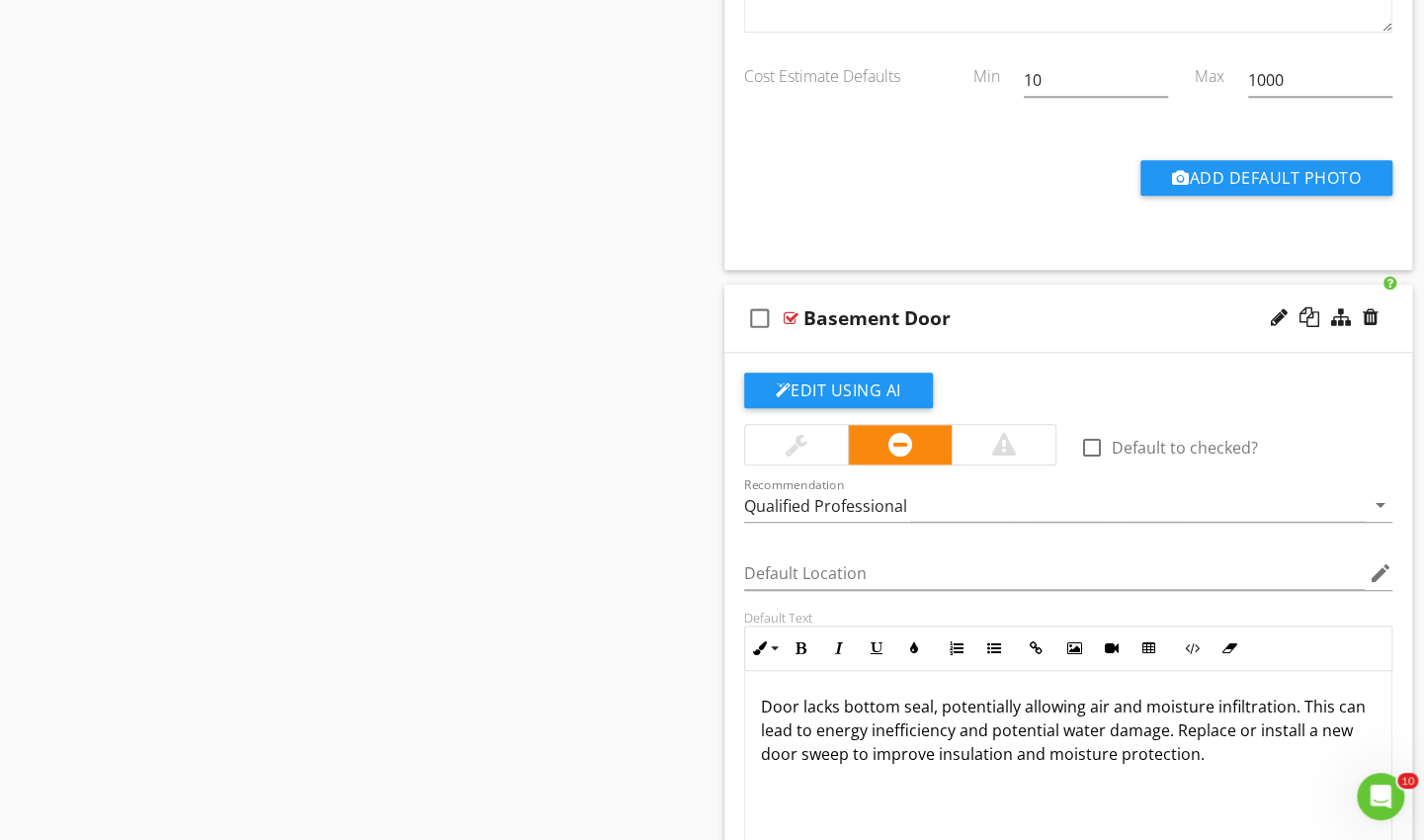 scroll, scrollTop: 5196, scrollLeft: 0, axis: vertical 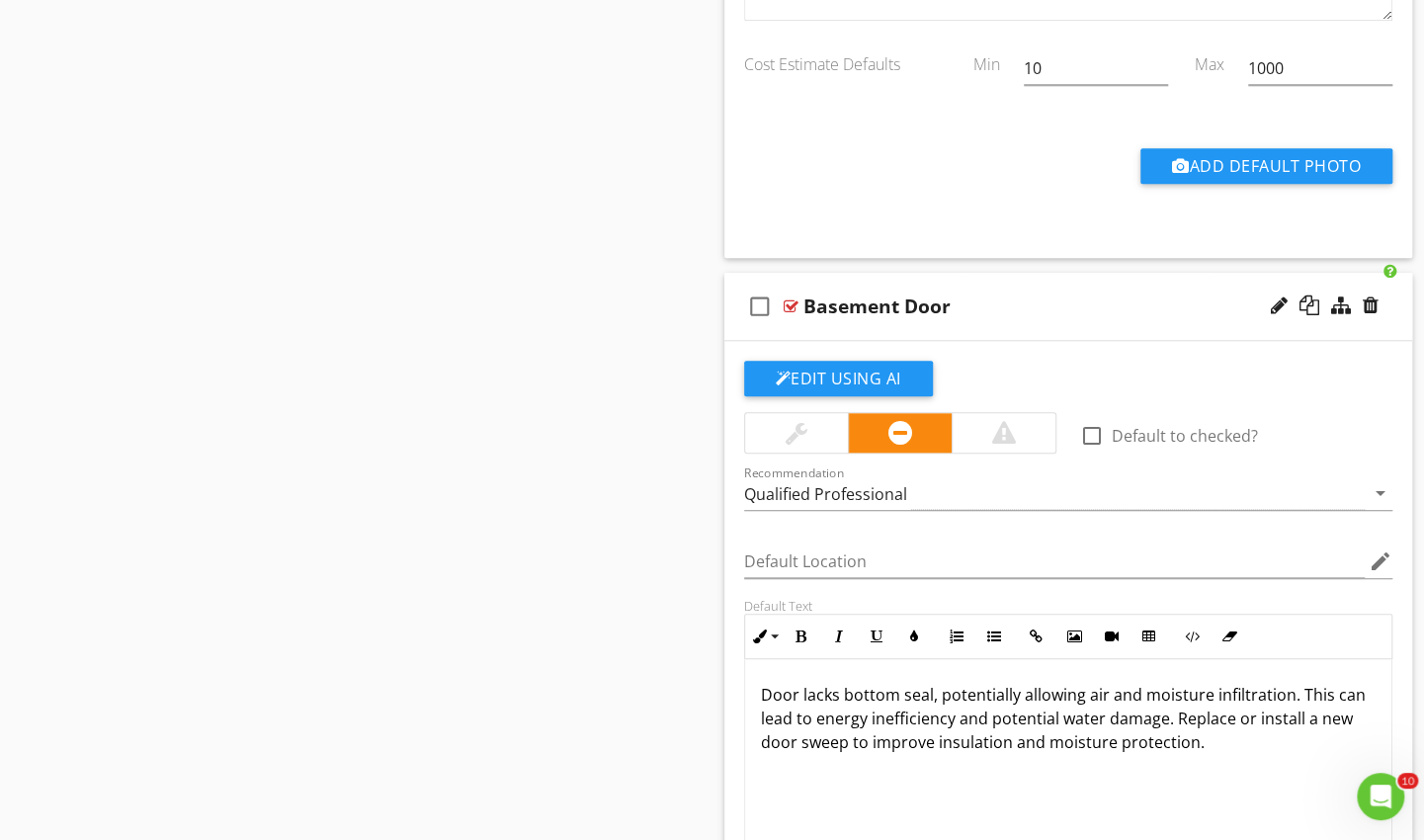 click on "check_box_outline_blank
Basement Door" at bounding box center [1068, 306] 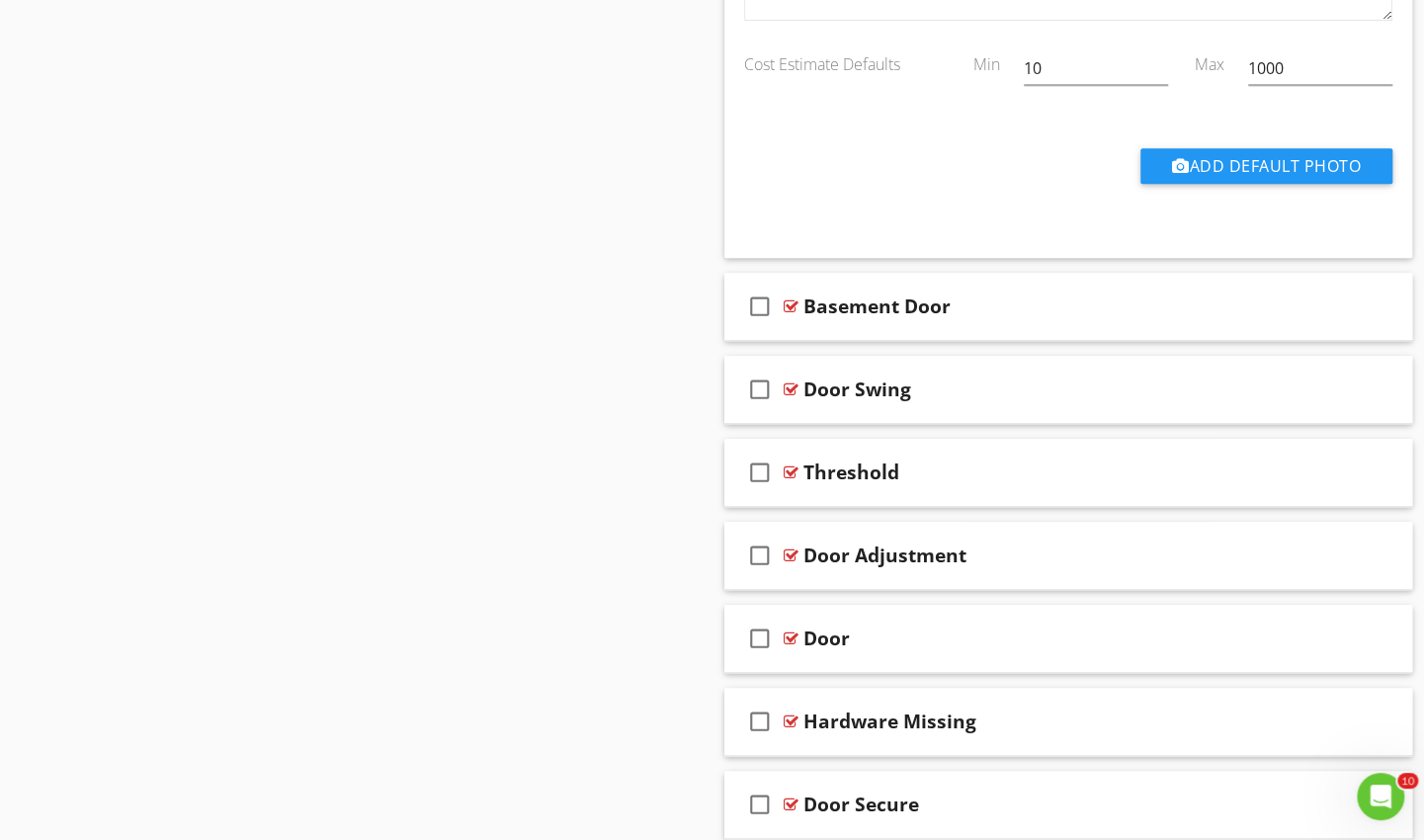 click on "check_box_outline_blank
Basement Door" at bounding box center [1068, 306] 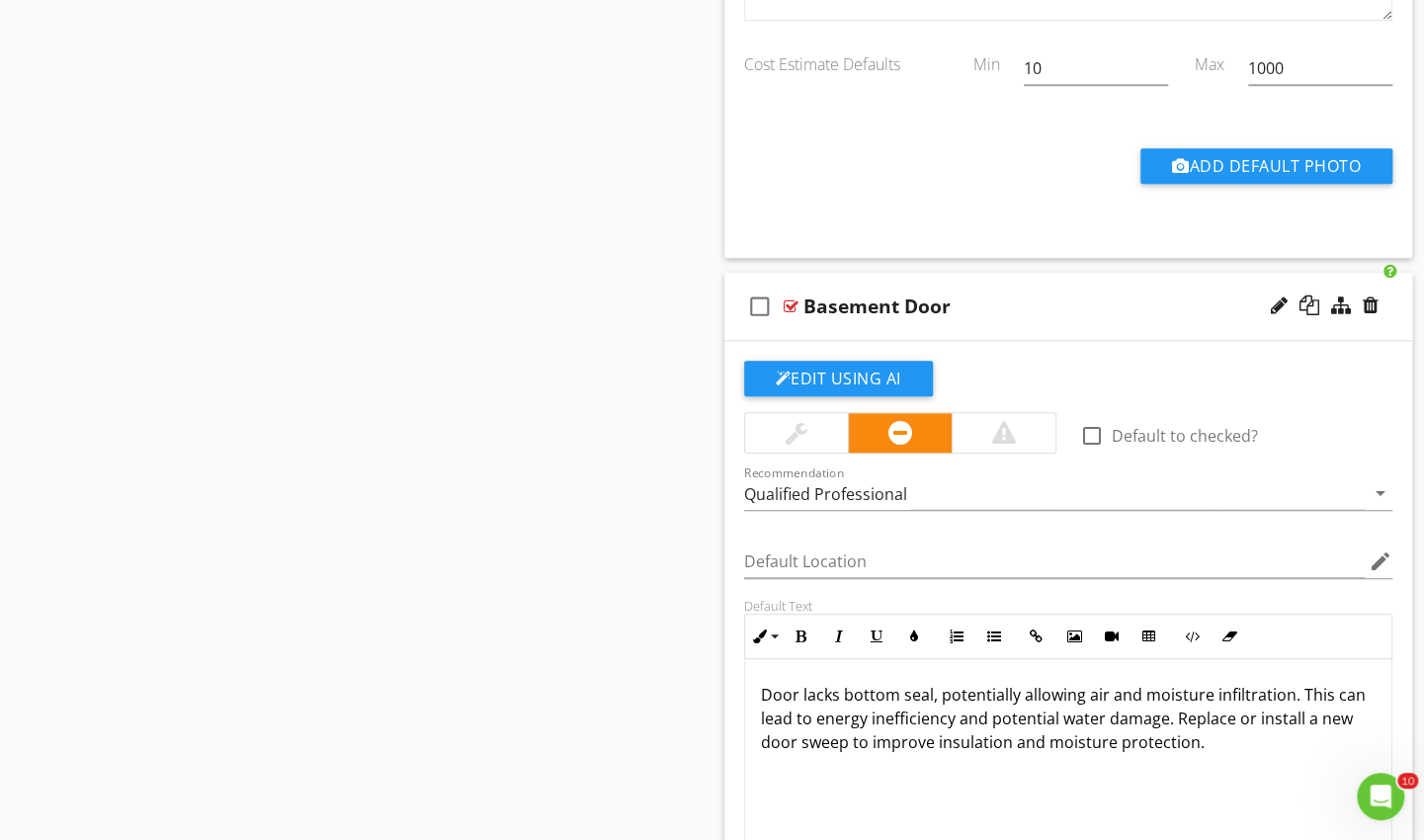 click at bounding box center (1279, 305) 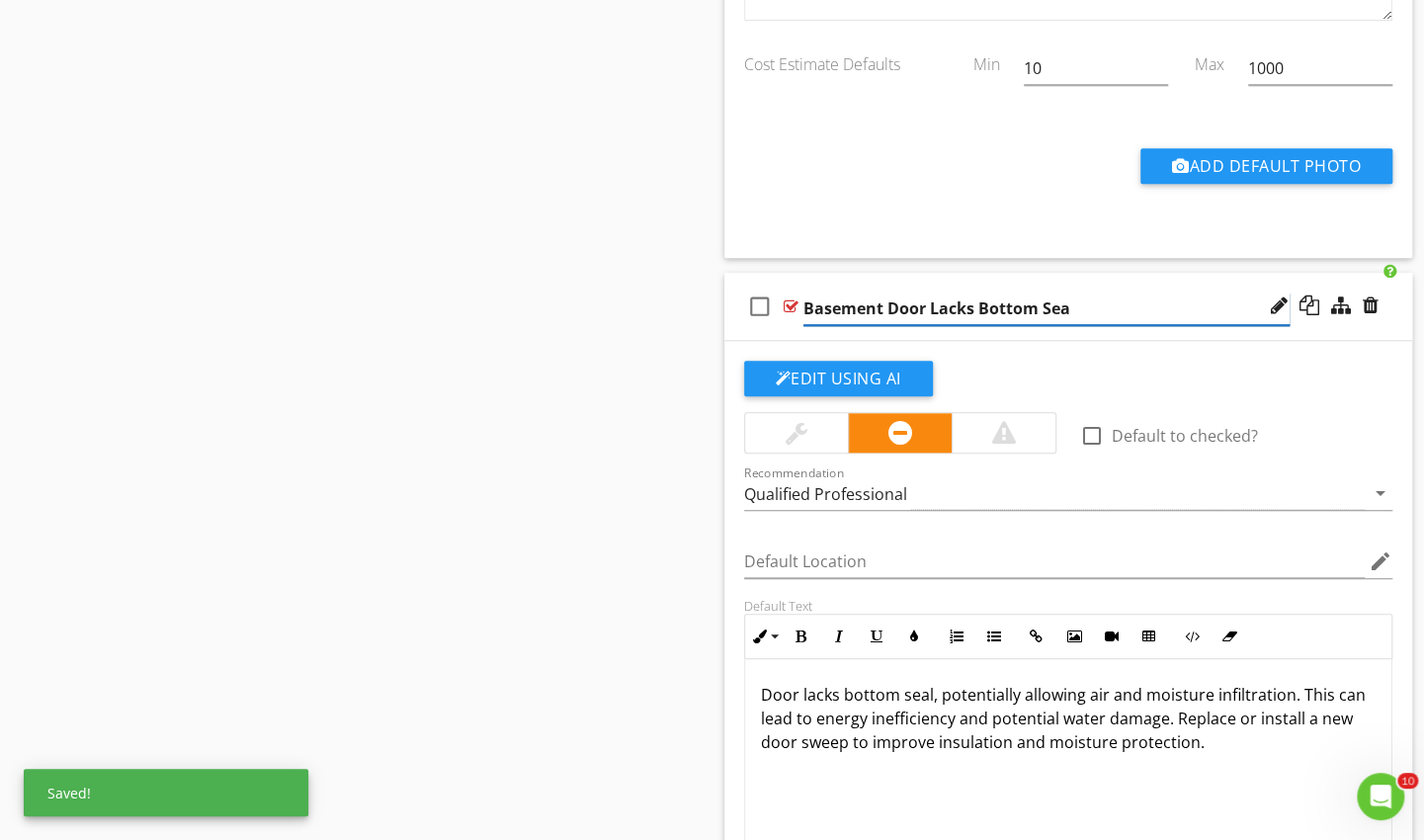 type on "Basement Door Lacks Bottom Seal" 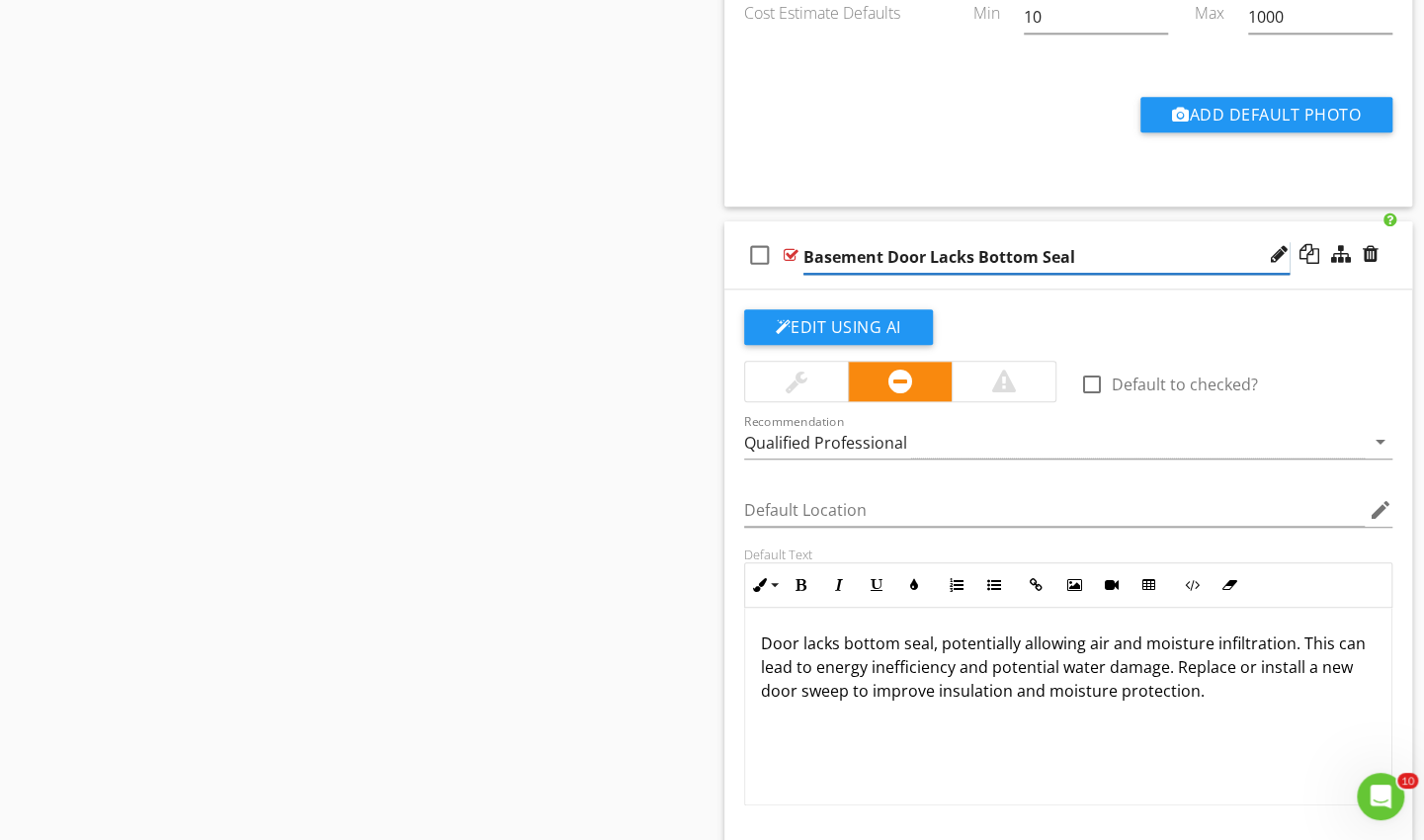 scroll, scrollTop: 5248, scrollLeft: 0, axis: vertical 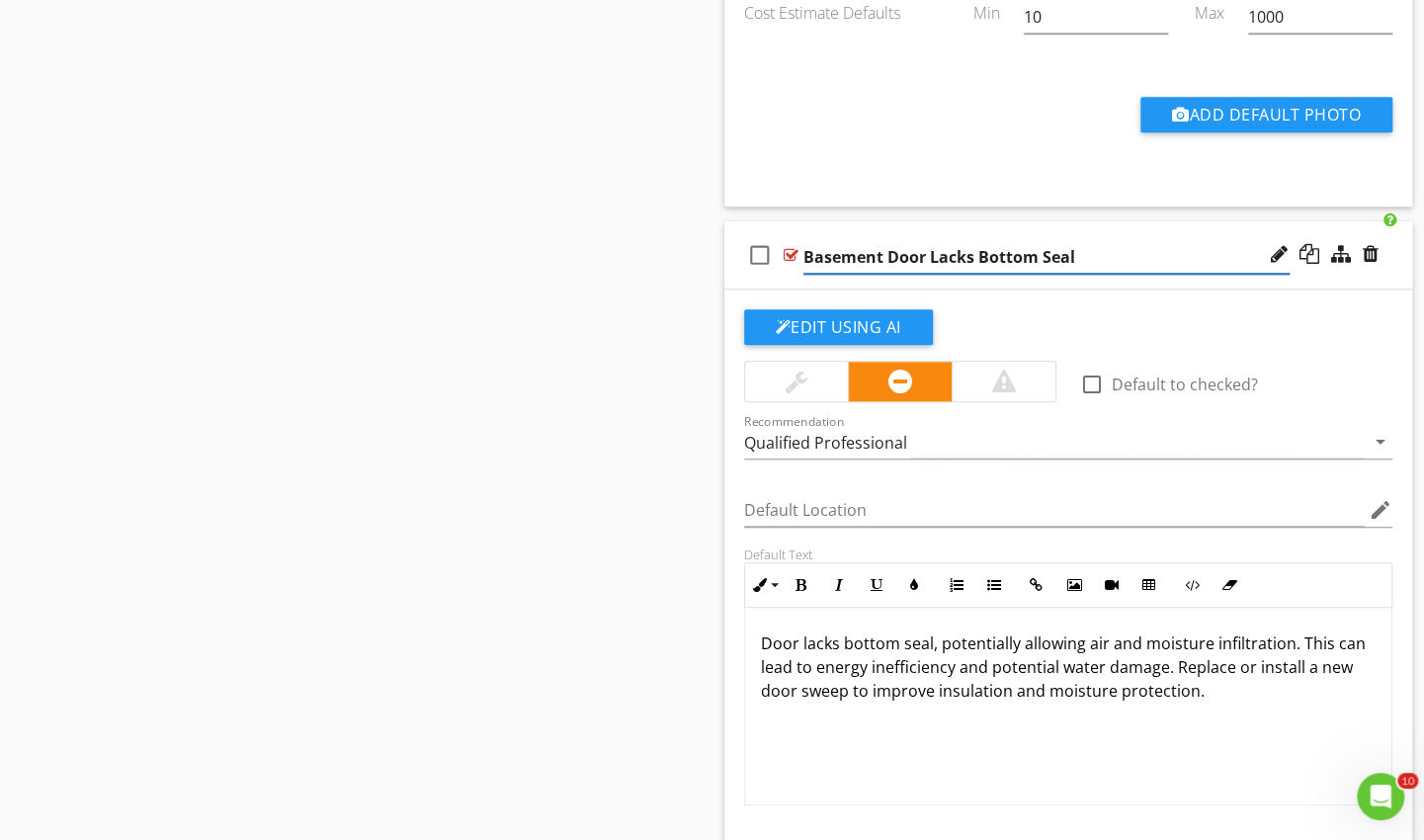 click on "Edit Using AI" at bounding box center [1068, 335] 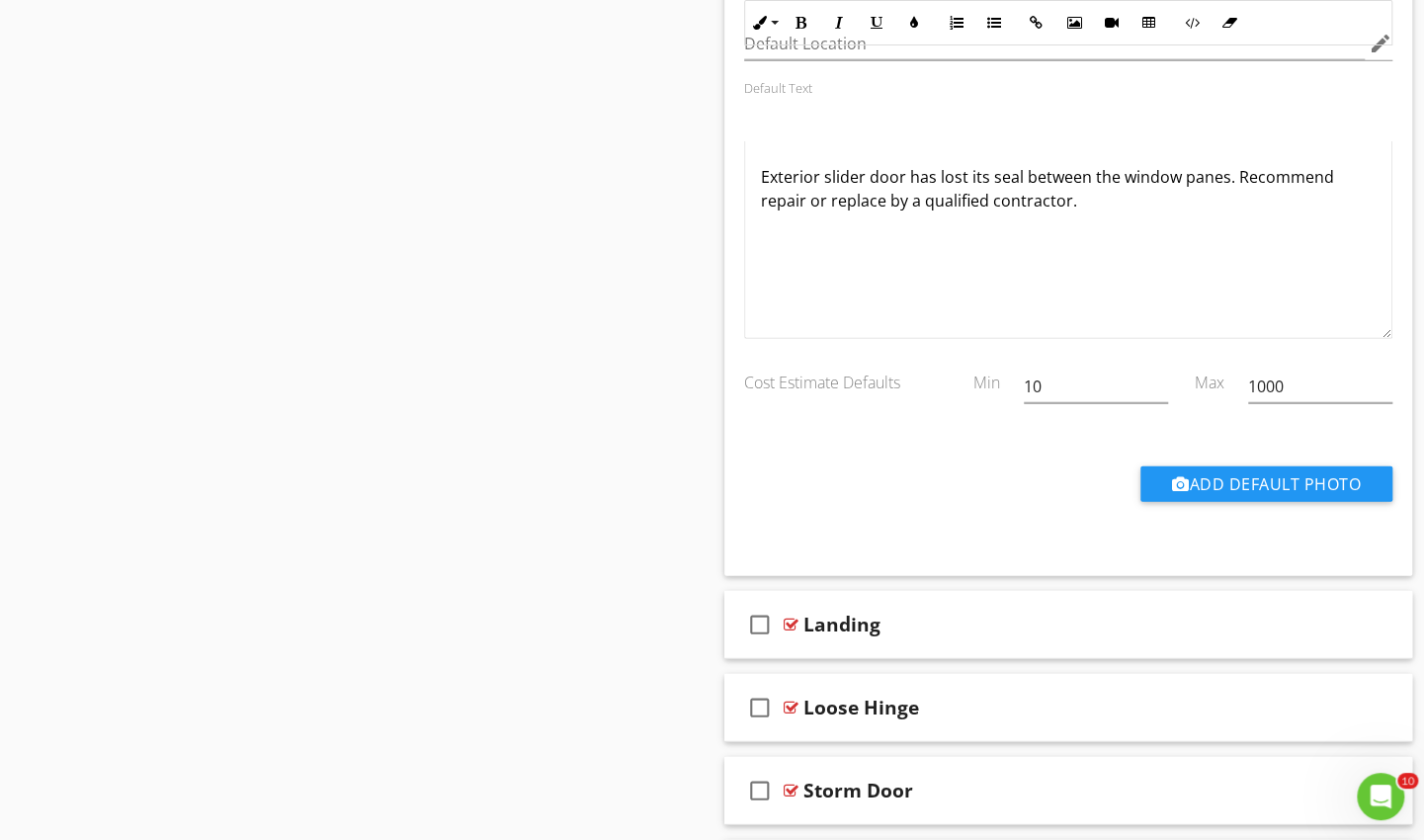 scroll, scrollTop: 7423, scrollLeft: 0, axis: vertical 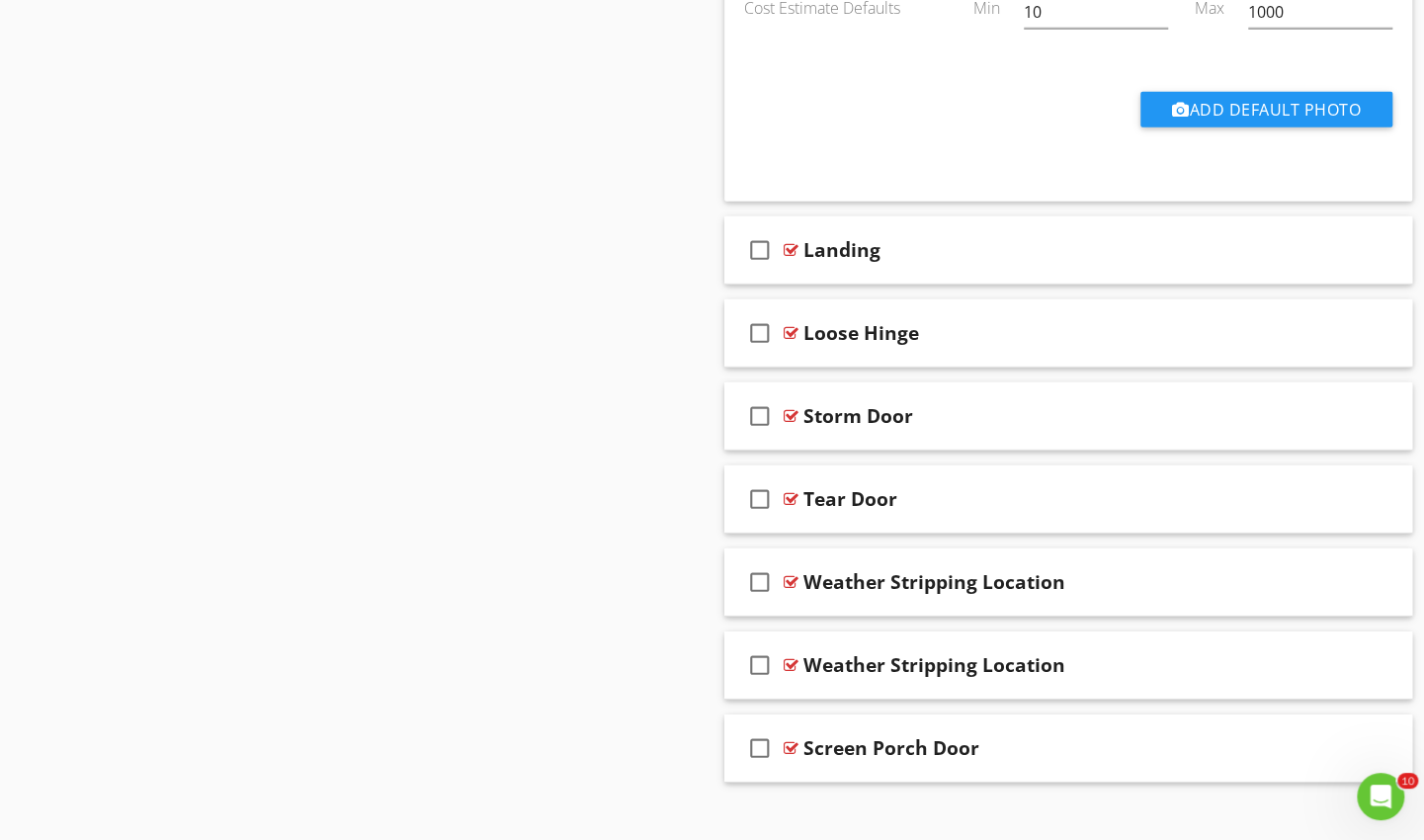 click at bounding box center [1279, 249] 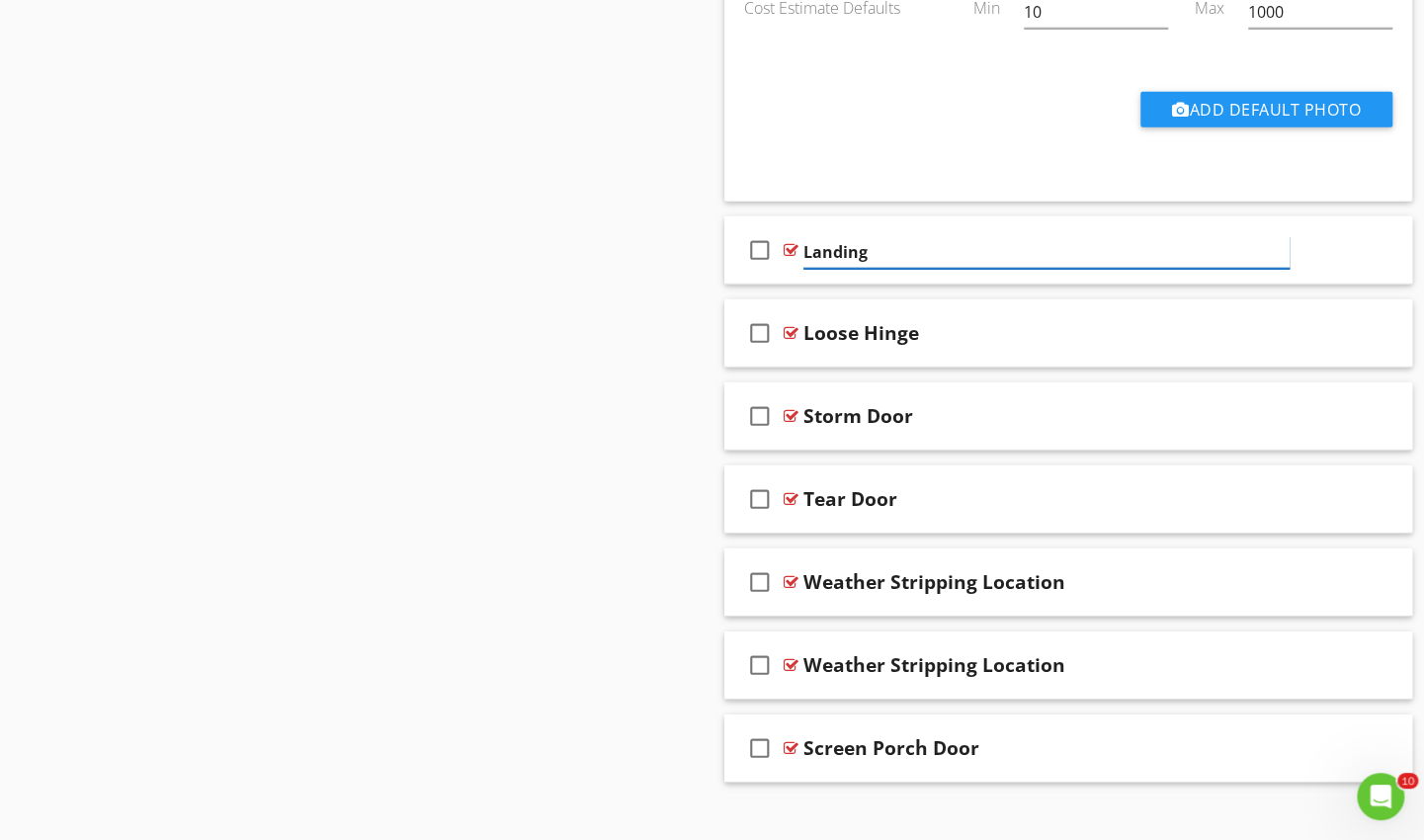 click on "Landing" at bounding box center (1047, 252) 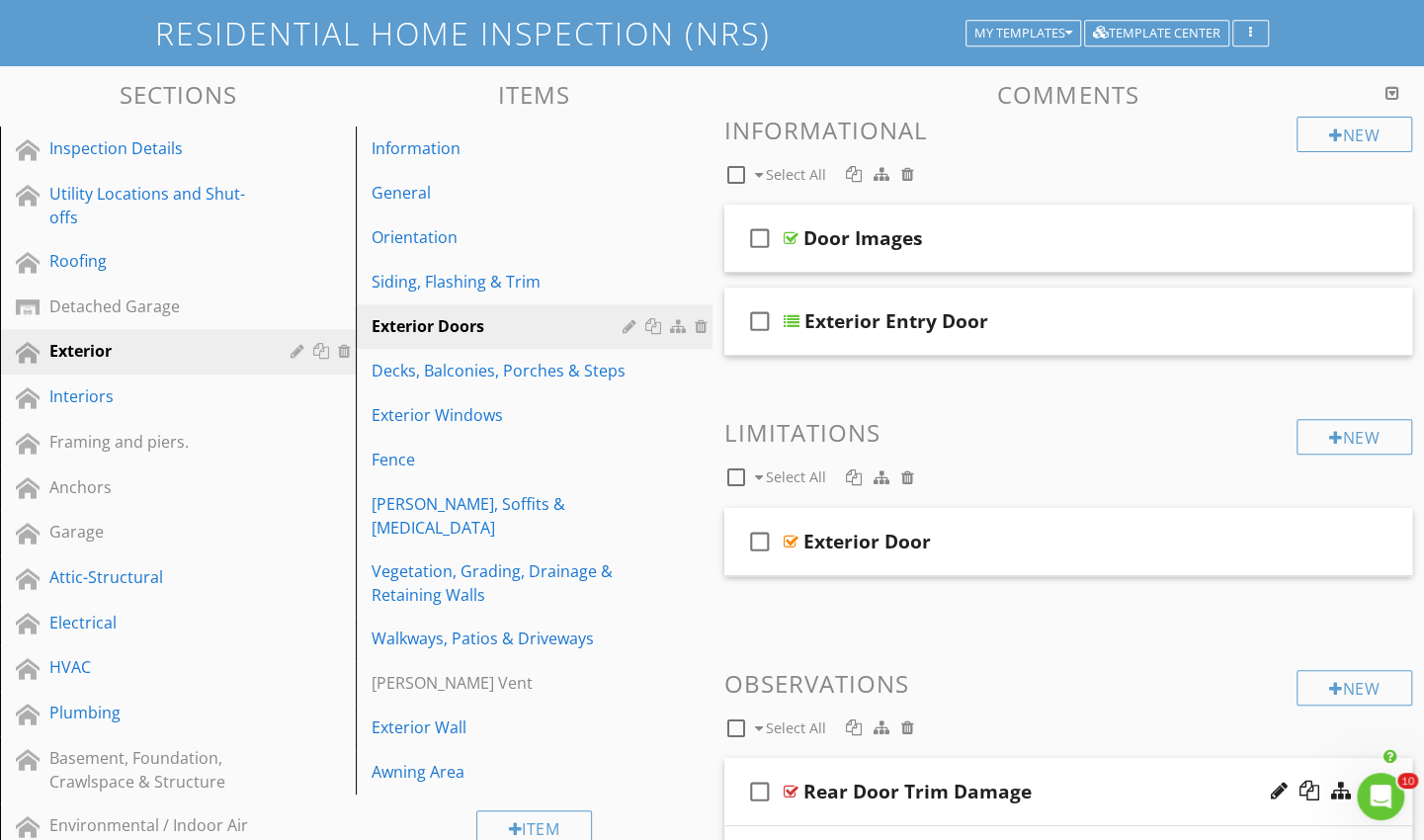 scroll, scrollTop: 0, scrollLeft: 0, axis: both 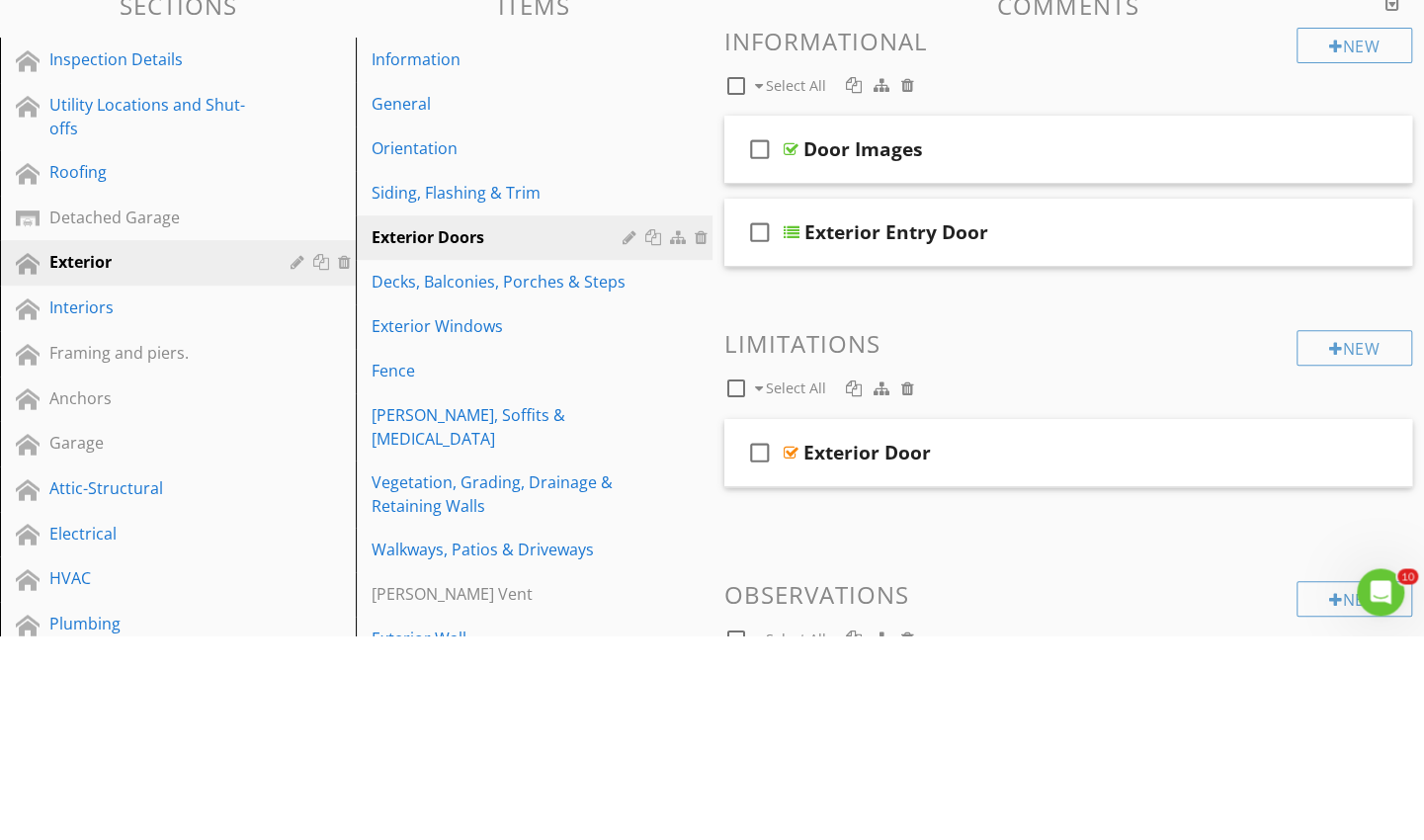 click on "Exterior Windows" at bounding box center [537, 531] 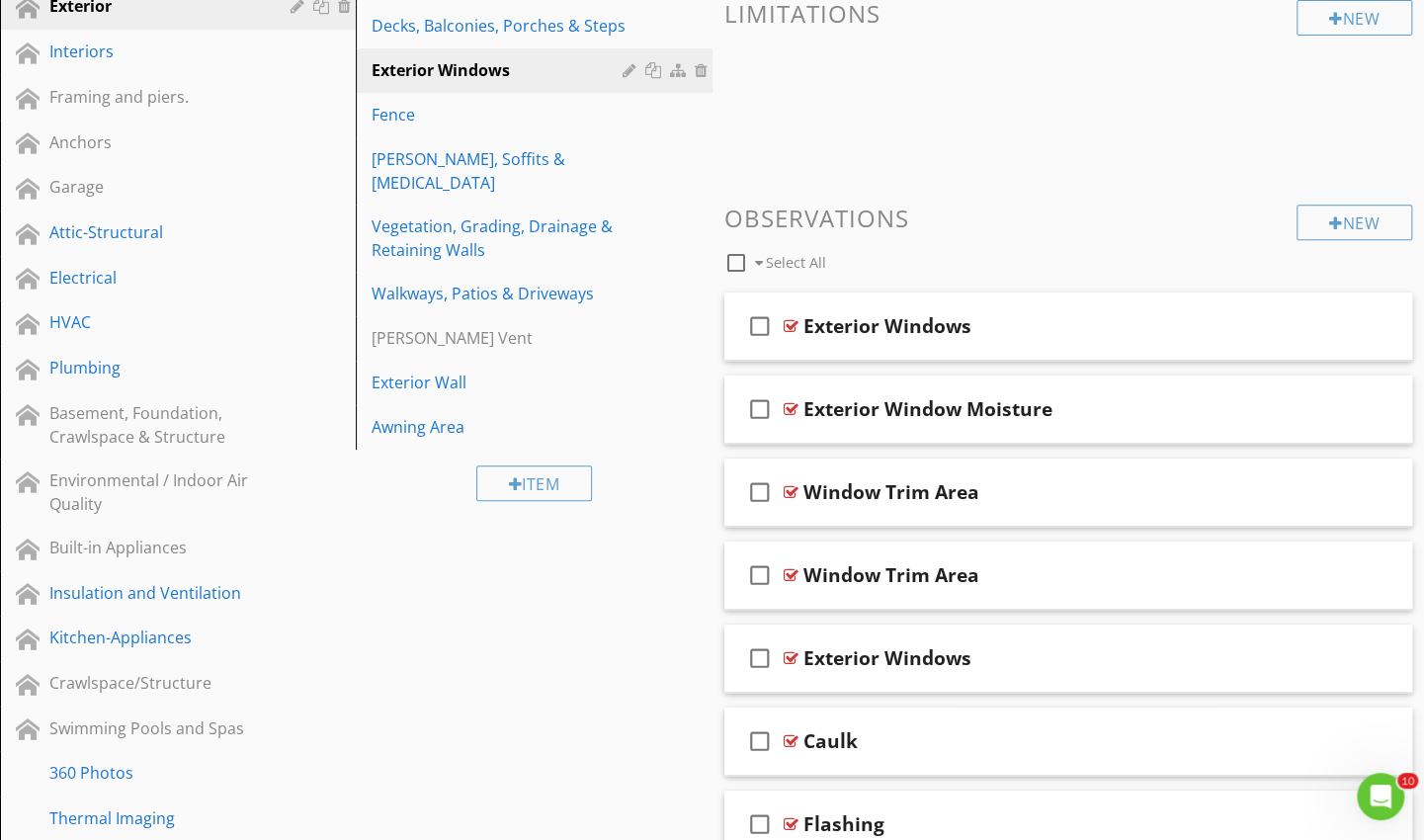 scroll, scrollTop: 462, scrollLeft: 0, axis: vertical 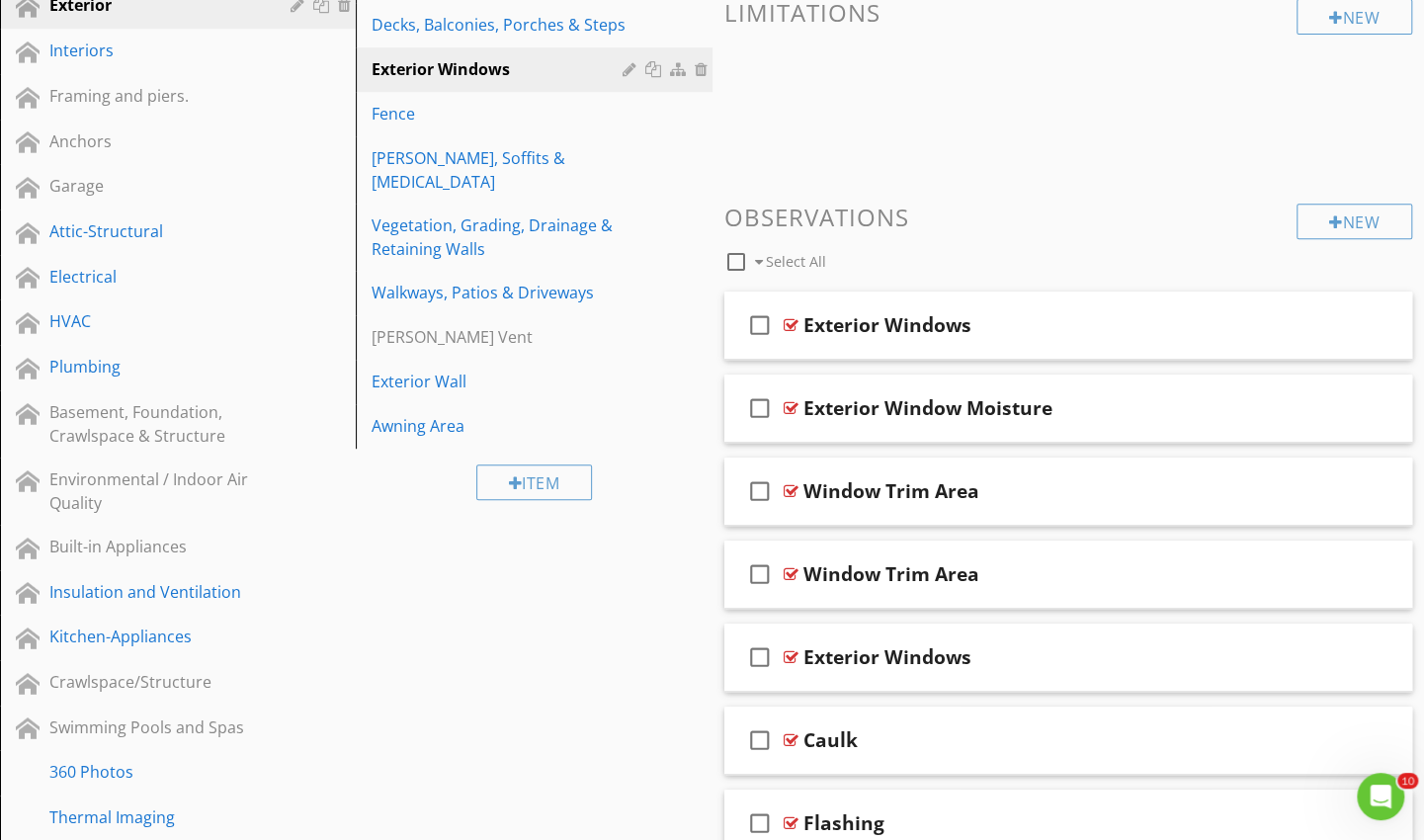 click on "Exterior Windows" at bounding box center [1047, 325] 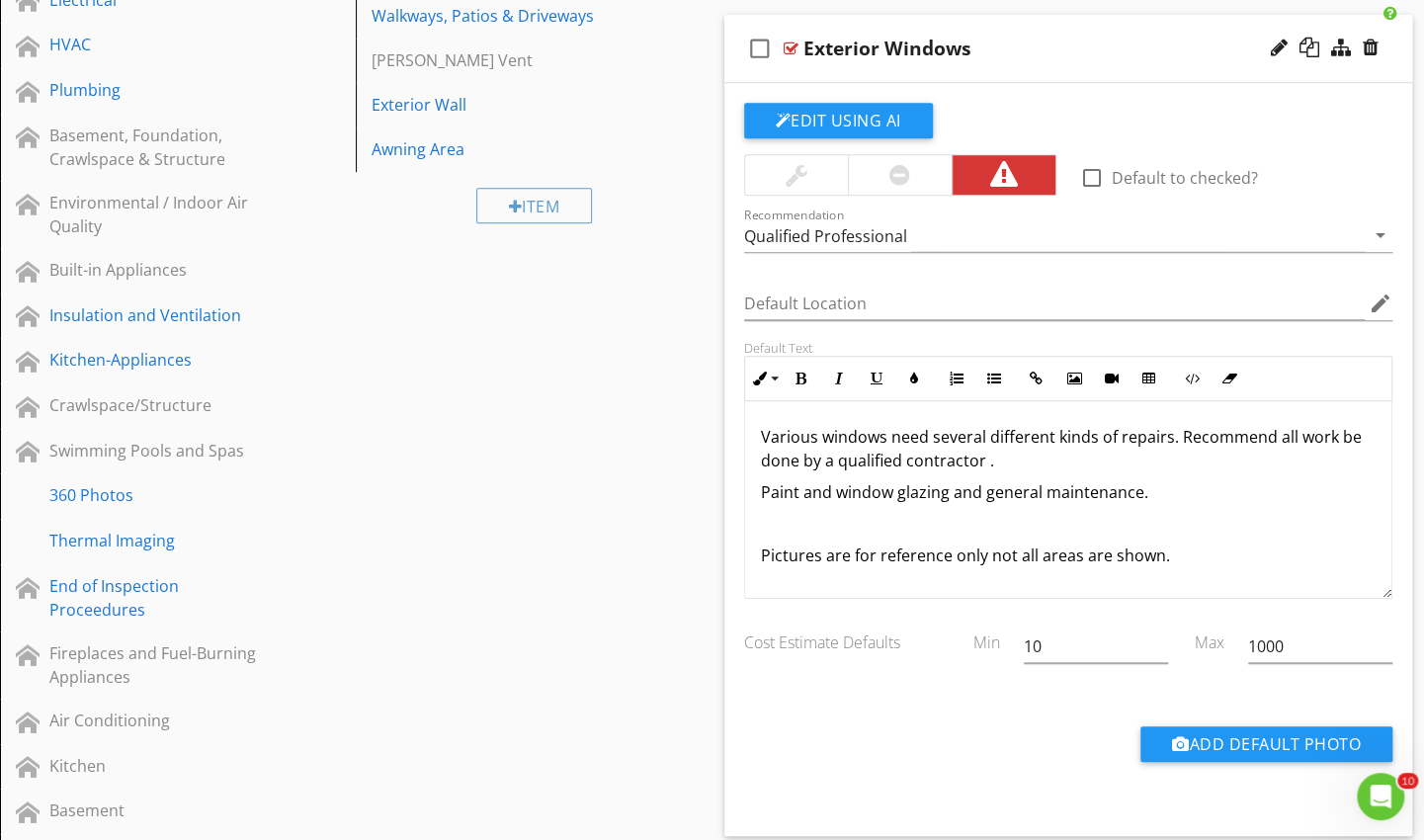 scroll, scrollTop: 735, scrollLeft: 0, axis: vertical 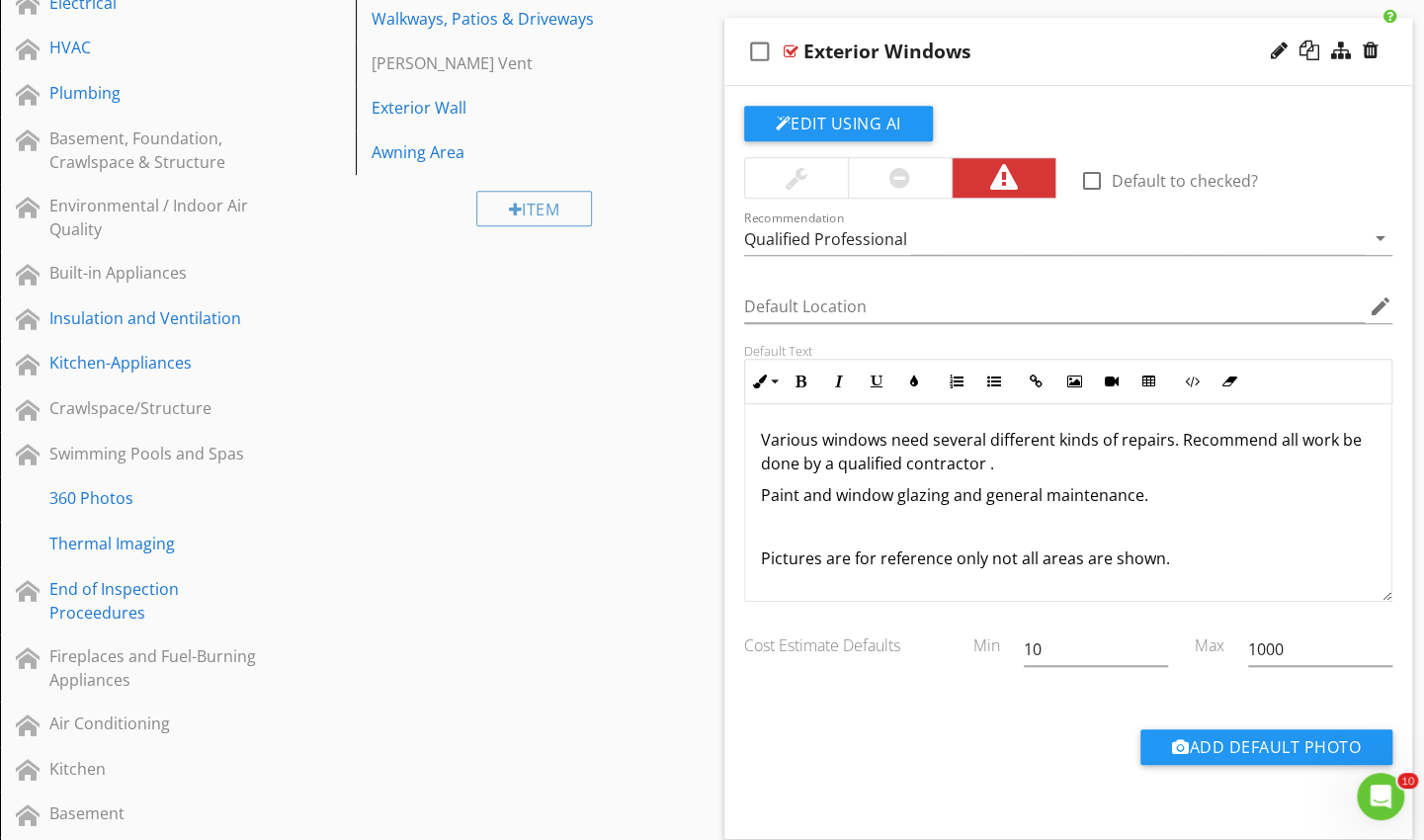 click on "Exterior Windows" at bounding box center [1047, 51] 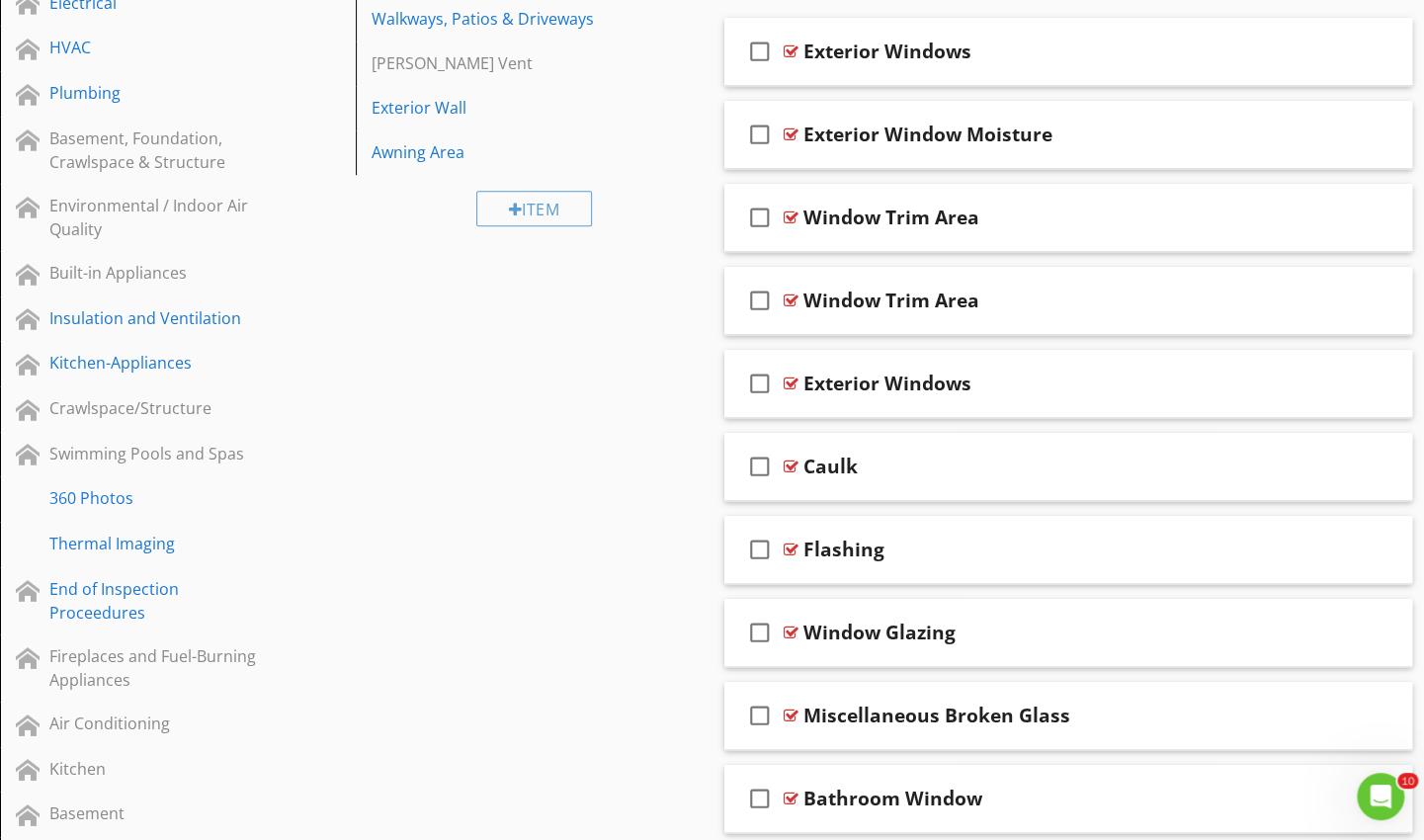 click on "Exterior Windows" at bounding box center (1047, 51) 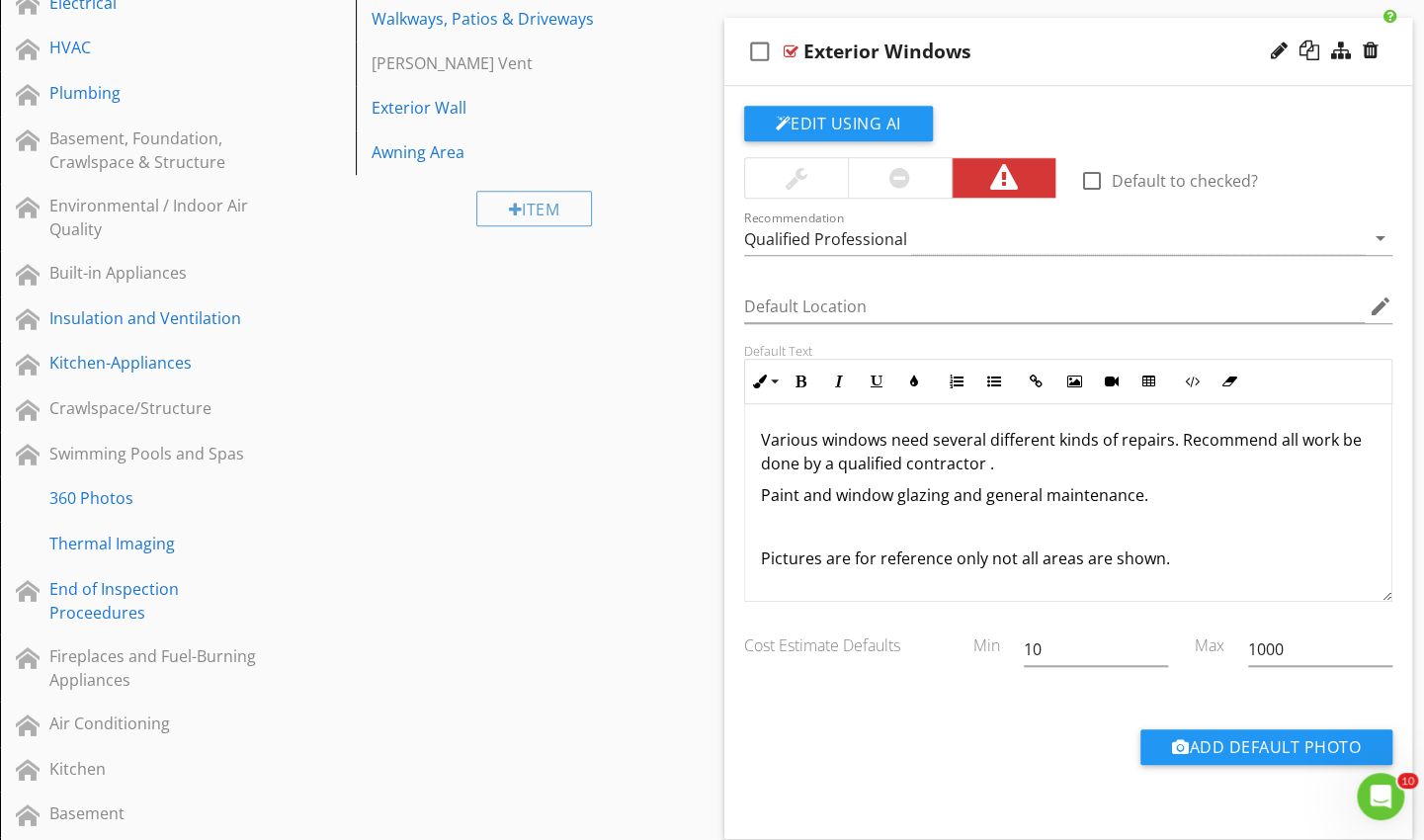 click on "Exterior Windows" at bounding box center [1047, 51] 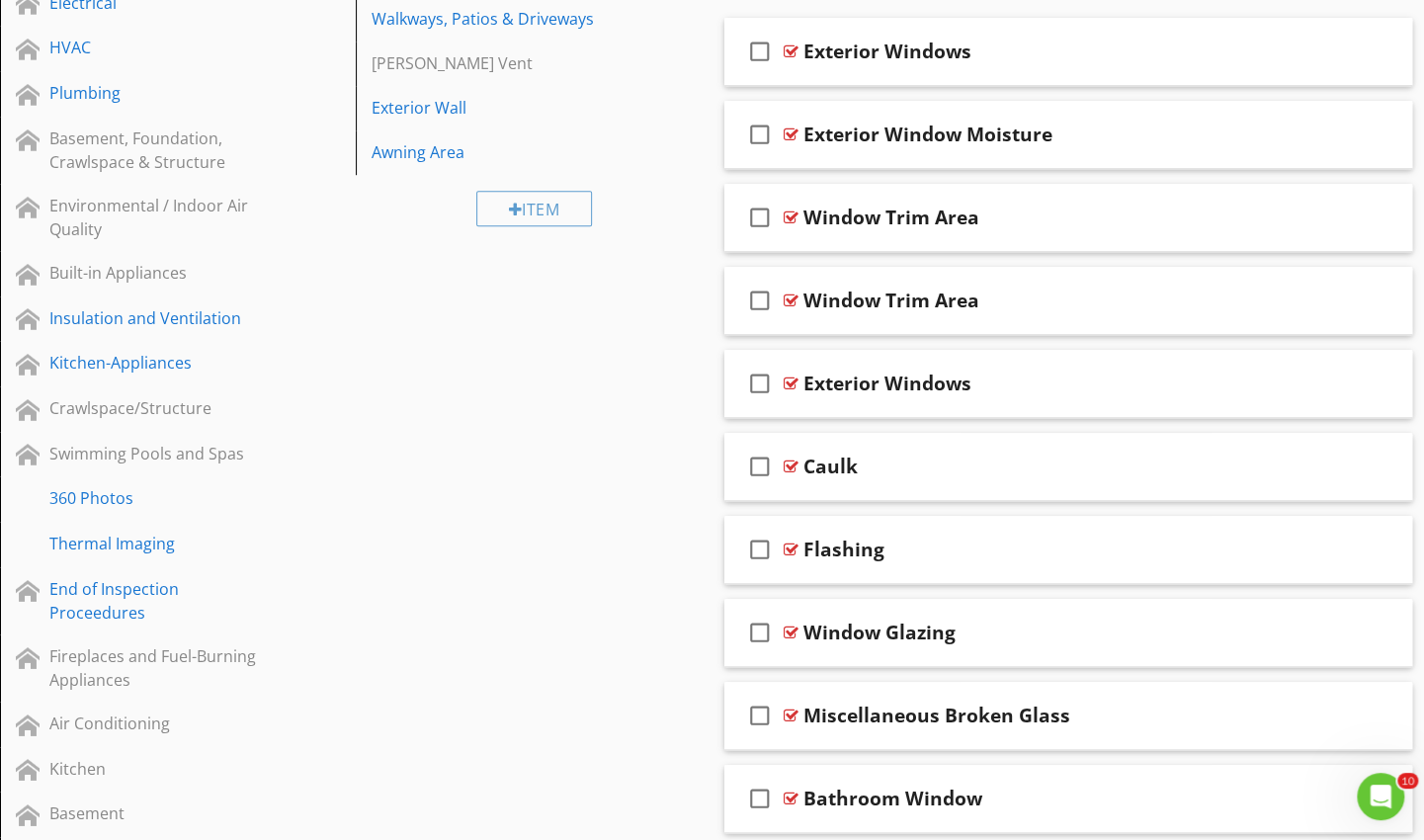 click at bounding box center (1279, 50) 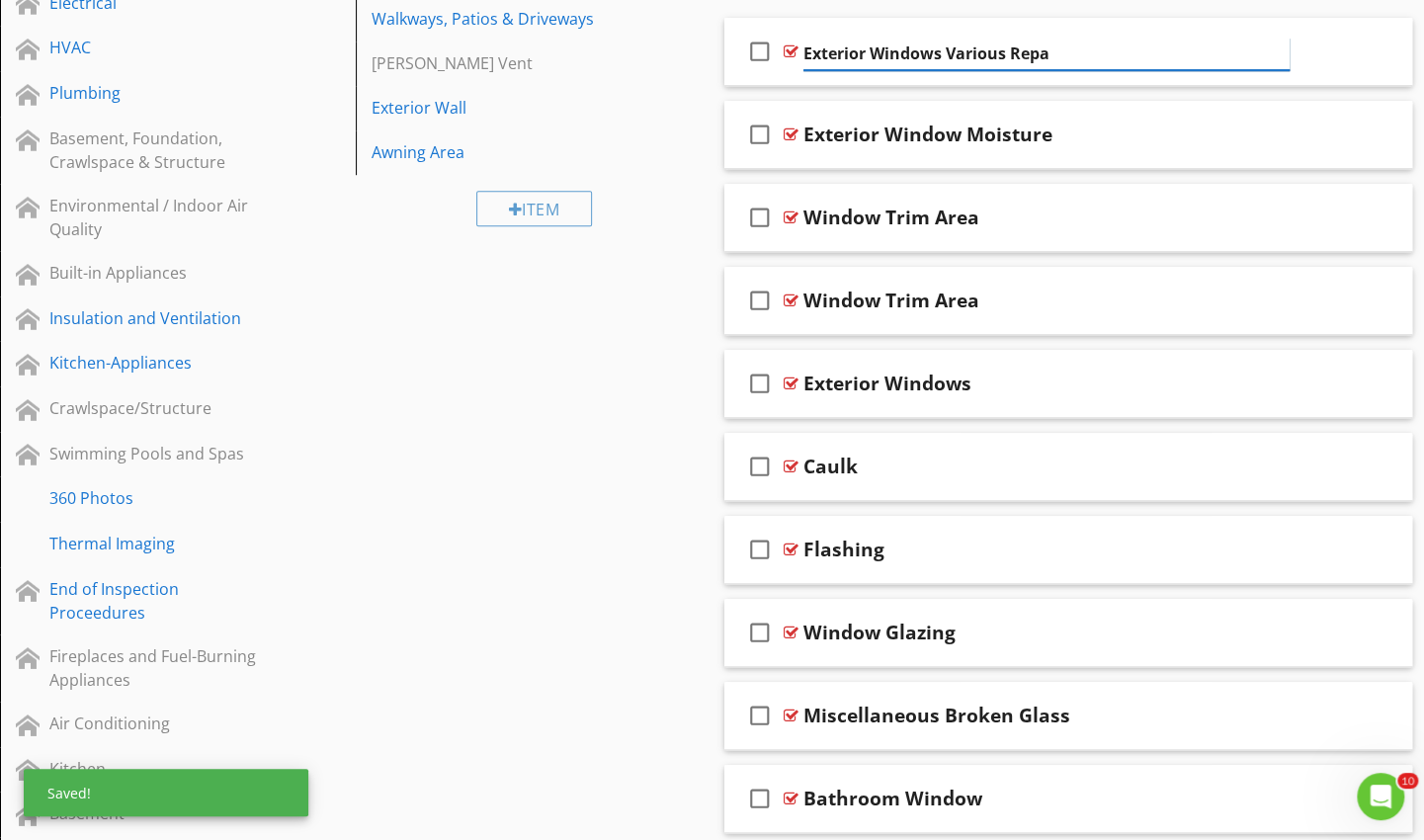 type on "Exterior Windows Various Repairs" 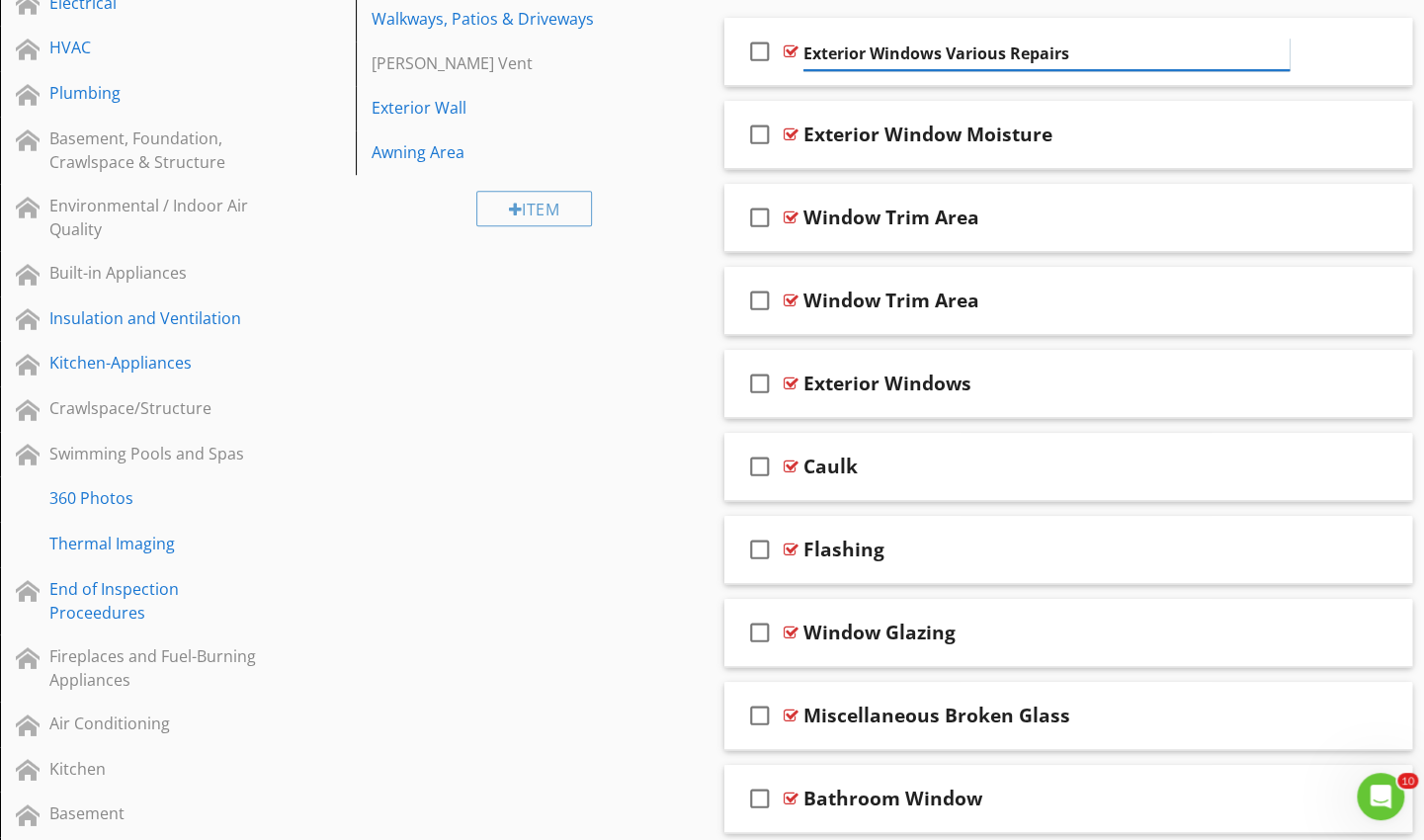 click on "Exterior Windows Various Repairs" at bounding box center [1047, 53] 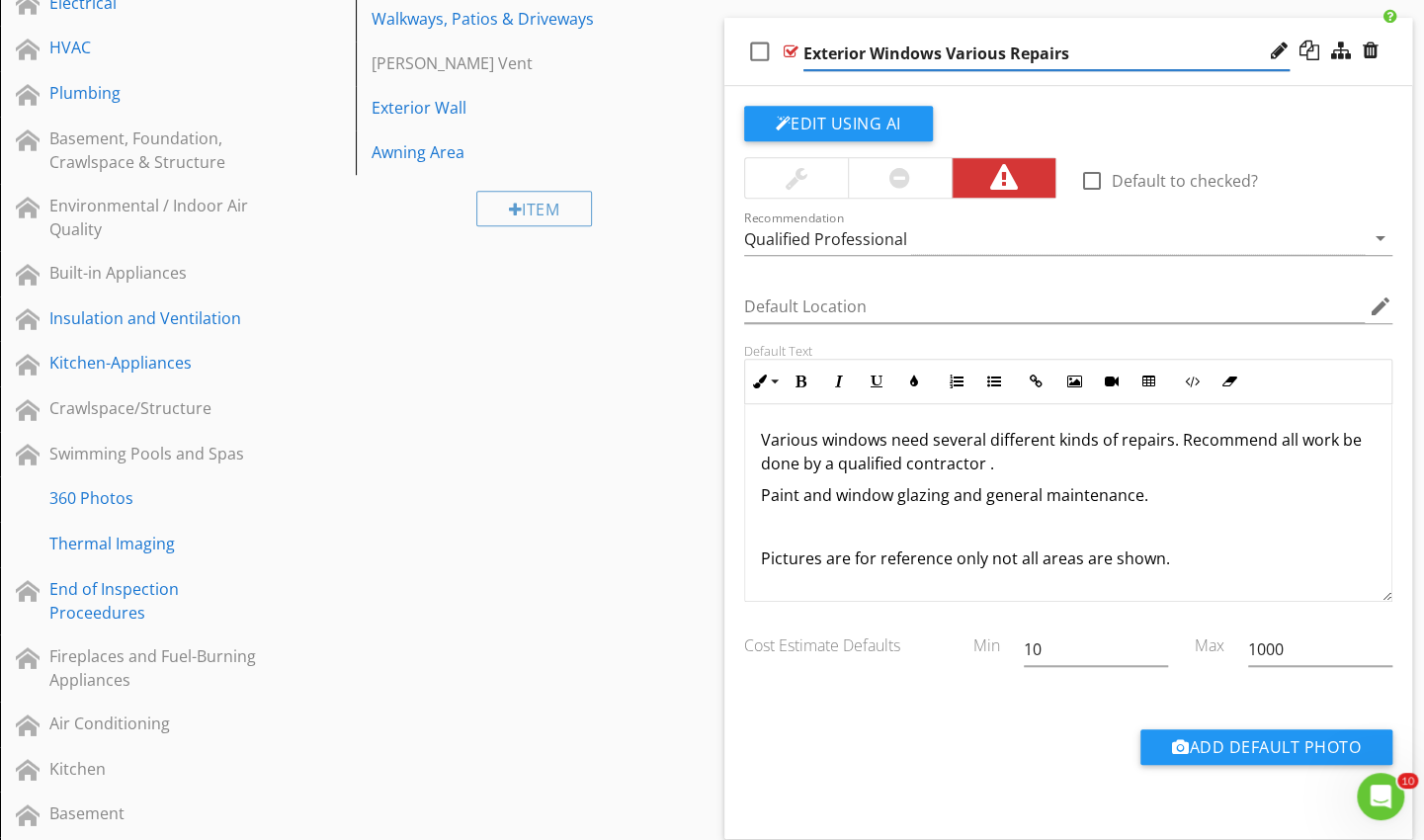 click on "Edit Using AI" at bounding box center [838, 124] 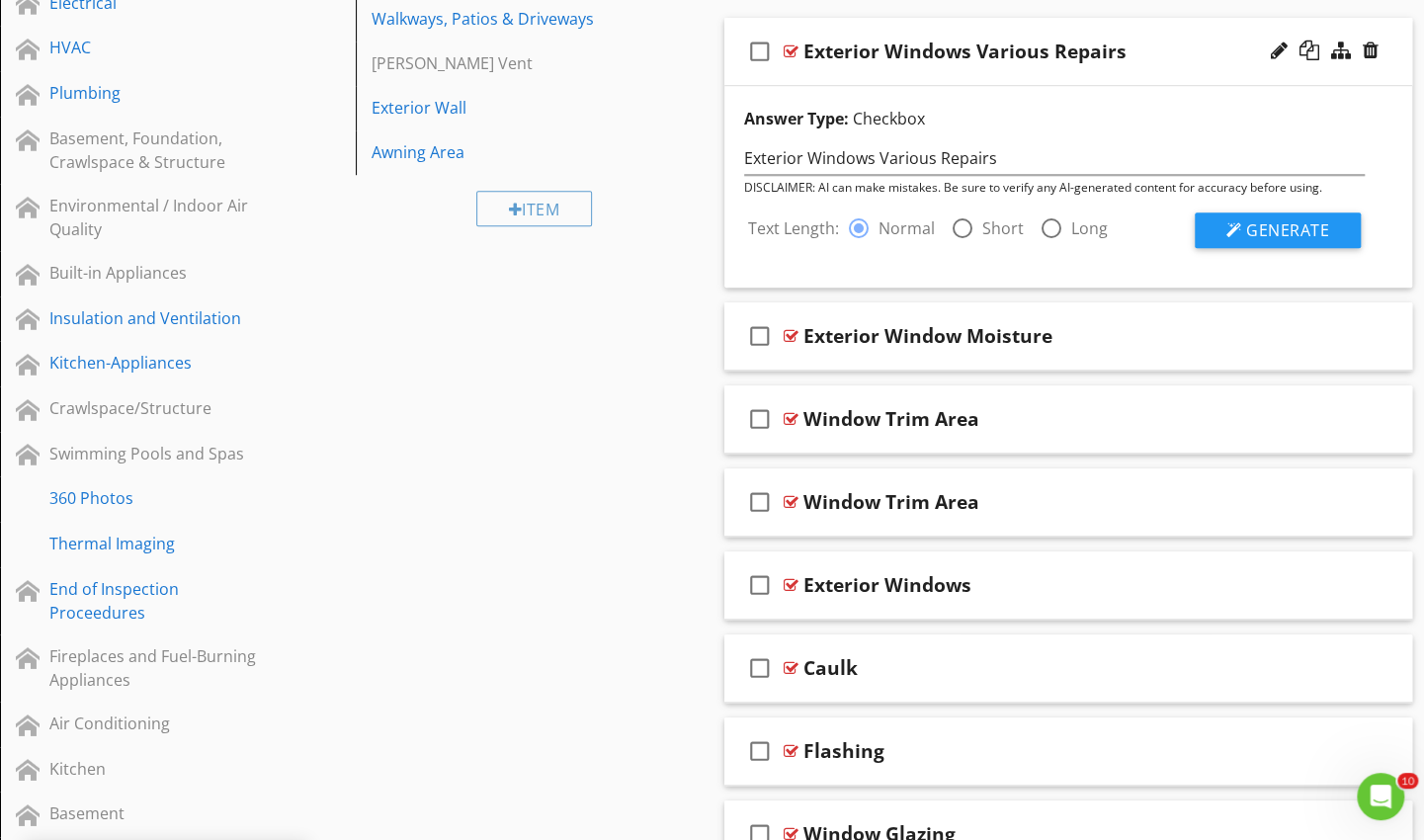 click on "Generate" at bounding box center (1278, 230) 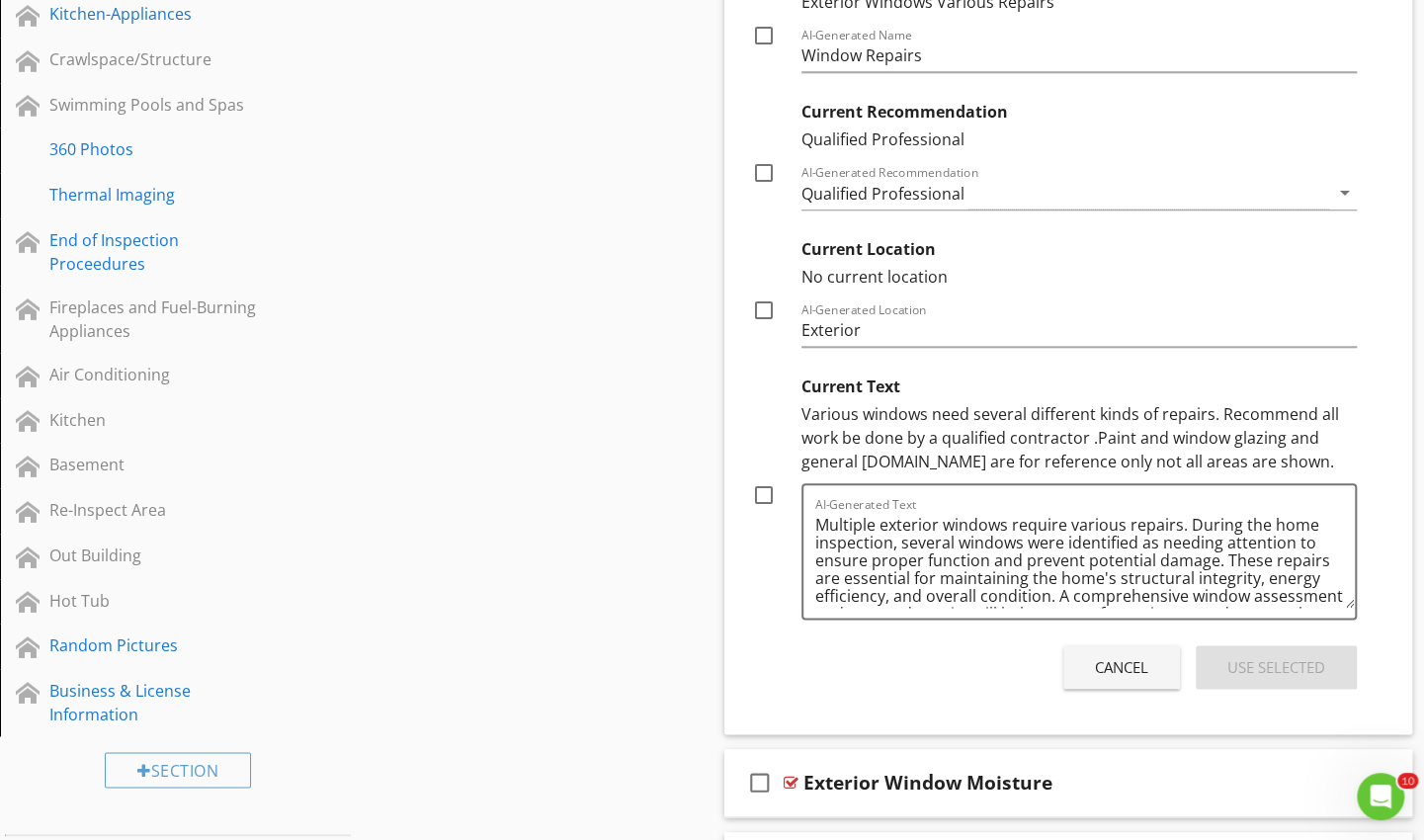 scroll, scrollTop: 1093, scrollLeft: 0, axis: vertical 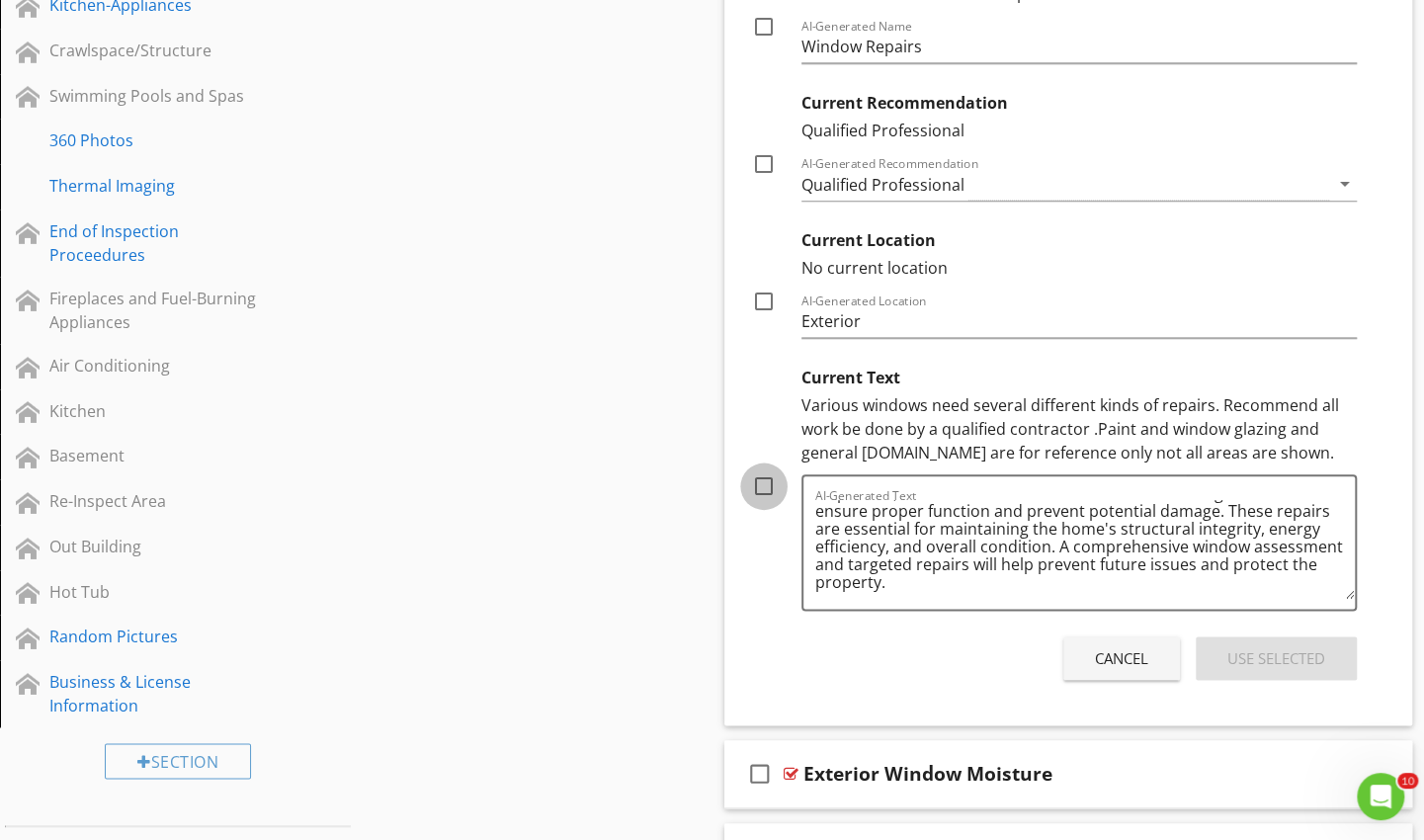 click at bounding box center (764, 486) 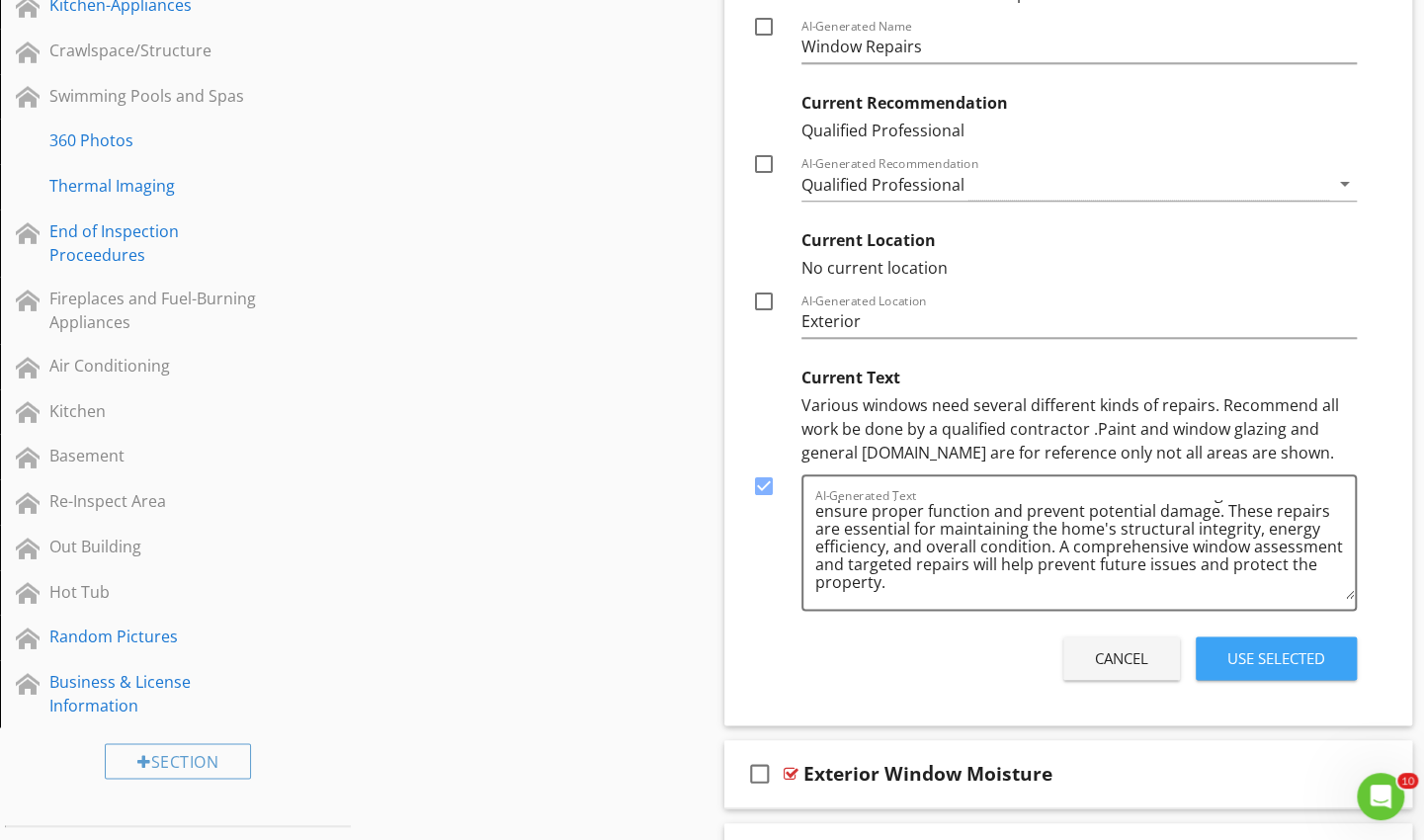 click on "Use Selected" at bounding box center (1276, 658) 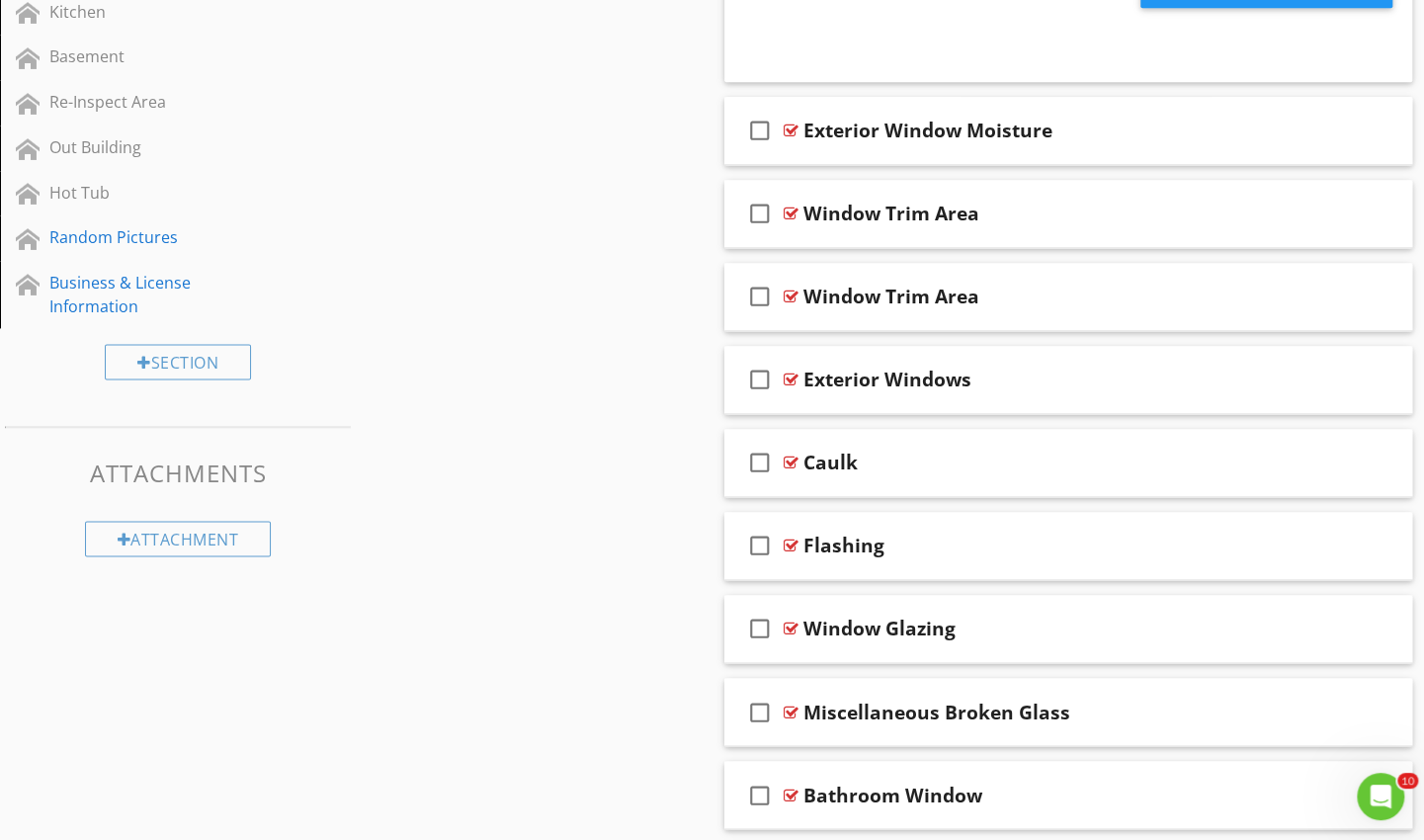 scroll, scrollTop: 1492, scrollLeft: 0, axis: vertical 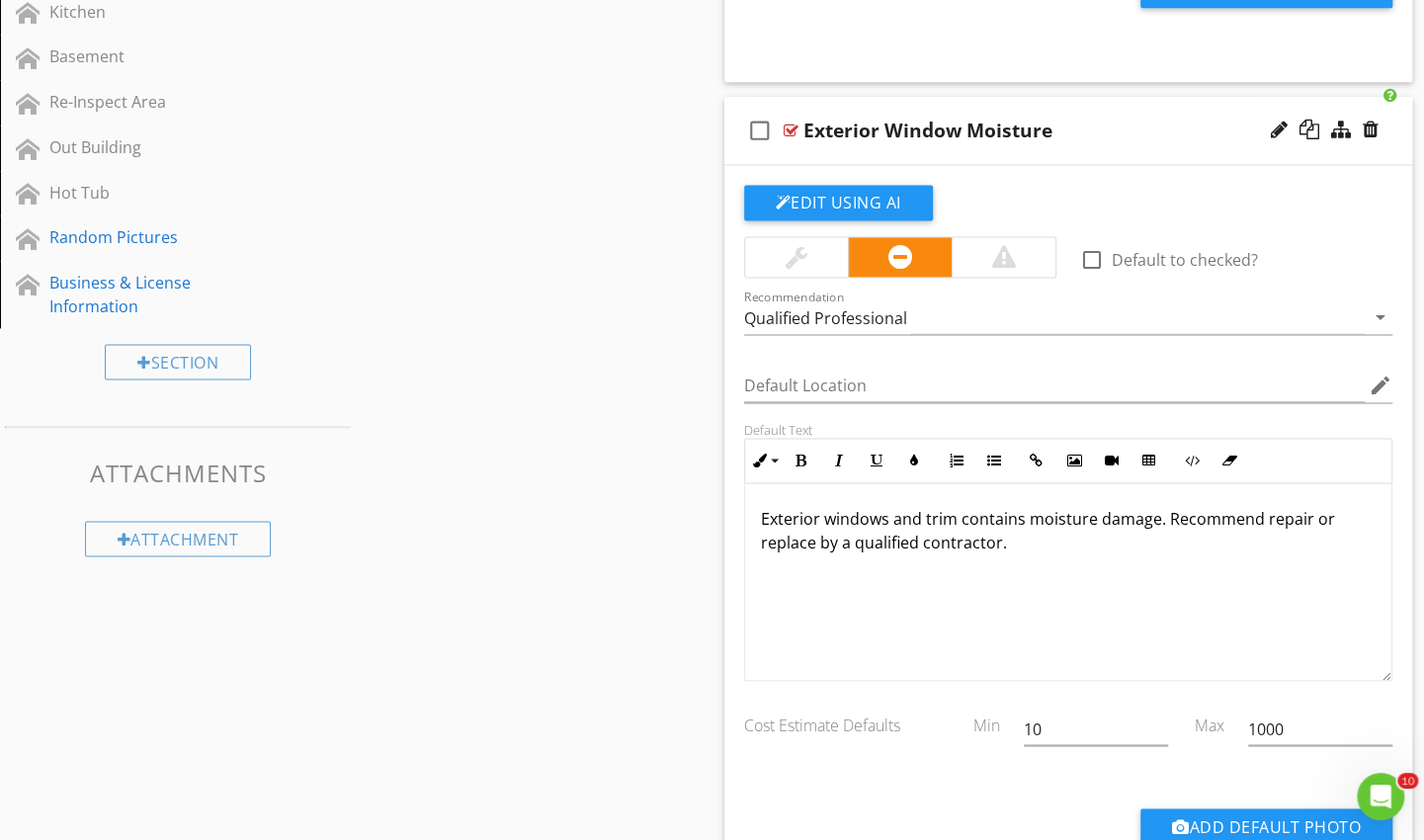 click on "Edit Using AI" at bounding box center (838, -633) 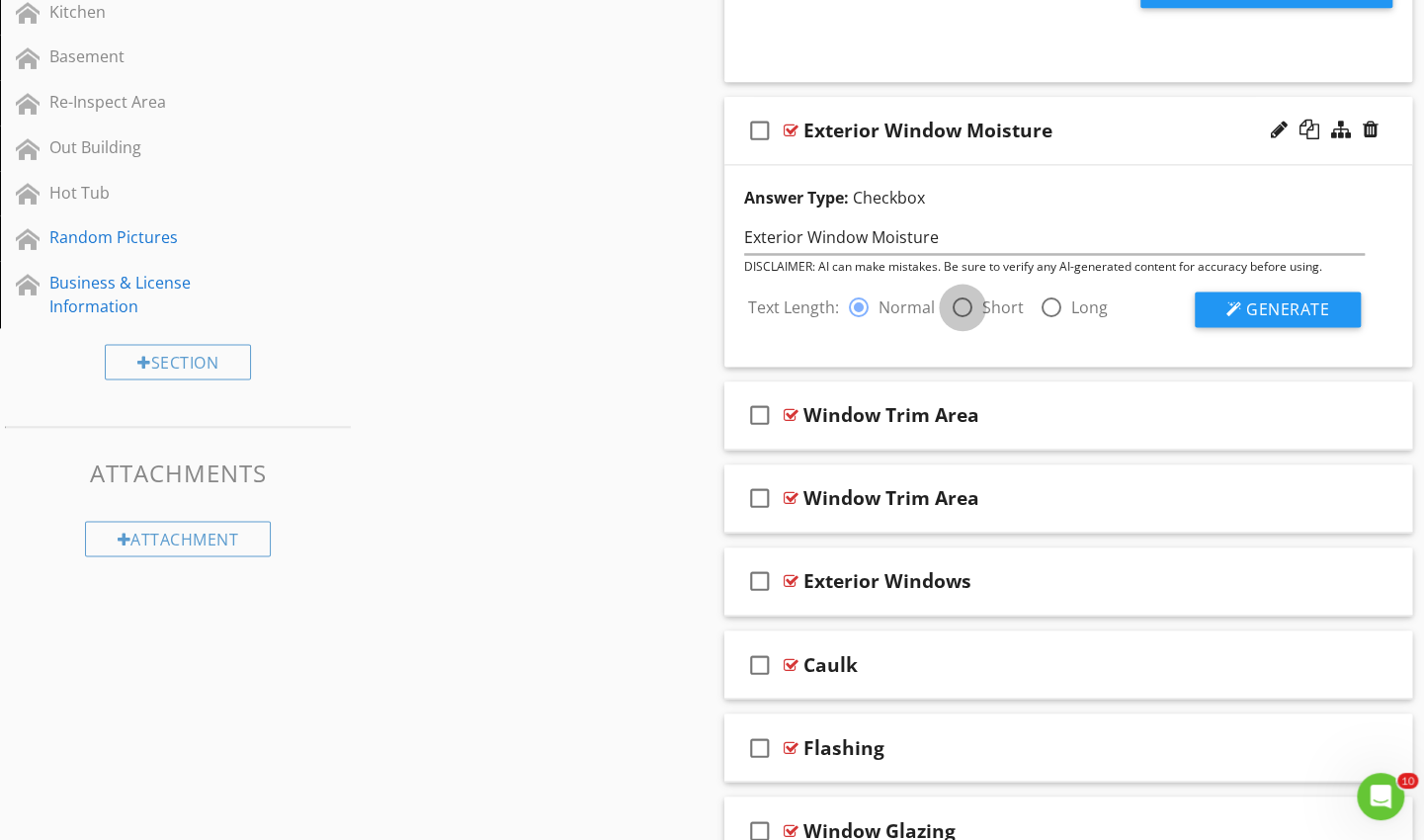 click at bounding box center [963, 307] 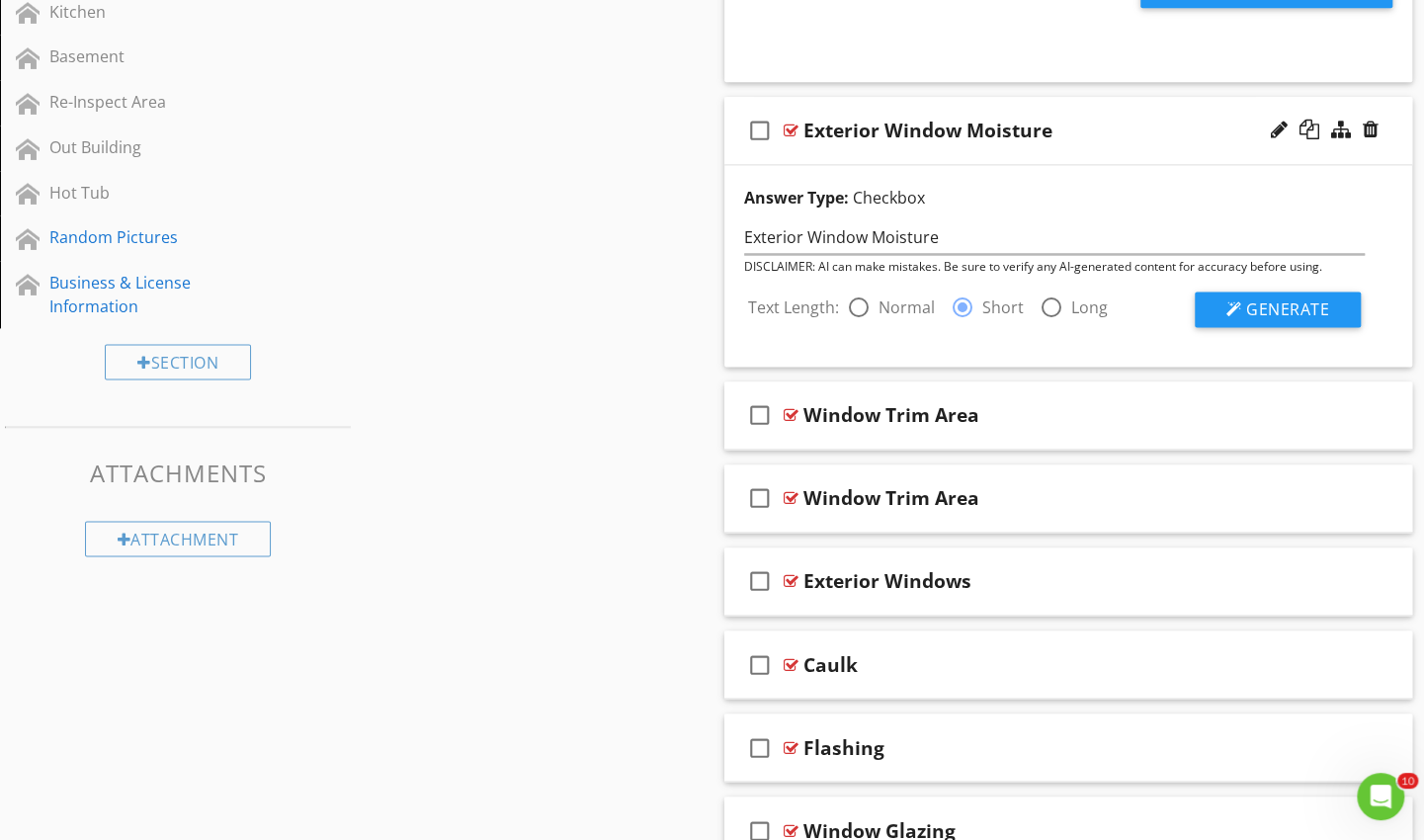 click on "Generate" at bounding box center (1278, 309) 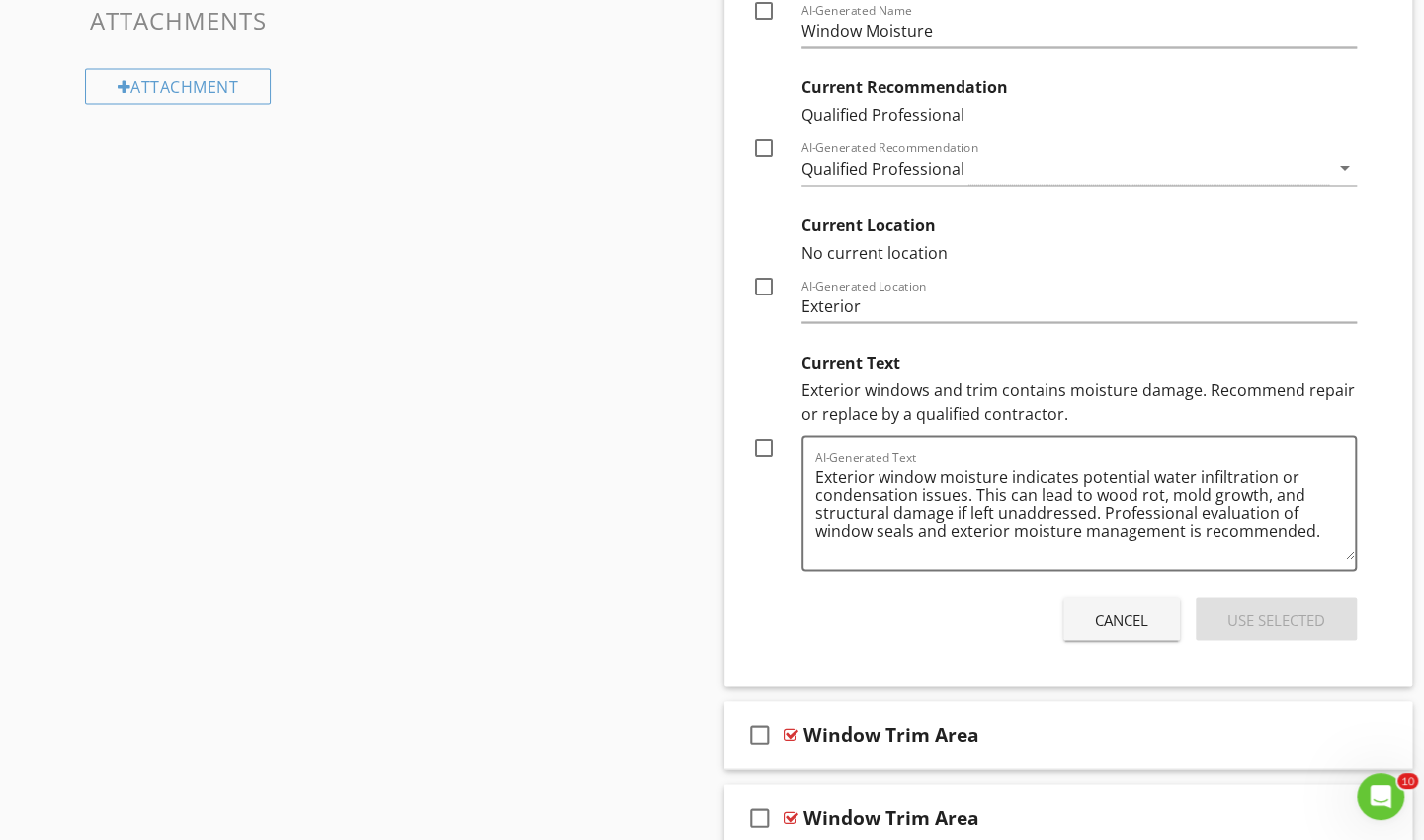 scroll, scrollTop: 1945, scrollLeft: 0, axis: vertical 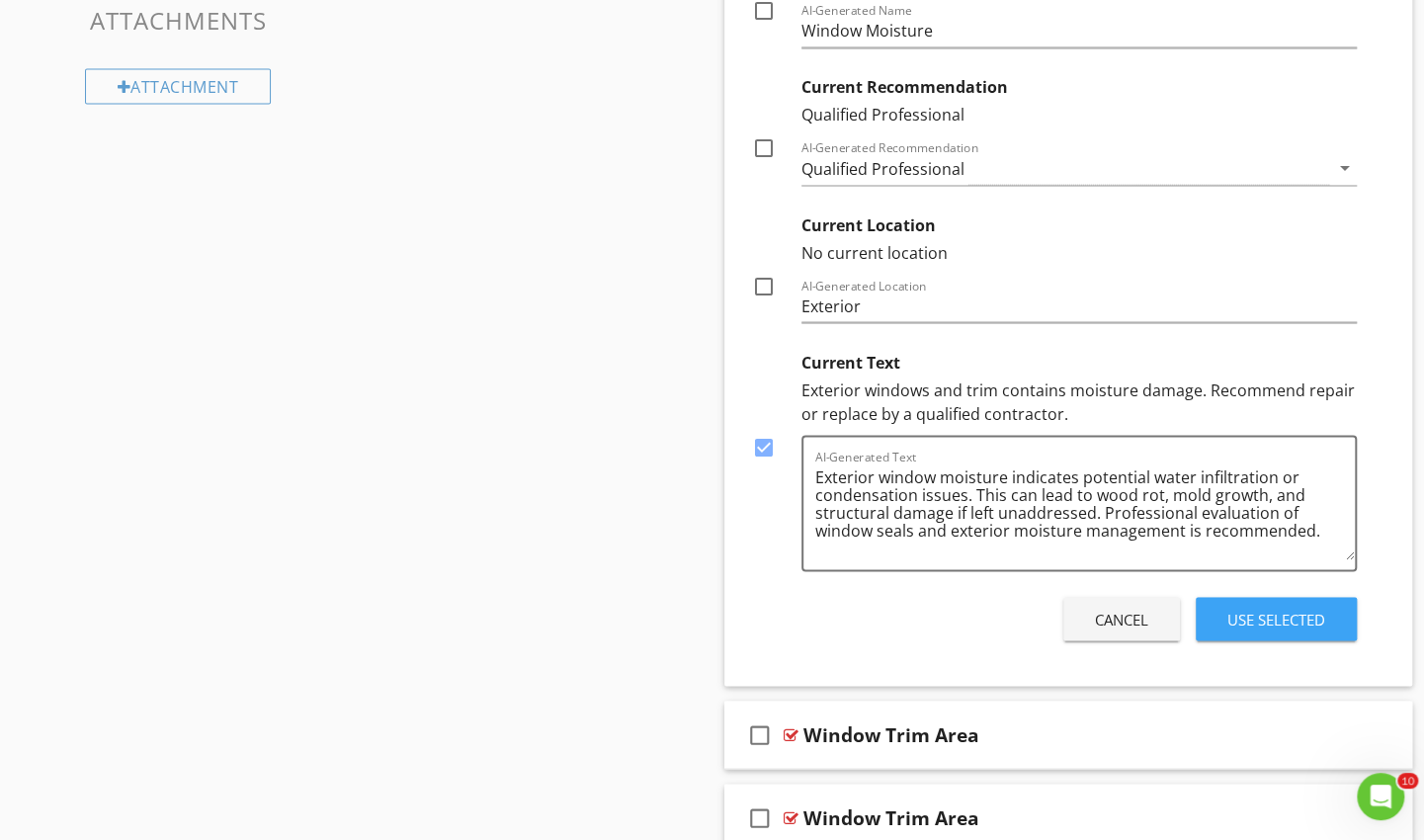 click on "Use Selected" at bounding box center (1276, 619) 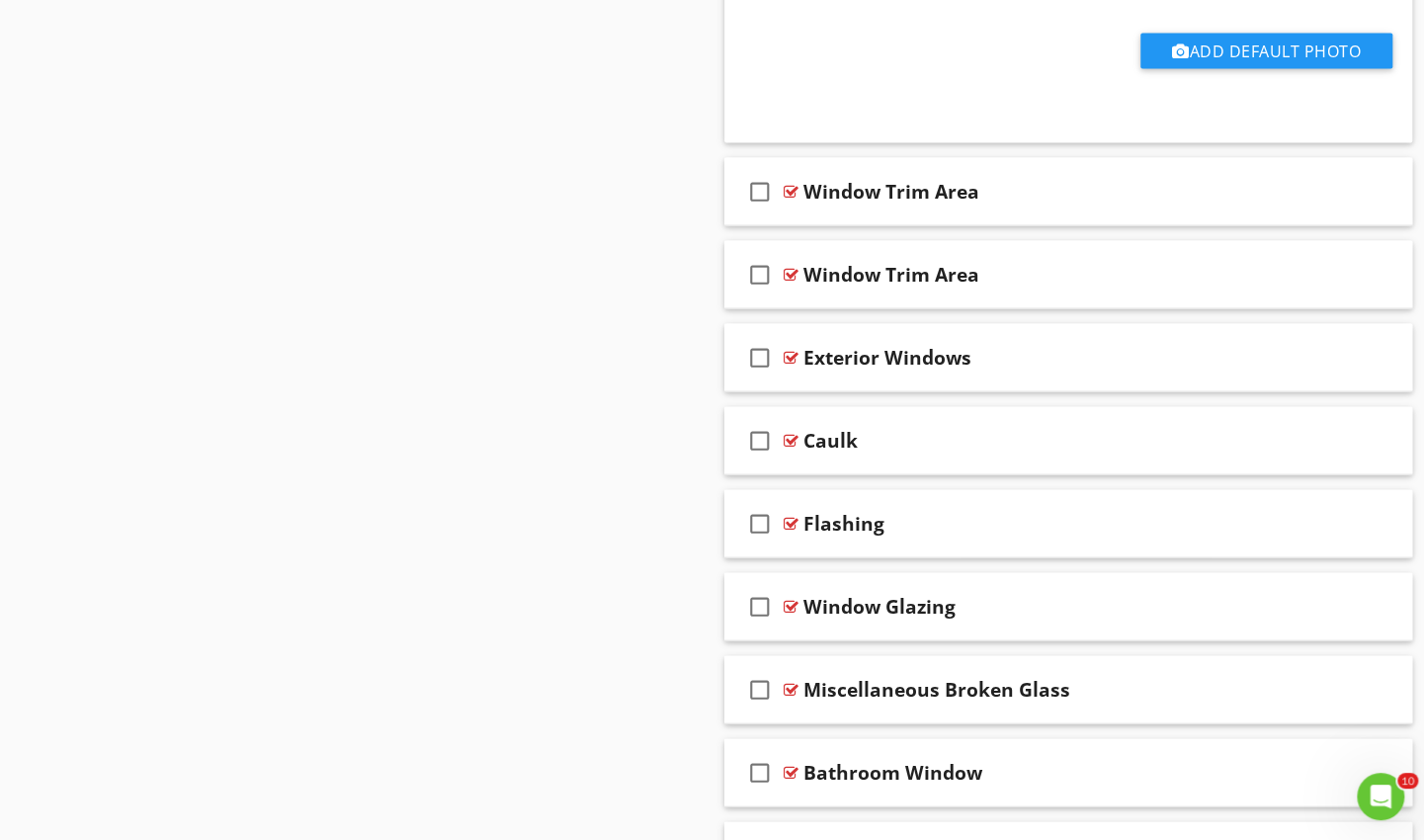 scroll, scrollTop: 2269, scrollLeft: 0, axis: vertical 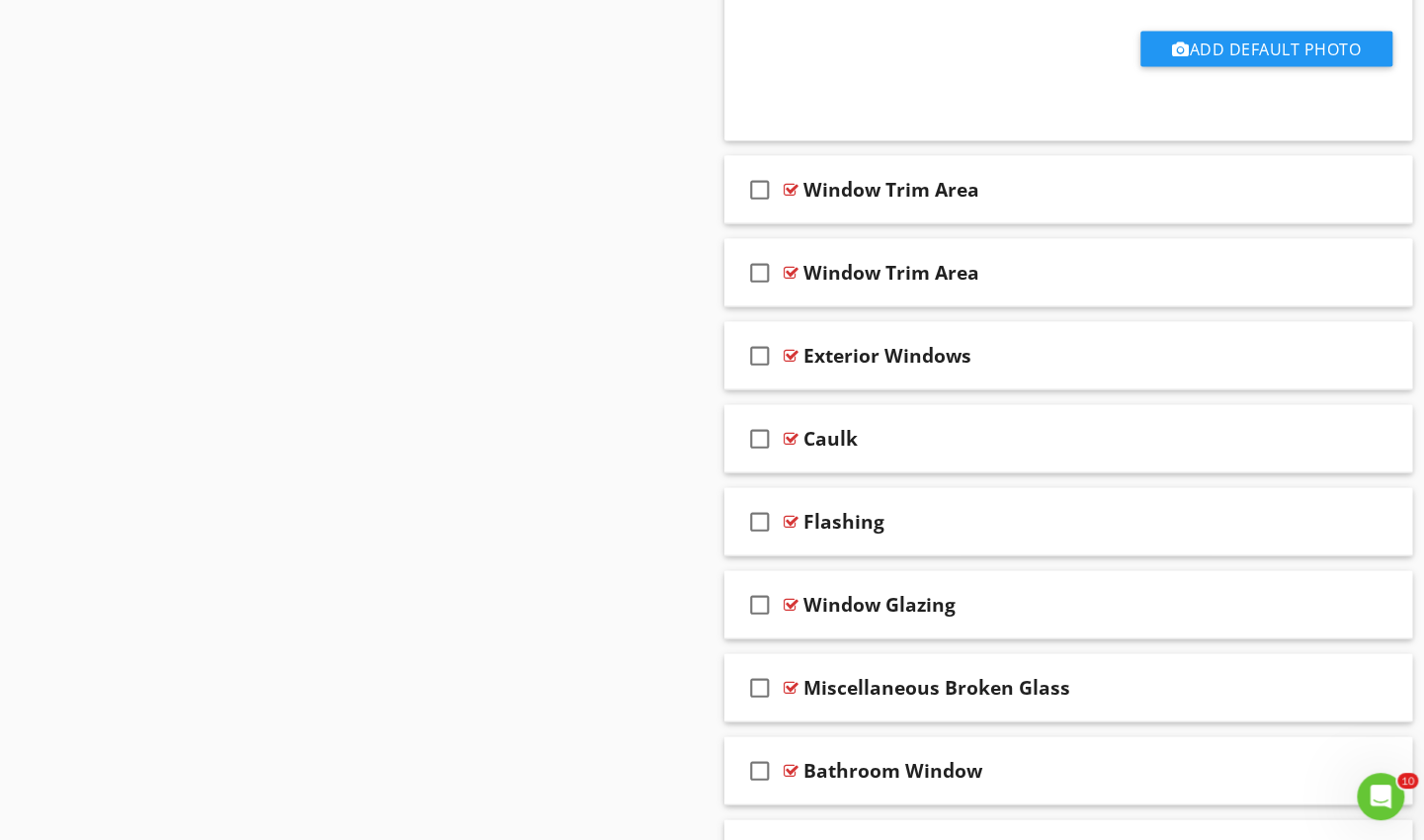click on "Exterior Windows" at bounding box center [1047, 356] 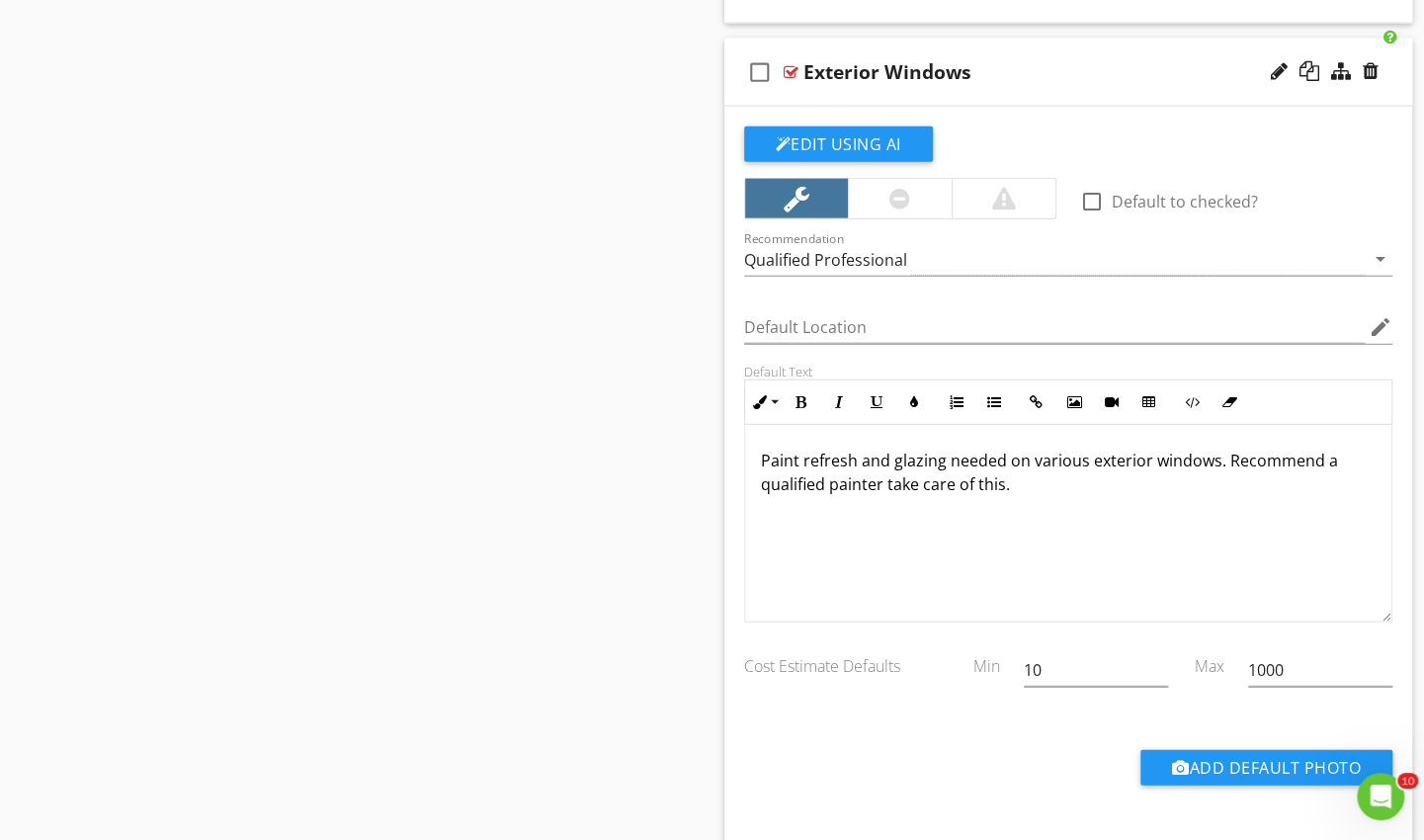 scroll, scrollTop: 2593, scrollLeft: 0, axis: vertical 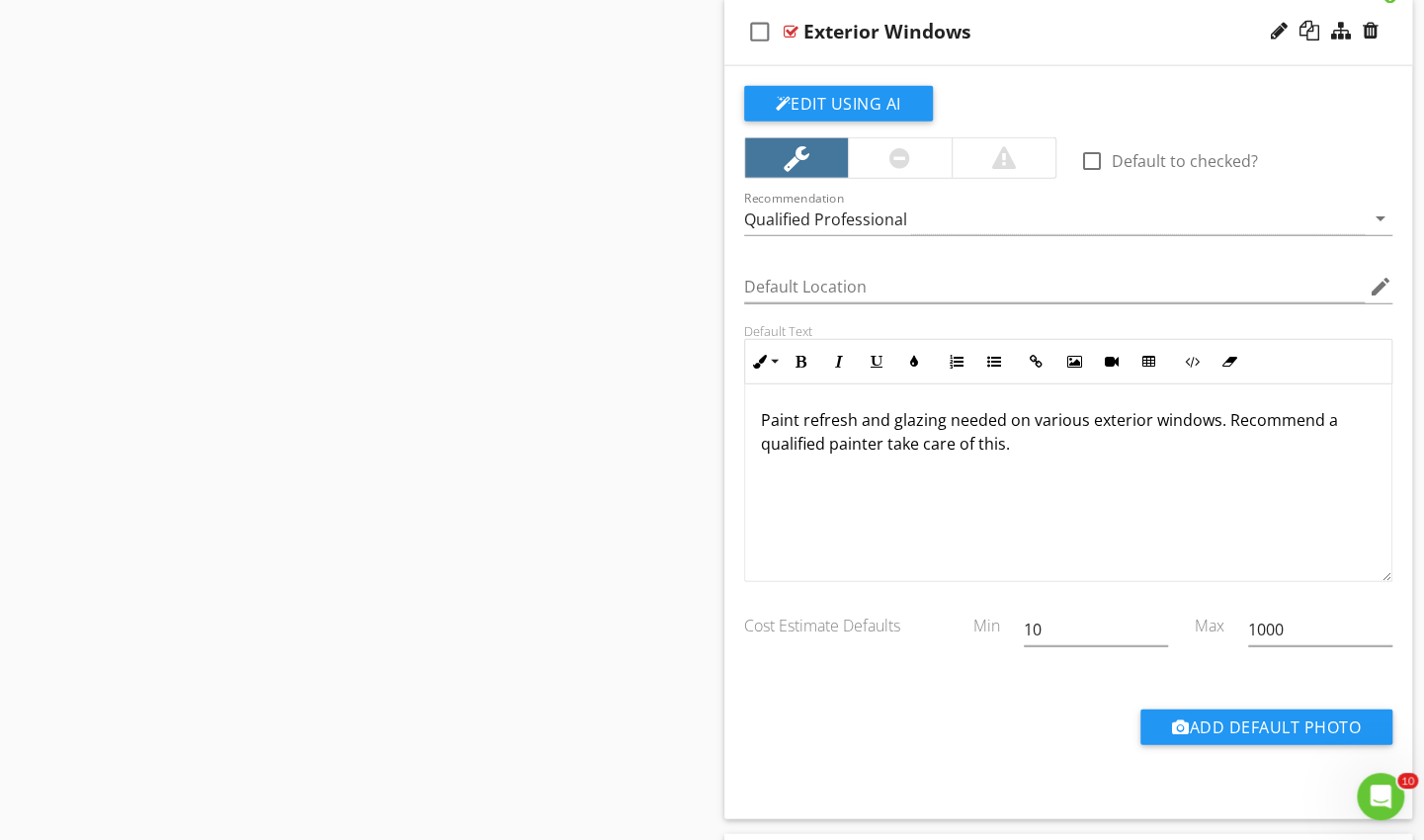 click on "Edit Using AI" at bounding box center [838, -1734] 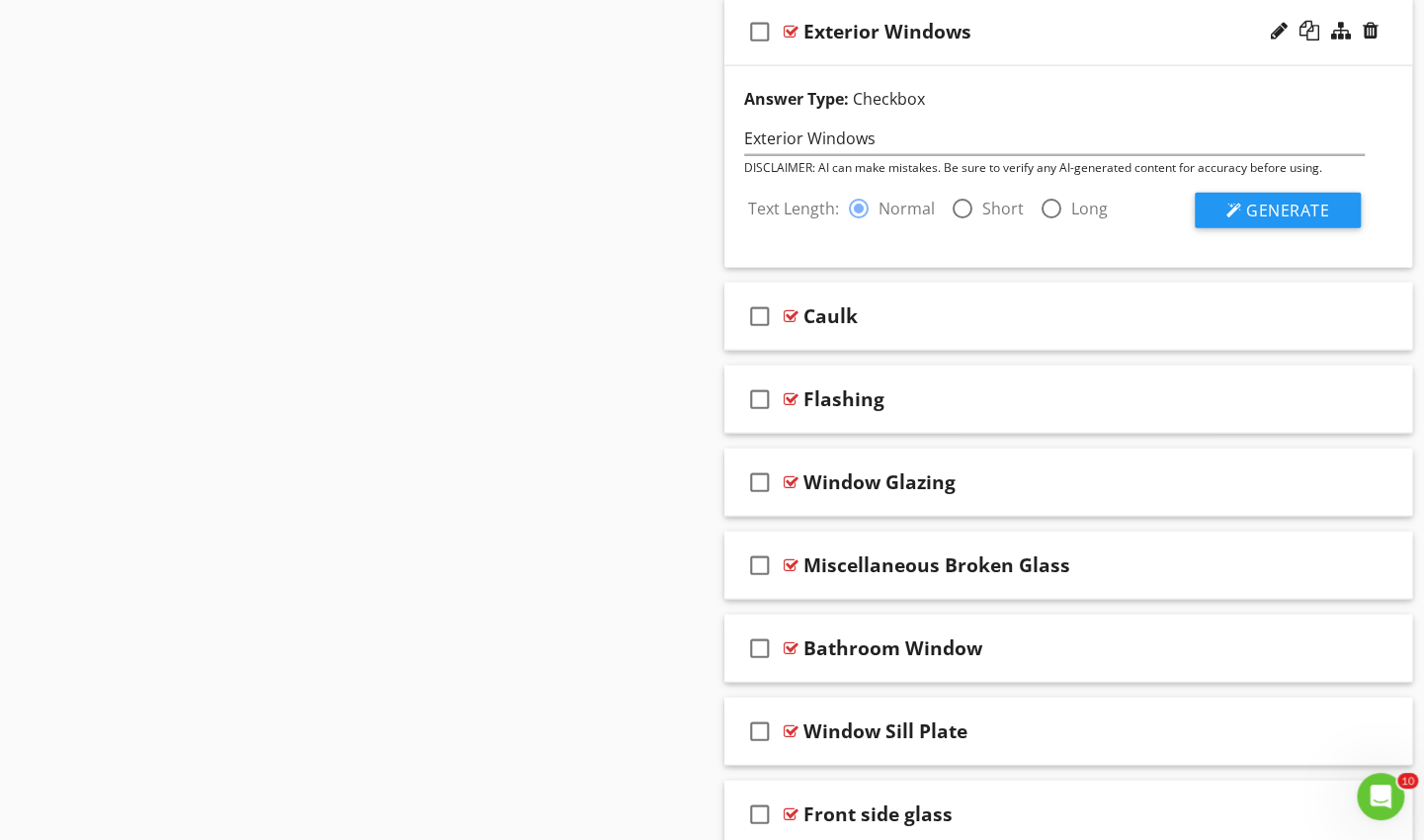 click at bounding box center (963, 209) 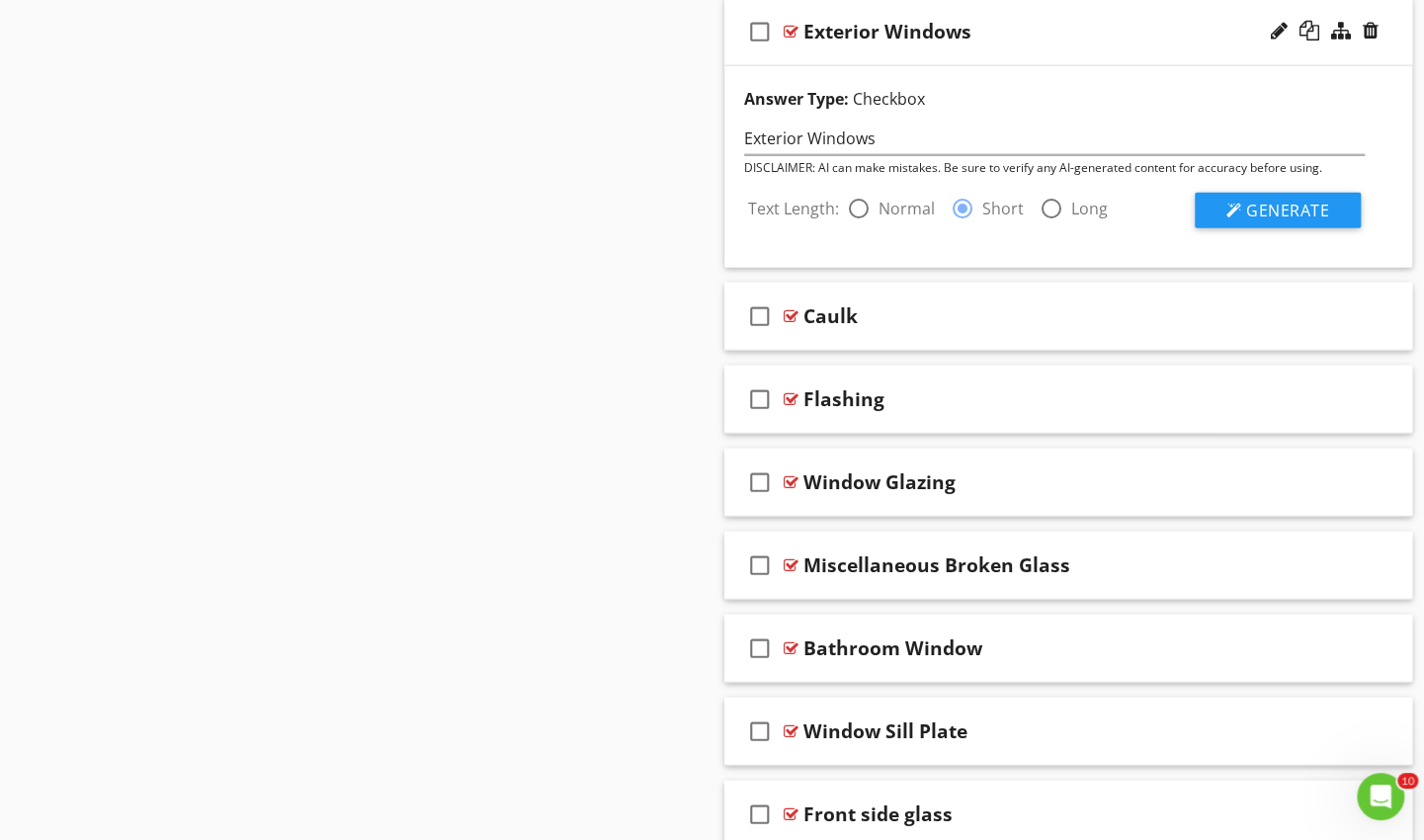 click on "Generate" at bounding box center (1288, 210) 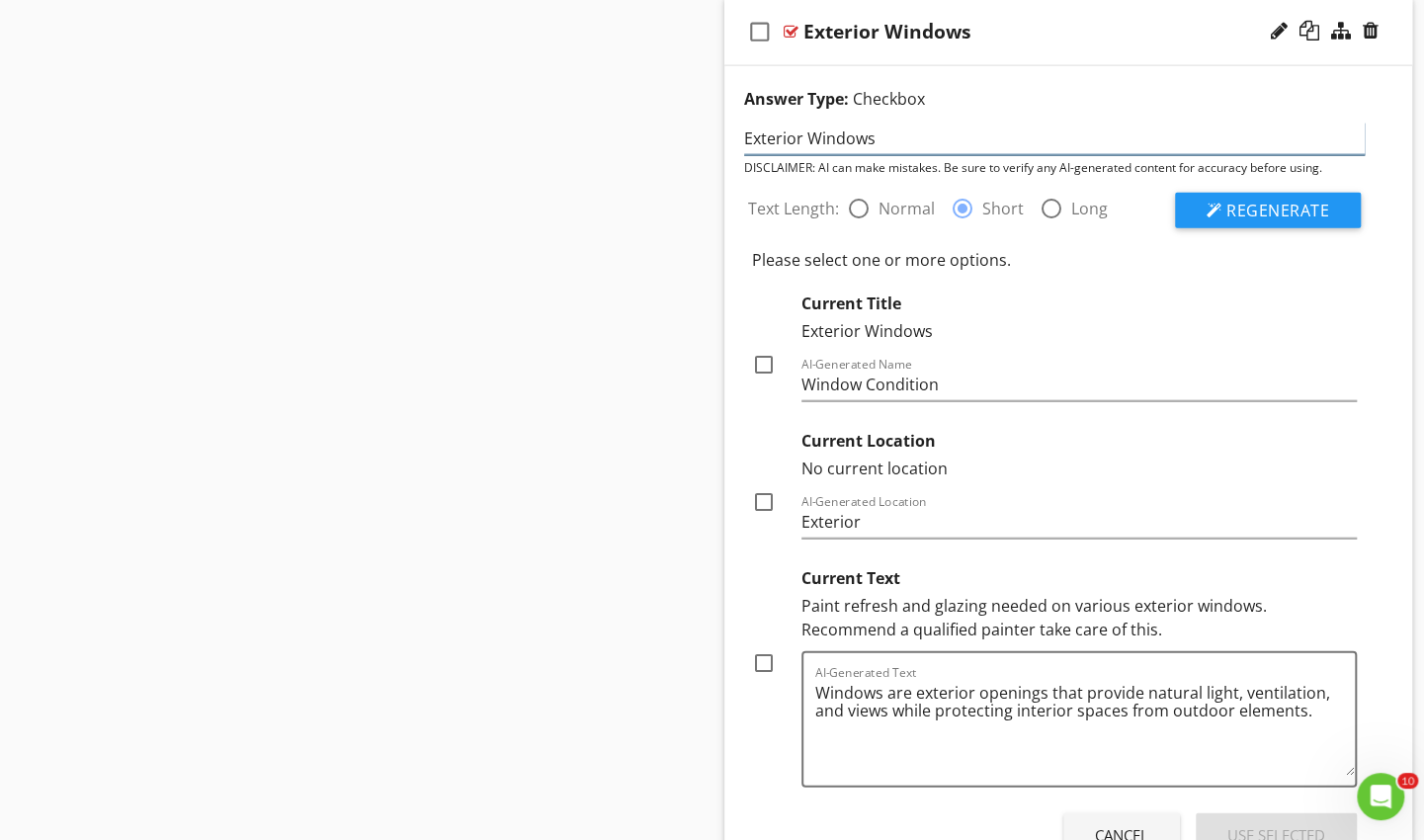 click on "Exterior Windows" at bounding box center [1054, 138] 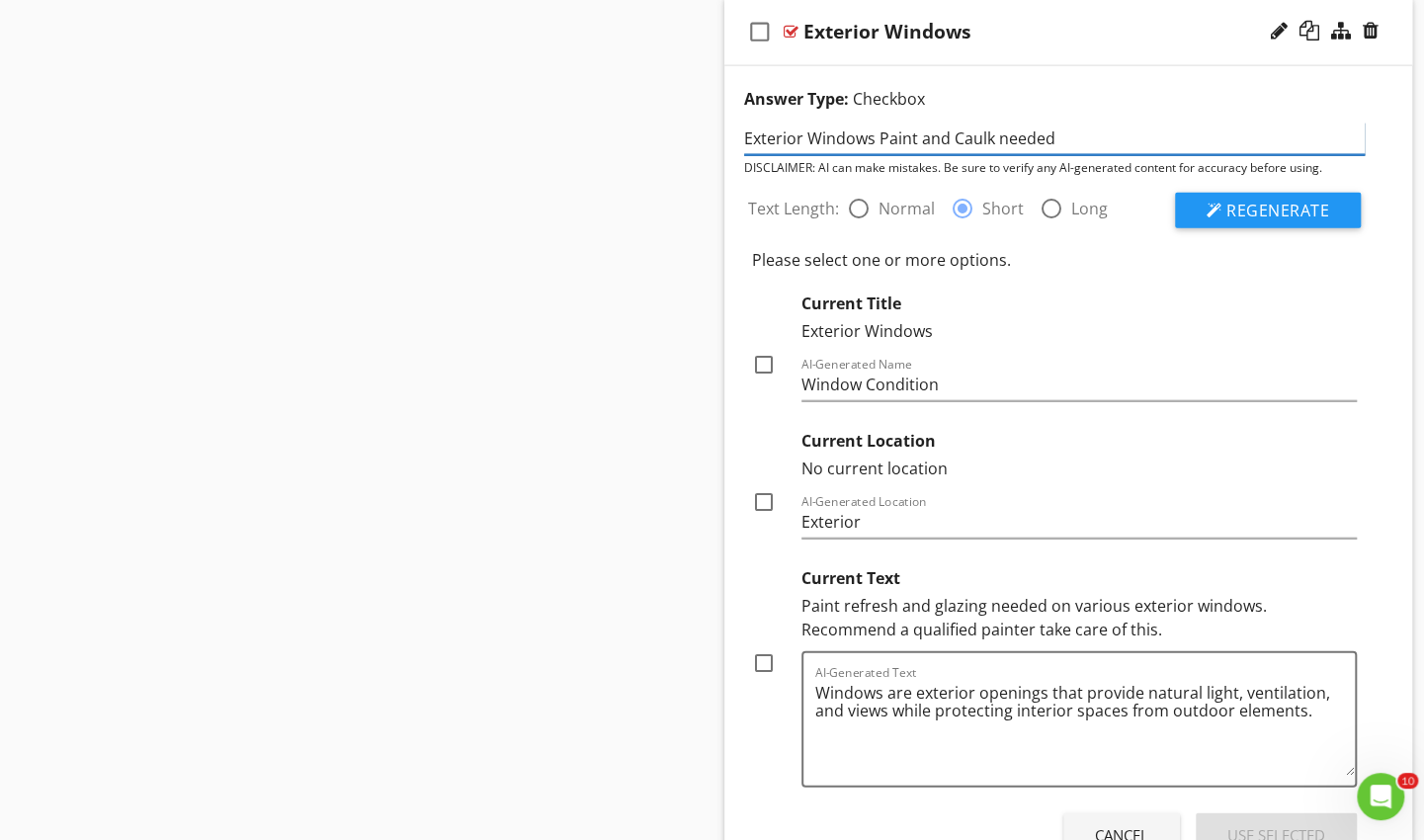 type on "Exterior Windows Paint and Caulk needed" 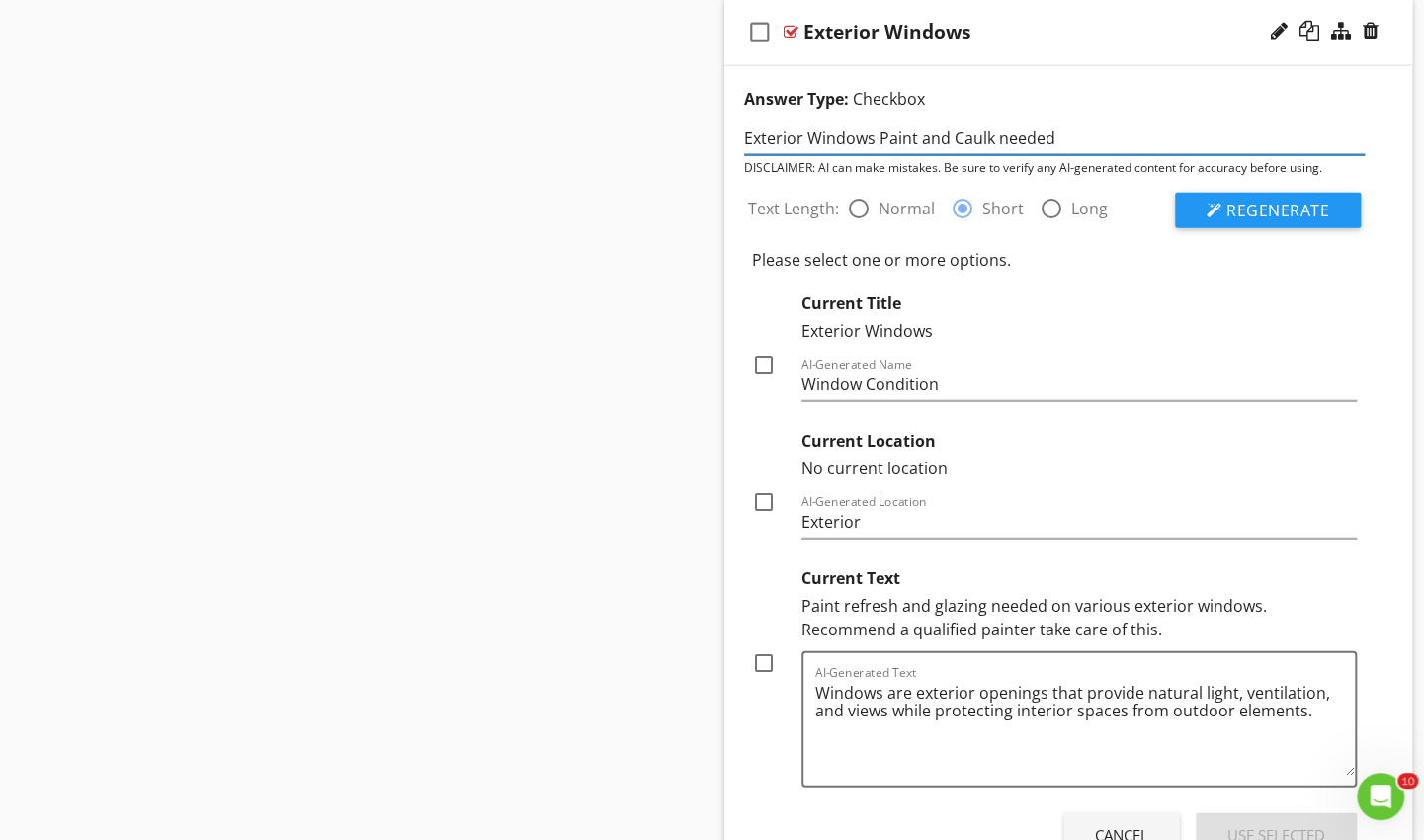 click on "Regenerate" at bounding box center (1268, 210) 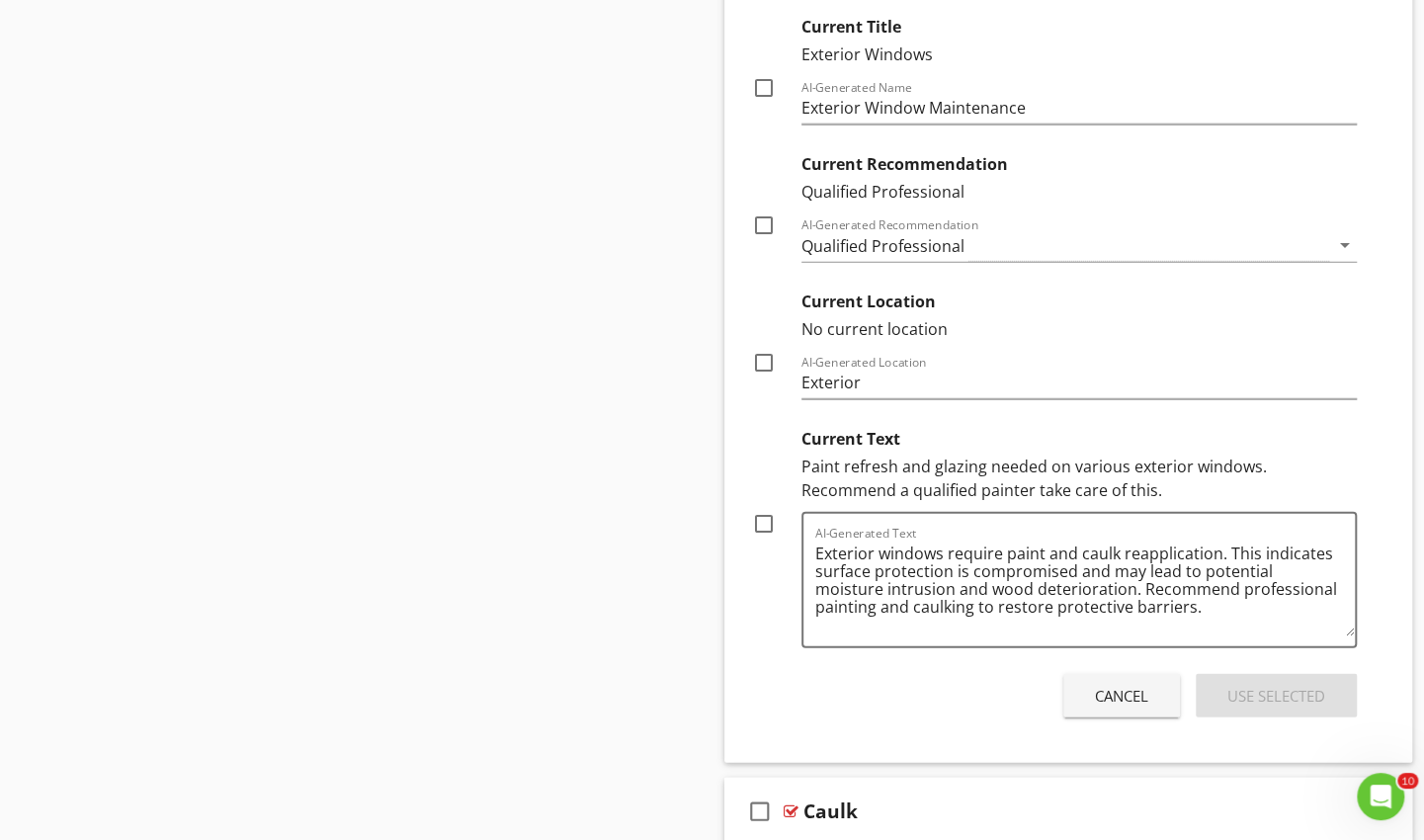 scroll, scrollTop: 2871, scrollLeft: 0, axis: vertical 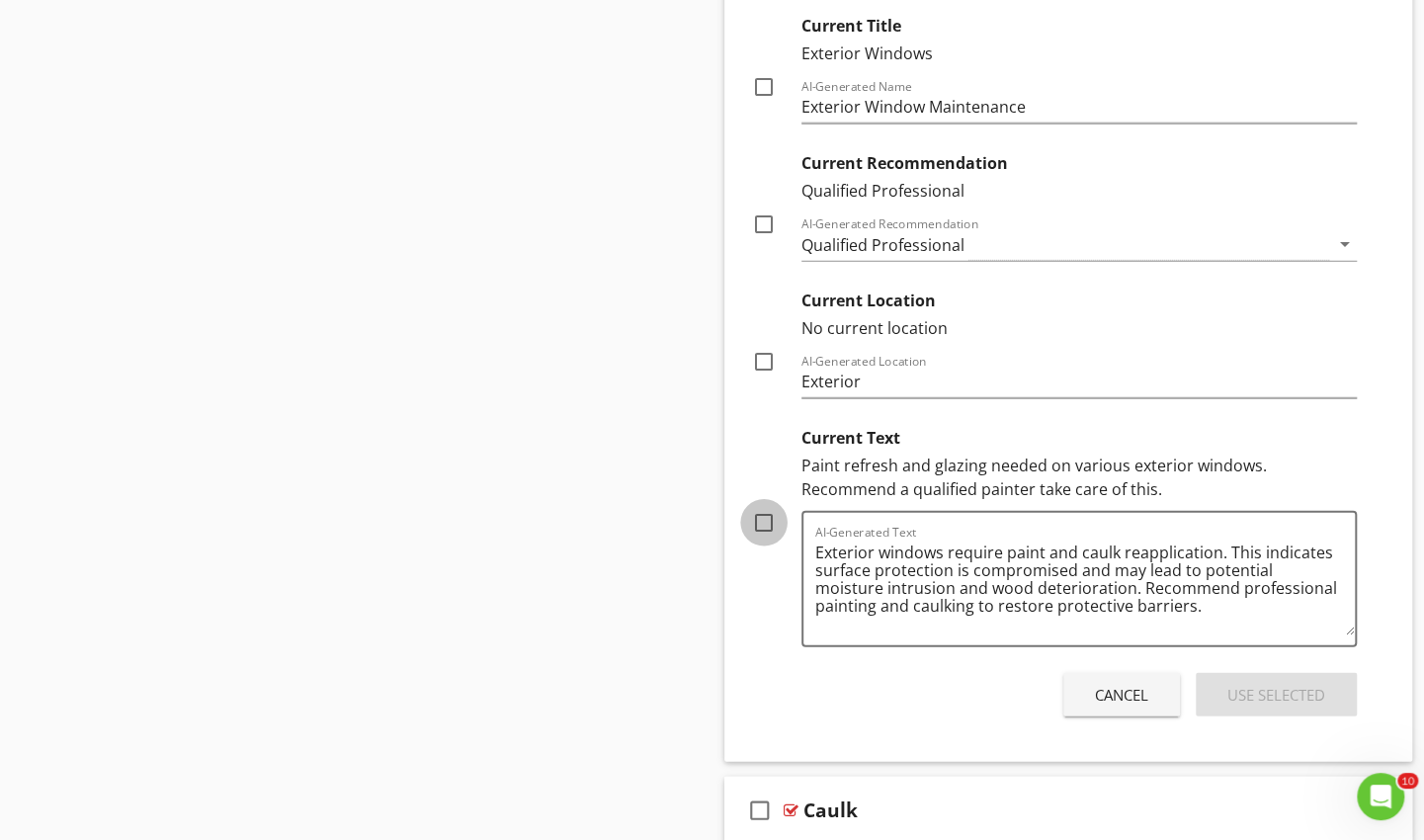 click at bounding box center [764, 523] 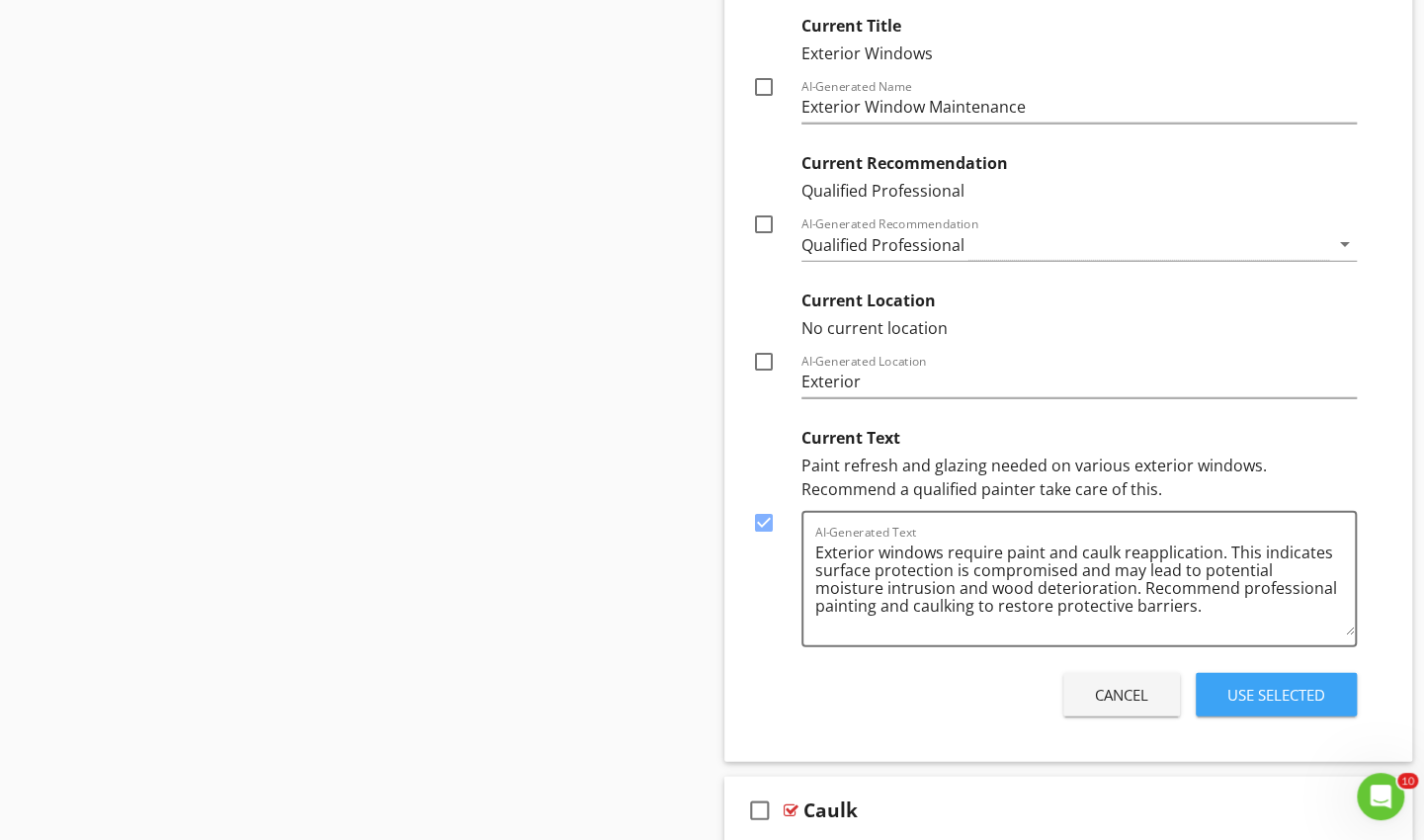 click on "Use Selected" at bounding box center [1276, 695] 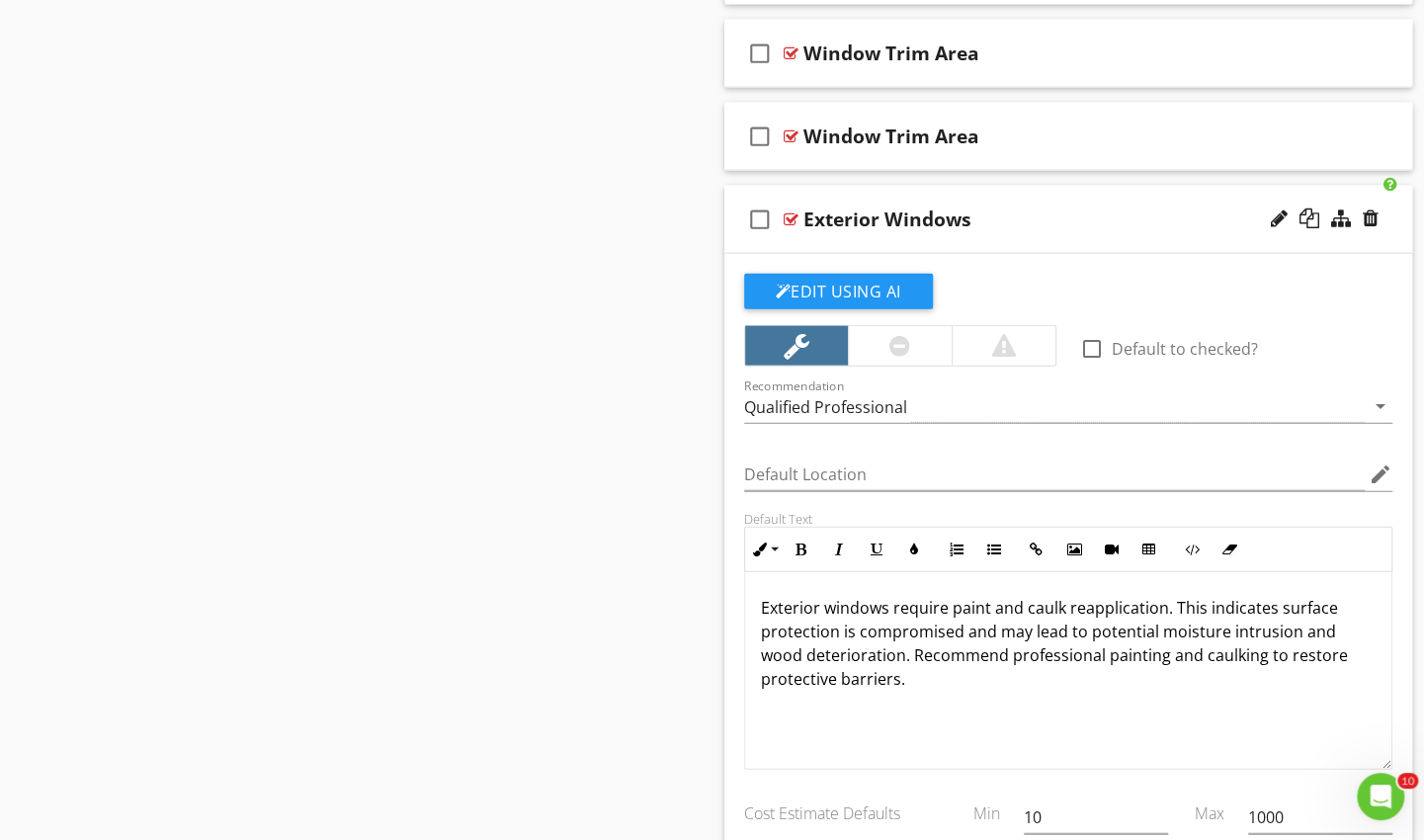 scroll, scrollTop: 2402, scrollLeft: 0, axis: vertical 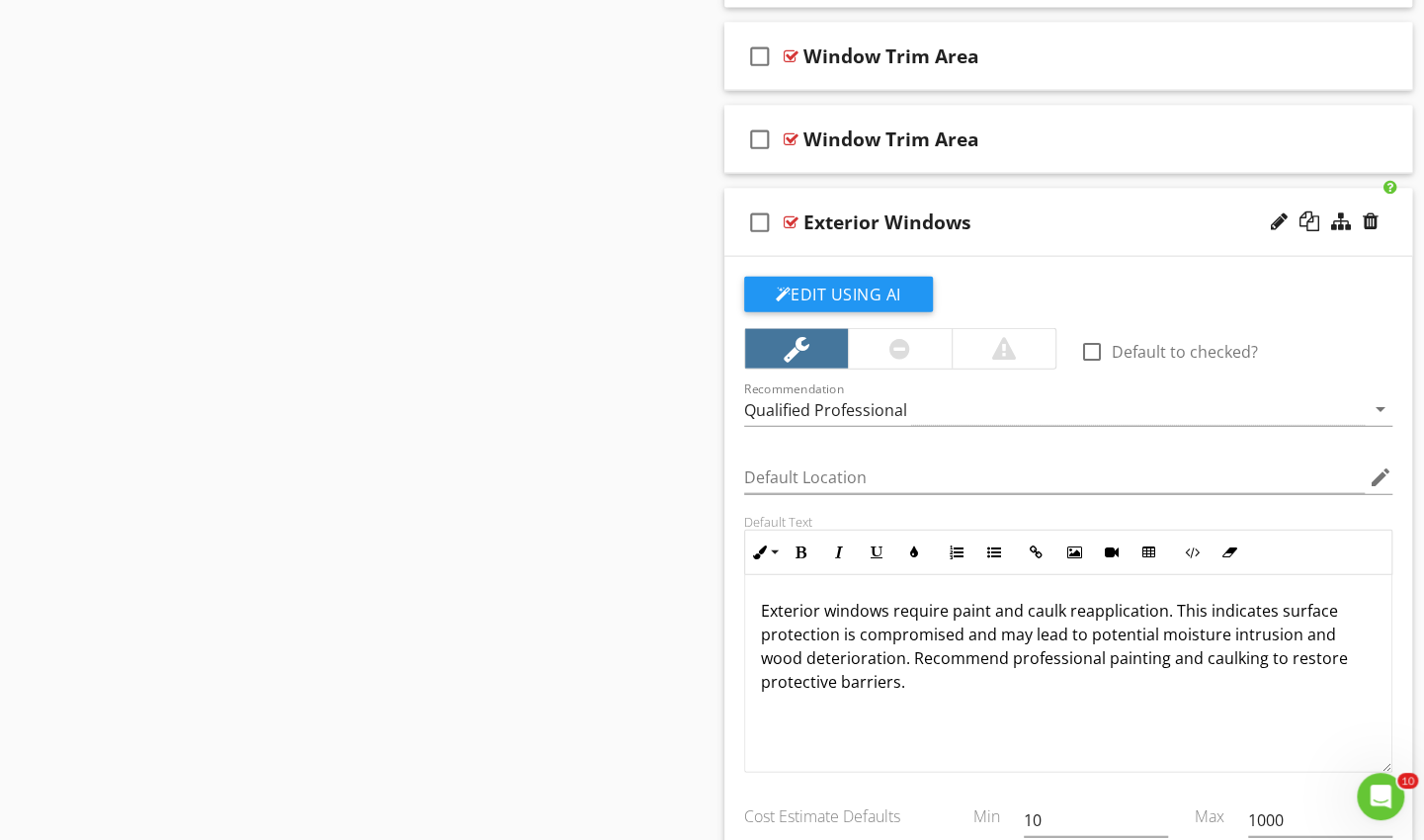 click at bounding box center [1279, 221] 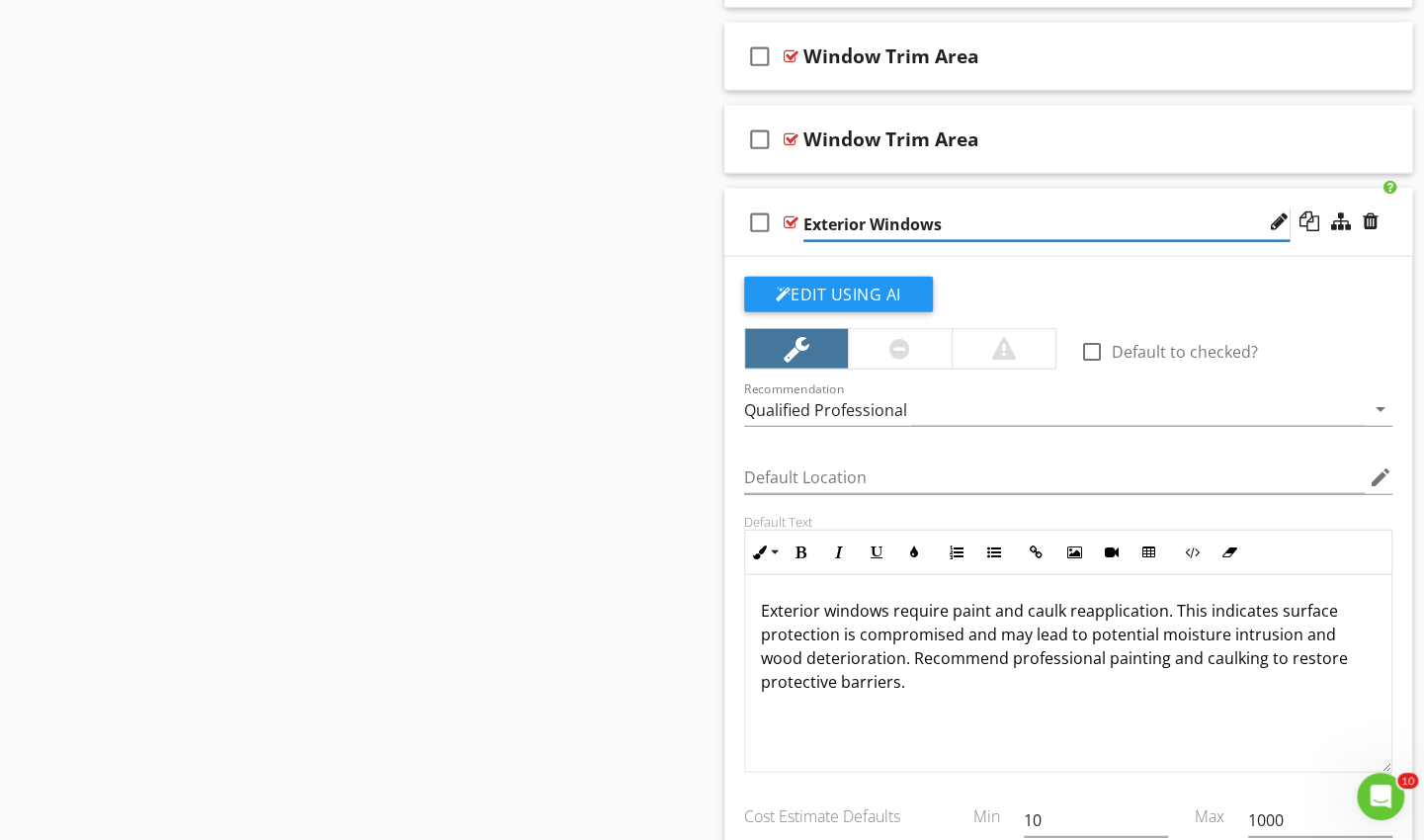 click on "Exterior Windows" at bounding box center (1047, 224) 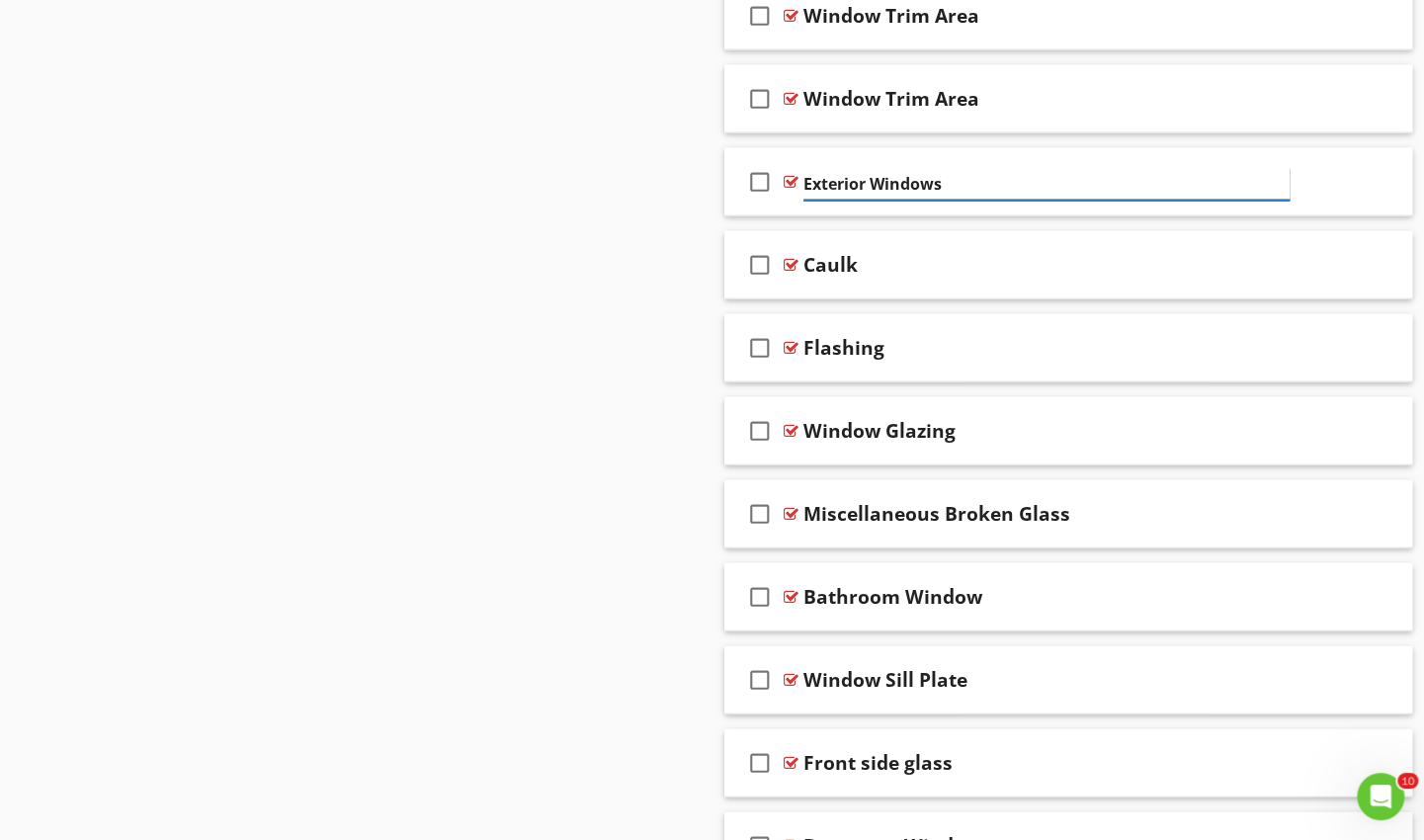 scroll, scrollTop: 2443, scrollLeft: 0, axis: vertical 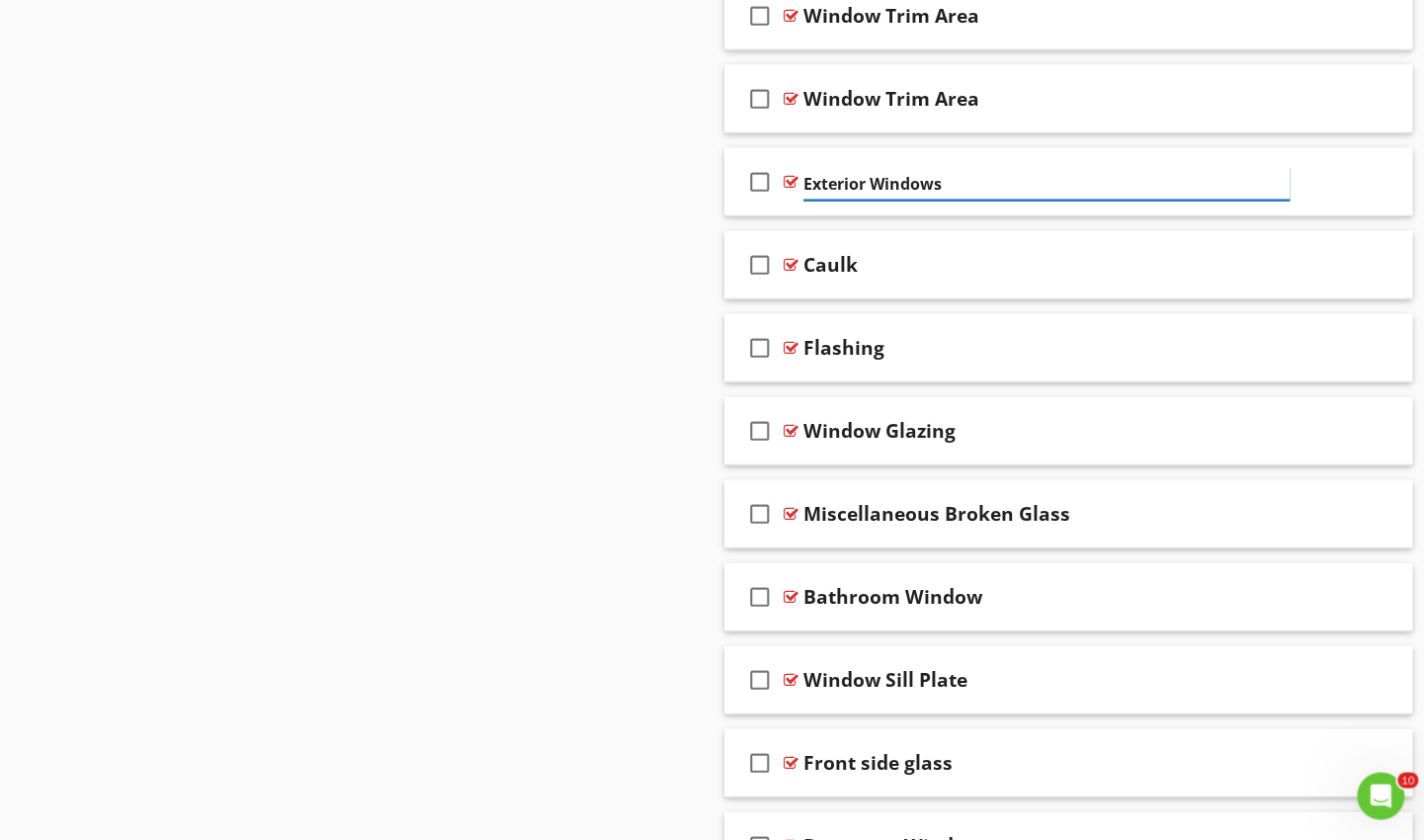 click on "Exterior Windows" at bounding box center [1047, 184] 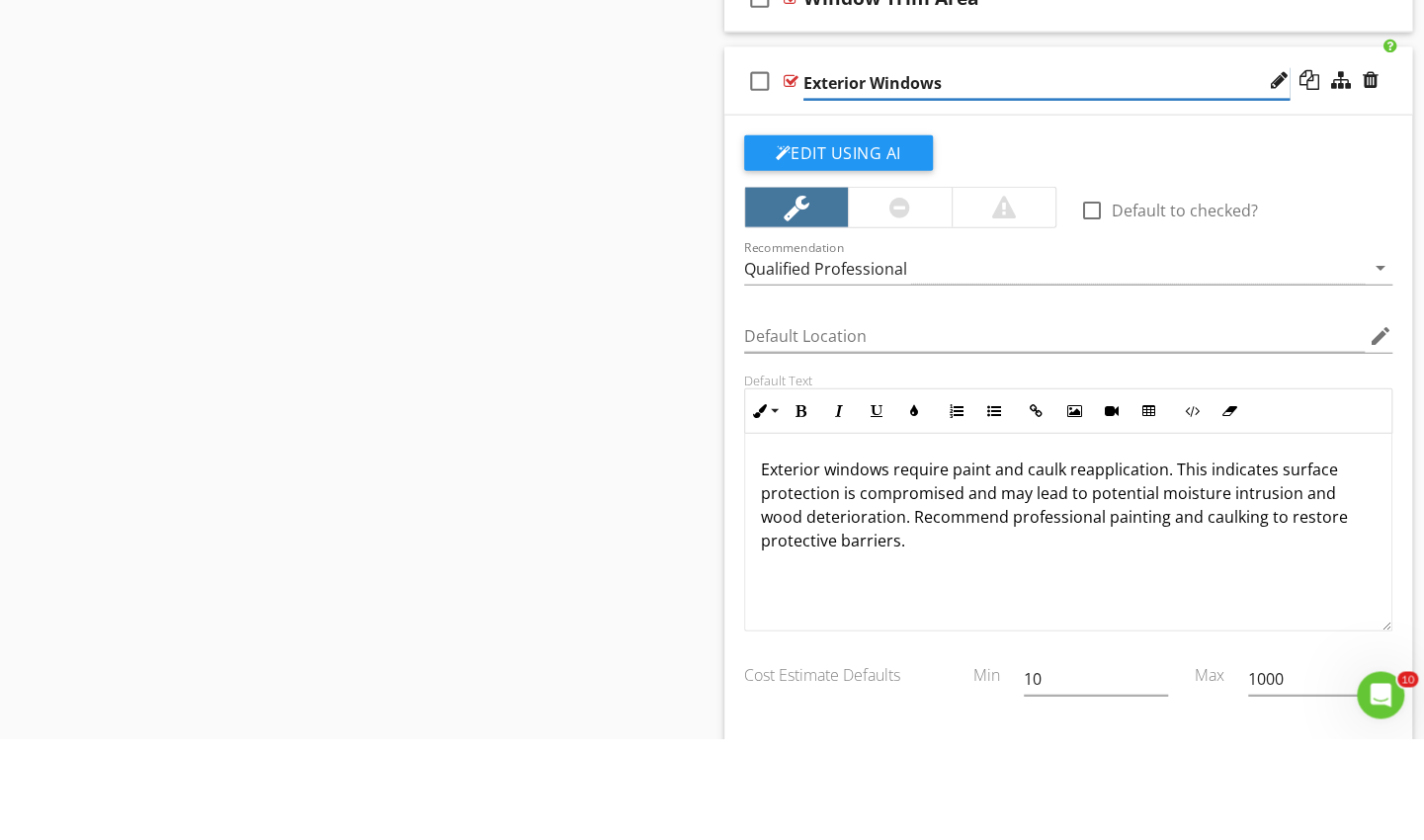 scroll, scrollTop: 2443, scrollLeft: 0, axis: vertical 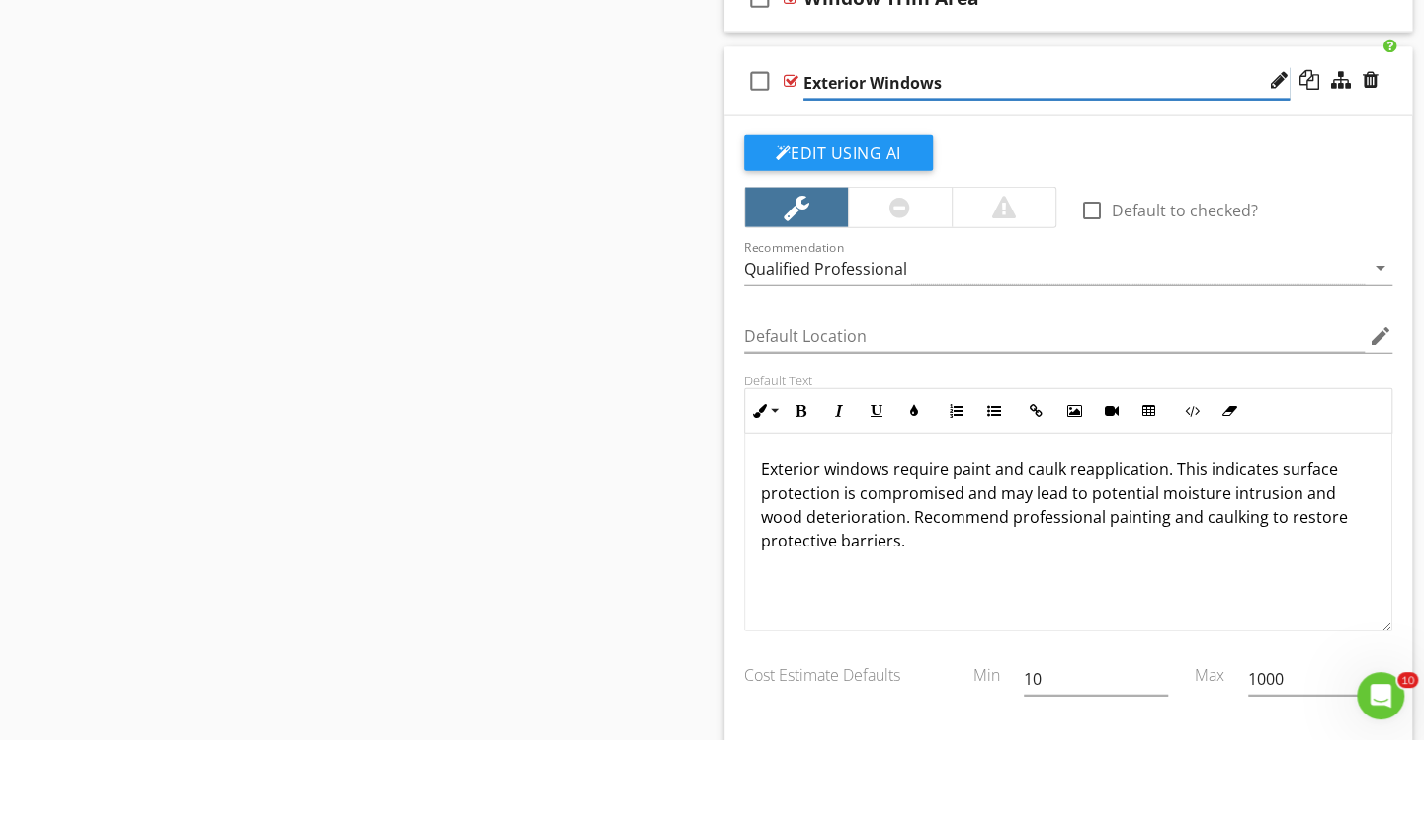 click on "Exterior Windows" at bounding box center [1047, 184] 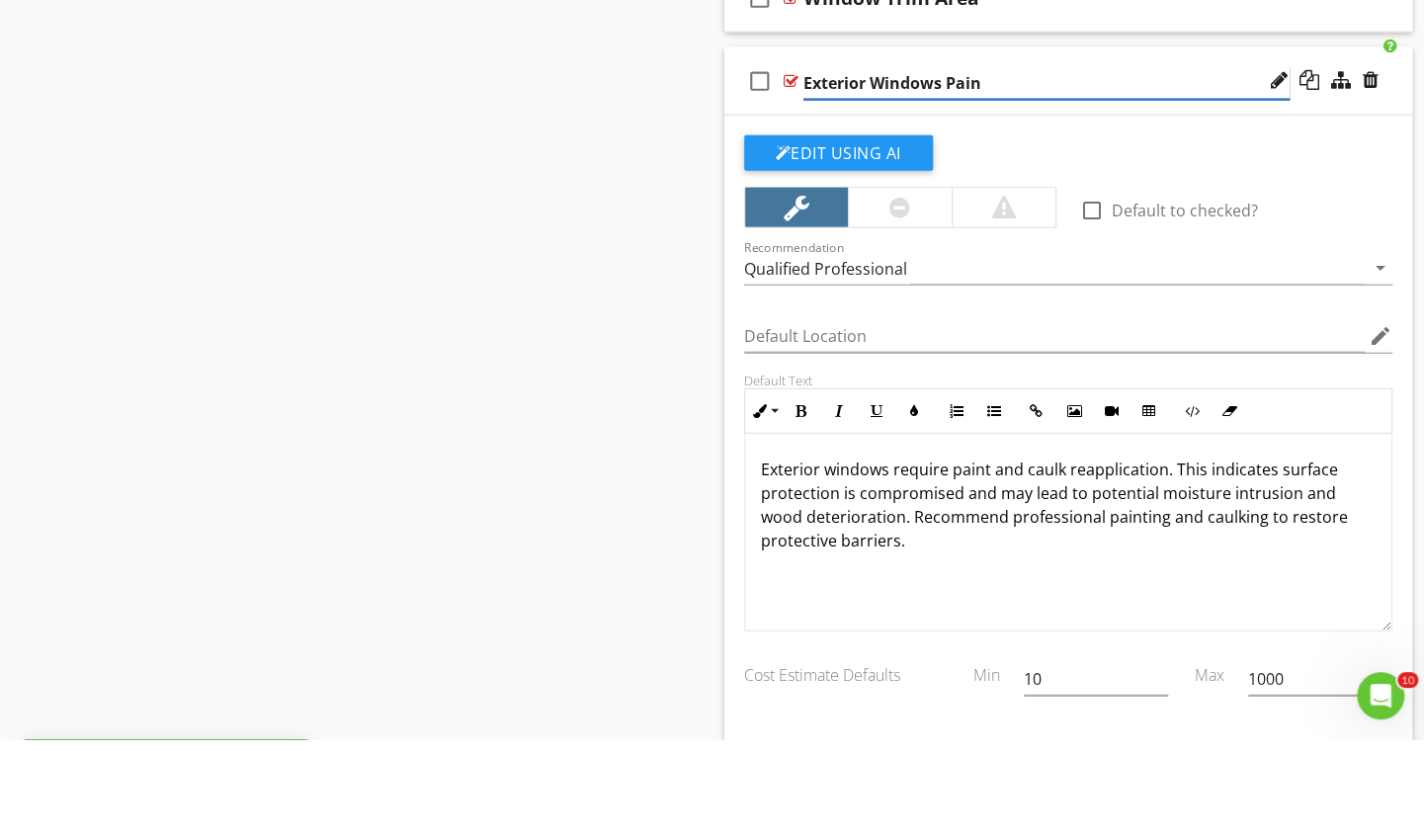 type on "Exterior Windows Paint" 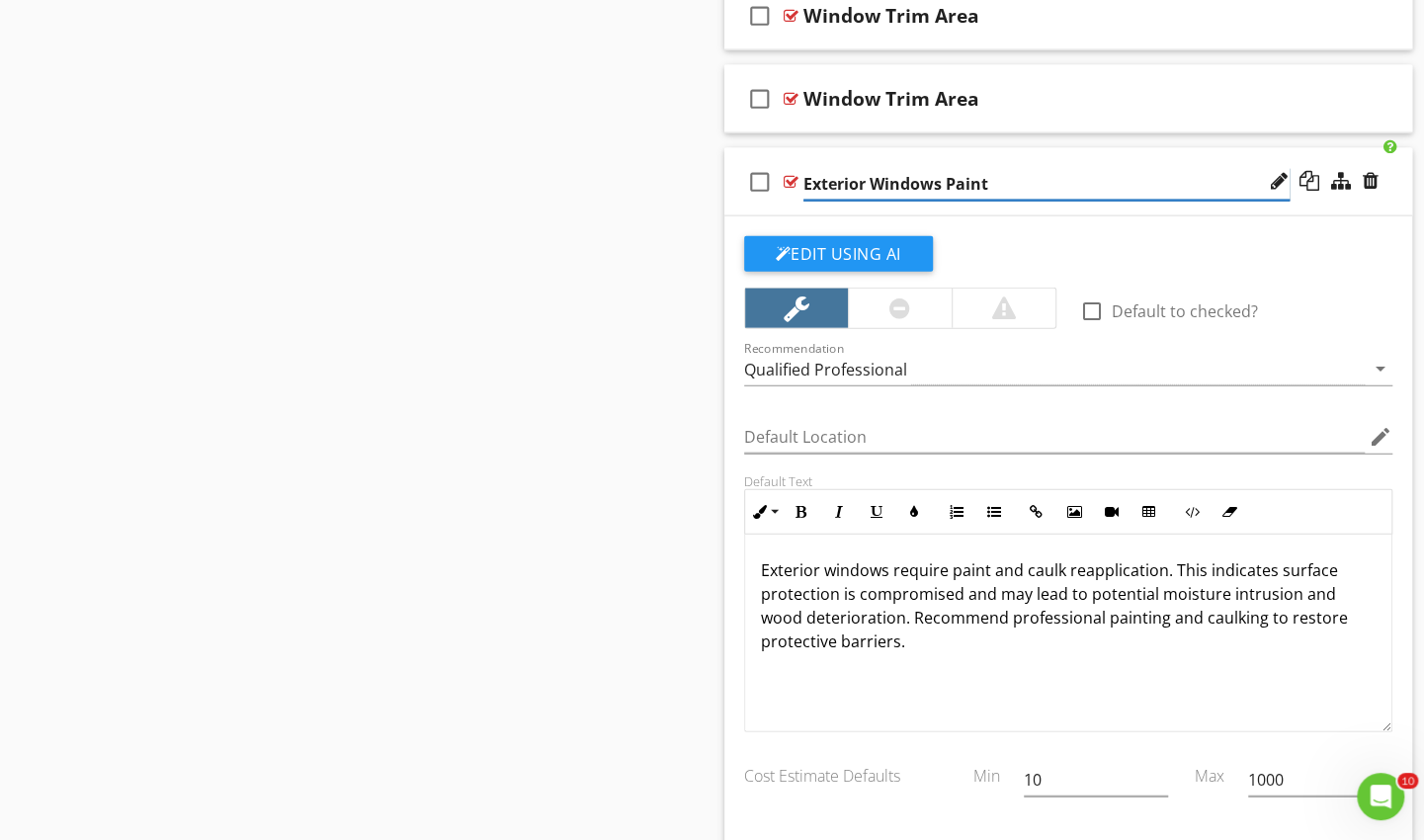 click on "Exterior Windows Paint" at bounding box center (1047, 184) 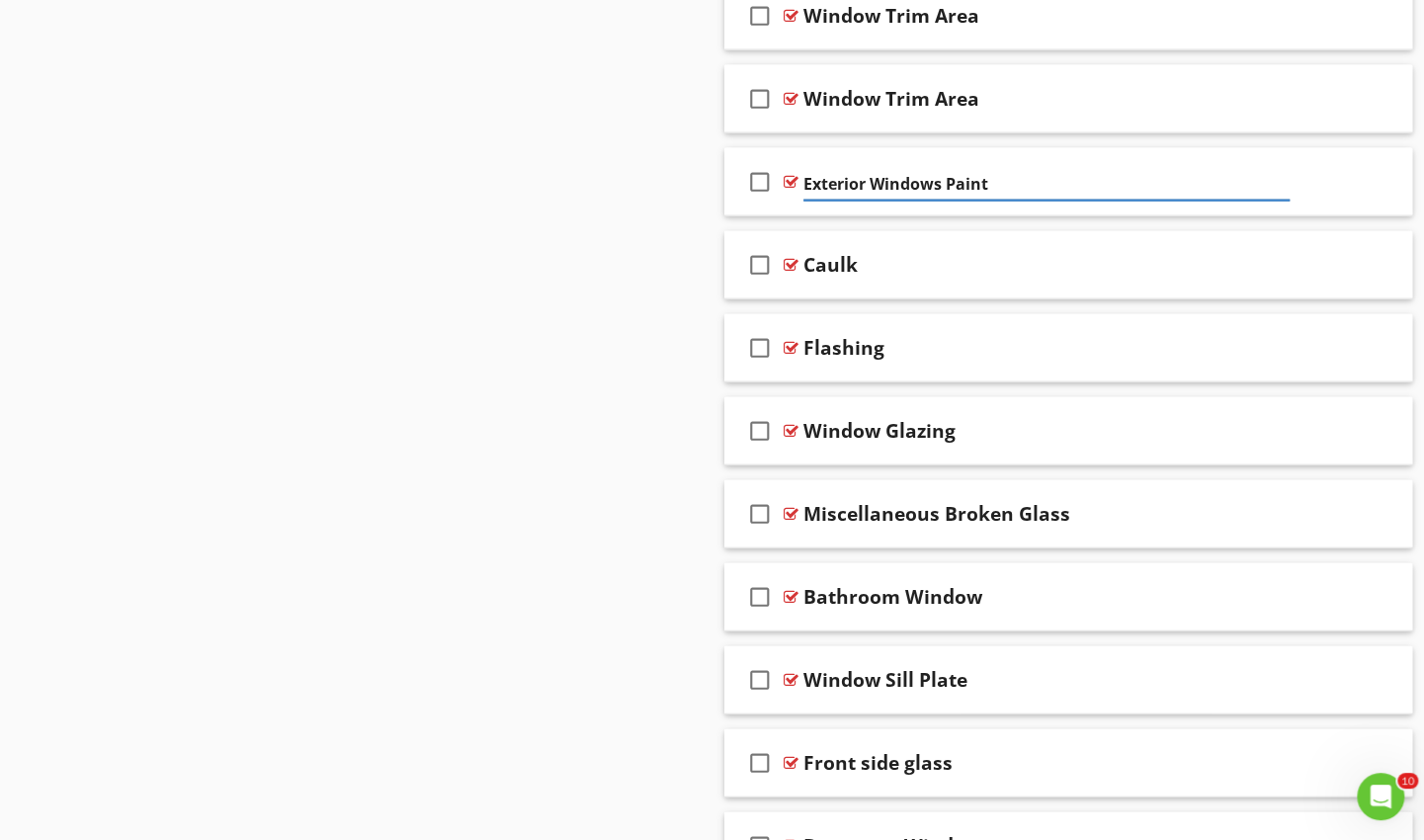 click on "check_box_outline_blank
Caulk" at bounding box center [1068, 265] 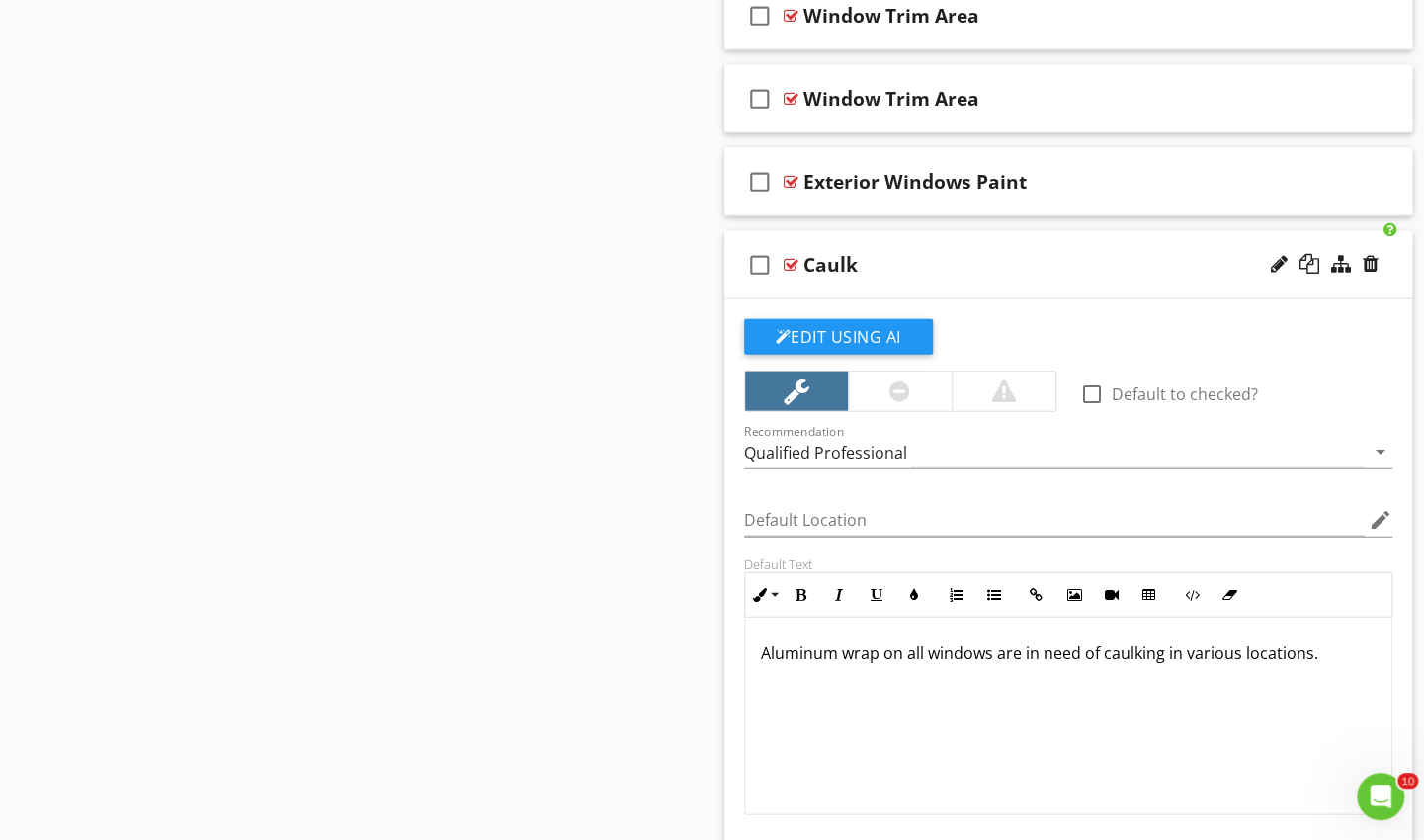 click on "Caulk" at bounding box center (1047, 265) 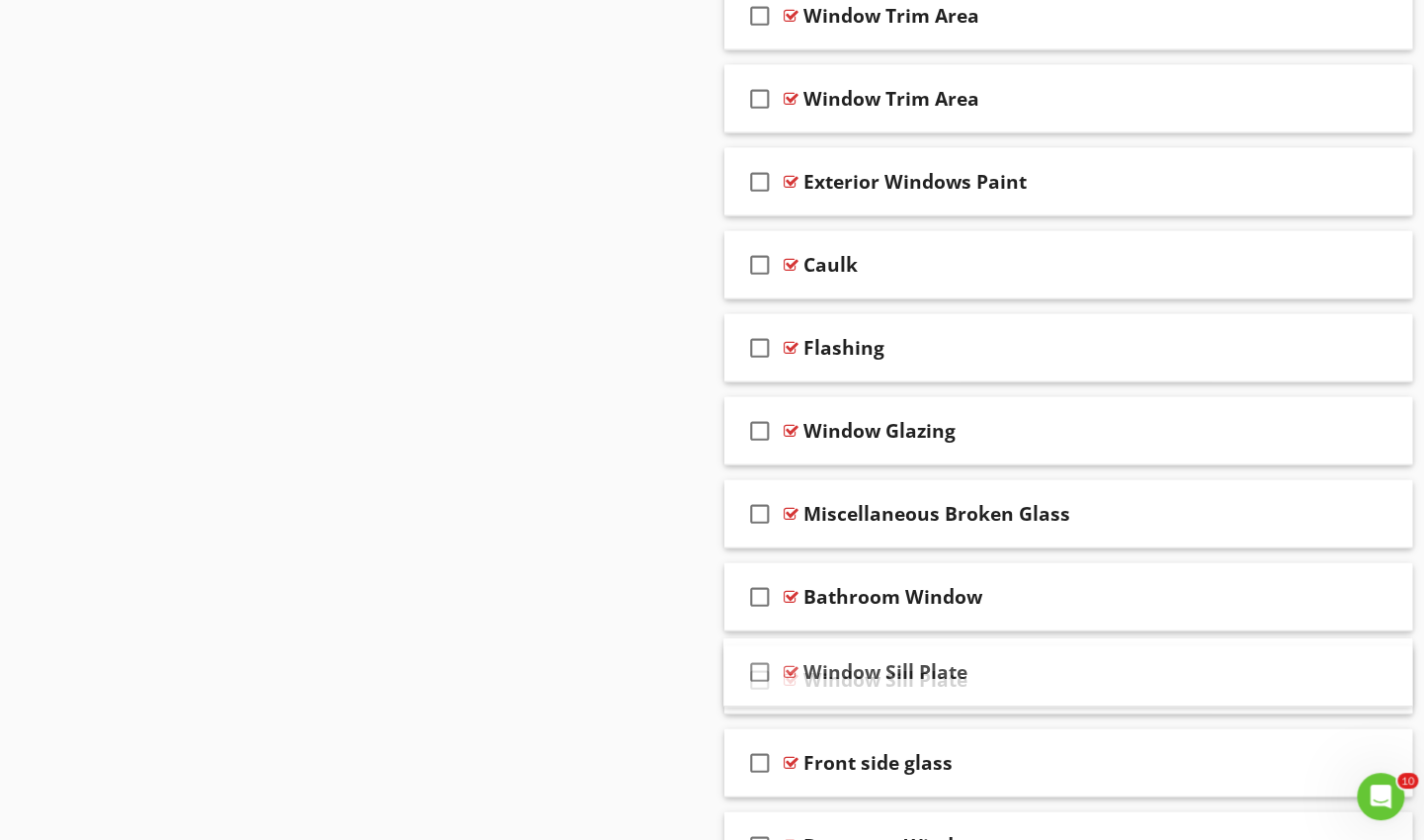 type 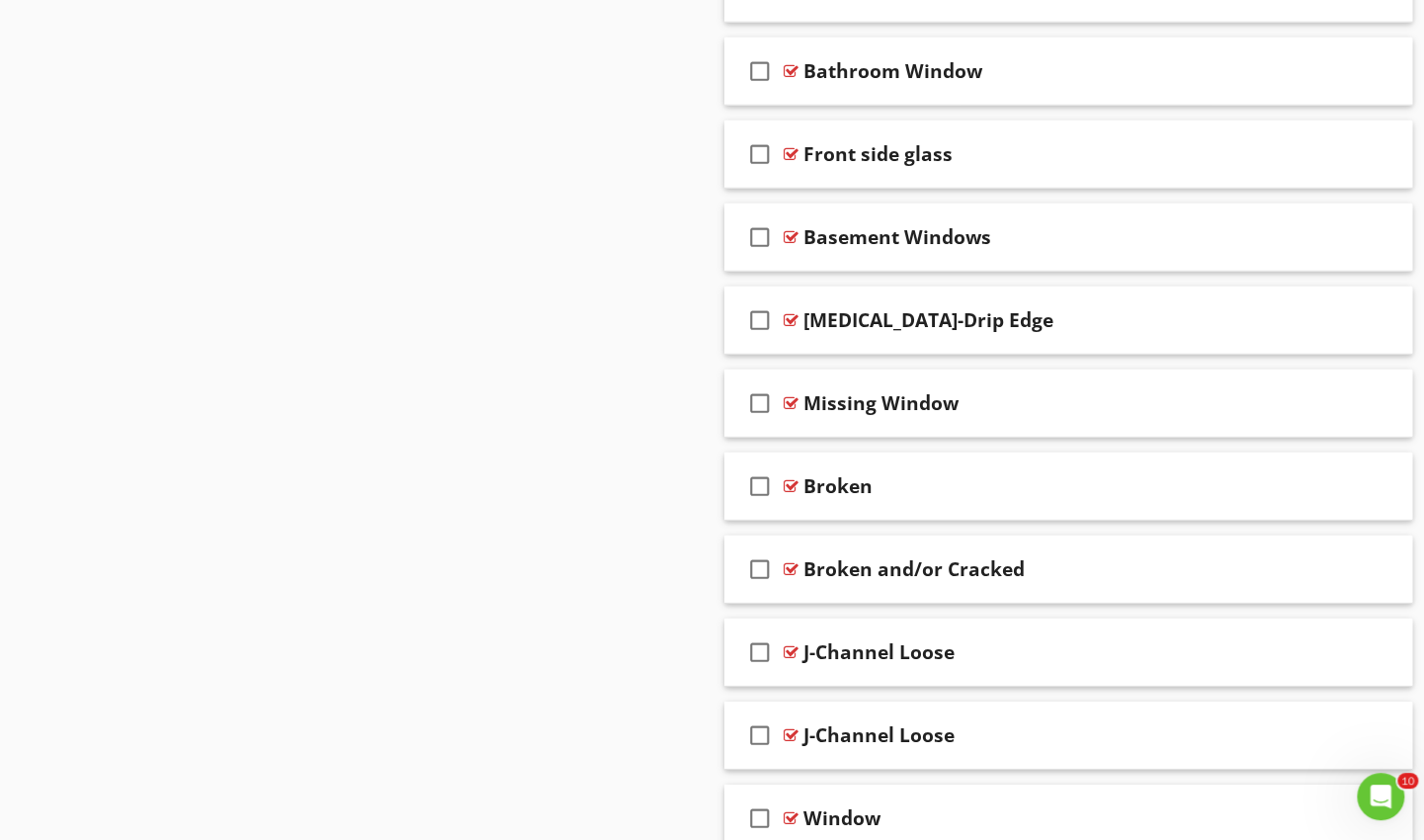 scroll, scrollTop: 3136, scrollLeft: 0, axis: vertical 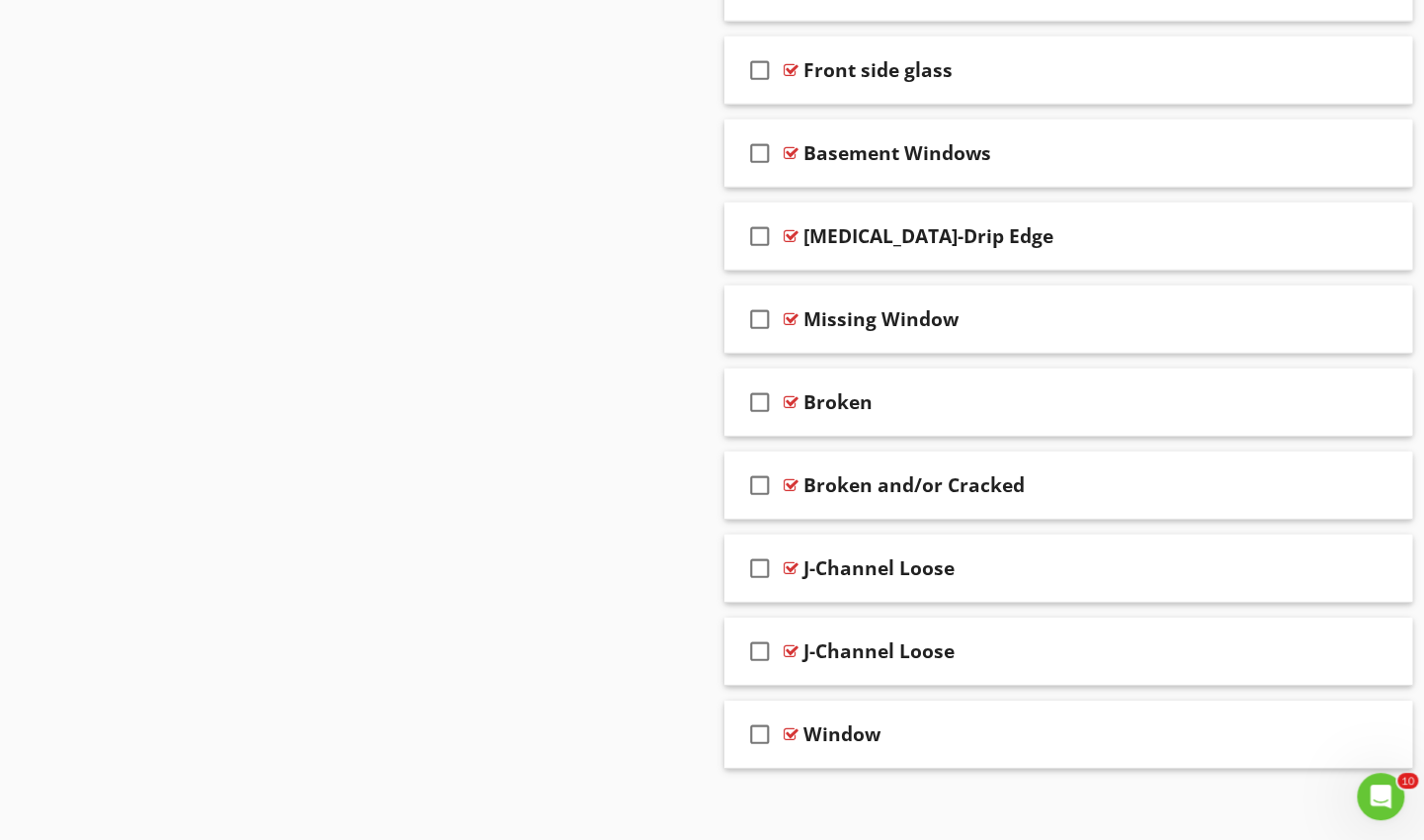 click on "check_box_outline_blank
Broken and/or Cracked" at bounding box center (1068, 485) 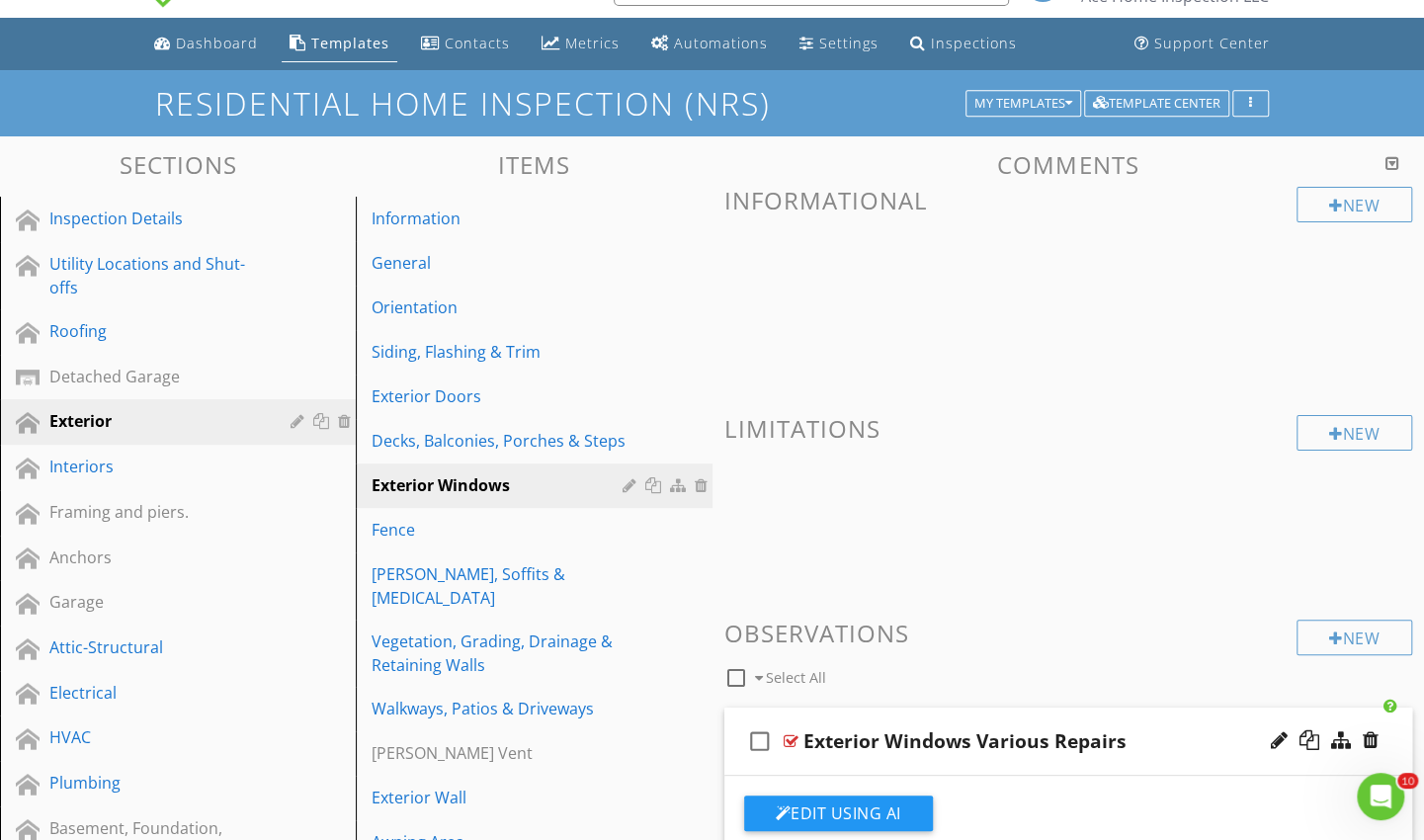 scroll, scrollTop: 0, scrollLeft: 0, axis: both 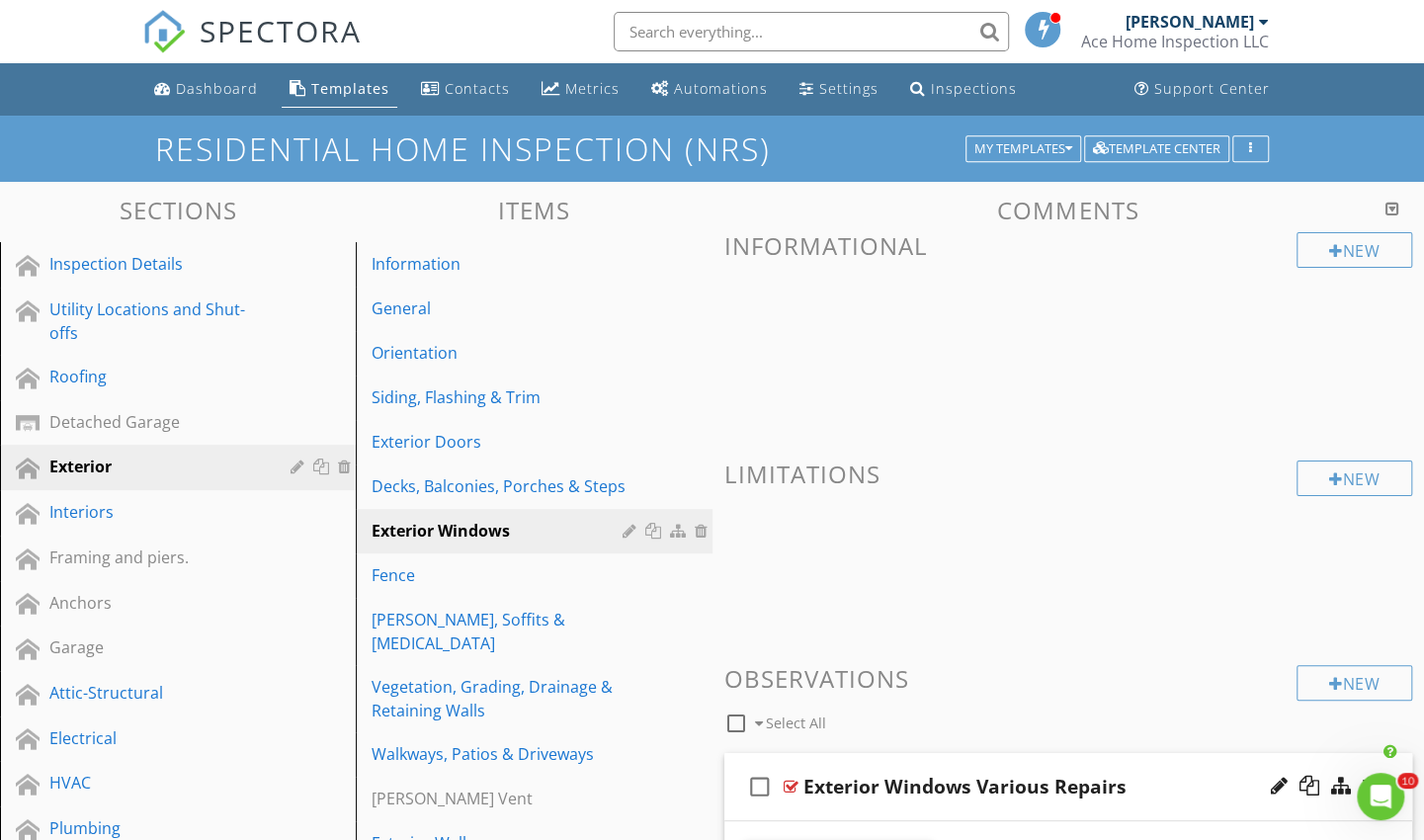 click on "Fence" at bounding box center [537, 575] 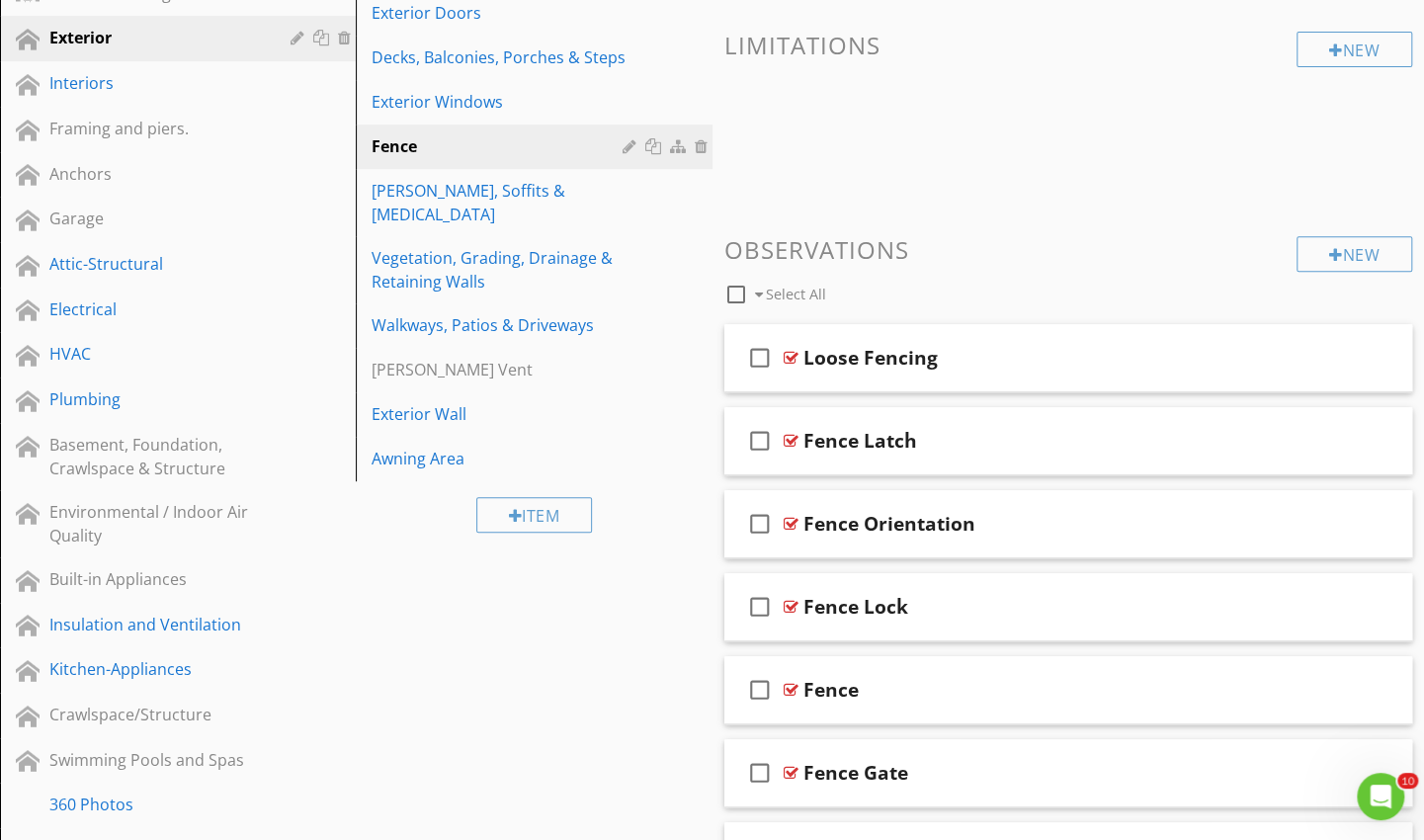 scroll, scrollTop: 430, scrollLeft: 0, axis: vertical 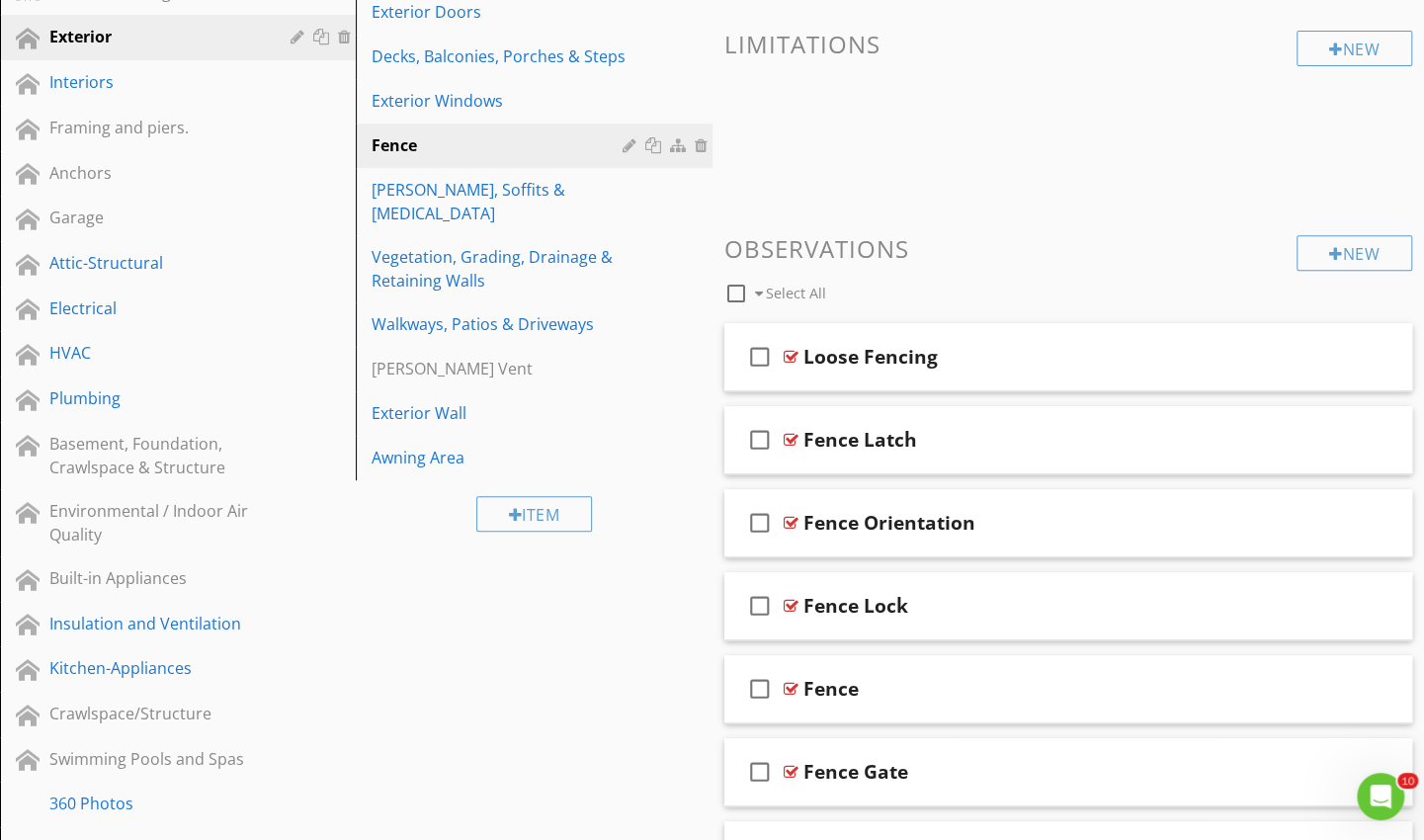 click on "Loose Fencing" at bounding box center (1047, 357) 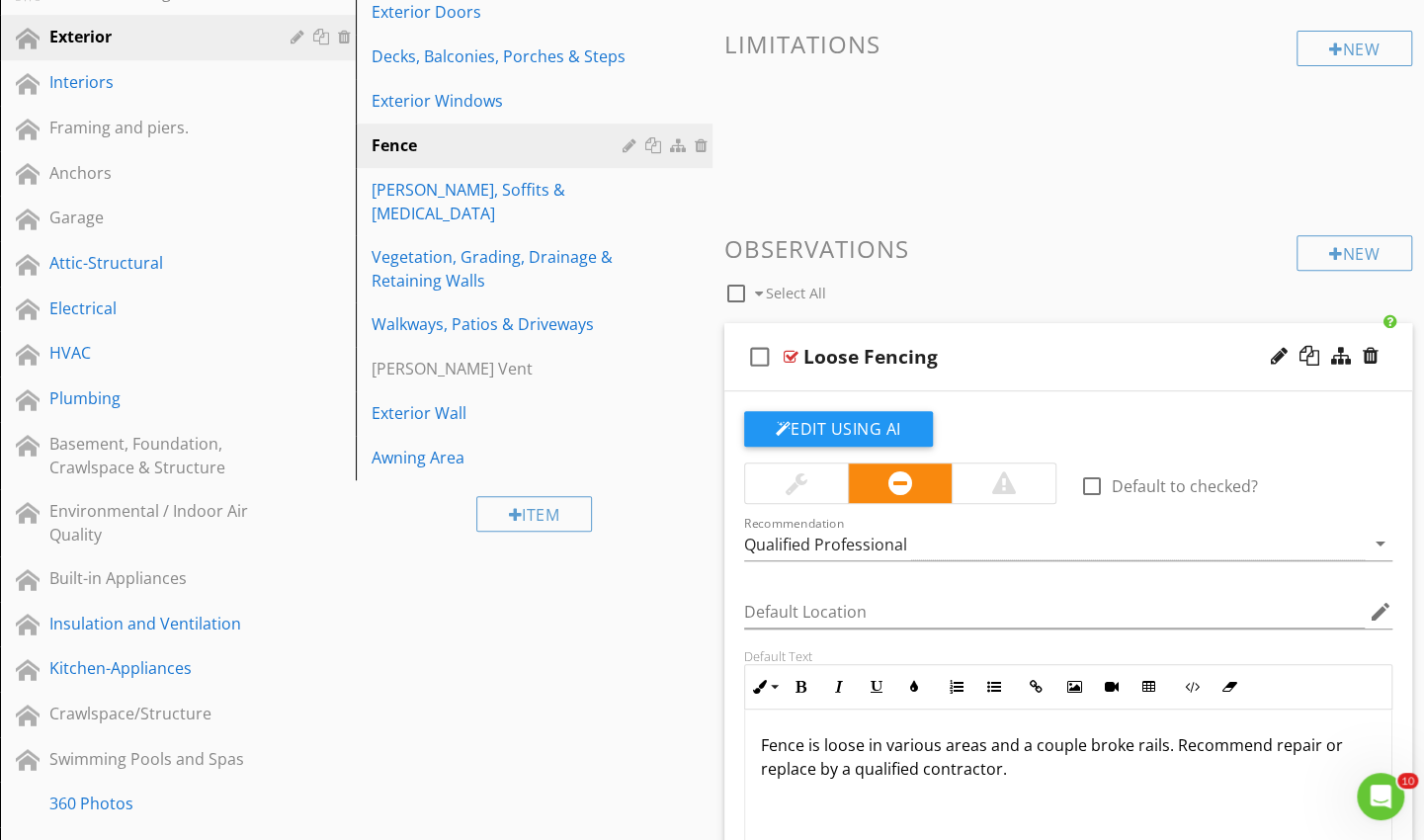 click on "Edit Using AI" at bounding box center (838, 429) 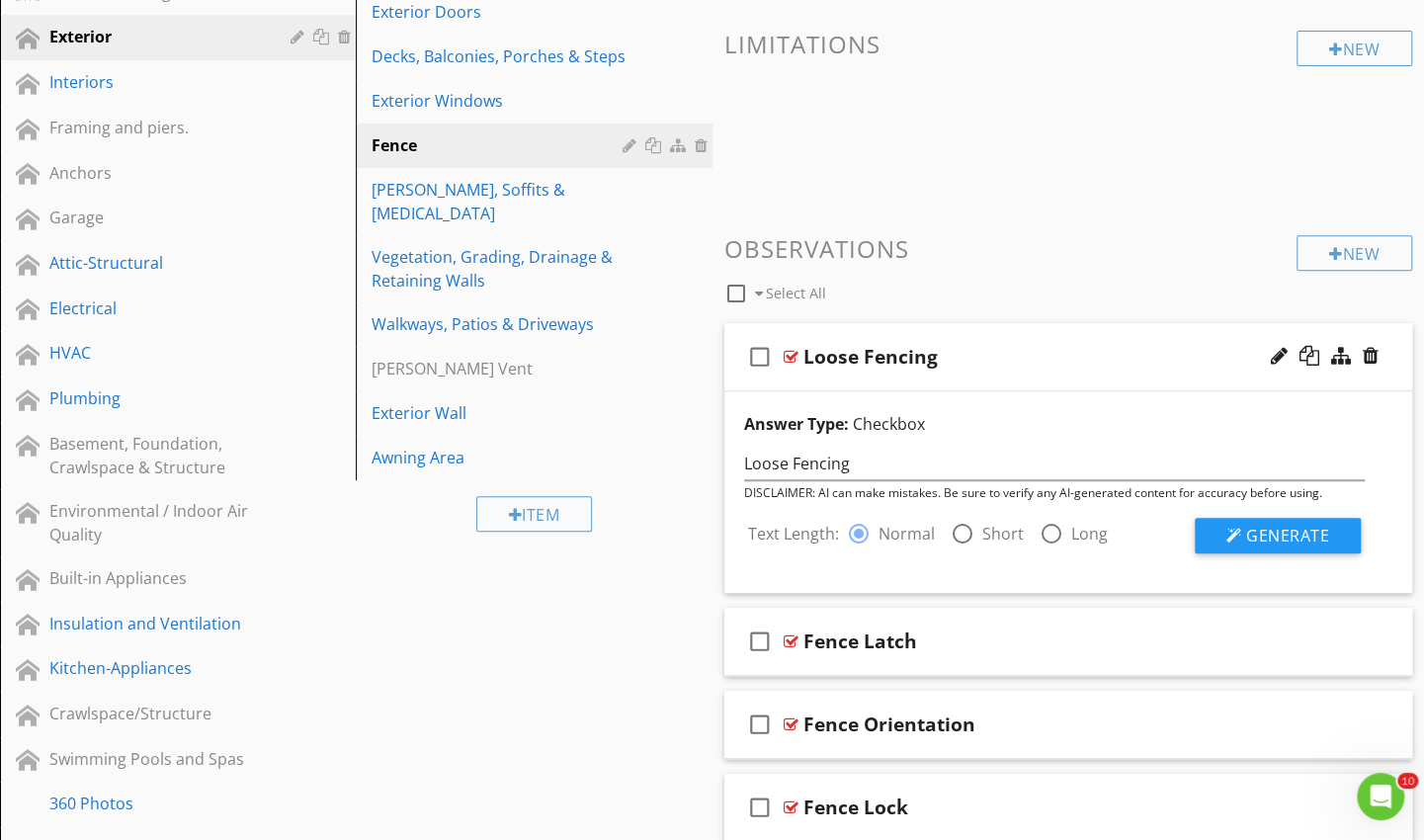 click at bounding box center [963, 534] 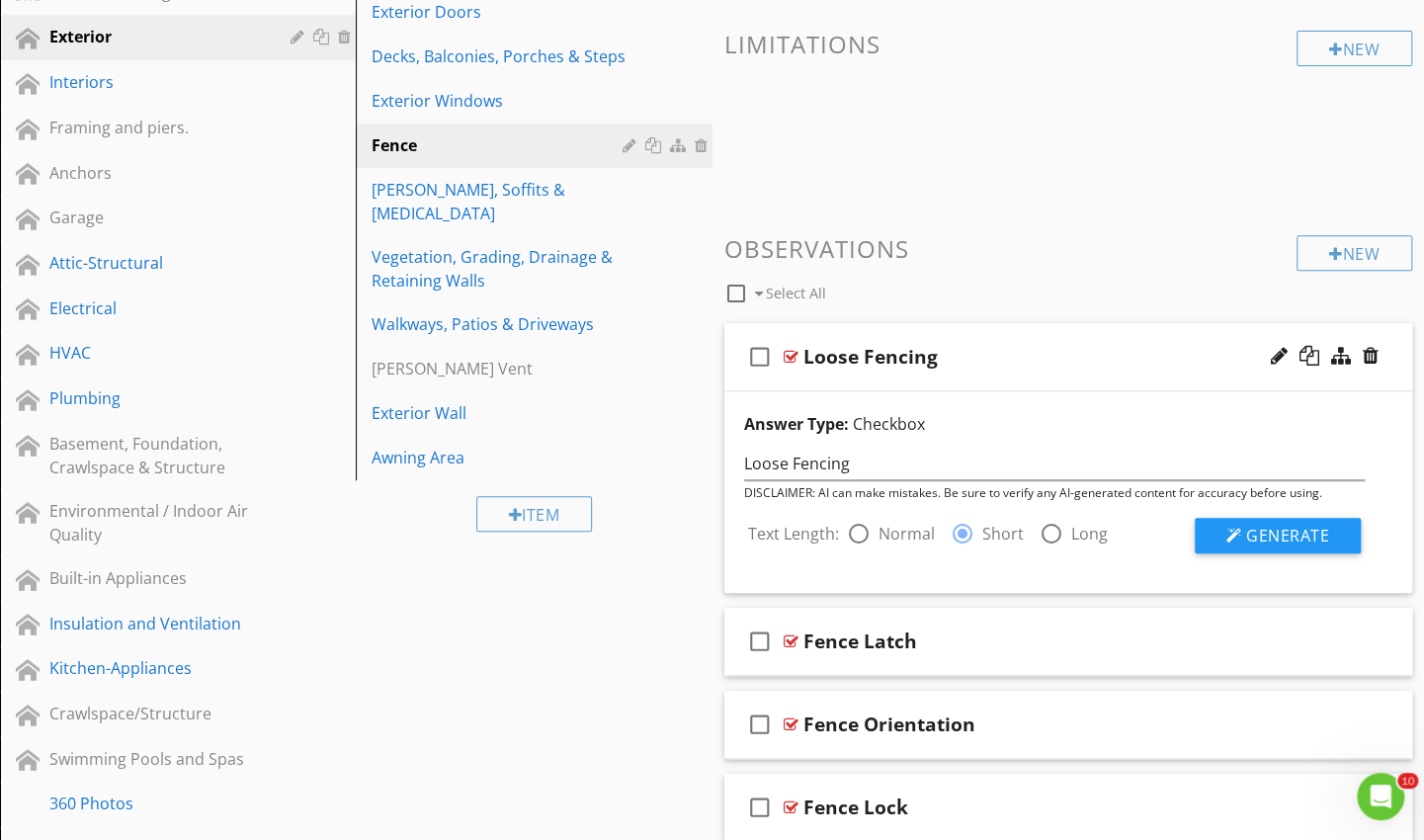 click on "Generate" at bounding box center (1278, 536) 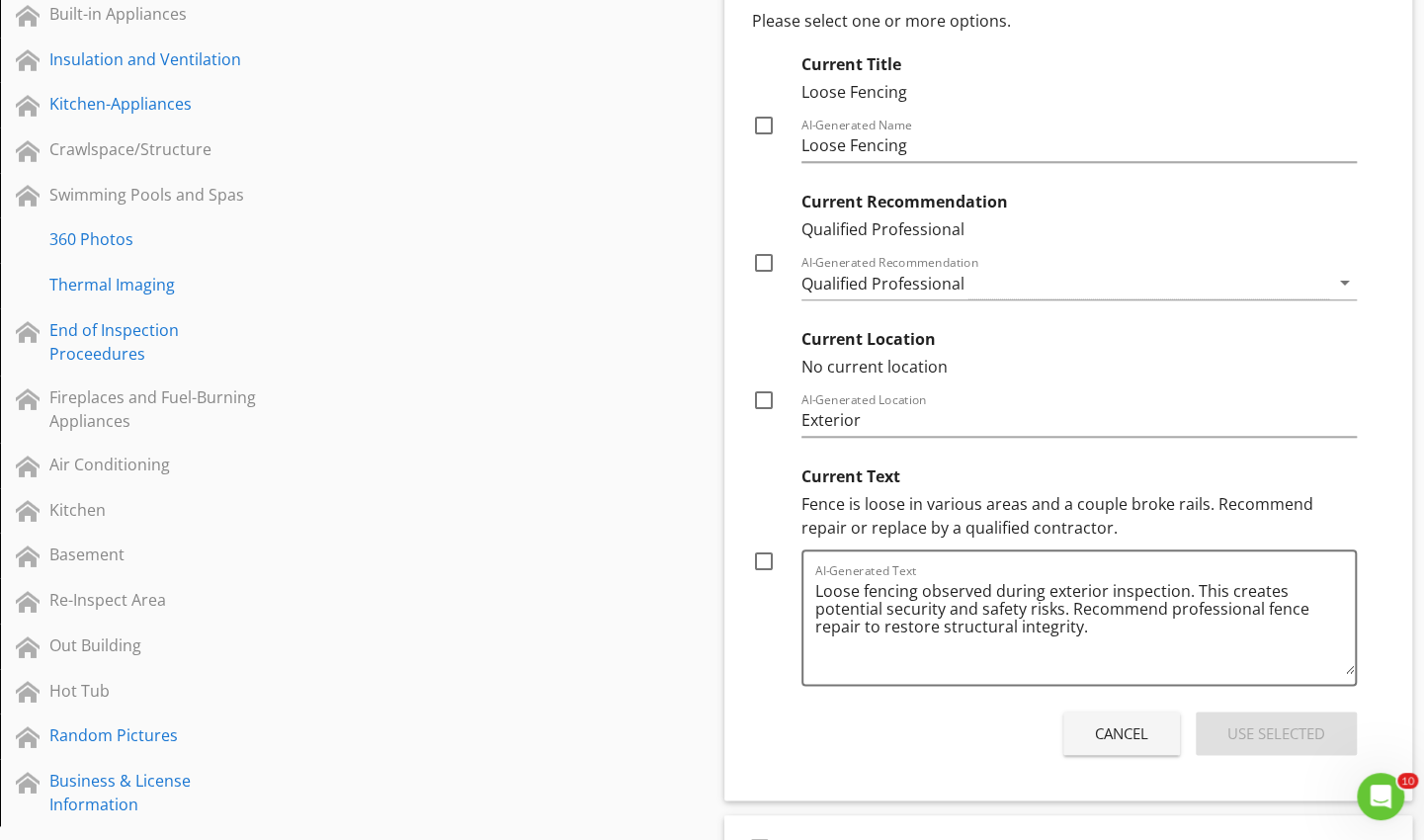 scroll, scrollTop: 999, scrollLeft: 0, axis: vertical 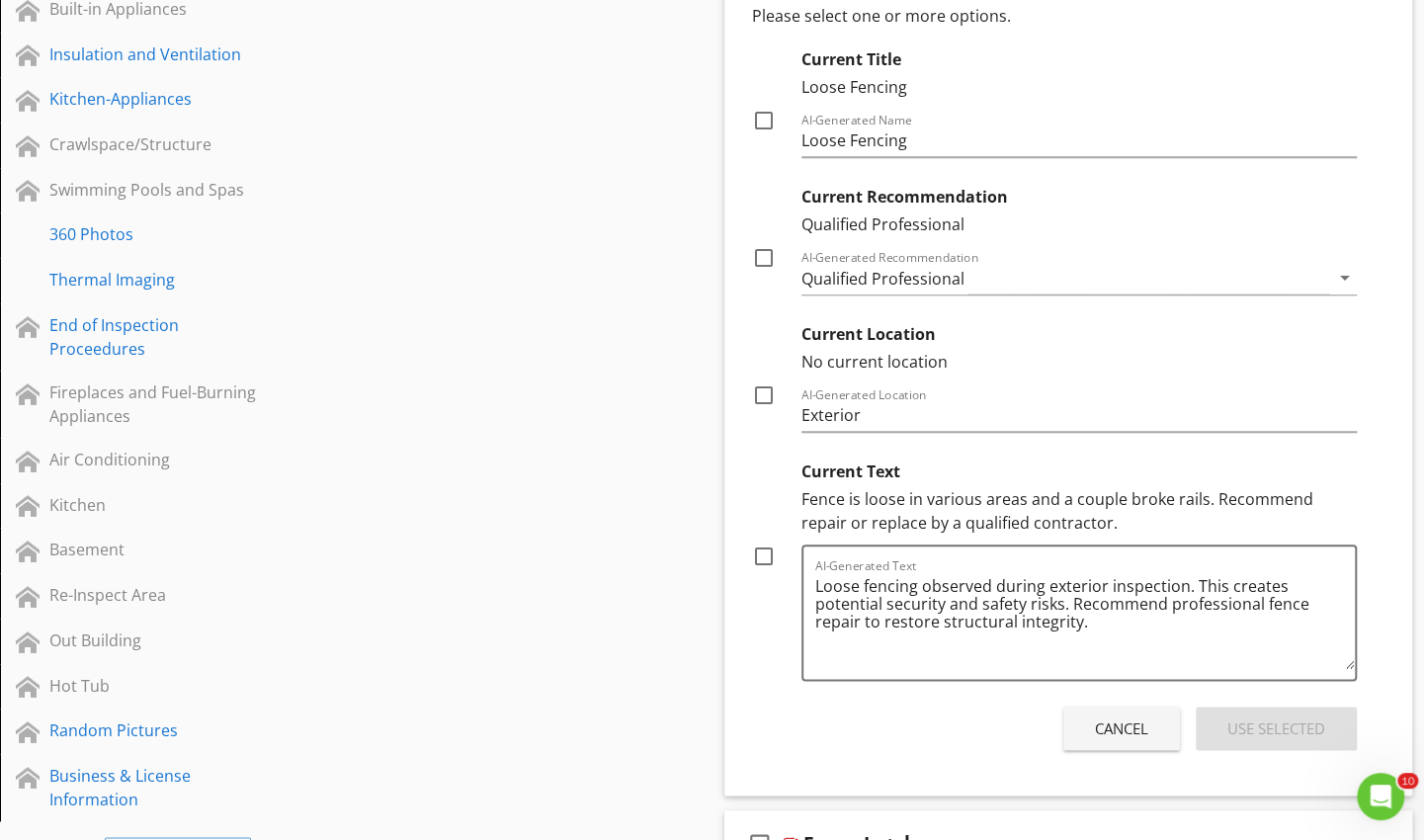click at bounding box center [764, 556] 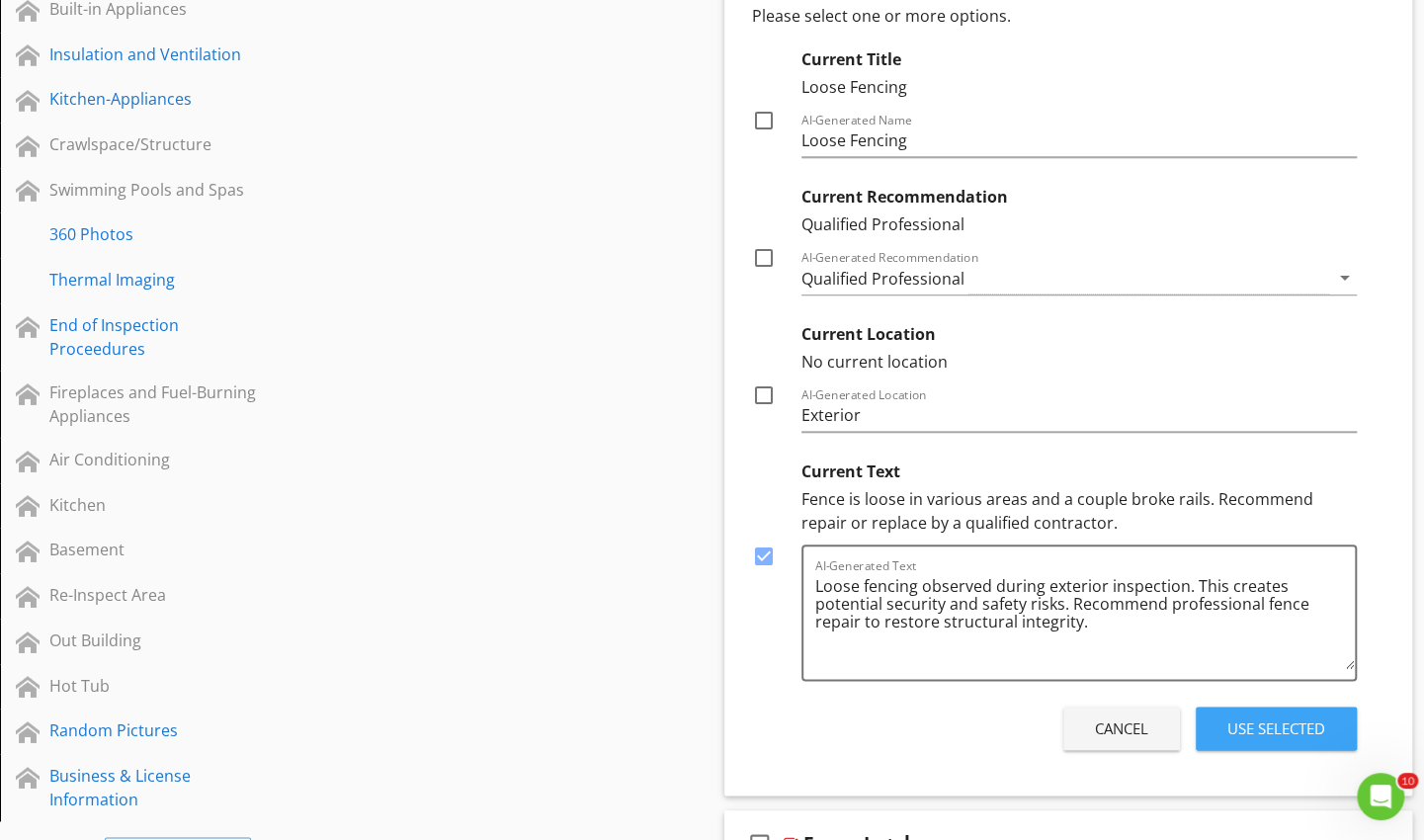 click on "Use Selected" at bounding box center (1276, 728) 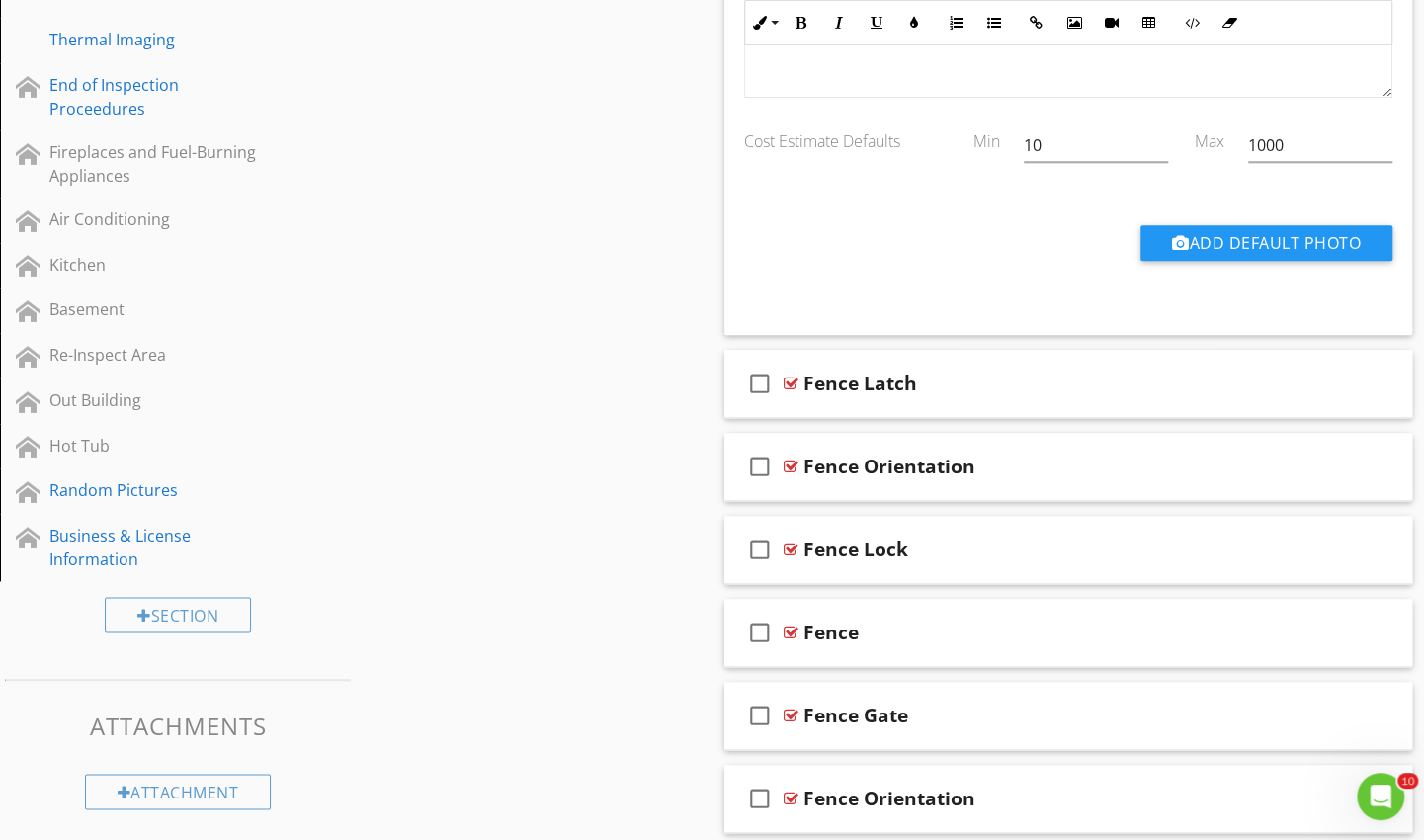 scroll, scrollTop: 1310, scrollLeft: 0, axis: vertical 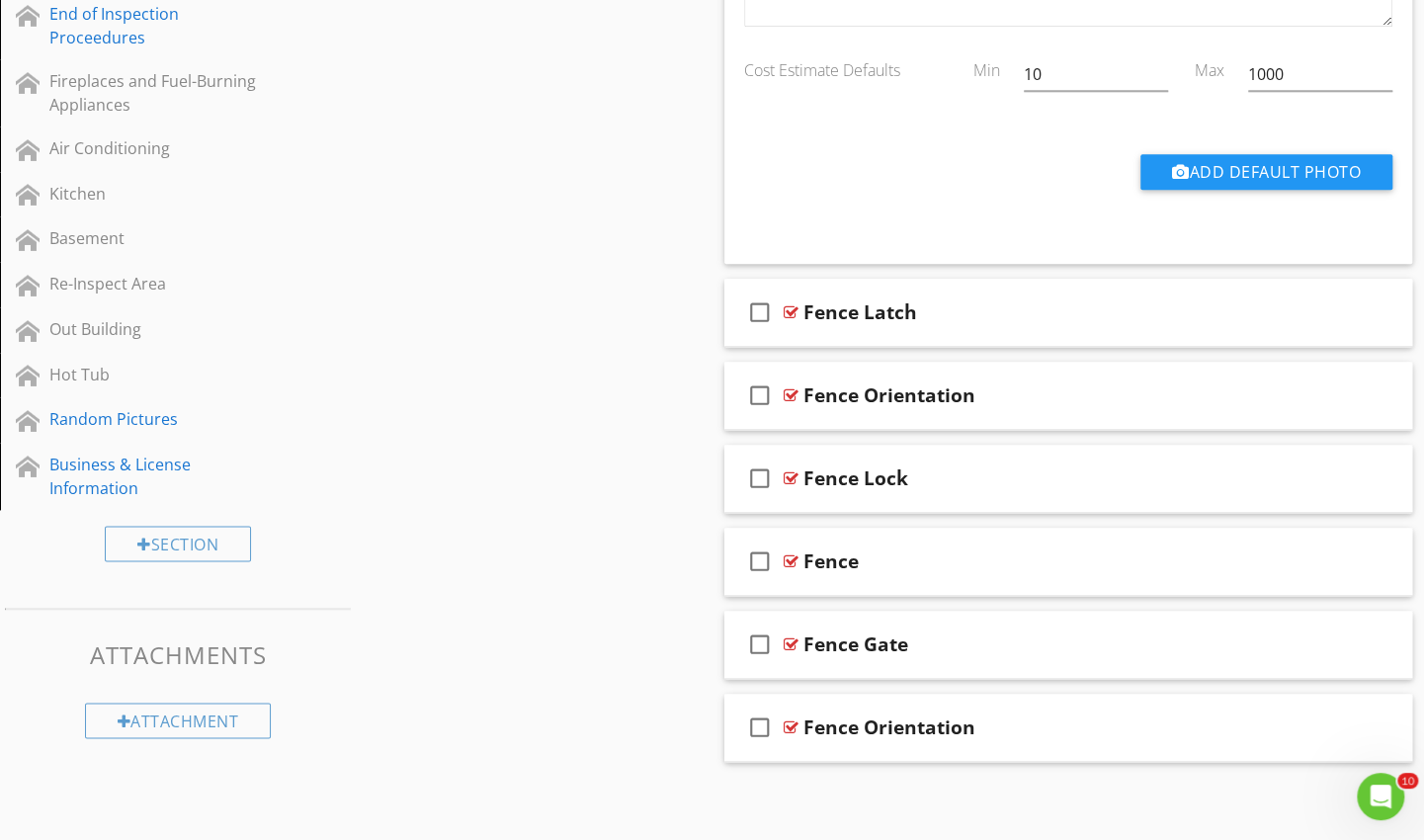 click at bounding box center [1341, 394] 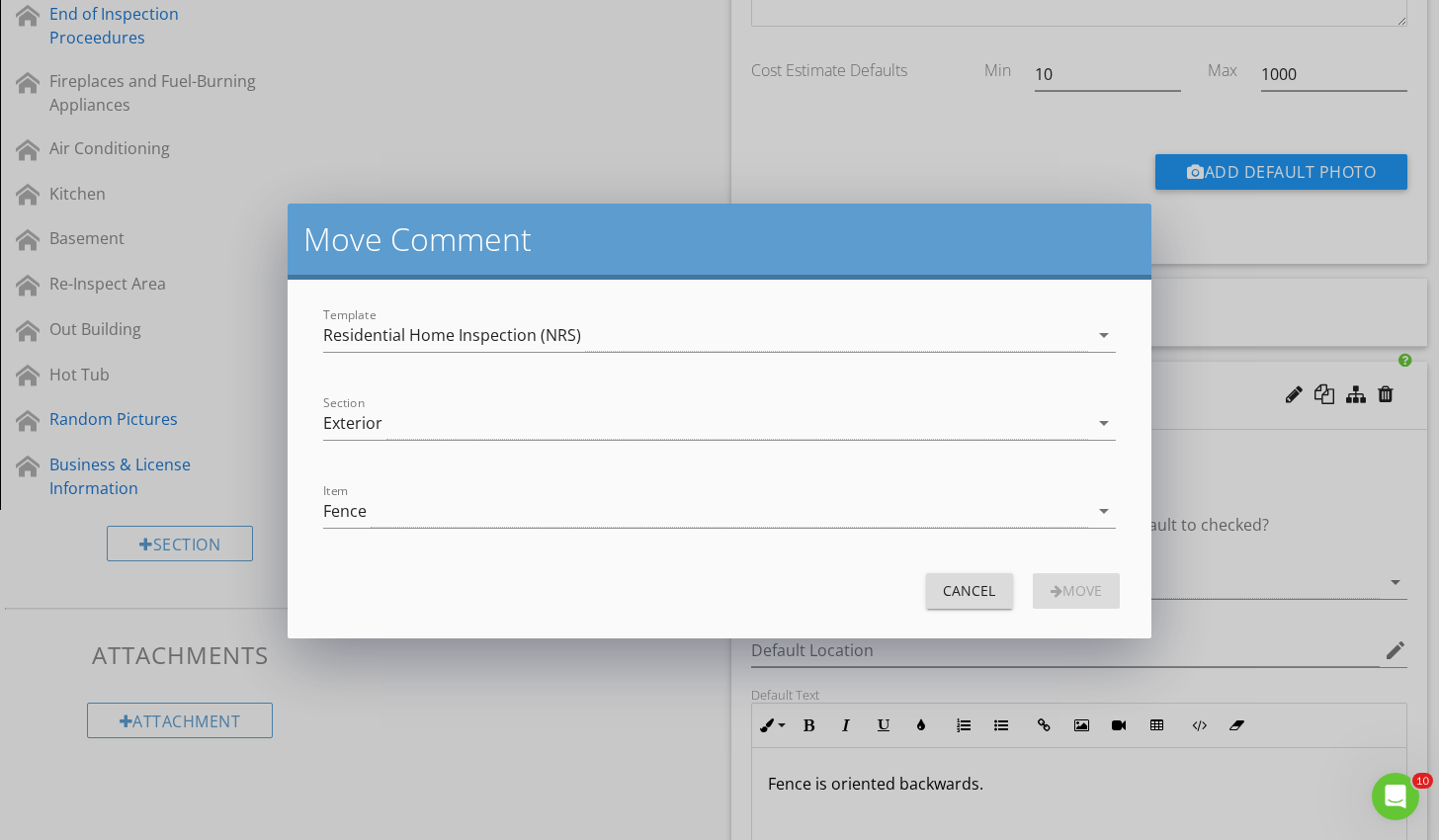 click on "Cancel" at bounding box center [970, 591] 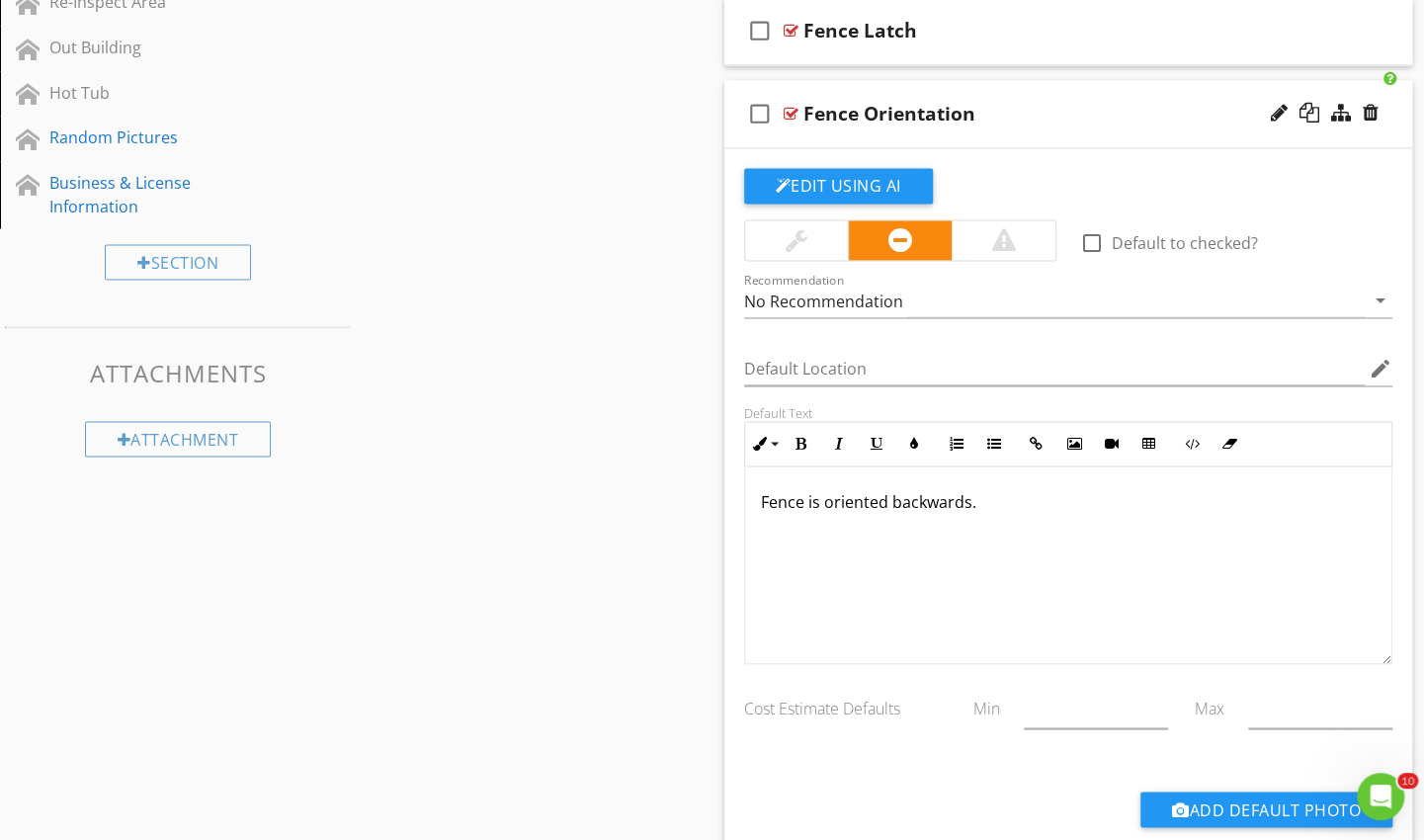 scroll, scrollTop: 1501, scrollLeft: 0, axis: vertical 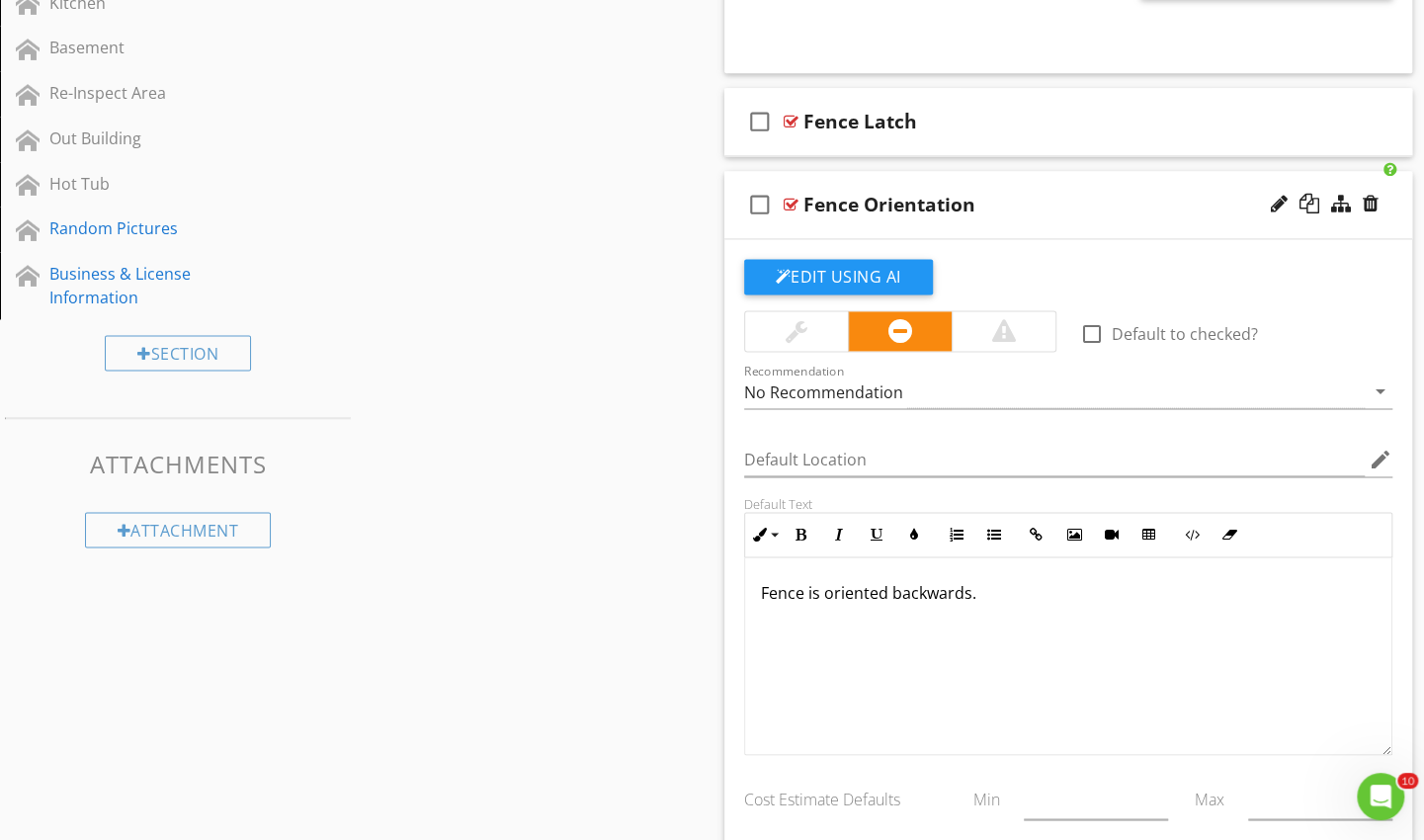 click on "Recommendation No Recommendation arrow_drop_down" at bounding box center [1068, 391] 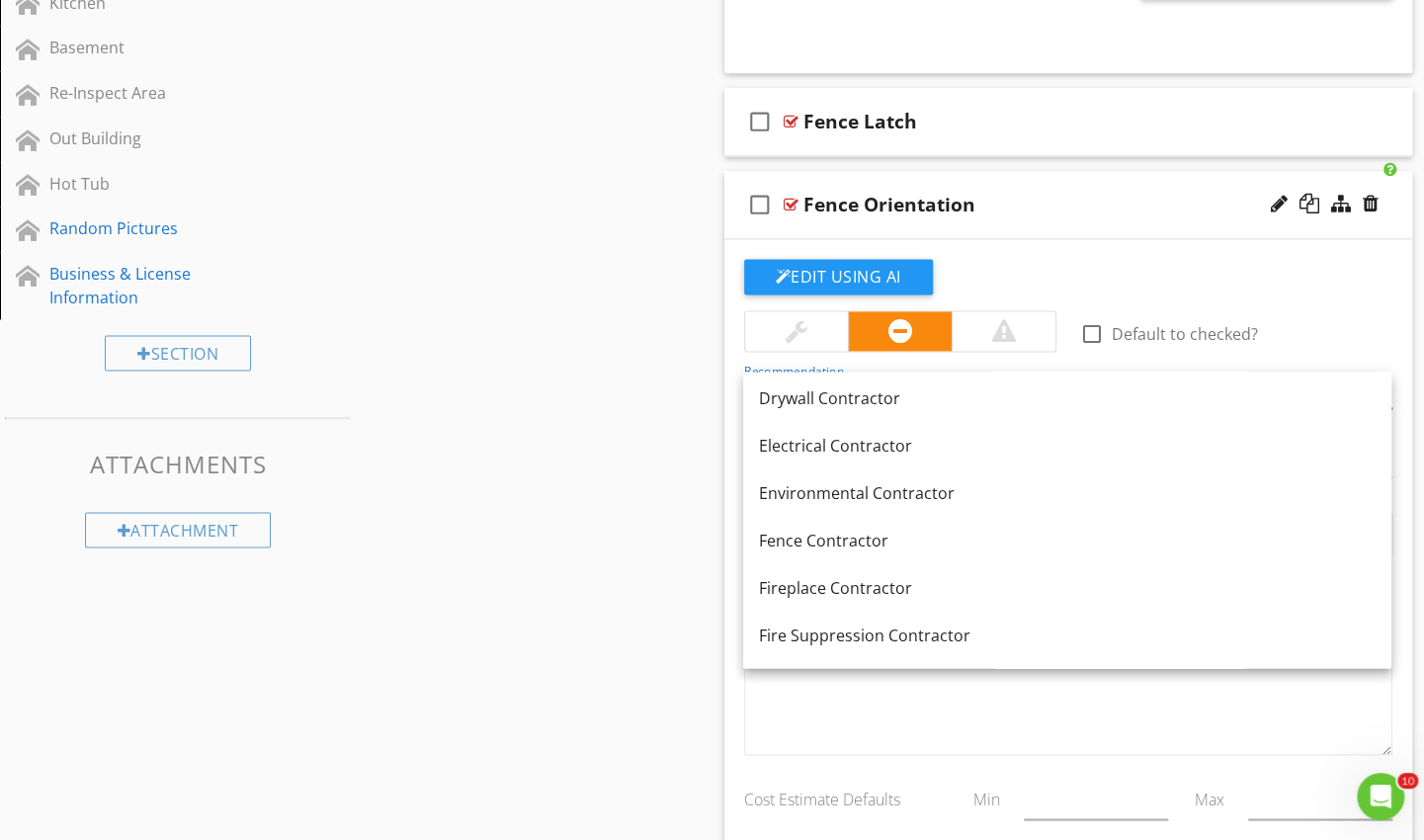 scroll, scrollTop: 710, scrollLeft: 0, axis: vertical 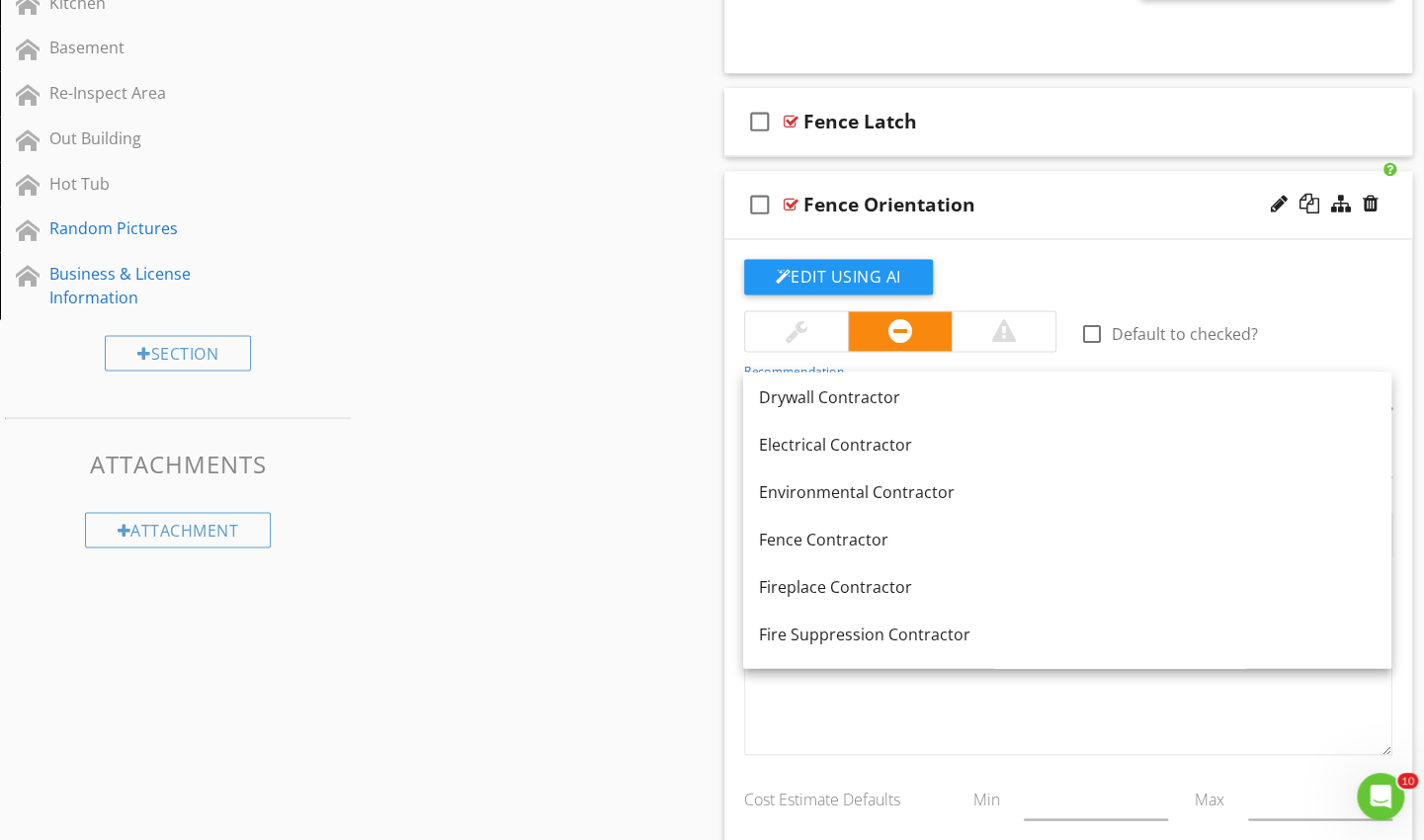 click on "Fence Contractor" at bounding box center [1067, 540] 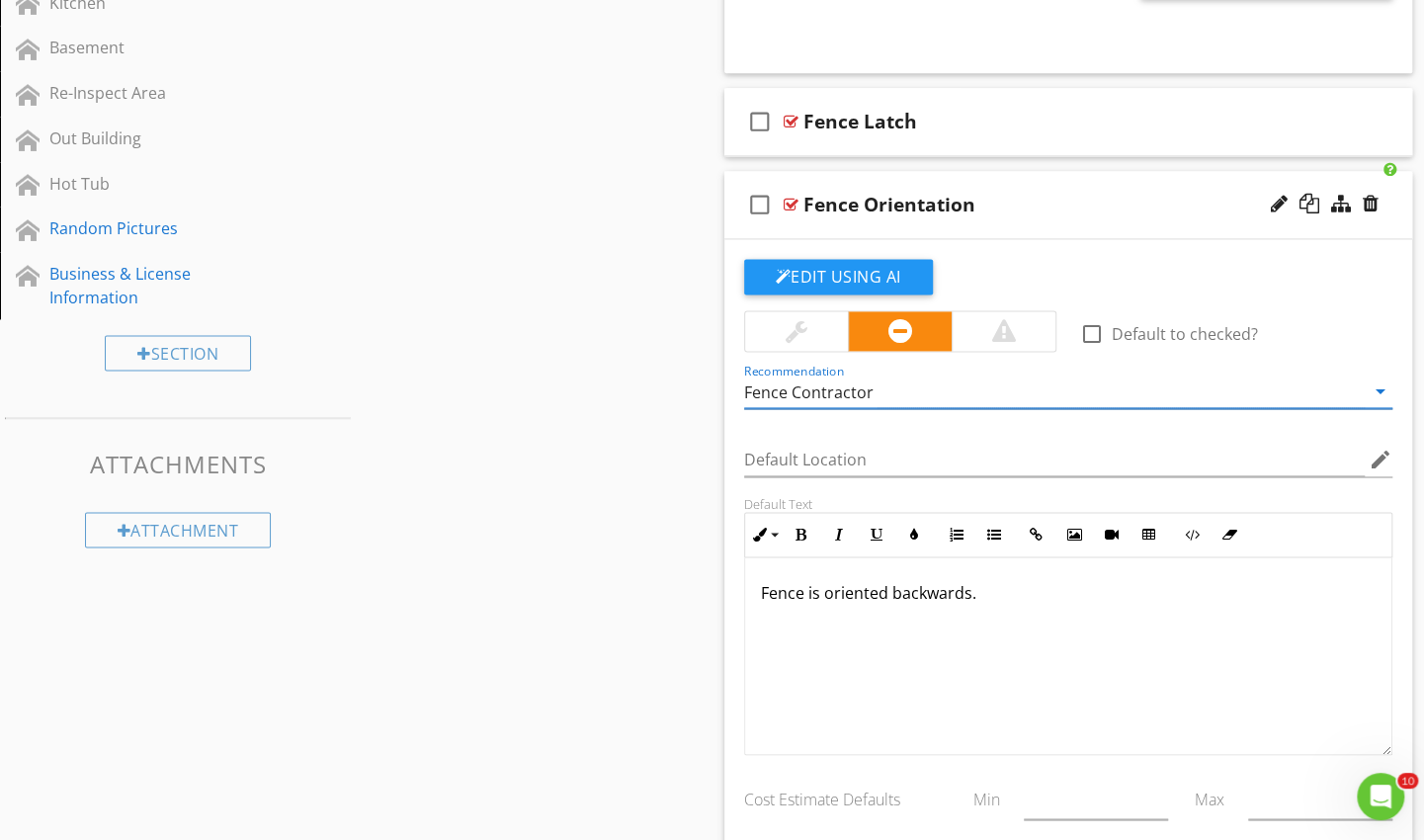 click on "Edit Using AI" at bounding box center (838, -642) 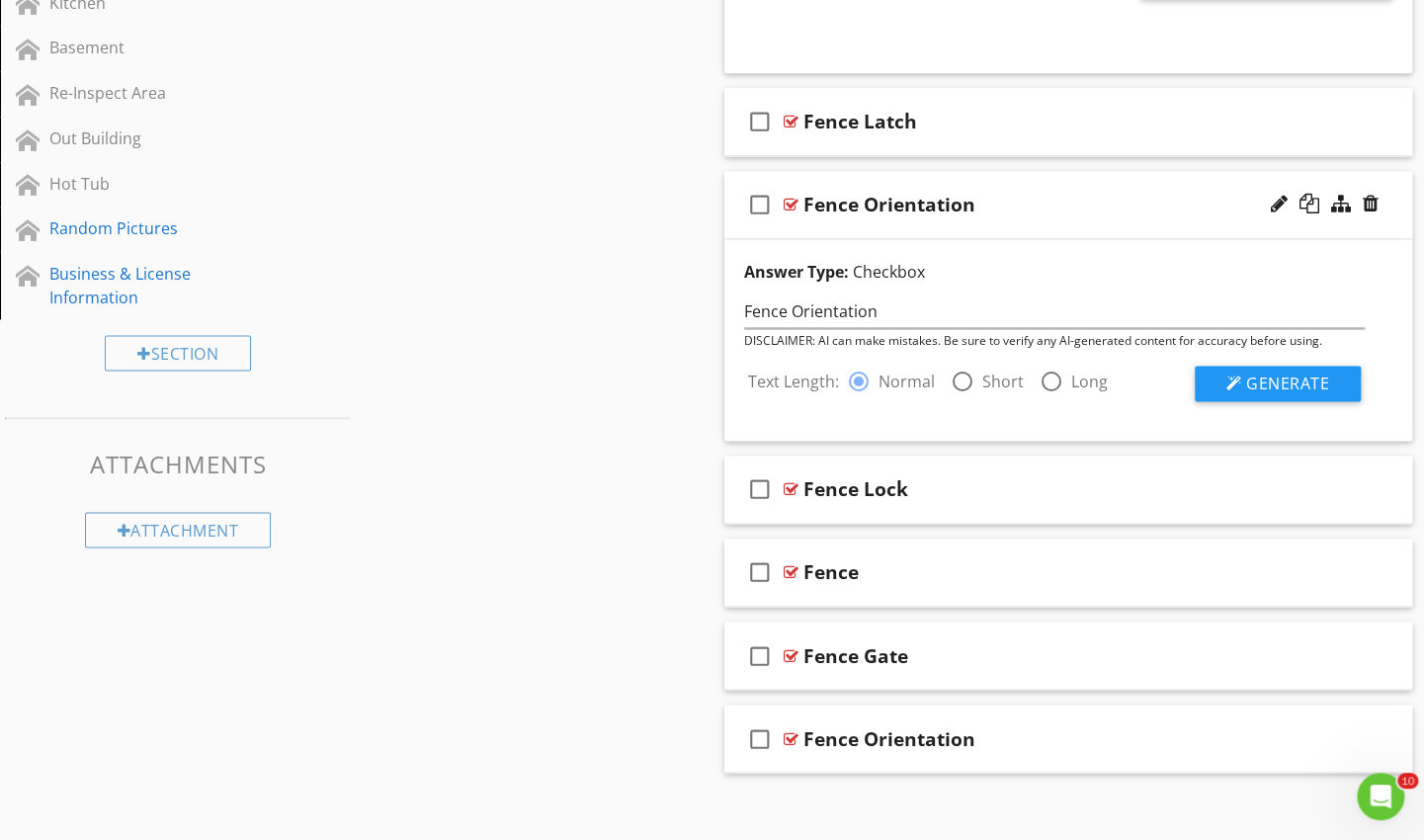 click at bounding box center [963, 381] 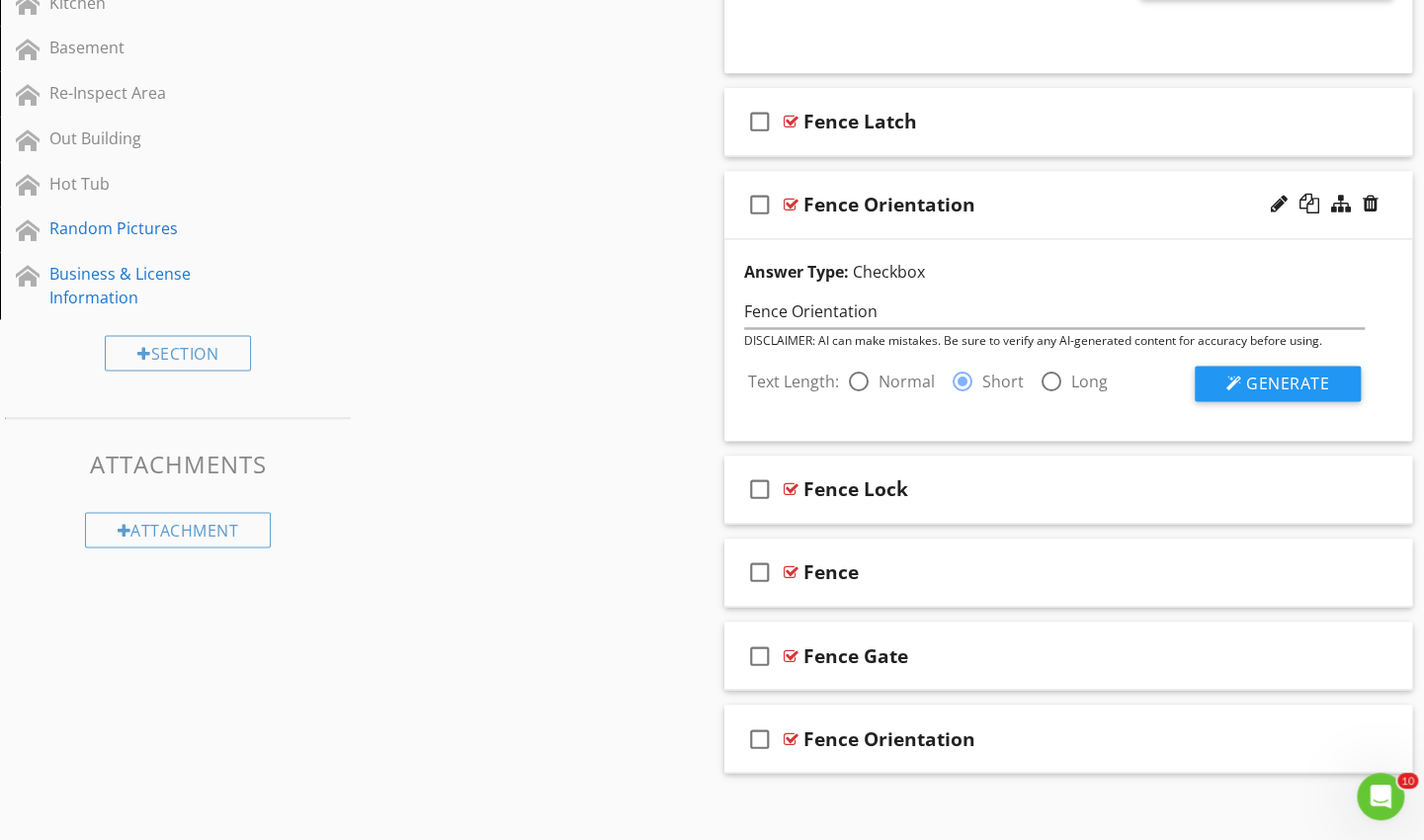 click on "Generate" at bounding box center (1278, 383) 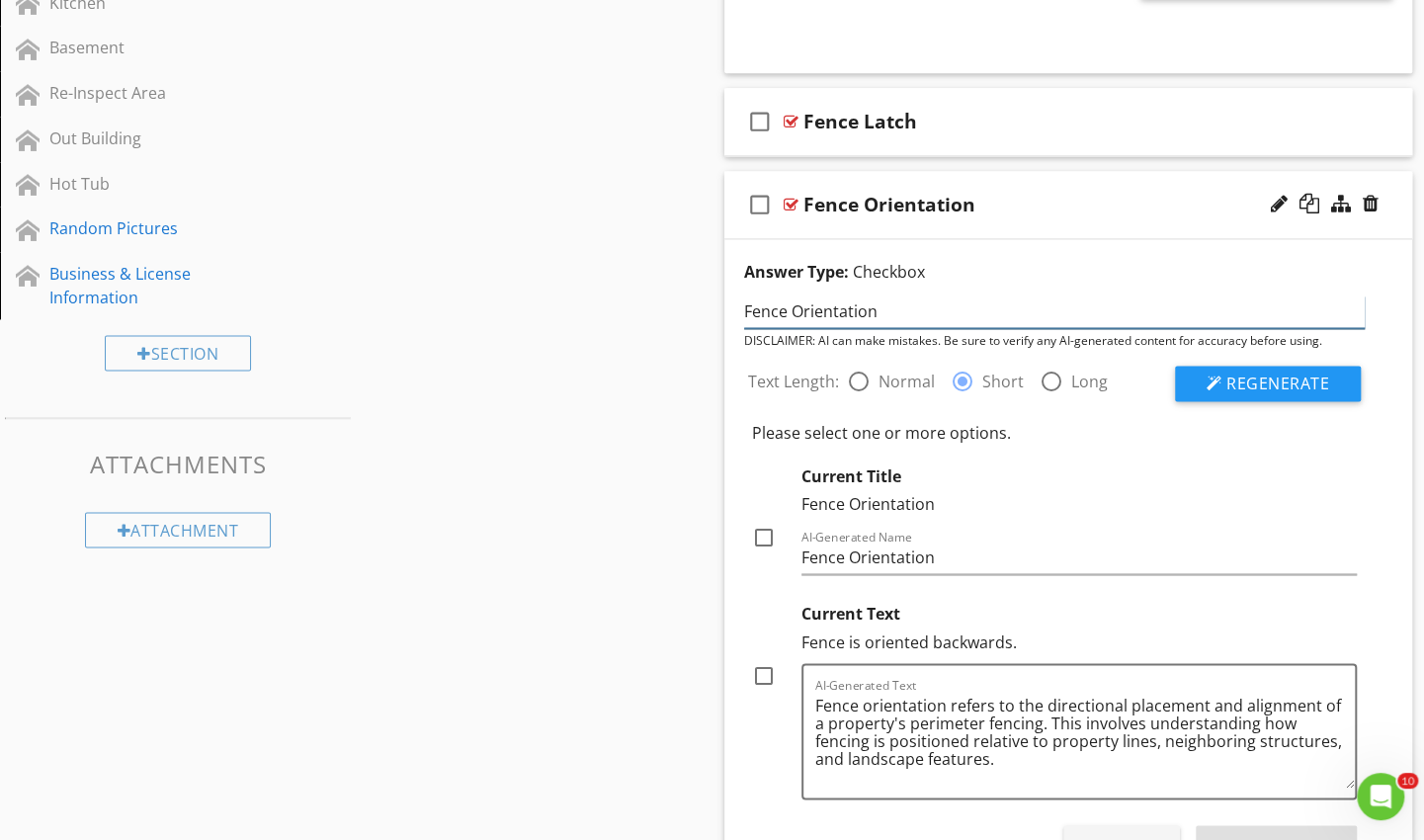 click on "Fence Orientation" at bounding box center (1054, 311) 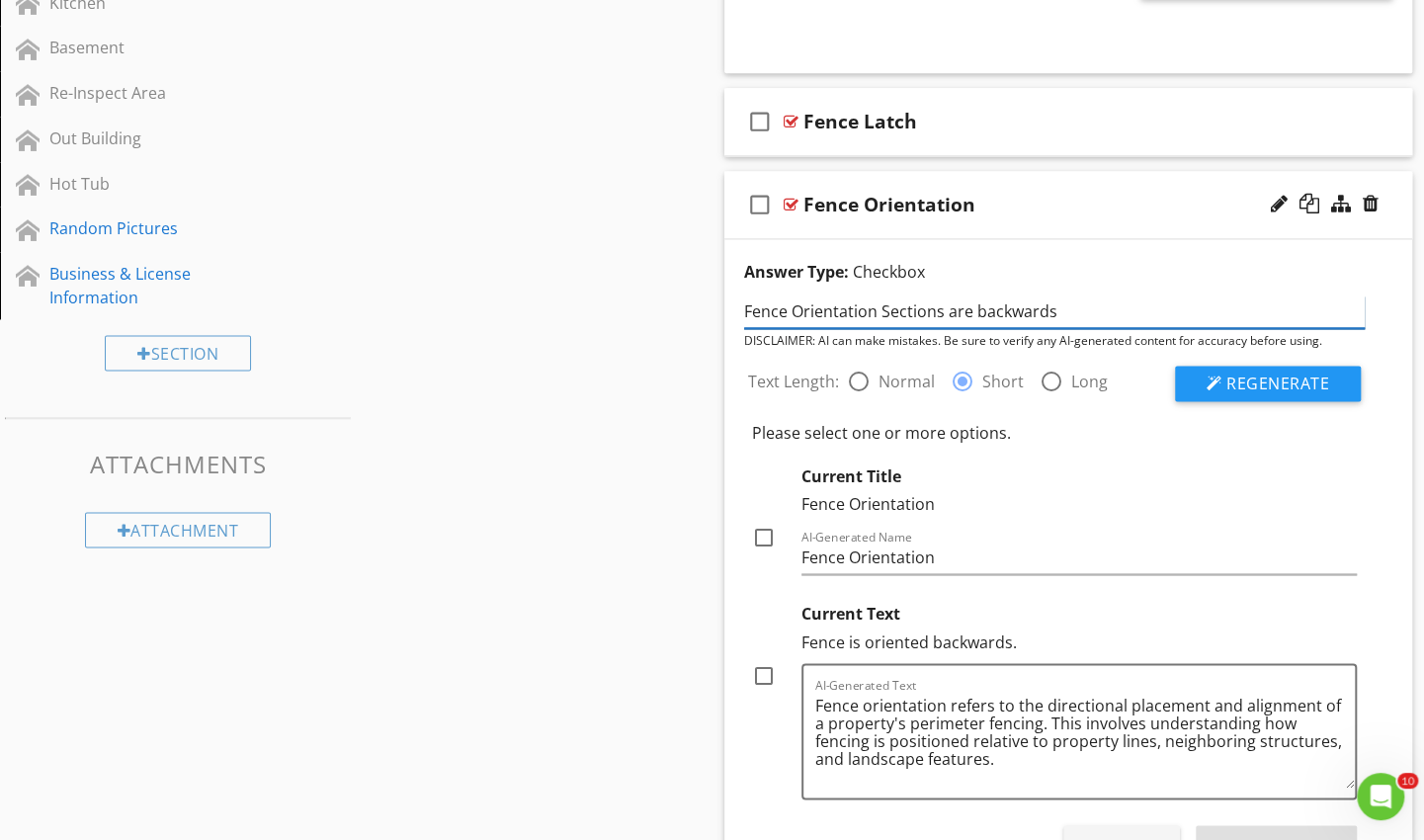 type on "Fence Orientation Sections are backwards" 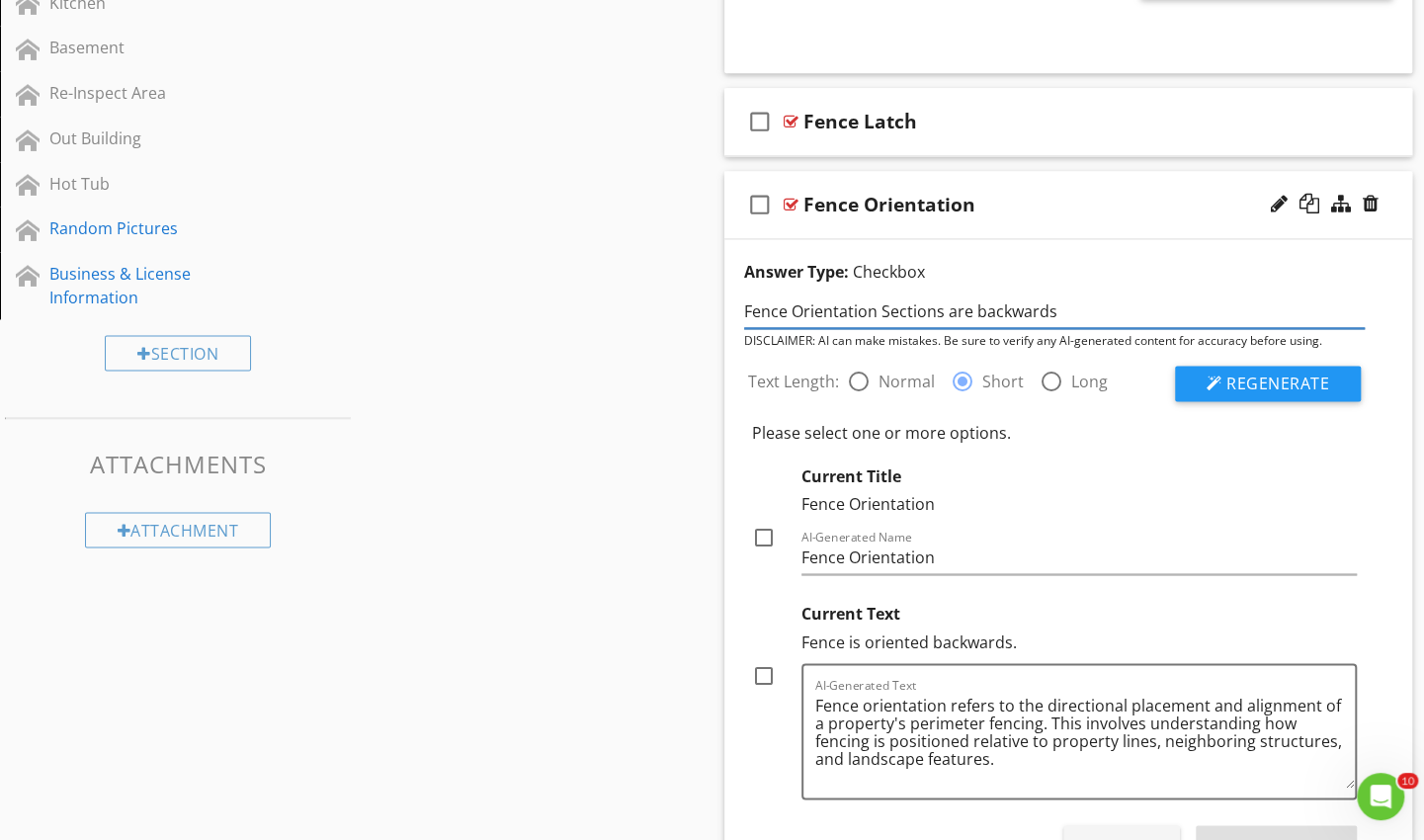 click on "Regenerate" at bounding box center (1278, 383) 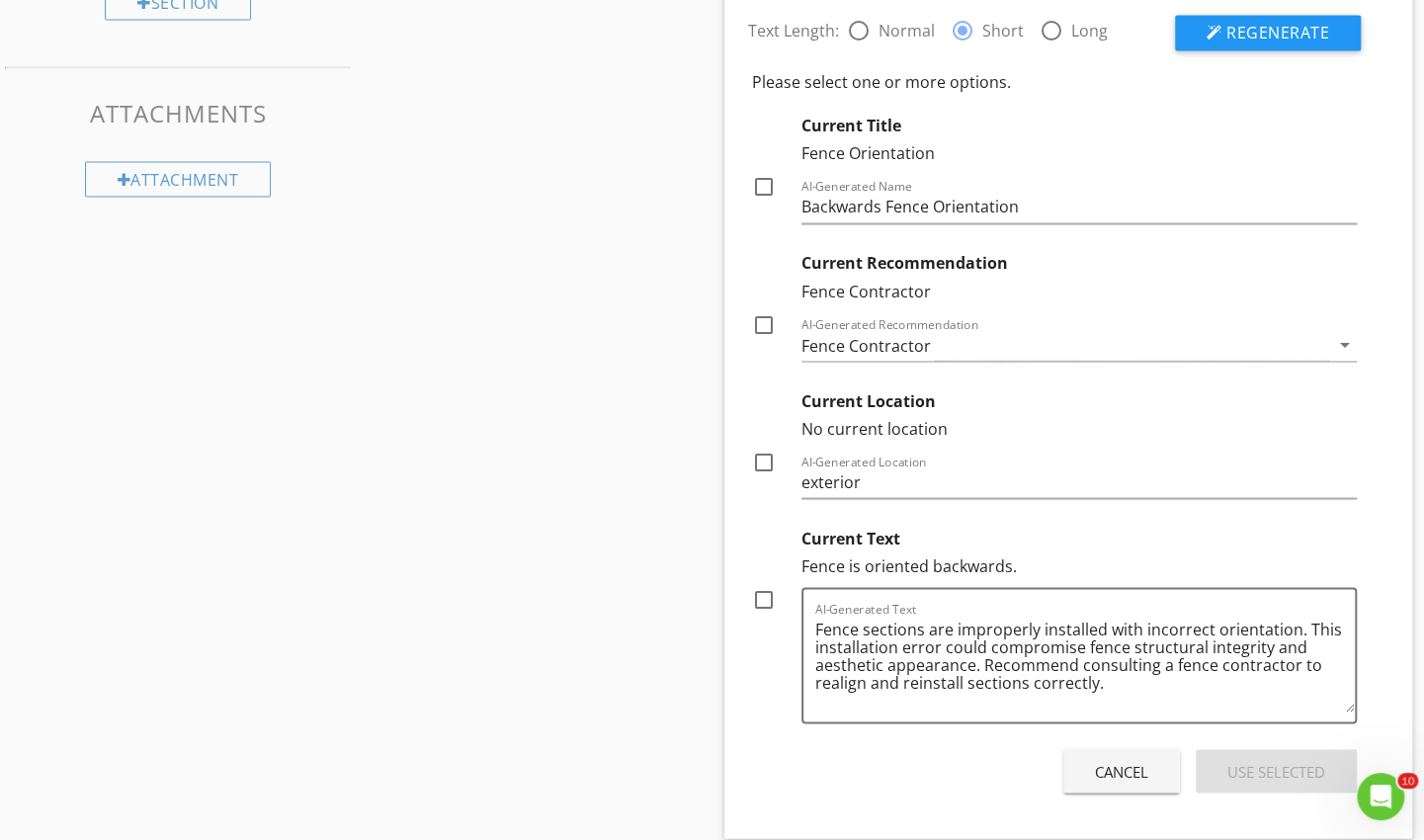 scroll, scrollTop: 1858, scrollLeft: 0, axis: vertical 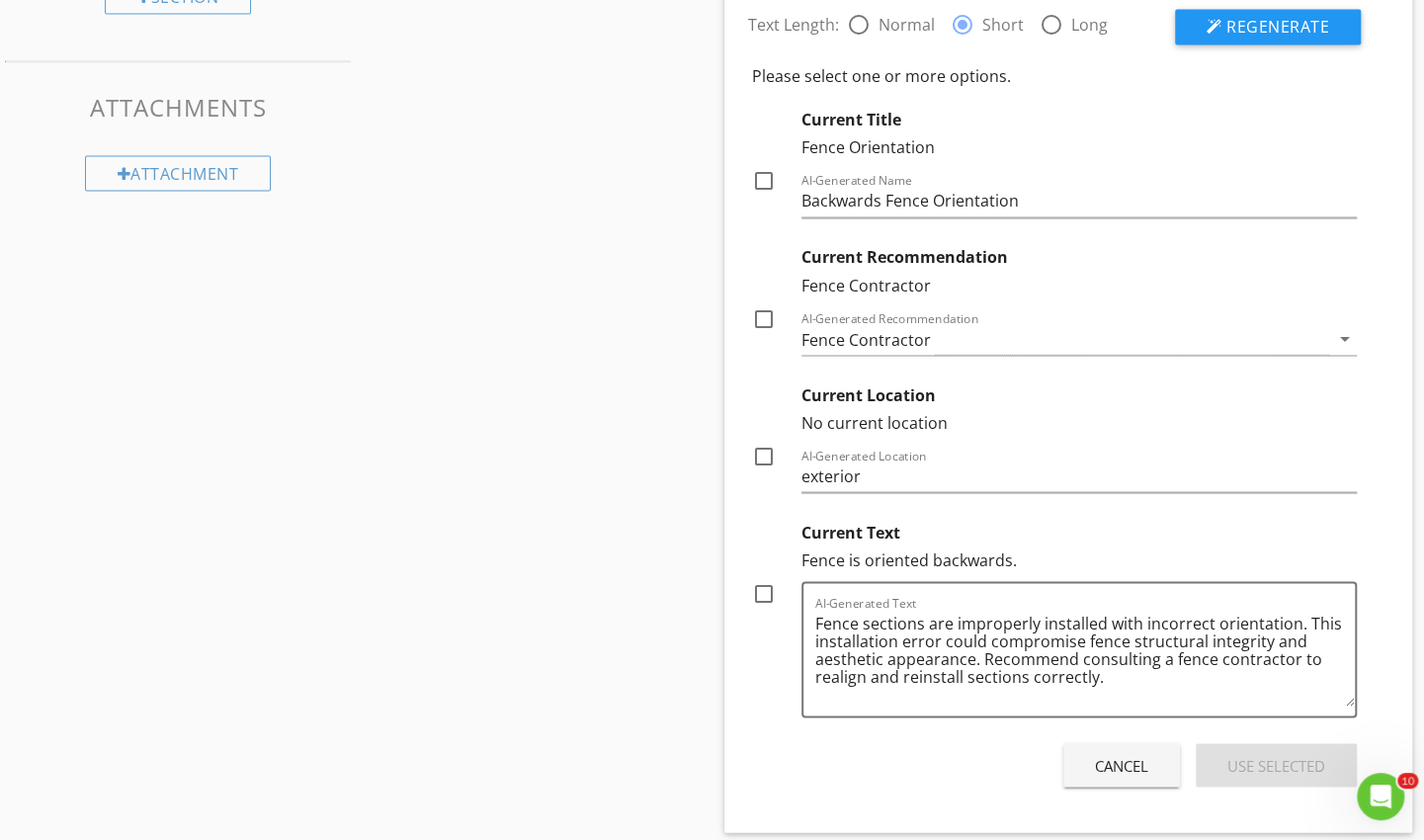 click at bounding box center (764, 593) 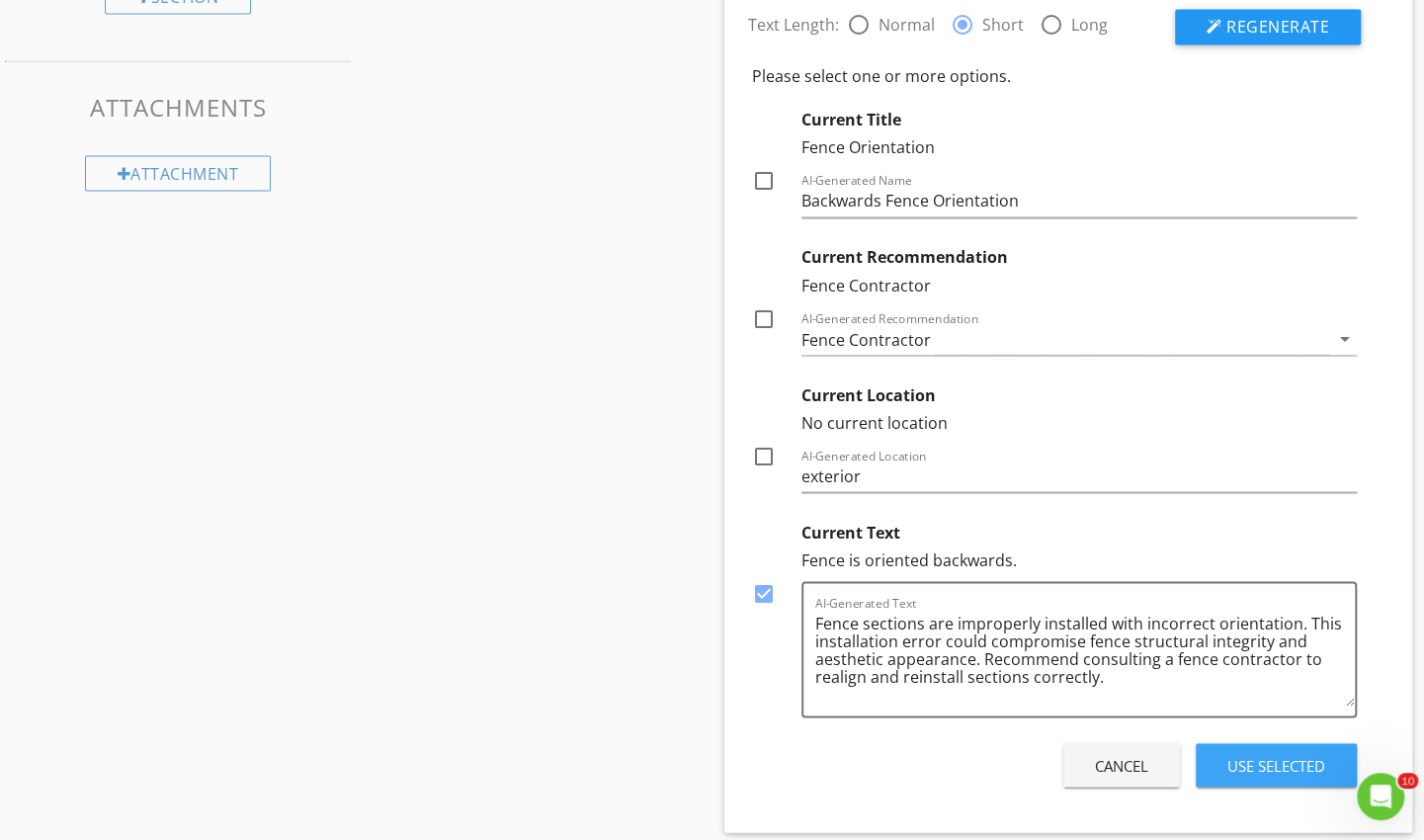 click on "Use Selected" at bounding box center (1276, 765) 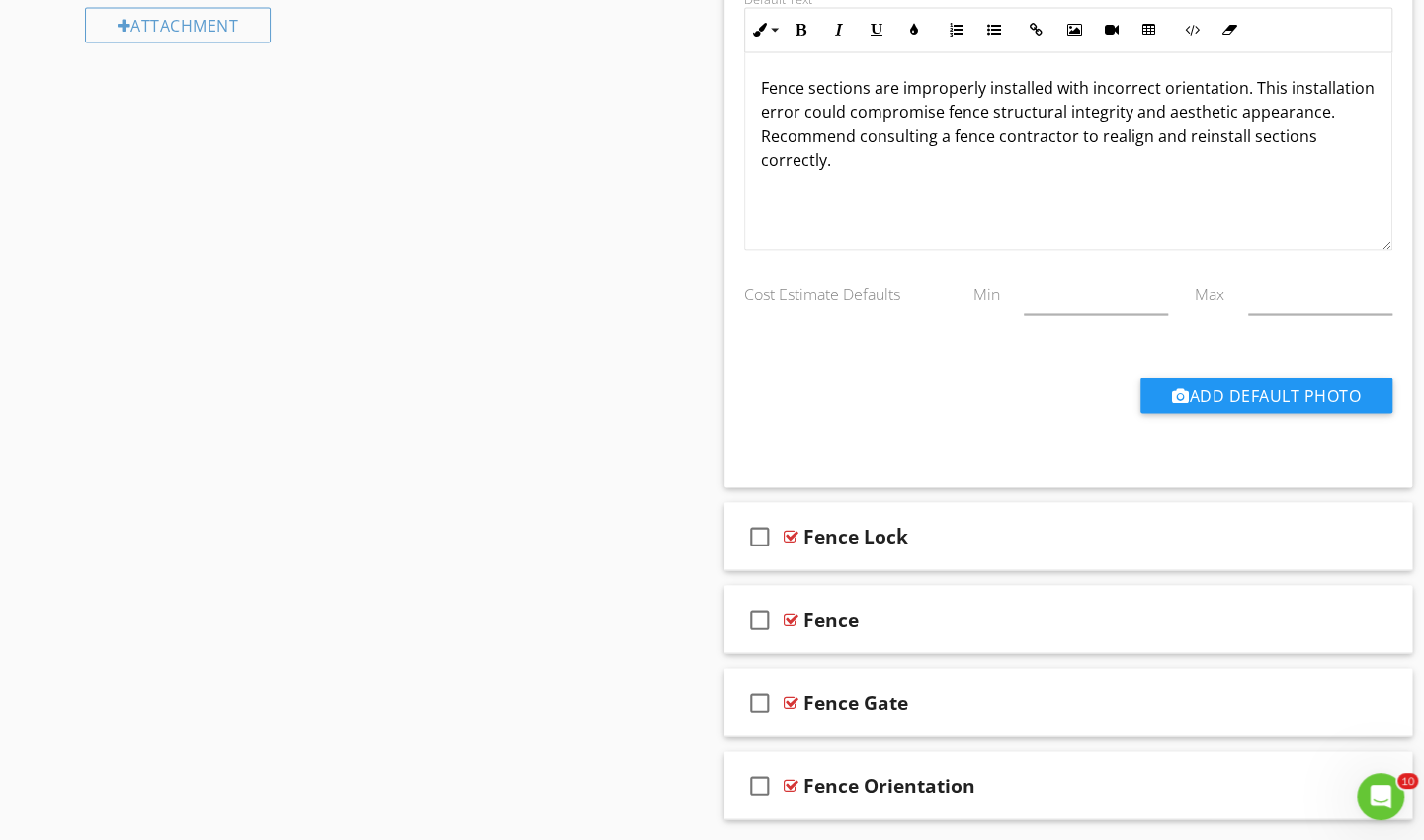 scroll, scrollTop: 2061, scrollLeft: 0, axis: vertical 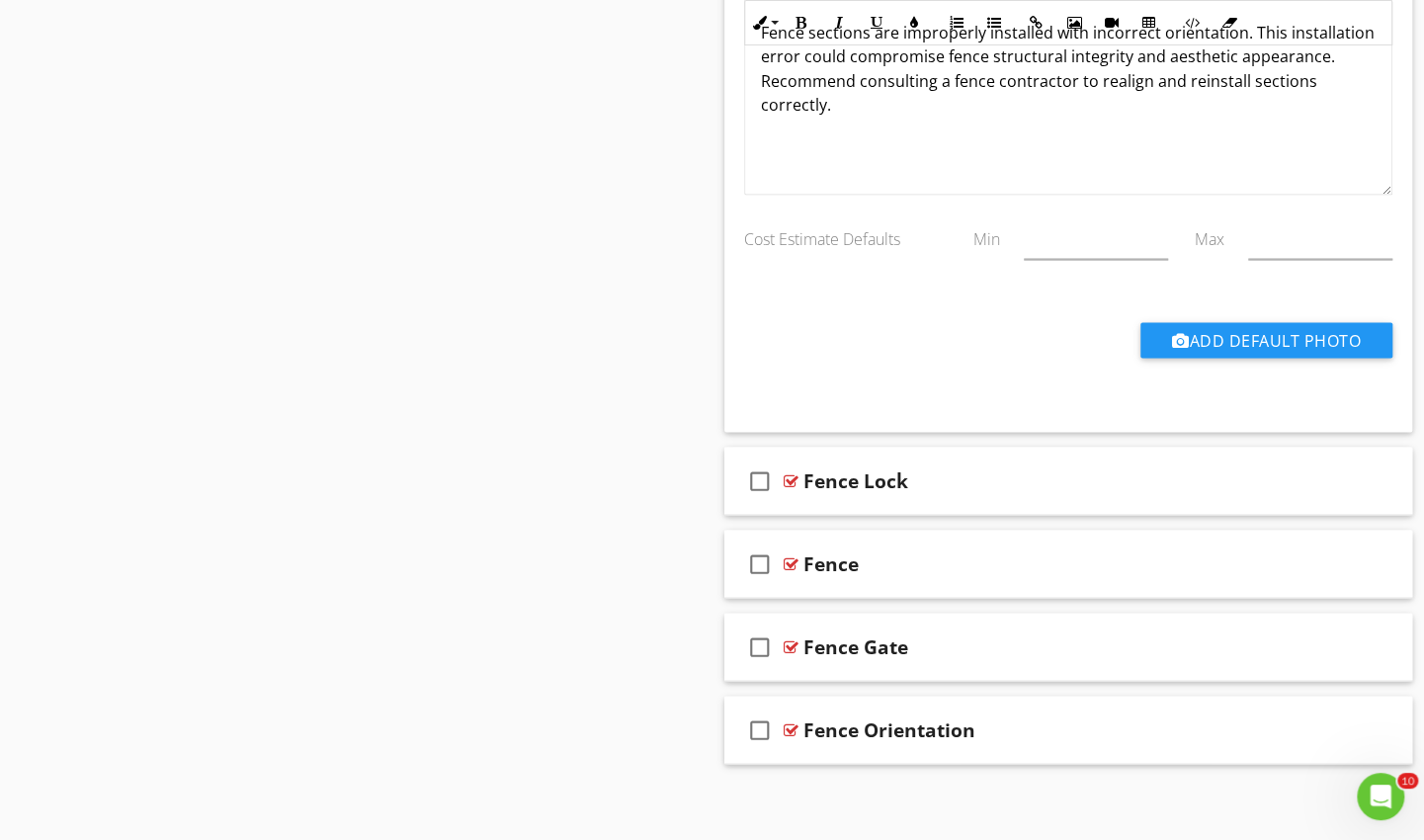 click on "check_box_outline_blank
Fence" at bounding box center [1068, 563] 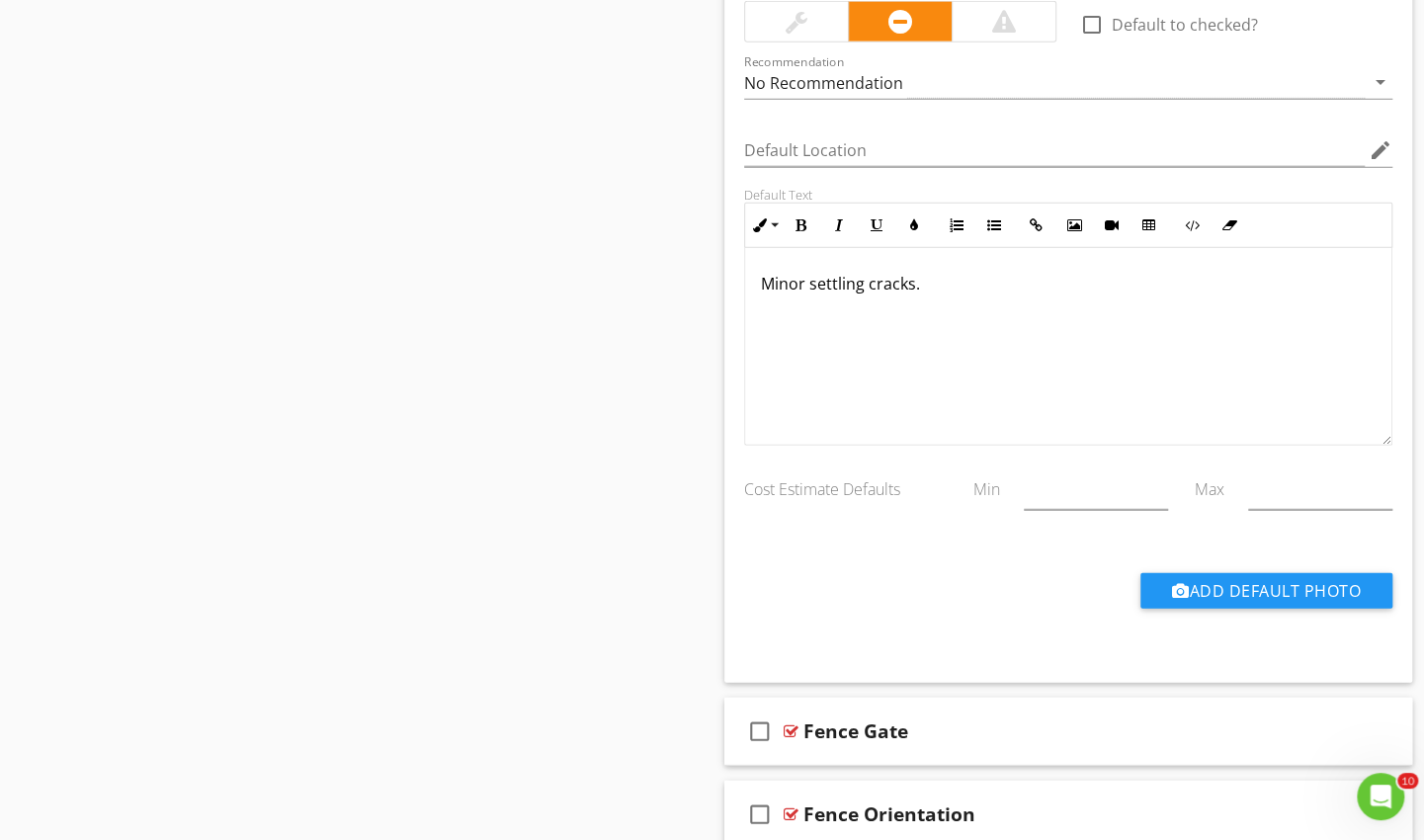 scroll, scrollTop: 2812, scrollLeft: 0, axis: vertical 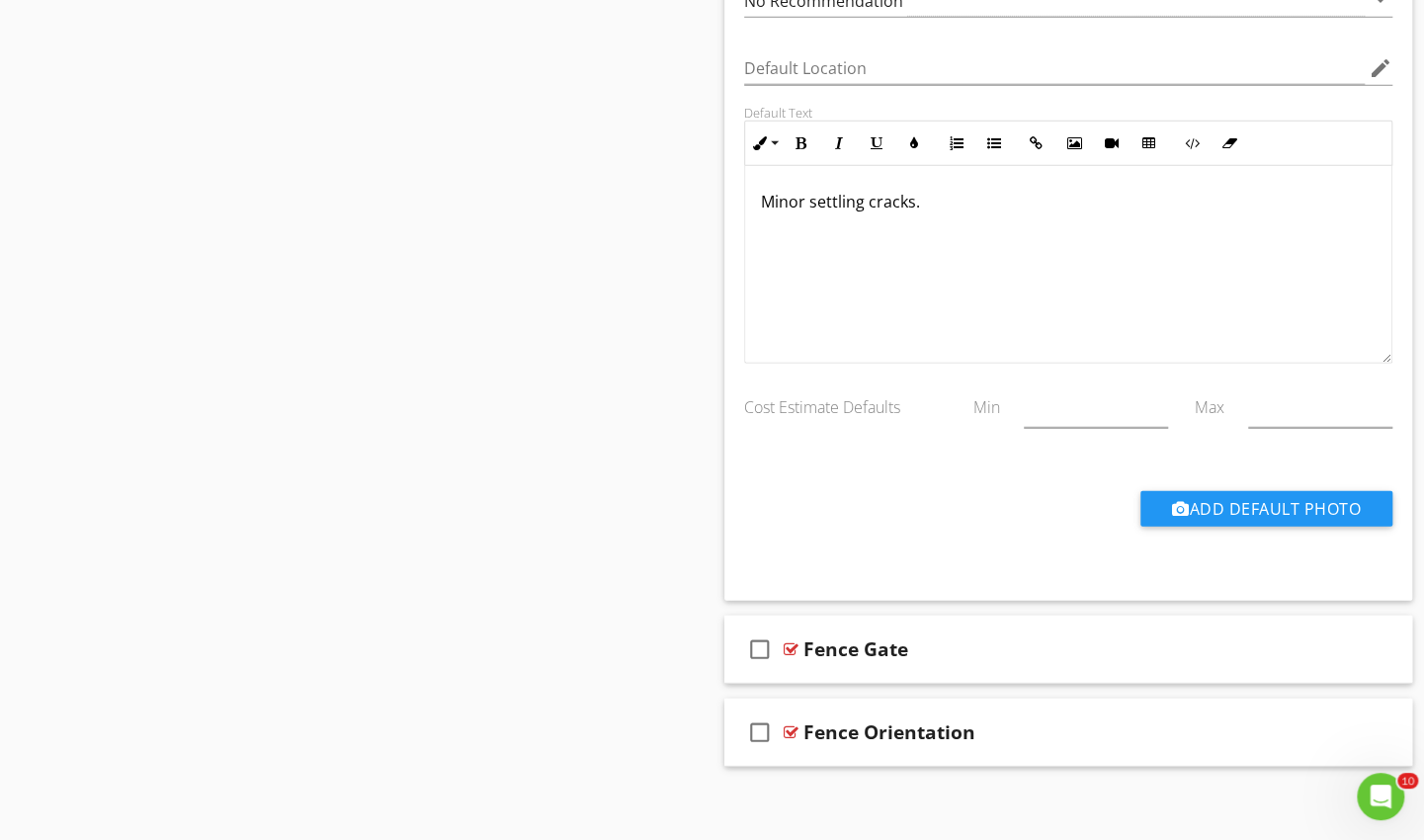 click on "check_box_outline_blank
Fence Orientation" at bounding box center (1068, 732) 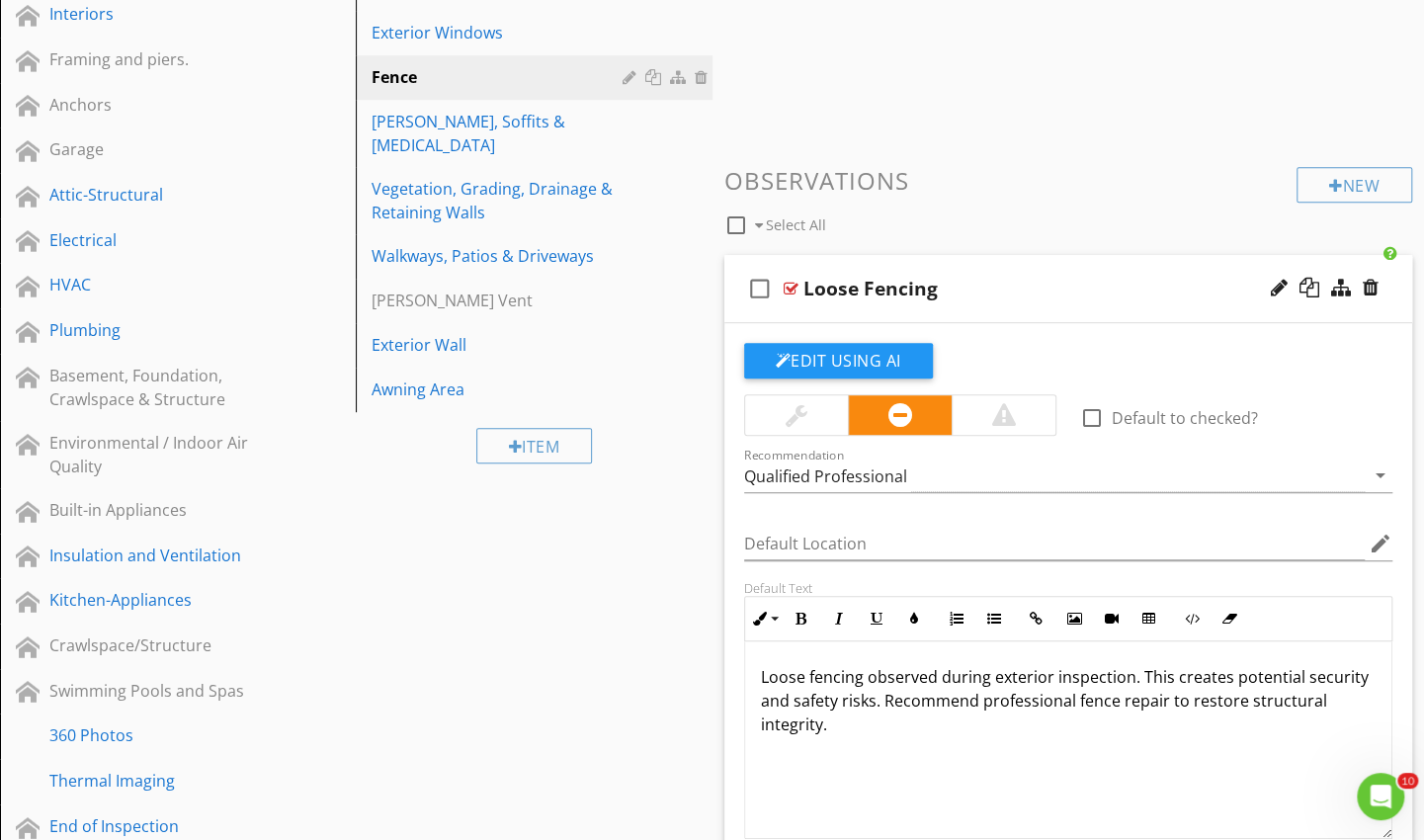scroll, scrollTop: 496, scrollLeft: 0, axis: vertical 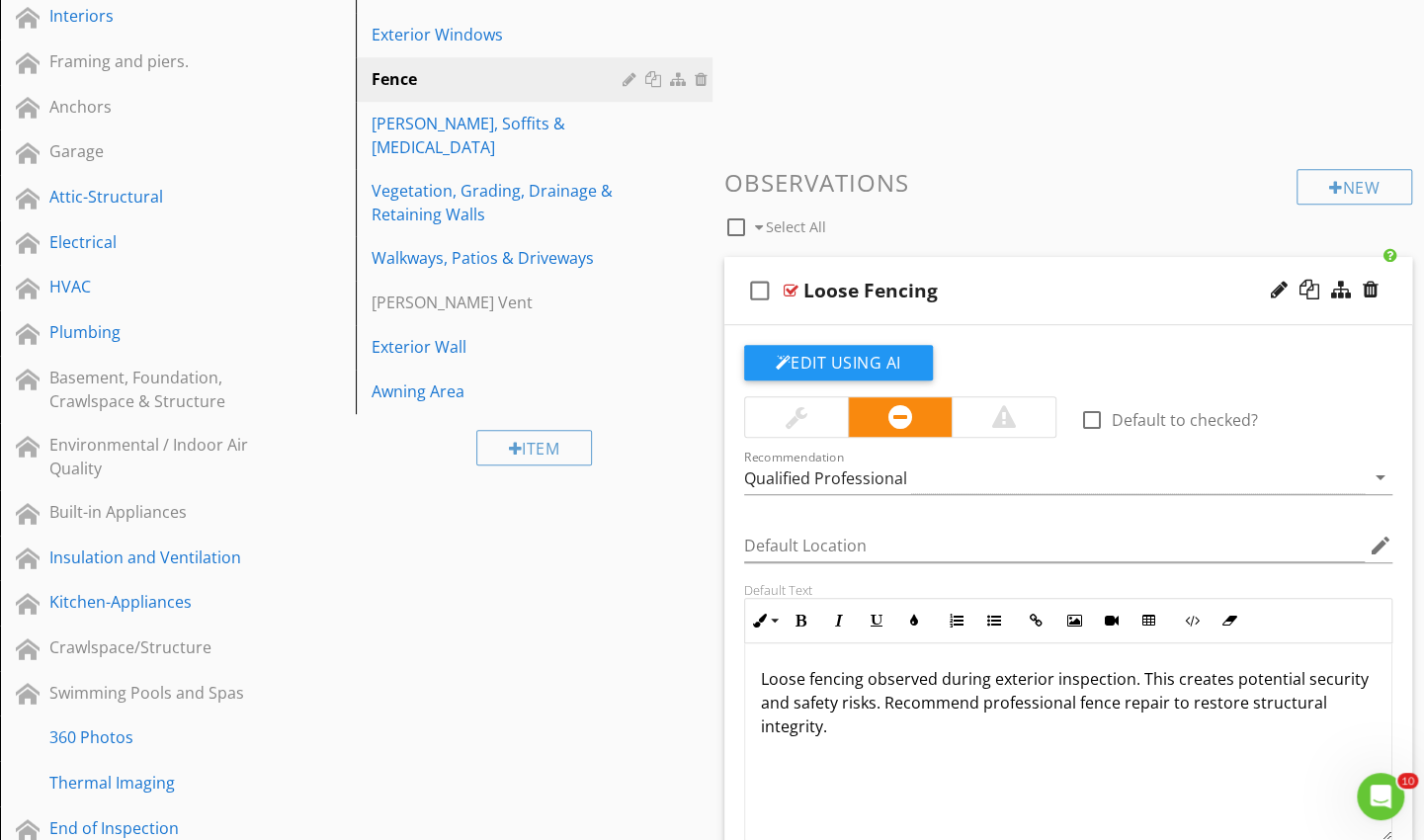 click on "Insulation and Ventilation" at bounding box center (155, 557) 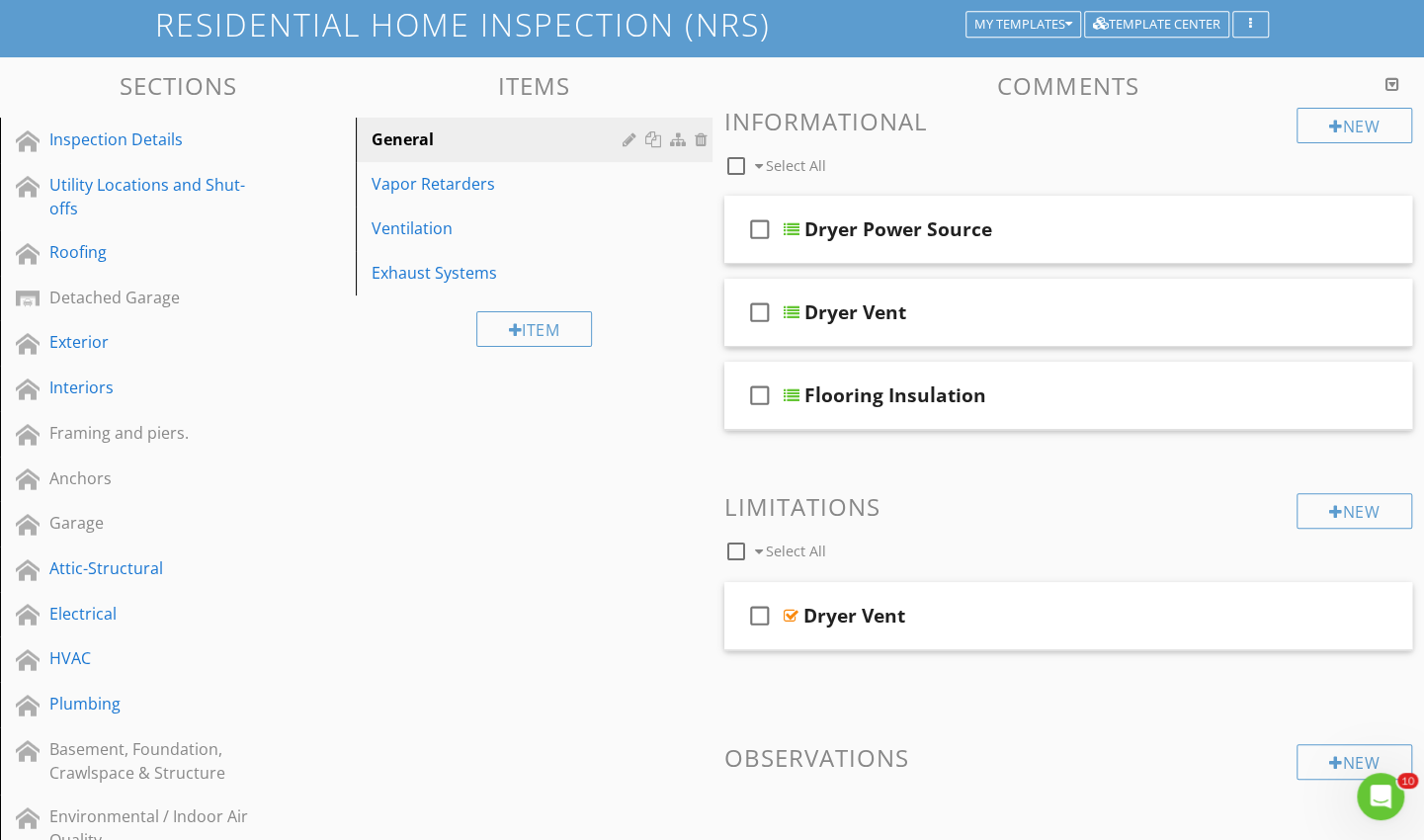 scroll, scrollTop: 120, scrollLeft: 0, axis: vertical 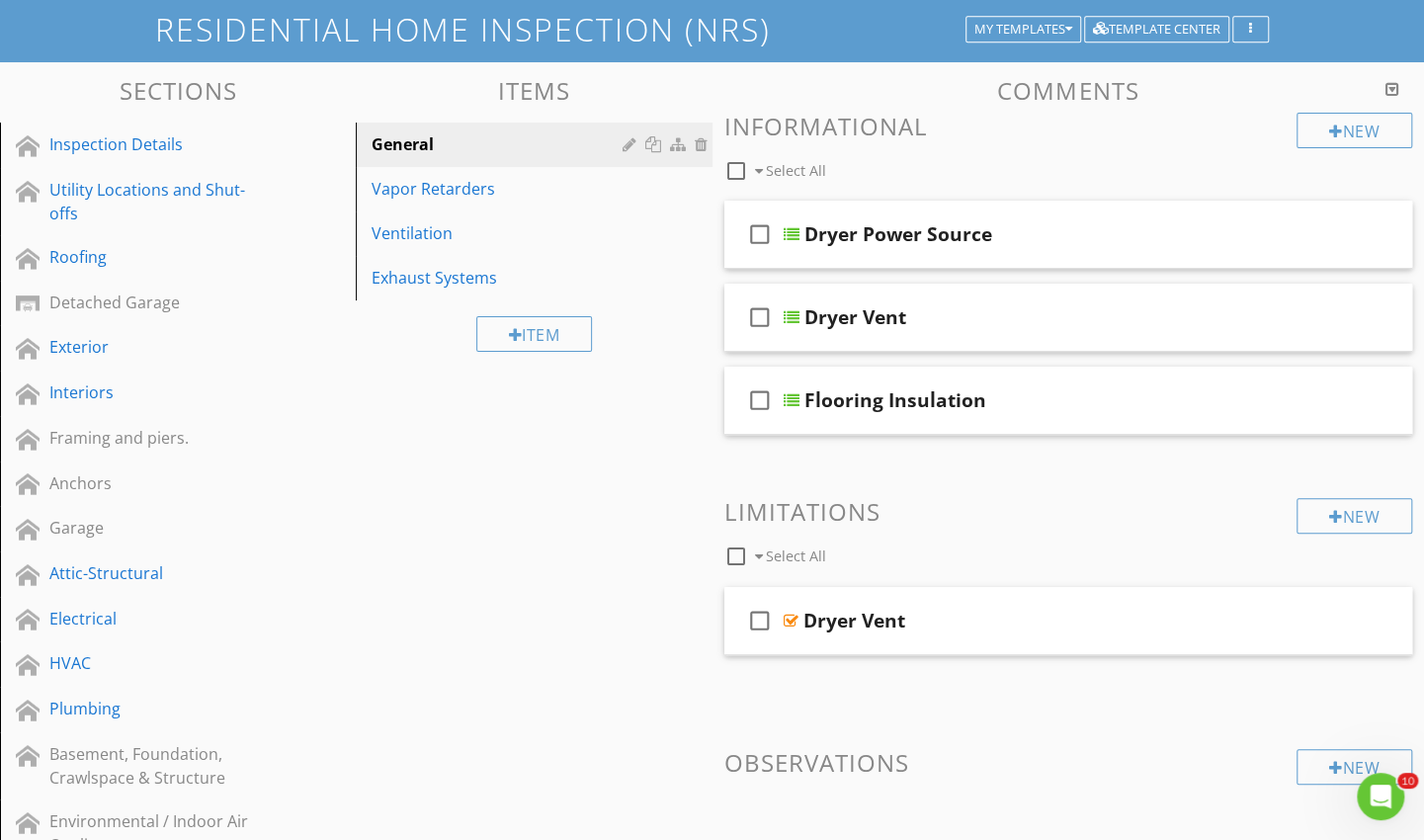 click on "Exhaust Systems" at bounding box center [499, 278] 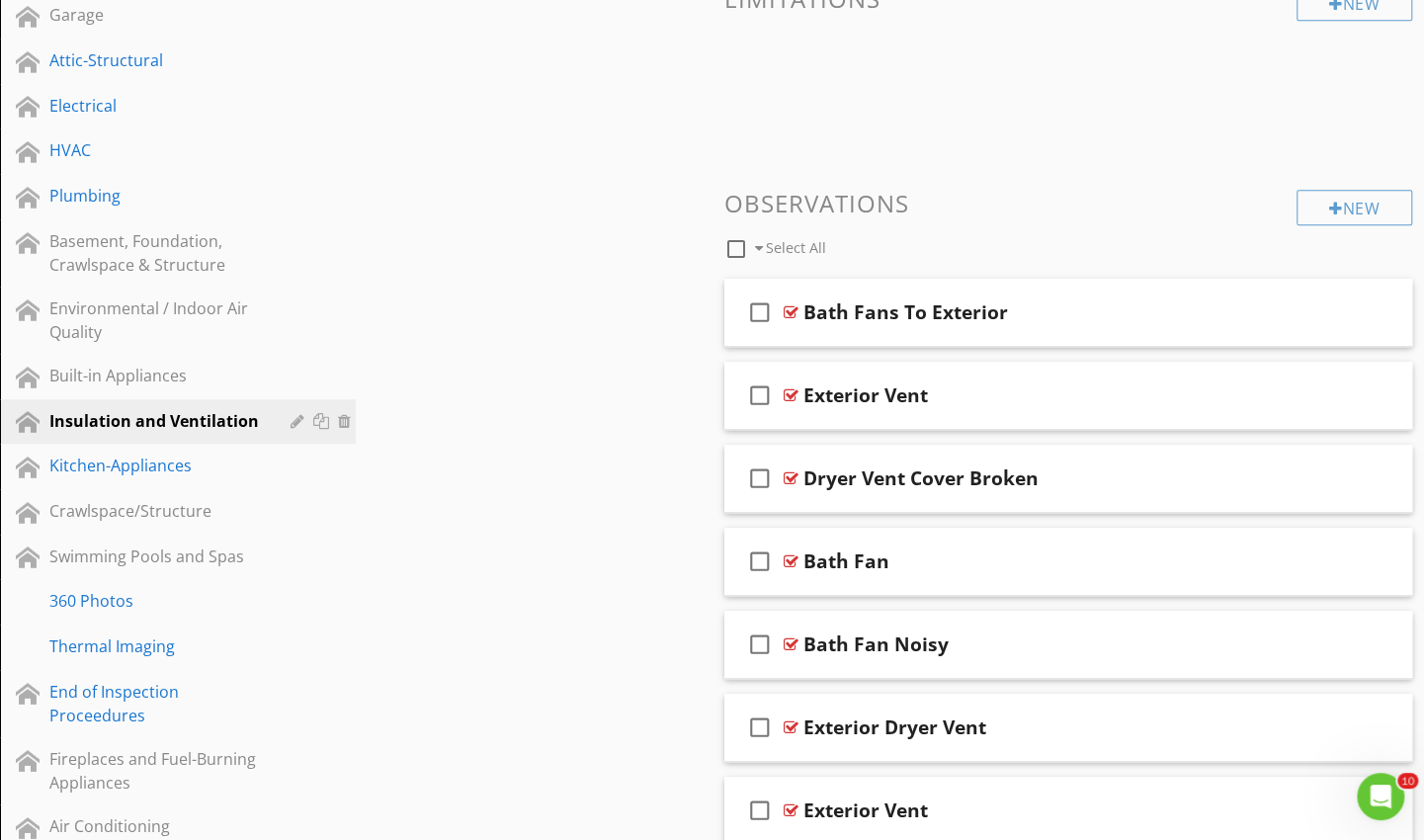 scroll, scrollTop: 649, scrollLeft: 0, axis: vertical 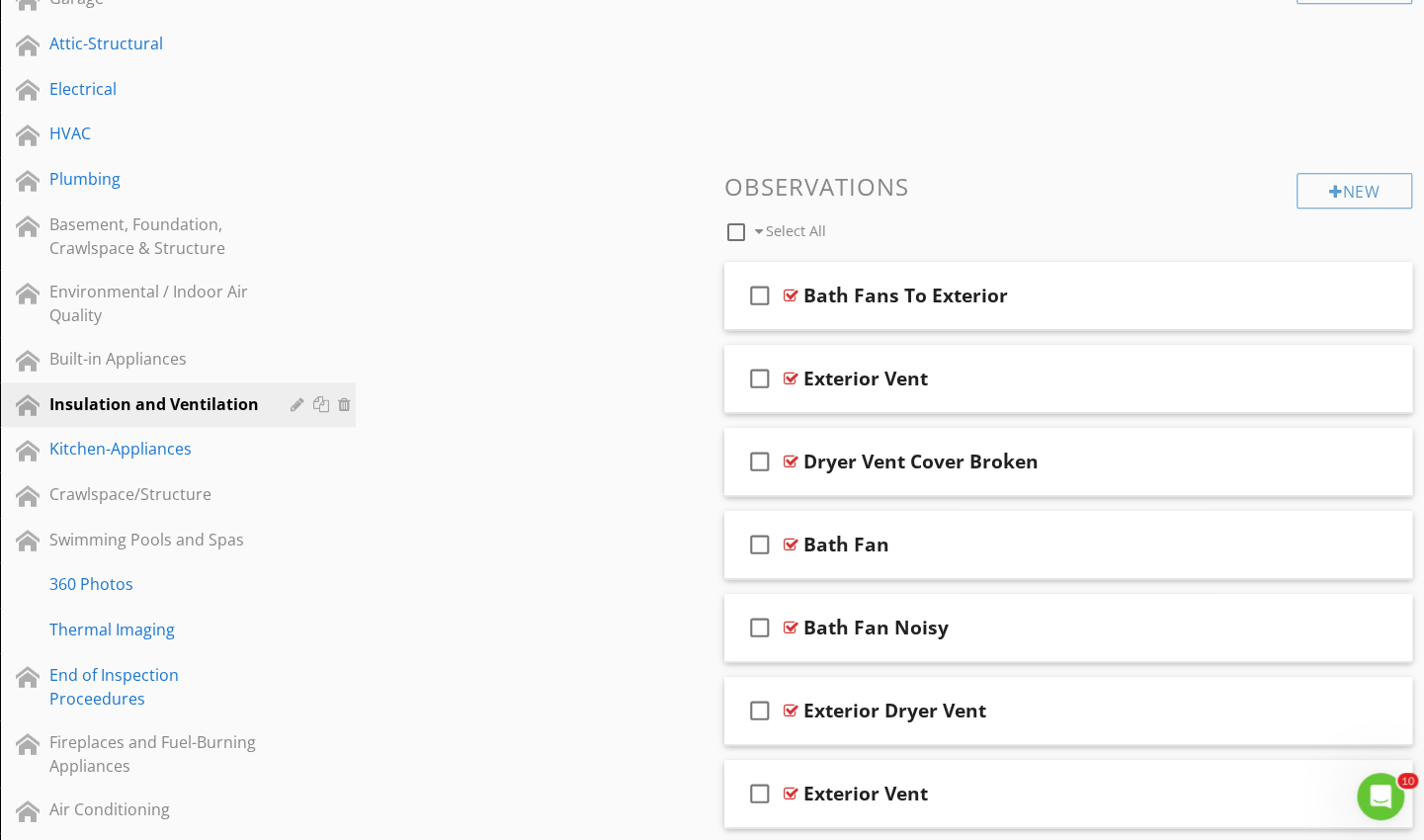 click on "check_box_outline_blank
Bath Fans To Exterior" at bounding box center (1068, 295) 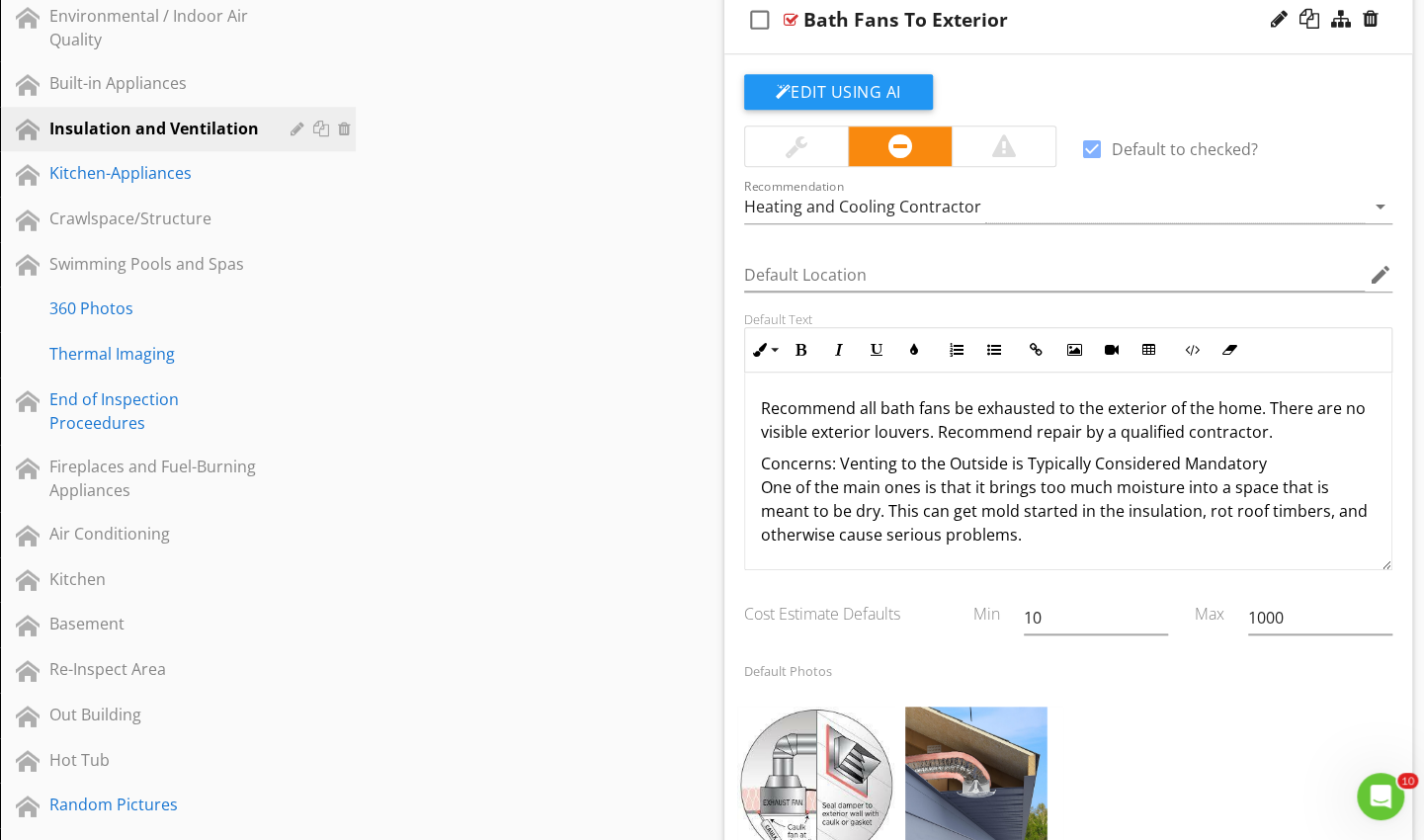 scroll, scrollTop: 943, scrollLeft: 0, axis: vertical 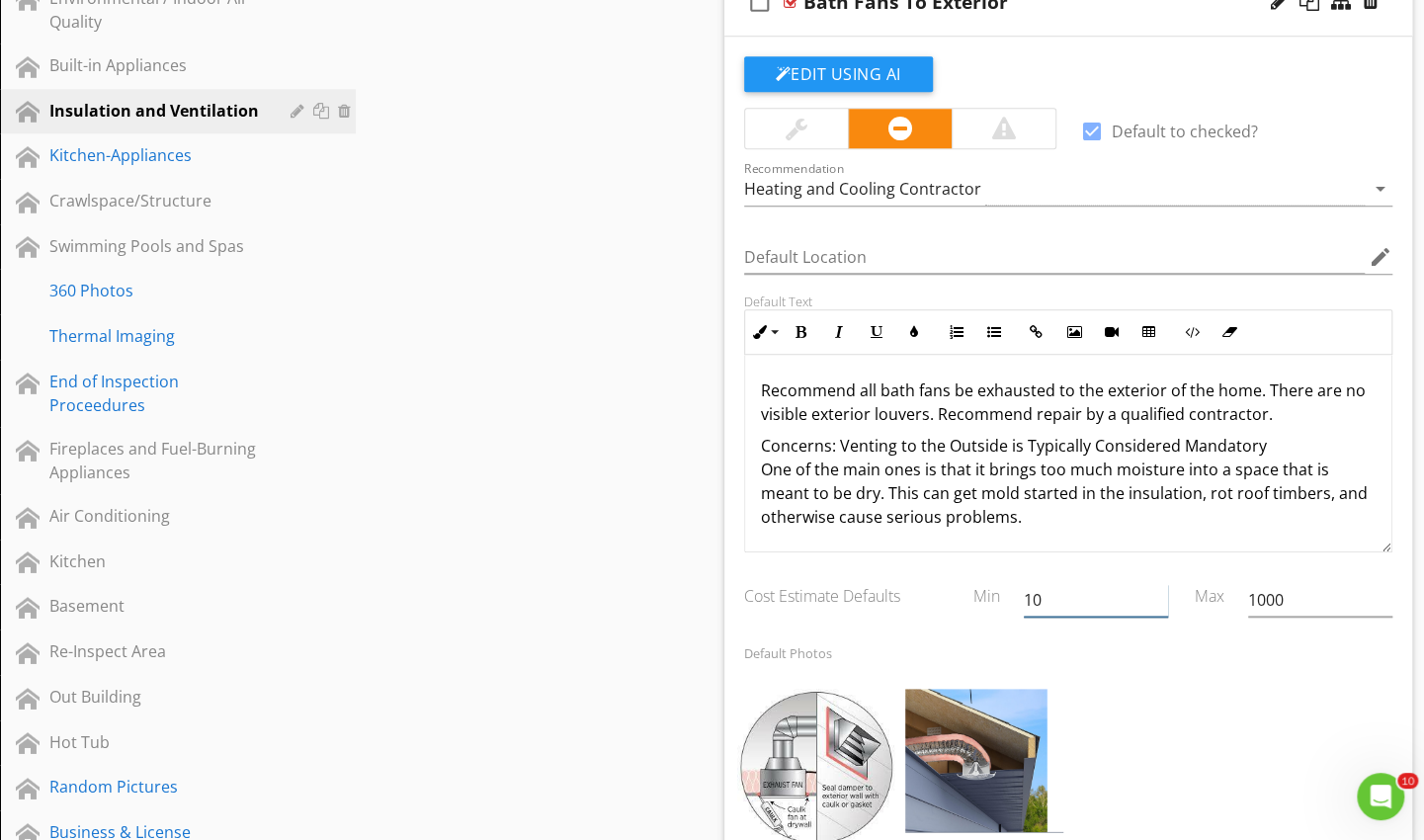 click on "10" at bounding box center [1096, 600] 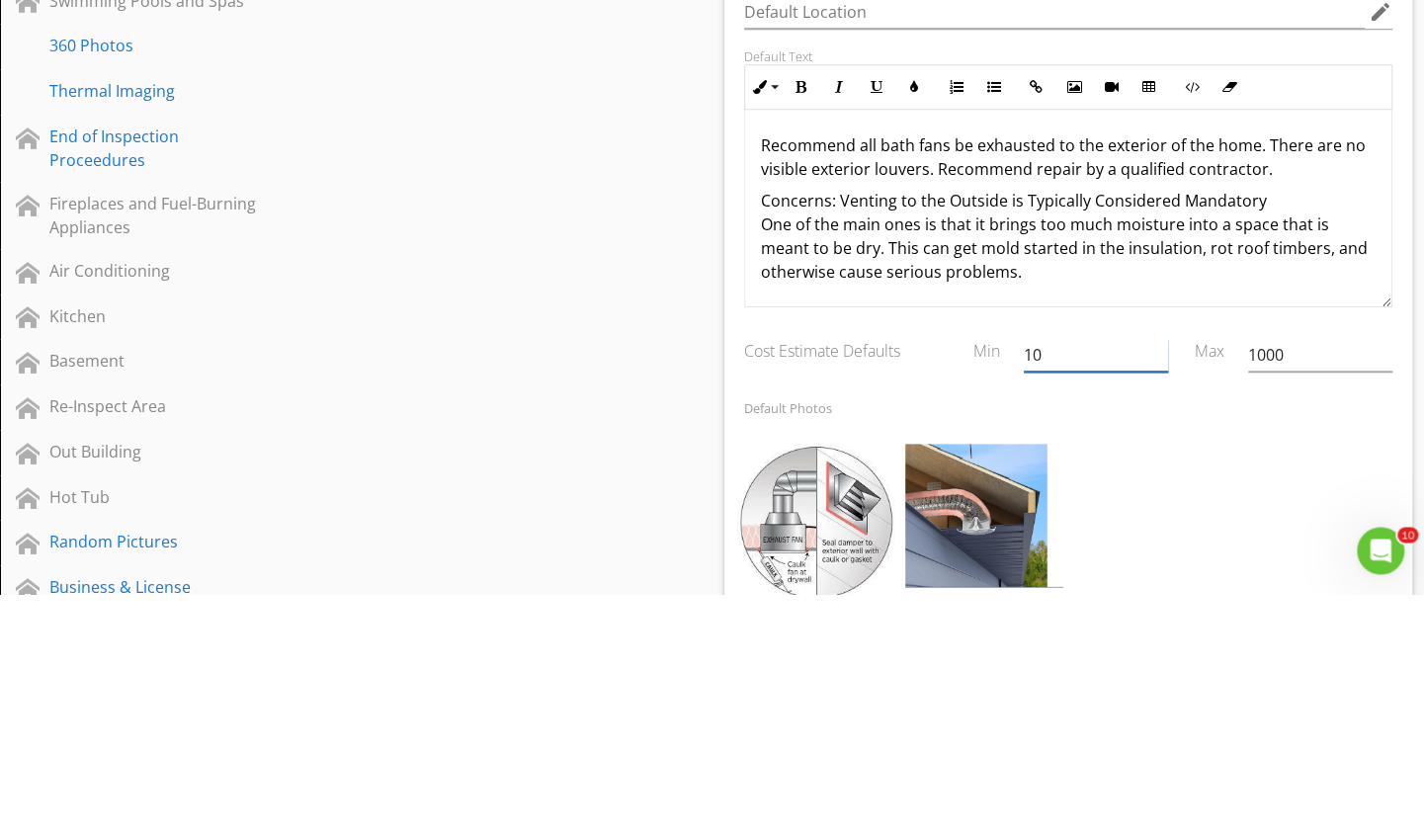 scroll, scrollTop: 943, scrollLeft: 0, axis: vertical 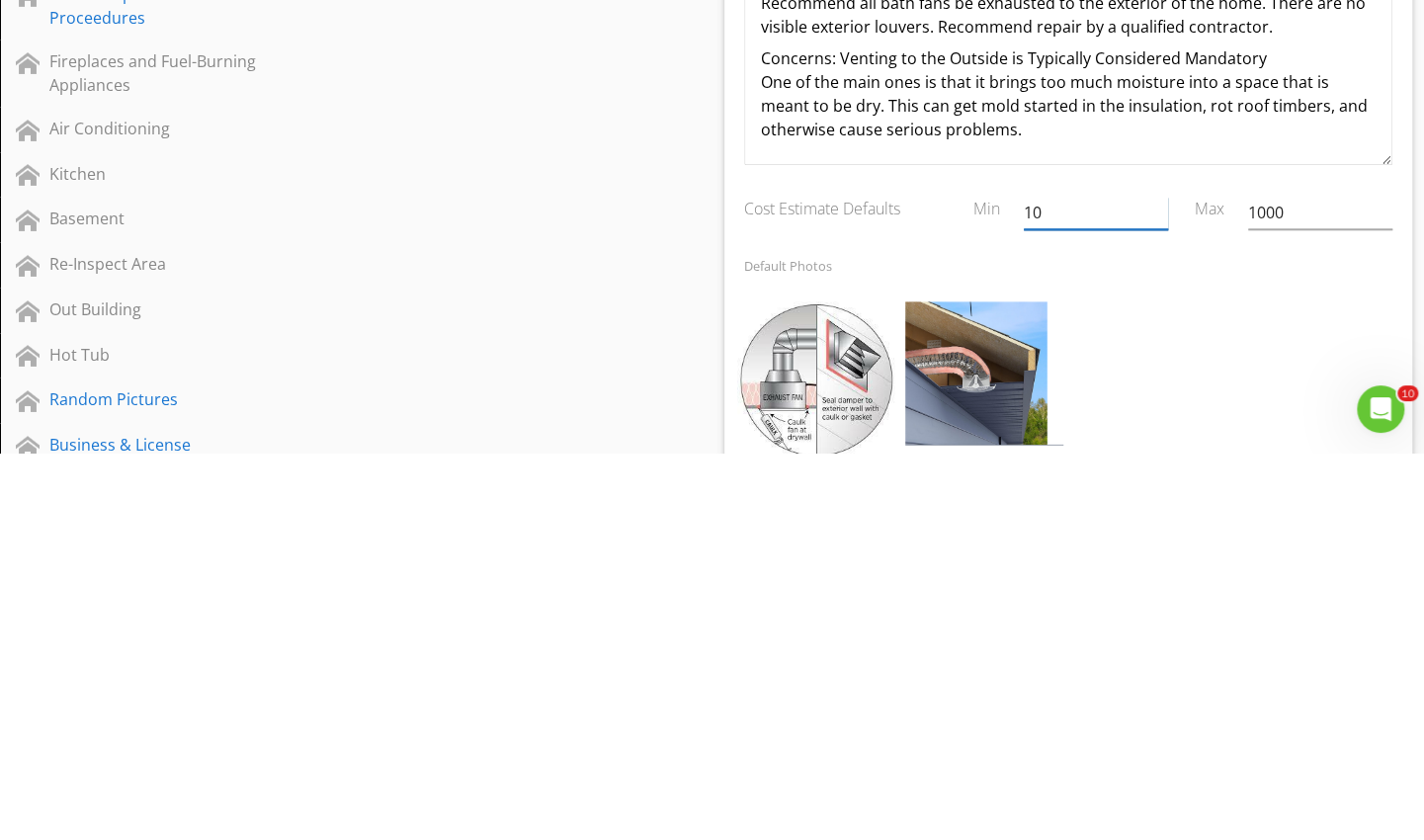 type on "1" 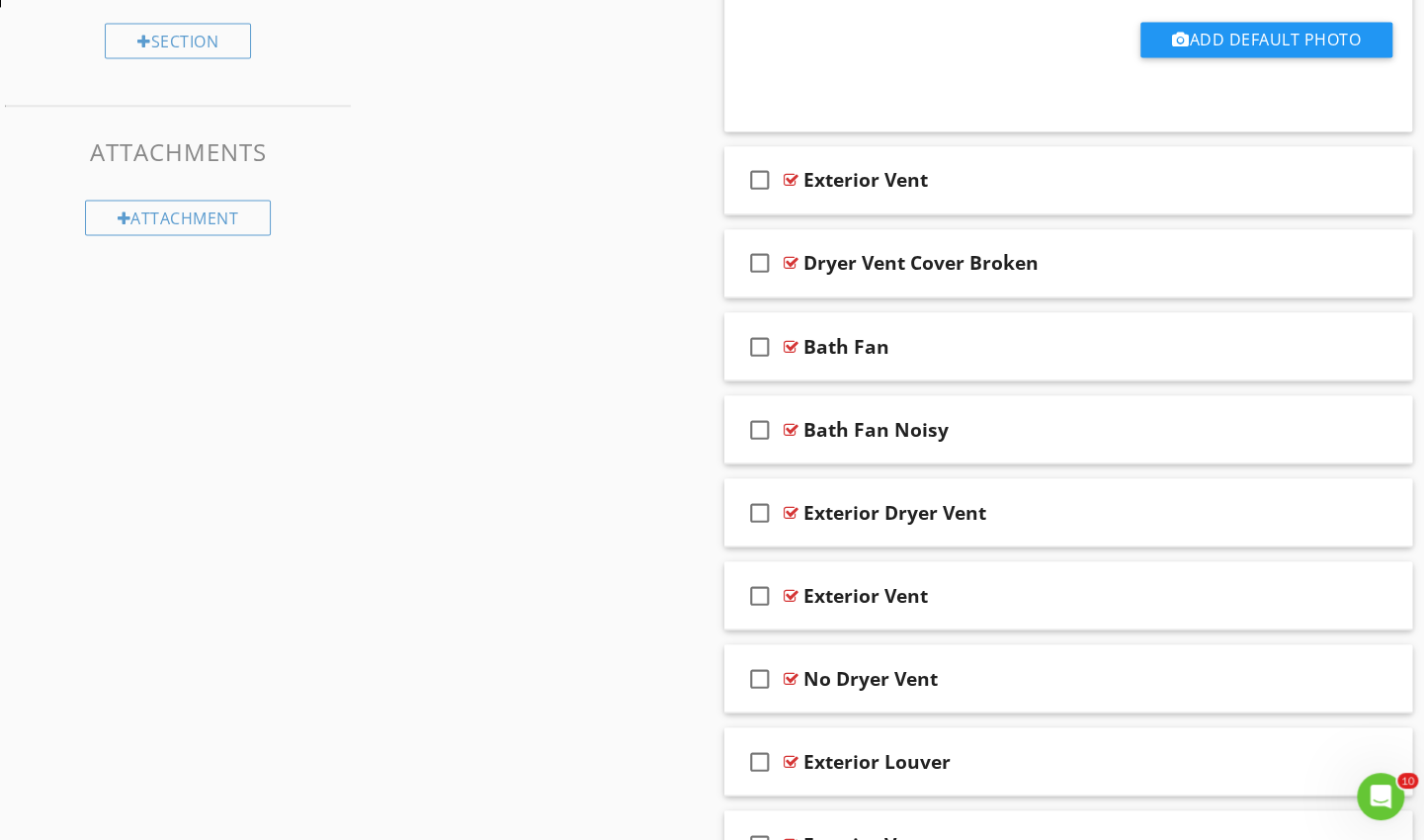 scroll, scrollTop: 1816, scrollLeft: 0, axis: vertical 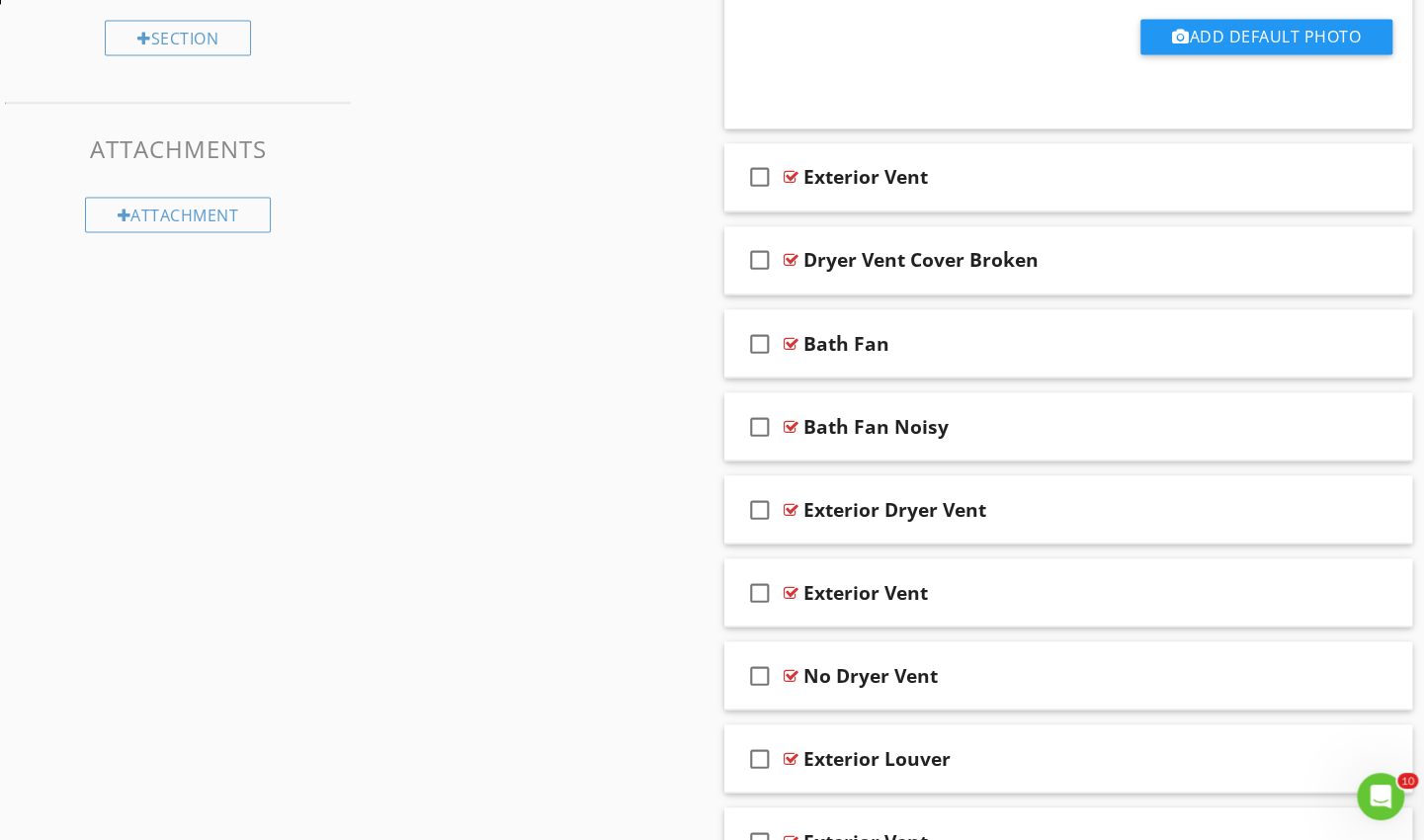 type on "800" 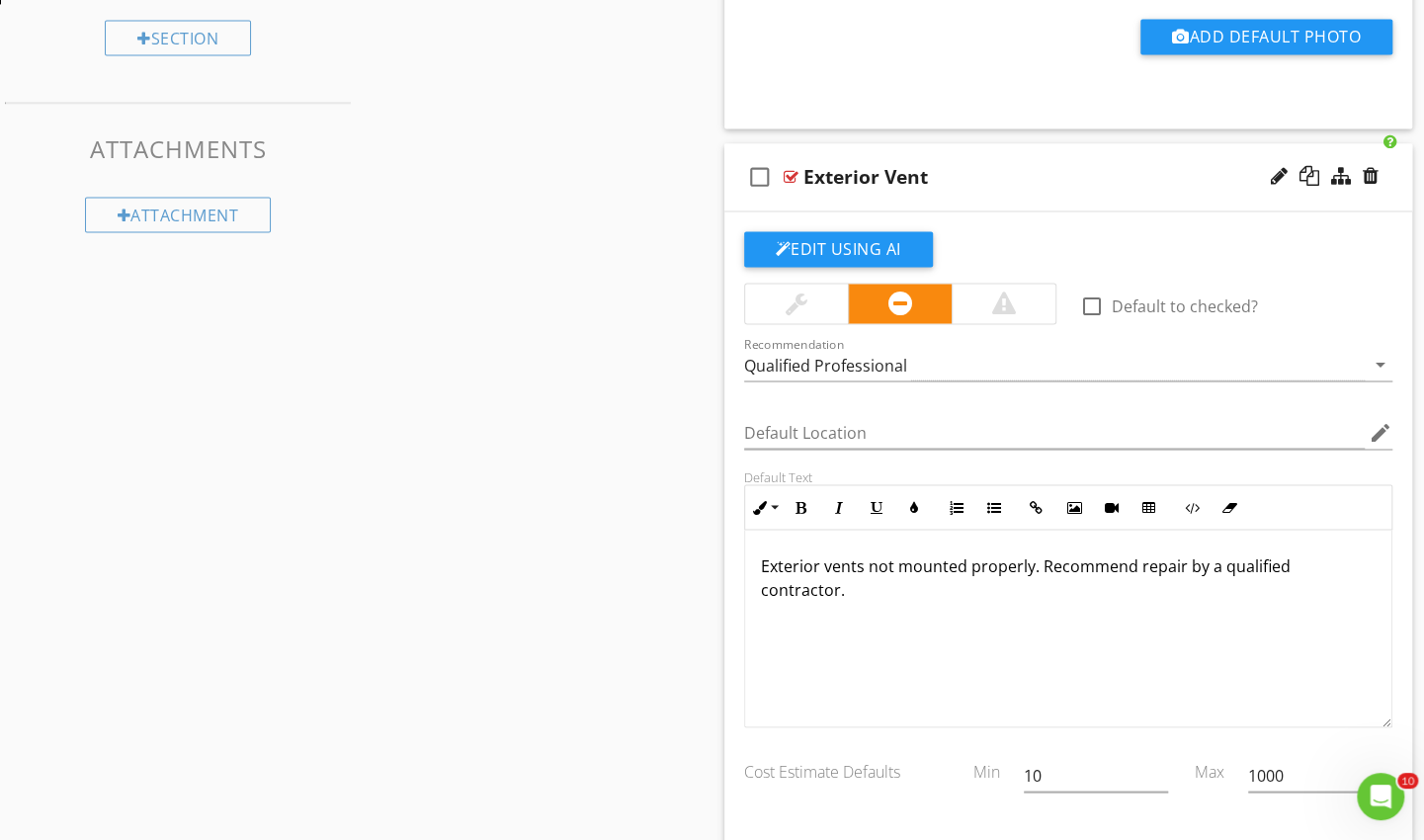 click on "Exterior Vent" at bounding box center [1047, 177] 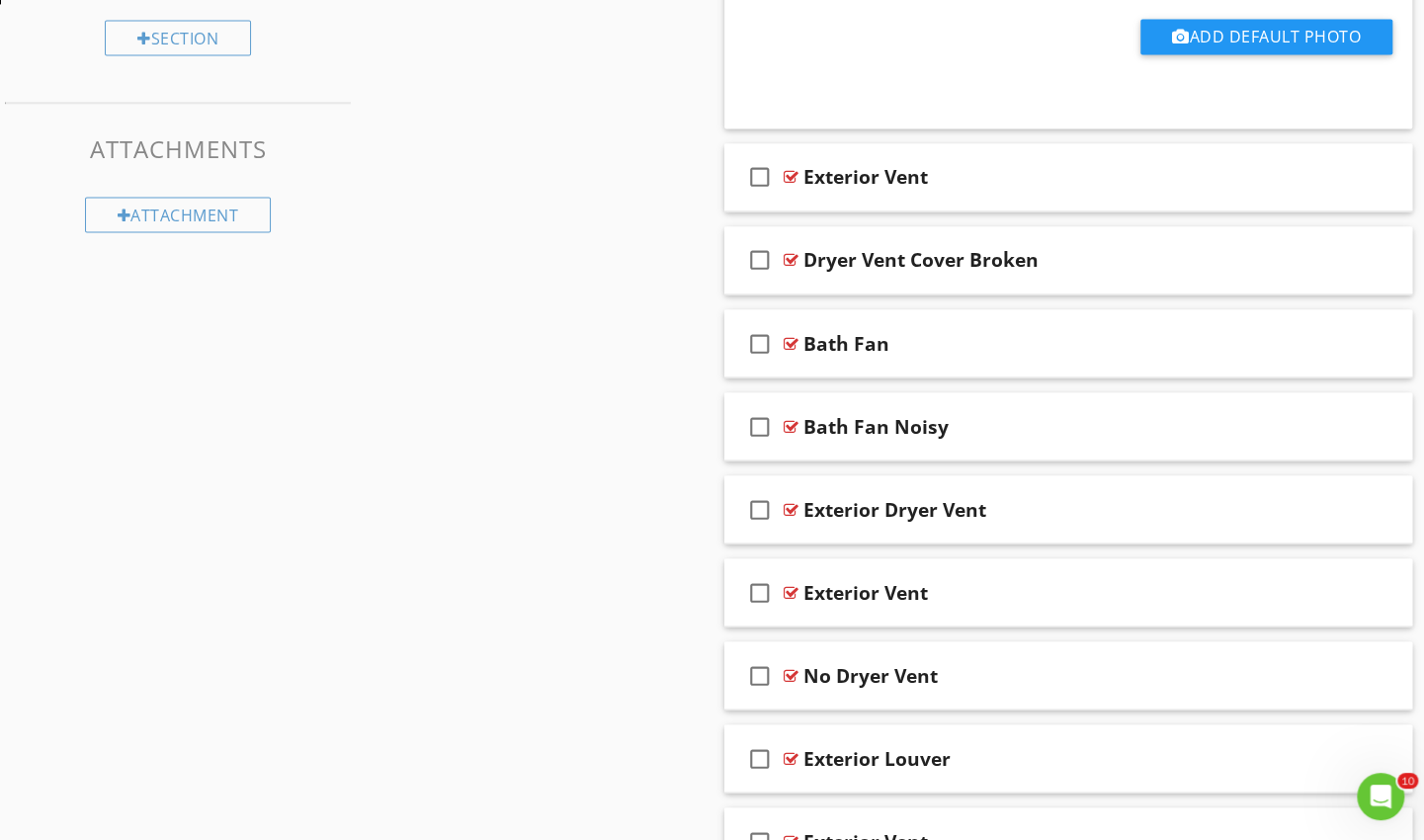 click on "check_box_outline_blank
Exterior Vent" at bounding box center (1068, 177) 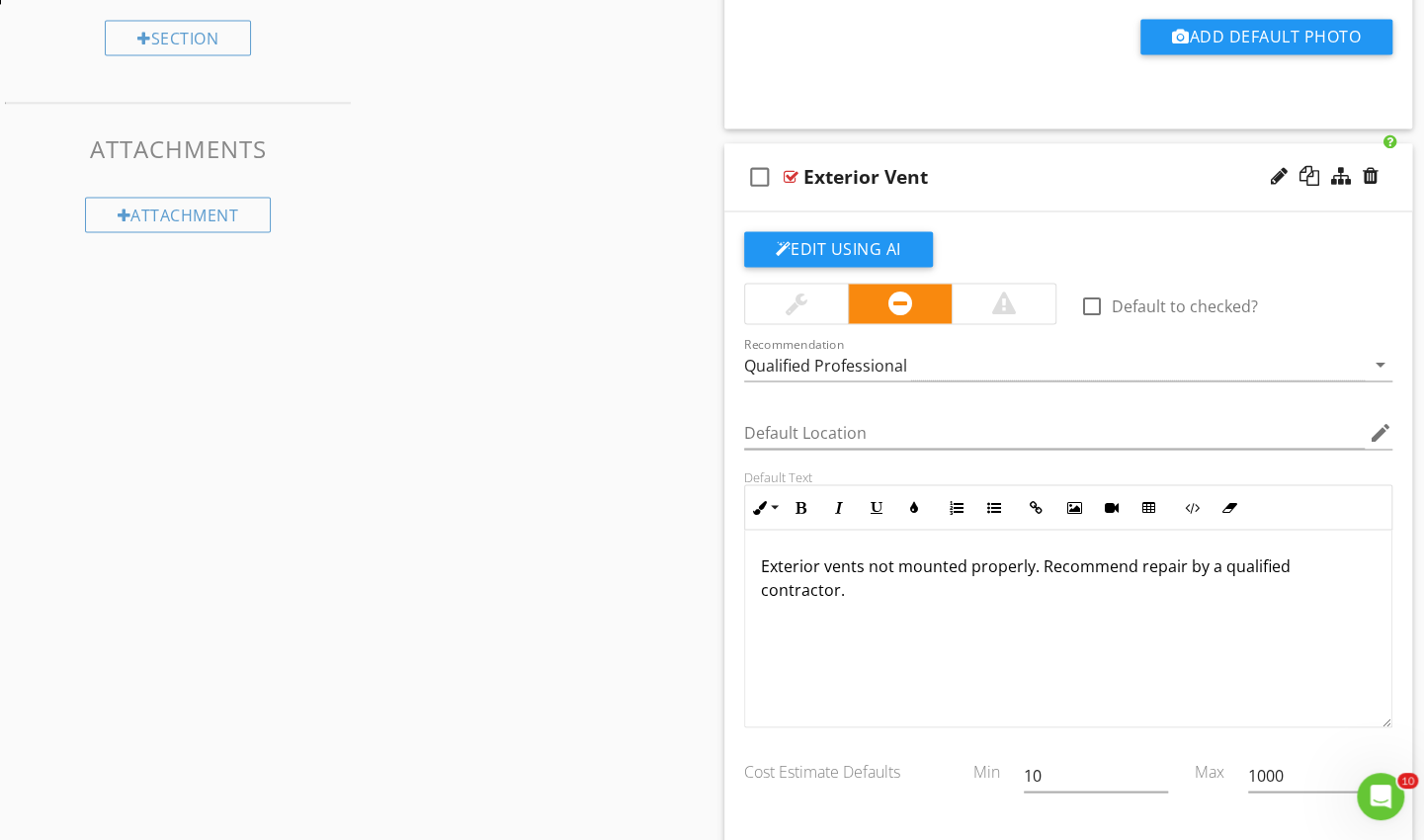 click on "Edit Using AI" at bounding box center [838, -799] 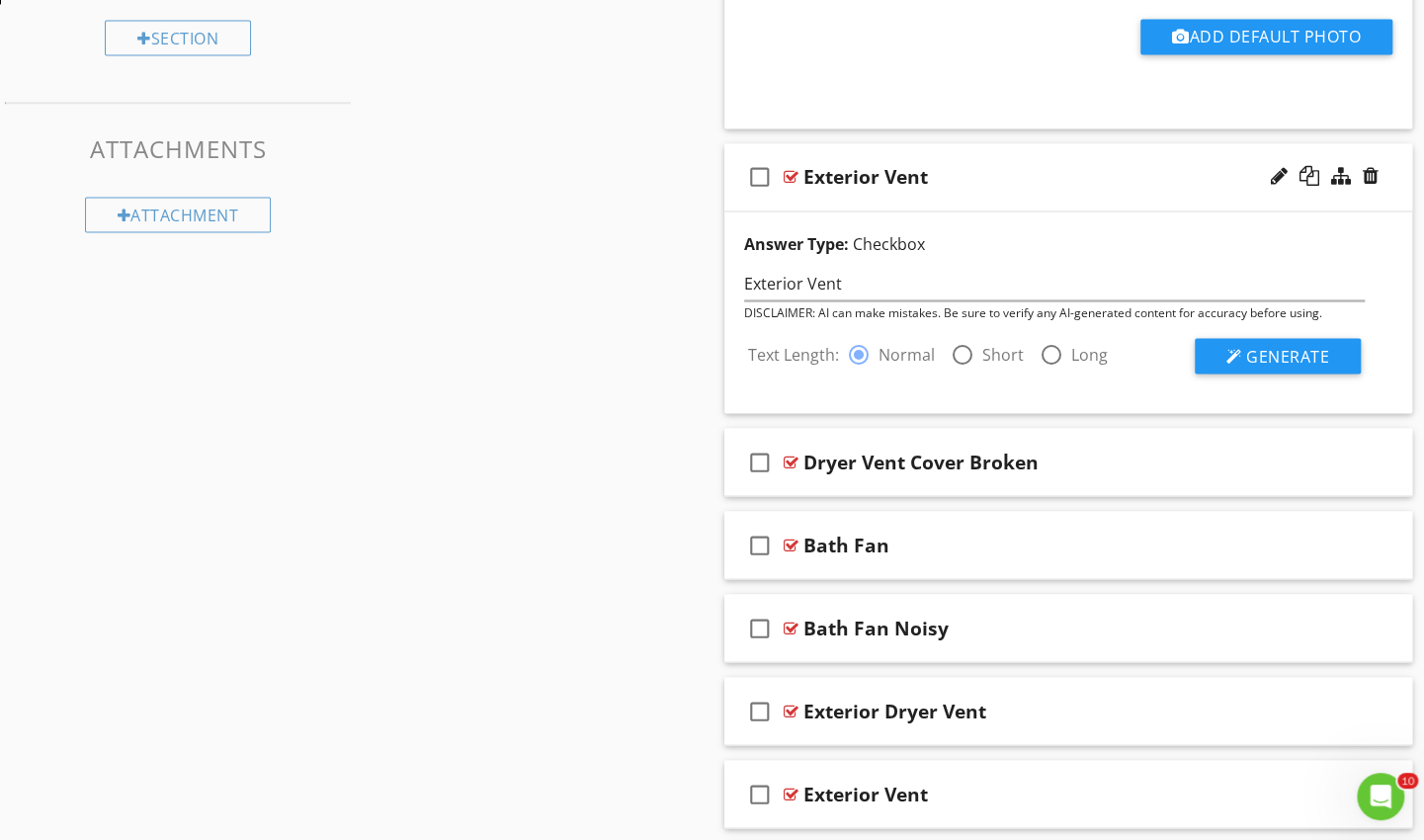 click at bounding box center (963, 362) 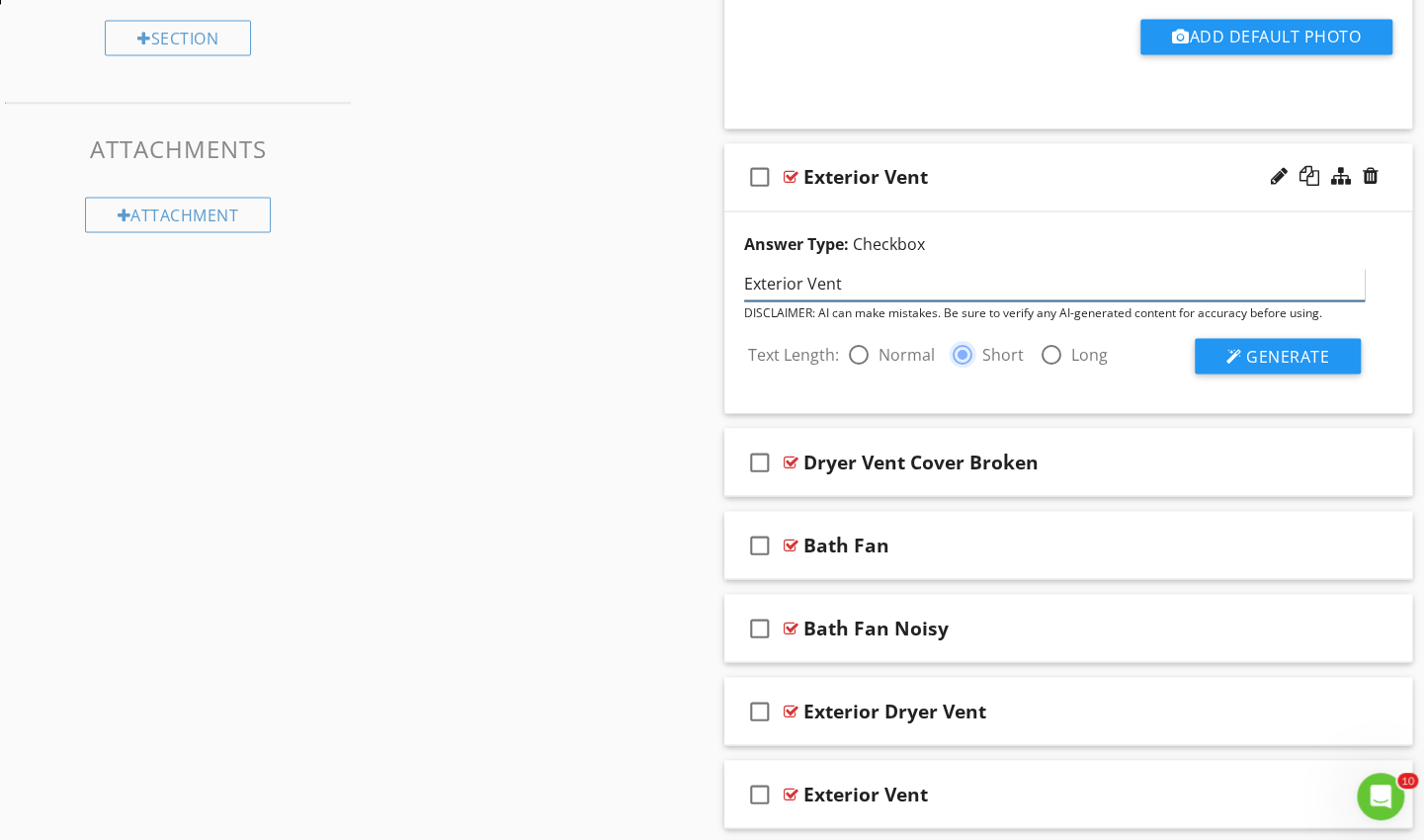 click on "Exterior Vent" at bounding box center (1054, 284) 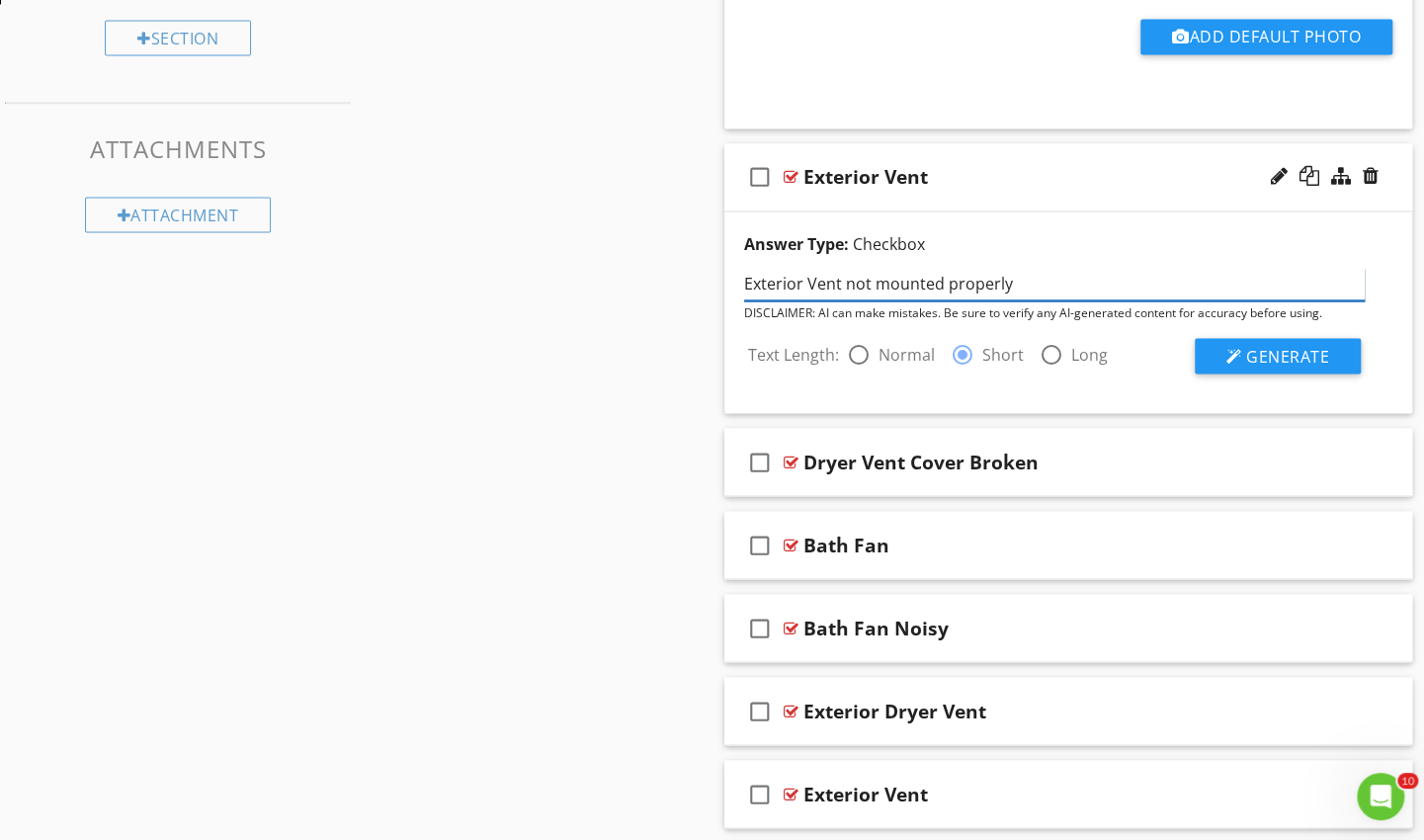 type on "Exterior Vent not mounted properly" 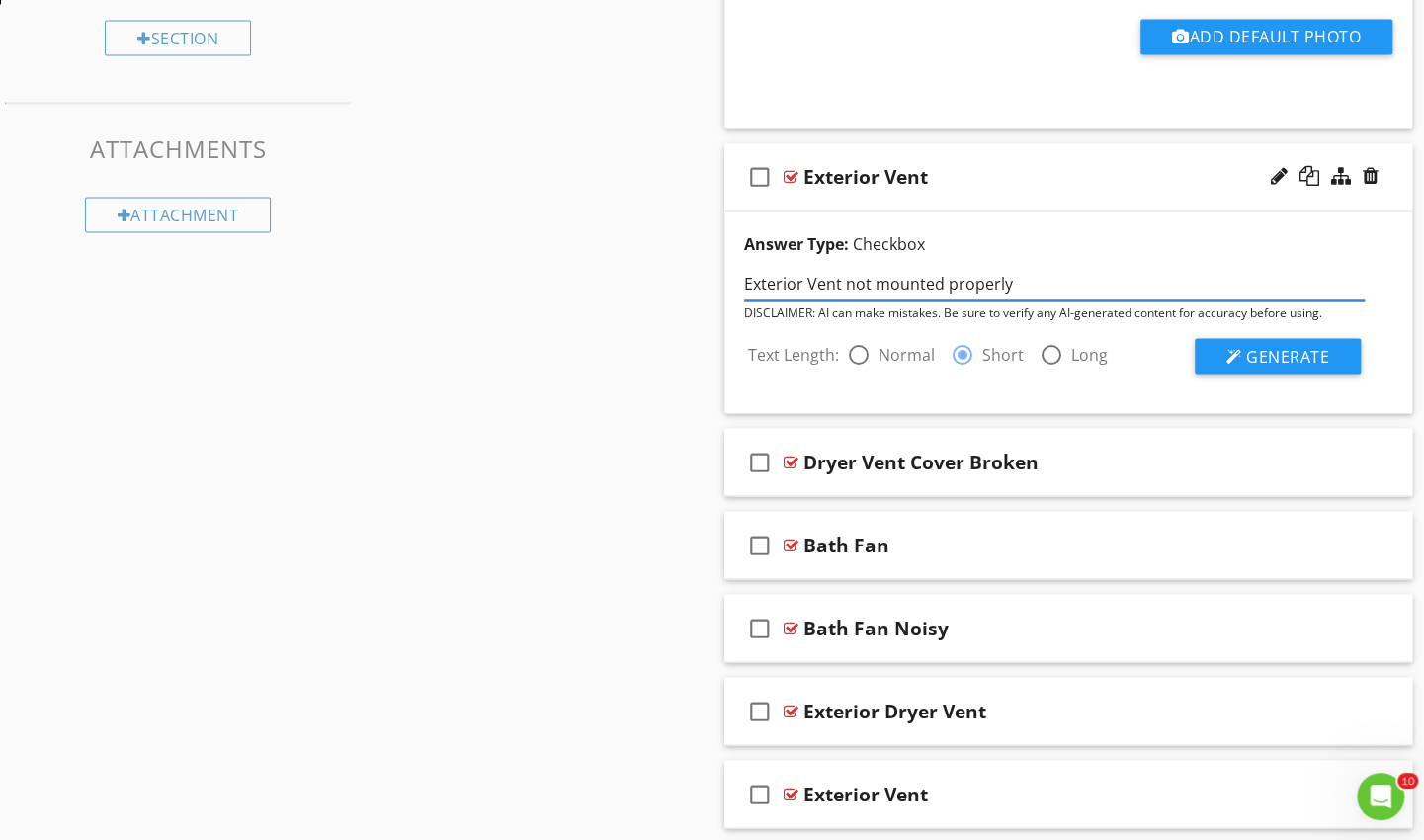 click on "Generate" at bounding box center [1278, 356] 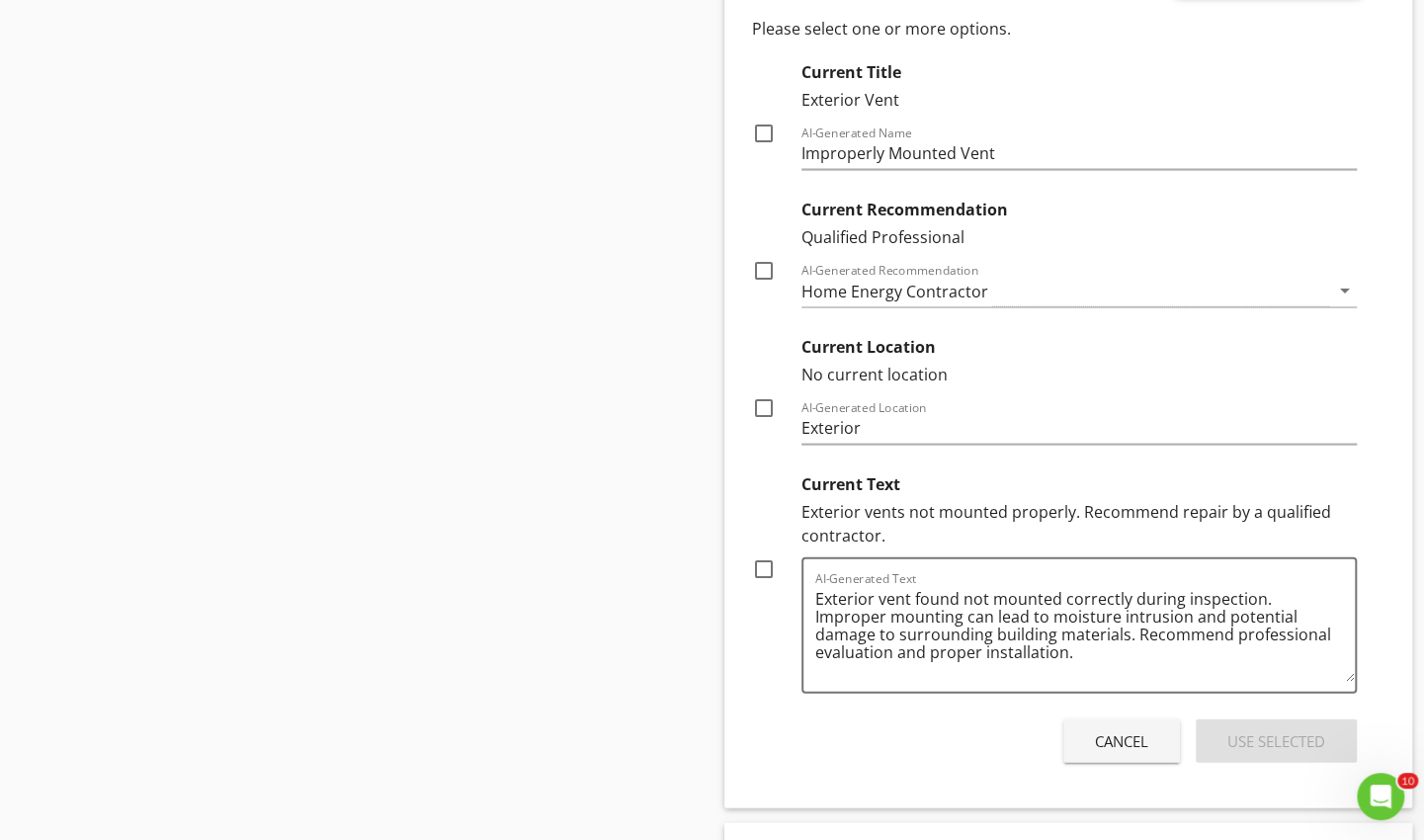 scroll, scrollTop: 2196, scrollLeft: 0, axis: vertical 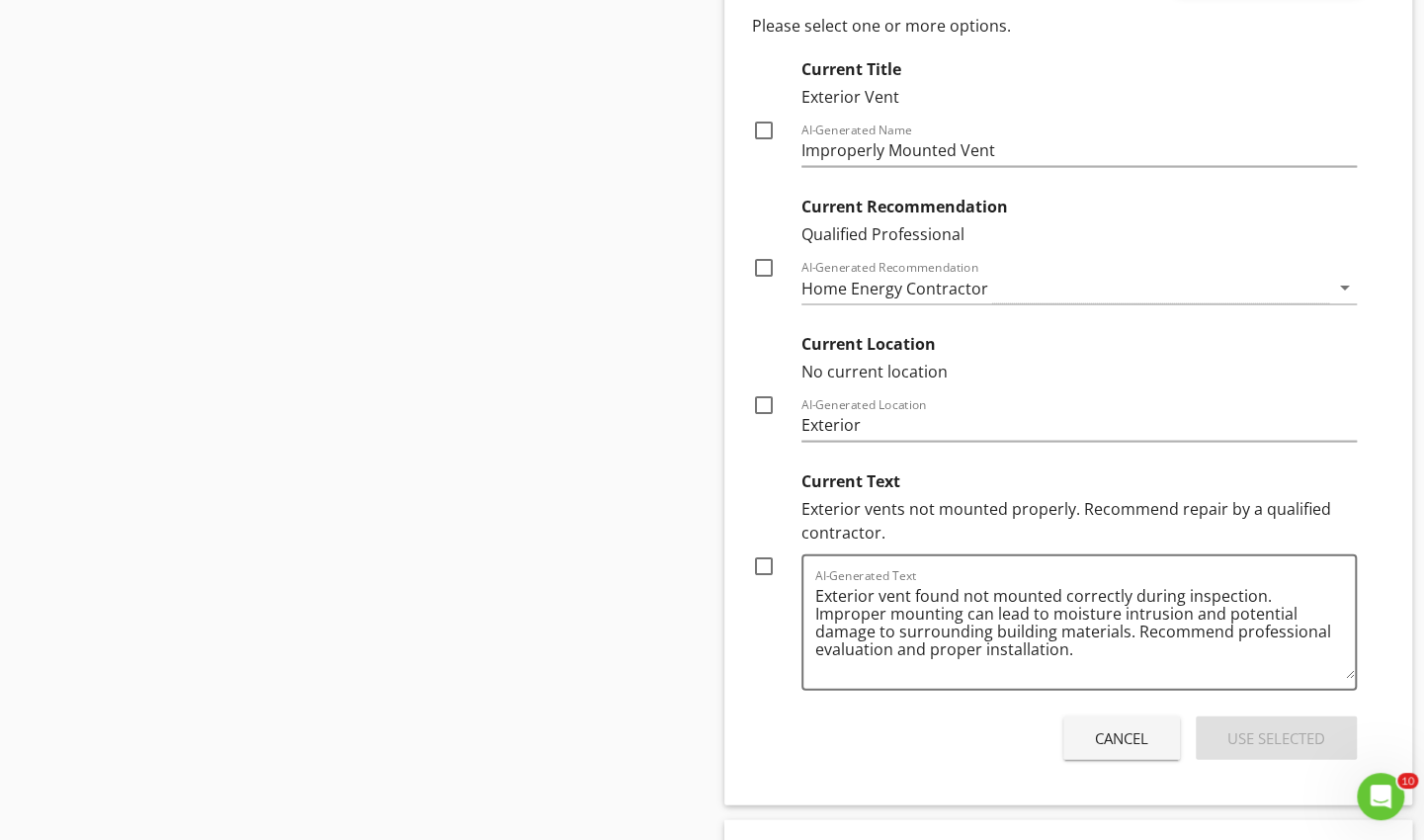 click at bounding box center (764, 566) 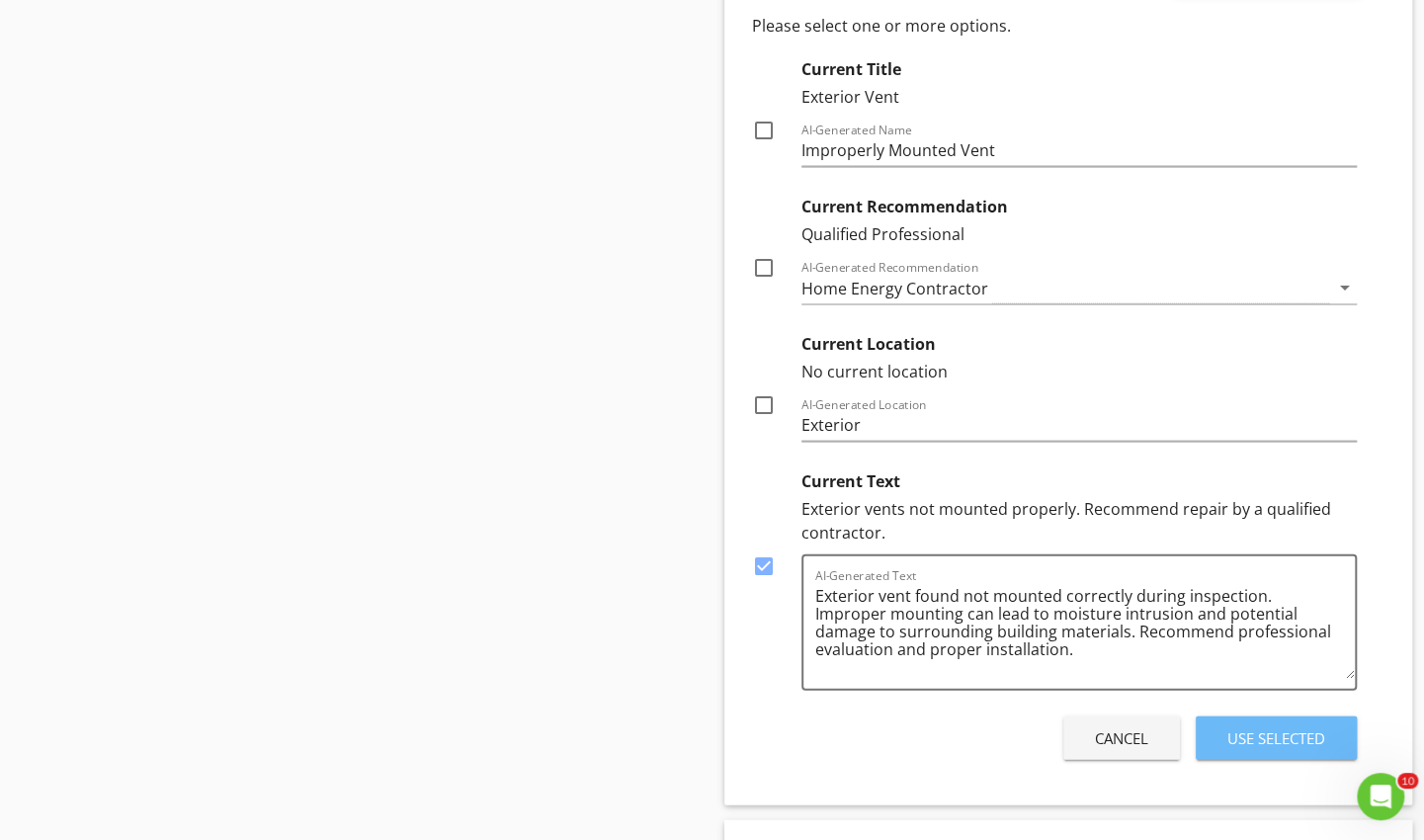 click on "Use Selected" at bounding box center [1276, 738] 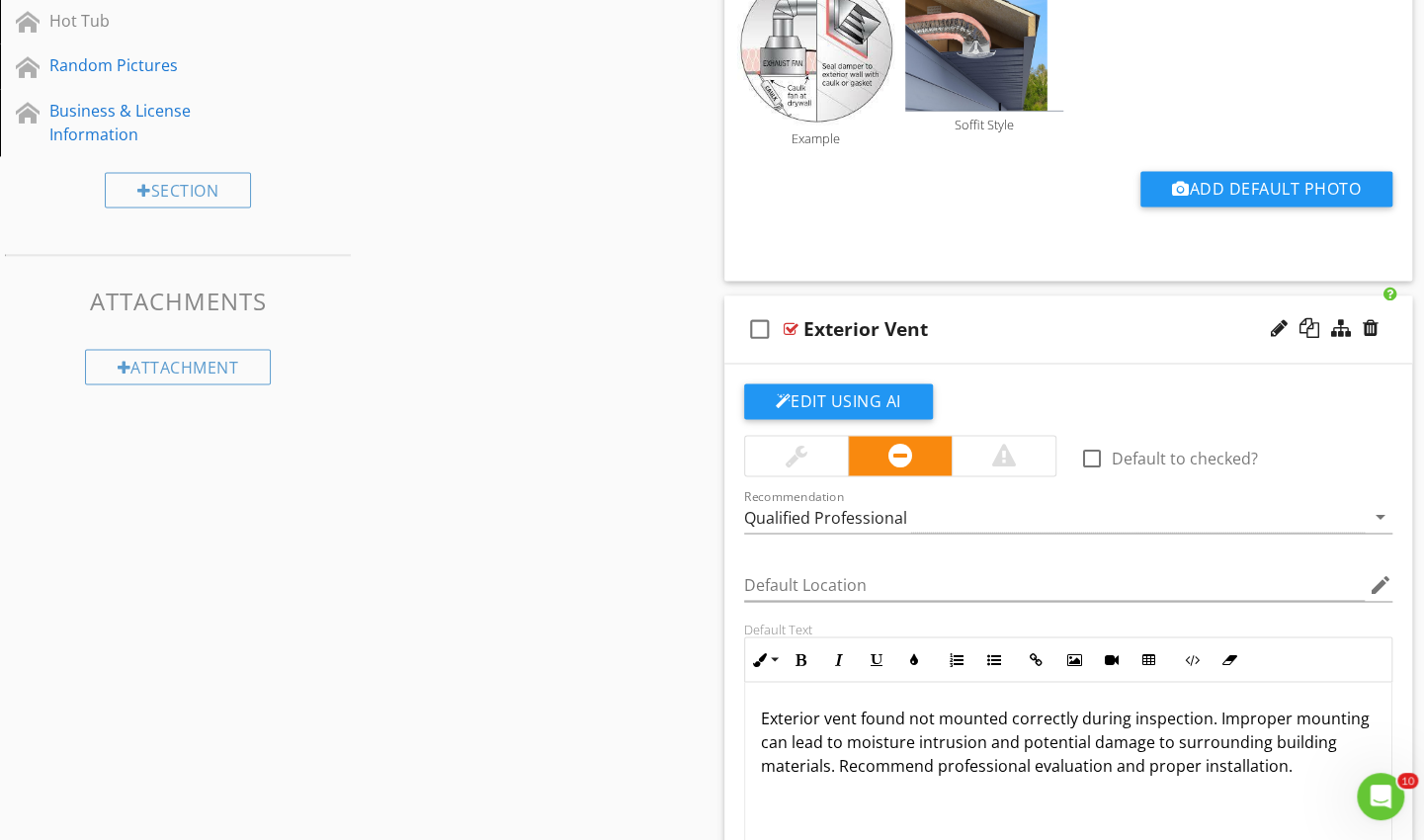 scroll, scrollTop: 1664, scrollLeft: 0, axis: vertical 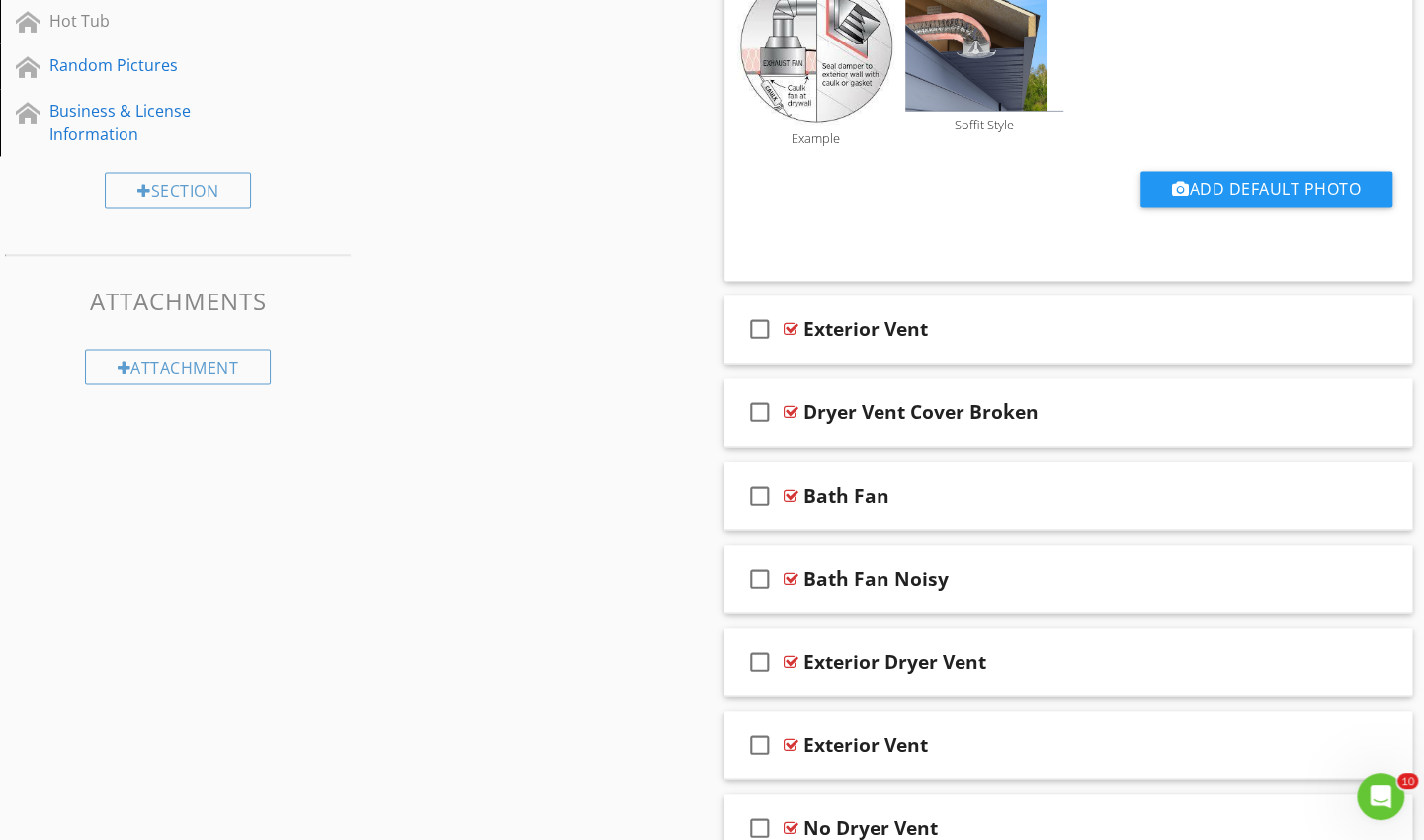 click at bounding box center [1324, 329] 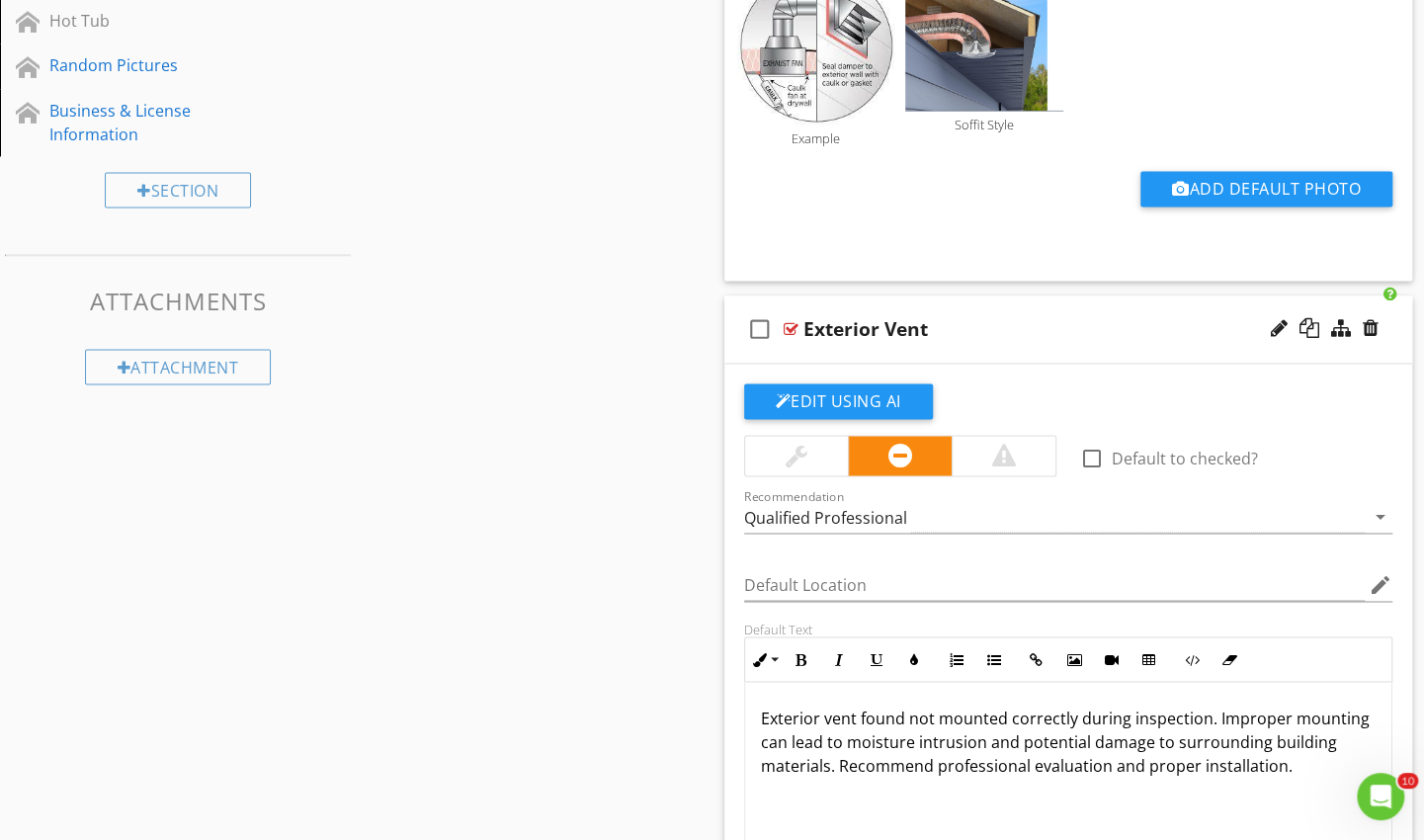 click on "Exterior Vent" at bounding box center [1047, 329] 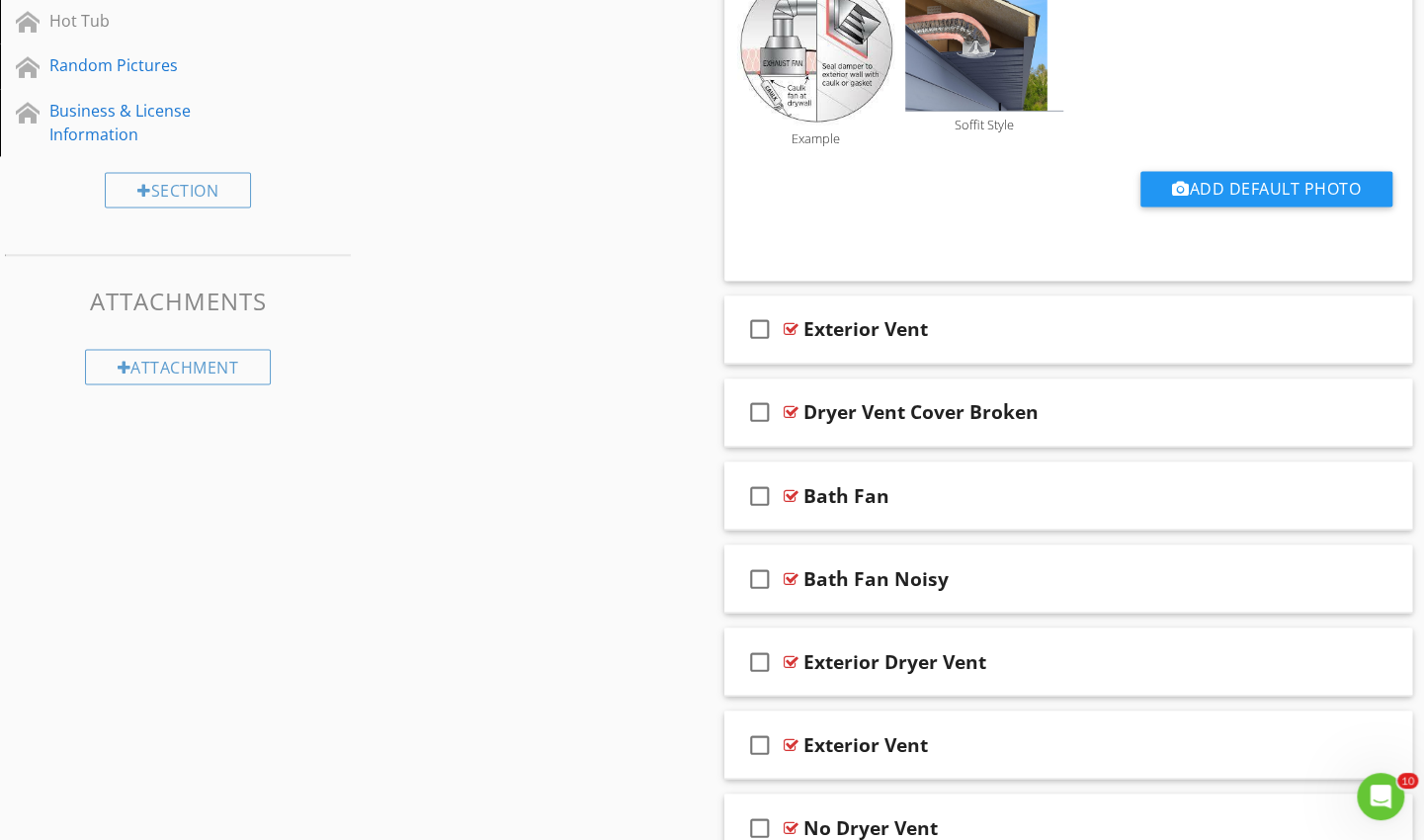 click at bounding box center [1279, 328] 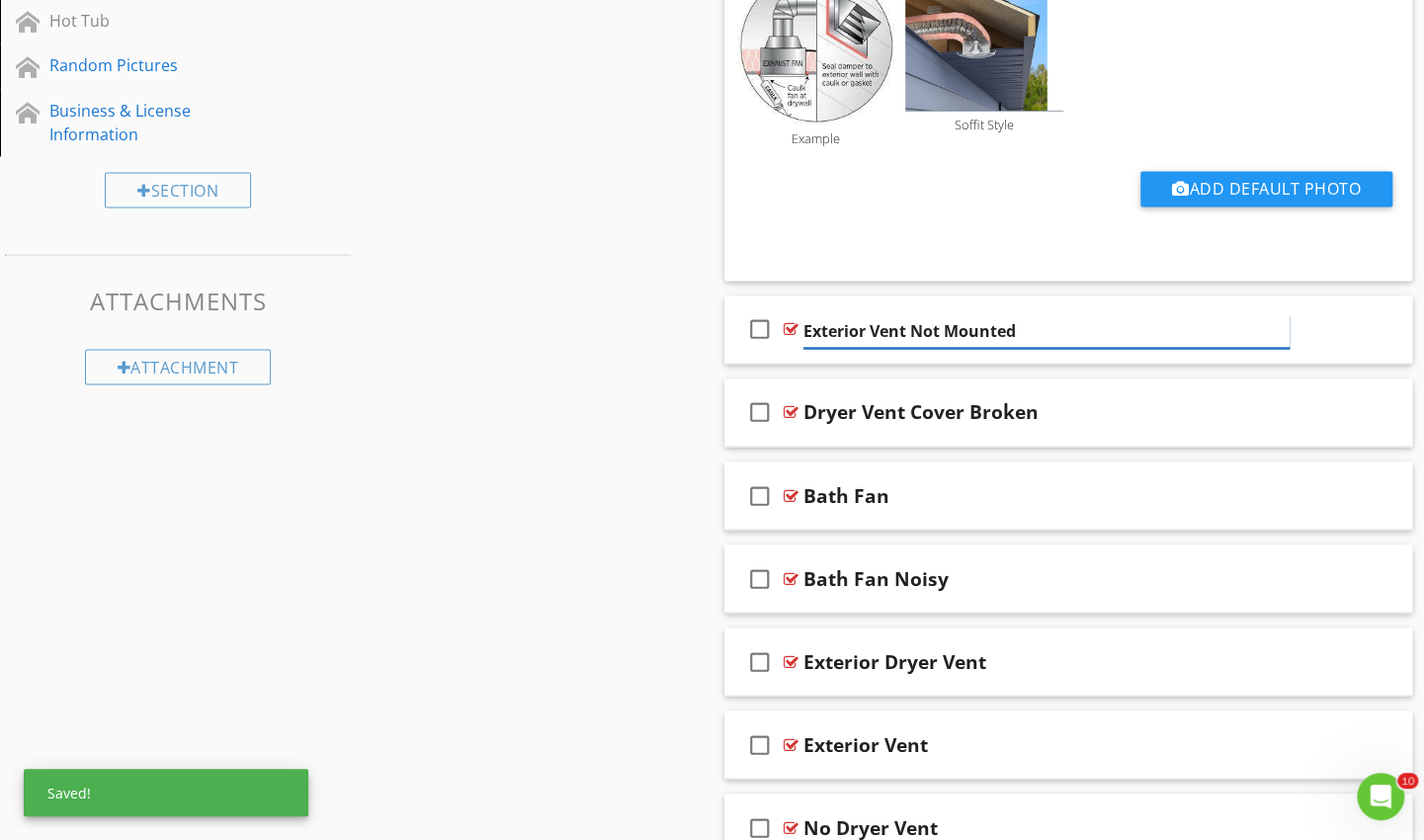 type on "Exterior Vent Not Mounted" 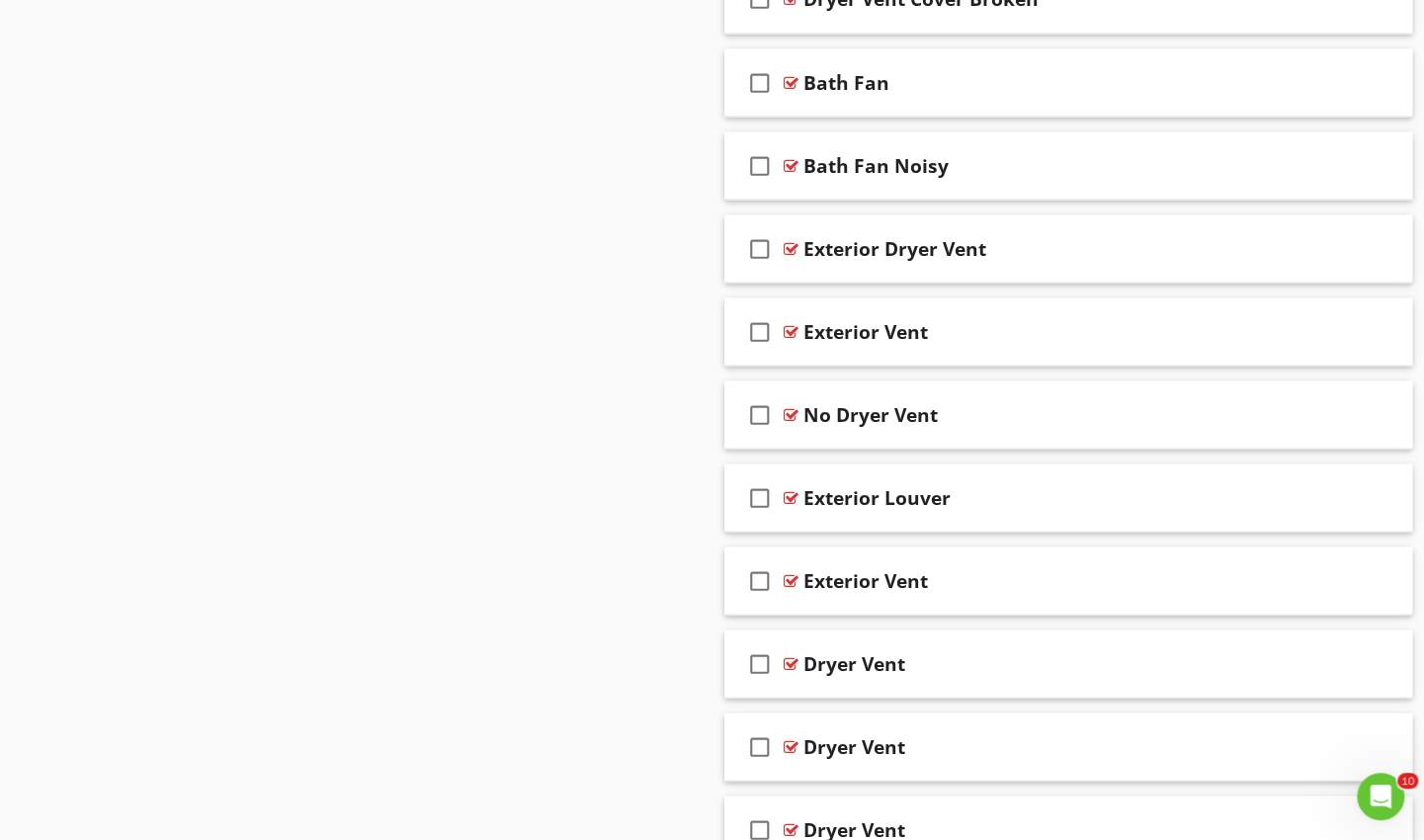 scroll, scrollTop: 2085, scrollLeft: 0, axis: vertical 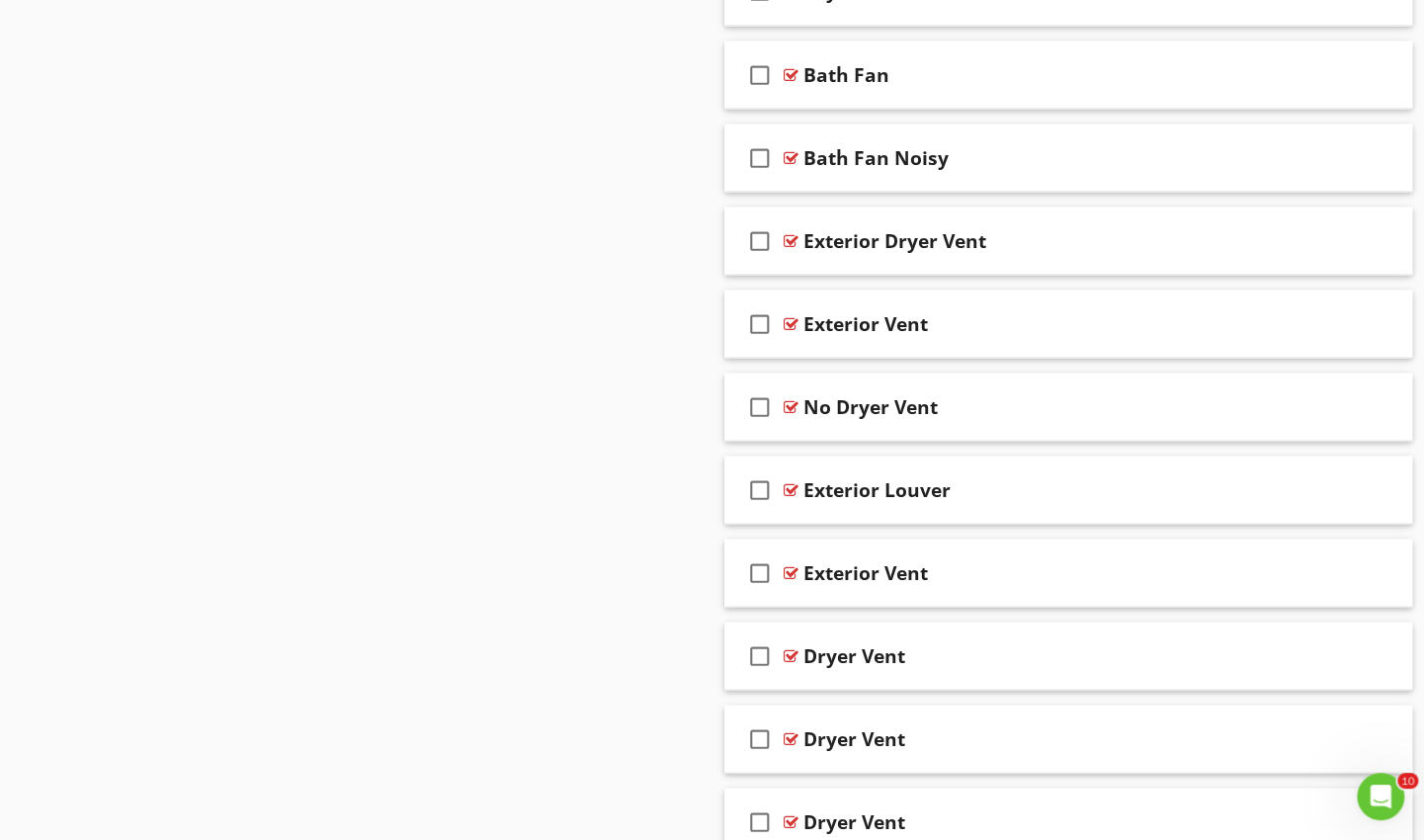 click on "check_box_outline_blank
Exterior Vent" at bounding box center [1068, 323] 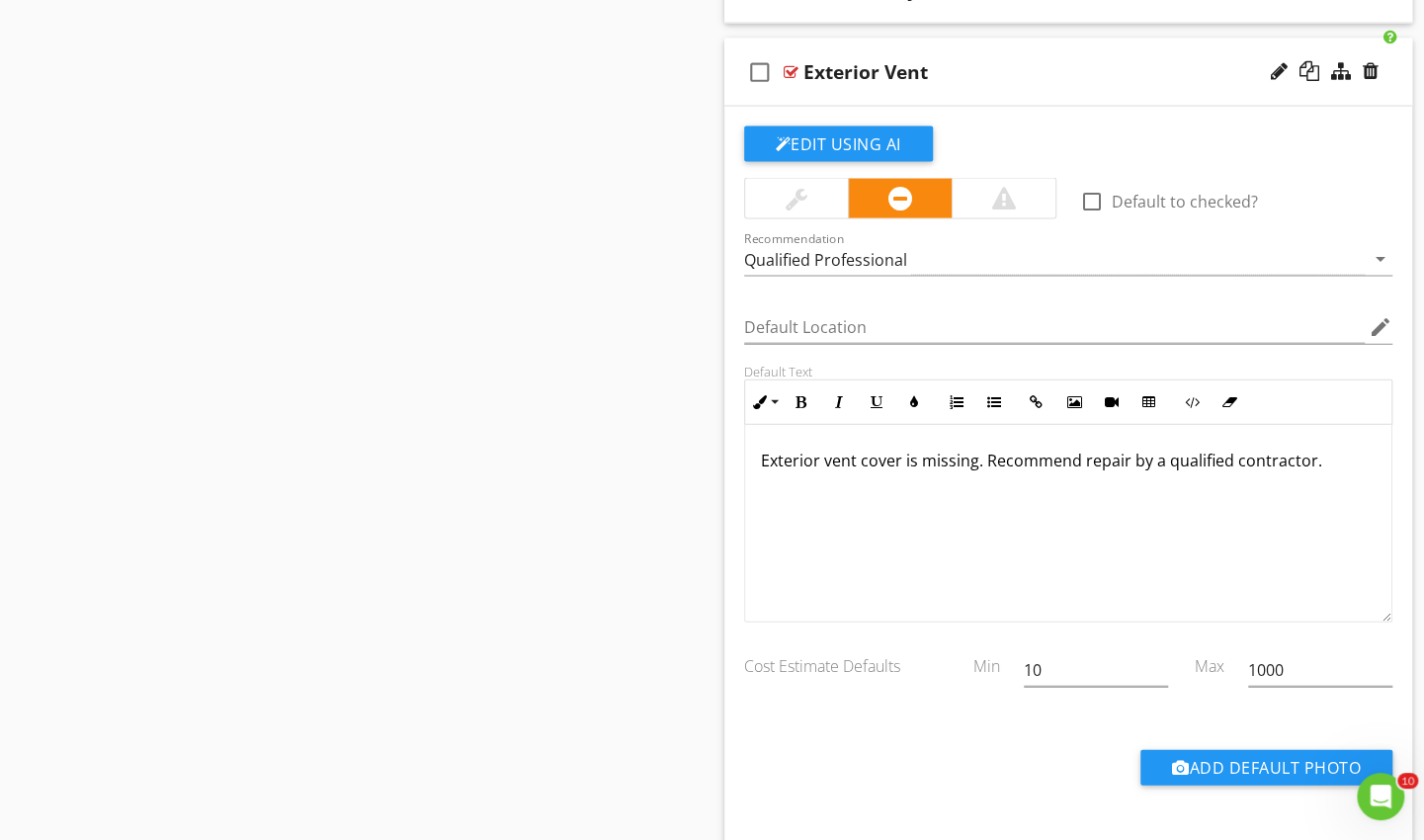 scroll, scrollTop: 2348, scrollLeft: 0, axis: vertical 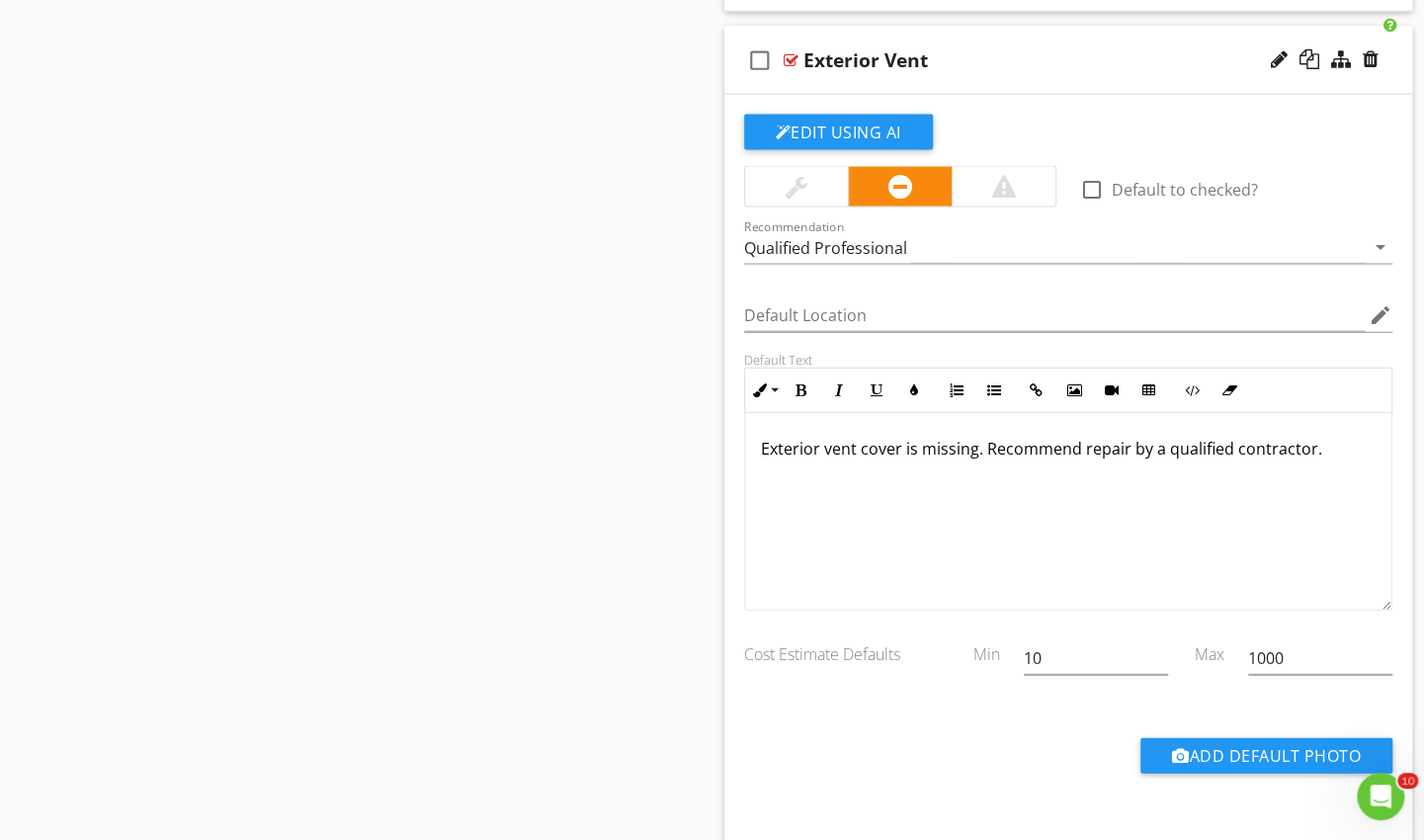 click on "Edit Using AI" at bounding box center (838, -1331) 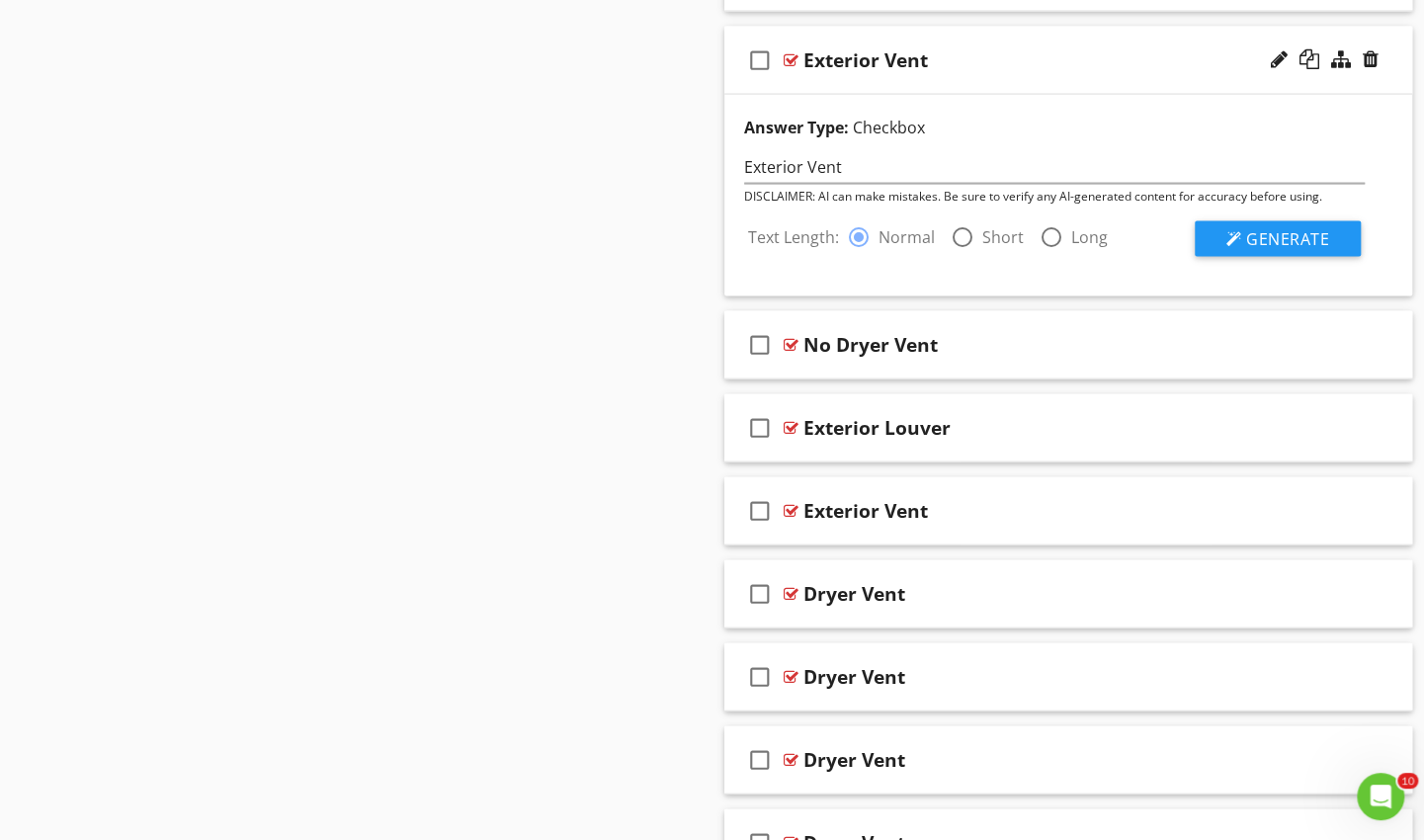 click at bounding box center [963, 237] 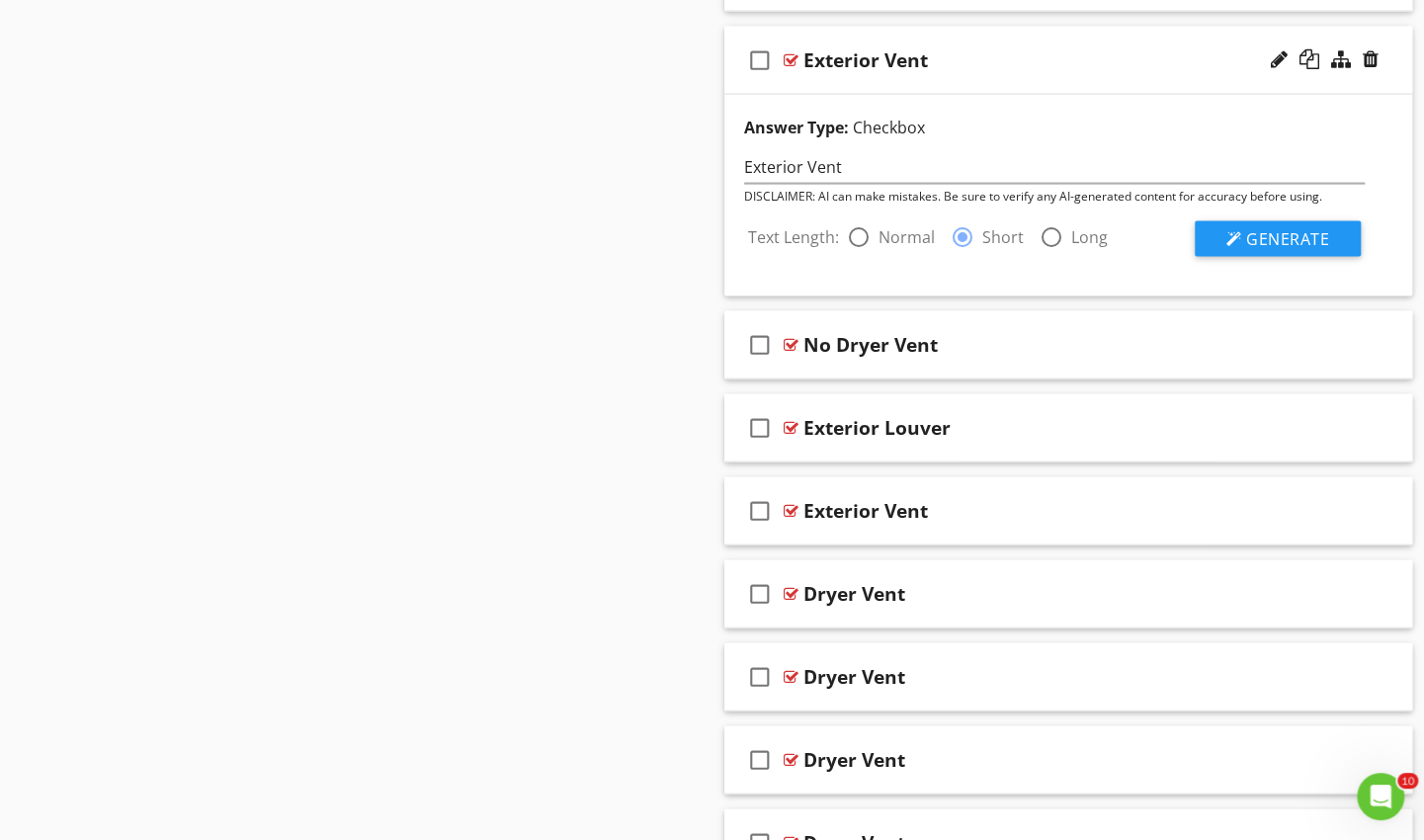 click on "check_box_outline_blank" at bounding box center (760, 60) 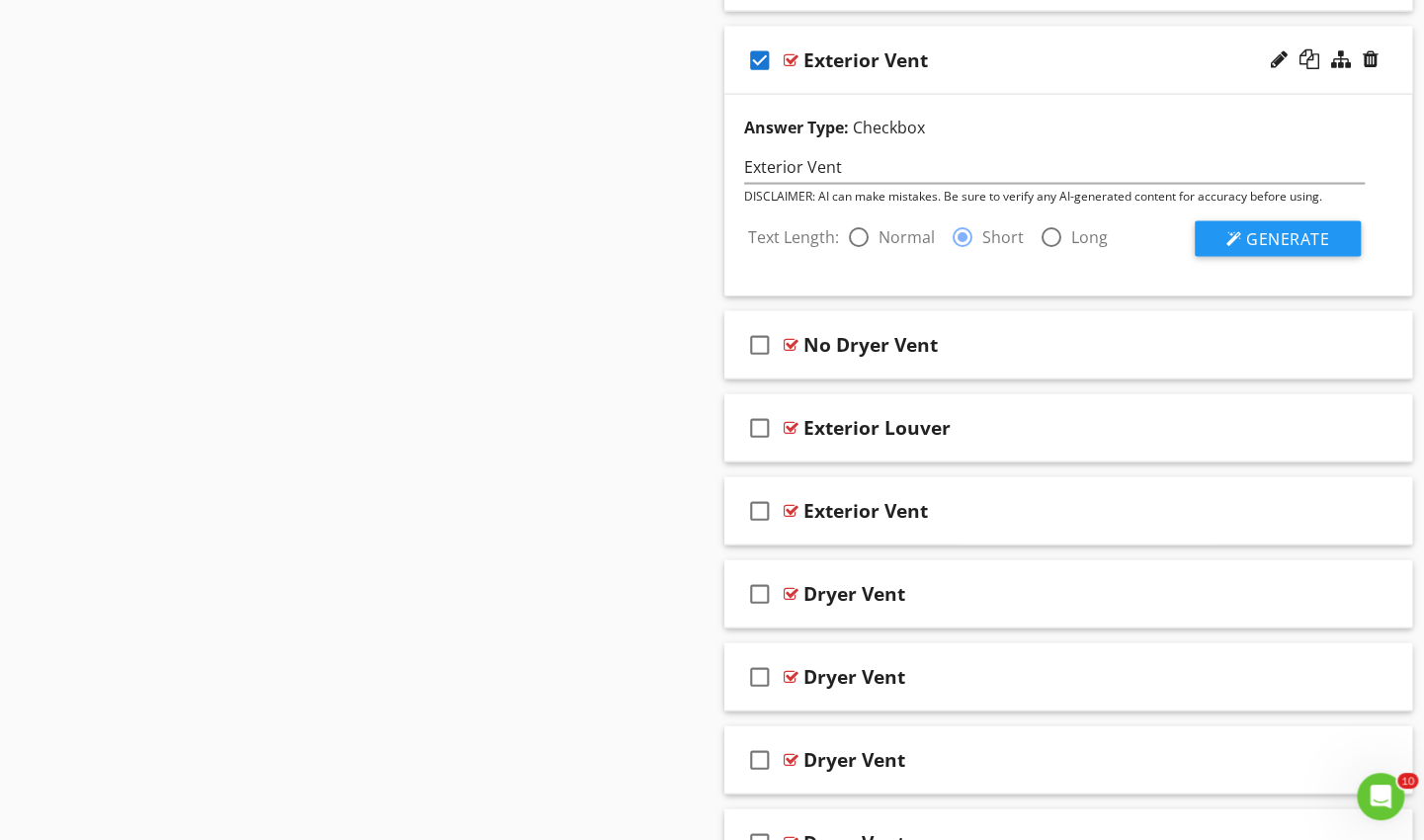 click on "Generate" at bounding box center (1288, 239) 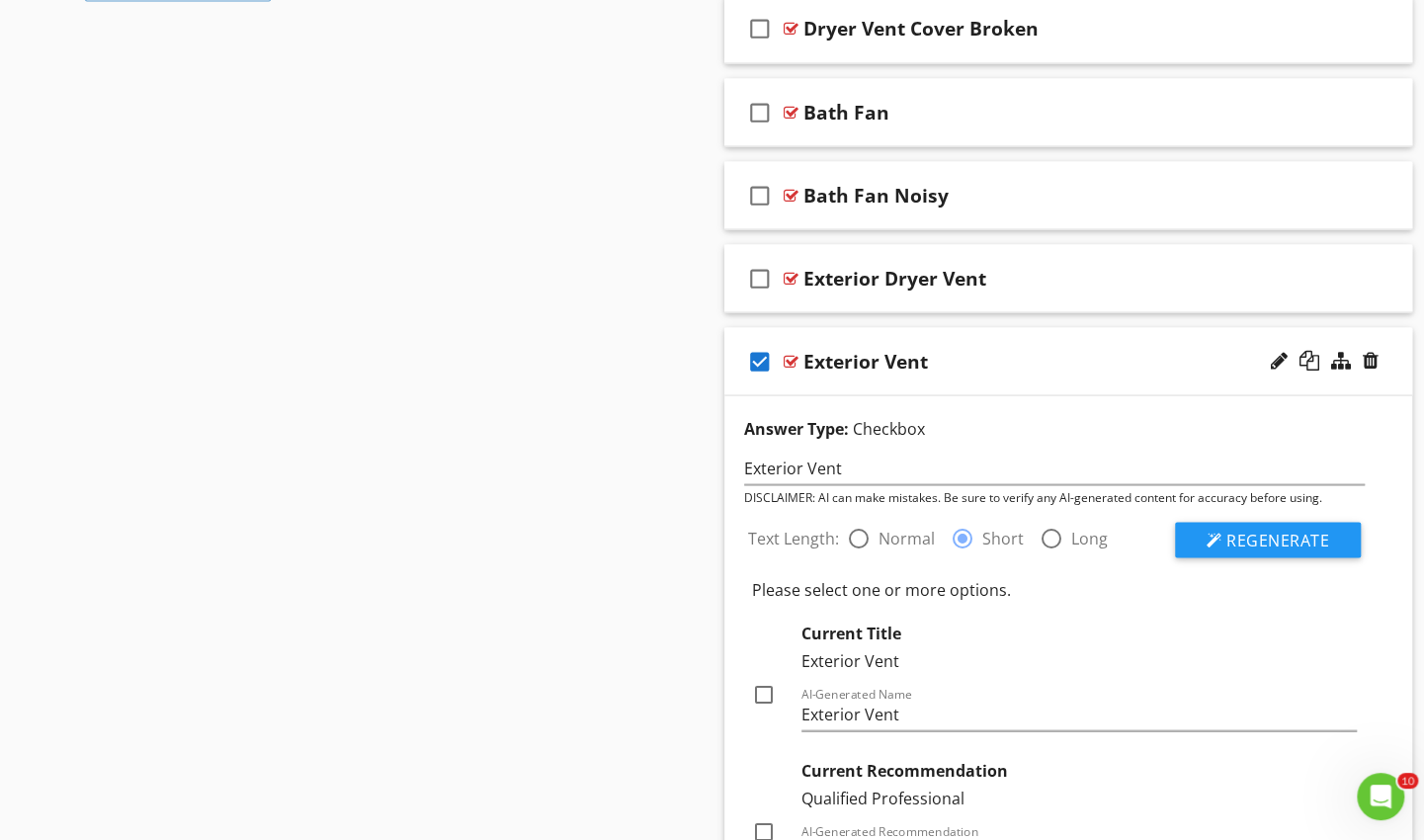 scroll, scrollTop: 2047, scrollLeft: 0, axis: vertical 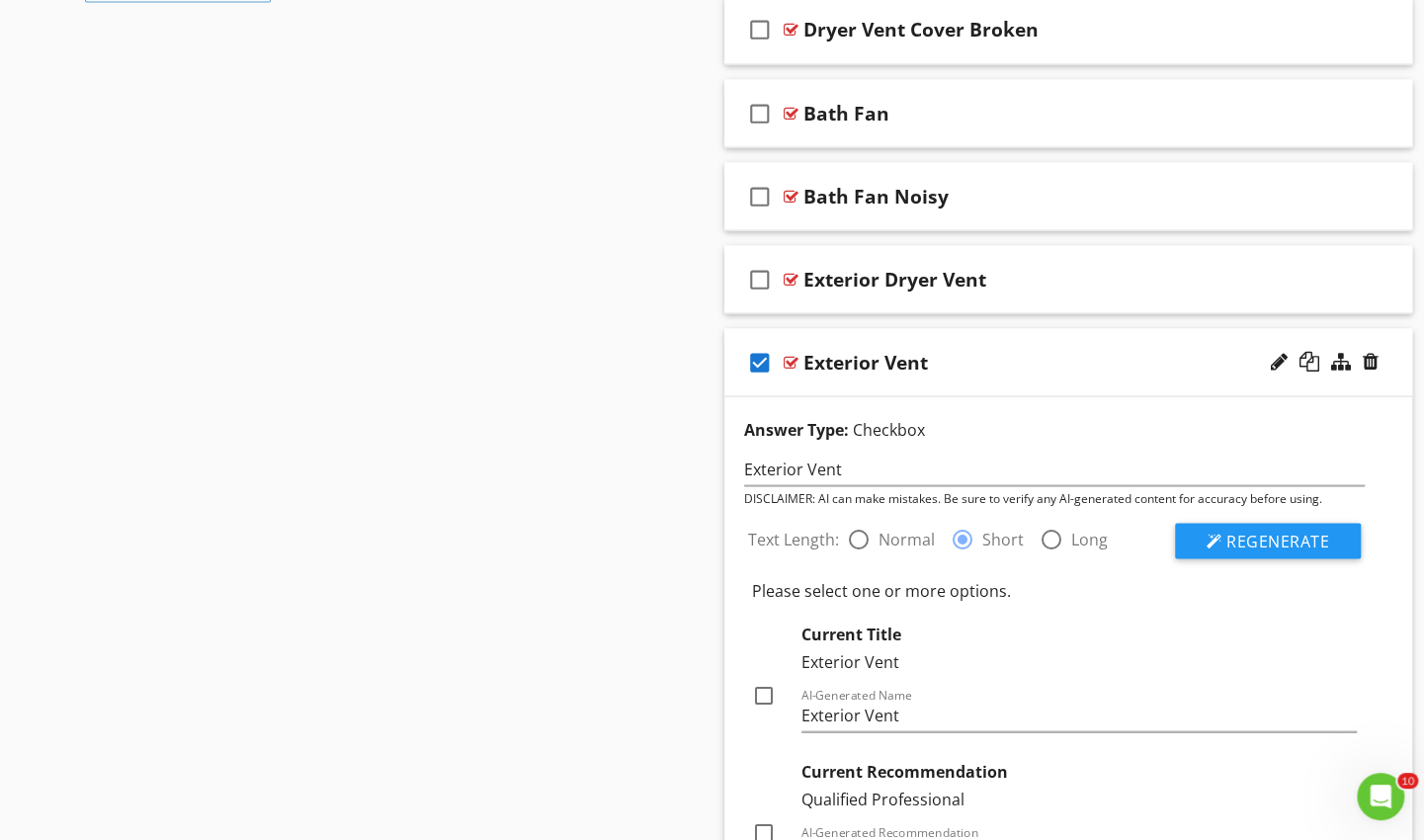 click on "check_box" at bounding box center [764, 362] 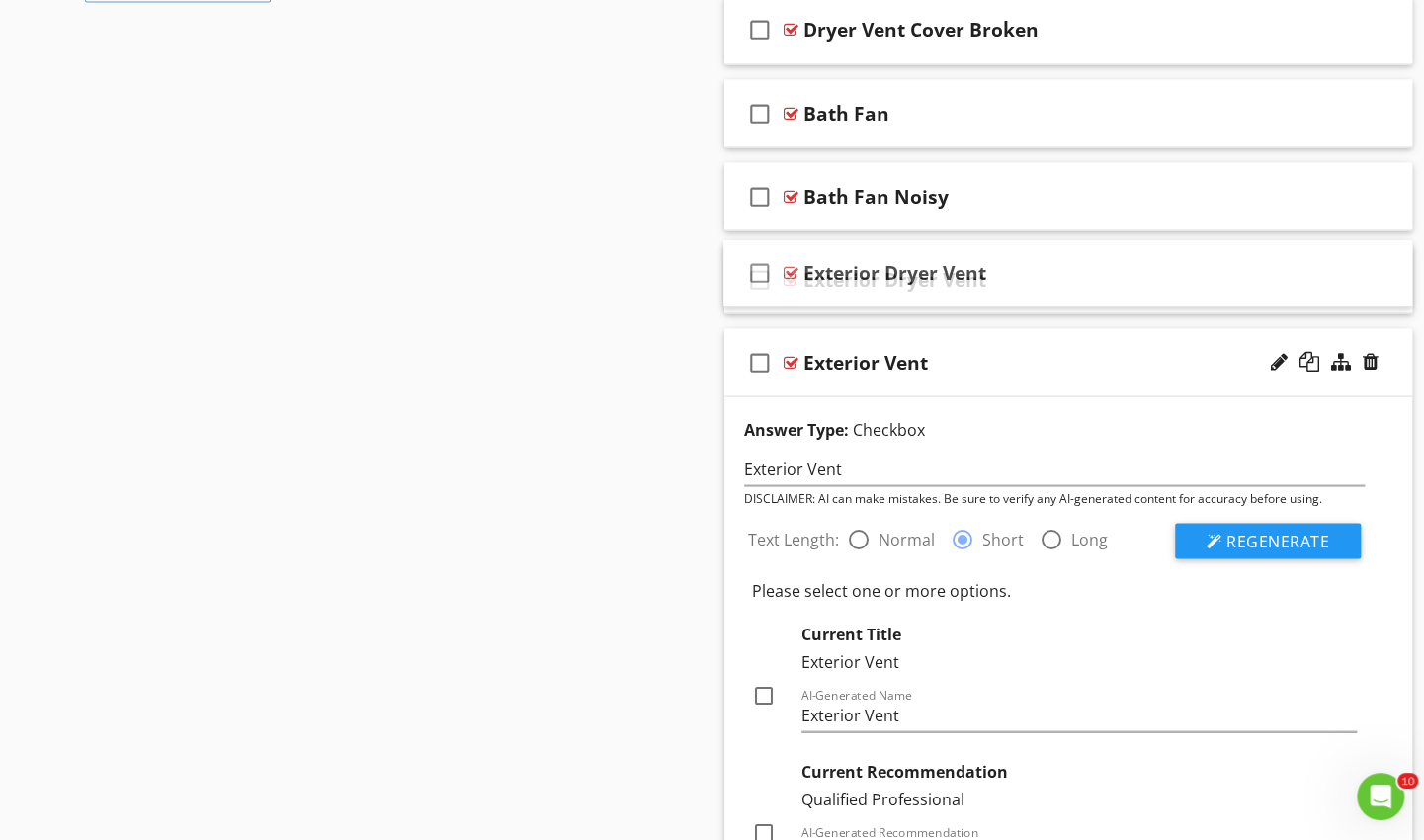 type 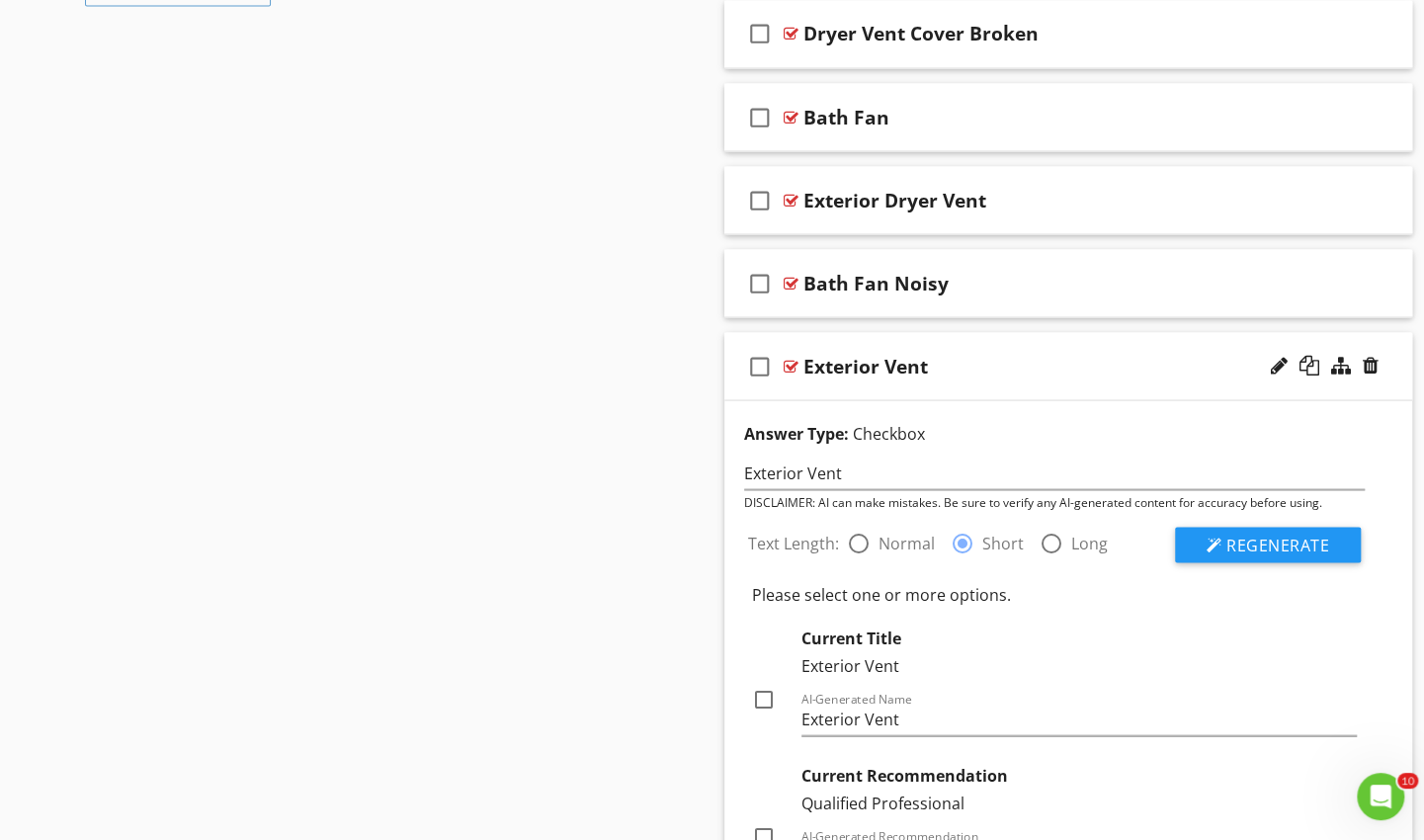 scroll, scrollTop: 2038, scrollLeft: 0, axis: vertical 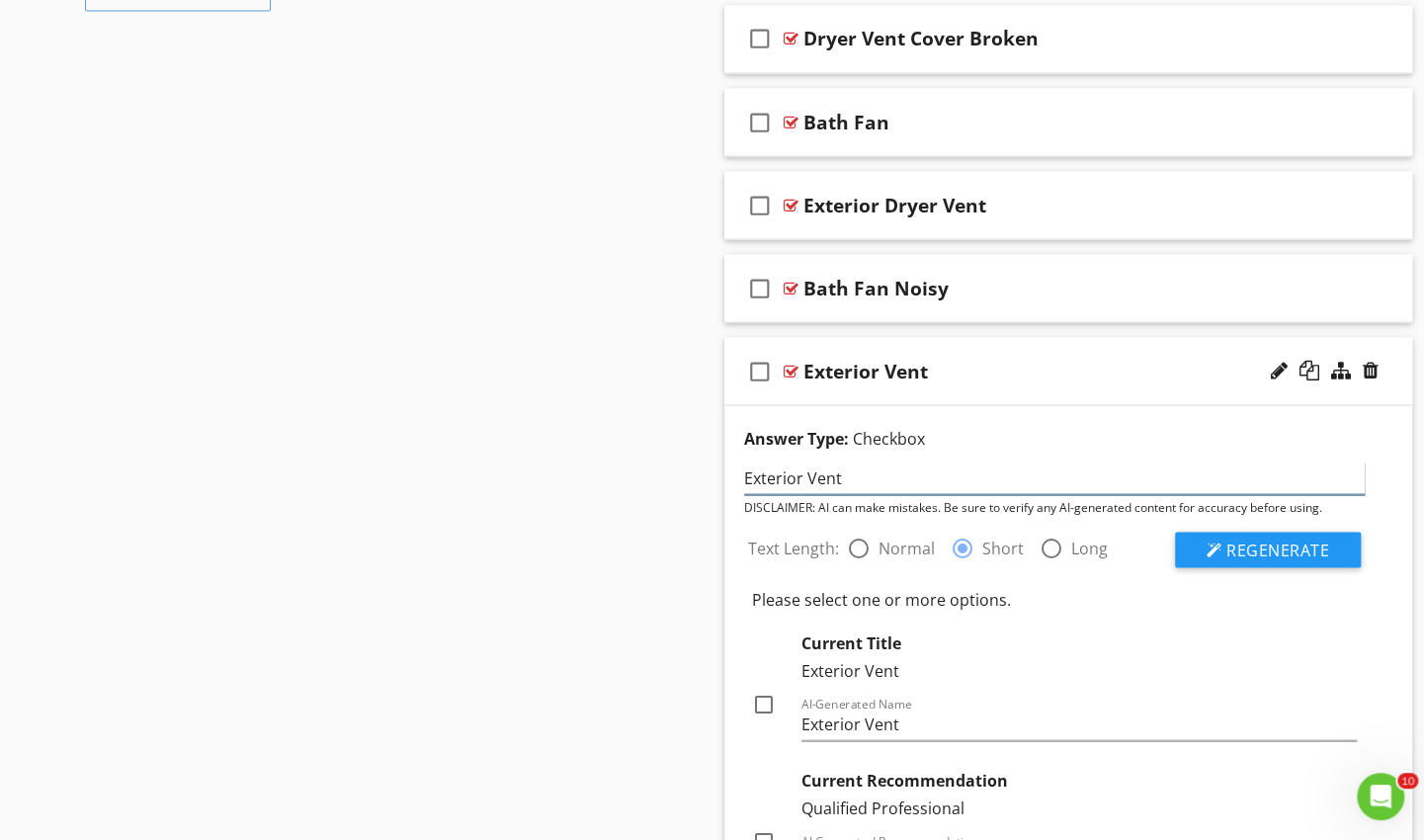 click on "Exterior Vent" at bounding box center (1054, 477) 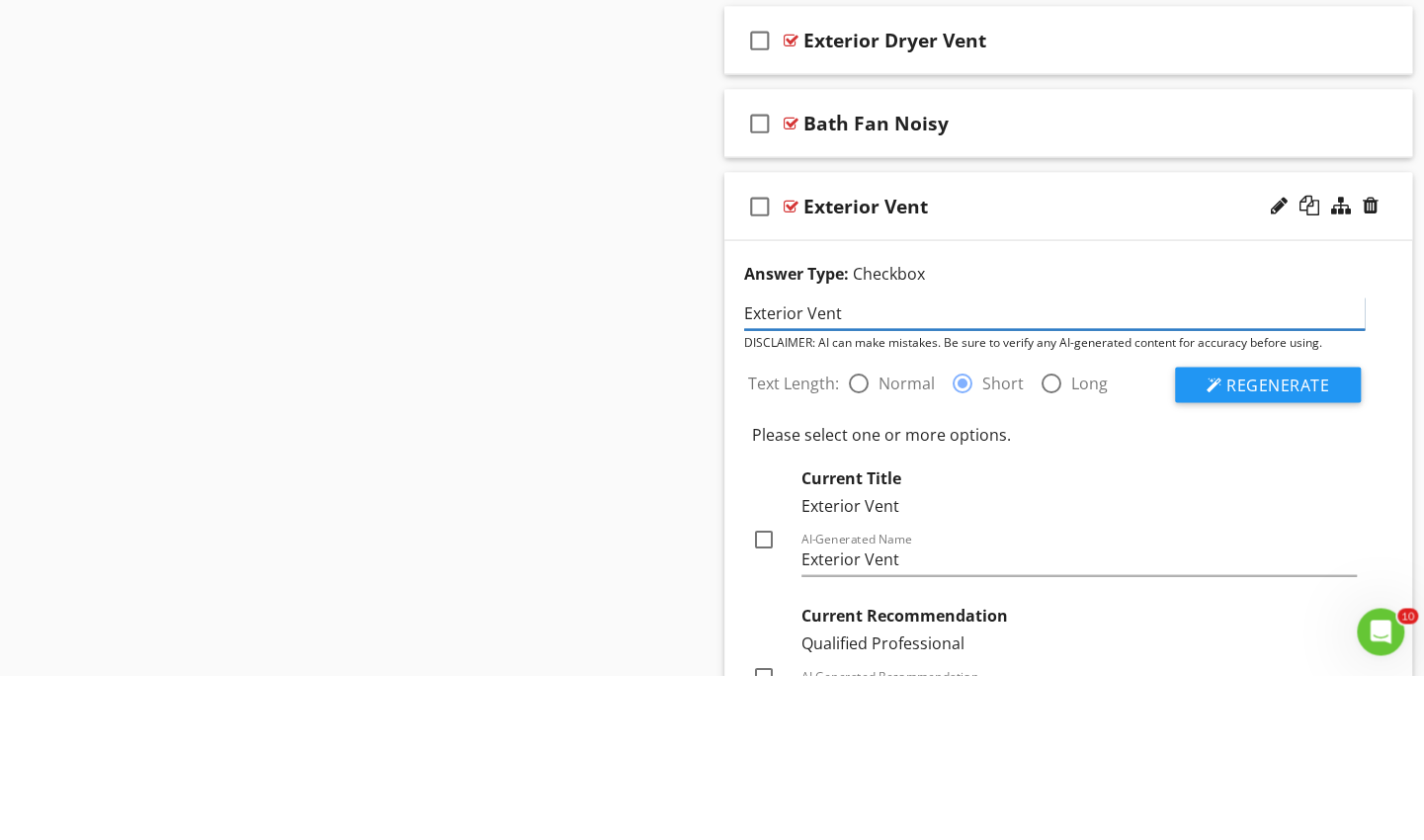 scroll, scrollTop: 2038, scrollLeft: 0, axis: vertical 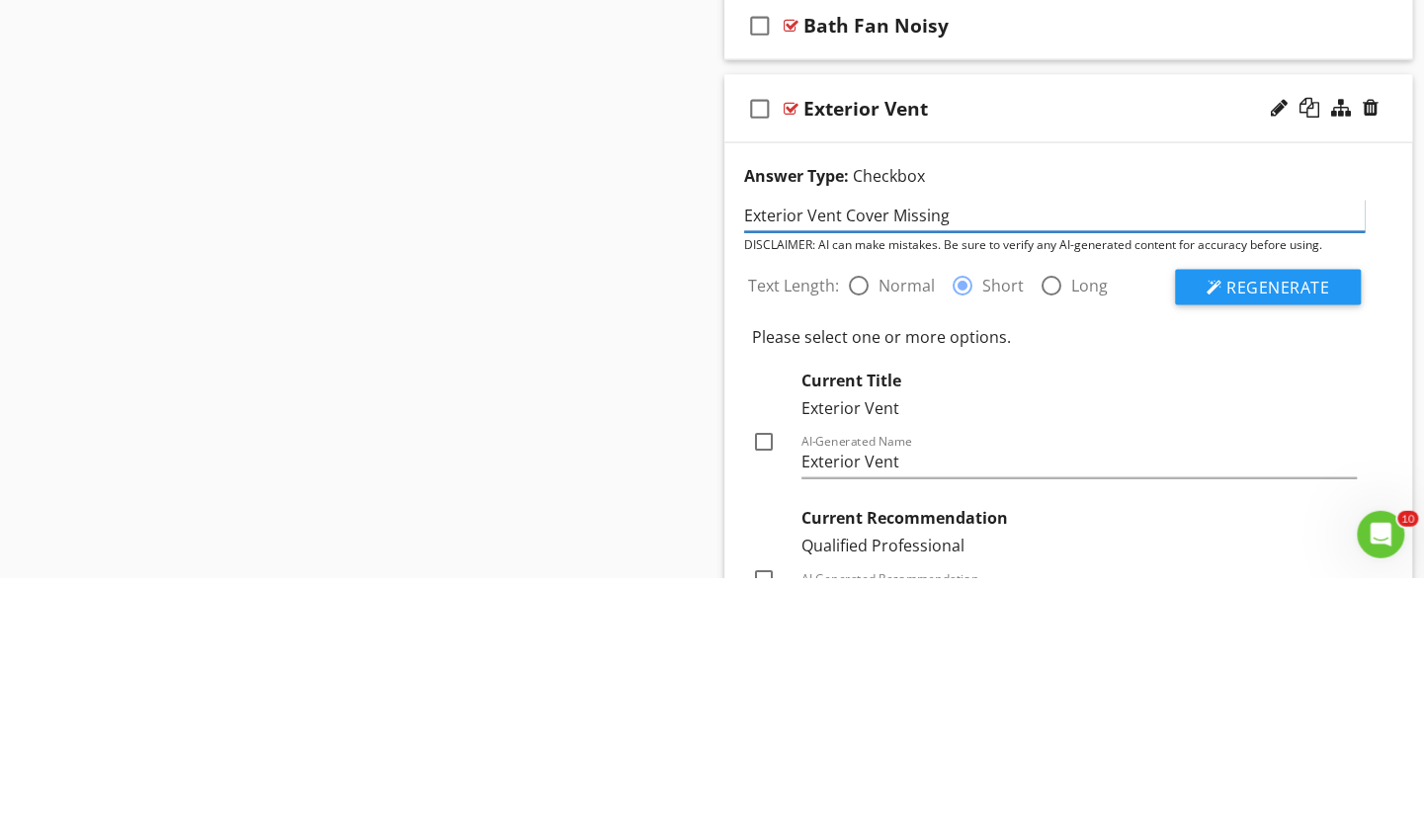 type on "Exterior Vent Cover Missing" 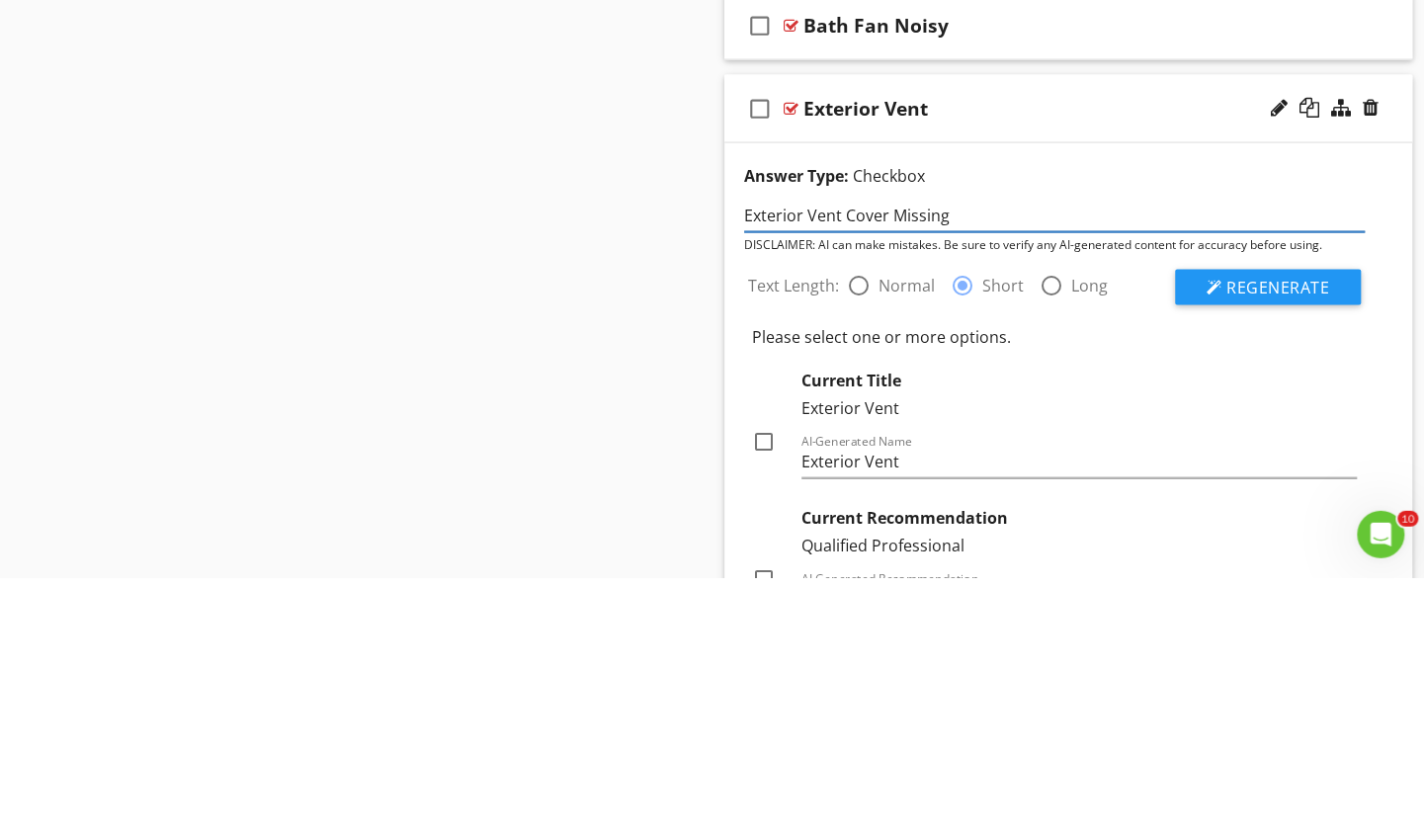 click on "Regenerate" at bounding box center (1268, 549) 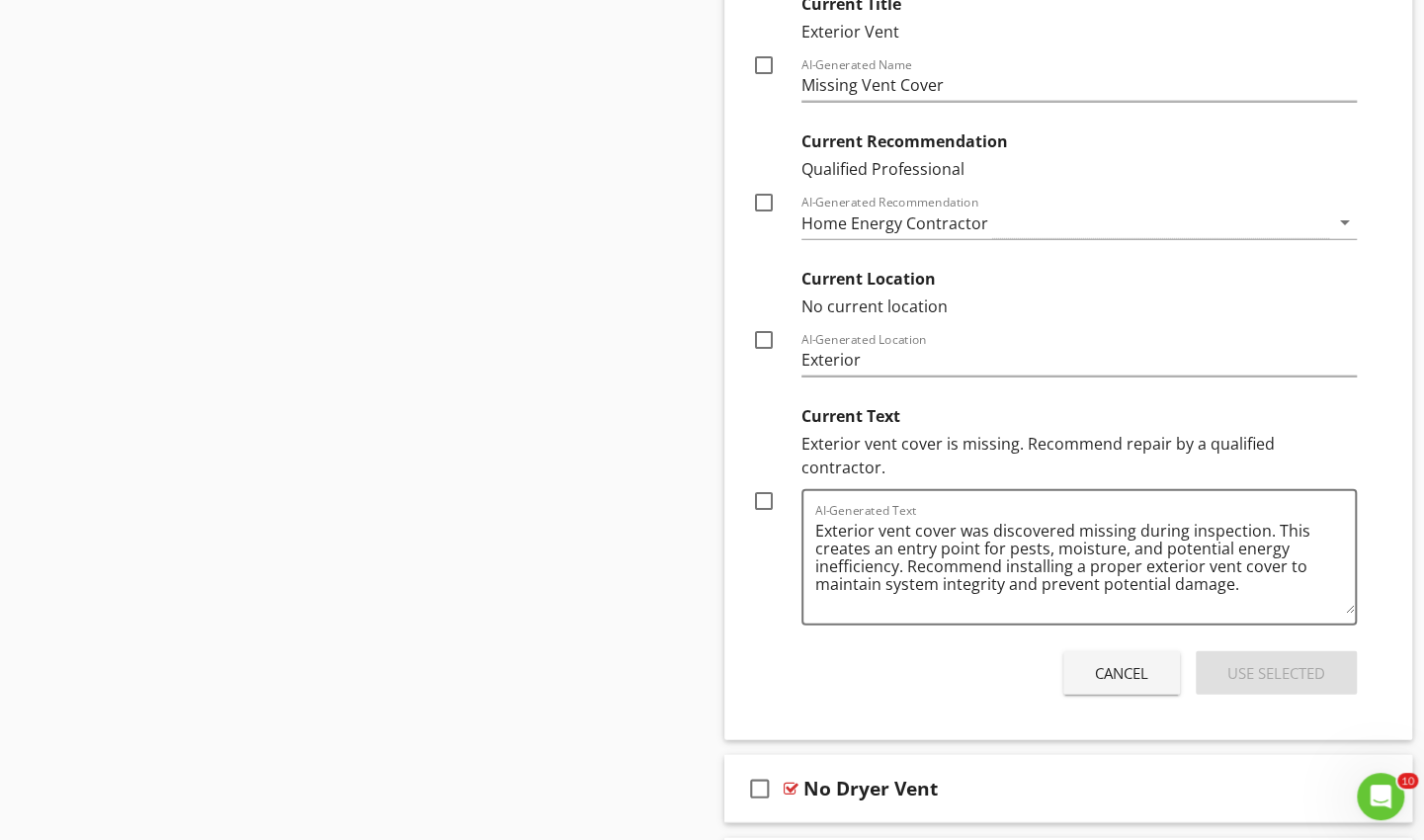 scroll, scrollTop: 2676, scrollLeft: 0, axis: vertical 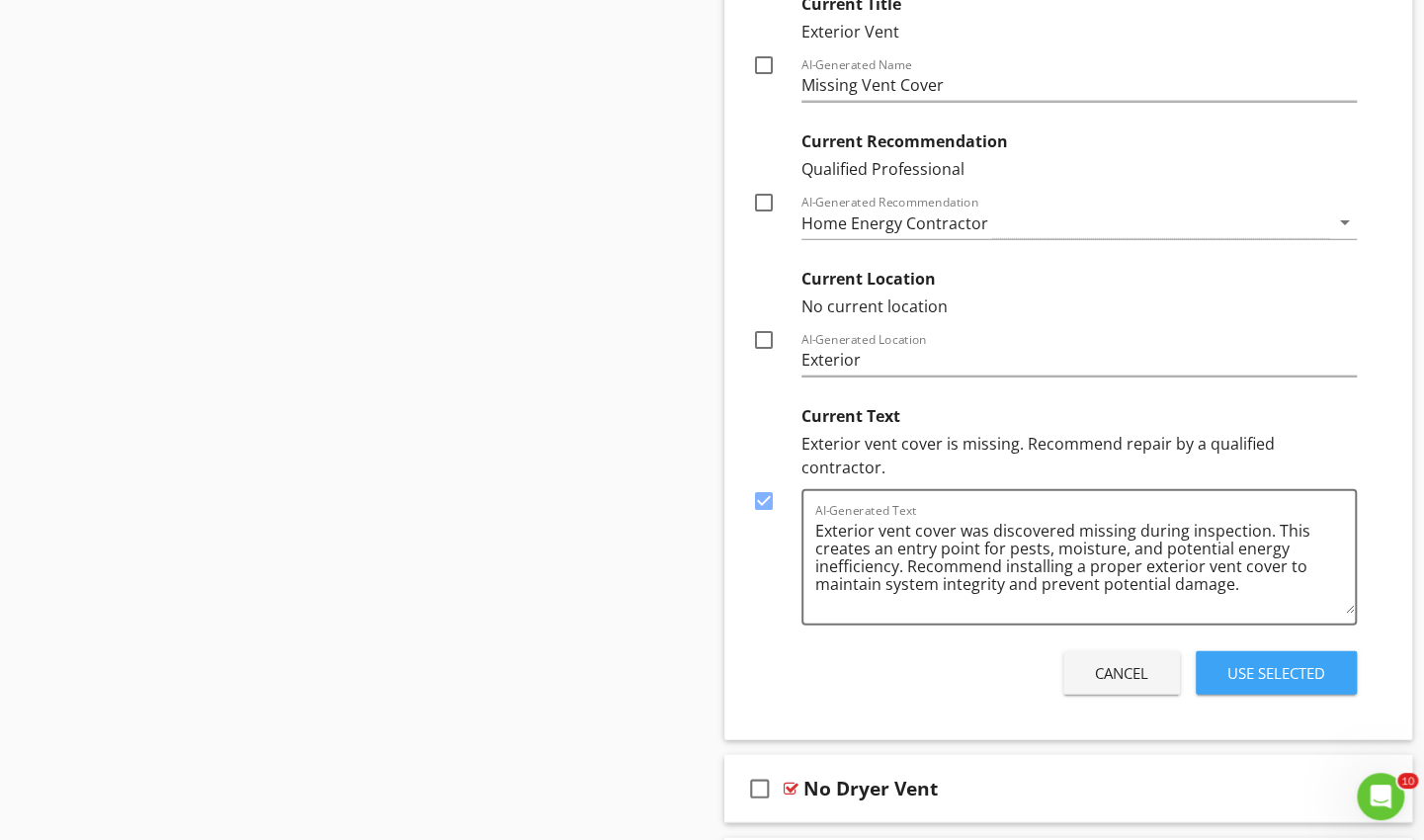 click on "Use Selected" at bounding box center (1276, 673) 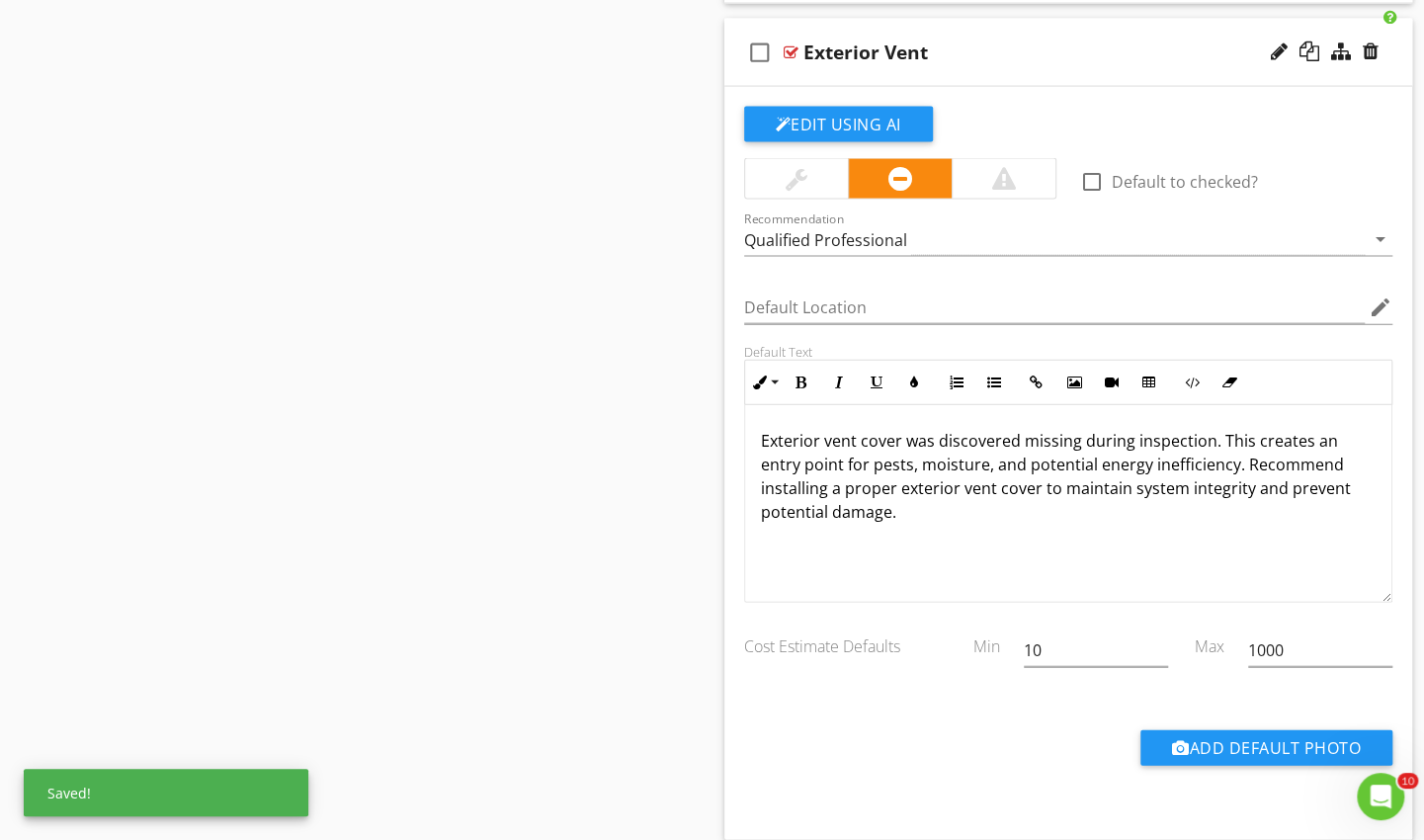 scroll, scrollTop: 2334, scrollLeft: 0, axis: vertical 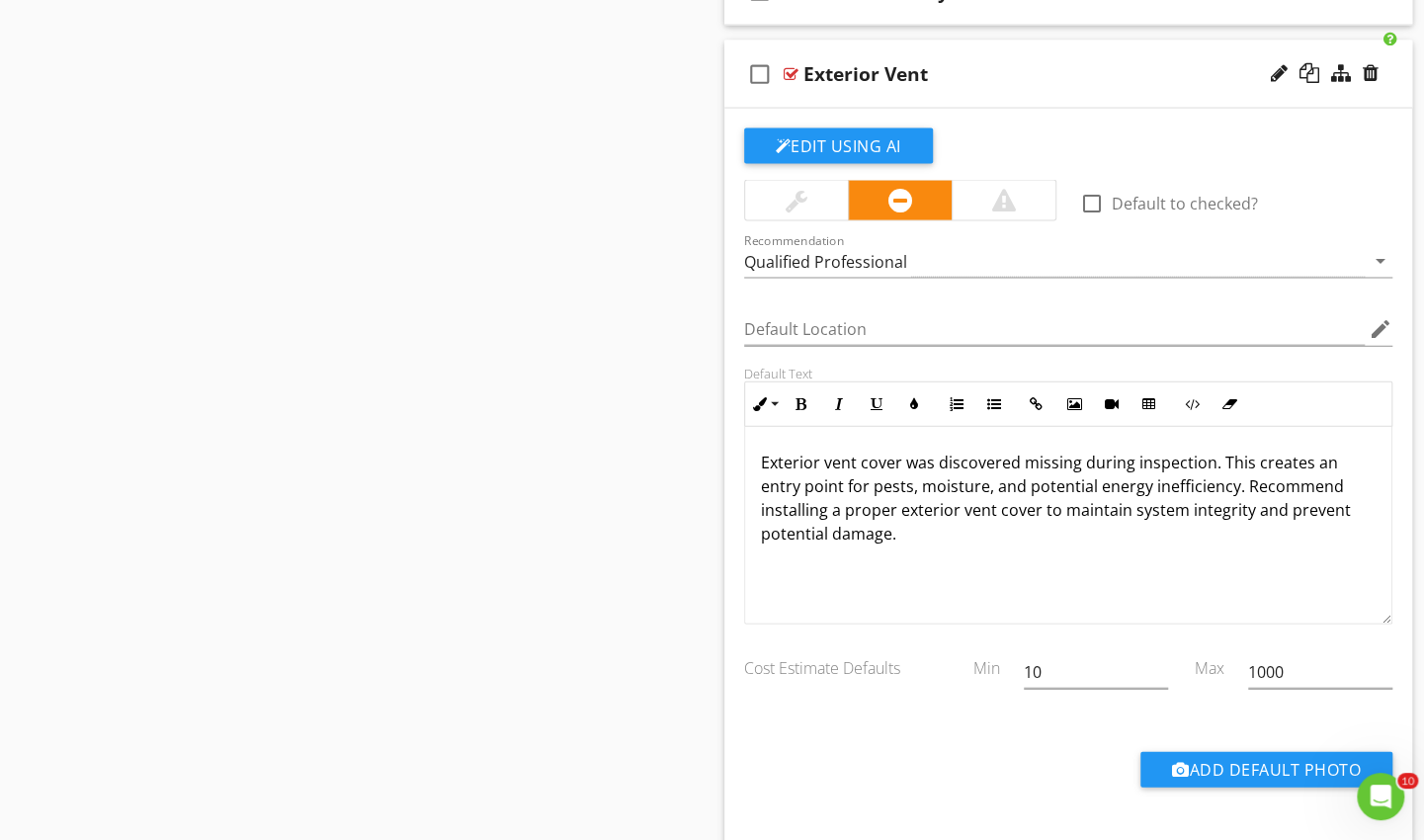 click at bounding box center [1279, 73] 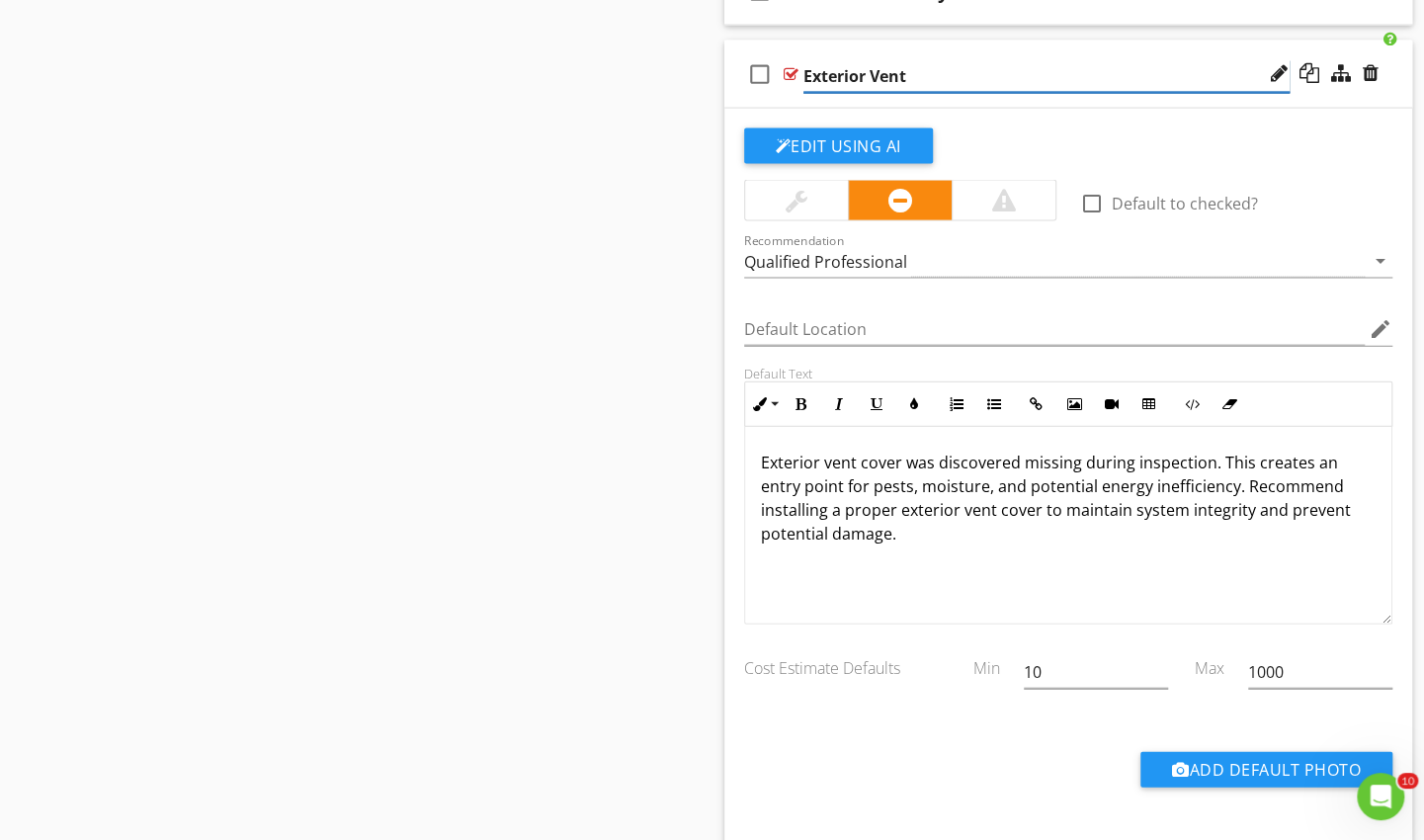 click on "Exterior Vent" at bounding box center [1047, 76] 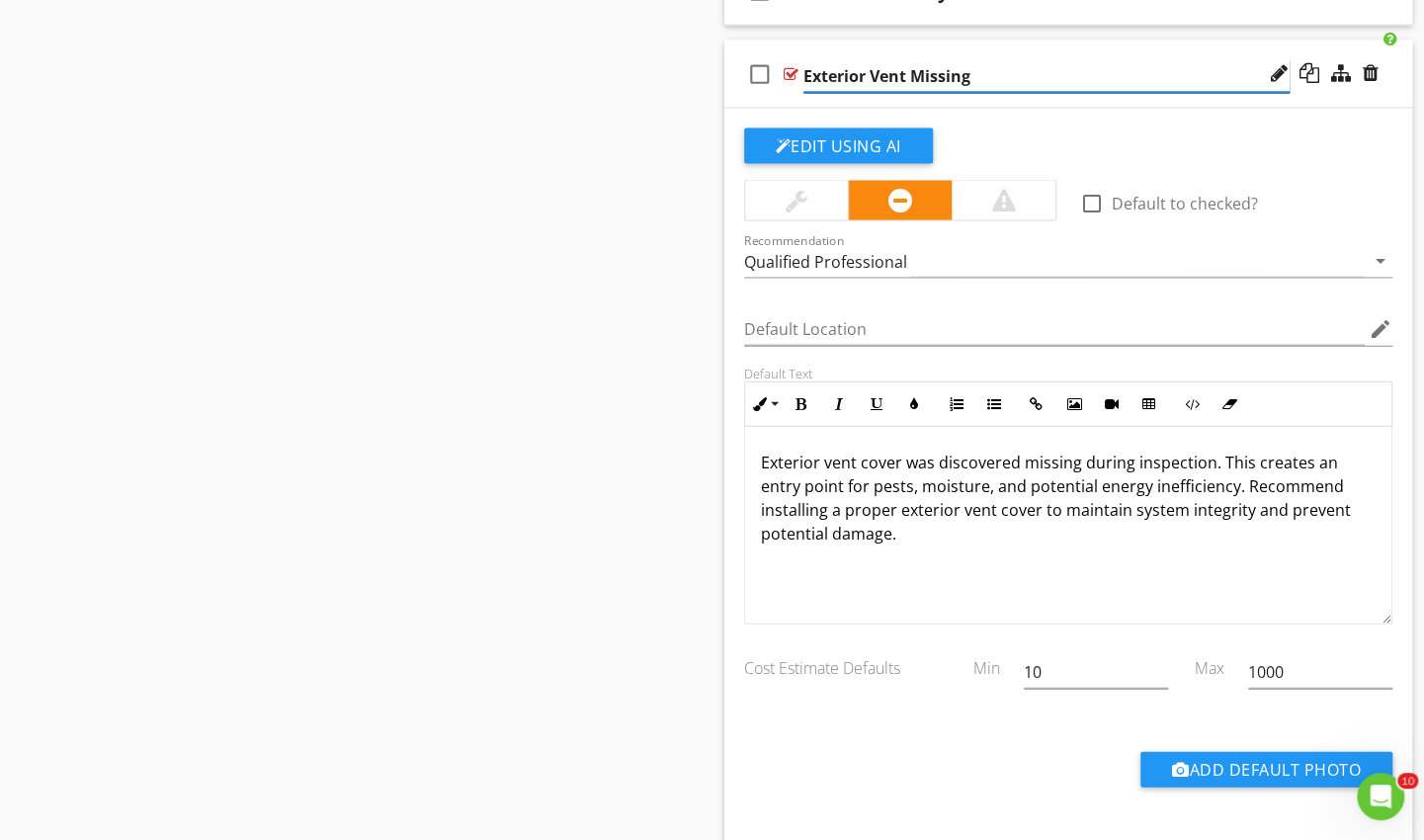 click on "Exterior Vent Missing" at bounding box center [1047, 76] 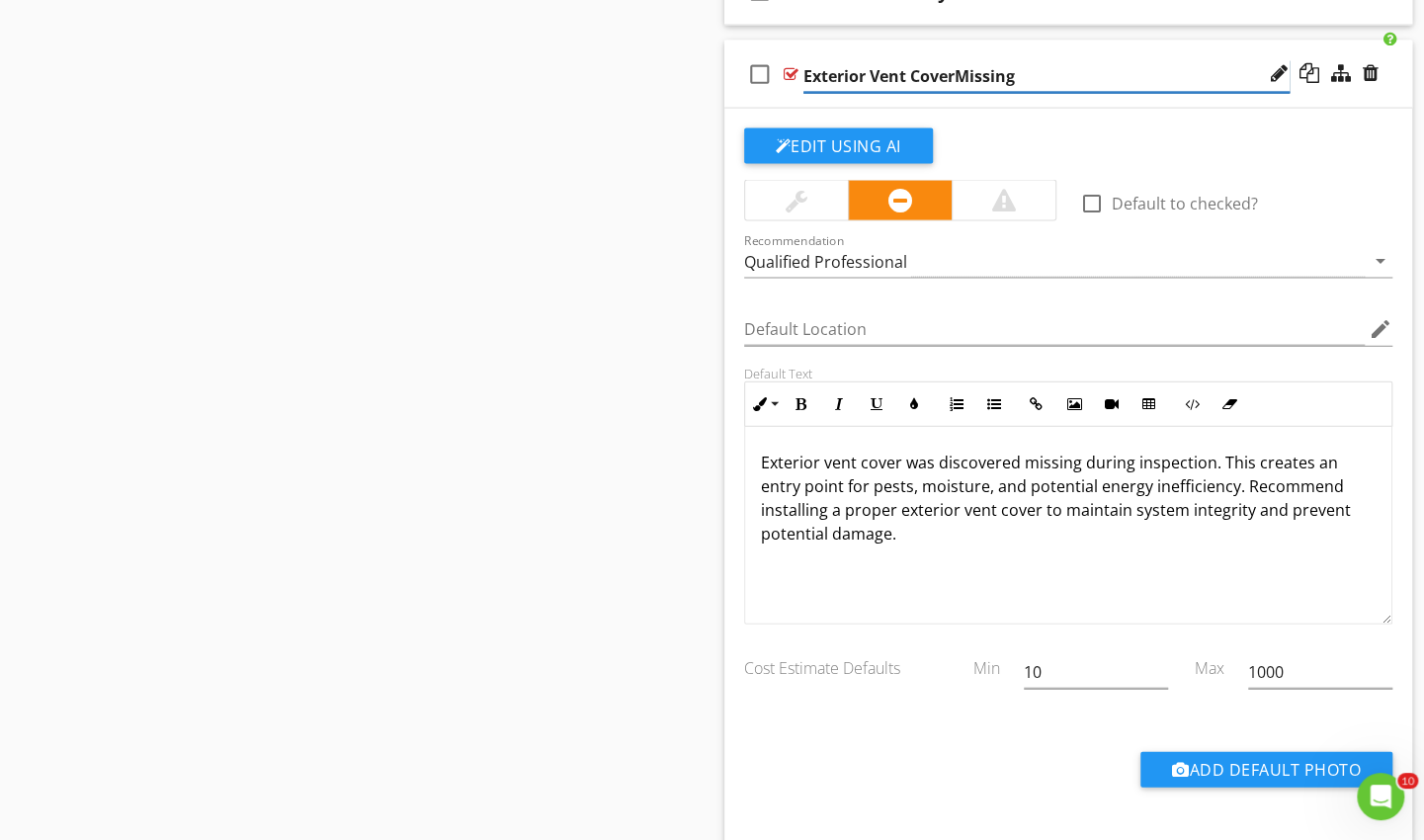 type on "Exterior Vent Cover Missing" 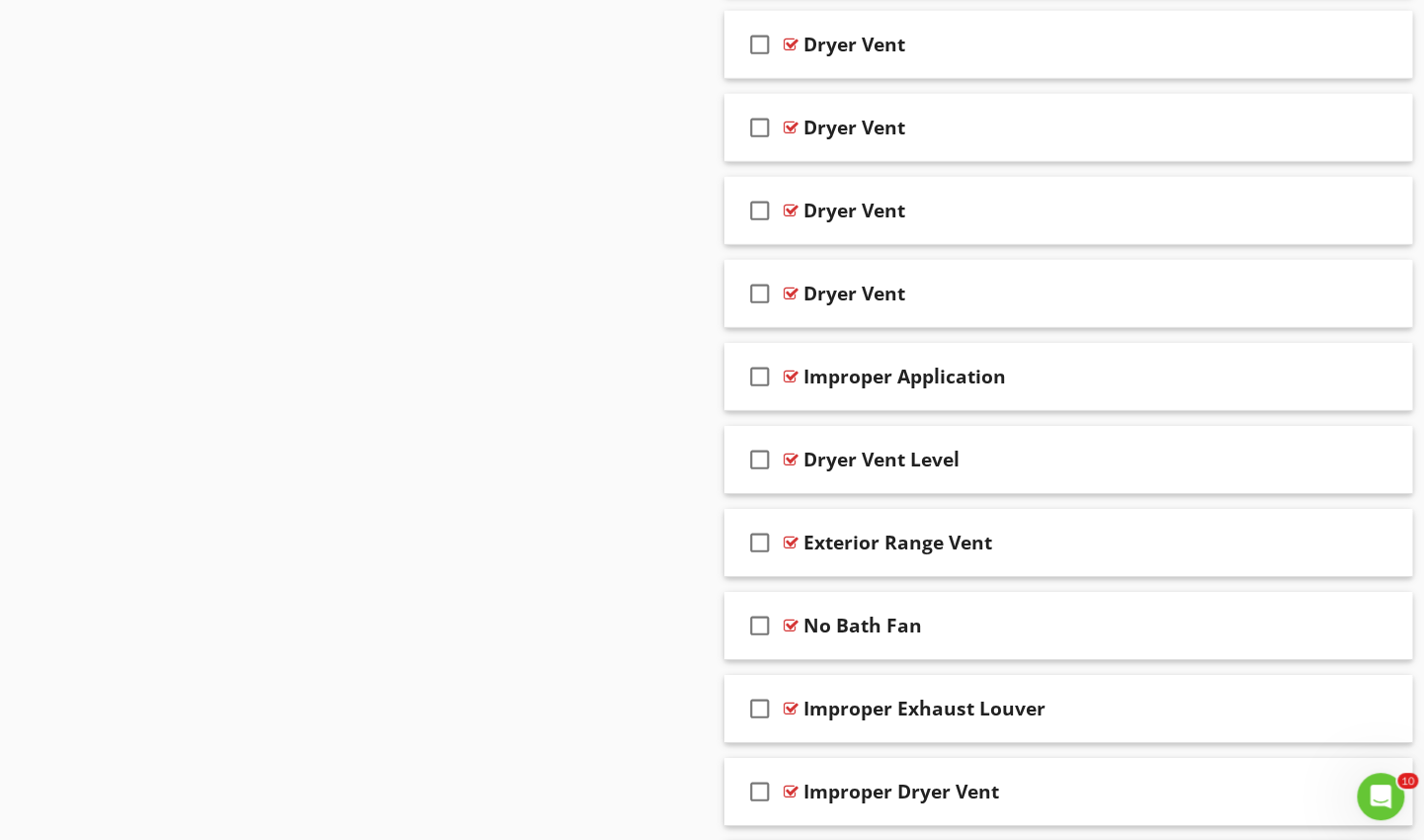 scroll, scrollTop: 3450, scrollLeft: 0, axis: vertical 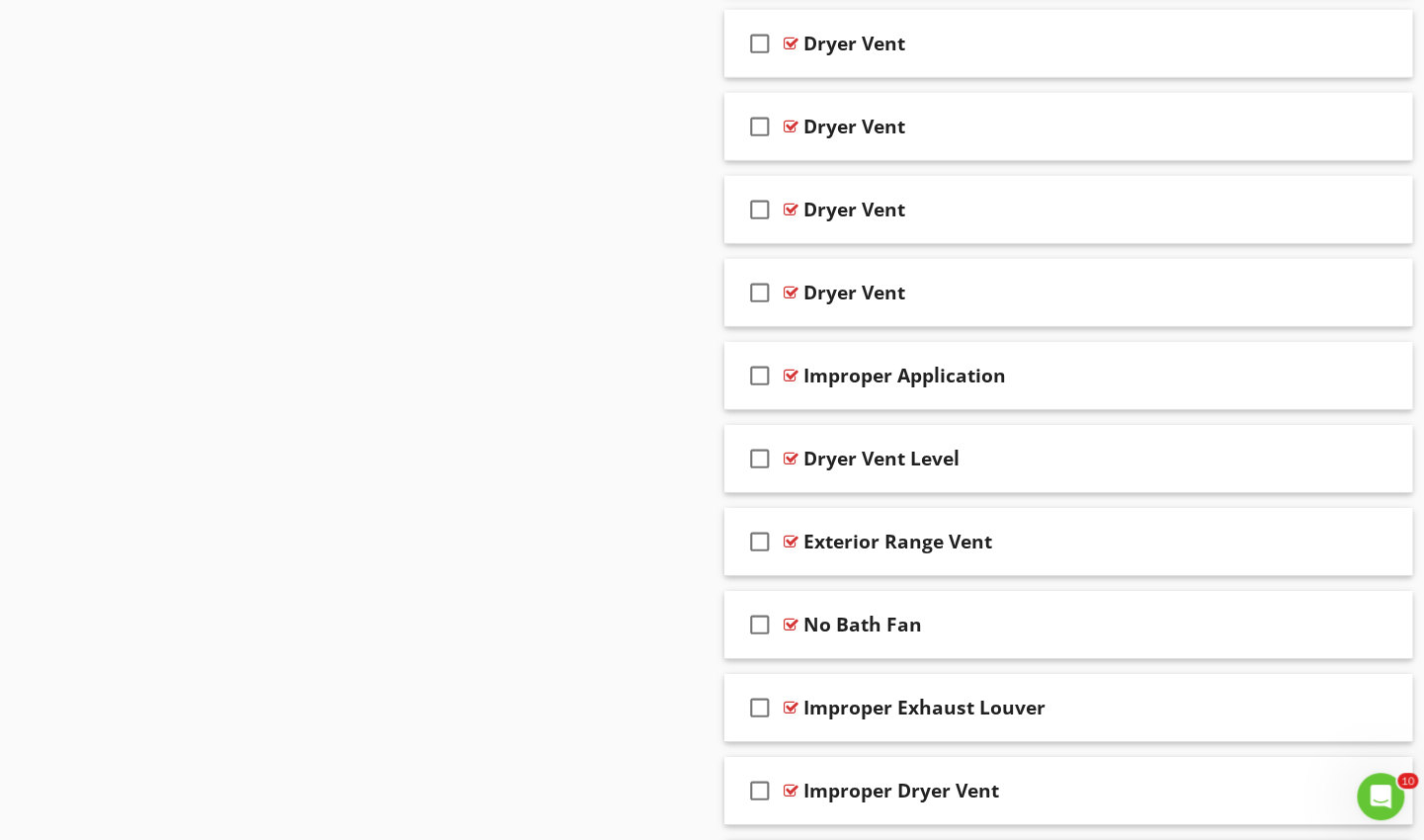 click at bounding box center [1341, 375] 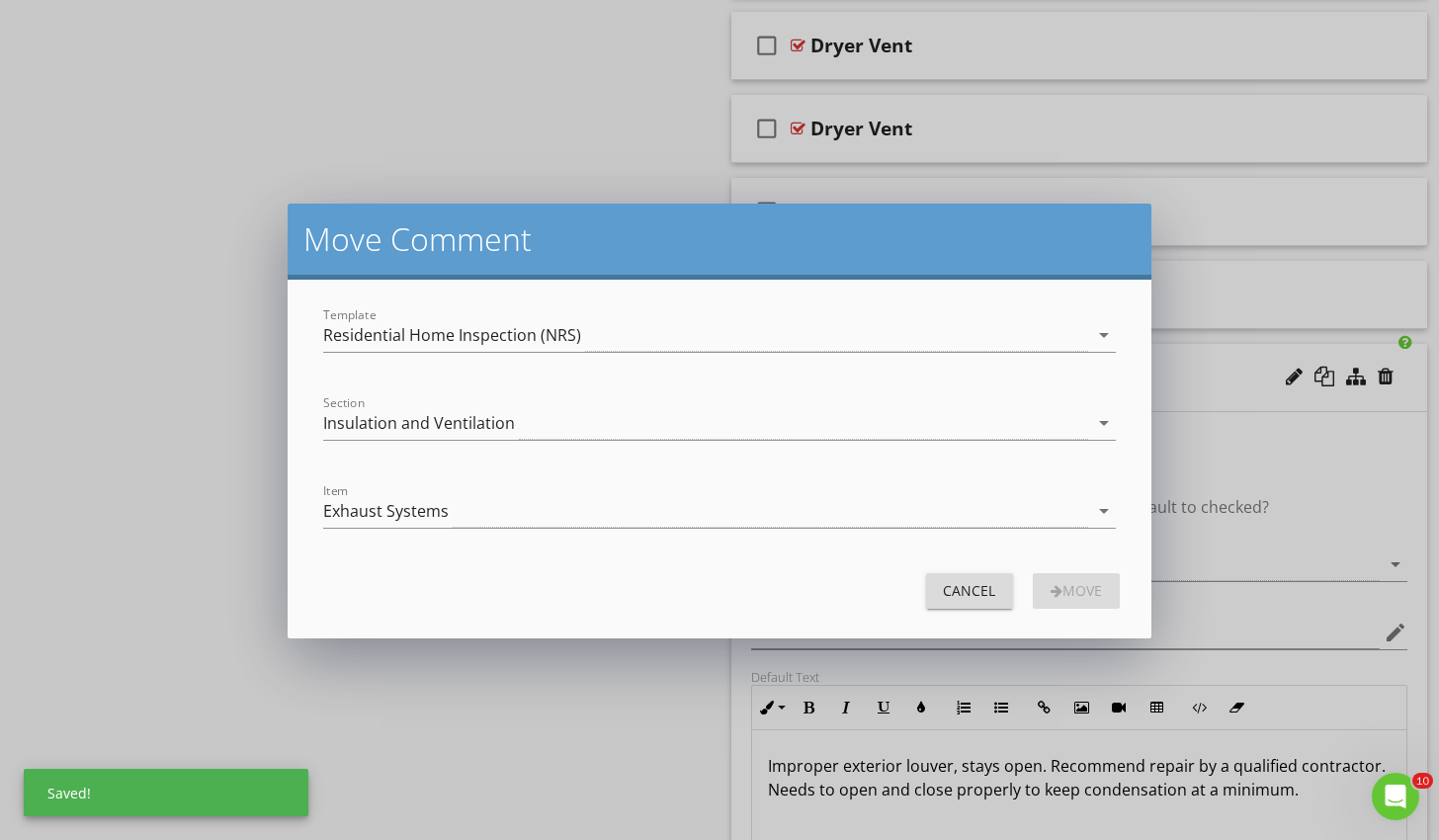 click on "Cancel" at bounding box center [970, 590] 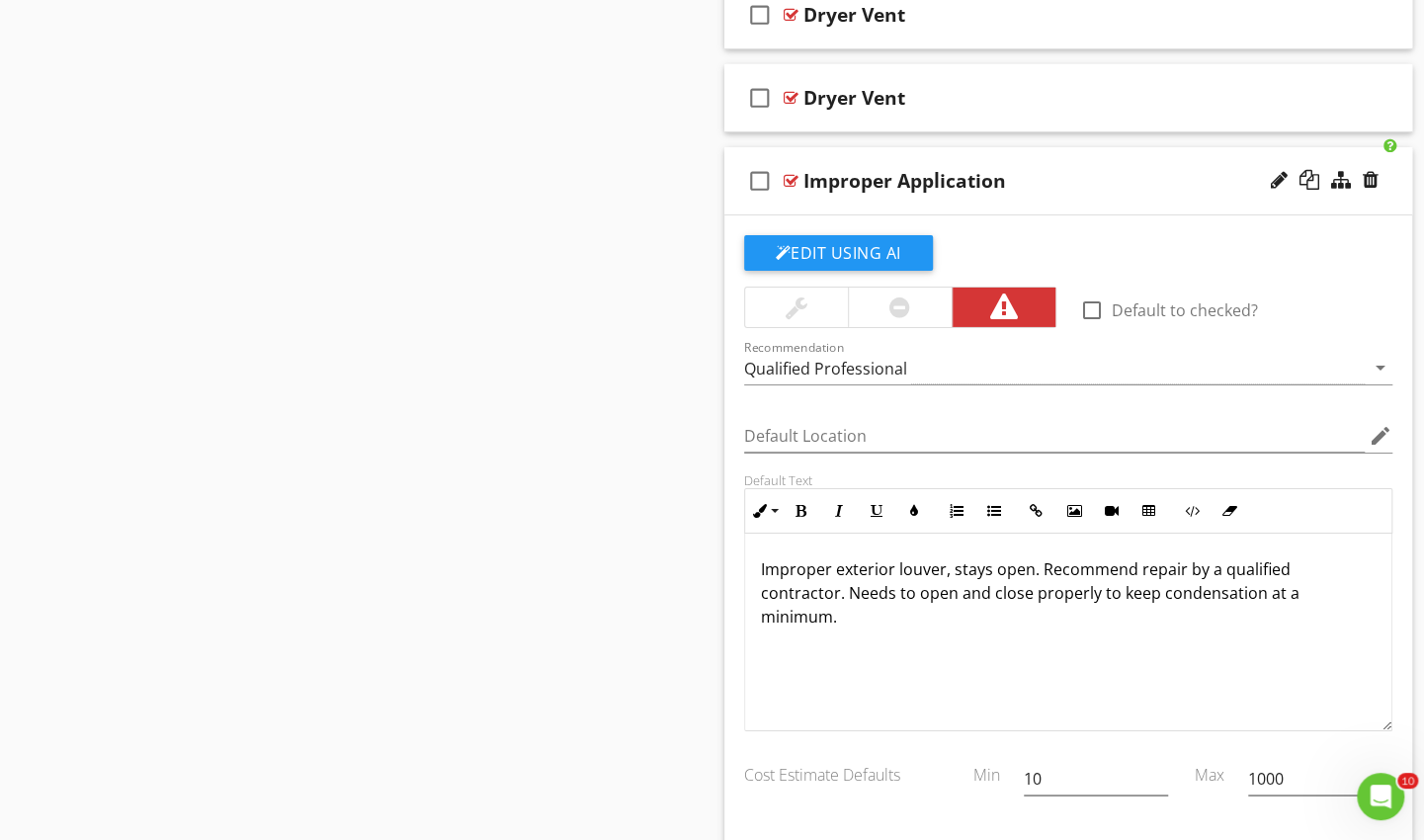 scroll, scrollTop: 3639, scrollLeft: 0, axis: vertical 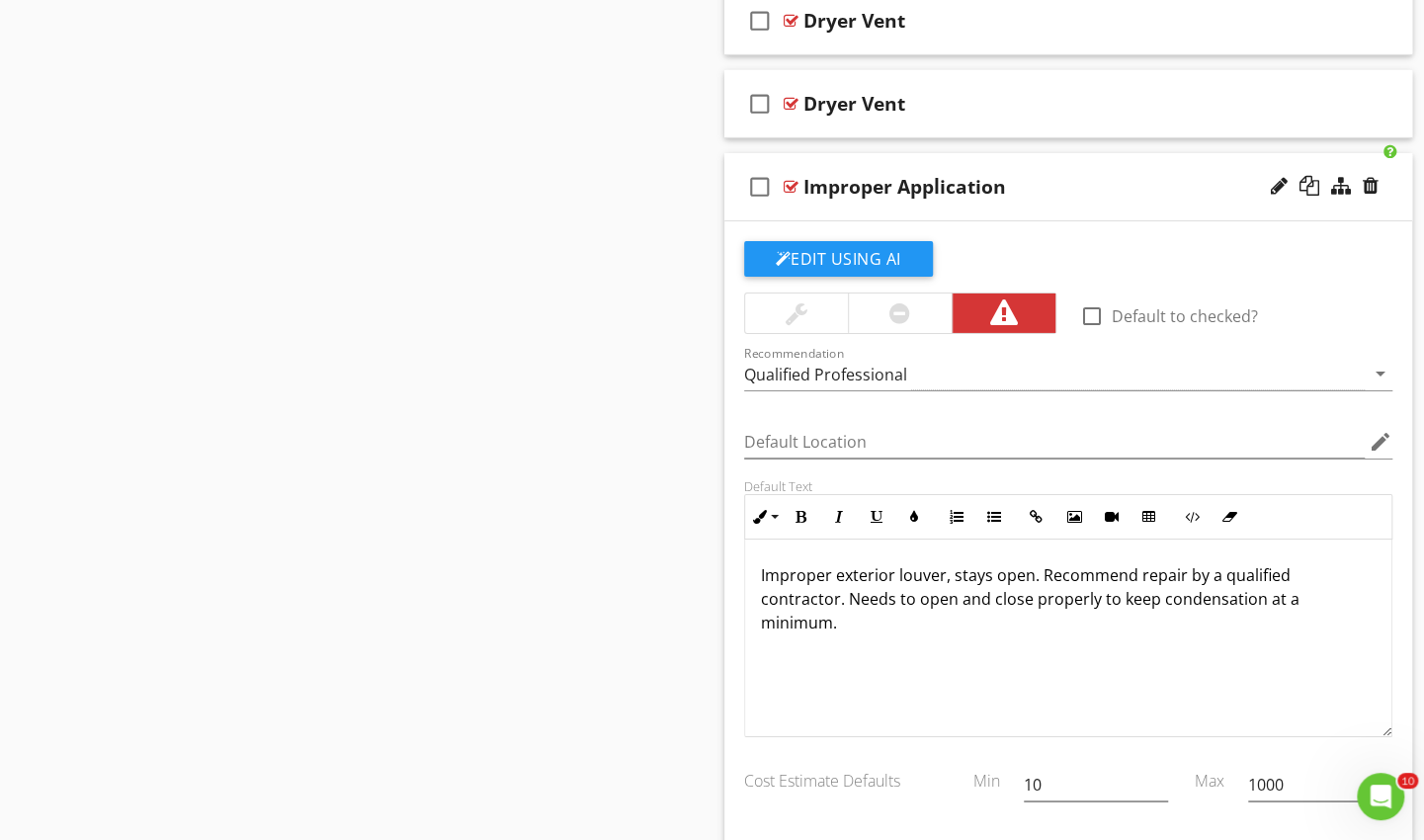 click on "Edit Using AI" at bounding box center [838, -2622] 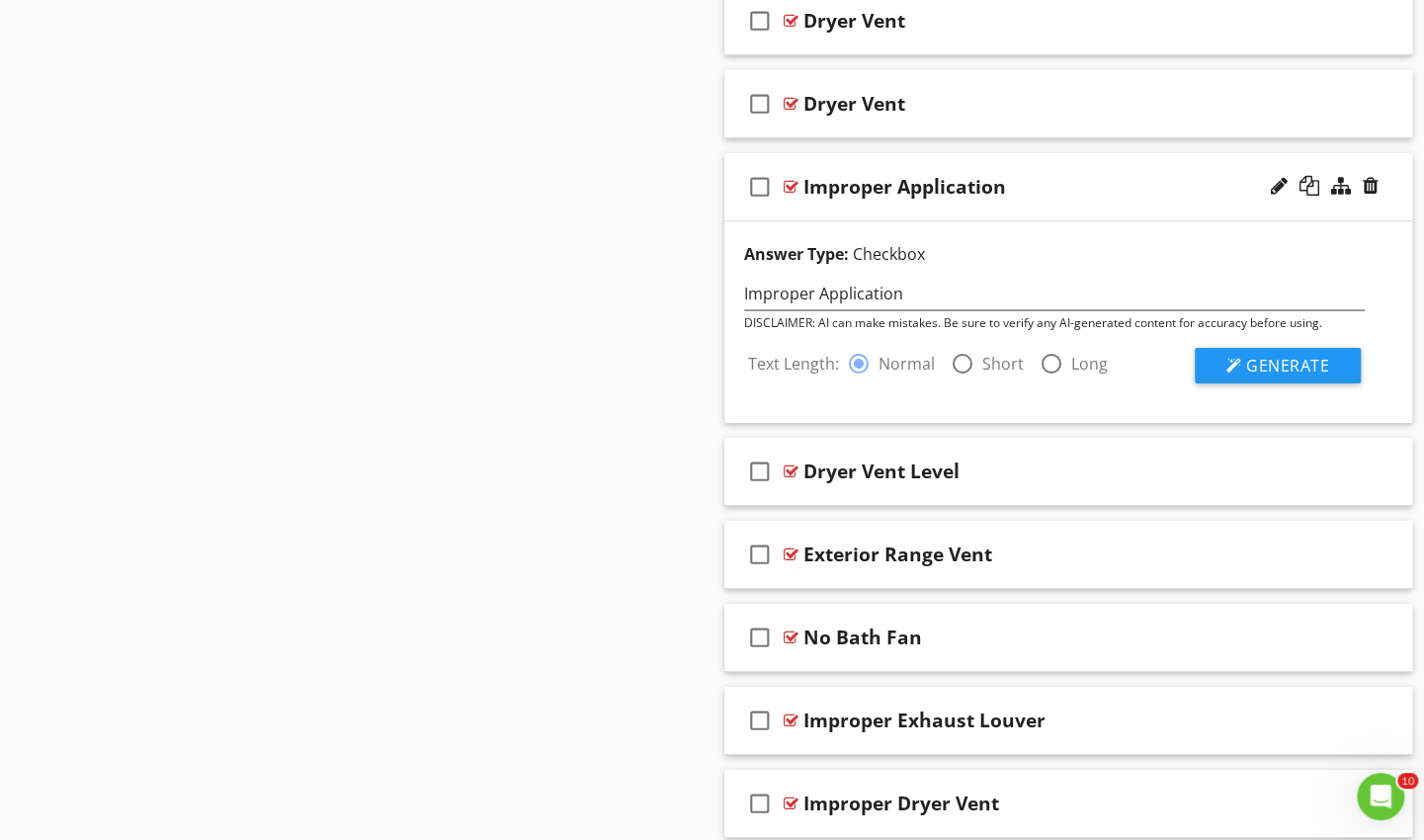 click on "Improper Application" at bounding box center (904, 187) 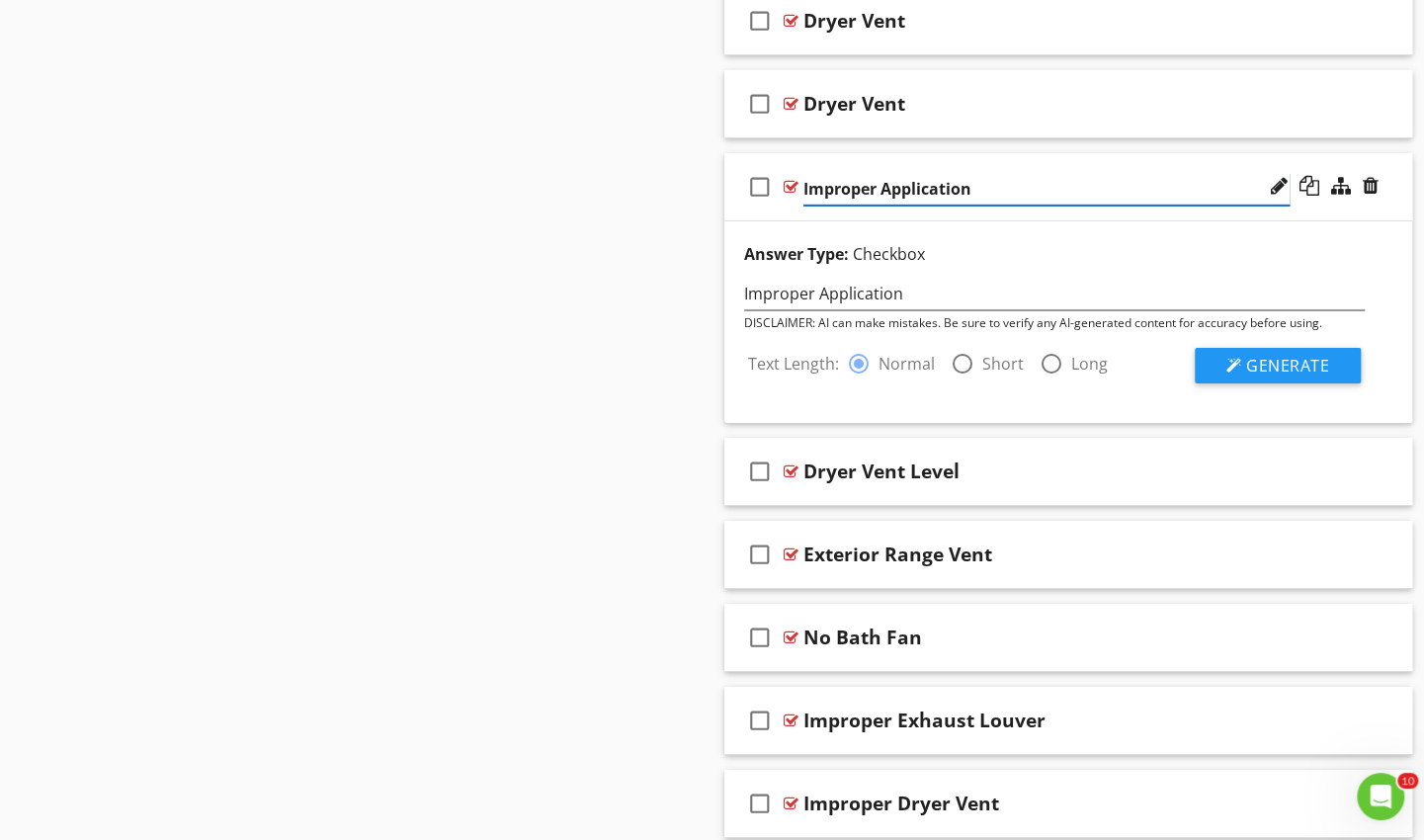 click on "Improper Application" at bounding box center [1047, 189] 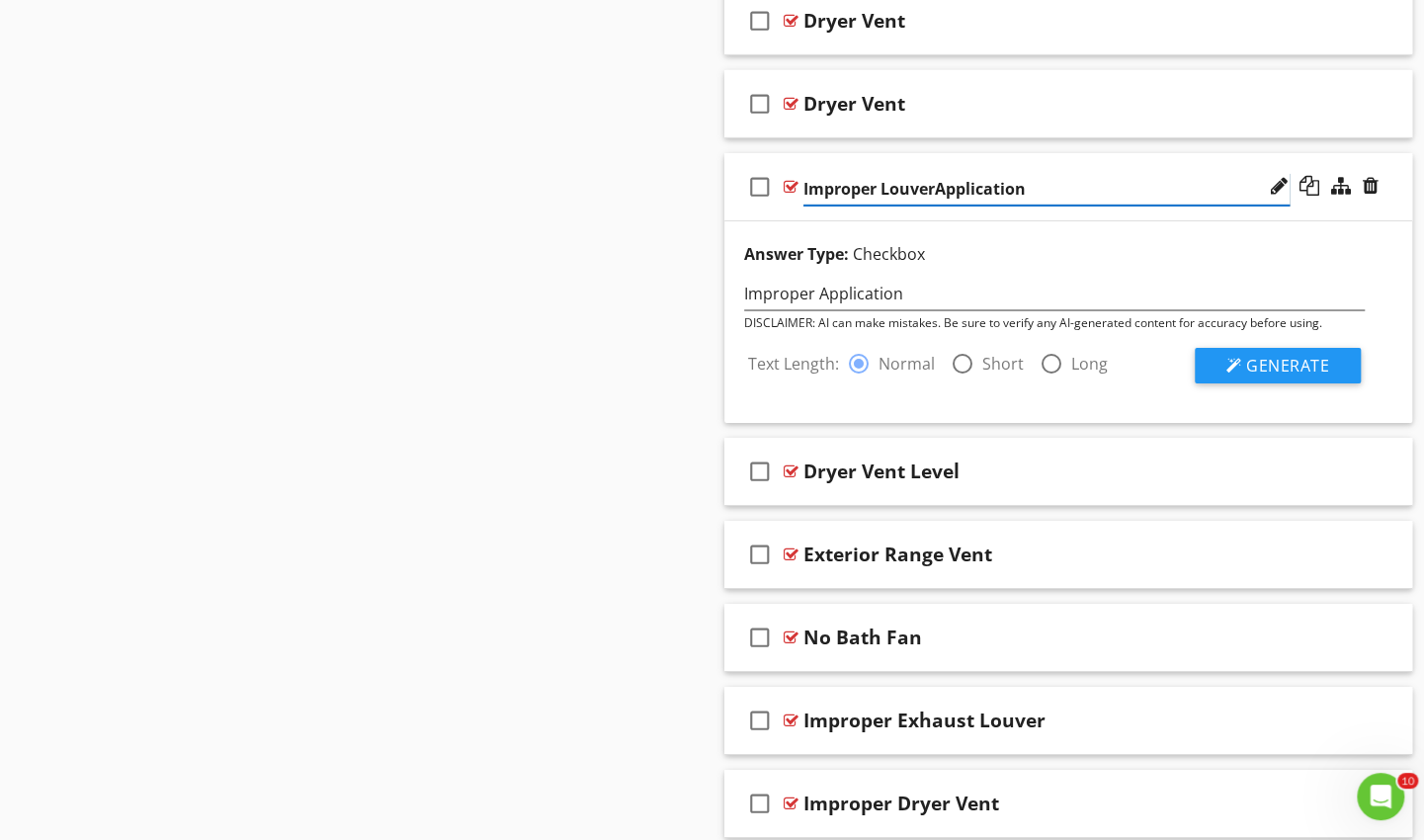 type on "Improper Louver Application" 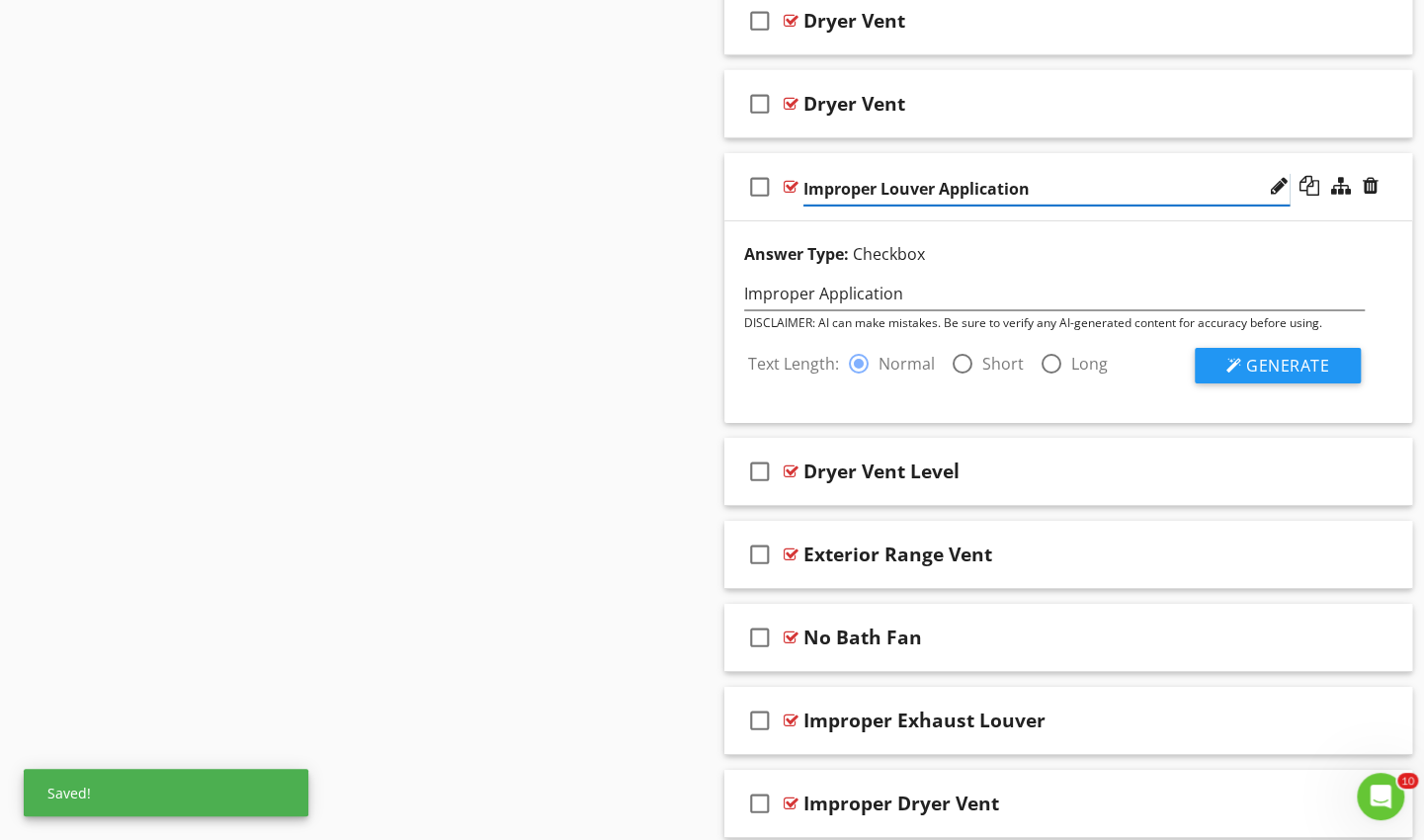 click on "Improper Louver Application" at bounding box center (1047, 189) 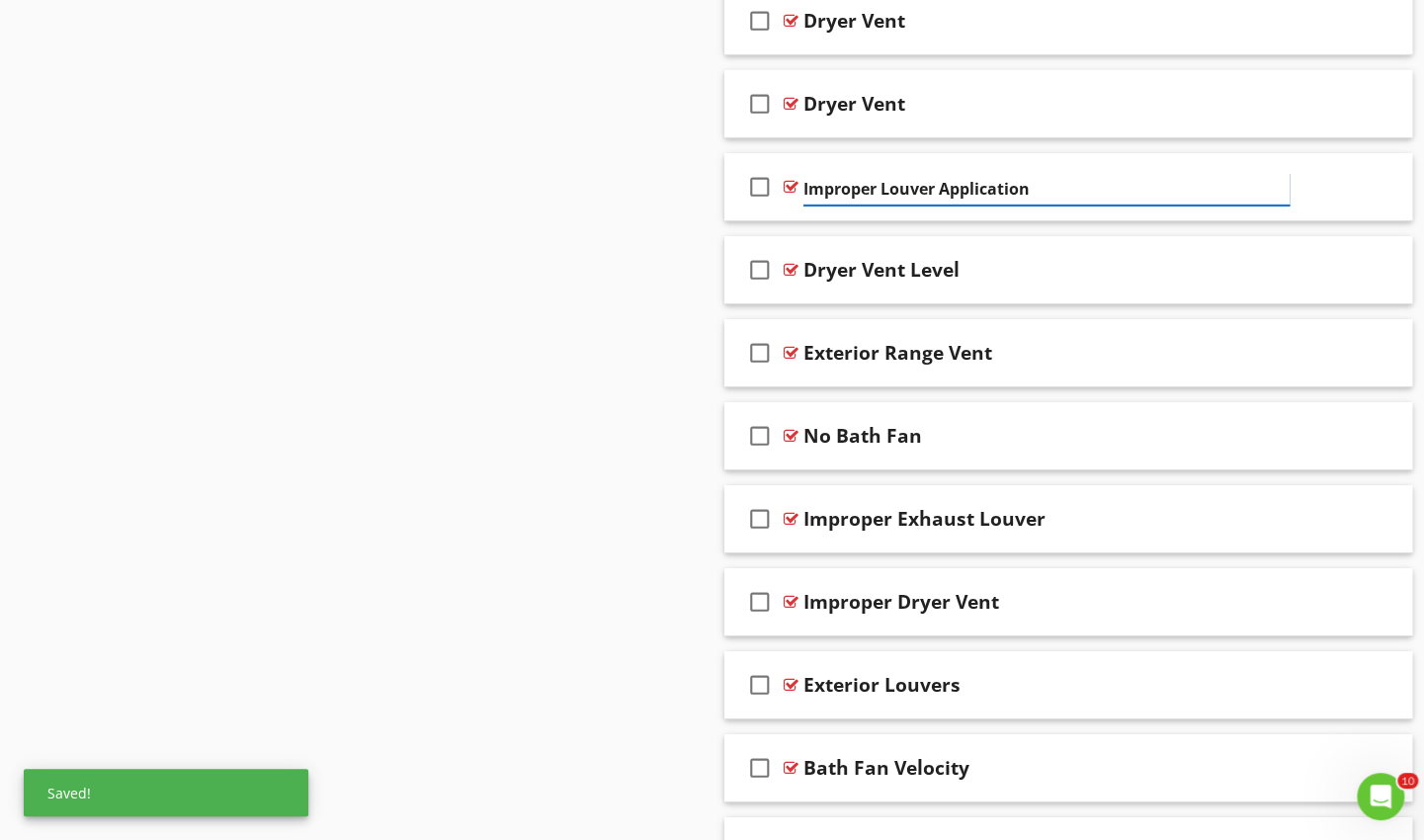 click on "Improper Louver Application" at bounding box center [1047, 189] 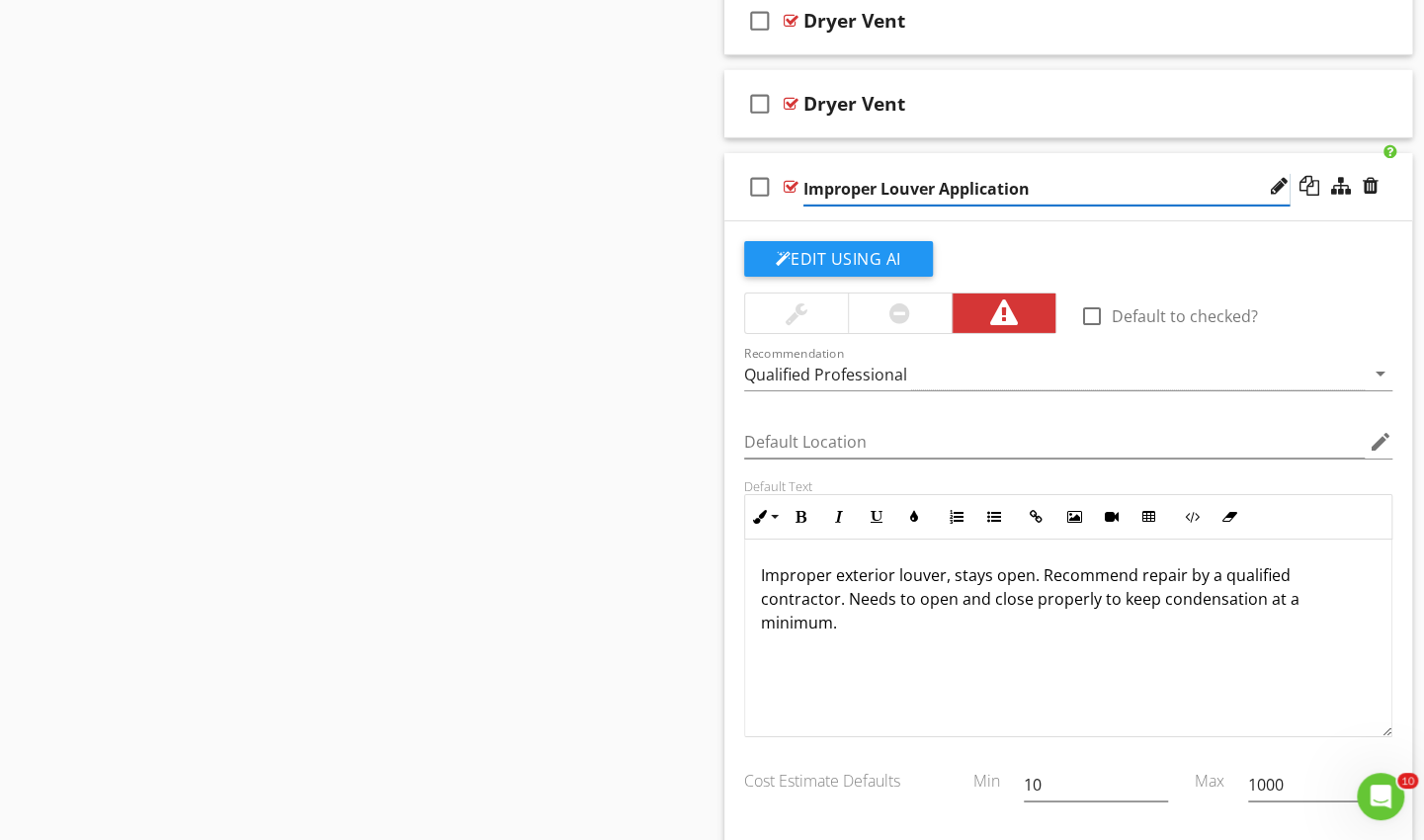 click on "Improper Louver Application" at bounding box center (1047, 189) 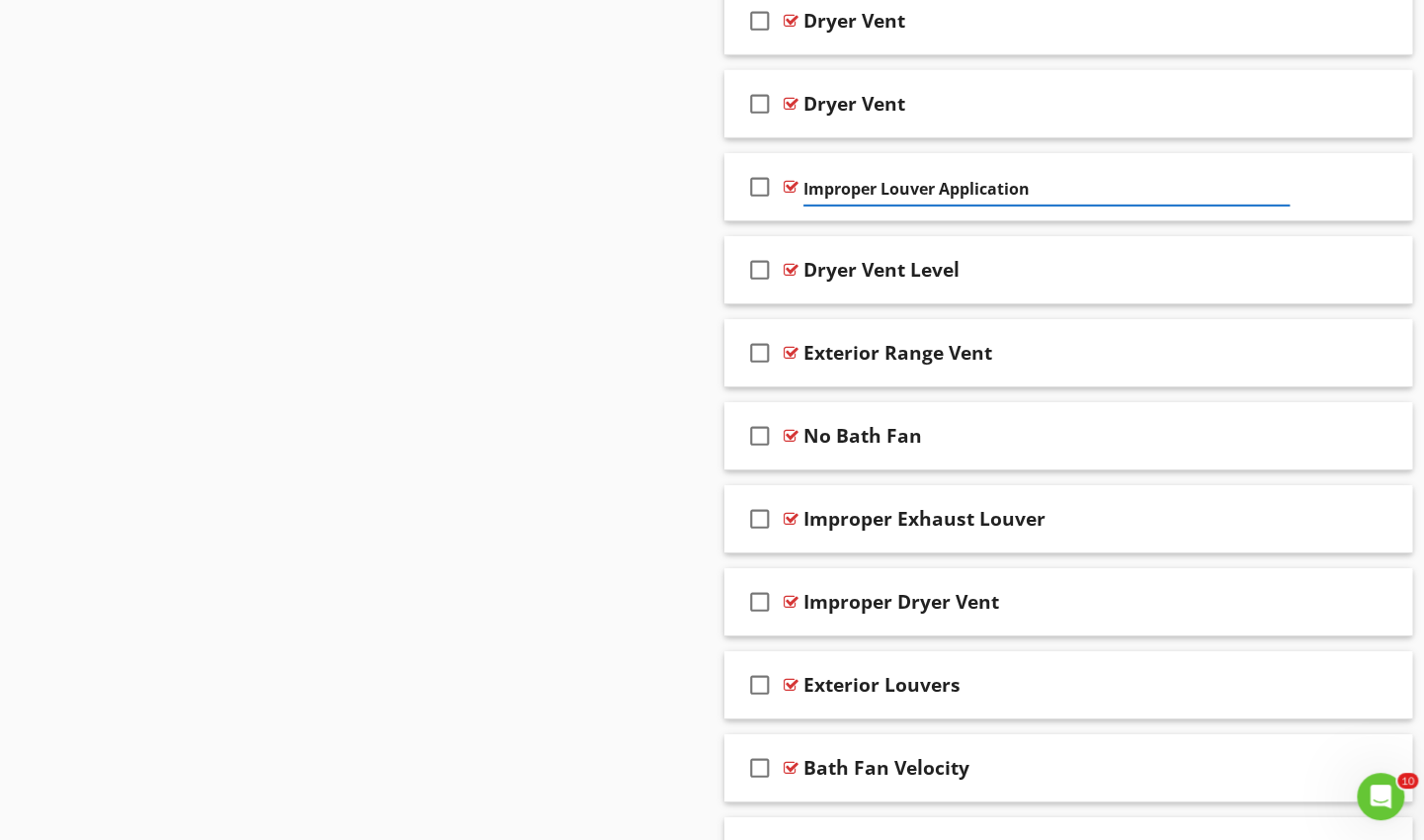 click at bounding box center [1324, 187] 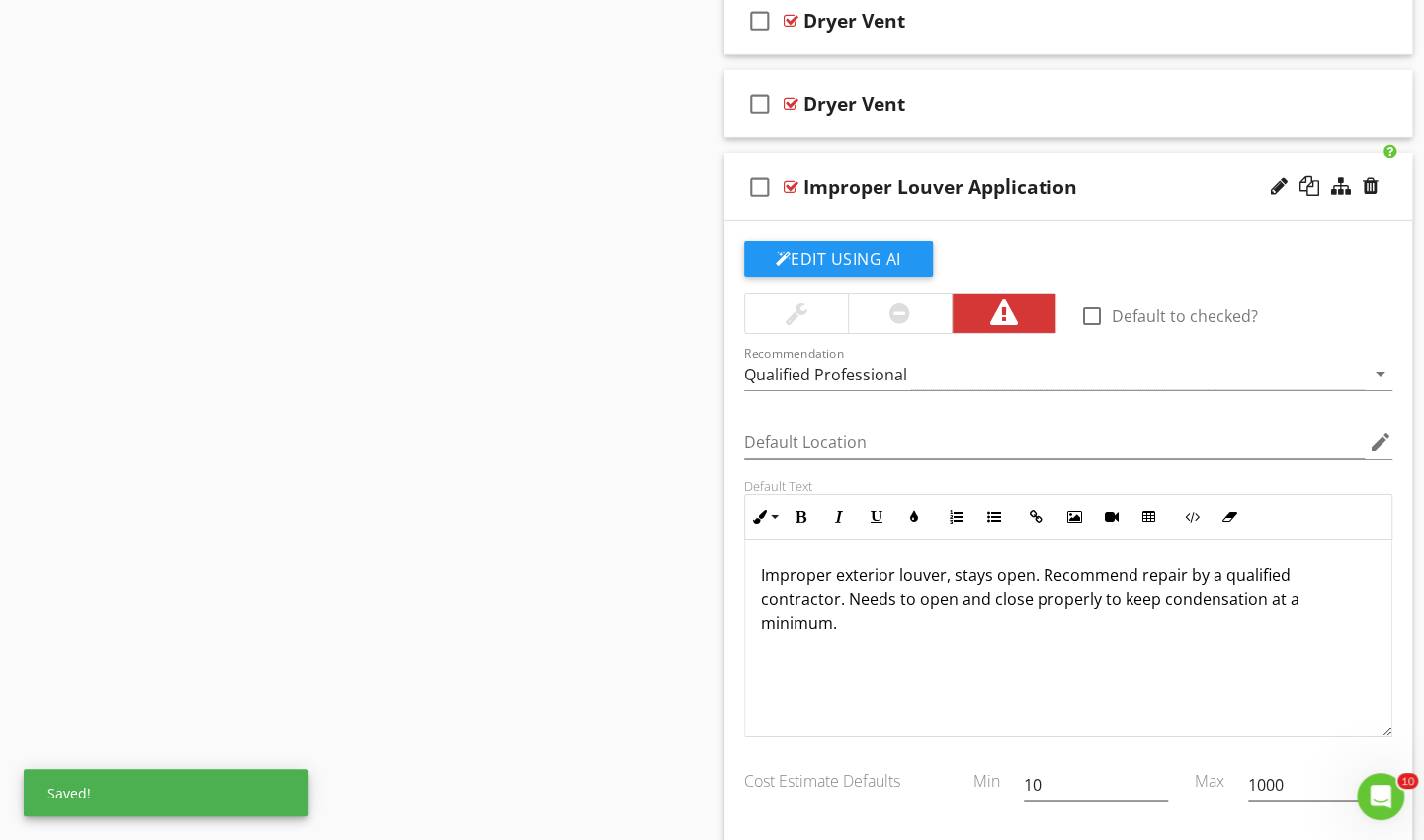 click on "check_box_outline_blank
Improper Louver Application" at bounding box center [1068, 187] 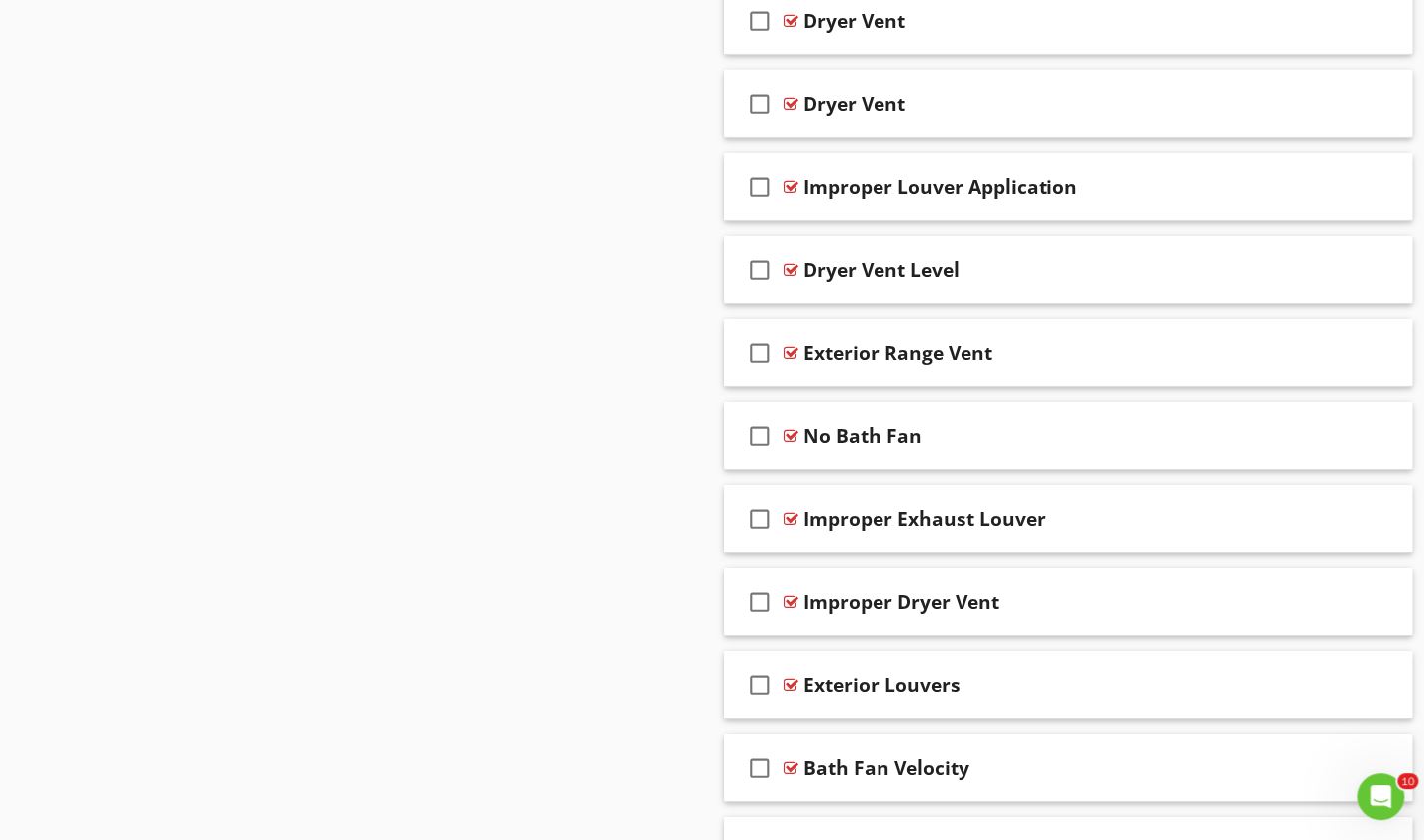 click on "check_box_outline_blank
Improper Louver Application" at bounding box center [1068, 187] 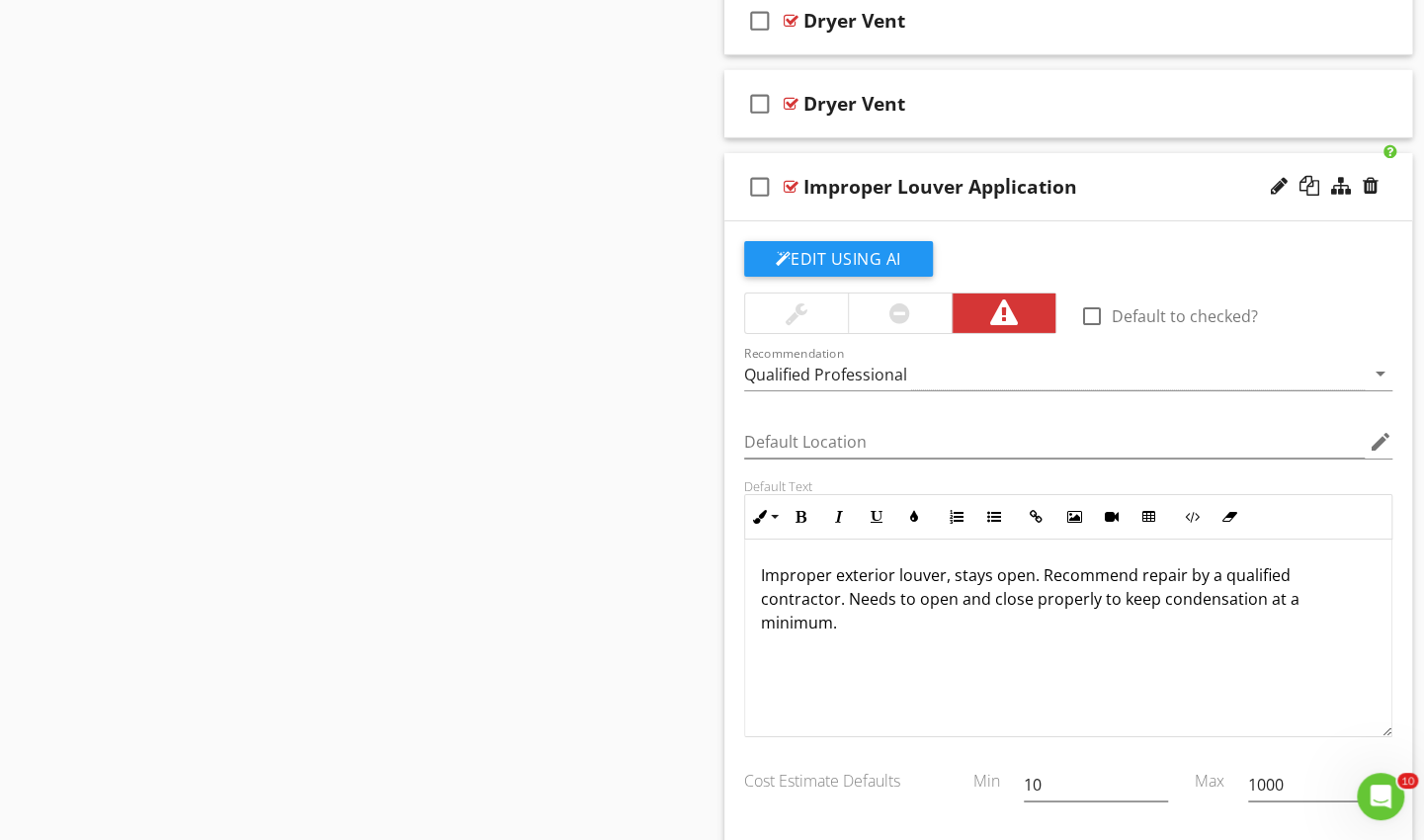 click at bounding box center [1279, 186] 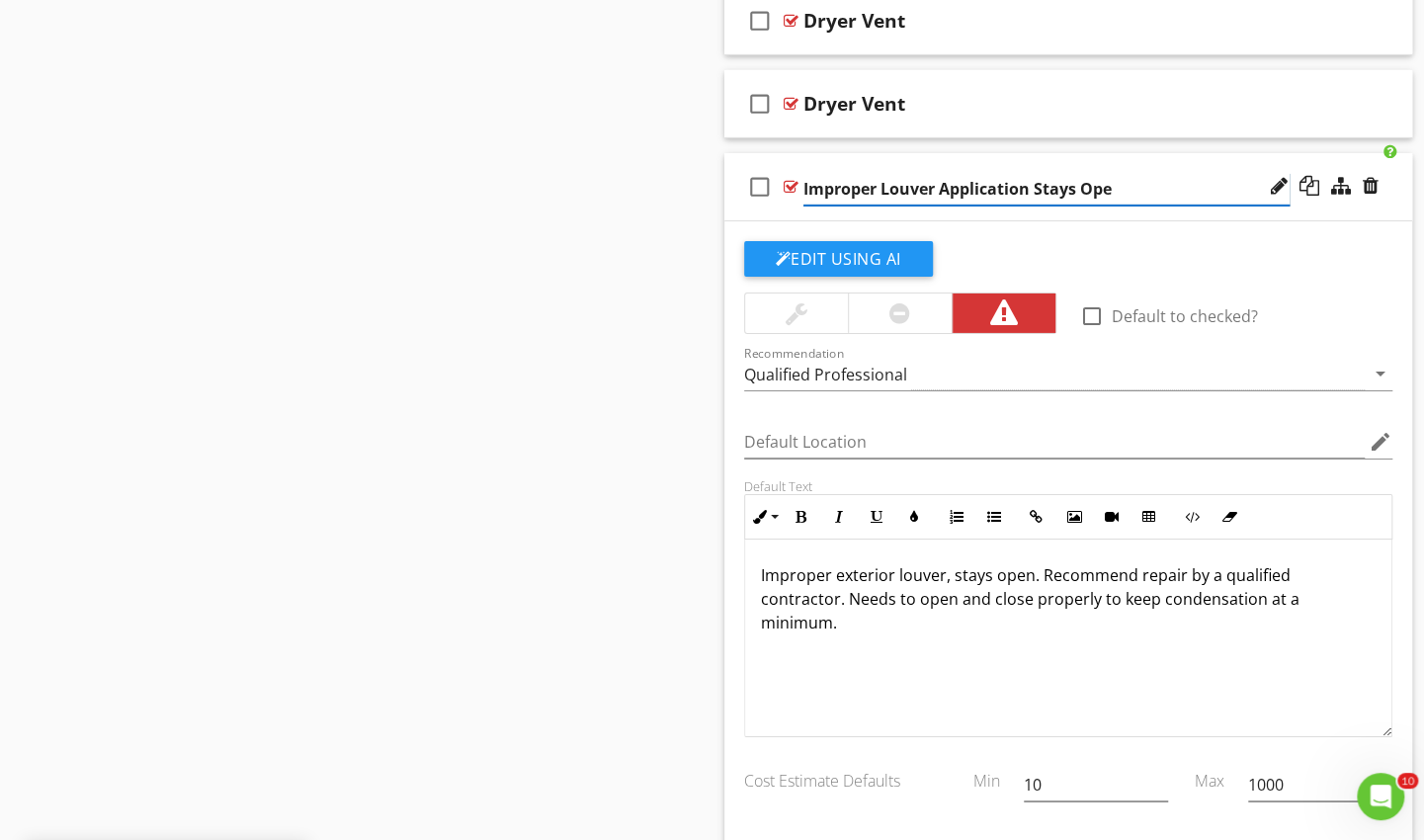 type on "Improper Louver Application Stays Open" 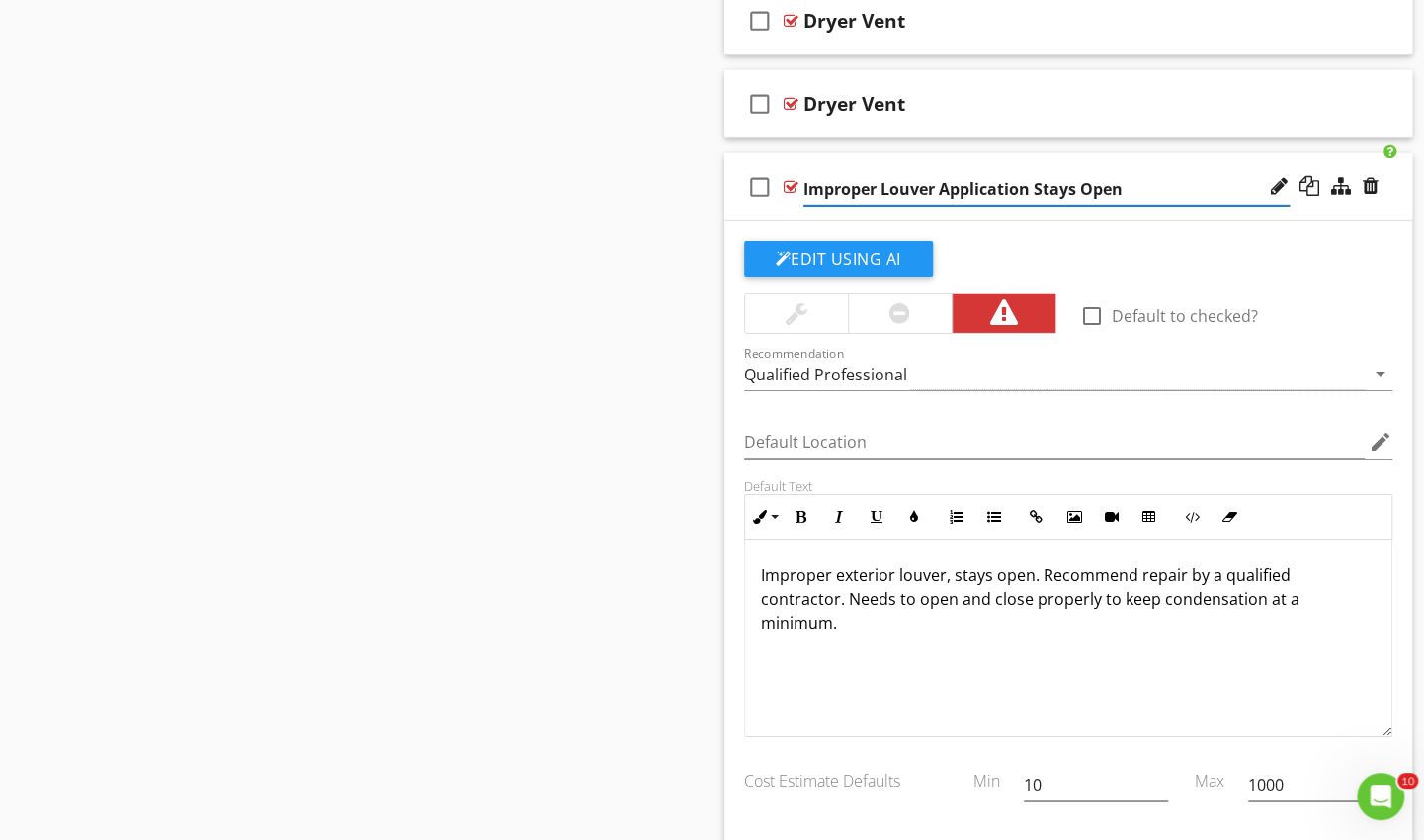 click on "Edit Using AI" at bounding box center (838, -2622) 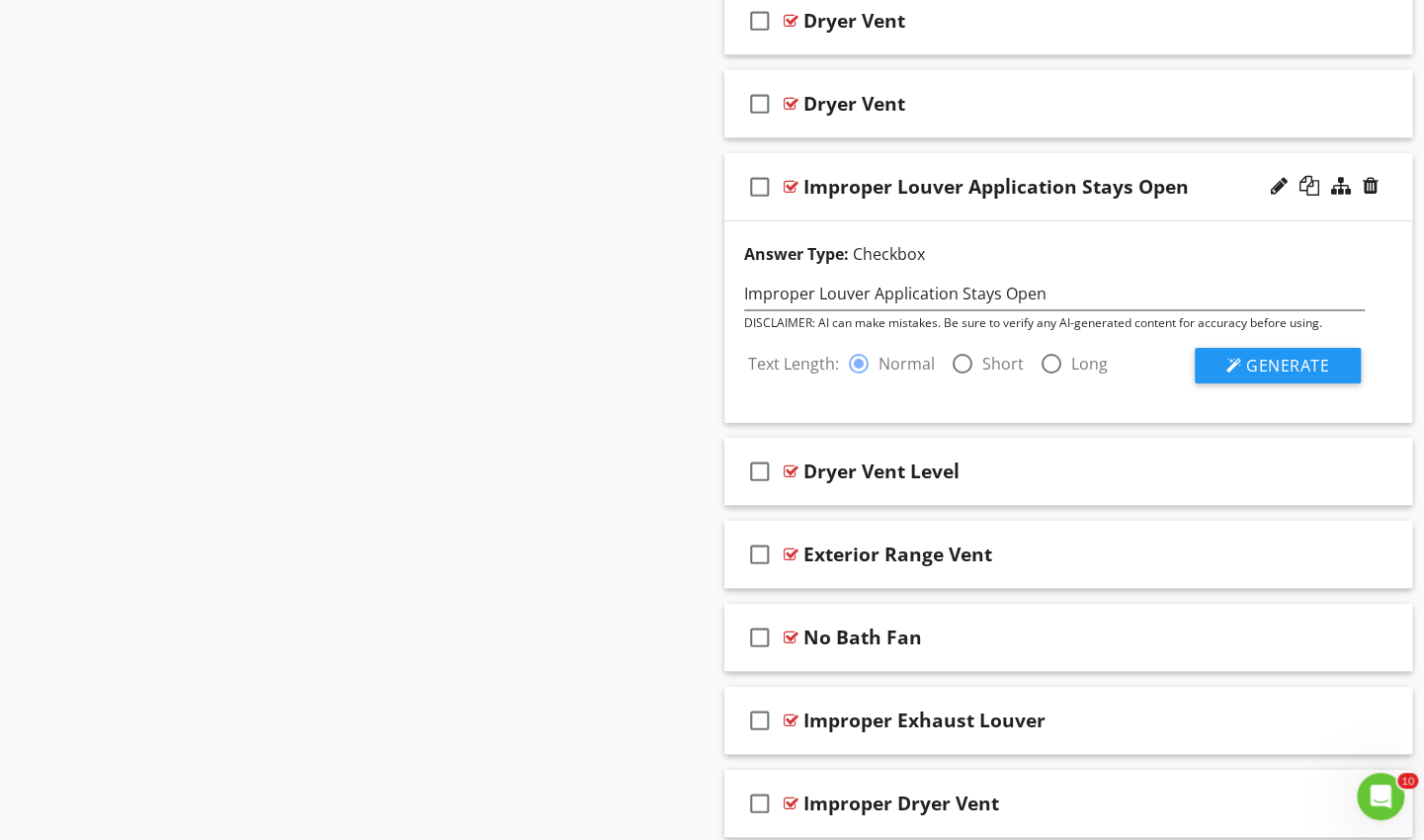 click on "Generate" at bounding box center [1288, 366] 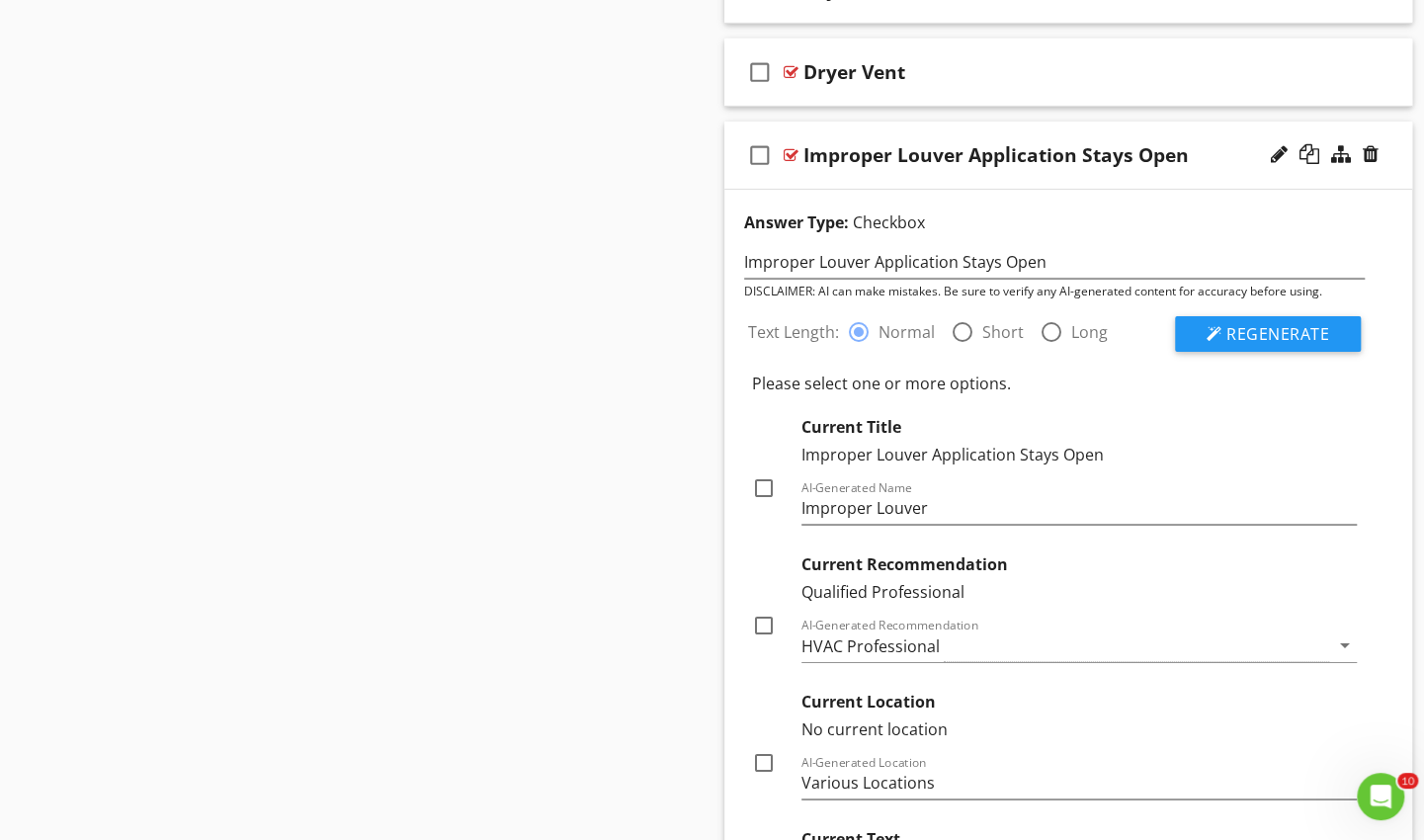 scroll, scrollTop: 3674, scrollLeft: 0, axis: vertical 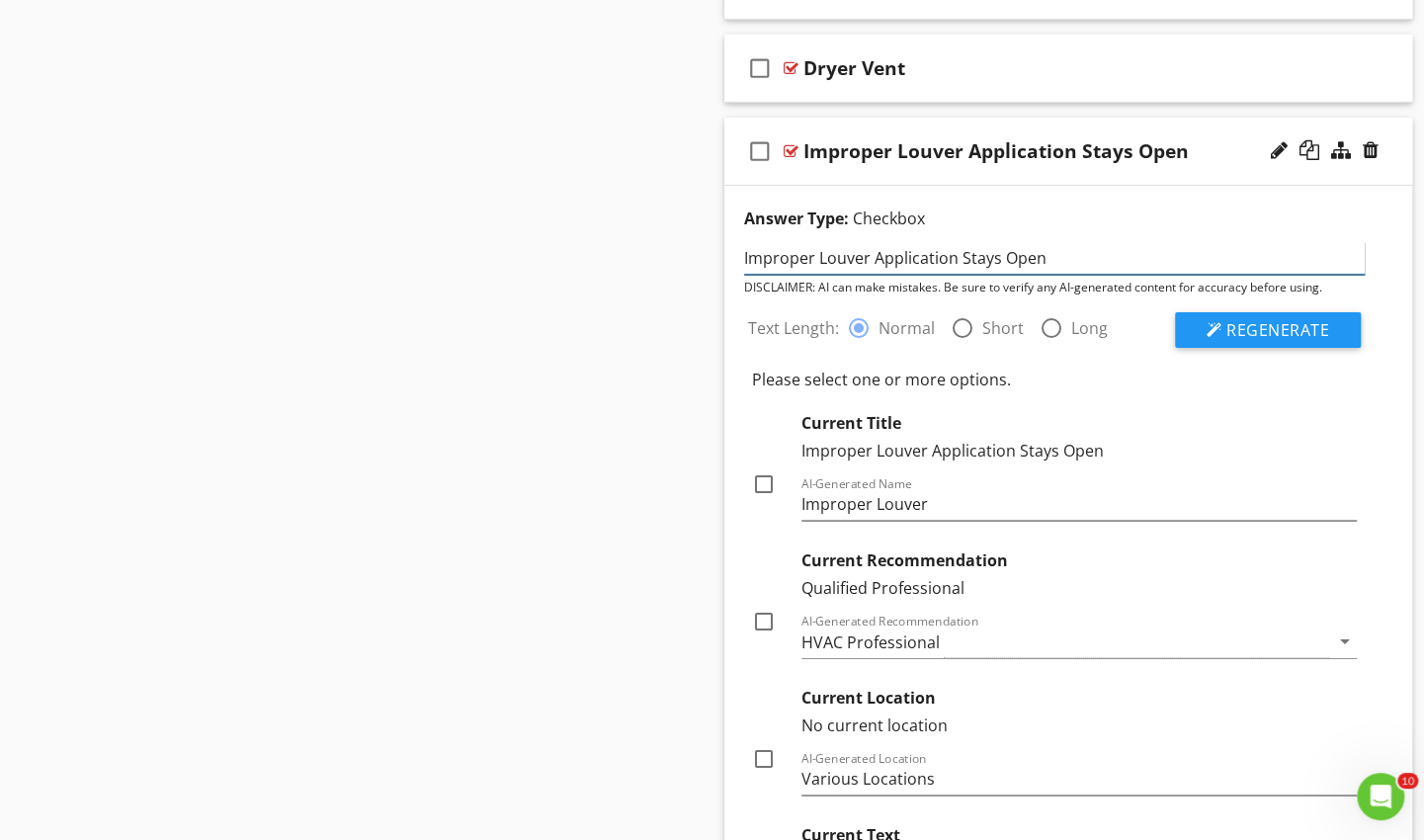 click on "Improper Louver Application Stays Open" at bounding box center [1054, 258] 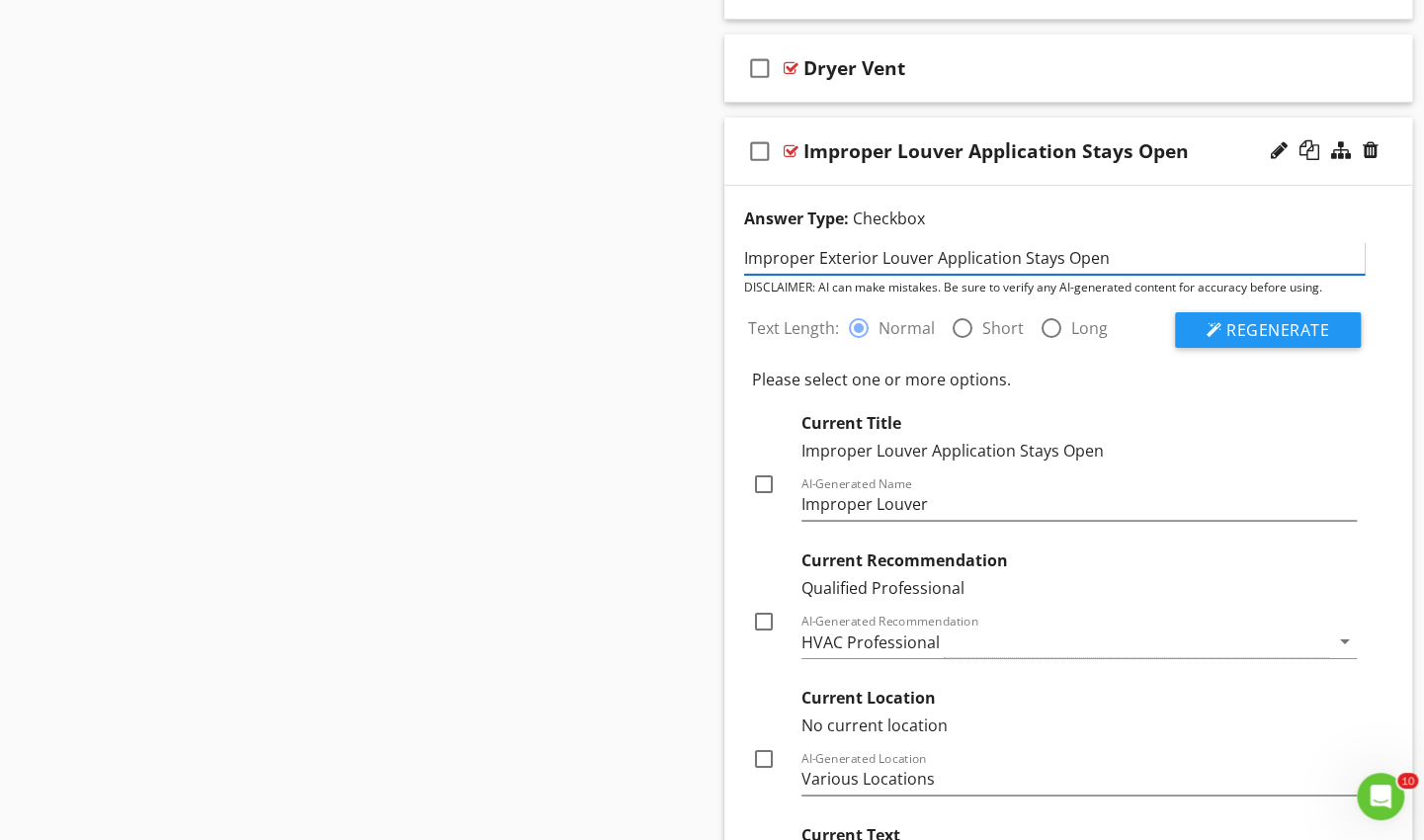 type on "Improper Exterior Louver Application Stays Open" 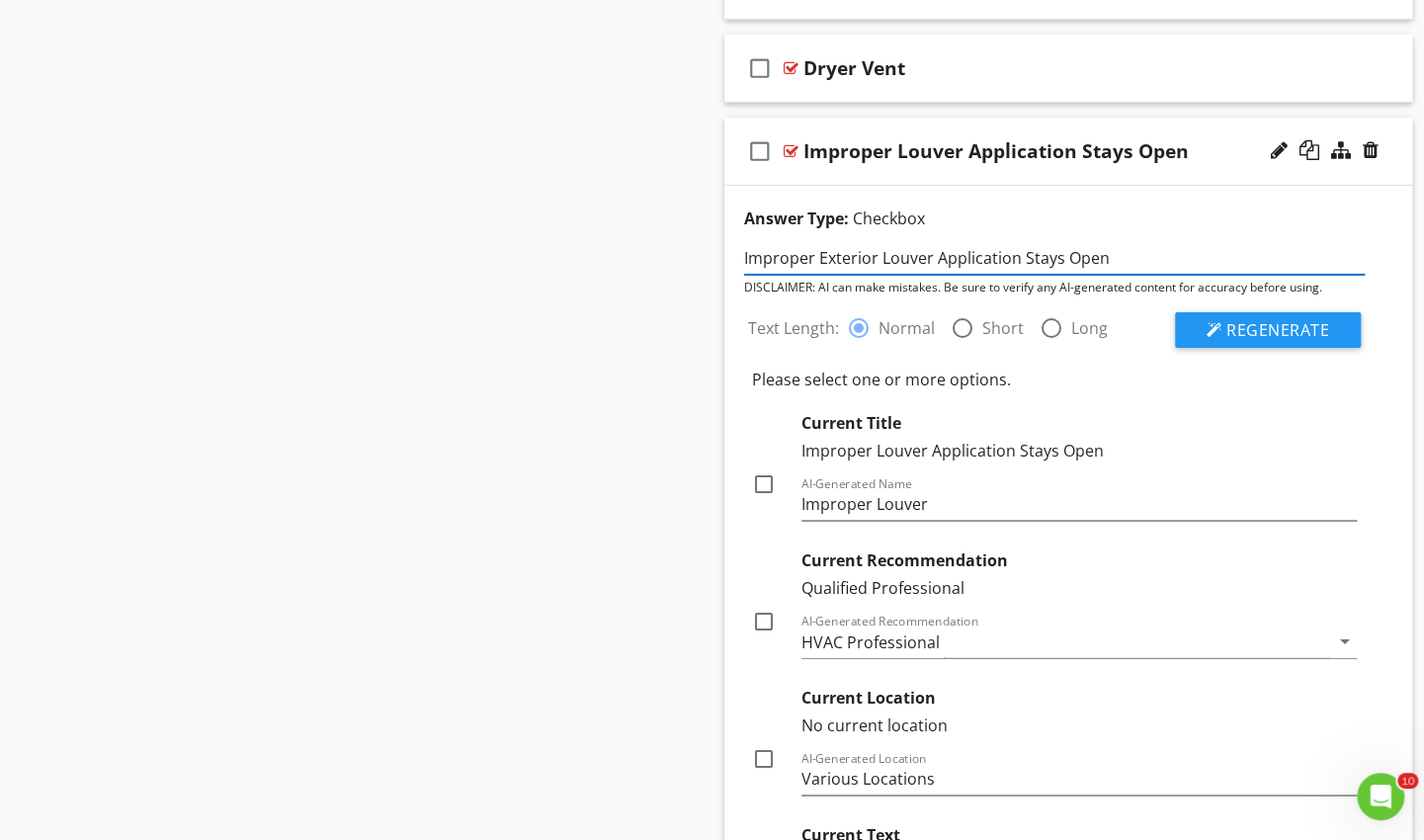 click at bounding box center [963, 328] 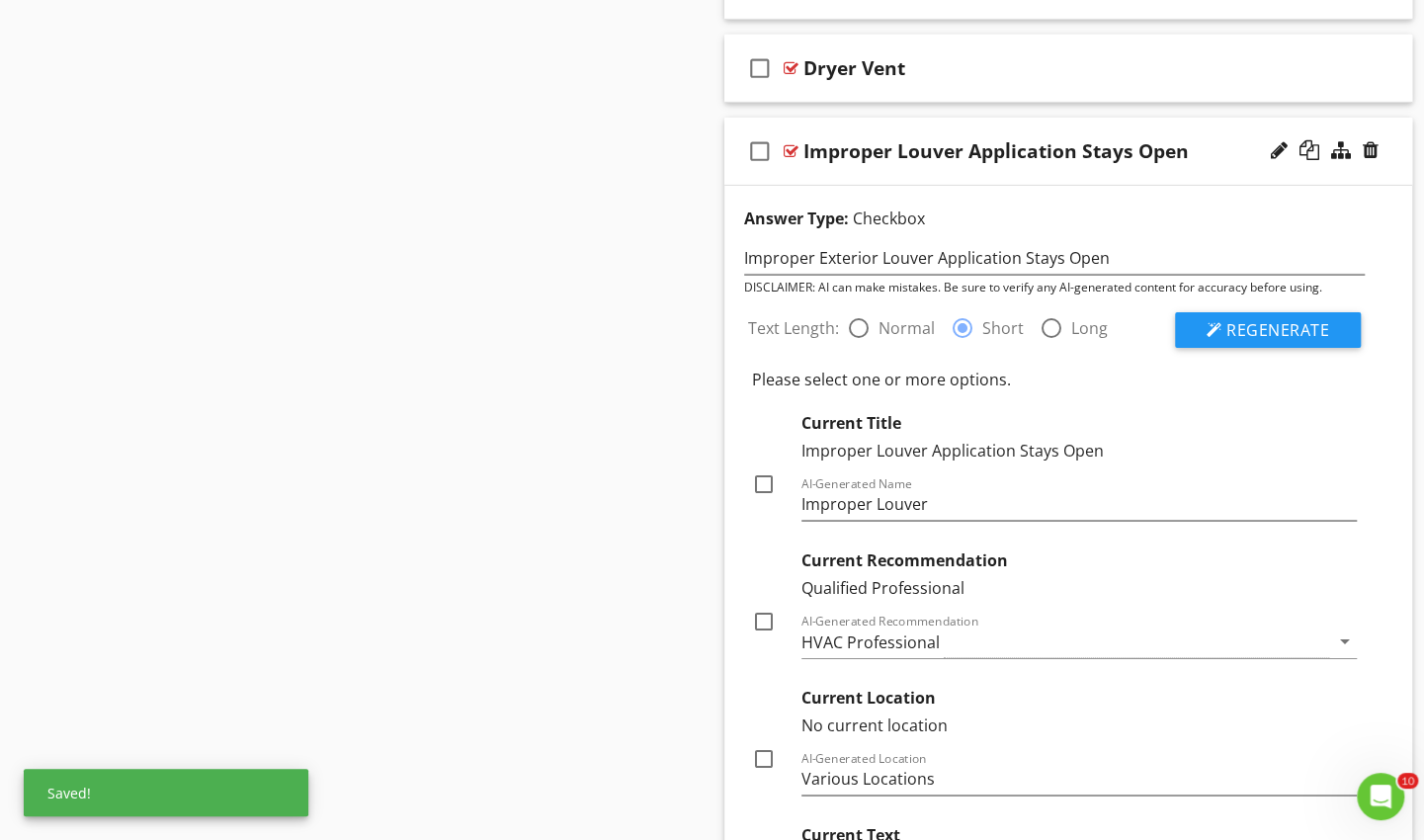 click on "Regenerate" at bounding box center (1278, 330) 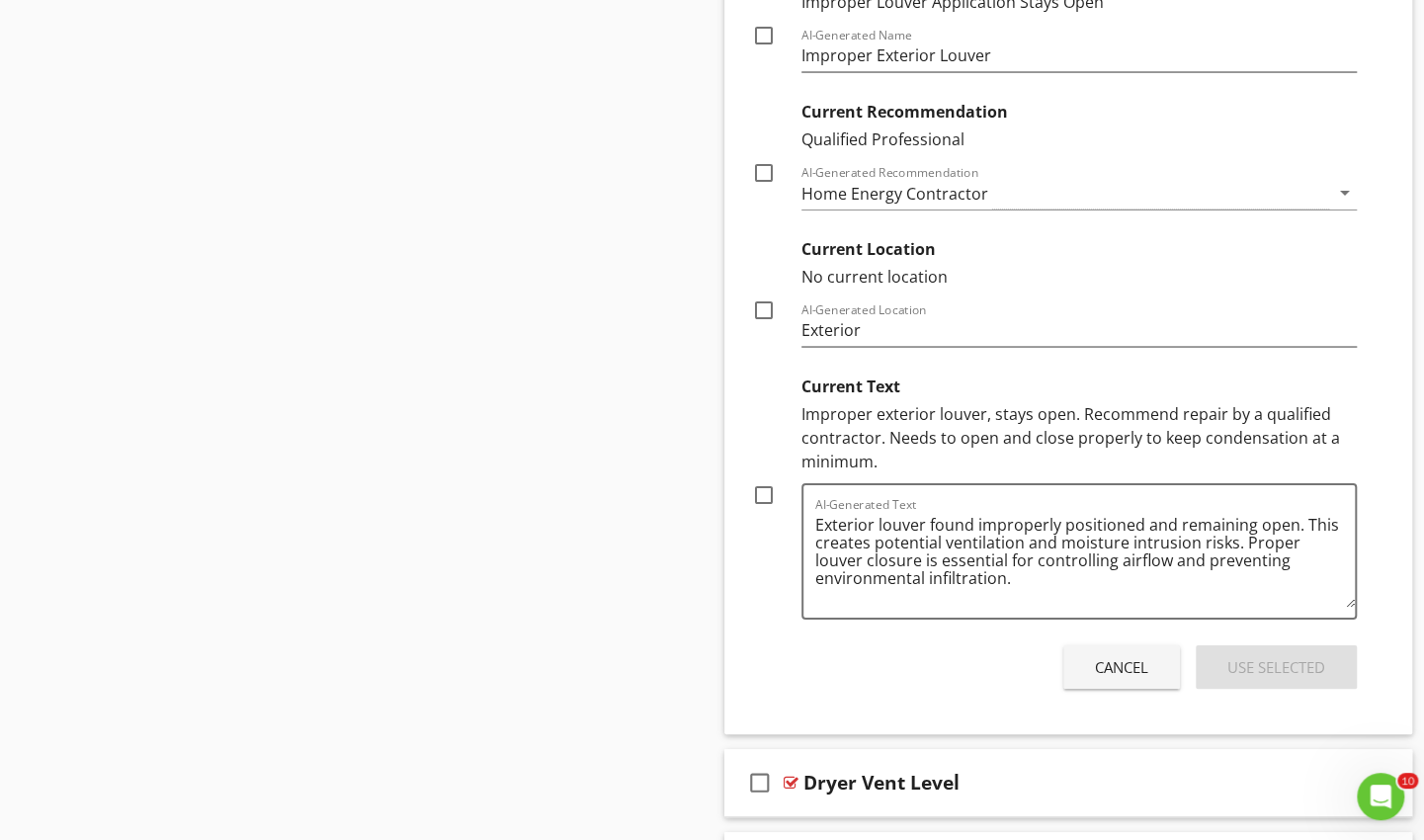 scroll, scrollTop: 4124, scrollLeft: 0, axis: vertical 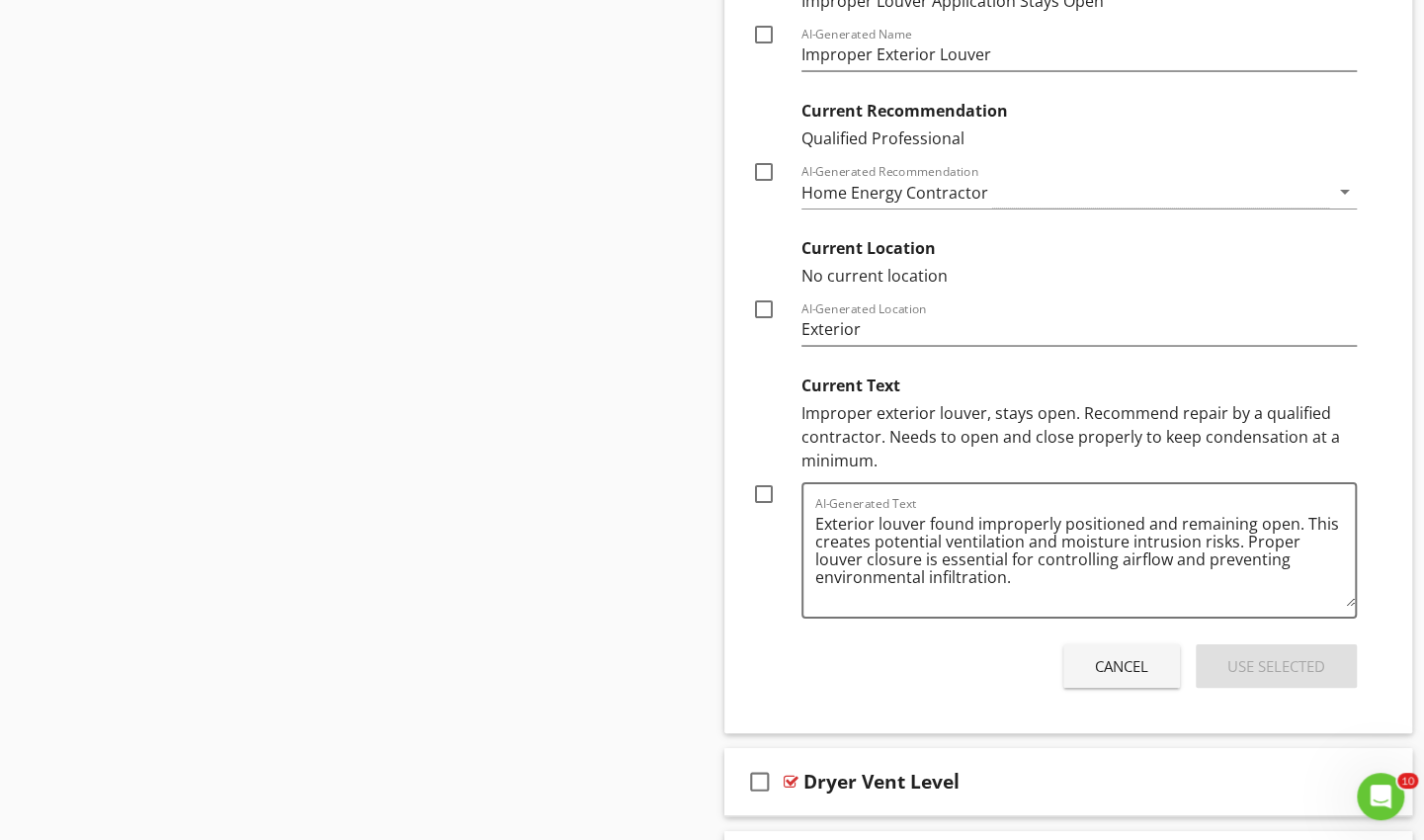 click at bounding box center (764, 494) 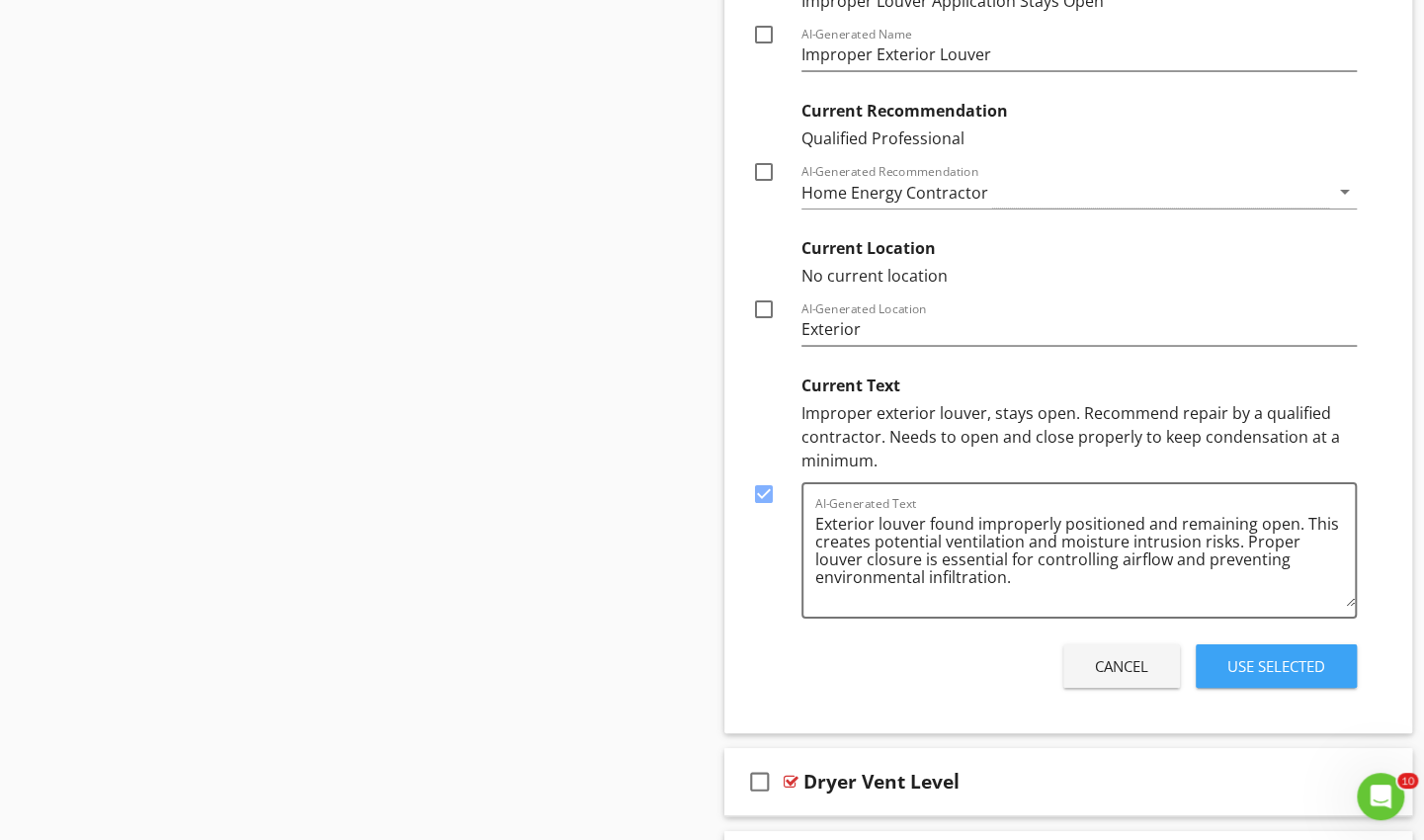 click on "Use Selected" at bounding box center (1276, 666) 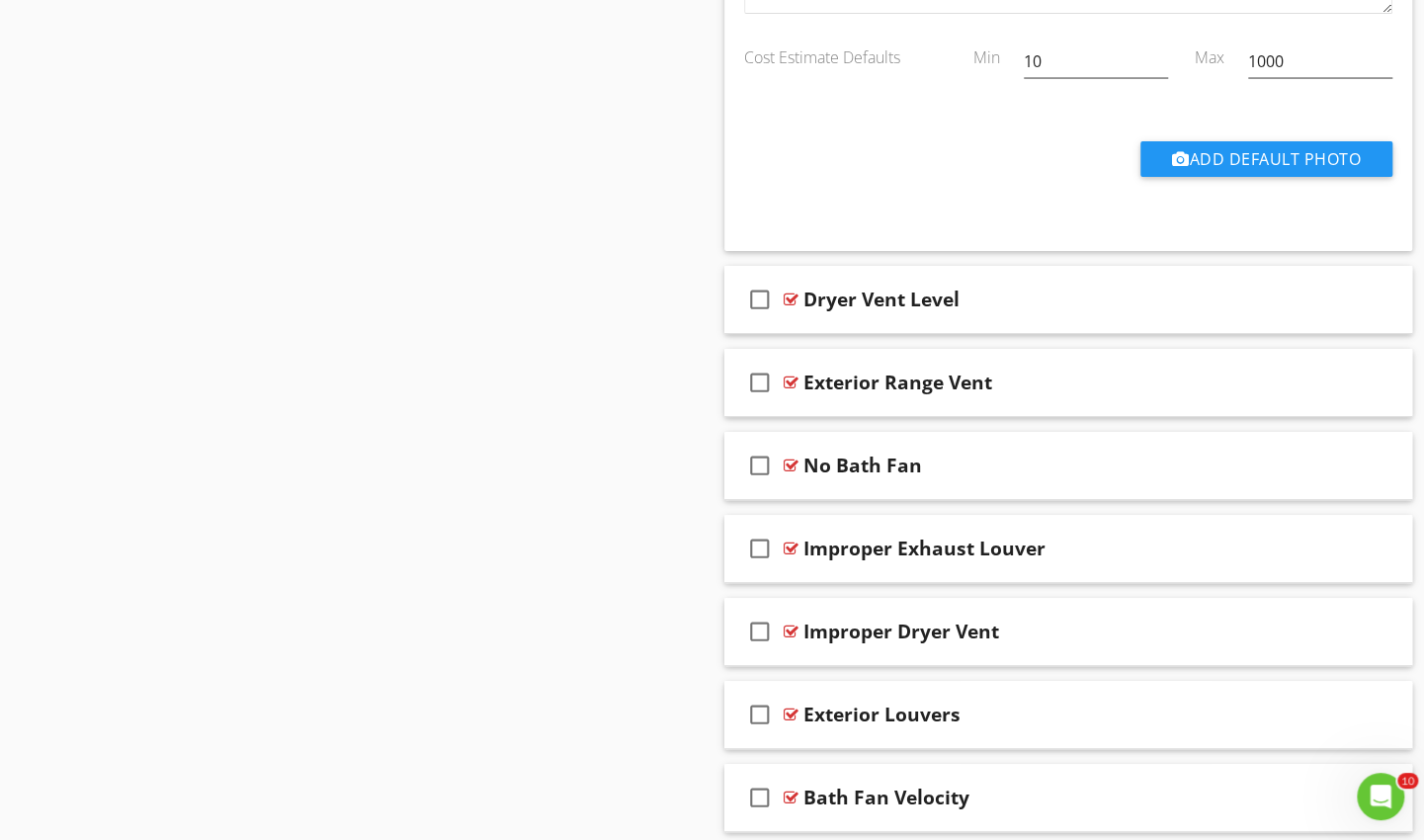scroll, scrollTop: 4364, scrollLeft: 0, axis: vertical 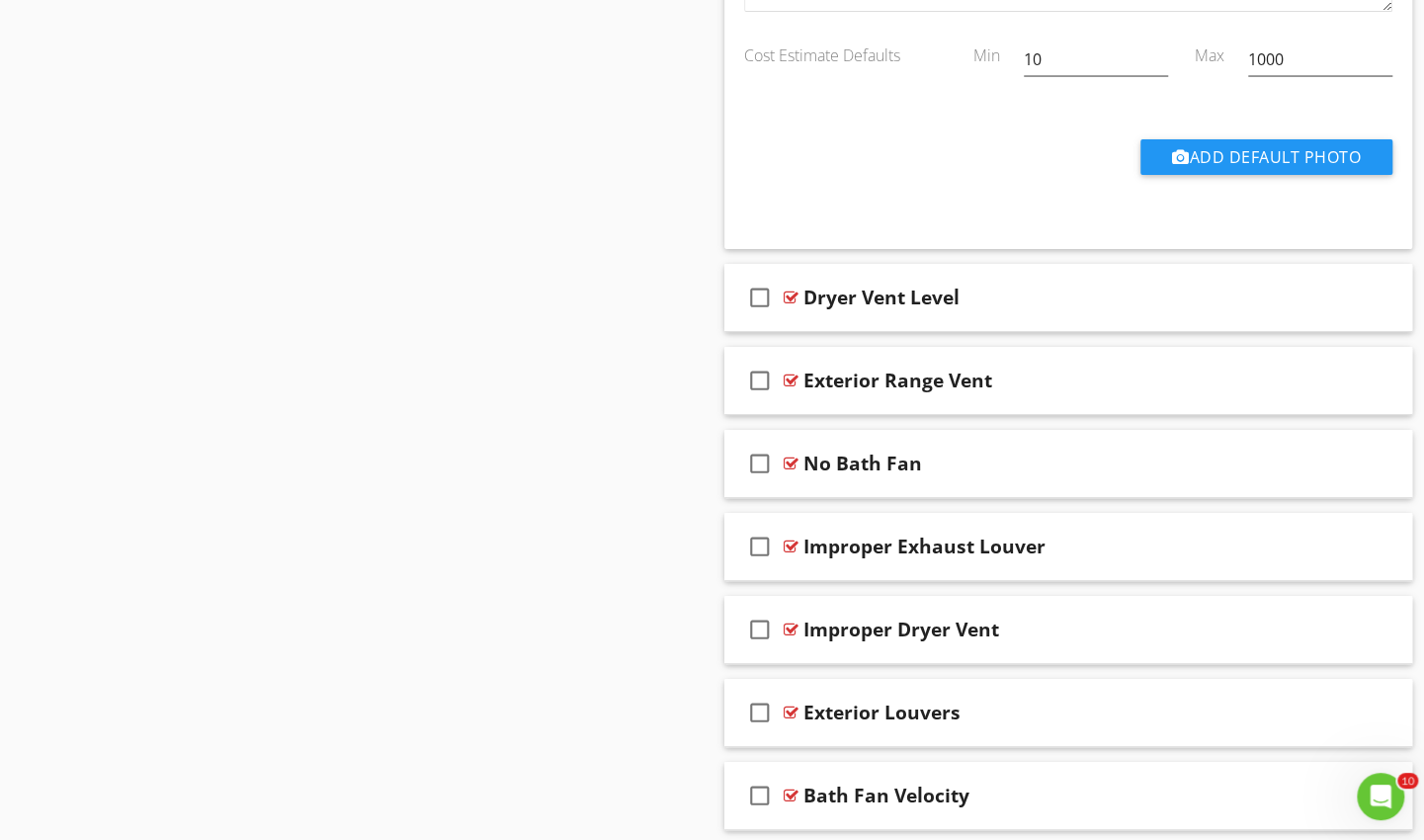 click at bounding box center [1279, 296] 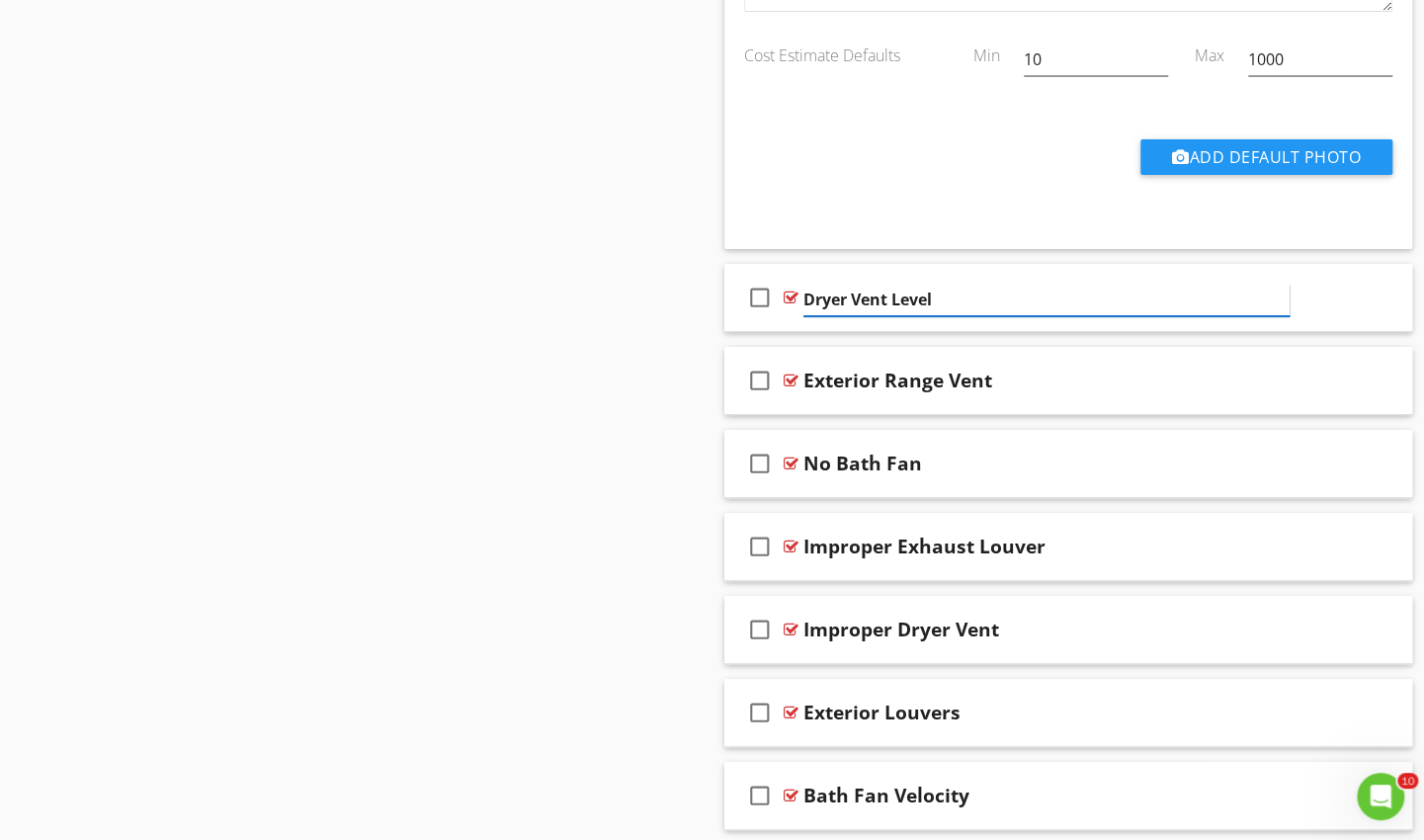 click on "Dryer Vent Level" at bounding box center (1047, 299) 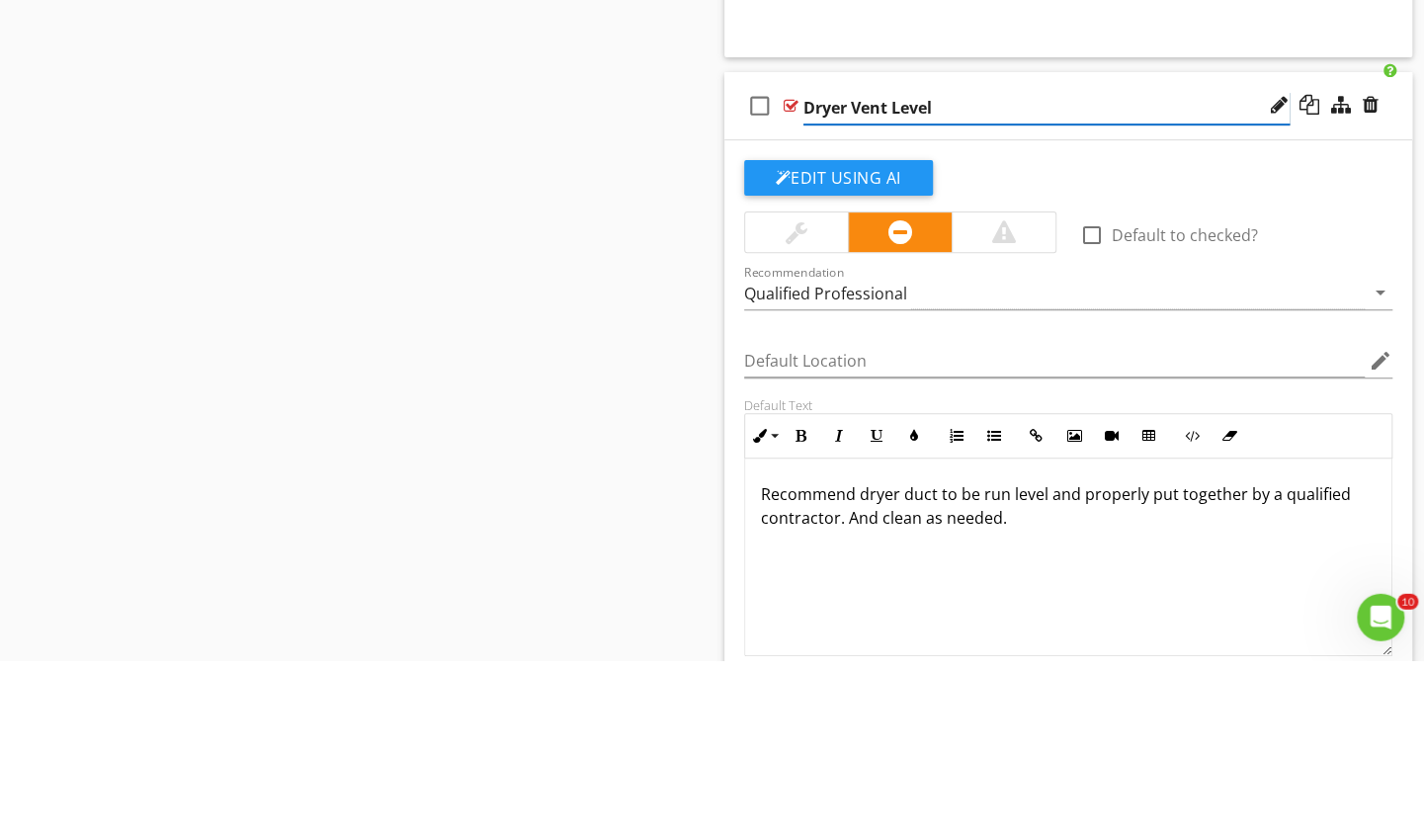 scroll, scrollTop: 4377, scrollLeft: 0, axis: vertical 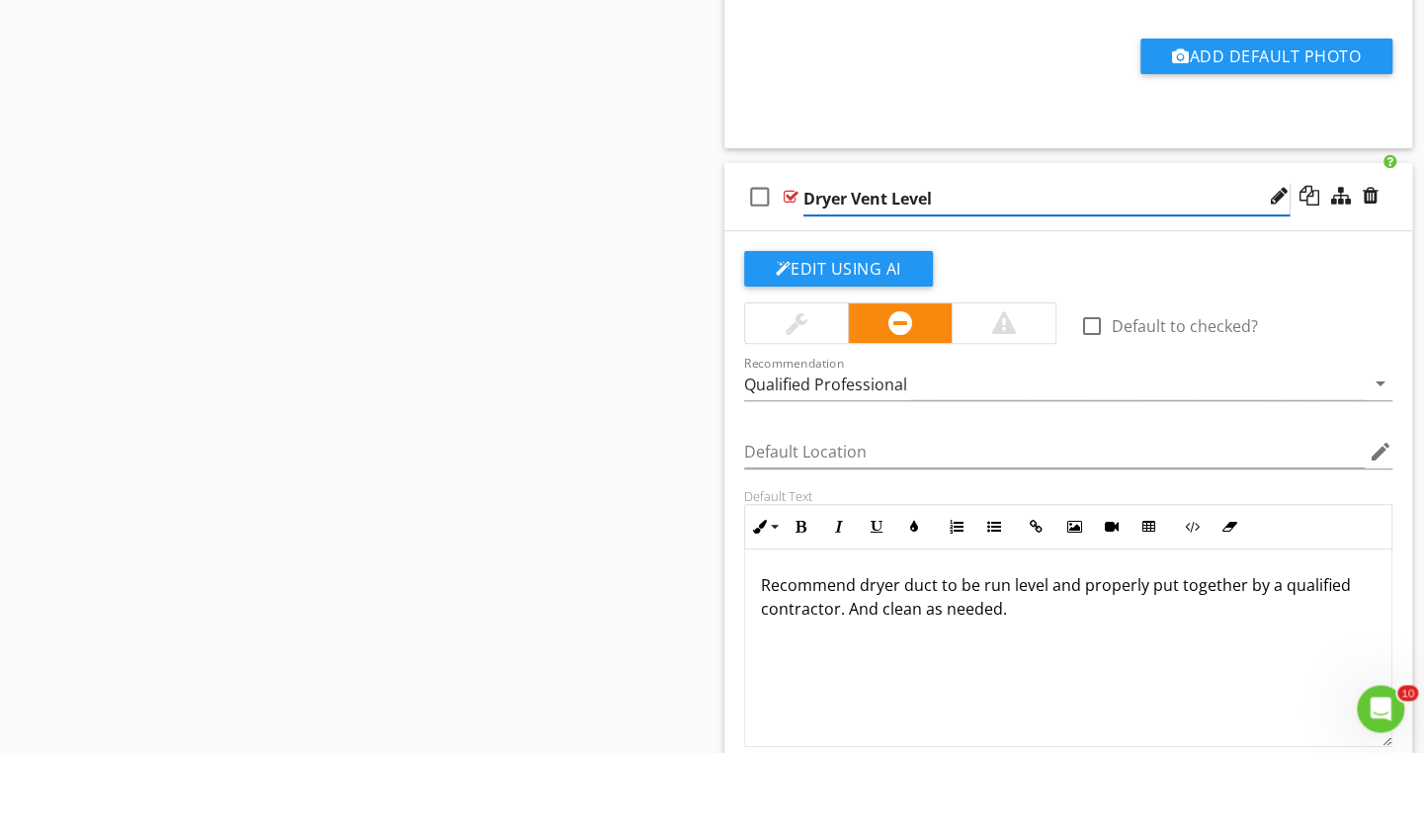 click on "Dryer Vent Level" at bounding box center (1047, 287) 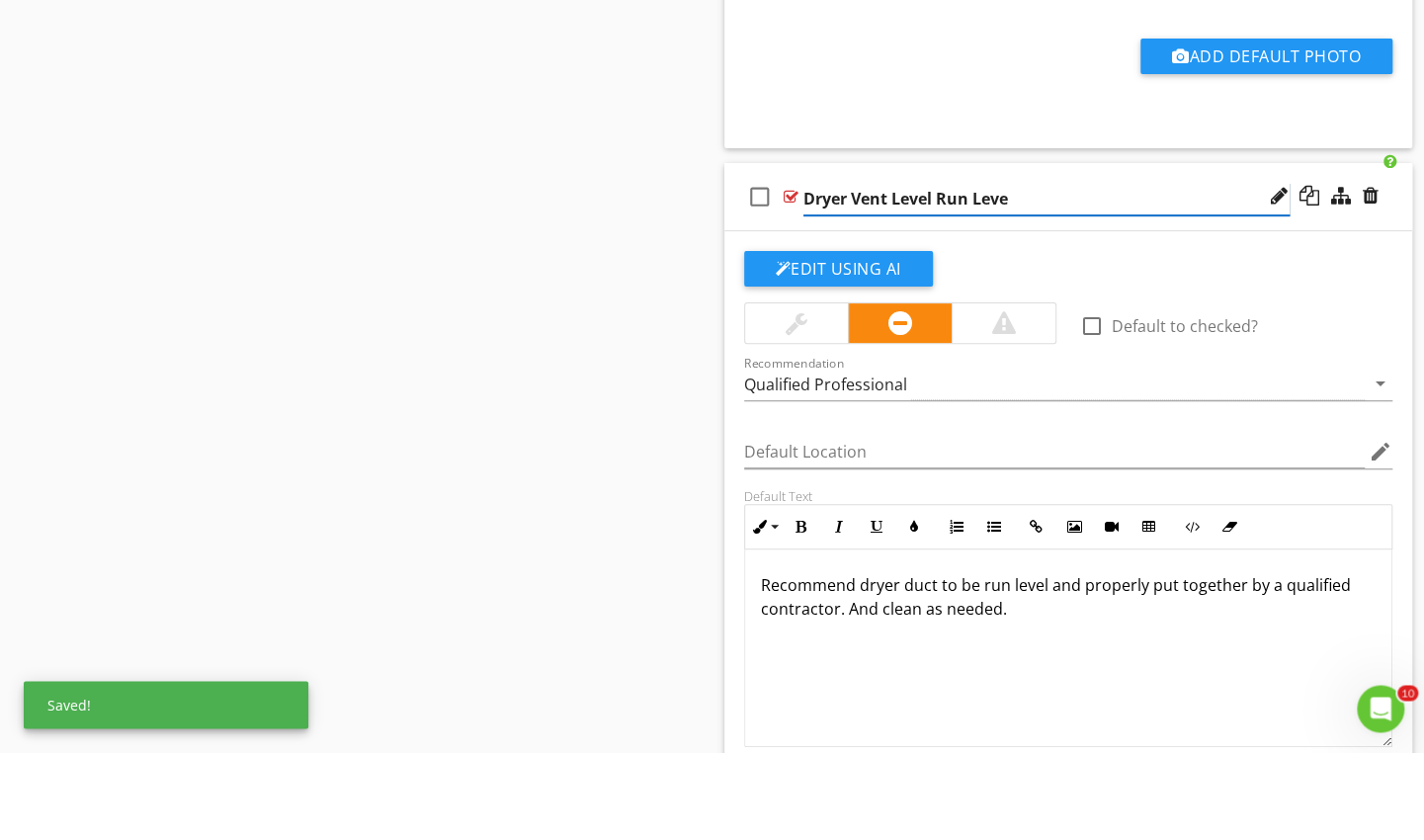 type on "Dryer Vent Level Run Level" 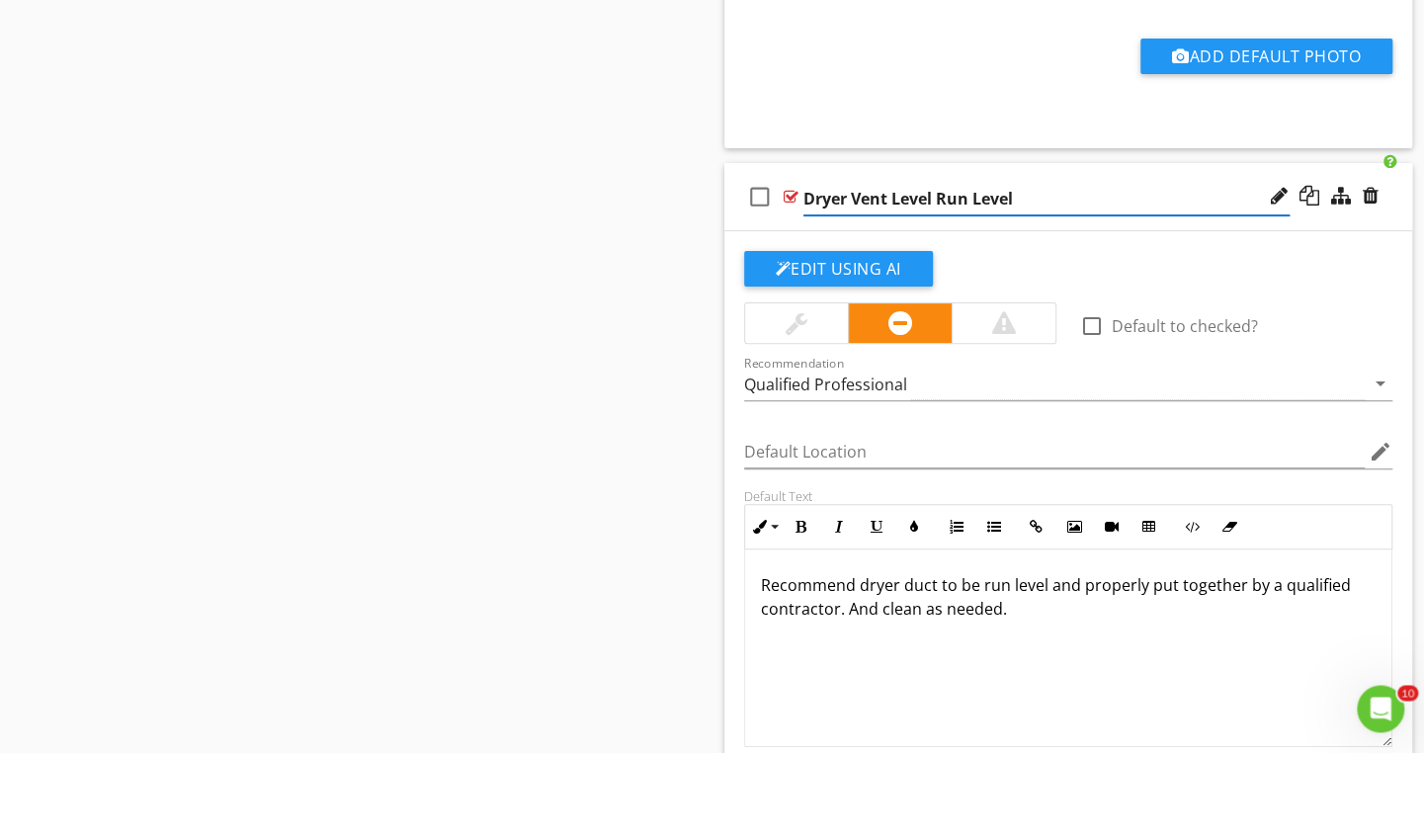 click on "Edit Using AI" at bounding box center (838, -3360) 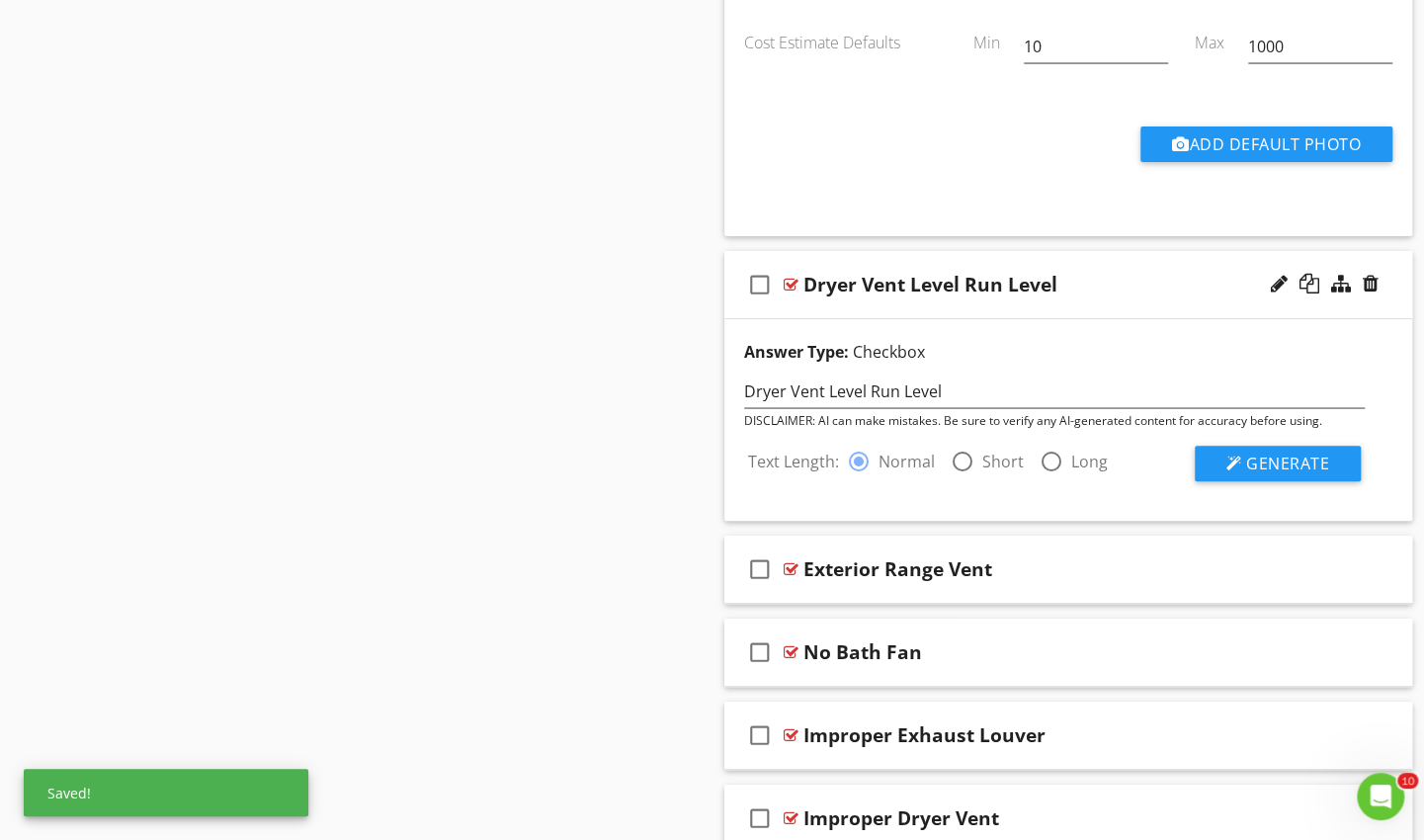 click at bounding box center (963, 469) 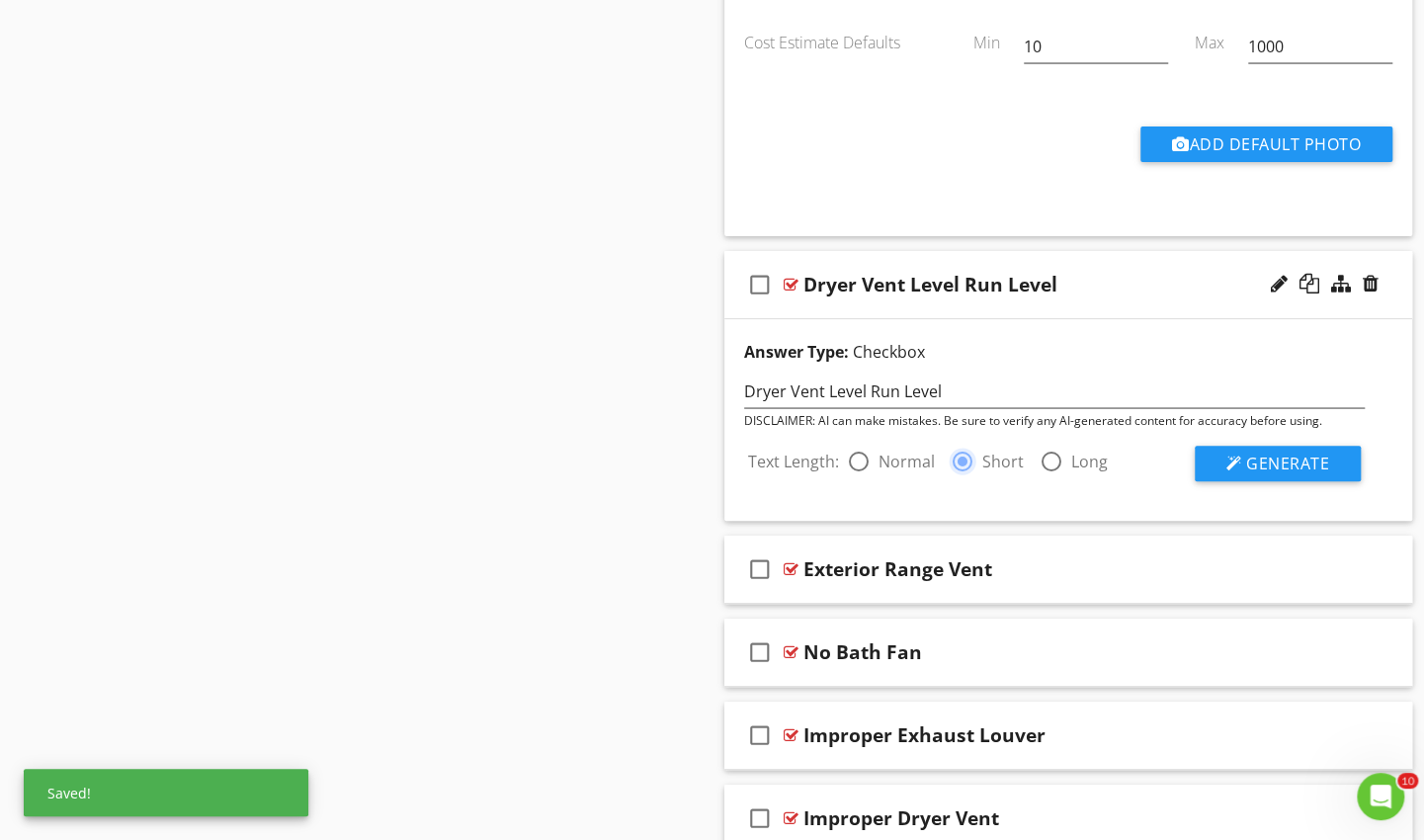 click on "Generate" at bounding box center (1288, 463) 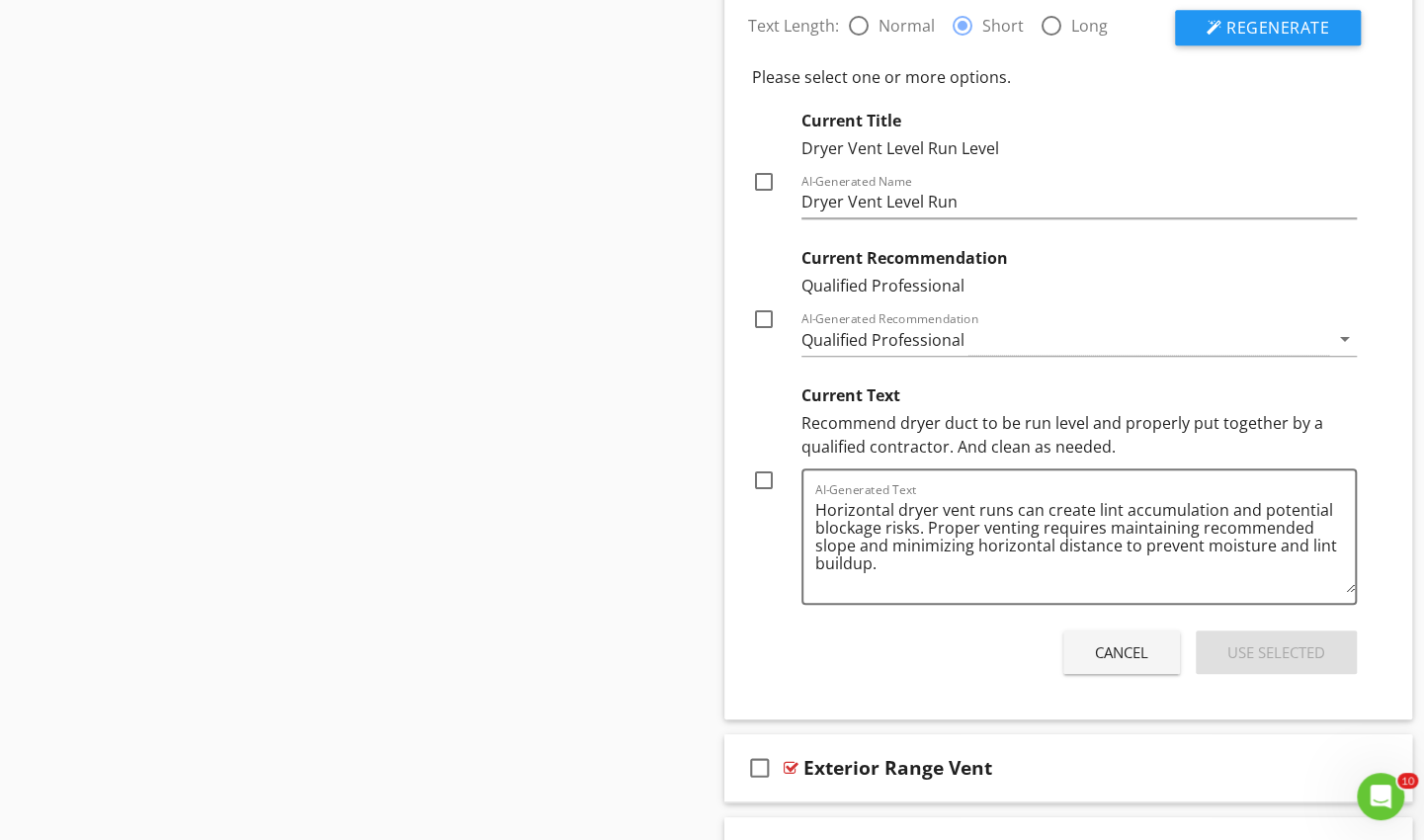 scroll, scrollTop: 4827, scrollLeft: 0, axis: vertical 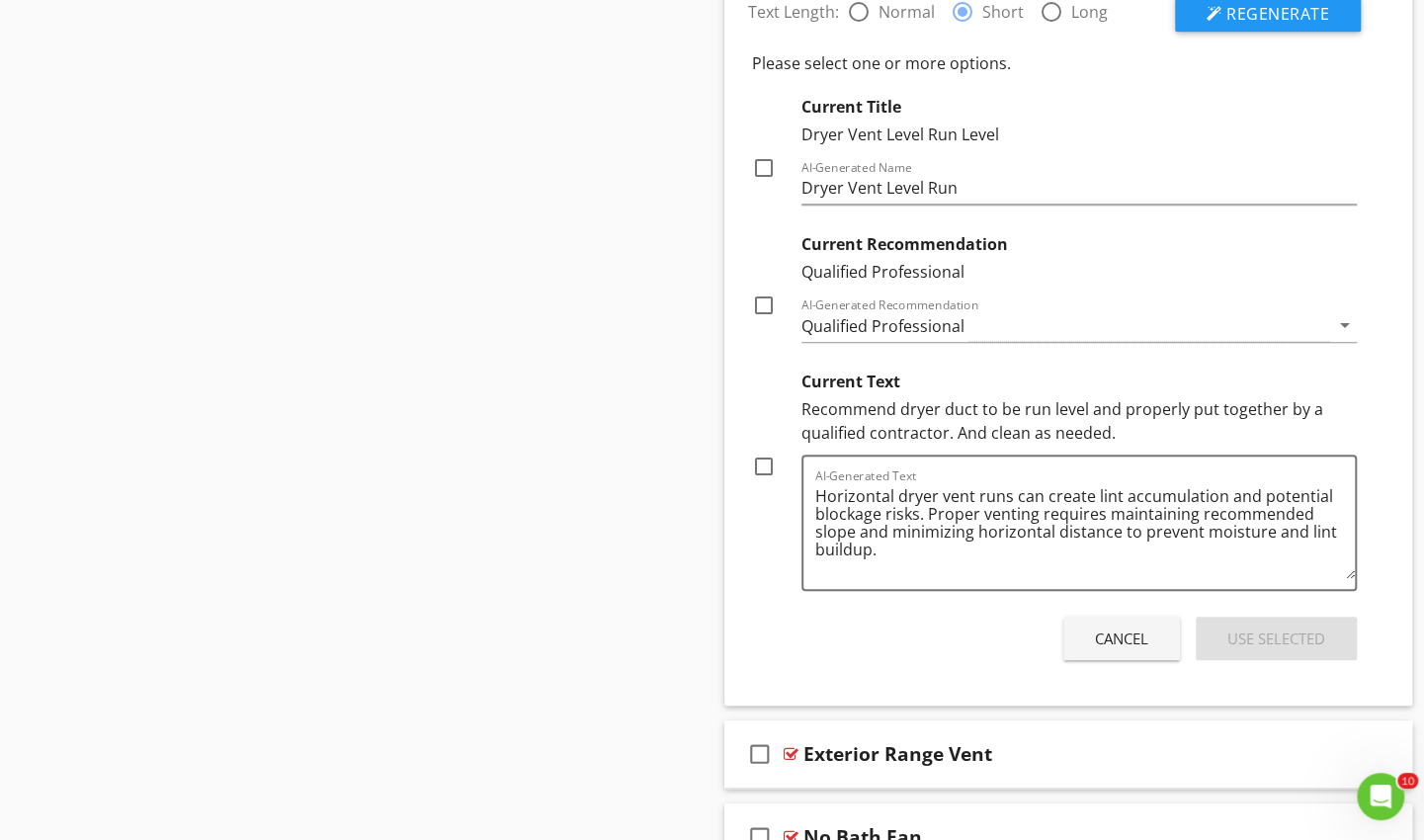 click at bounding box center (764, 466) 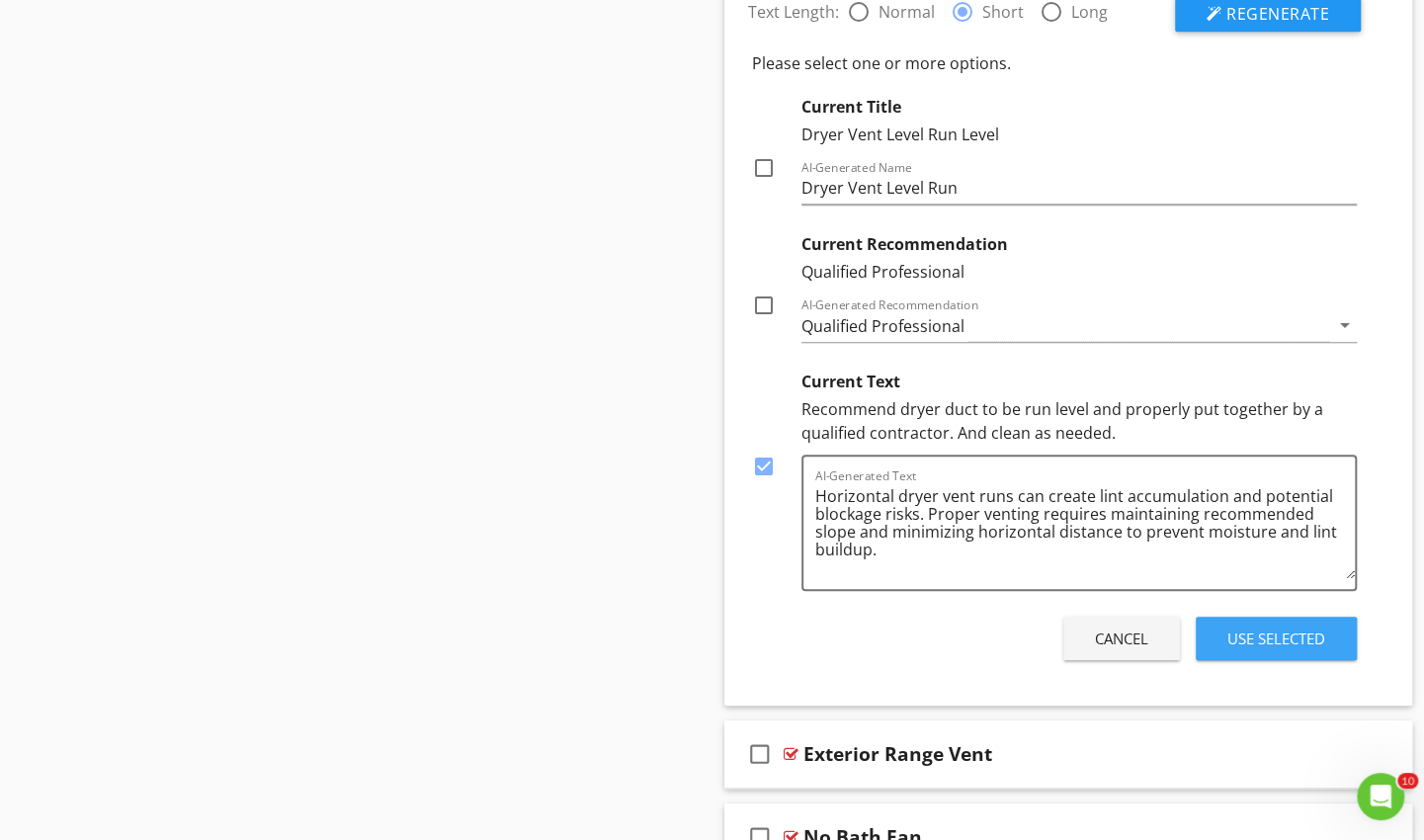 click on "Use Selected" at bounding box center (1276, 638) 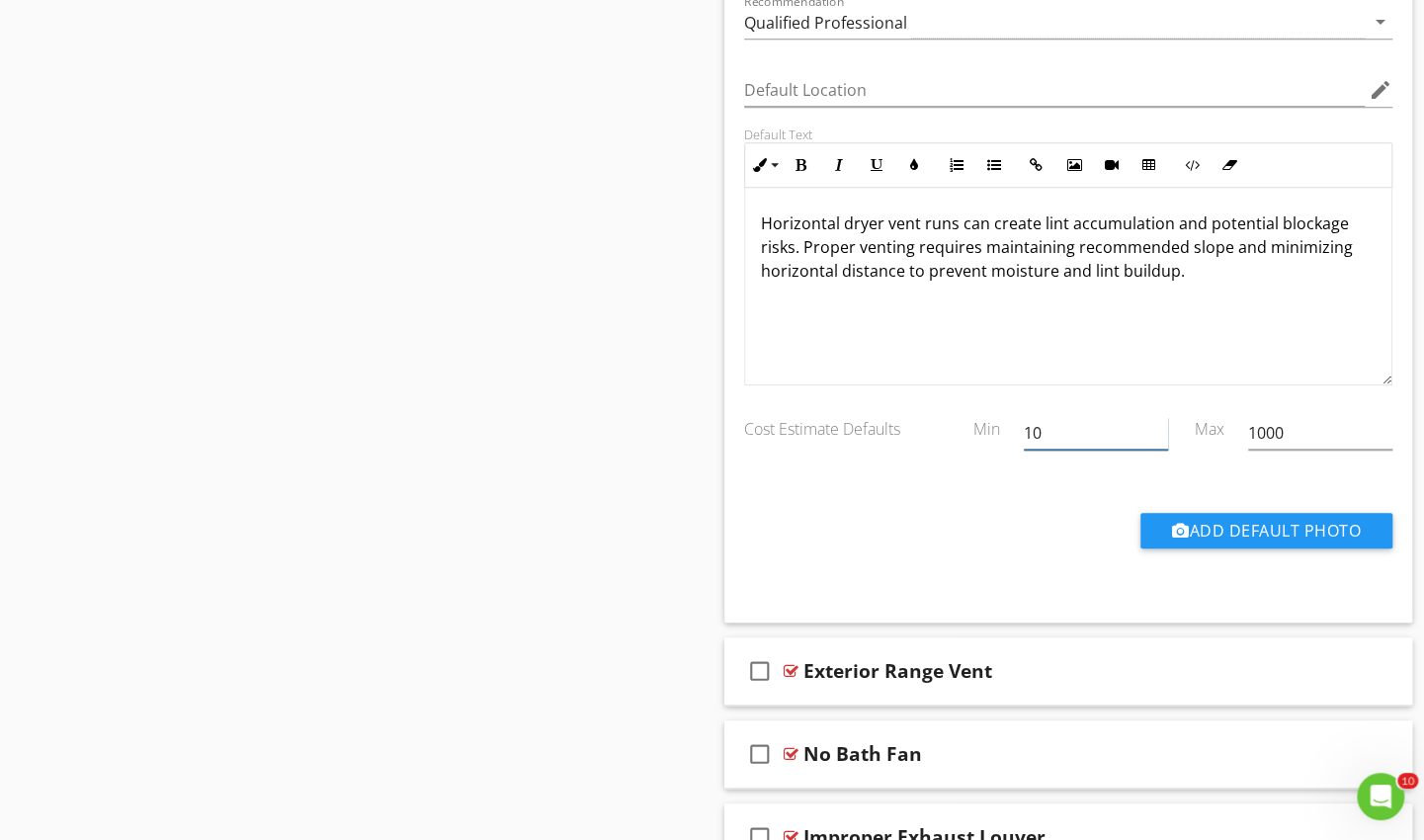 click on "10" at bounding box center (1096, 433) 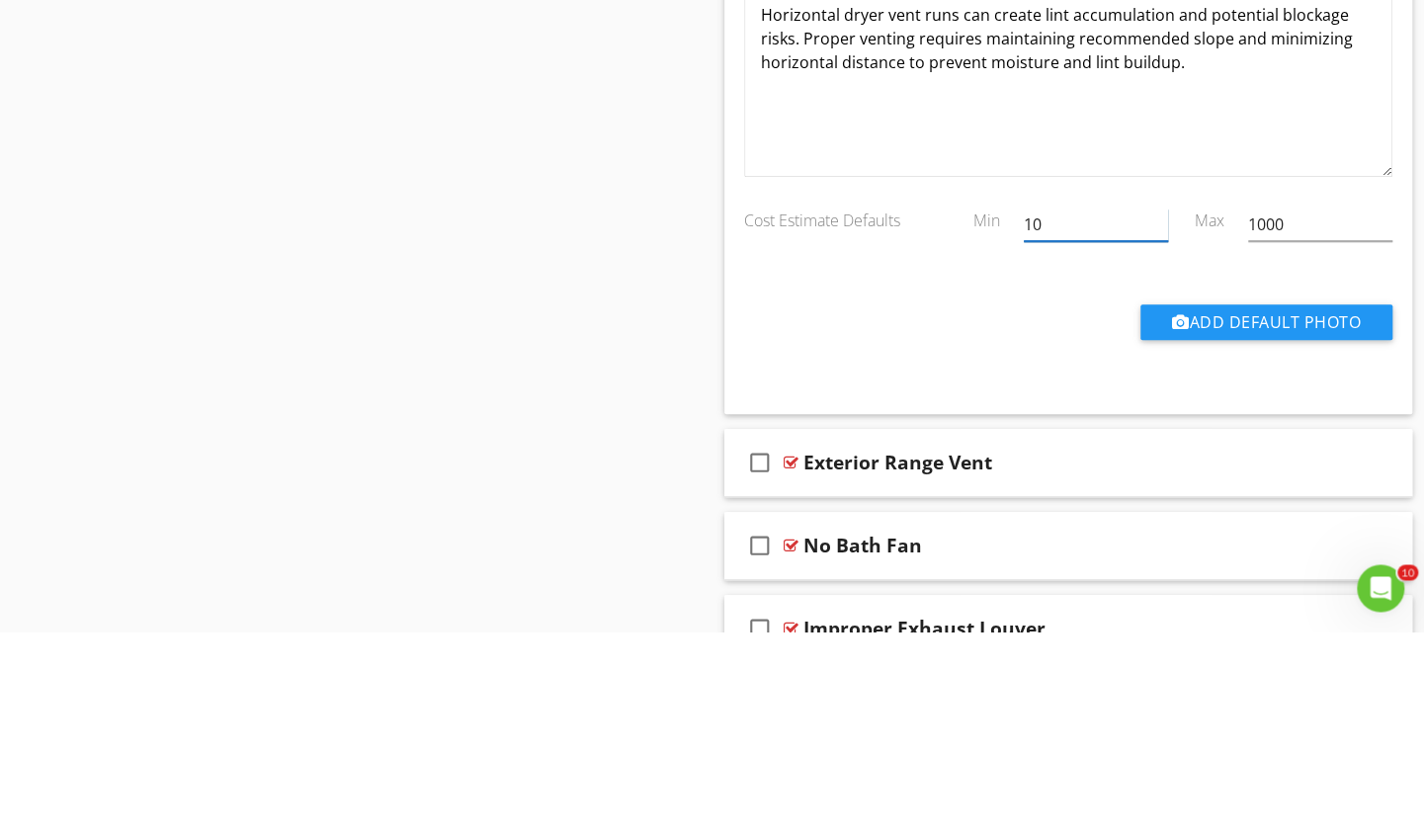 scroll, scrollTop: 4827, scrollLeft: 0, axis: vertical 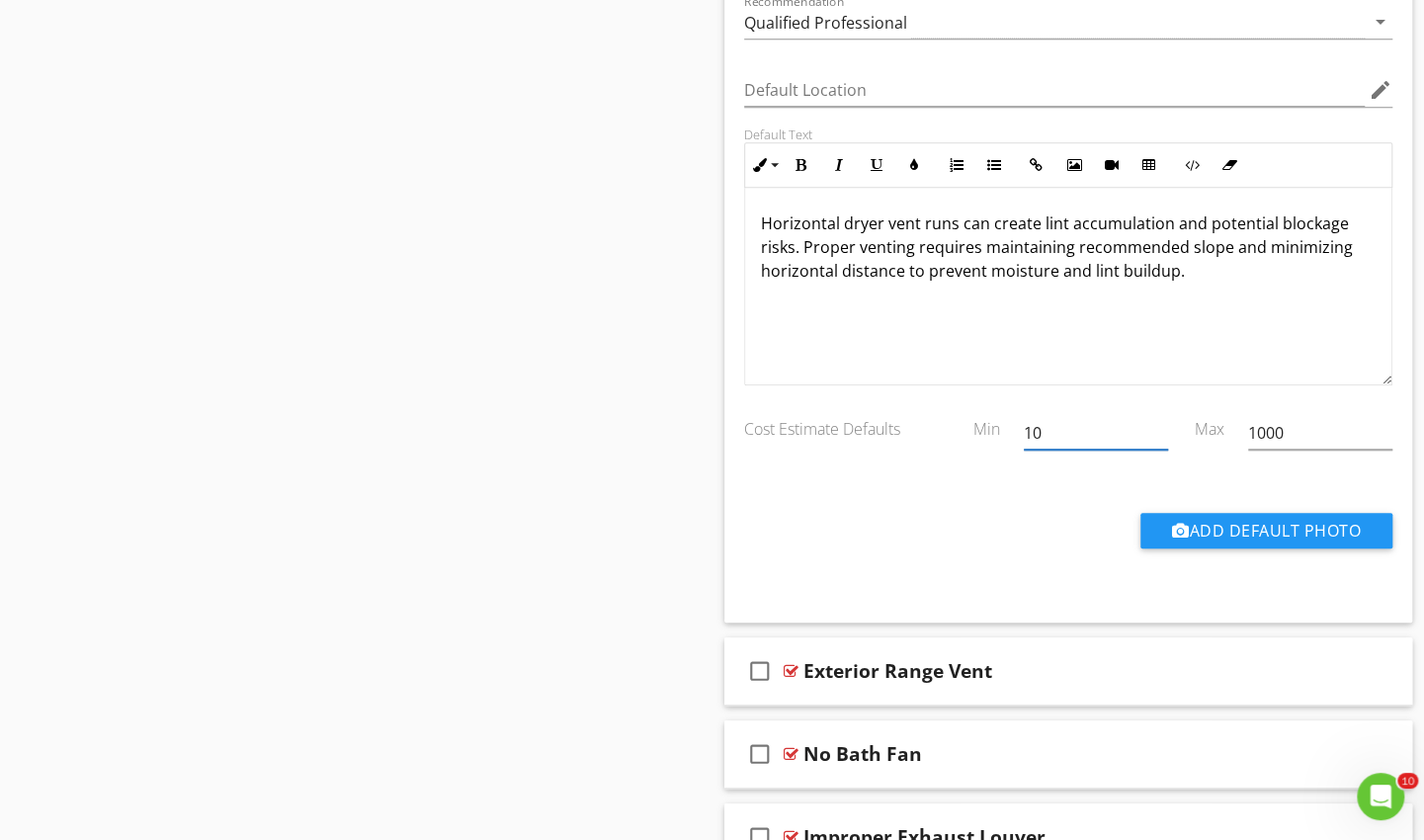 click on "Comments
New
Informational   check_box_outline_blank     Select All       check_box_outline_blank
Exhaust Fans
check_box_outline_blank
Exterior Louvers
check_box_outline_blank
Exterior Louvers Visible
New
Limitations
New
Observations   check_box_outline_blank     Select All     check_box_outline_blank
Bath Fans To Exterior
Edit Using AI
check_box Default to checked?           Recommendation Heating and Cooling Contractor arrow_drop_down   Default Location edit       Default Text   Inline Style XLarge Large Normal Small Light Small/Light Bold Italic Underline Colors Ordered List Unordered List Insert Link Insert Image Insert Video Insert Table Code View Clear Formatting Enter text here    Cost Estimate Defaults    Min" at bounding box center (1068, -1350) 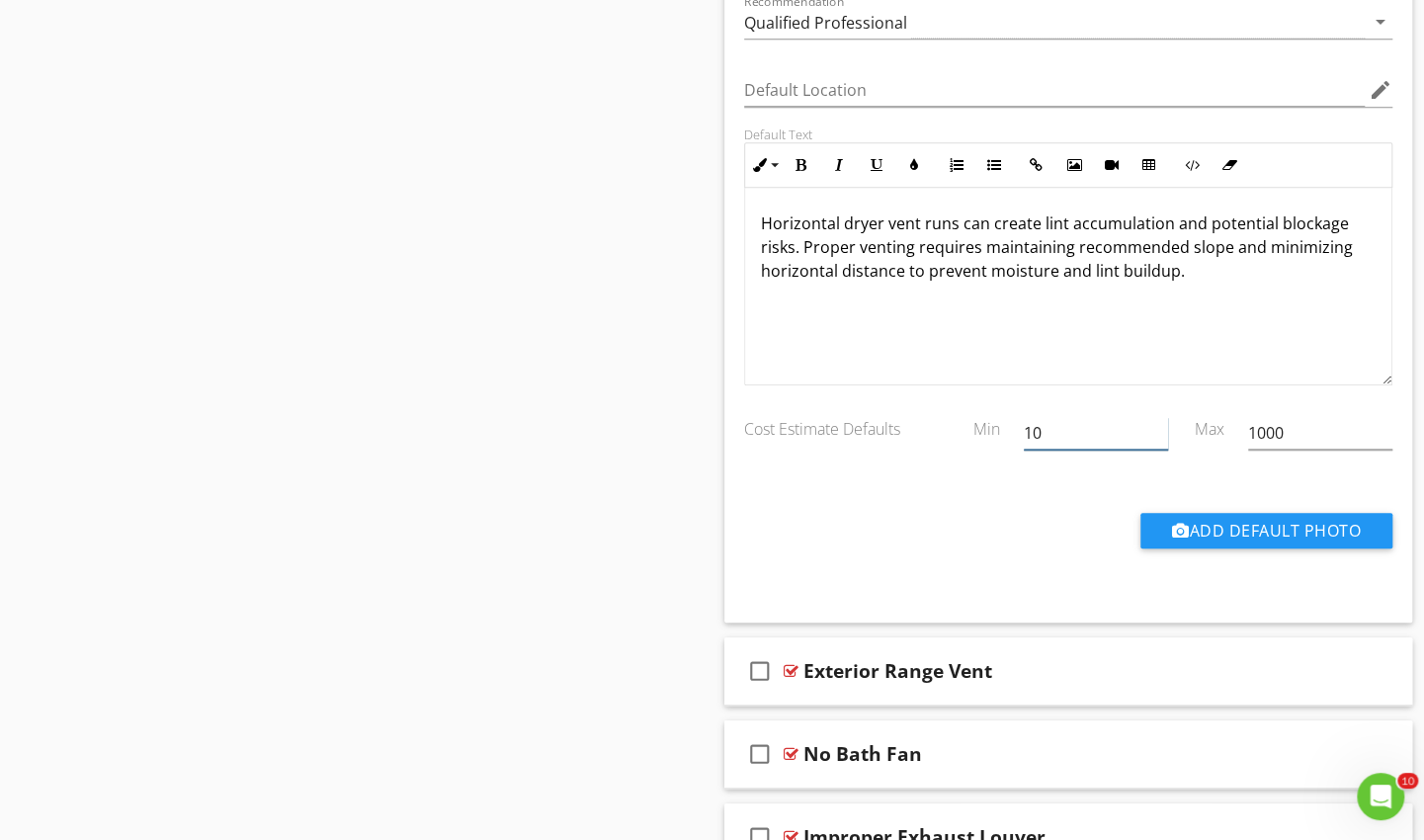 click on "10" at bounding box center (1096, 433) 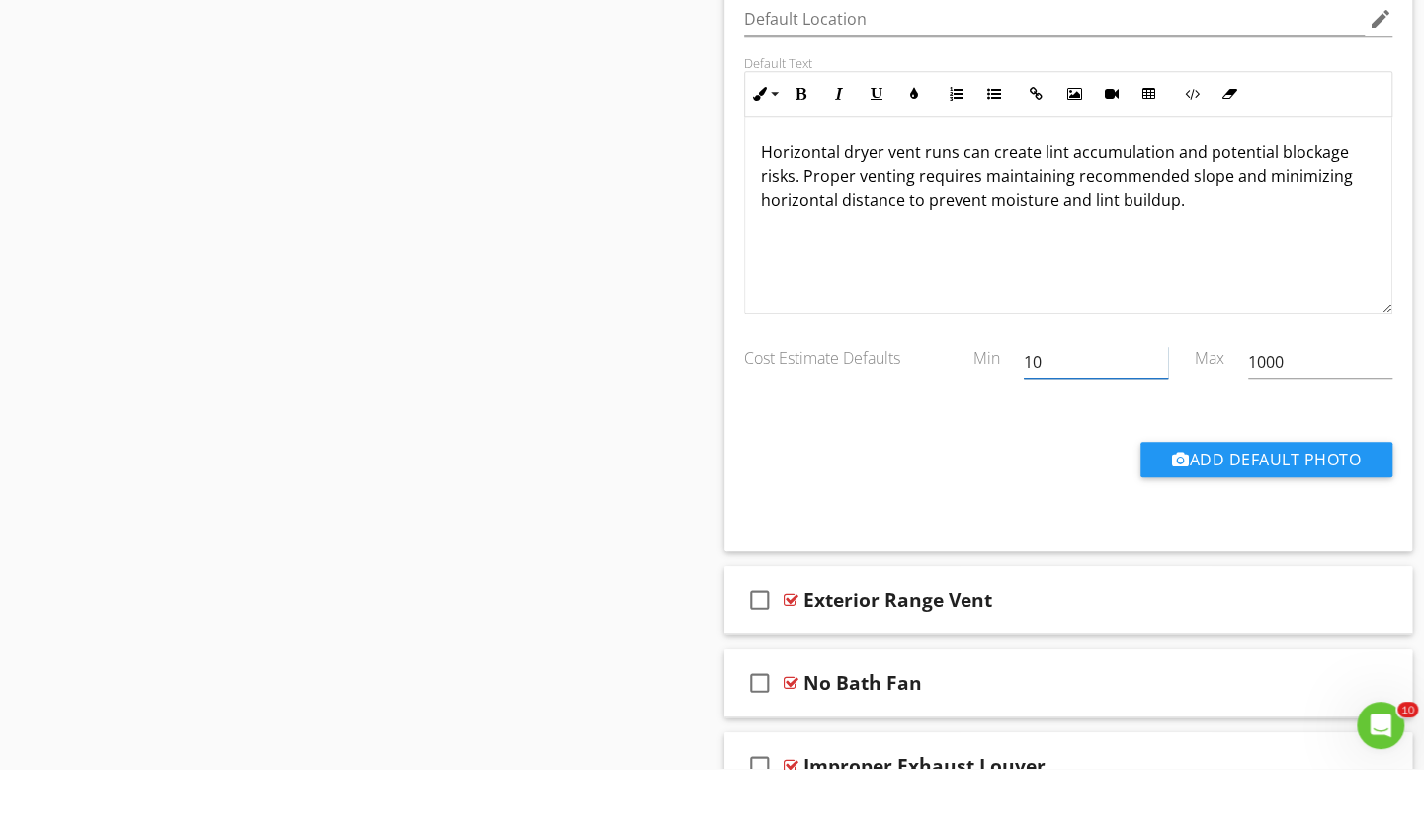 scroll, scrollTop: 4827, scrollLeft: 0, axis: vertical 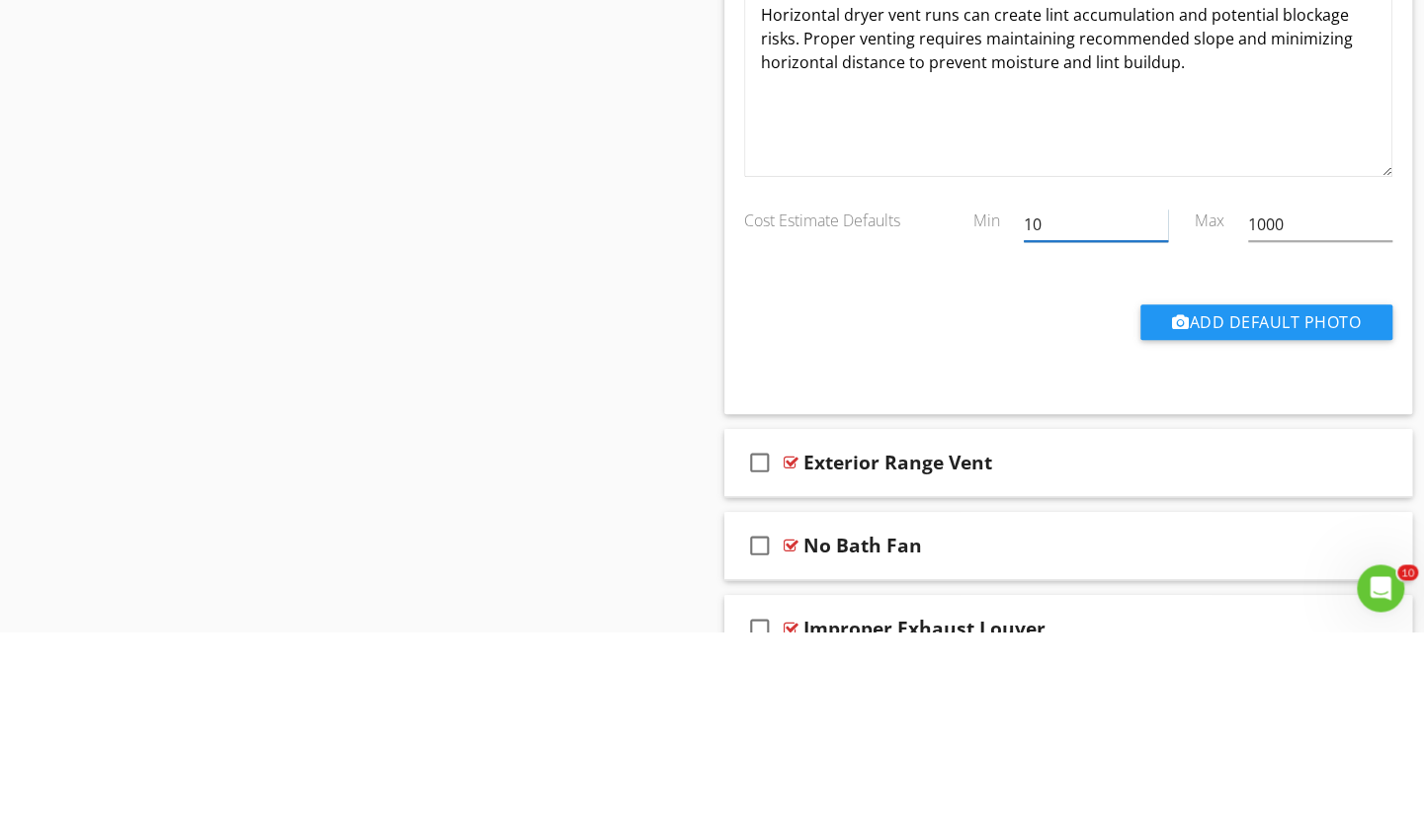 type on "1" 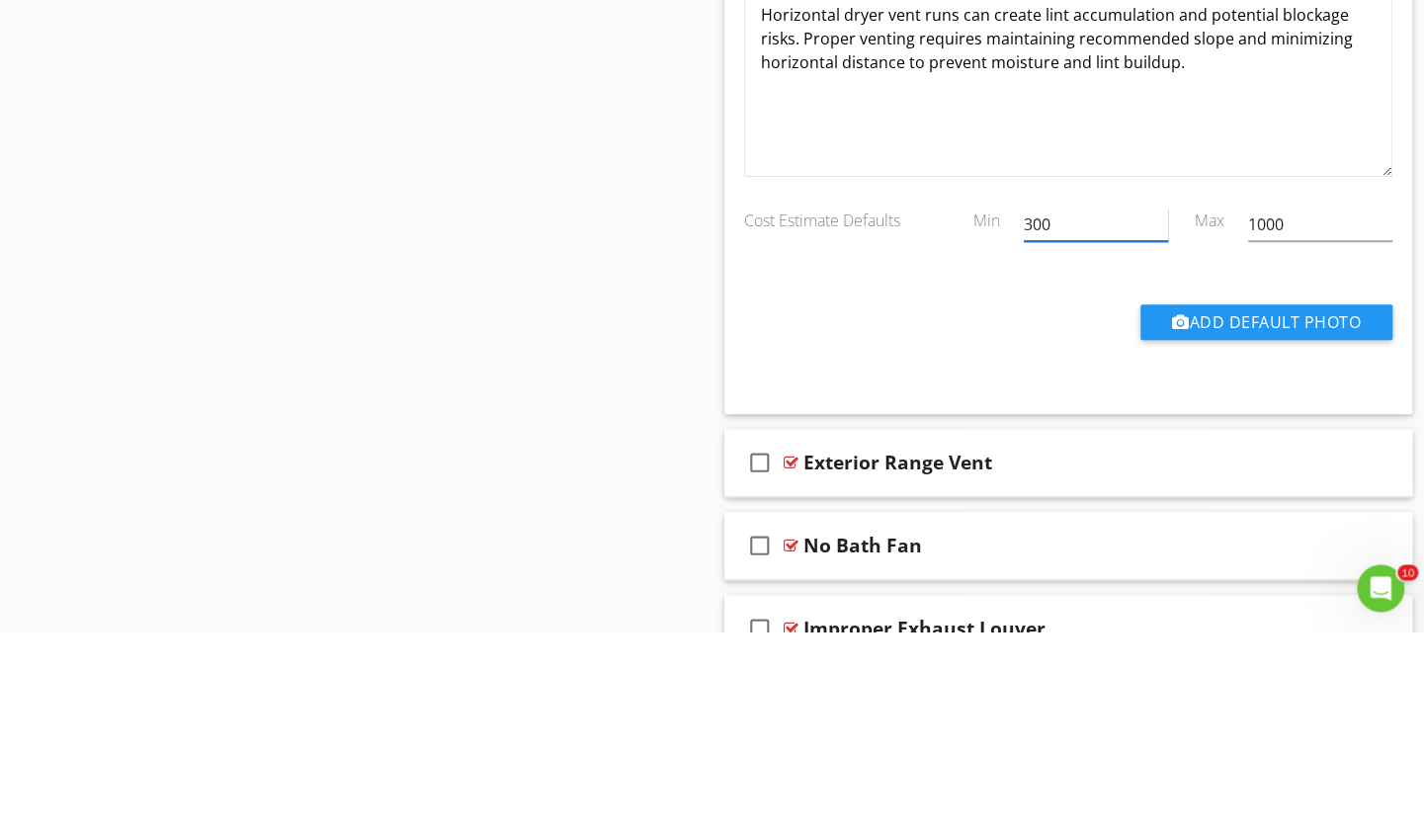 type on "300" 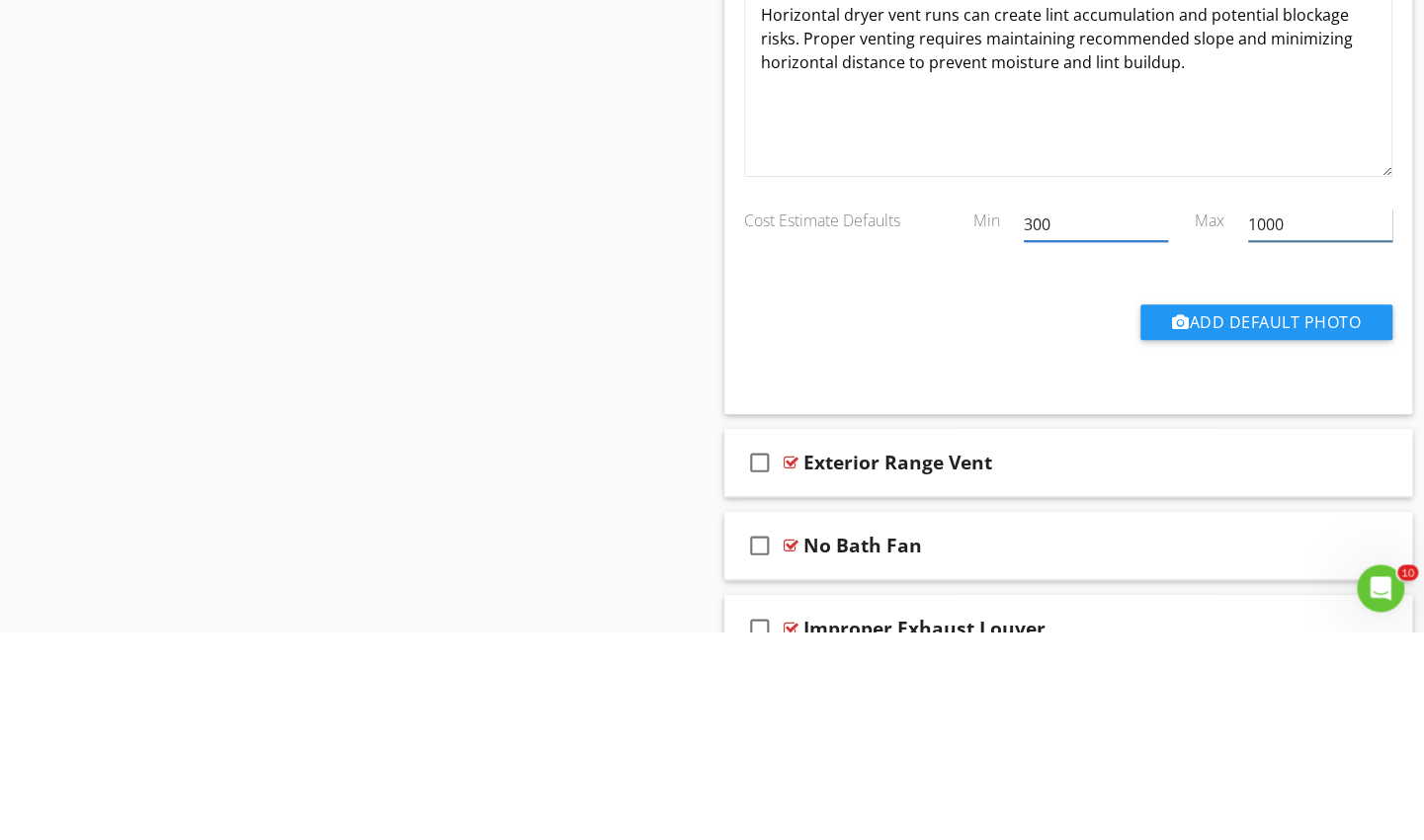 click on "1000" at bounding box center [1320, 433] 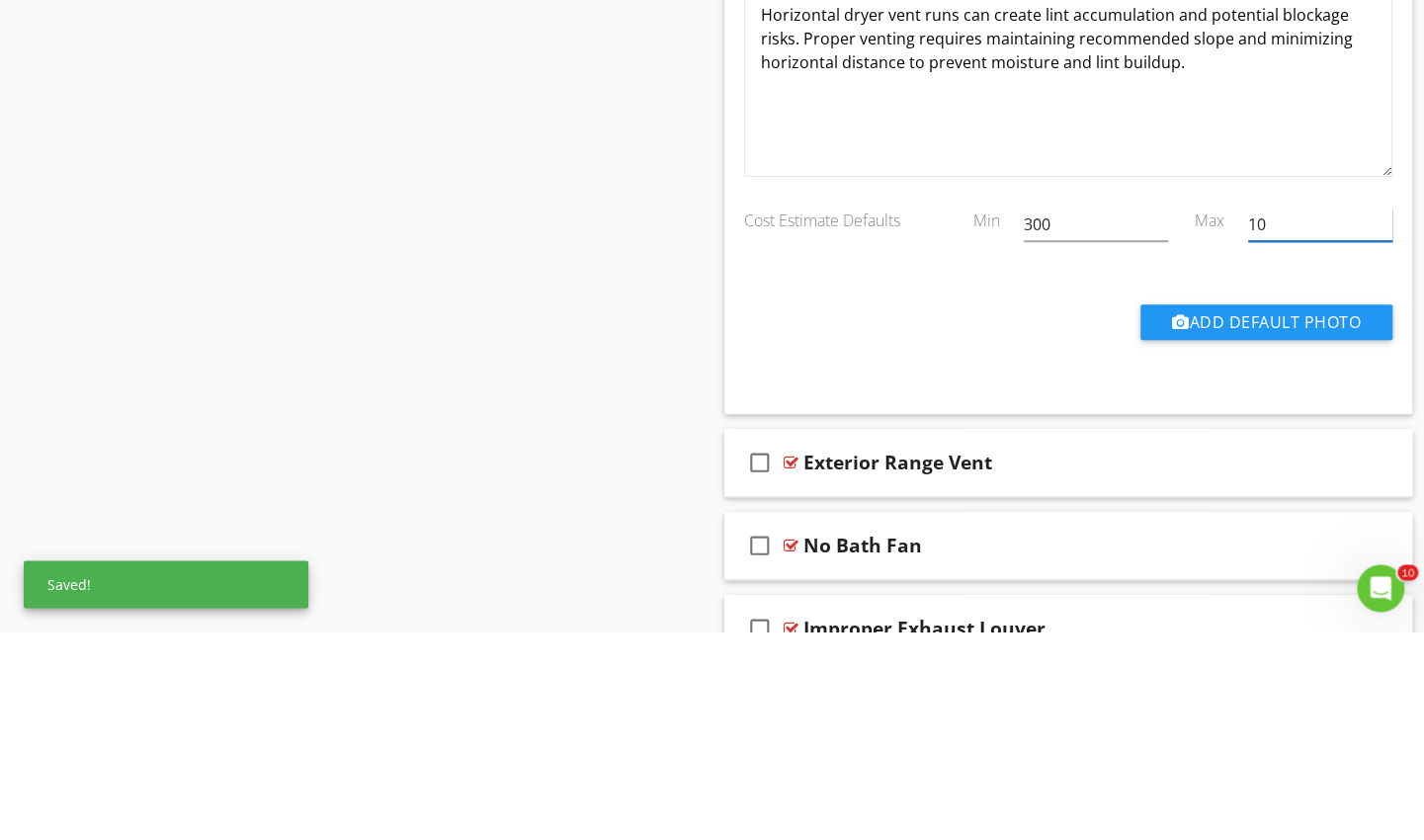 type on "1" 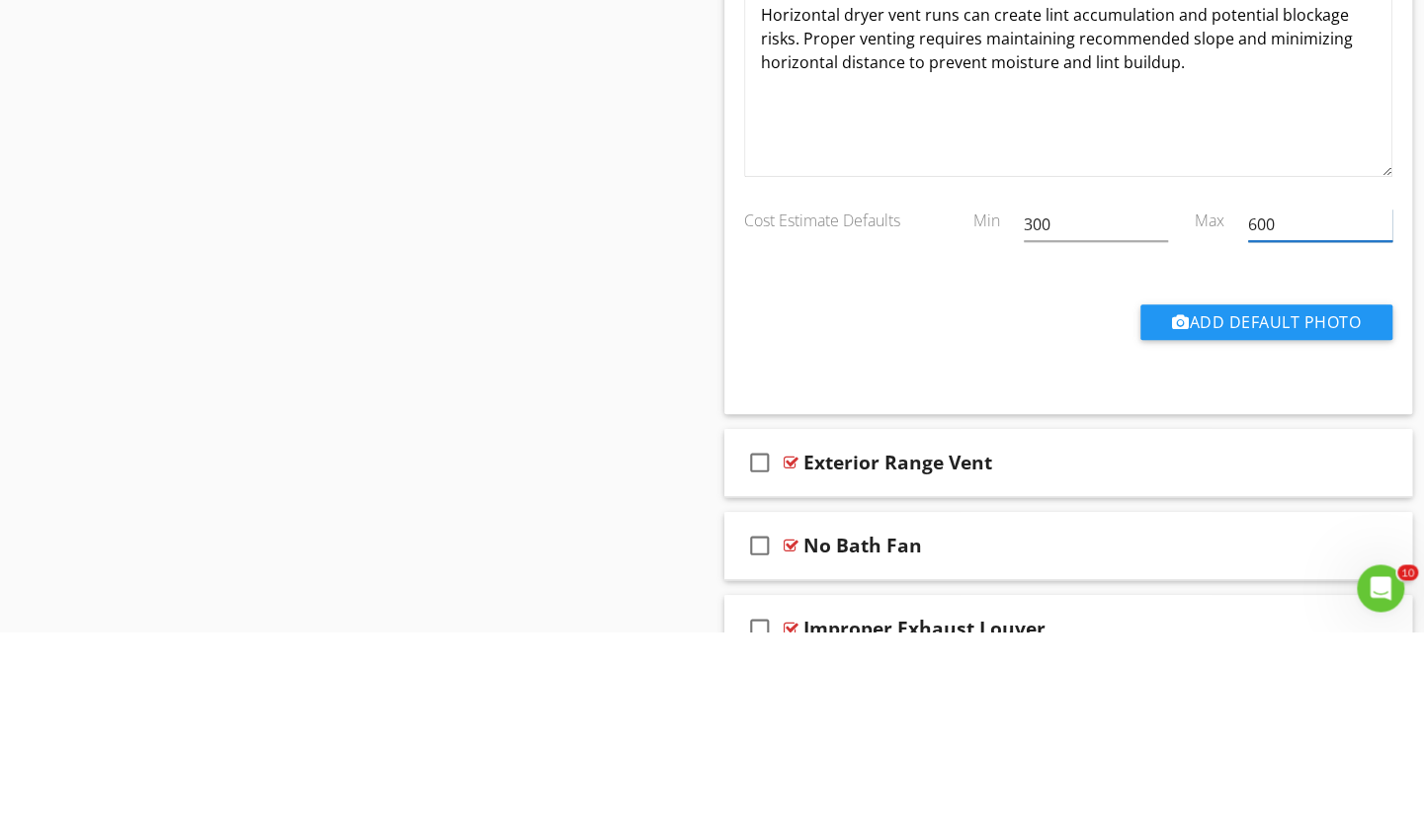 scroll, scrollTop: 4827, scrollLeft: 0, axis: vertical 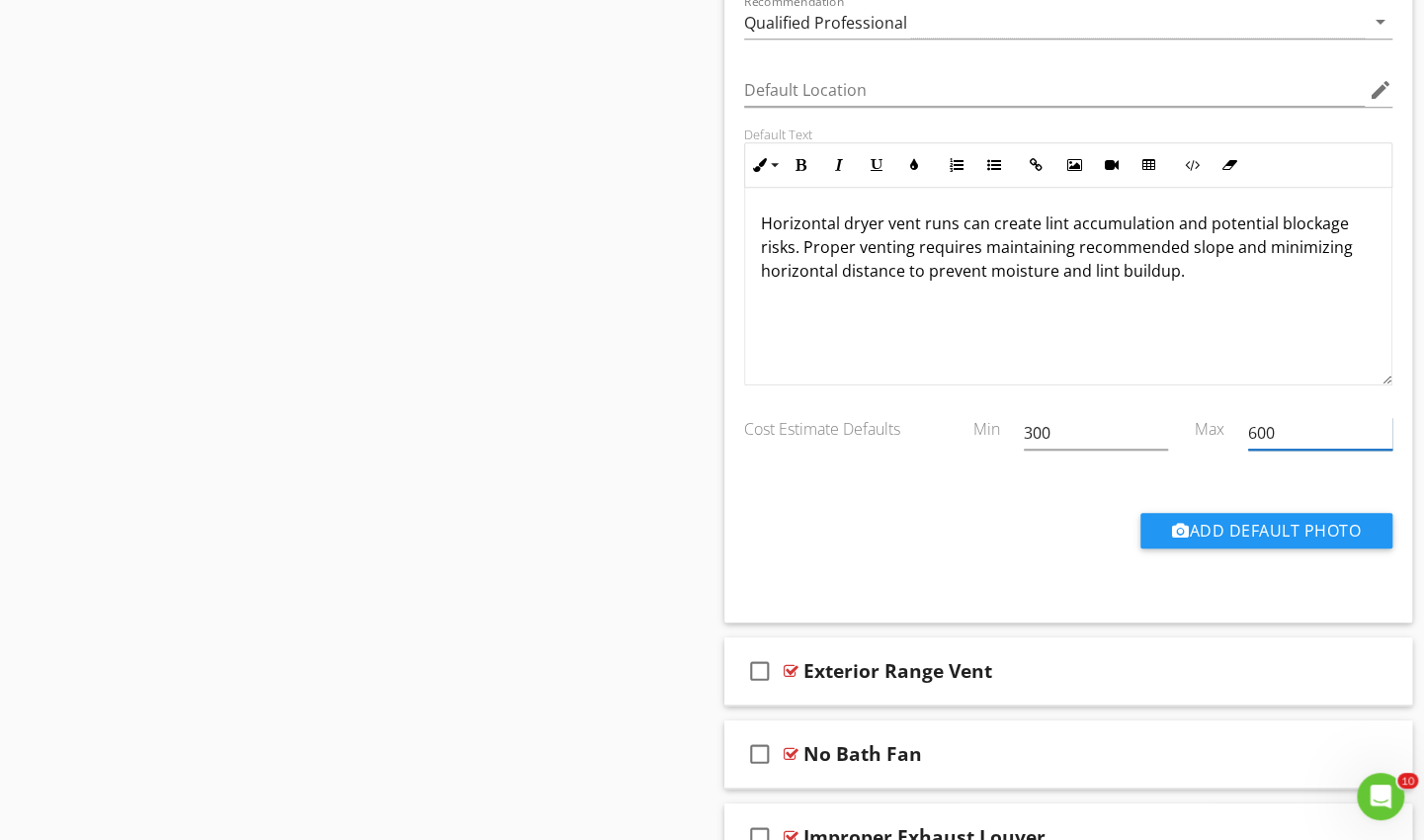 type on "600" 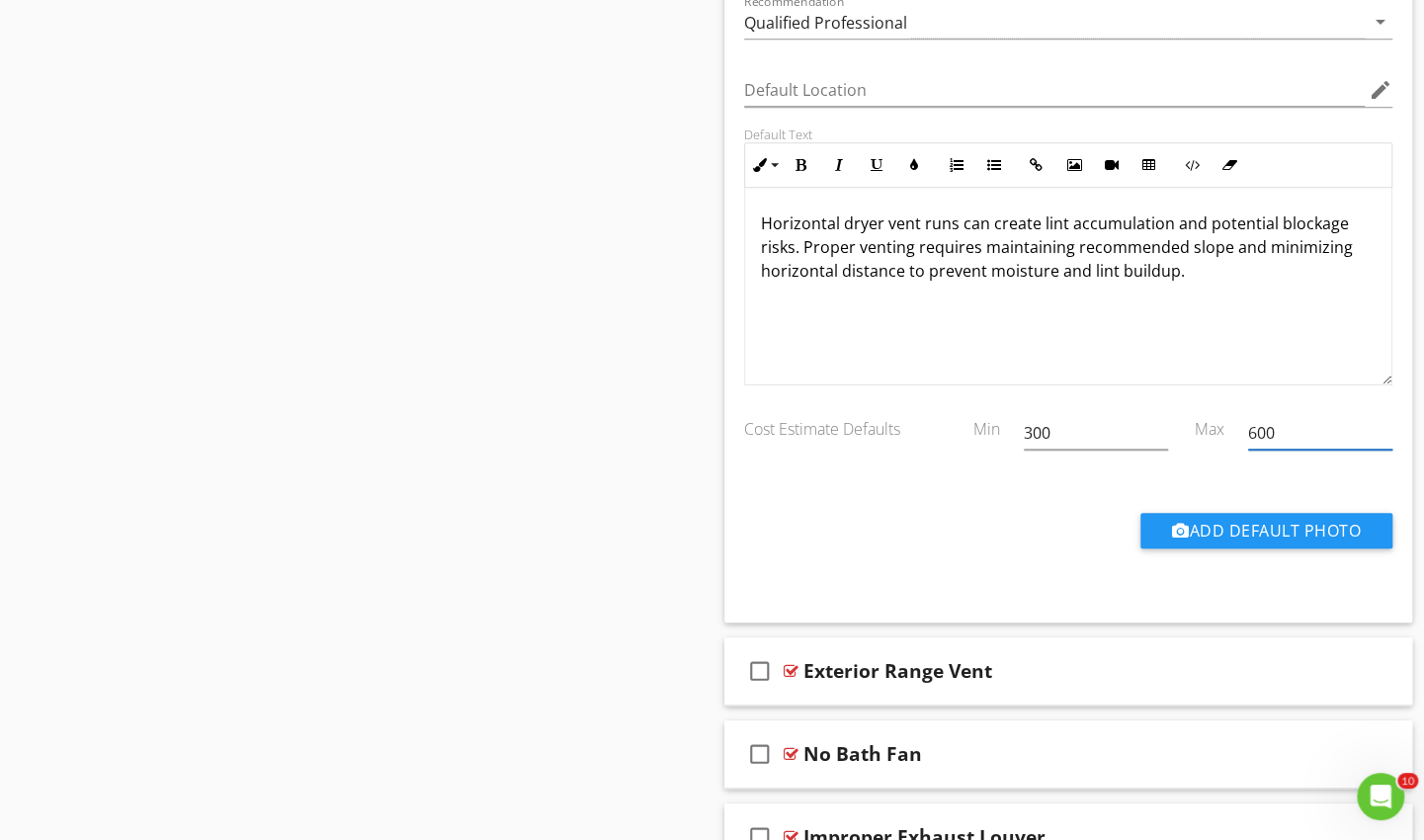 click on "Sections
Inspection Details           Utility Locations and Shut-offs           Roofing           Detached Garage           Exterior           Interiors           Framing and piers.           Anchors           Garage           Attic-Structural           Electrical           HVAC           Plumbing           Basement, Foundation, Crawlspace & Structure           Environmental / Indoor Air Quality           Built-in Appliances           Insulation and Ventilation           Kitchen-Appliances           Crawlspace/Structure           Swimming Pools and Spas           360 Photos            Thermal Imaging            End of Inspection Proceedures           Fireplaces and Fuel-Burning Appliances           Air Conditioning           Kitchen           Basement           Re-Inspect Area           Out Building           Hot Tub           Random Pictures           Business & License Information
Section
Attachments
Items" at bounding box center [712, -1357] 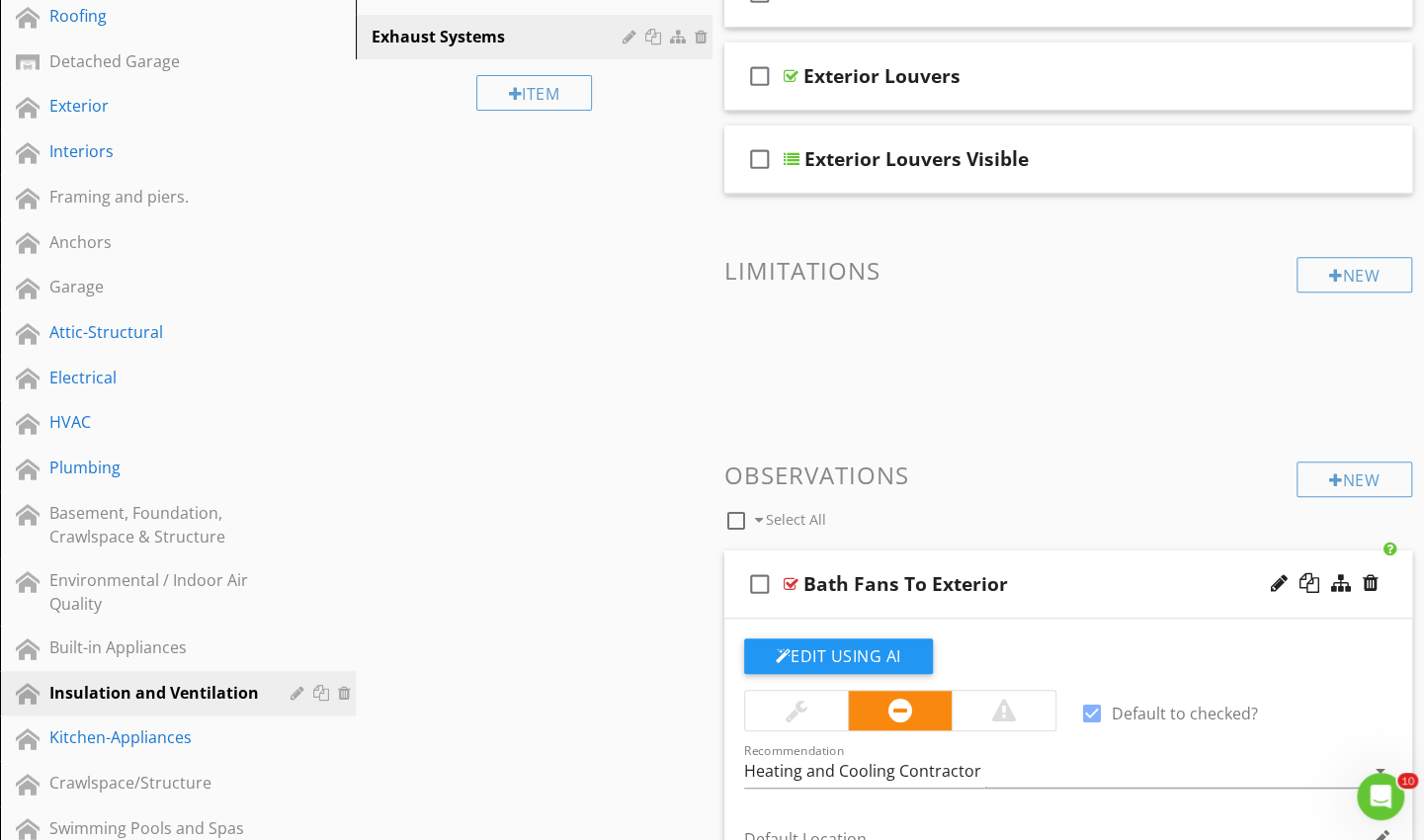 scroll, scrollTop: 362, scrollLeft: 0, axis: vertical 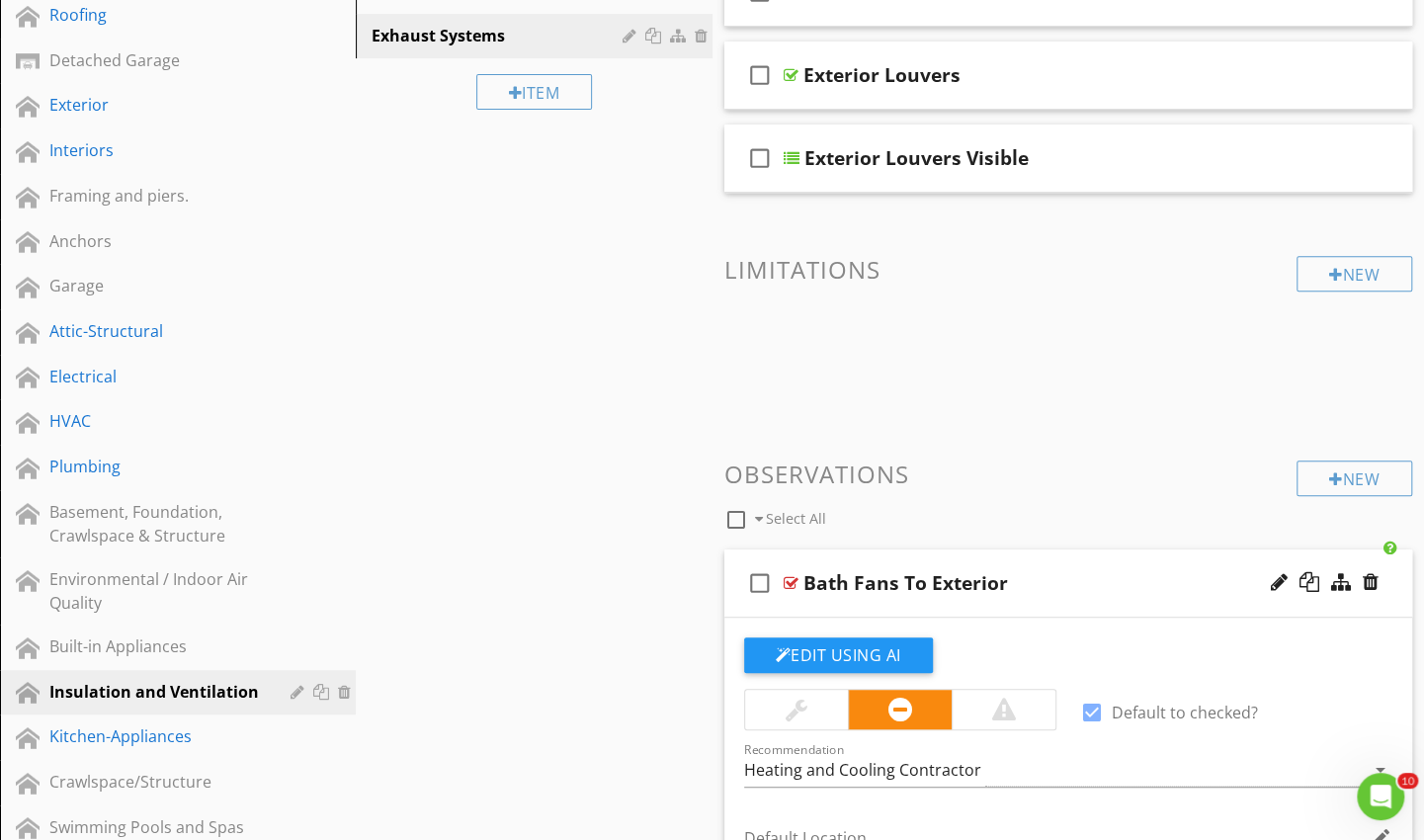 click on "Electrical" at bounding box center [155, 377] 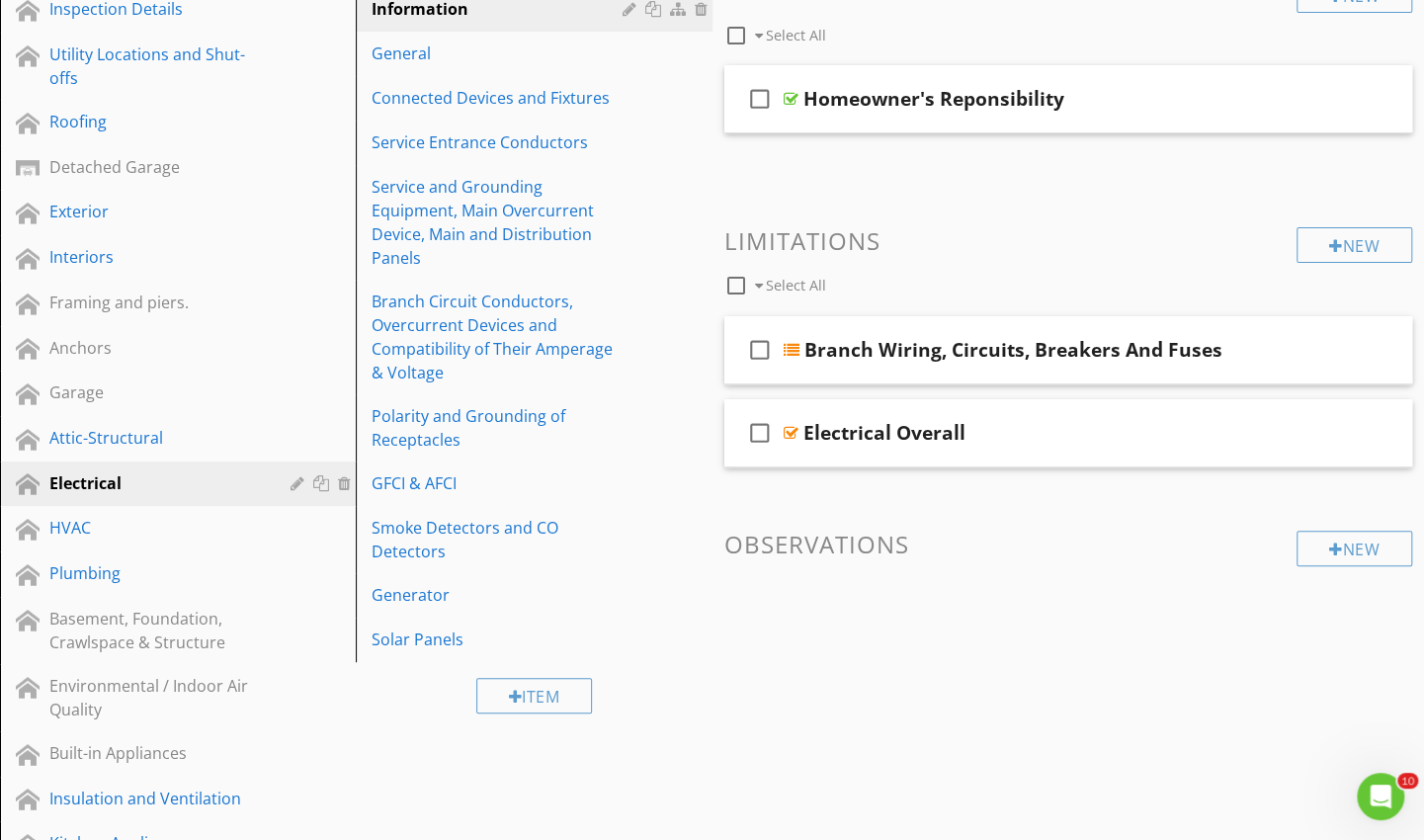 scroll, scrollTop: 243, scrollLeft: 0, axis: vertical 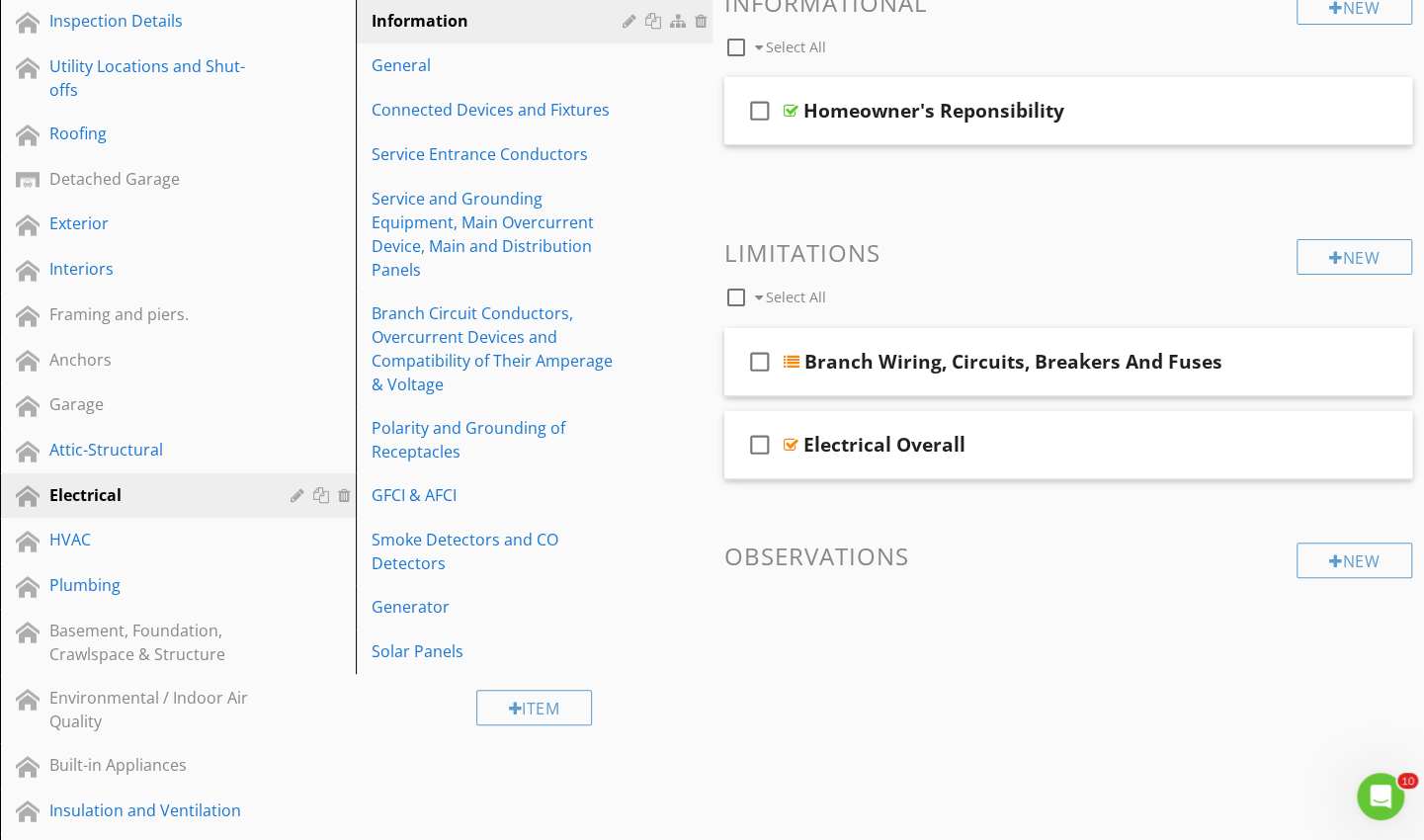 click on "Connected Devices and Fixtures" at bounding box center (499, 110) 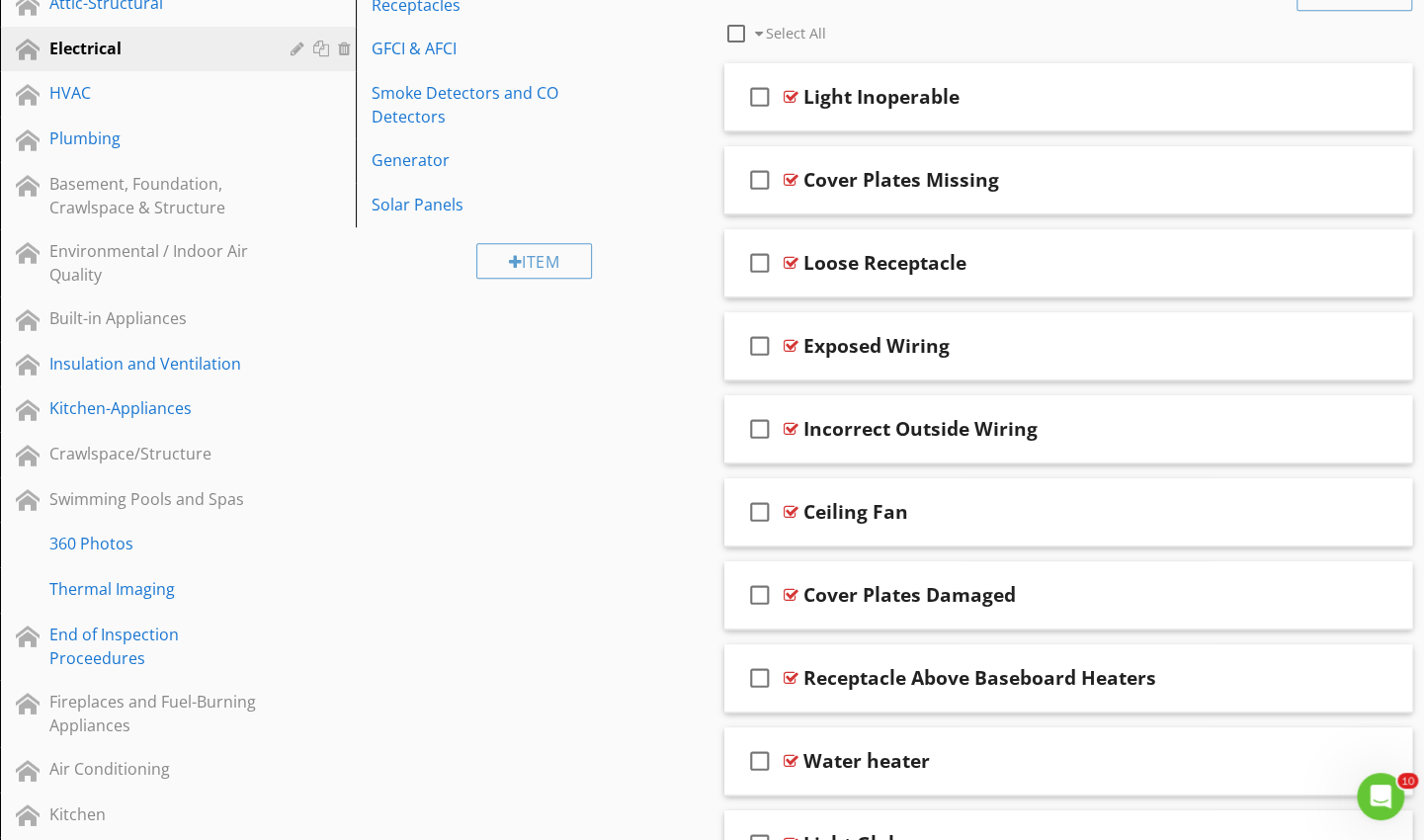 scroll, scrollTop: 691, scrollLeft: 0, axis: vertical 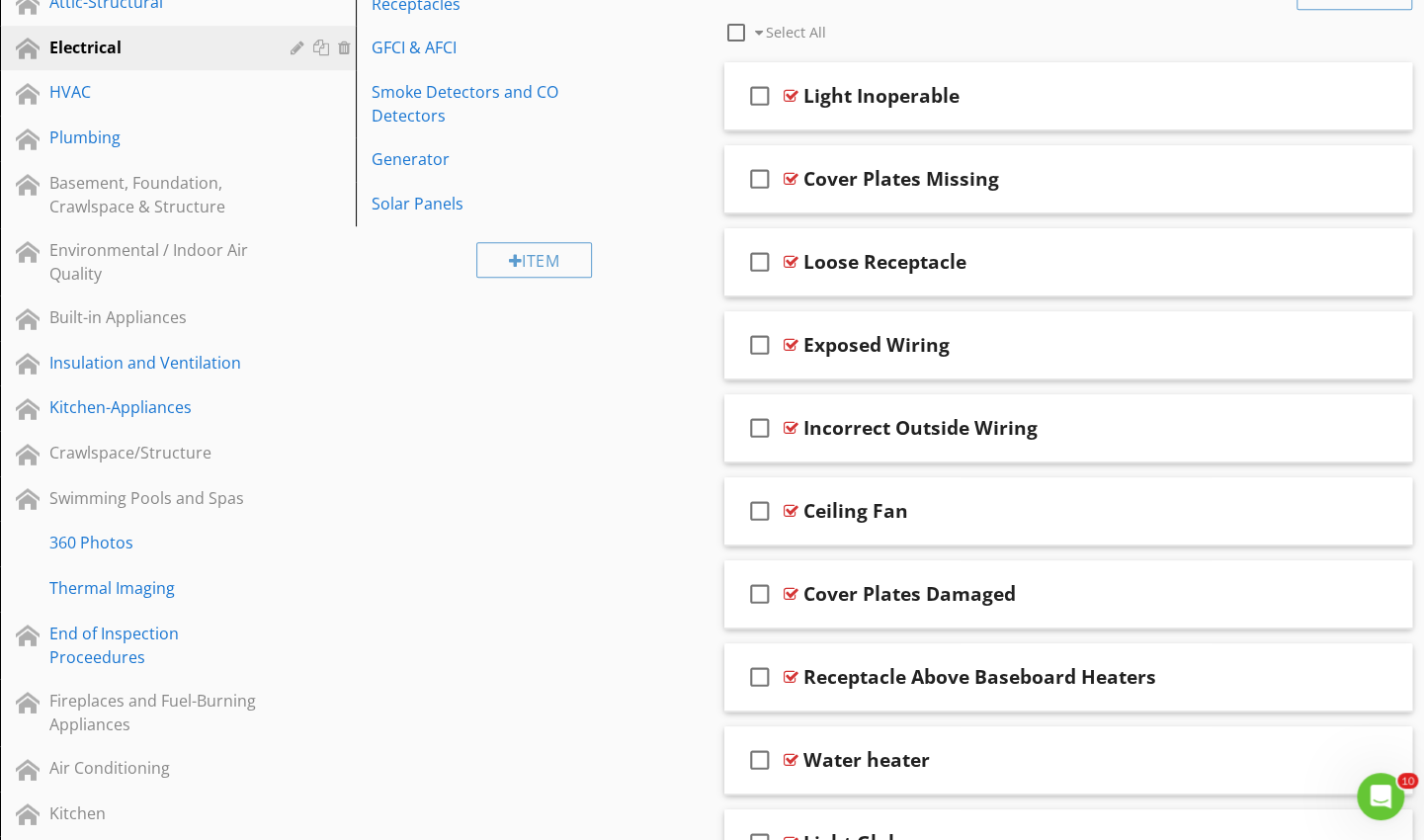 click on "Ceiling Fan" at bounding box center (1047, 511) 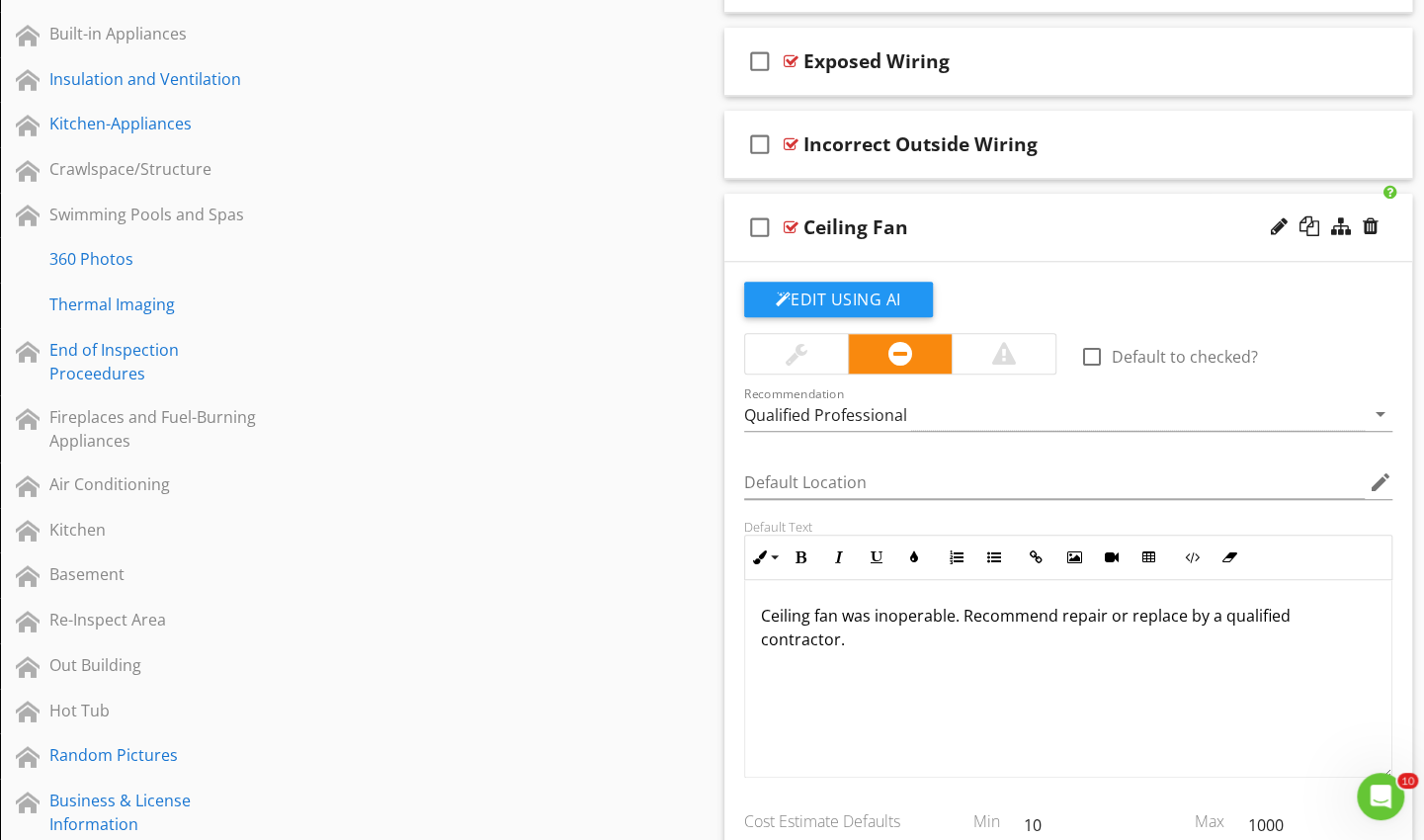 scroll, scrollTop: 1057, scrollLeft: 0, axis: vertical 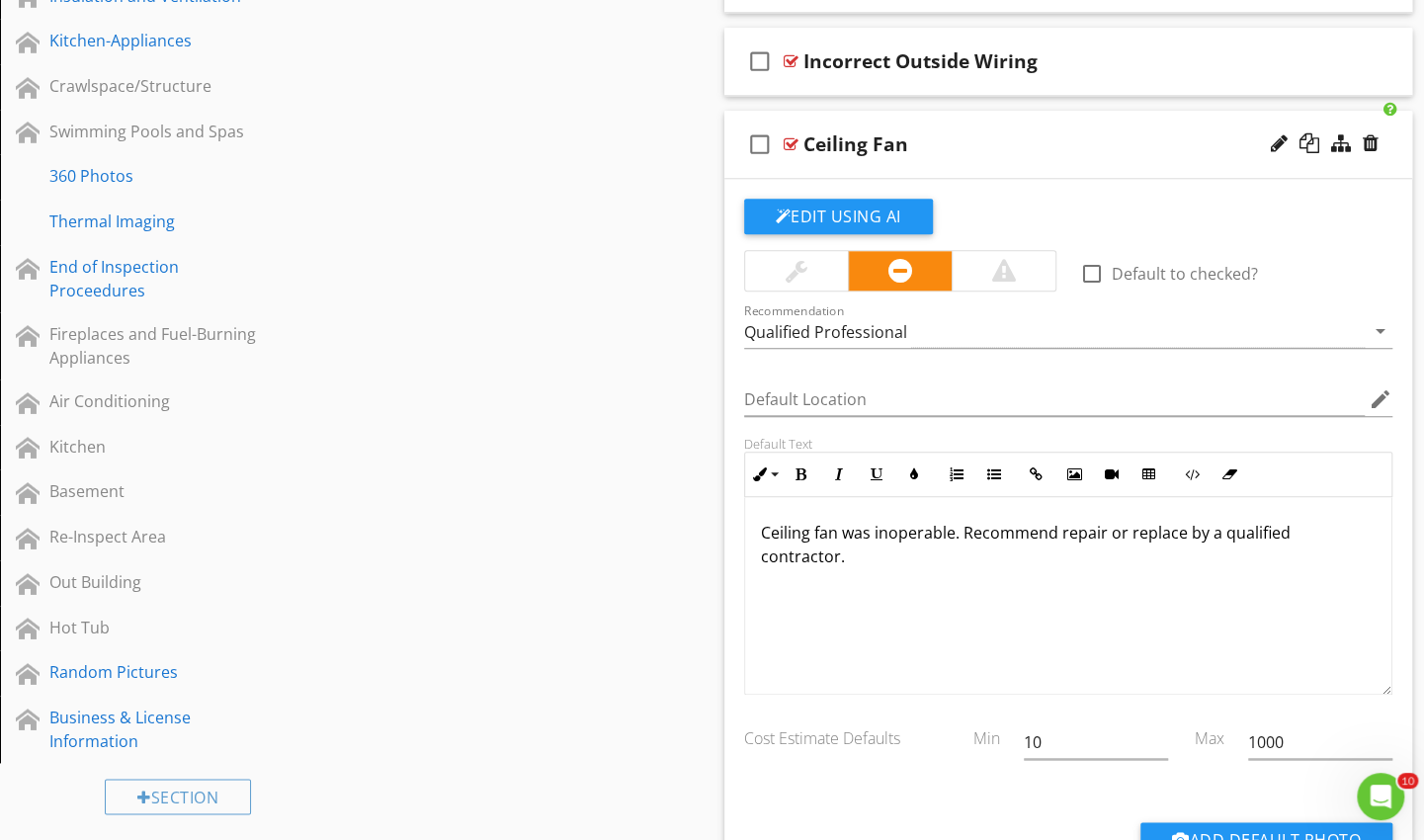 click on "Ceiling Fan" at bounding box center [1047, 144] 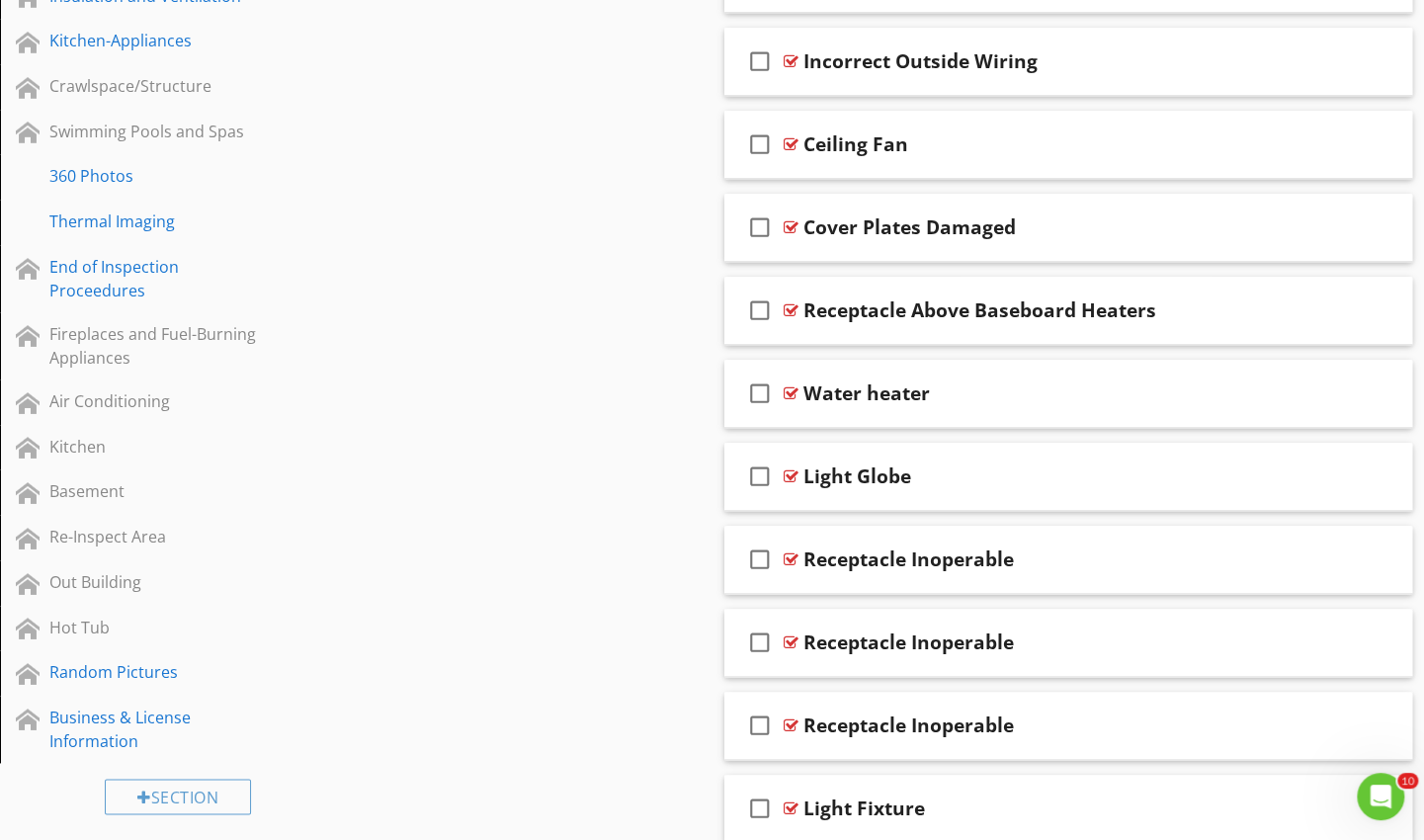 click at bounding box center [1279, 143] 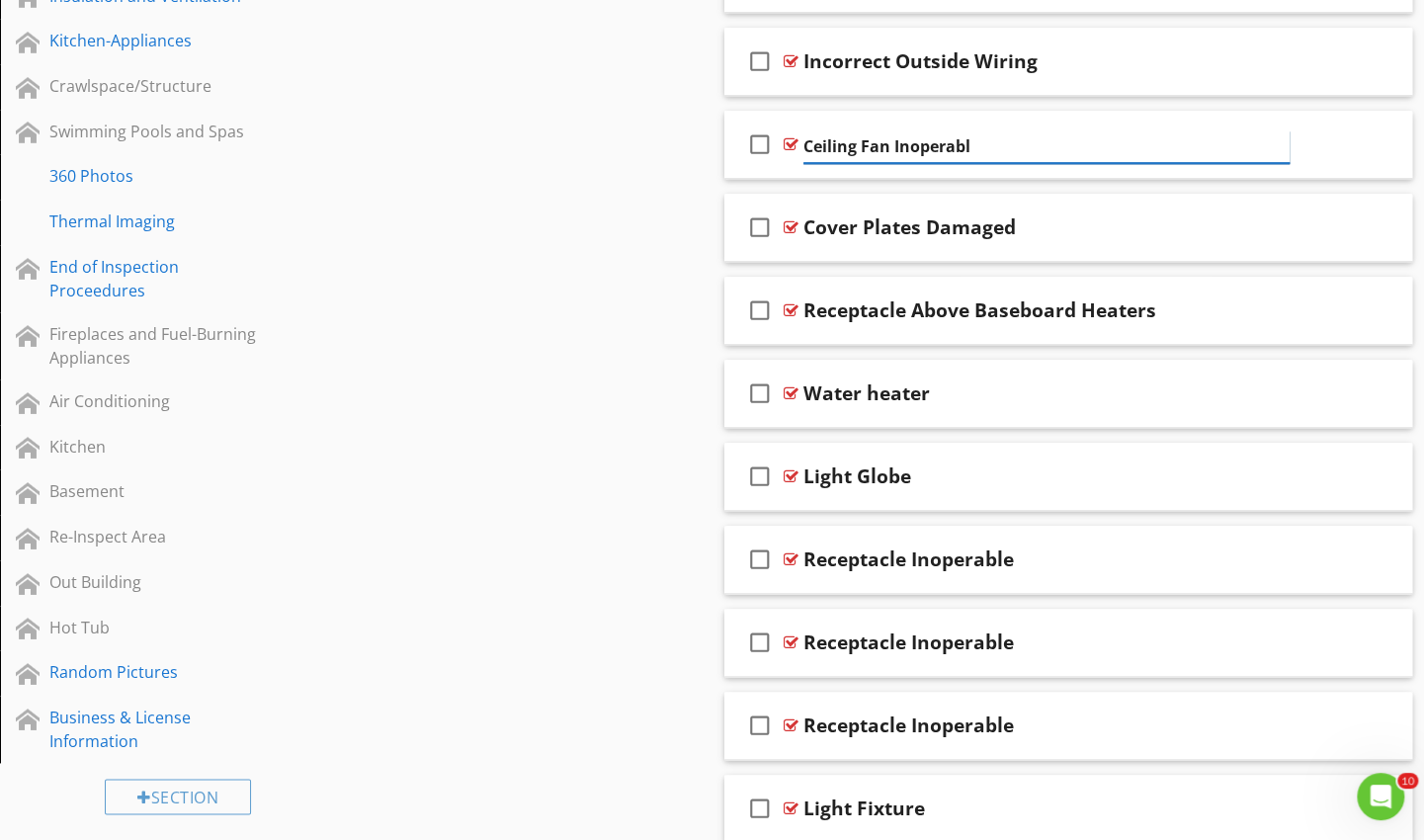 type on "Ceiling Fan Inoperable" 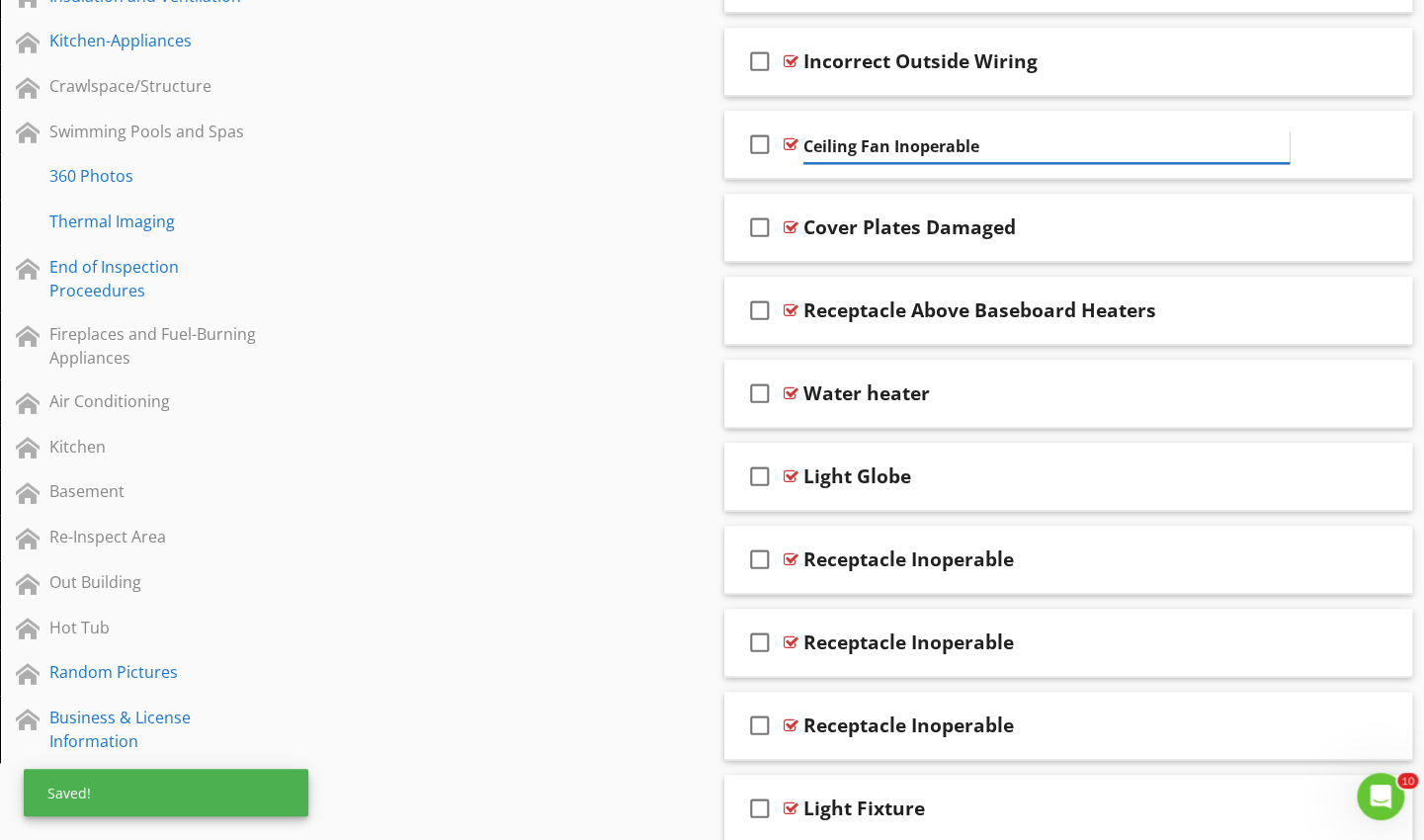 click on "Ceiling Fan Inoperable" at bounding box center (1047, 146) 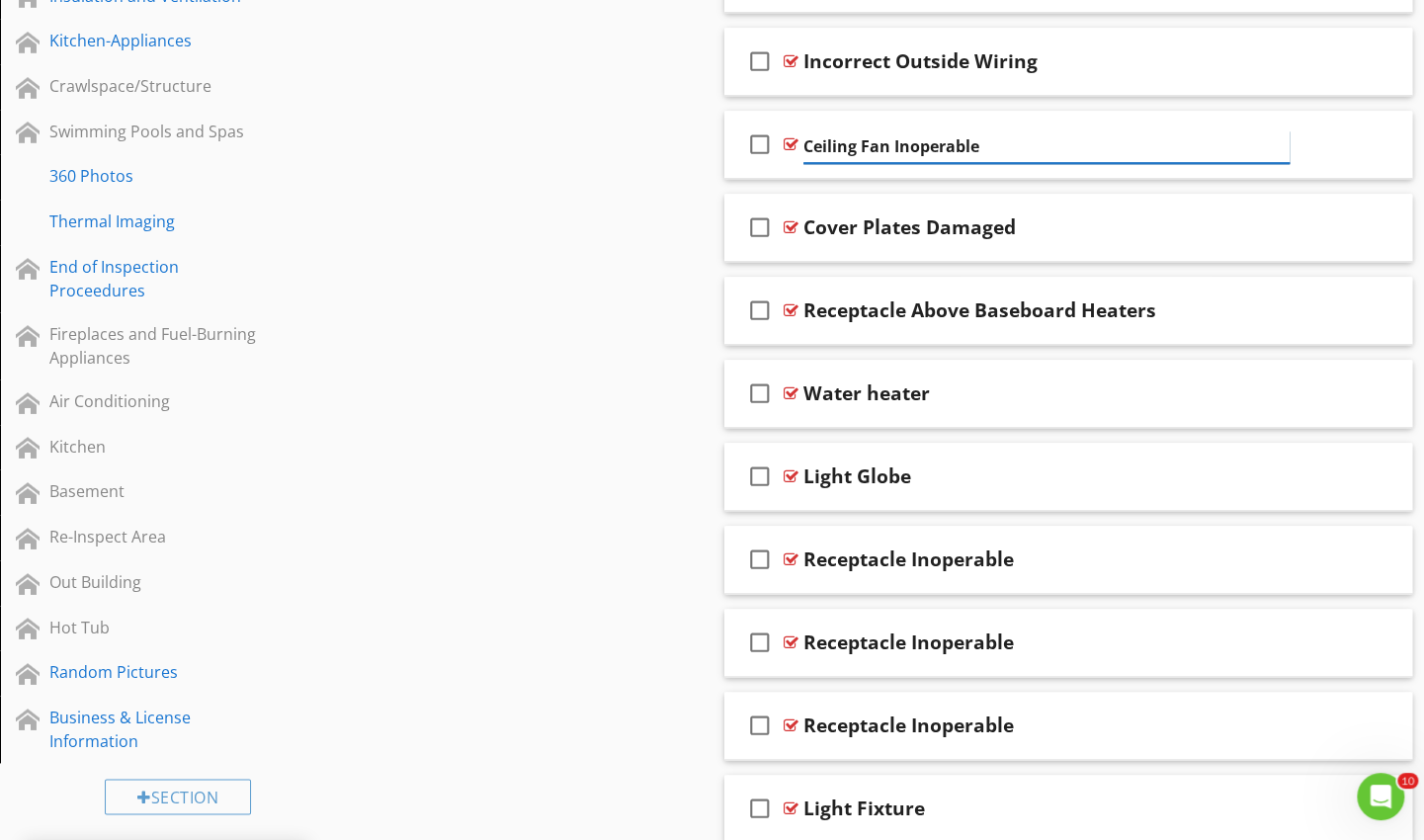 click on "Ceiling Fan Inoperable" at bounding box center [1047, 146] 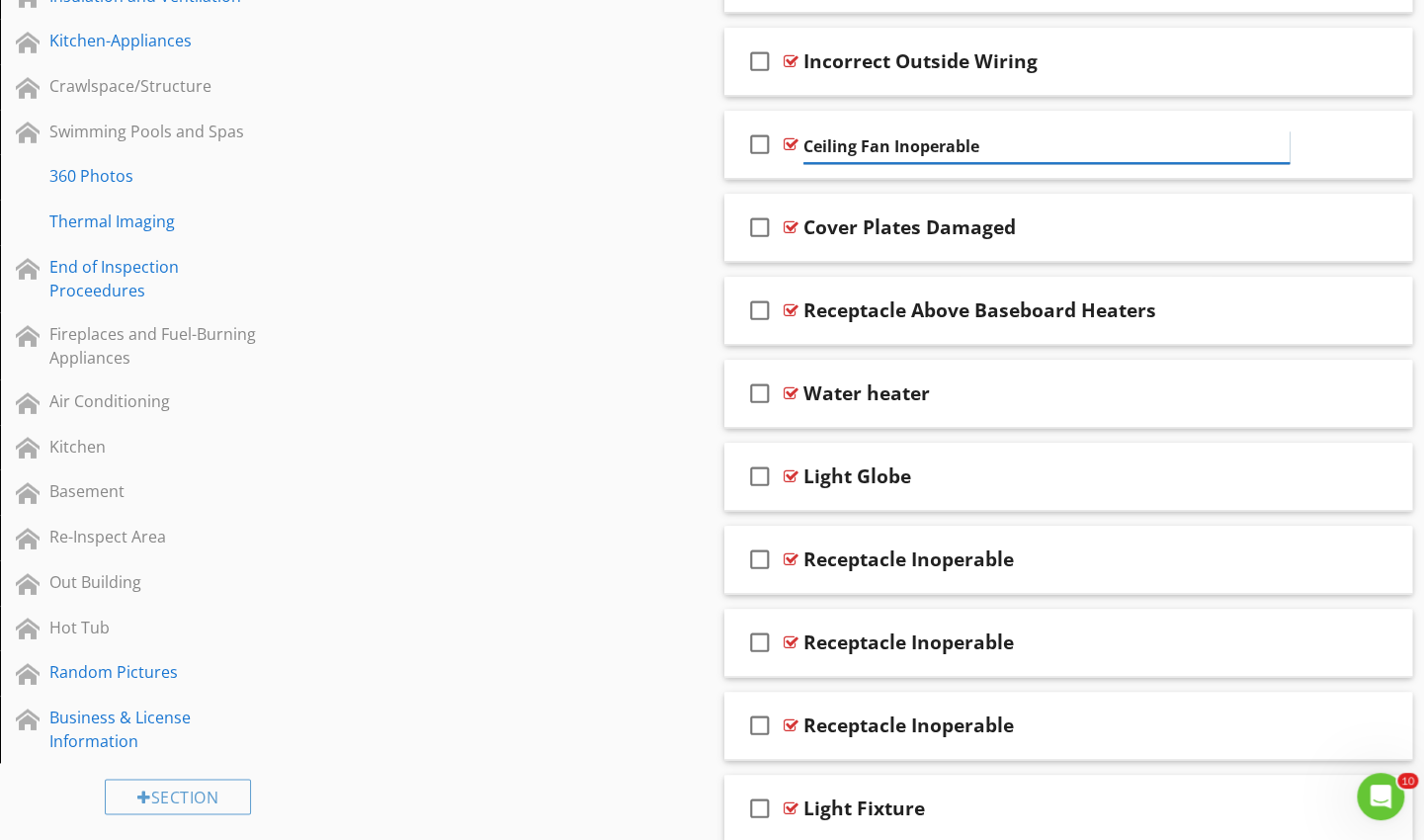click on "Ceiling Fan Inoperable" at bounding box center (1047, 146) 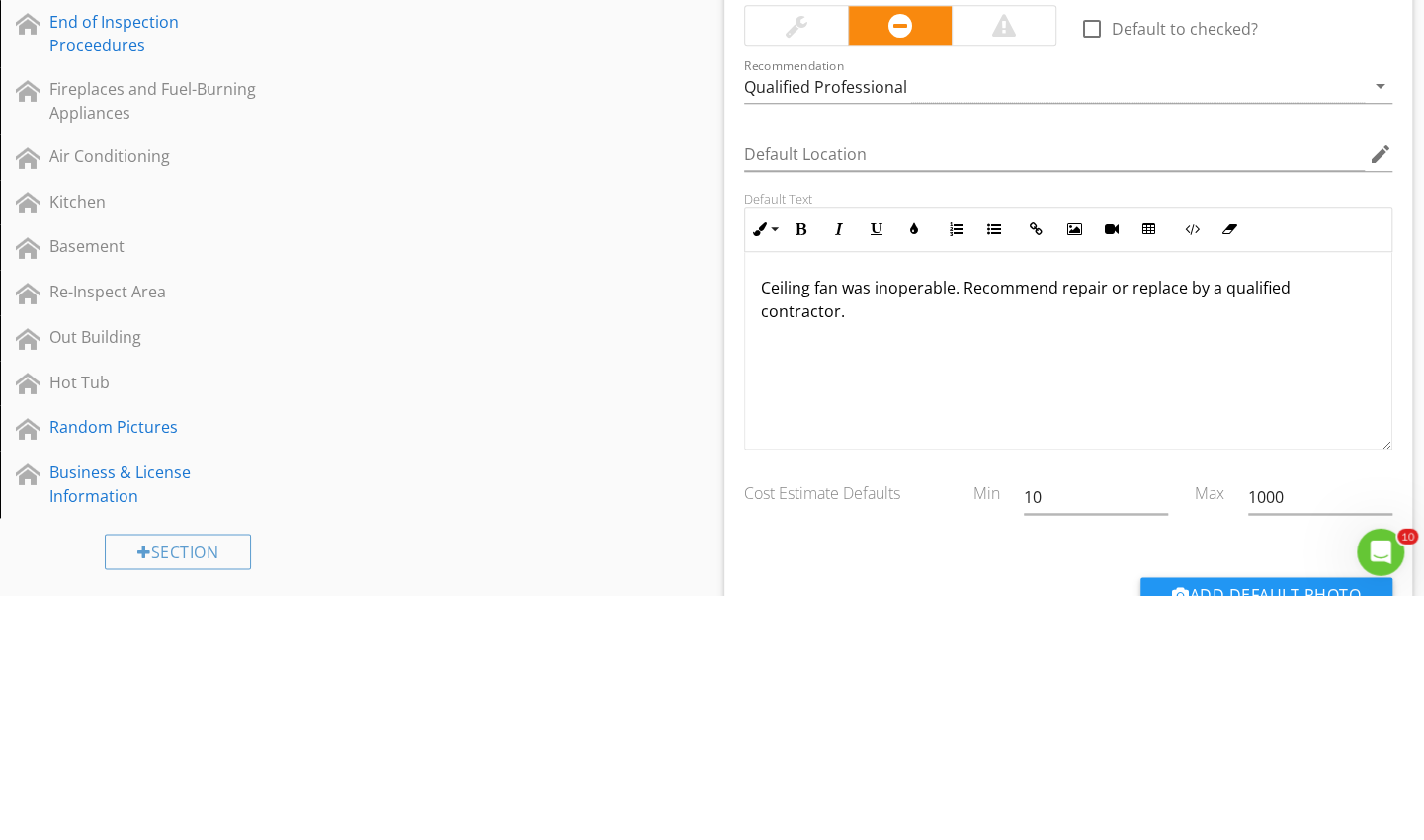 scroll, scrollTop: 1057, scrollLeft: 0, axis: vertical 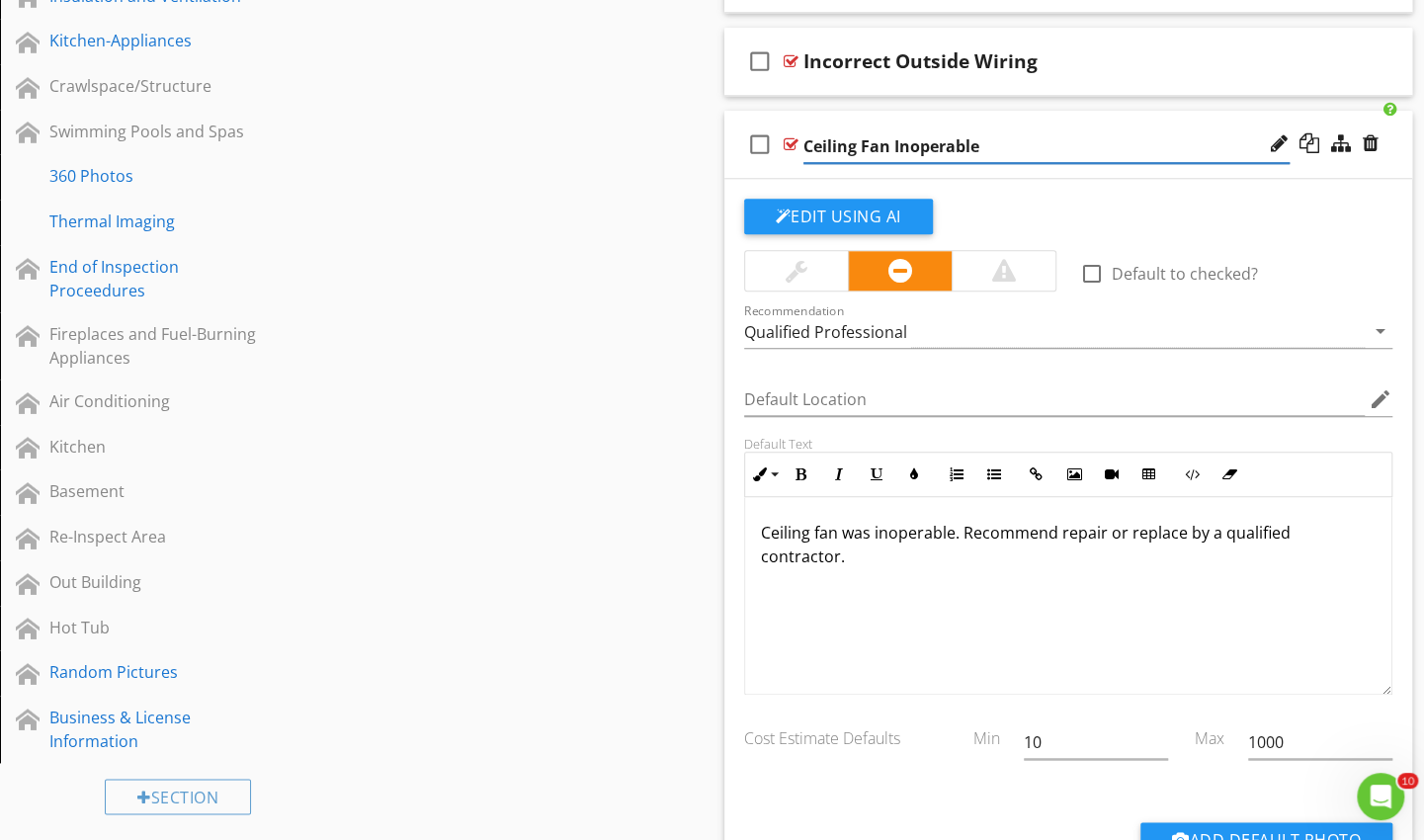 click on "Edit Using AI" at bounding box center (838, 216) 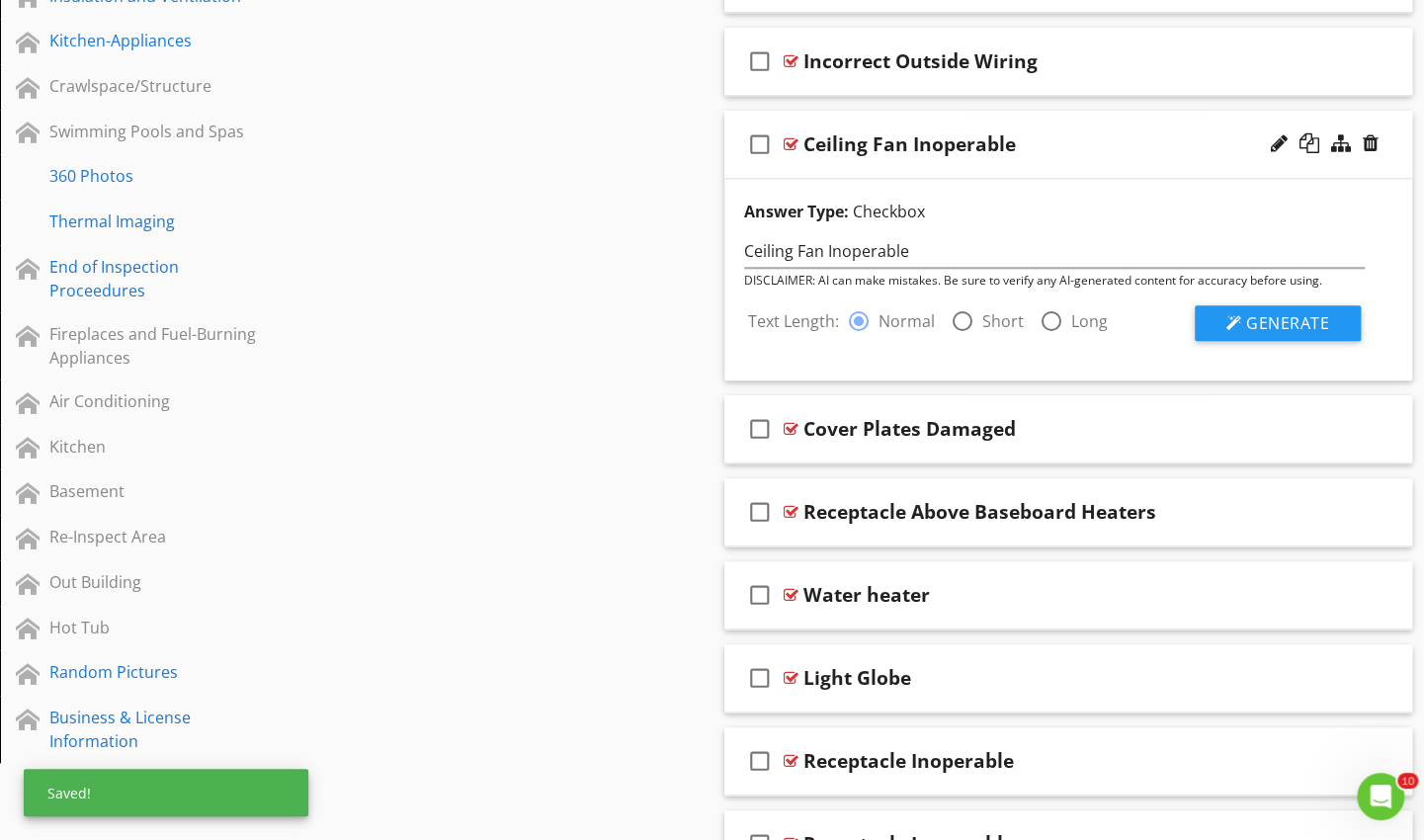 click at bounding box center [963, 321] 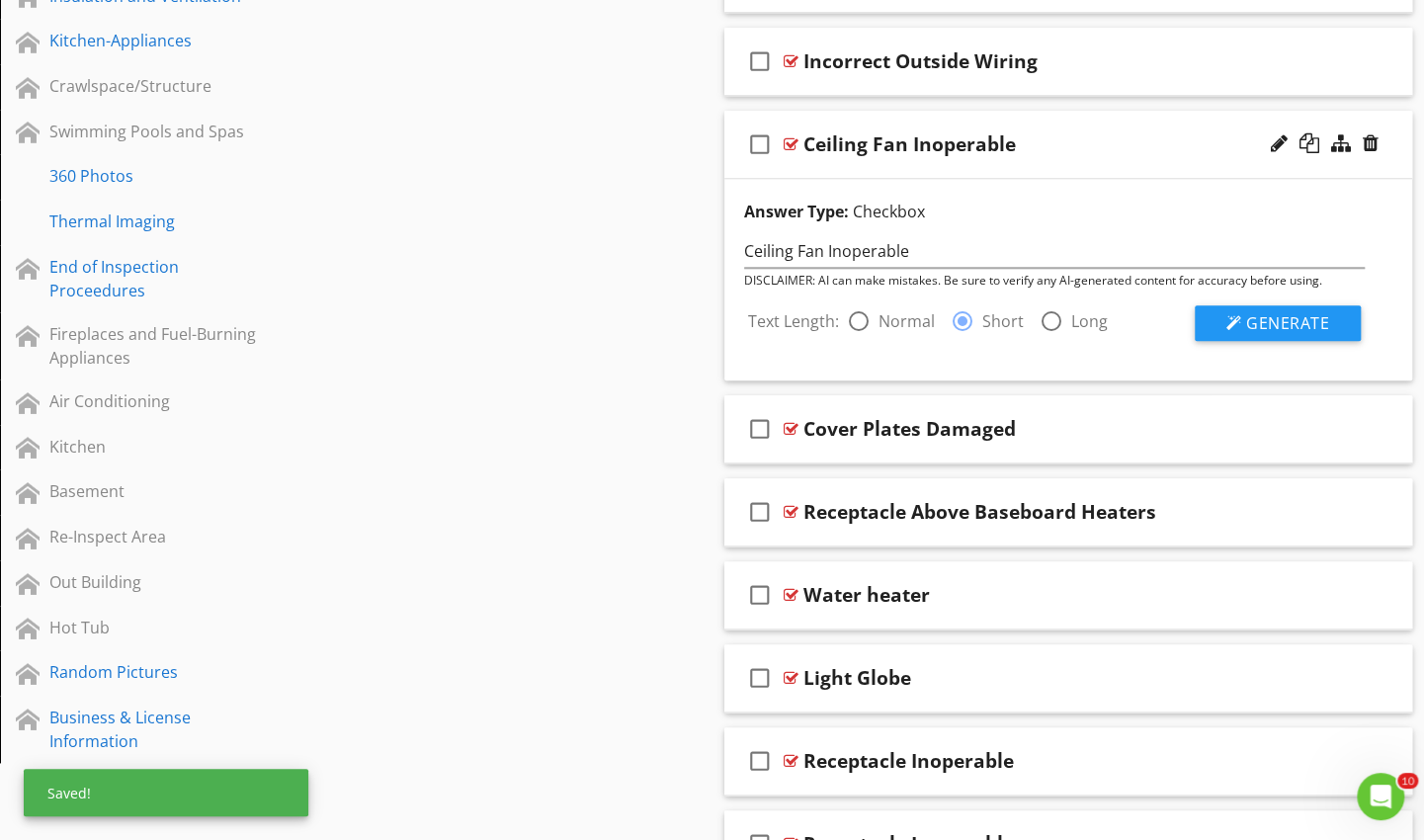 click on "Generate" at bounding box center (1278, 323) 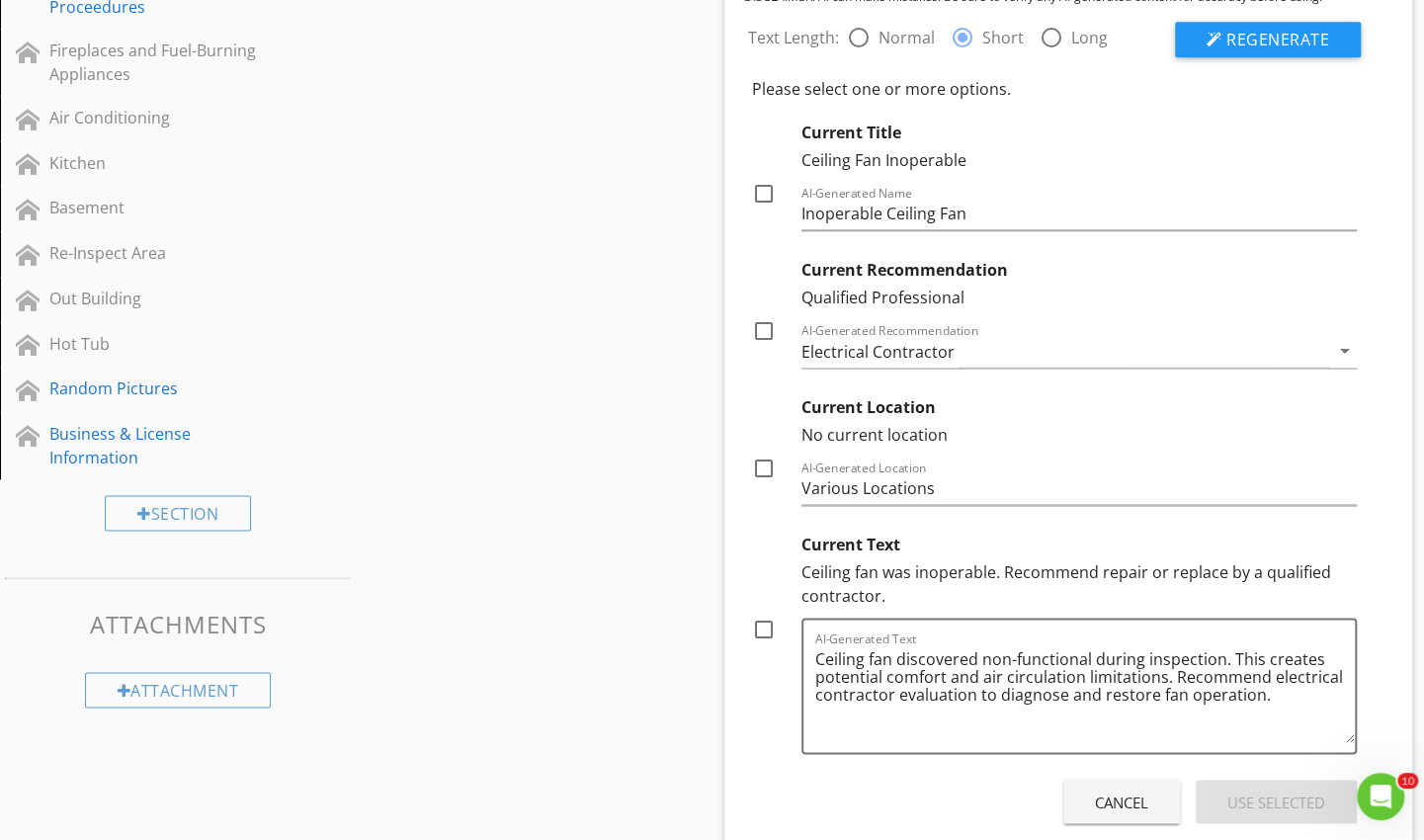scroll, scrollTop: 1417, scrollLeft: 0, axis: vertical 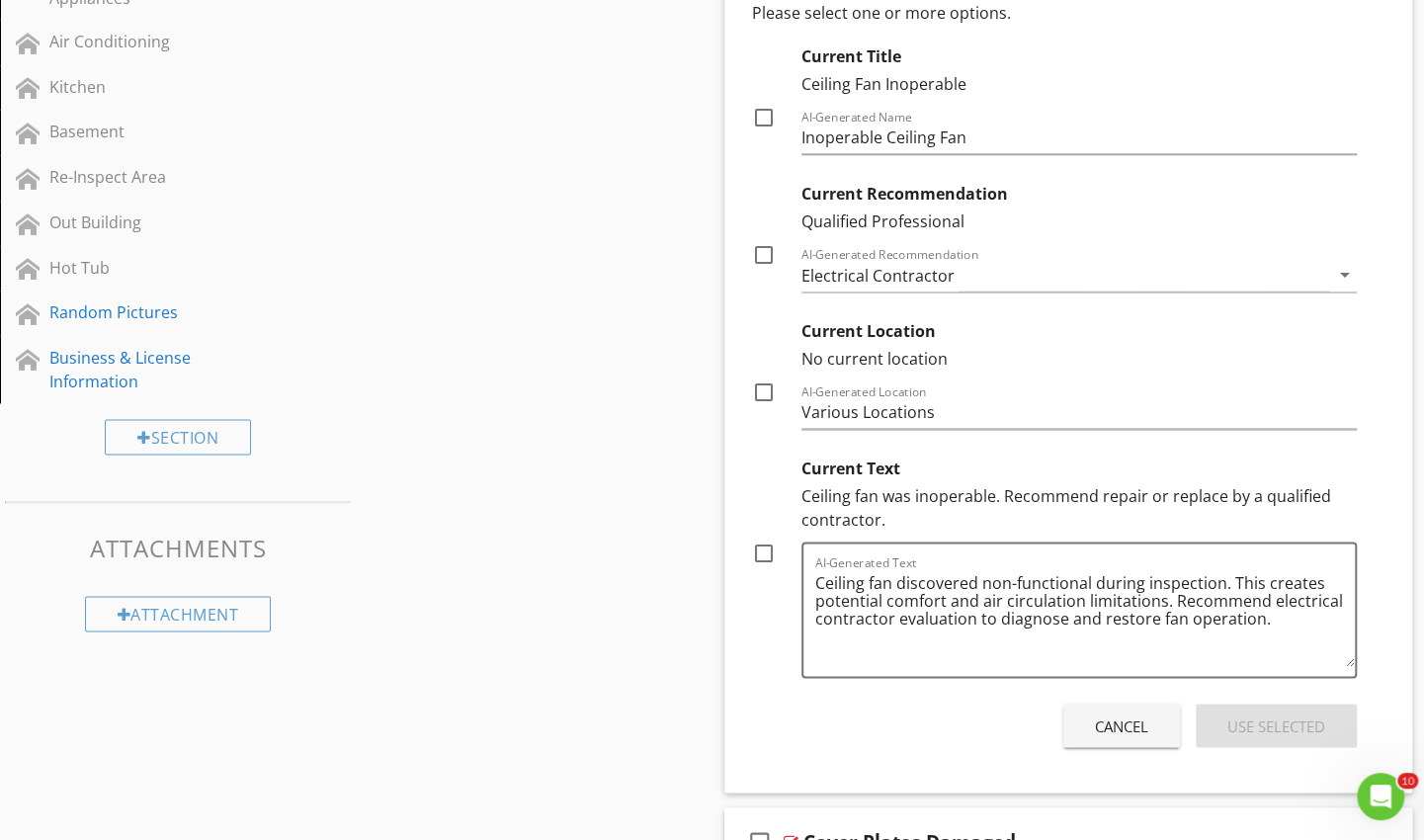 click at bounding box center (764, 553) 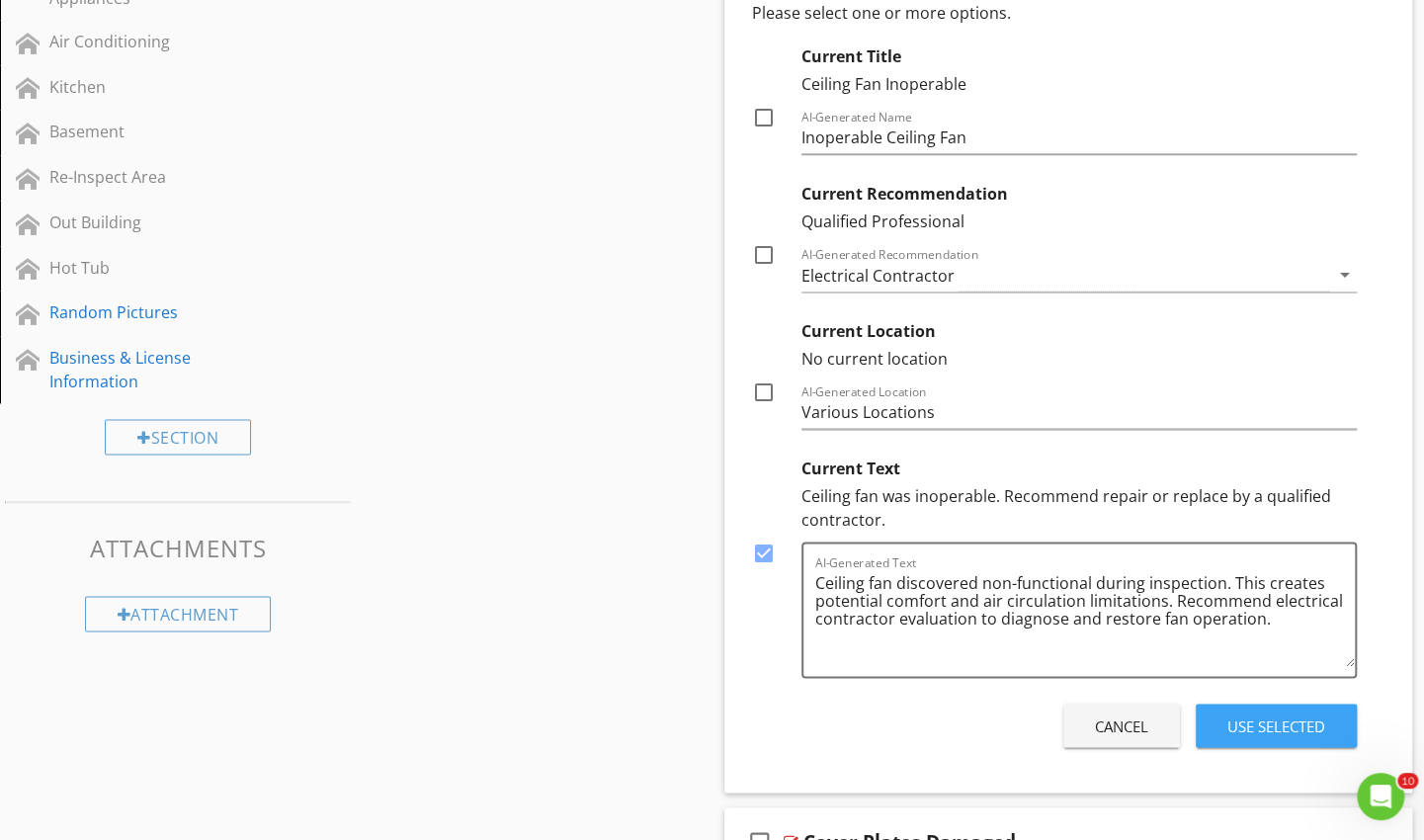 click on "Use Selected" at bounding box center (1276, 725) 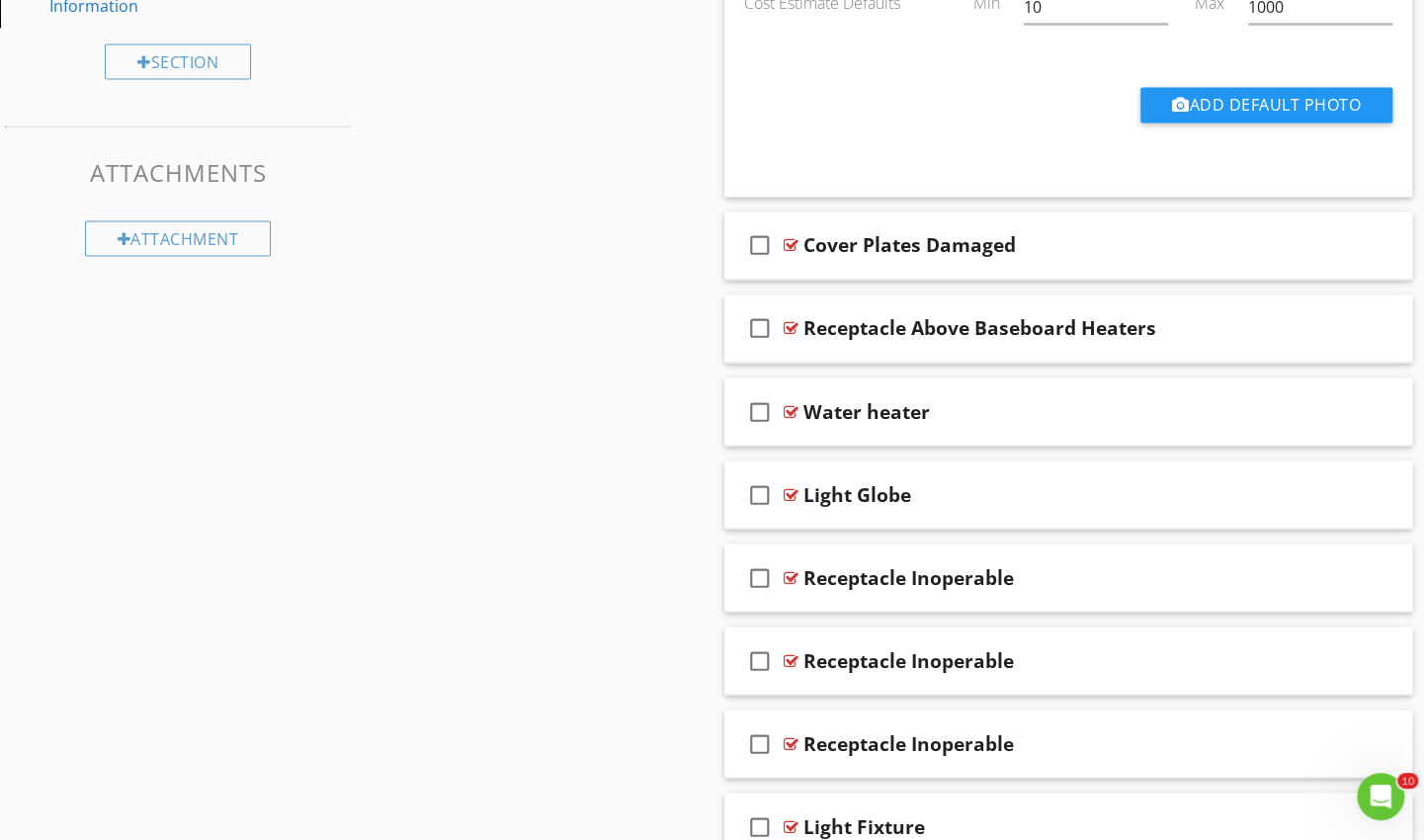 scroll, scrollTop: 1900, scrollLeft: 0, axis: vertical 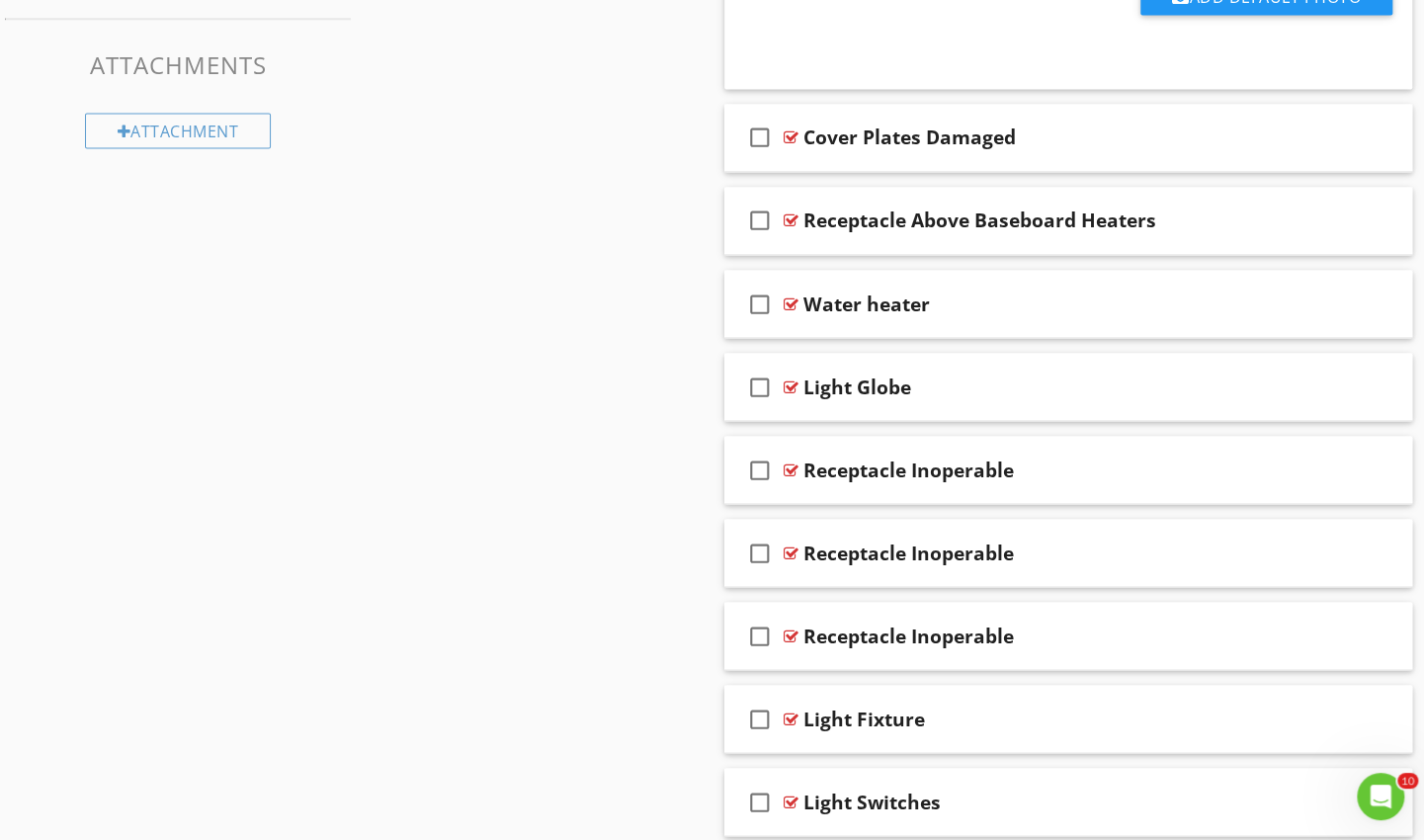 click at bounding box center [1279, 219] 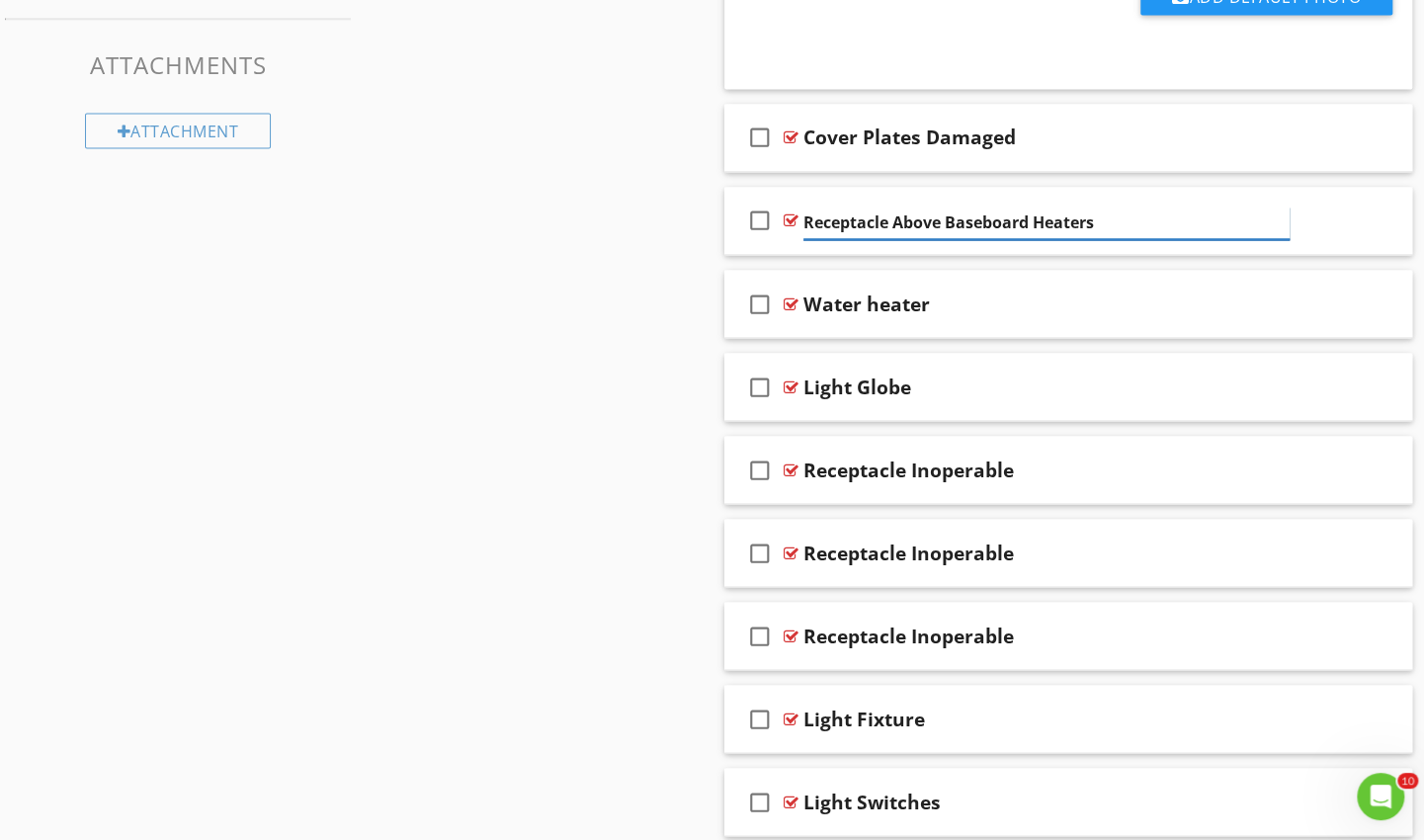 click on "Receptacle Above Baseboard Heaters" at bounding box center (1047, 222) 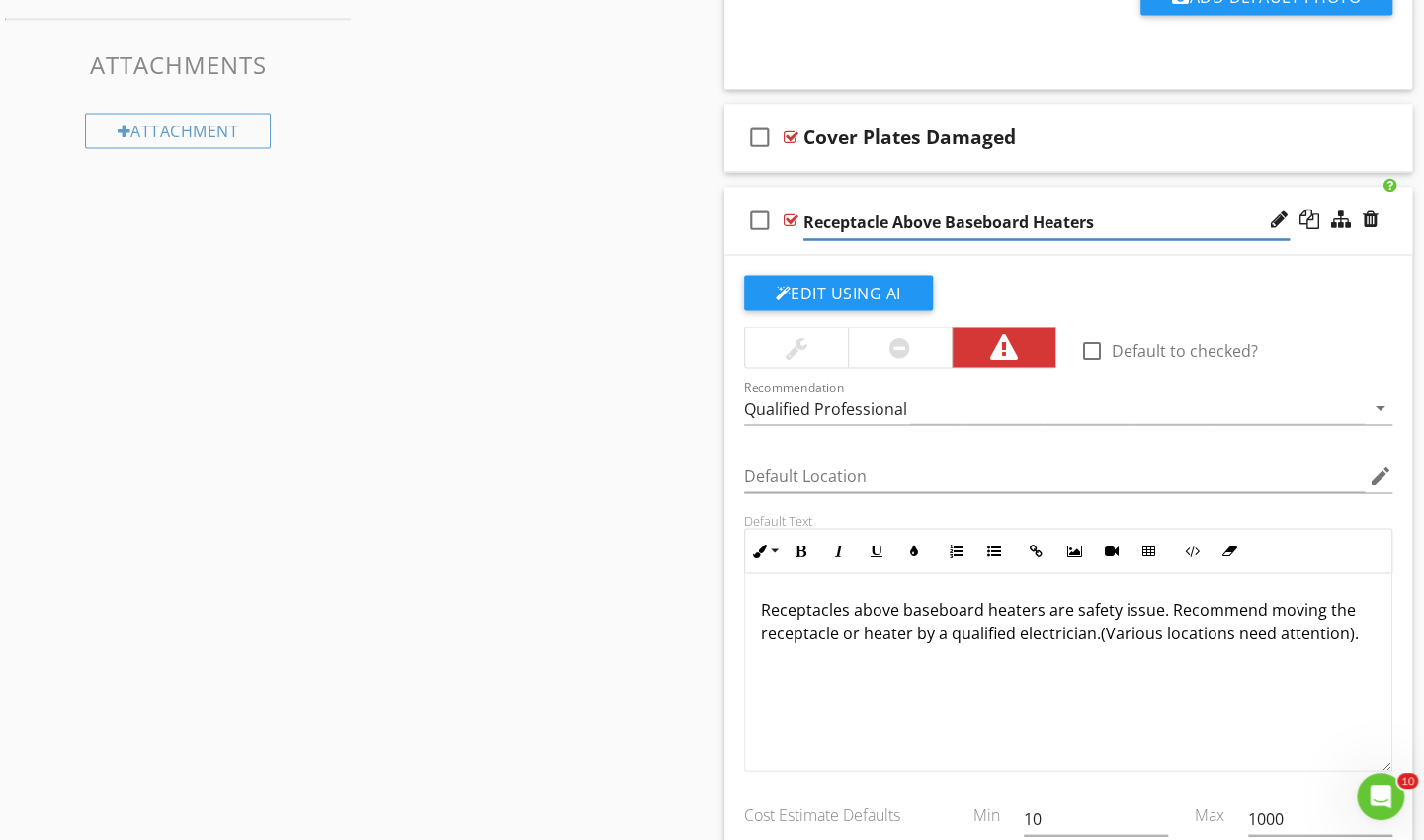 click on "Edit Using AI" at bounding box center [838, -627] 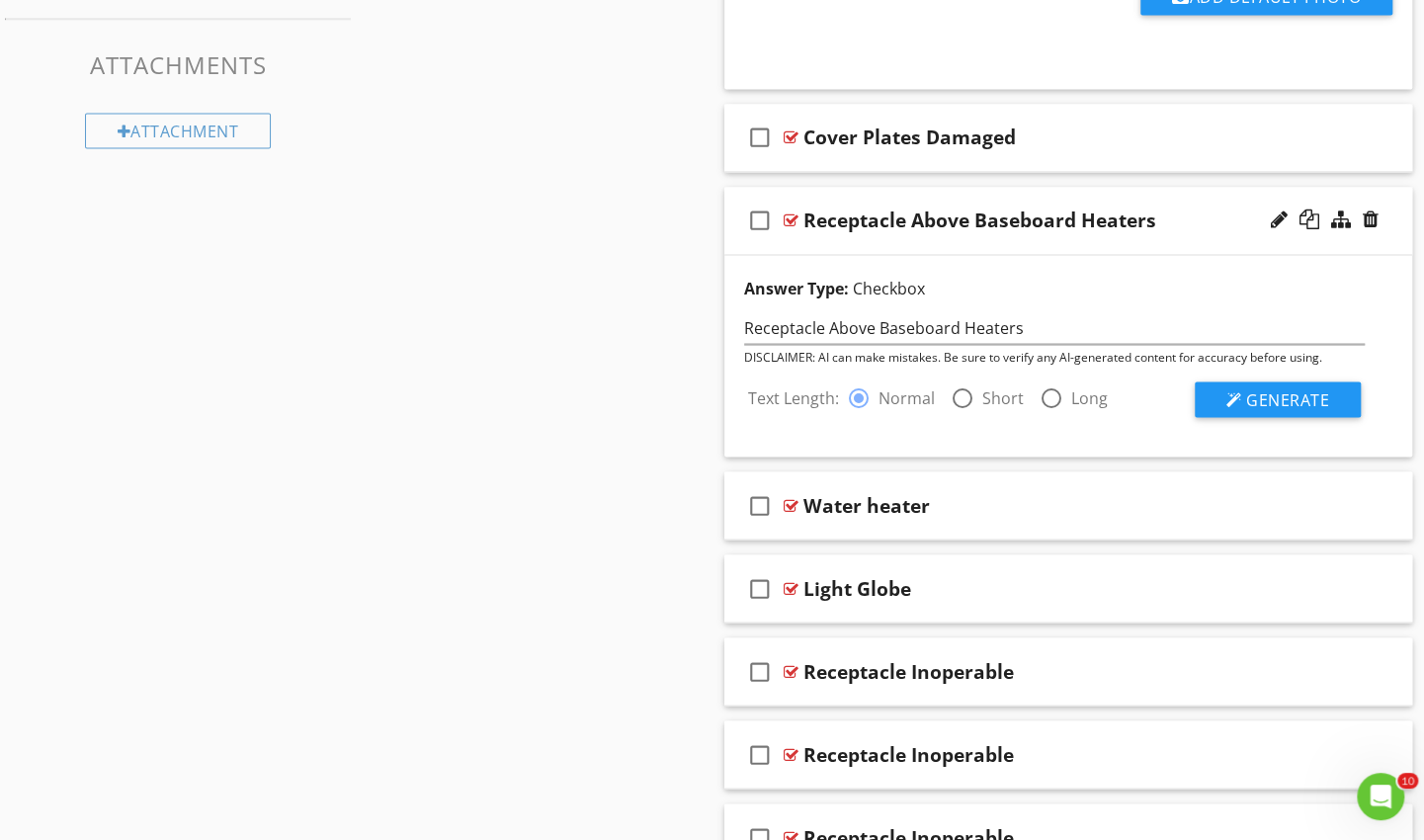 click at bounding box center (963, 397) 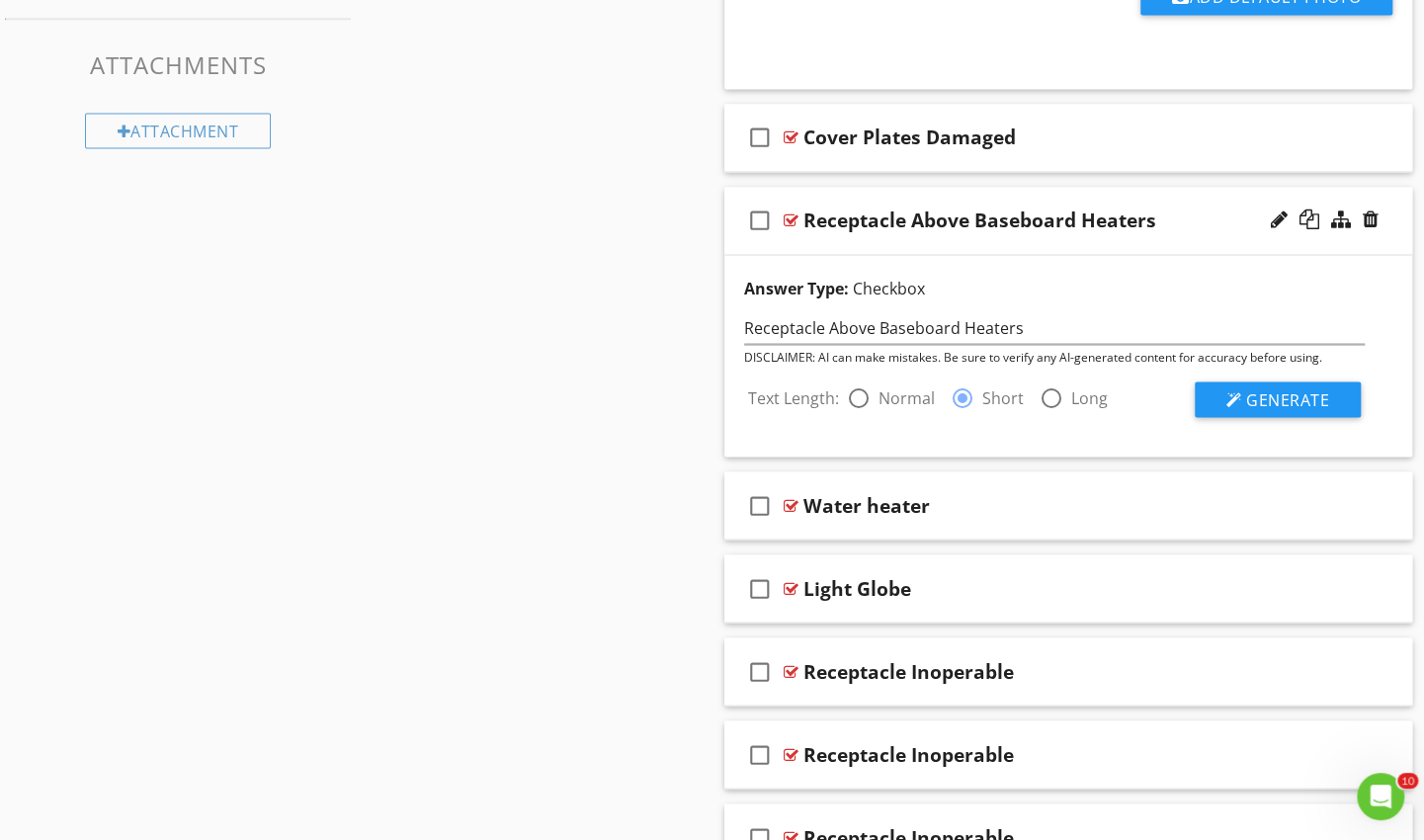 click on "Generate" at bounding box center [1288, 399] 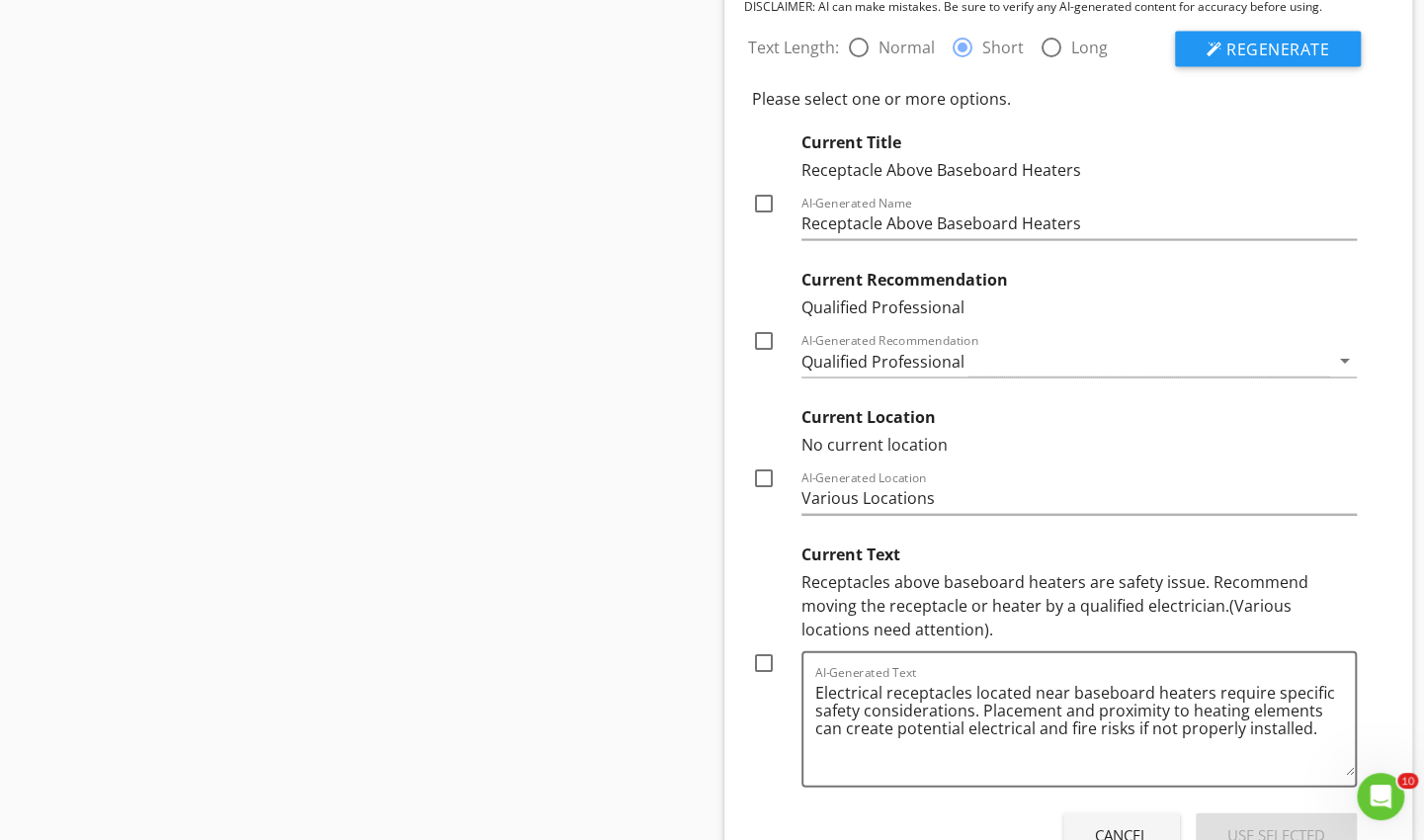 scroll, scrollTop: 2256, scrollLeft: 0, axis: vertical 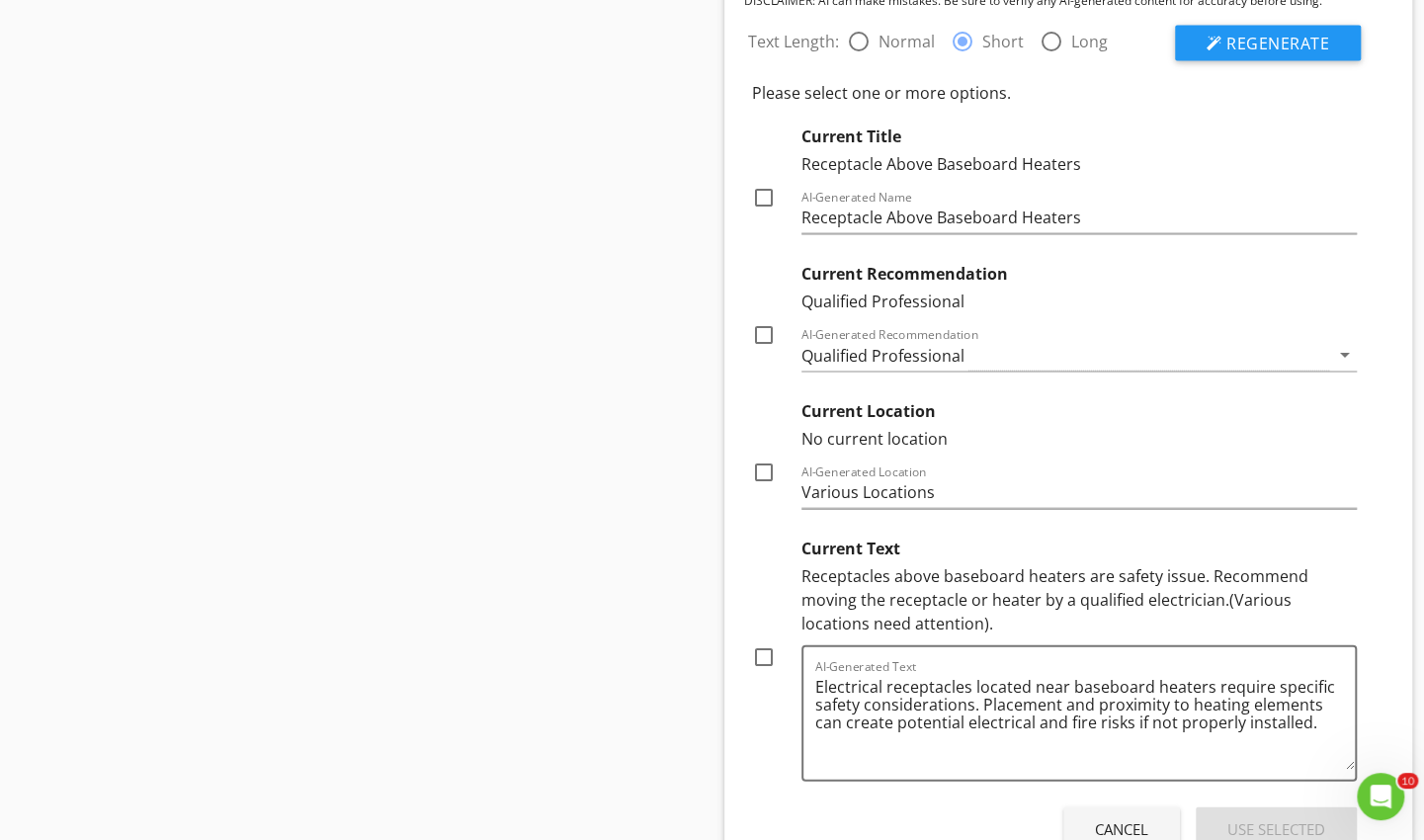 click at bounding box center [764, 657] 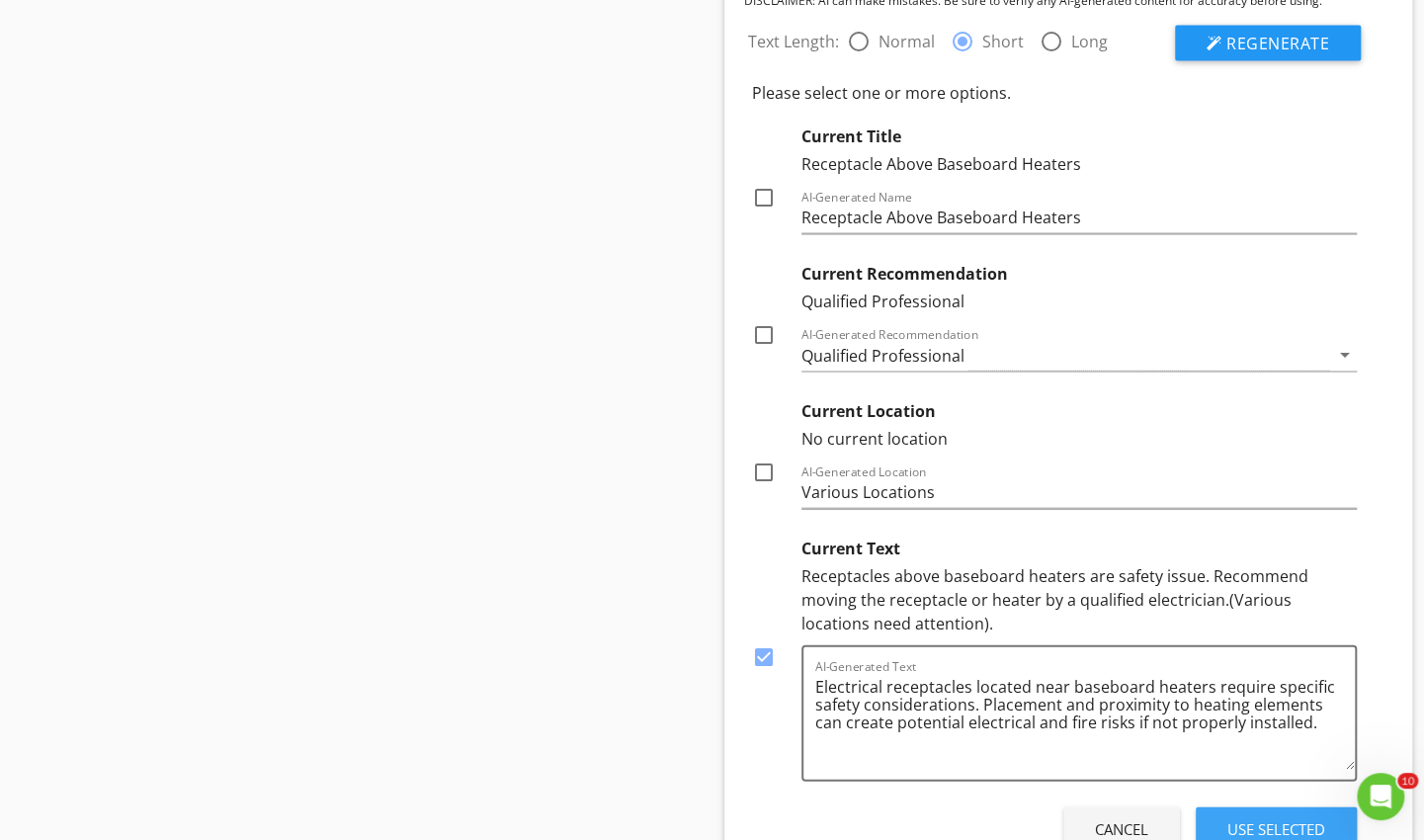 click on "Use Selected" at bounding box center (1276, 829) 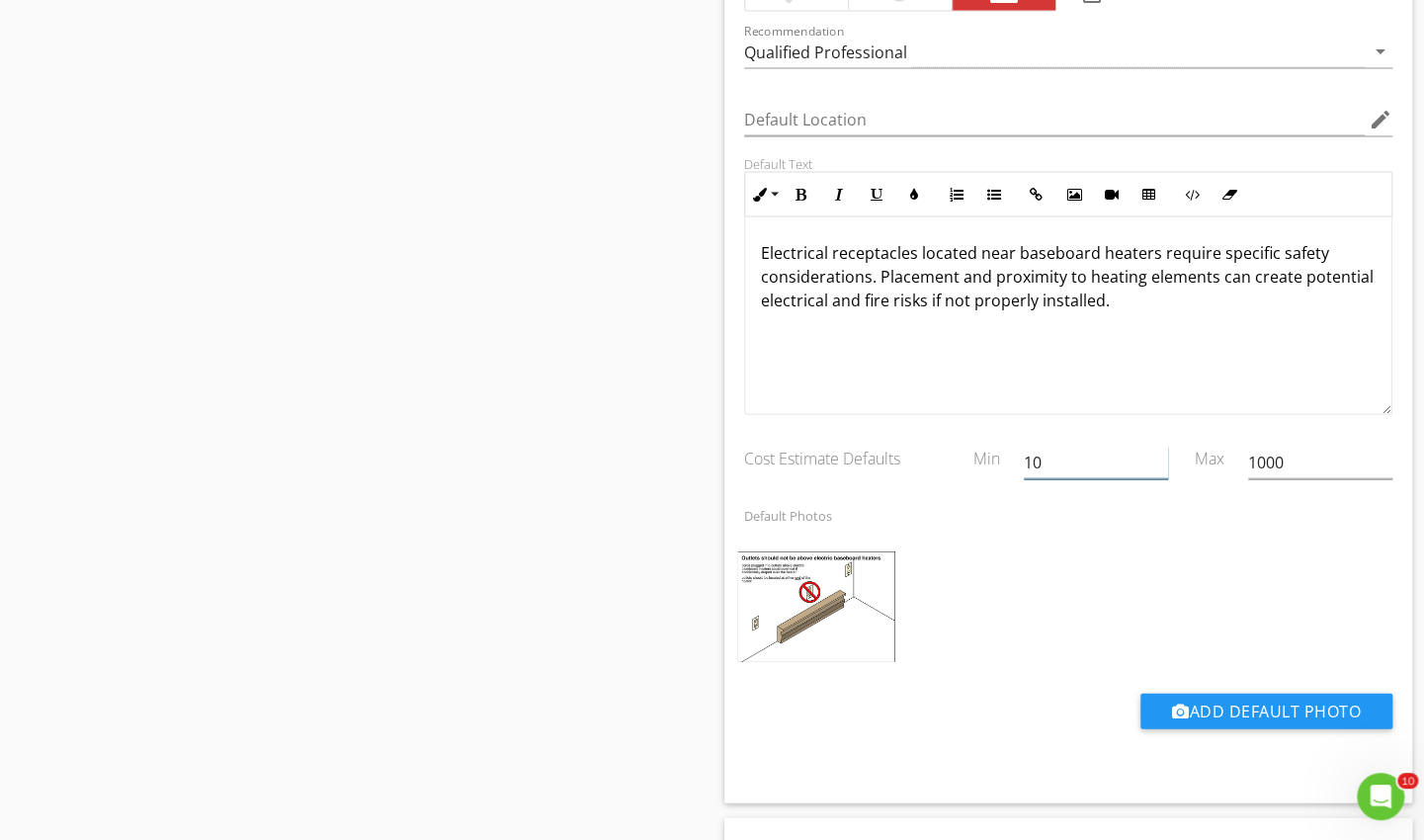 click on "10" at bounding box center [1096, 462] 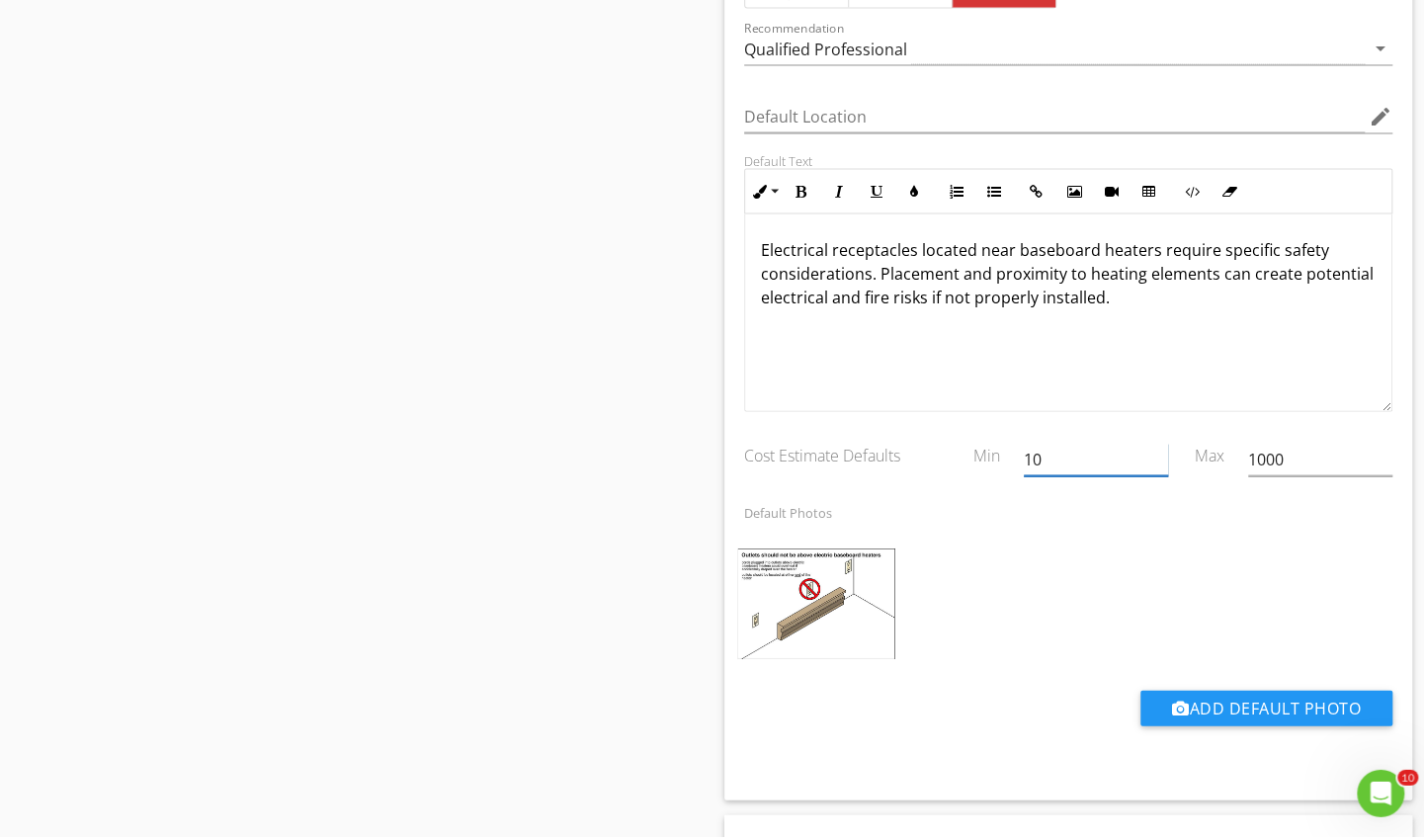 scroll, scrollTop: 2256, scrollLeft: 0, axis: vertical 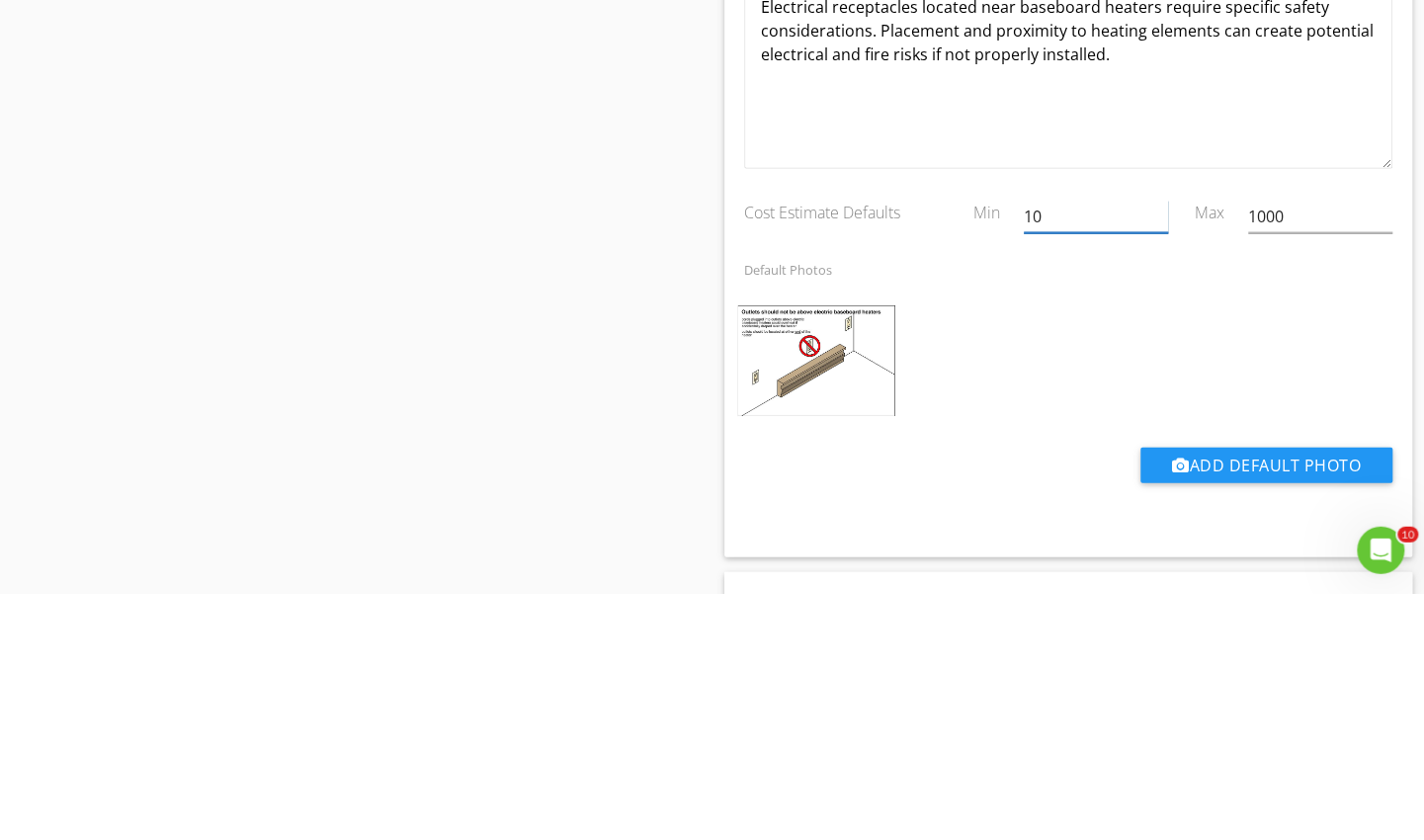 type on "1" 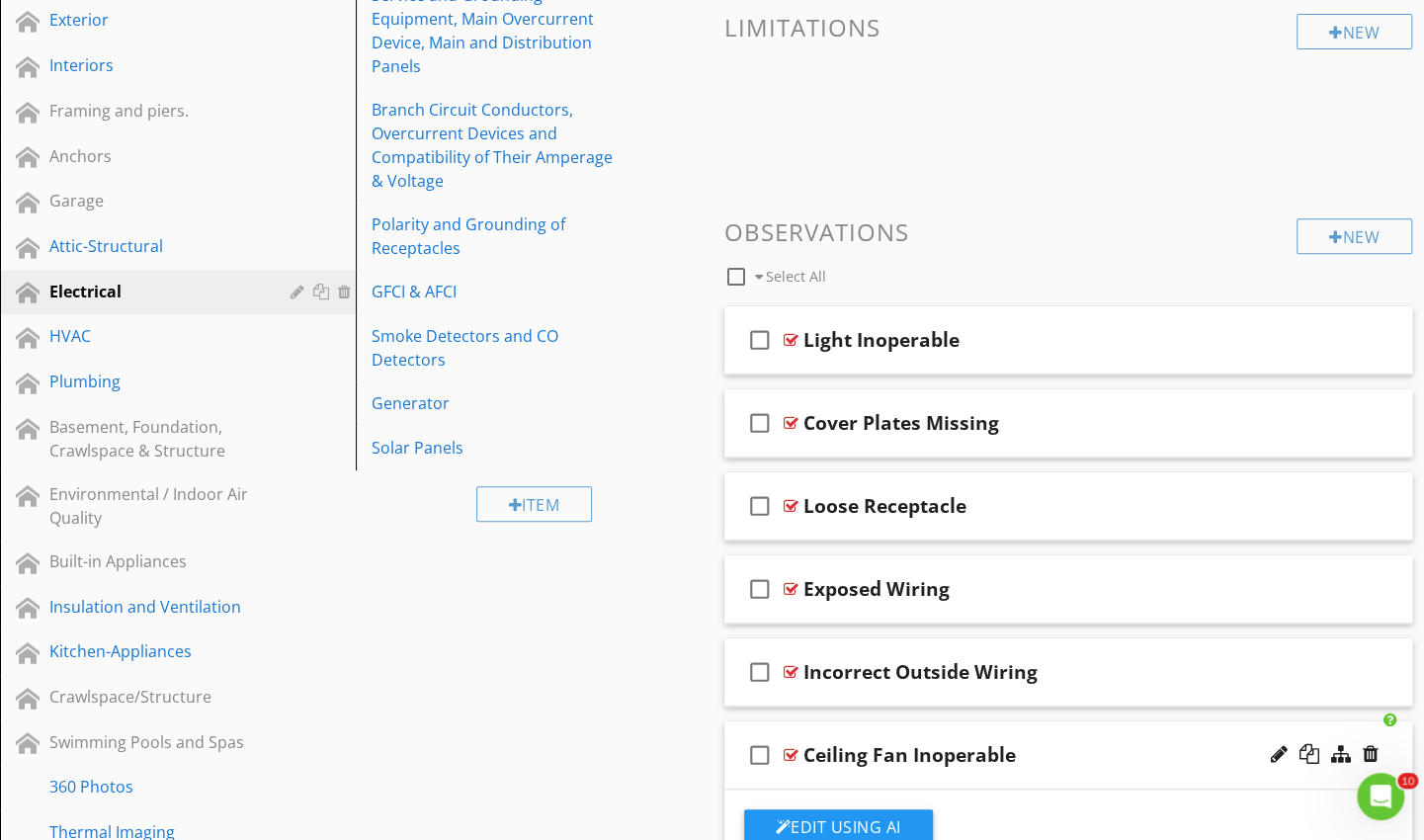 scroll, scrollTop: 445, scrollLeft: 0, axis: vertical 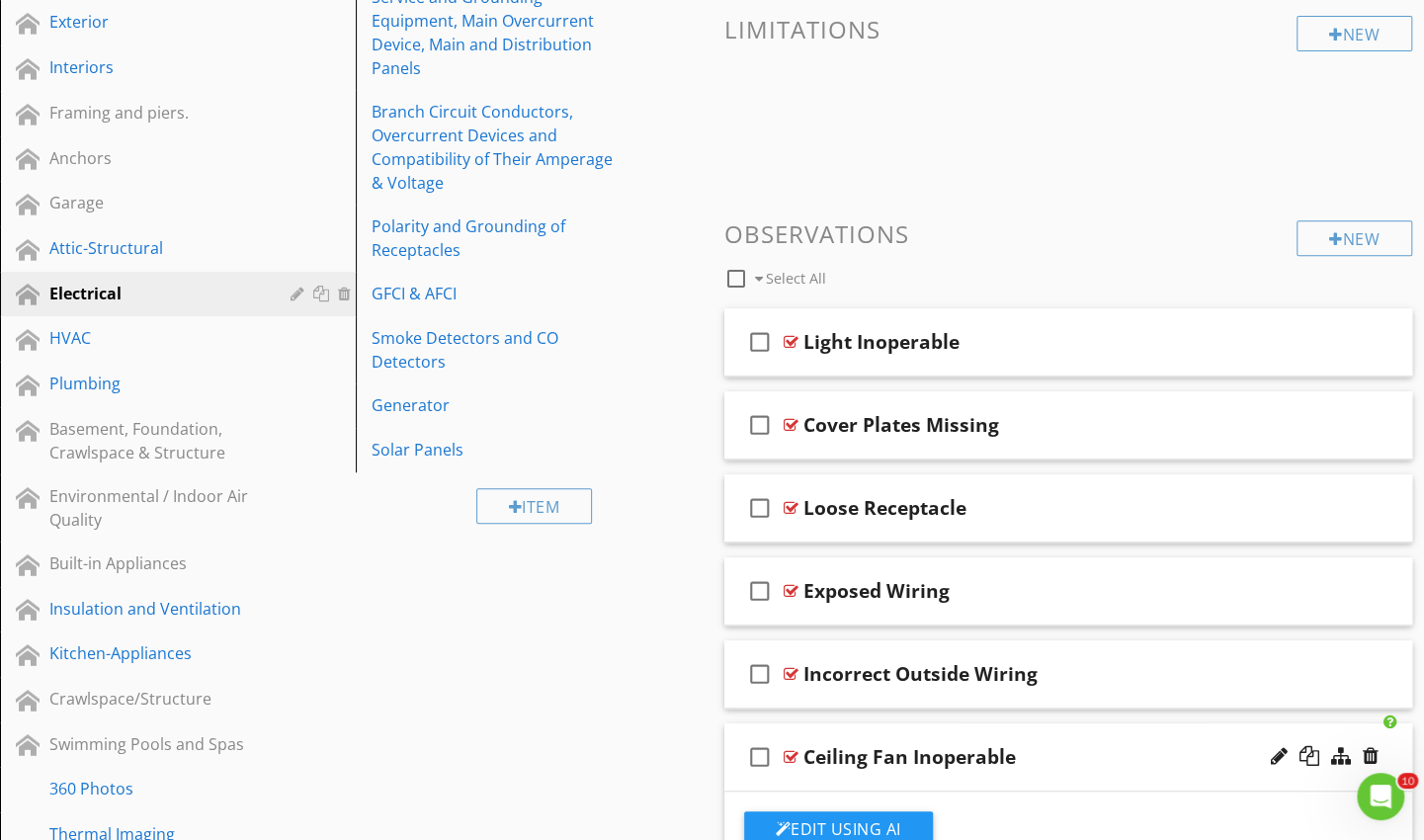 type on "800" 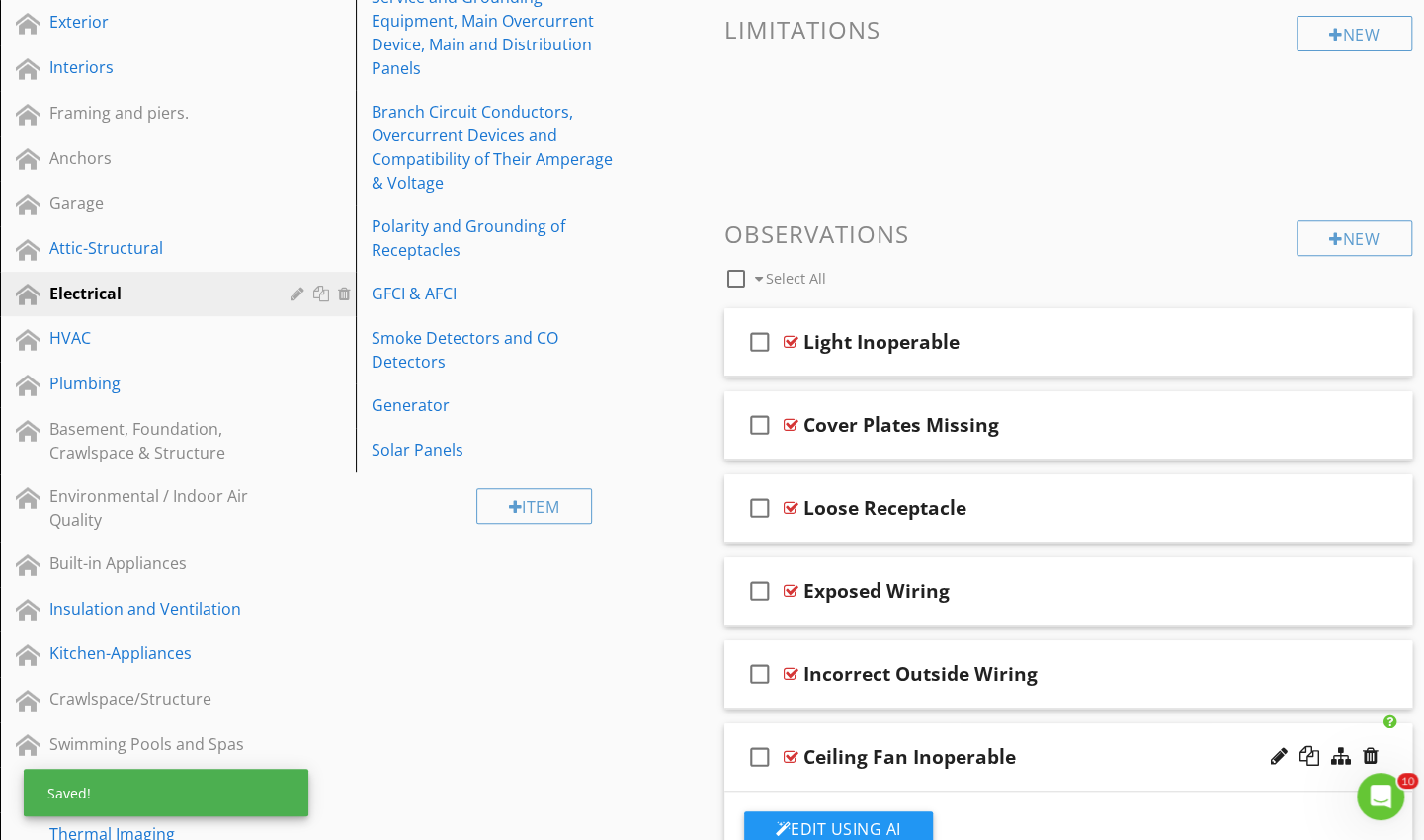 click on "Solar Panels" at bounding box center [499, 450] 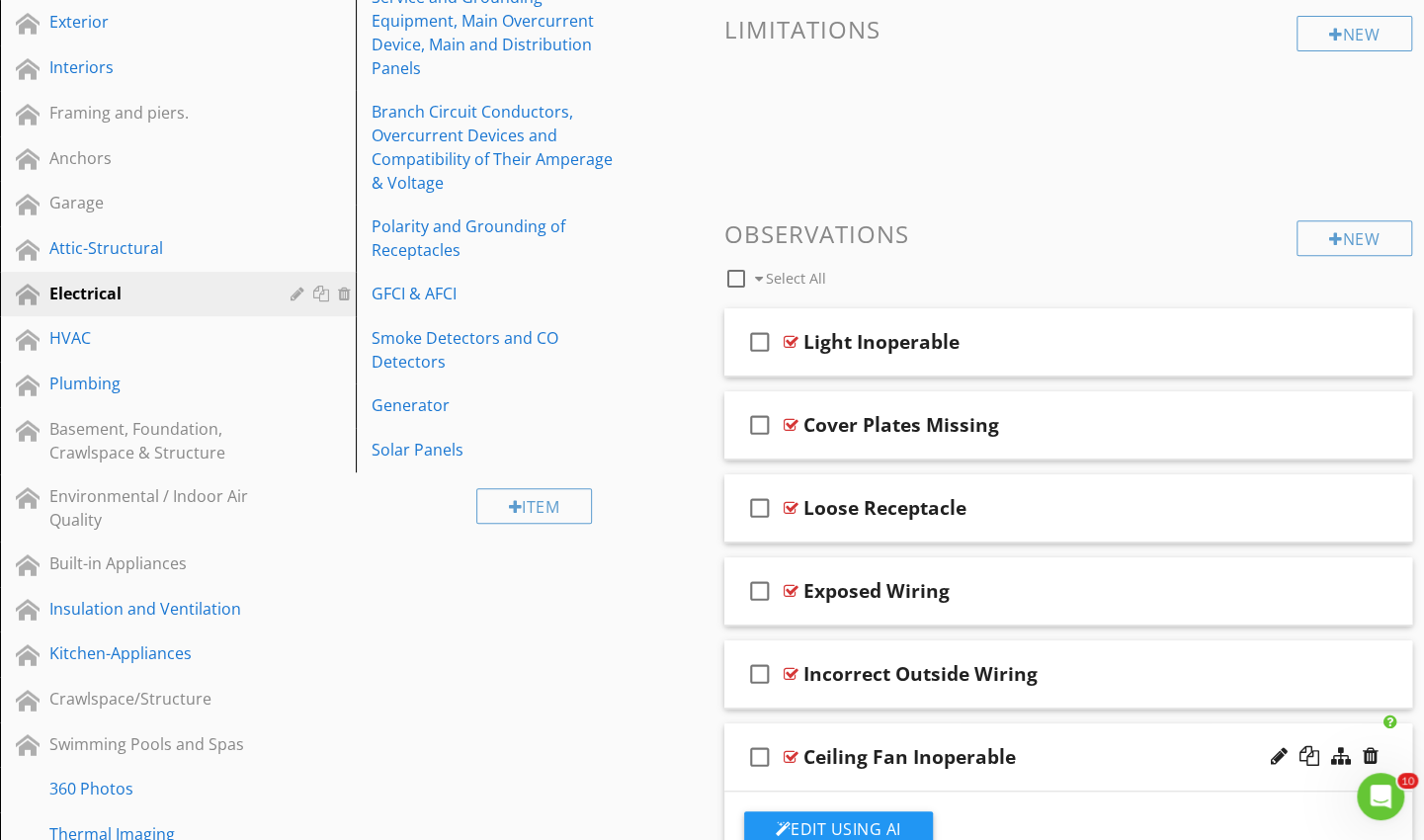 click on "Solar Panels" at bounding box center [537, 450] 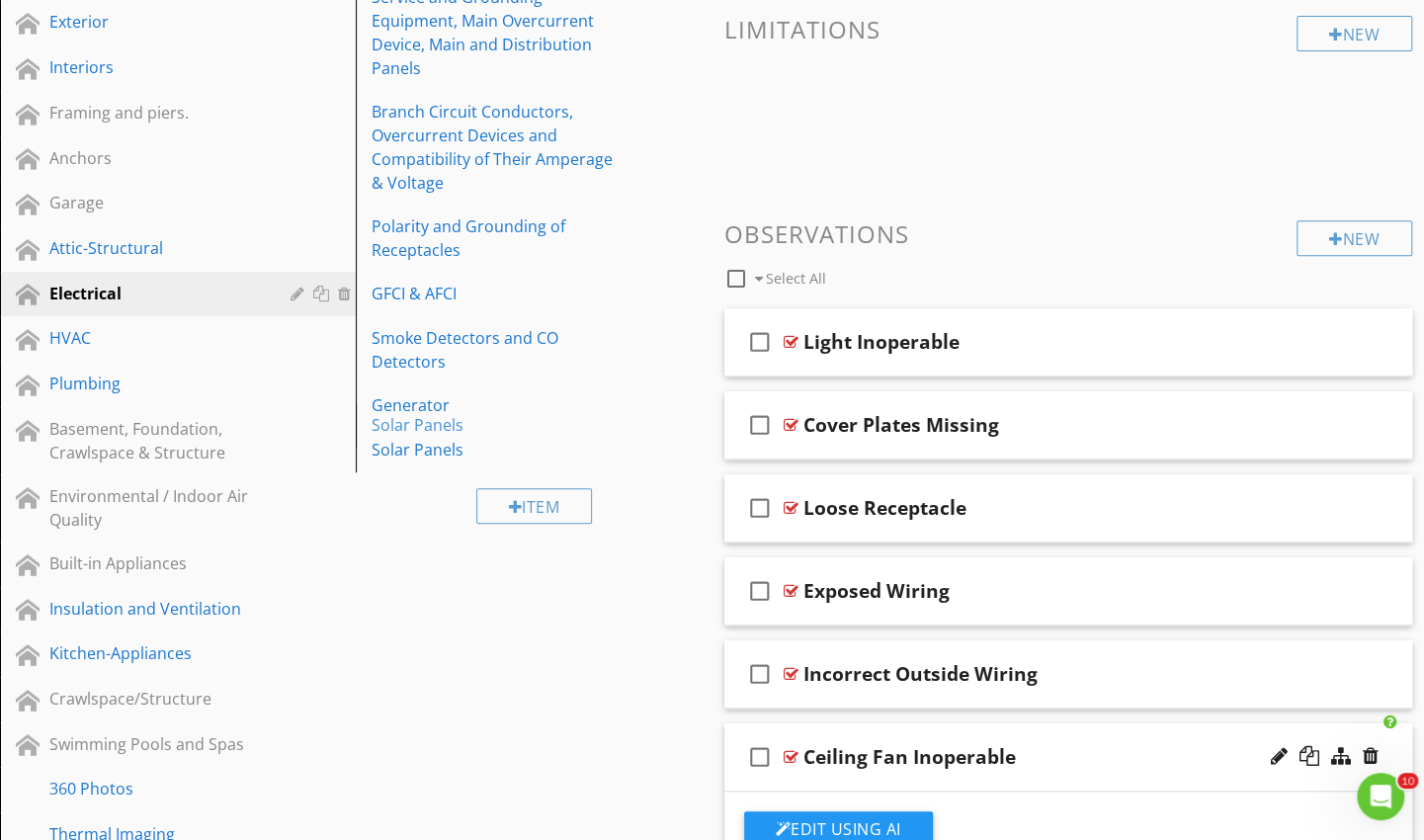 click on "Solar Panels" at bounding box center (537, 450) 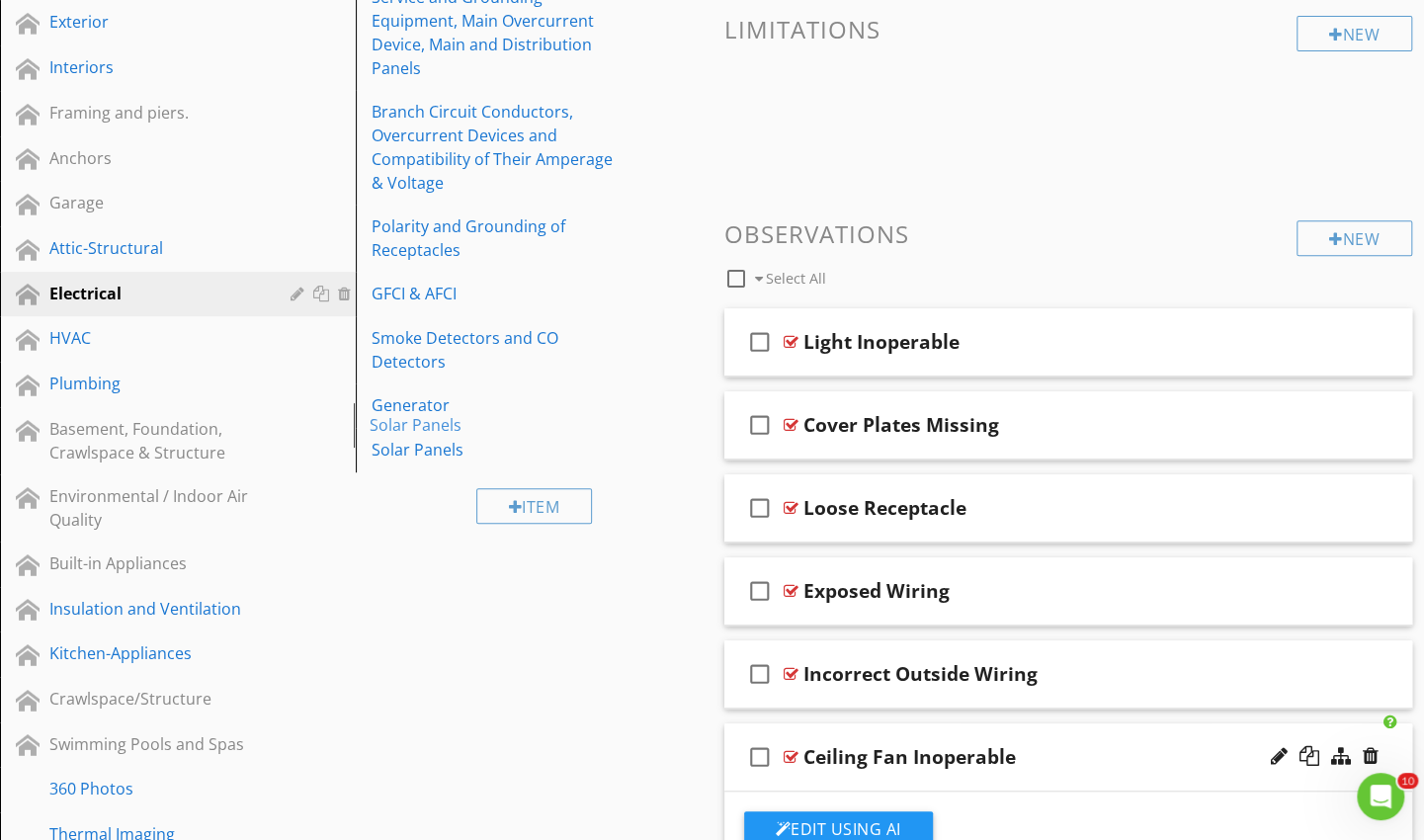 click on "Solar Panels" at bounding box center (499, 450) 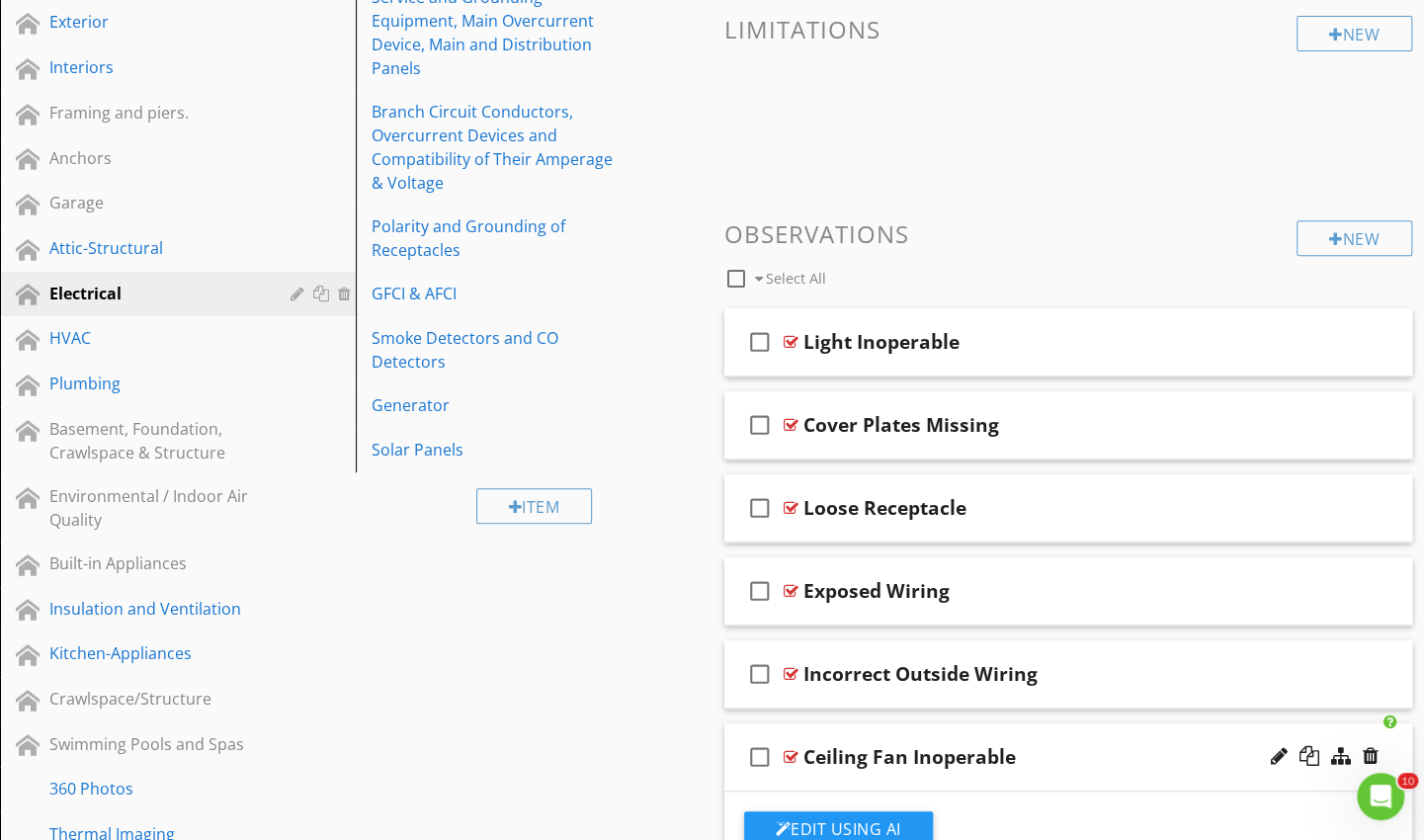 click on "Solar Panels" at bounding box center [537, 450] 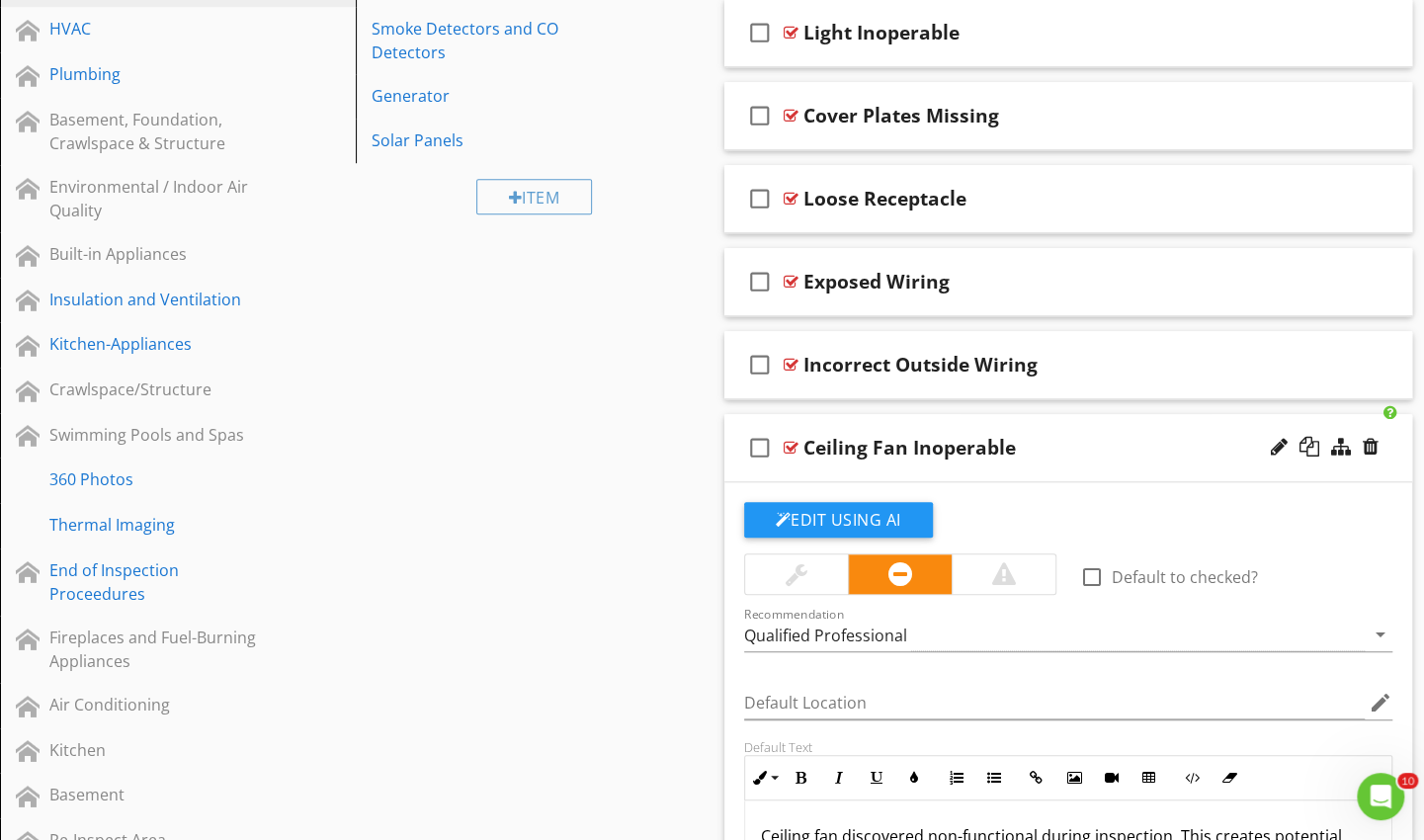 scroll, scrollTop: 767, scrollLeft: 0, axis: vertical 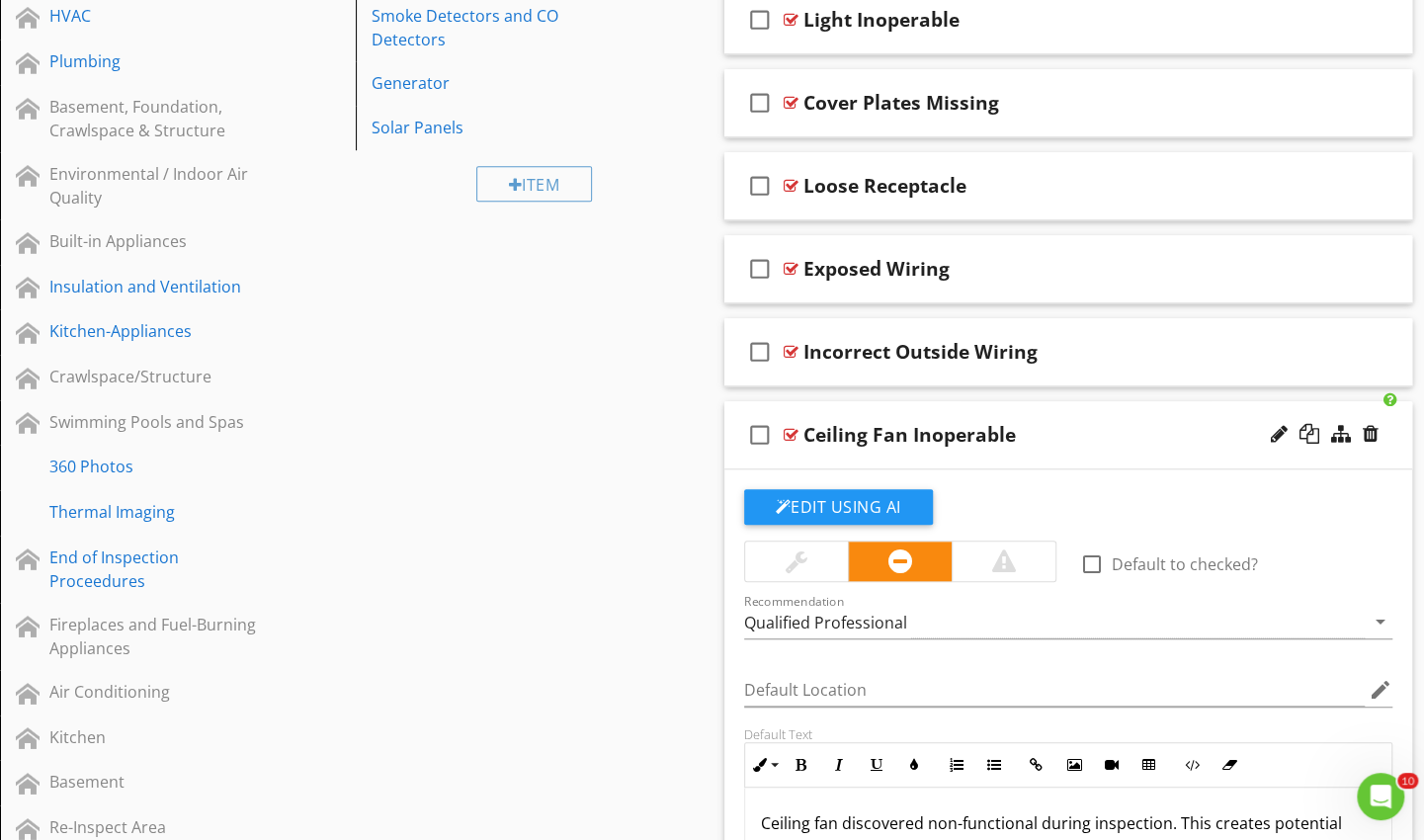 click on "Solar Panels" at bounding box center [537, 127] 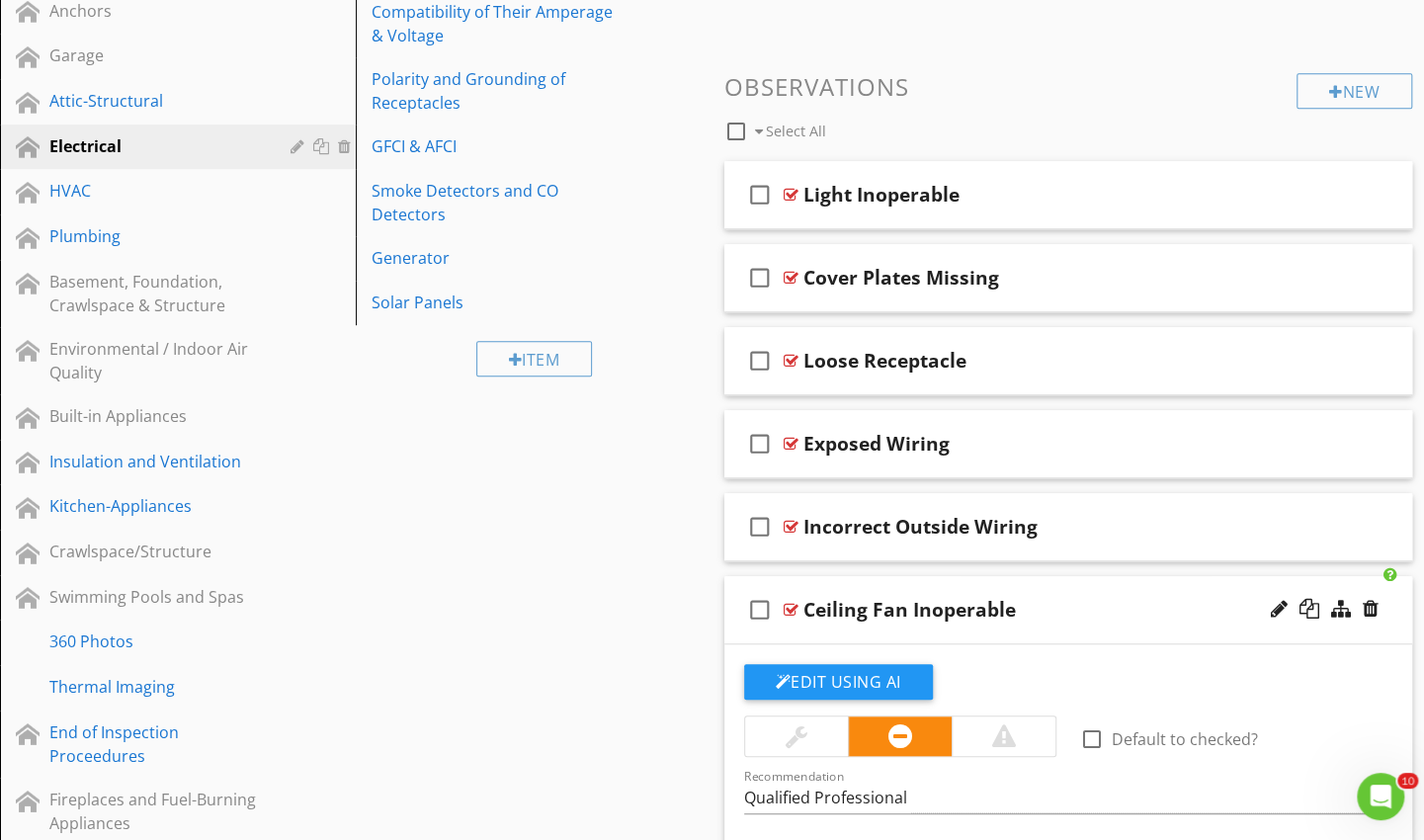 scroll, scrollTop: 578, scrollLeft: 0, axis: vertical 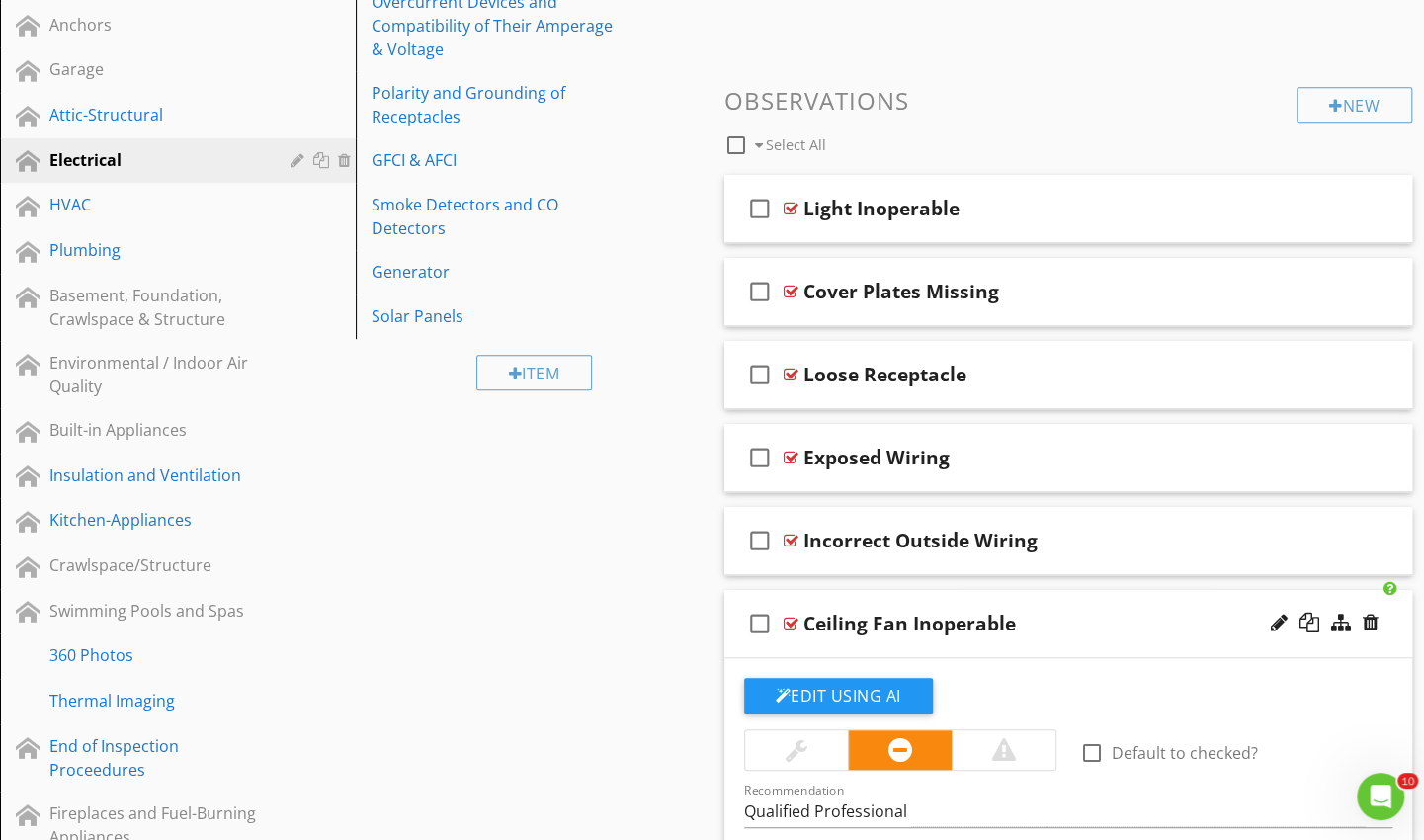 click at bounding box center (0, 0) 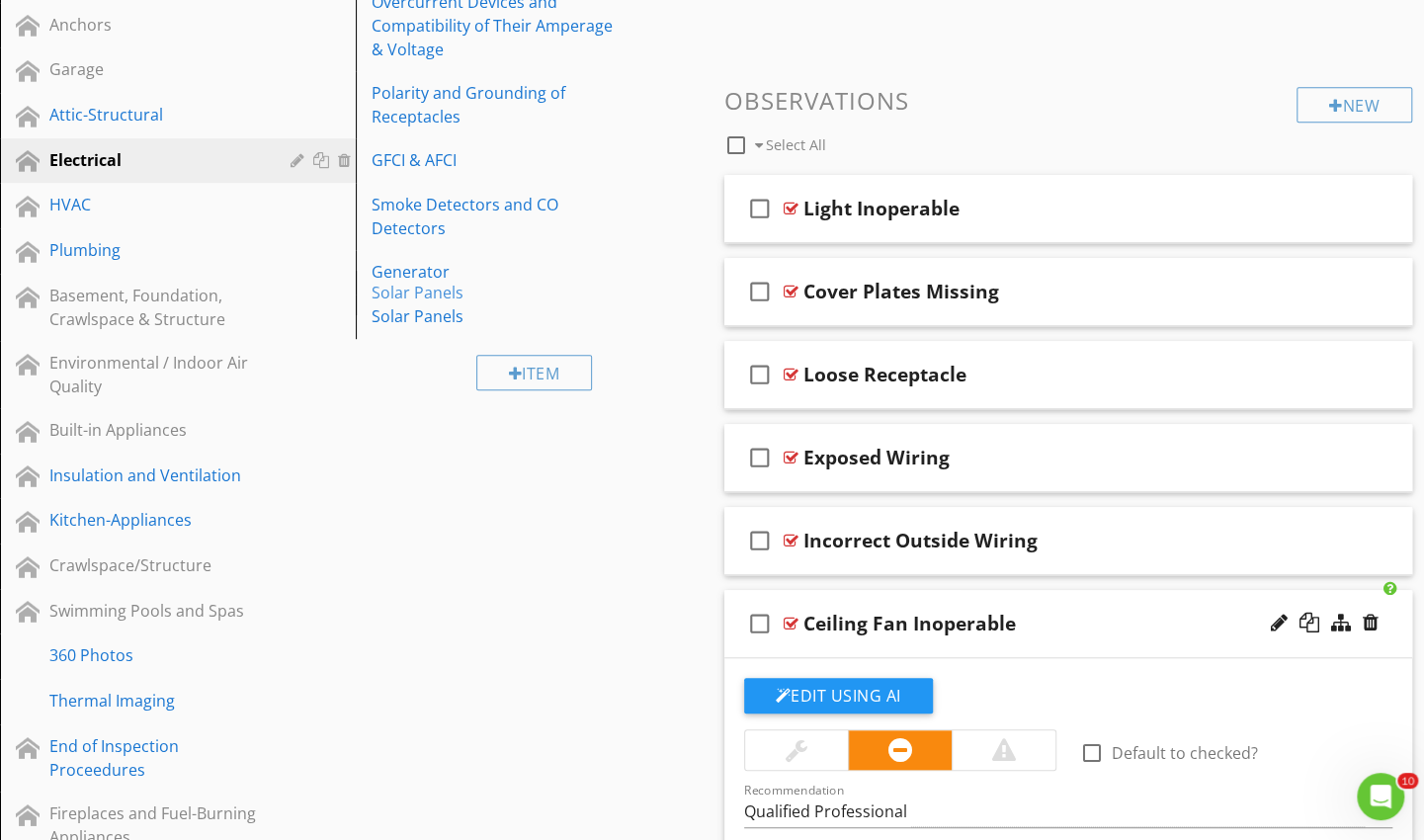 click at bounding box center [0, 0] 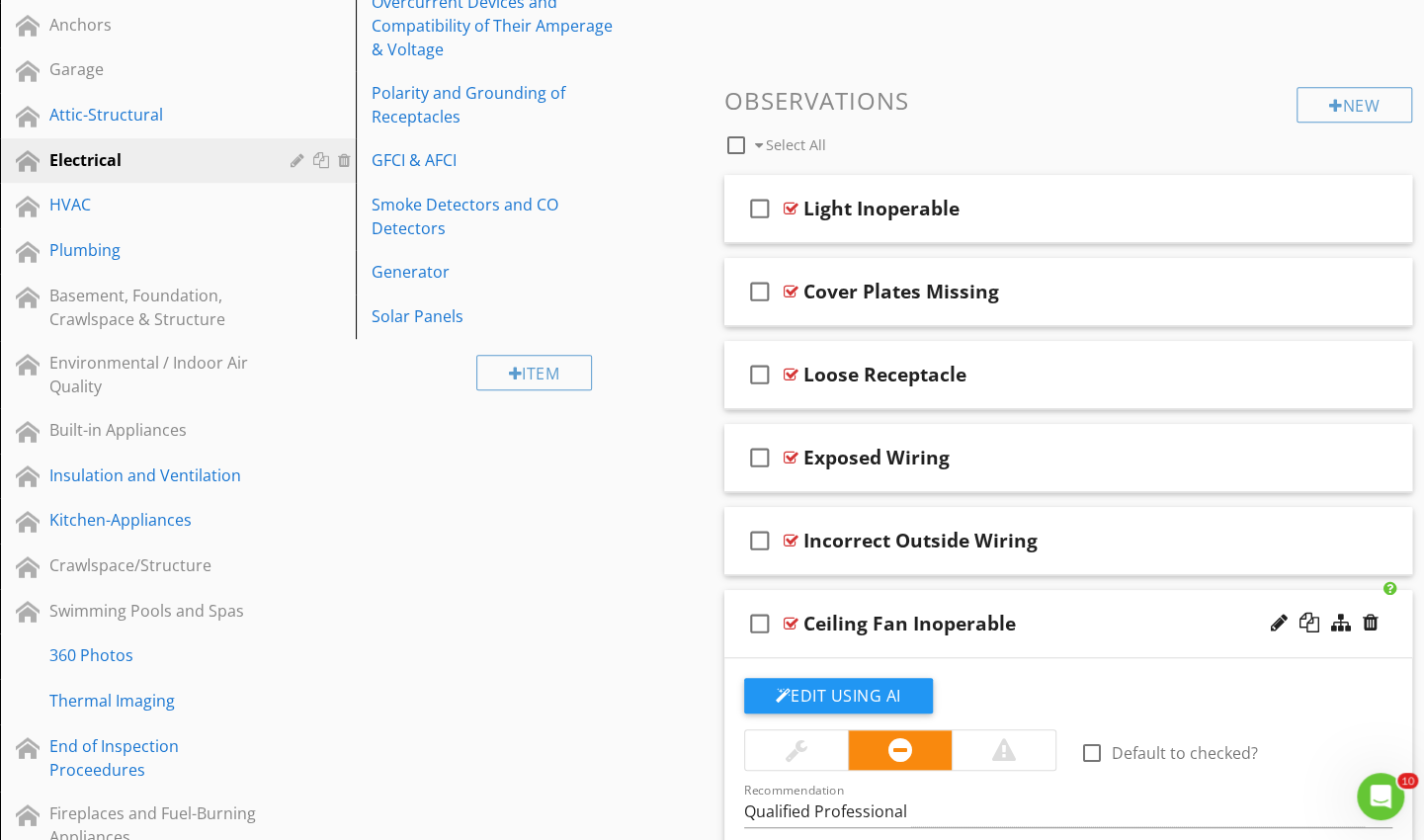 click on "Solar Panels" at bounding box center [537, 316] 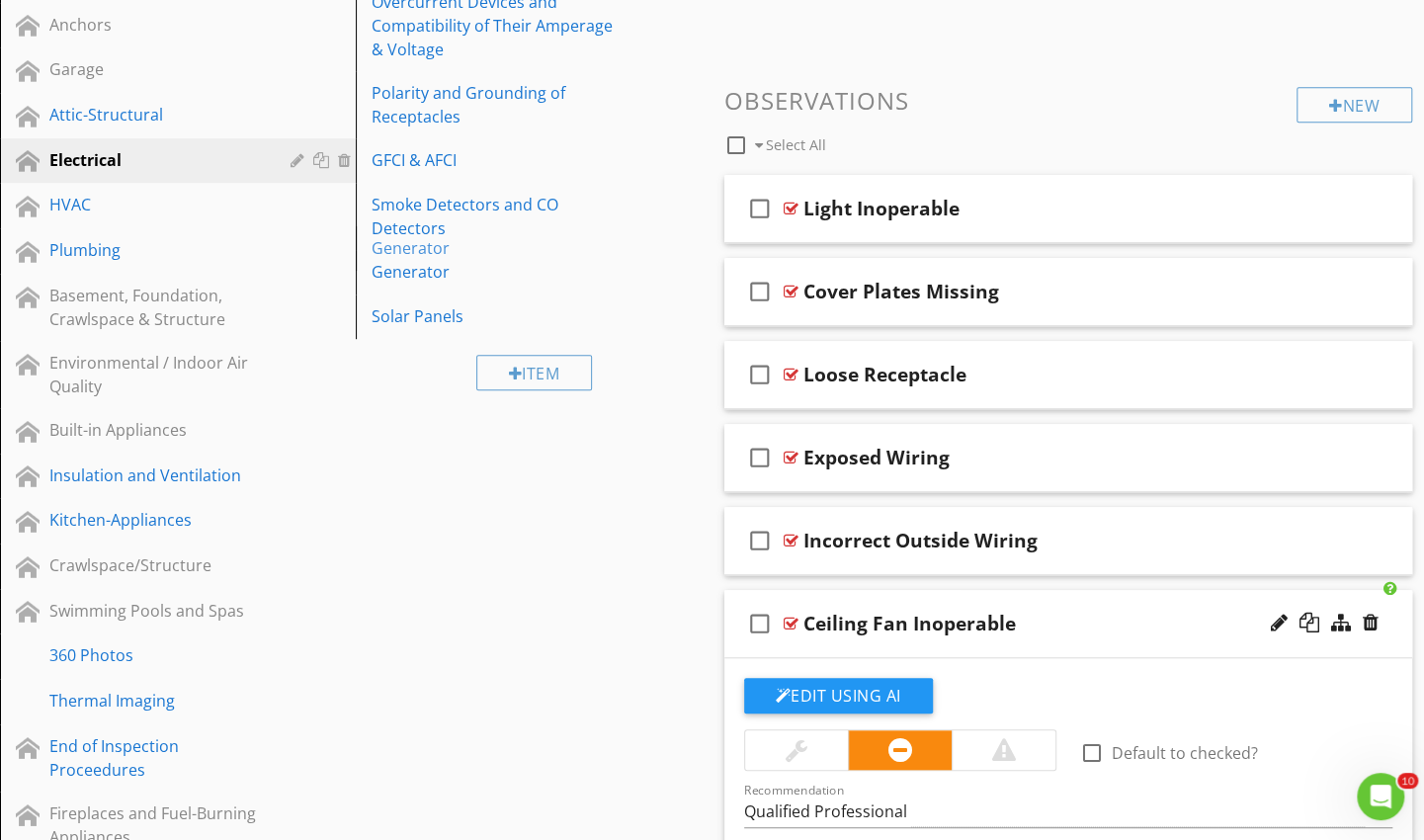 click on "Generator" at bounding box center [537, 272] 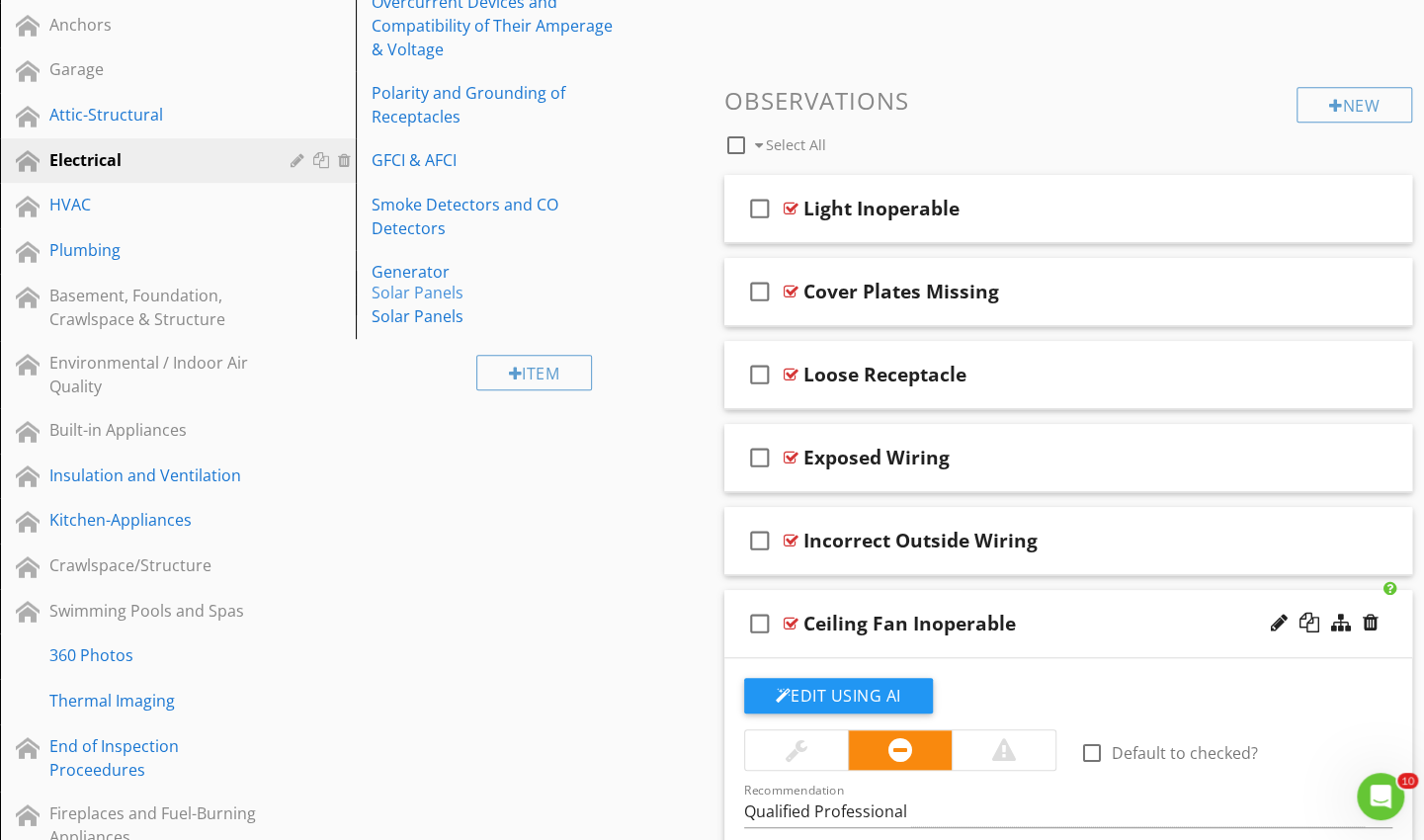 click on "Solar Panels" at bounding box center (537, 316) 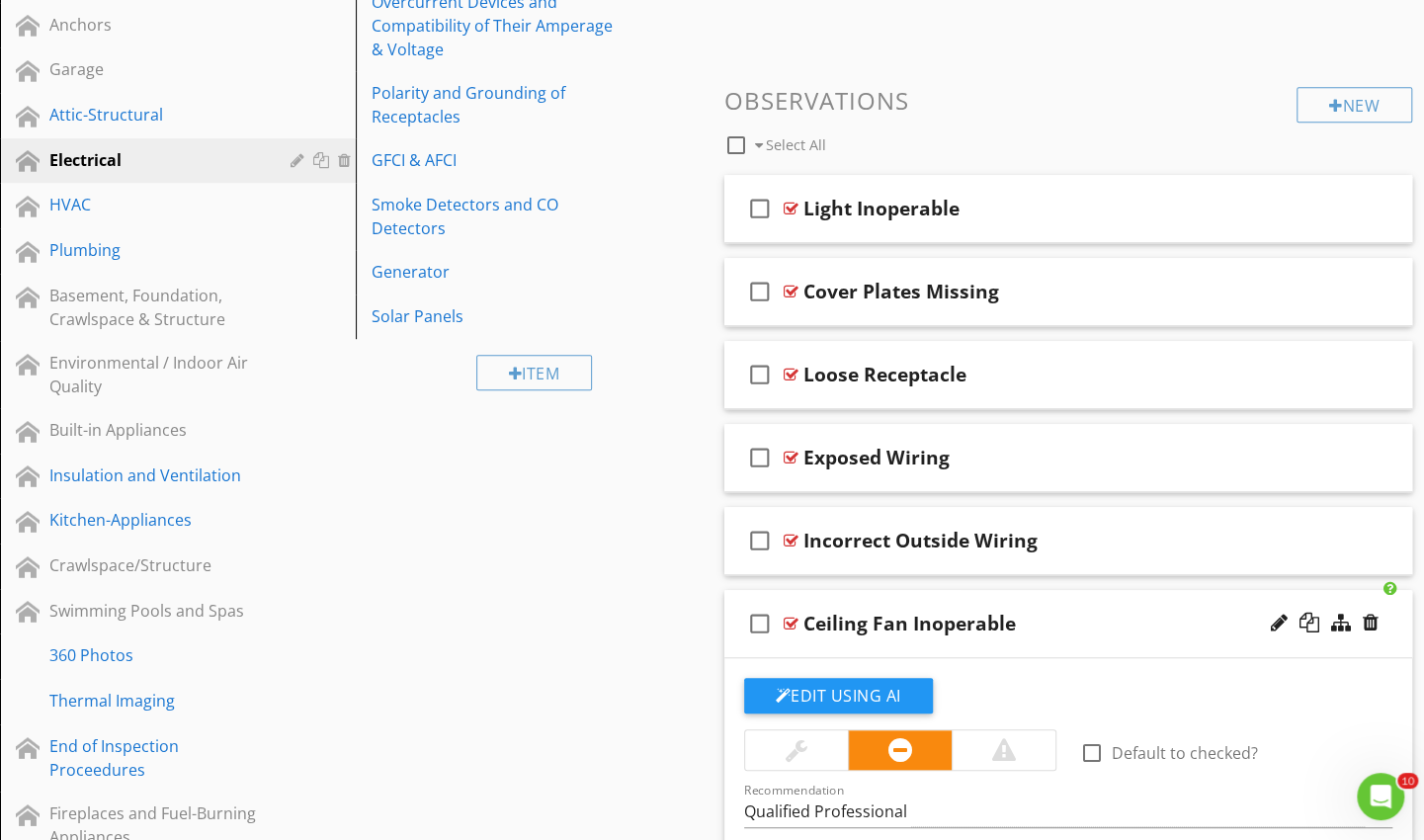 click on "Solar Panels" at bounding box center (537, 316) 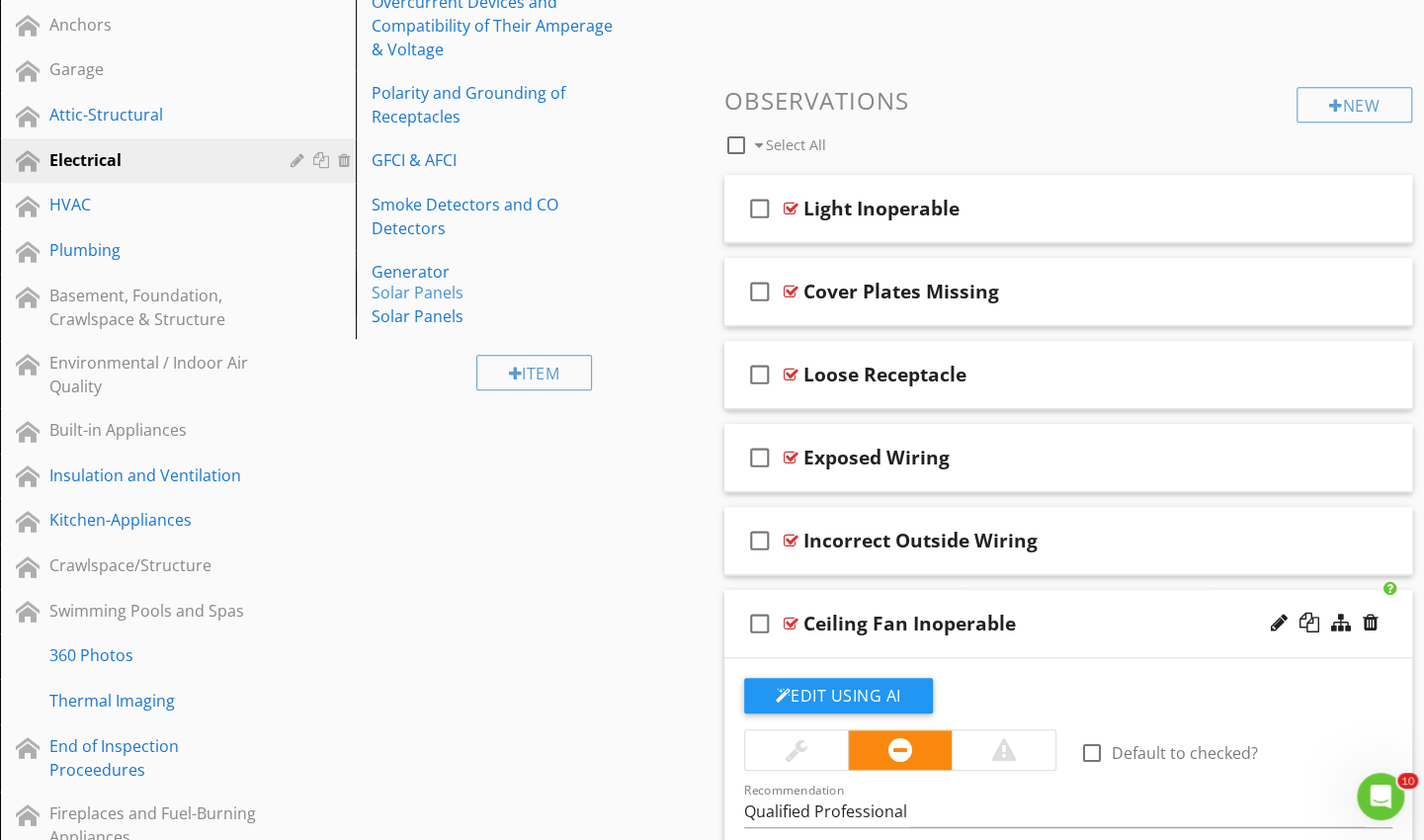 click on "Solar Panels" at bounding box center (537, 316) 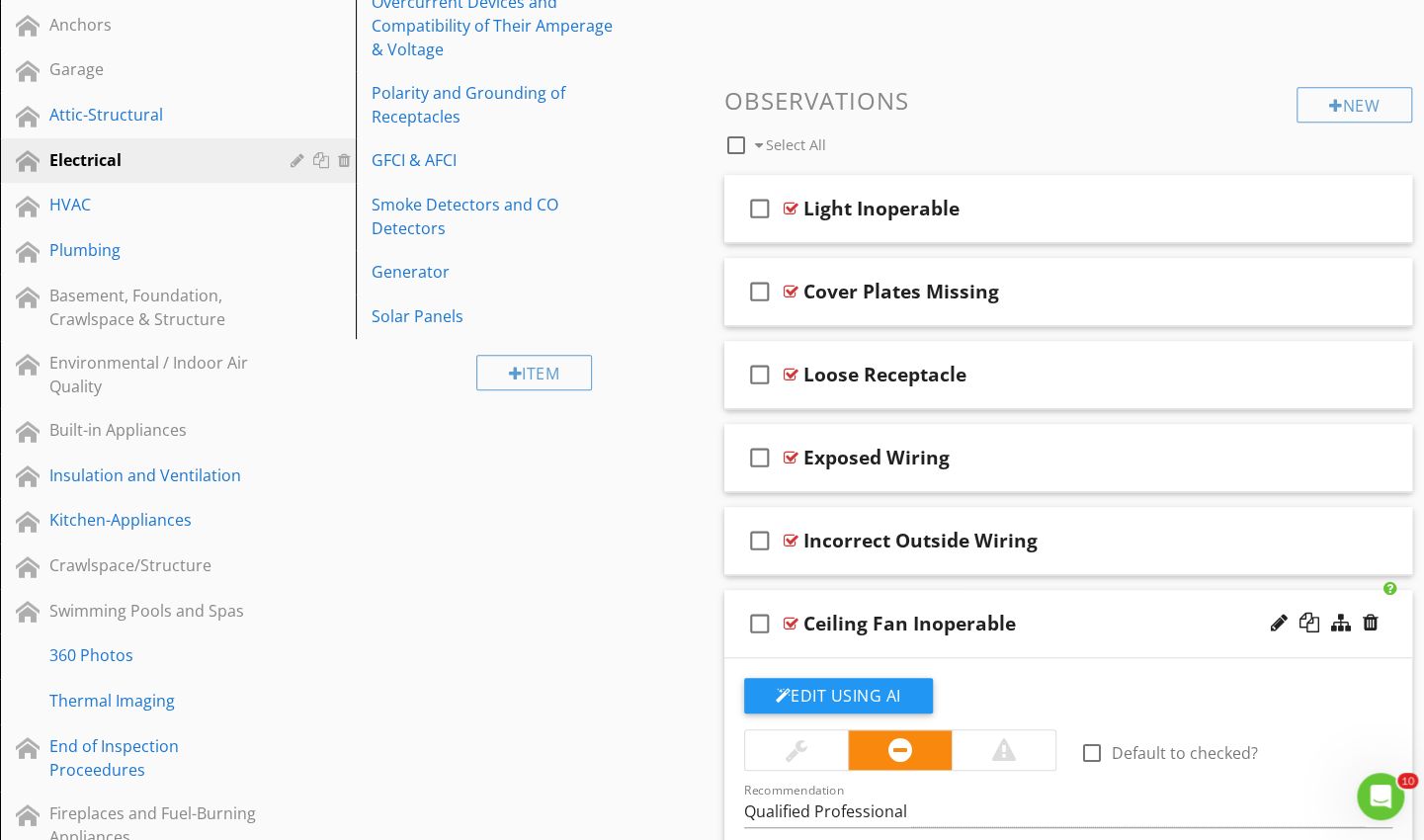 click on "Solar Panels" at bounding box center (537, 316) 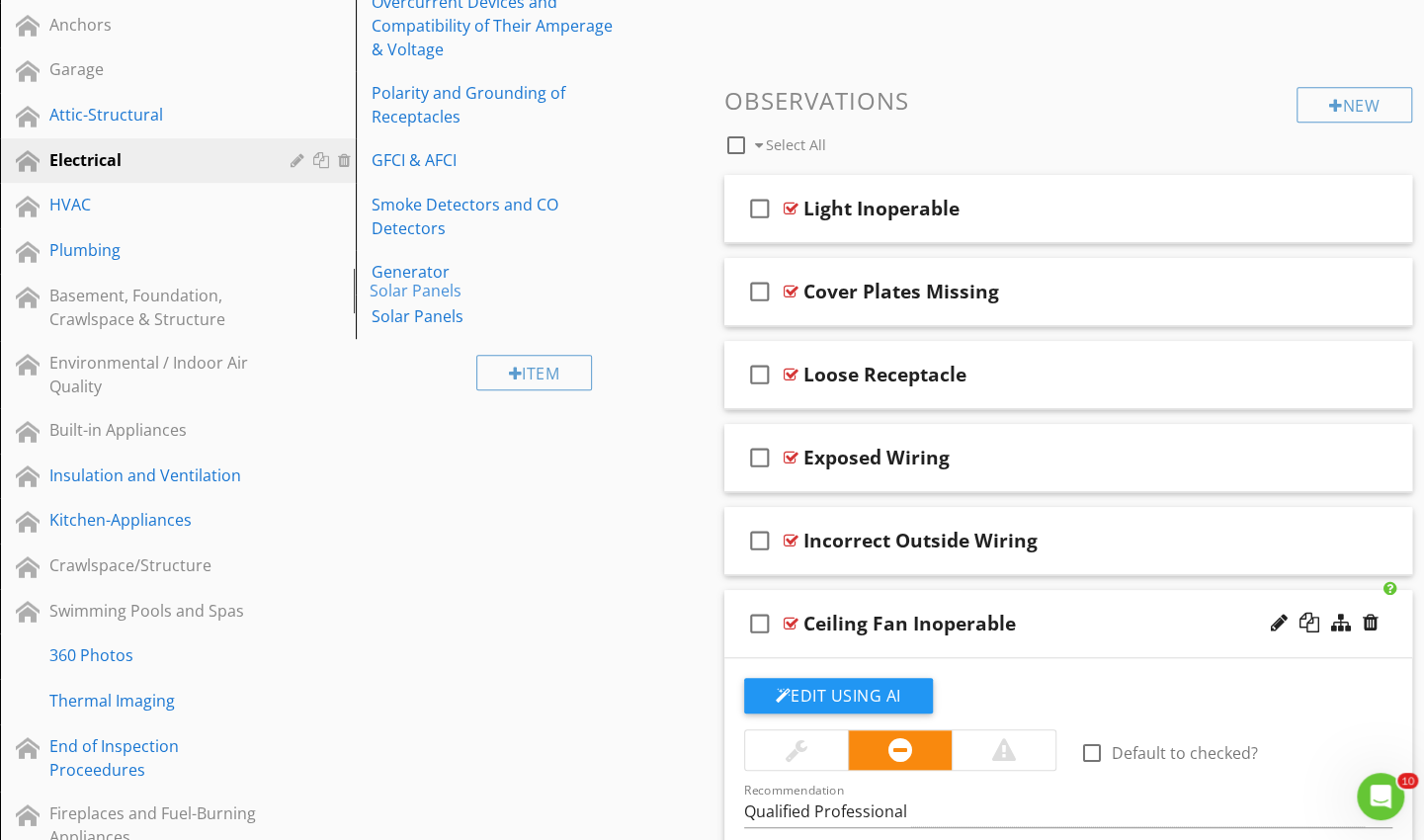 click on "Solar Panels" at bounding box center (537, 316) 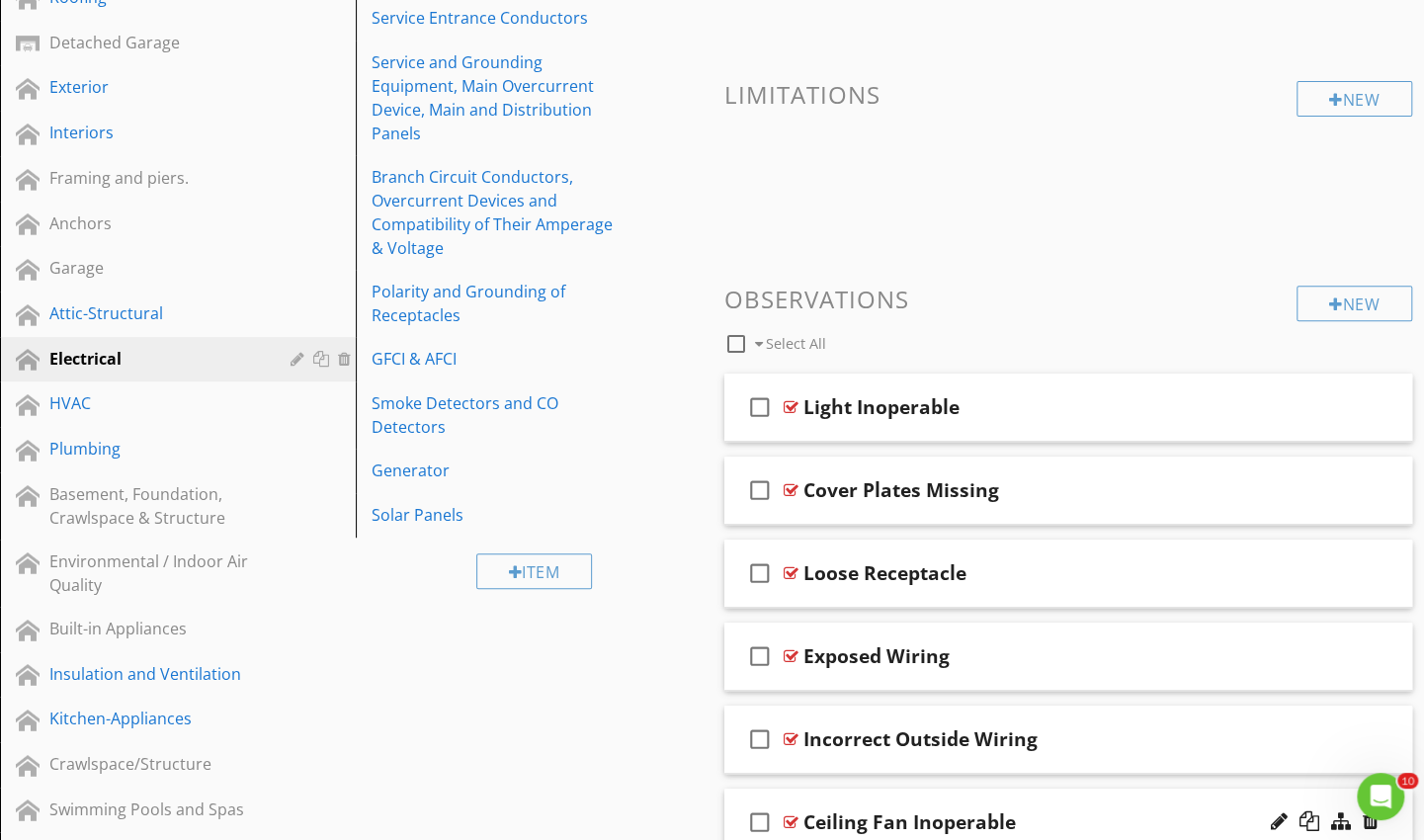 scroll, scrollTop: 371, scrollLeft: 0, axis: vertical 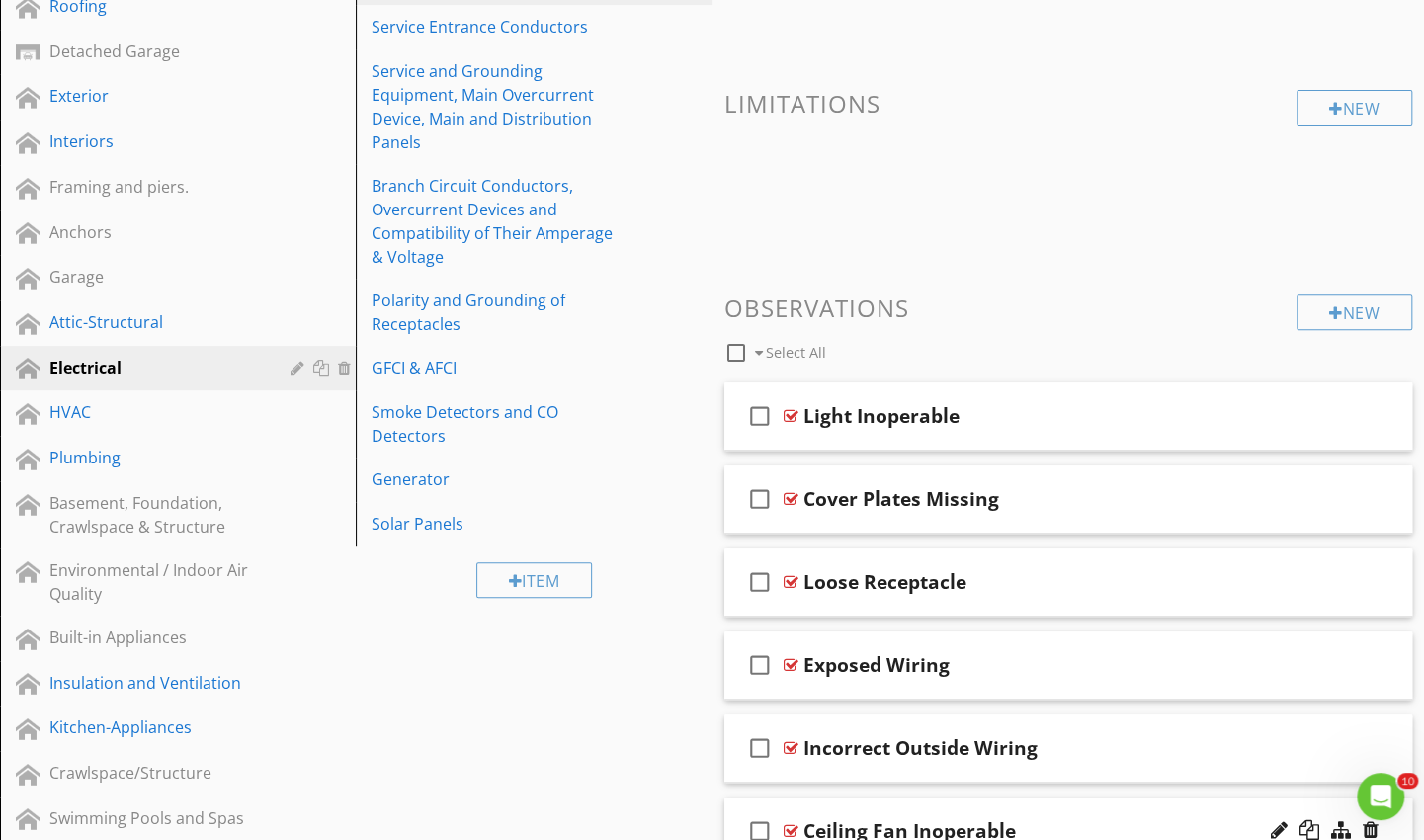 click on "GFCI & AFCI" at bounding box center (499, 368) 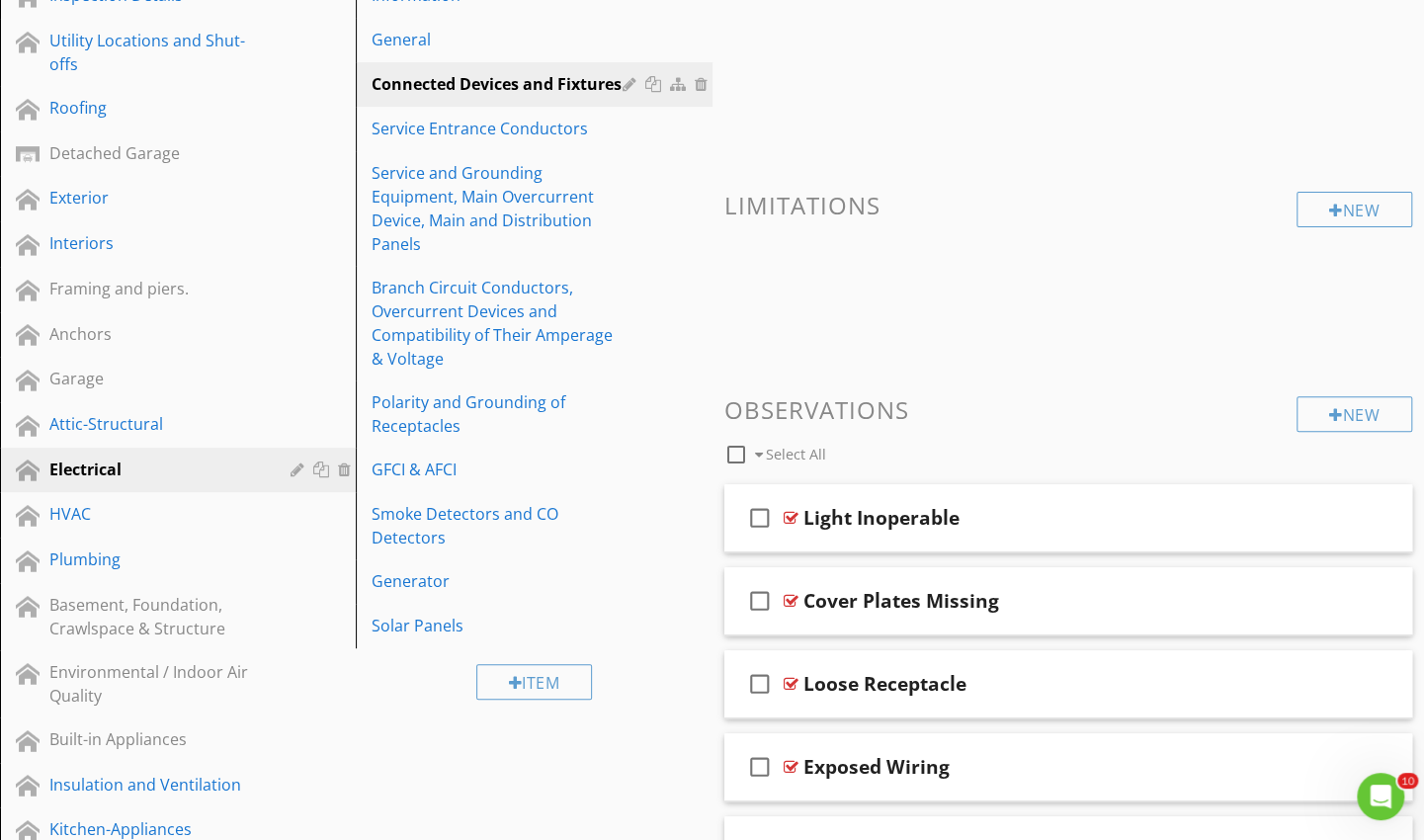 scroll, scrollTop: 314, scrollLeft: 0, axis: vertical 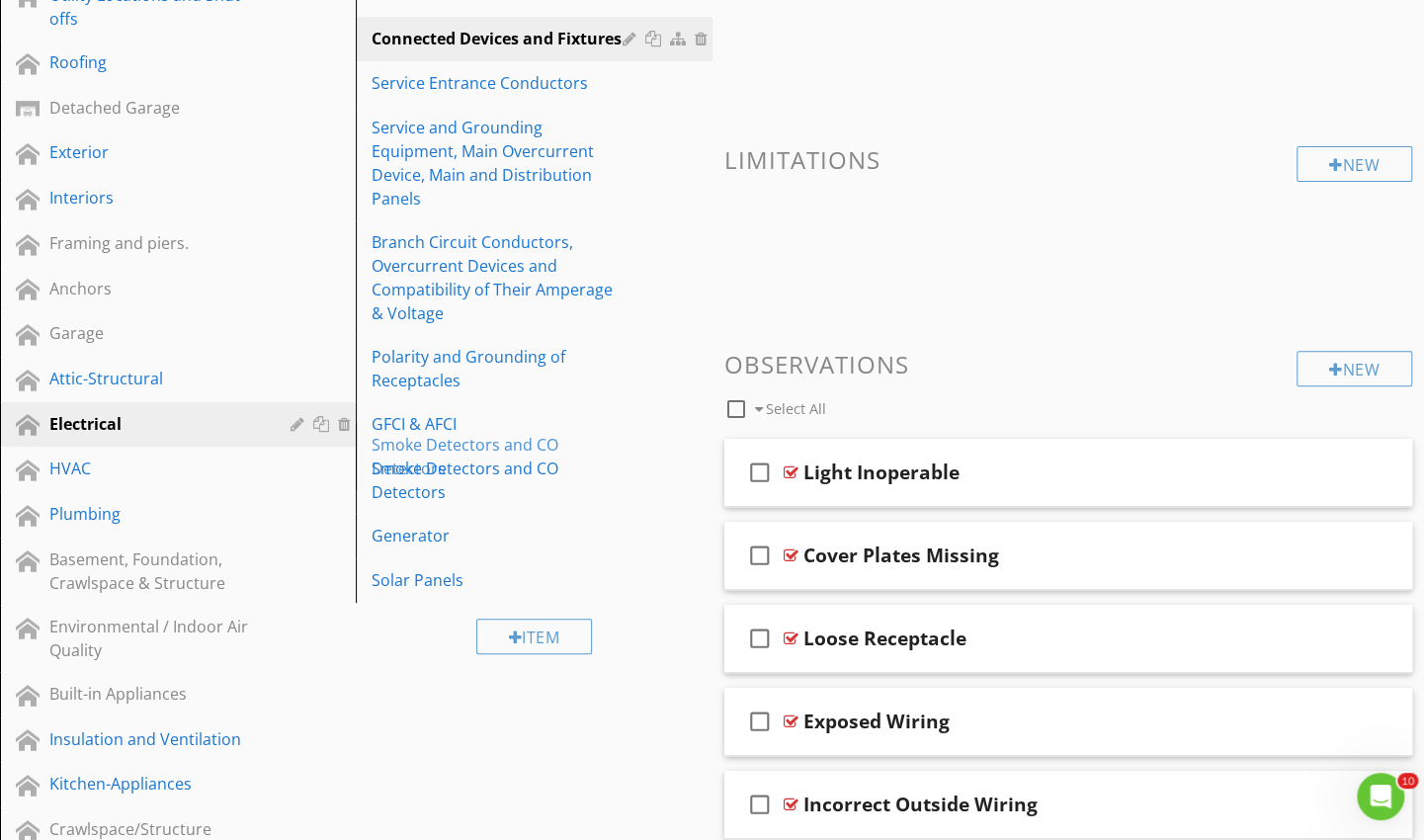 click on "Smoke Detectors and CO Detectors" at bounding box center (499, 480) 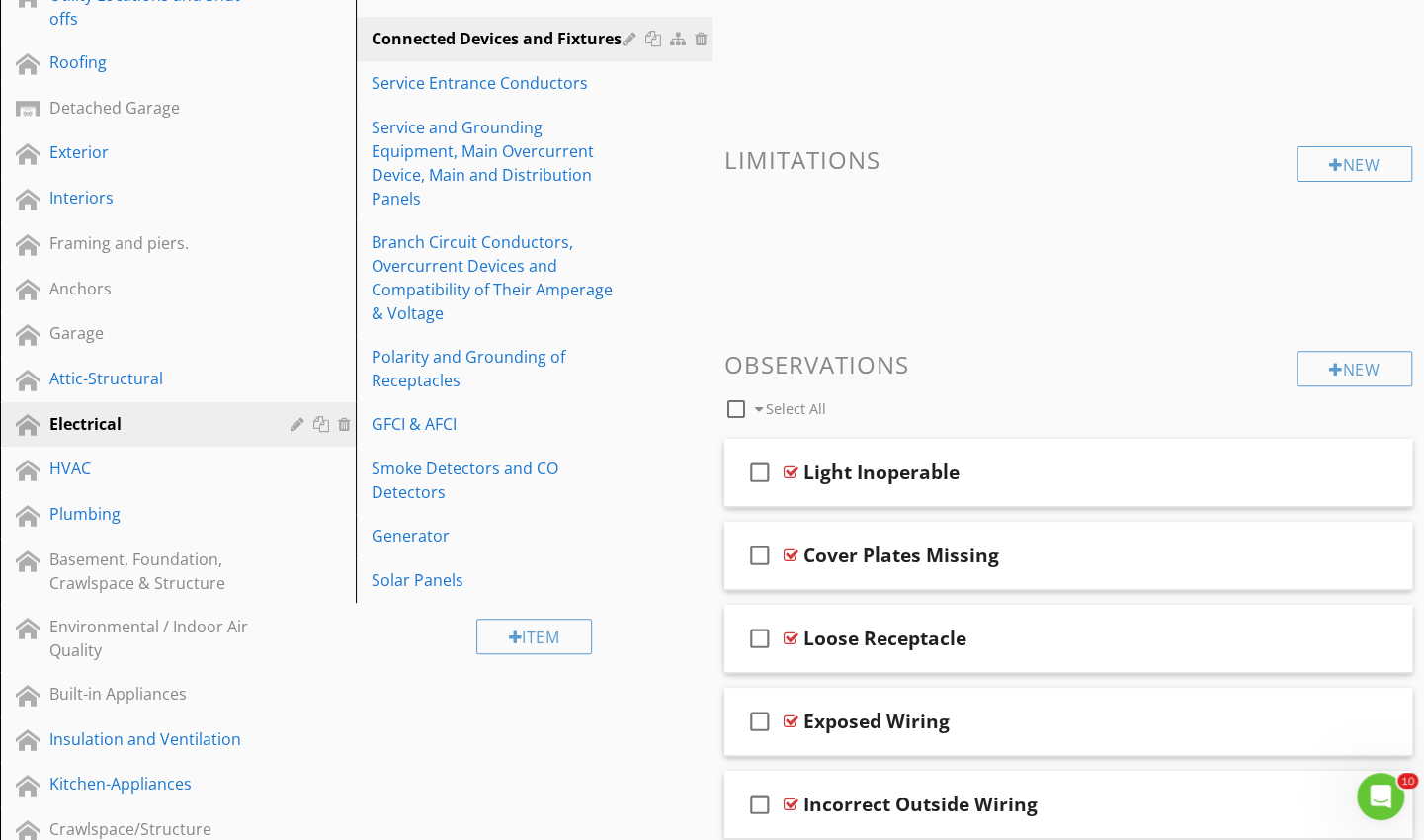 click on "Smoke Detectors and CO Detectors" at bounding box center (499, 480) 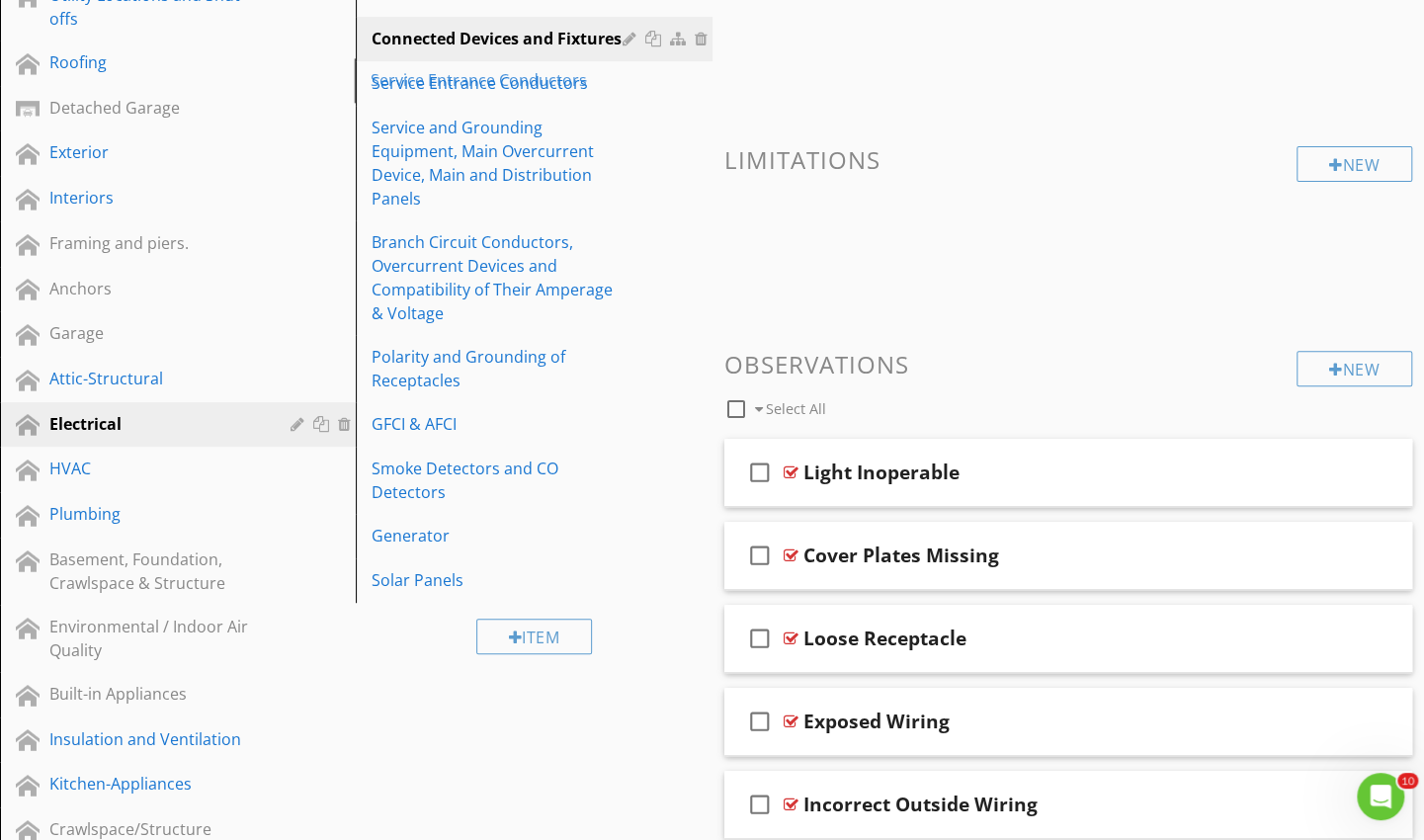click on "Service Entrance Conductors" at bounding box center [537, 83] 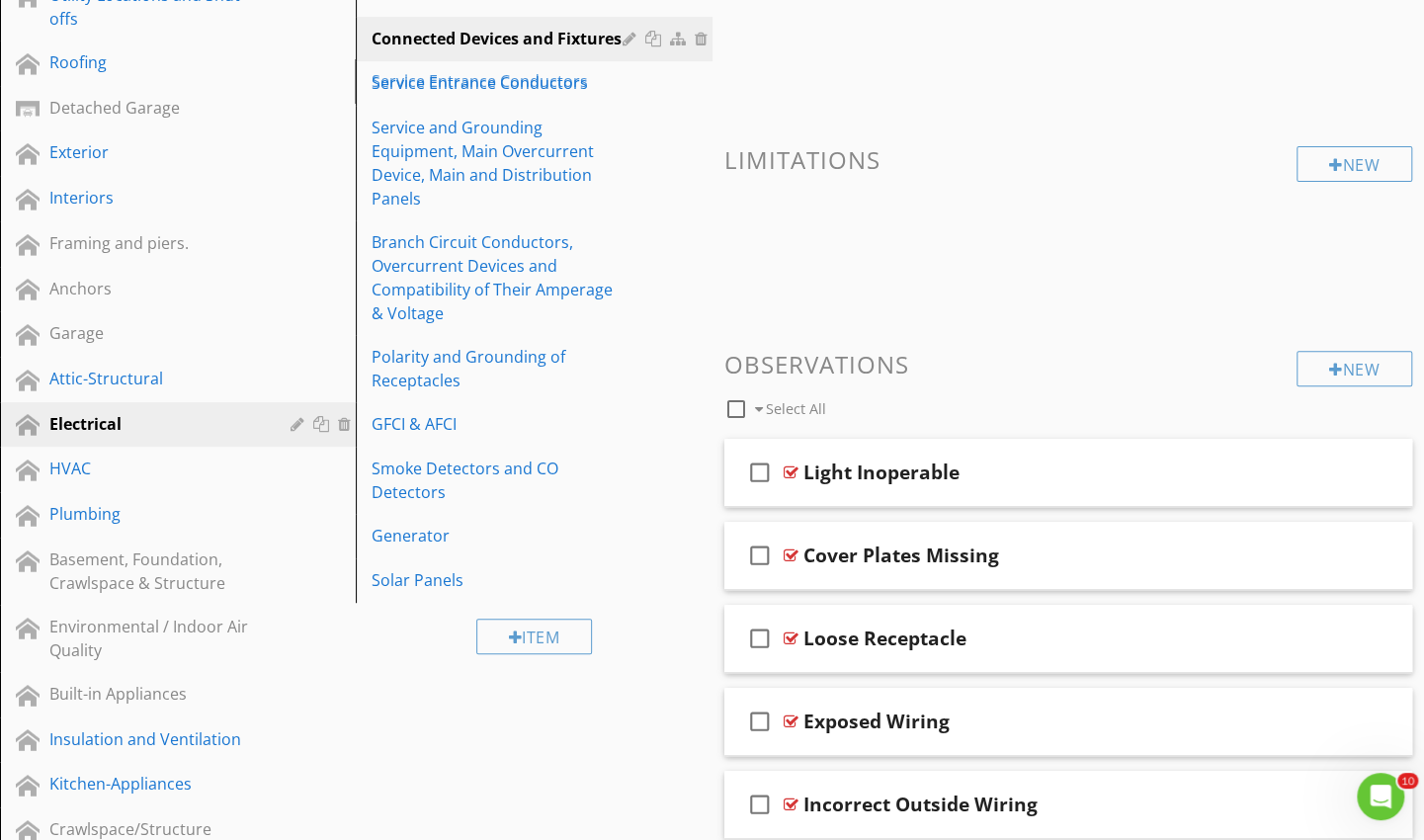 click on "Service Entrance Conductors" at bounding box center [537, 83] 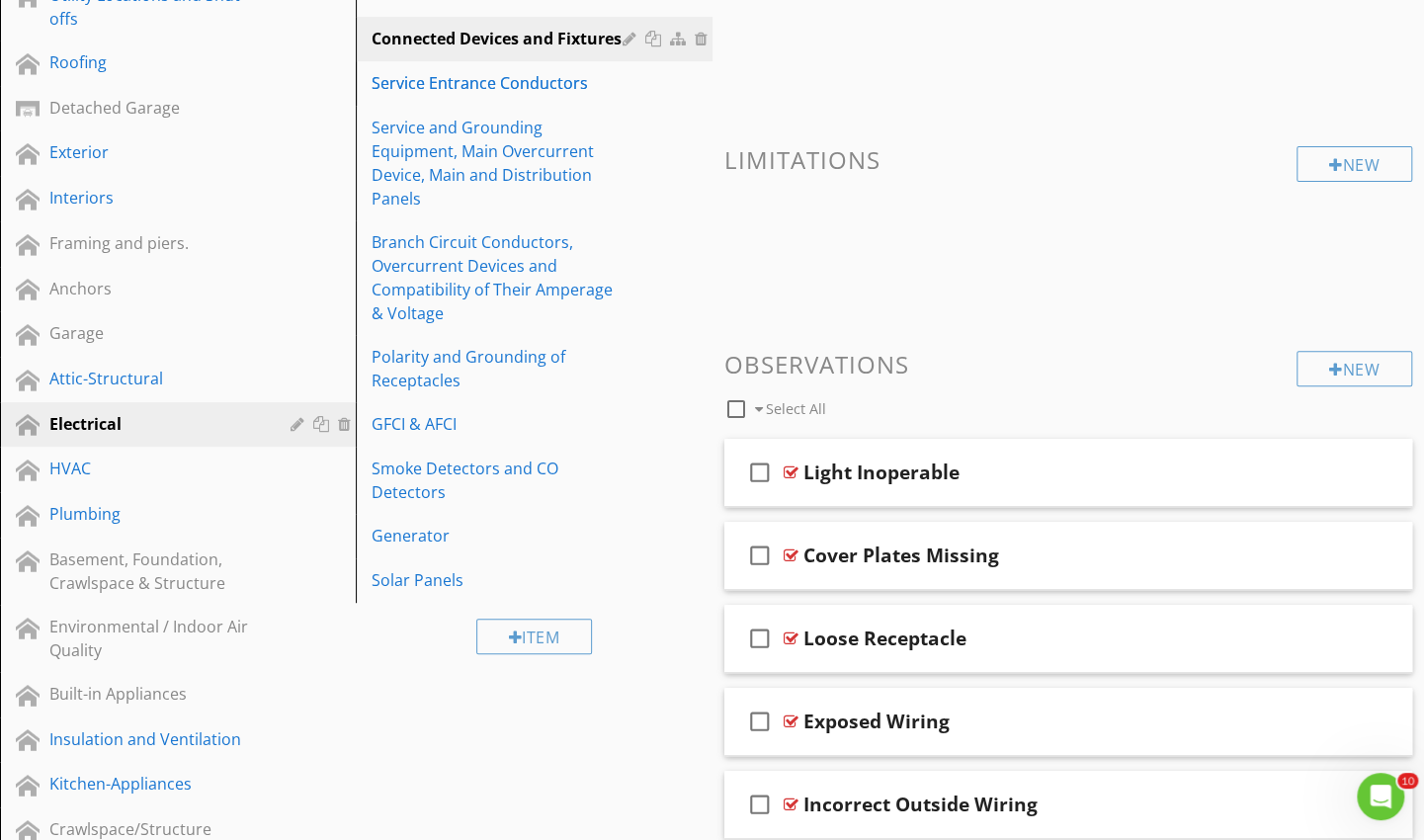 click on "Service Entrance Conductors" at bounding box center [537, 83] 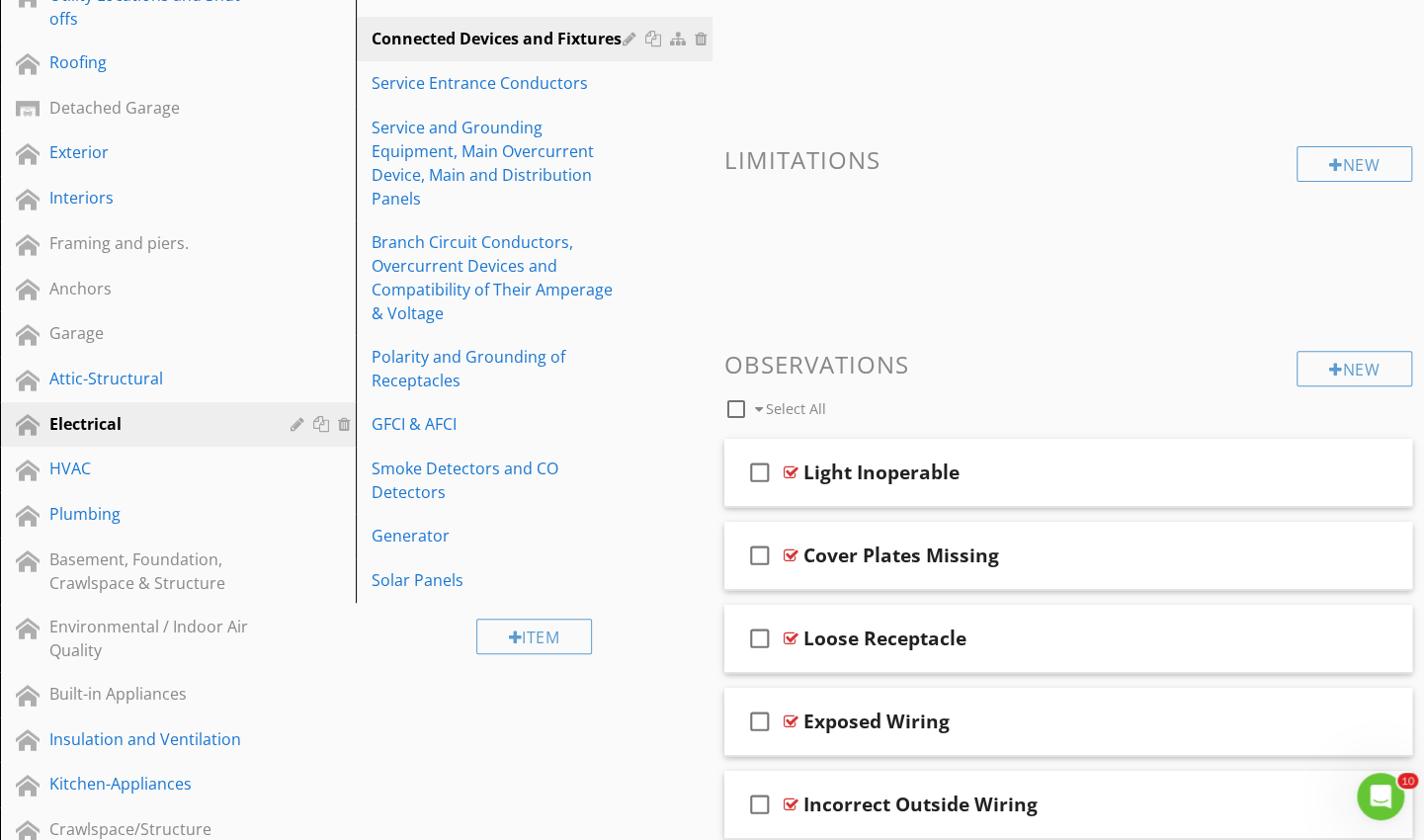click at bounding box center (0, 0) 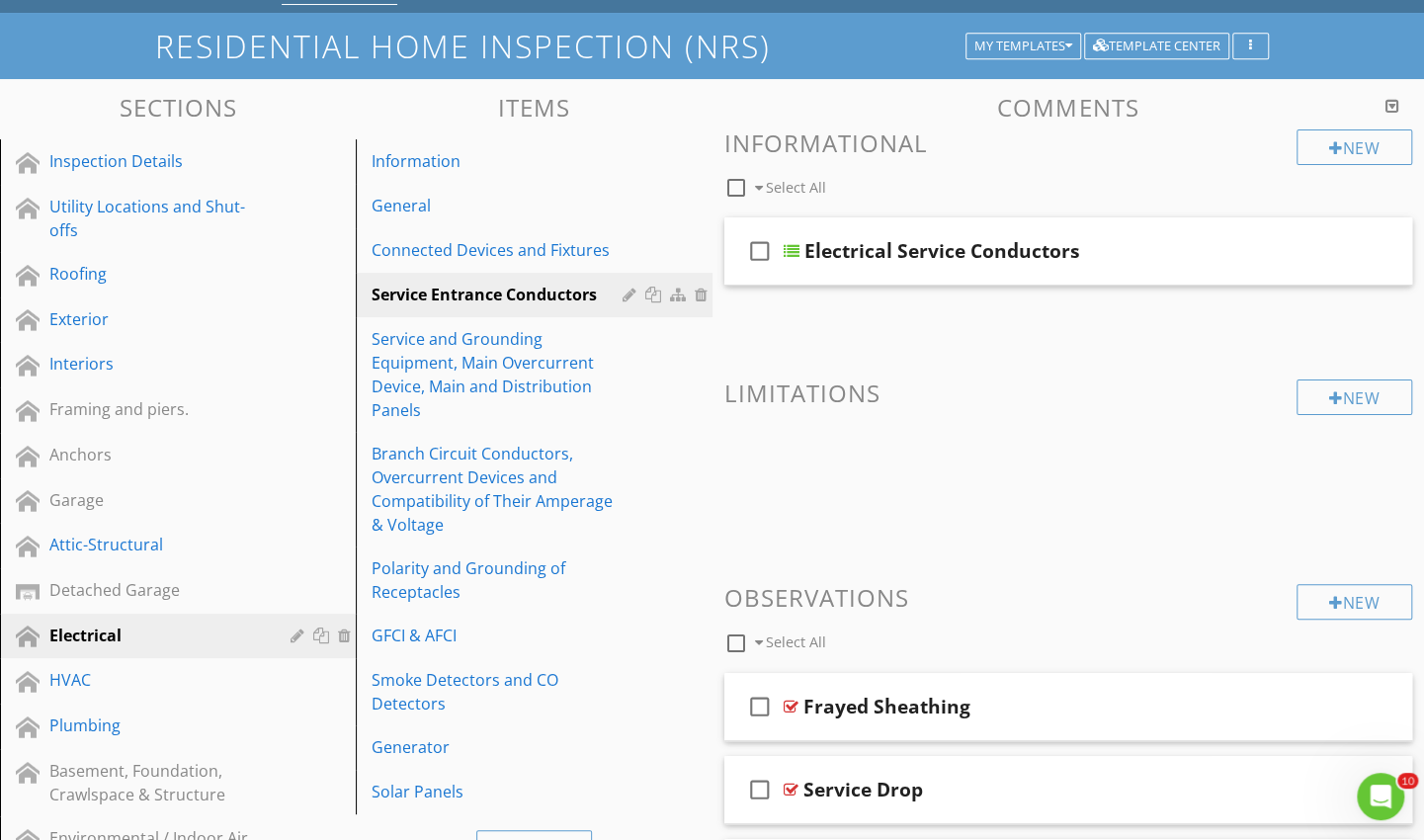 scroll, scrollTop: 0, scrollLeft: 0, axis: both 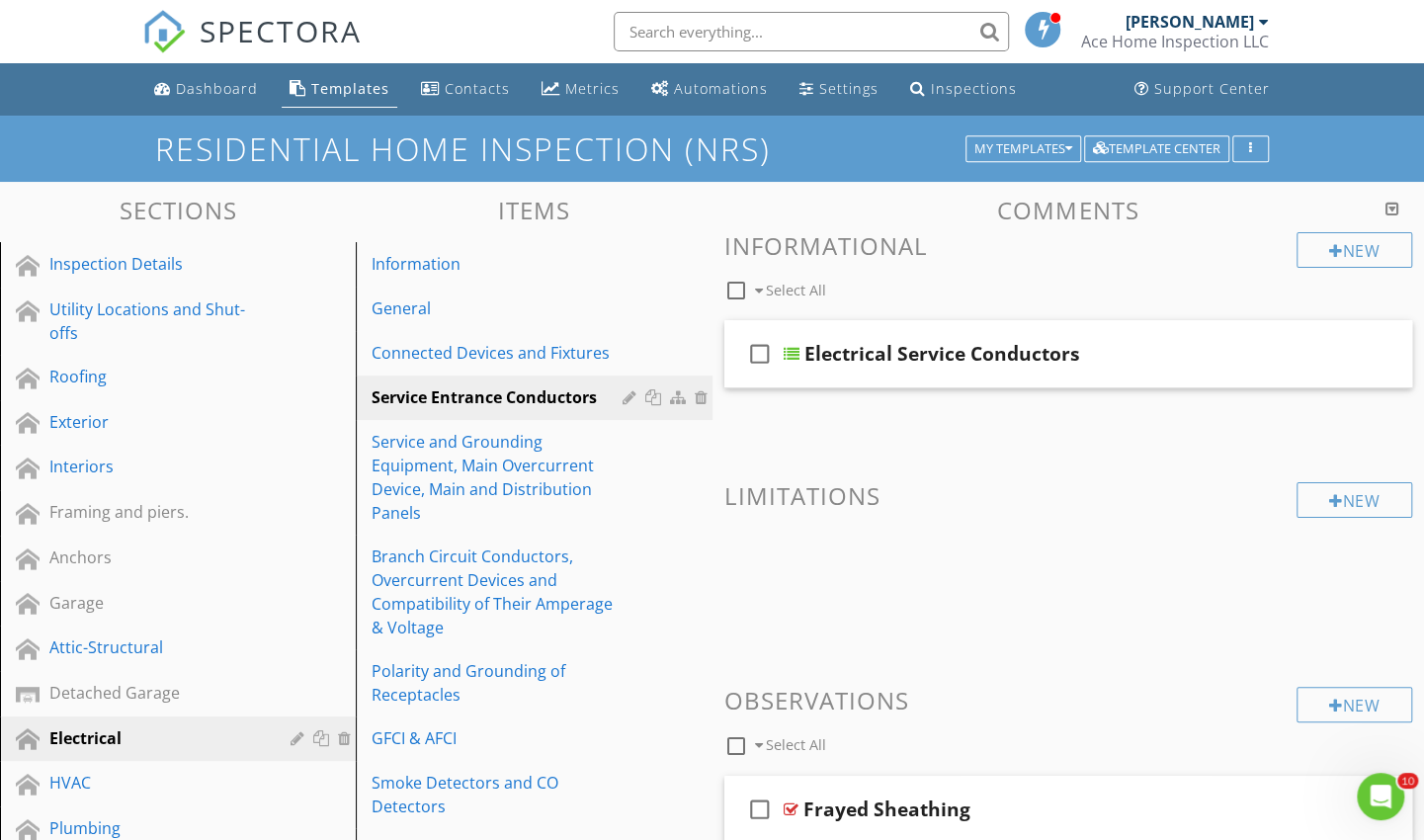 click on "Residential Home Inspection (NRS)
My Templates
Template Center" at bounding box center (712, 148) 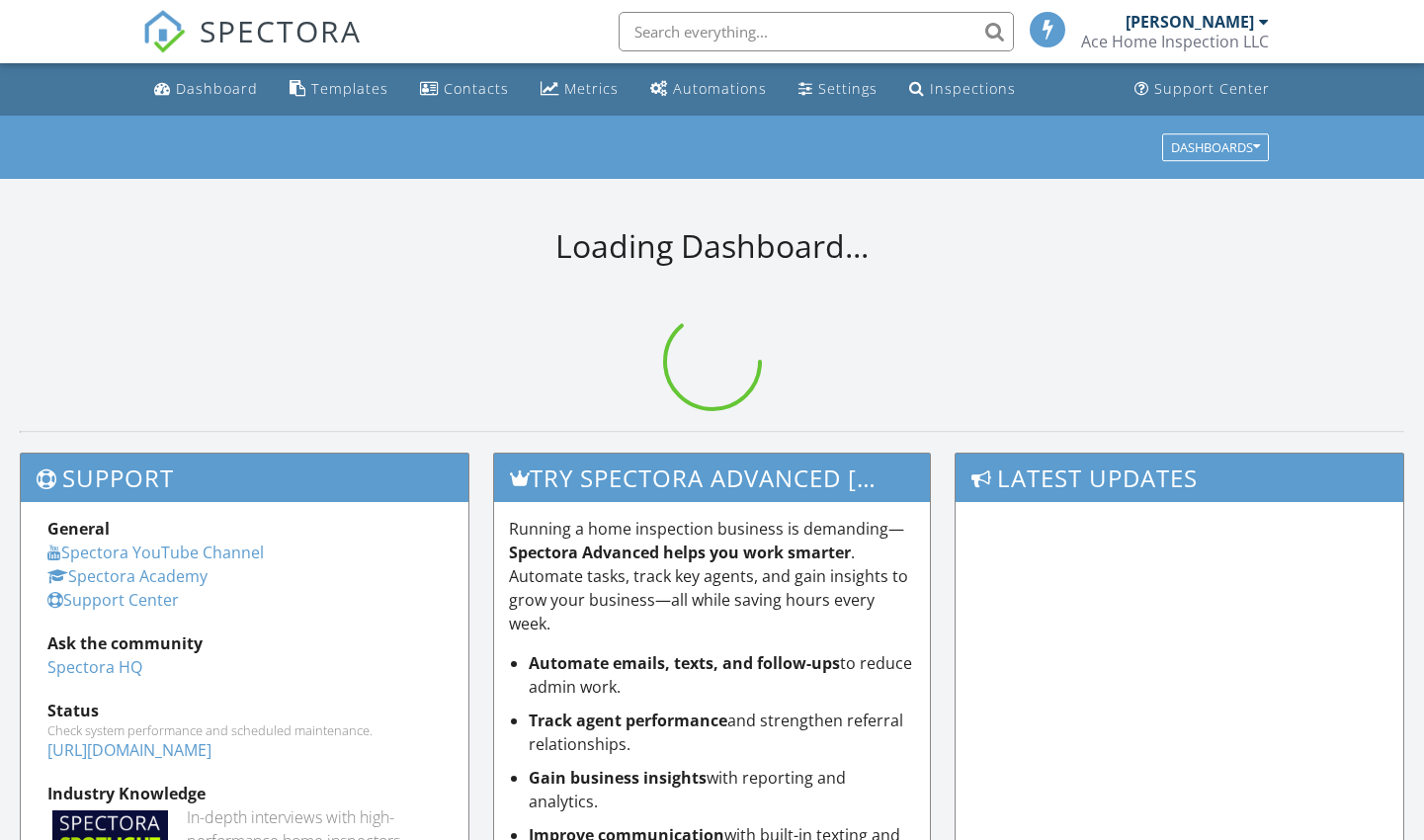 scroll, scrollTop: 0, scrollLeft: 0, axis: both 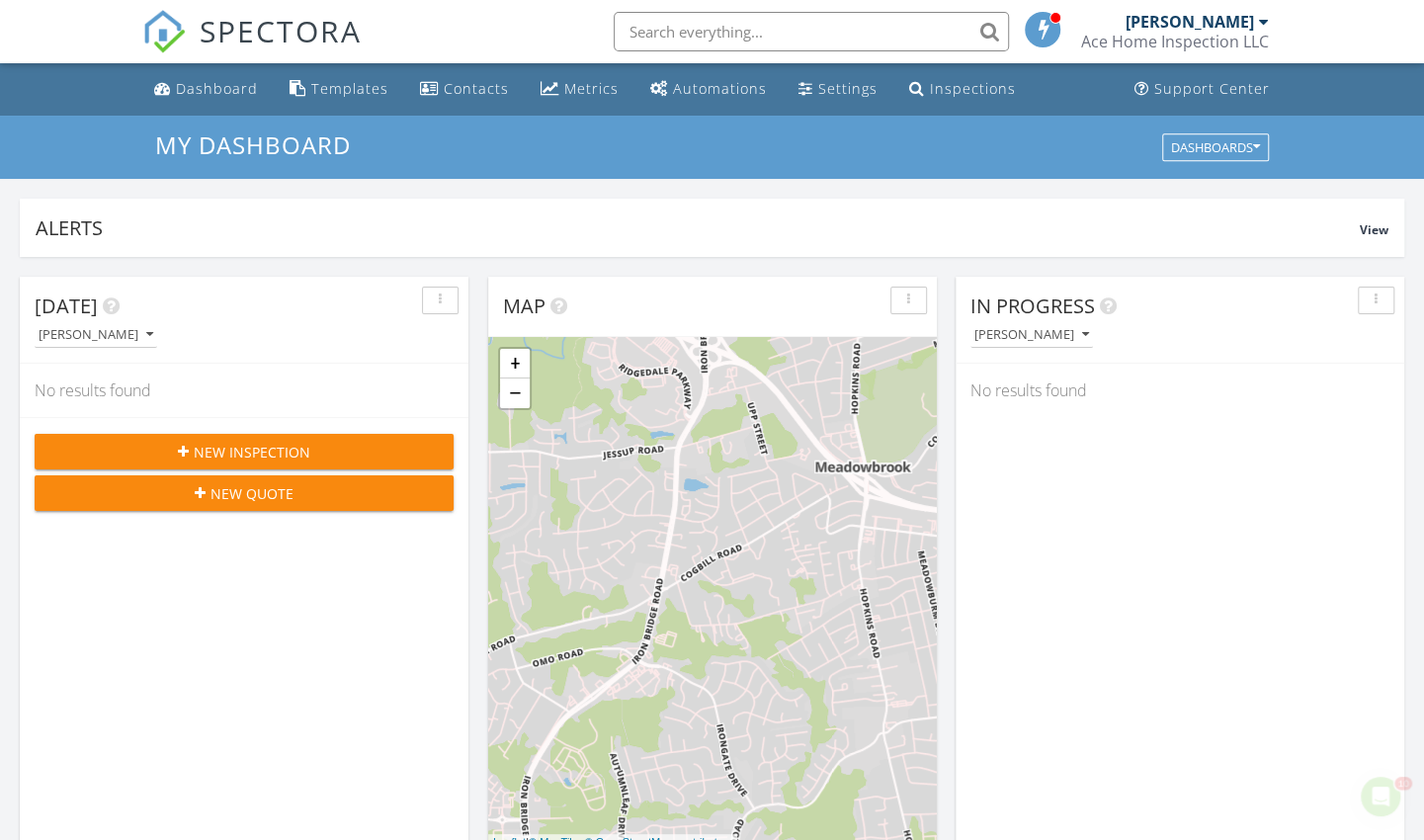 click on "Templates" at bounding box center [350, 88] 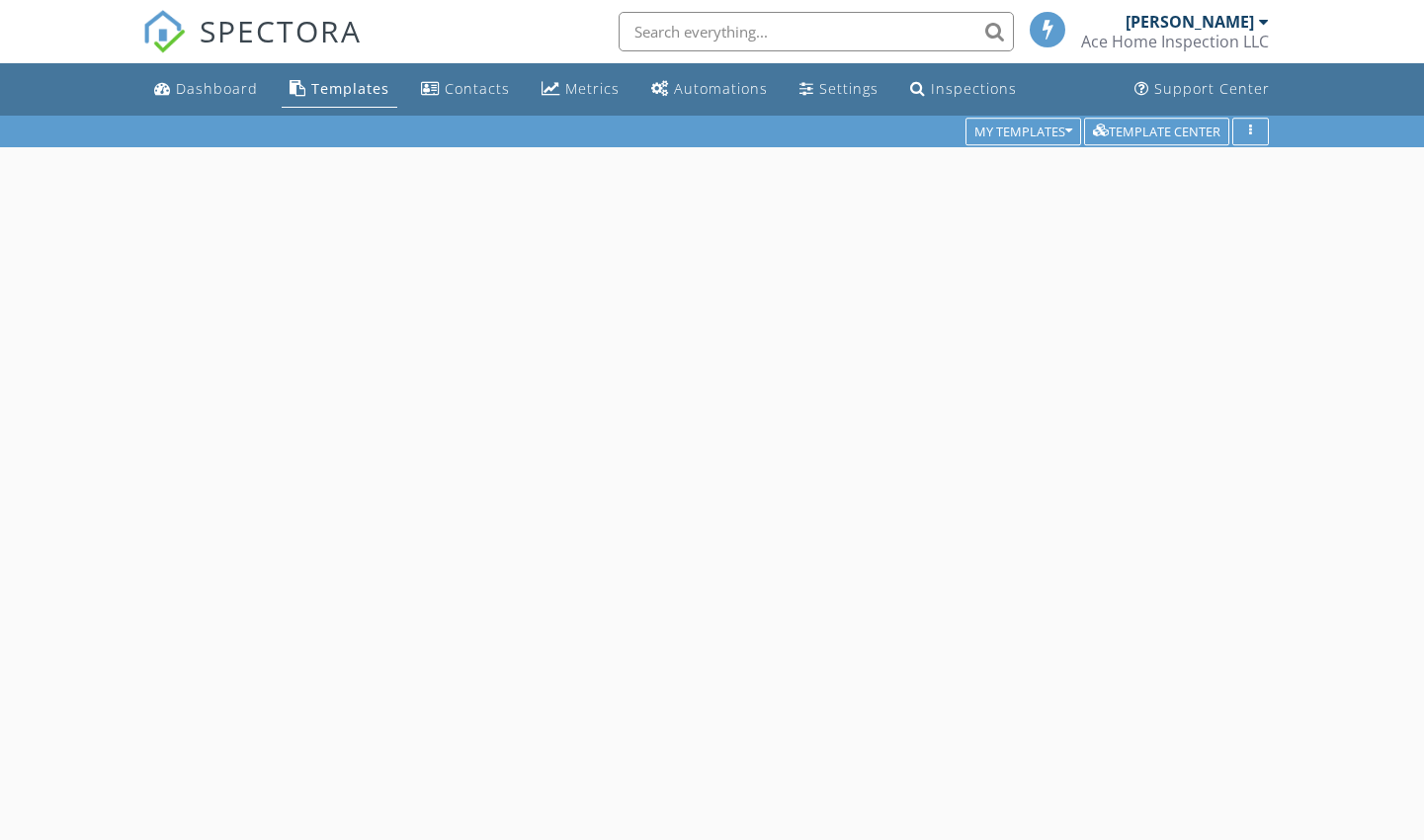 scroll, scrollTop: 0, scrollLeft: 0, axis: both 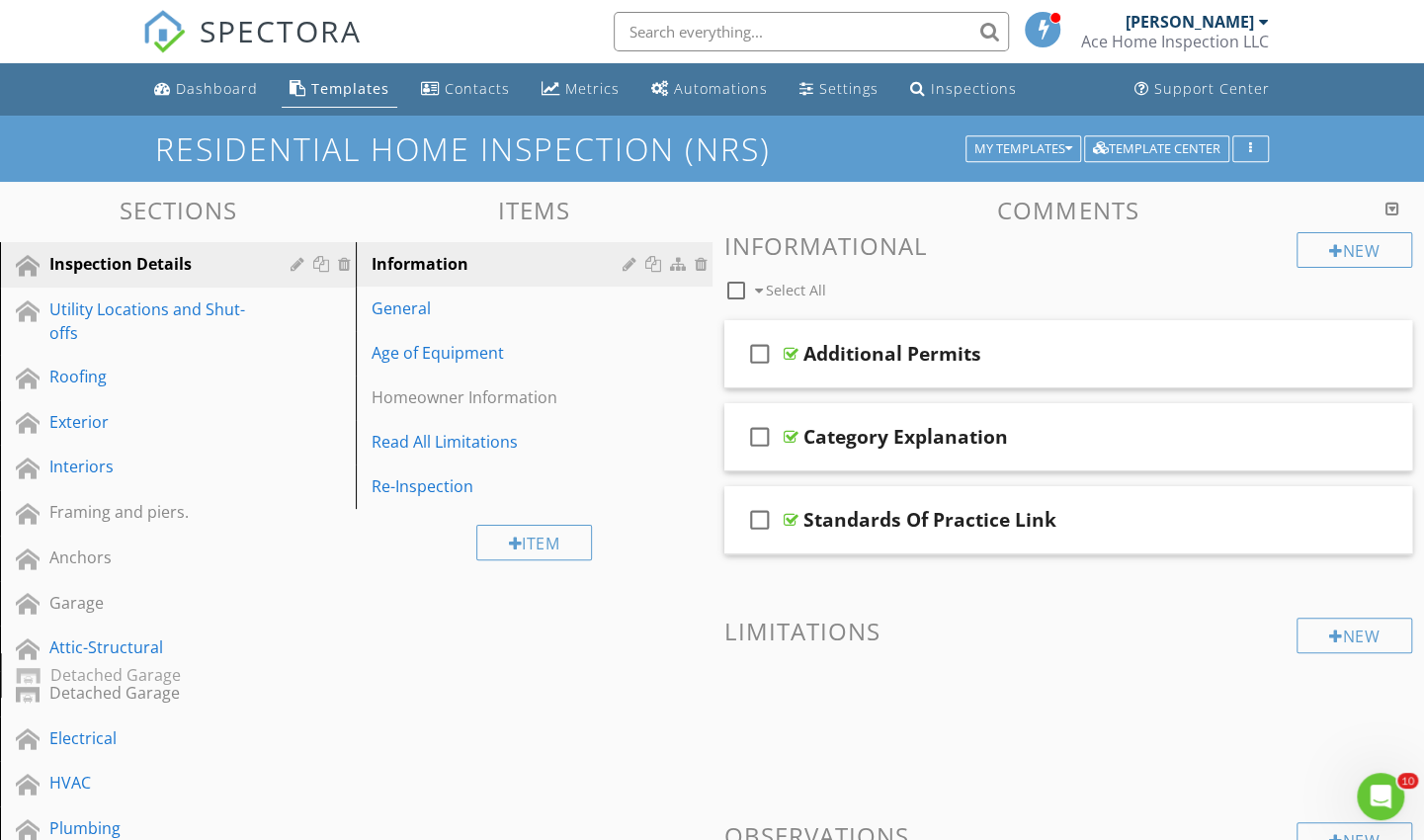 type 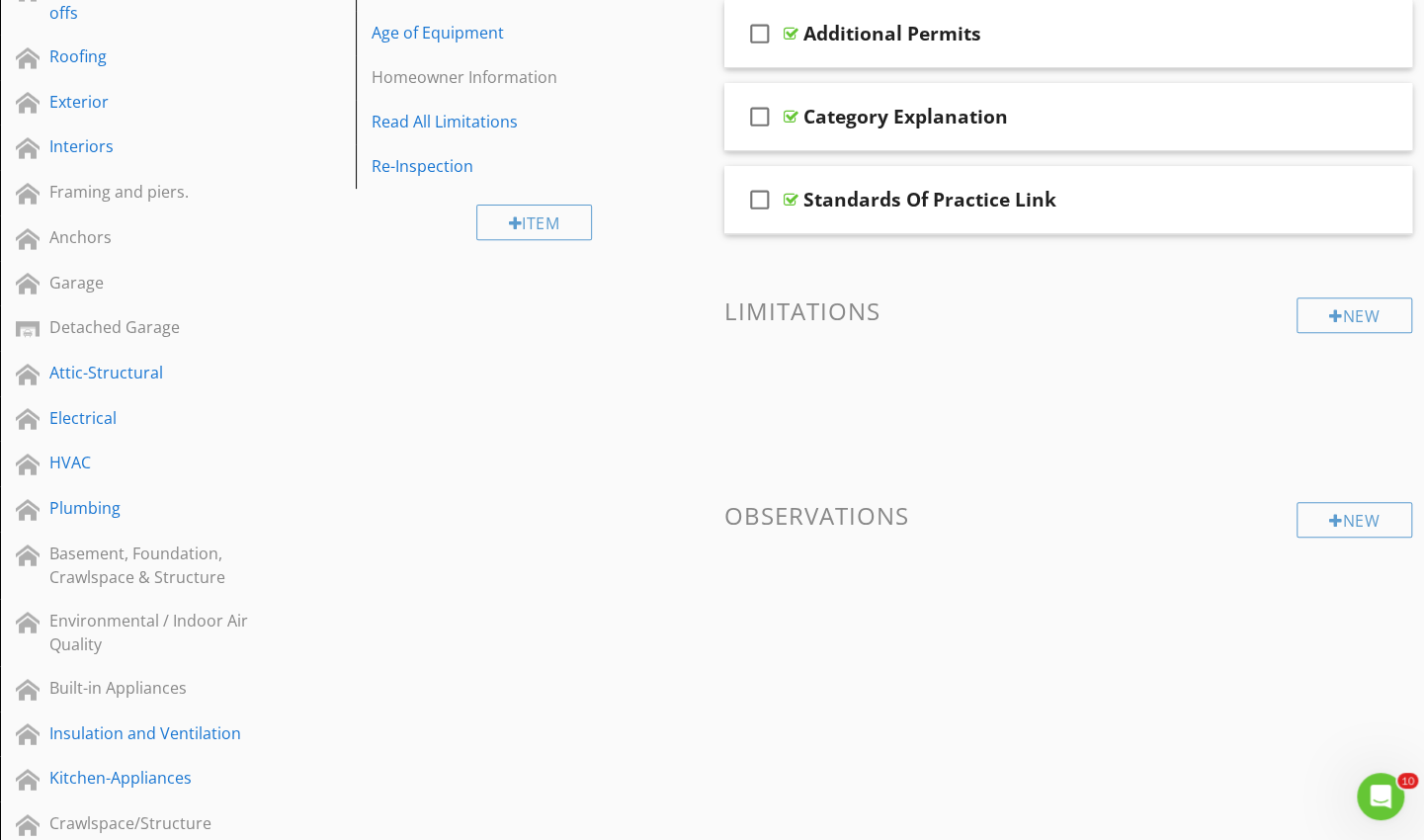 scroll, scrollTop: 340, scrollLeft: 0, axis: vertical 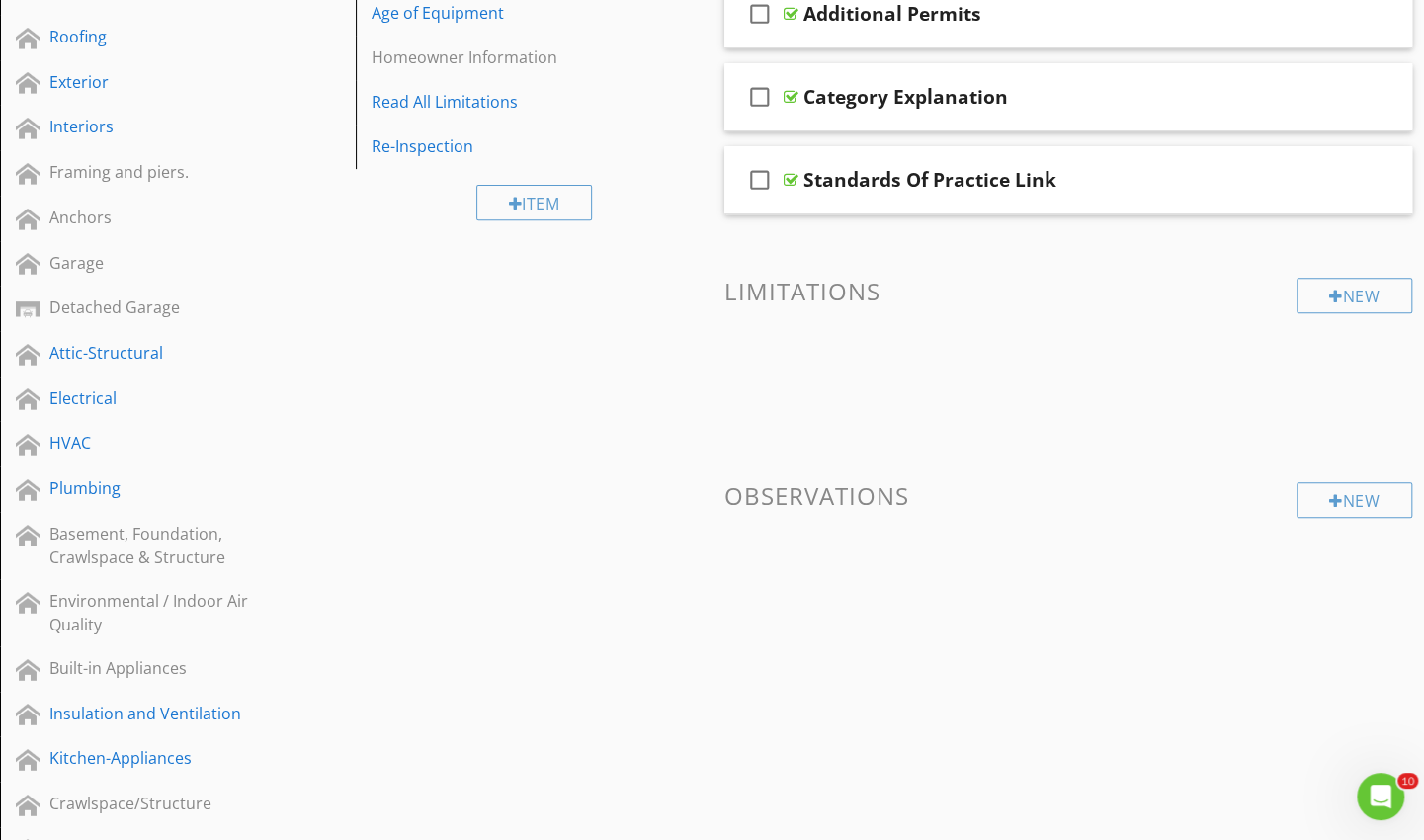 click on "Electrical" at bounding box center [155, 398] 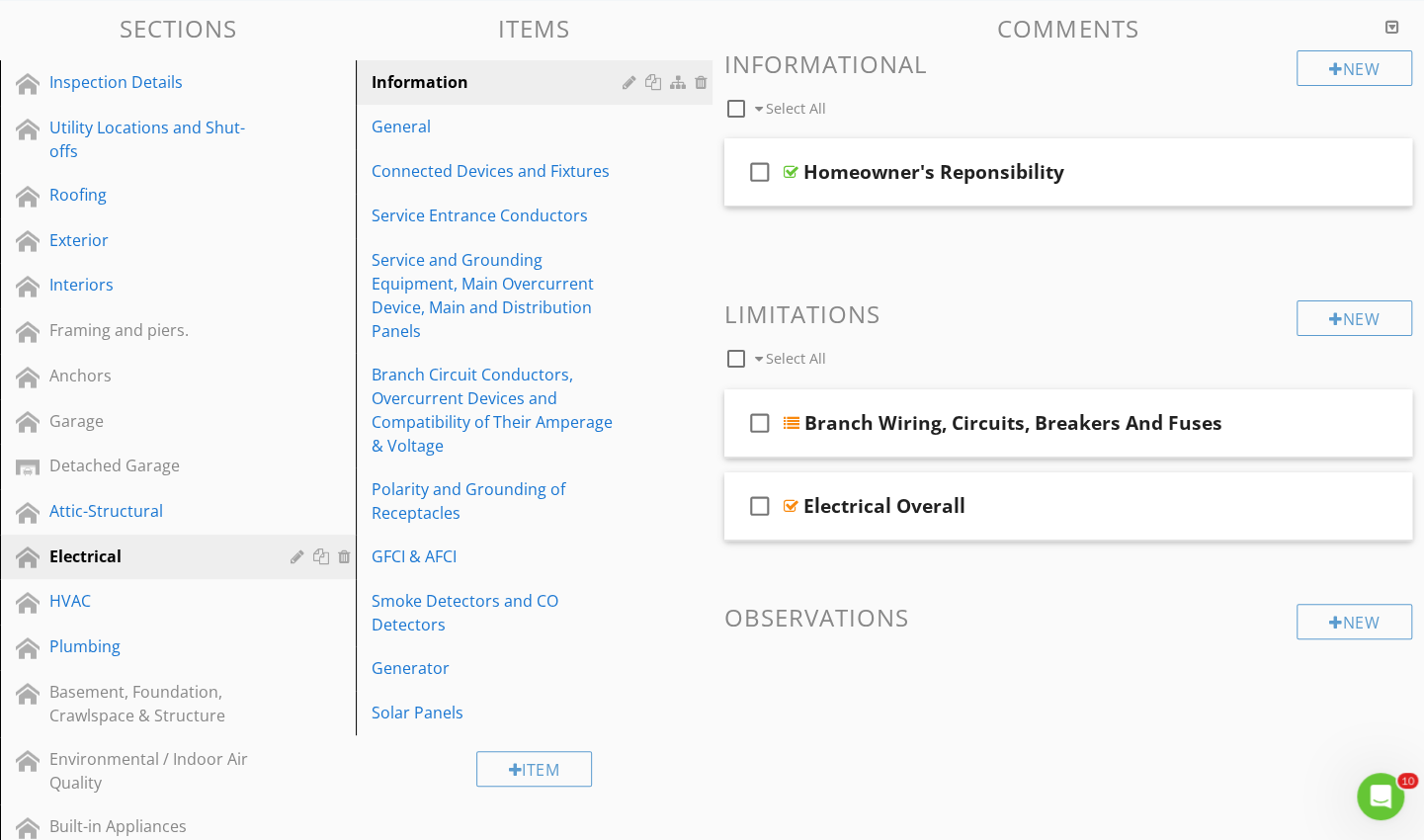 scroll, scrollTop: 167, scrollLeft: 0, axis: vertical 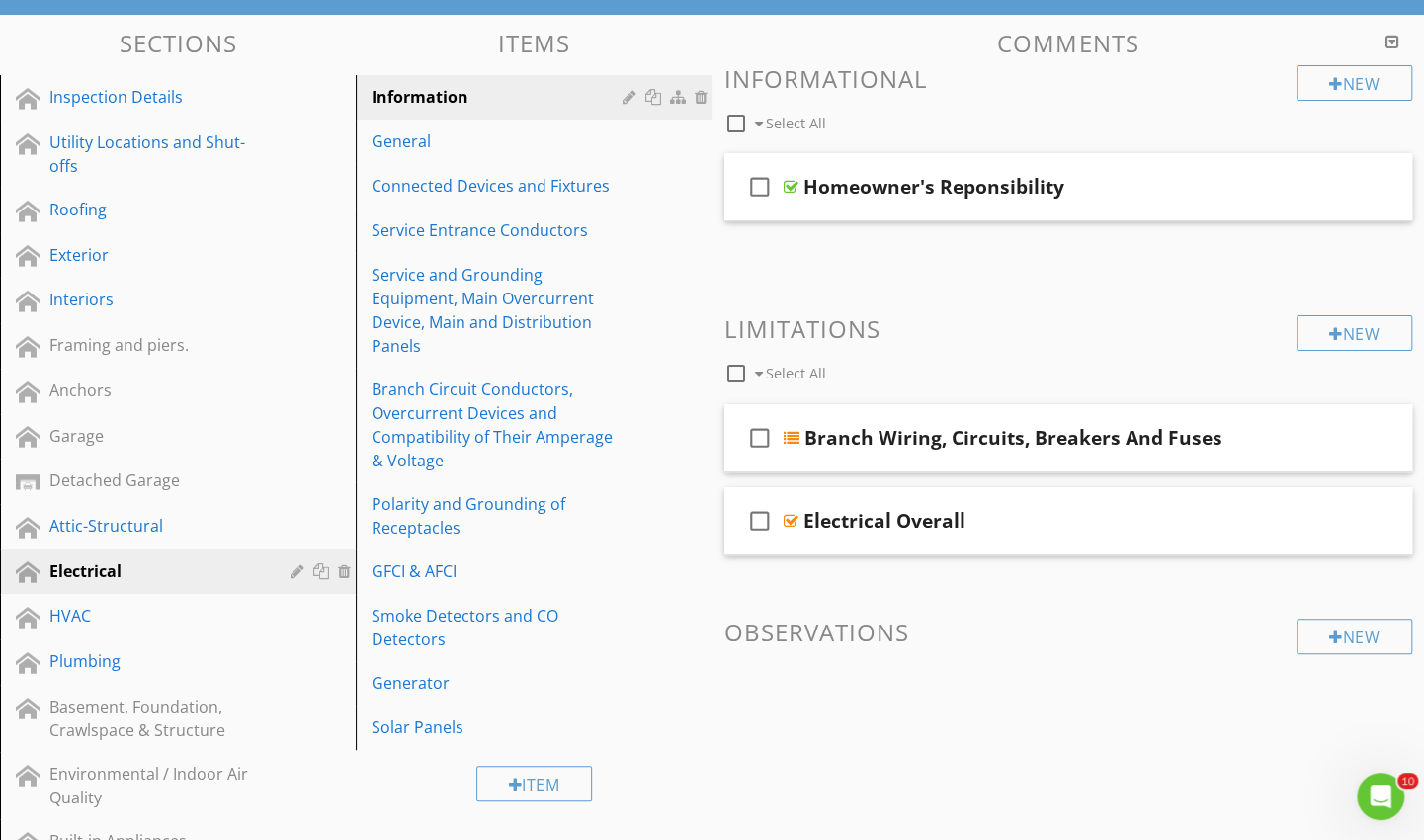 click on "Homeowner's Reponsibility" at bounding box center (1047, 187) 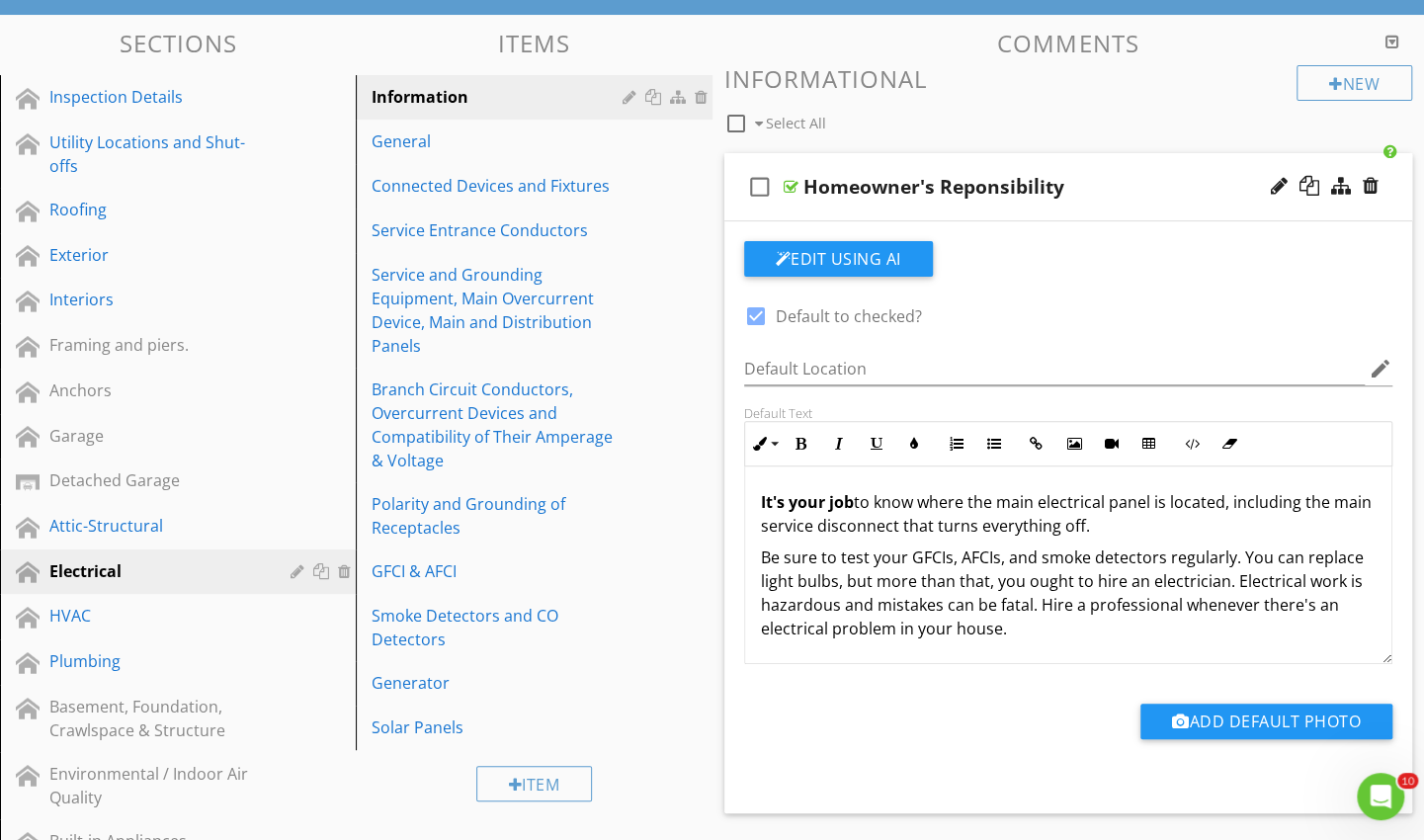 click on "Service Entrance Conductors" at bounding box center (499, 230) 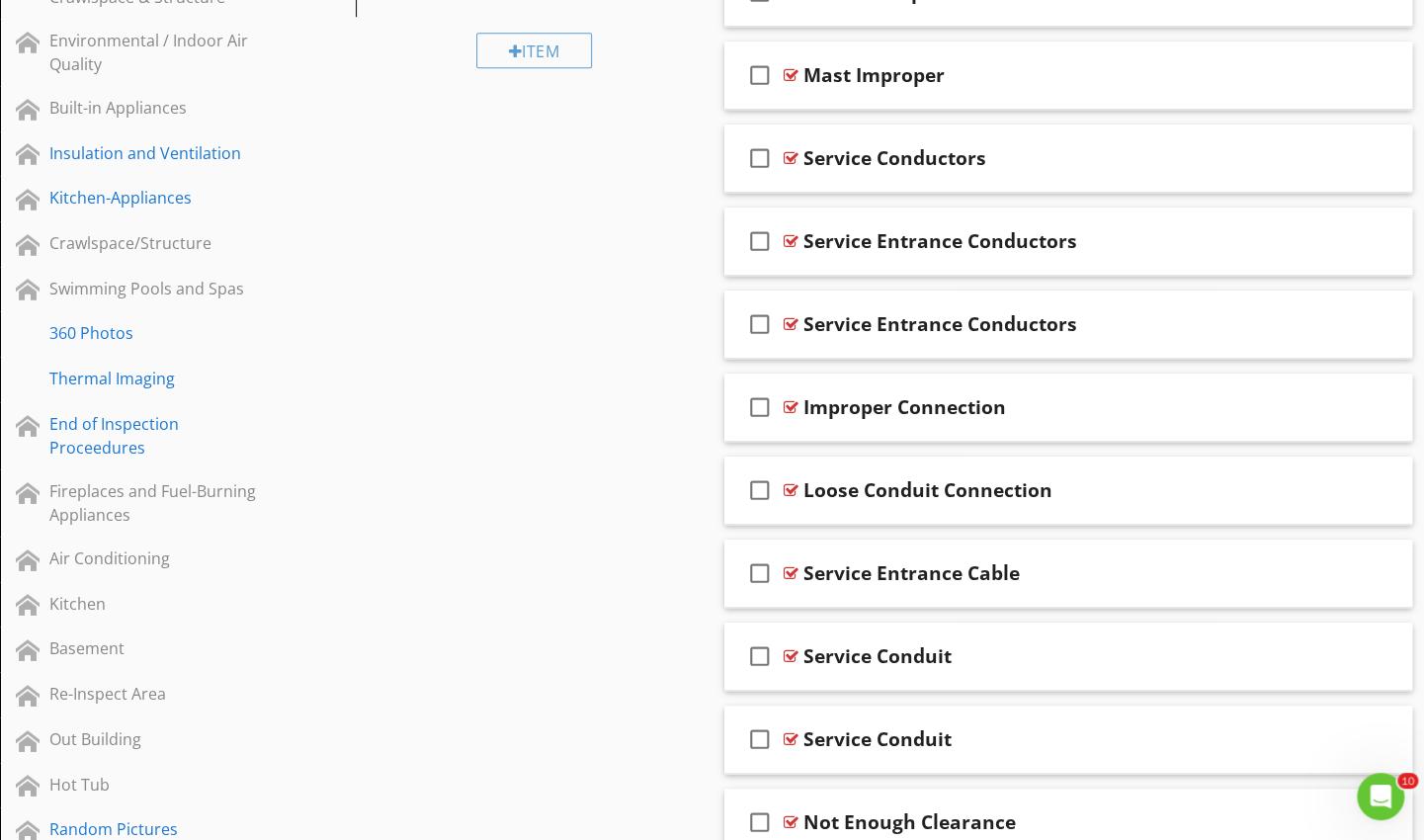 scroll, scrollTop: 904, scrollLeft: 0, axis: vertical 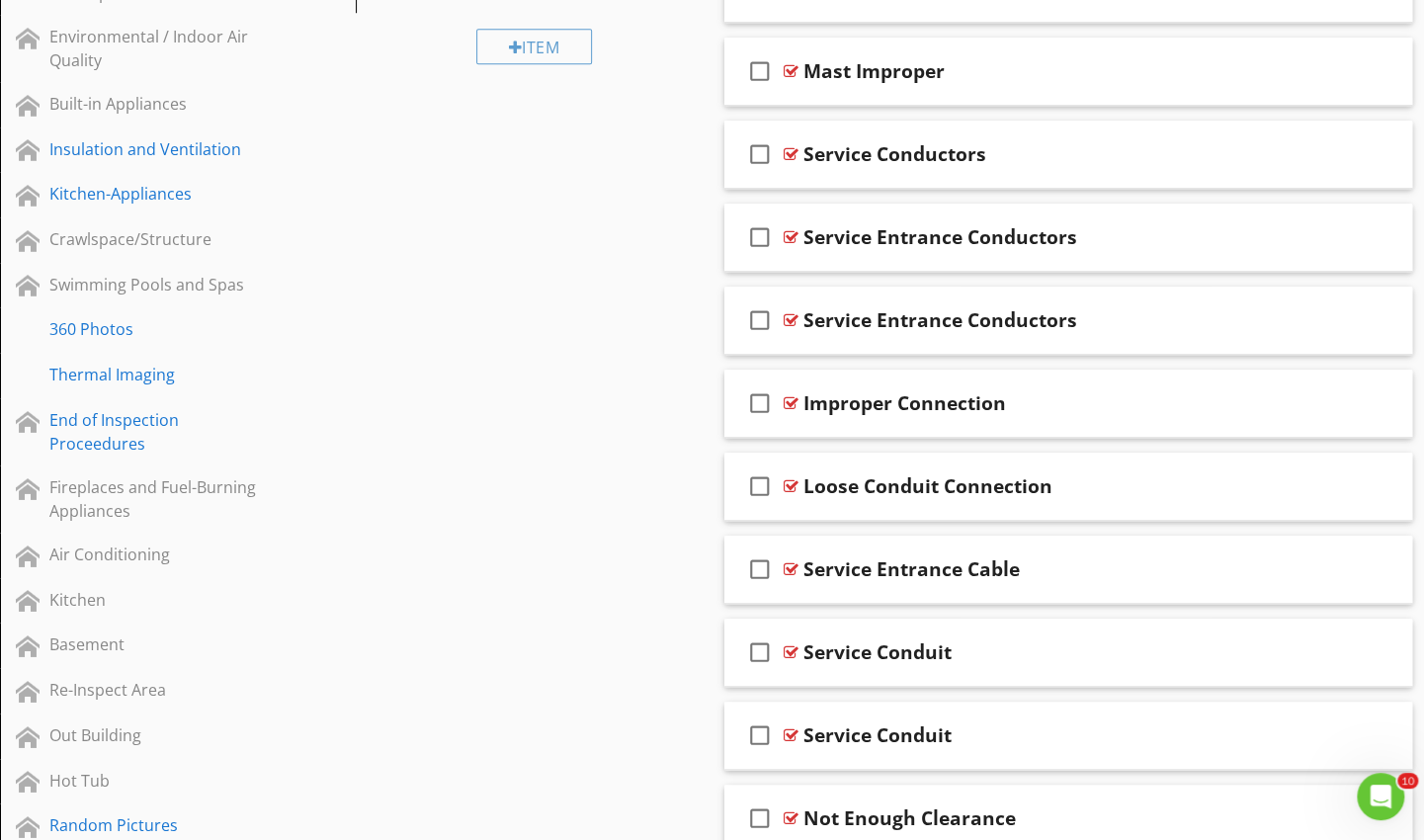 click on "check_box_outline_blank
Mast Improper" at bounding box center [1068, 71] 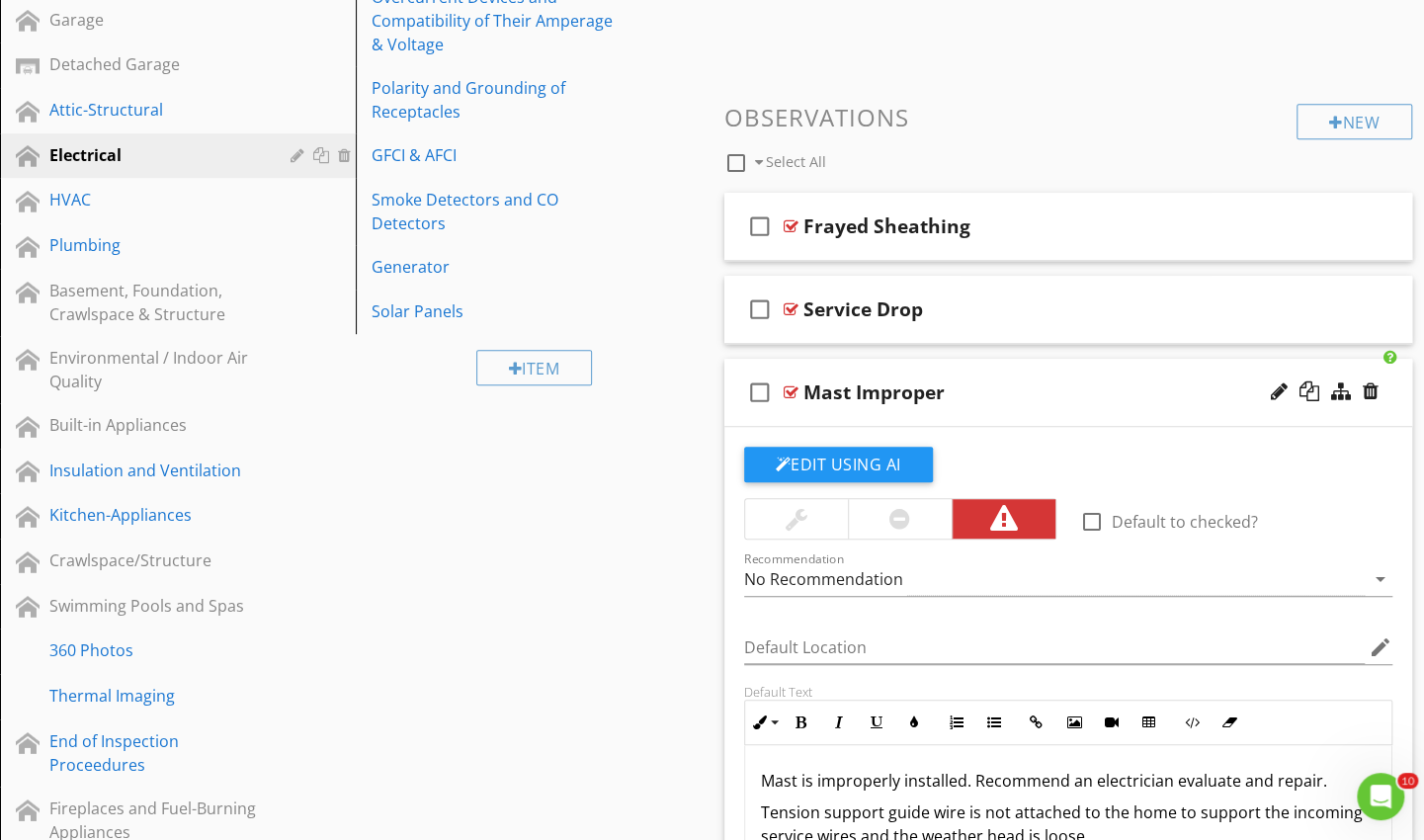 scroll, scrollTop: 0, scrollLeft: 0, axis: both 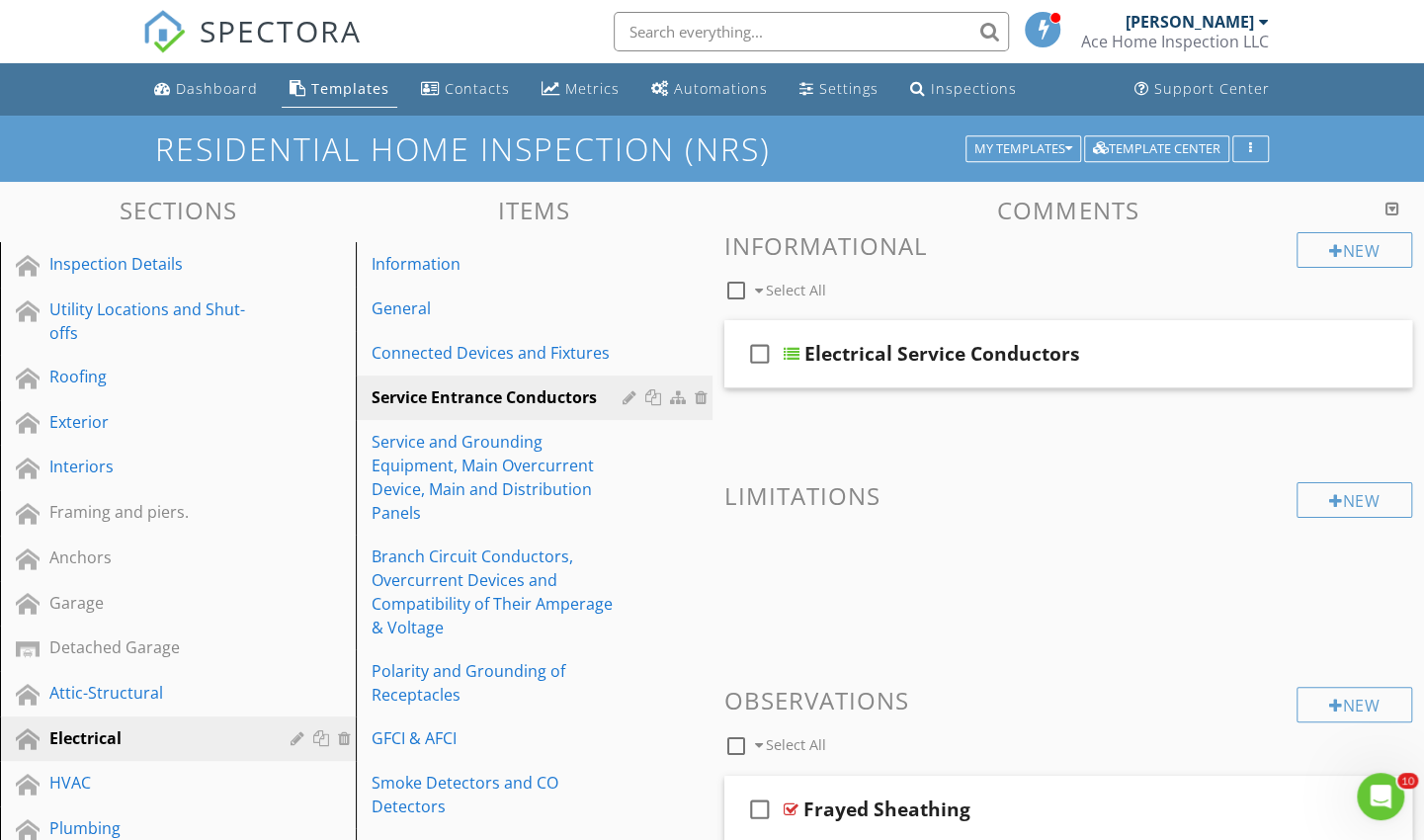 click on "Dashboard" at bounding box center (216, 88) 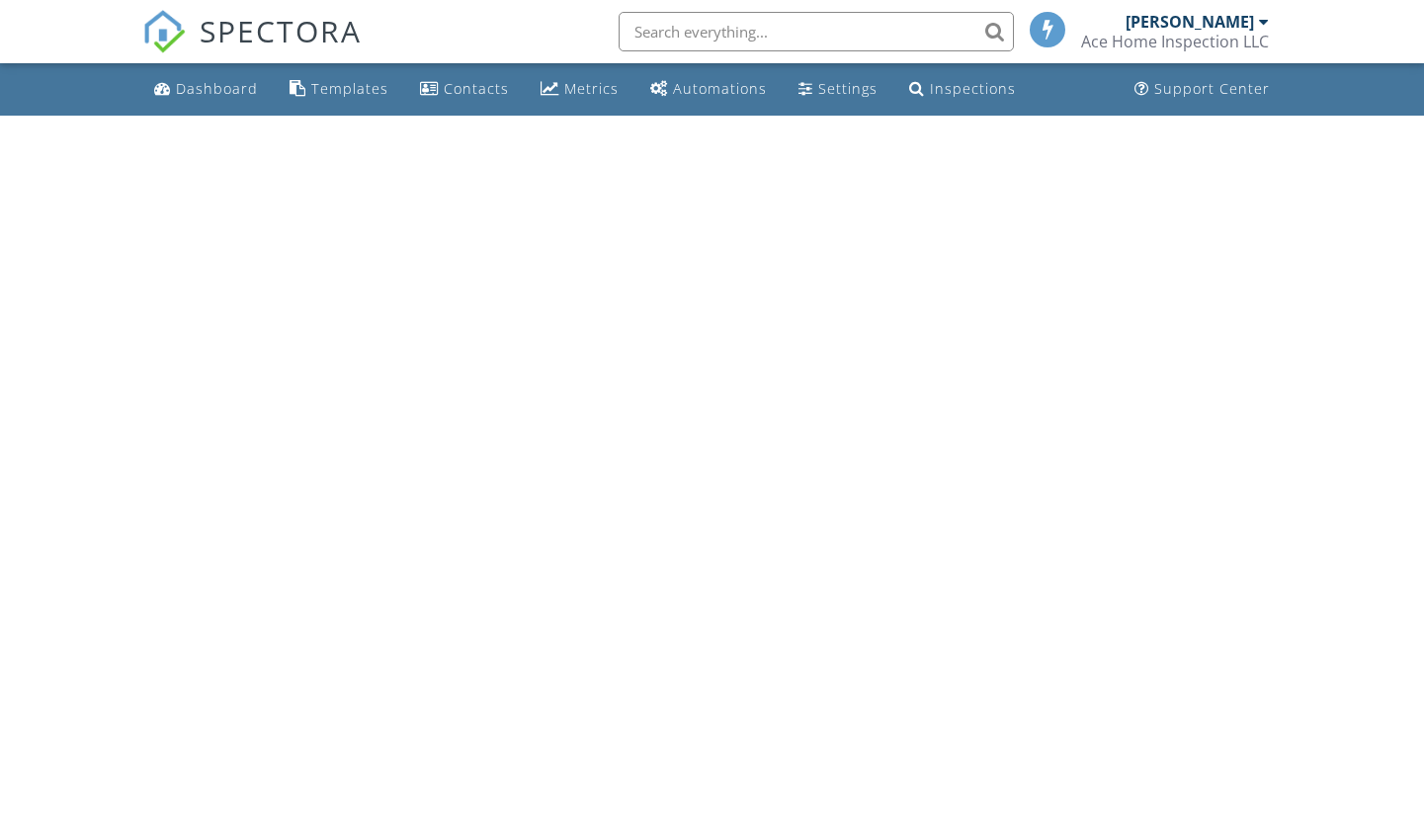 scroll, scrollTop: 0, scrollLeft: 0, axis: both 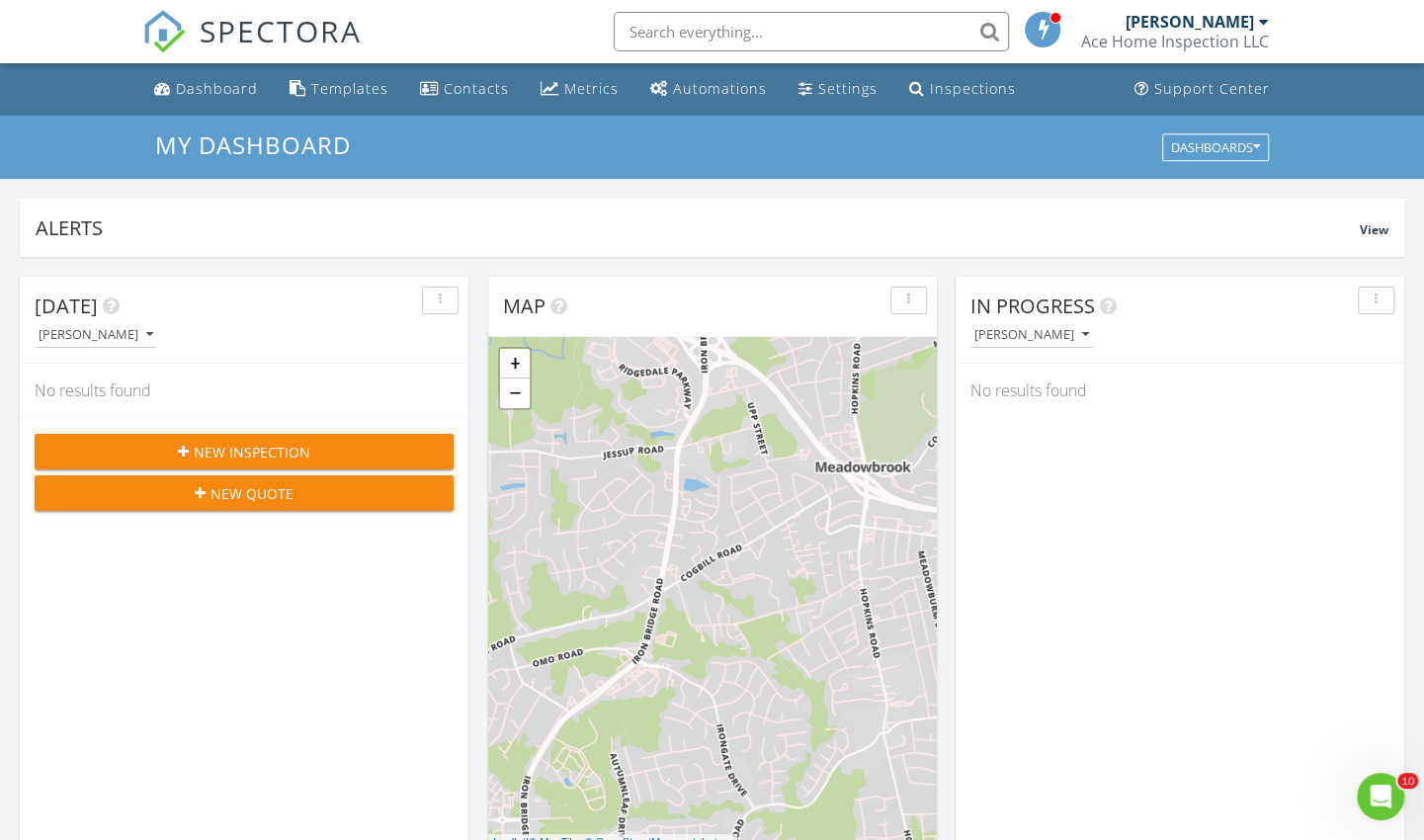 click on "Templates" at bounding box center [339, 89] 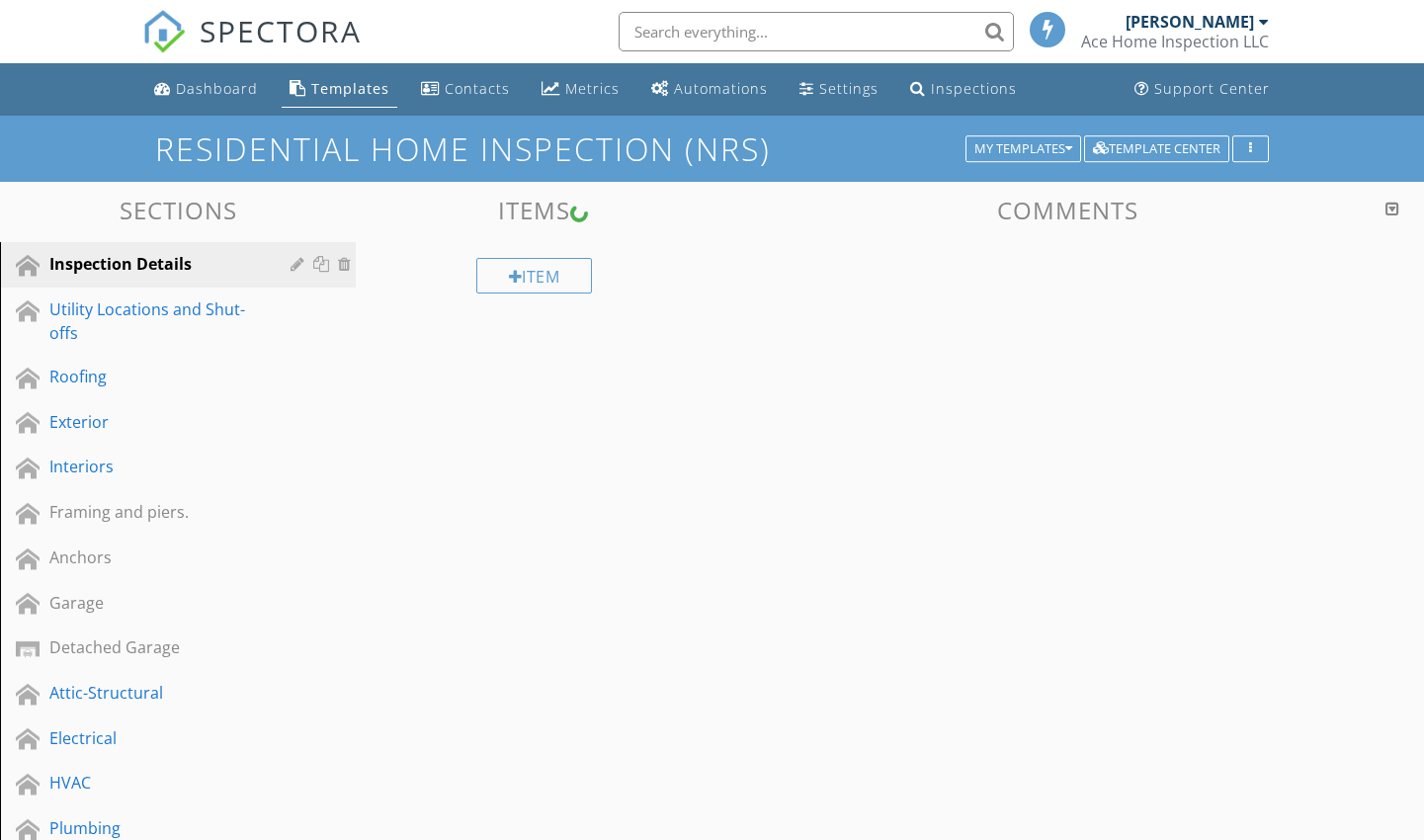 scroll, scrollTop: 0, scrollLeft: 0, axis: both 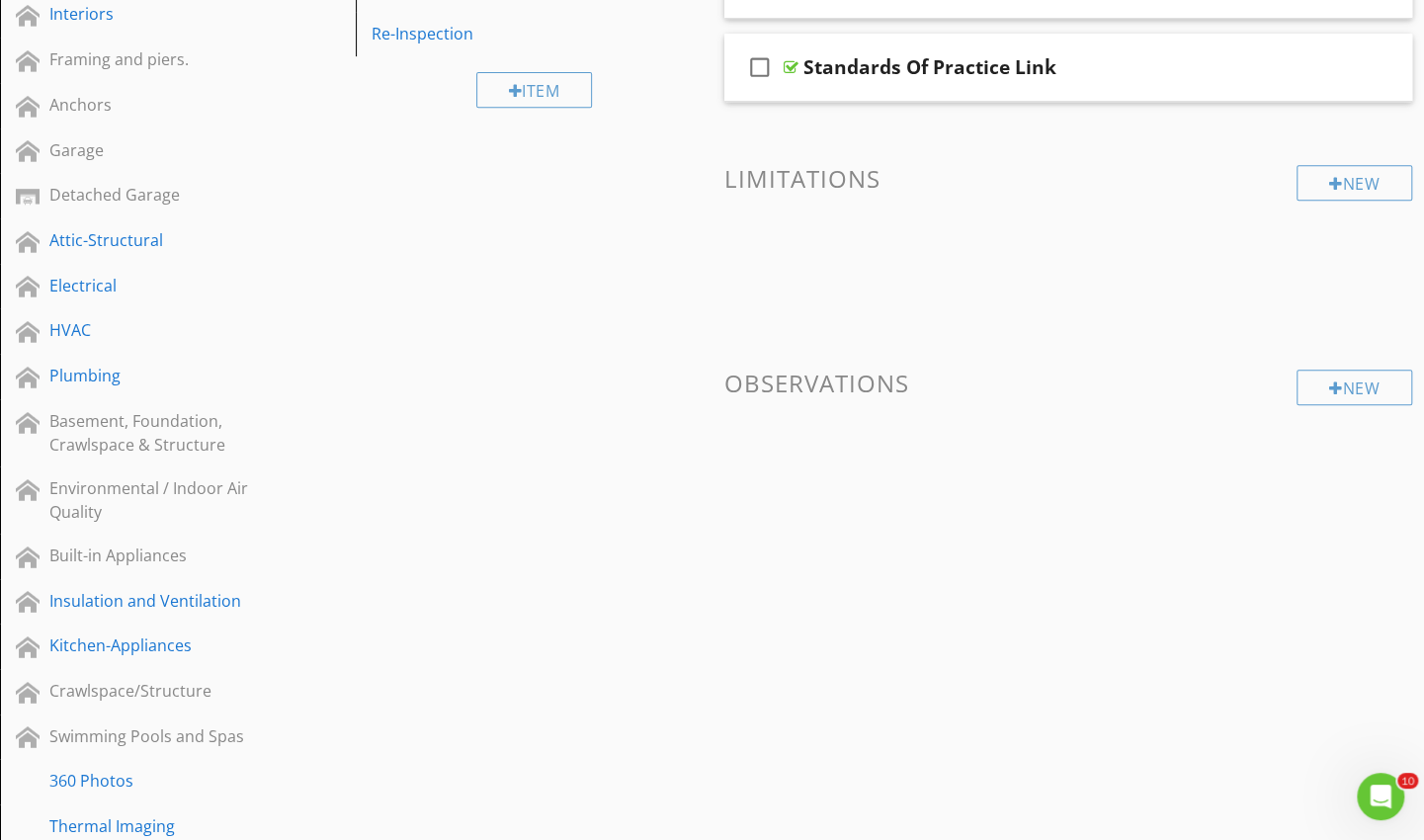 click on "Kitchen-Appliances" at bounding box center [155, 645] 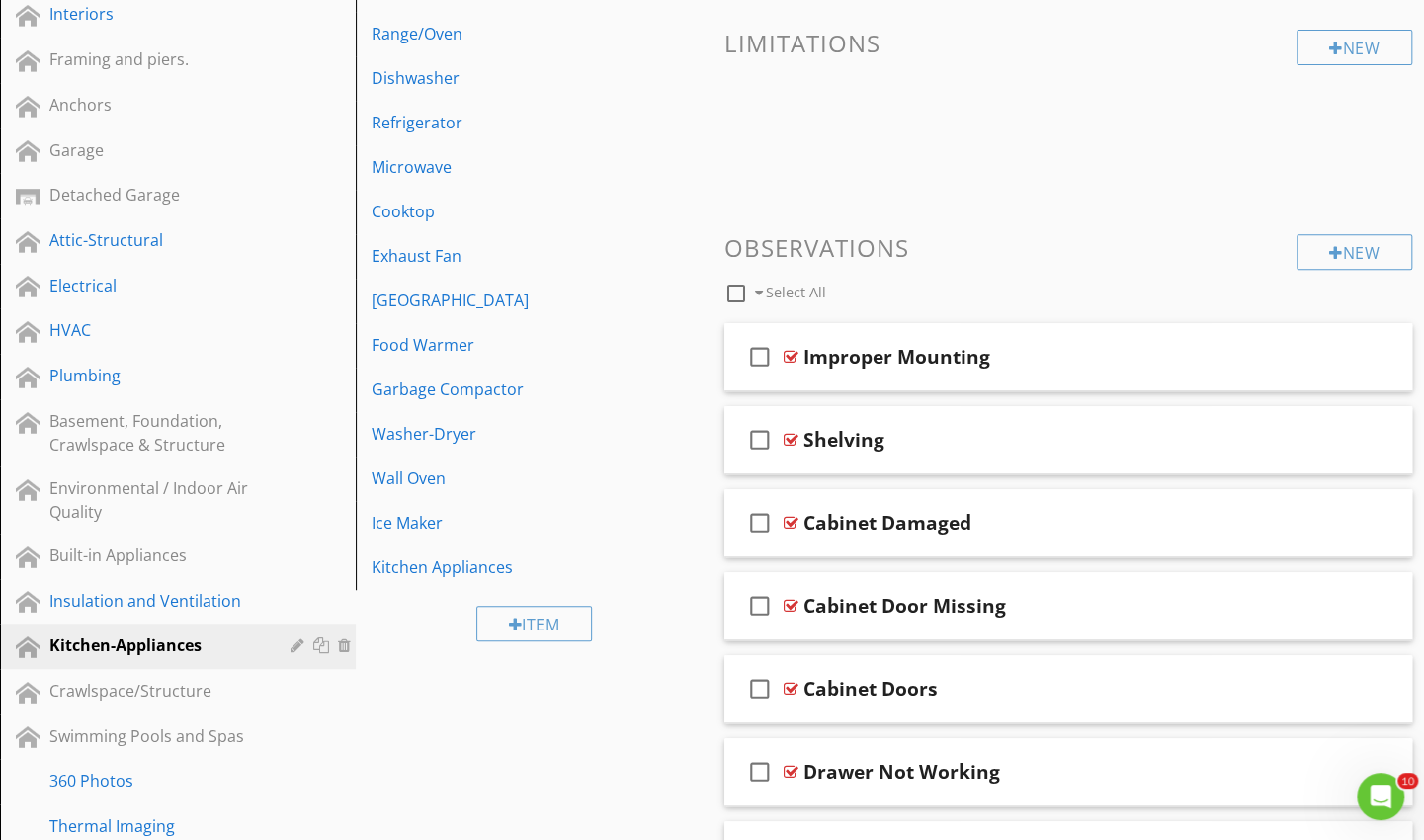 click on "Dishwasher" at bounding box center [537, 78] 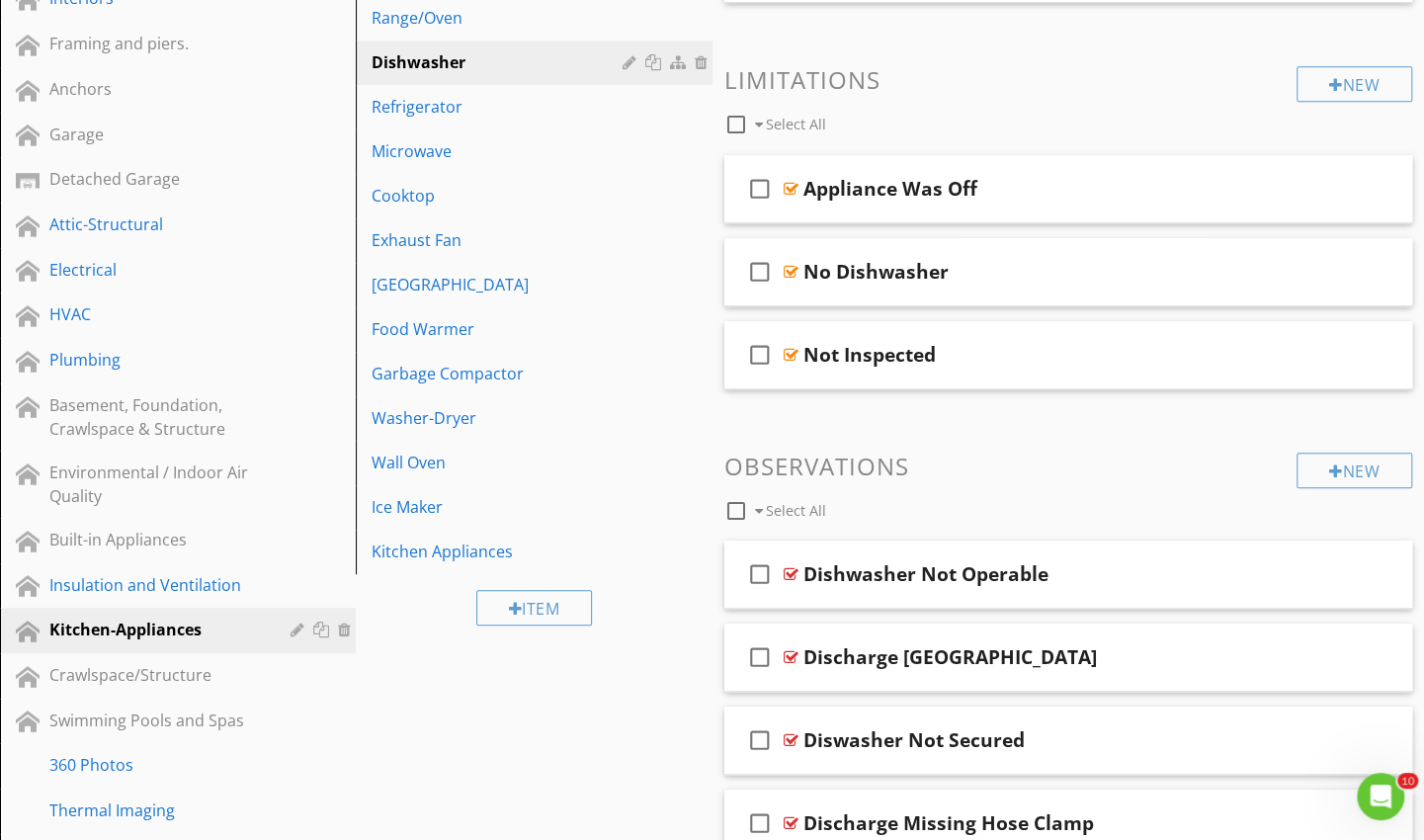 scroll, scrollTop: 462, scrollLeft: 0, axis: vertical 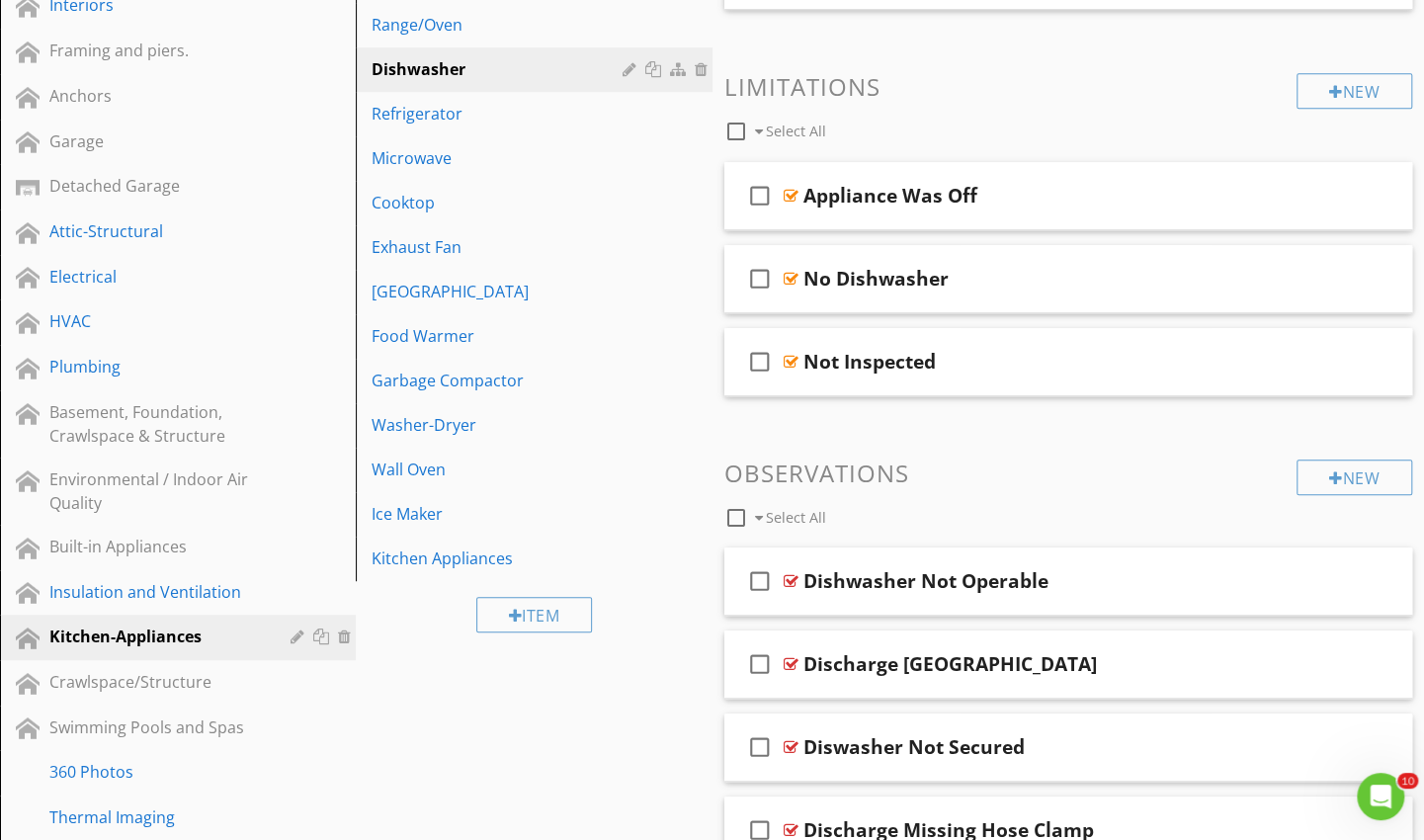 type 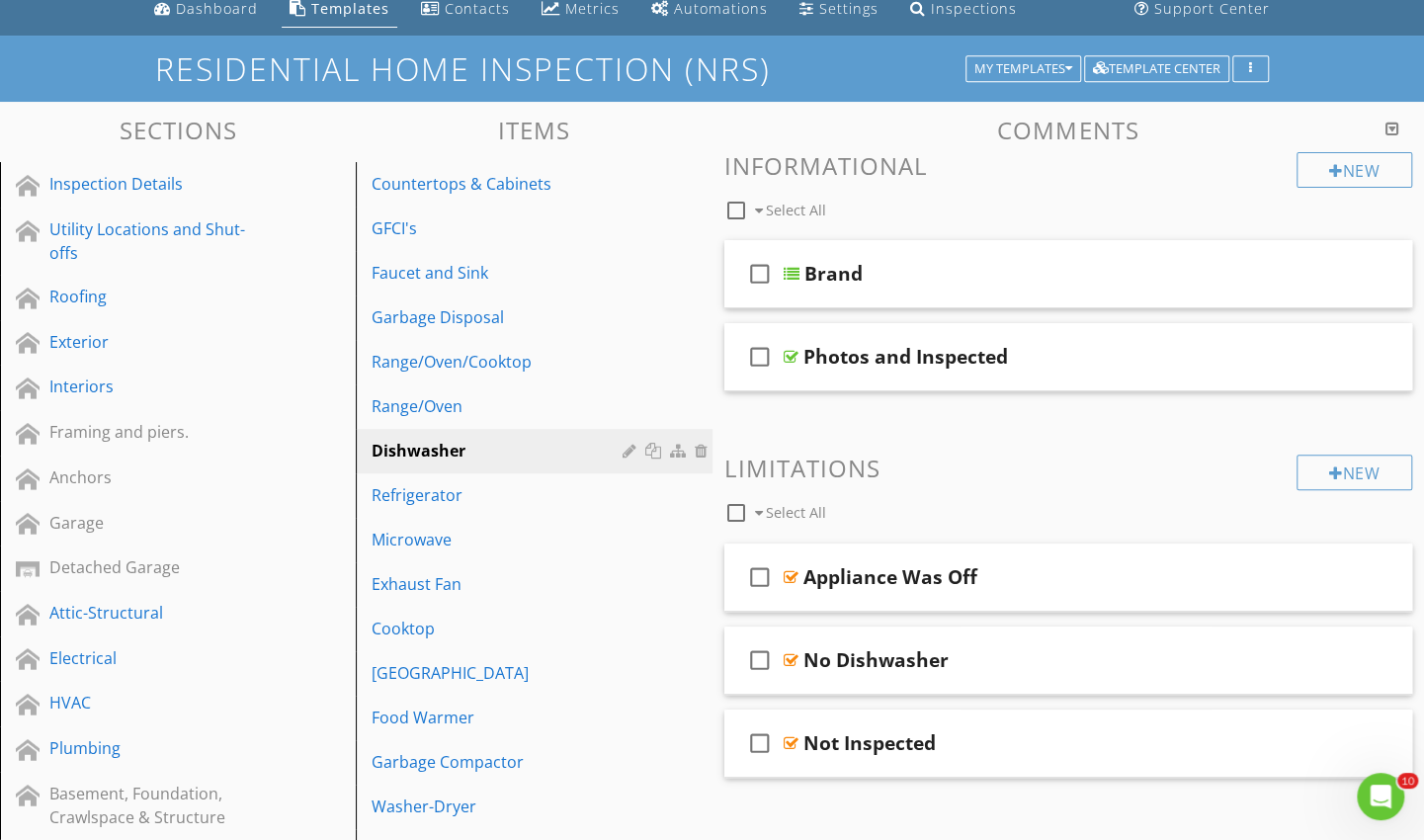 scroll, scrollTop: 52, scrollLeft: 0, axis: vertical 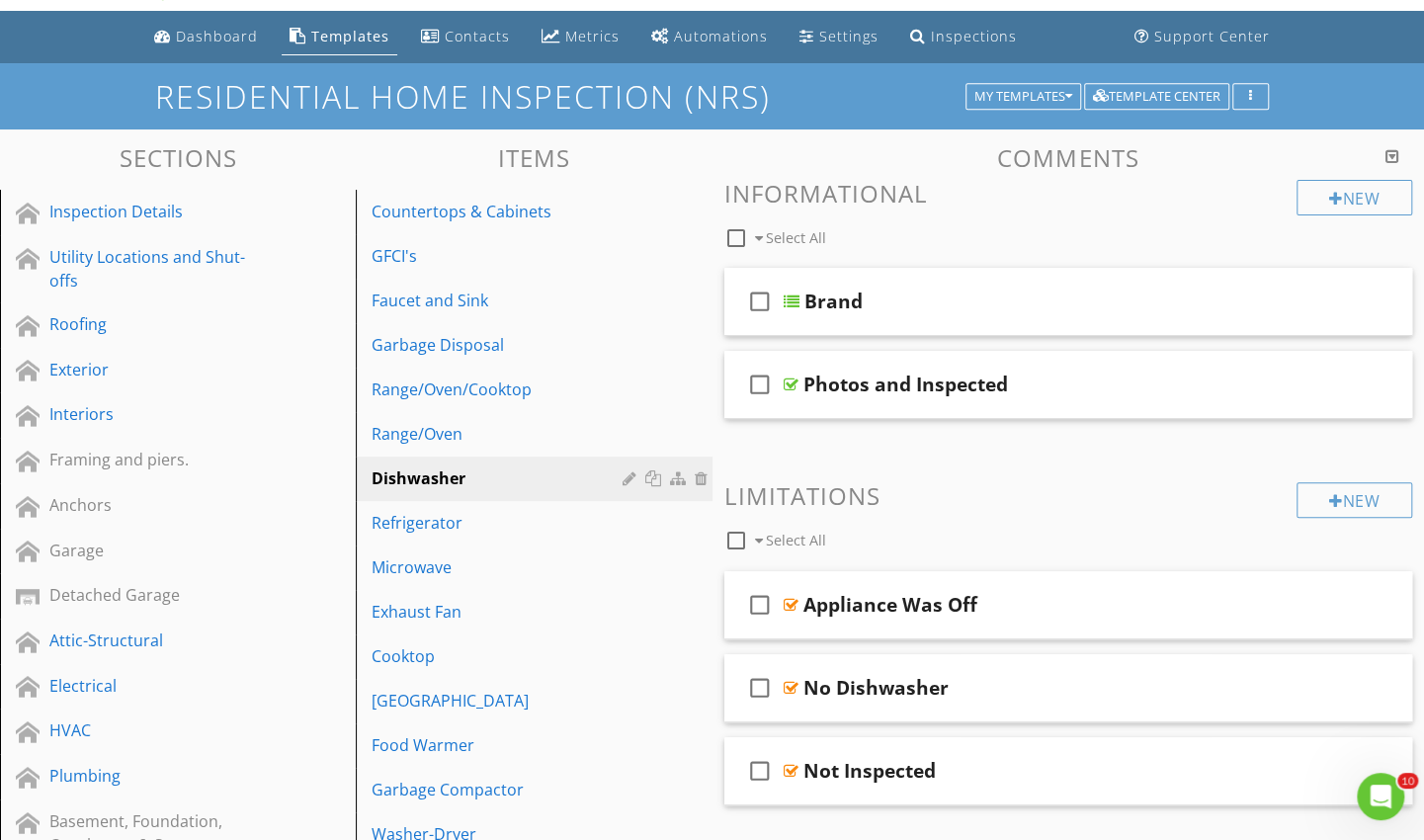 click at bounding box center (1279, 383) 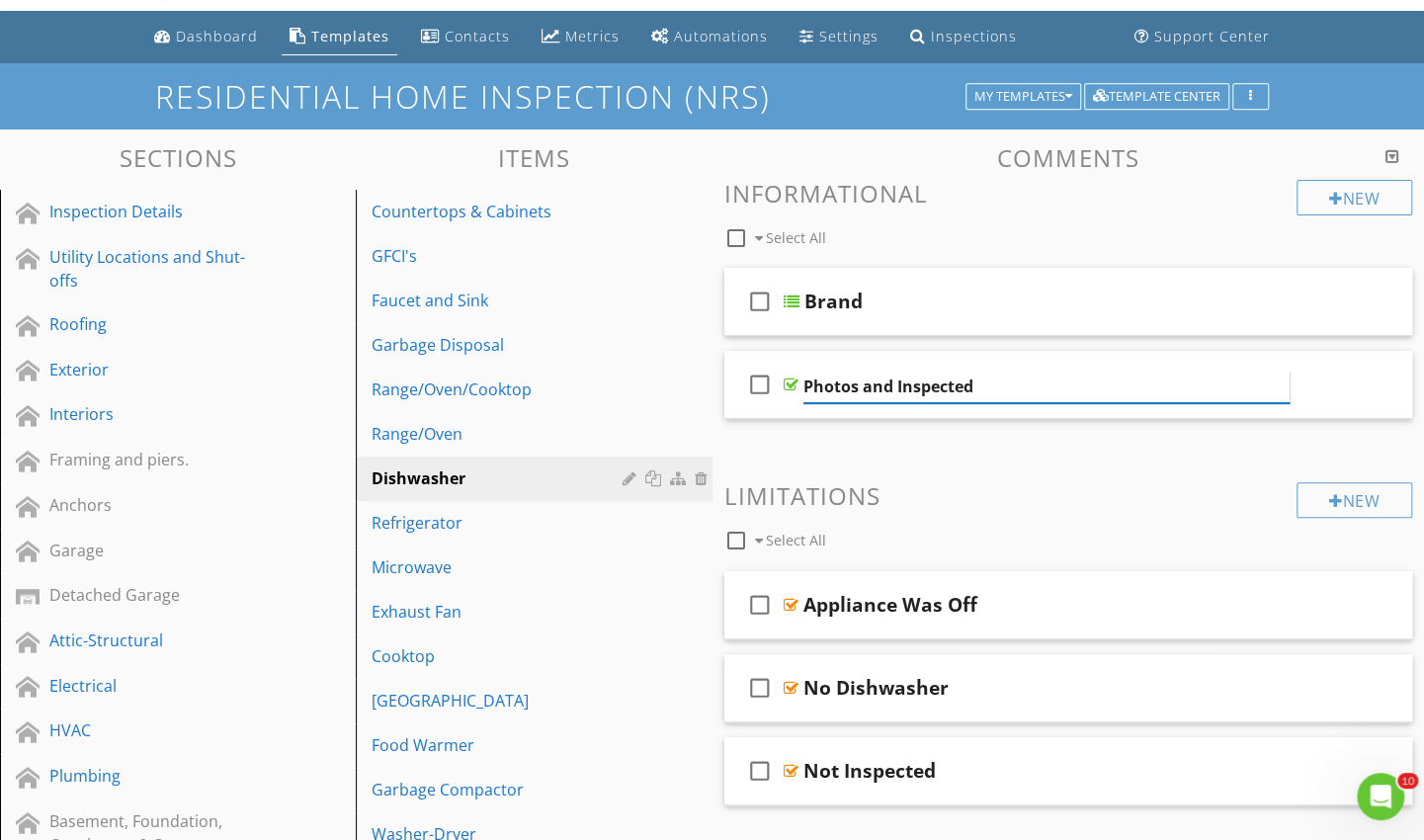 click on "Photos and Inspected" at bounding box center [1047, 386] 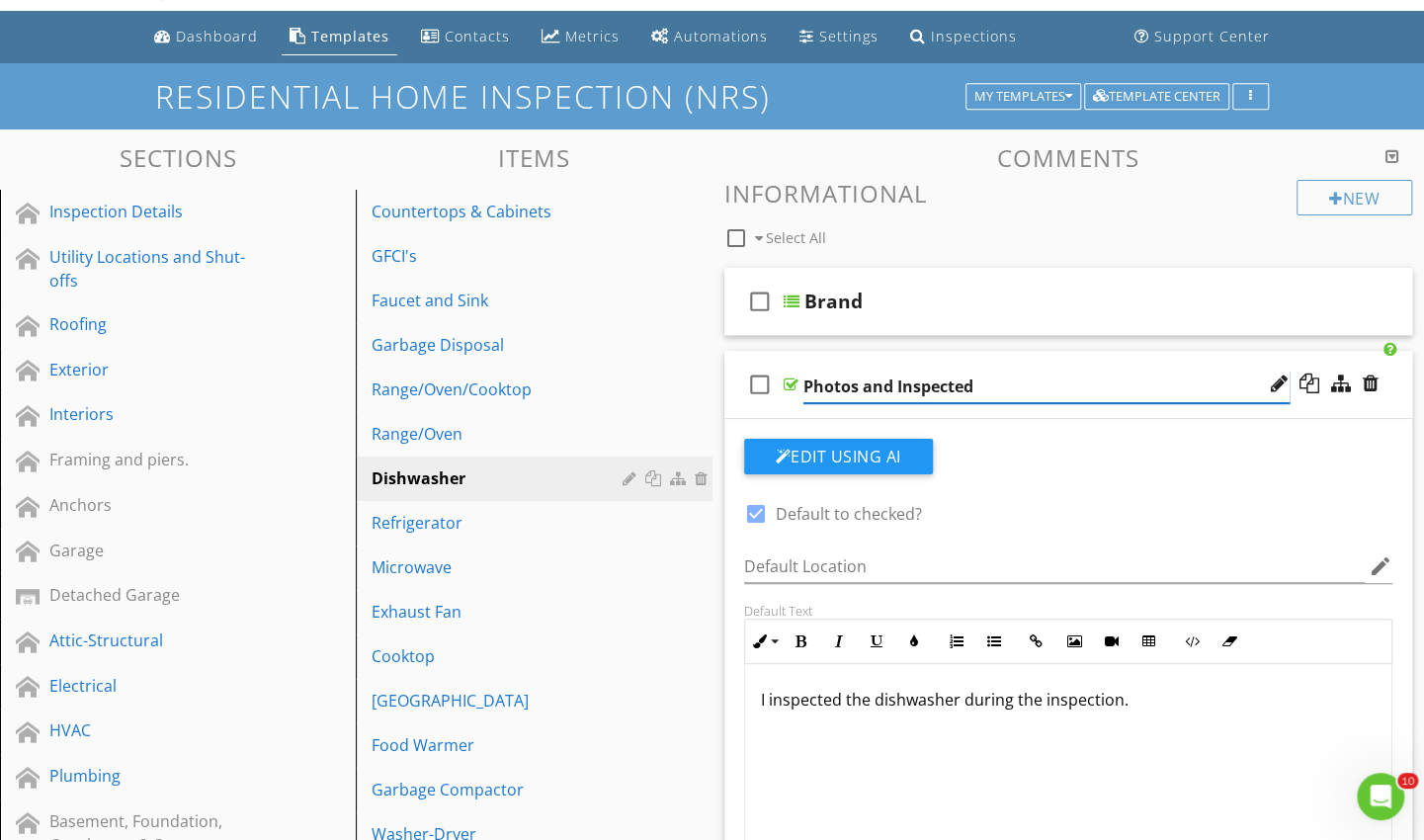 click on "Photos and Inspected" at bounding box center [1047, 386] 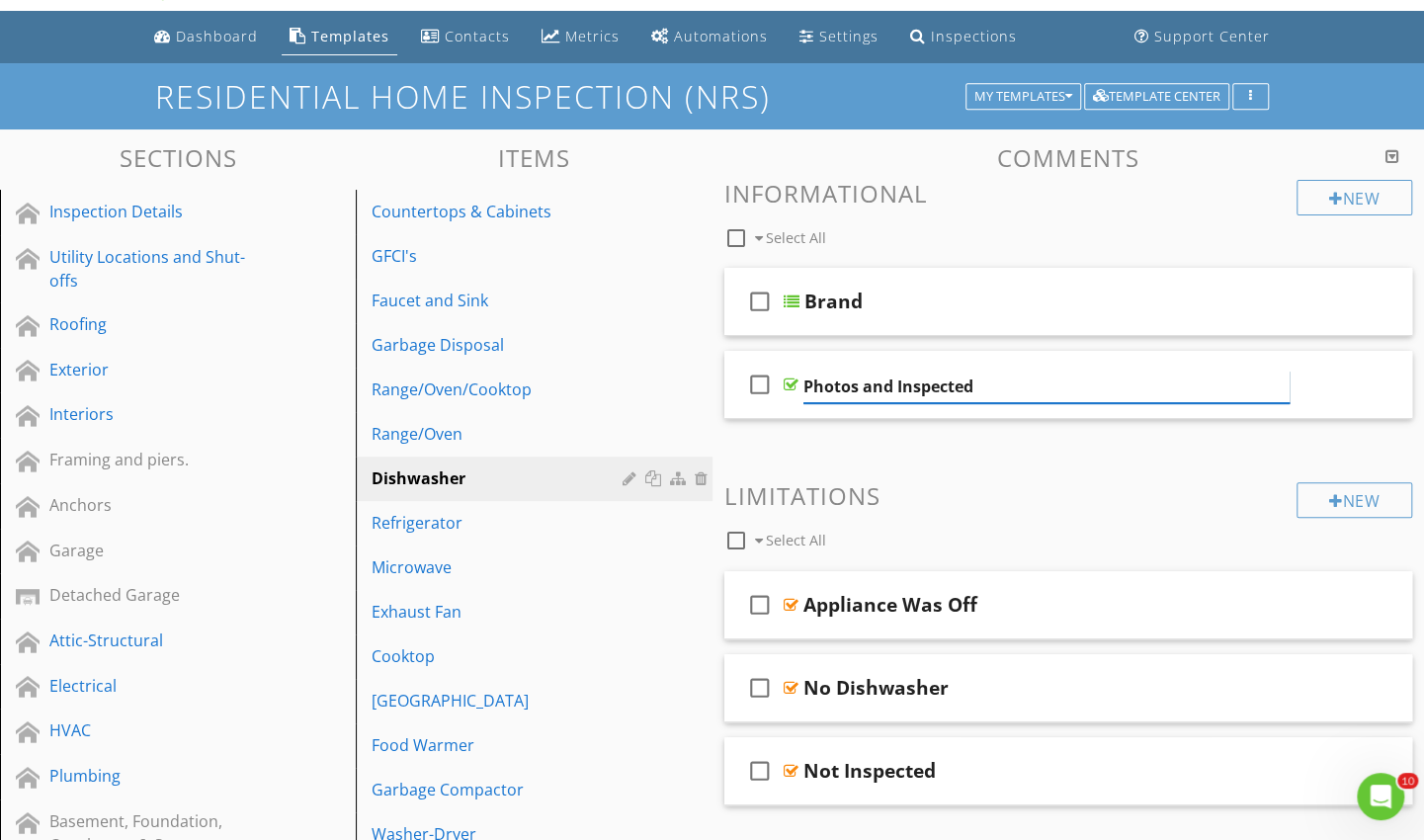 click on "Photos and Inspected" at bounding box center [1047, 386] 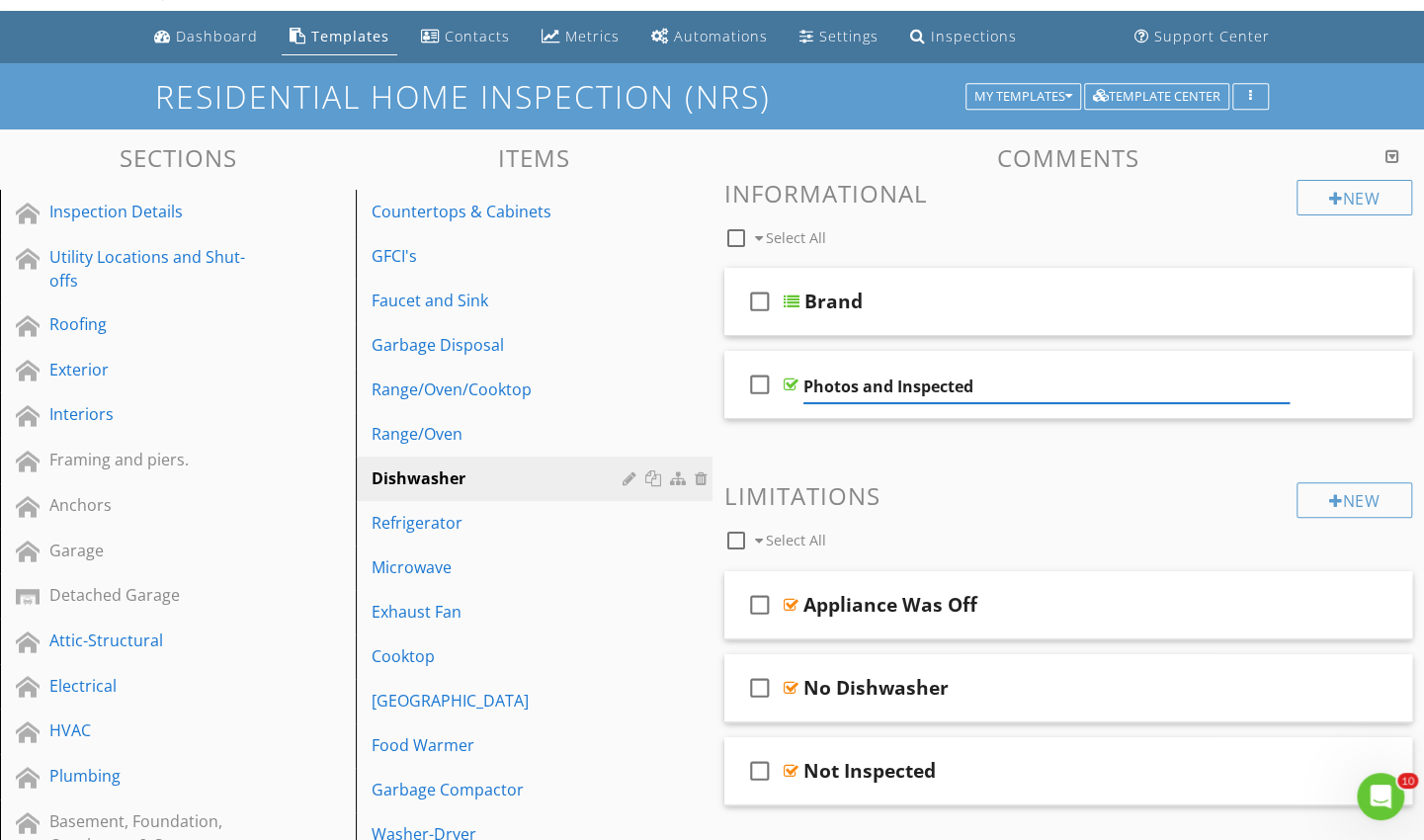 click on "check_box_outline_blank" at bounding box center (760, 384) 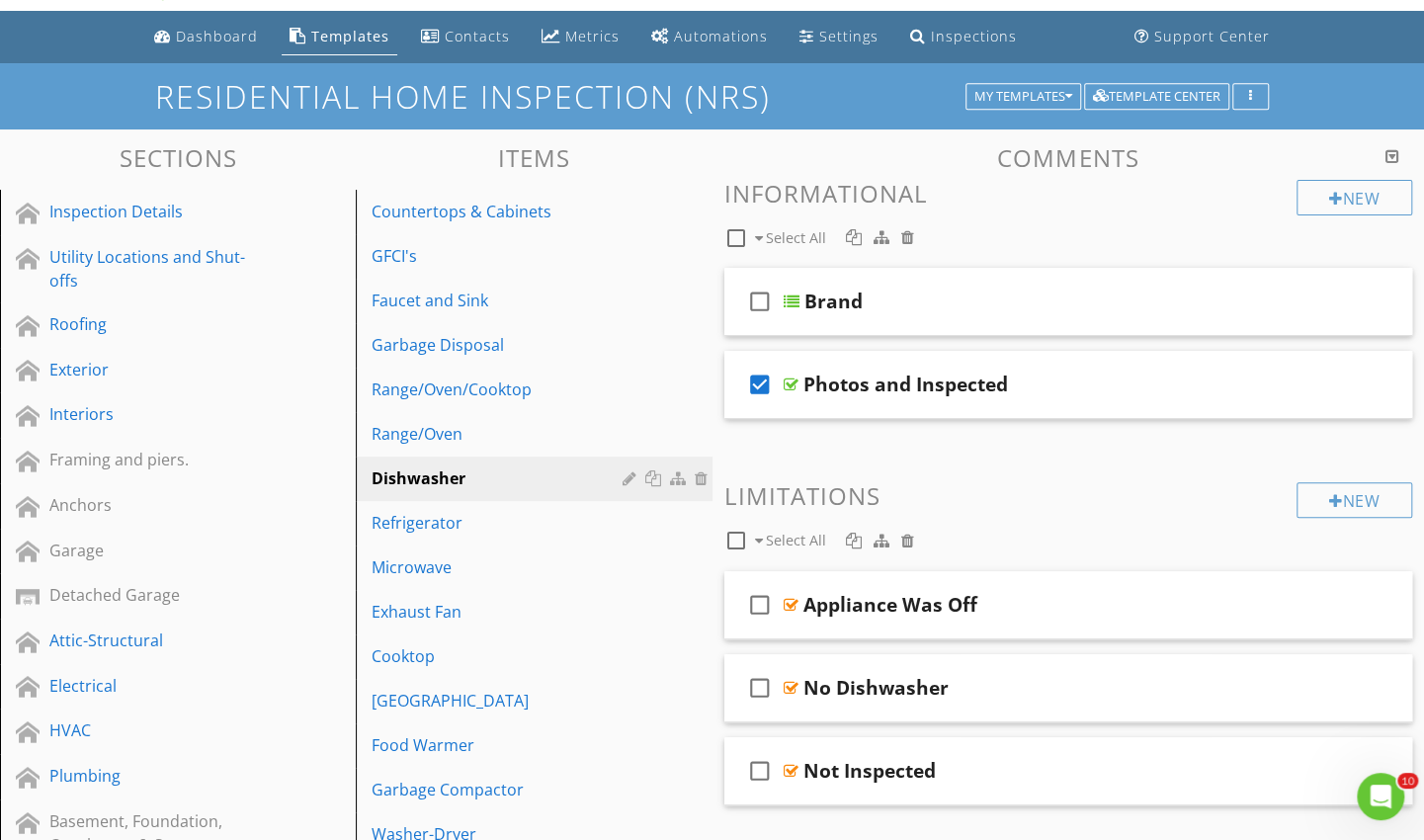 click on "Photos and Inspected" at bounding box center [1047, 384] 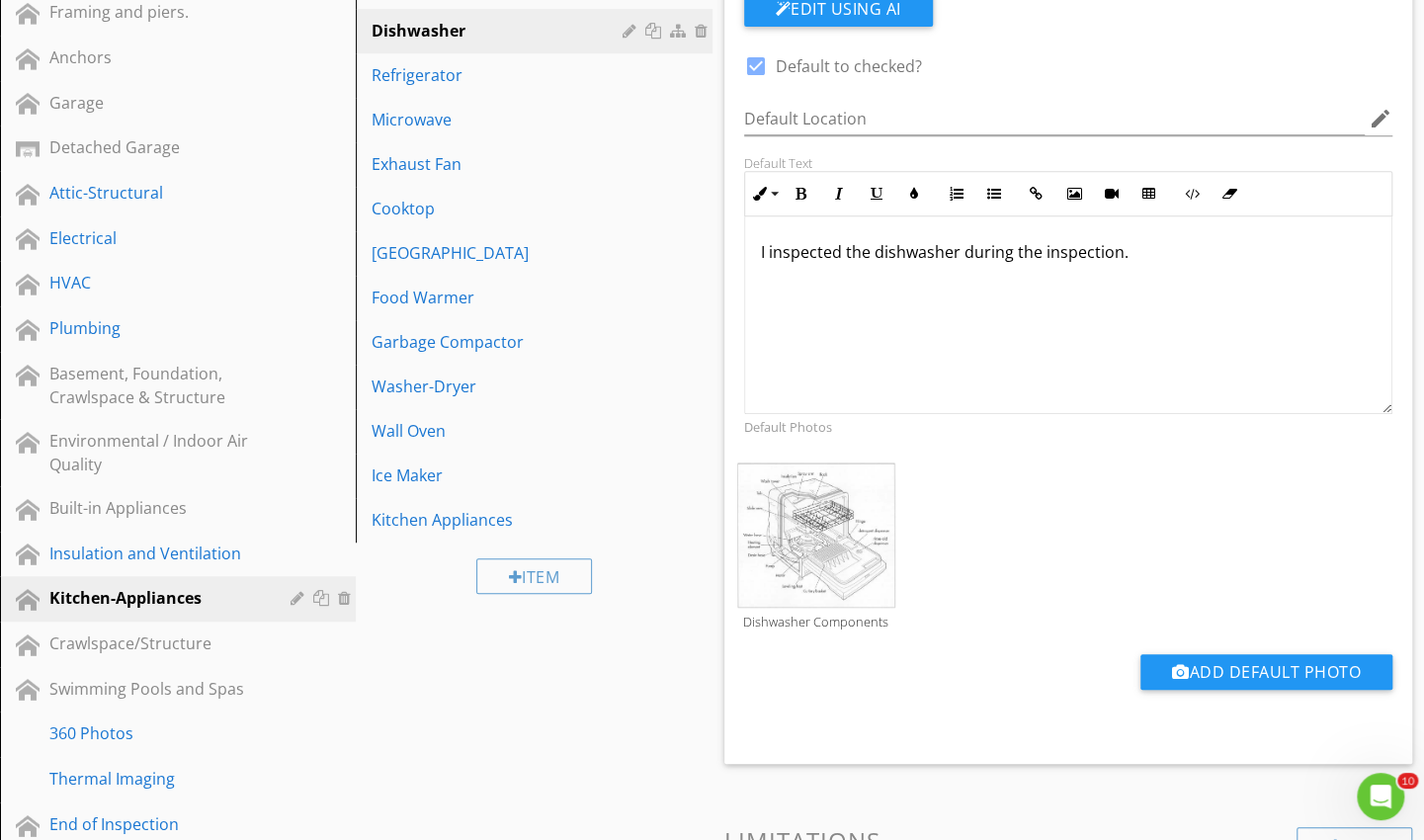 scroll, scrollTop: 514, scrollLeft: 0, axis: vertical 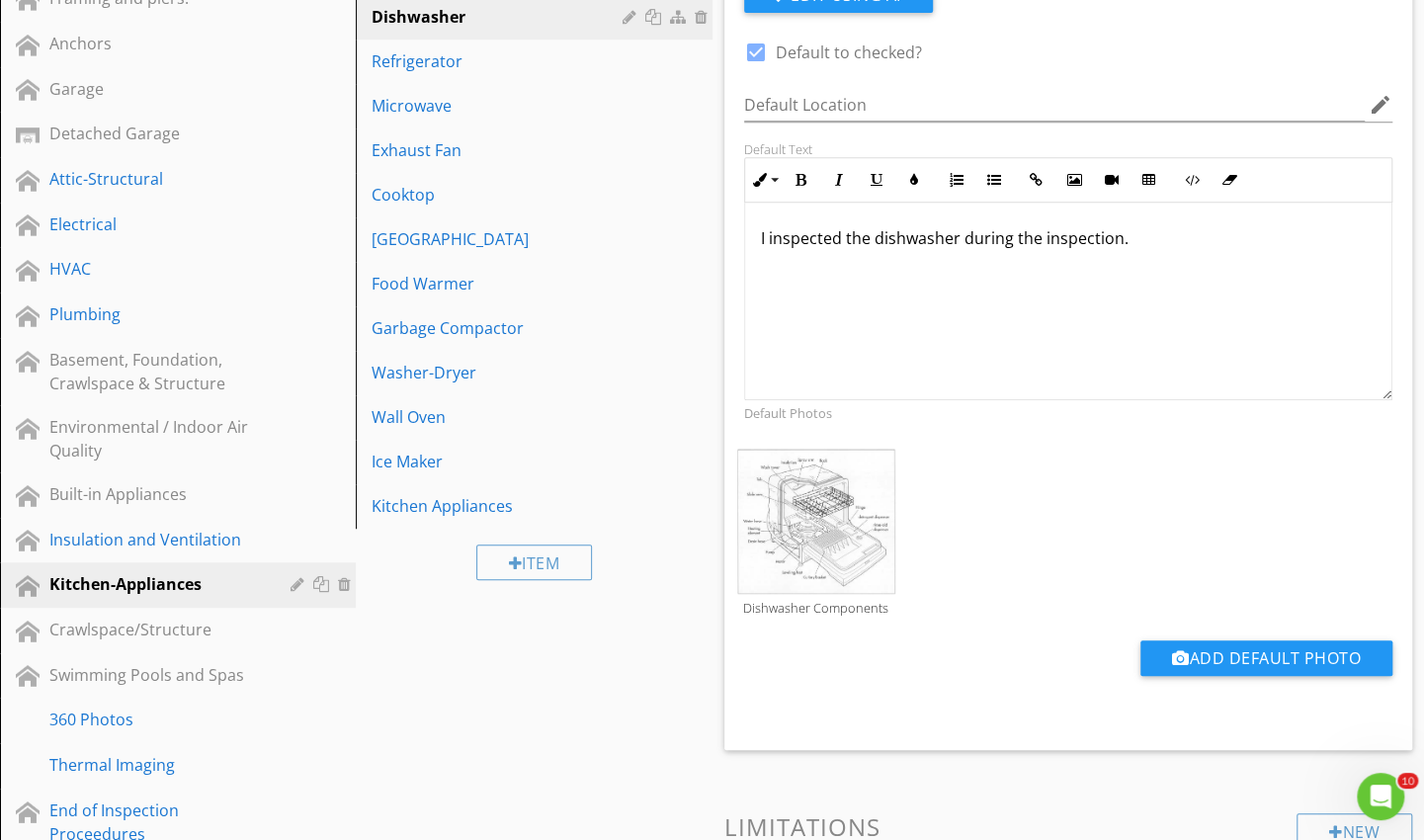 click at bounding box center [816, 521] 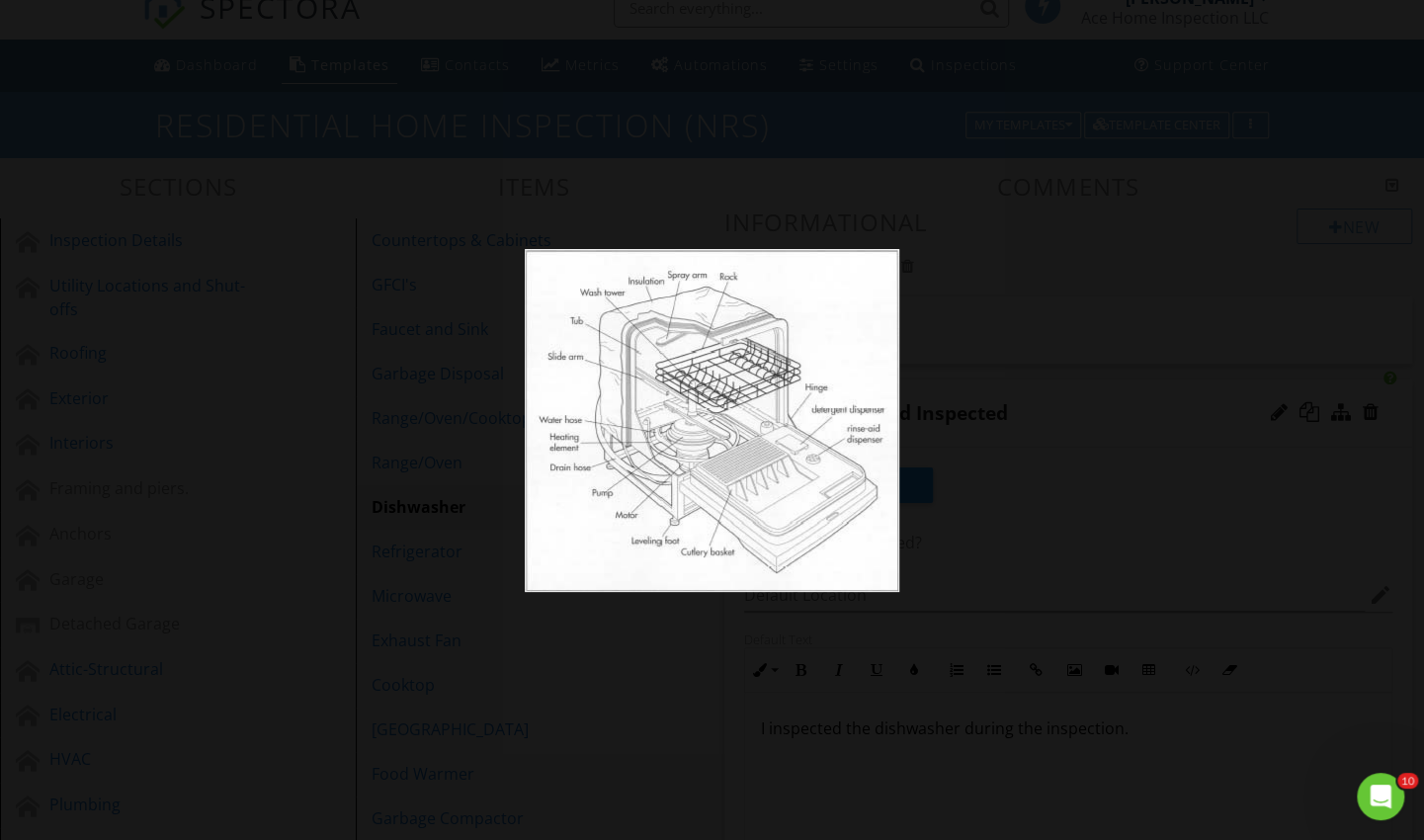 scroll, scrollTop: 0, scrollLeft: 0, axis: both 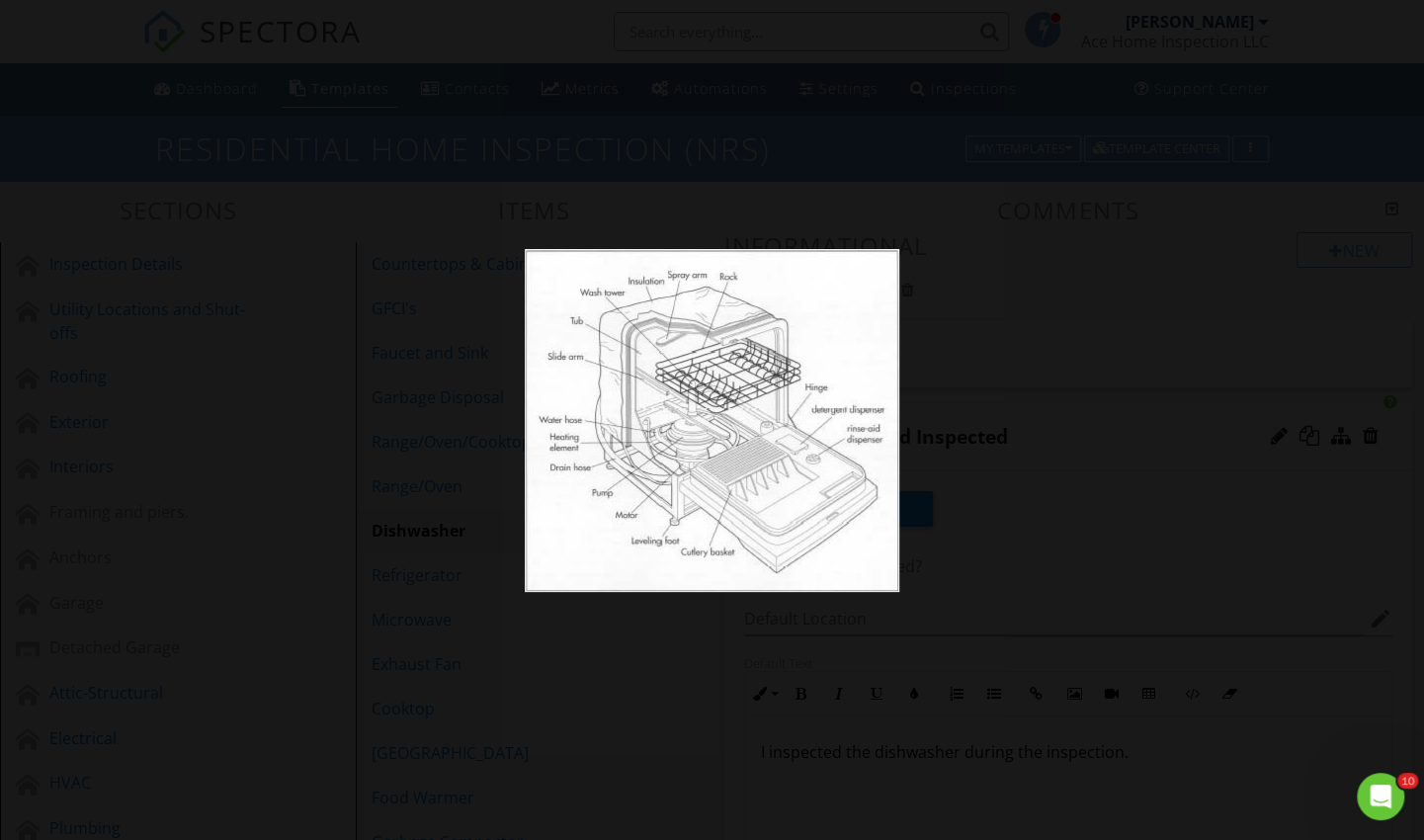 click at bounding box center (712, 420) 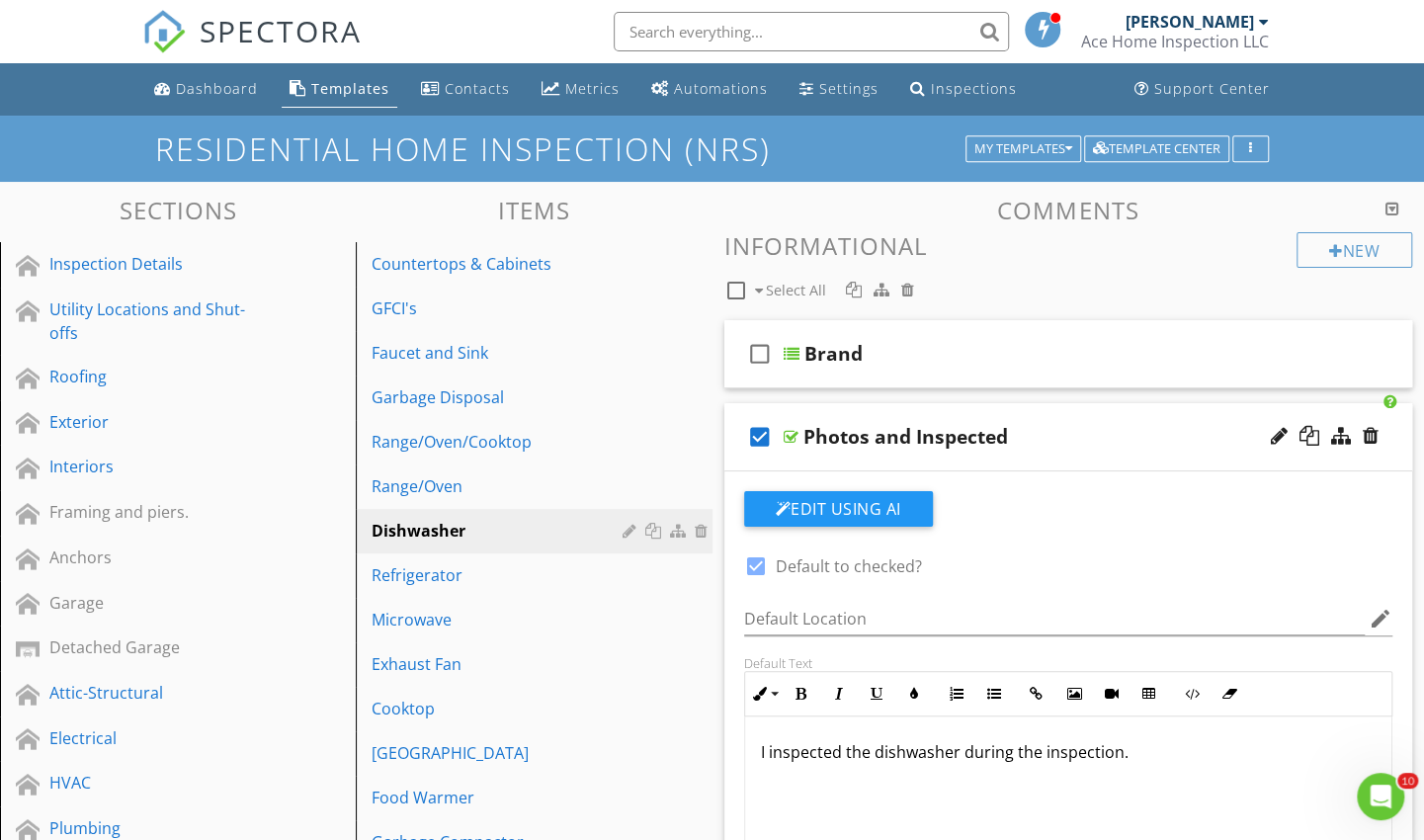click on "check_box
Photos and Inspected" at bounding box center [1068, 437] 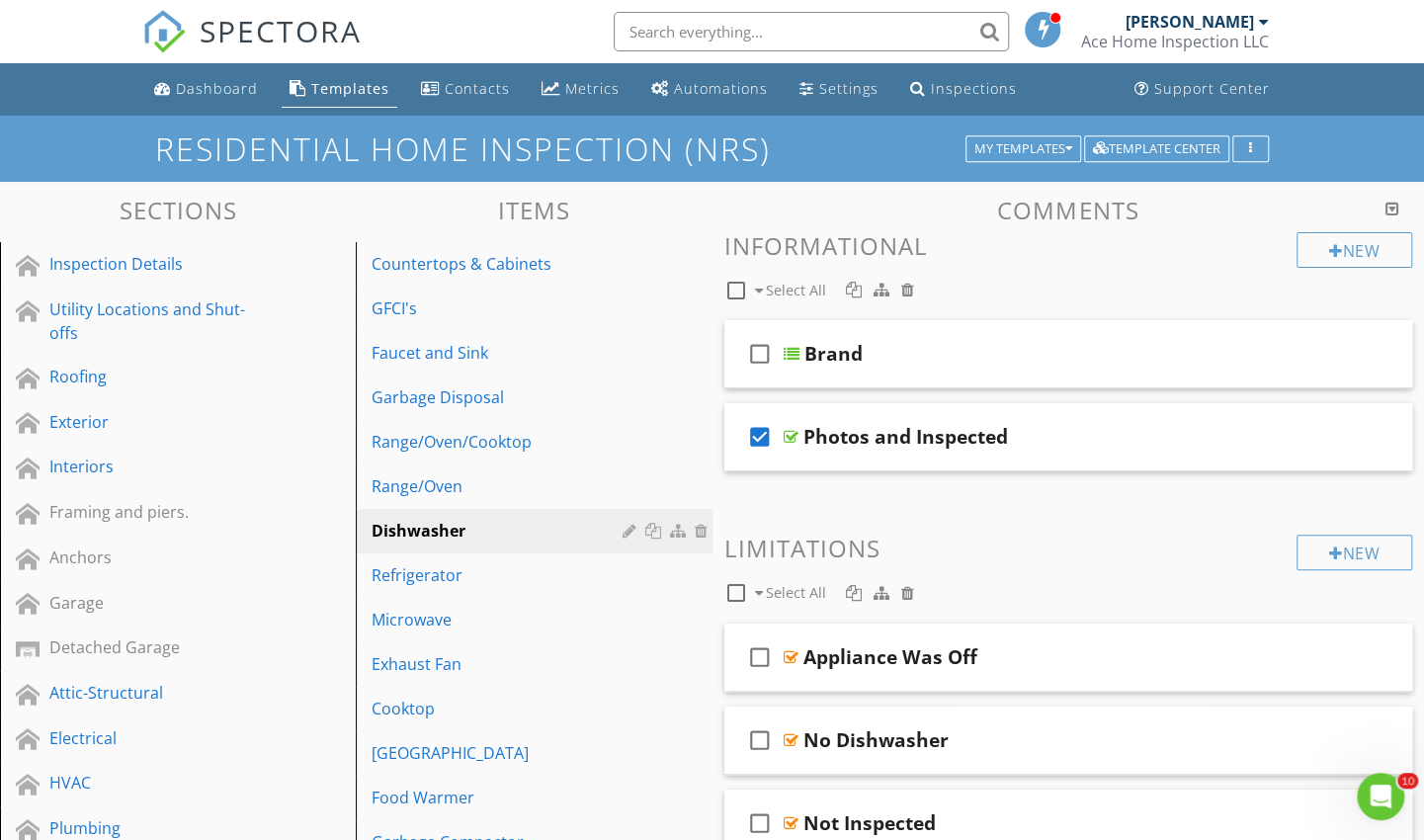 click on "New
Informational   check_box_outline_blank     Select All           check_box_outline_blank
Brand
check_box
Photos and Inspected
New
Limitations   check_box_outline_blank     Select All         check_box_outline_blank
Appliance Was Off
check_box_outline_blank
No Dishwasher
check_box_outline_blank
Not Inspected
New
Observations   check_box_outline_blank     Select All         check_box_outline_blank
Dishwasher Not Operable
check_box_outline_blank
Discharge Hose High Loop
check_box_outline_blank
Diswasher Not Secured
check_box_outline_blank
Discharge Missing Hose Clamp" at bounding box center [1068, 2149] 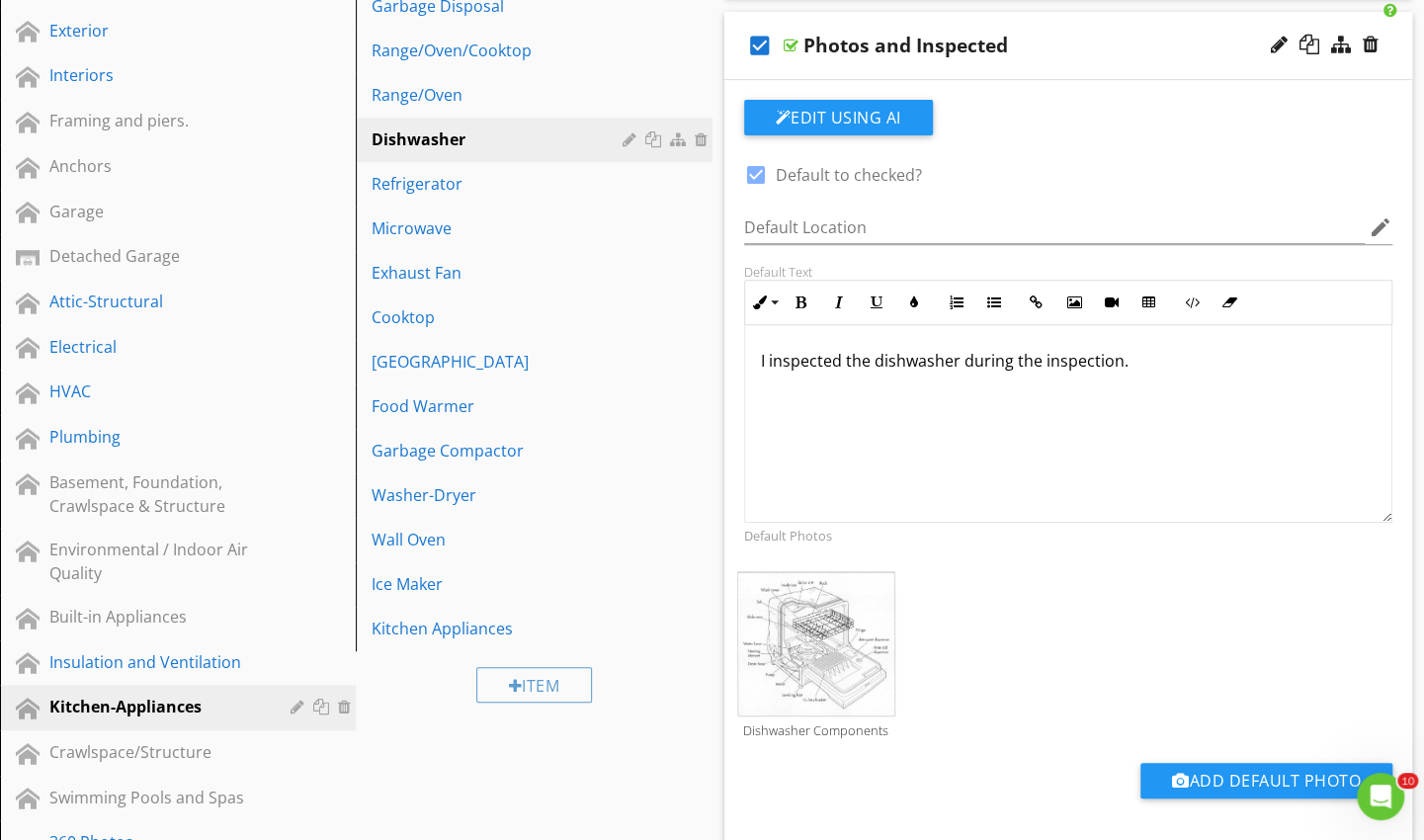 scroll, scrollTop: 399, scrollLeft: 0, axis: vertical 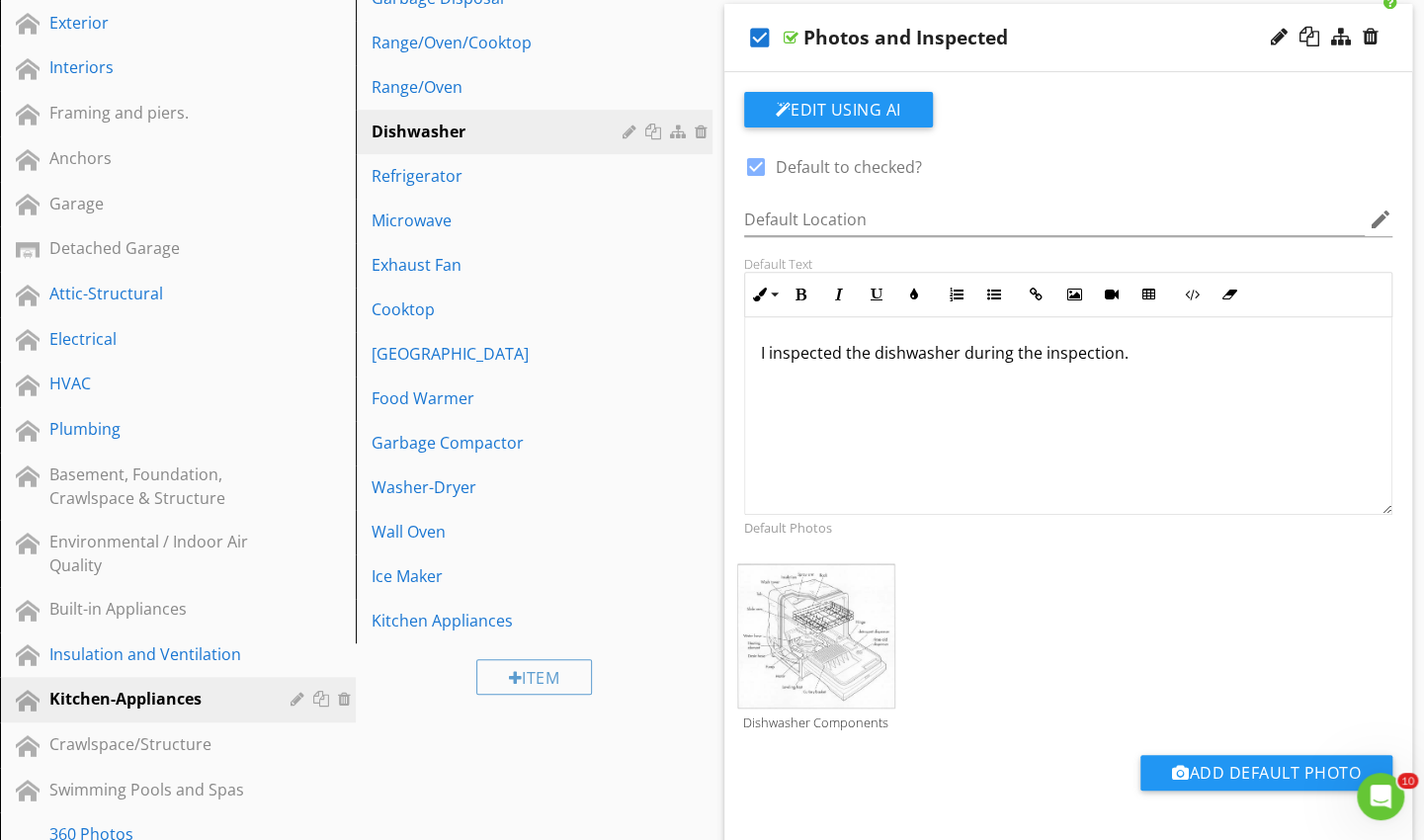 click on "I inspected the dishwasher during the inspection. Enter text here" at bounding box center (1068, 416) 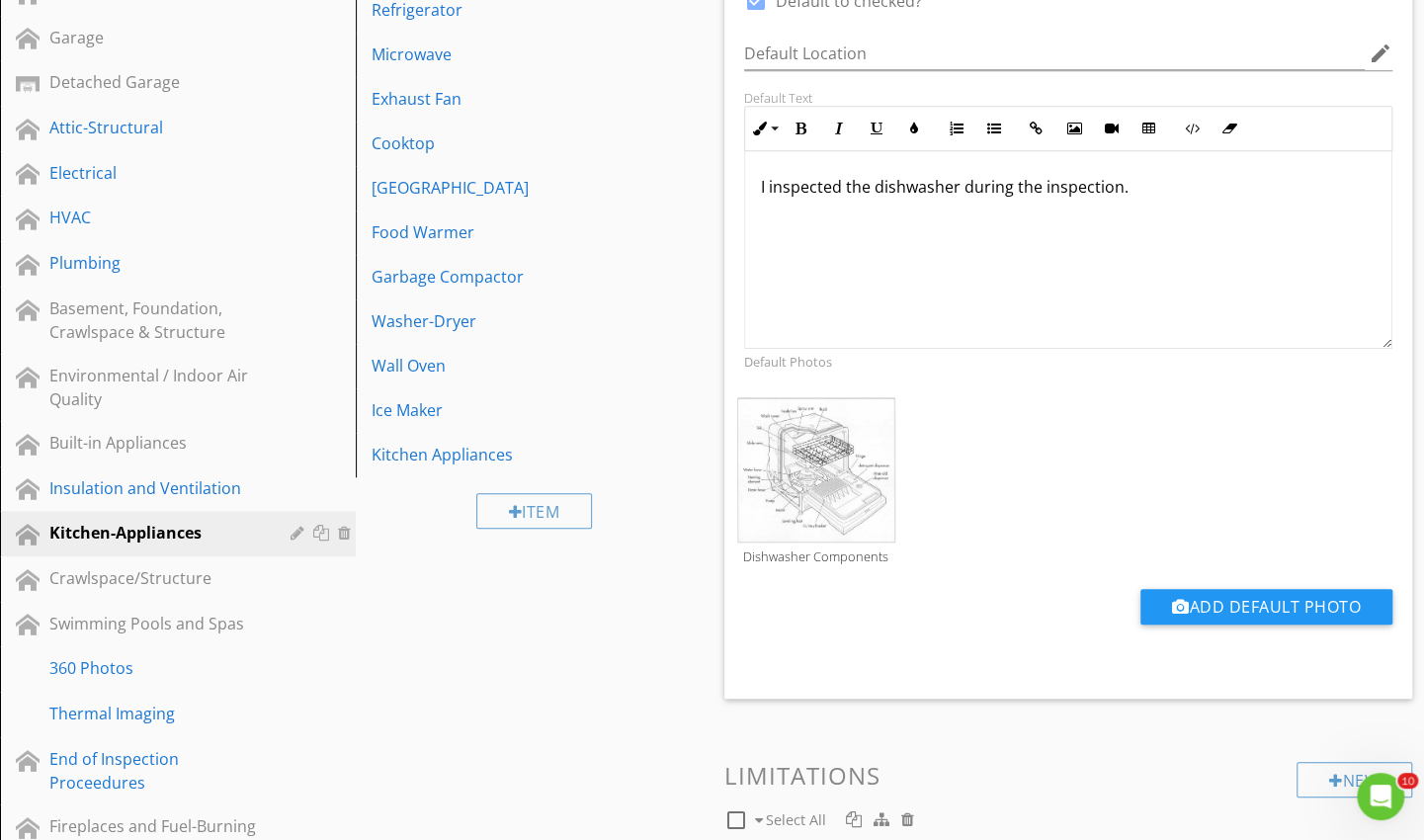 scroll, scrollTop: 570, scrollLeft: 0, axis: vertical 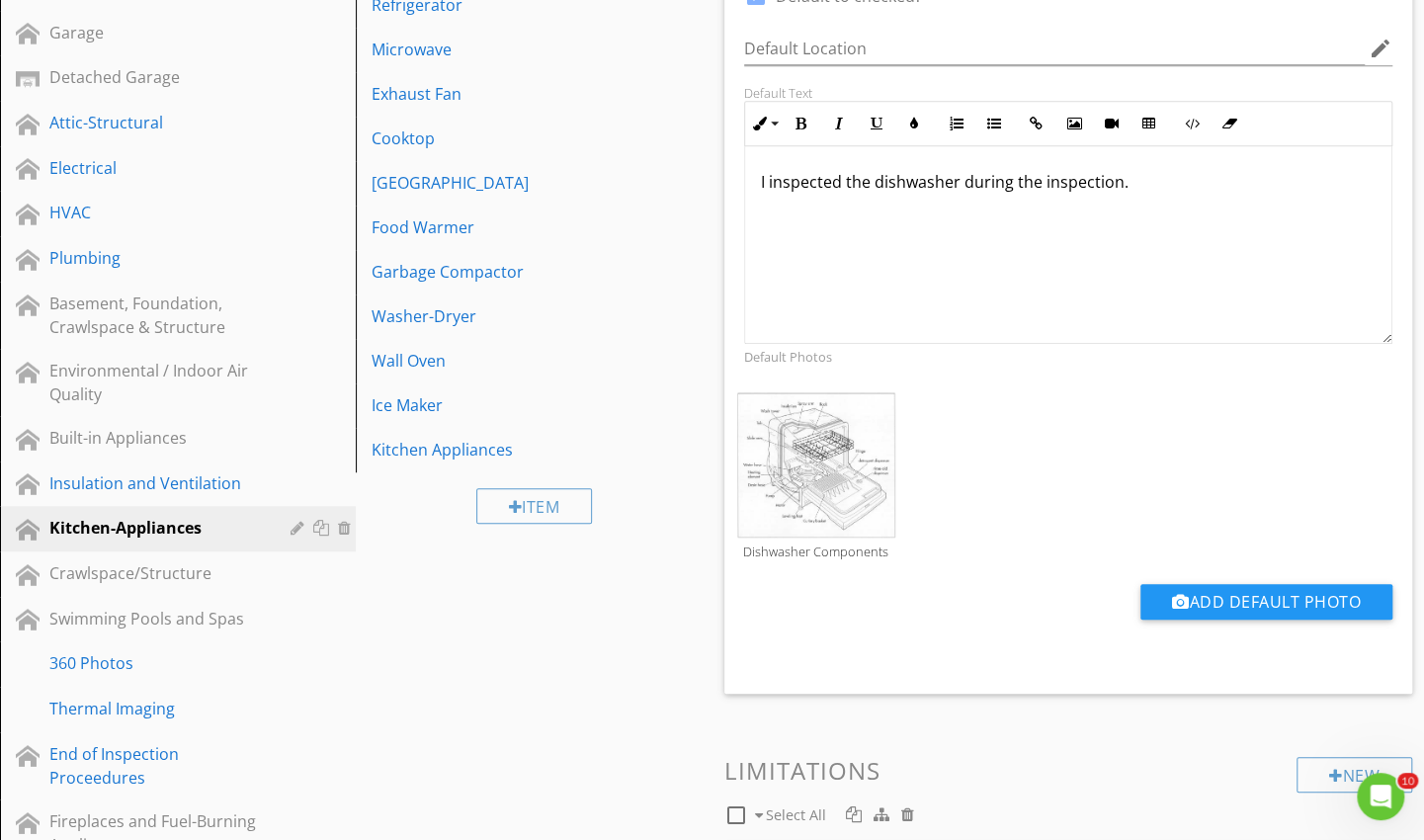 click at bounding box center (816, 464) 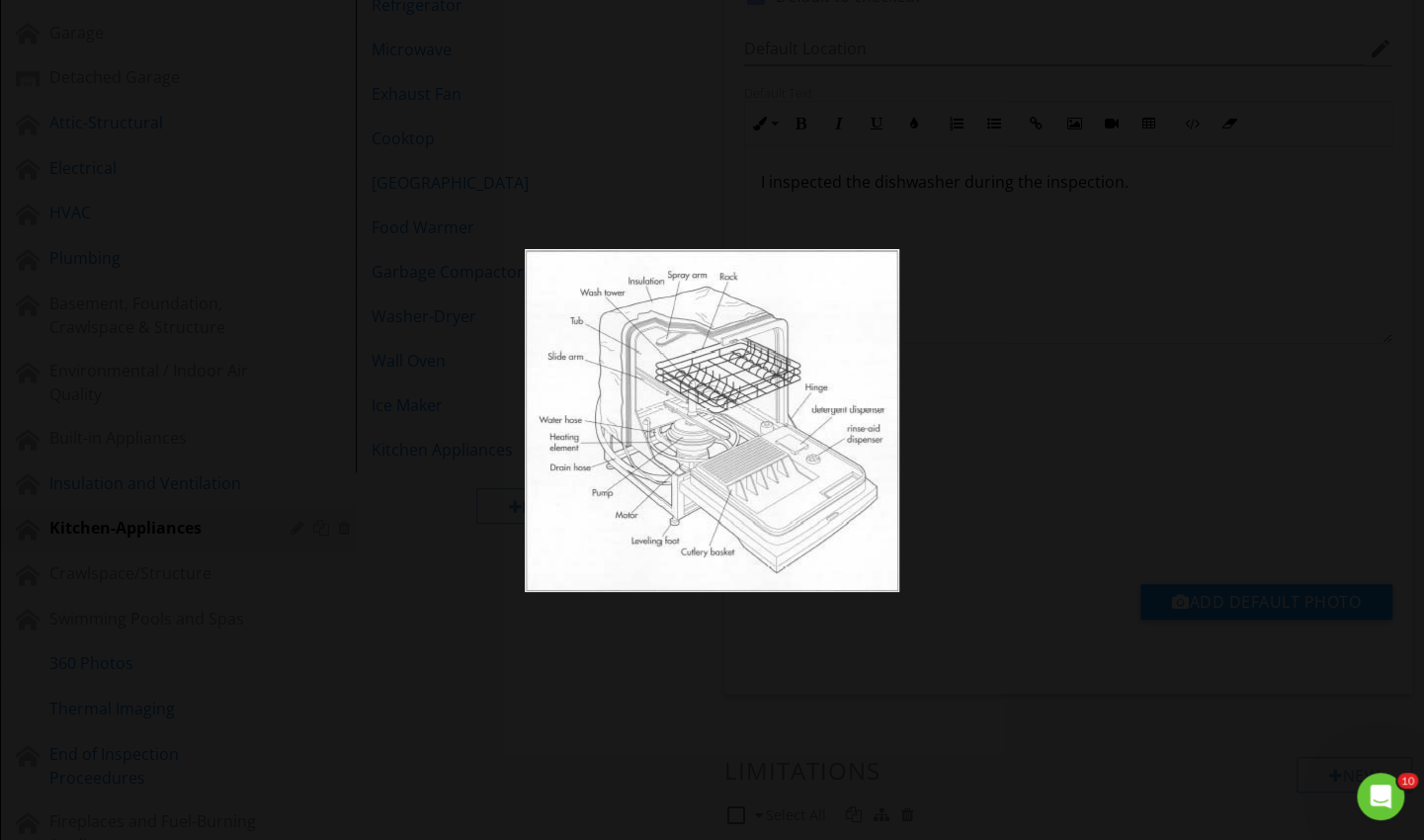 click at bounding box center (712, 420) 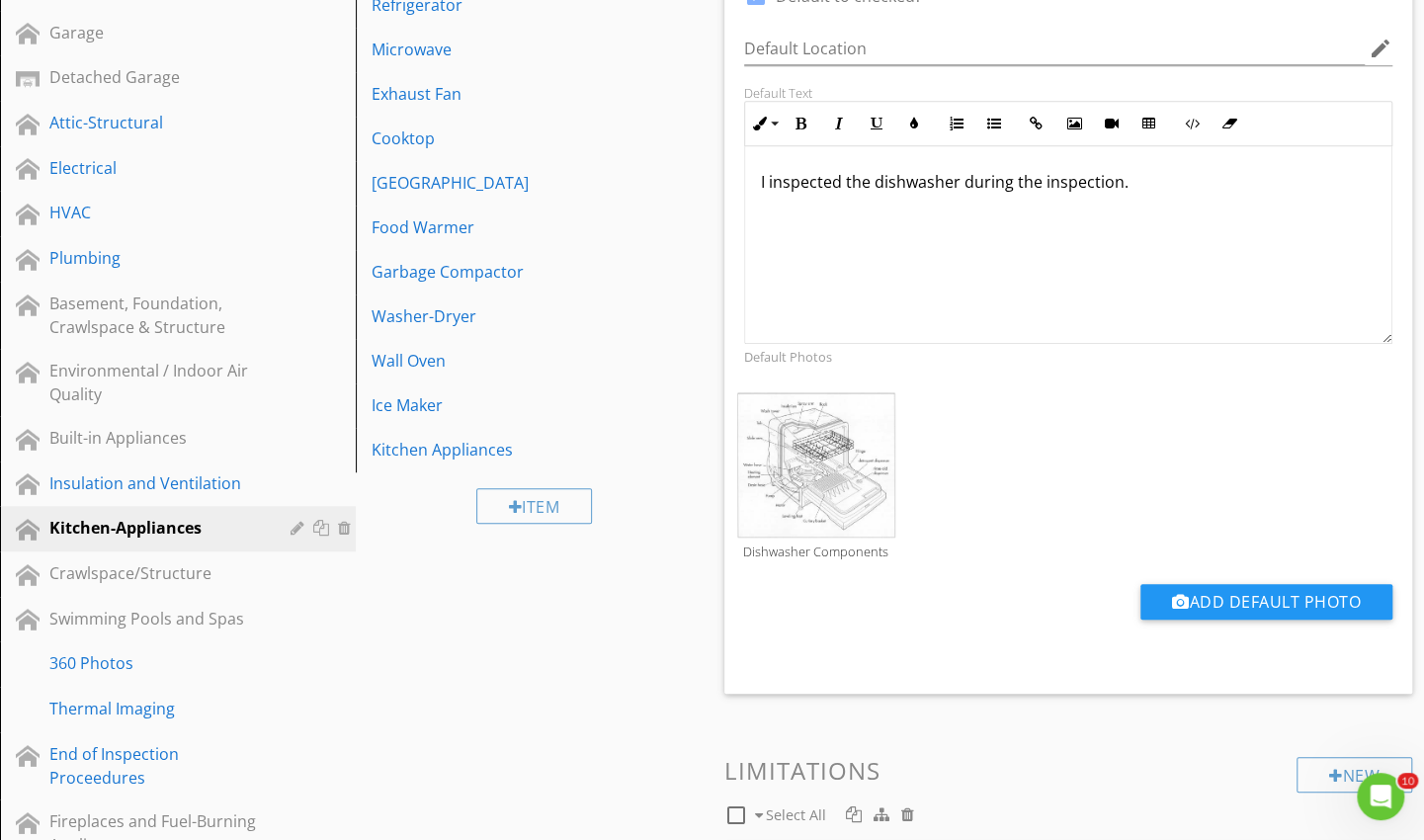 click at bounding box center (816, 464) 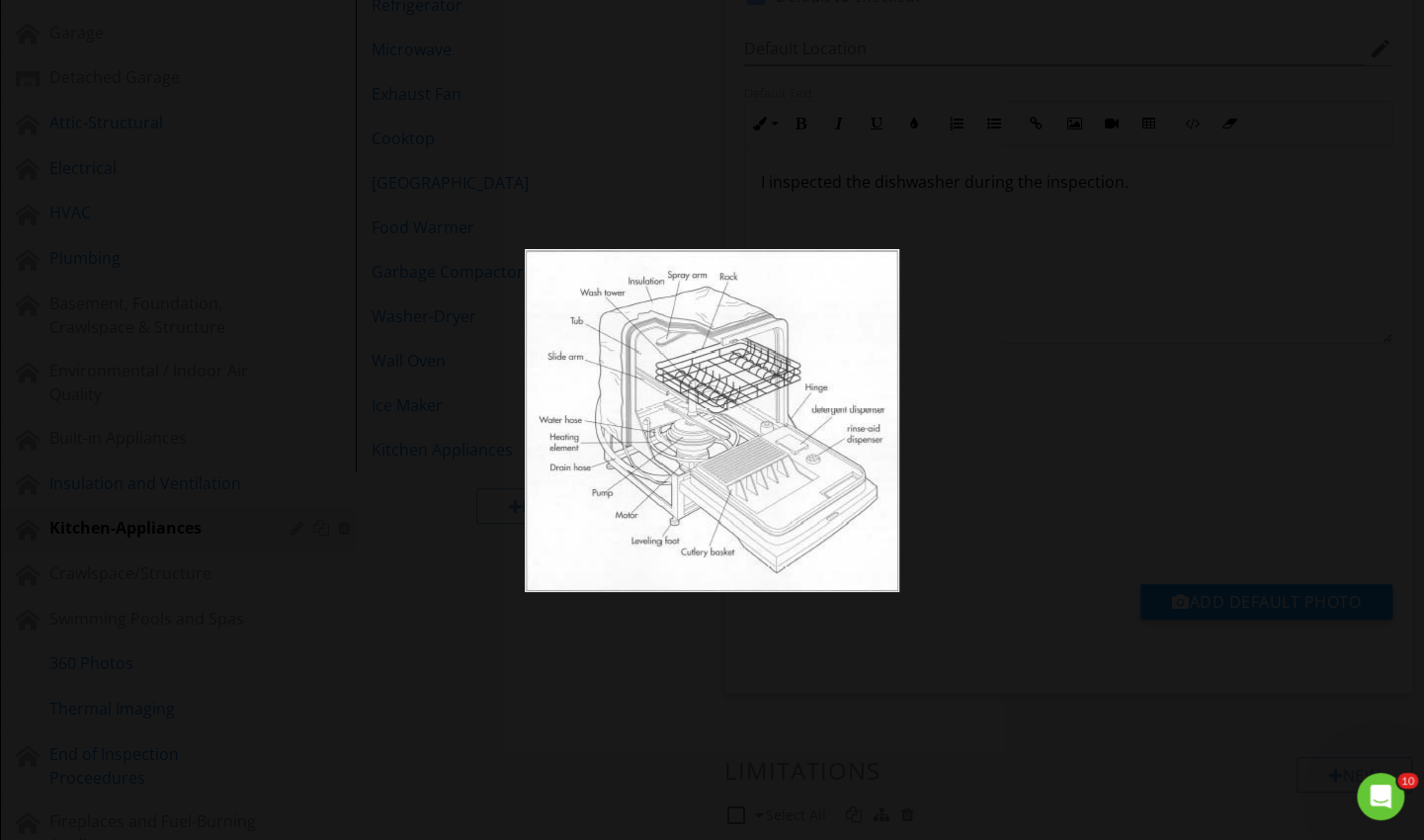 click at bounding box center (712, 420) 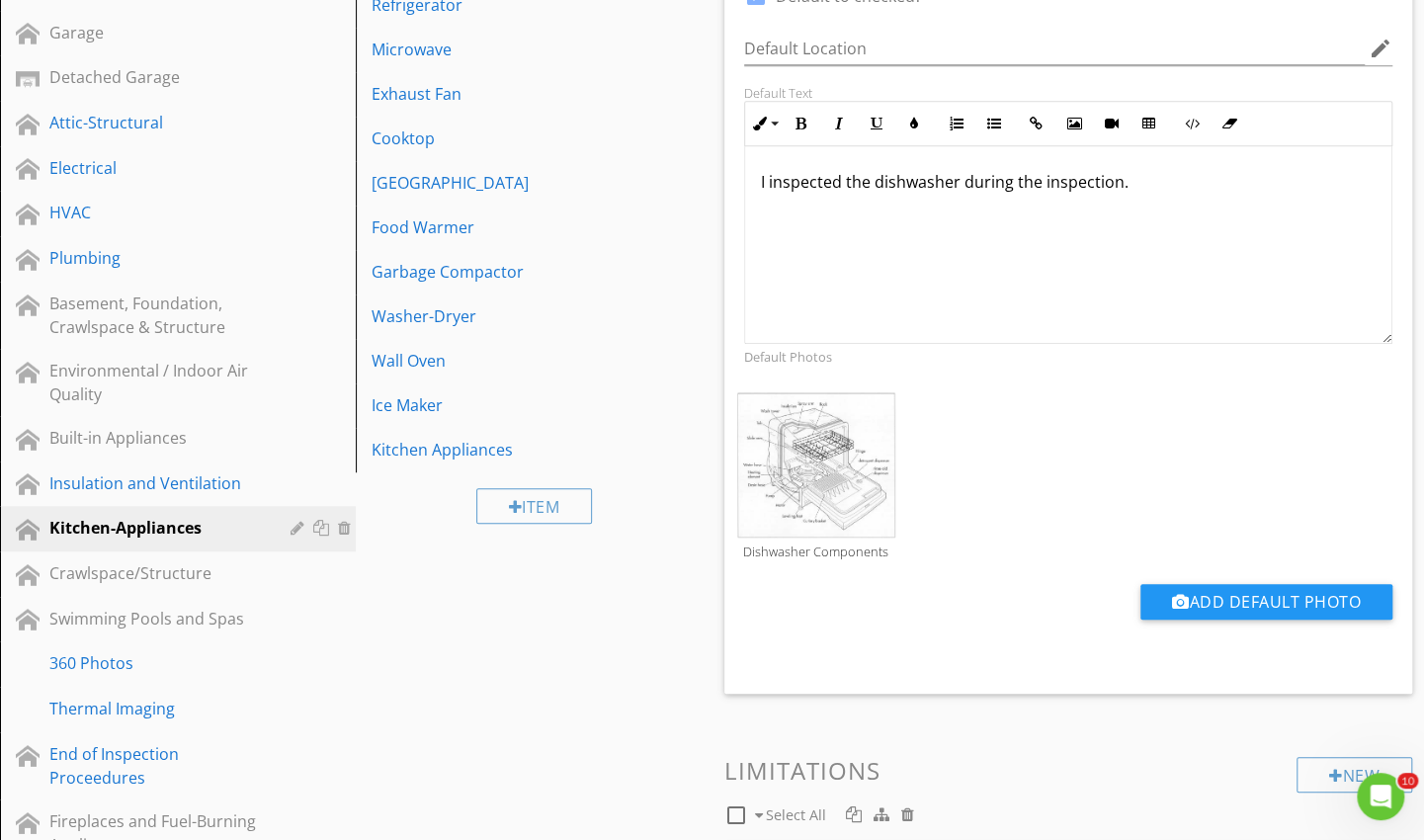 click at bounding box center [816, 464] 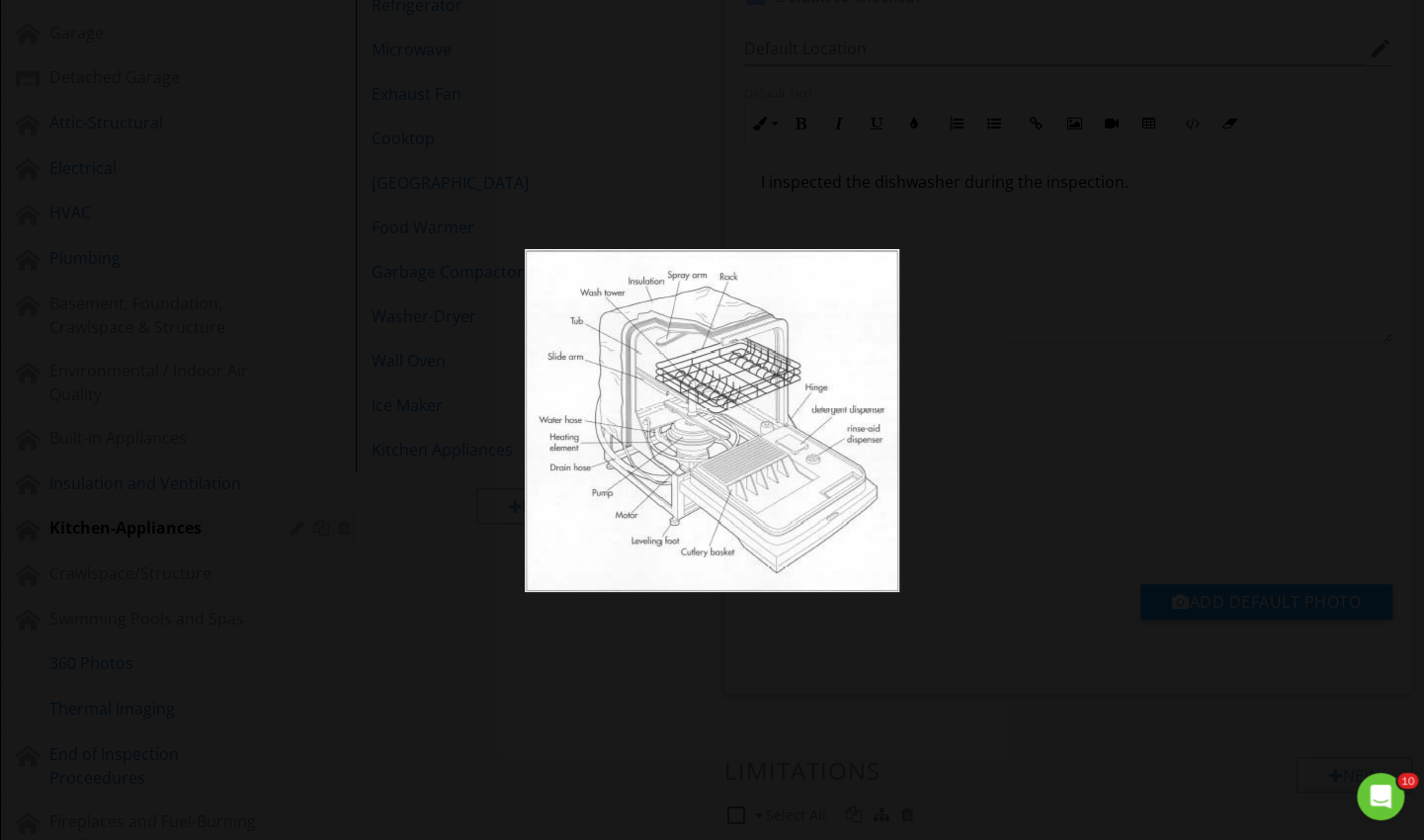click at bounding box center [712, 420] 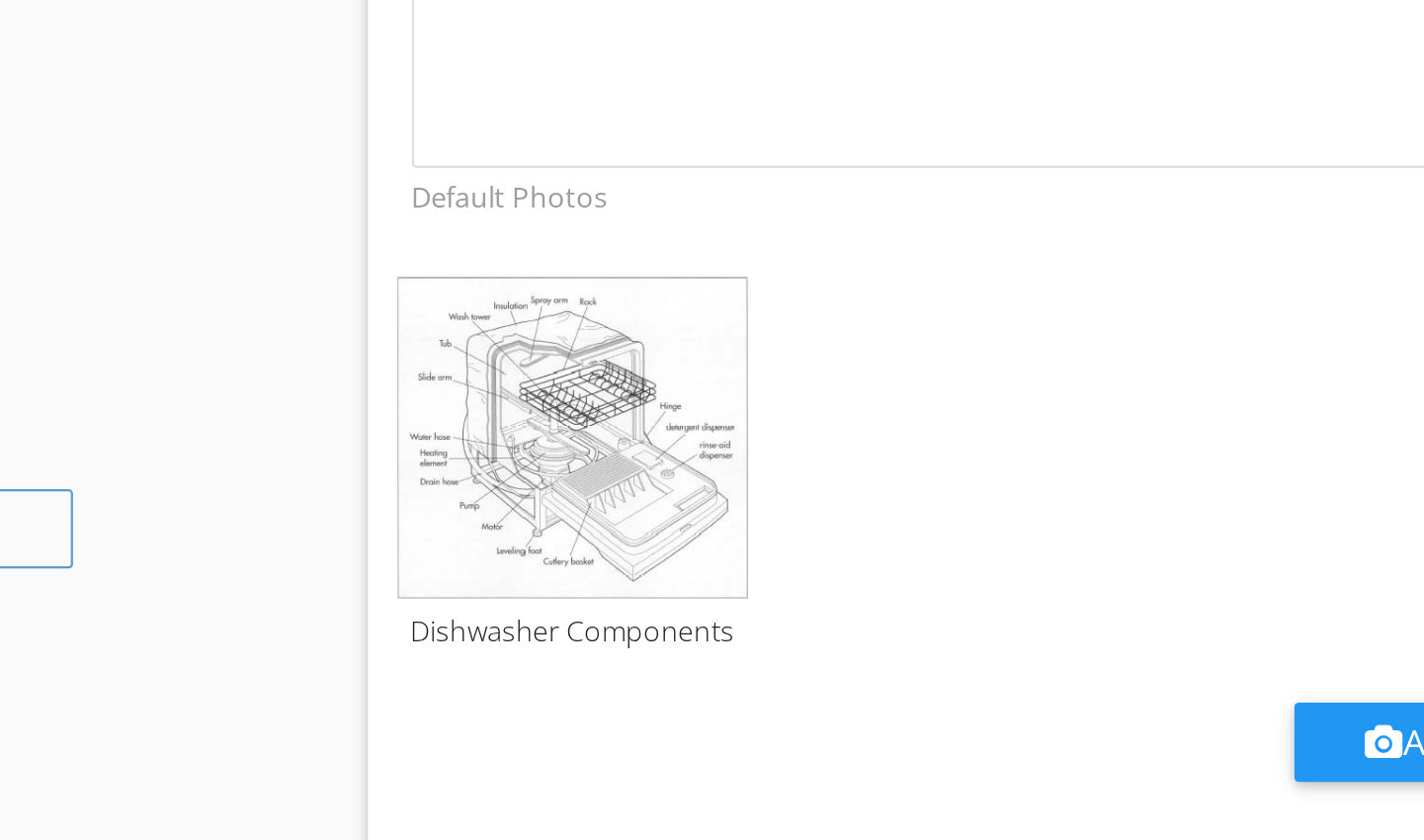 scroll, scrollTop: 567, scrollLeft: 0, axis: vertical 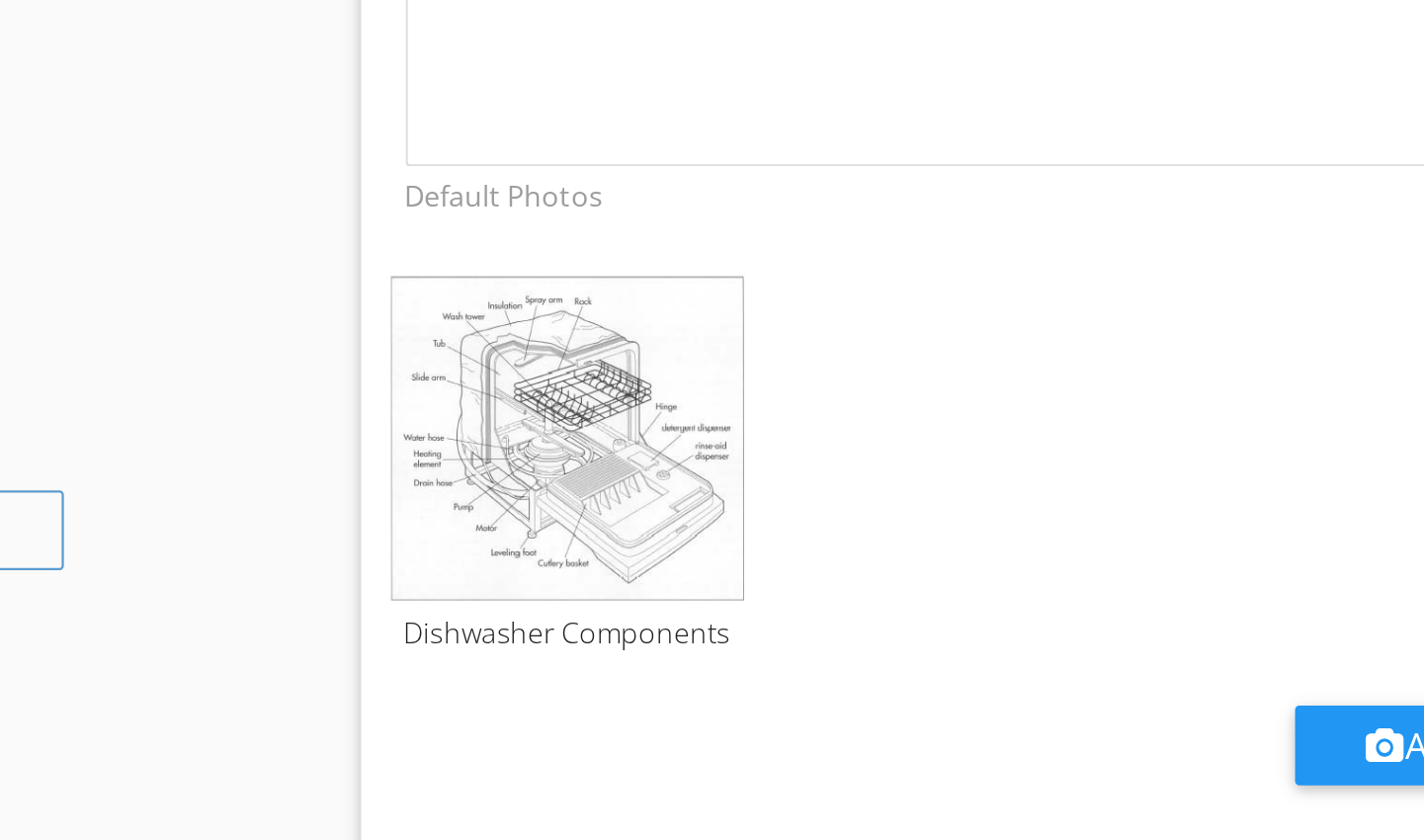click at bounding box center [816, 467] 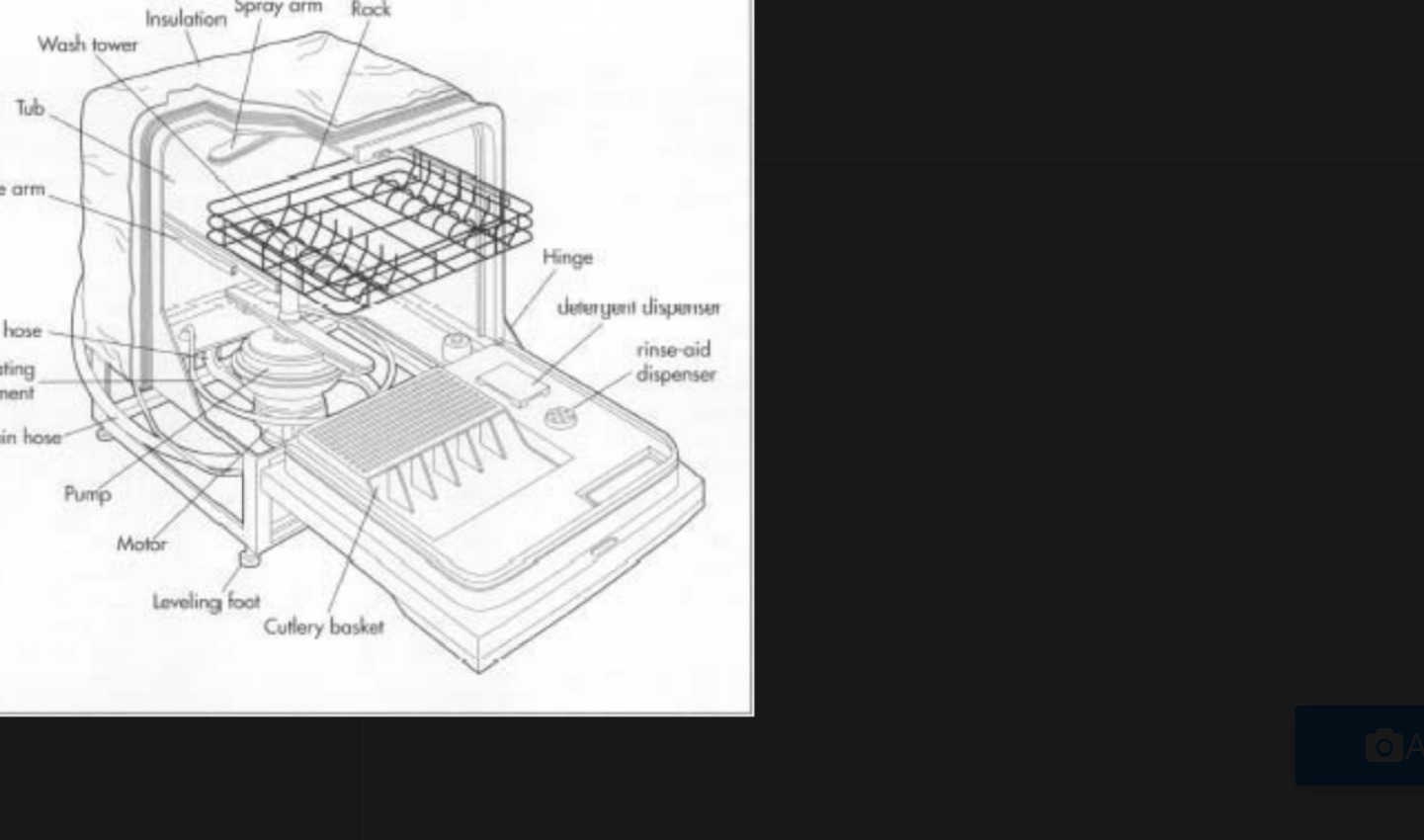 scroll, scrollTop: 567, scrollLeft: 0, axis: vertical 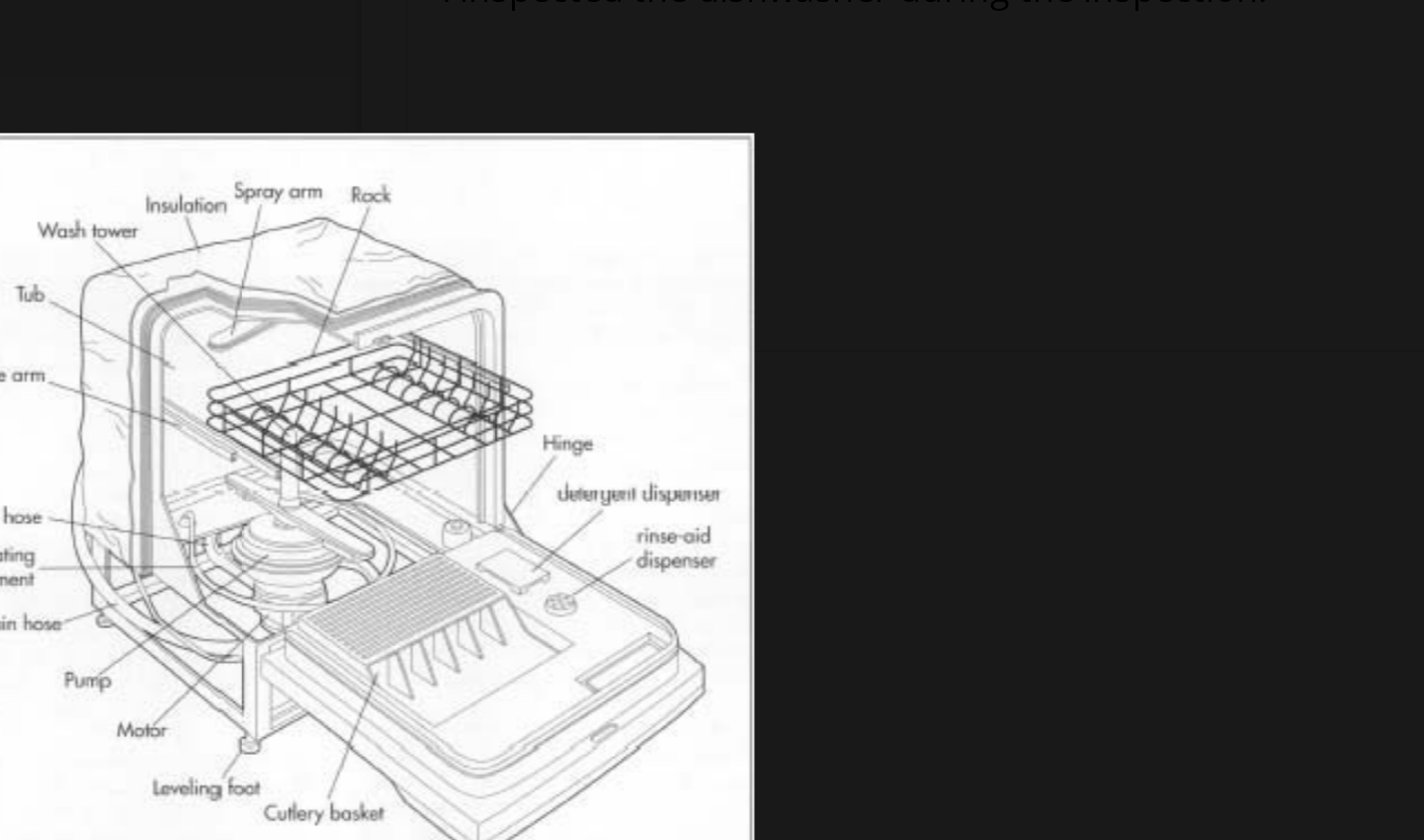 click at bounding box center (712, 420) 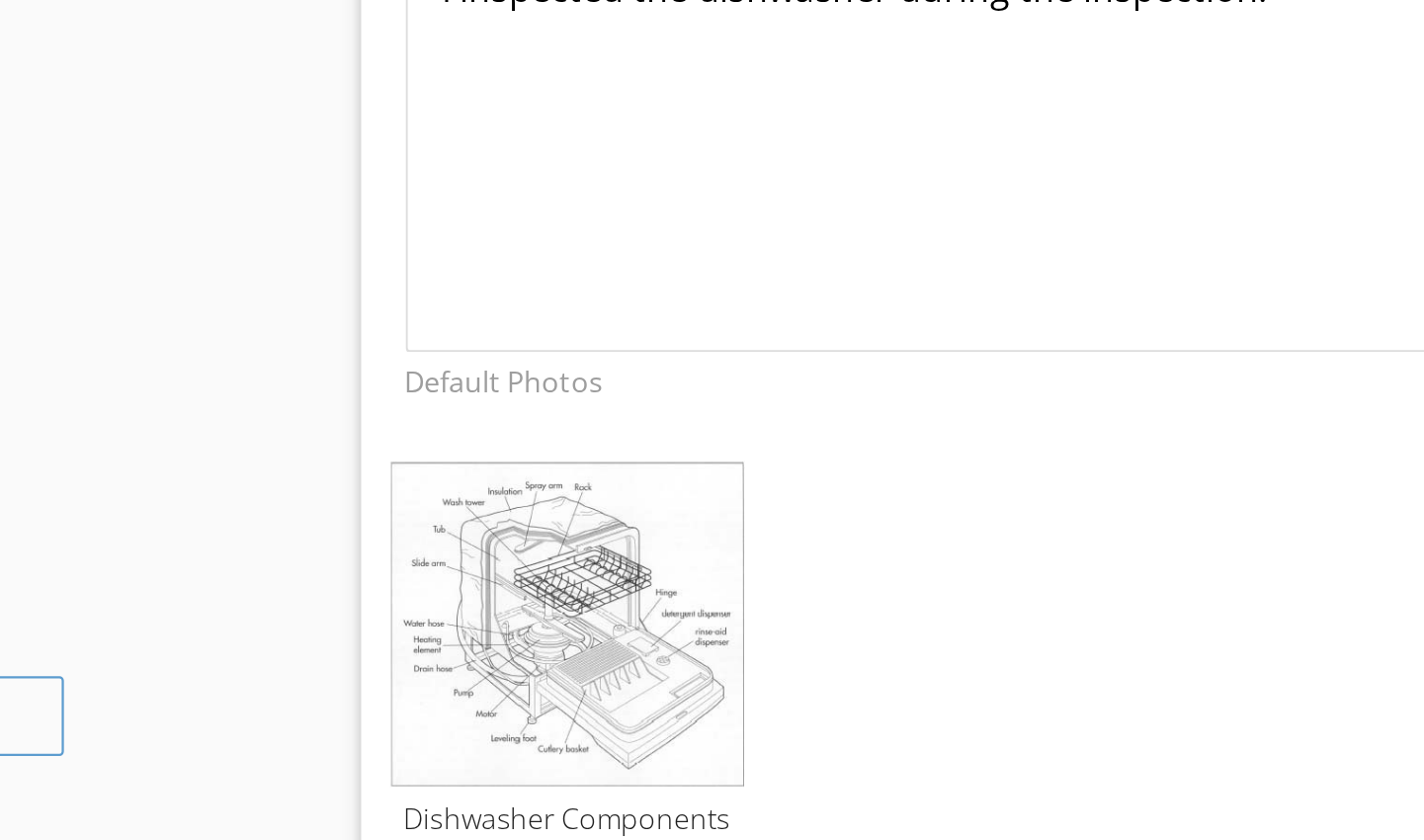 click at bounding box center [0, 0] 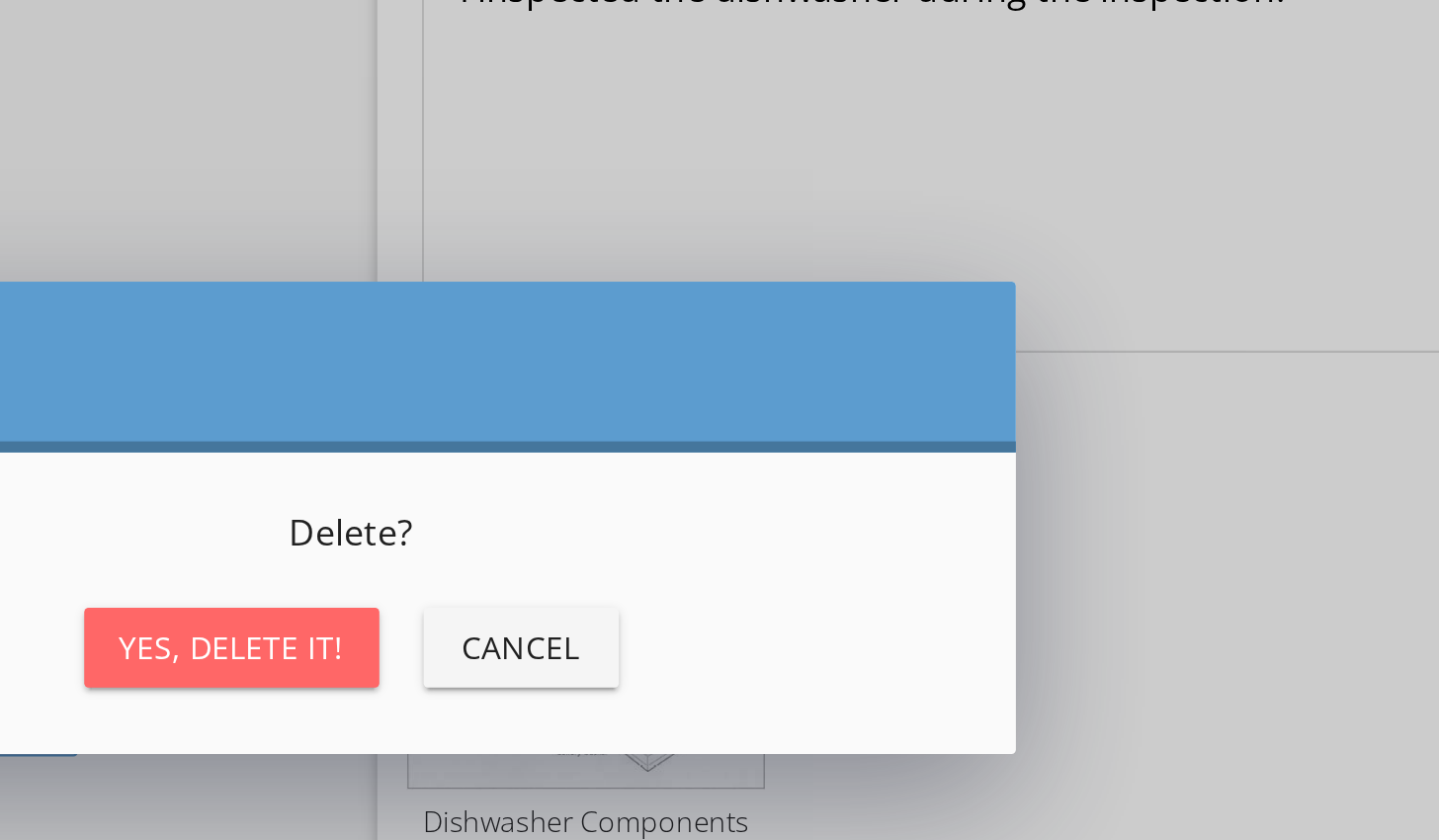 click on "Yes, Delete it!" at bounding box center (666, 477) 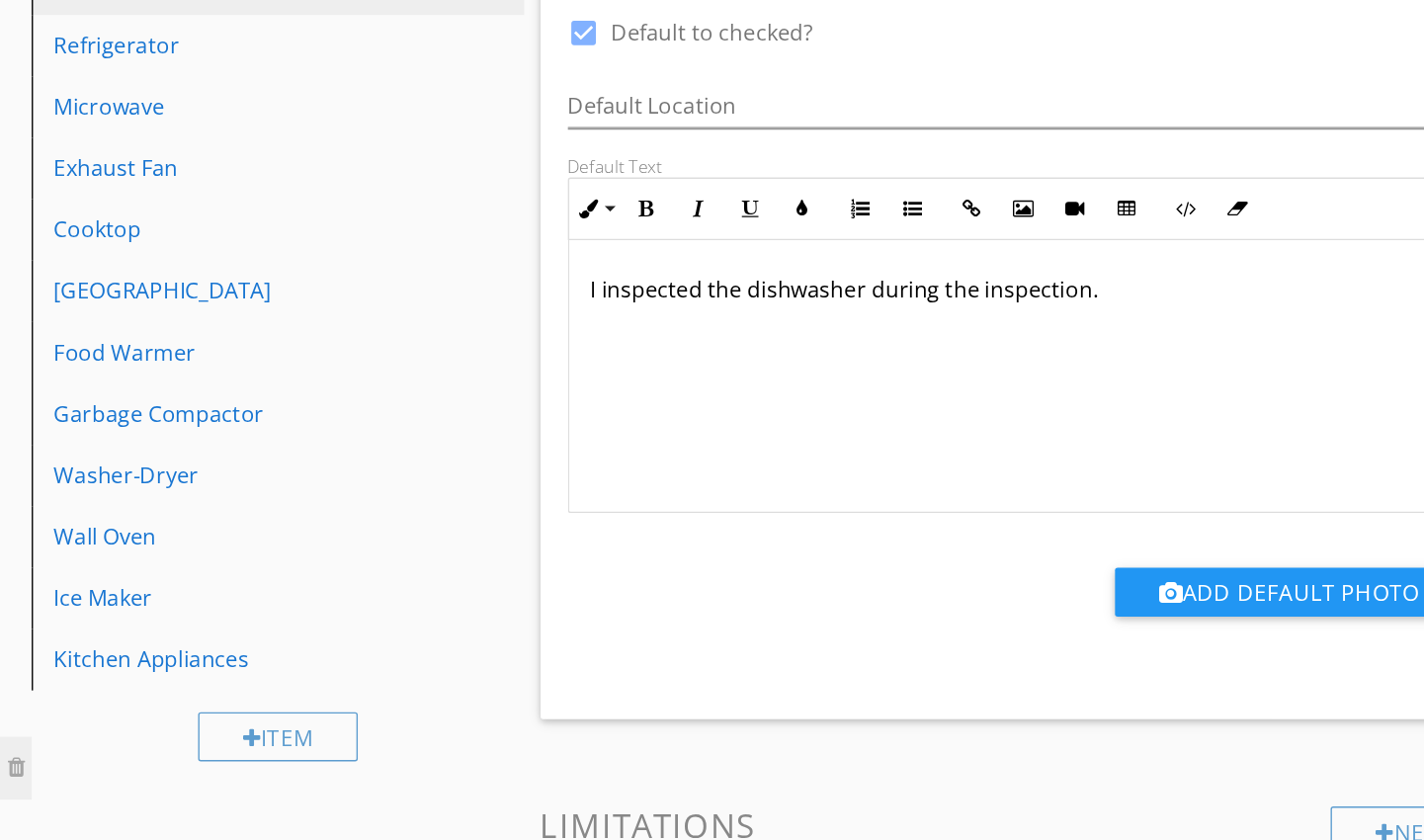 scroll, scrollTop: 546, scrollLeft: 0, axis: vertical 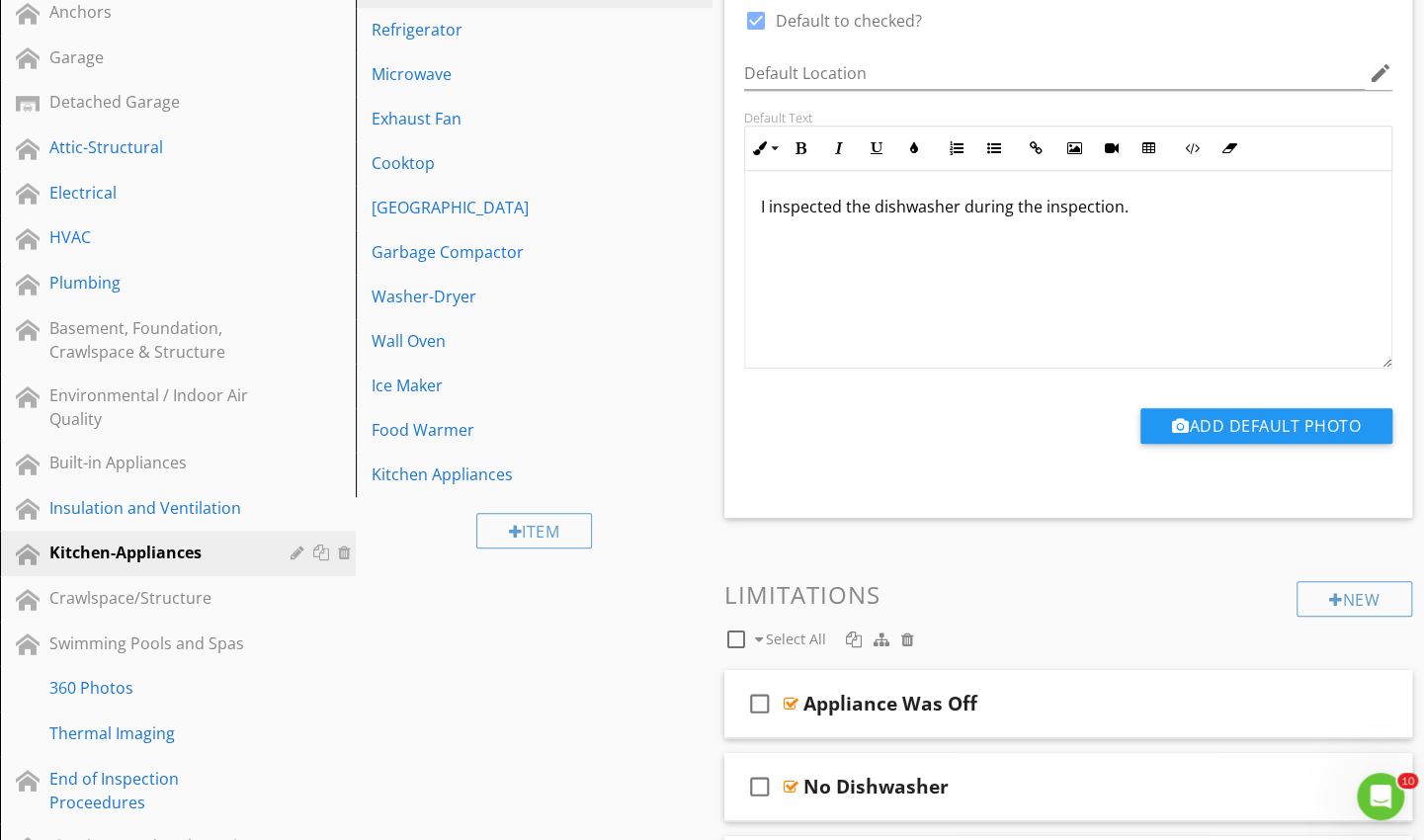 click on "Food Warmer" at bounding box center (537, 430) 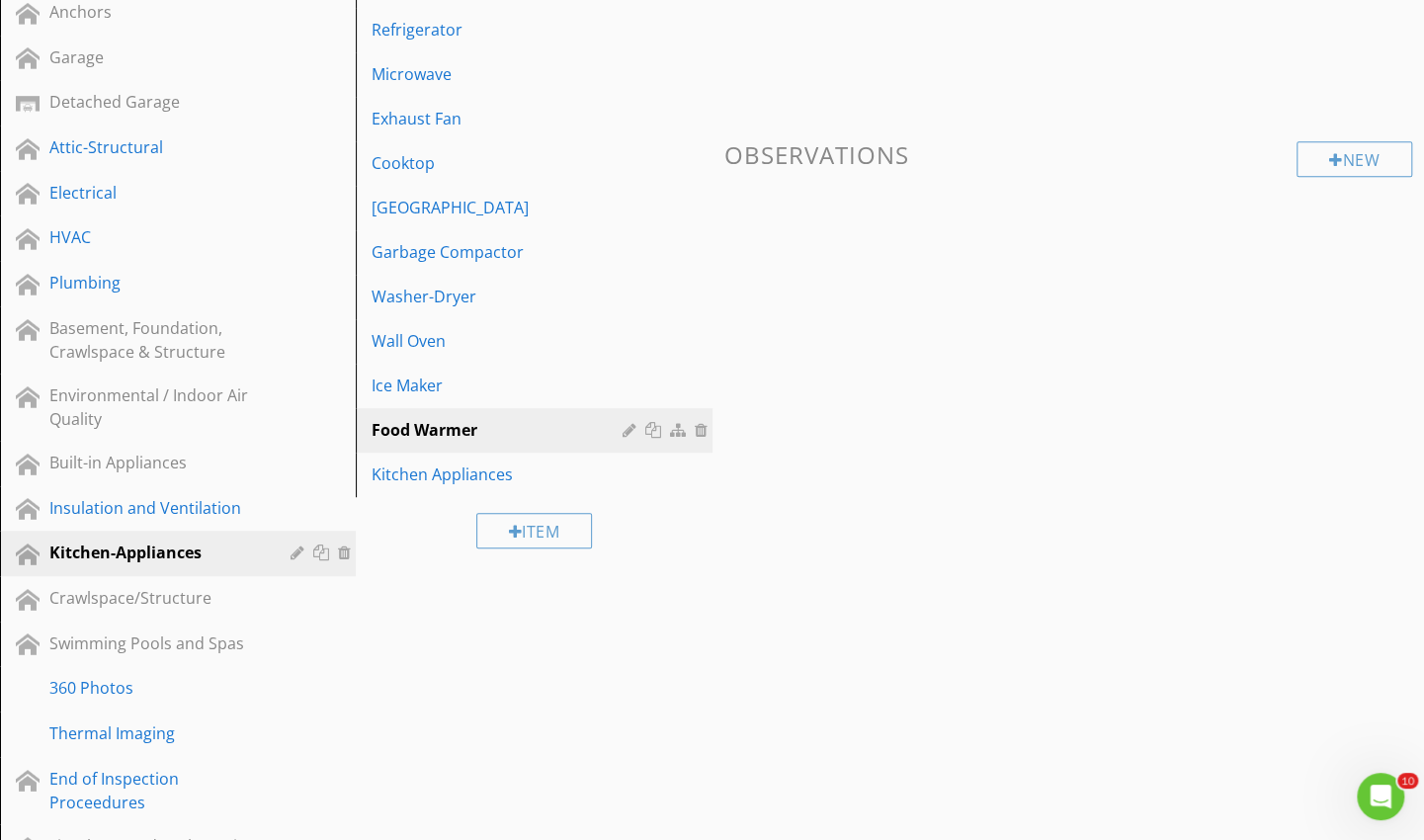 click on "Food Warmer" at bounding box center (537, 430) 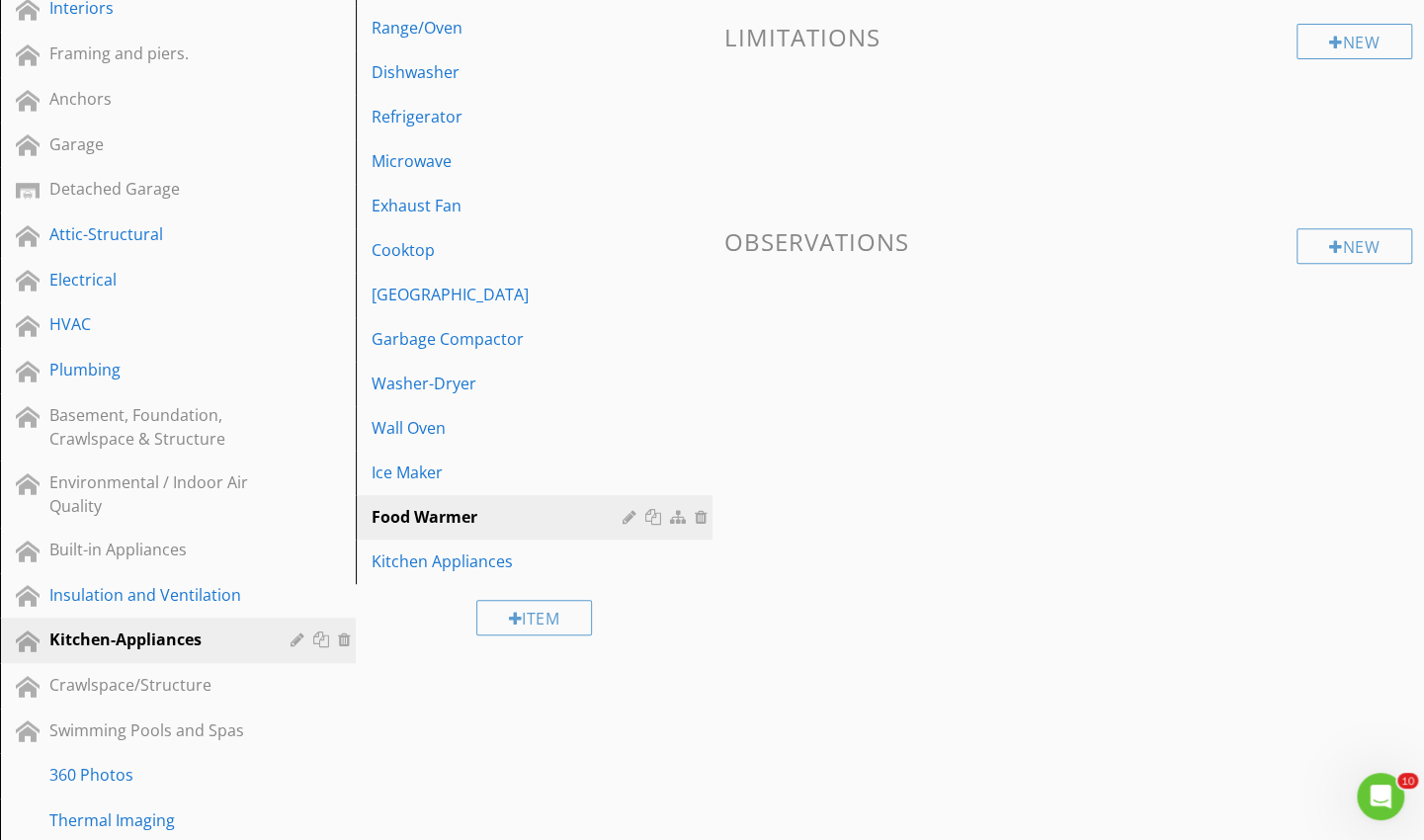scroll, scrollTop: 462, scrollLeft: 0, axis: vertical 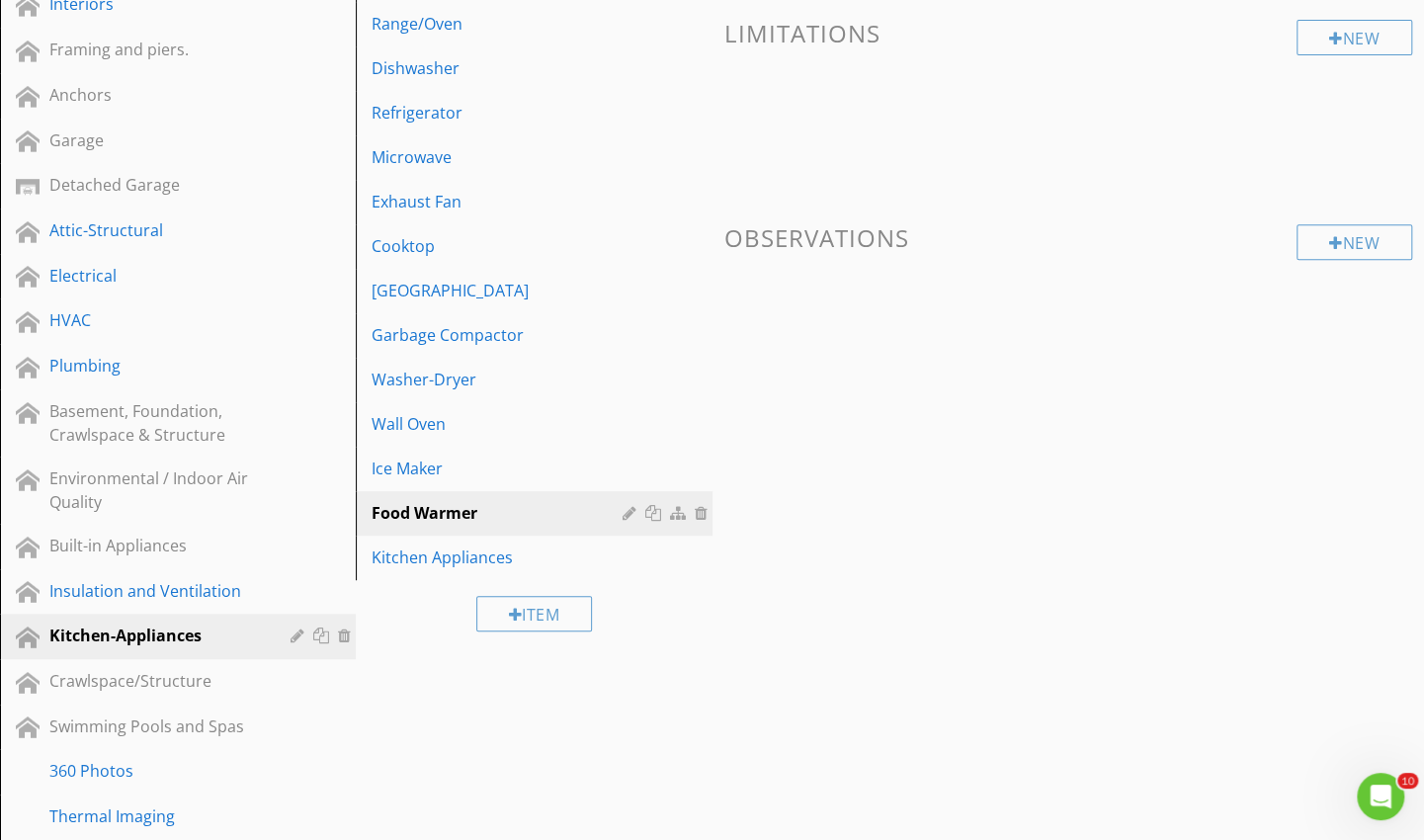 click on "Food Warmer" at bounding box center [537, 513] 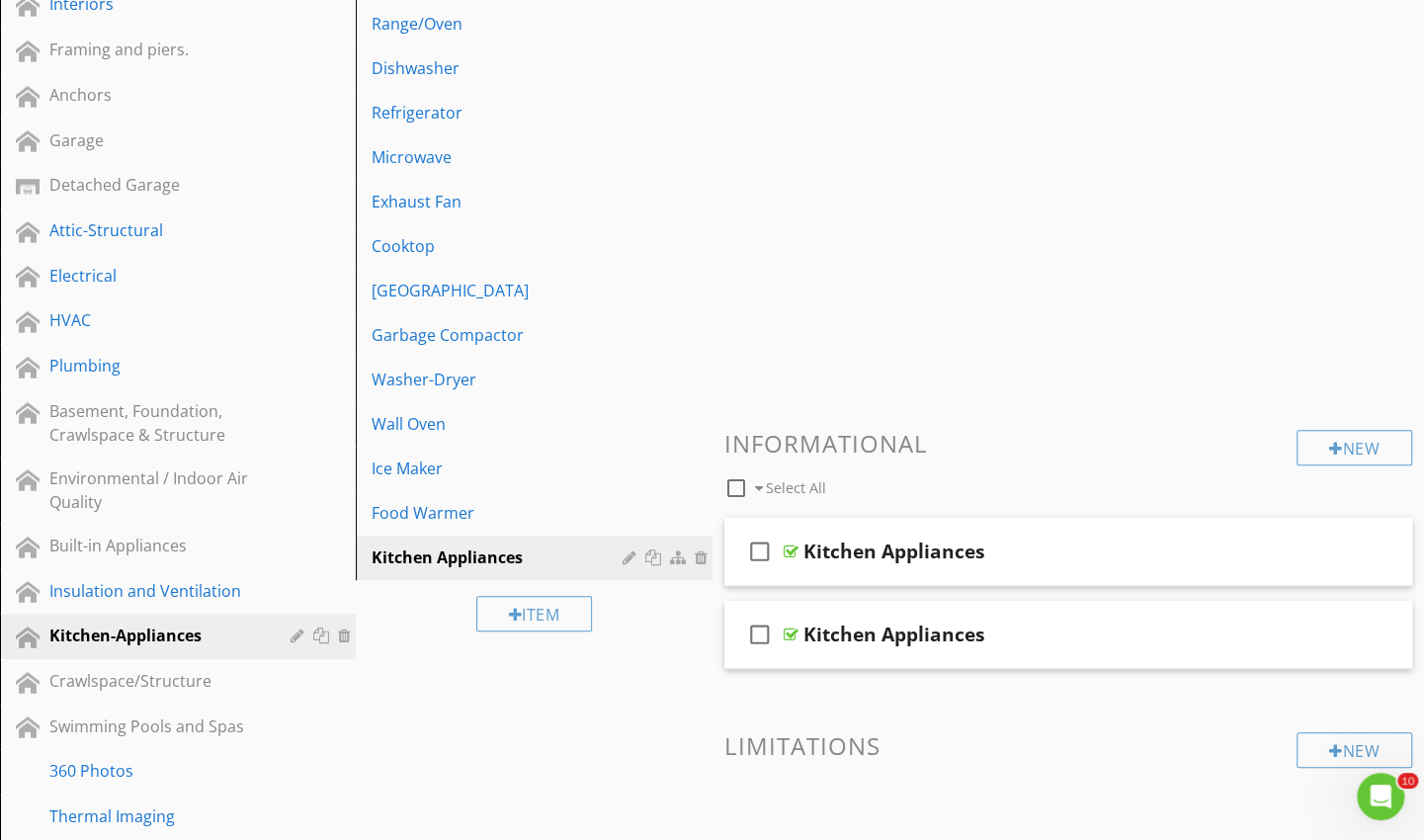 click on "Food Warmer" at bounding box center (537, 513) 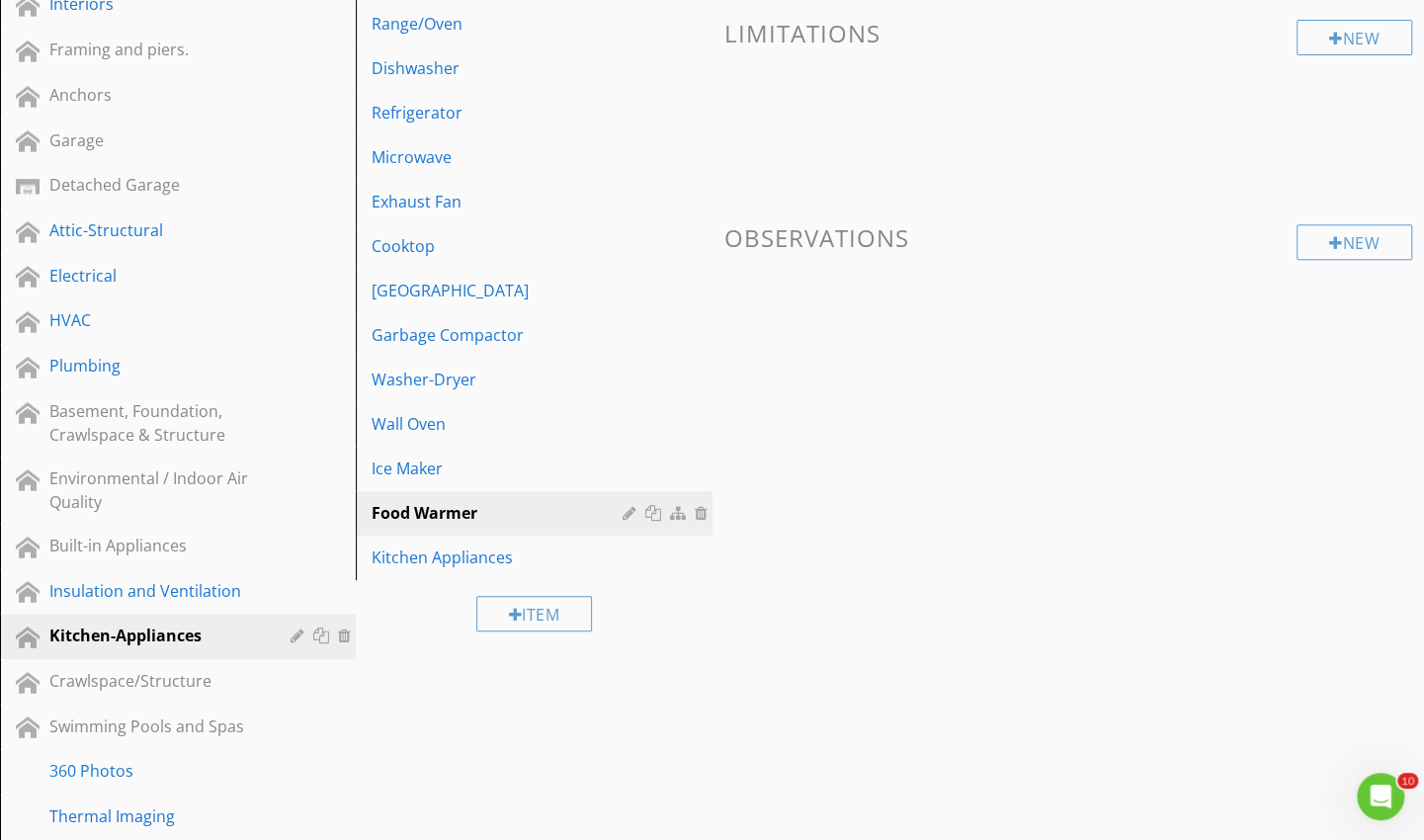 click on "Food Warmer" at bounding box center [499, 513] 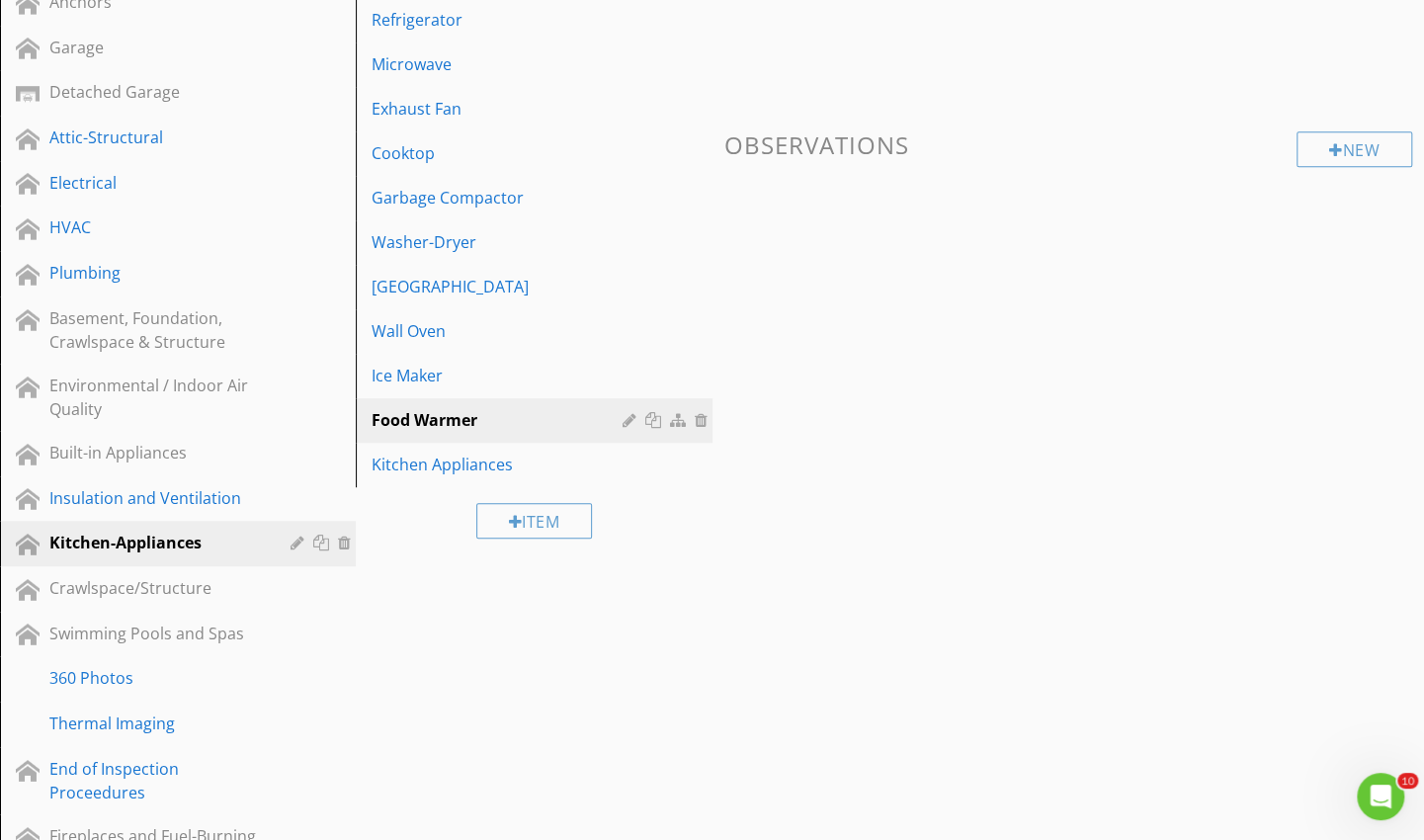 scroll, scrollTop: 560, scrollLeft: 0, axis: vertical 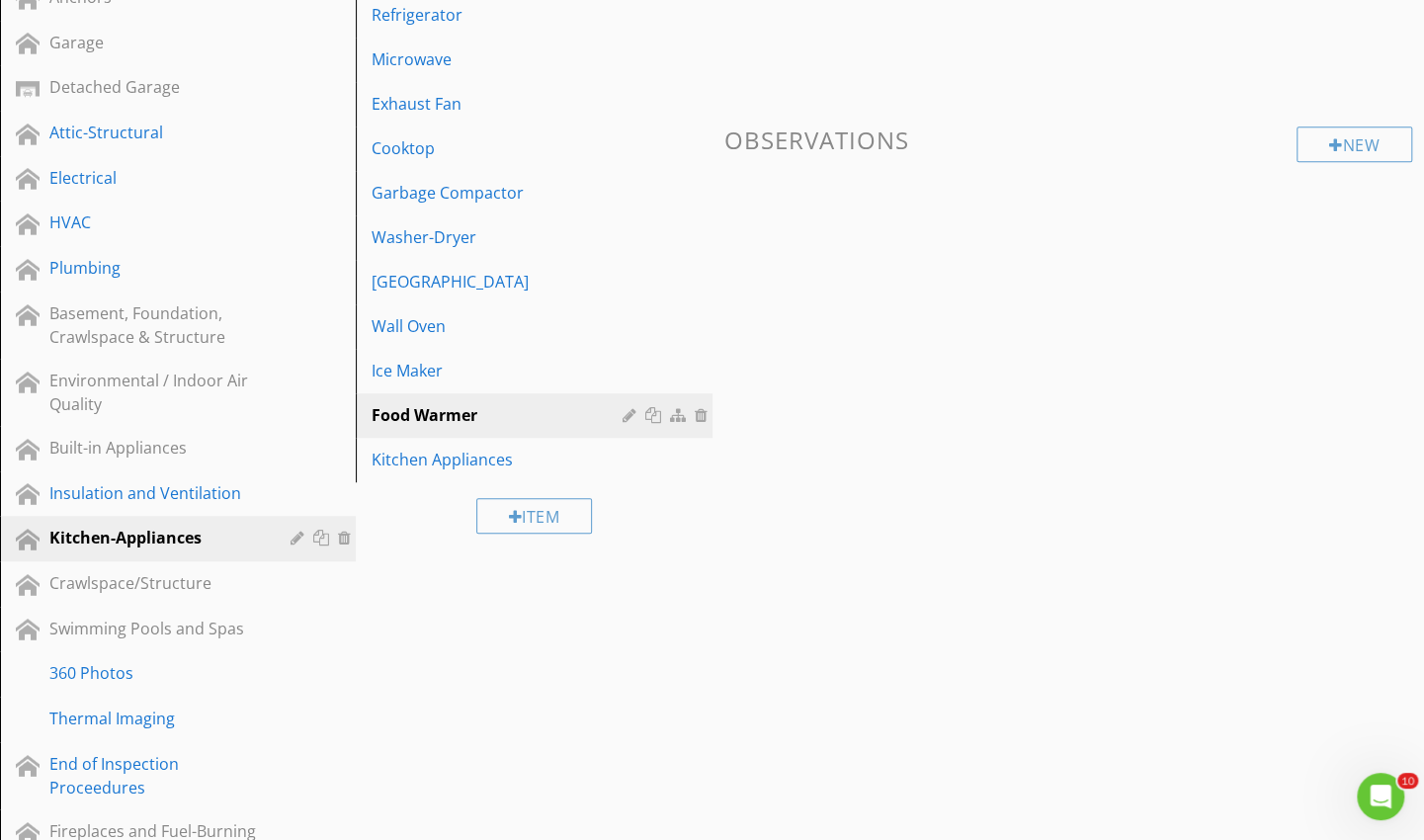 click on "Food Warmer" at bounding box center [537, 415] 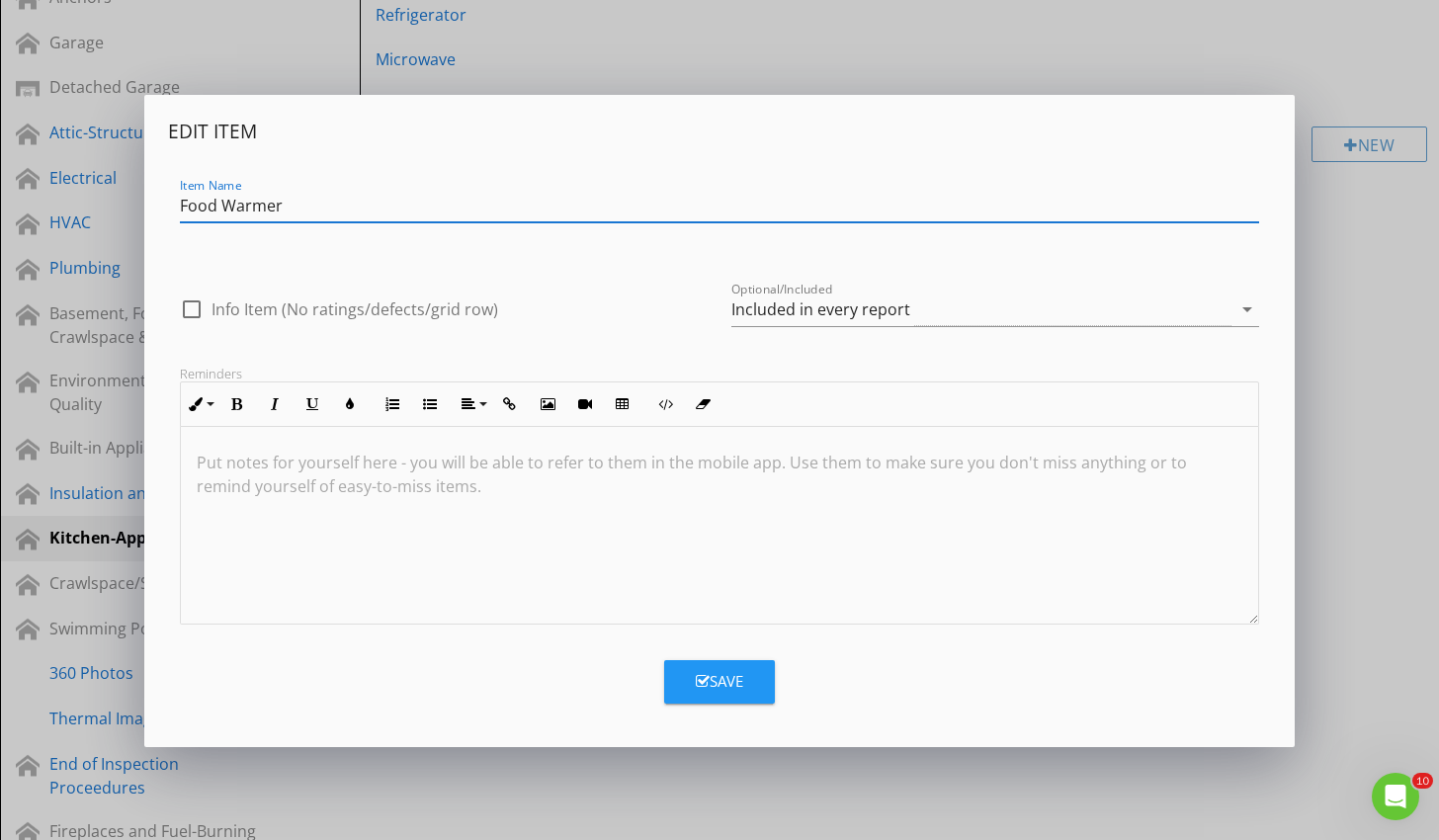 click on "arrow_drop_down" at bounding box center [1247, 309] 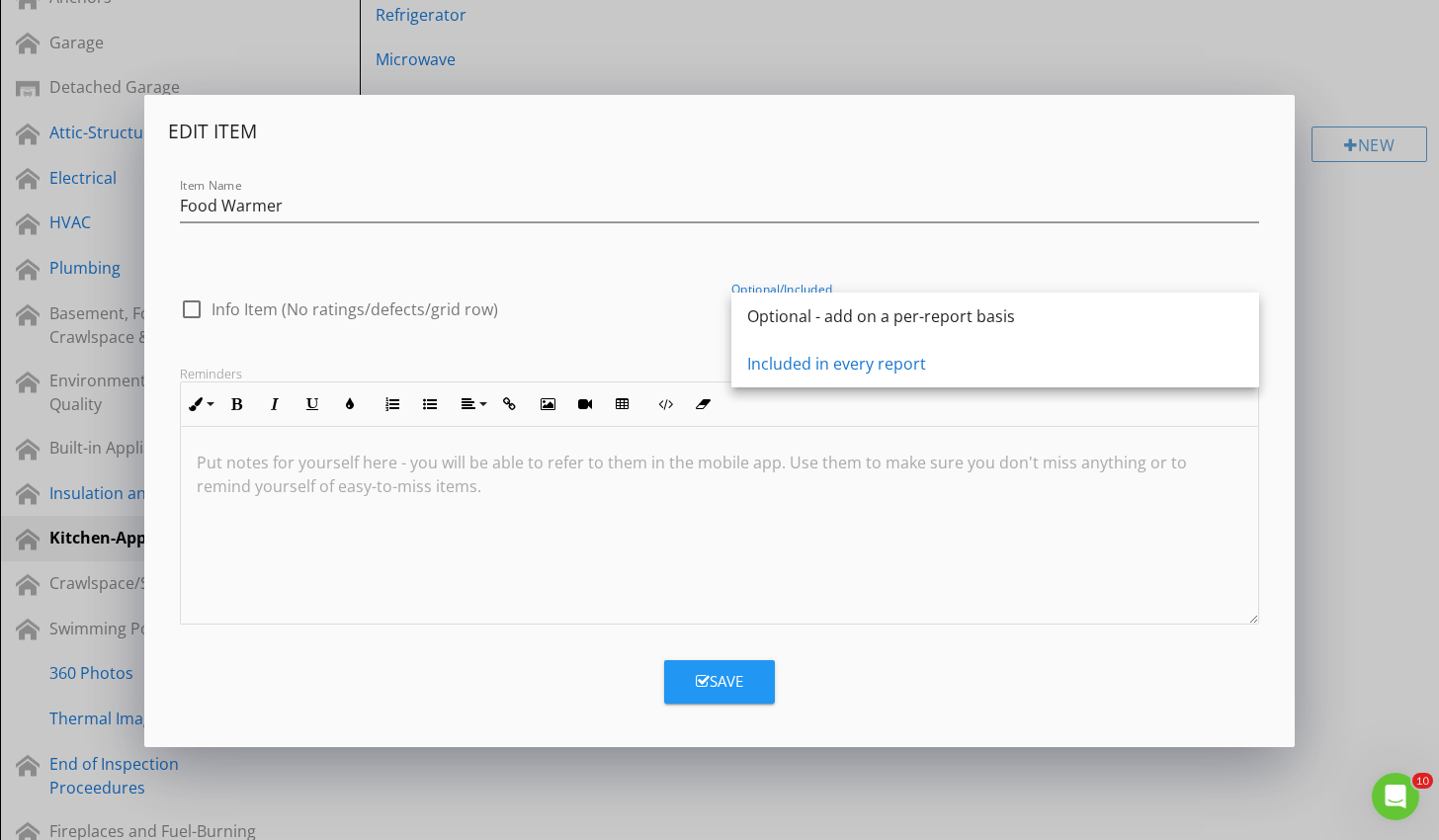 click on "Optional - add on a per-report basis" at bounding box center (995, 316) 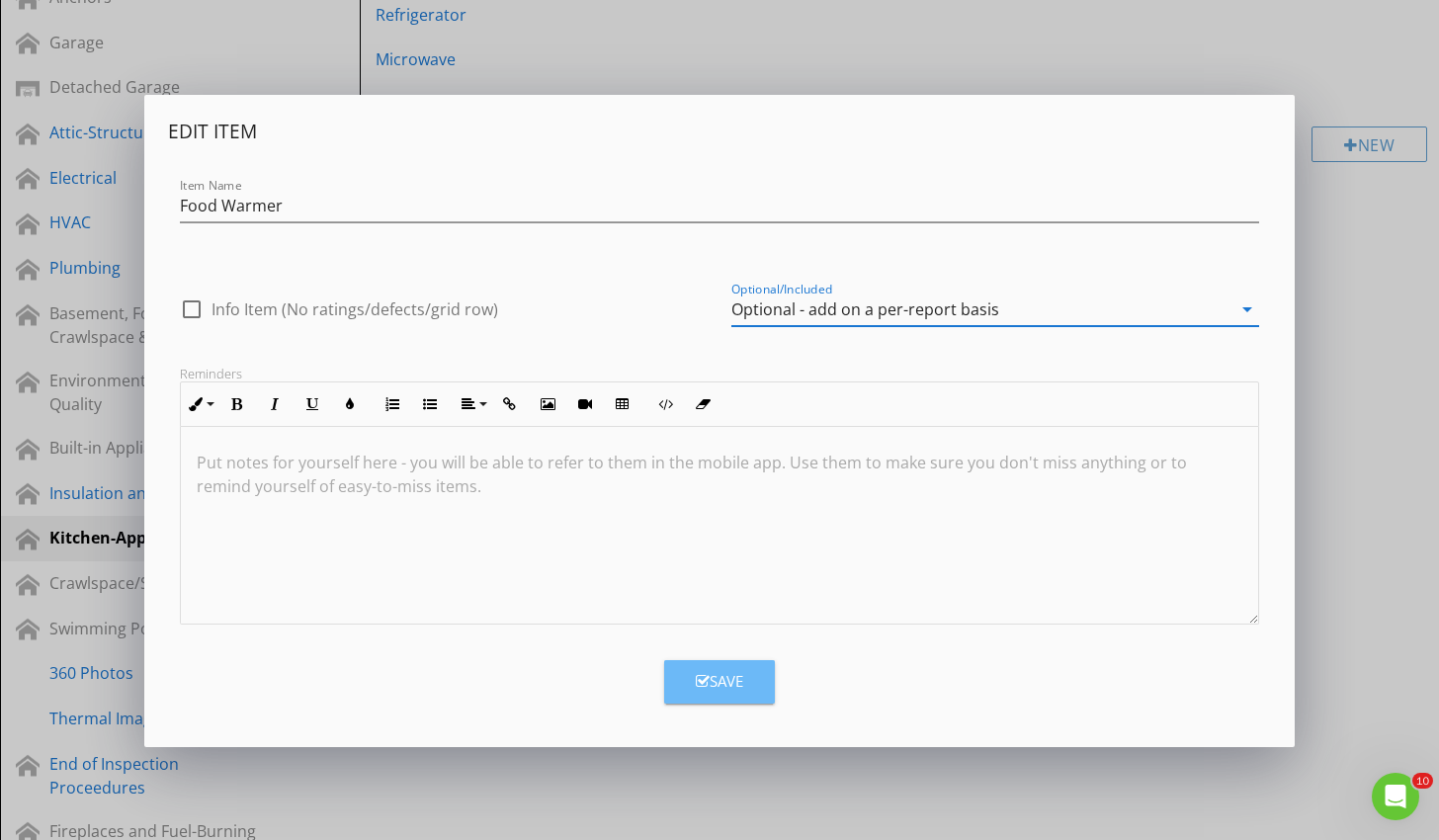click on "Save" at bounding box center (720, 682) 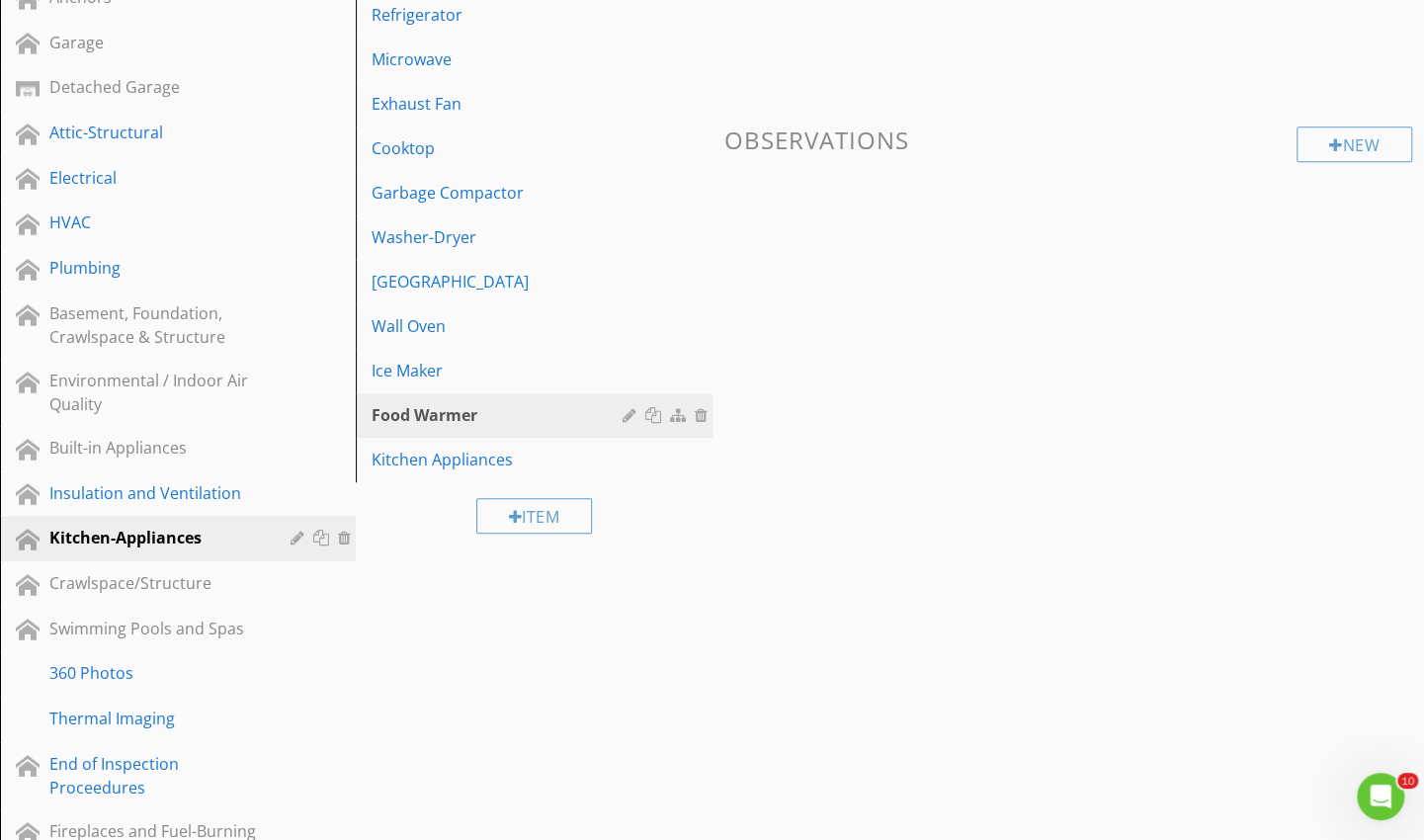 click on "Ice Maker" at bounding box center [537, 371] 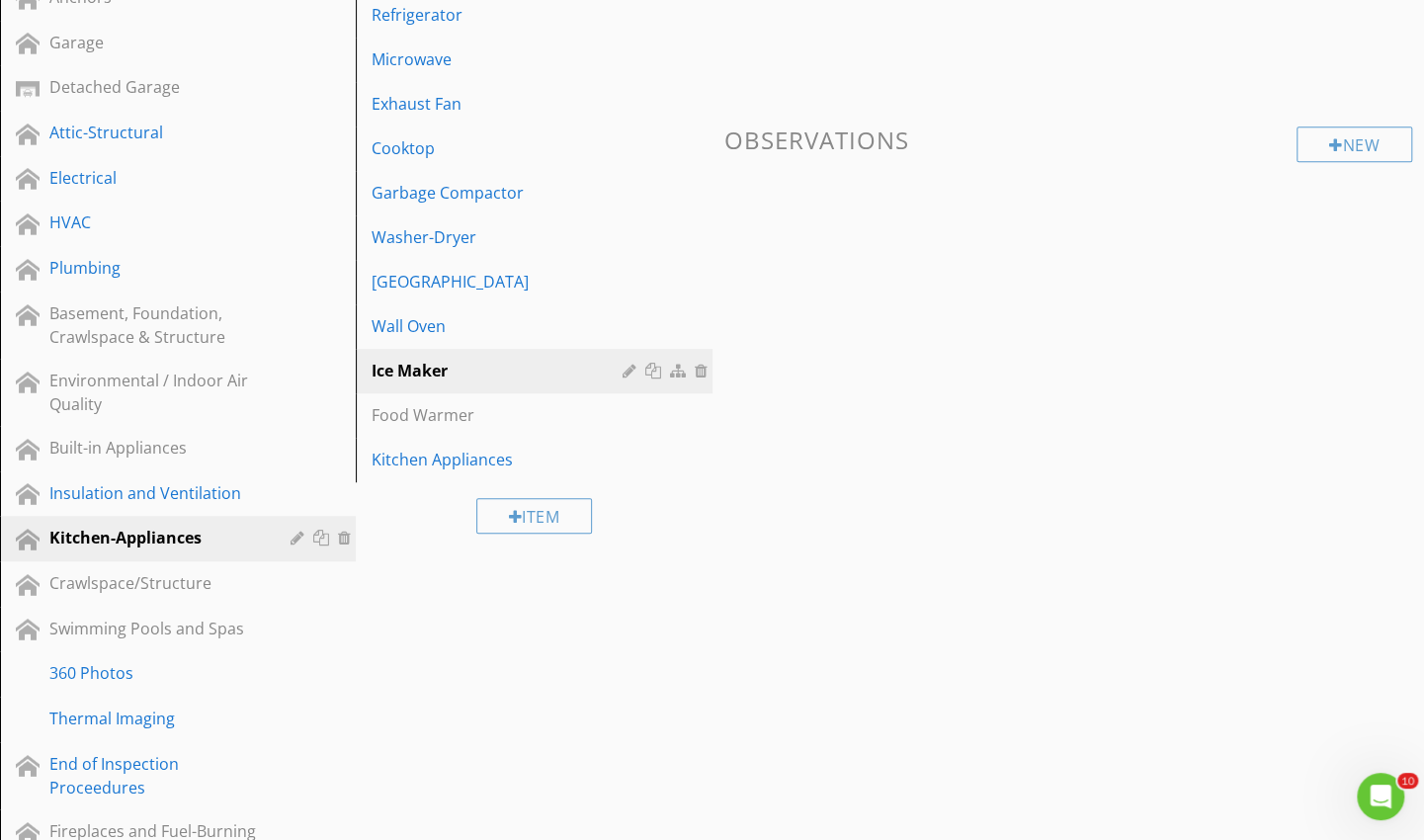 click on "Ice Maker" at bounding box center [499, 371] 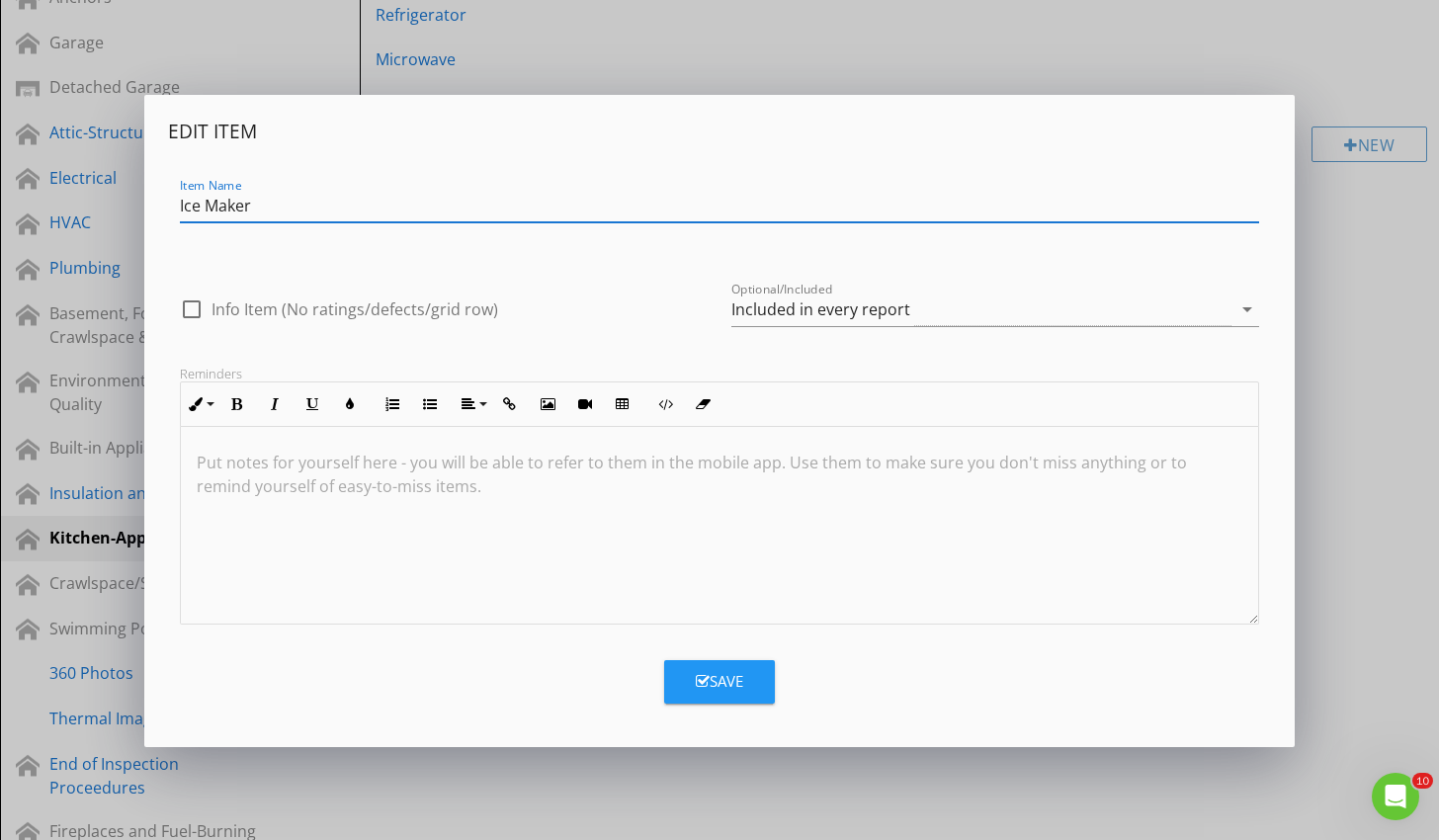 click on "Optional/Included Included in every report arrow_drop_down" at bounding box center (995, 309) 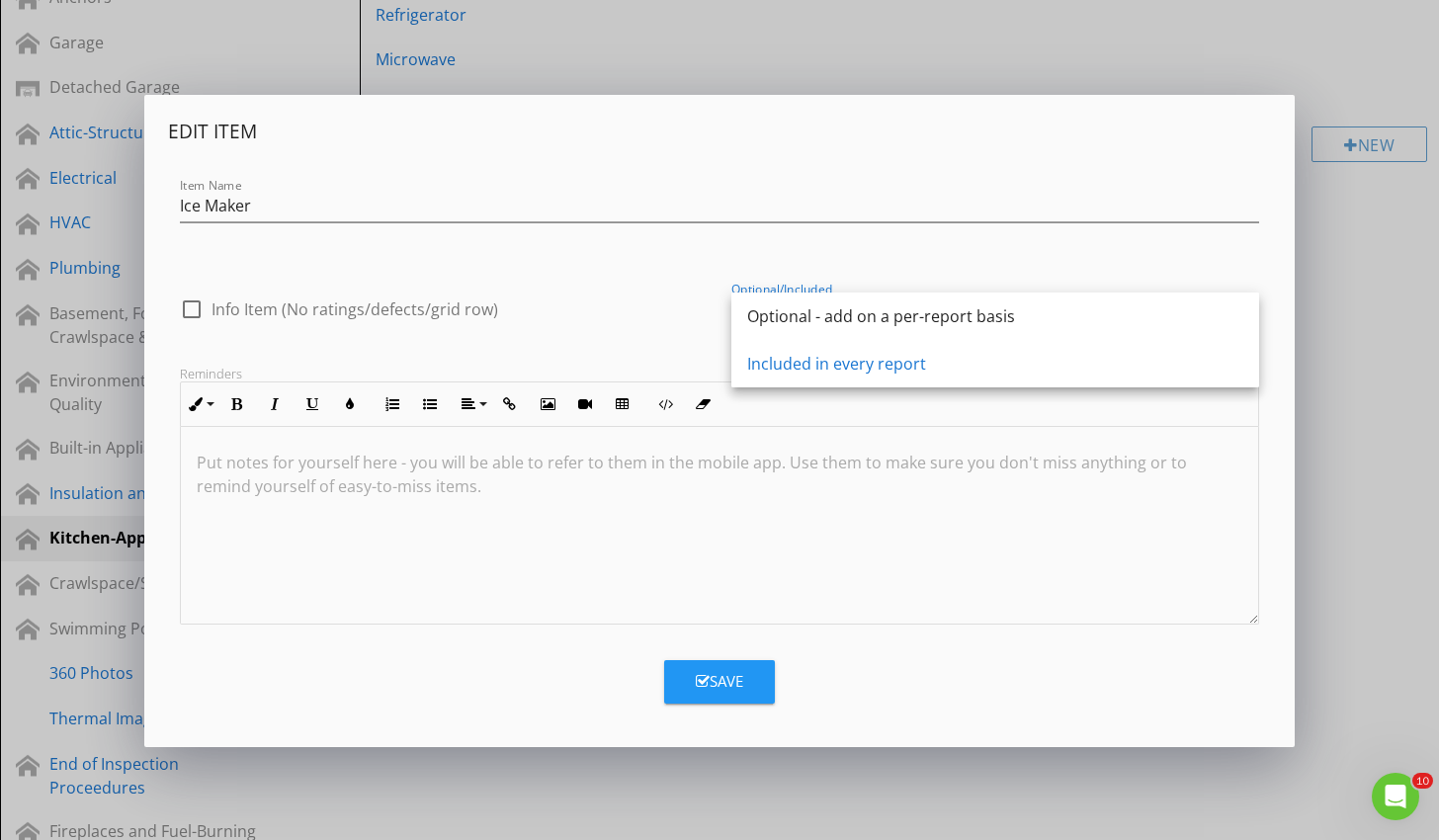 click on "Optional - add on a per-report basis" at bounding box center (995, 316) 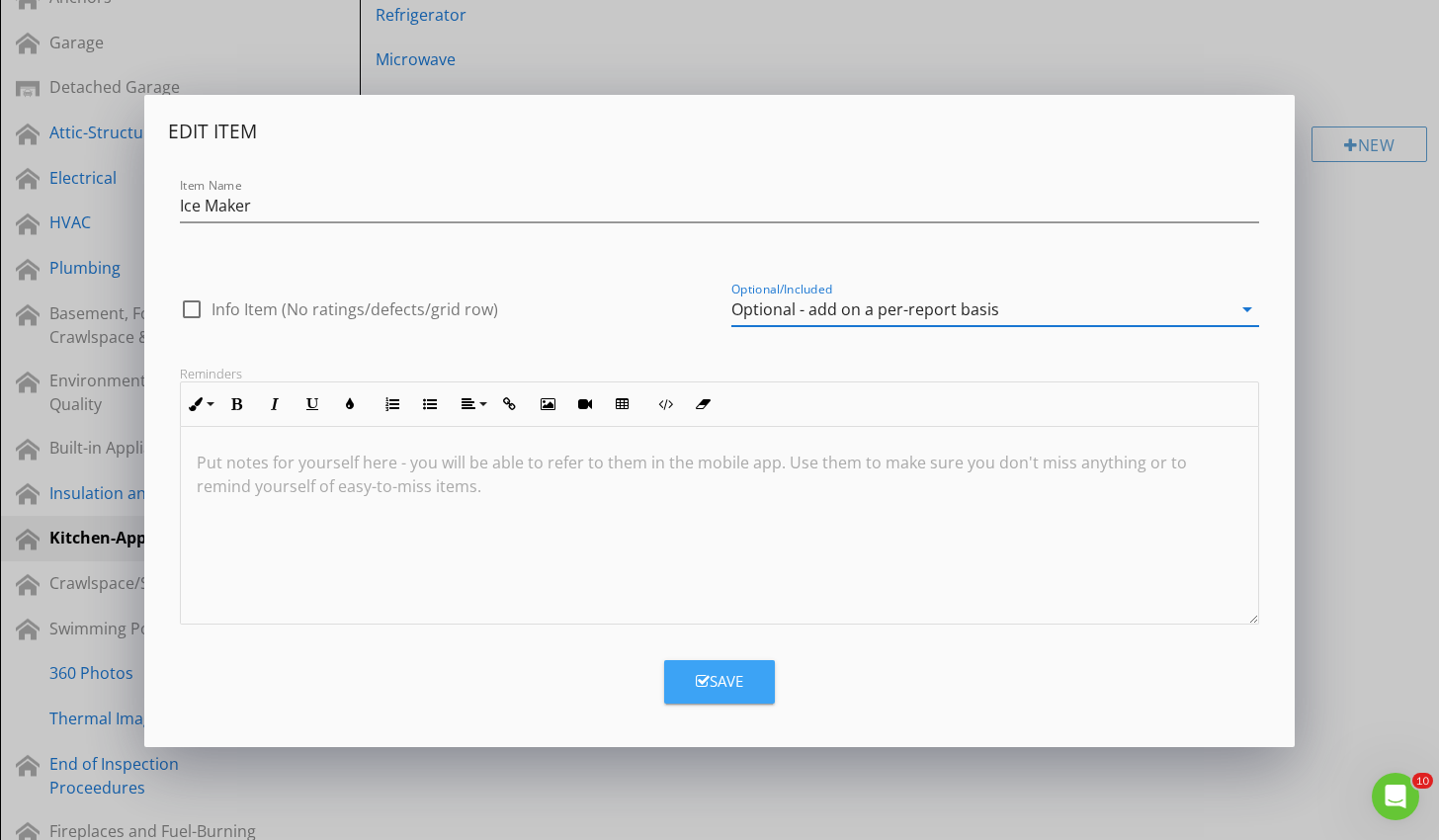 click on "Save" at bounding box center (720, 682) 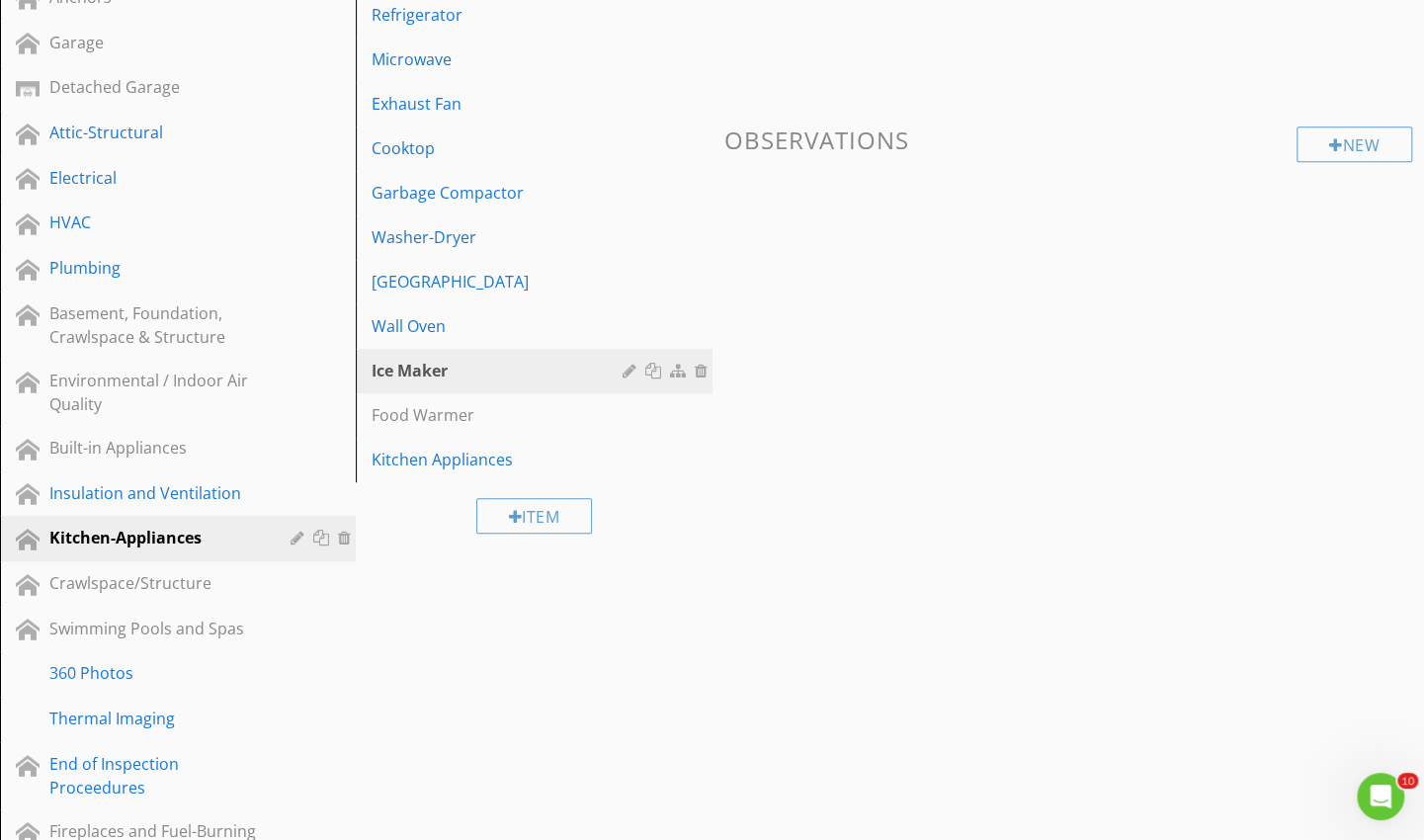 click on "Kitchen Appliances" at bounding box center (537, 460) 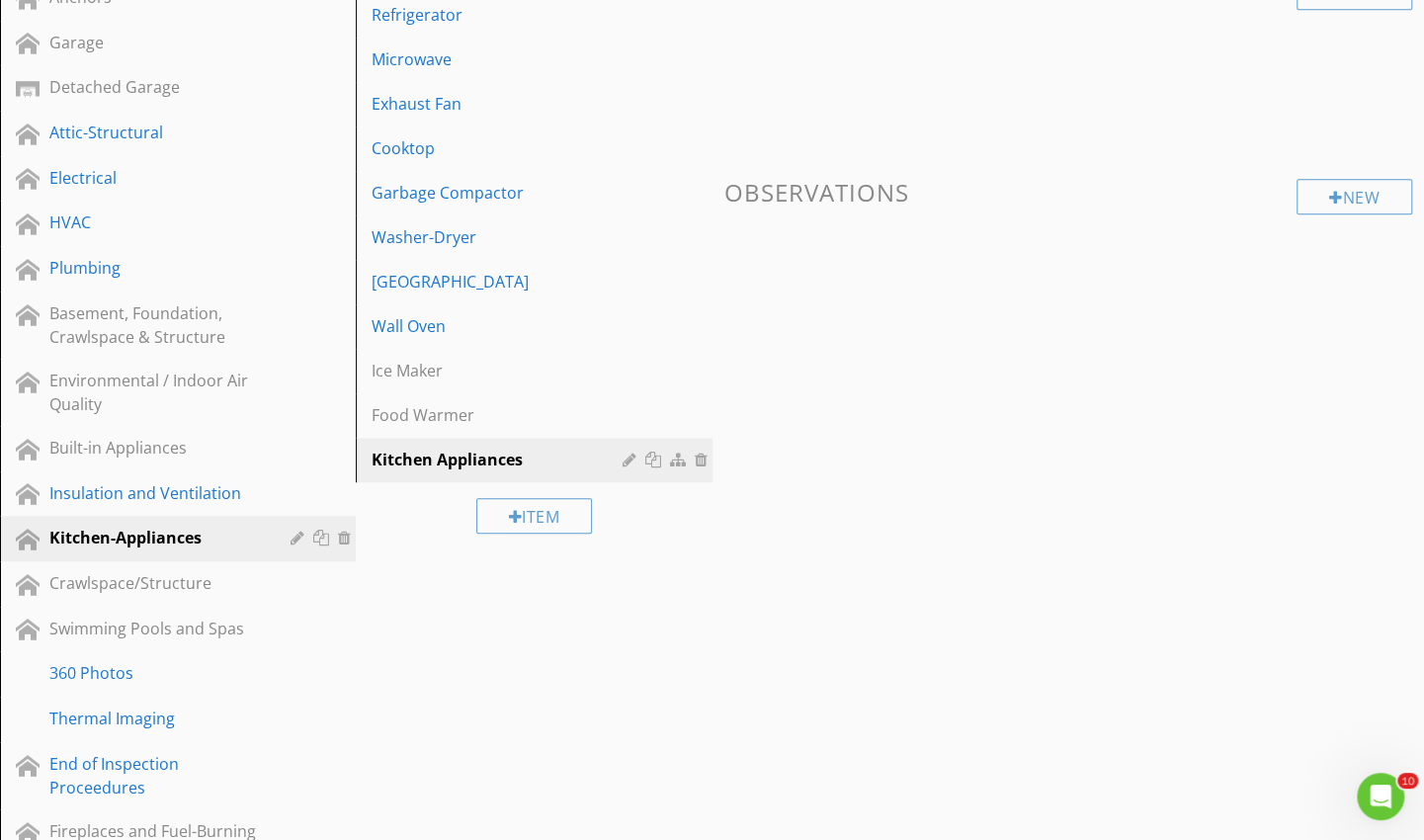 click at bounding box center (704, 460) 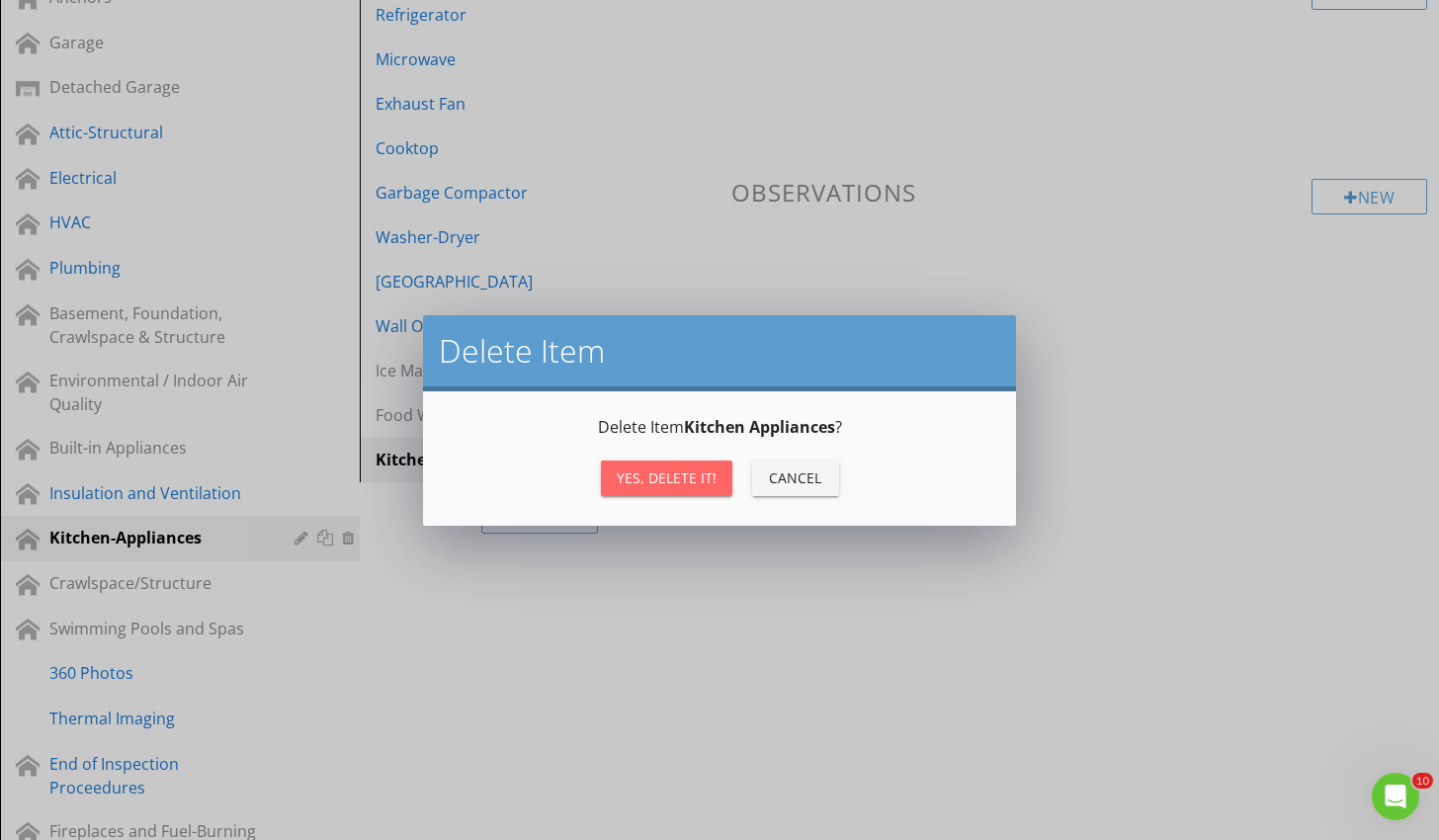 click on "Yes, Delete it!" at bounding box center (666, 478) 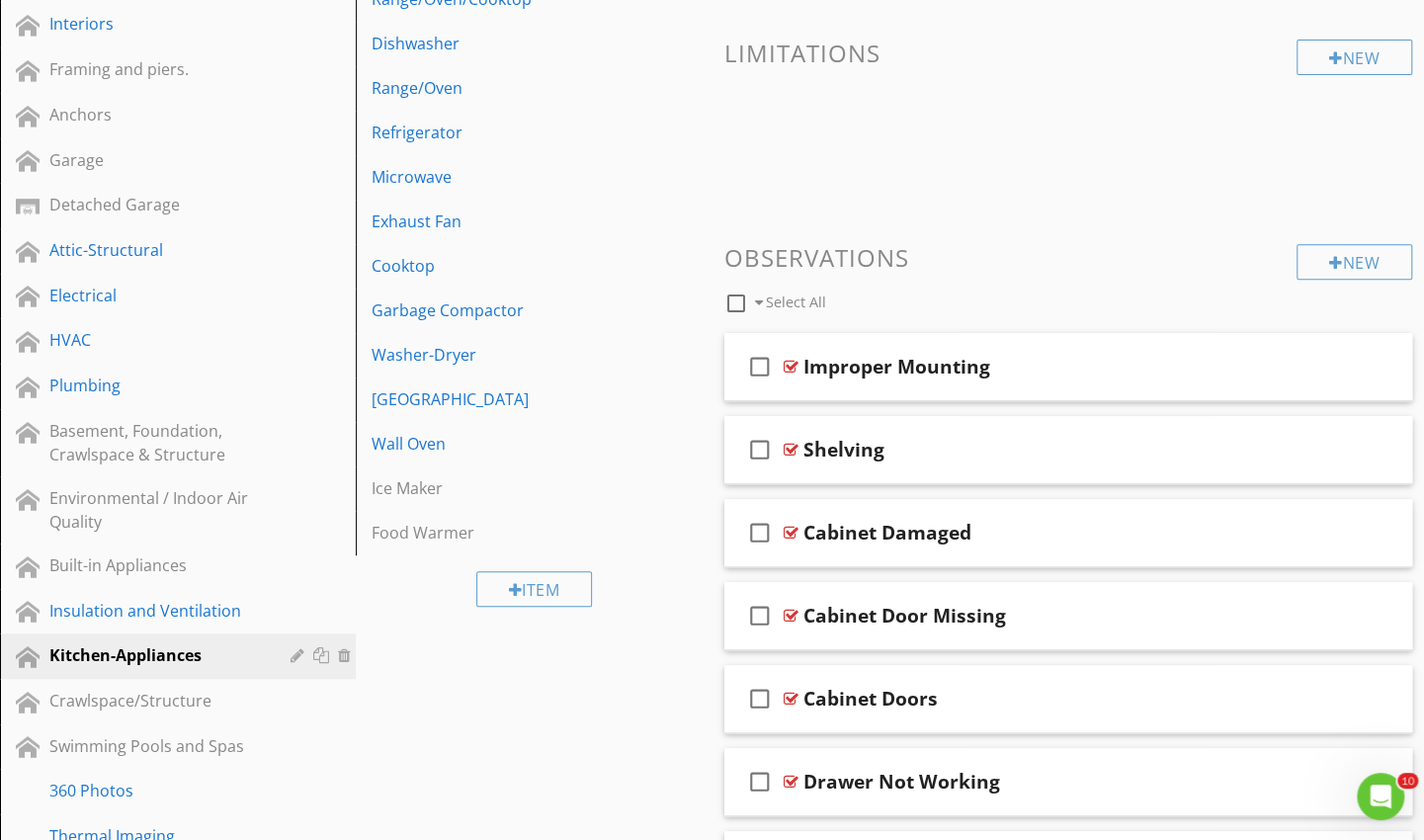 scroll, scrollTop: 423, scrollLeft: 0, axis: vertical 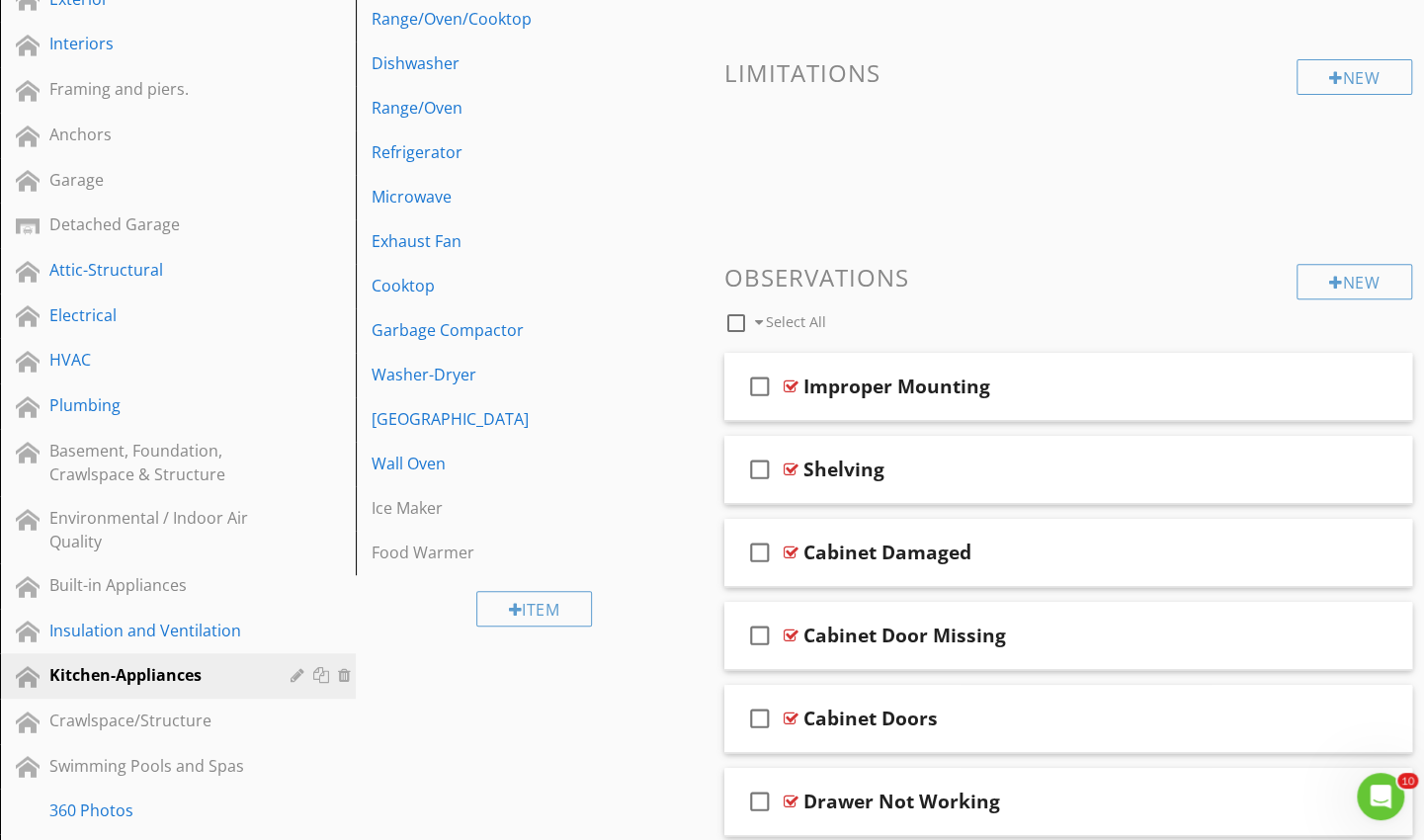 click on "Cooktop" at bounding box center [537, 286] 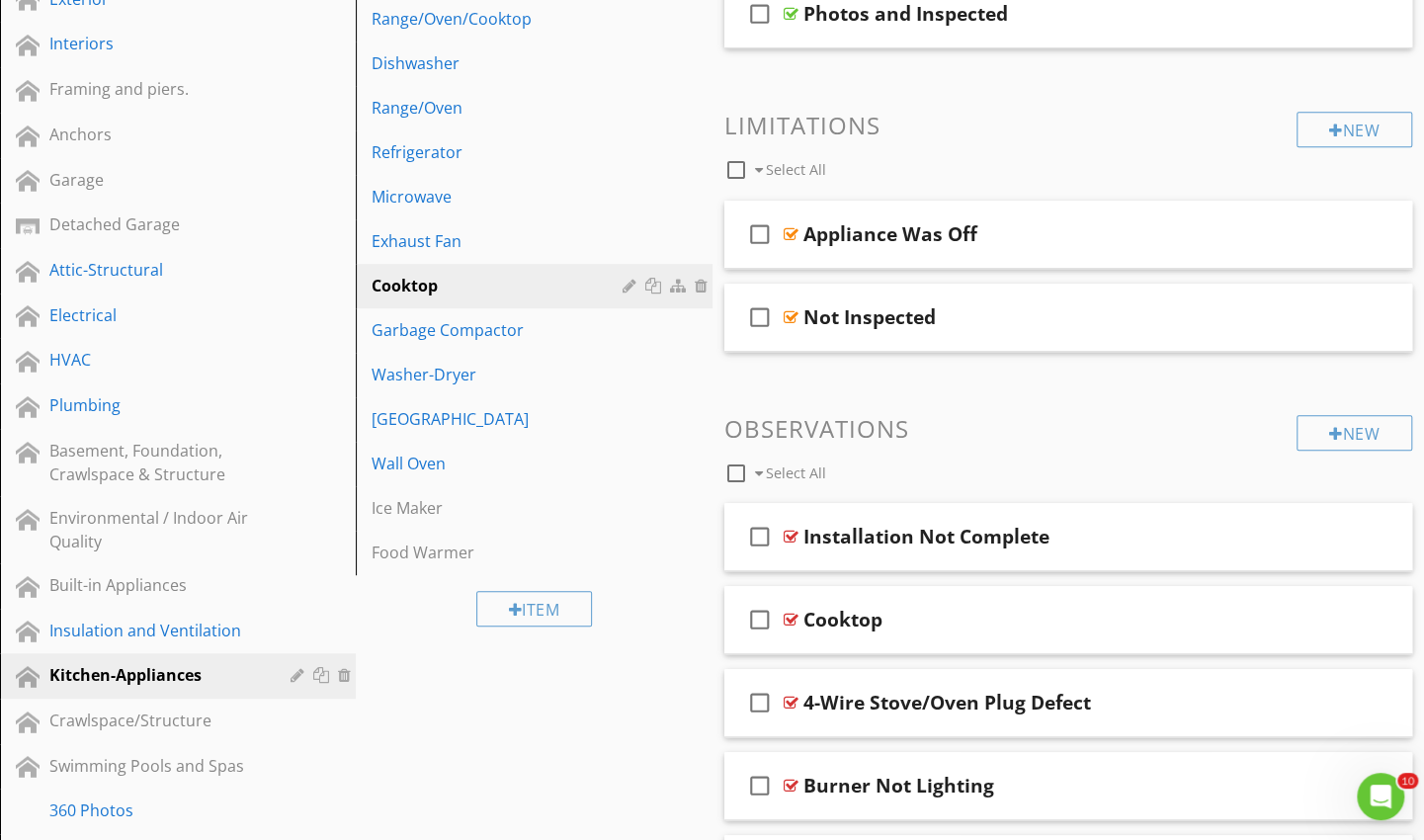 click on "Cooktop" at bounding box center (537, 286) 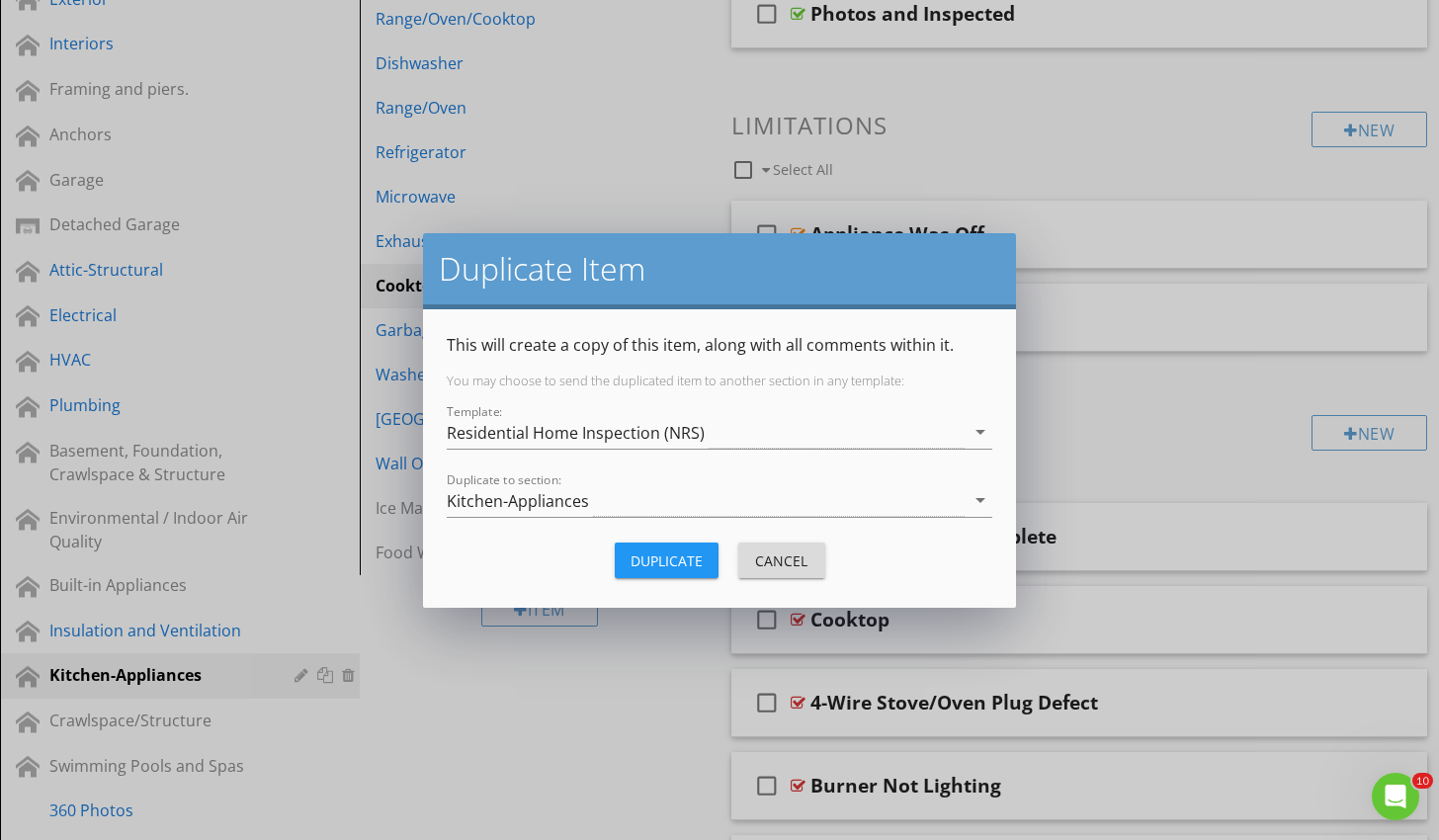 click on "Cancel" at bounding box center [782, 560] 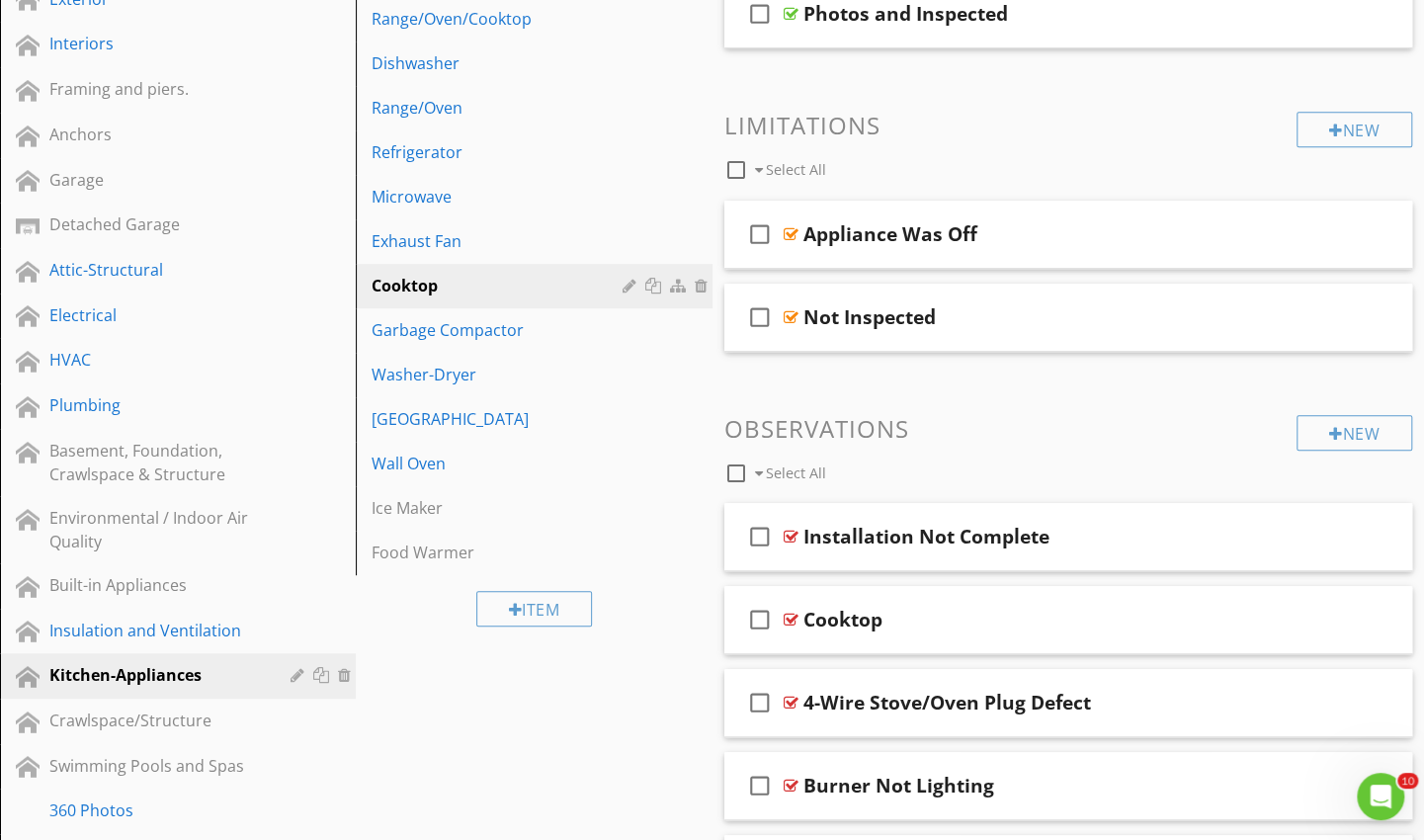 click on "Garbage Compactor" at bounding box center [537, 330] 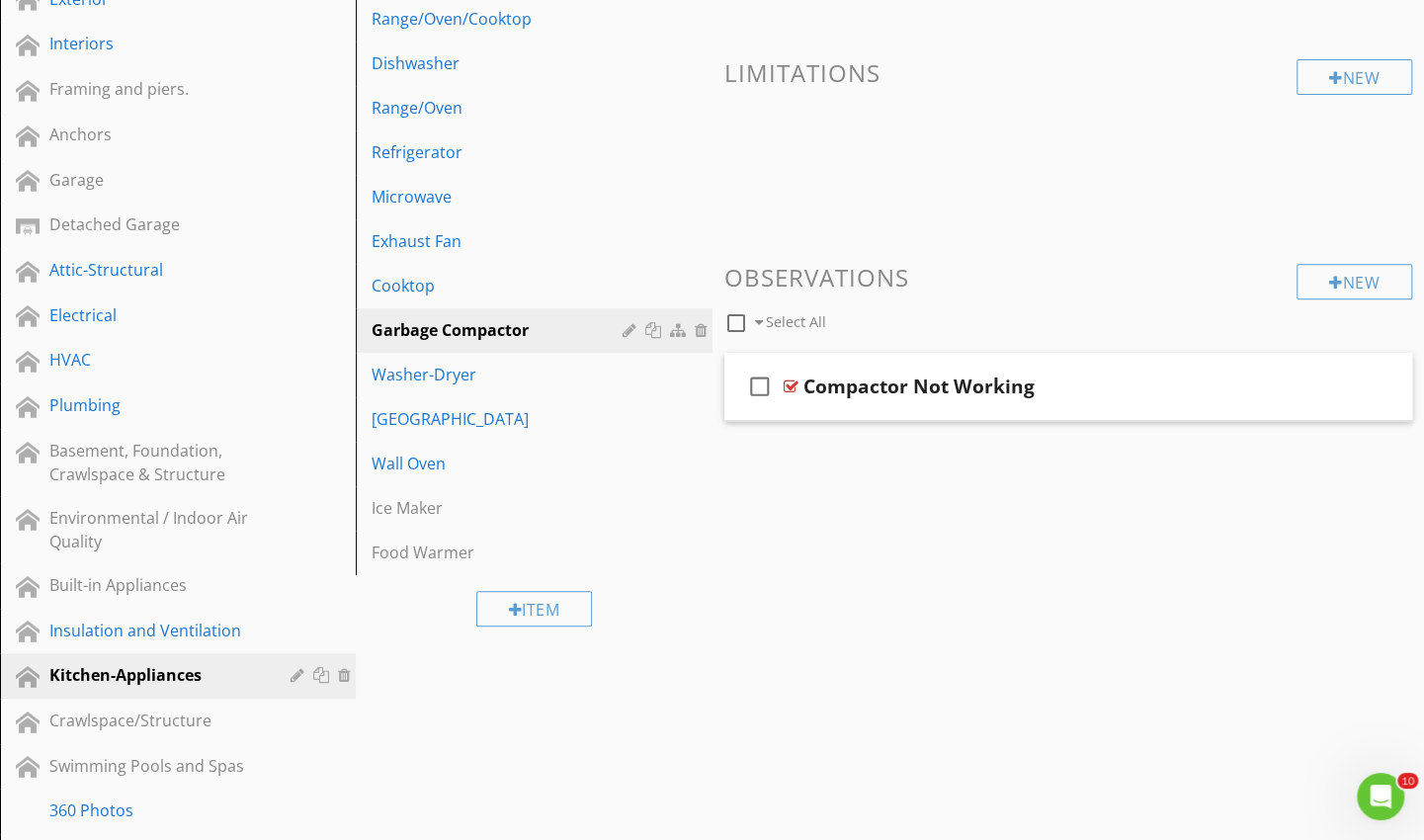 click on "Garbage Compactor" at bounding box center (537, 330) 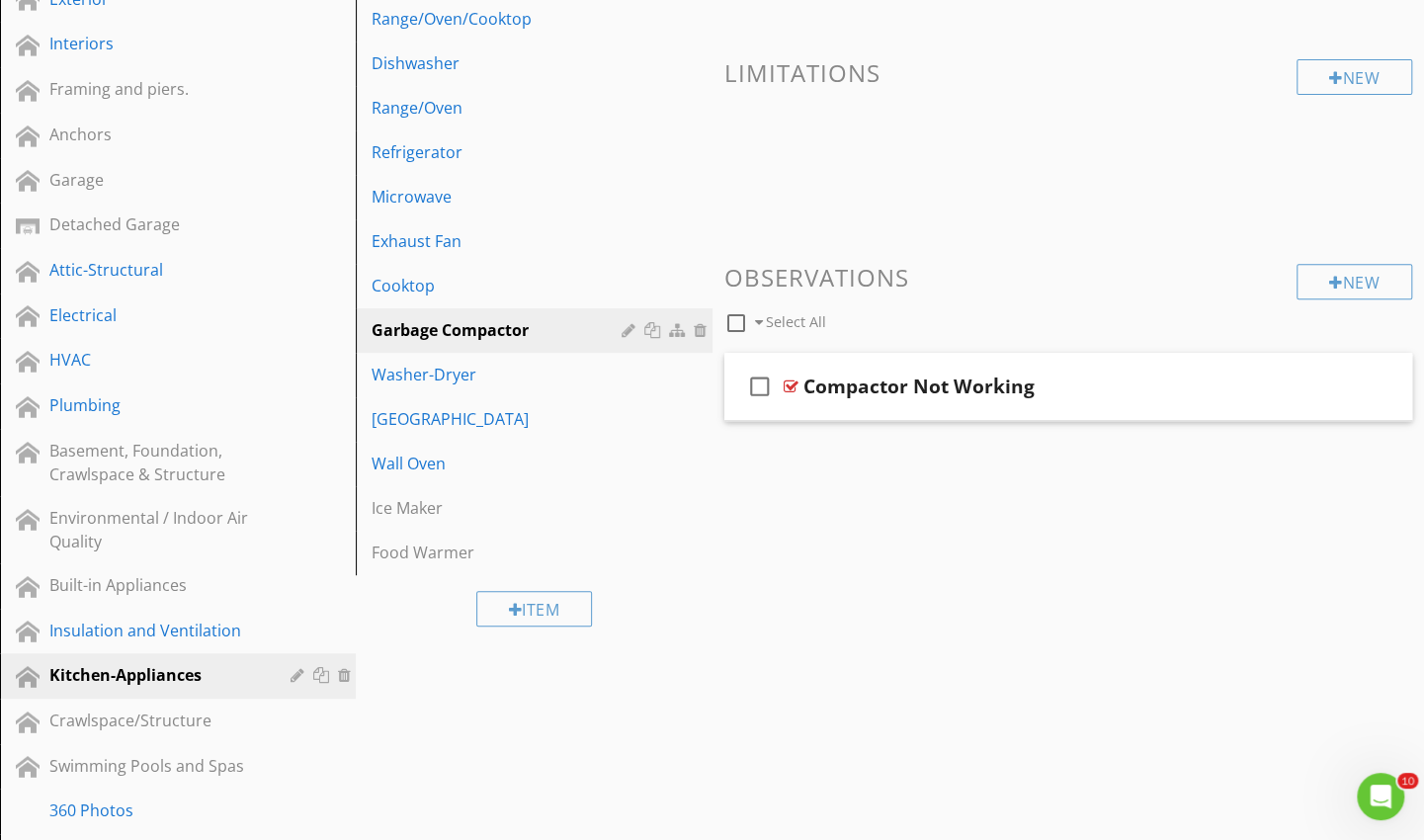 click on "Garbage Compactor" at bounding box center (537, 330) 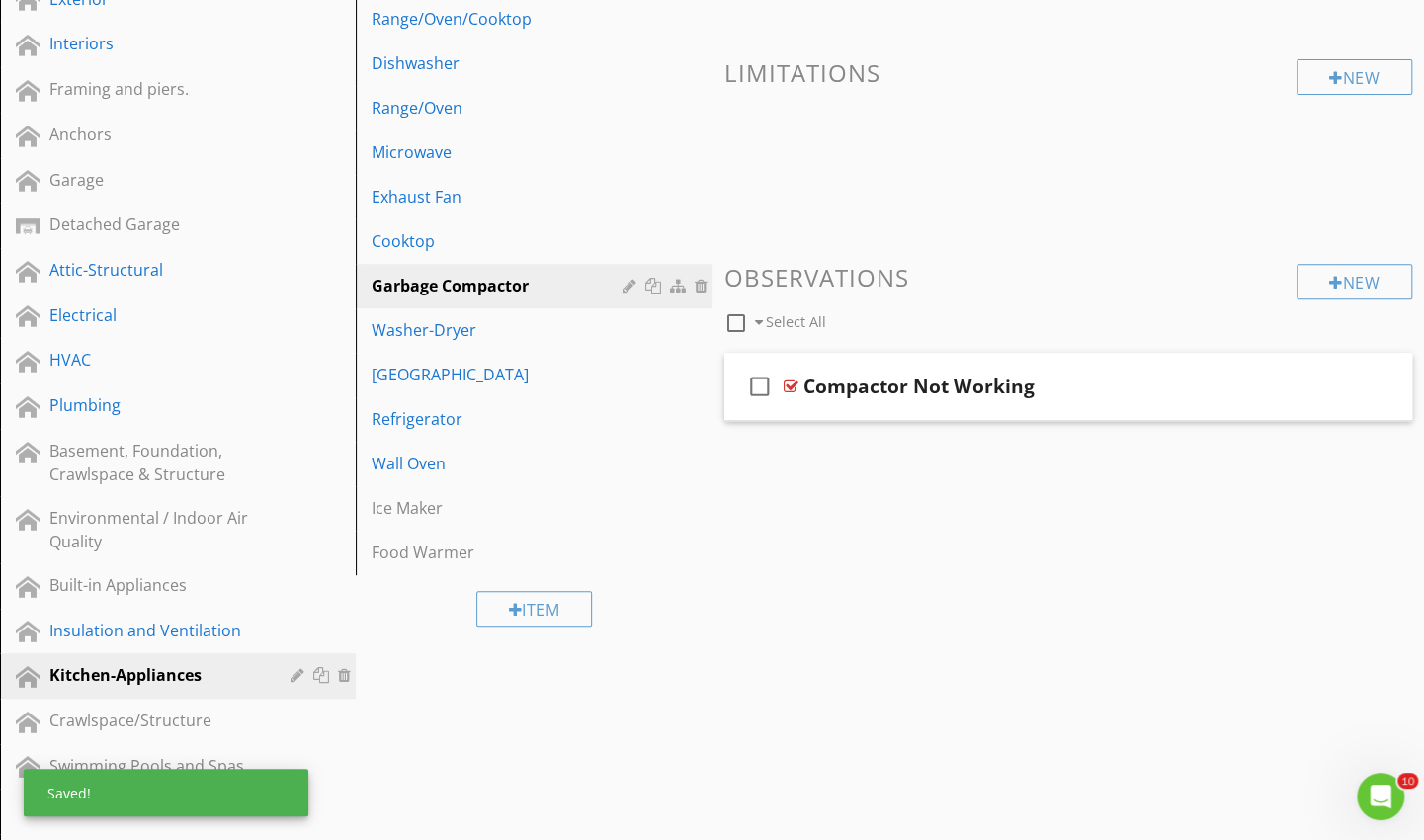click at bounding box center (655, 286) 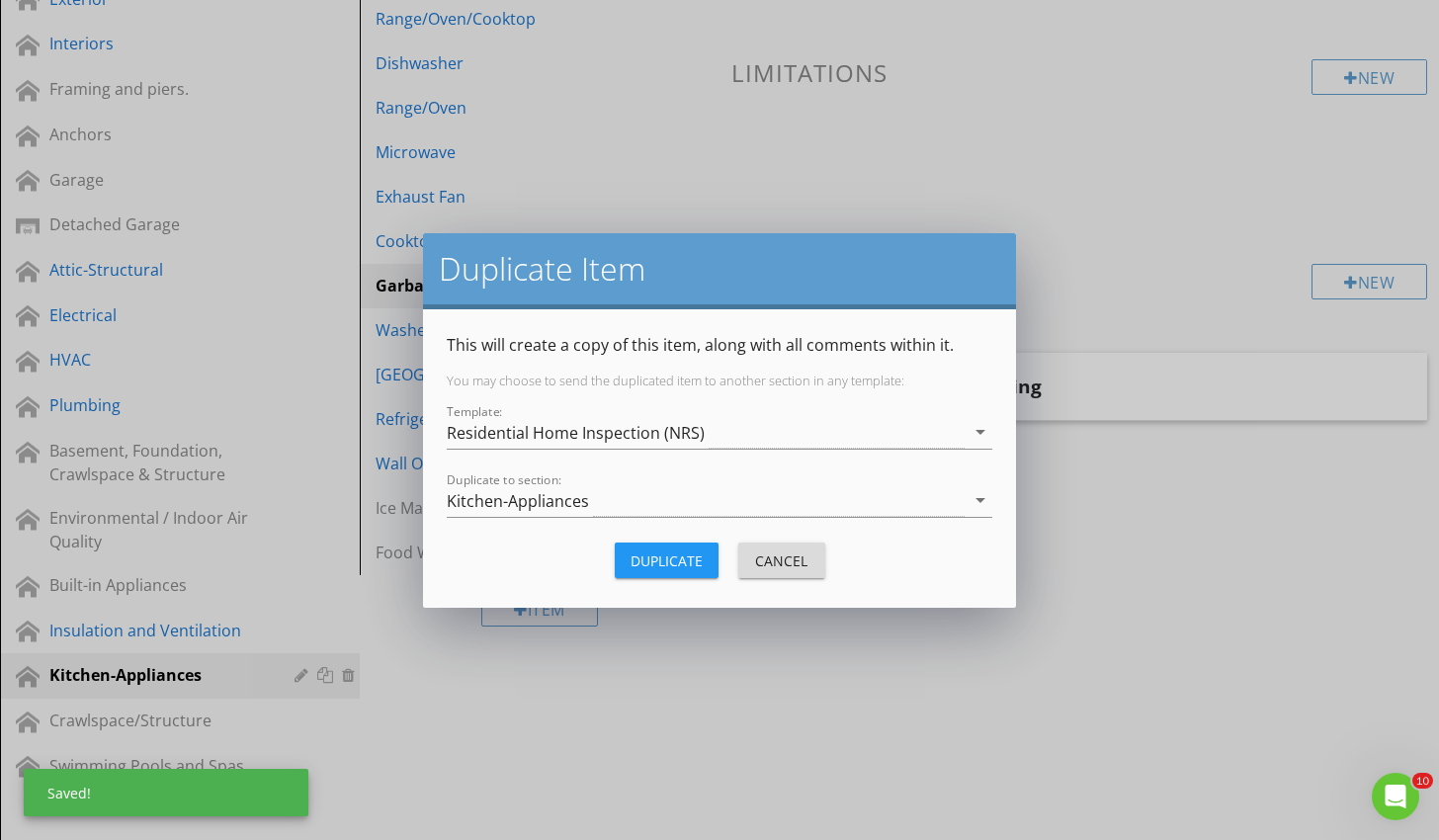 click on "Cancel" at bounding box center (782, 560) 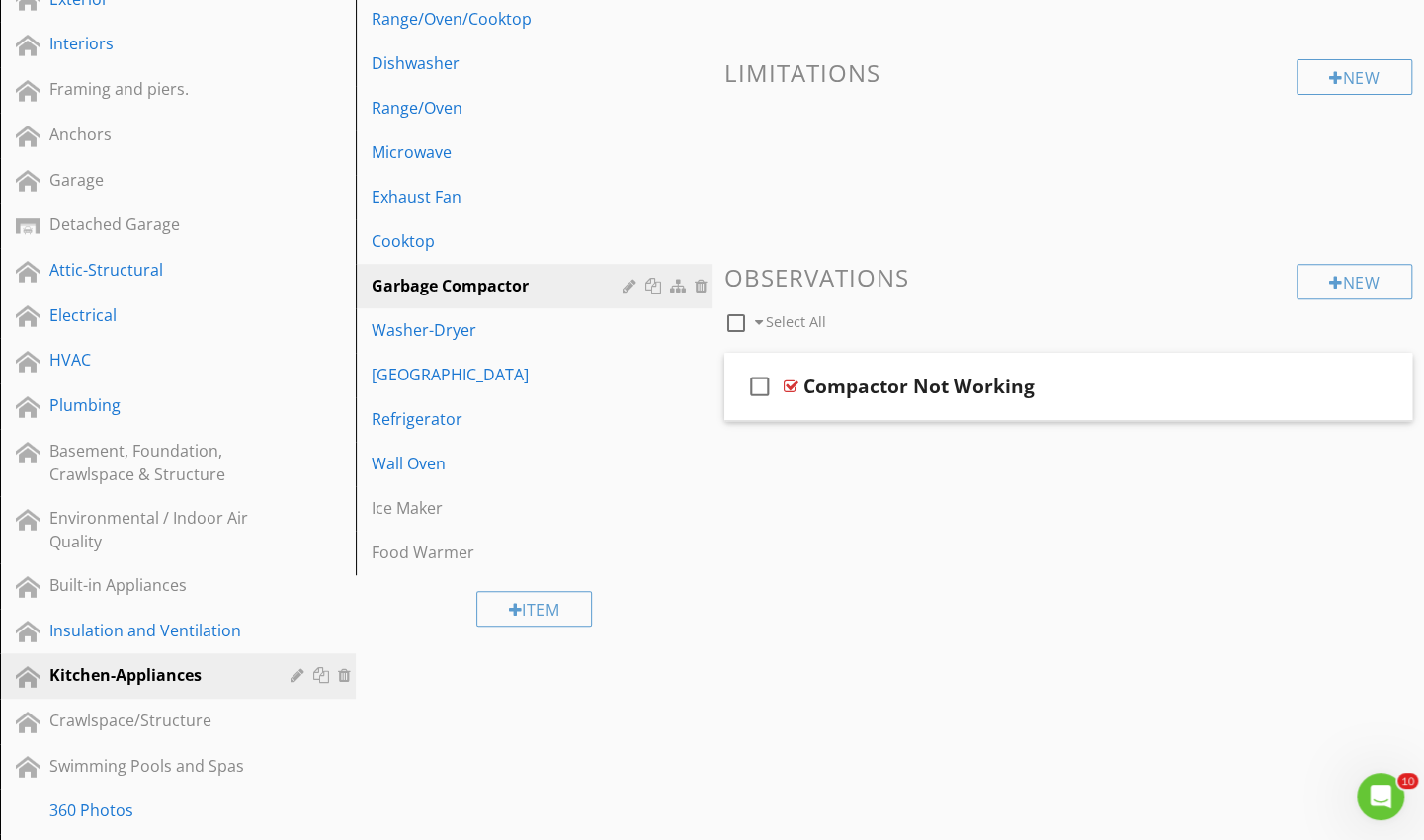 click on "Garbage Compactor" at bounding box center (537, 286) 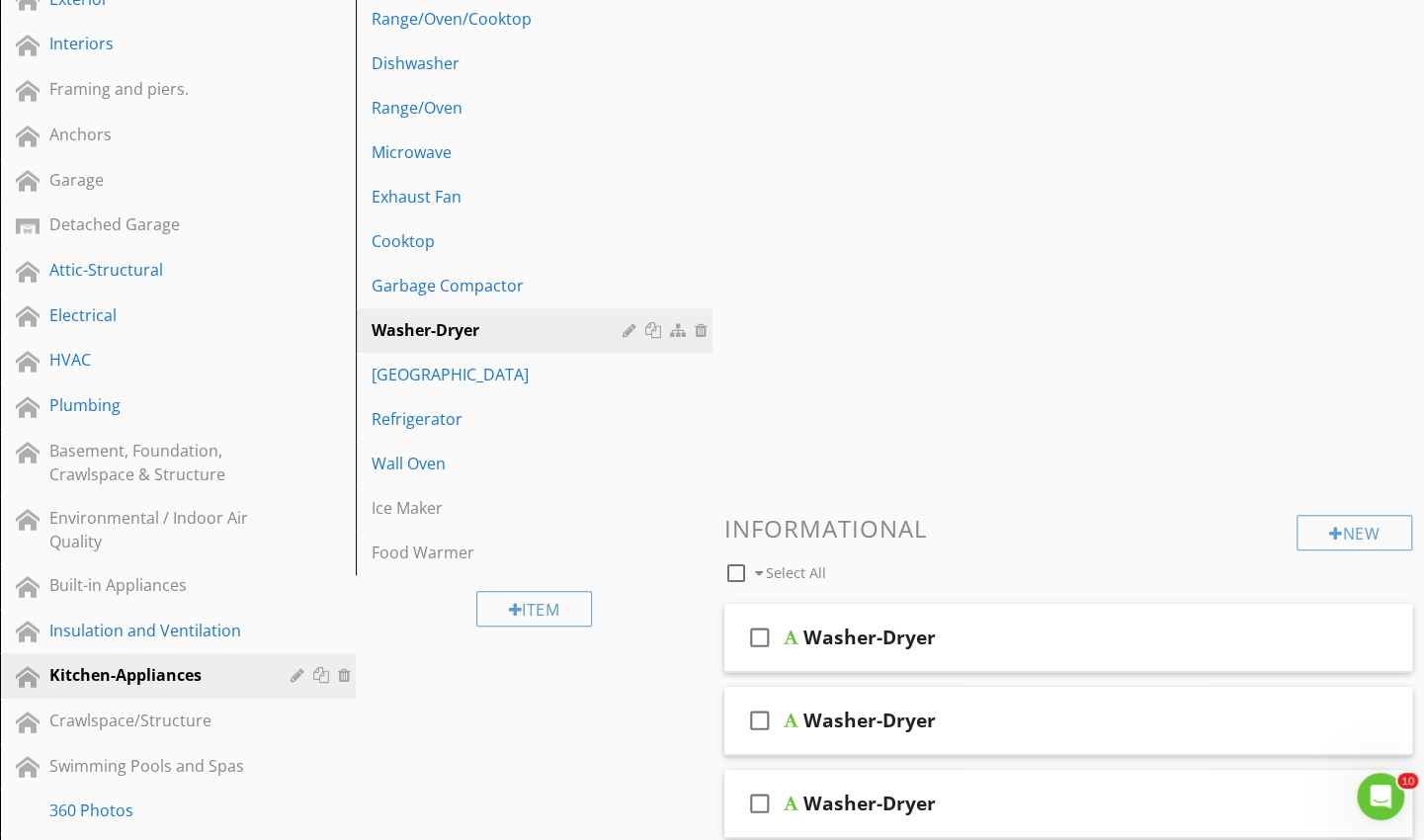 click on "Garbage Compactor" at bounding box center [537, 286] 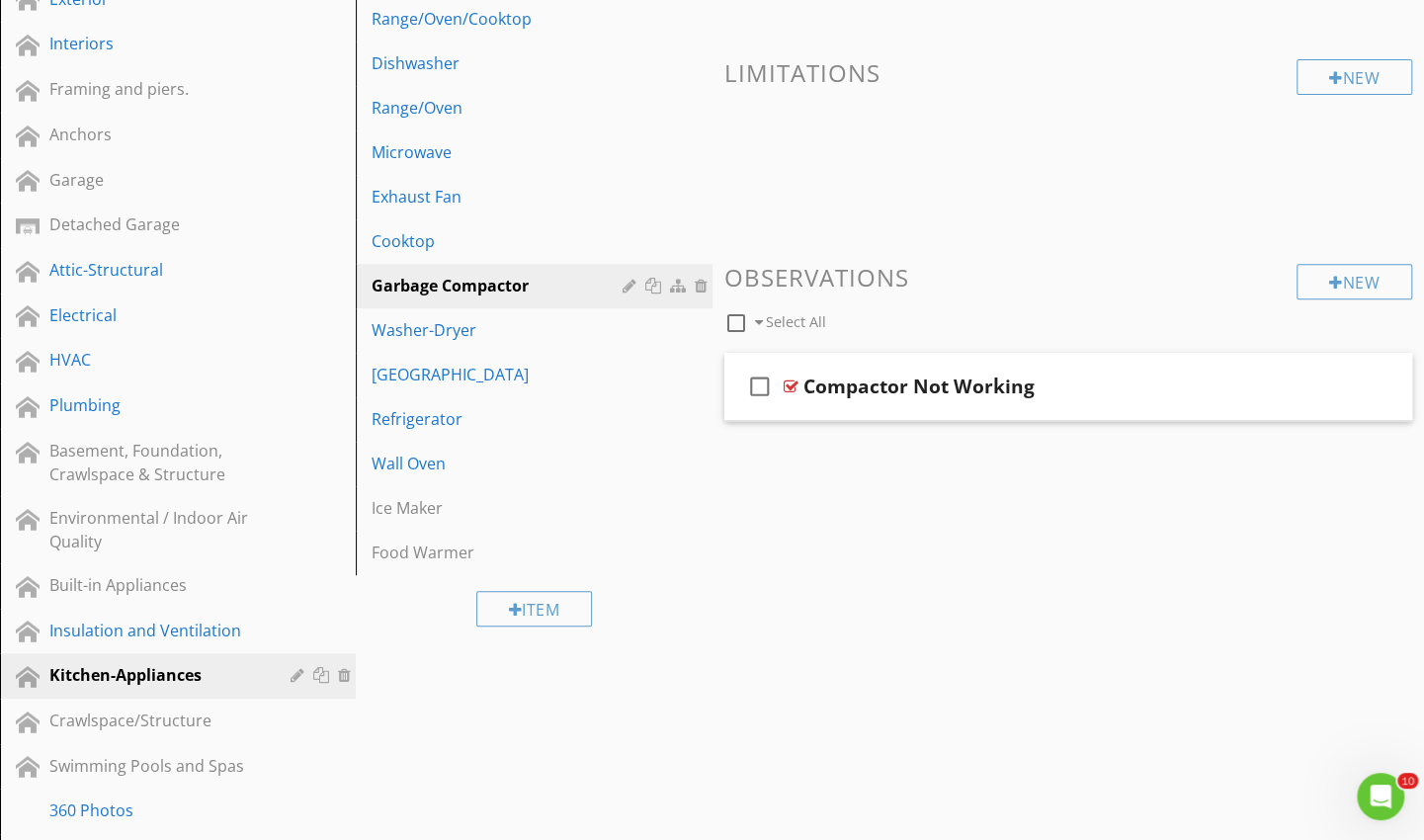 click on "Garbage Compactor" at bounding box center [499, 286] 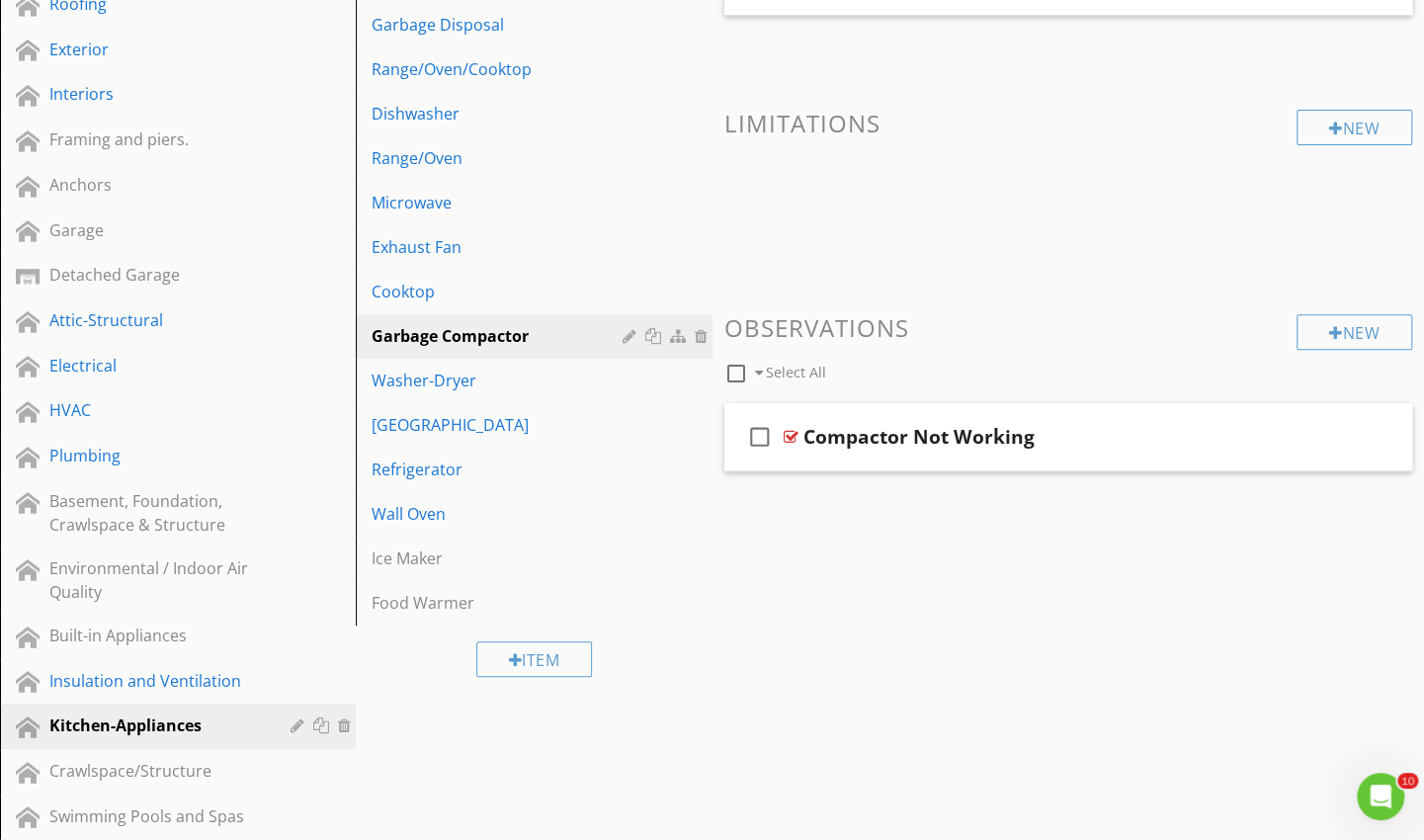 scroll, scrollTop: 376, scrollLeft: 0, axis: vertical 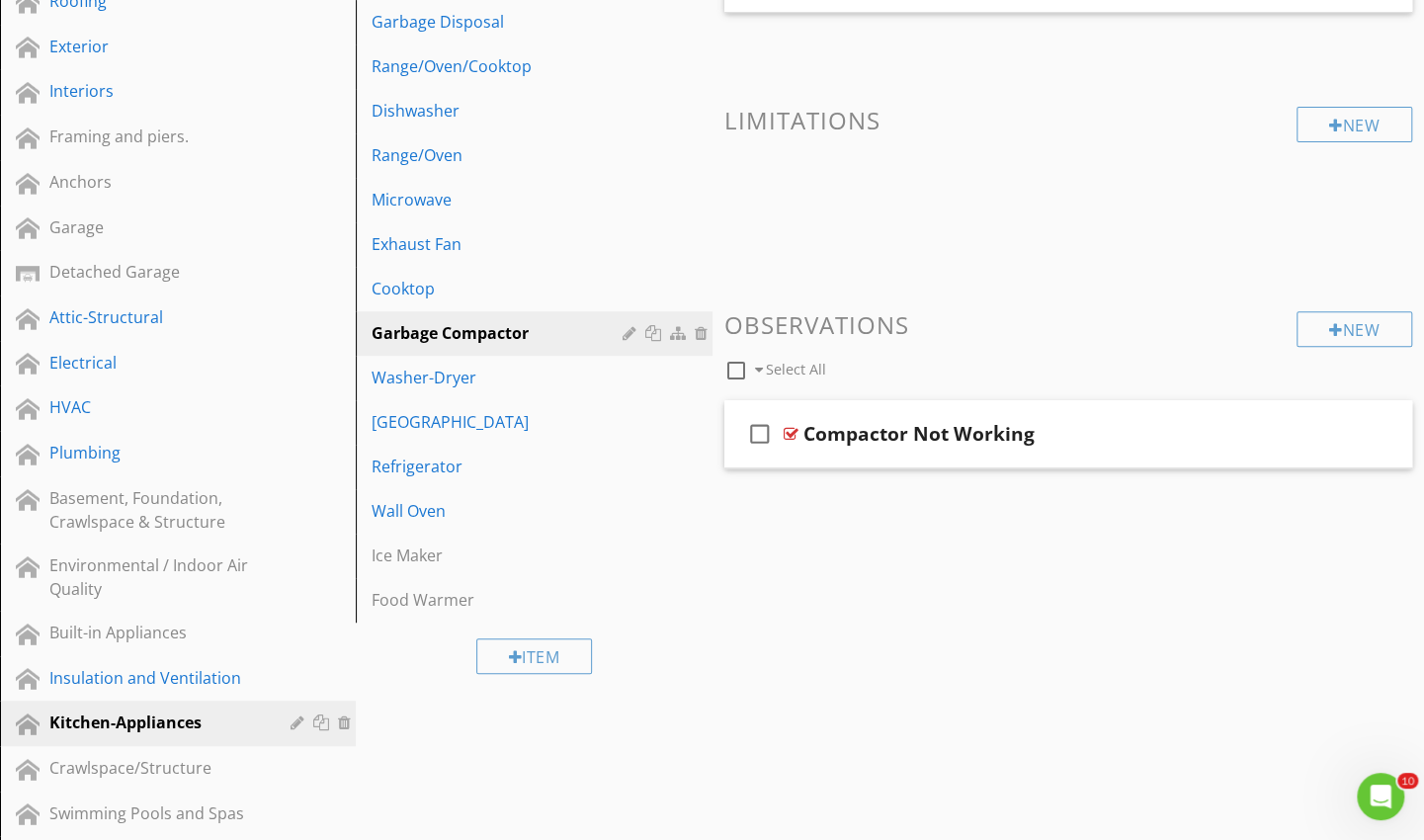 click on "Garbage Compactor" at bounding box center (499, 333) 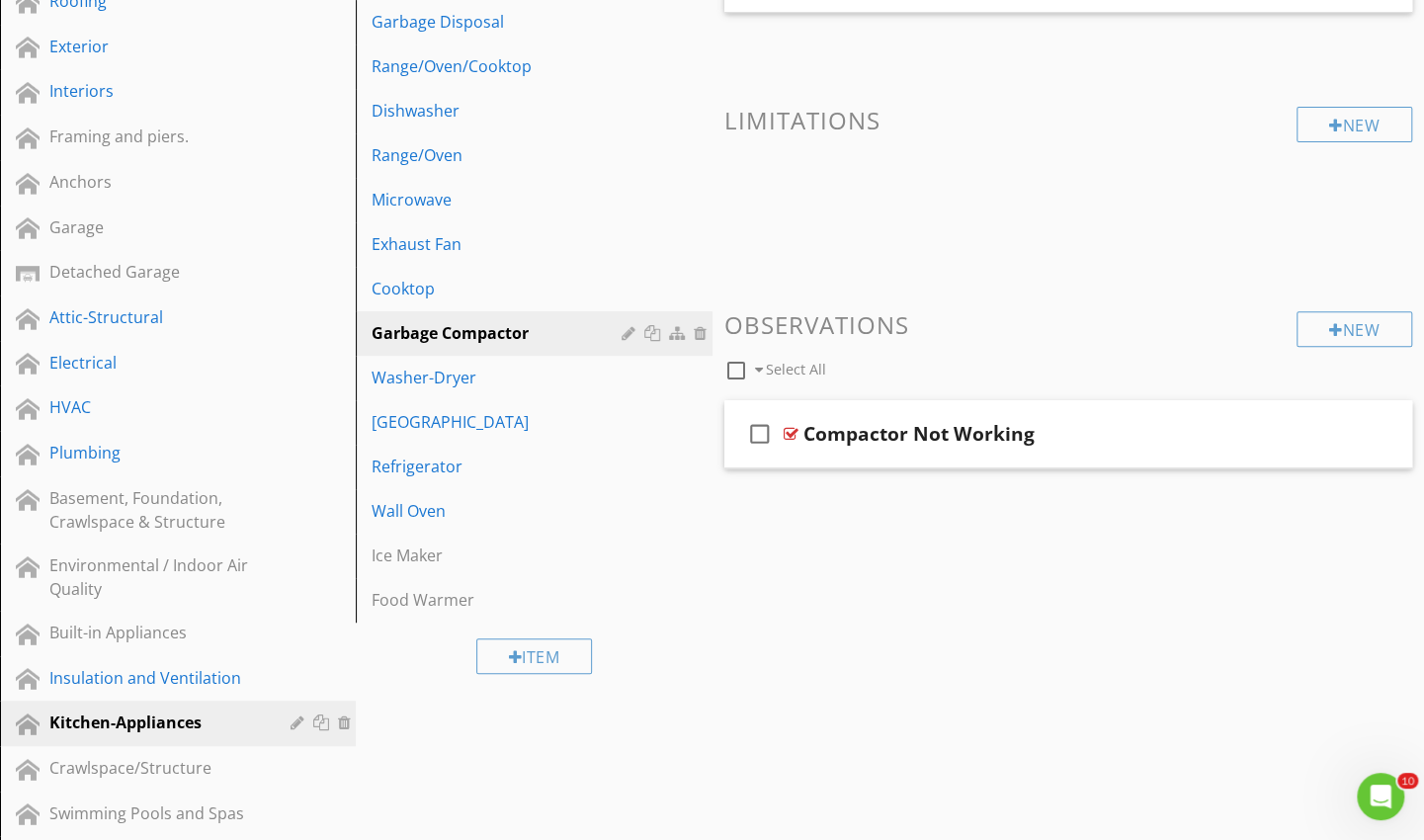 click at bounding box center [631, 333] 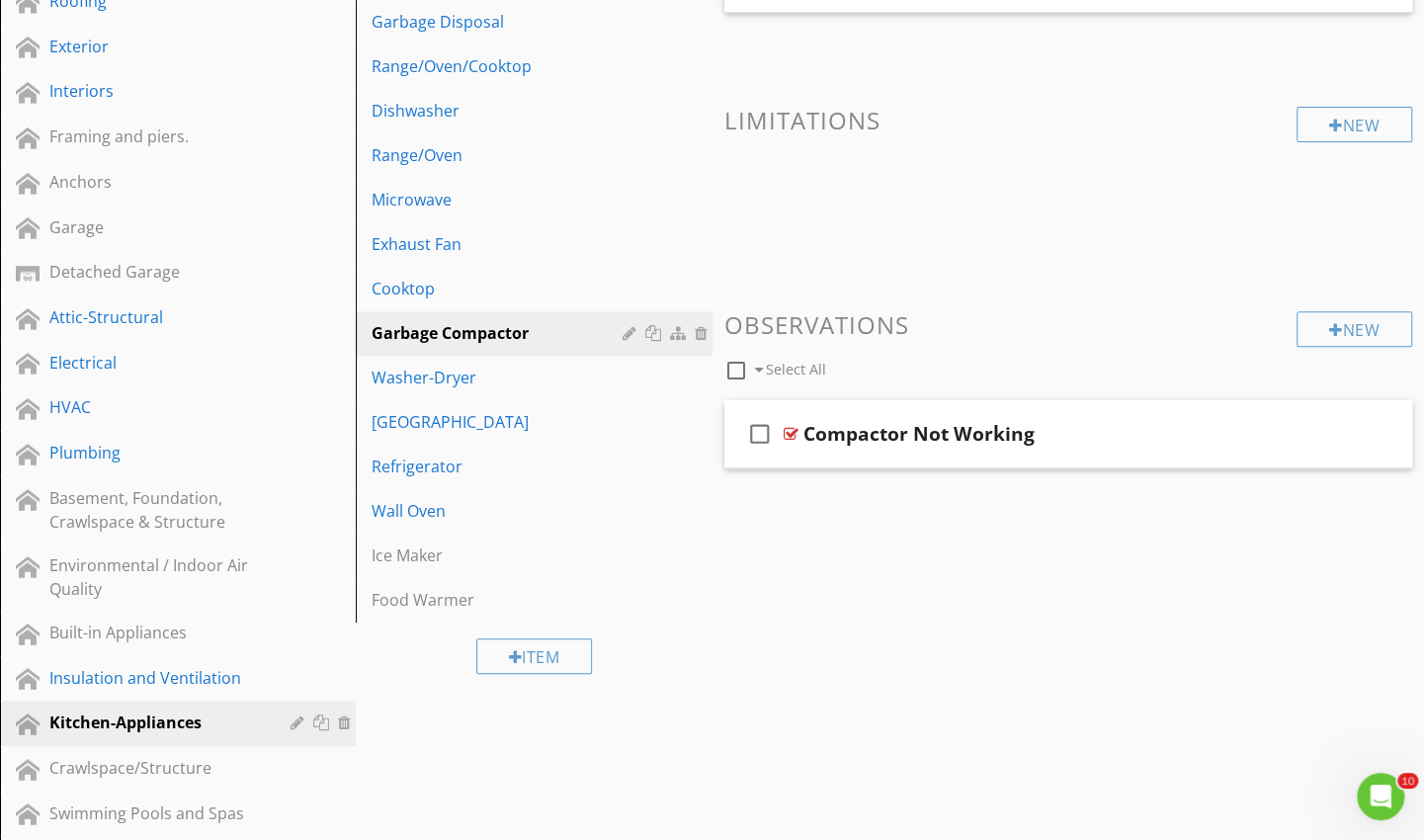 click on "Cooktop" at bounding box center [499, 289] 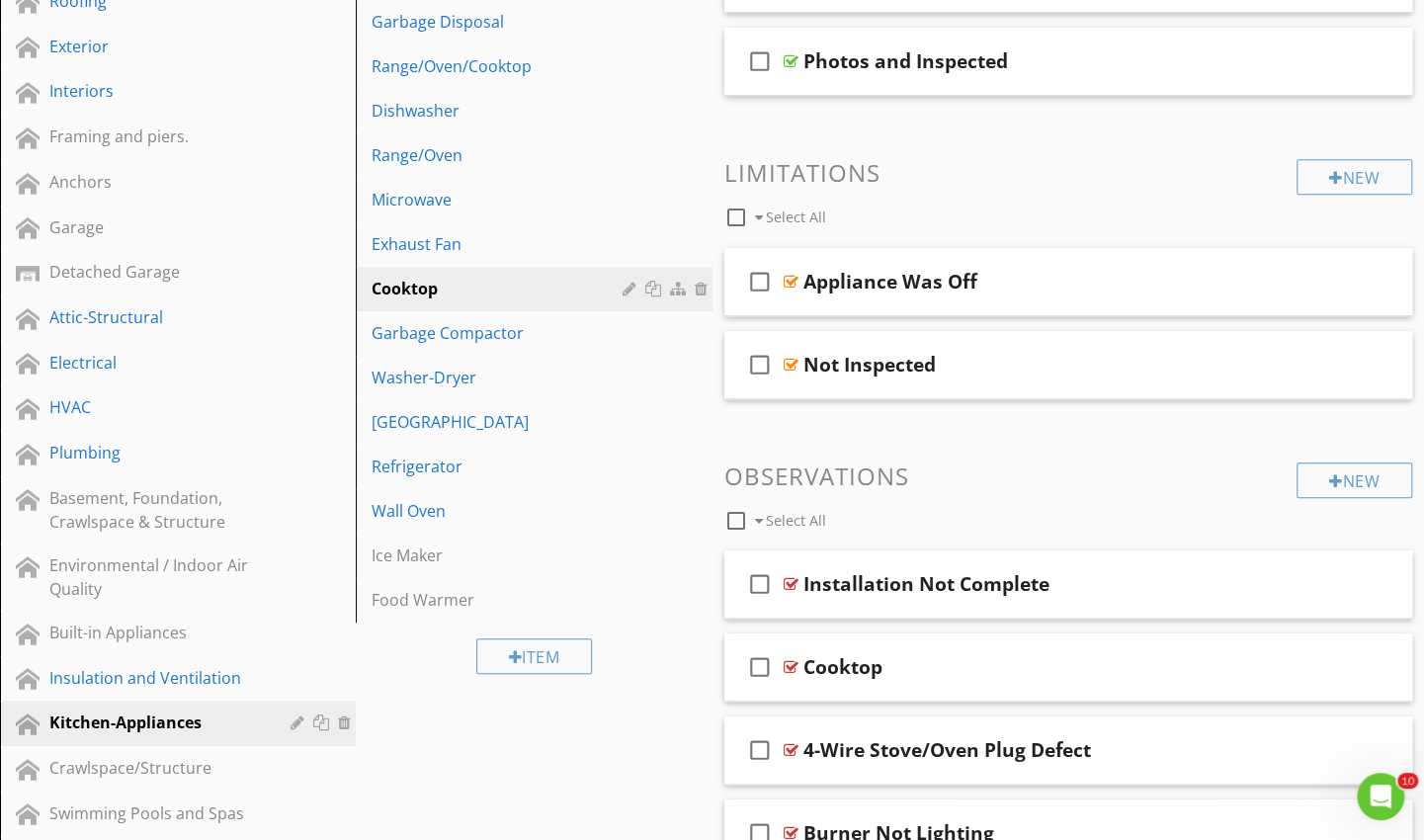 click on "Cooktop" at bounding box center (537, 289) 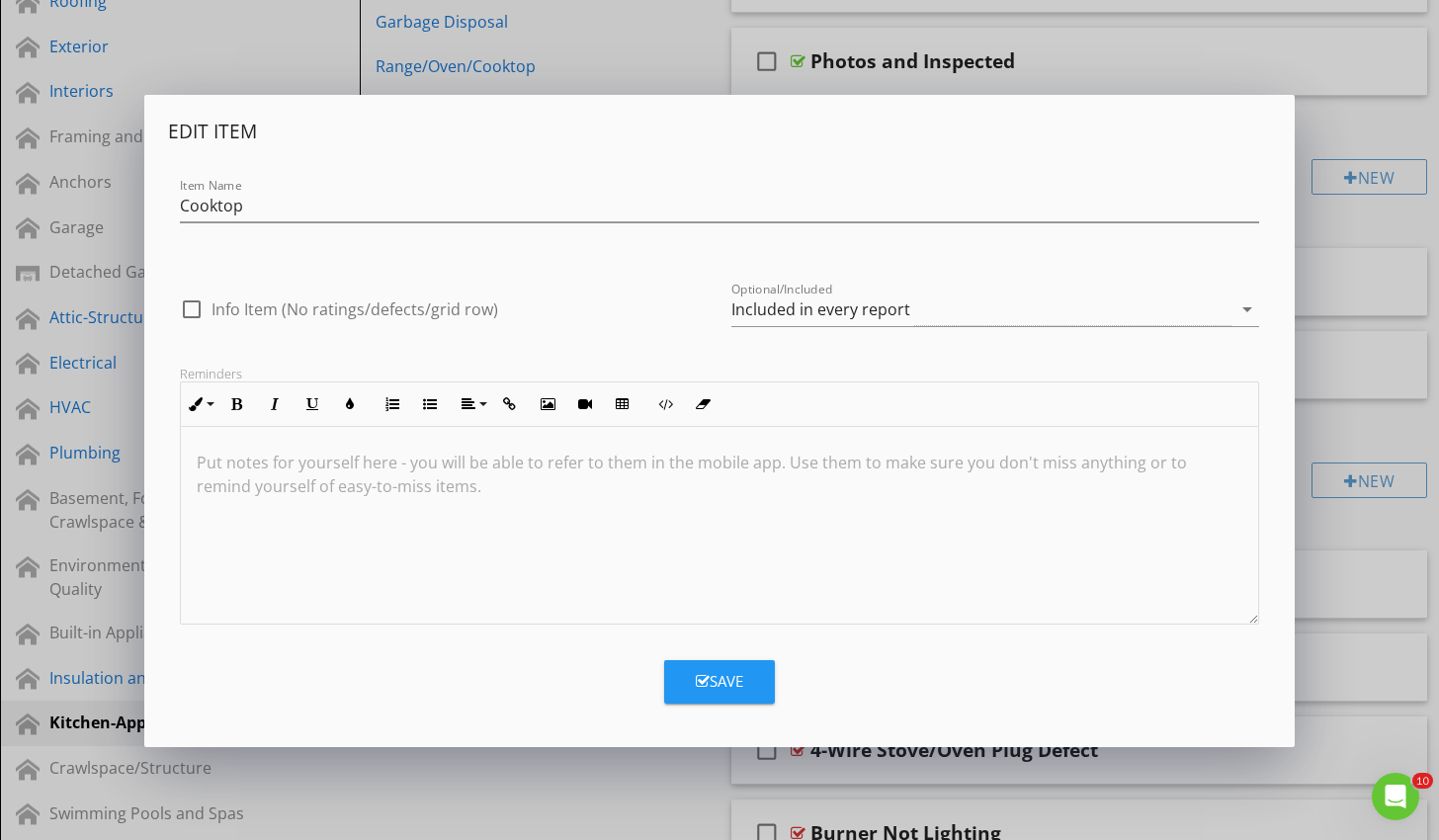click on "check_box_outline_blank Info Item (No ratings/defects/grid row)" at bounding box center (444, 307) 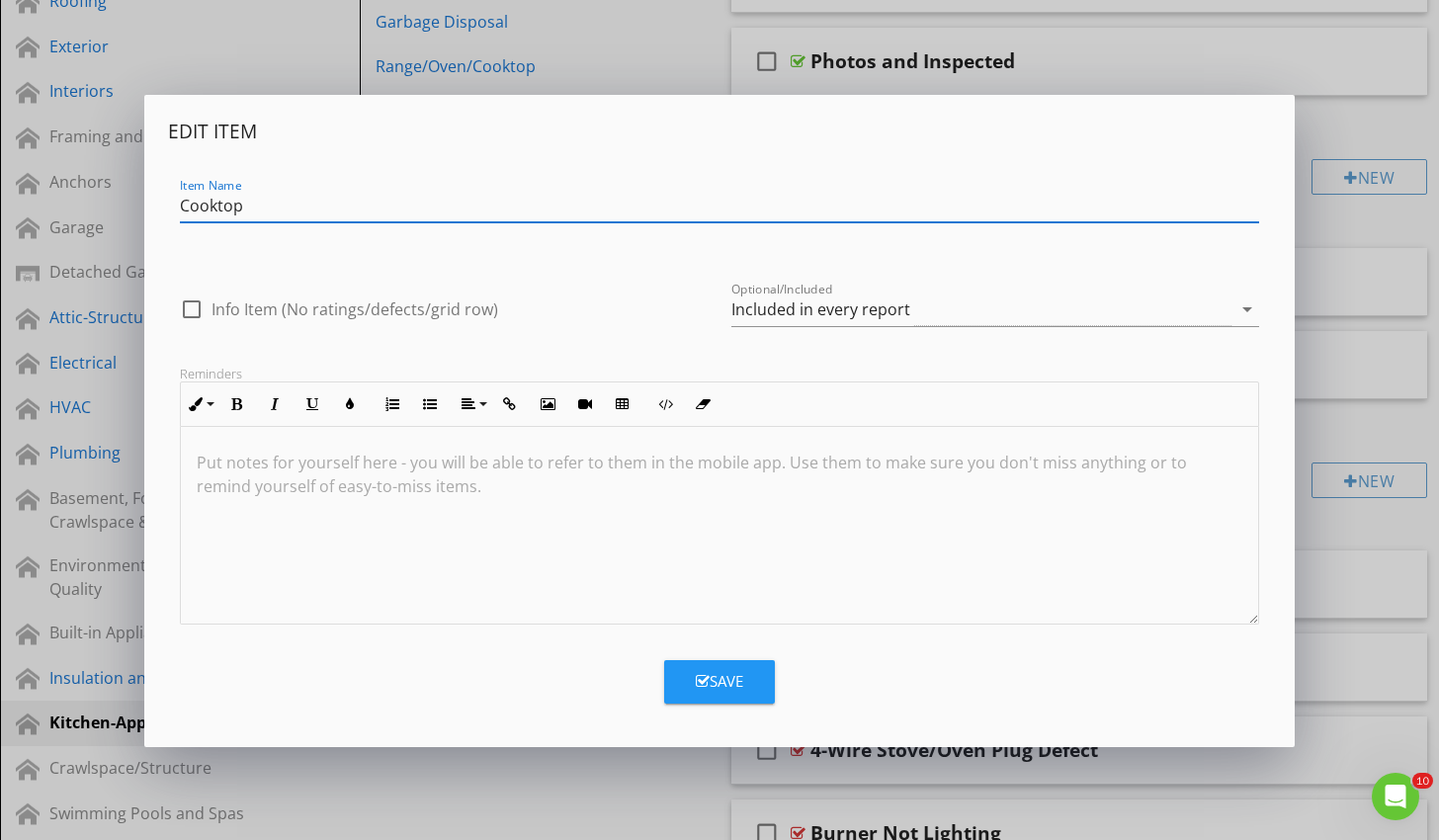click on "Optional/Included Included in every report arrow_drop_down" at bounding box center (995, 309) 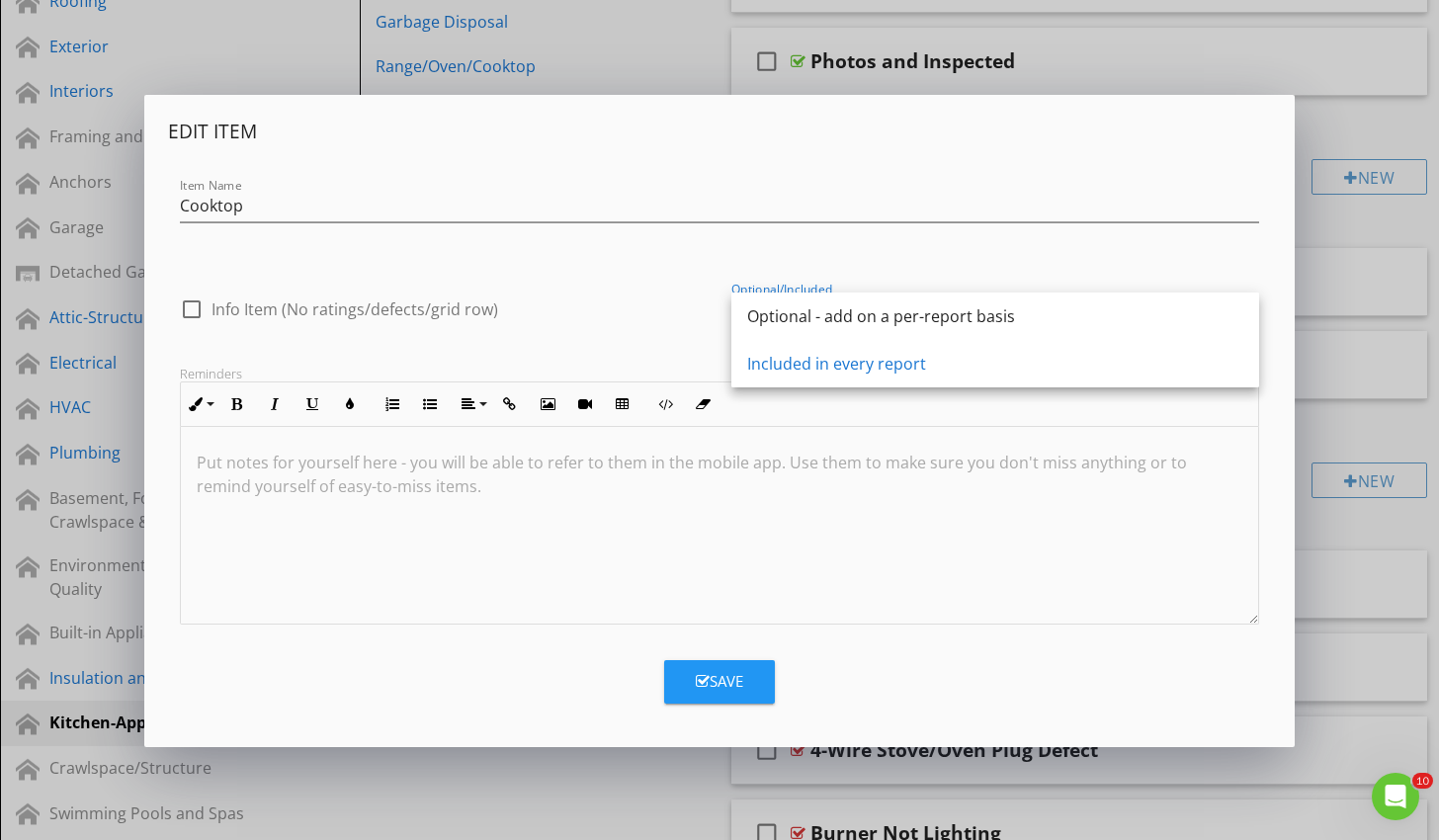 click on "Optional - add on a per-report basis" at bounding box center (995, 316) 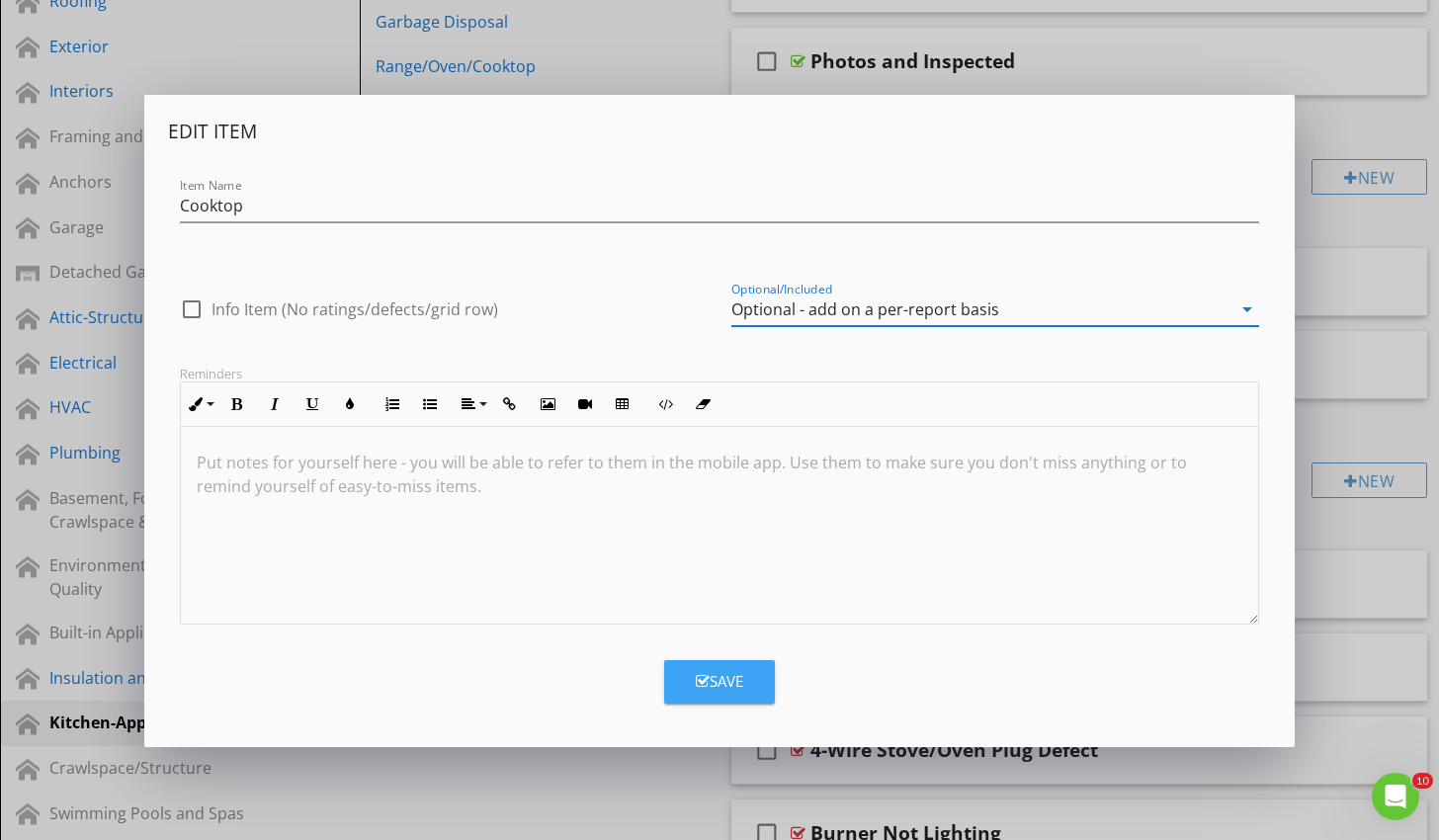 click on "Save" at bounding box center [720, 681] 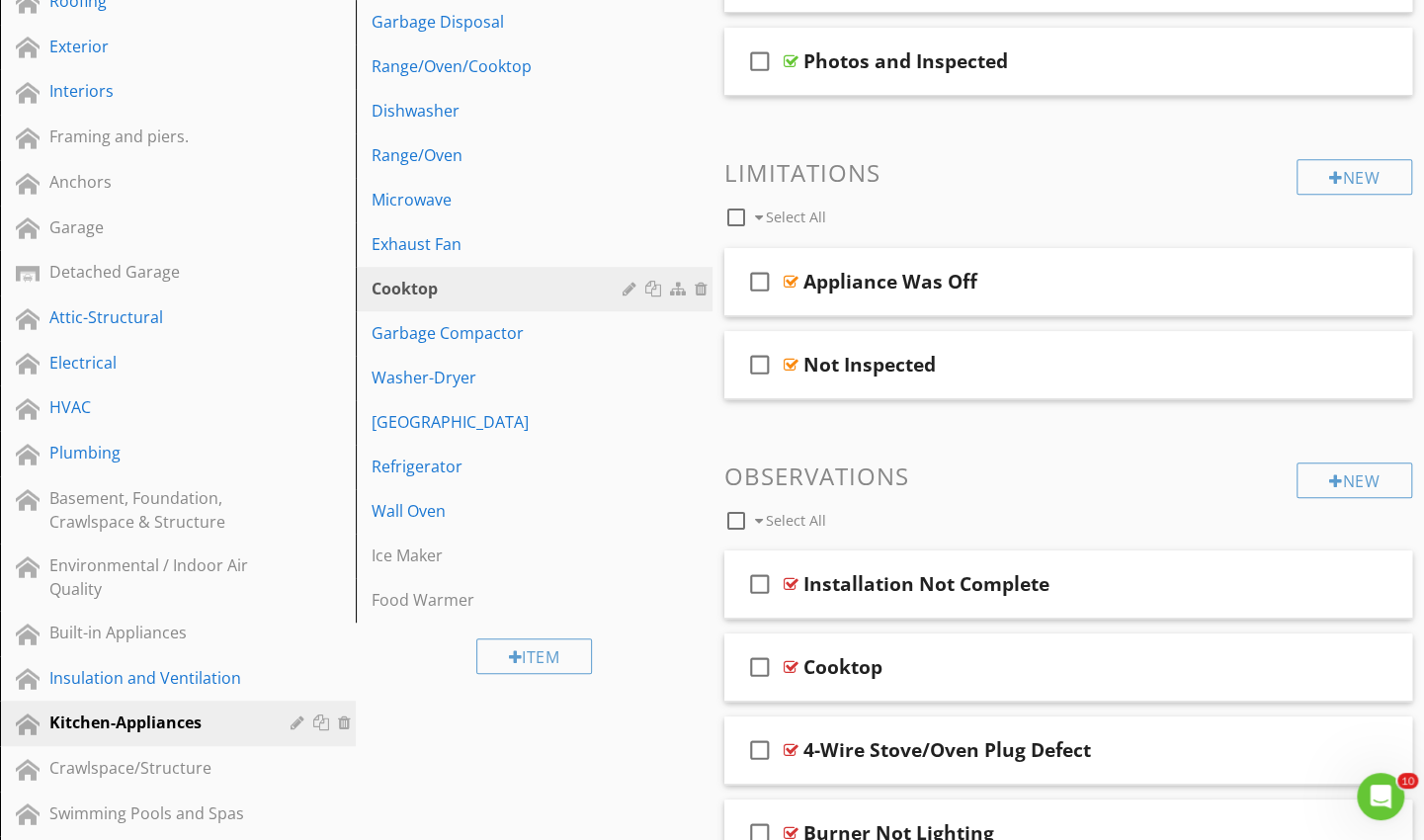 click on "Garbage Compactor" at bounding box center (537, 333) 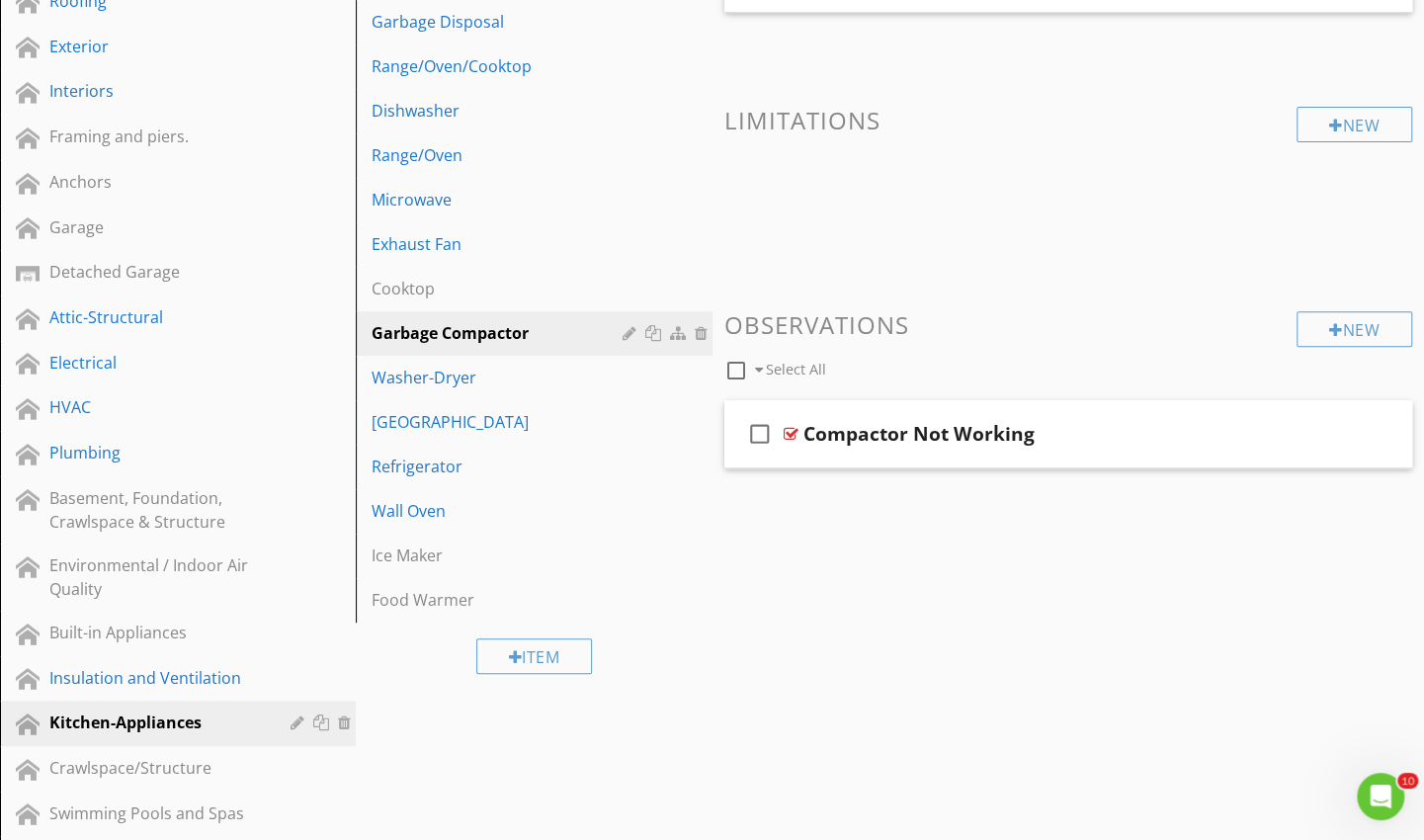 click on "Garbage Compactor" at bounding box center [537, 333] 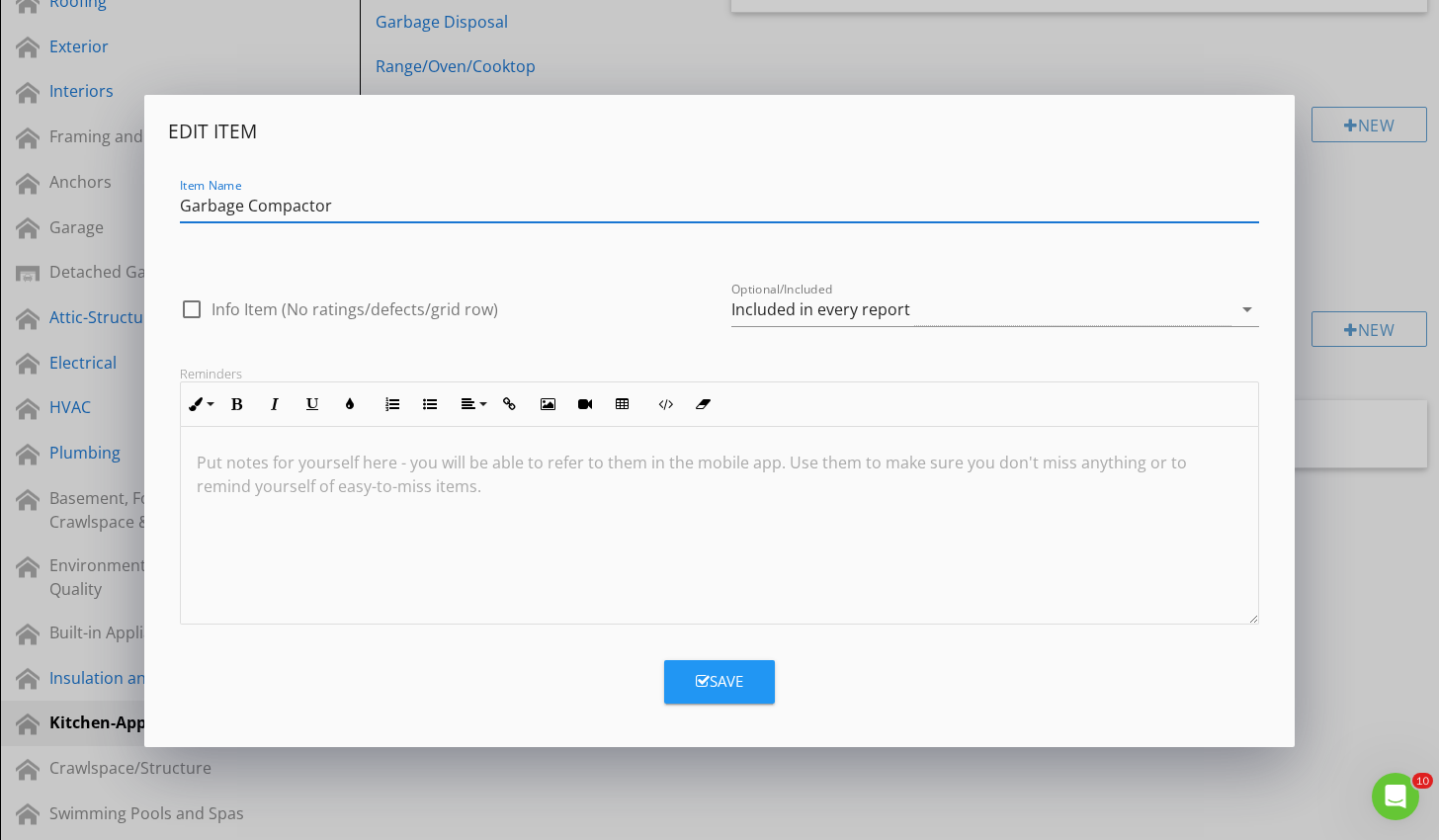 click on "Included in every report" at bounding box center (820, 309) 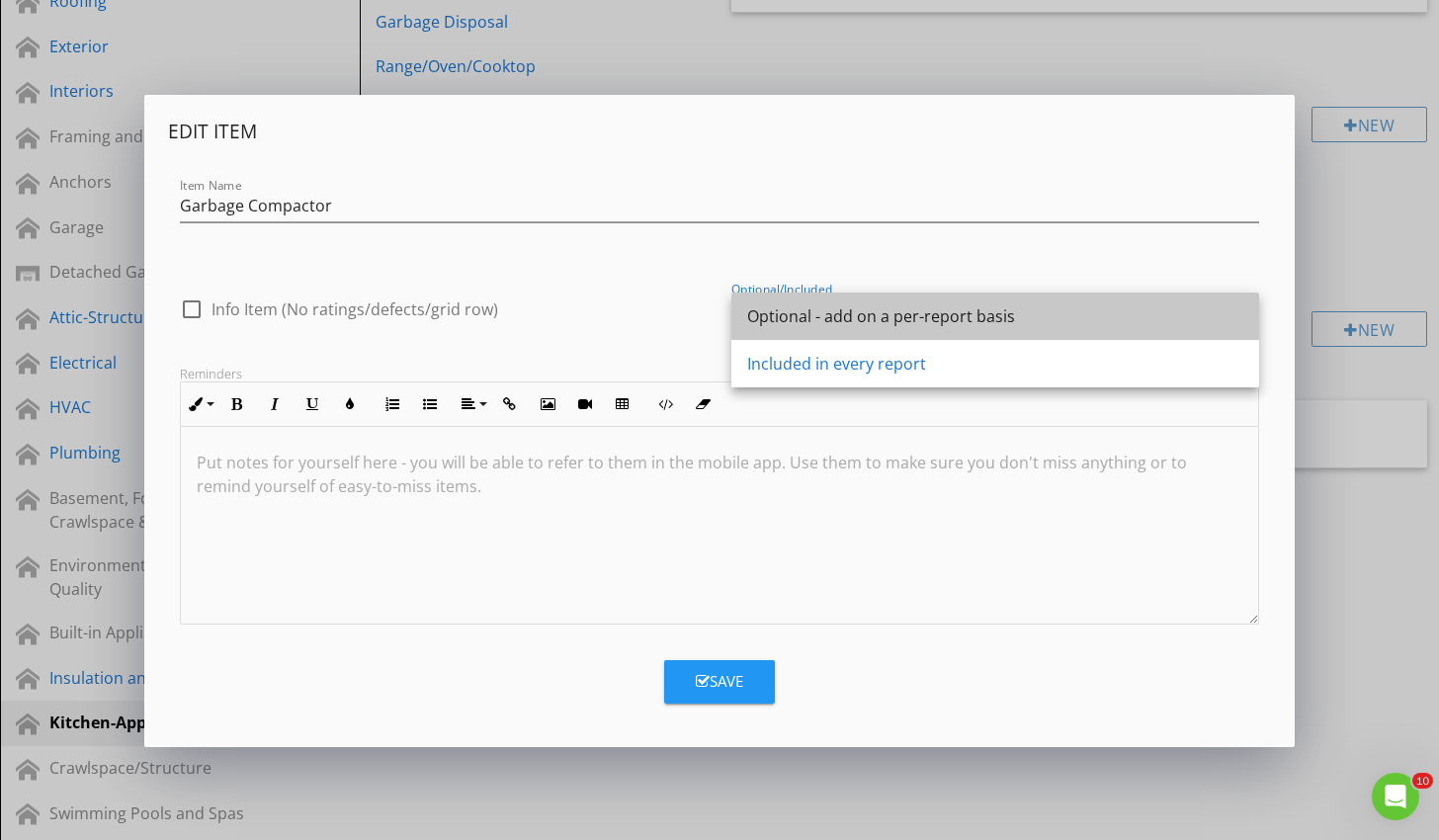 click on "Optional - add on a per-report basis" at bounding box center [995, 316] 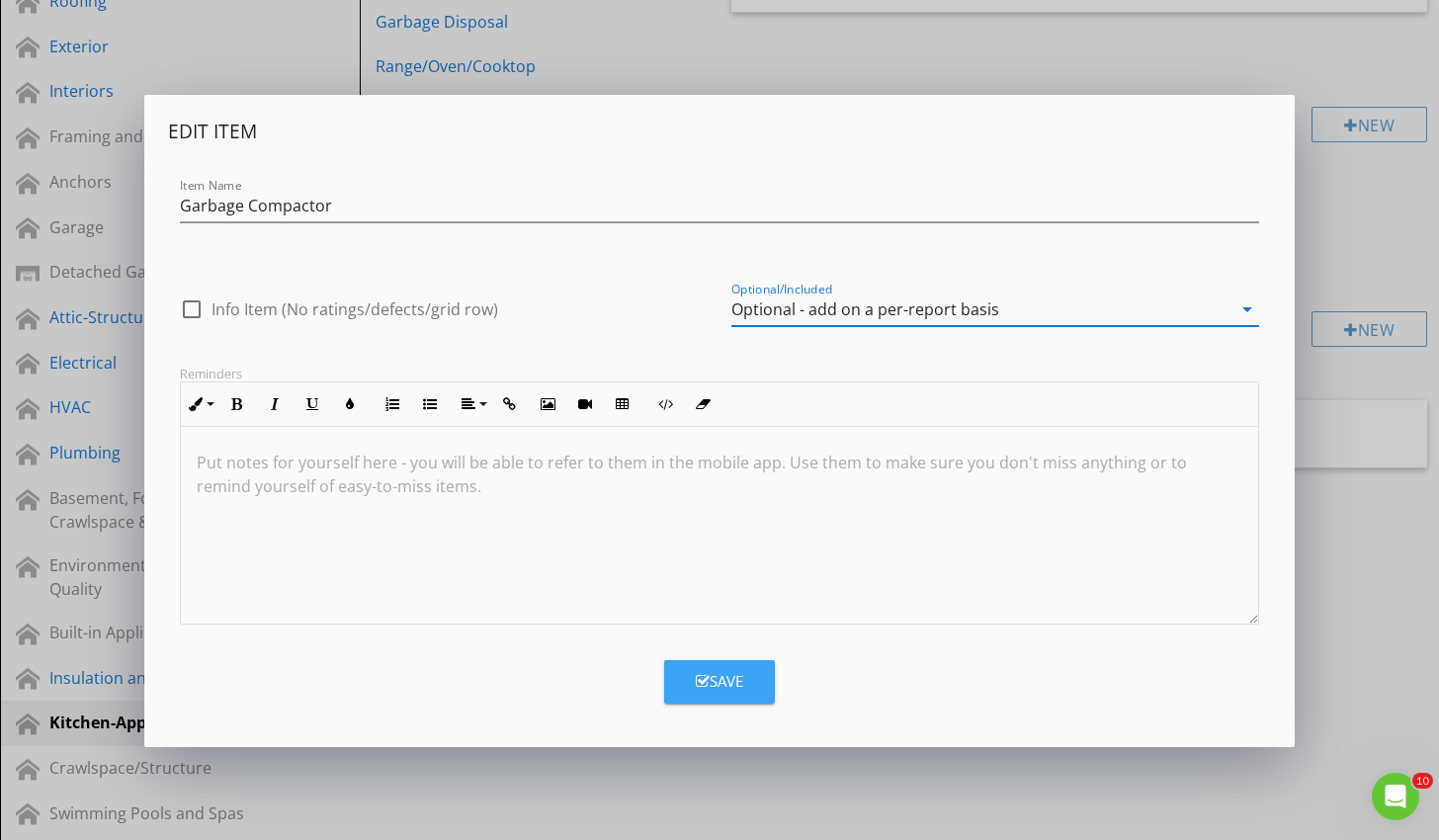 click on "Save" at bounding box center [720, 682] 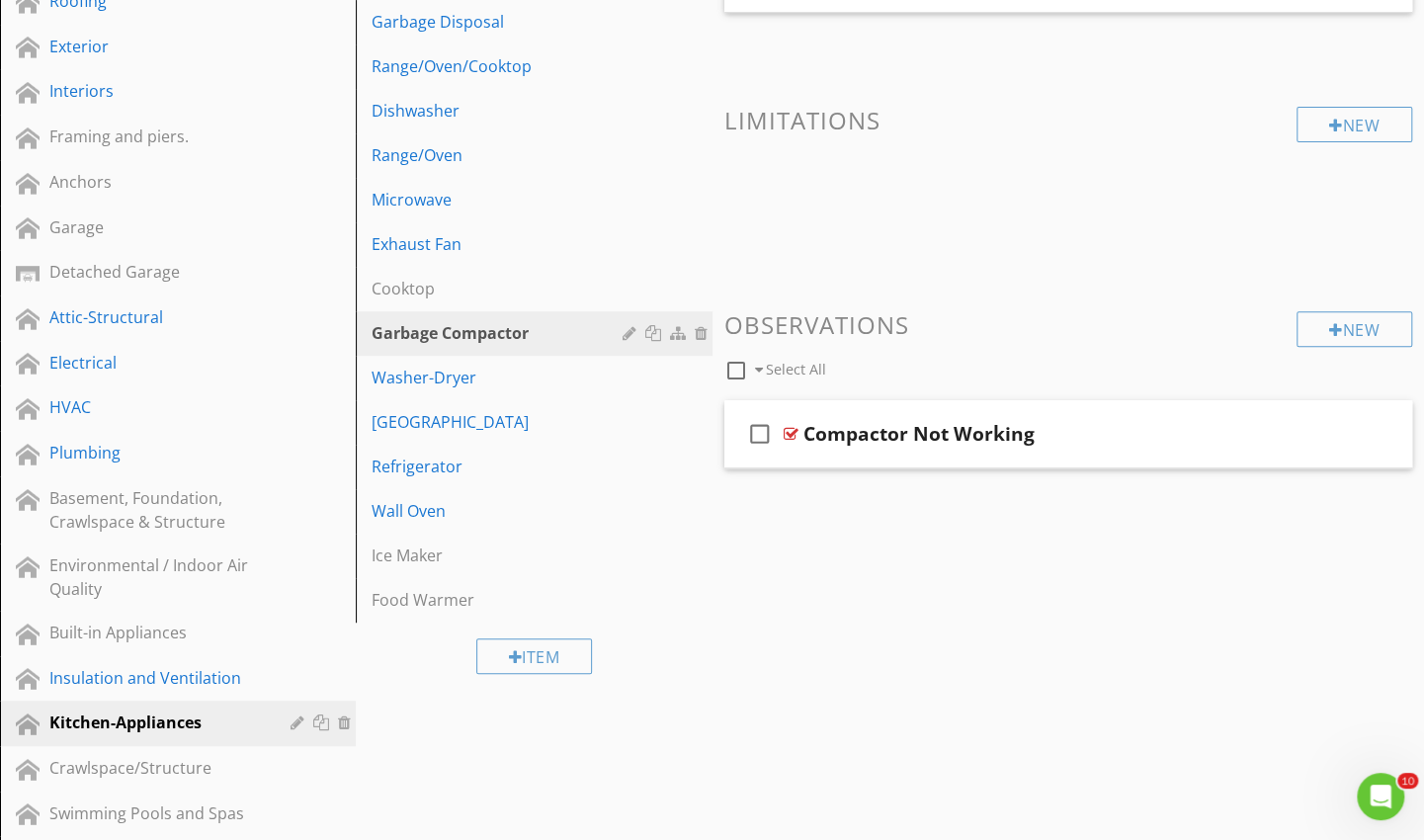 click on "HVAC" at bounding box center (181, 408) 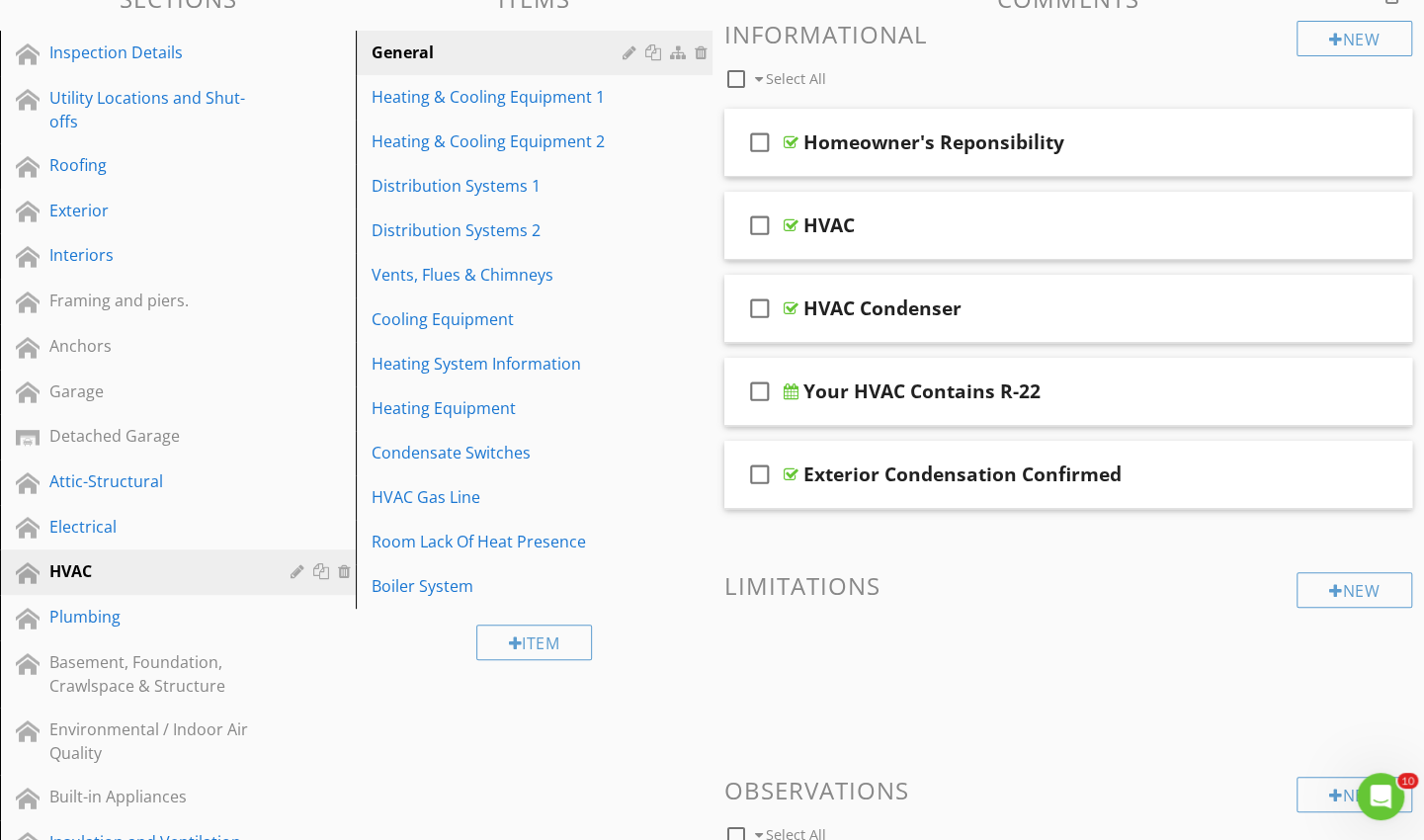 scroll, scrollTop: 211, scrollLeft: 0, axis: vertical 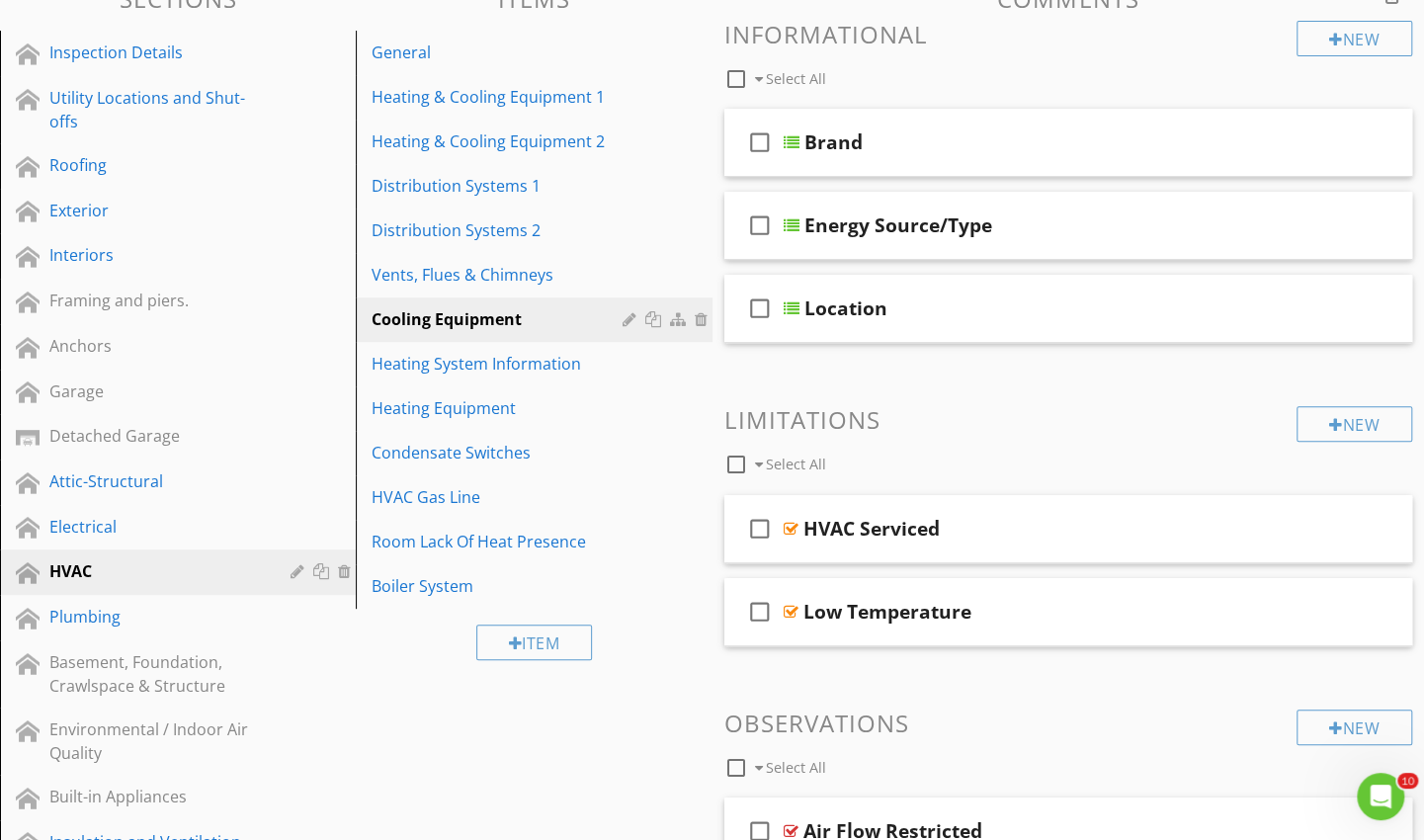 click on "Cooling Equipment" at bounding box center [537, 319] 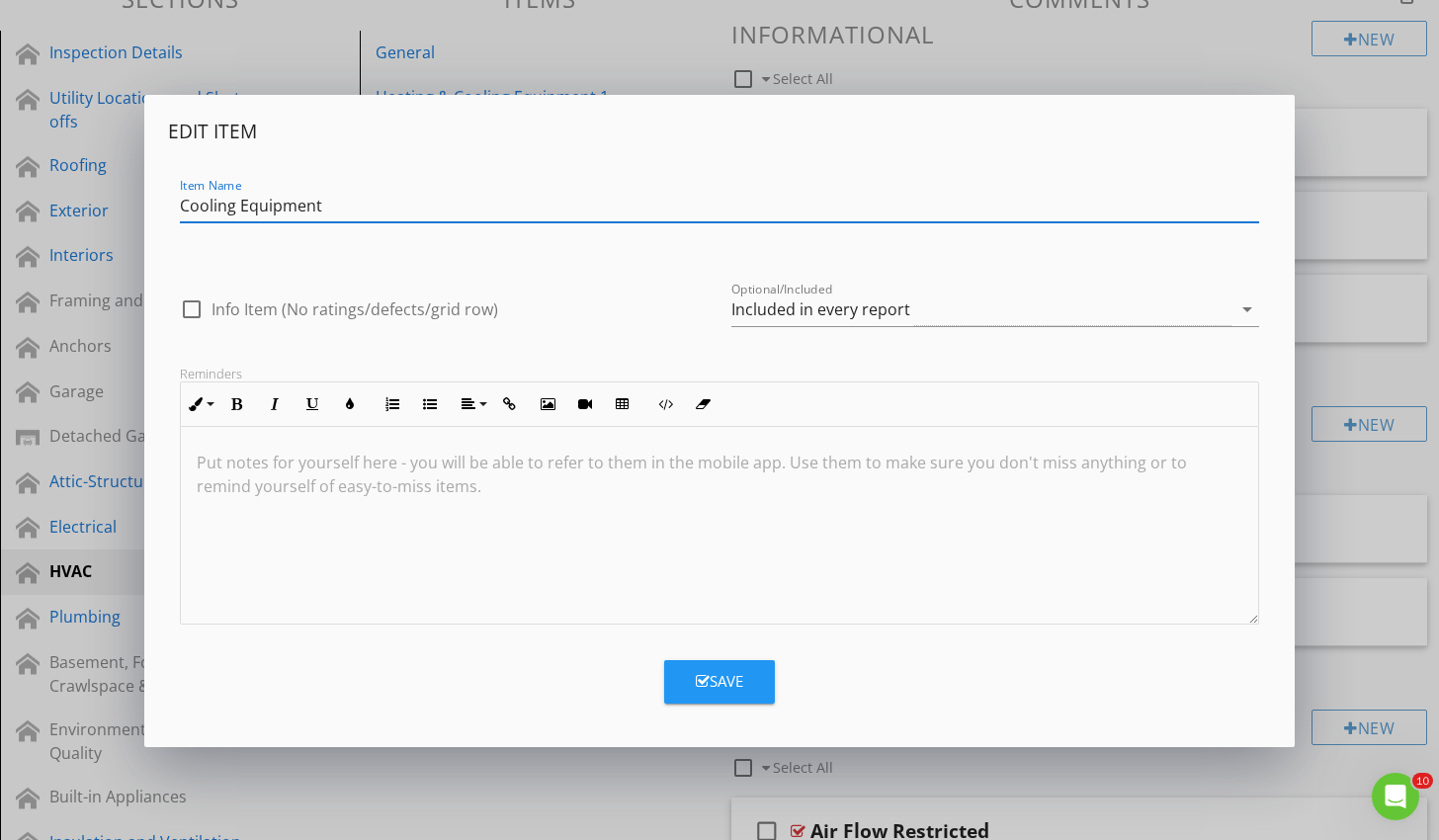 click on "Optional/Included Included in every report arrow_drop_down" at bounding box center (995, 309) 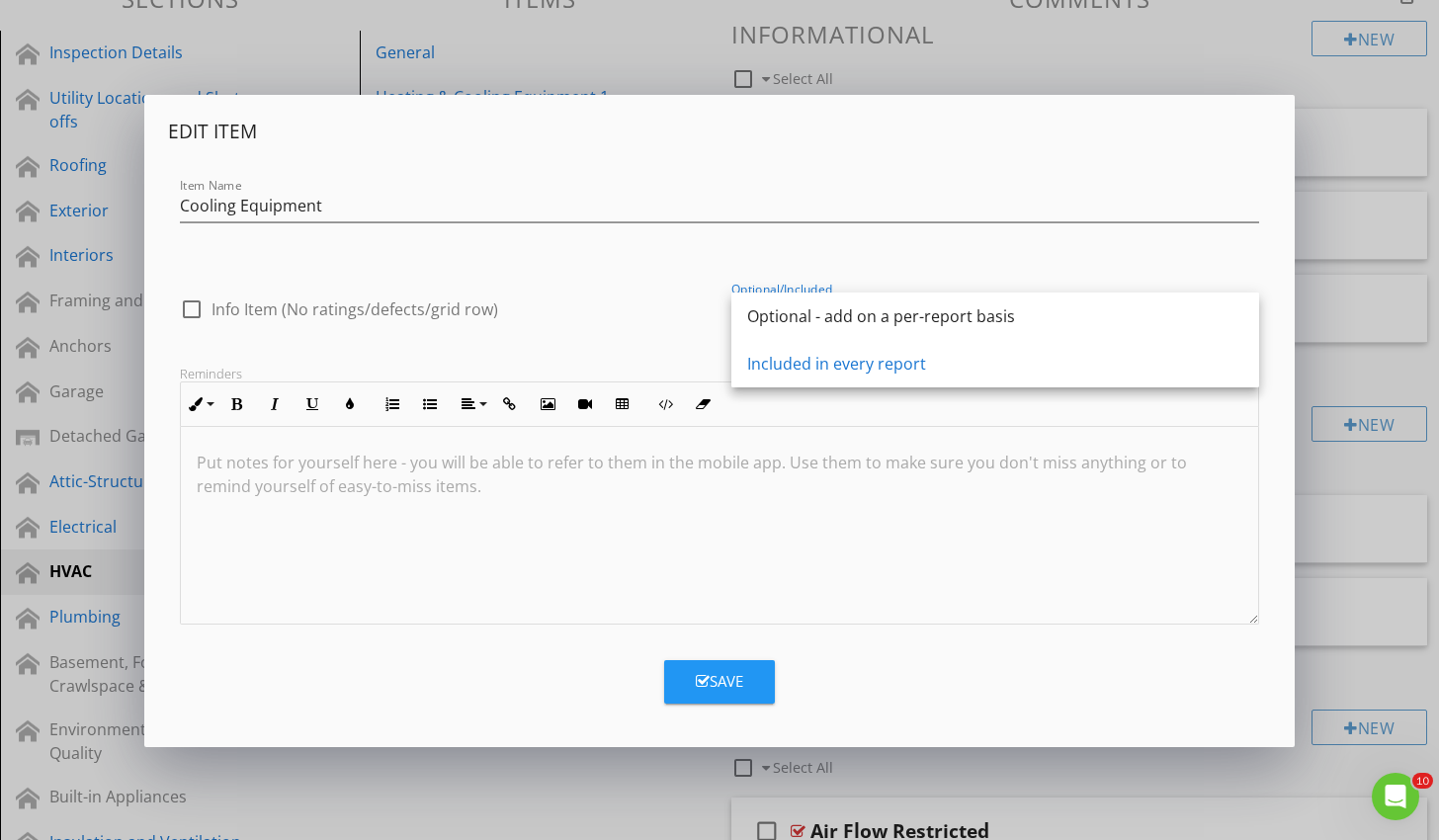 click on "Optional - add on a per-report basis" at bounding box center (995, 316) 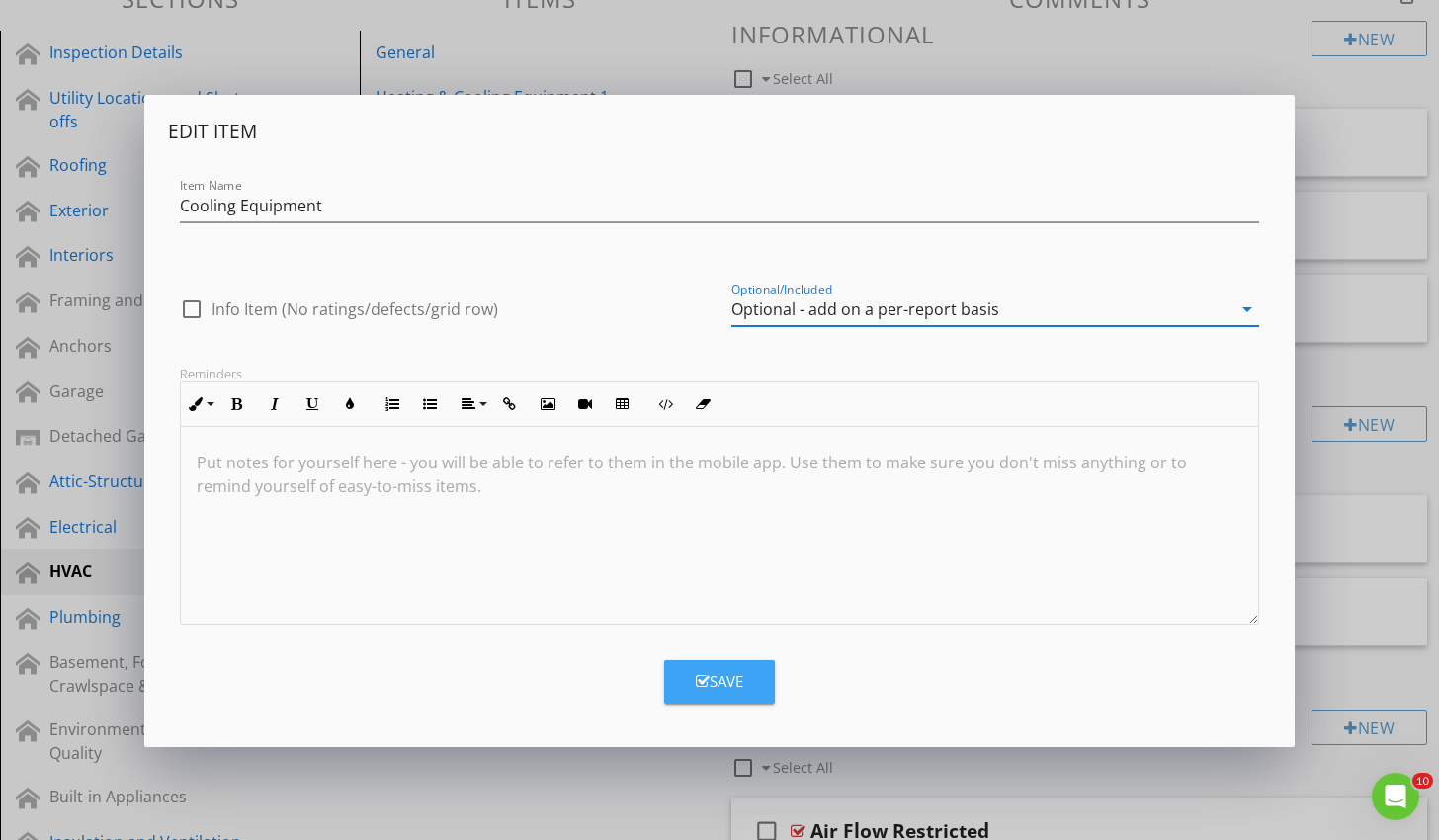 click on "Save" at bounding box center (720, 682) 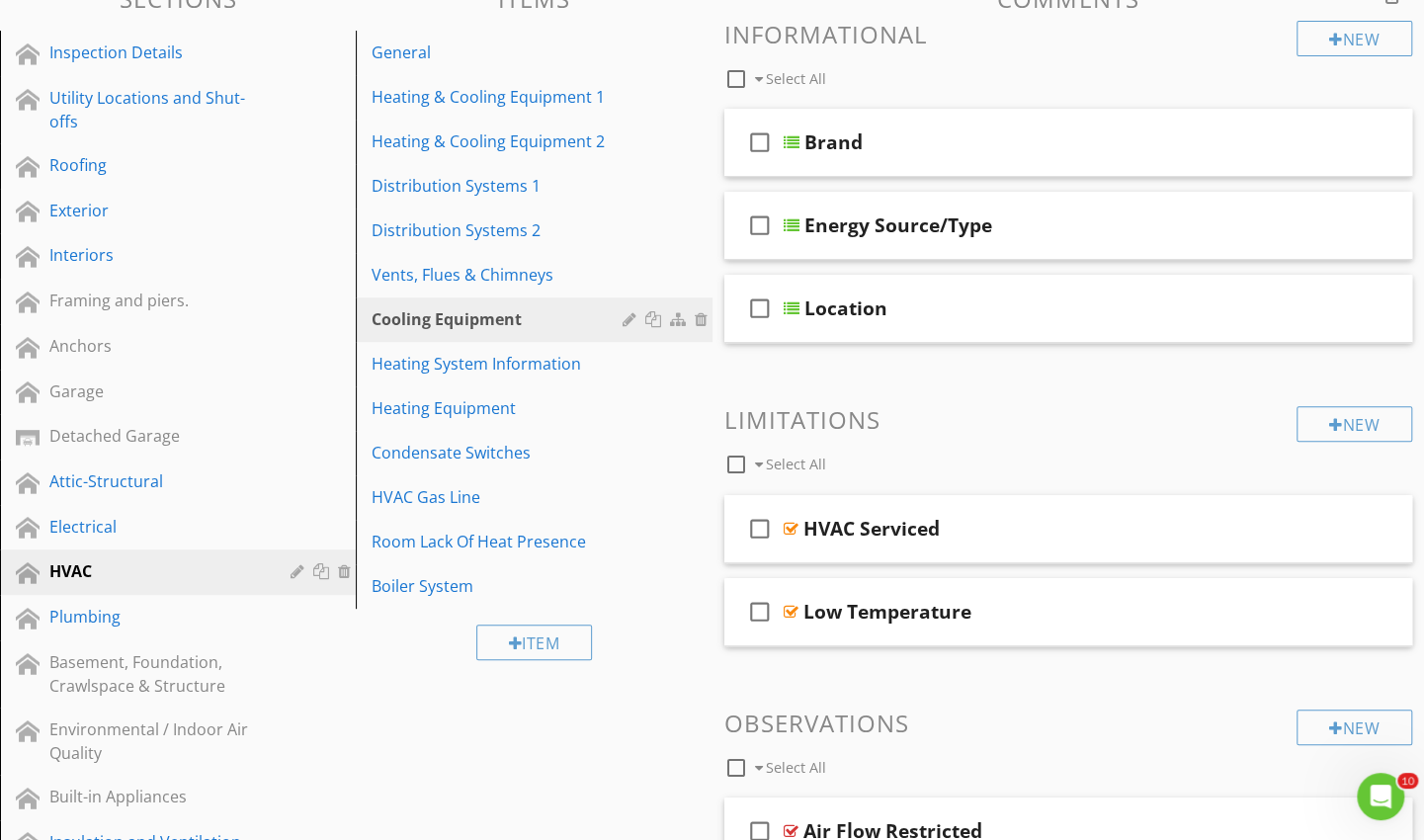 click on "Heating System Information" at bounding box center (537, 364) 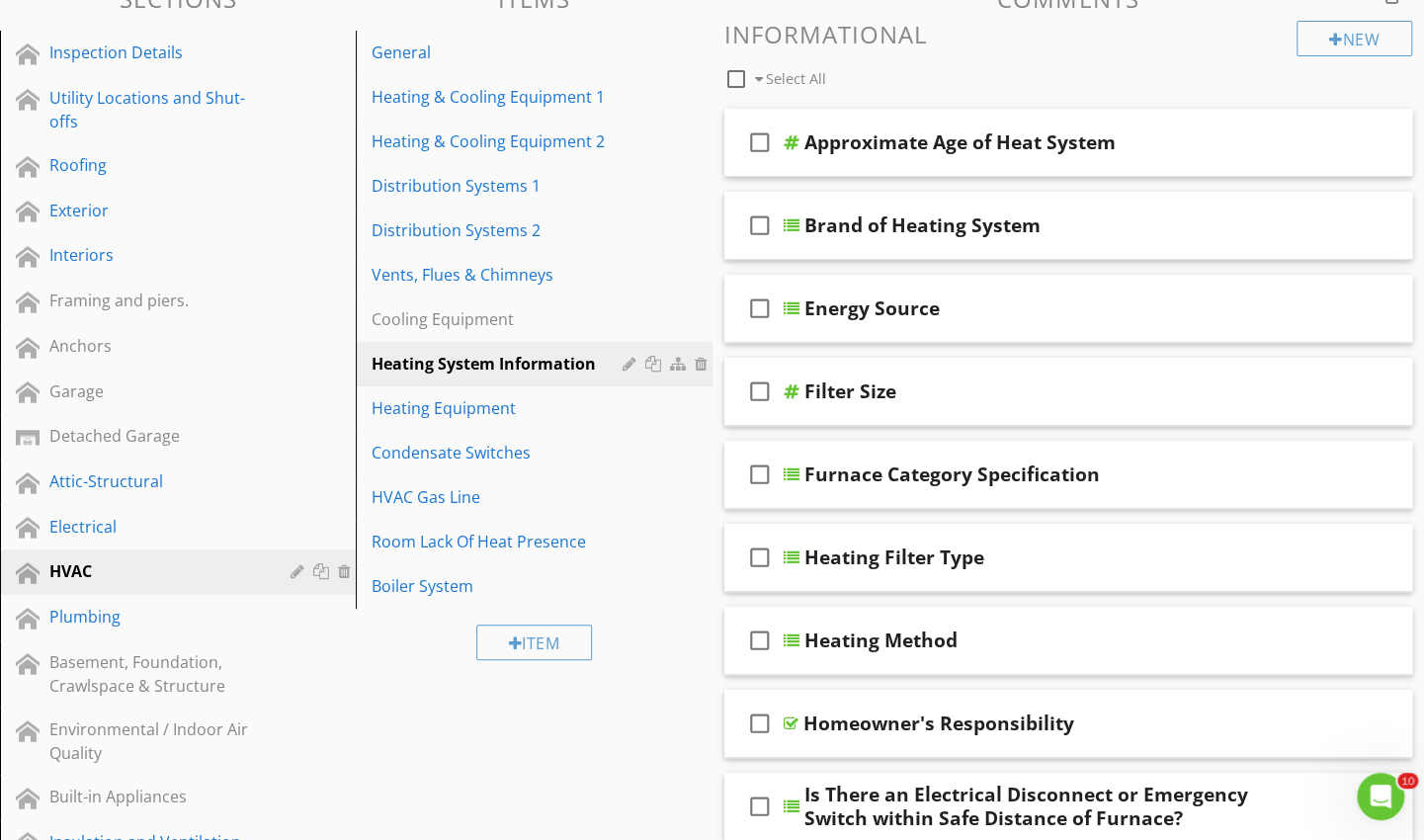 click at bounding box center [631, 364] 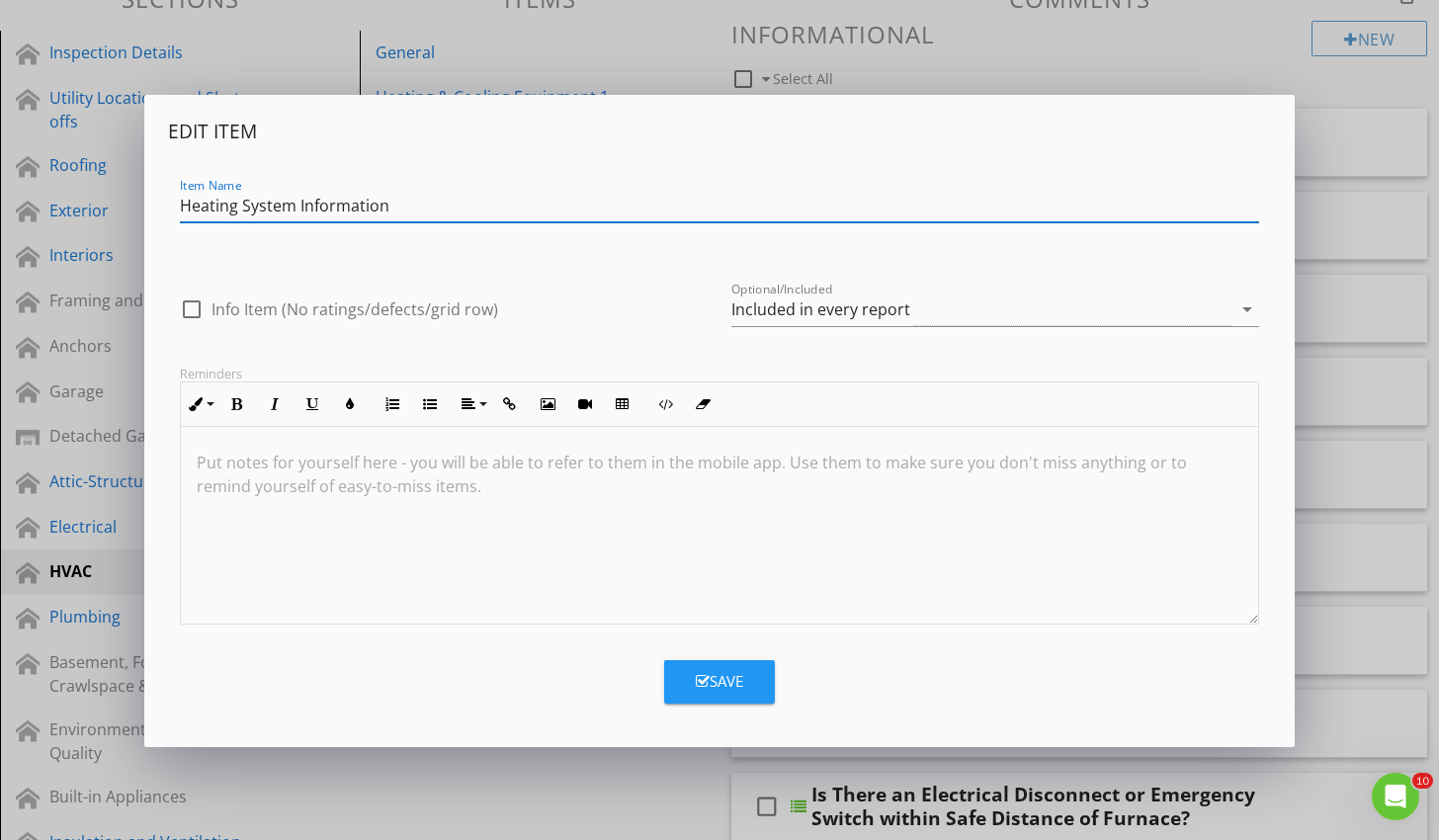 click on "Optional/Included Included in every report arrow_drop_down" at bounding box center [995, 309] 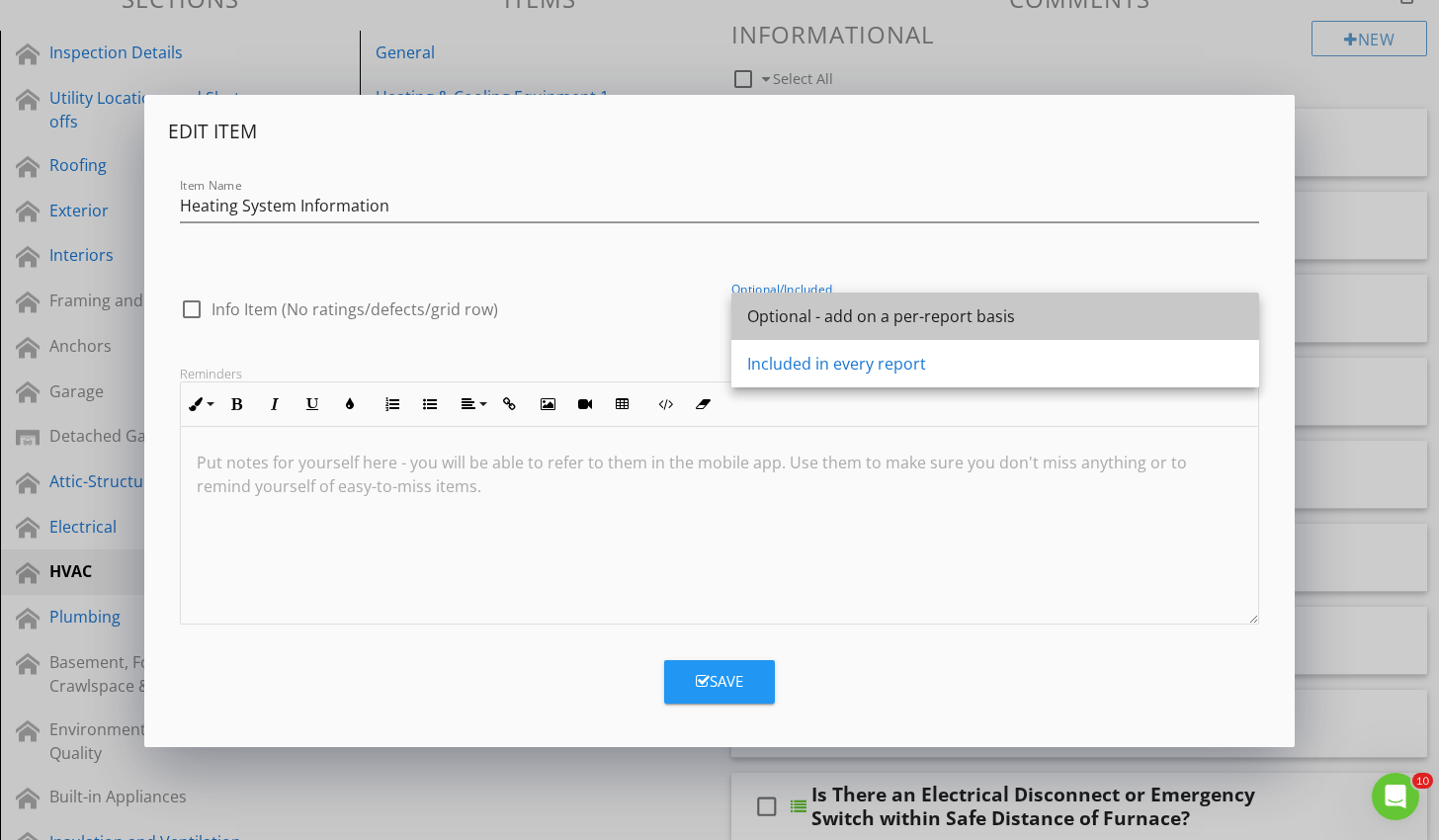 click on "Optional - add on a per-report basis" at bounding box center (995, 316) 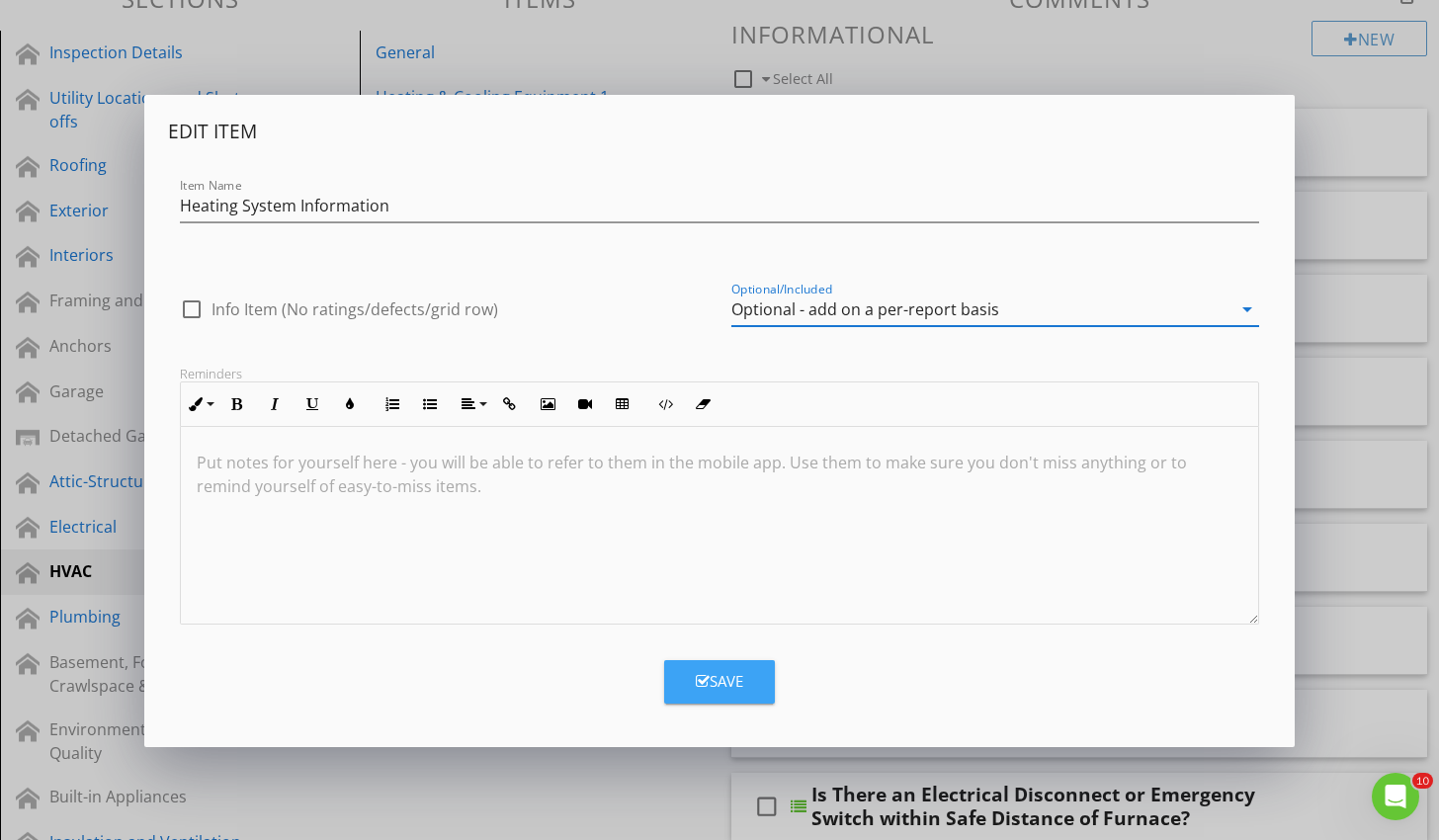 click on "Save" at bounding box center [720, 682] 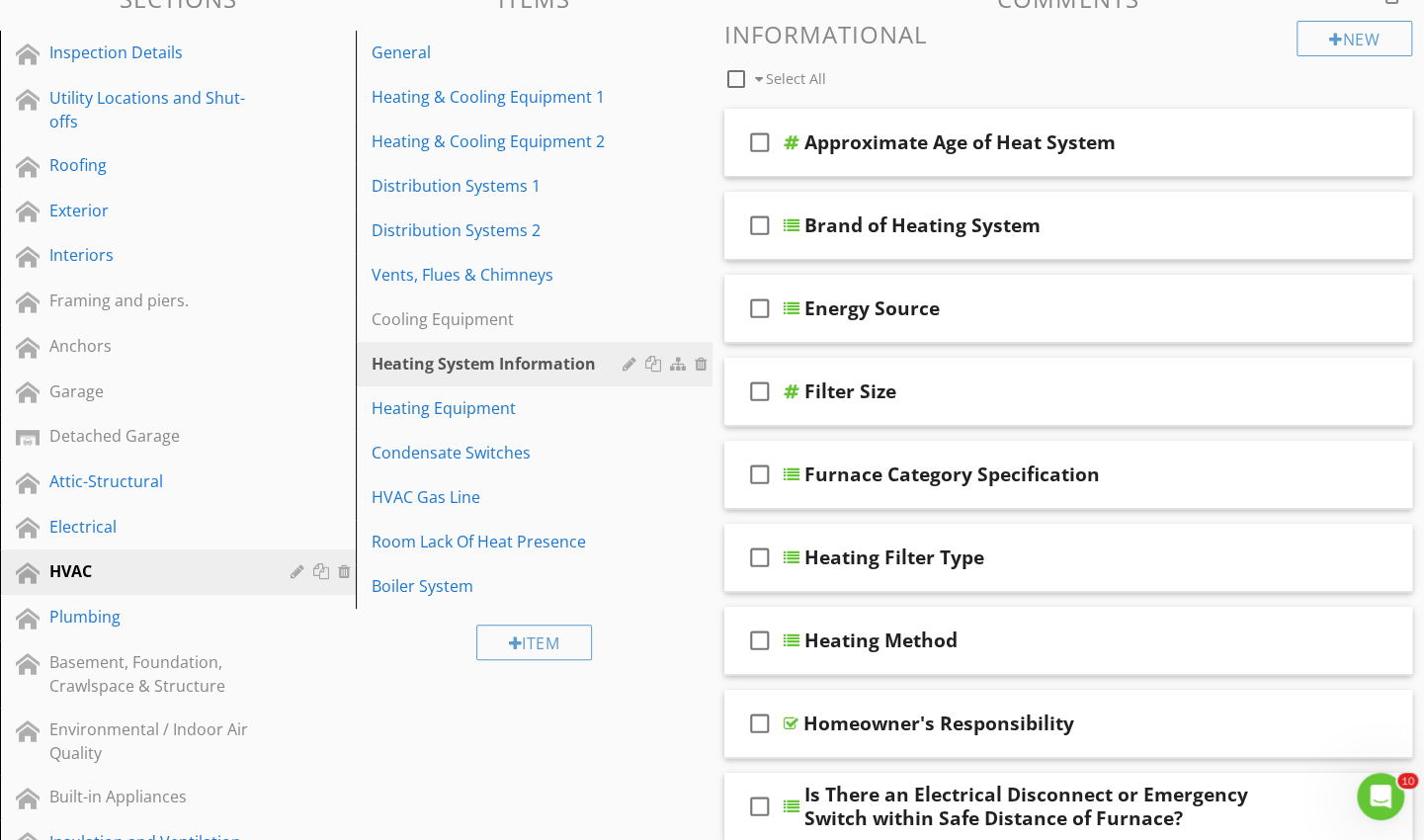 click on "Heating Equipment" at bounding box center (537, 408) 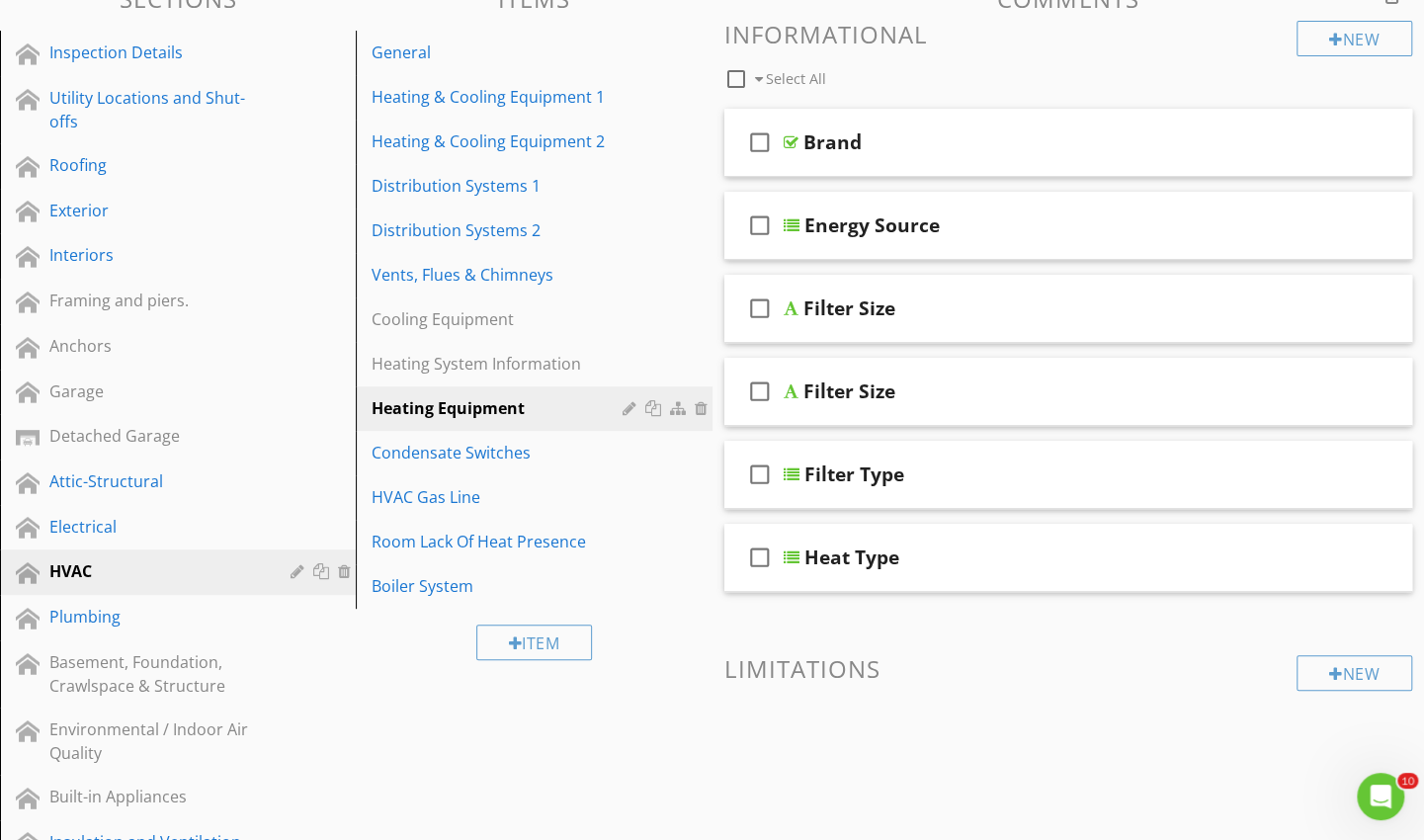 click at bounding box center (631, 408) 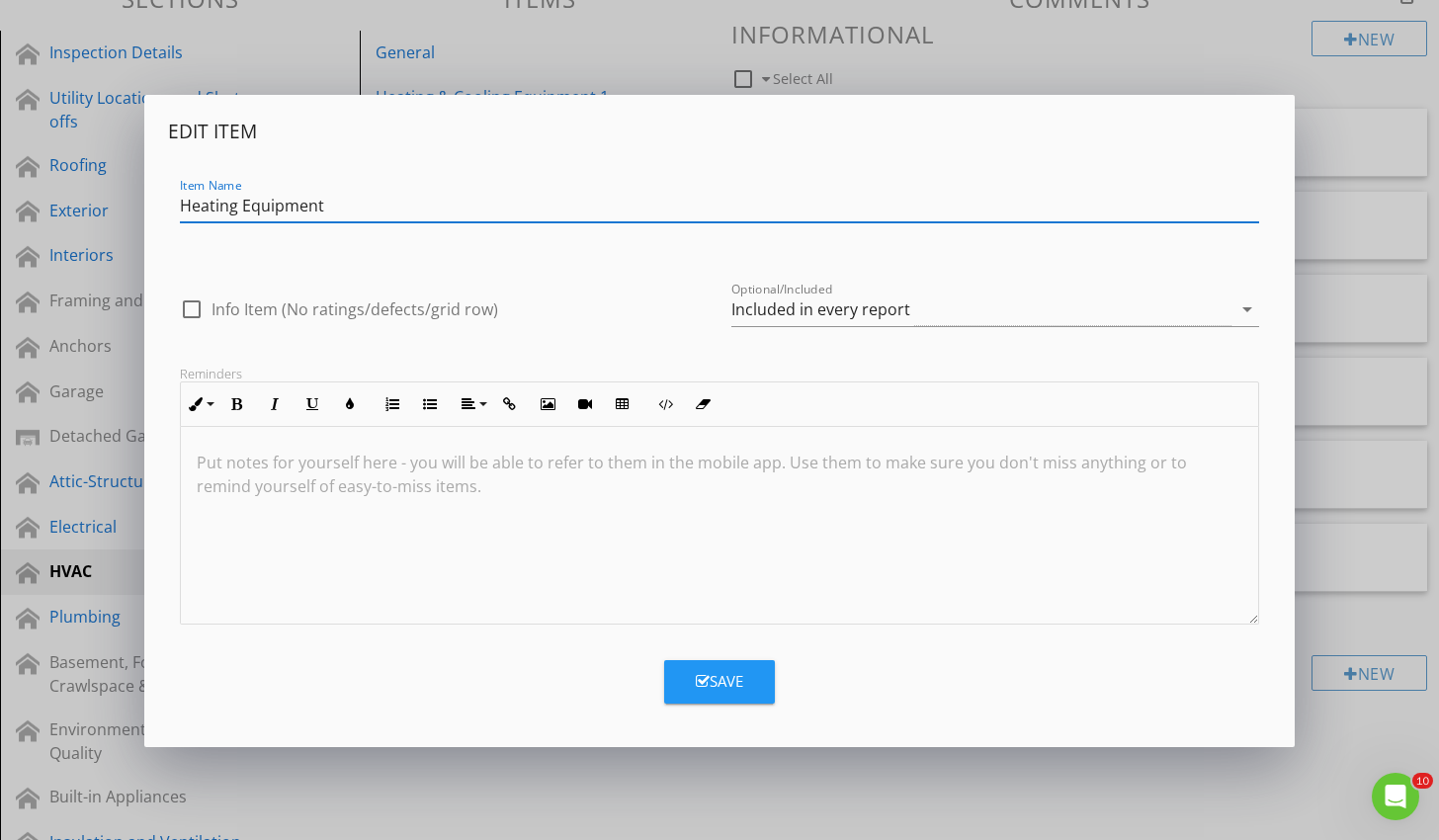click on "Optional/Included Included in every report arrow_drop_down" at bounding box center [995, 309] 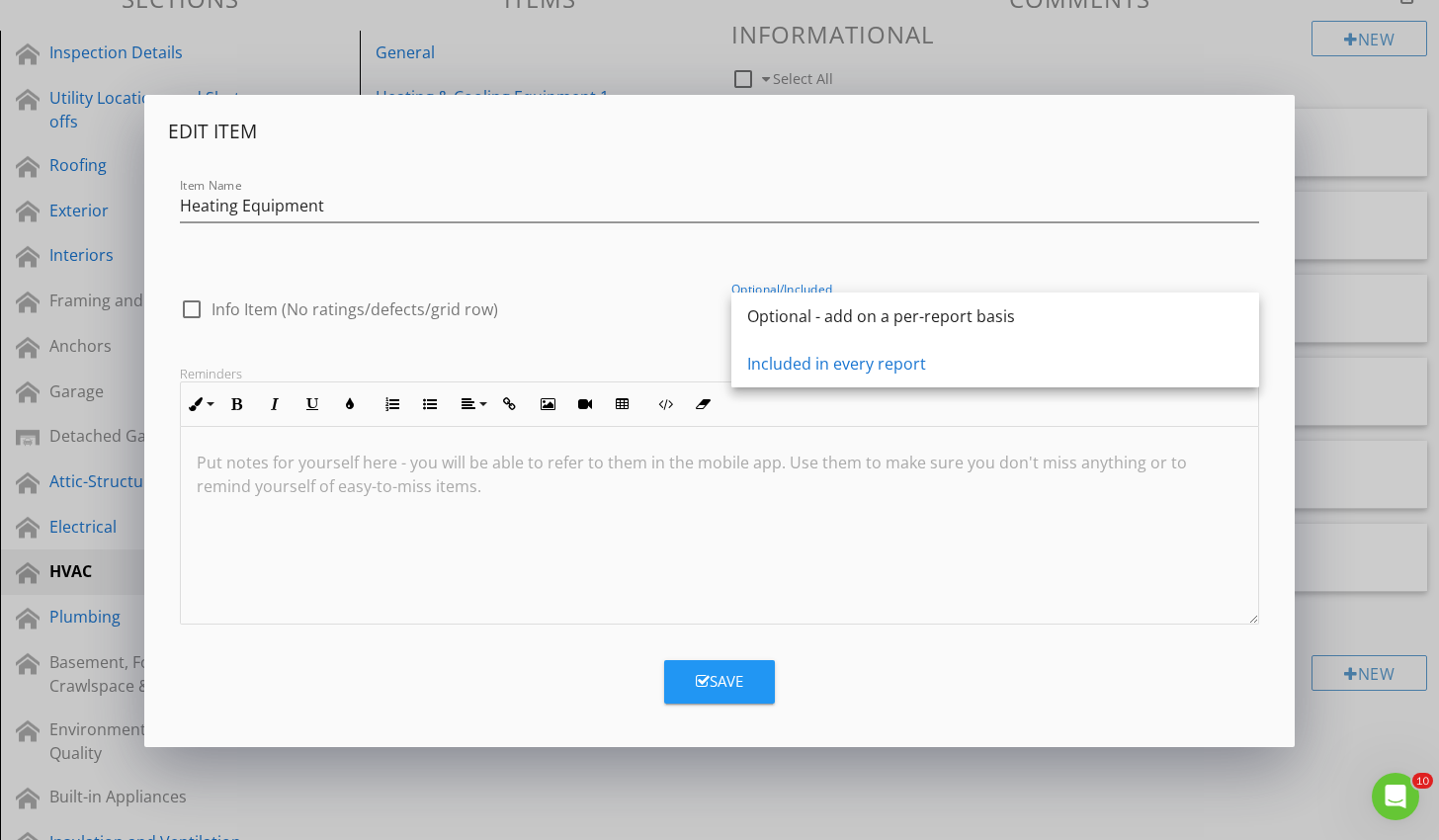 click on "Optional - add on a per-report basis" at bounding box center [995, 316] 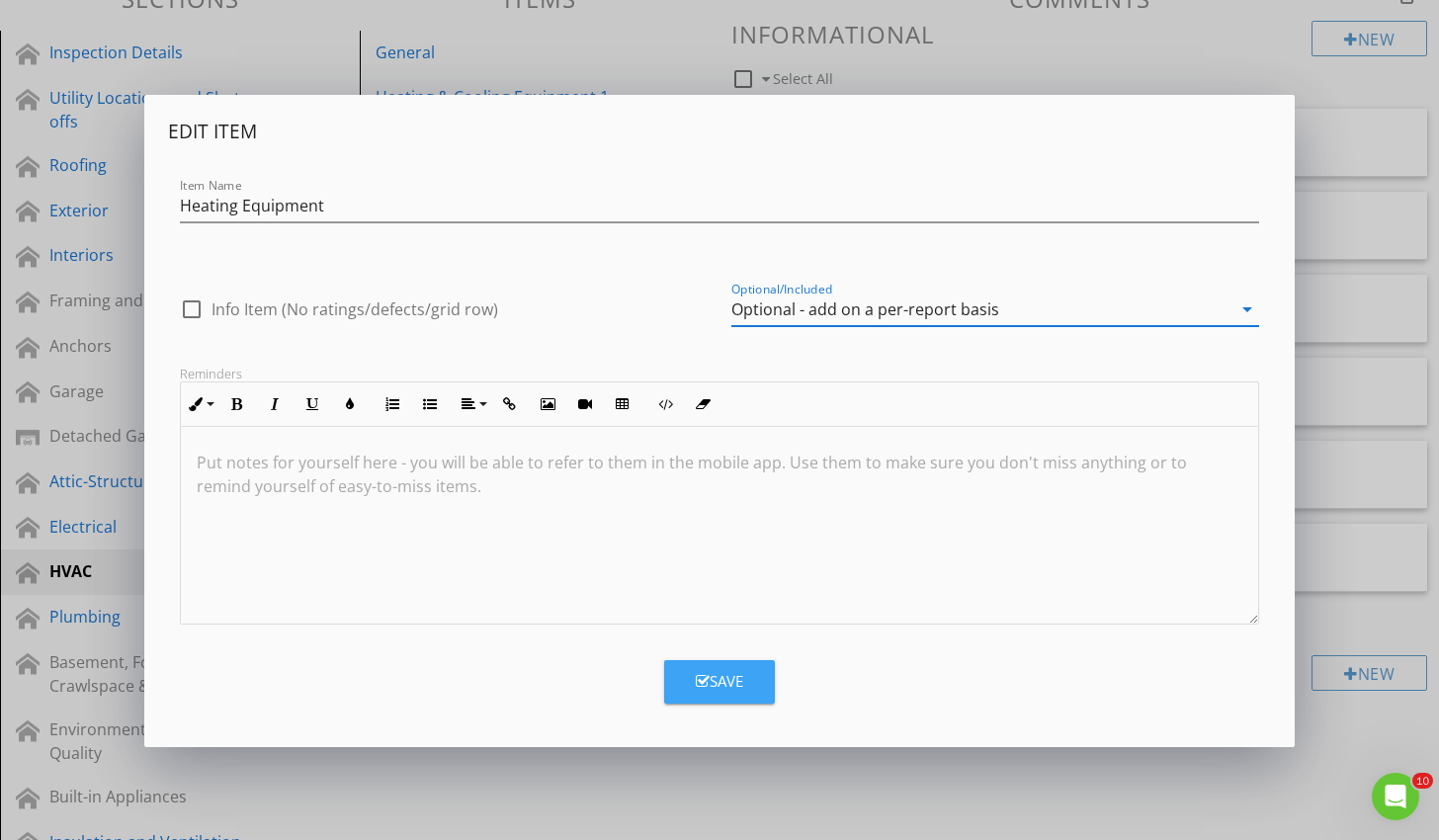 click on "Save" at bounding box center (720, 682) 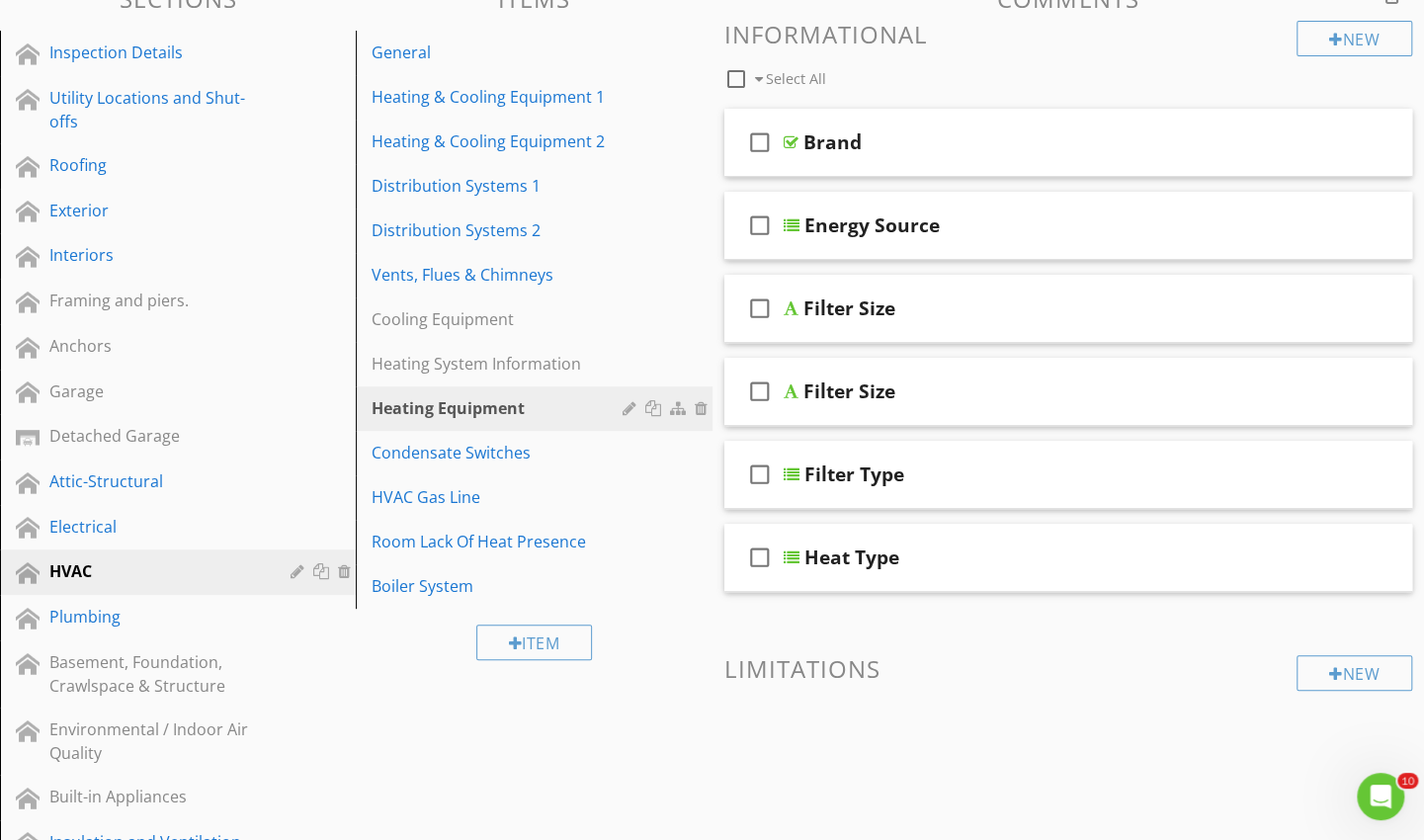 click on "HVAC Gas Line" at bounding box center (537, 497) 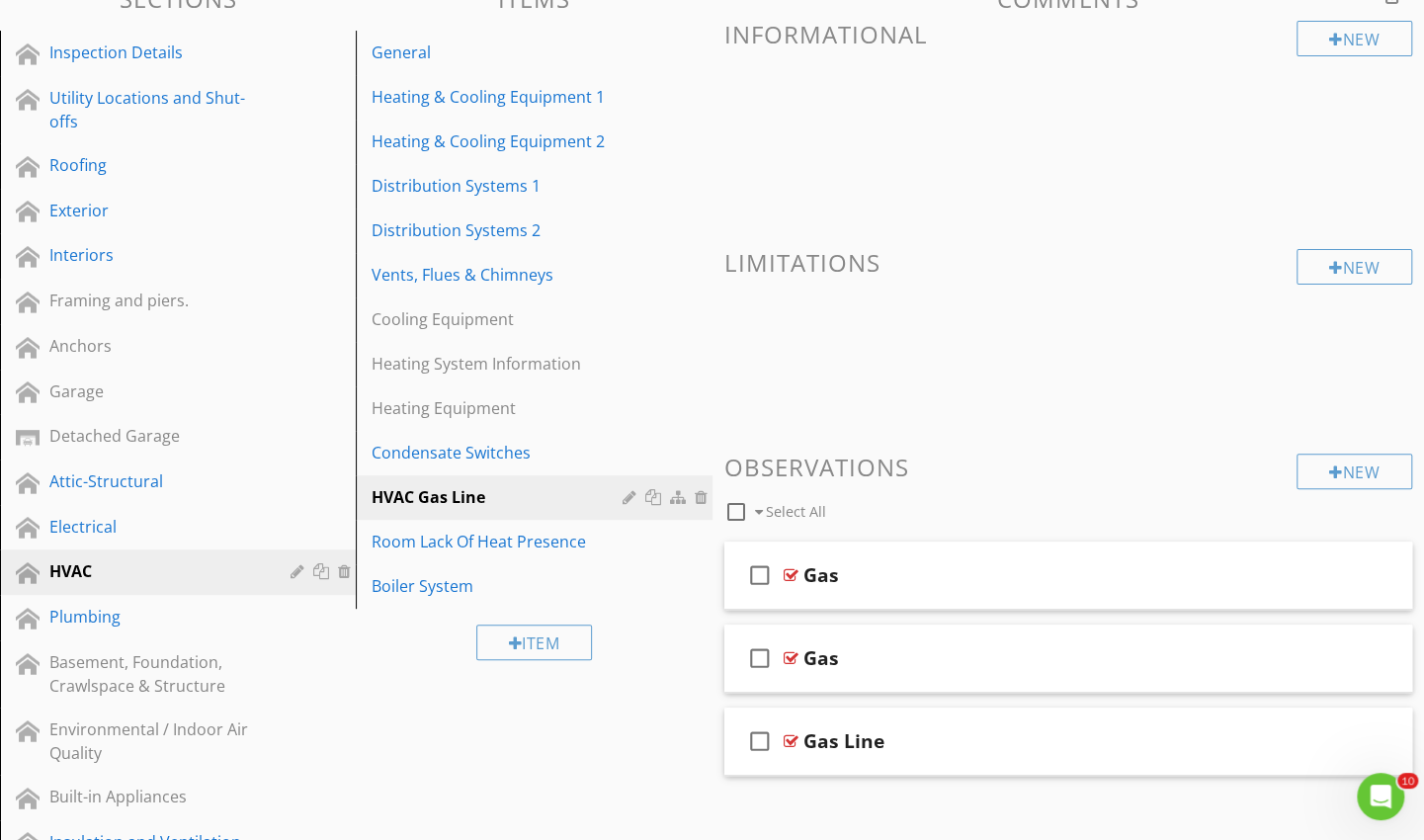 click on "HVAC Gas Line" at bounding box center (537, 497) 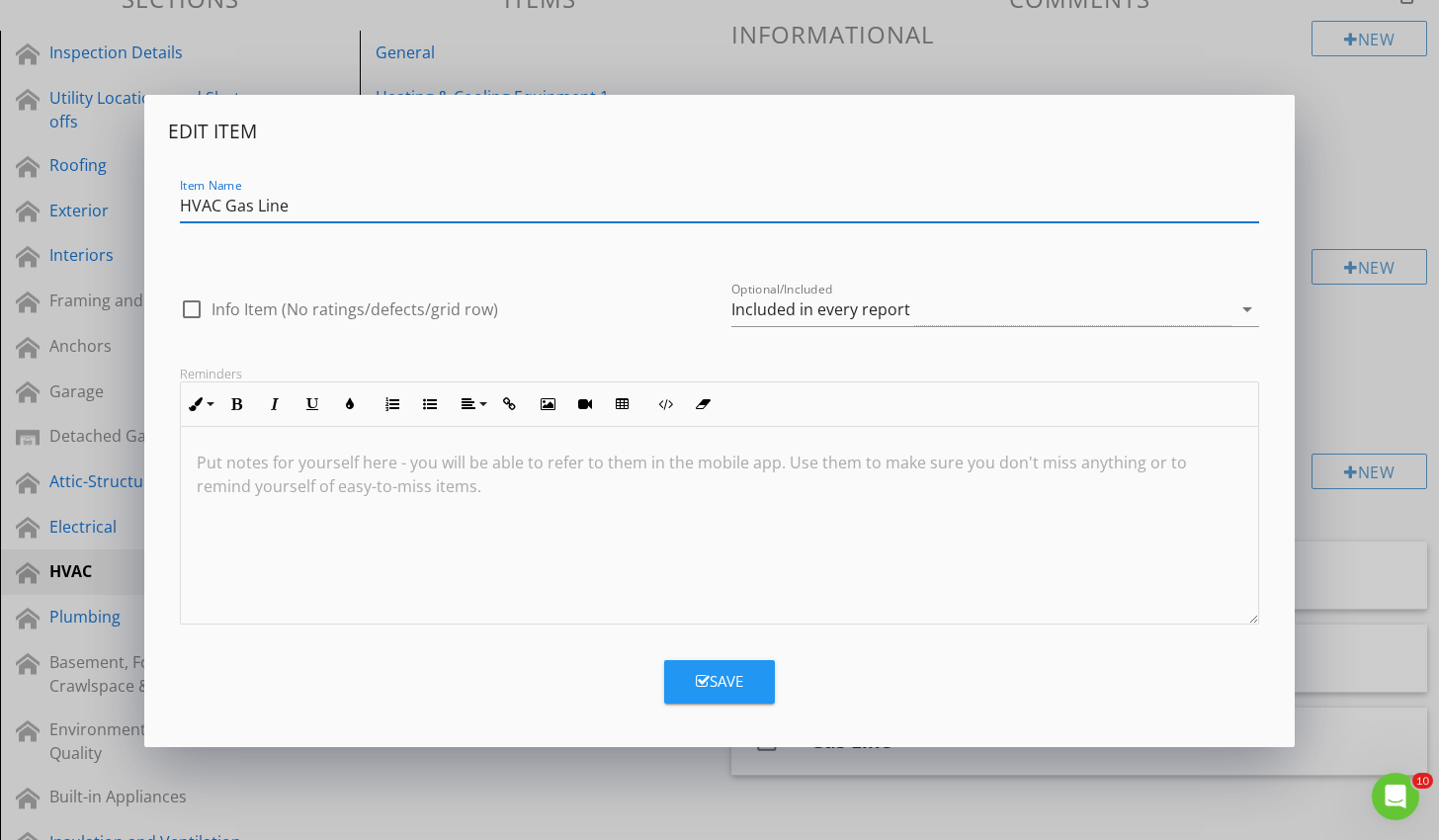 click on "Included in every report" at bounding box center (981, 309) 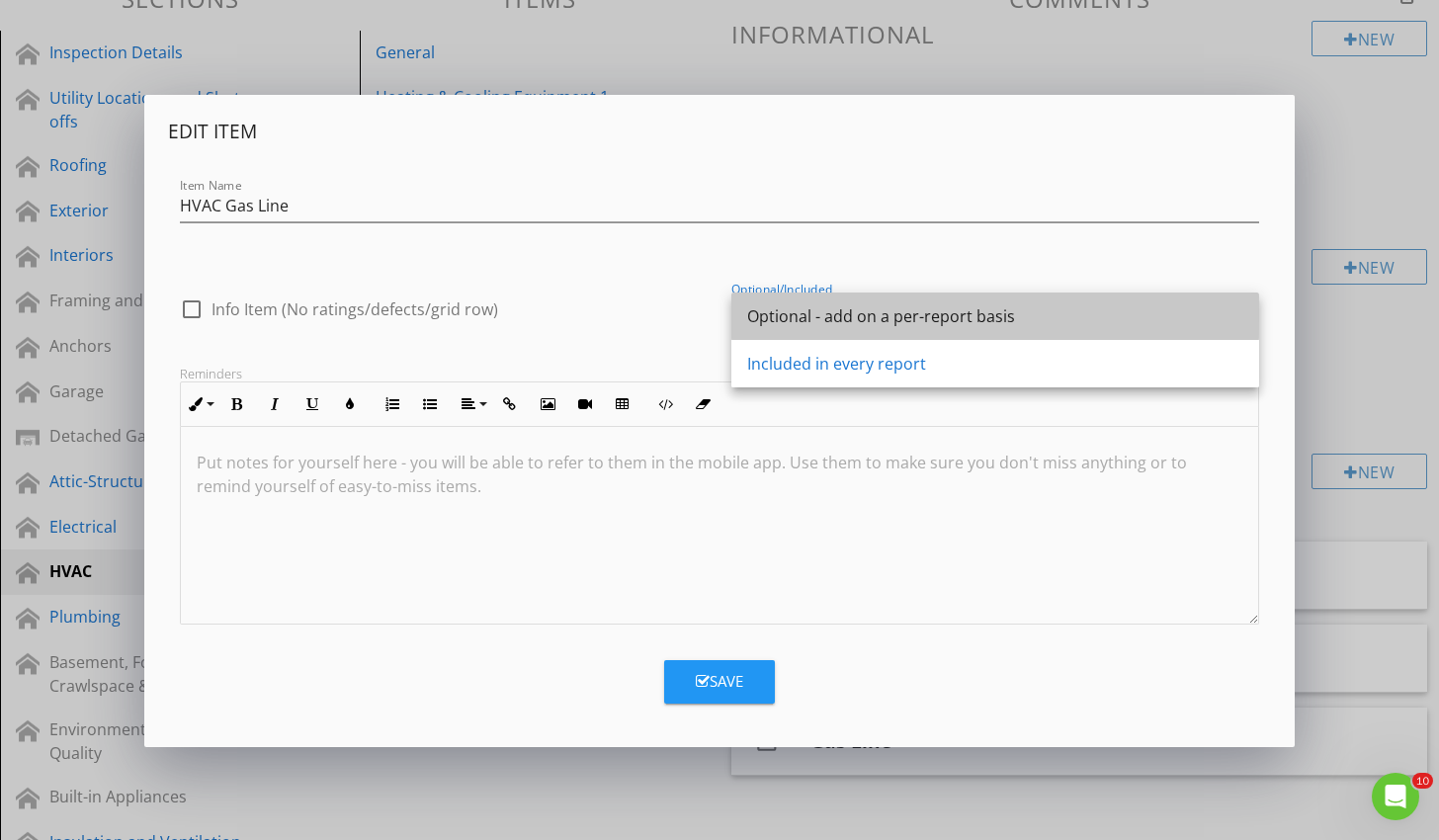 click on "Optional - add on a per-report basis" at bounding box center (995, 316) 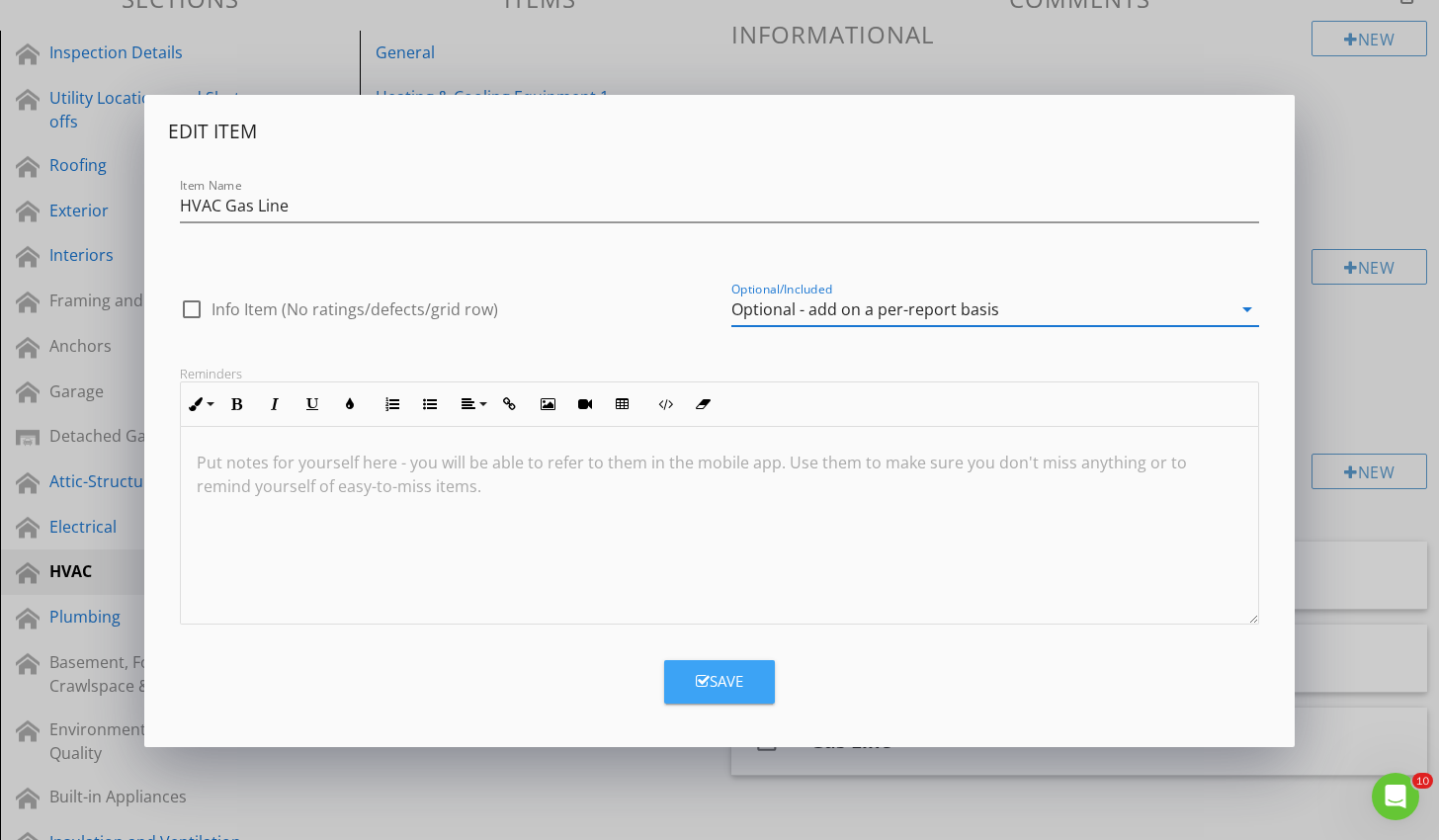 click on "Save" at bounding box center (720, 682) 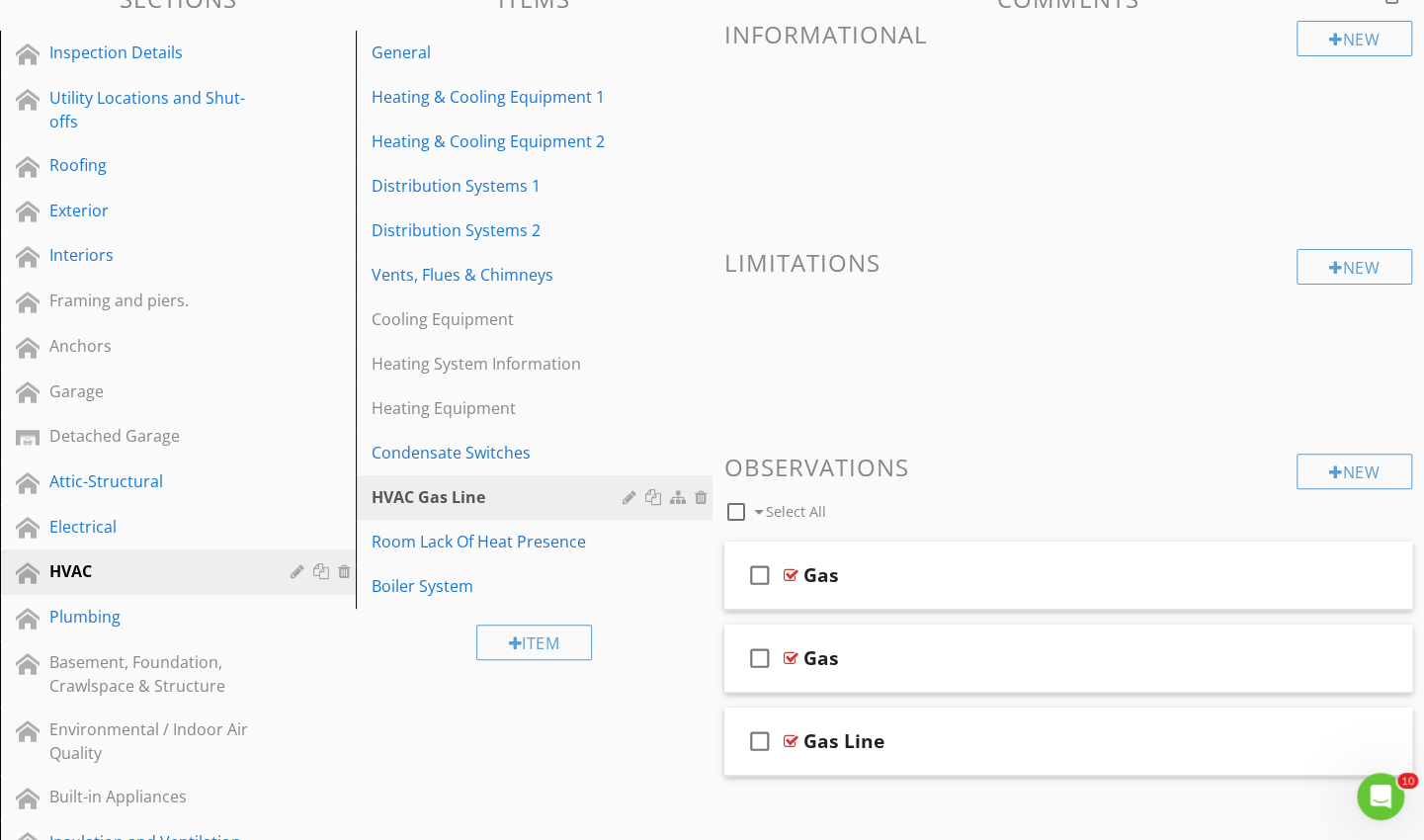 click on "Boiler System" at bounding box center (537, 586) 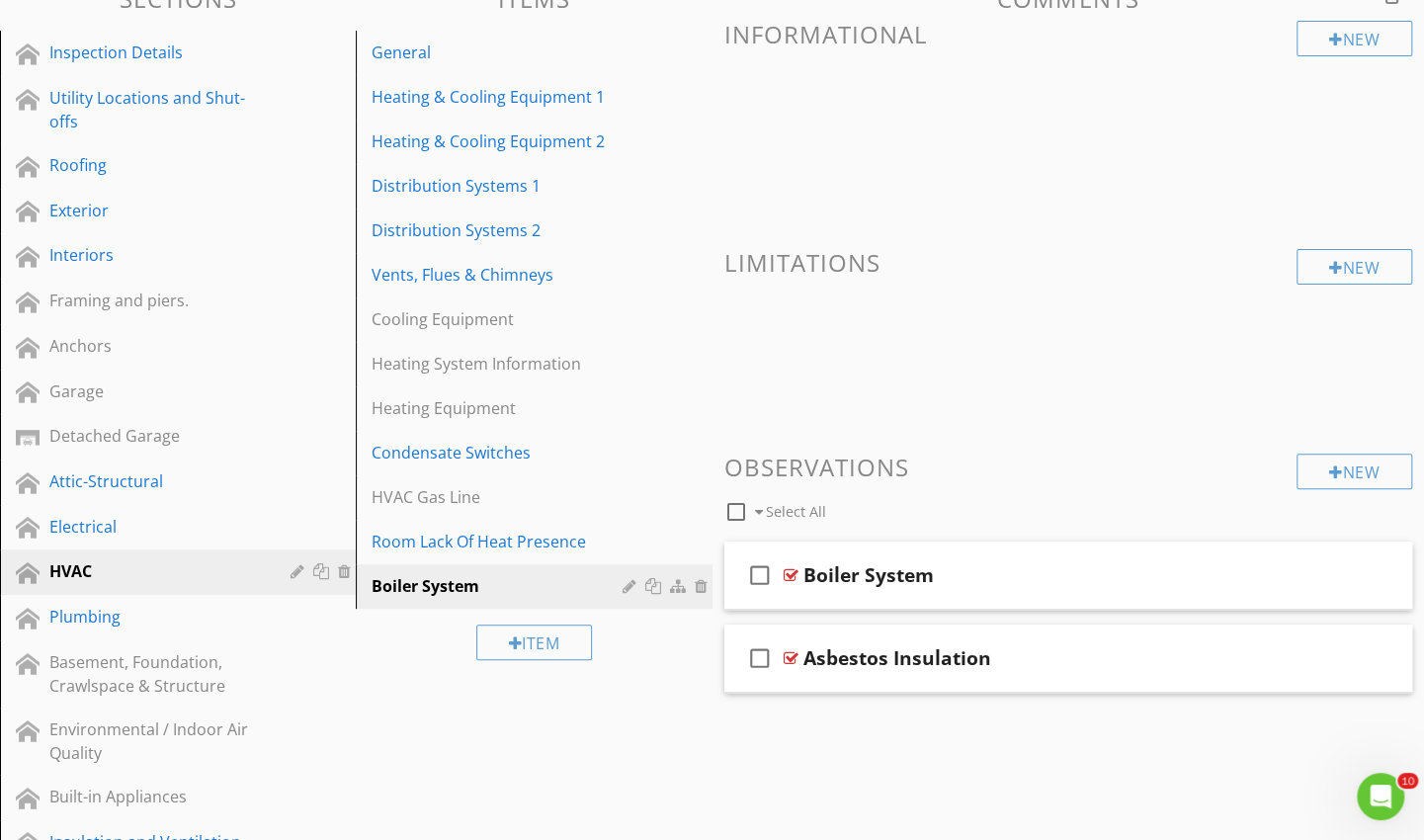 click on "Boiler System" at bounding box center [537, 586] 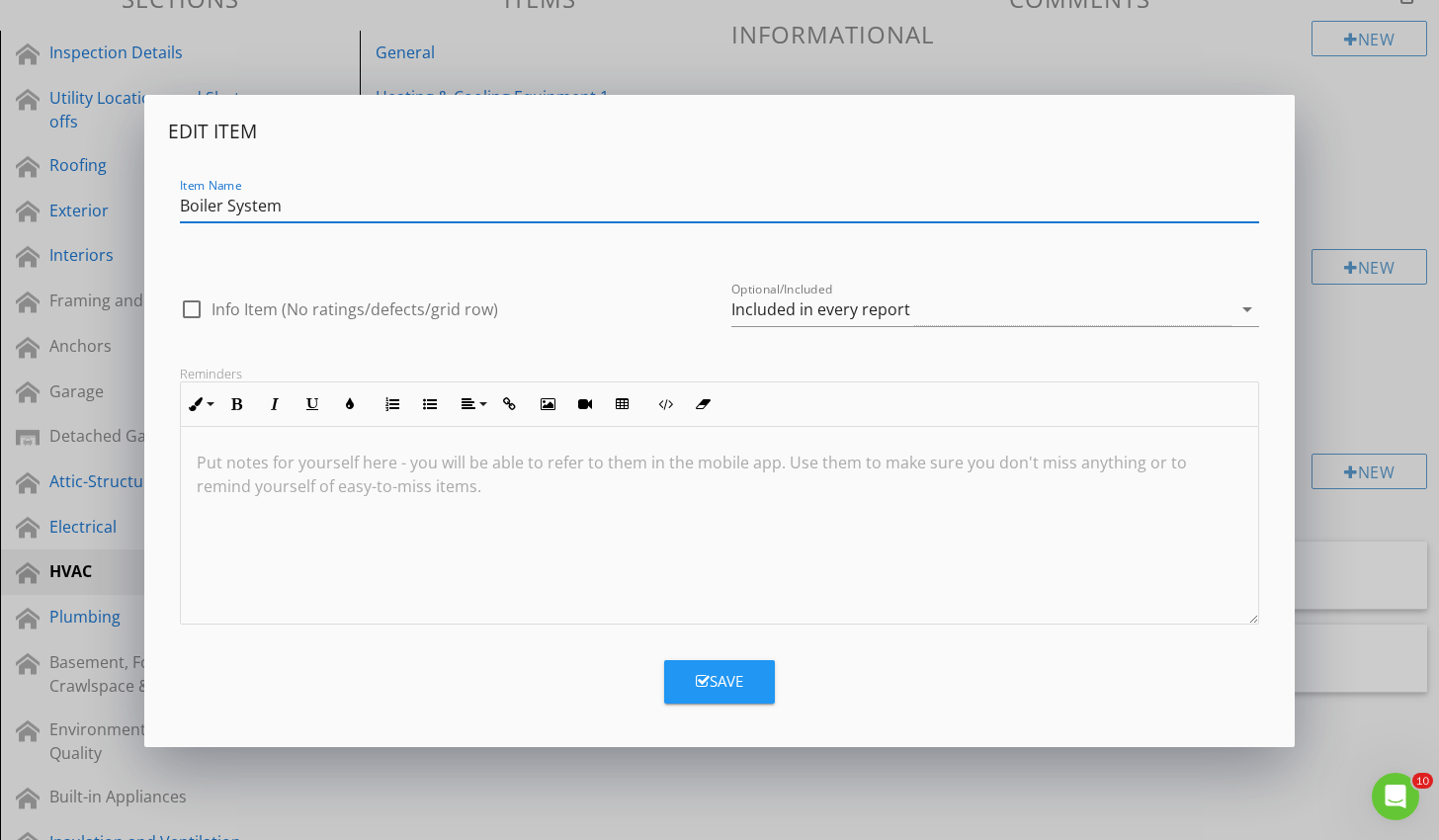 click on "Included in every report" at bounding box center [981, 309] 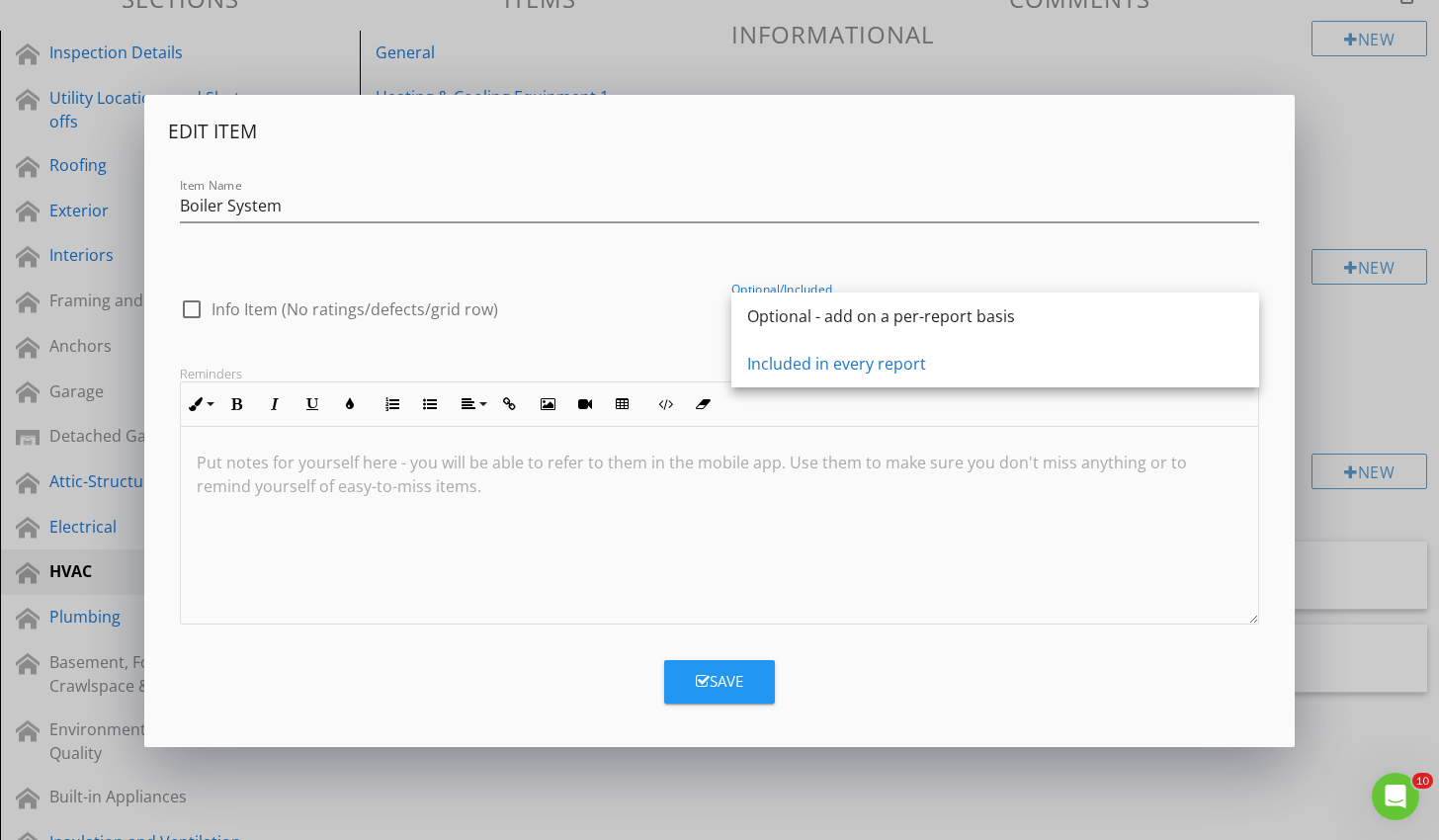 click on "Optional - add on a per-report basis" at bounding box center [995, 316] 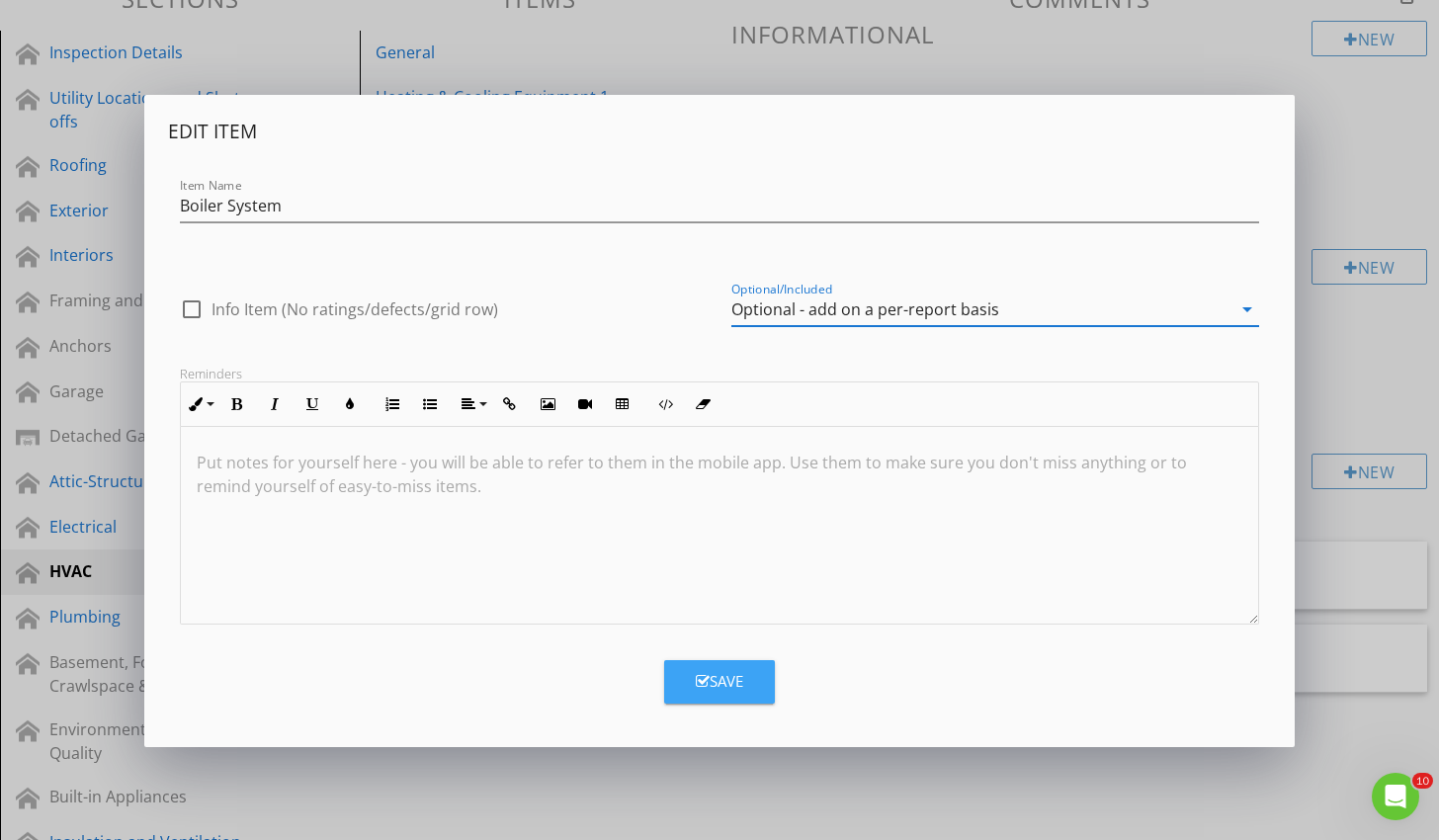 click on "Save" at bounding box center [720, 682] 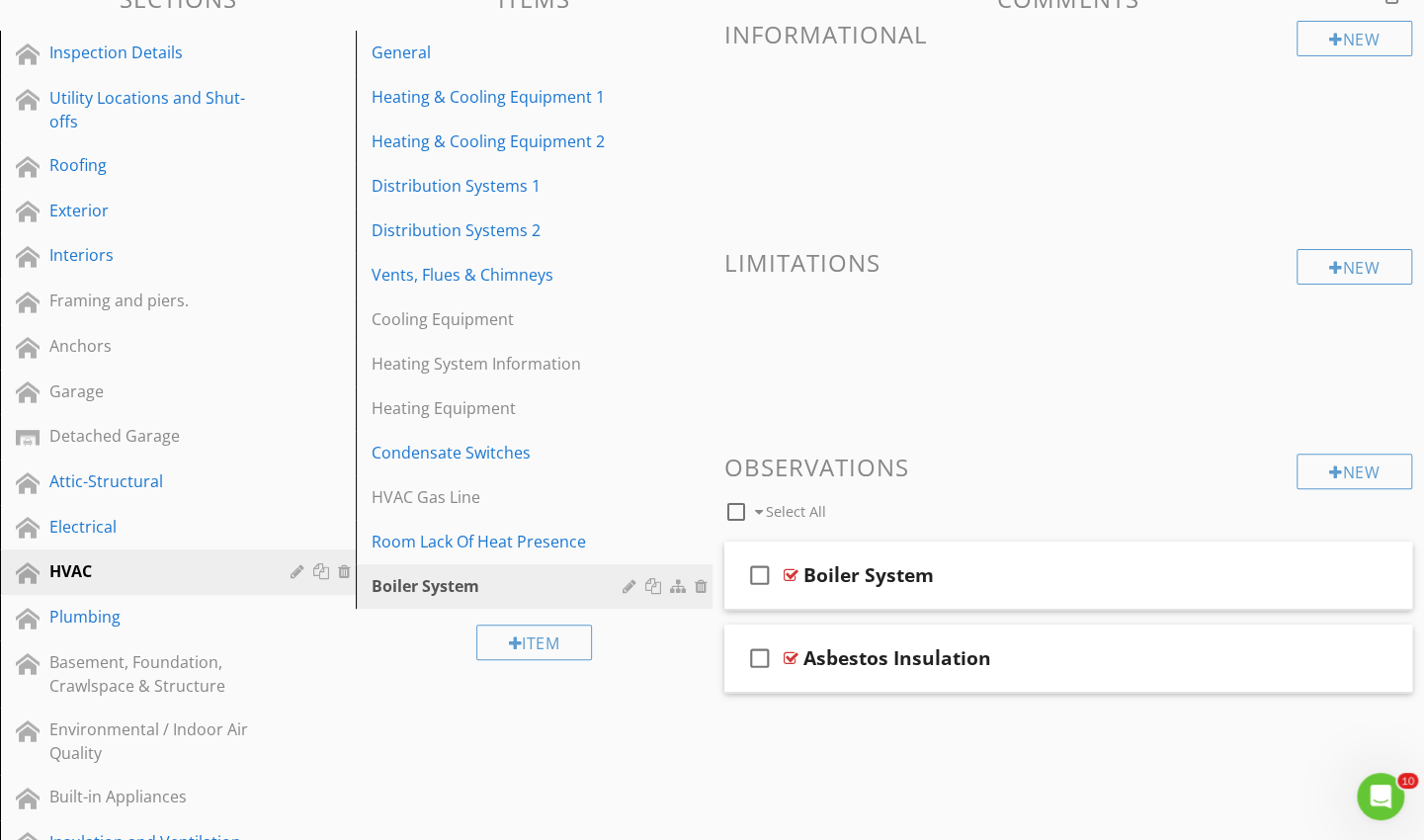 click on "Distribution Systems 2" at bounding box center (537, 230) 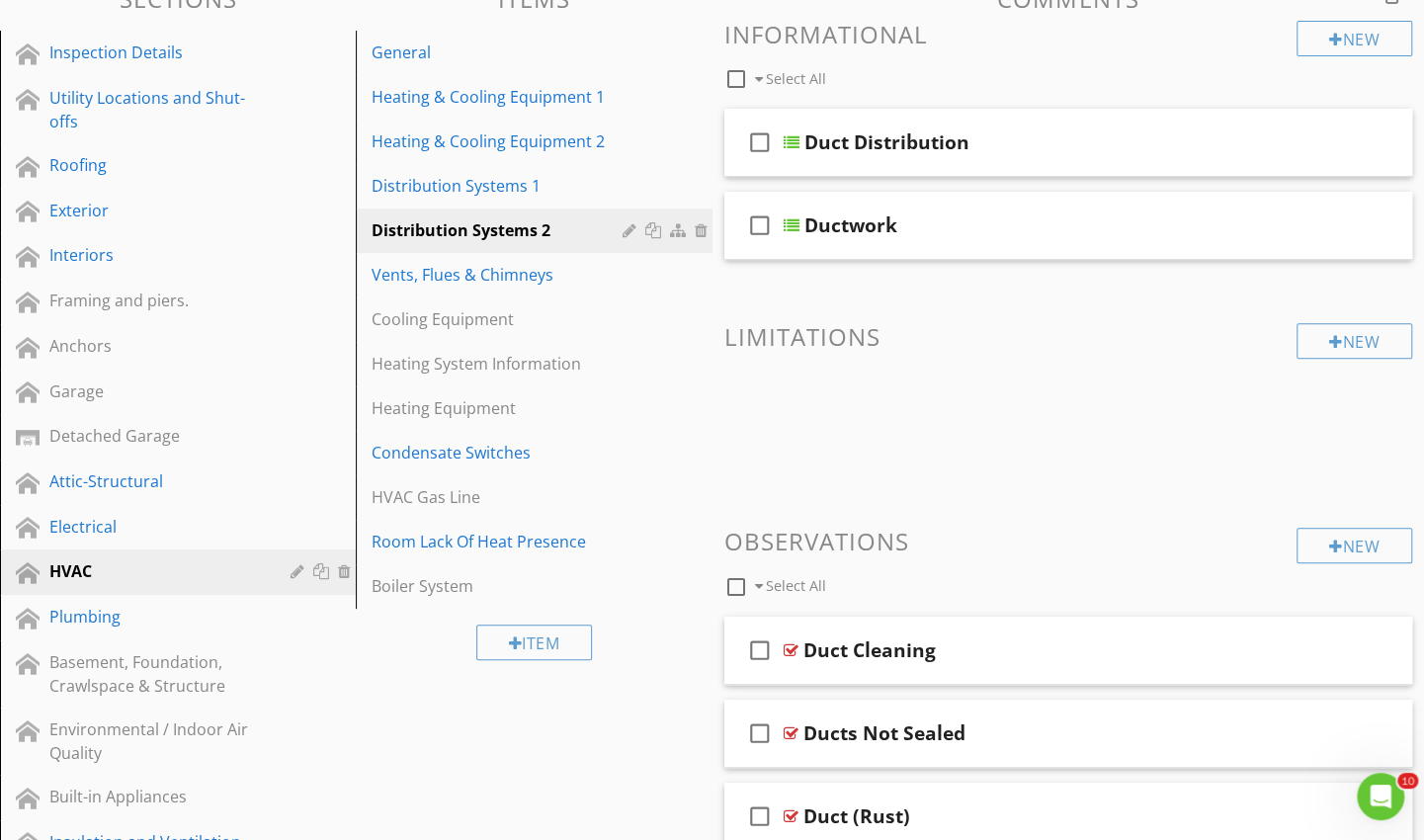 click at bounding box center (655, 230) 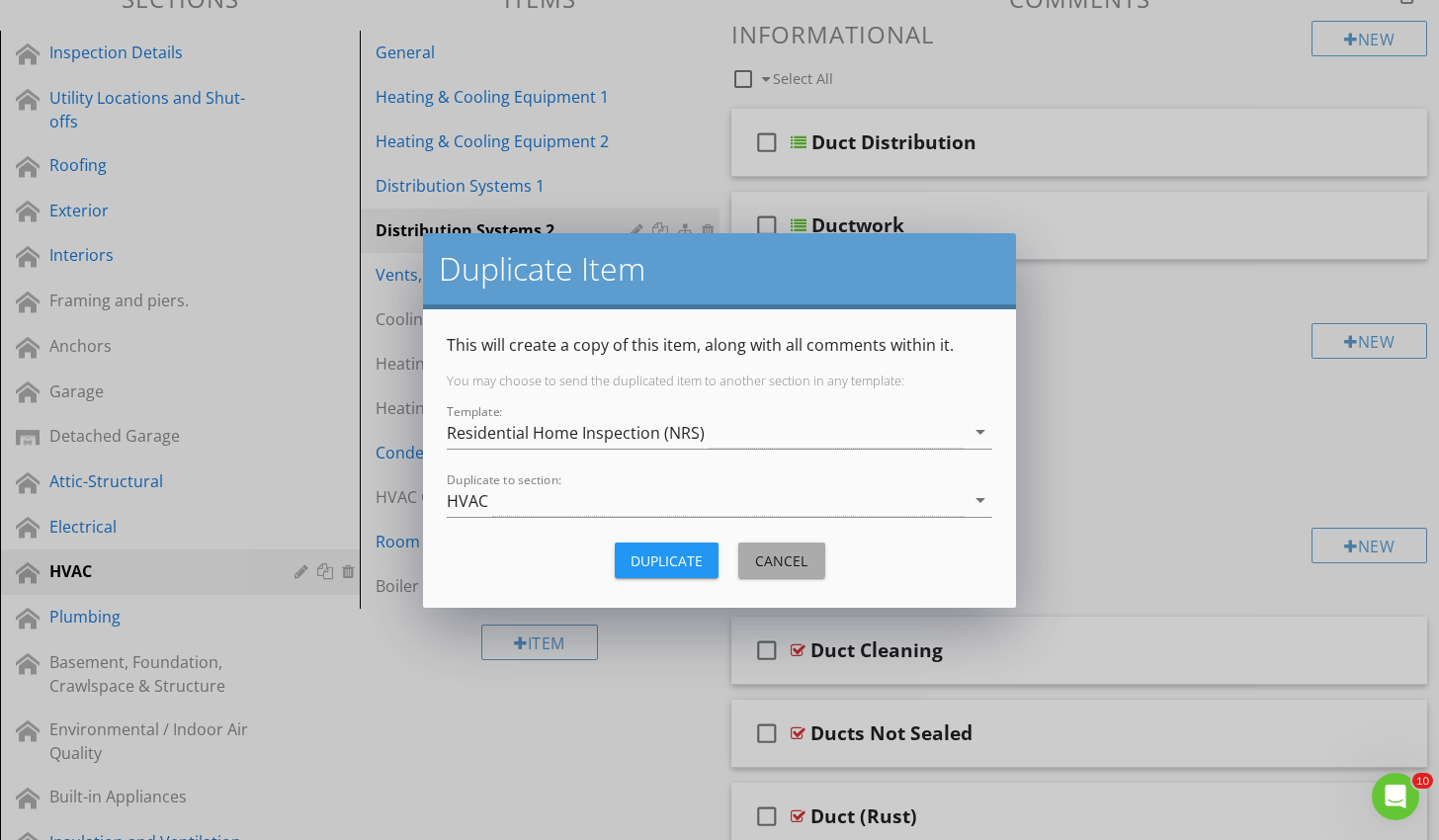 click on "Cancel" at bounding box center [782, 560] 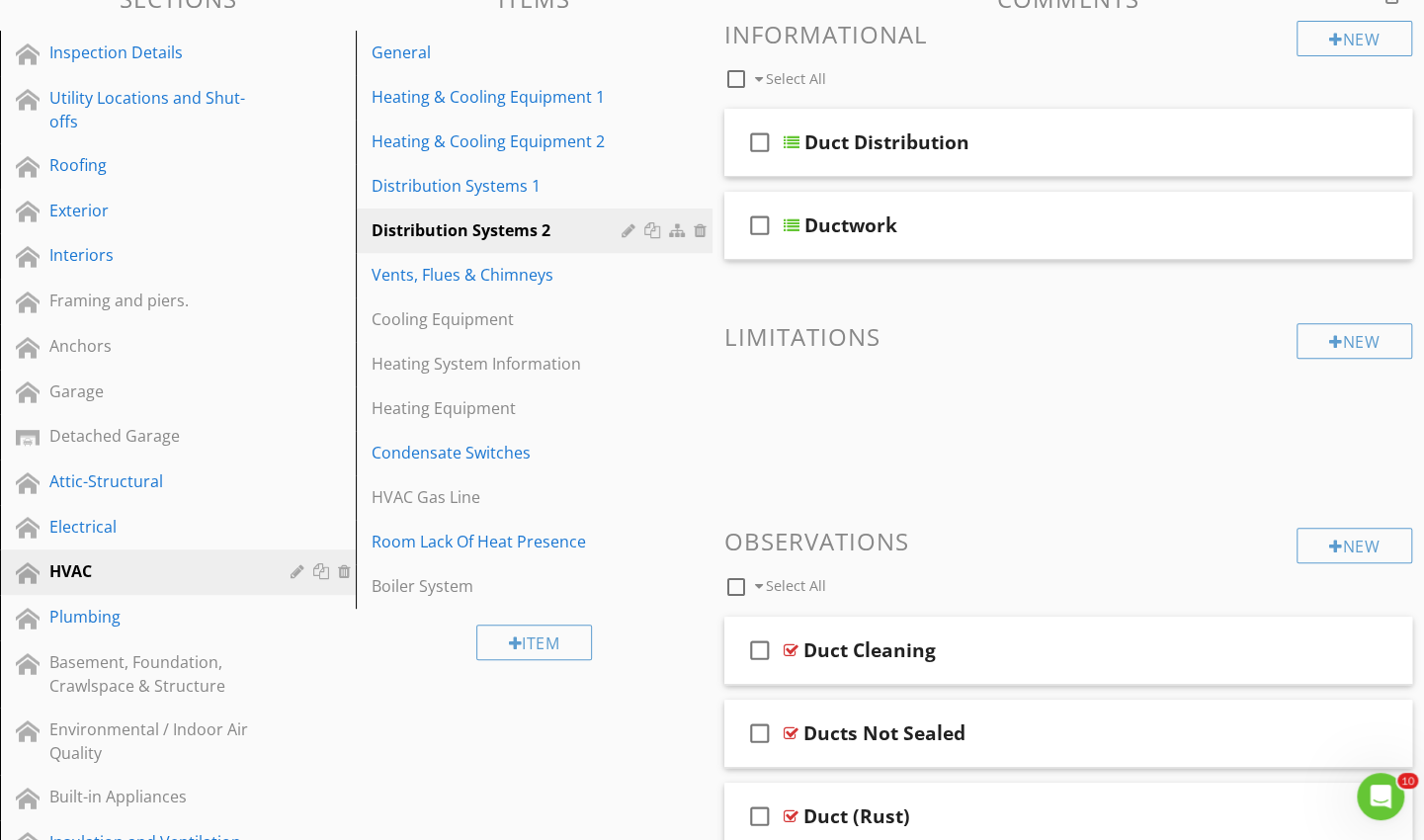 click at bounding box center [631, 230] 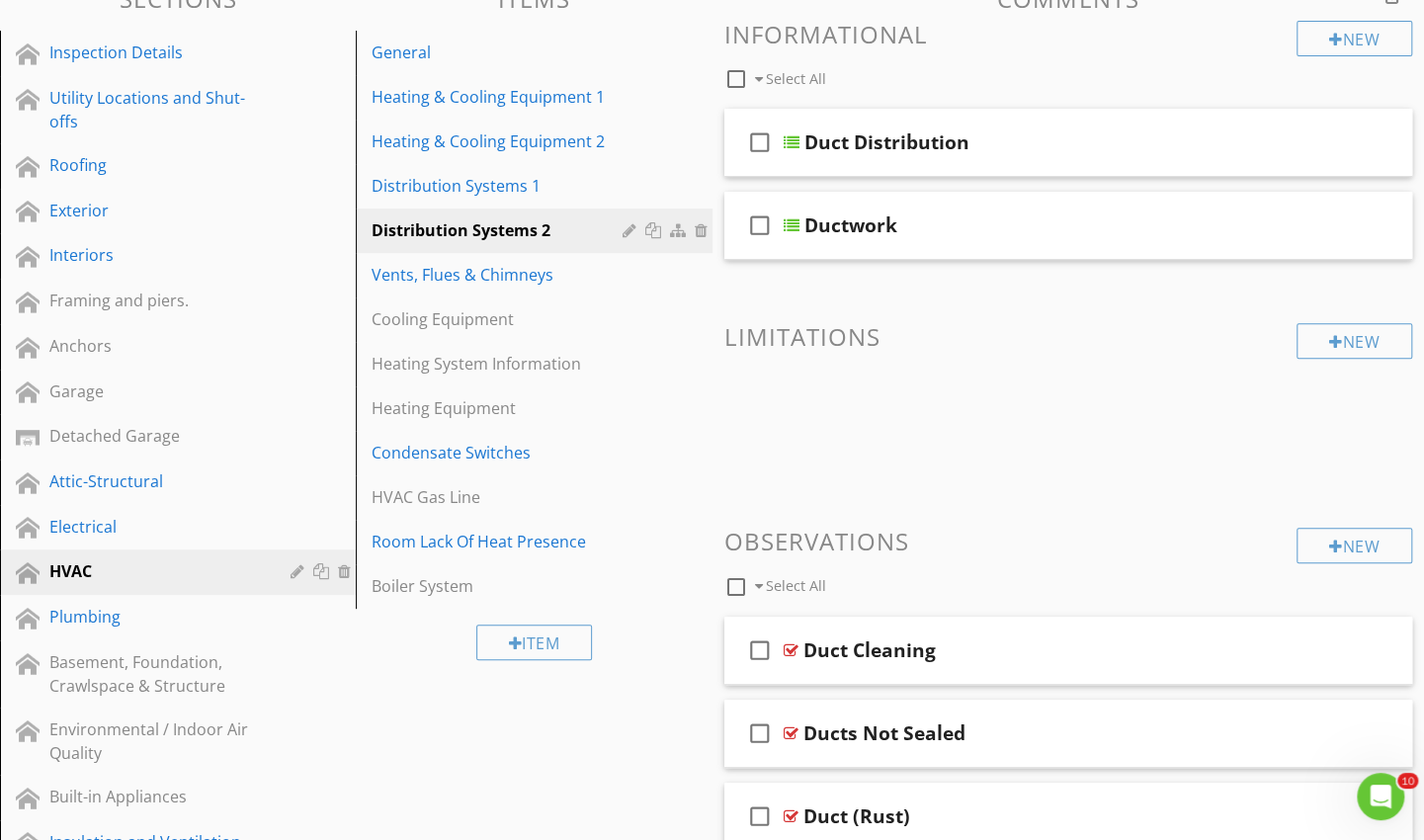 click at bounding box center [631, 230] 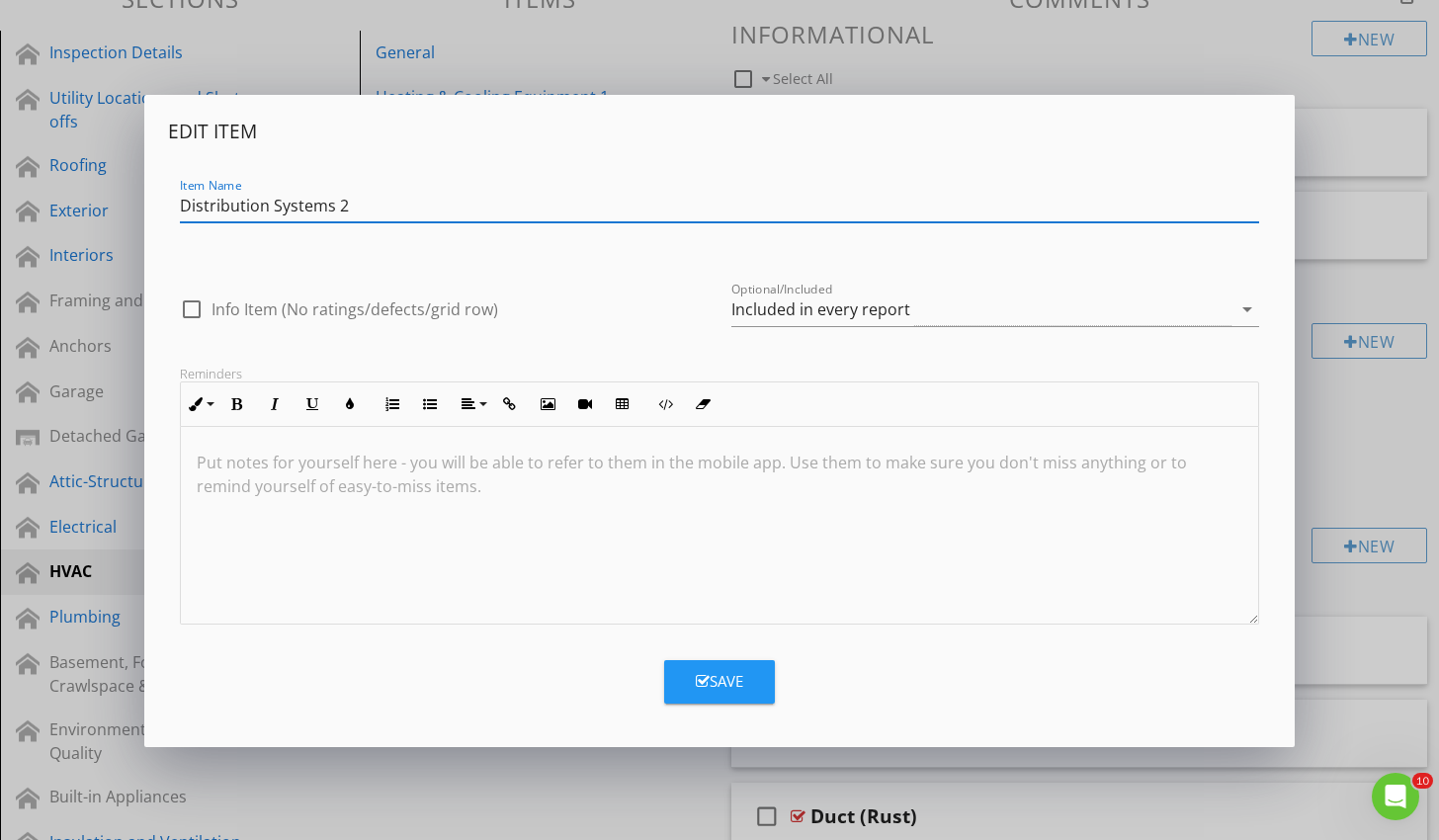click on "Included in every report" at bounding box center (981, 309) 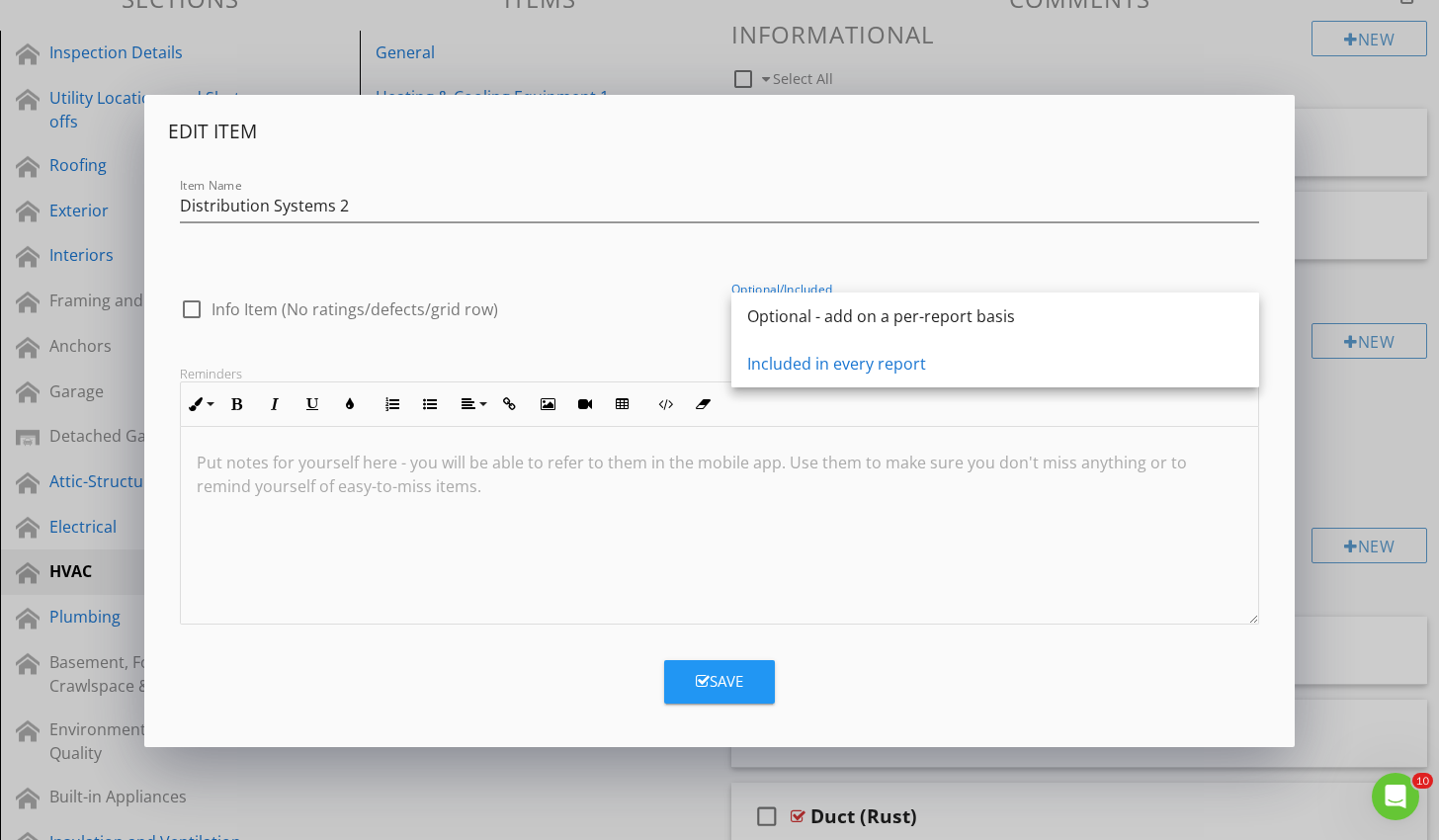 click on "Optional - add on a per-report basis" at bounding box center [995, 316] 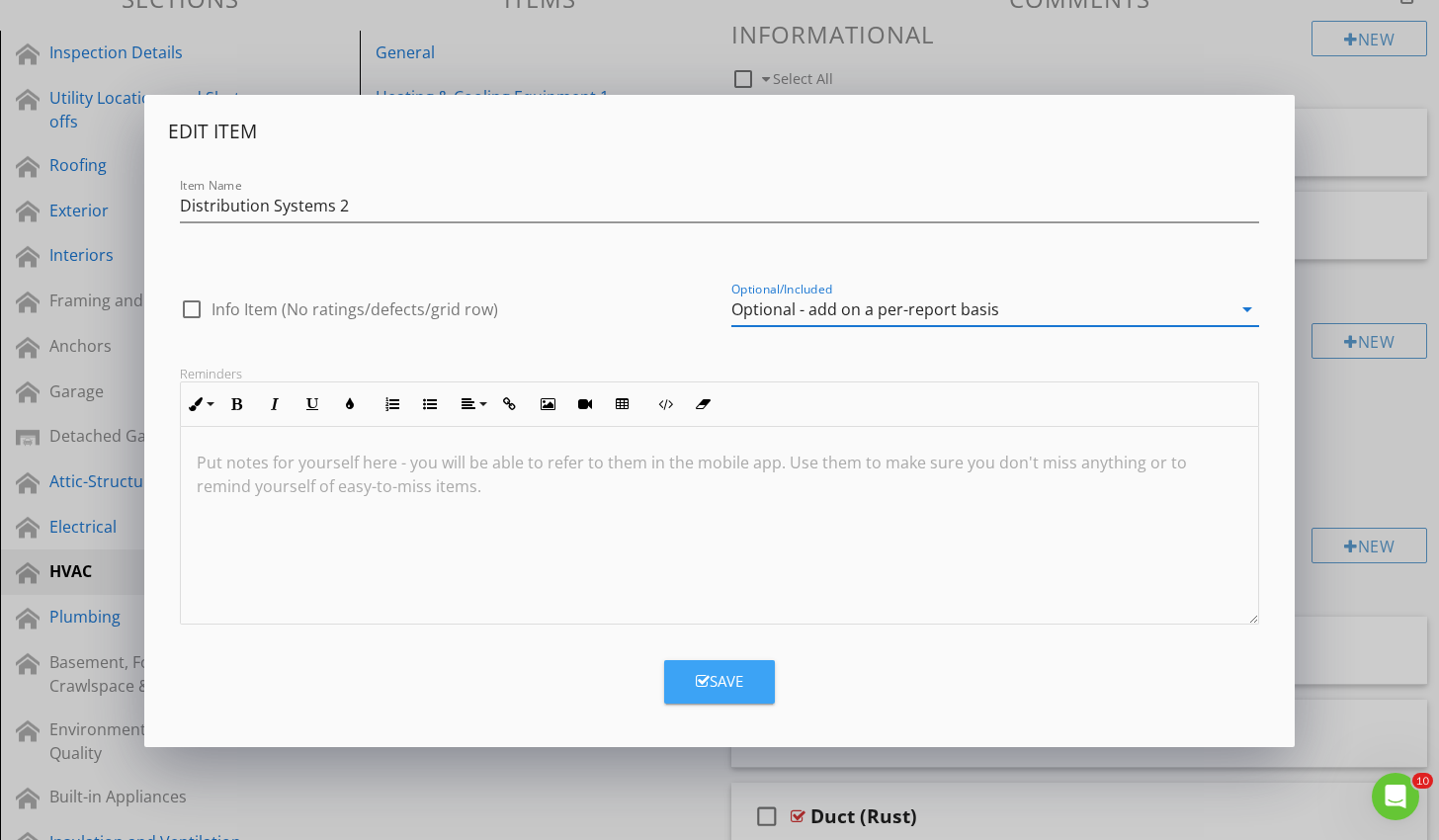 click on "Save" at bounding box center [720, 682] 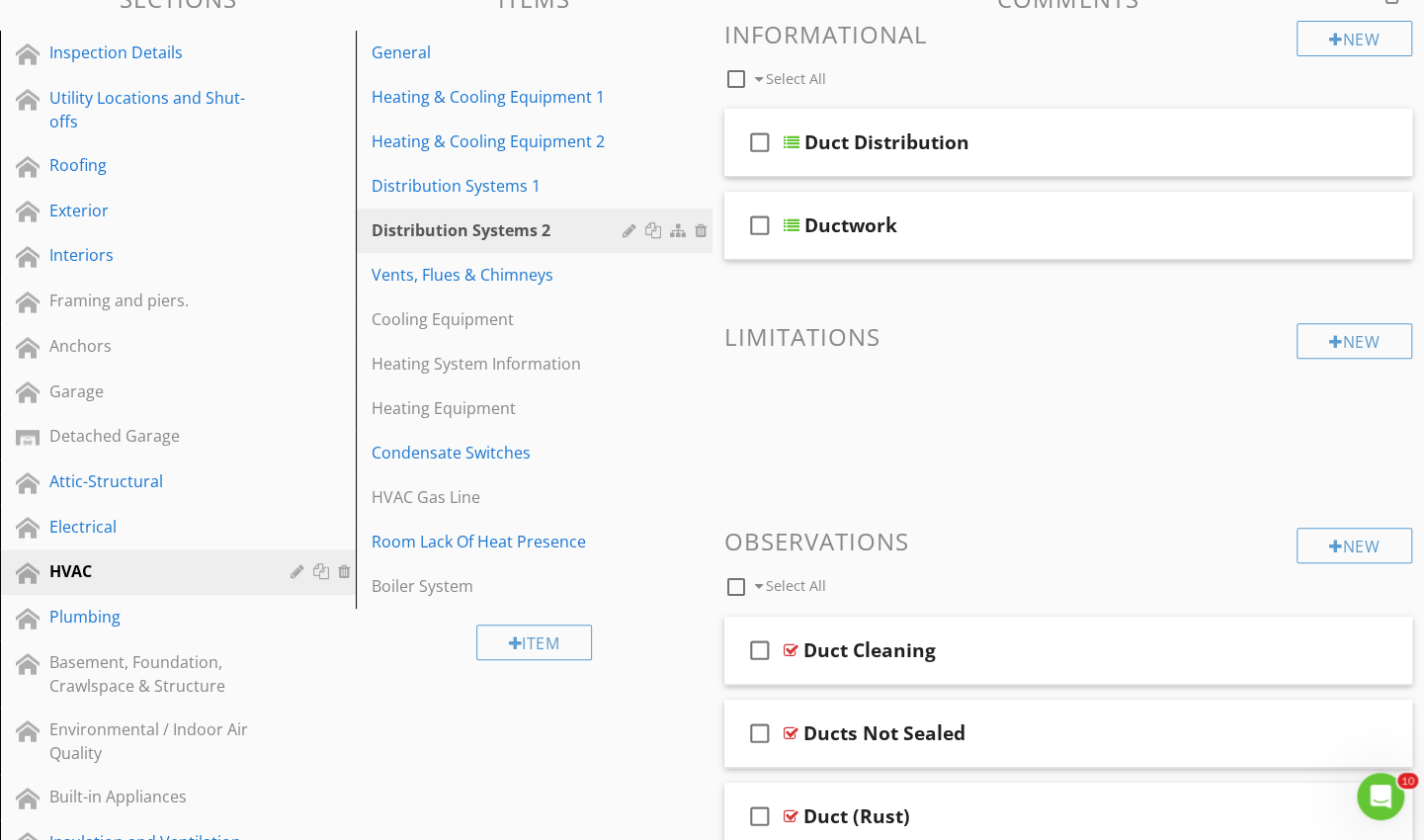click on "Heating & Cooling Equipment 2" at bounding box center (499, 141) 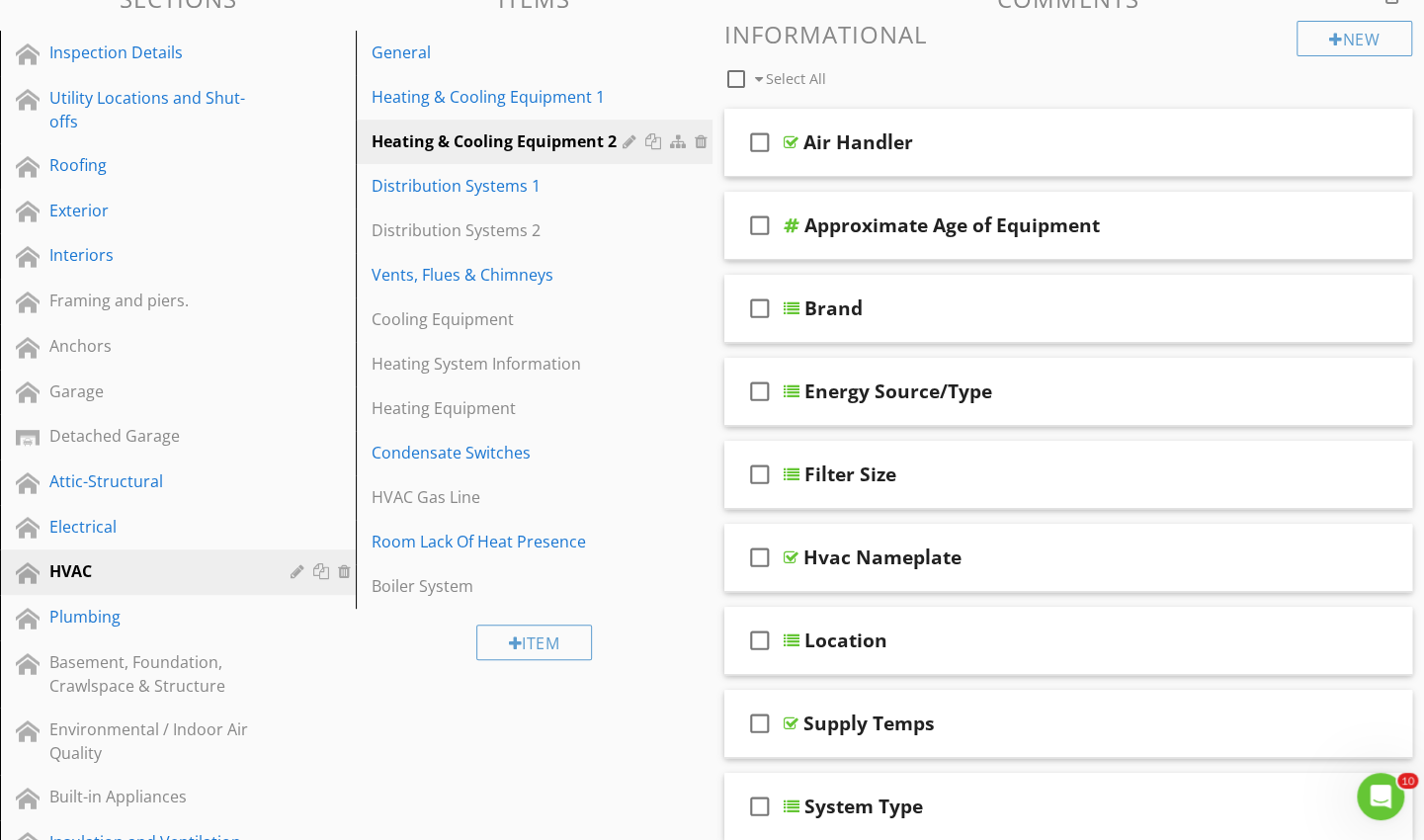 click at bounding box center [631, 141] 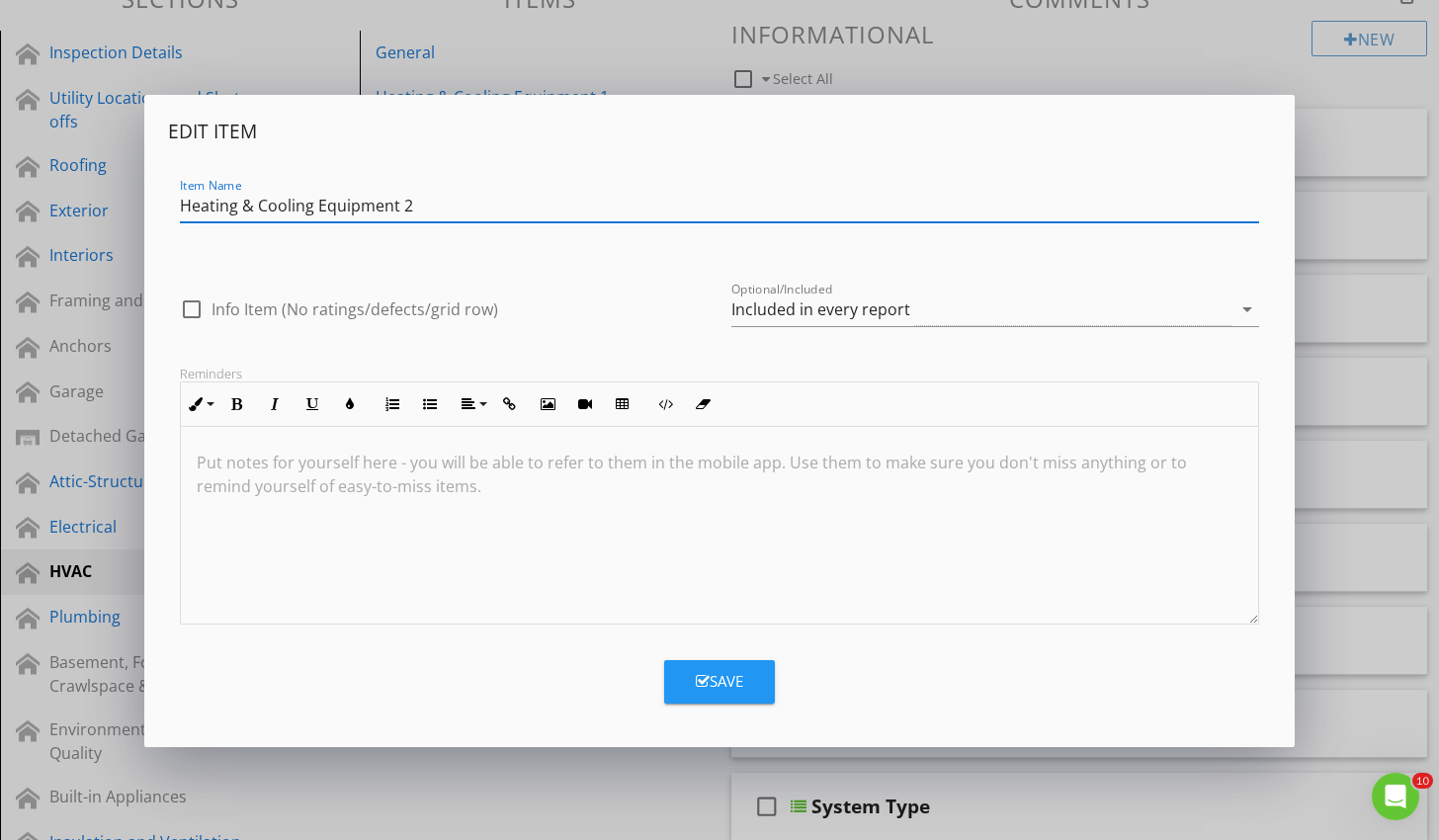 click on "Included in every report" at bounding box center [981, 309] 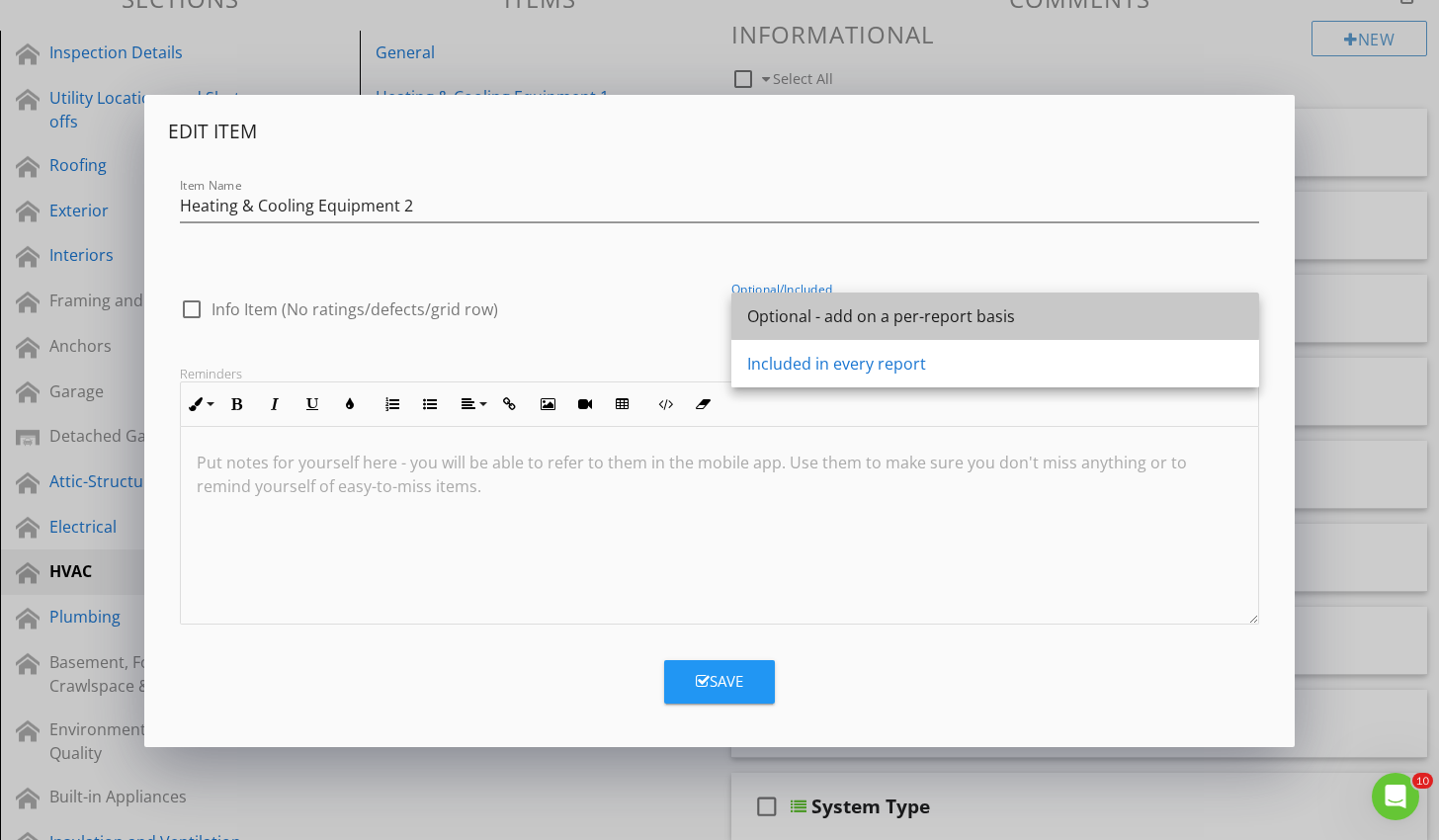click on "Optional - add on a per-report basis" at bounding box center [995, 316] 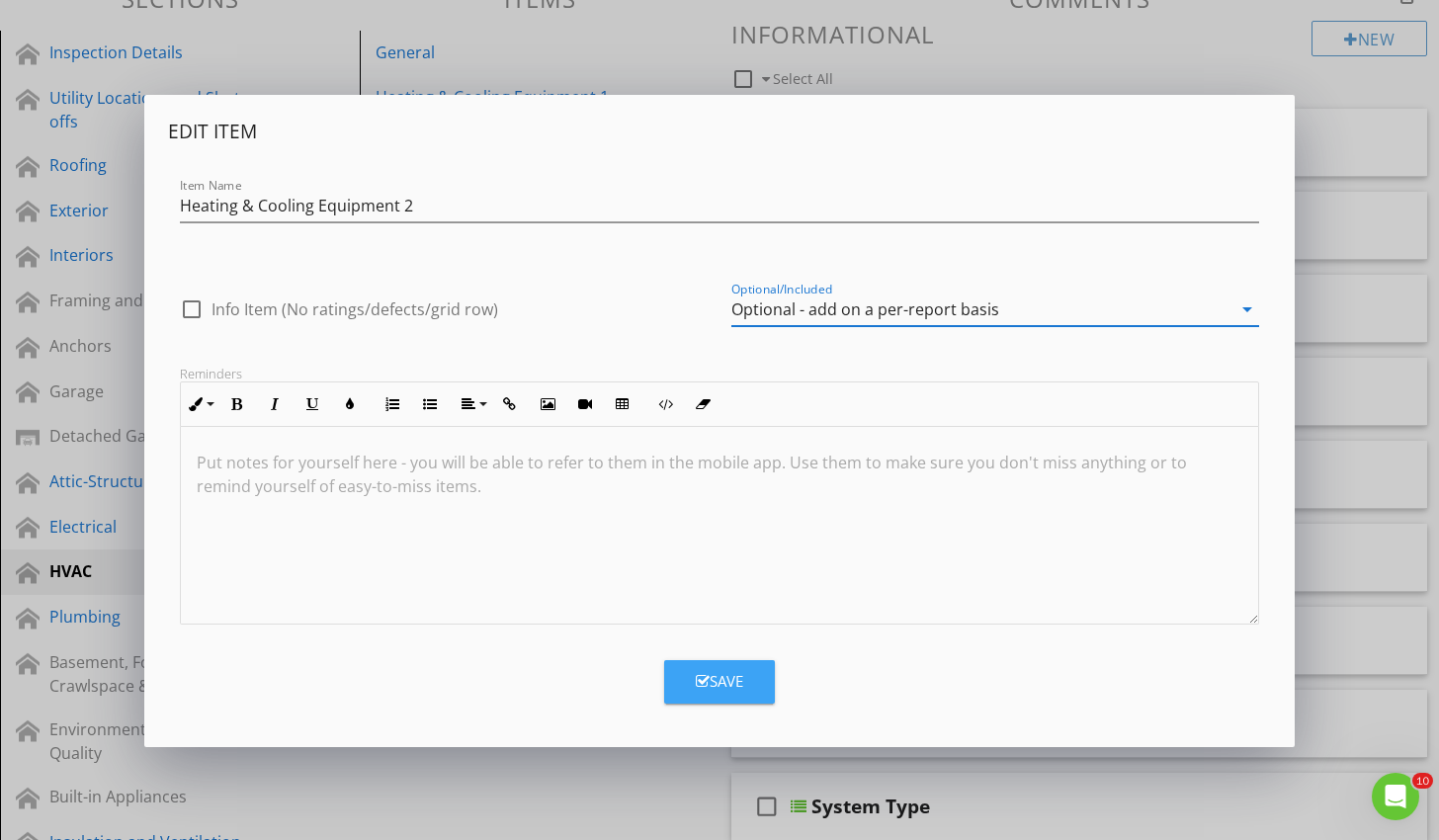 click on "Save" at bounding box center [720, 682] 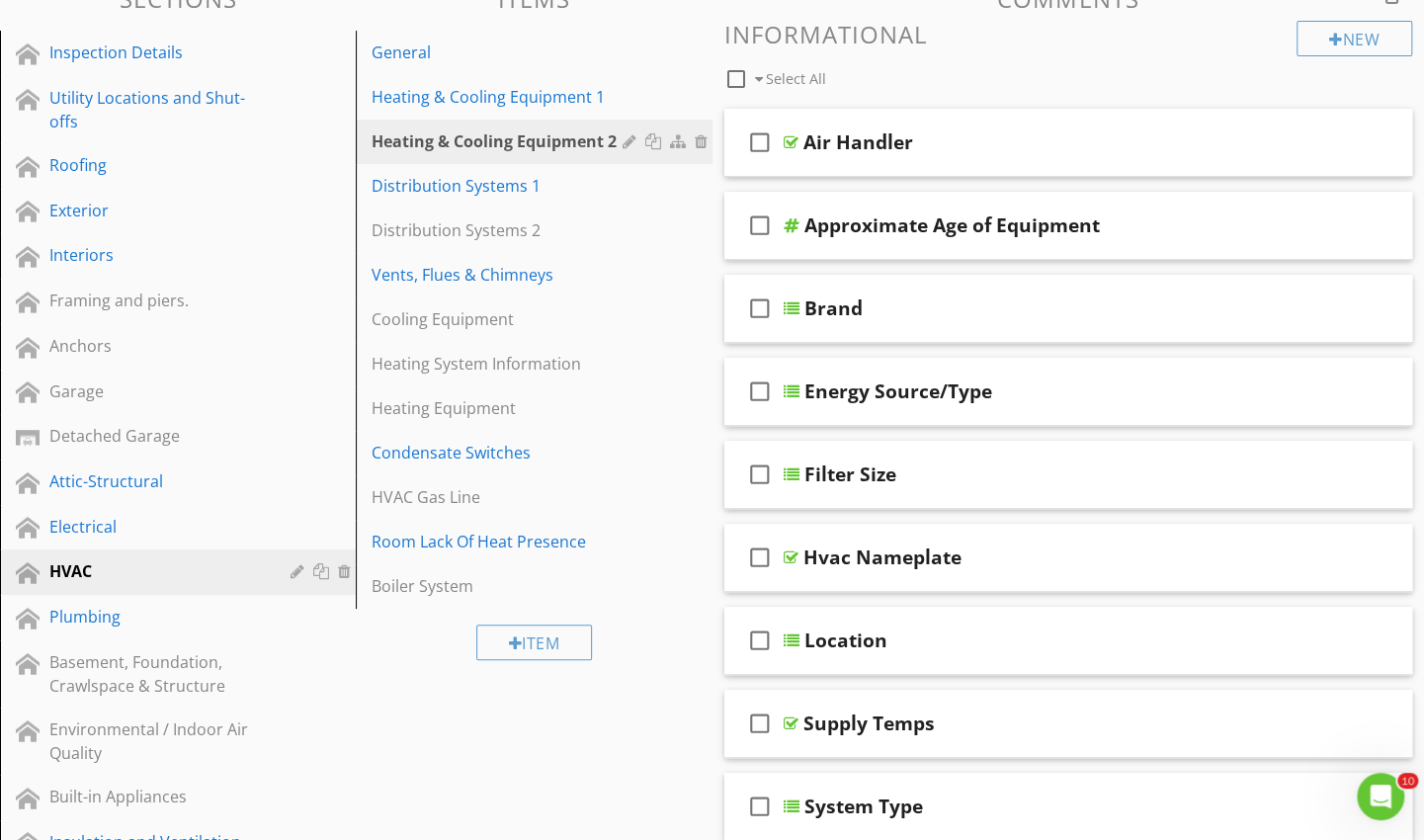 click on "General" at bounding box center [499, 52] 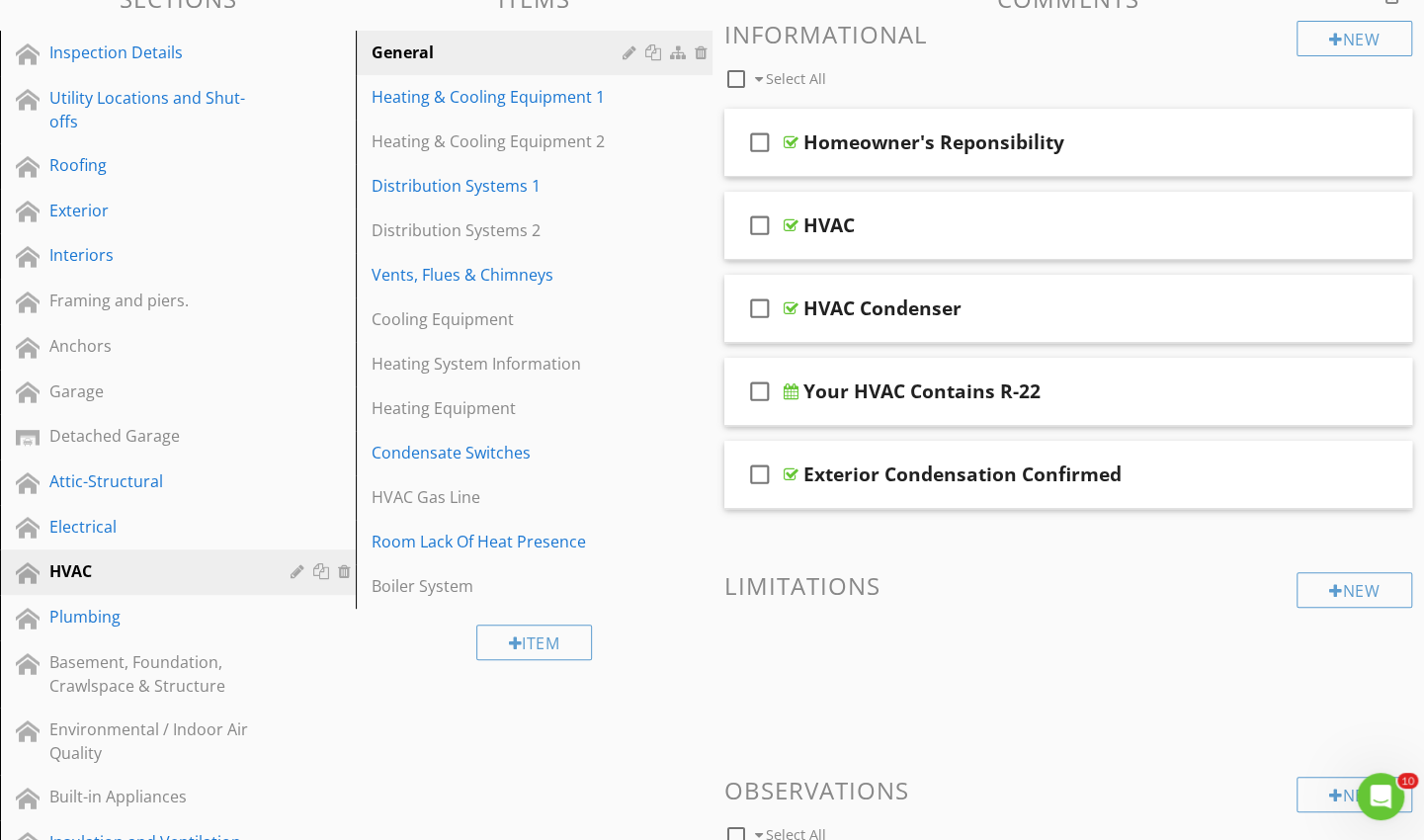 click at bounding box center (1279, 390) 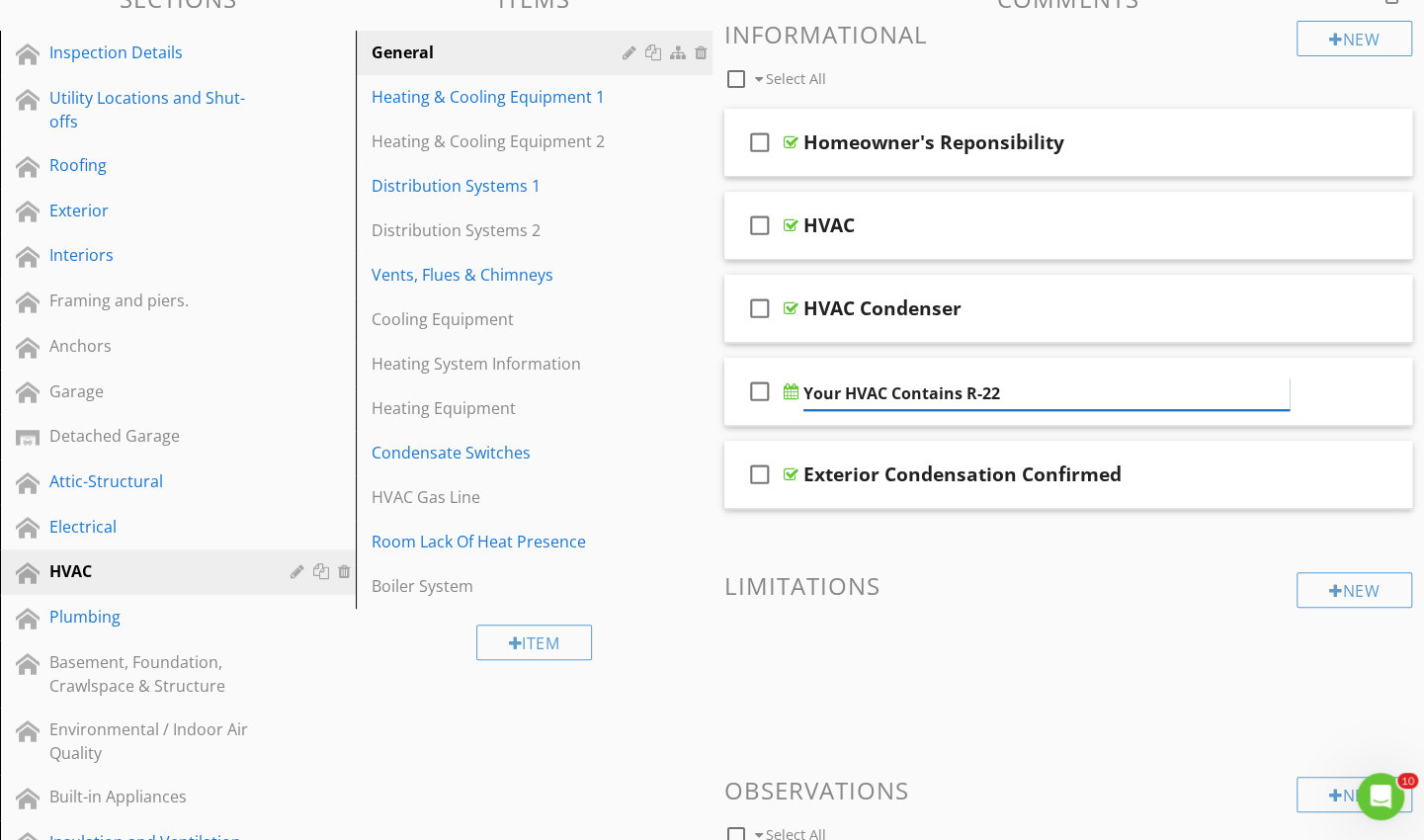 click on "Your HVAC Contains R-22" at bounding box center (1047, 393) 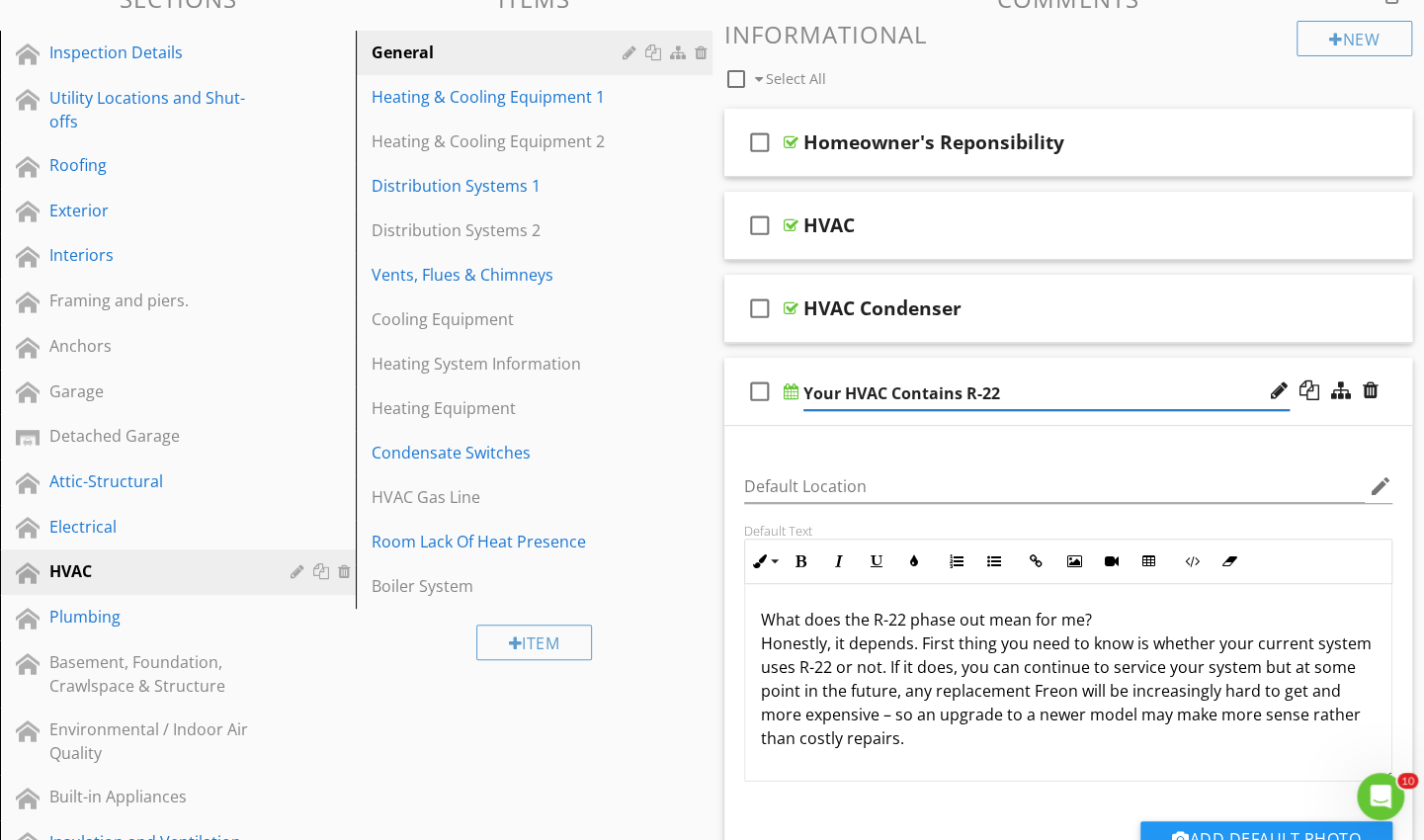 click at bounding box center (1279, 390) 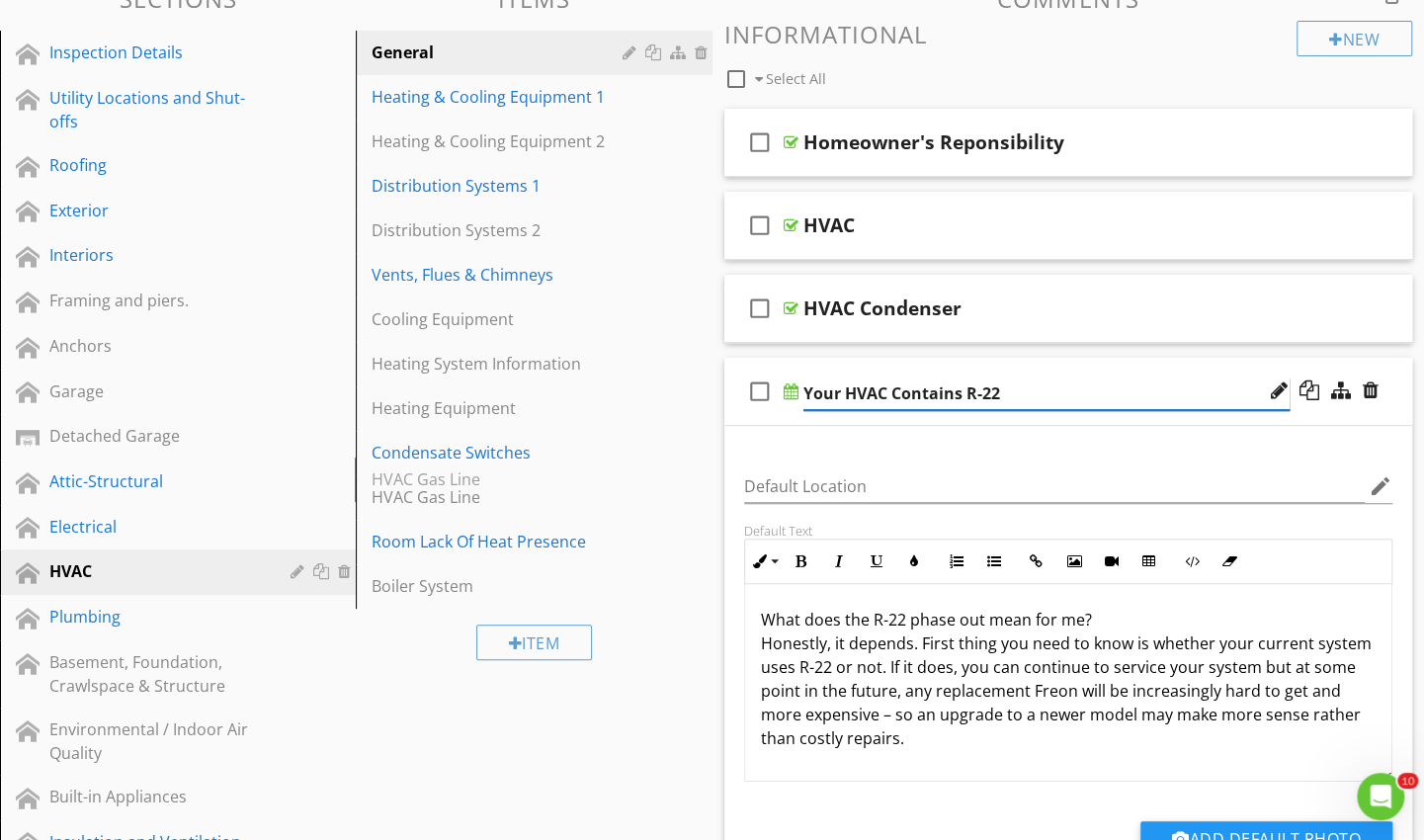 type 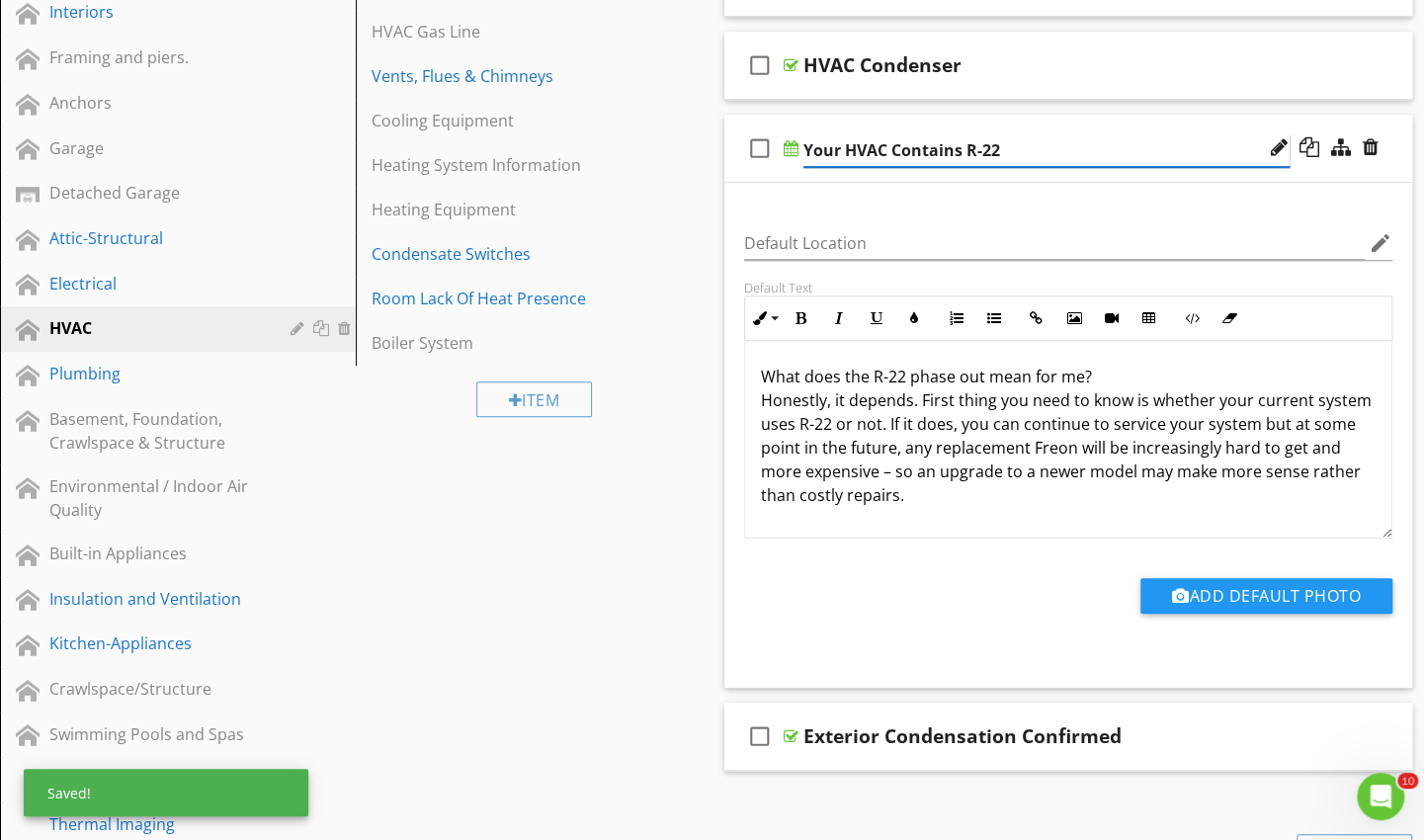 scroll, scrollTop: 468, scrollLeft: 0, axis: vertical 